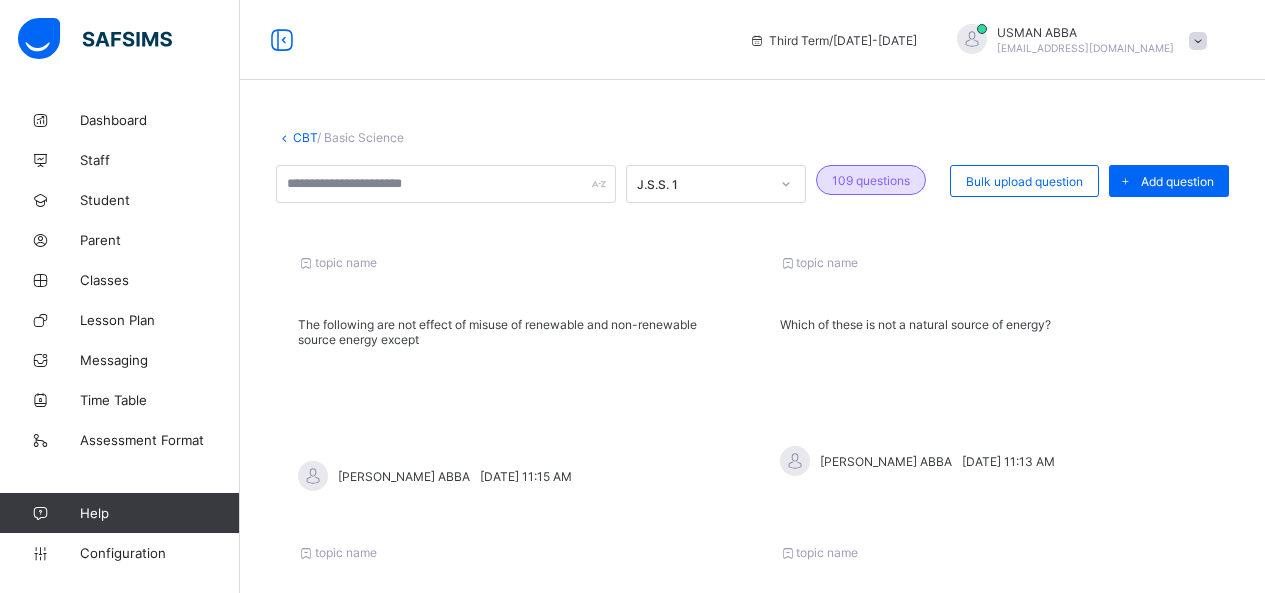 scroll, scrollTop: 0, scrollLeft: 0, axis: both 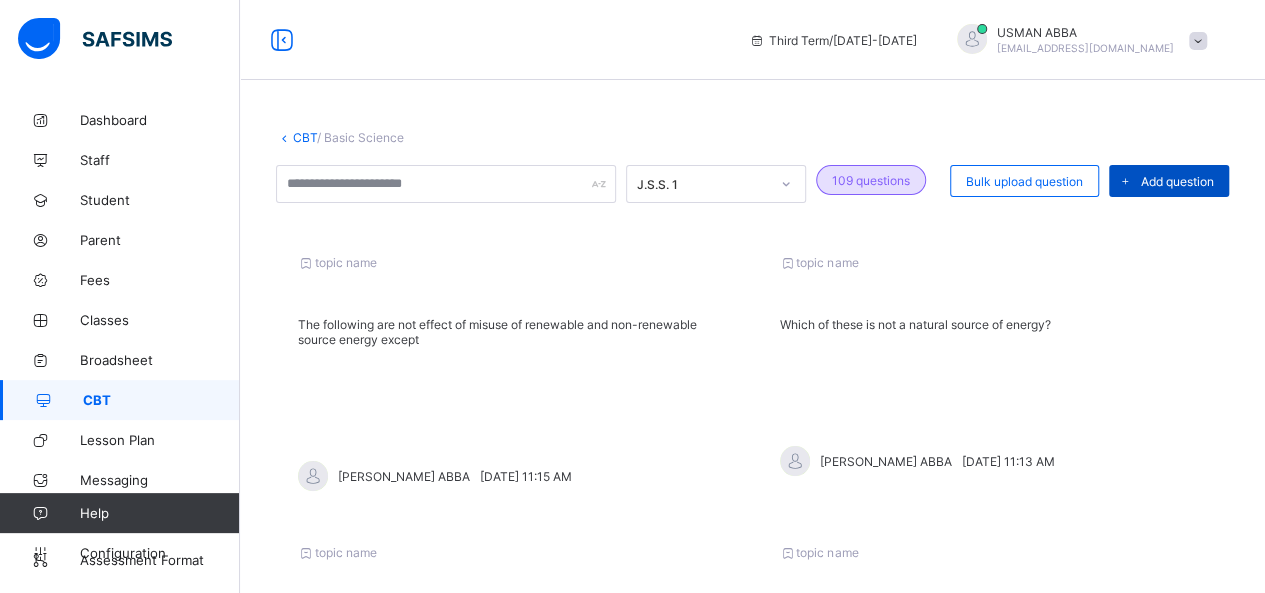 click on "Add question" at bounding box center (1169, 181) 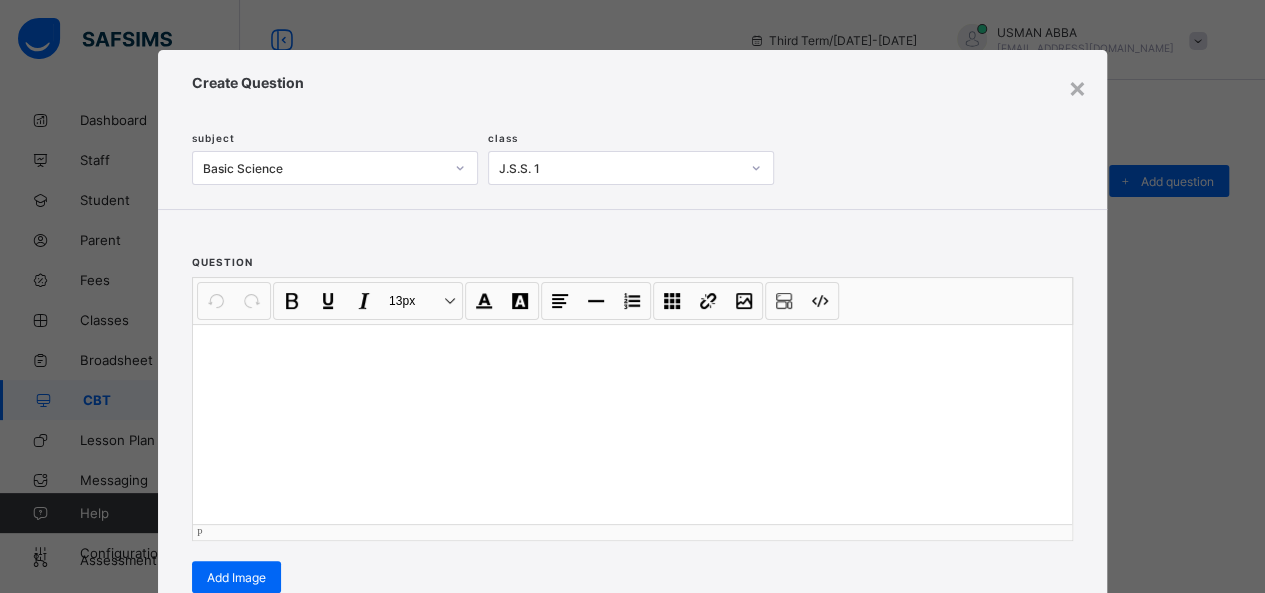 click at bounding box center (632, 424) 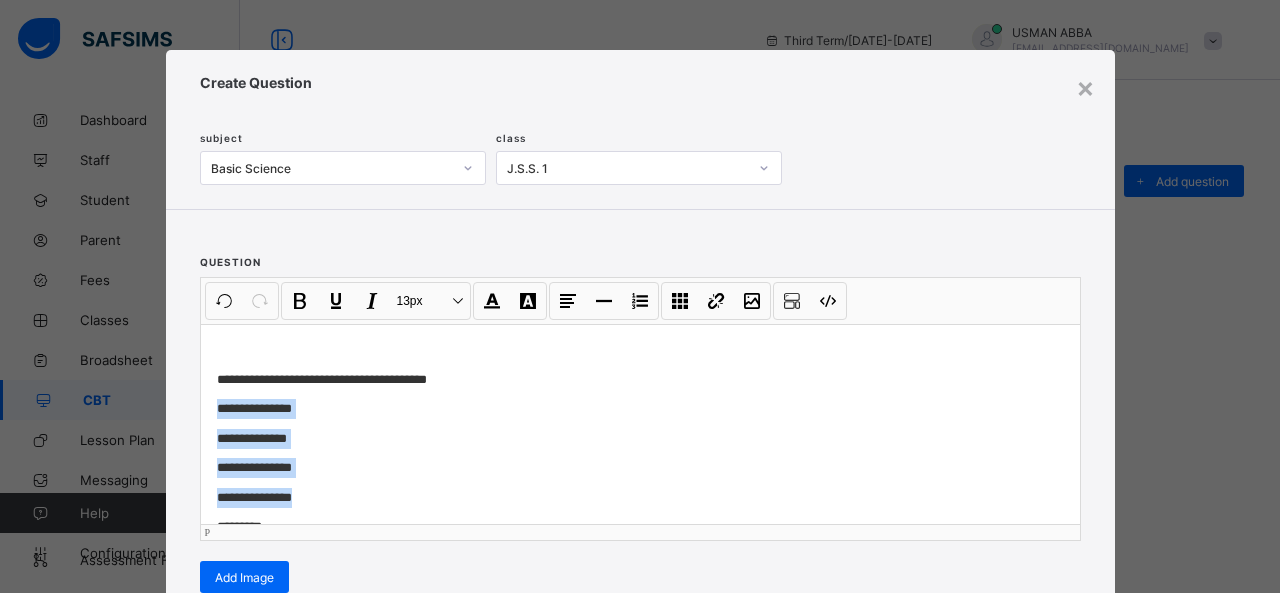 drag, startPoint x: 208, startPoint y: 409, endPoint x: 342, endPoint y: 484, distance: 153.56107 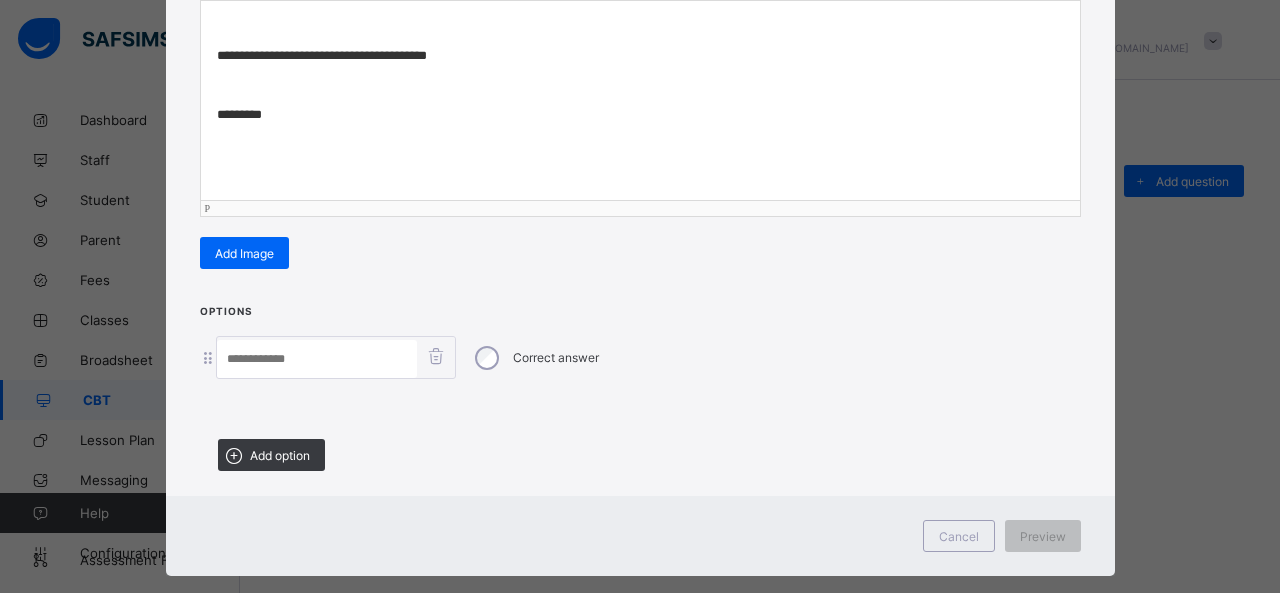 scroll, scrollTop: 351, scrollLeft: 0, axis: vertical 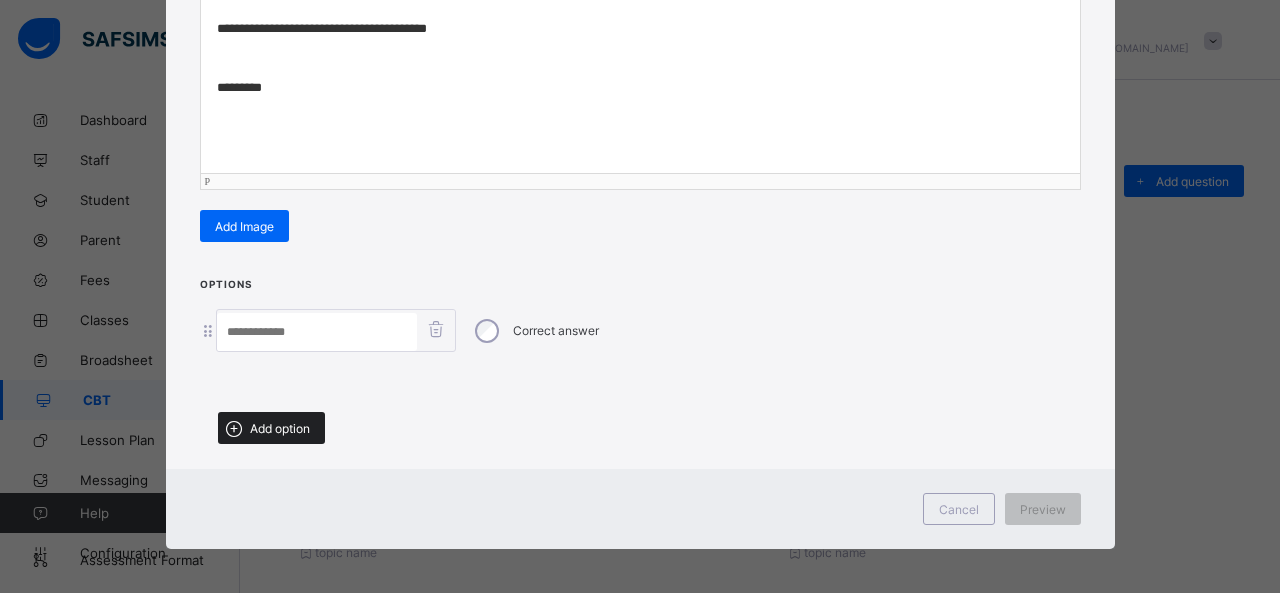 click on "Add option" at bounding box center (271, 428) 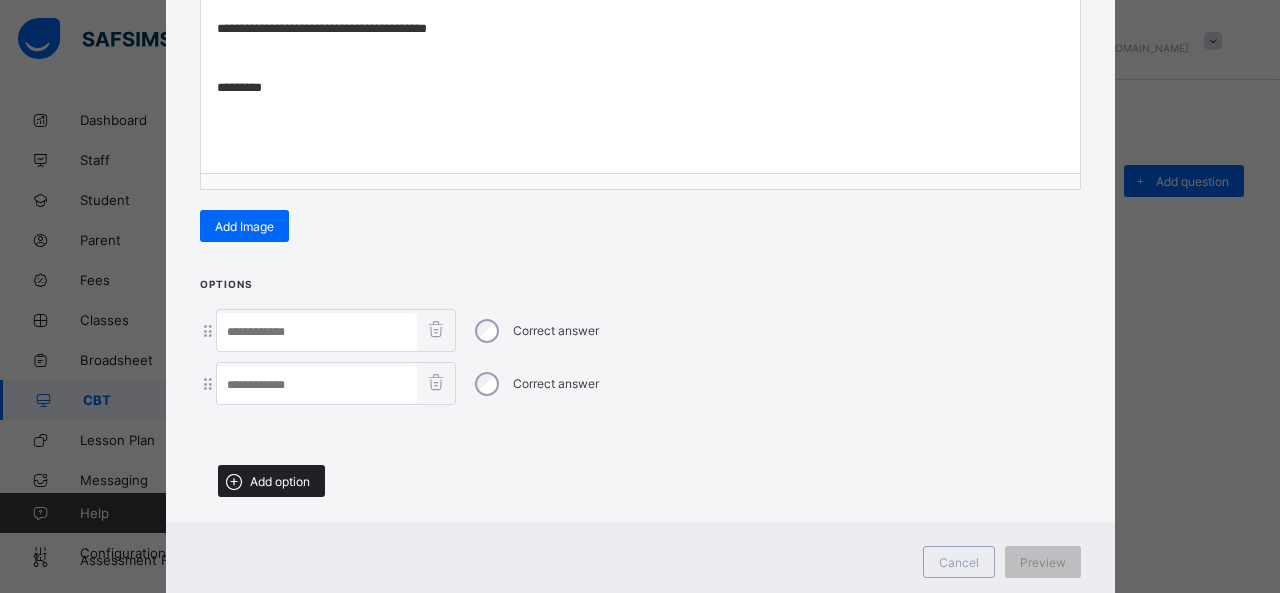 click on "Add option" at bounding box center (271, 481) 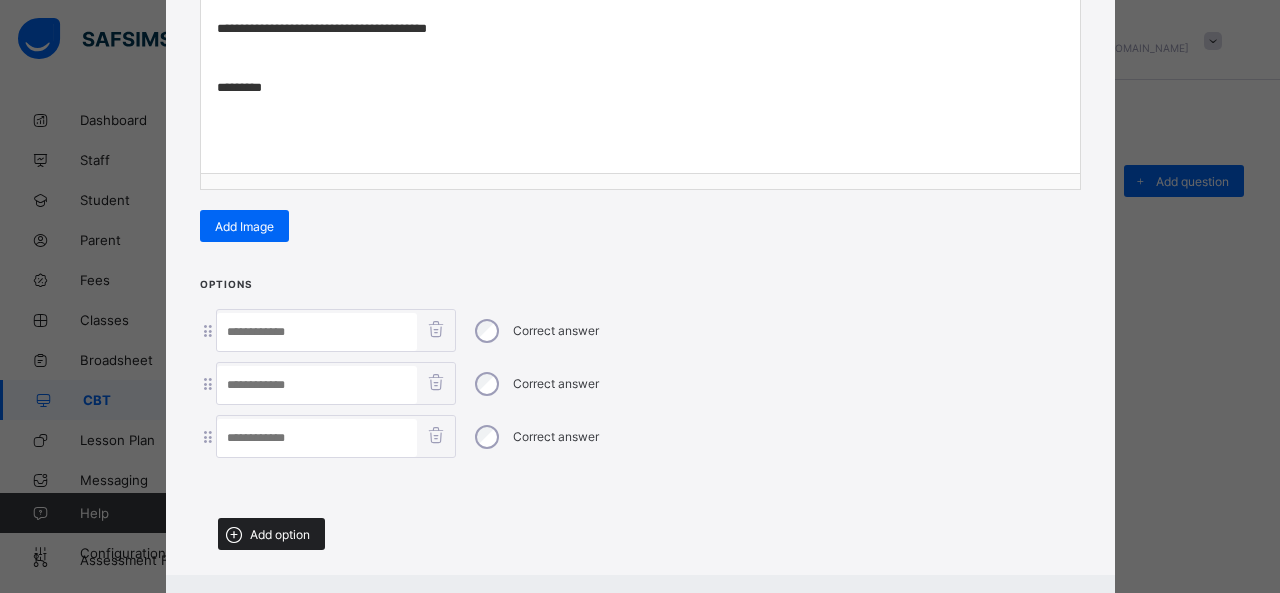 click on "Add option" at bounding box center (271, 534) 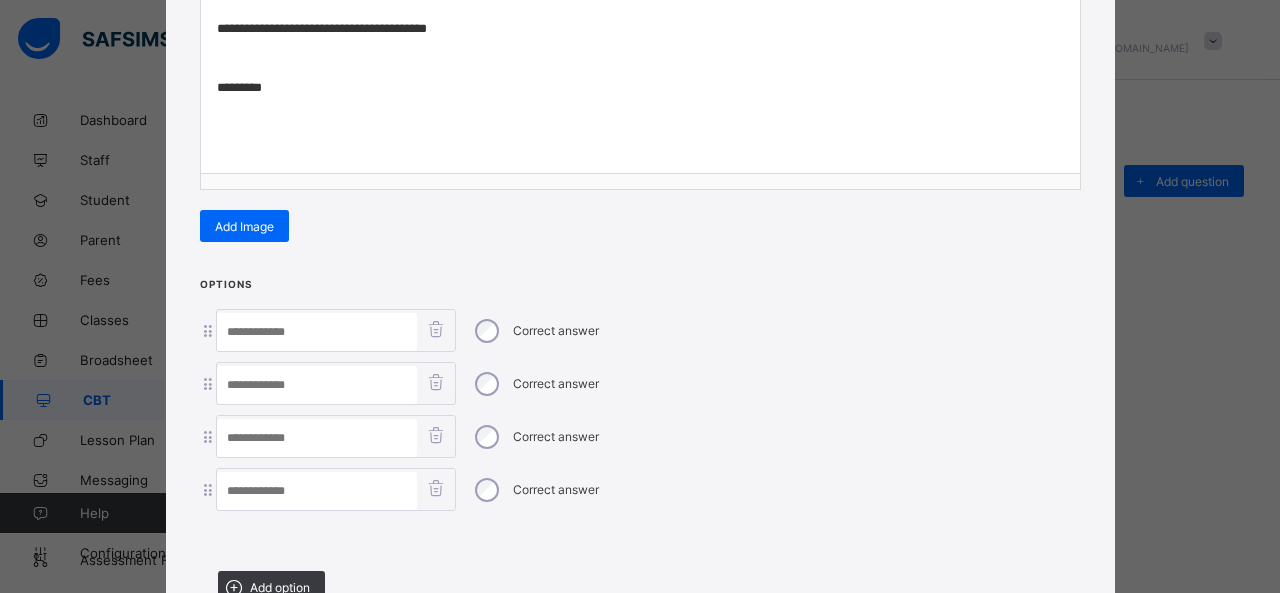 click at bounding box center (317, 332) 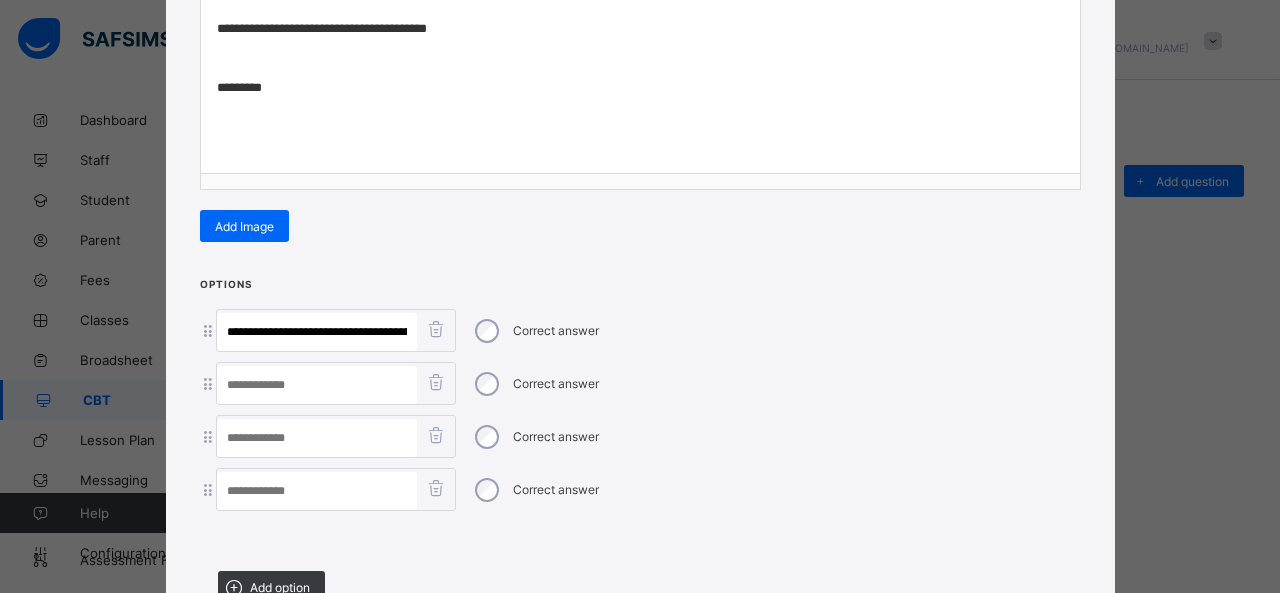 scroll, scrollTop: 0, scrollLeft: 153, axis: horizontal 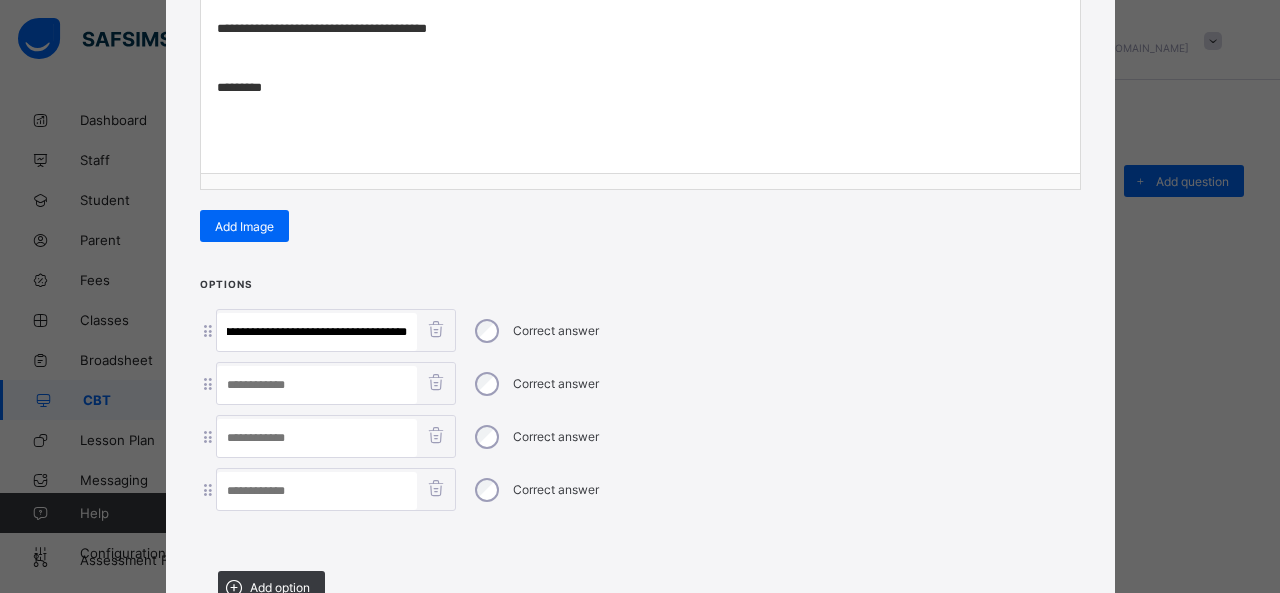 drag, startPoint x: 246, startPoint y: 322, endPoint x: 638, endPoint y: 351, distance: 393.07123 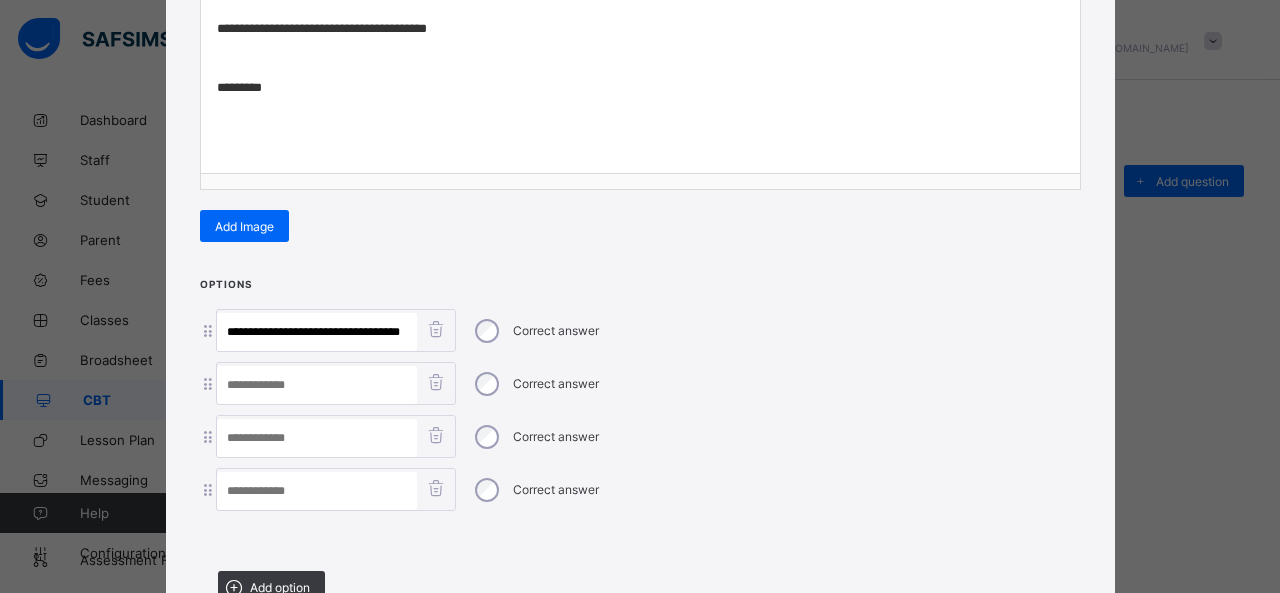 type on "**********" 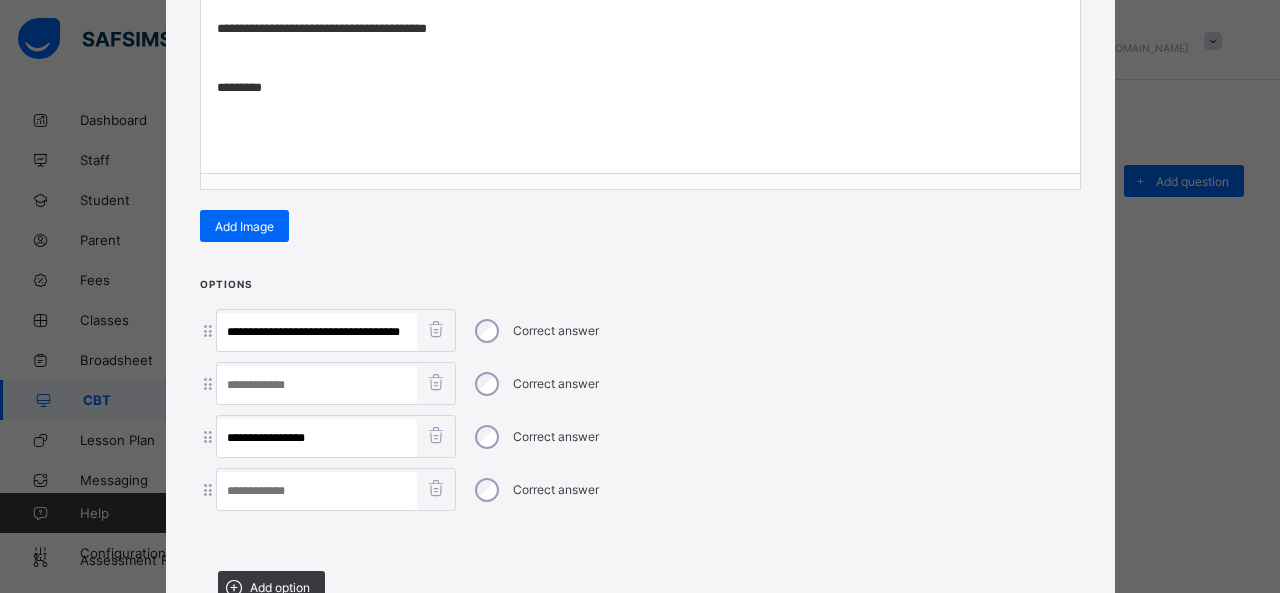 drag, startPoint x: 308, startPoint y: 426, endPoint x: 596, endPoint y: 439, distance: 288.29324 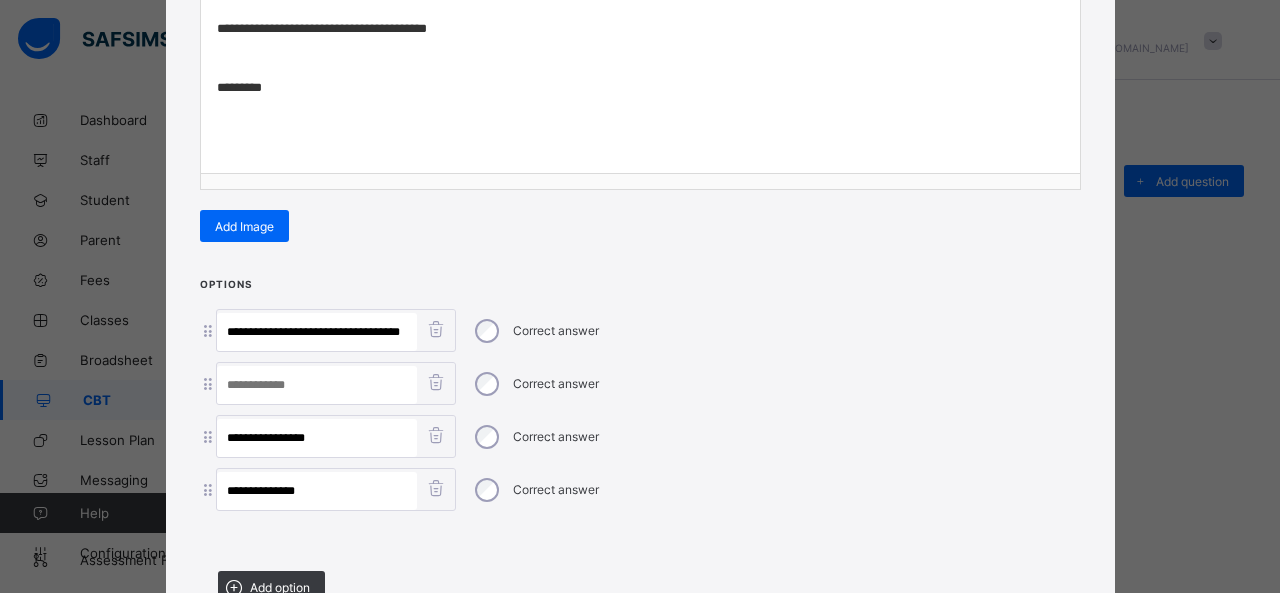 type on "**********" 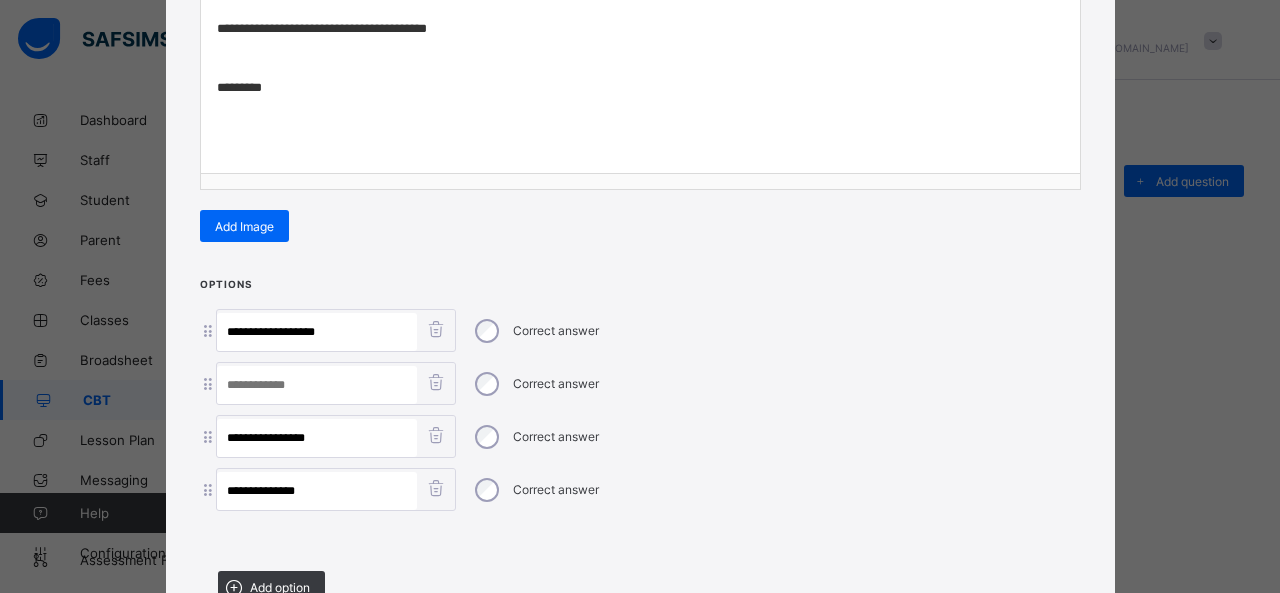 type on "**********" 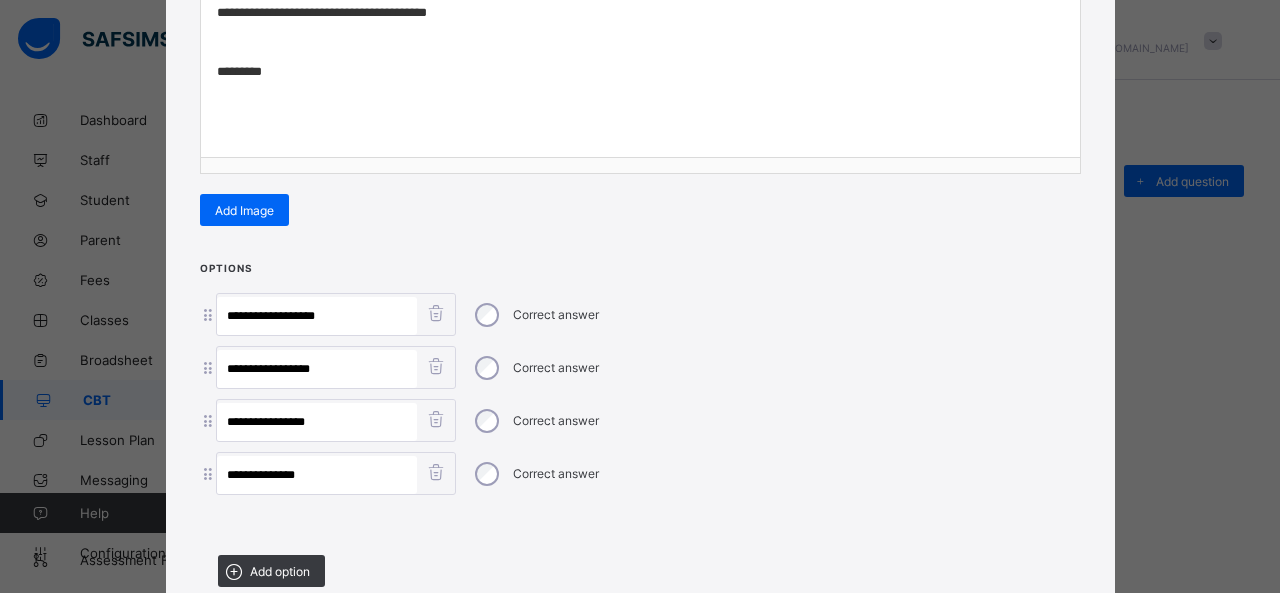 scroll, scrollTop: 364, scrollLeft: 0, axis: vertical 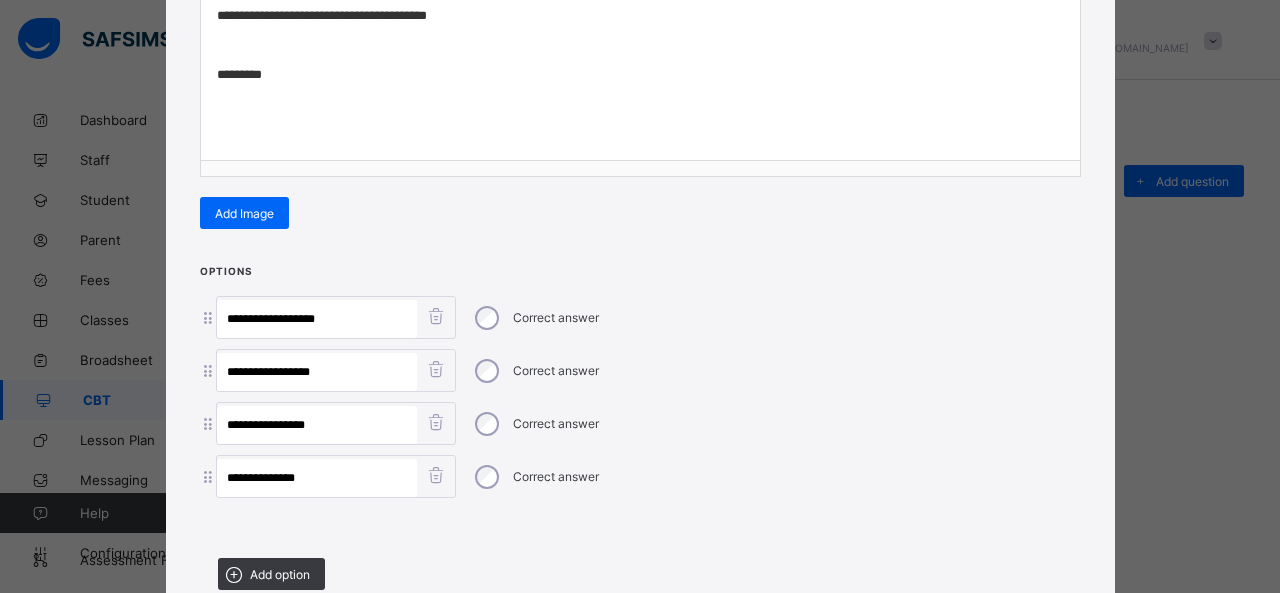 type on "**********" 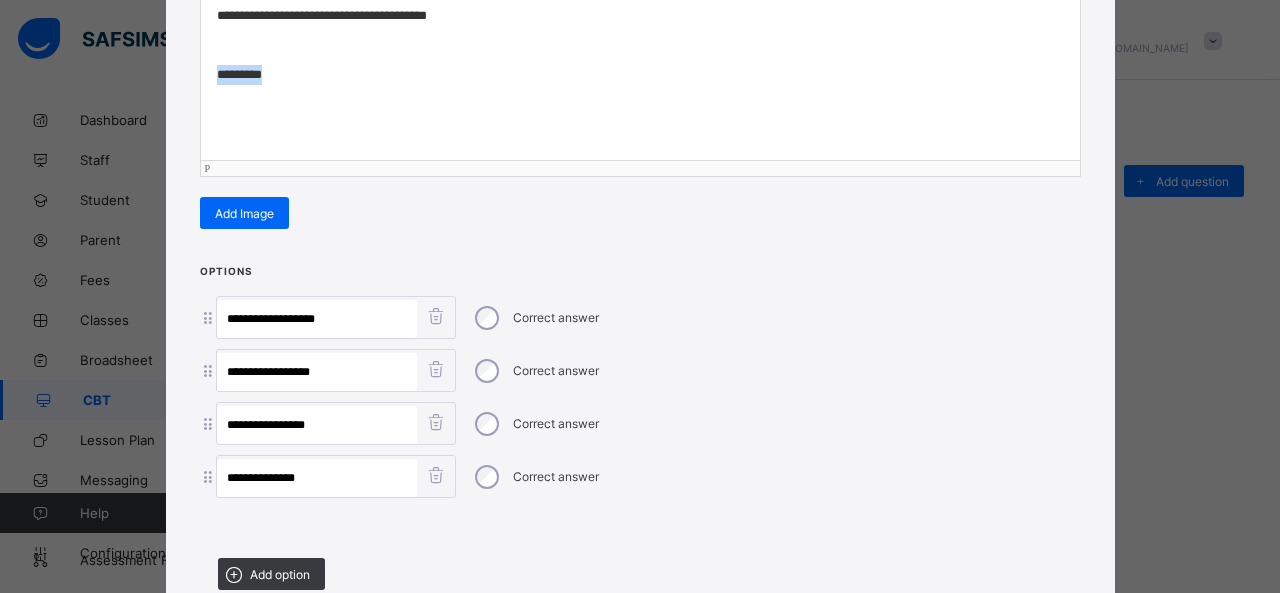 drag, startPoint x: 291, startPoint y: 76, endPoint x: 41, endPoint y: 84, distance: 250.12796 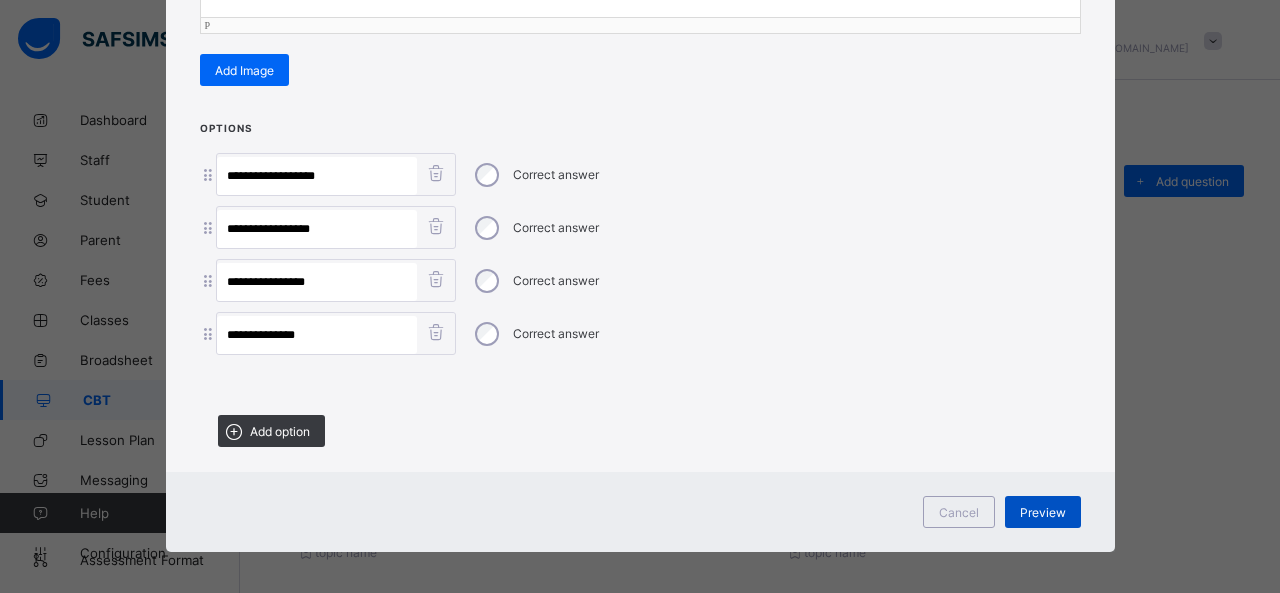 click on "Preview" at bounding box center [1043, 512] 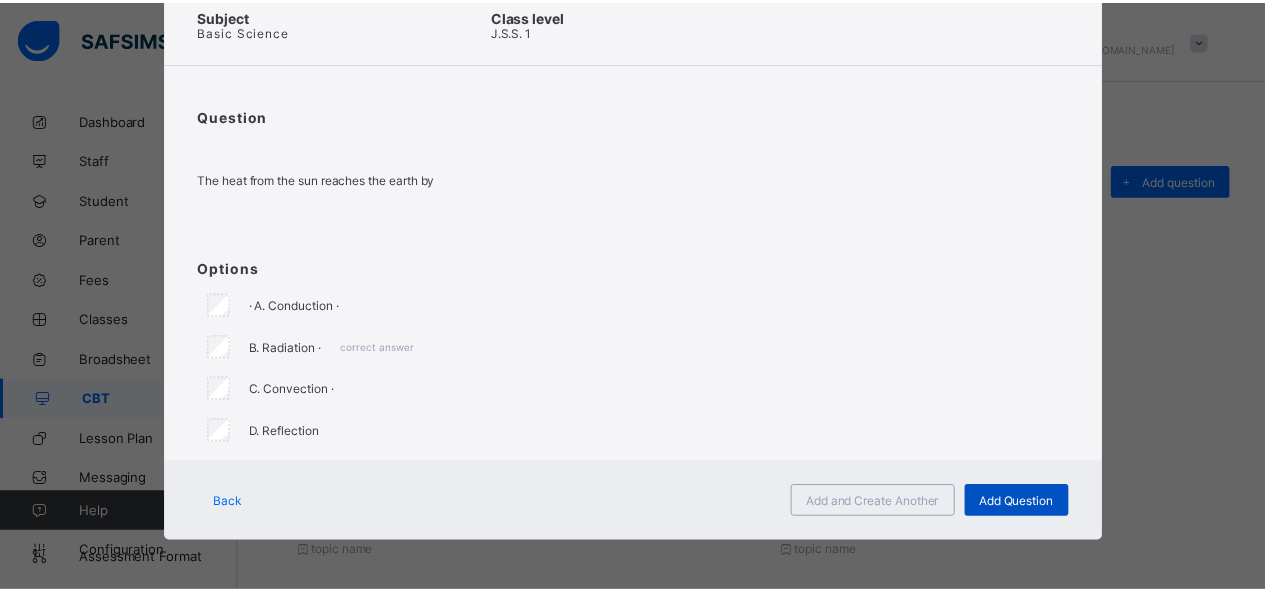 scroll, scrollTop: 98, scrollLeft: 0, axis: vertical 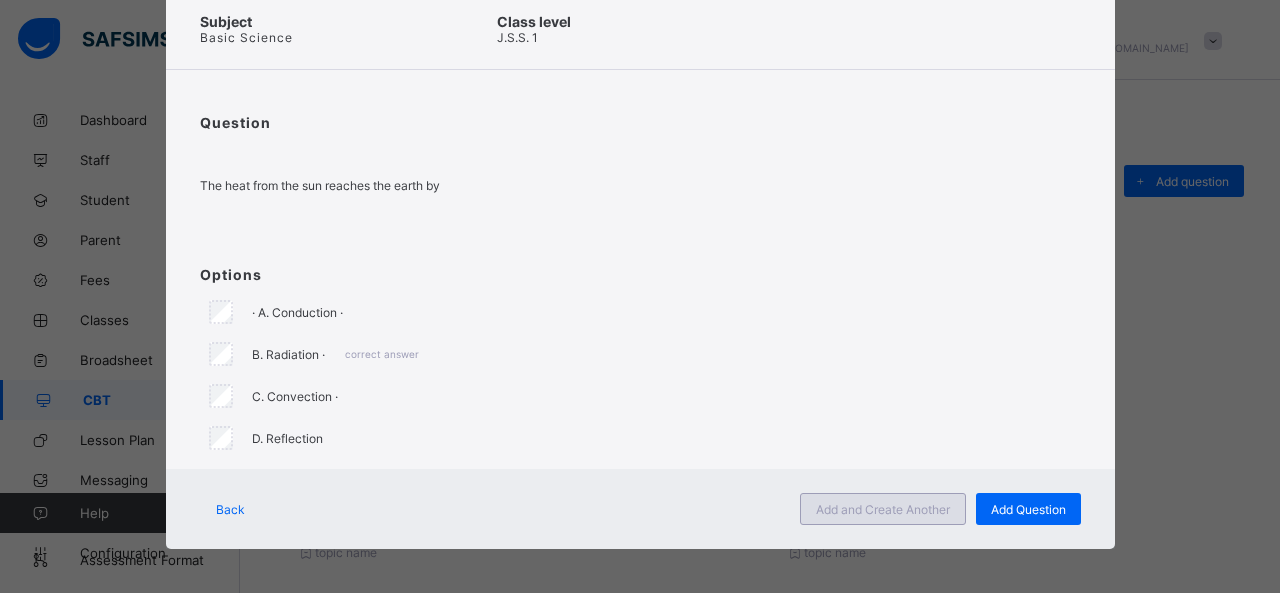 click on "Add and Create Another" at bounding box center [883, 509] 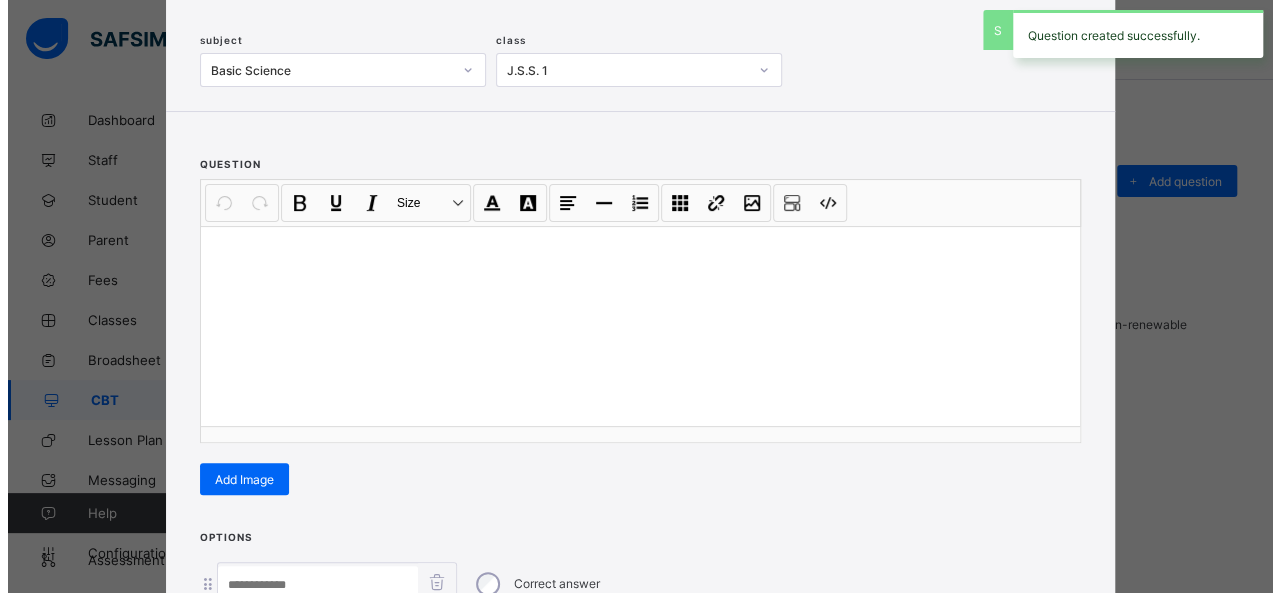 scroll, scrollTop: 128, scrollLeft: 0, axis: vertical 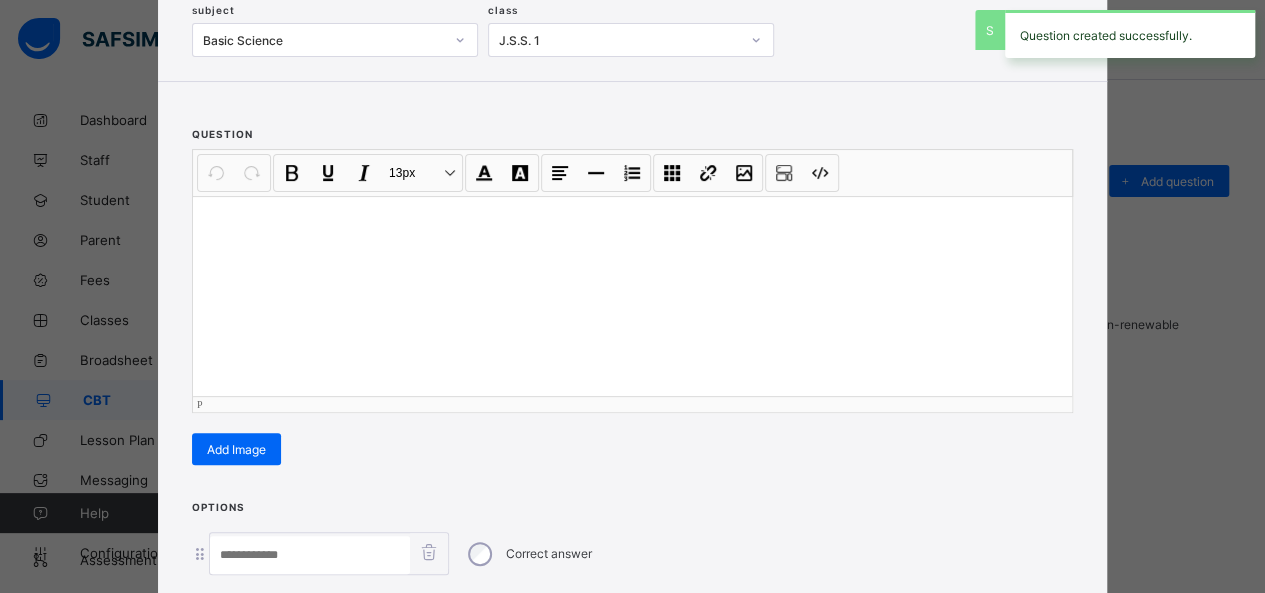 click at bounding box center (632, 296) 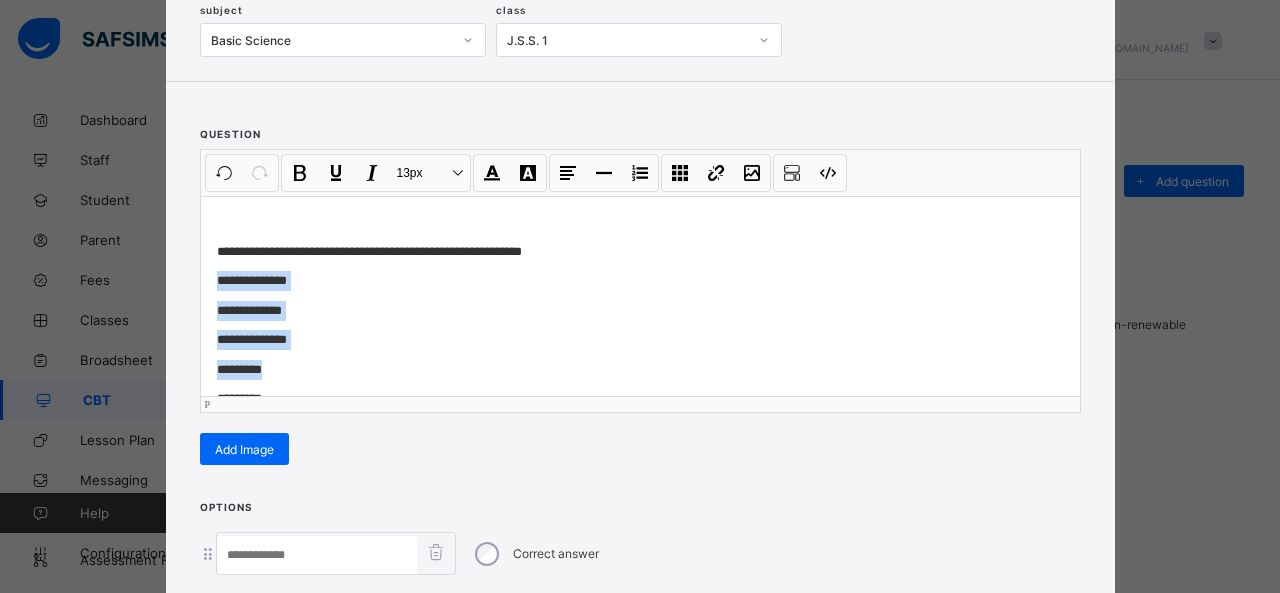 drag, startPoint x: 206, startPoint y: 273, endPoint x: 340, endPoint y: 365, distance: 162.5423 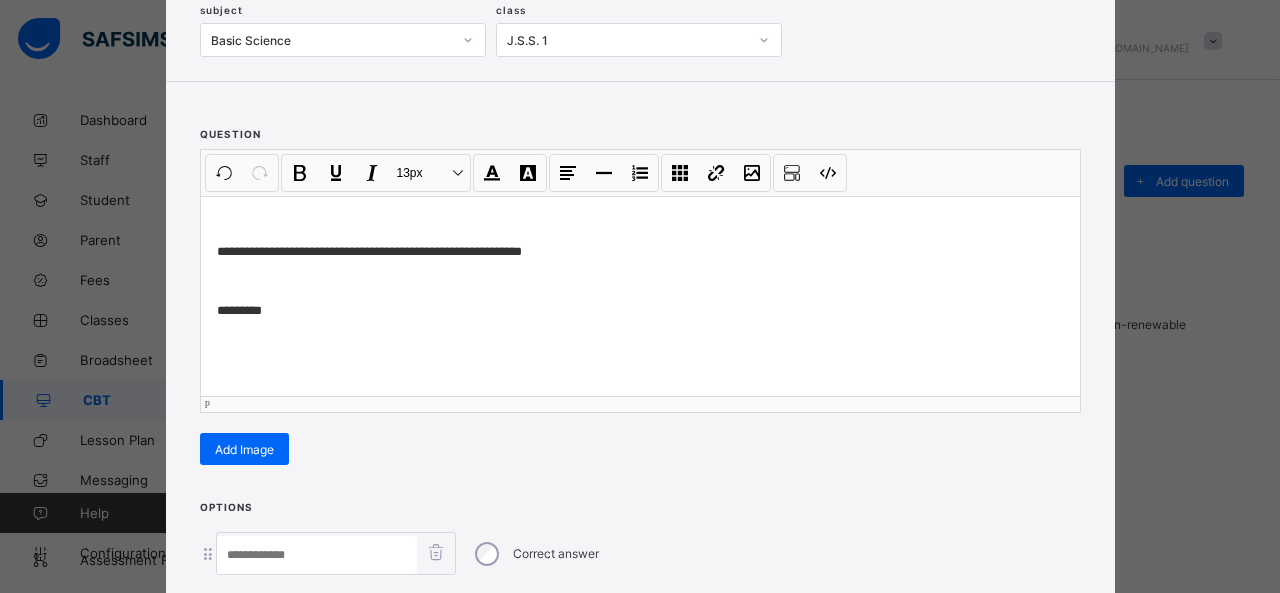 scroll, scrollTop: 351, scrollLeft: 0, axis: vertical 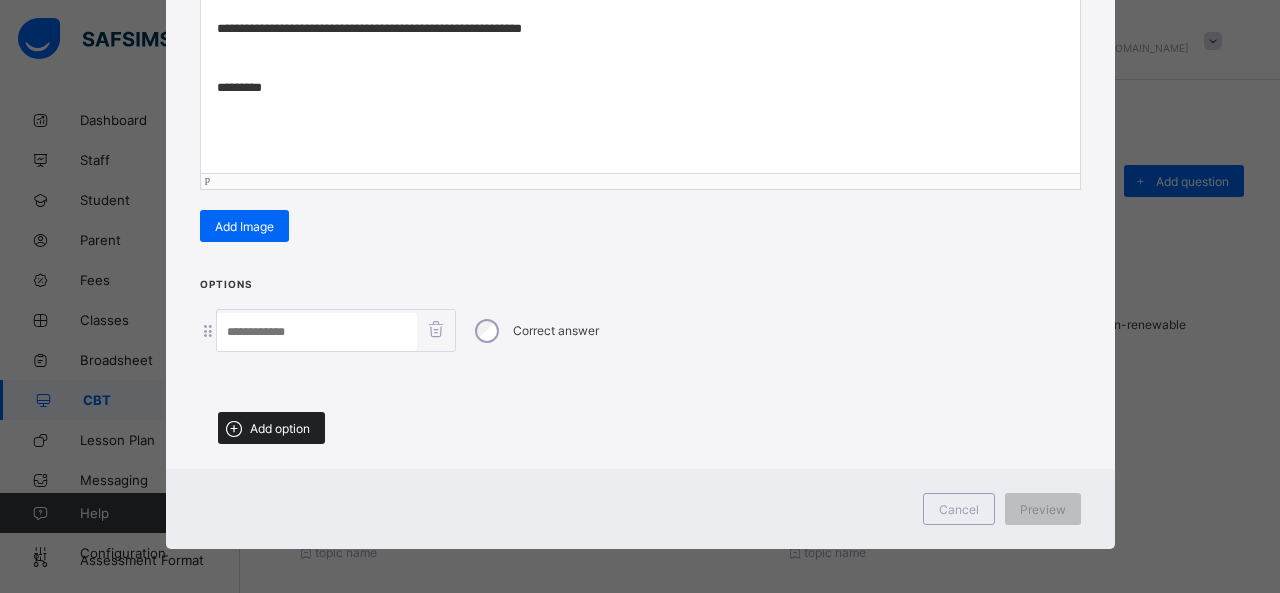click on "Add option" at bounding box center (280, 428) 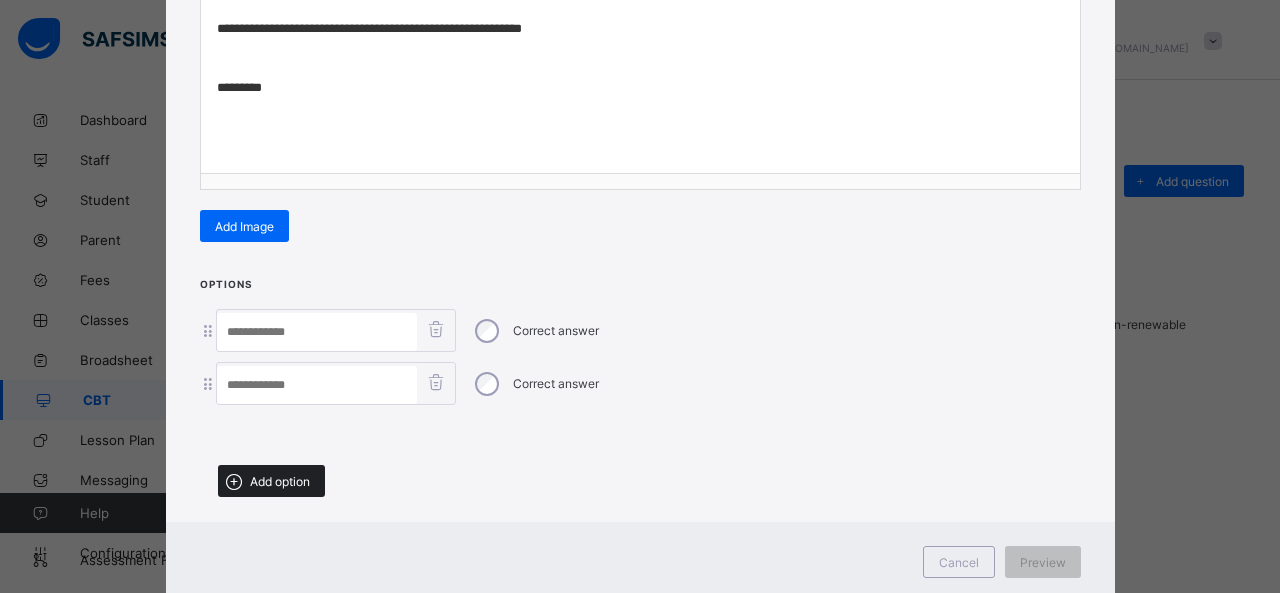 click on "Add option" at bounding box center (280, 481) 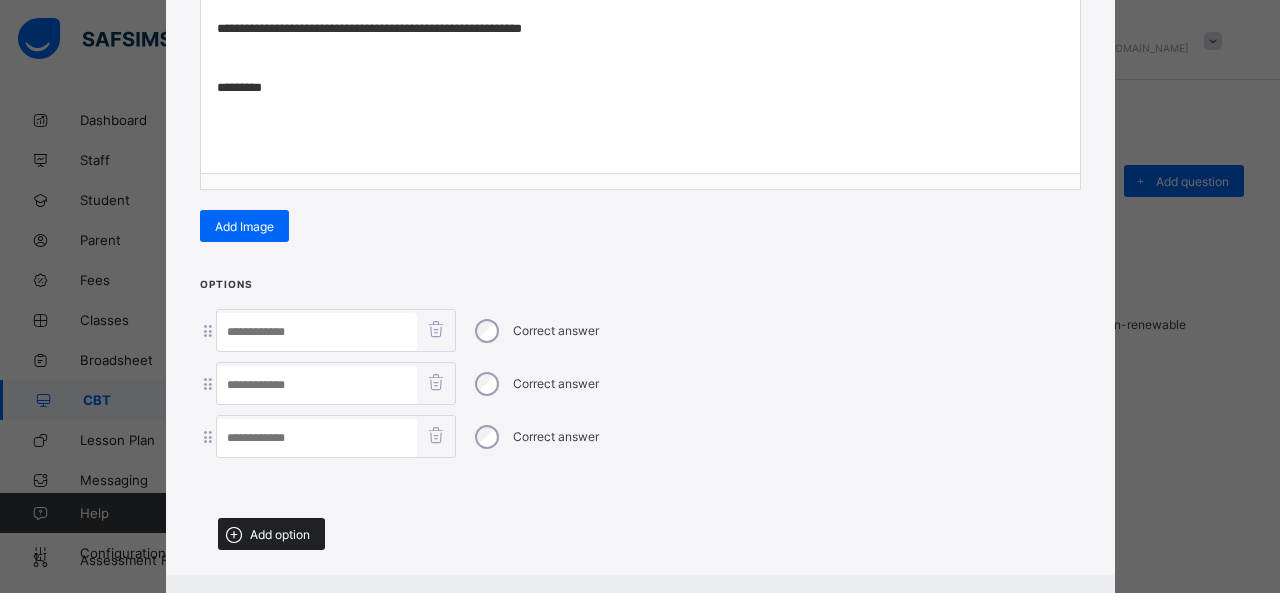 click on "Add option" at bounding box center [271, 534] 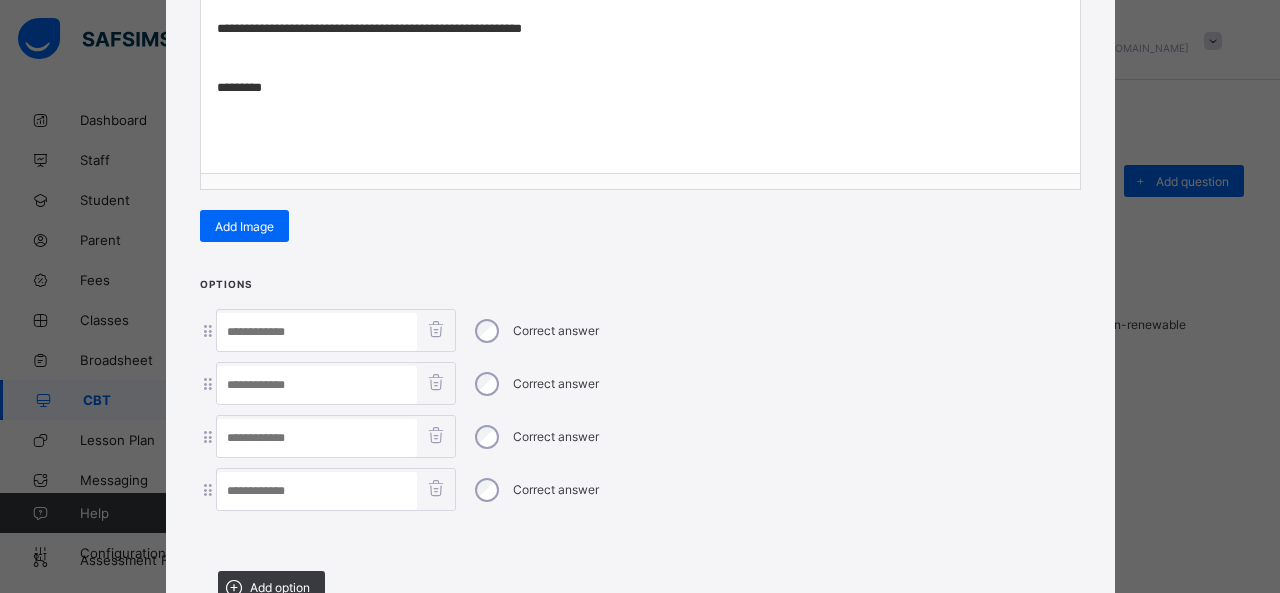 click at bounding box center [317, 332] 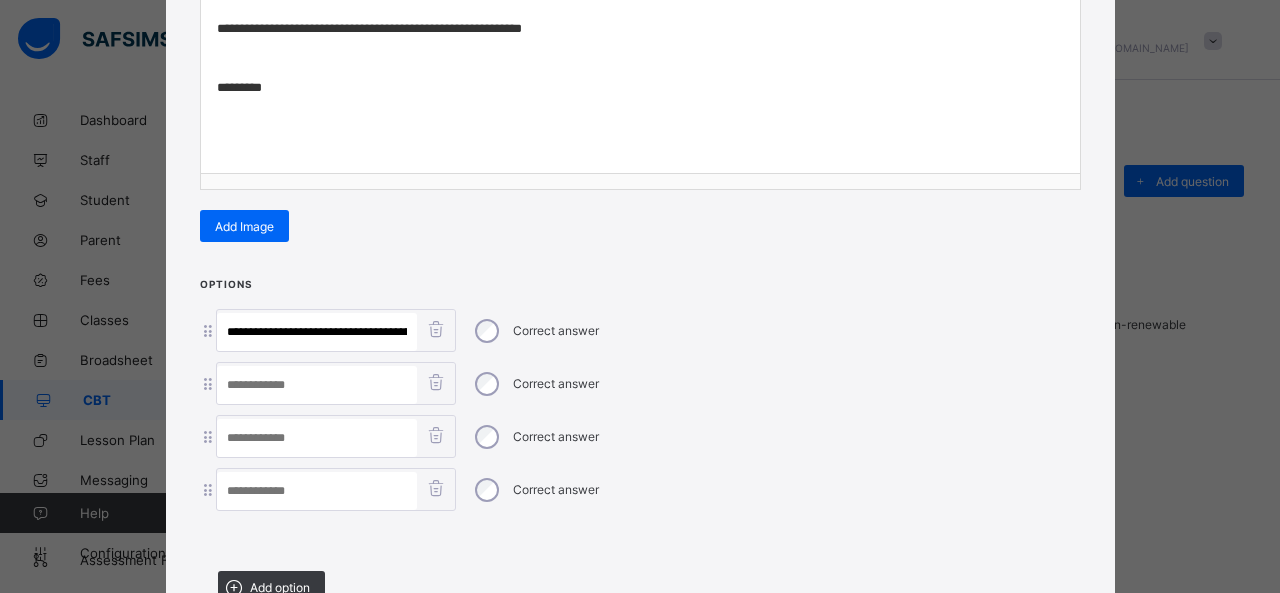 scroll, scrollTop: 0, scrollLeft: 108, axis: horizontal 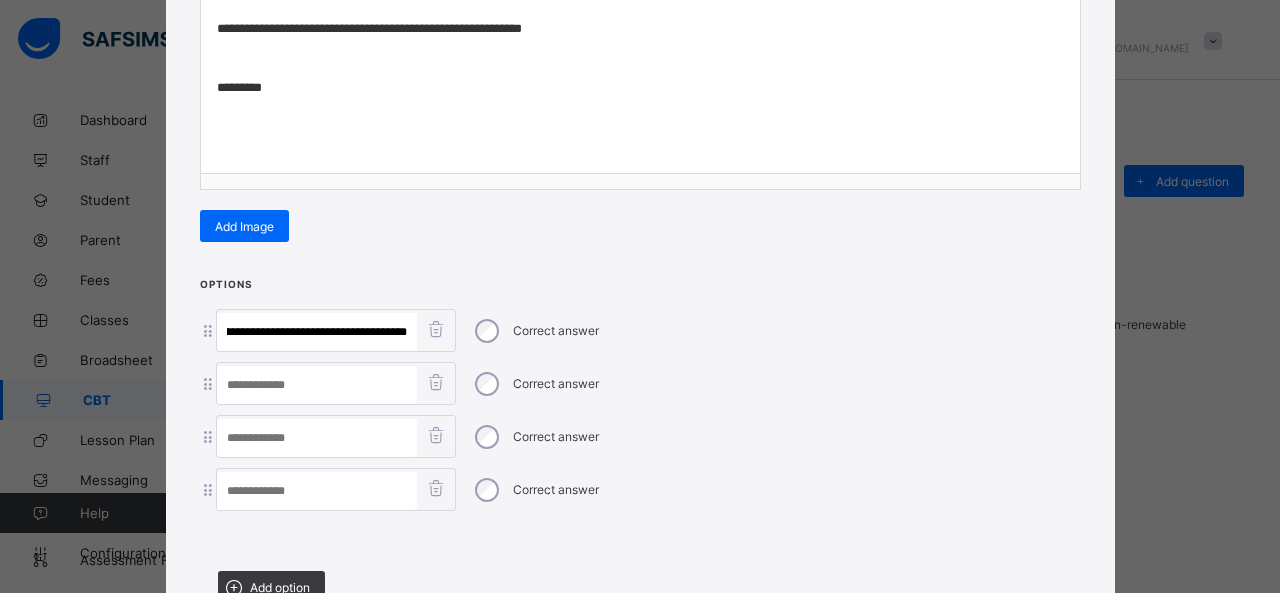 drag, startPoint x: 278, startPoint y: 321, endPoint x: 729, endPoint y: 349, distance: 451.86835 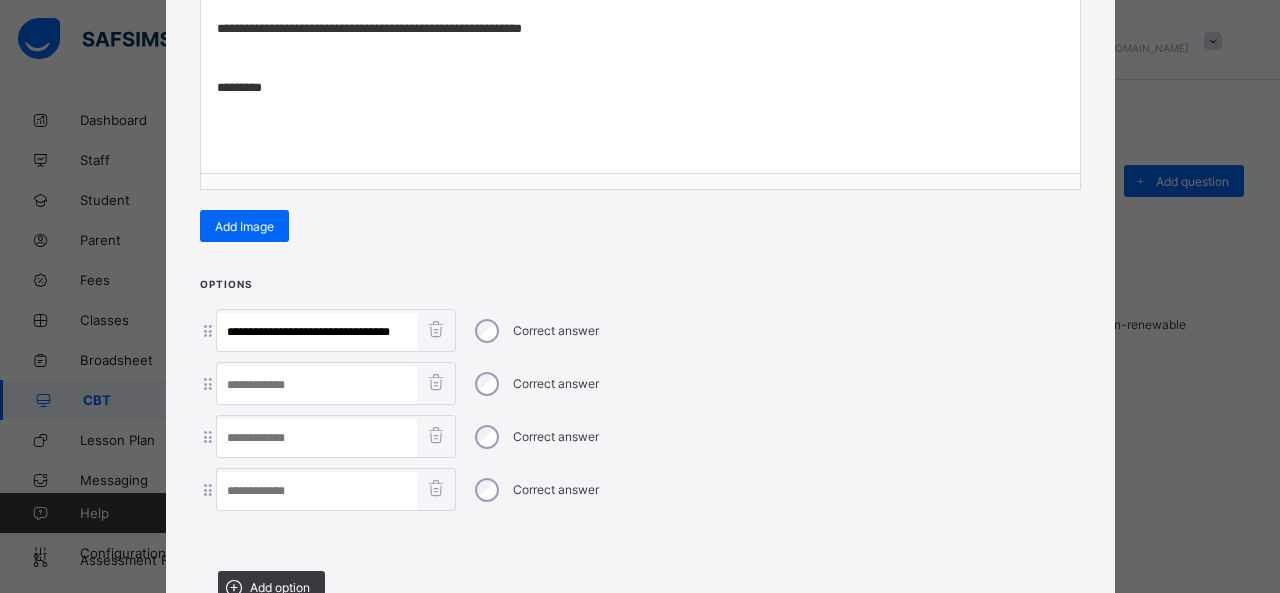 scroll, scrollTop: 0, scrollLeft: 0, axis: both 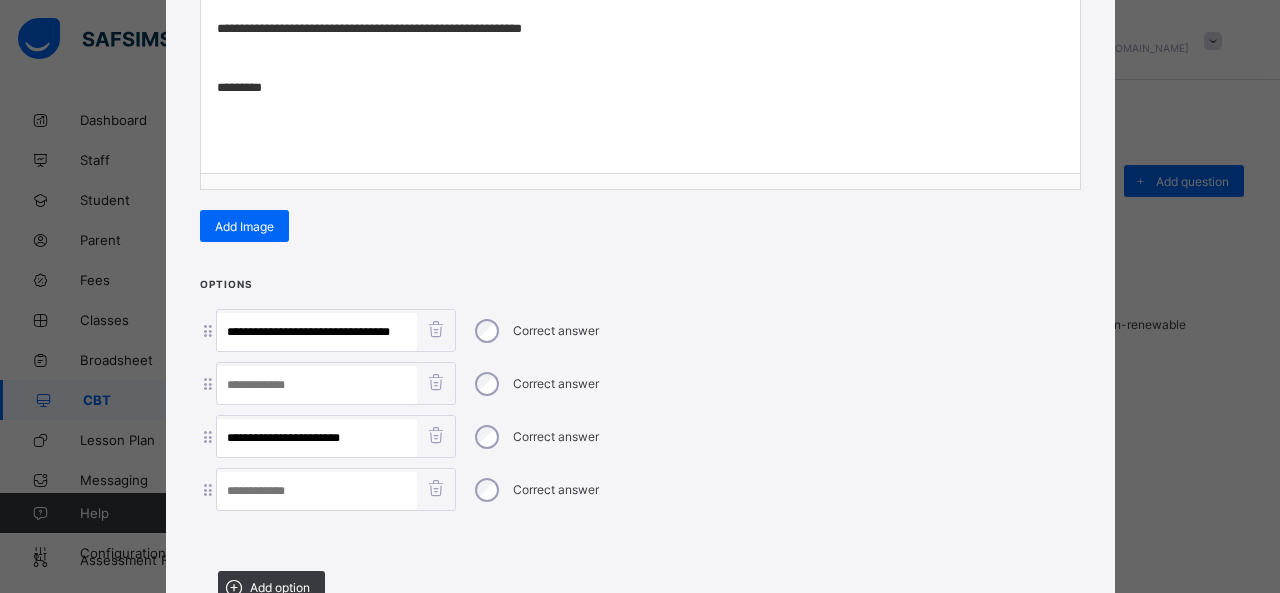 drag, startPoint x: 304, startPoint y: 429, endPoint x: 484, endPoint y: 448, distance: 181 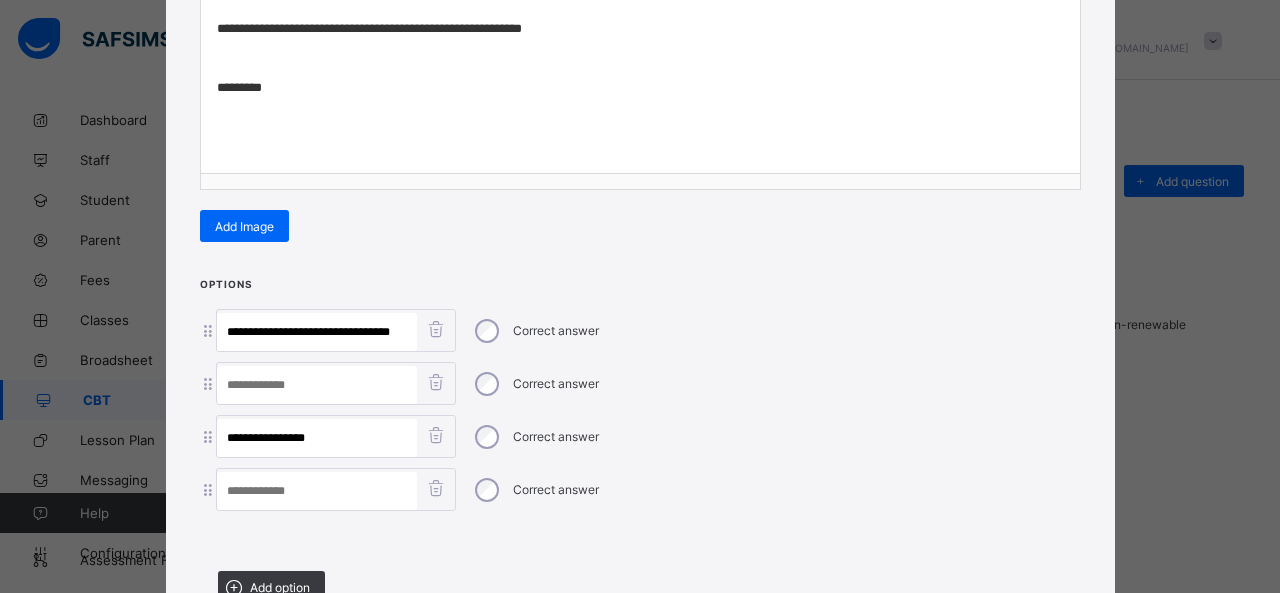 type on "**********" 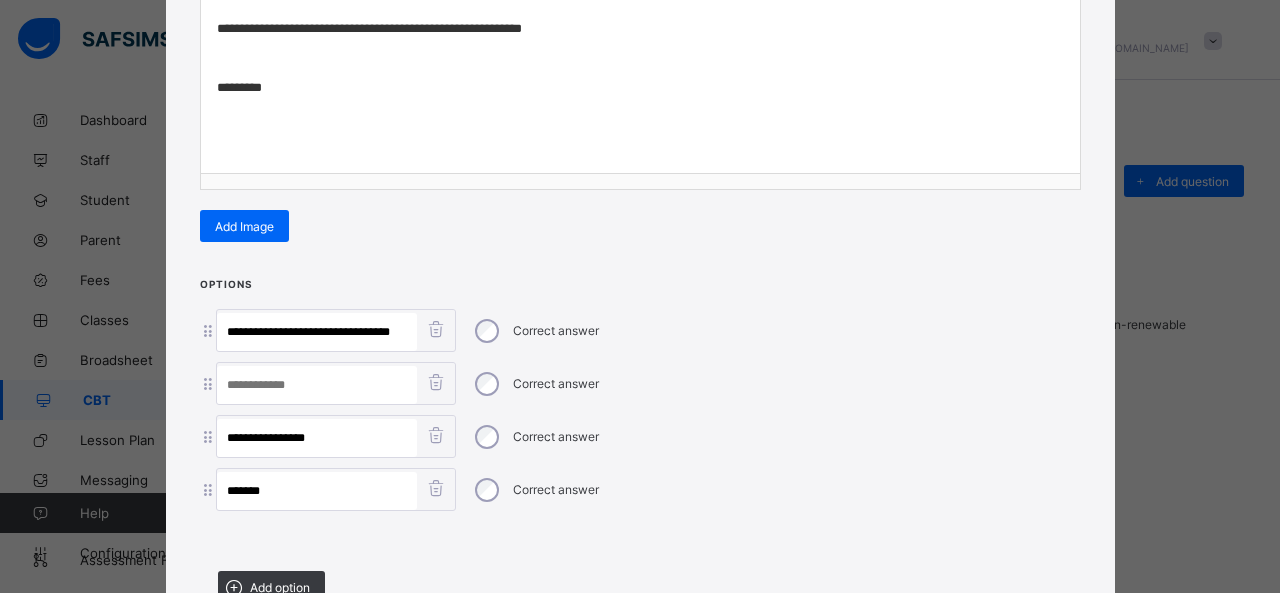 type on "*******" 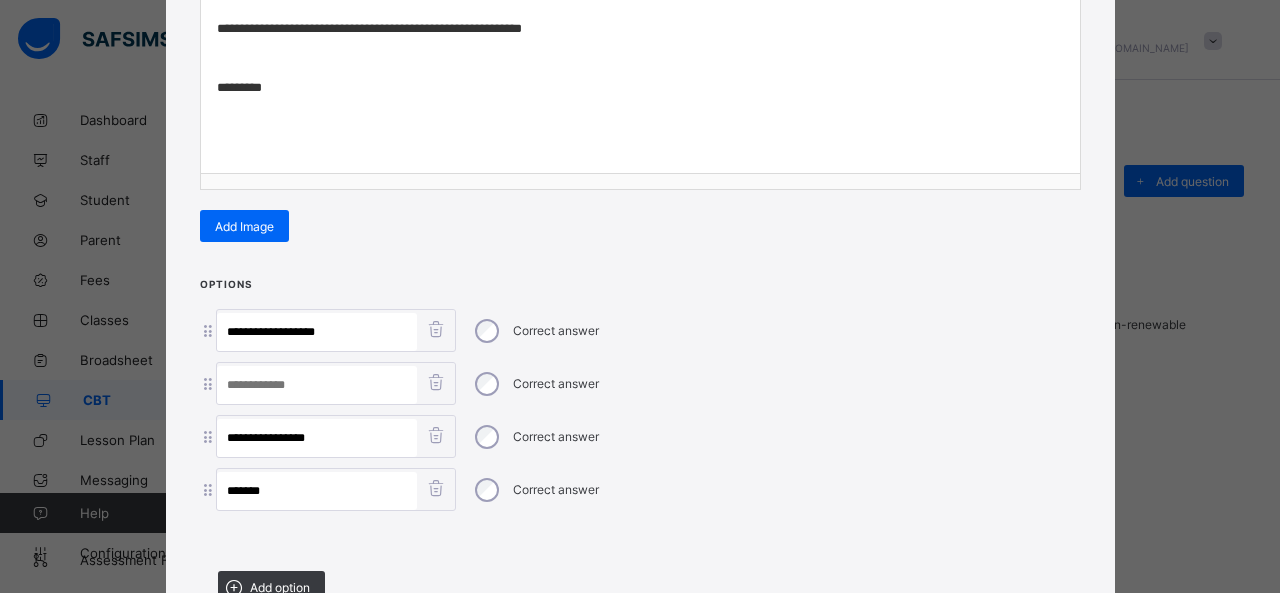 type on "**********" 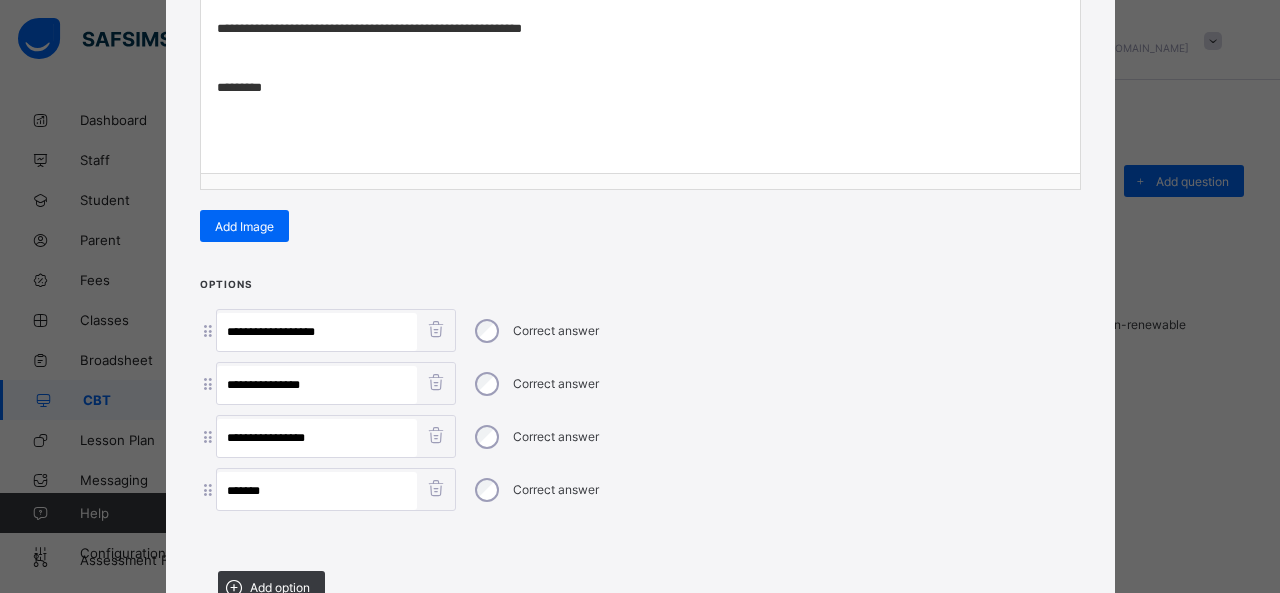 type on "**********" 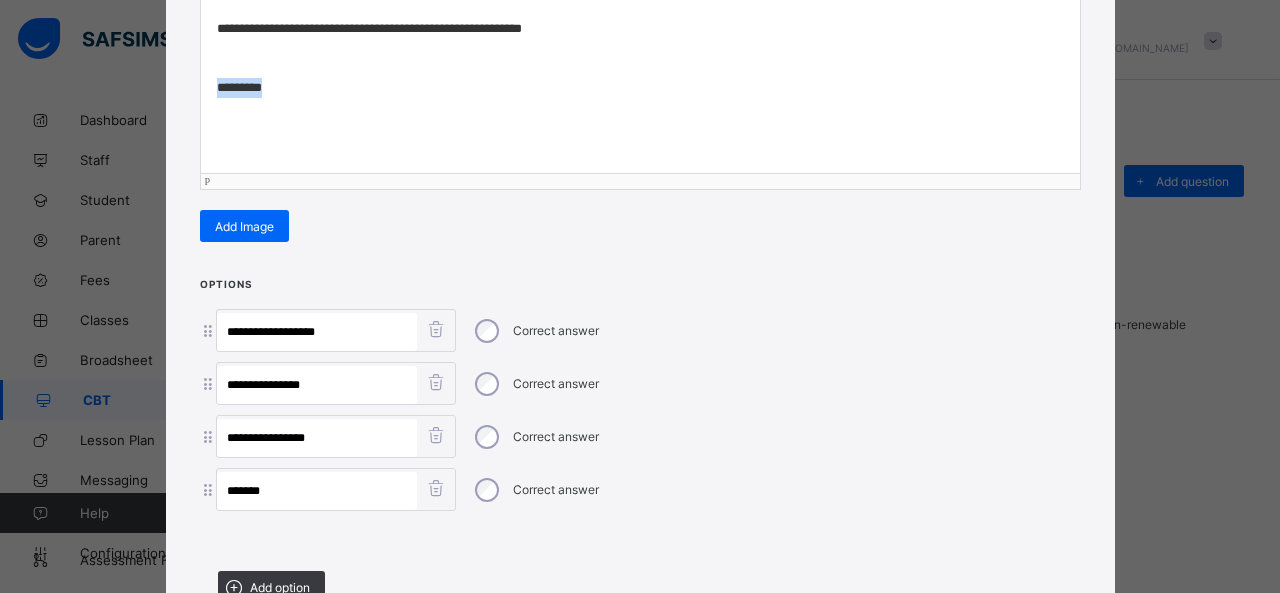 drag, startPoint x: 305, startPoint y: 72, endPoint x: 157, endPoint y: 69, distance: 148.0304 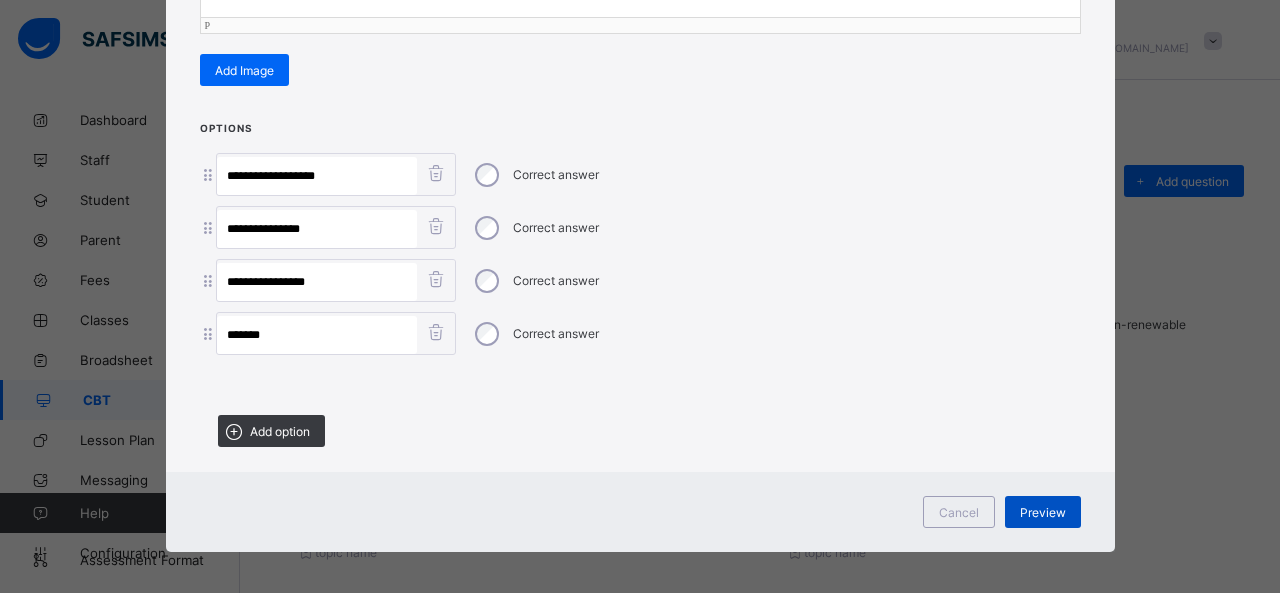 click on "Preview" at bounding box center (1043, 512) 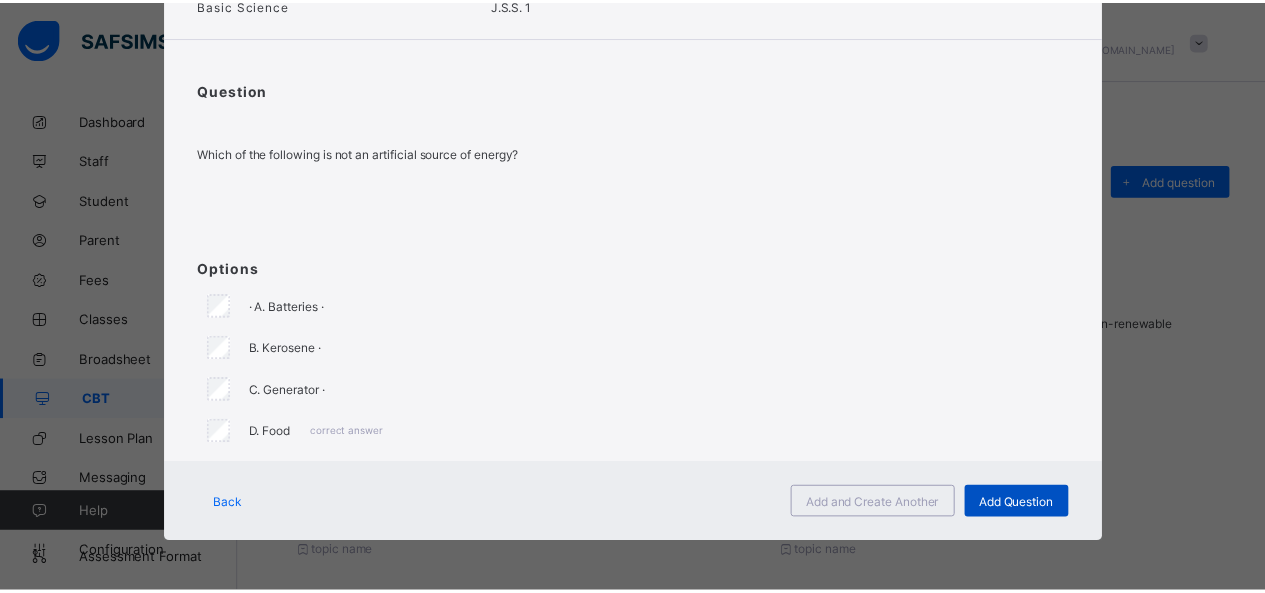 scroll, scrollTop: 124, scrollLeft: 0, axis: vertical 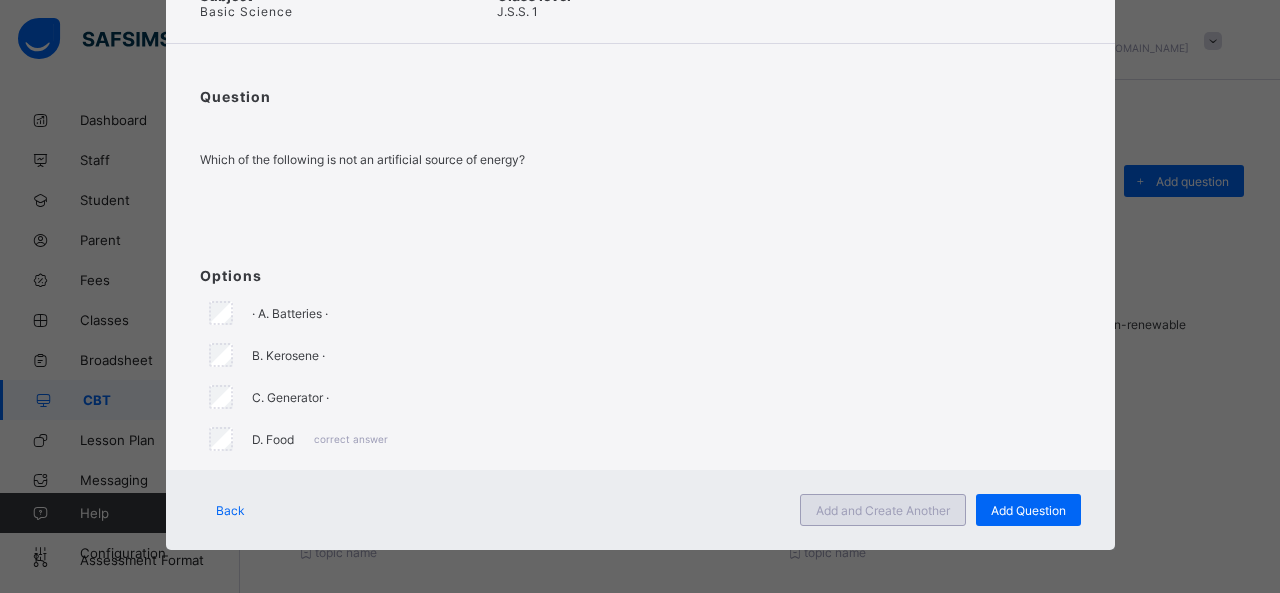 click on "Add and Create Another" at bounding box center [883, 510] 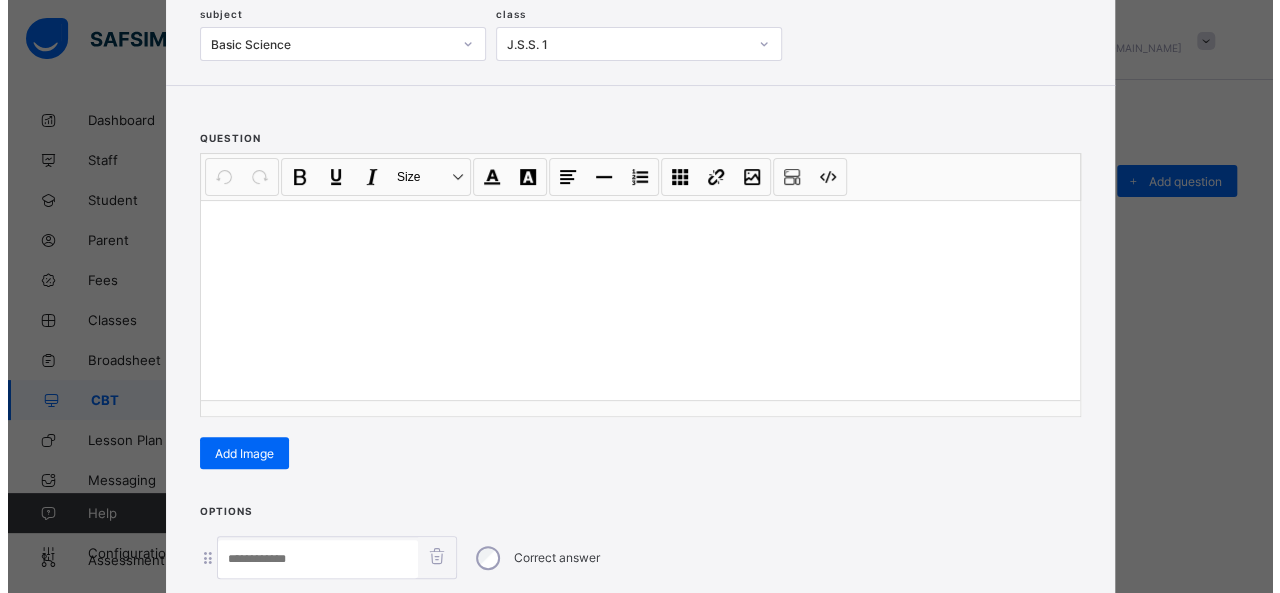 scroll, scrollTop: 128, scrollLeft: 0, axis: vertical 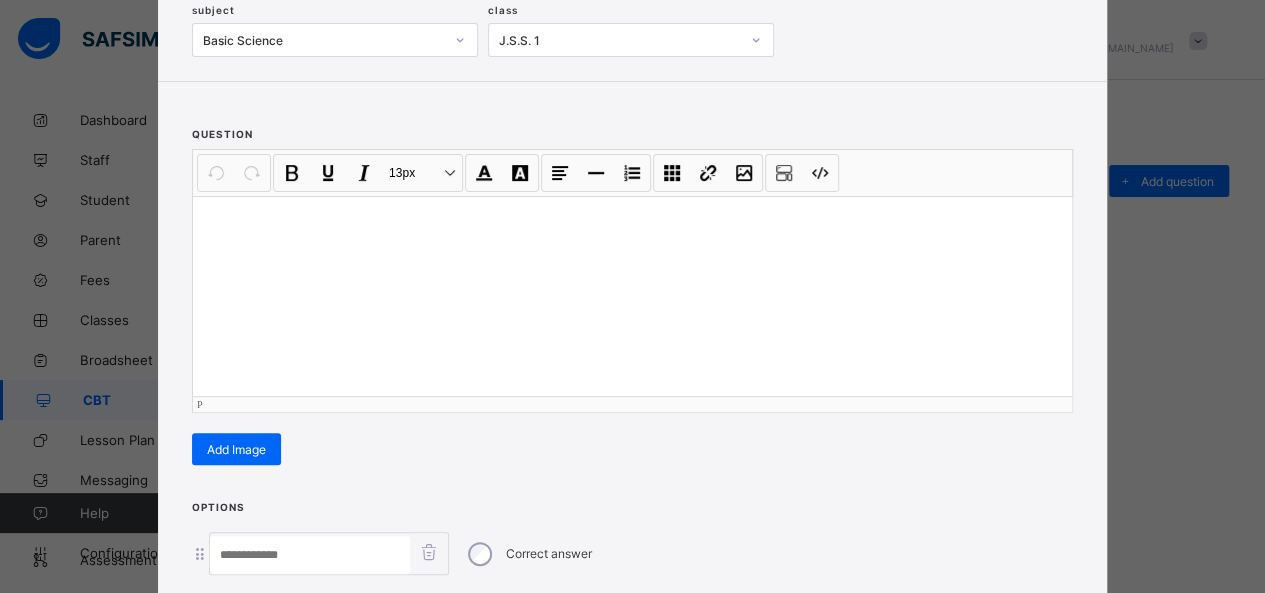 click at bounding box center [632, 296] 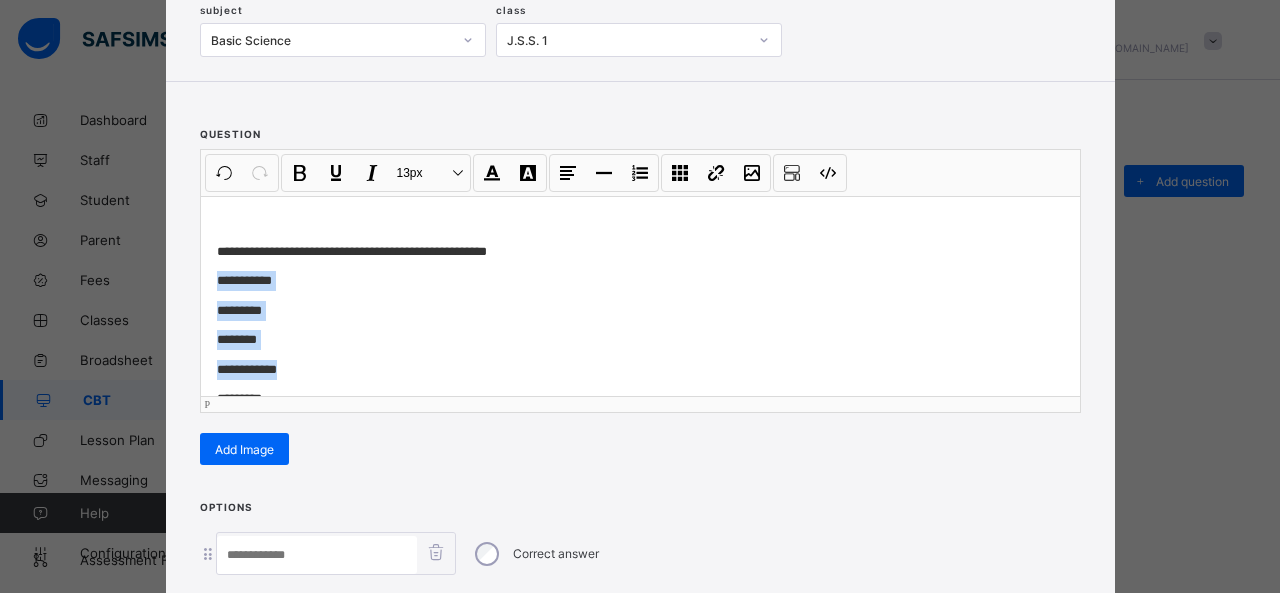 drag, startPoint x: 200, startPoint y: 277, endPoint x: 332, endPoint y: 363, distance: 157.54364 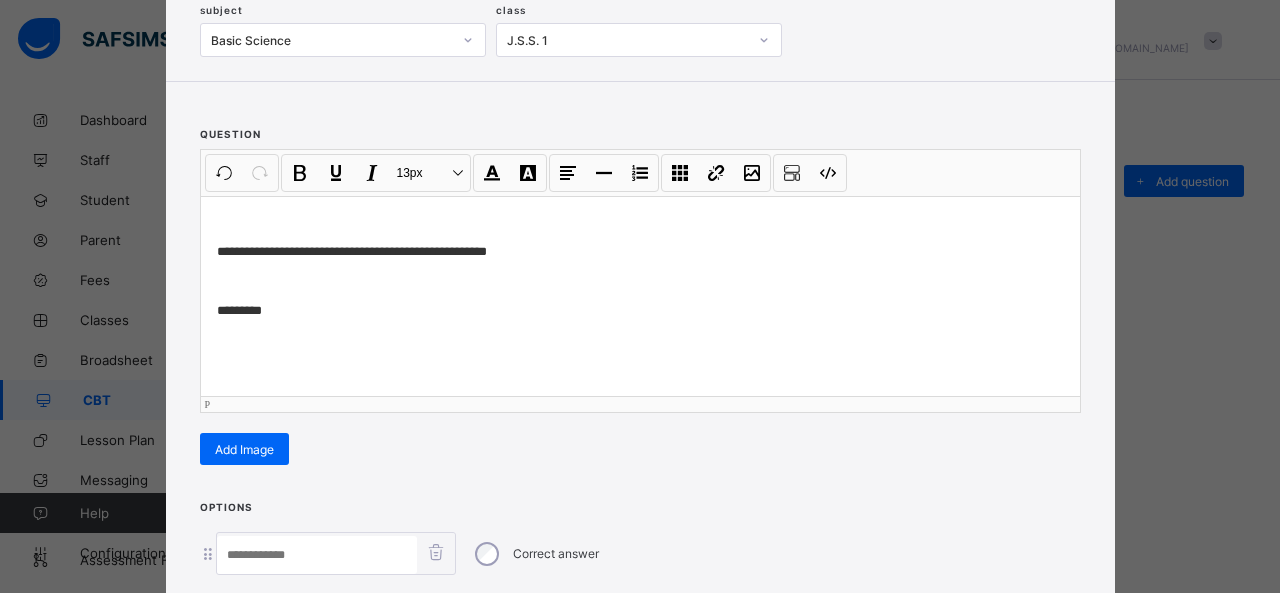 scroll, scrollTop: 351, scrollLeft: 0, axis: vertical 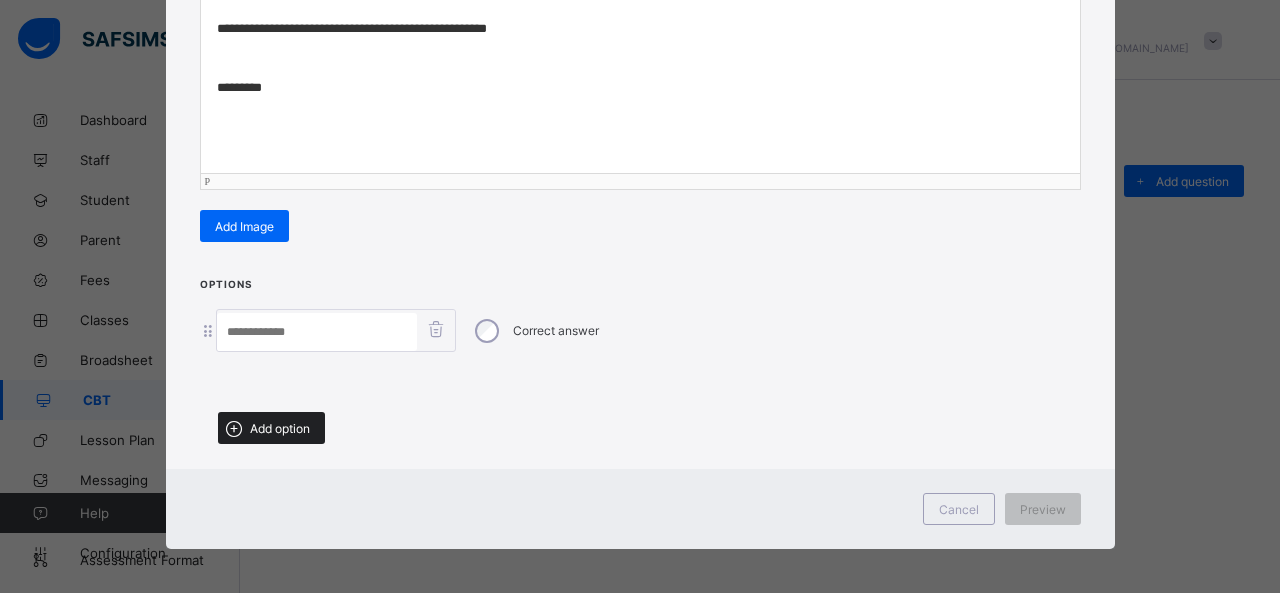 click on "Add option" at bounding box center [271, 428] 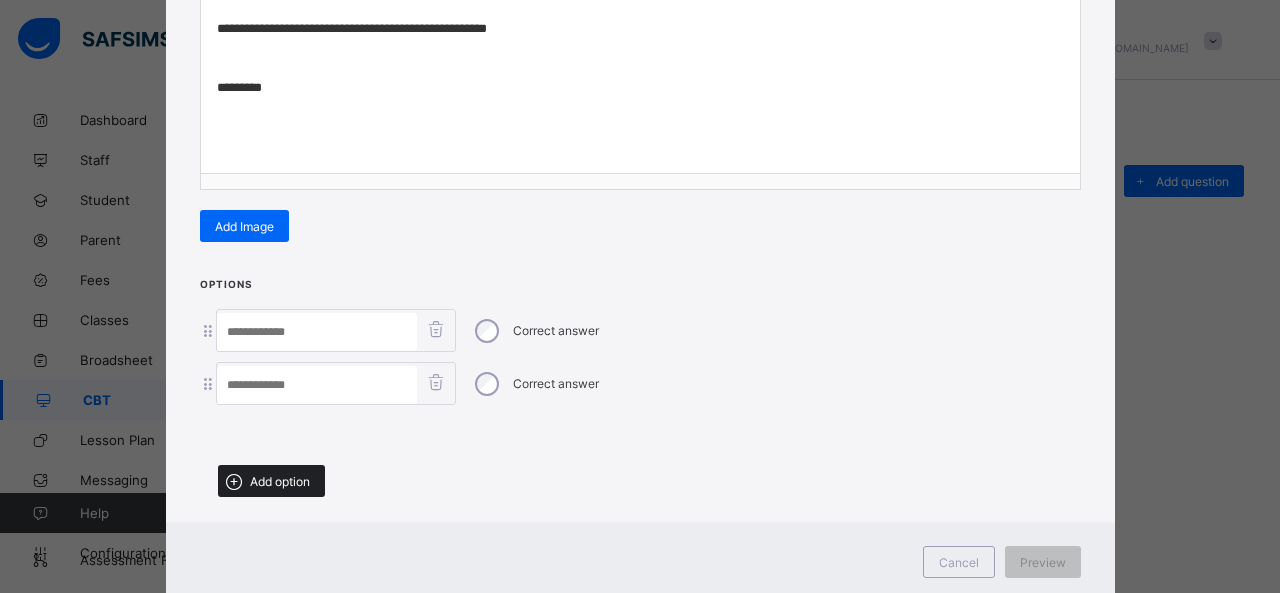 click on "Add option" at bounding box center (271, 481) 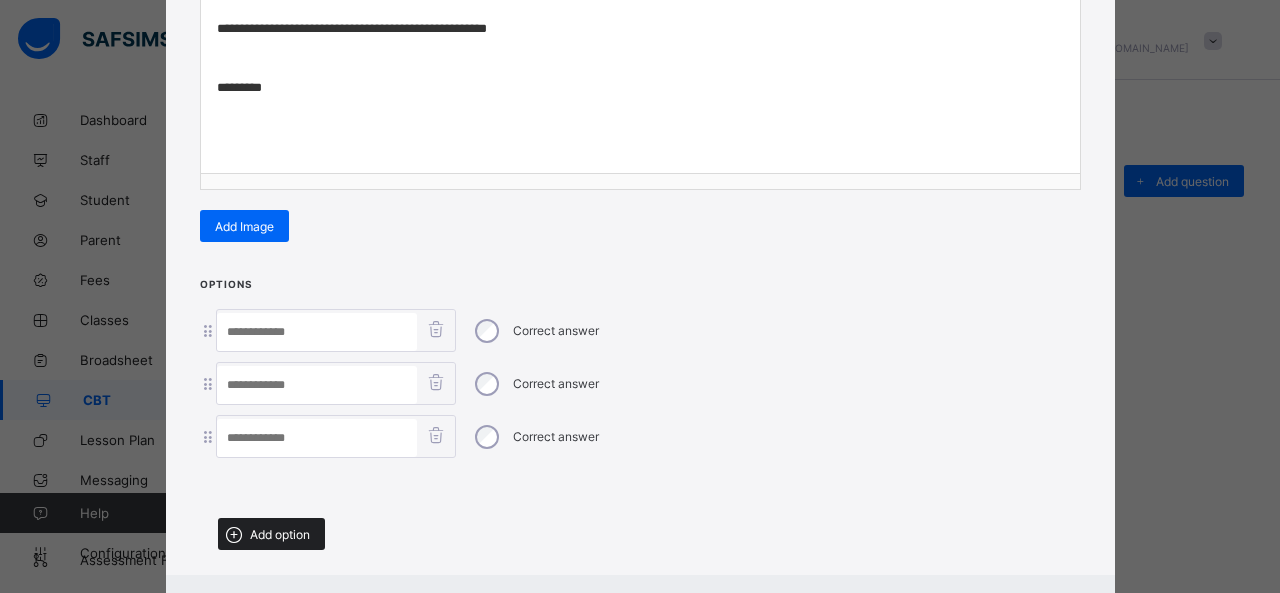 click on "Add option" at bounding box center [271, 534] 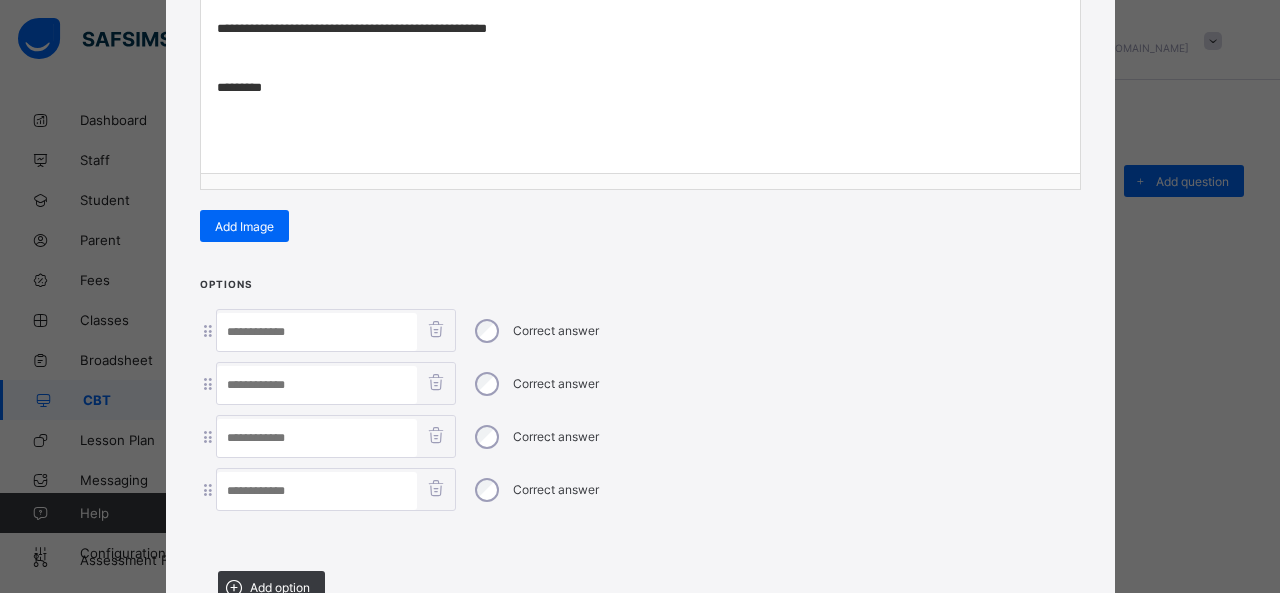 click at bounding box center (317, 332) 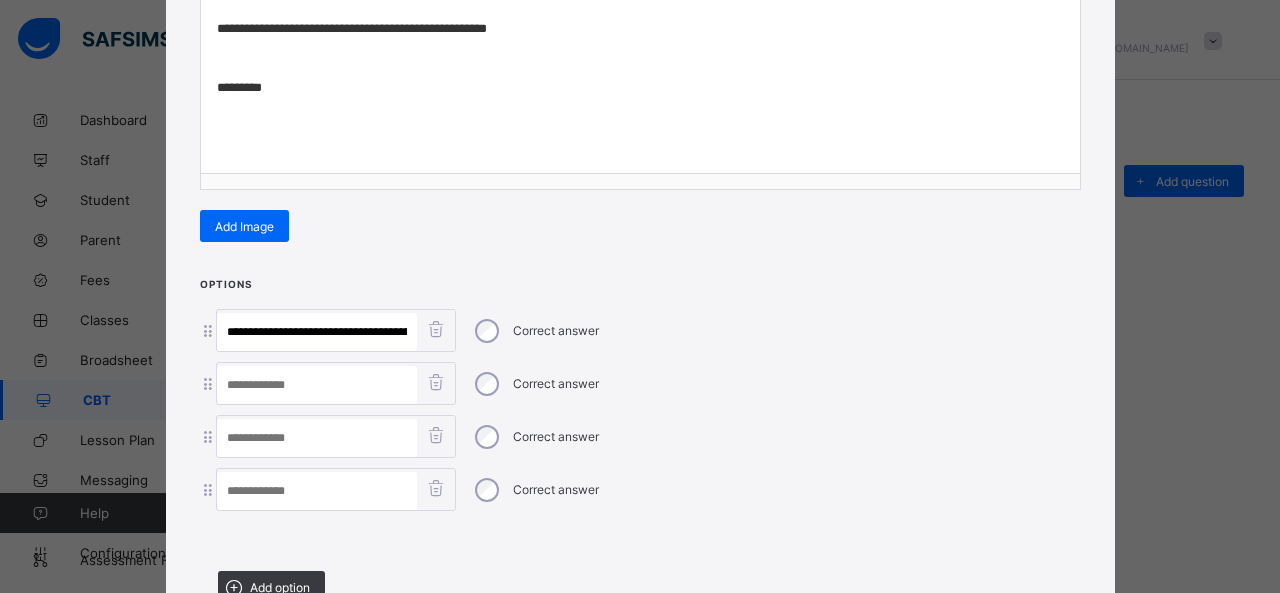 scroll, scrollTop: 0, scrollLeft: 56, axis: horizontal 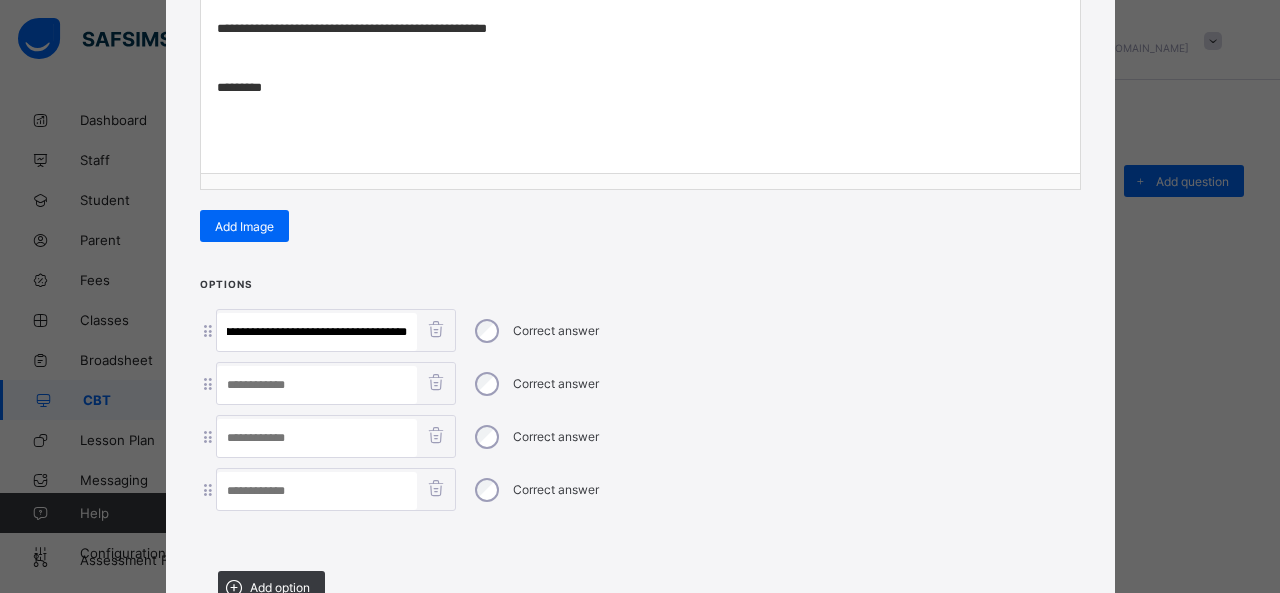 drag, startPoint x: 286, startPoint y: 330, endPoint x: 796, endPoint y: 370, distance: 511.56622 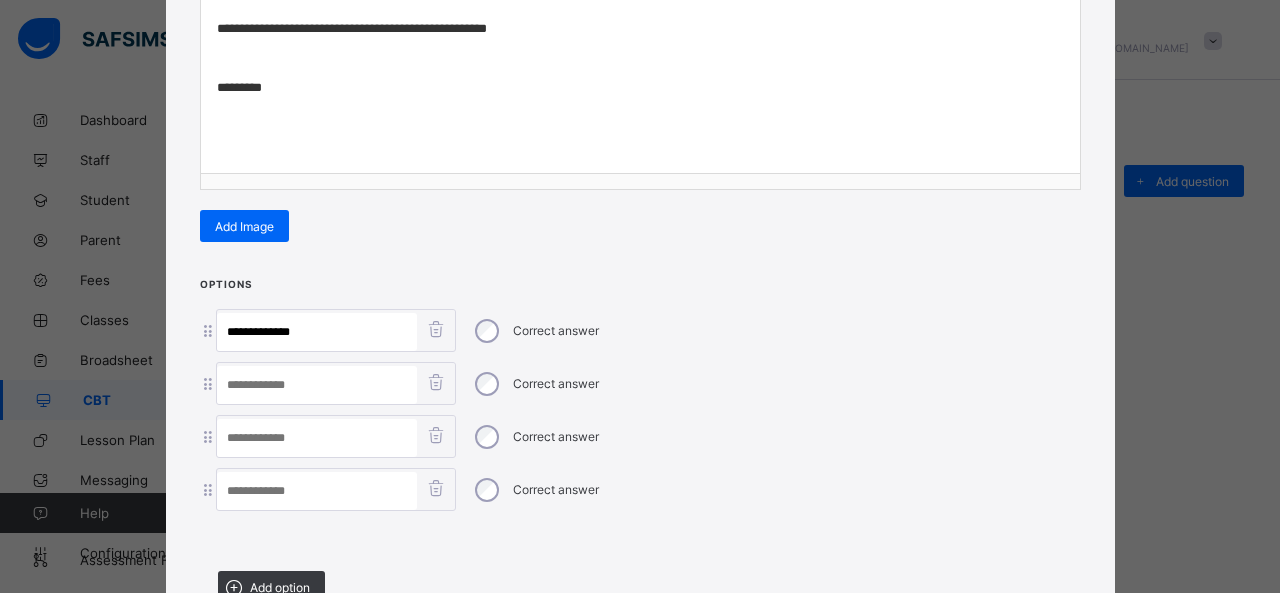 scroll, scrollTop: 0, scrollLeft: 0, axis: both 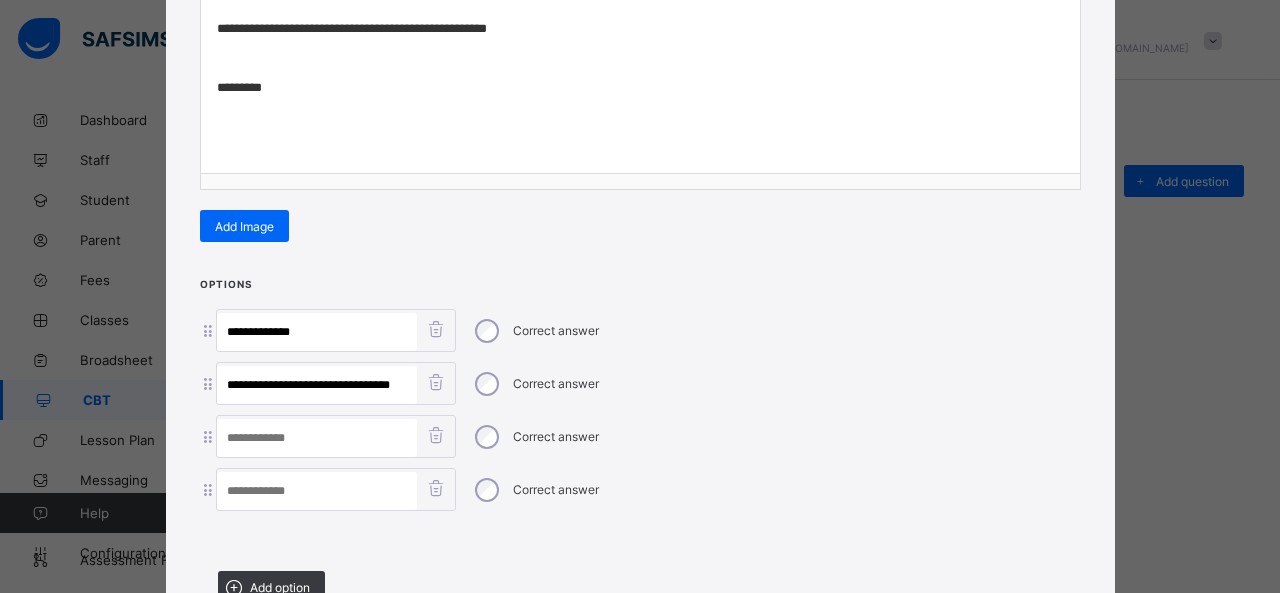 drag, startPoint x: 279, startPoint y: 373, endPoint x: 899, endPoint y: 368, distance: 620.02014 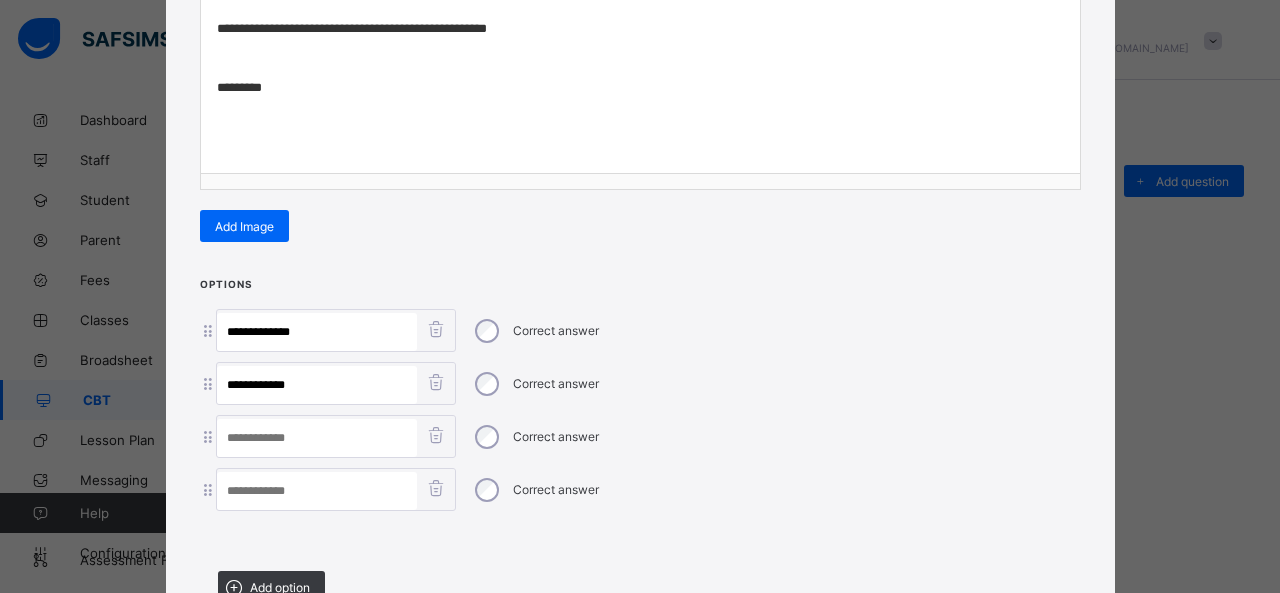 type on "**********" 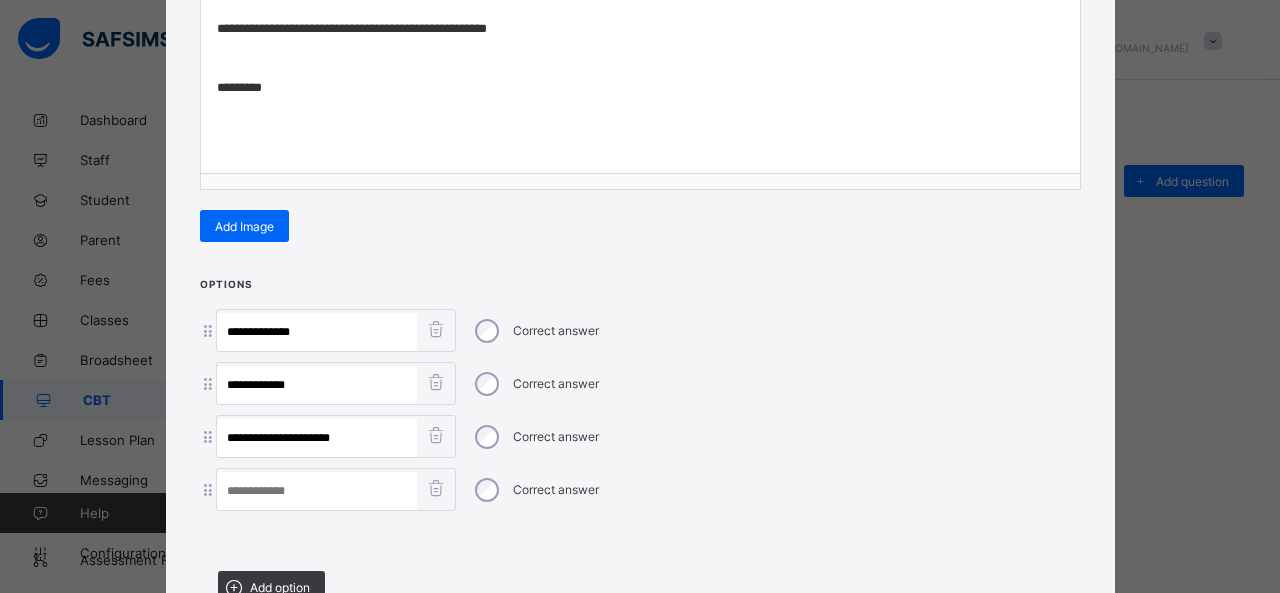drag, startPoint x: 278, startPoint y: 432, endPoint x: 386, endPoint y: 445, distance: 108.779594 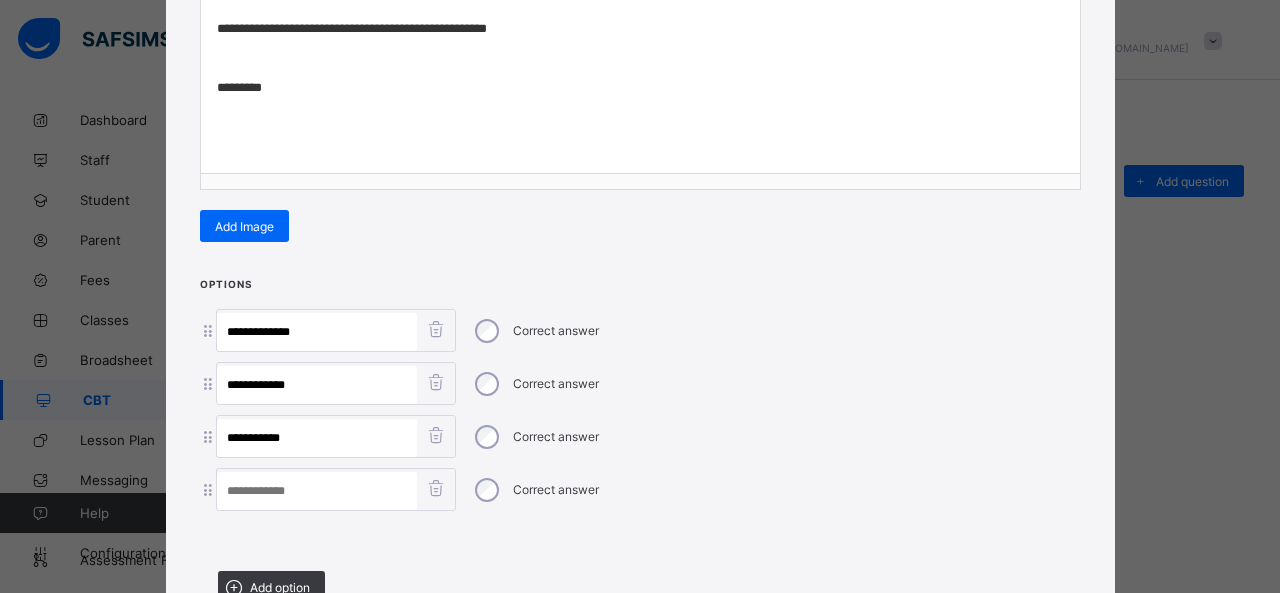 type on "*********" 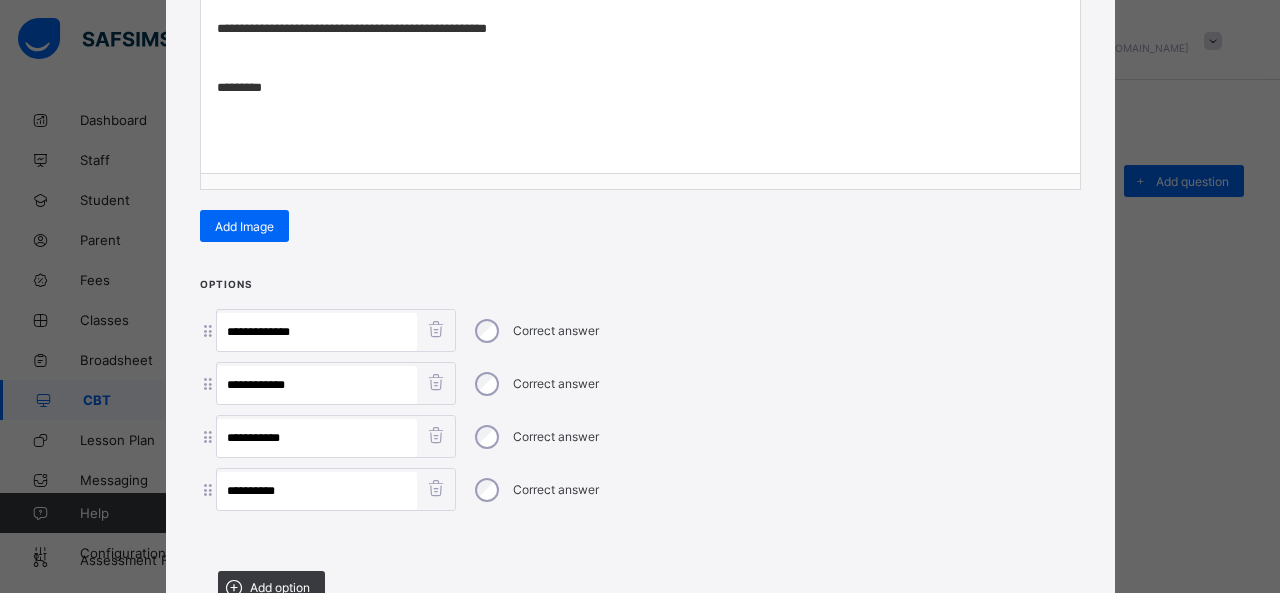 type on "**********" 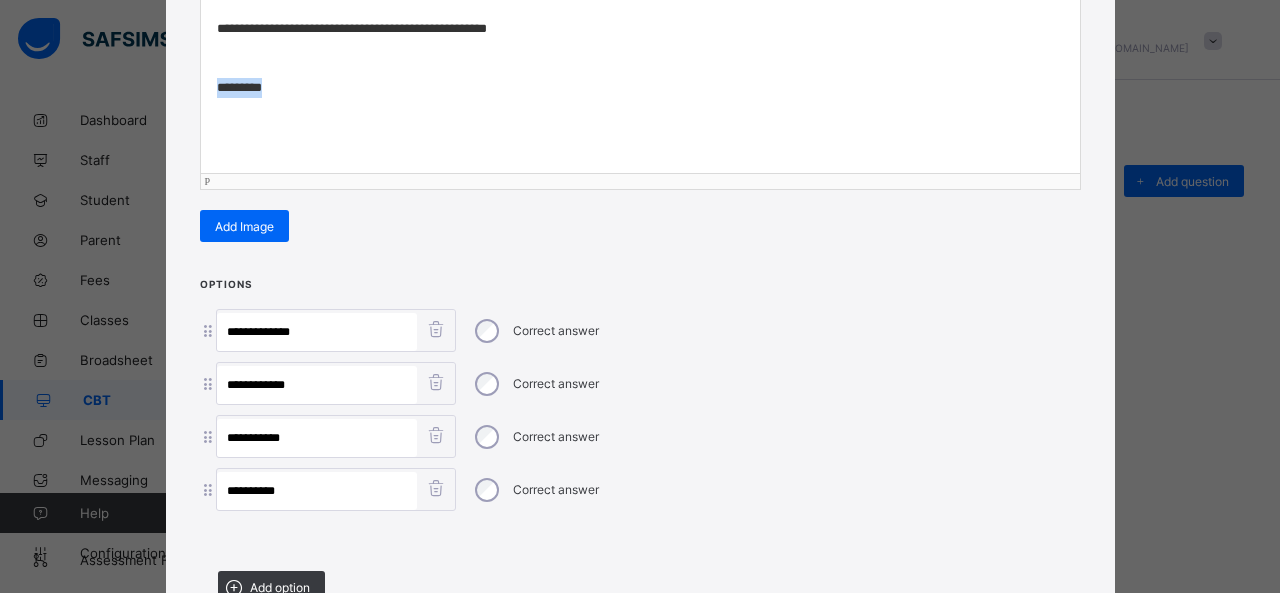 drag, startPoint x: 296, startPoint y: 83, endPoint x: 126, endPoint y: 90, distance: 170.14406 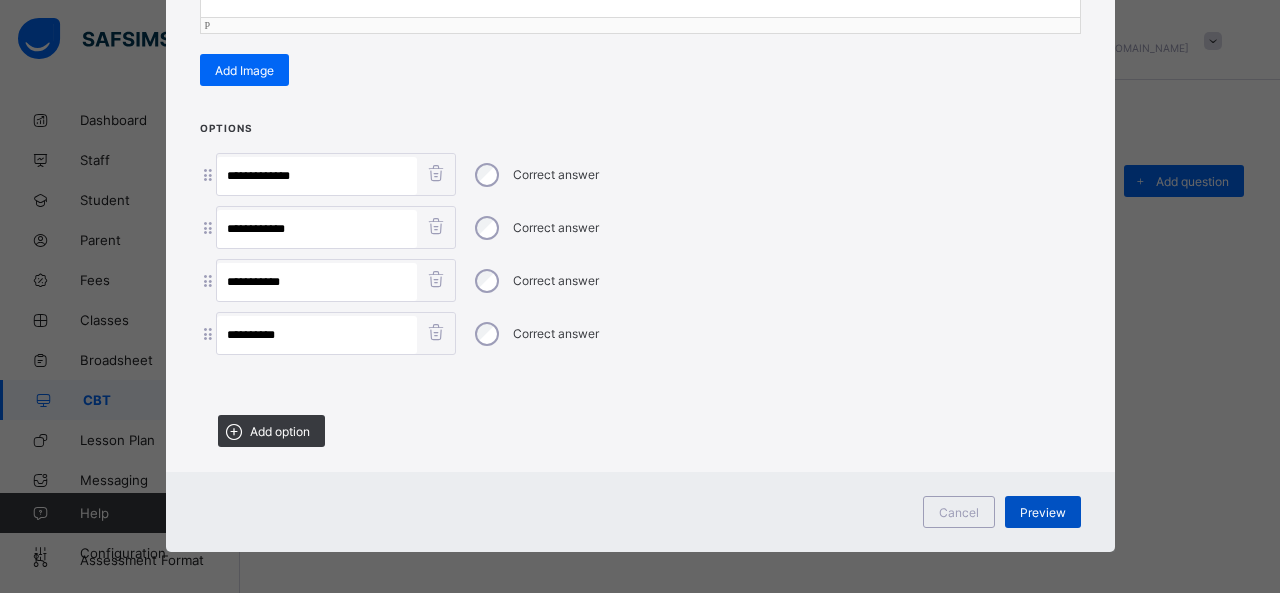 click on "Preview" at bounding box center [1043, 512] 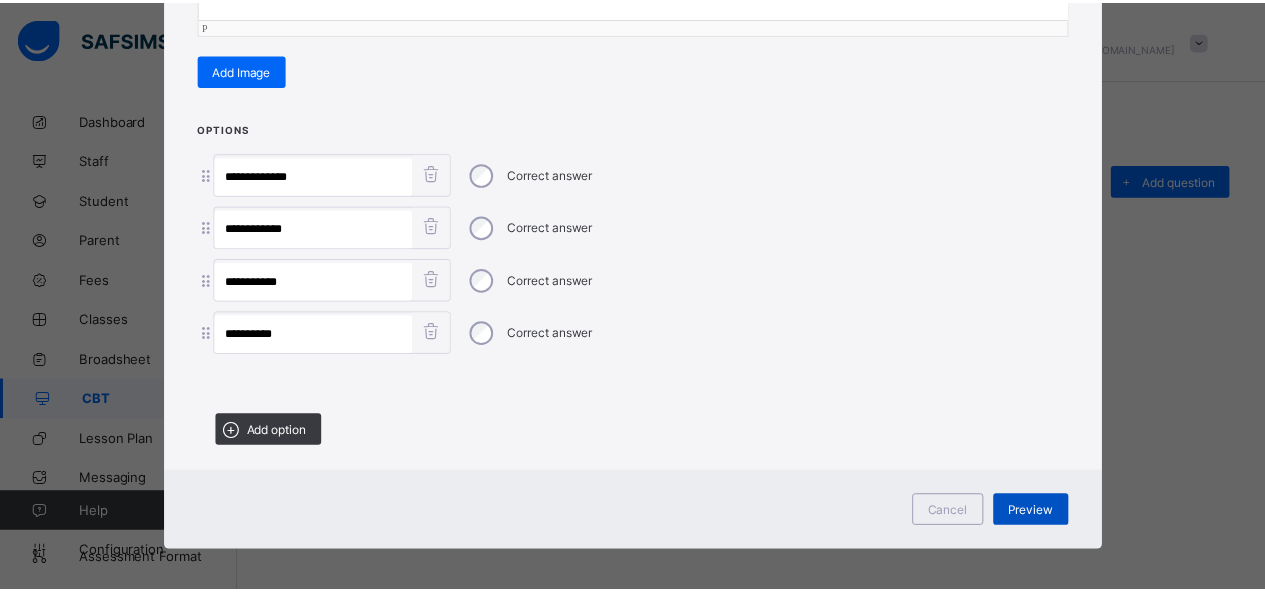 scroll, scrollTop: 124, scrollLeft: 0, axis: vertical 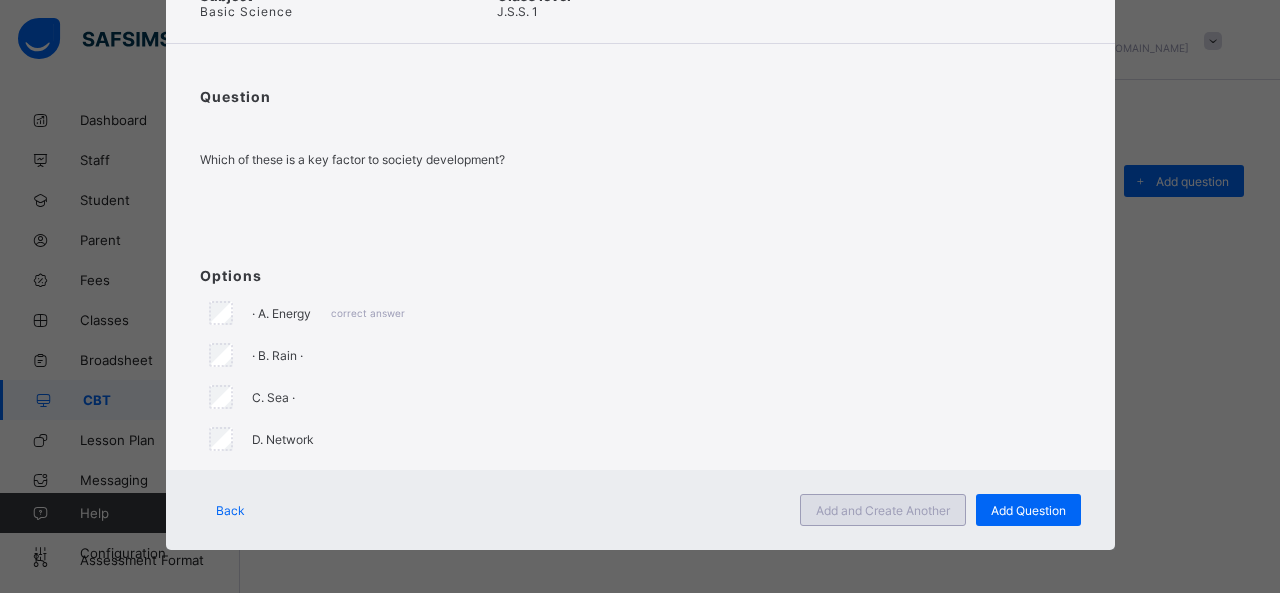 click on "Add and Create Another" at bounding box center (883, 510) 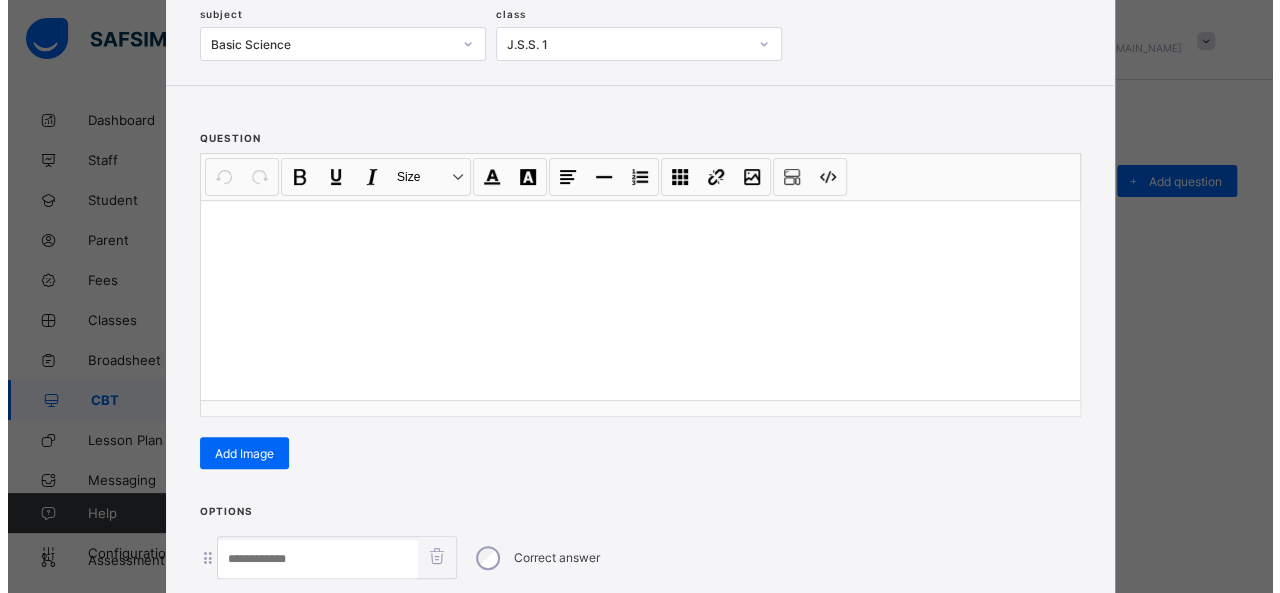 scroll, scrollTop: 128, scrollLeft: 0, axis: vertical 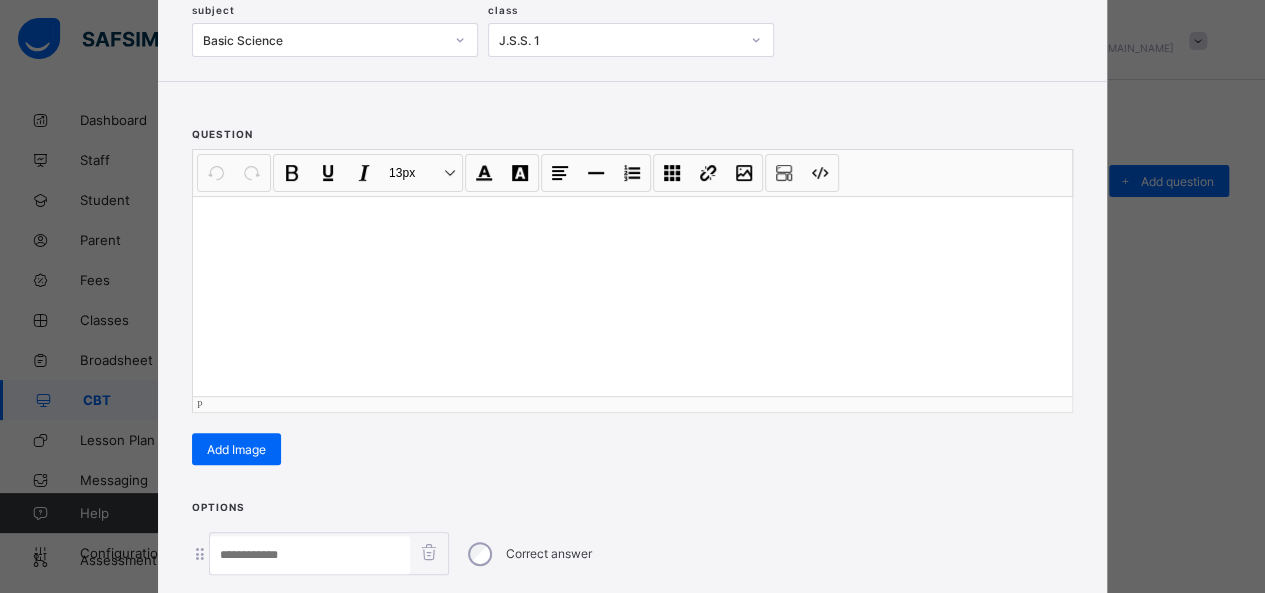 click at bounding box center [632, 296] 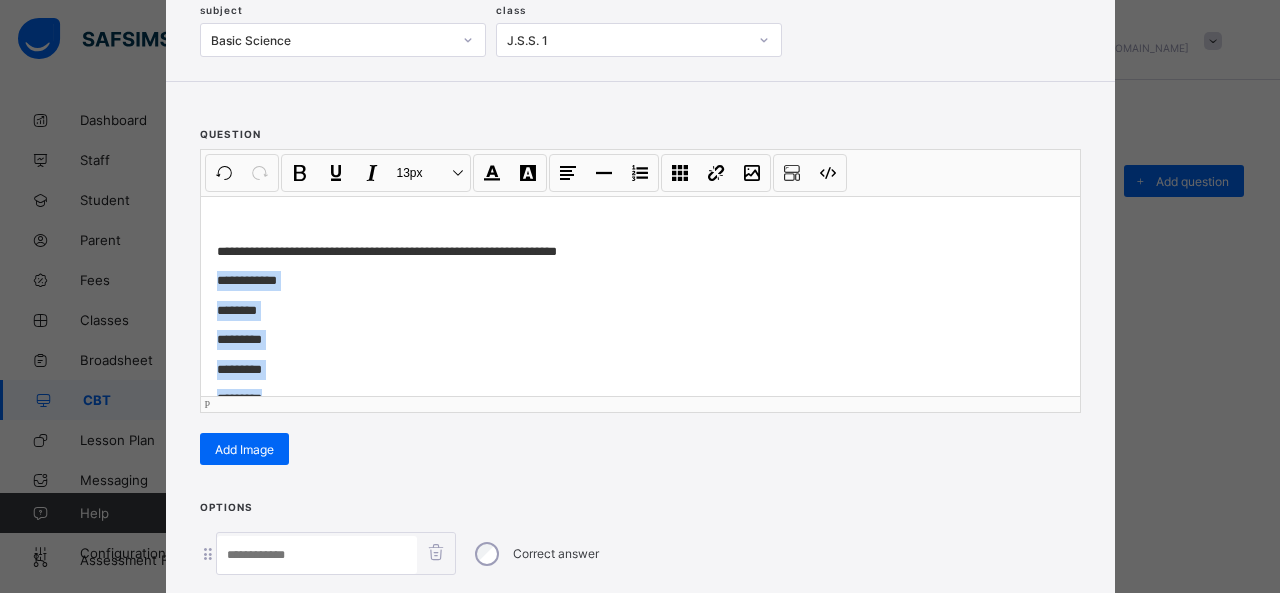 scroll, scrollTop: 38, scrollLeft: 0, axis: vertical 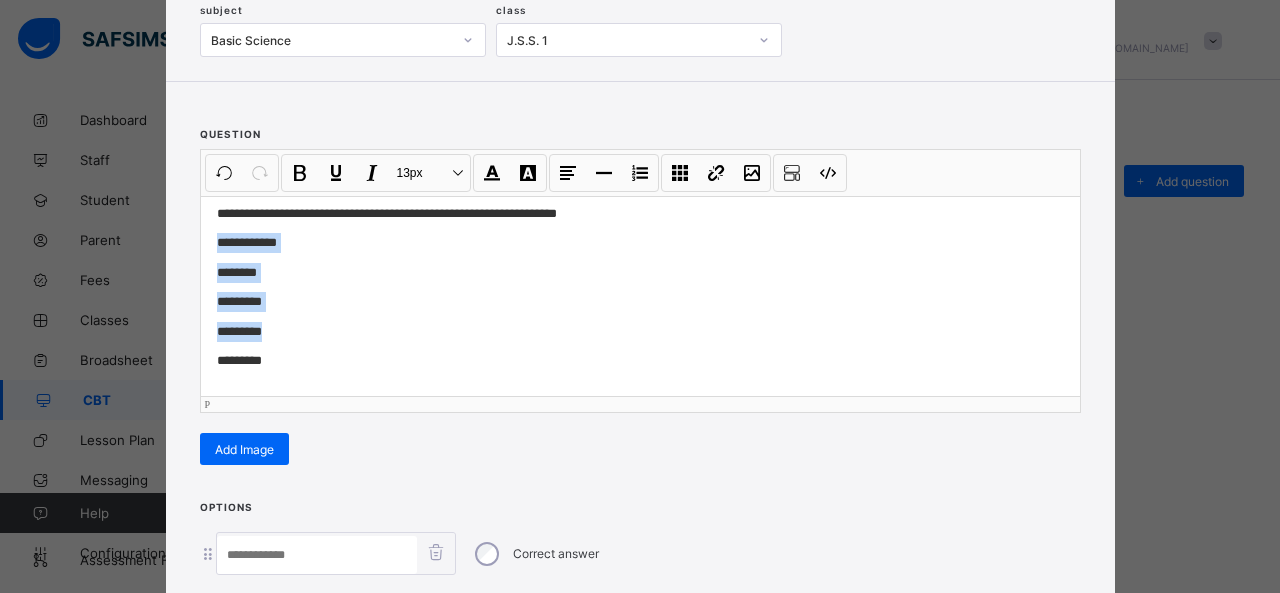 drag, startPoint x: 208, startPoint y: 273, endPoint x: 272, endPoint y: 317, distance: 77.665955 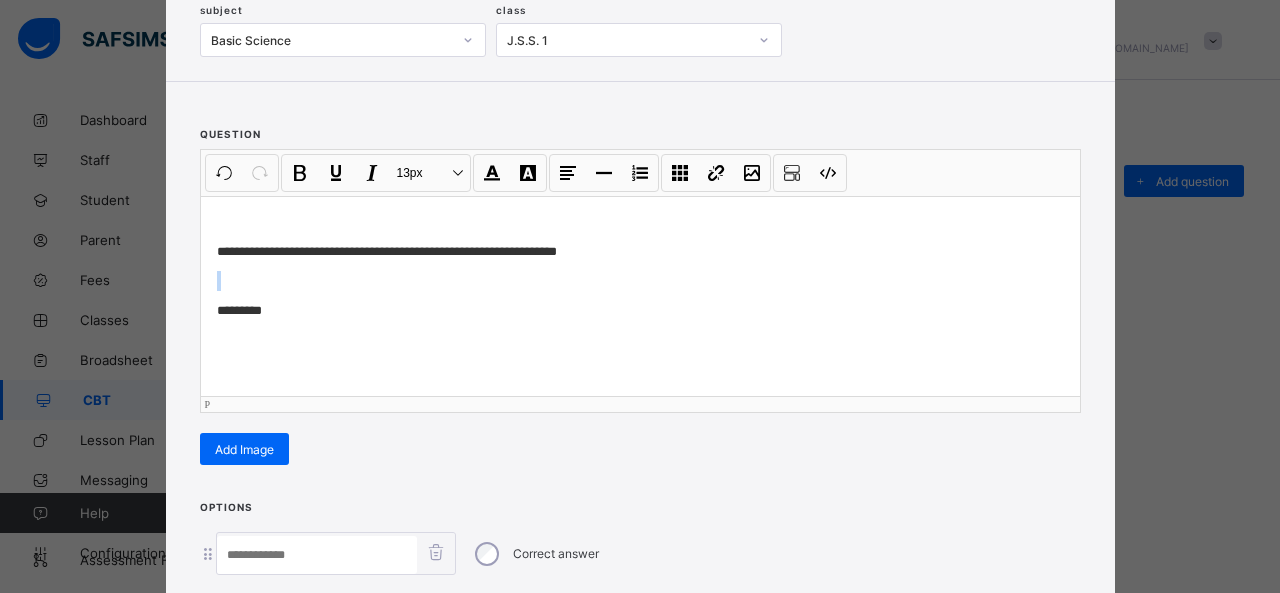 scroll, scrollTop: 0, scrollLeft: 0, axis: both 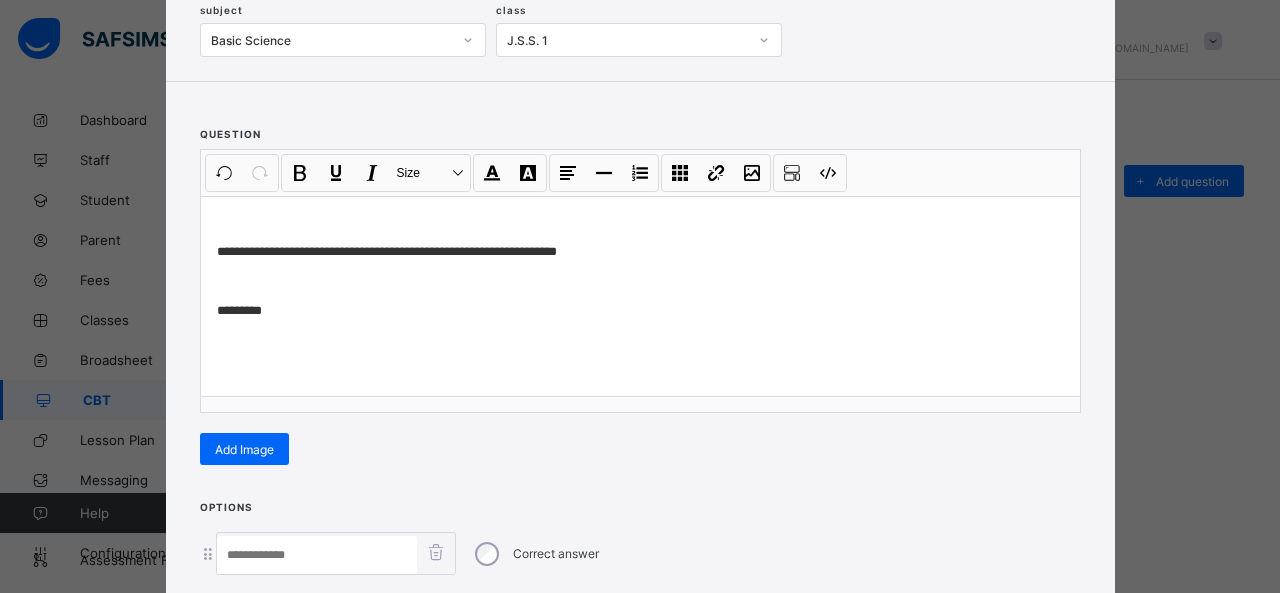 click at bounding box center [317, 555] 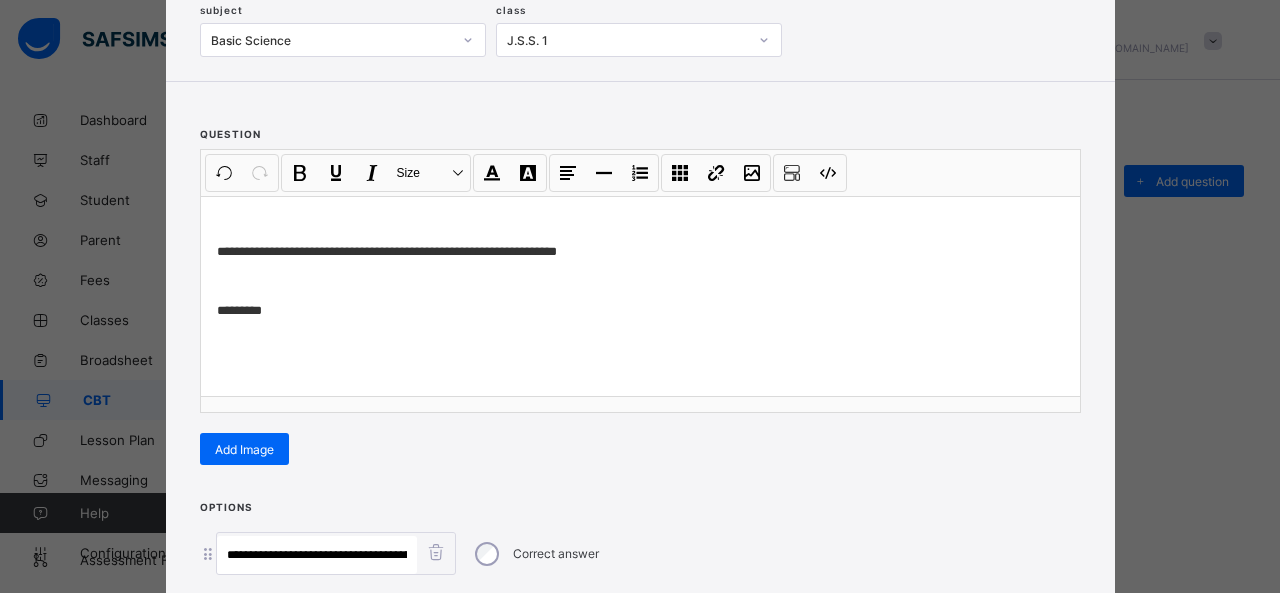 scroll, scrollTop: 0, scrollLeft: 42, axis: horizontal 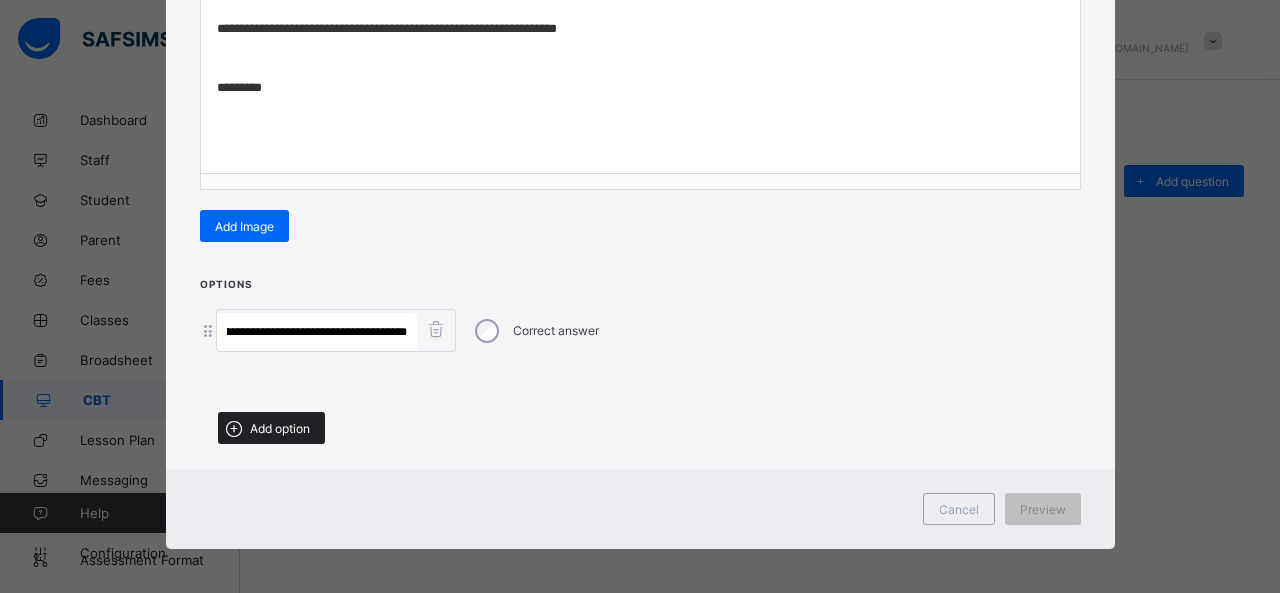 click on "Add option" at bounding box center [271, 428] 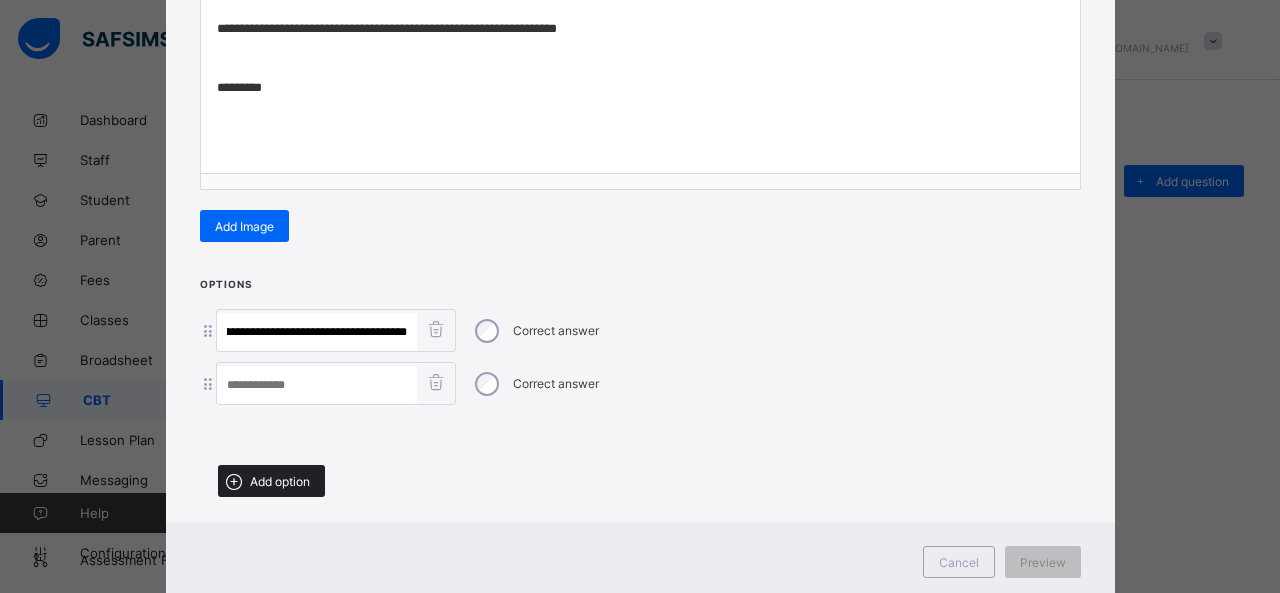 scroll, scrollTop: 0, scrollLeft: 0, axis: both 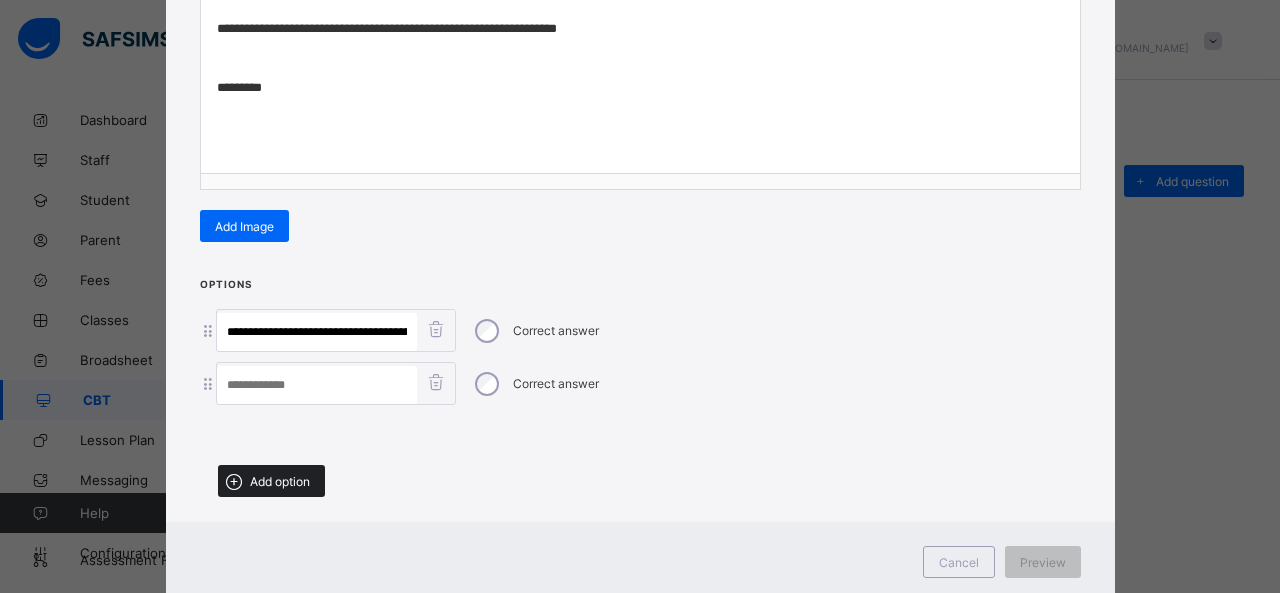 click on "Add option" at bounding box center (280, 481) 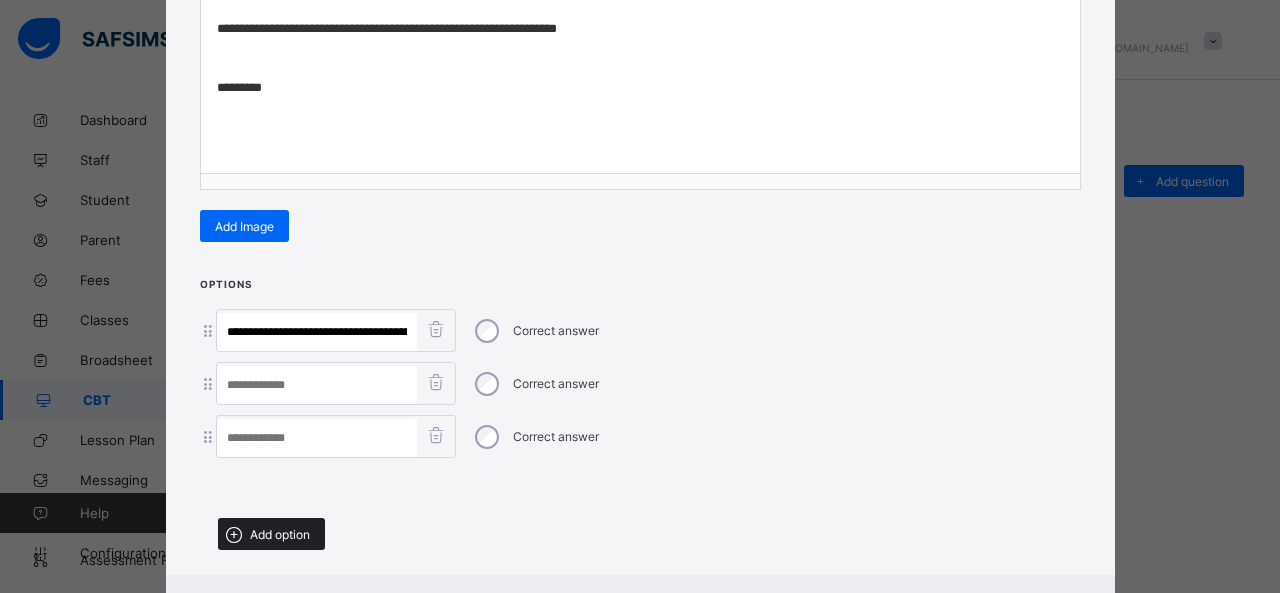click on "Add option" at bounding box center (280, 534) 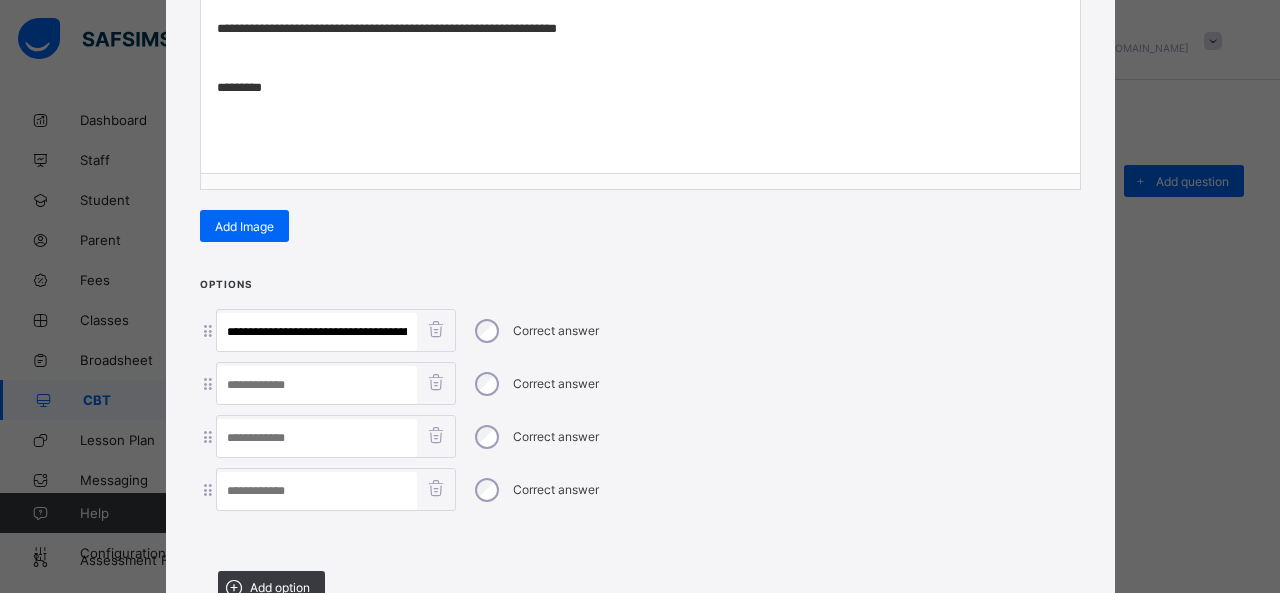 scroll, scrollTop: 0, scrollLeft: 42, axis: horizontal 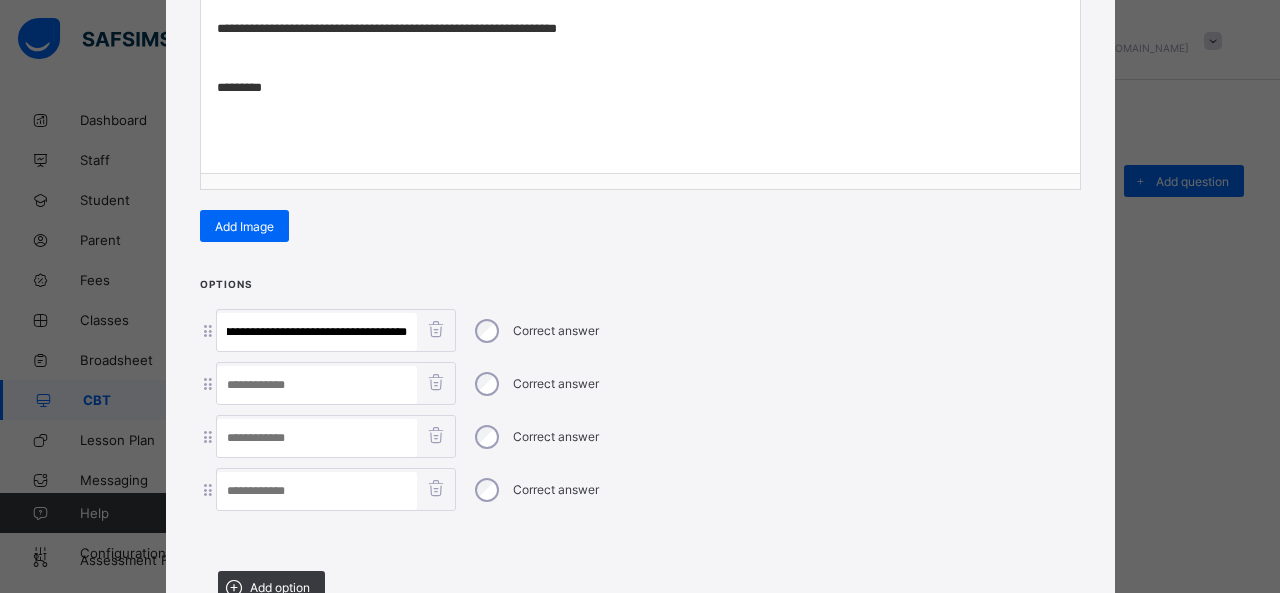 drag, startPoint x: 288, startPoint y: 328, endPoint x: 717, endPoint y: 355, distance: 429.84882 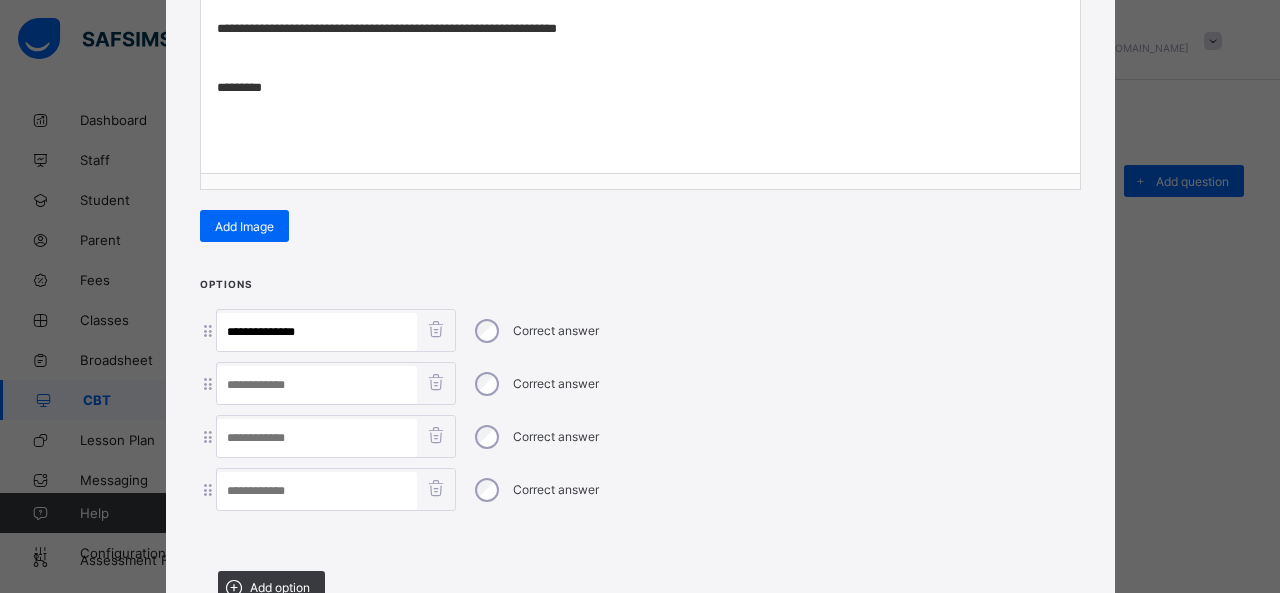 scroll, scrollTop: 0, scrollLeft: 0, axis: both 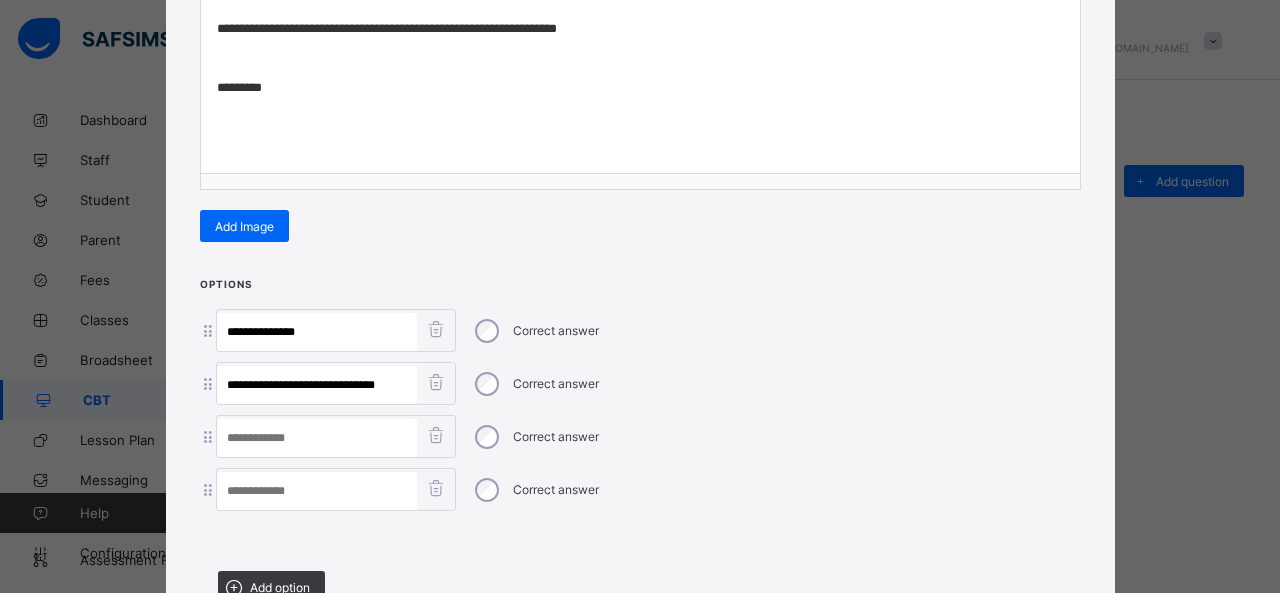 drag, startPoint x: 277, startPoint y: 373, endPoint x: 621, endPoint y: 370, distance: 344.0131 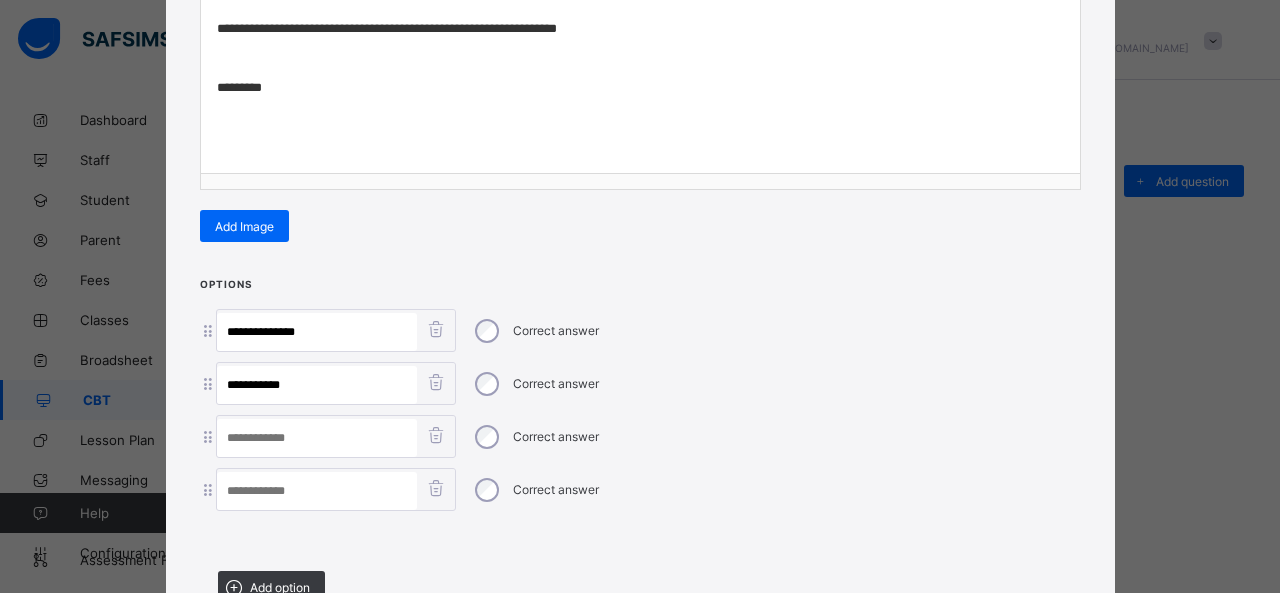 type on "**********" 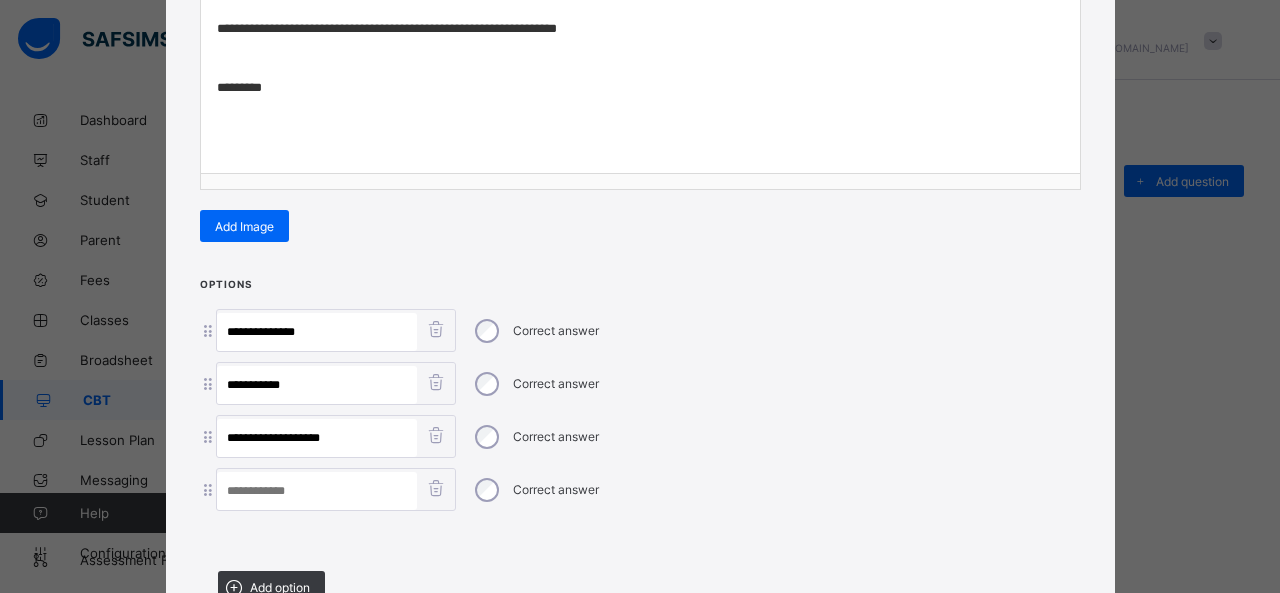 drag, startPoint x: 282, startPoint y: 429, endPoint x: 458, endPoint y: 438, distance: 176.22997 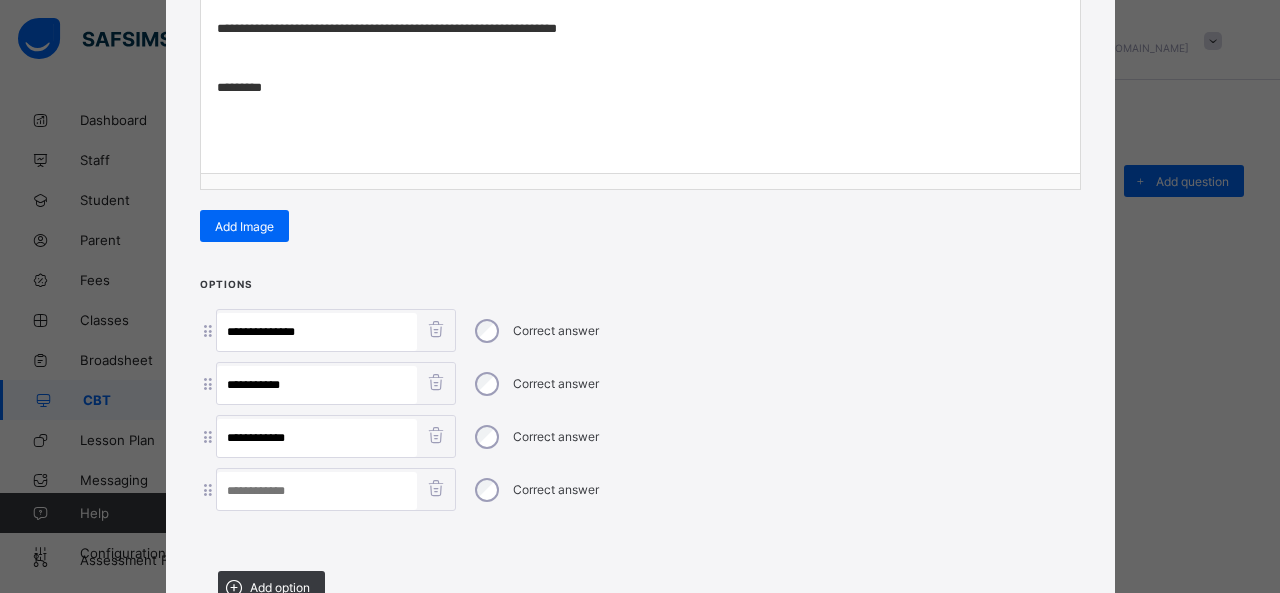 type on "**********" 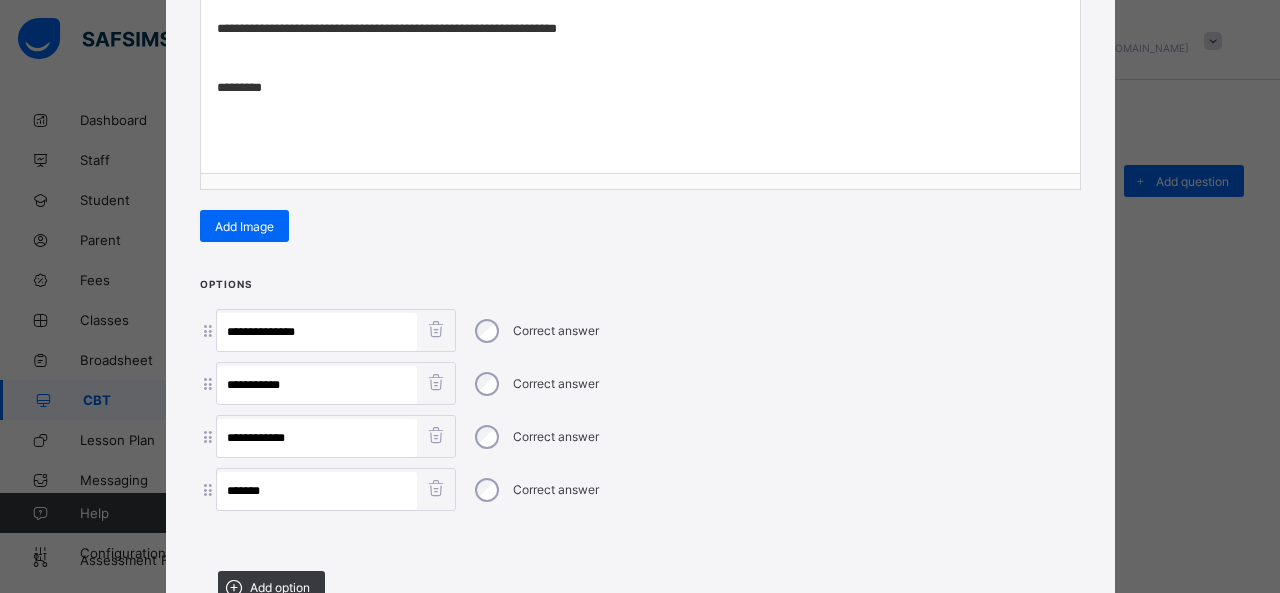 type on "*******" 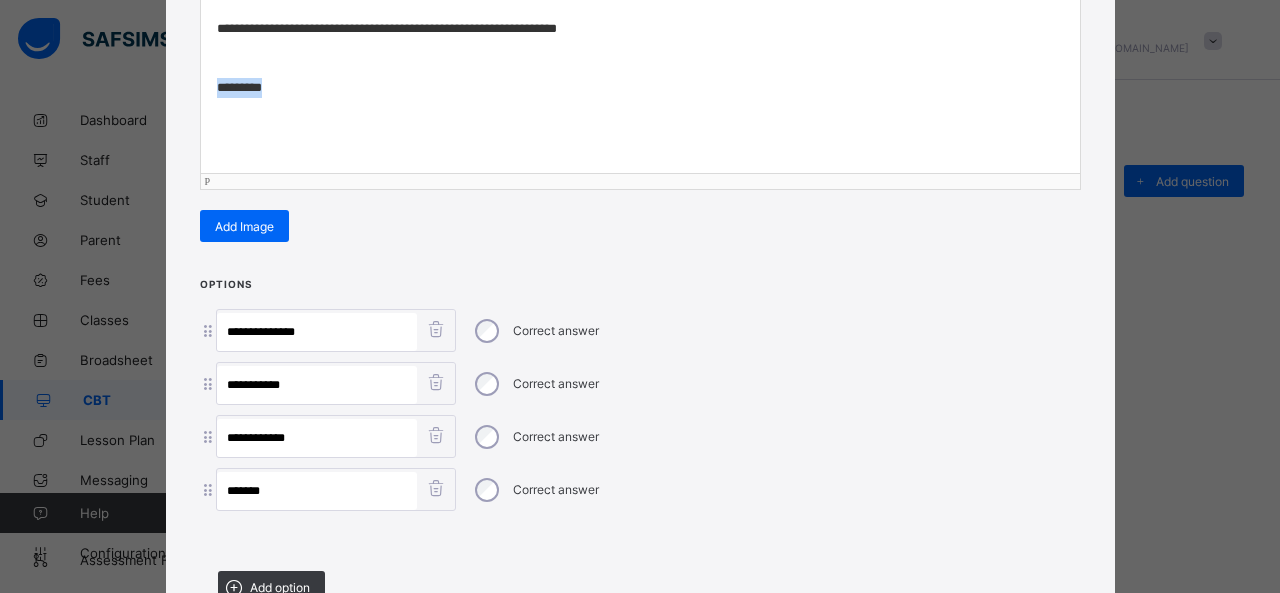 drag, startPoint x: 306, startPoint y: 89, endPoint x: 122, endPoint y: 85, distance: 184.04347 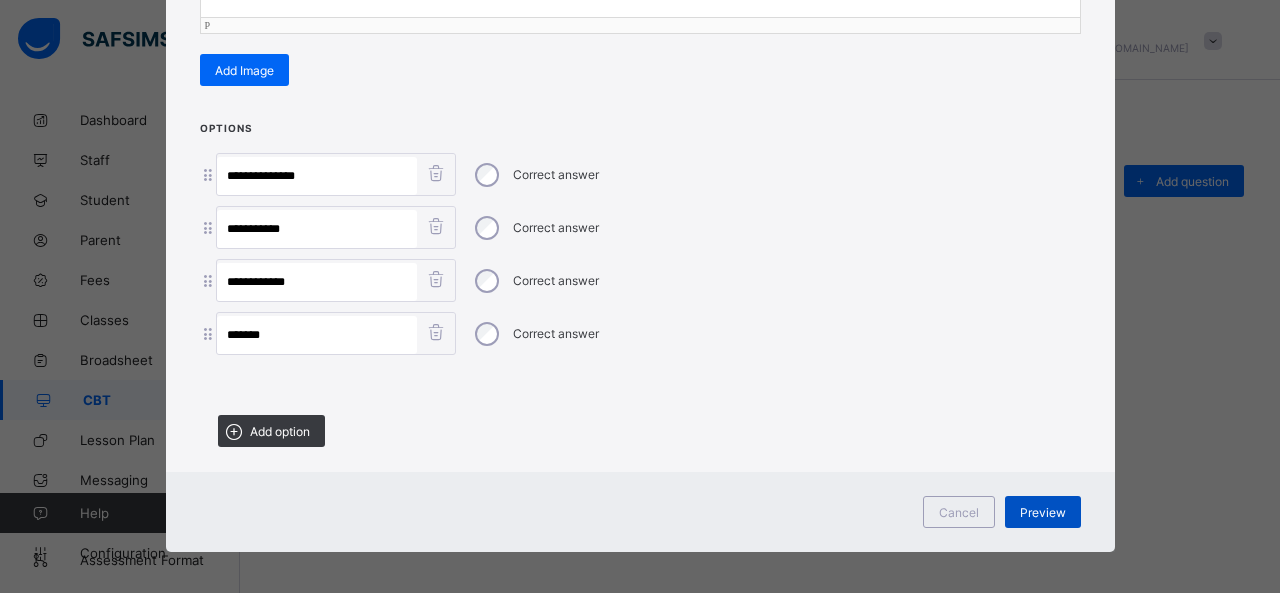 click on "Preview" at bounding box center (1043, 512) 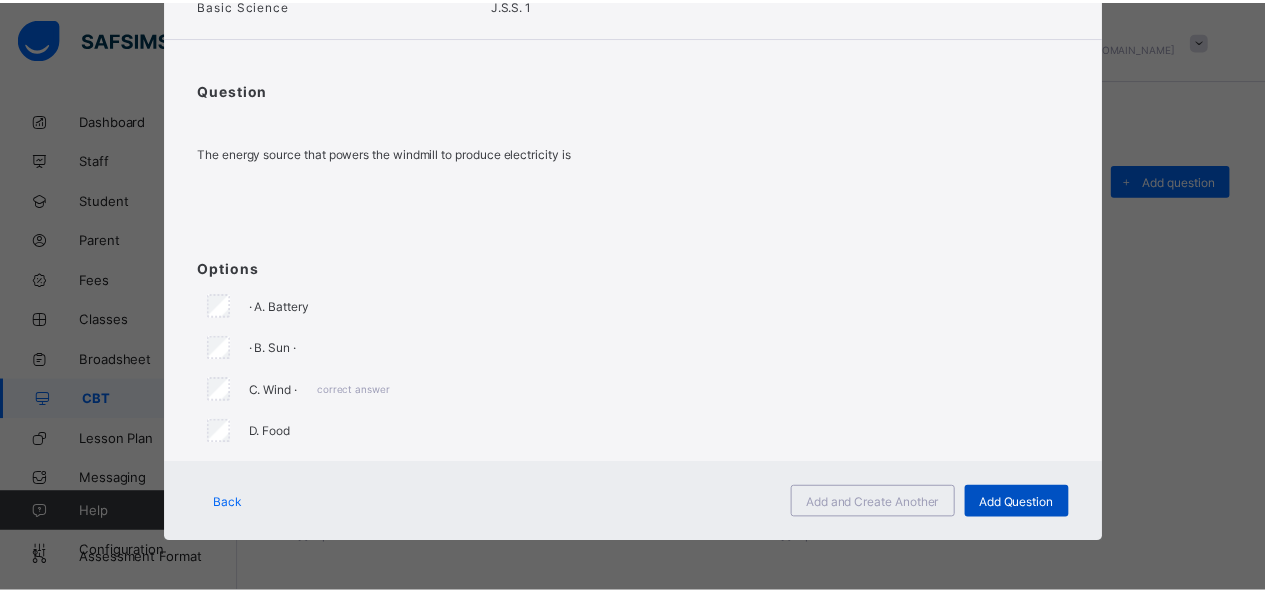scroll, scrollTop: 124, scrollLeft: 0, axis: vertical 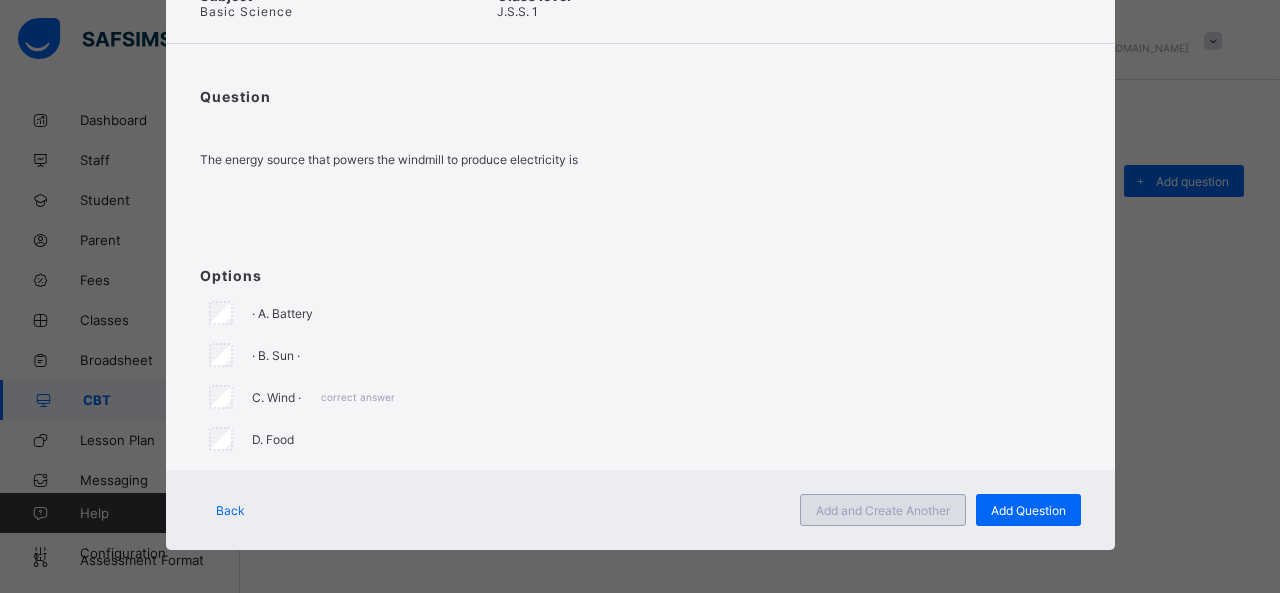 click on "Add and Create Another" at bounding box center (883, 510) 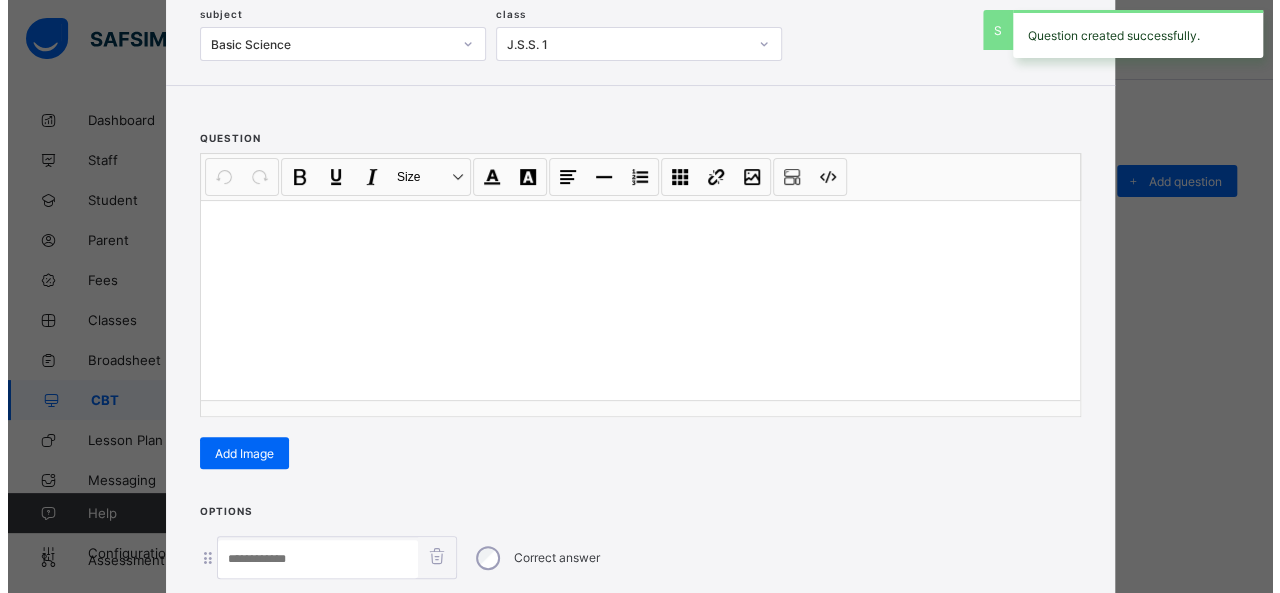 scroll, scrollTop: 128, scrollLeft: 0, axis: vertical 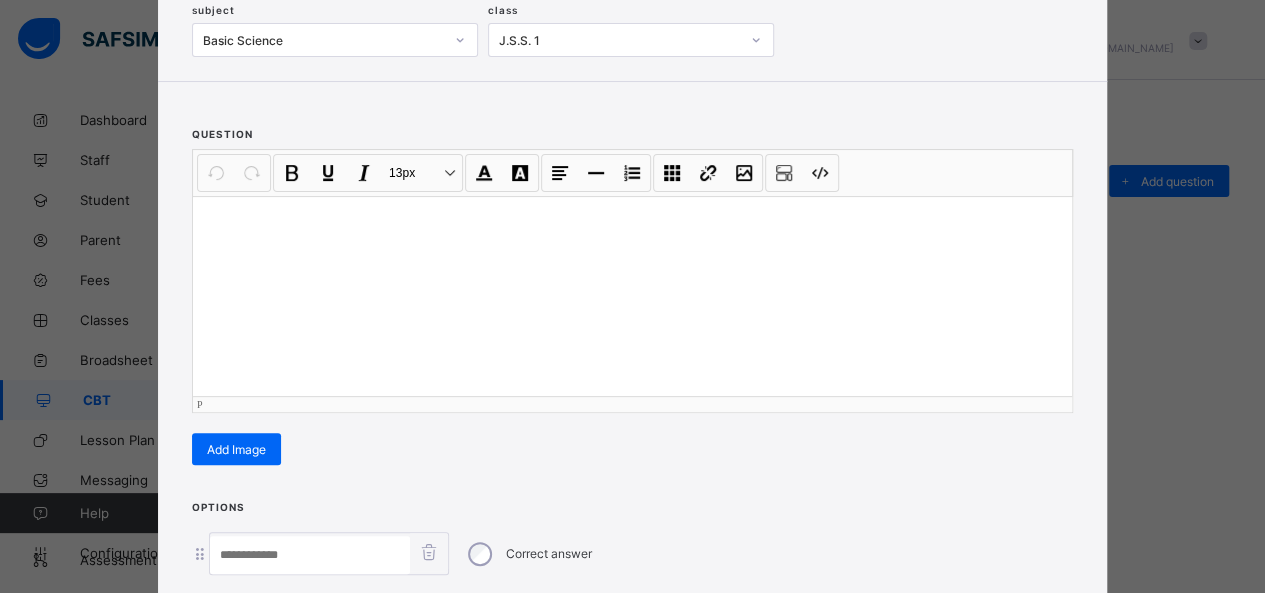 click at bounding box center (632, 296) 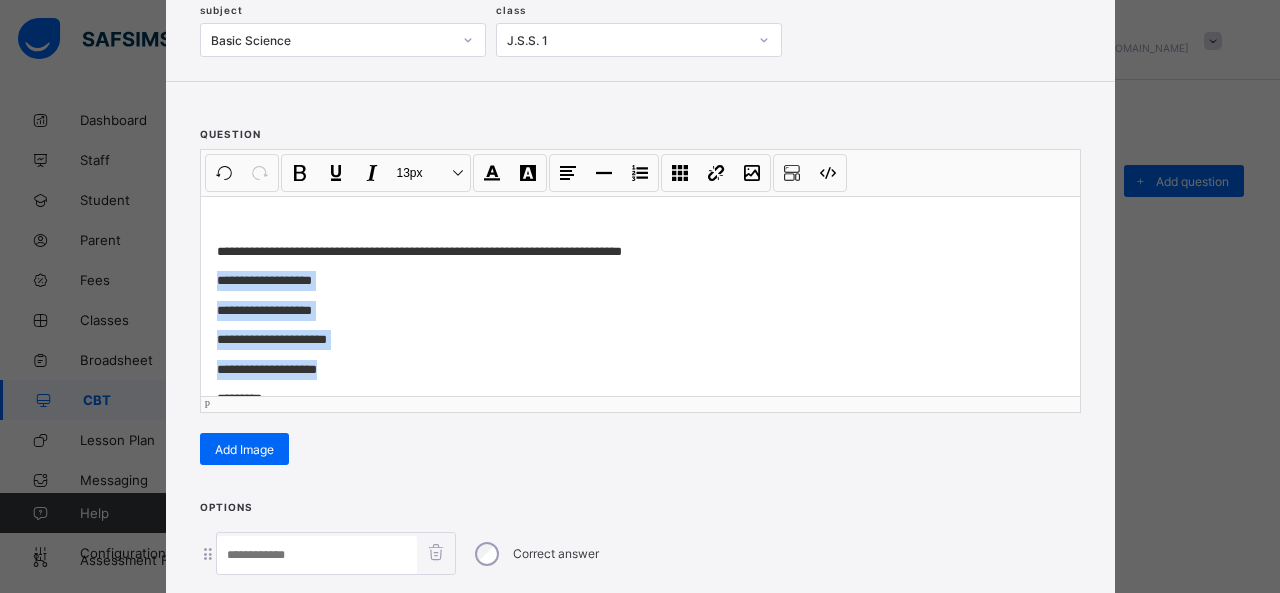 drag, startPoint x: 202, startPoint y: 277, endPoint x: 371, endPoint y: 369, distance: 192.41881 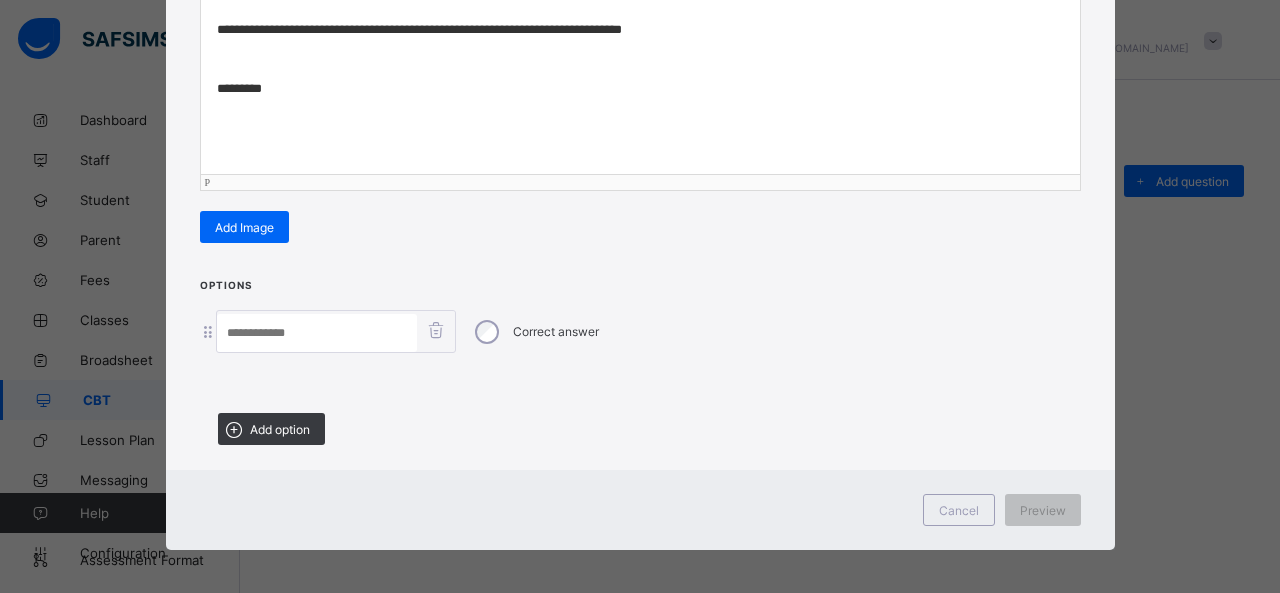 scroll, scrollTop: 351, scrollLeft: 0, axis: vertical 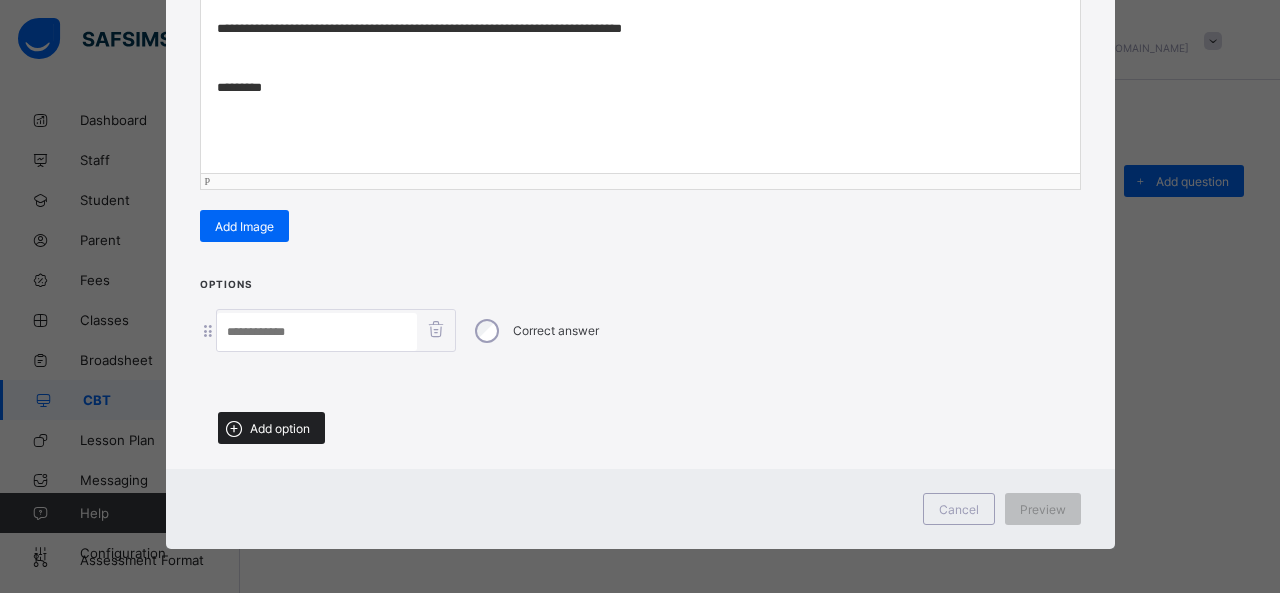 click on "Add option" at bounding box center [280, 428] 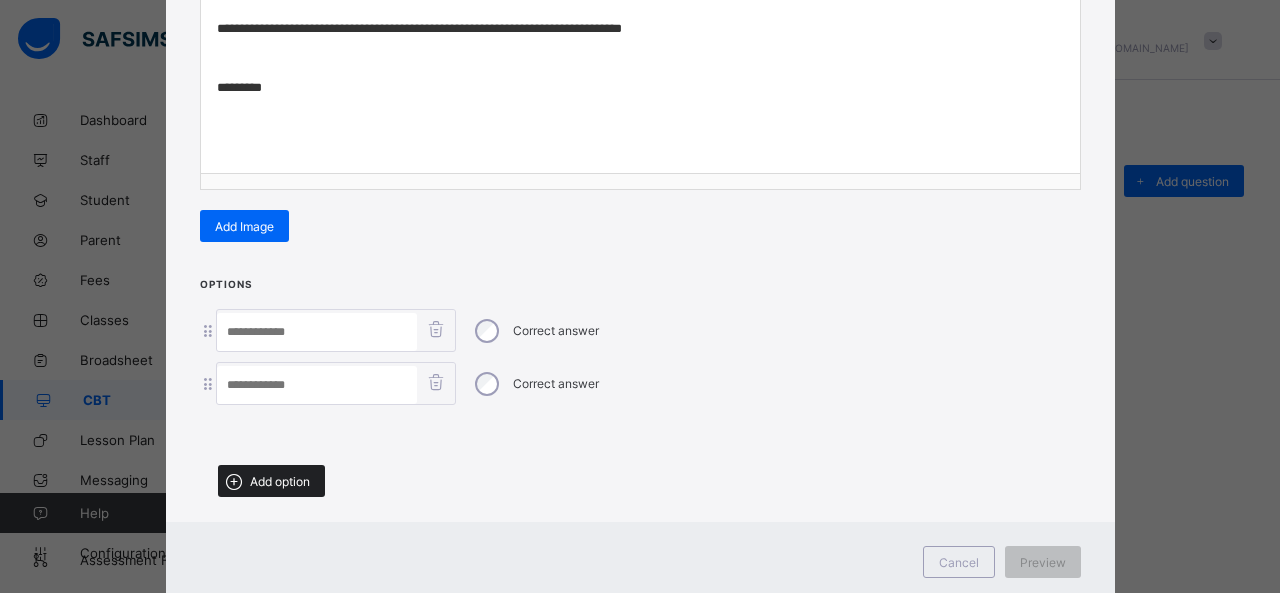 click on "Add option" at bounding box center (280, 481) 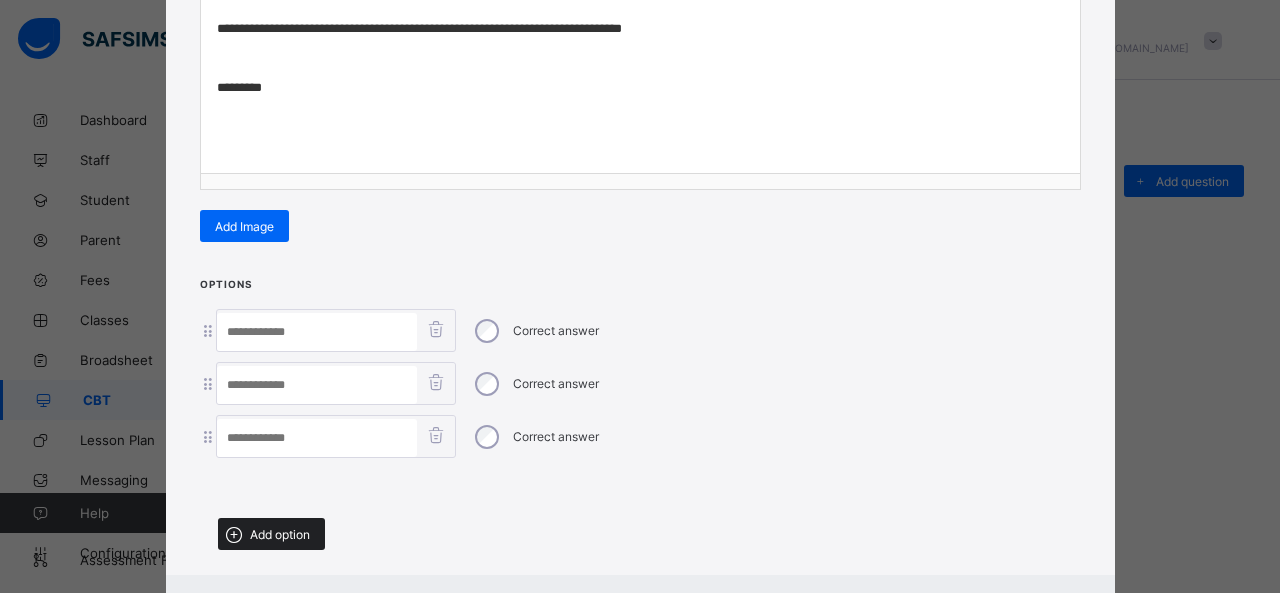 click on "Add option" at bounding box center [271, 534] 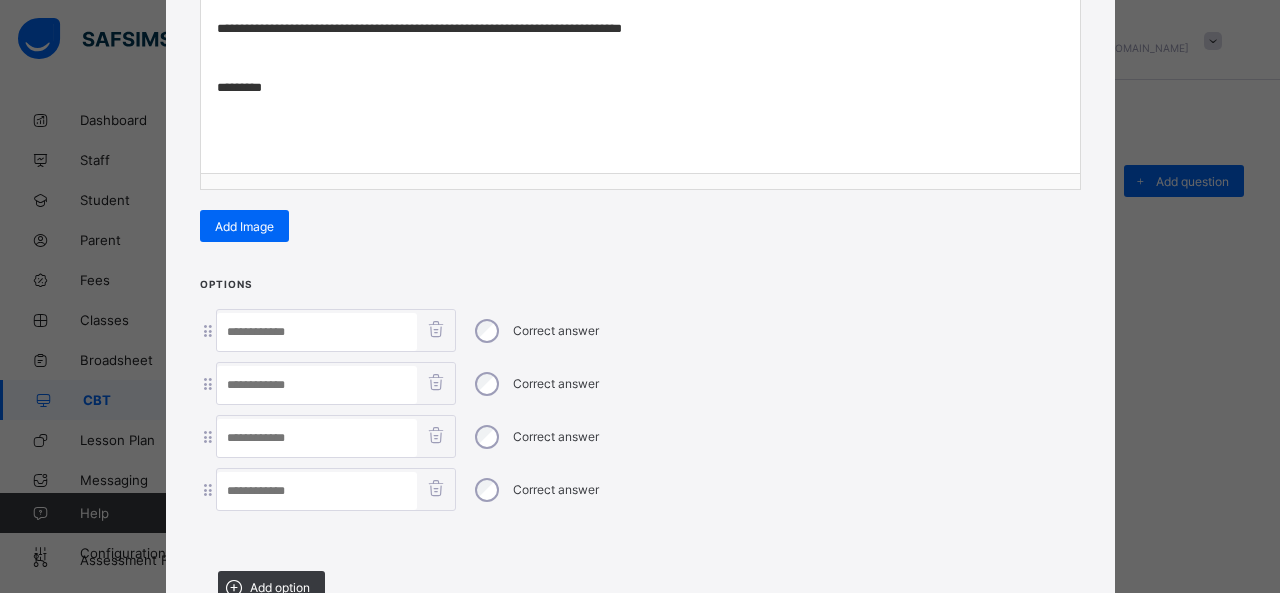 click at bounding box center [317, 332] 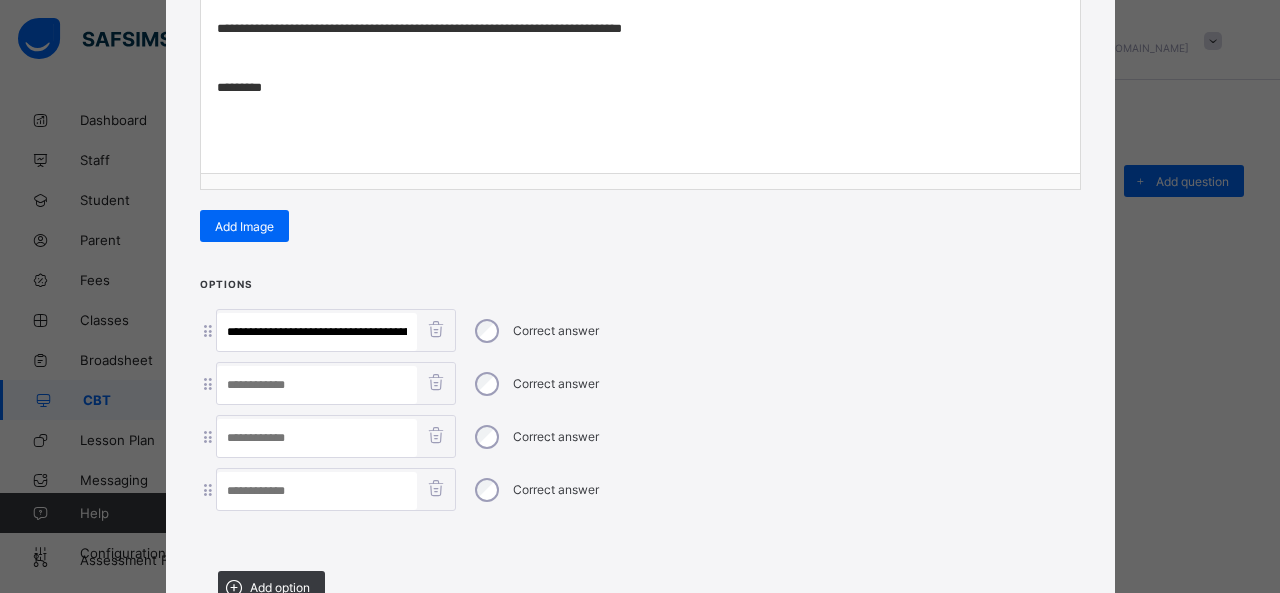scroll, scrollTop: 0, scrollLeft: 248, axis: horizontal 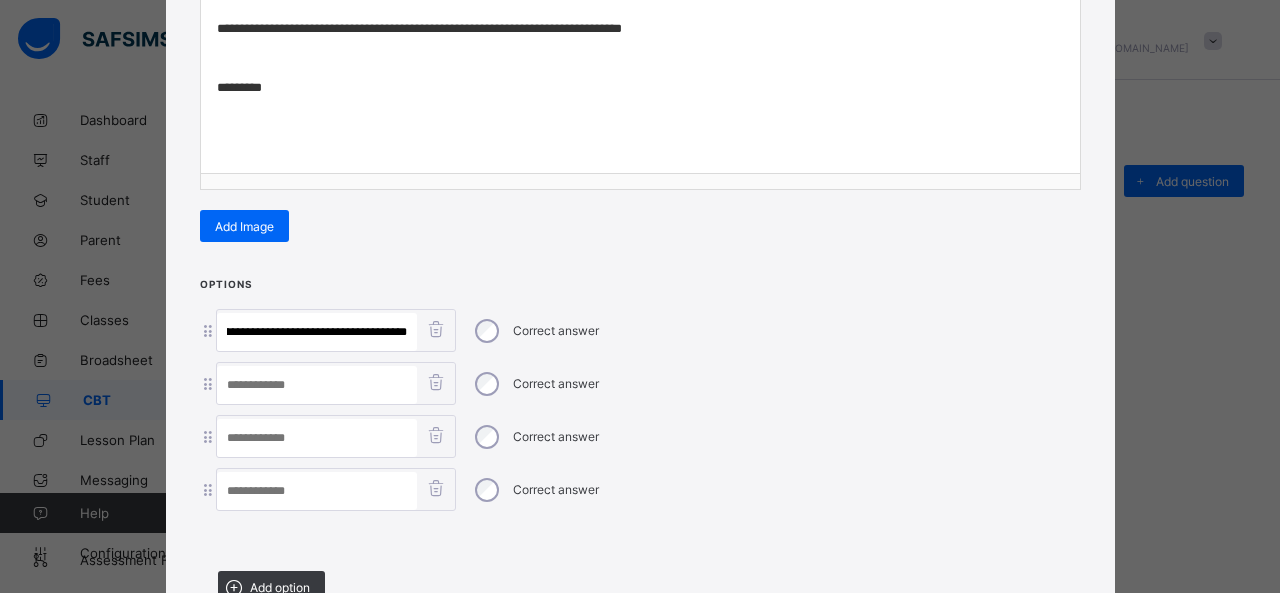 drag, startPoint x: 304, startPoint y: 325, endPoint x: 674, endPoint y: 345, distance: 370.54016 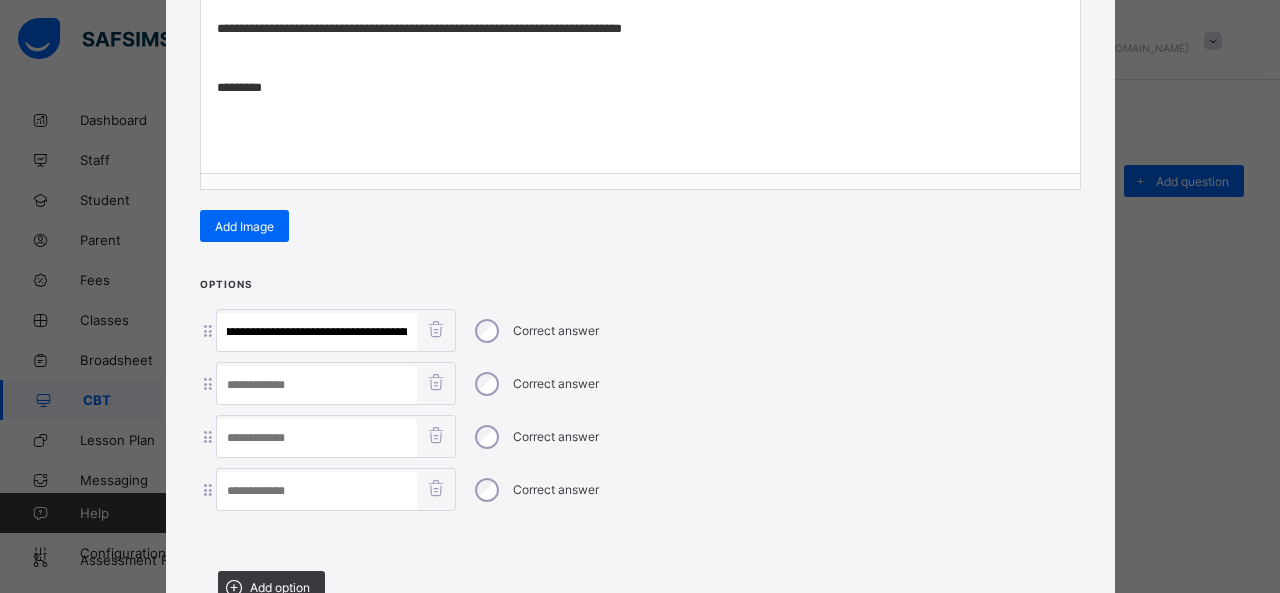 type on "**********" 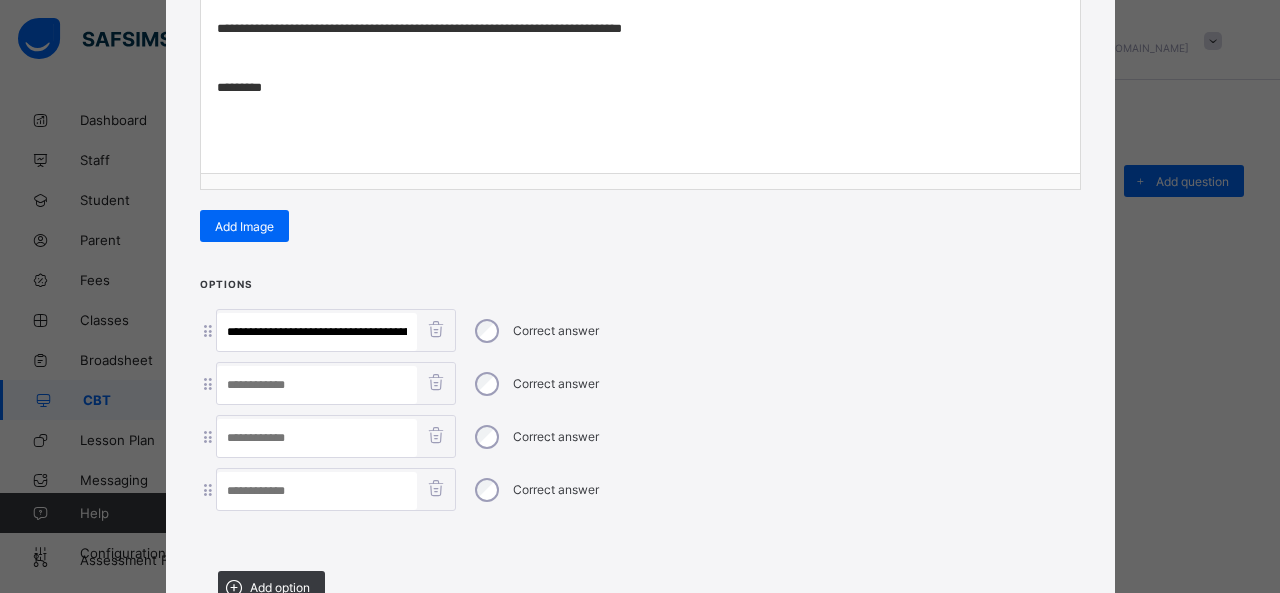 click at bounding box center [317, 491] 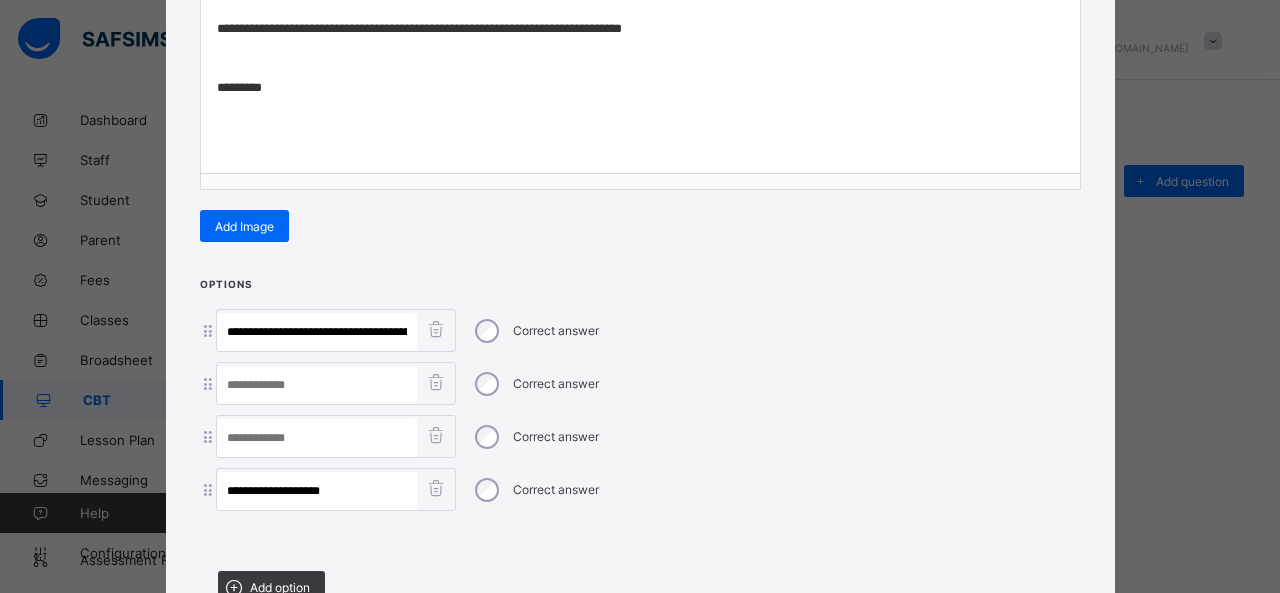 type on "**********" 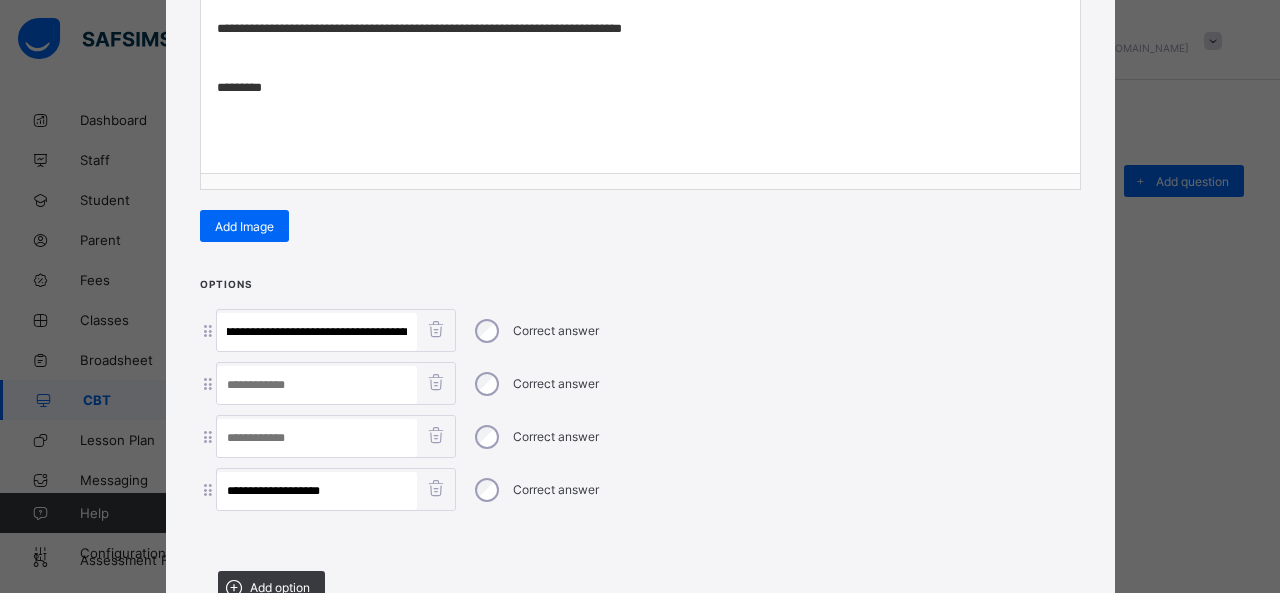 drag, startPoint x: 326, startPoint y: 323, endPoint x: 747, endPoint y: 375, distance: 424.19925 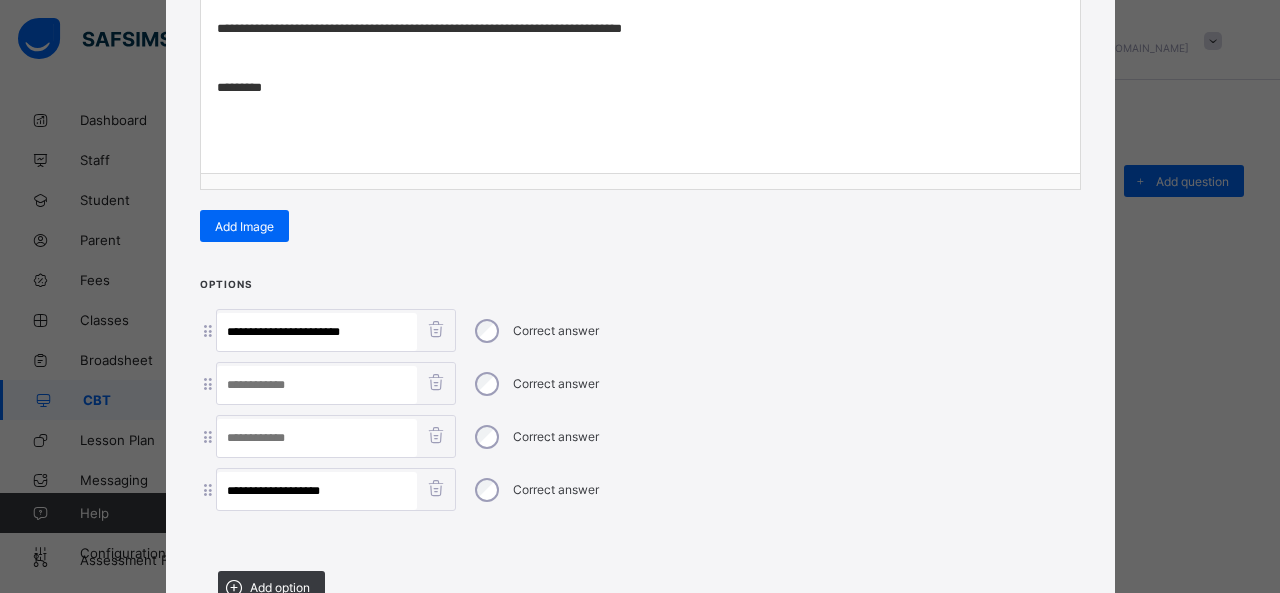 scroll, scrollTop: 0, scrollLeft: 0, axis: both 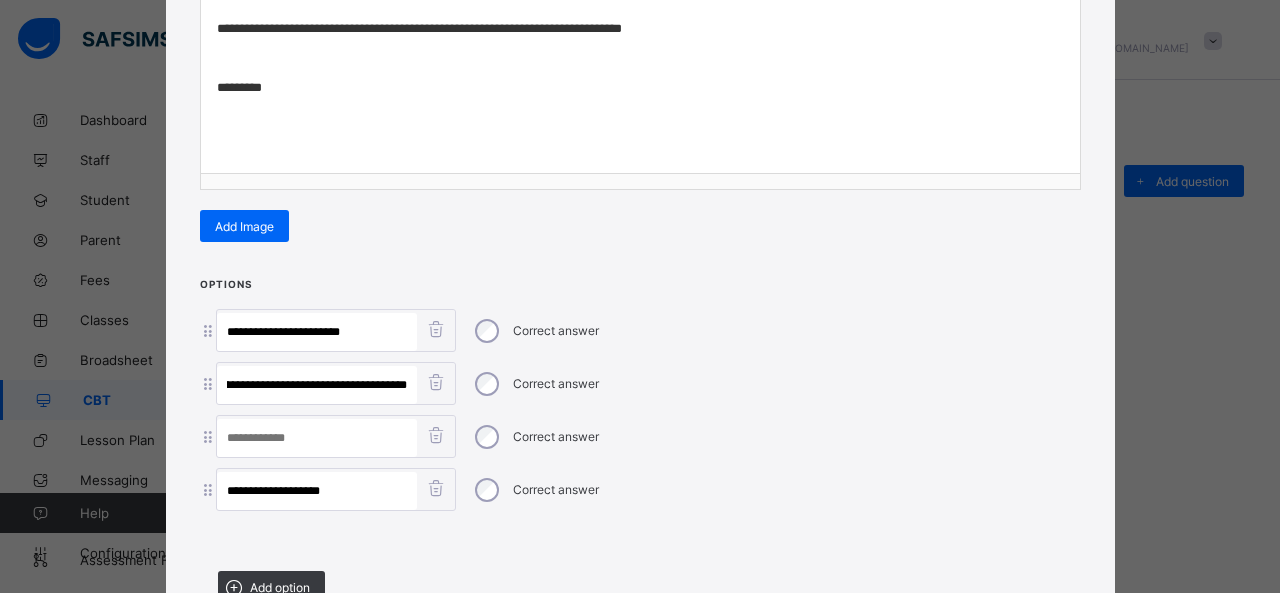 click on "**********" at bounding box center [317, 385] 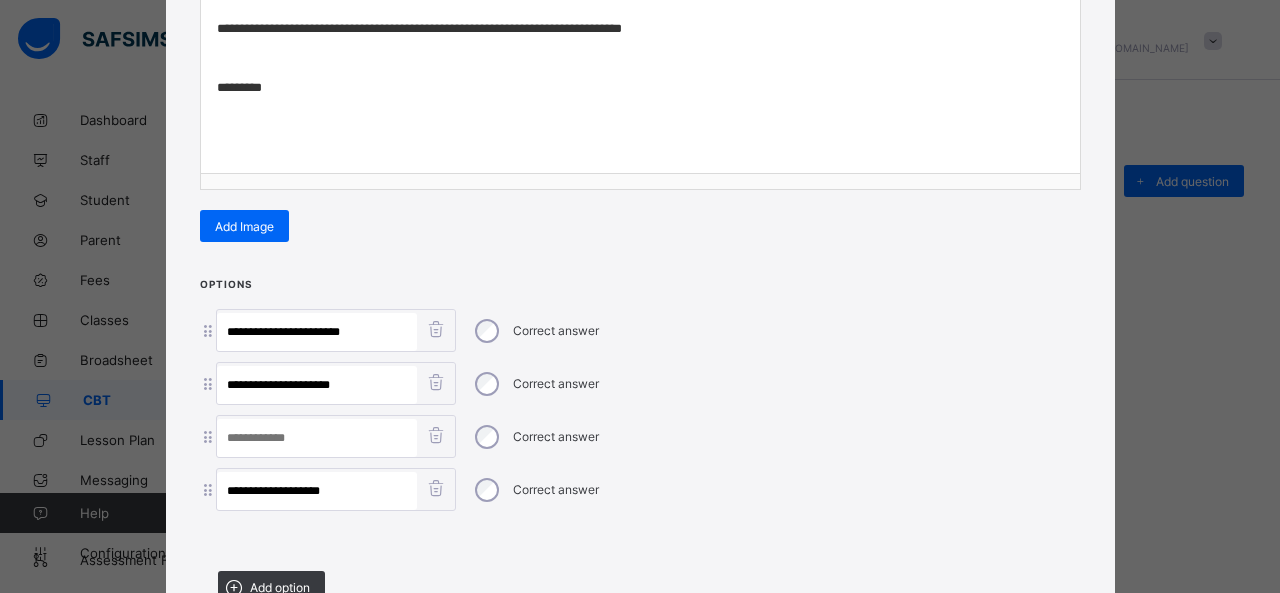 scroll, scrollTop: 0, scrollLeft: 0, axis: both 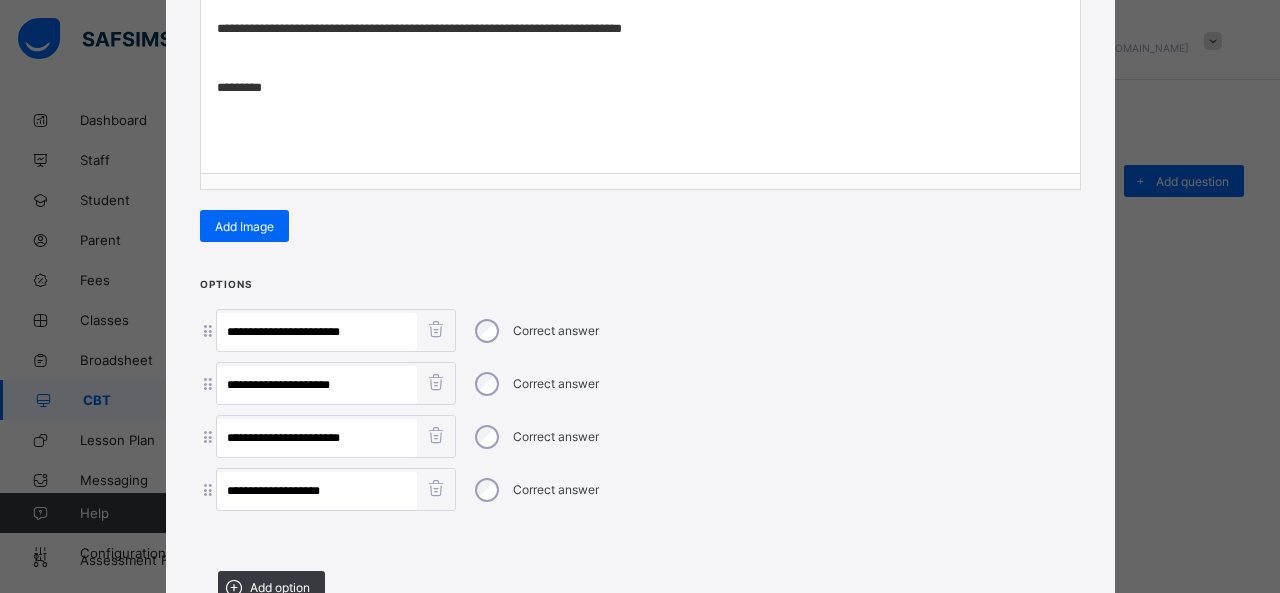type on "**********" 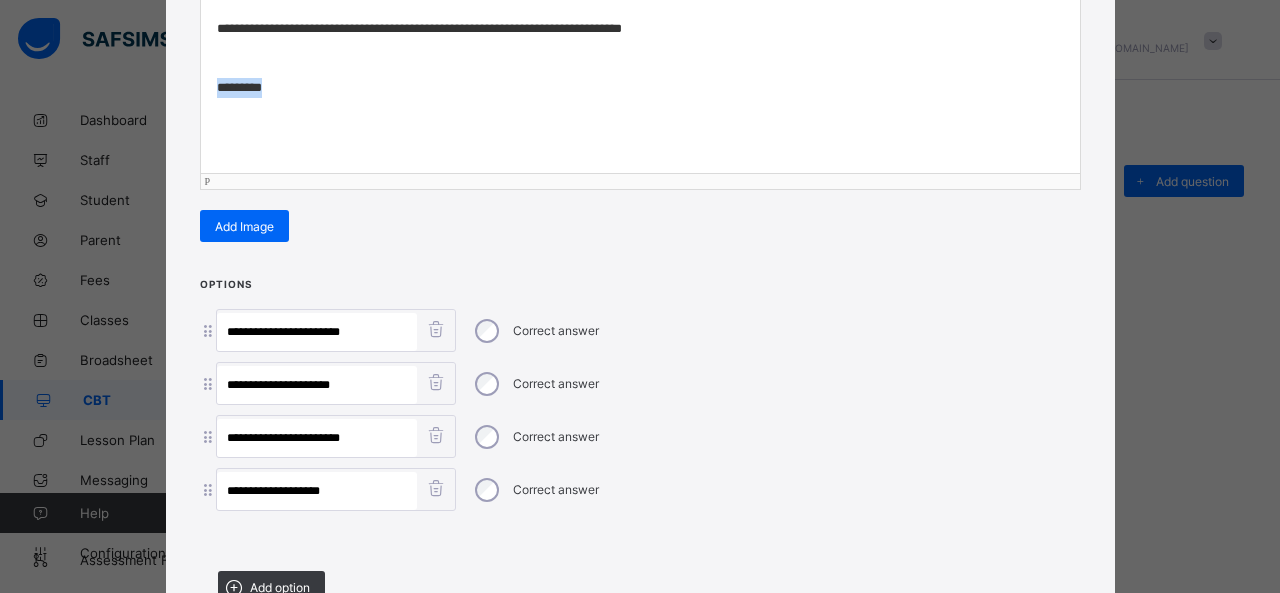drag, startPoint x: 303, startPoint y: 94, endPoint x: 168, endPoint y: 88, distance: 135.13327 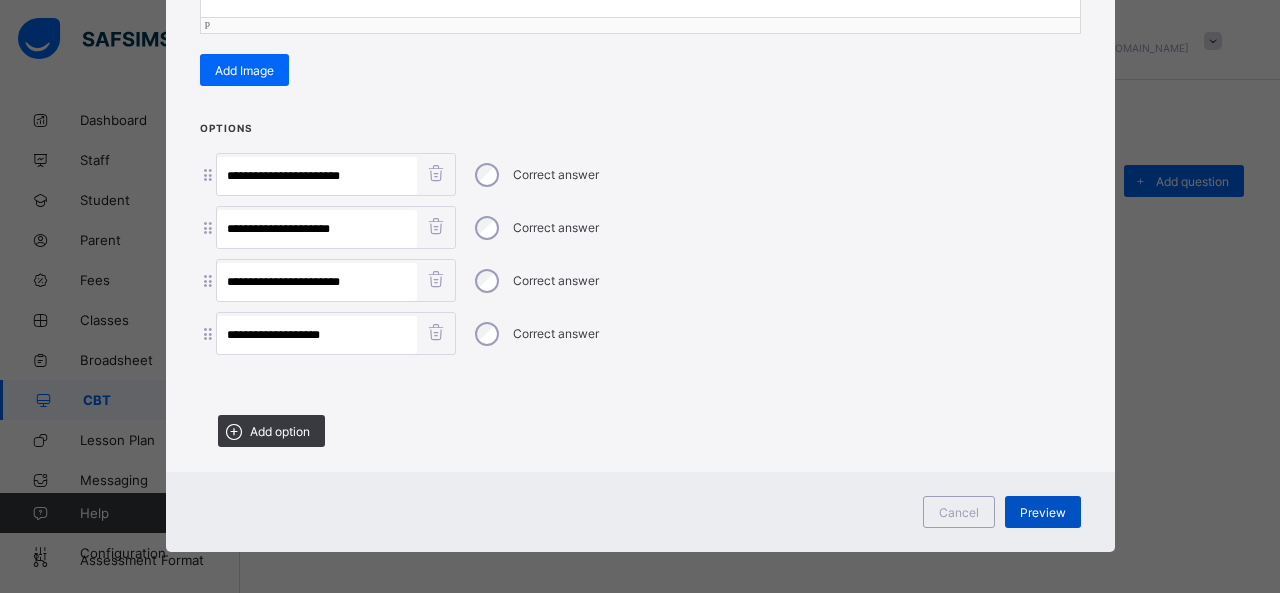 click on "Preview" at bounding box center [1043, 512] 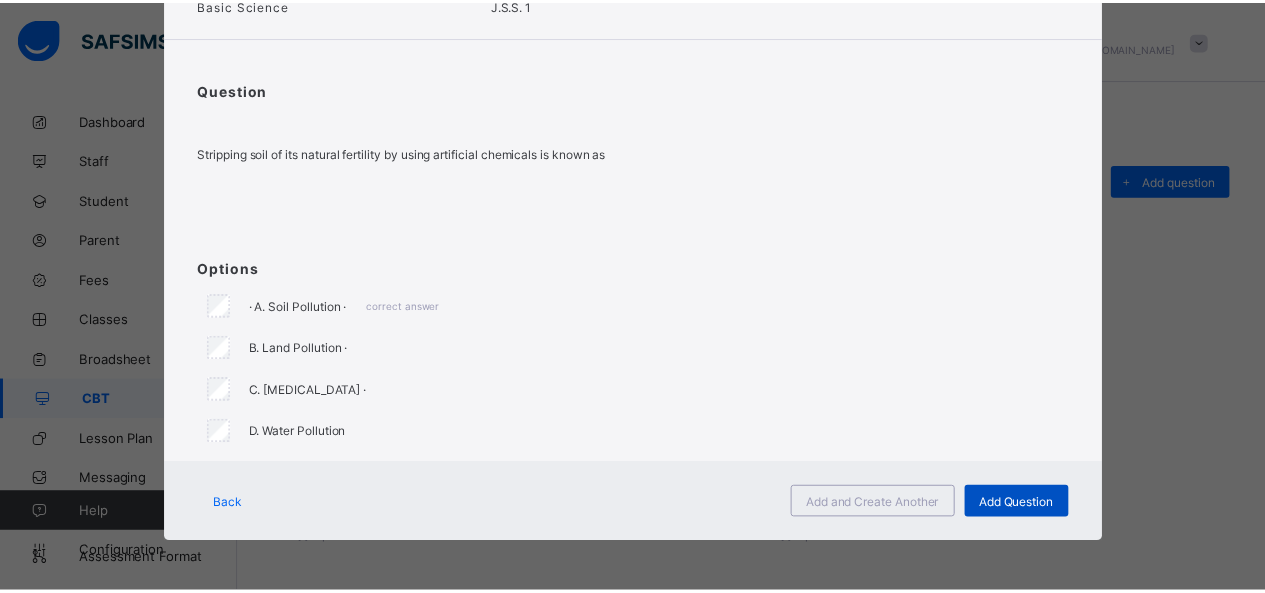 scroll, scrollTop: 124, scrollLeft: 0, axis: vertical 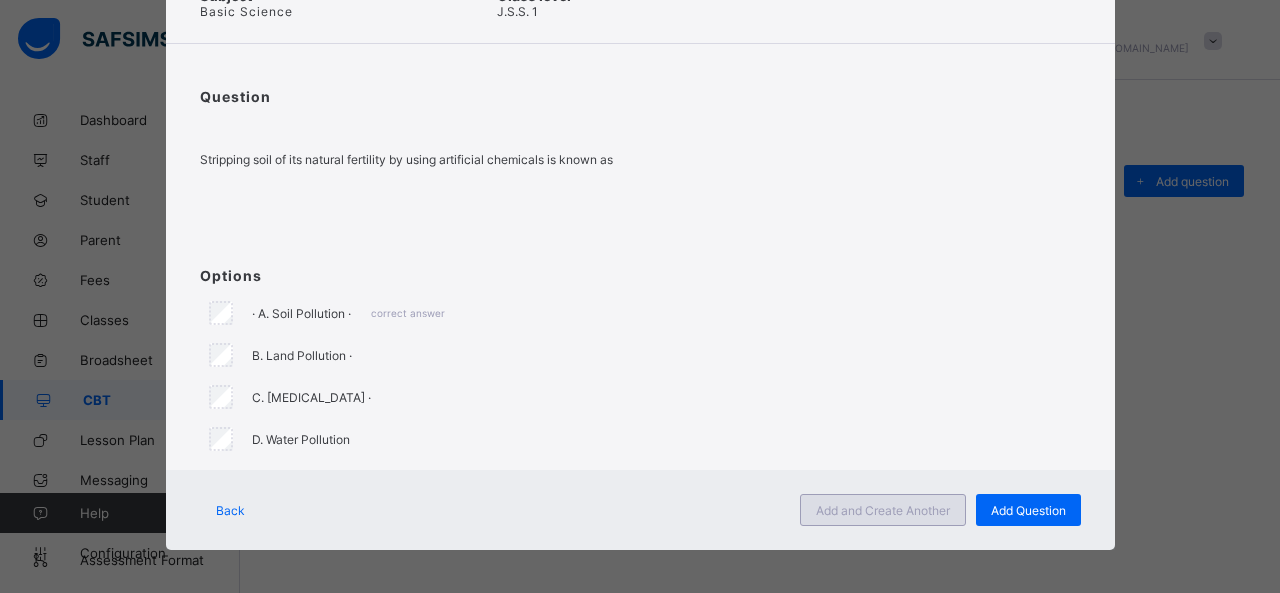 click on "Add and Create Another" at bounding box center (883, 510) 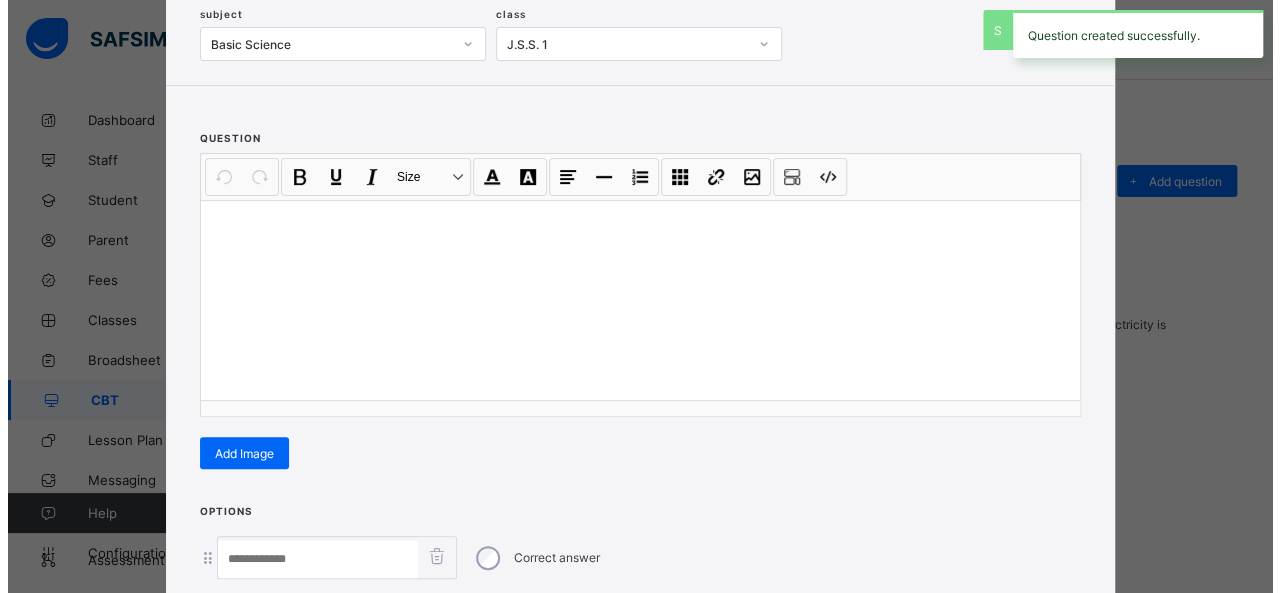 scroll, scrollTop: 128, scrollLeft: 0, axis: vertical 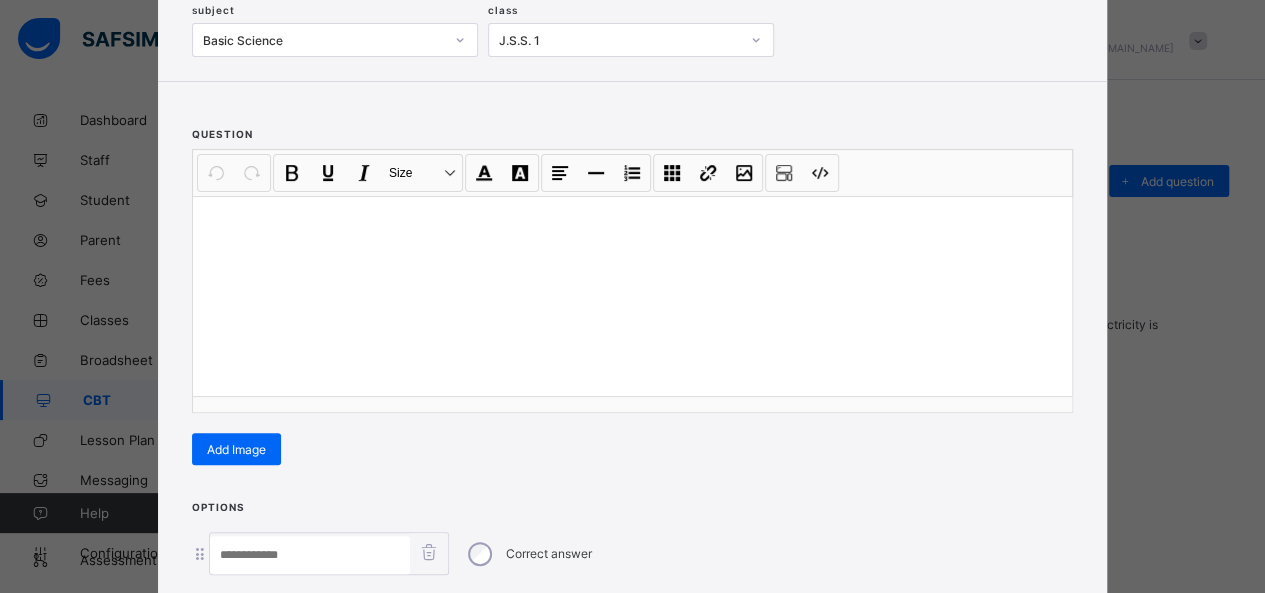 click at bounding box center (632, 296) 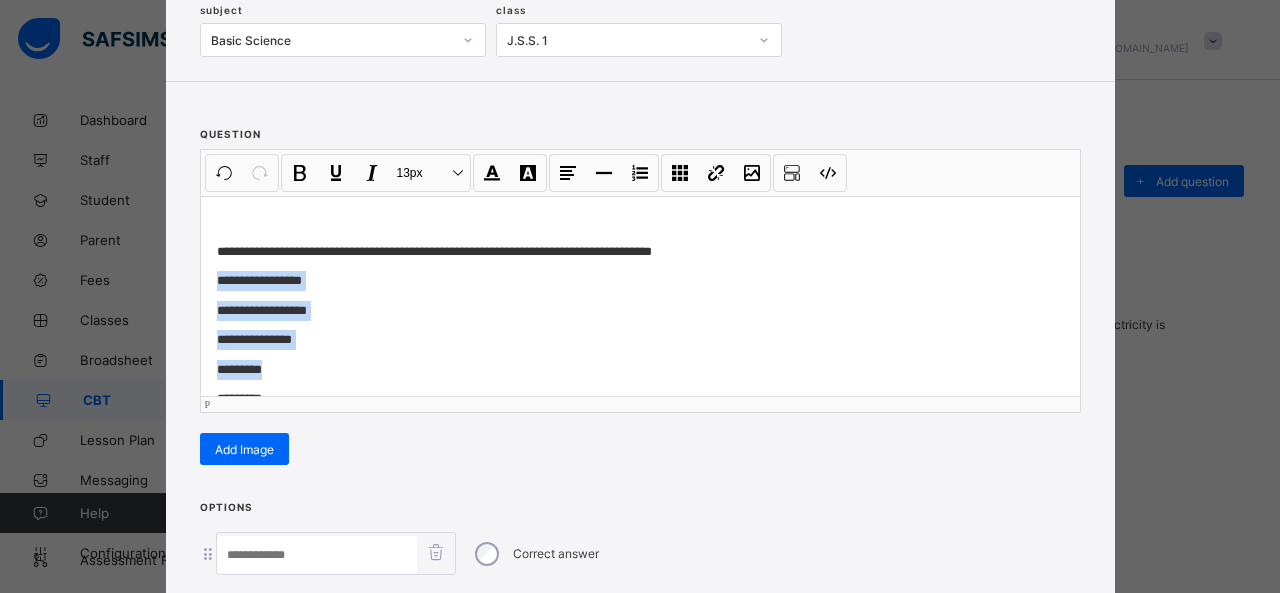 drag, startPoint x: 203, startPoint y: 277, endPoint x: 275, endPoint y: 363, distance: 112.1606 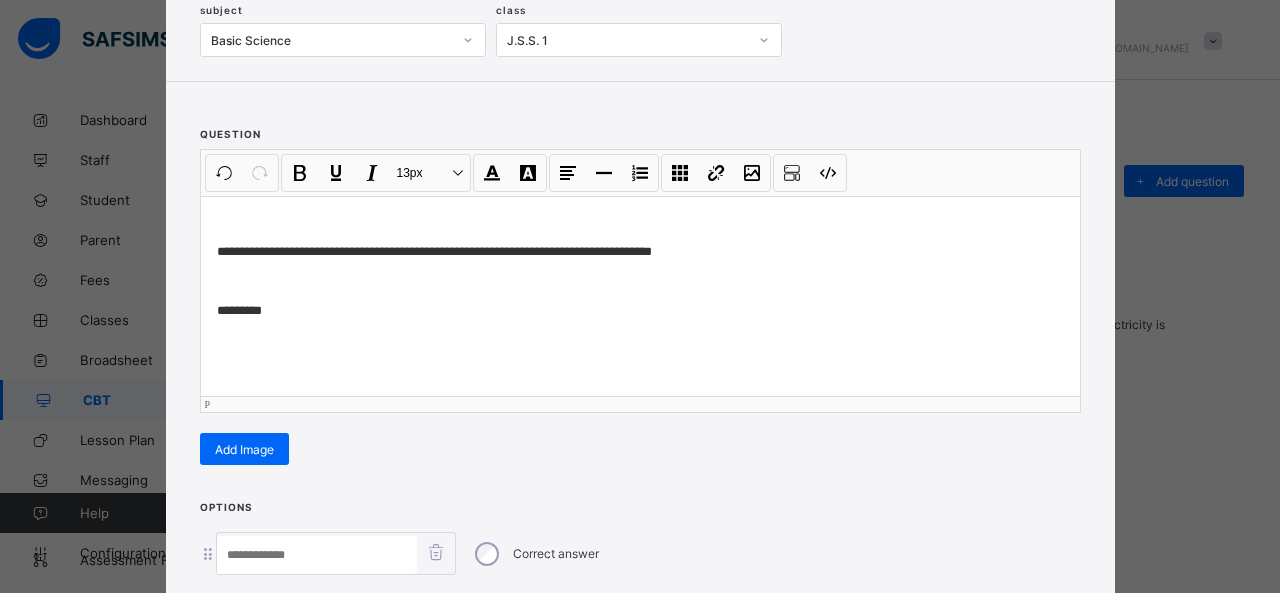 scroll, scrollTop: 351, scrollLeft: 0, axis: vertical 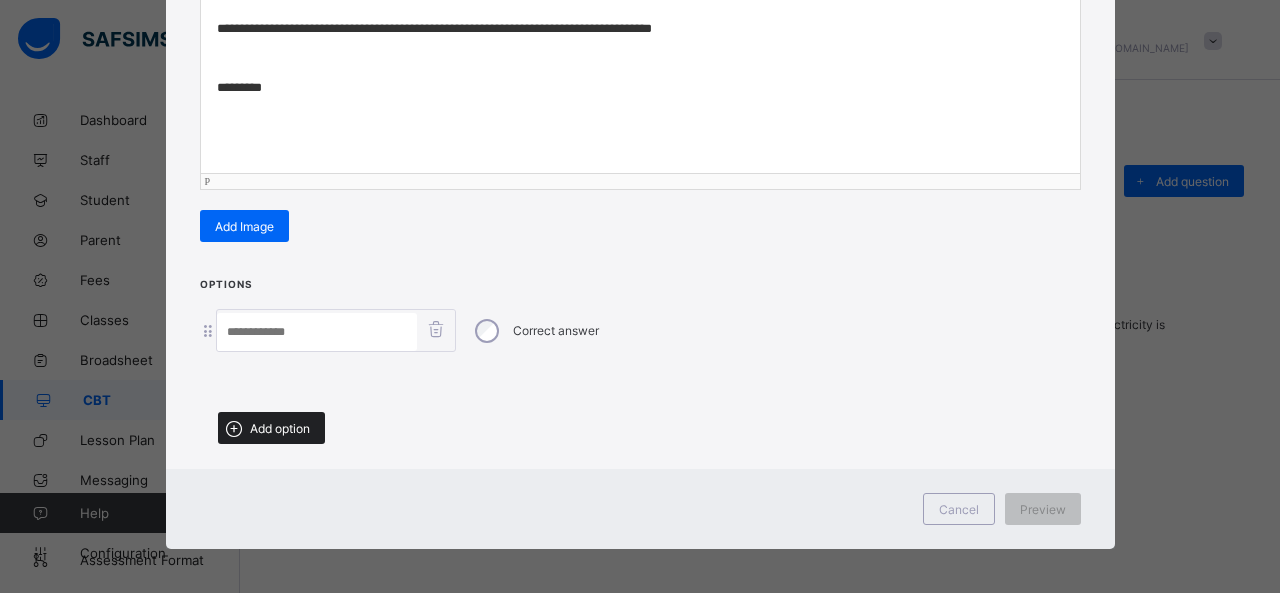 click on "Add option" at bounding box center (271, 428) 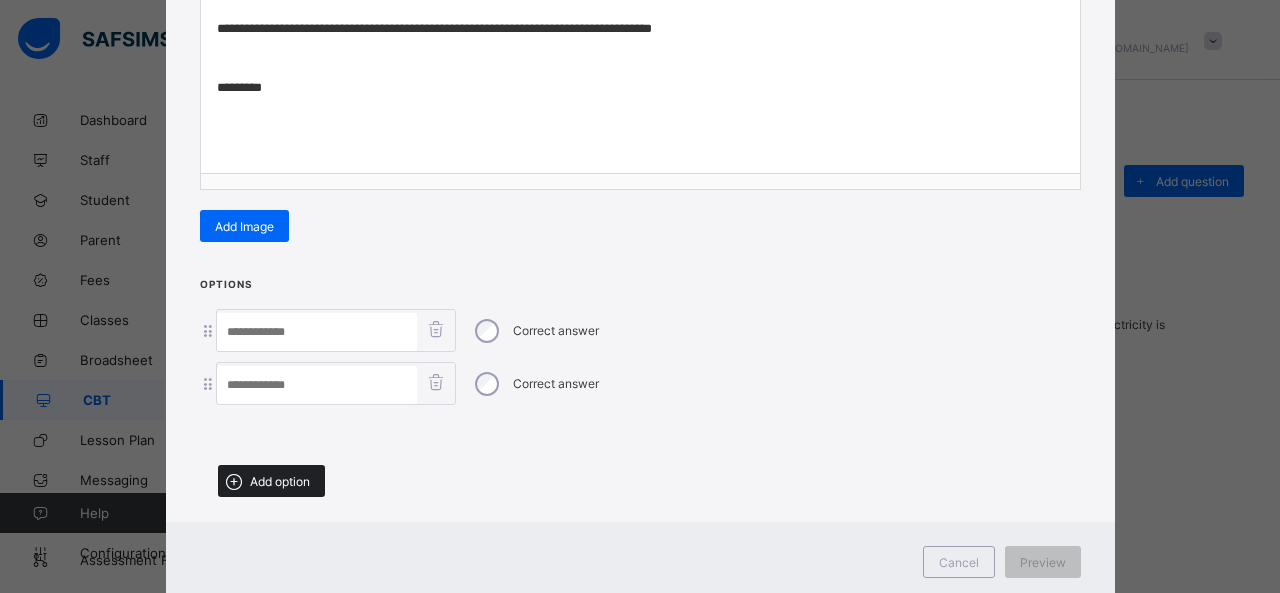 click on "Add option" at bounding box center (280, 481) 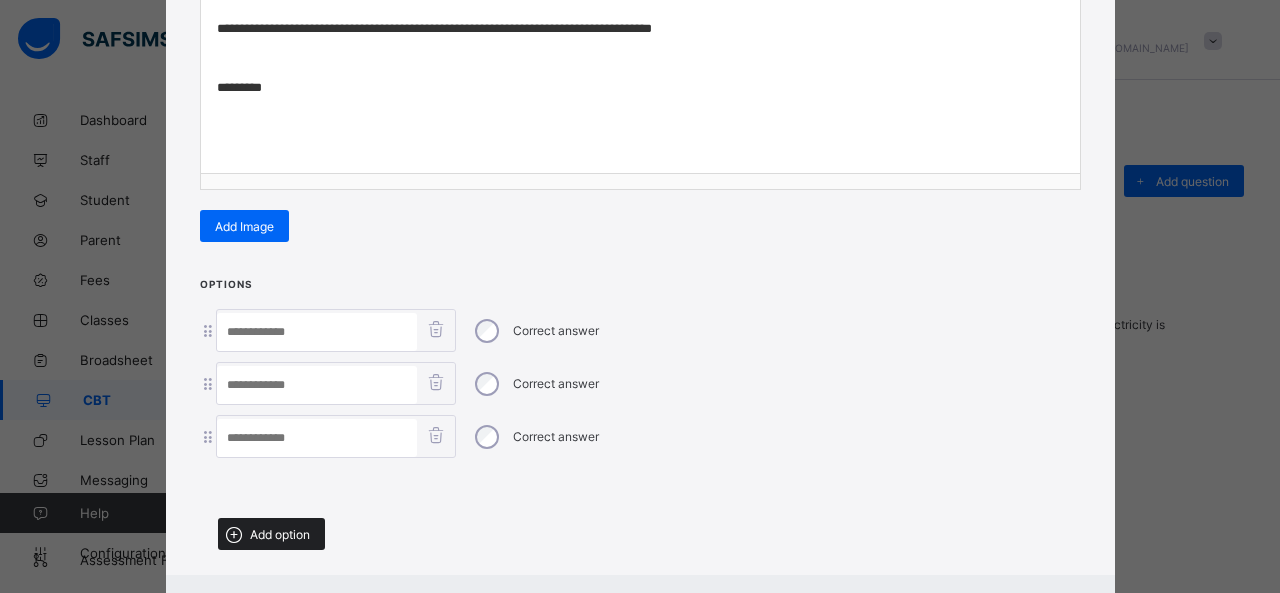 click on "Add option" at bounding box center (271, 534) 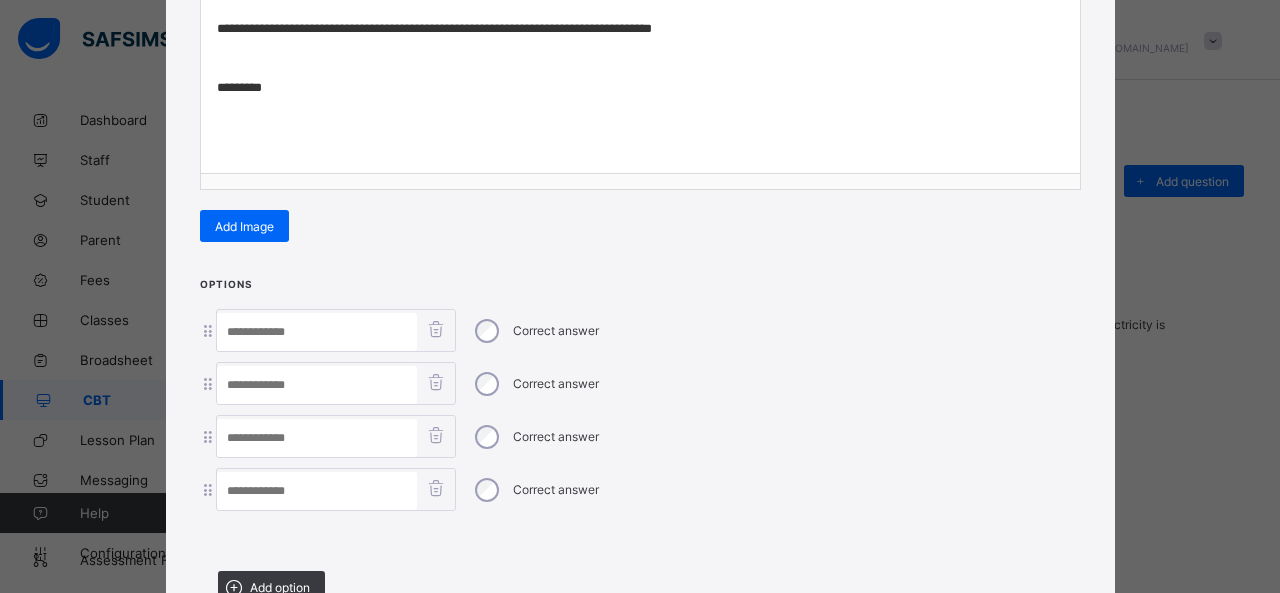 click at bounding box center (317, 332) 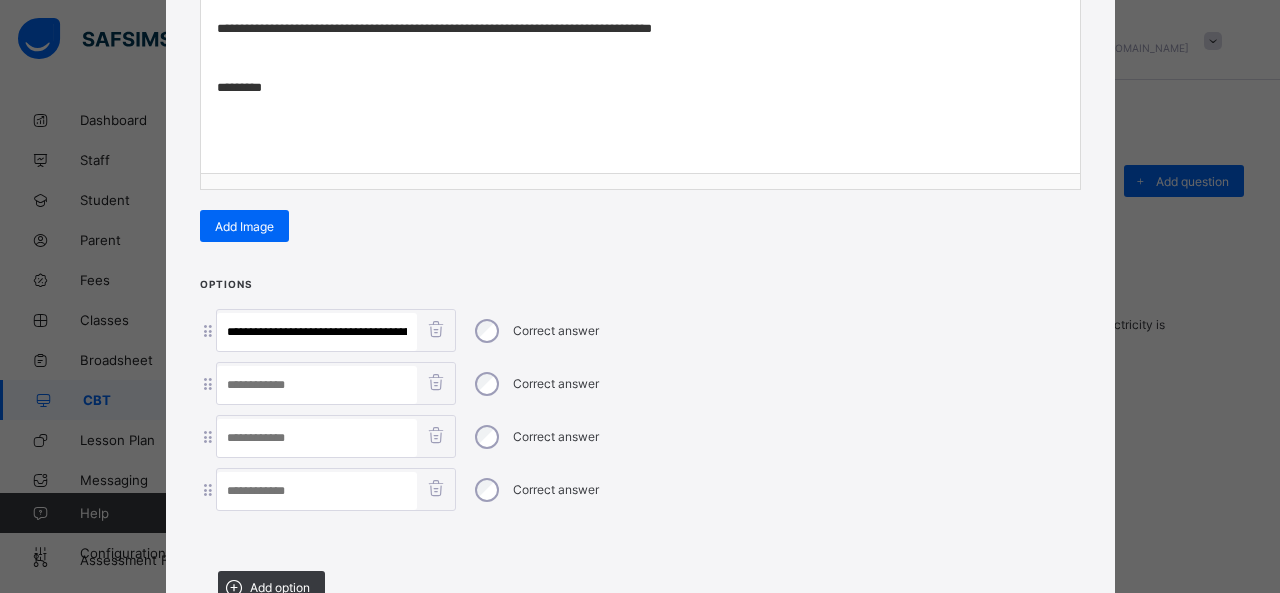 scroll, scrollTop: 0, scrollLeft: 141, axis: horizontal 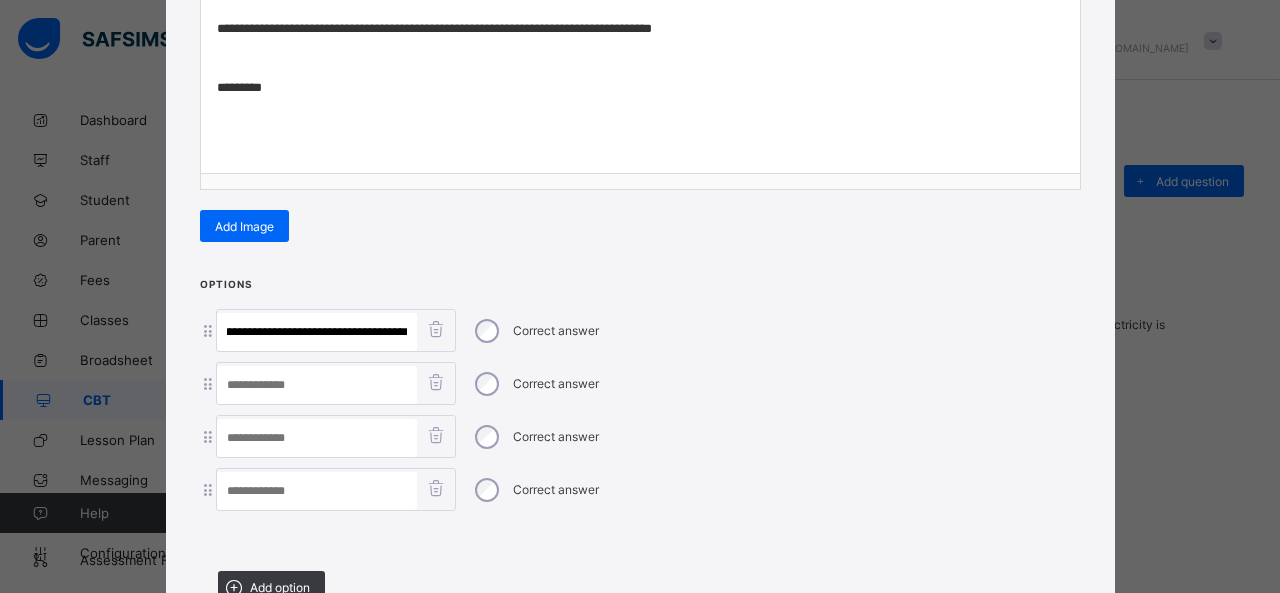 drag, startPoint x: 282, startPoint y: 327, endPoint x: 730, endPoint y: 425, distance: 458.5935 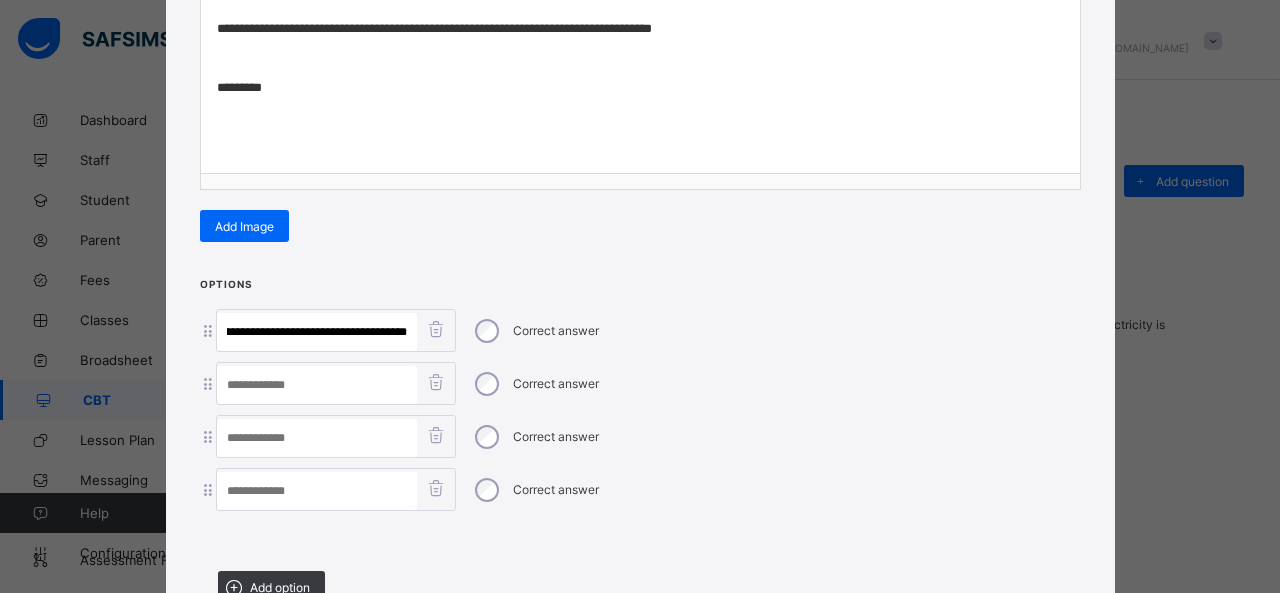 scroll, scrollTop: 0, scrollLeft: 23, axis: horizontal 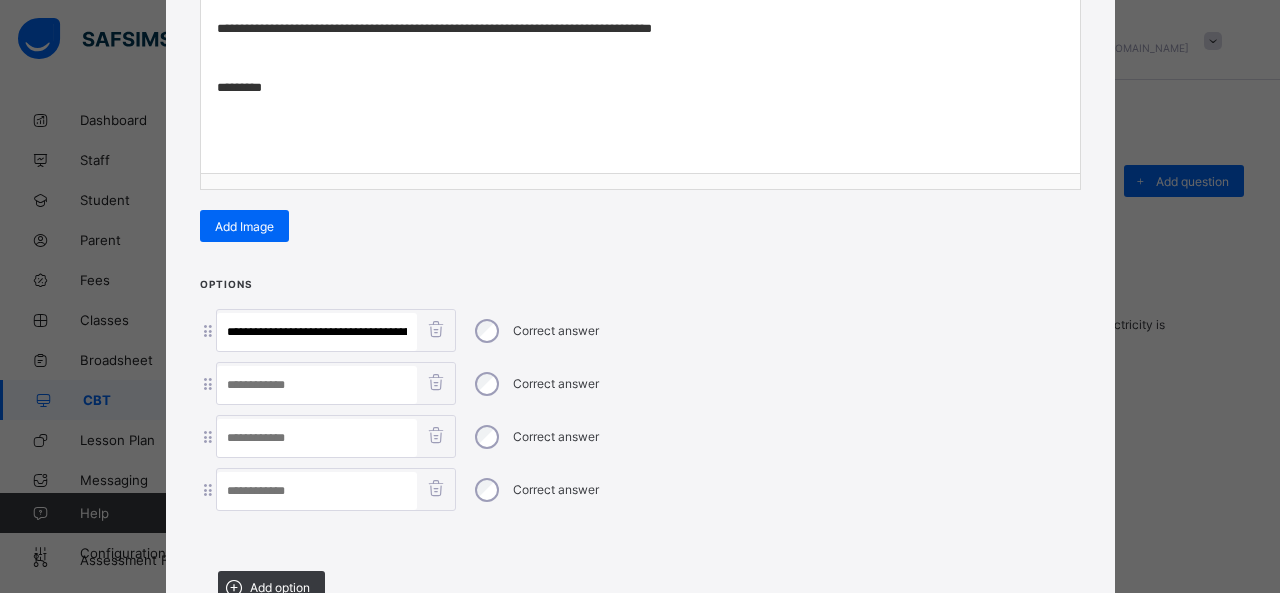click at bounding box center (317, 438) 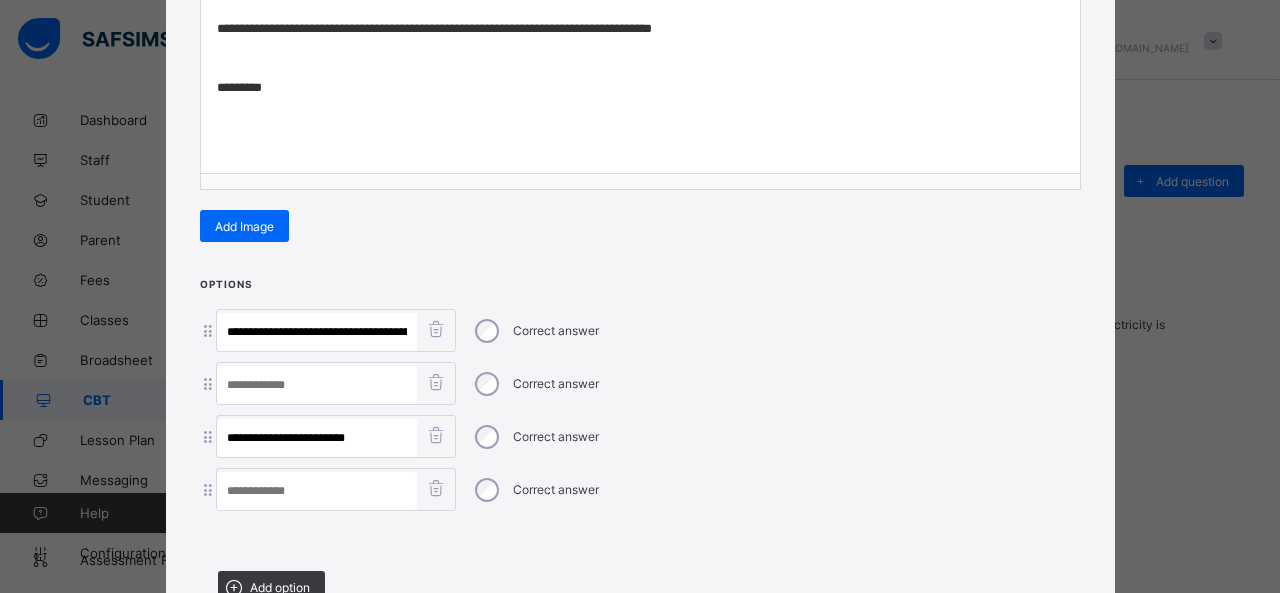 drag, startPoint x: 290, startPoint y: 429, endPoint x: 478, endPoint y: 443, distance: 188.52055 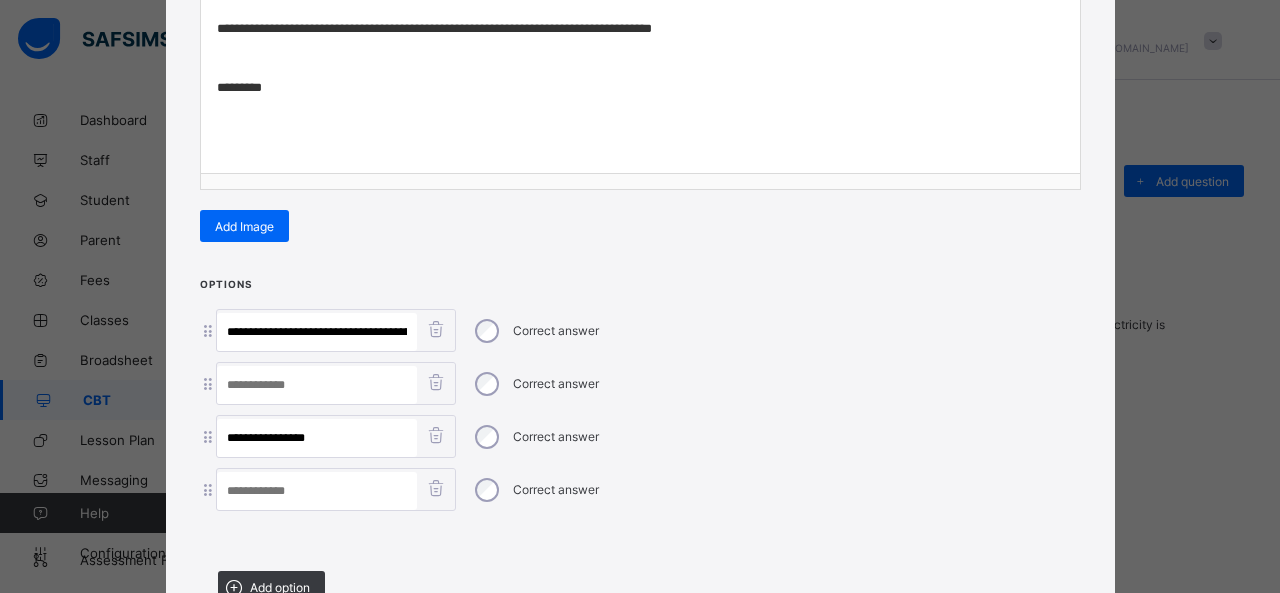 type on "**********" 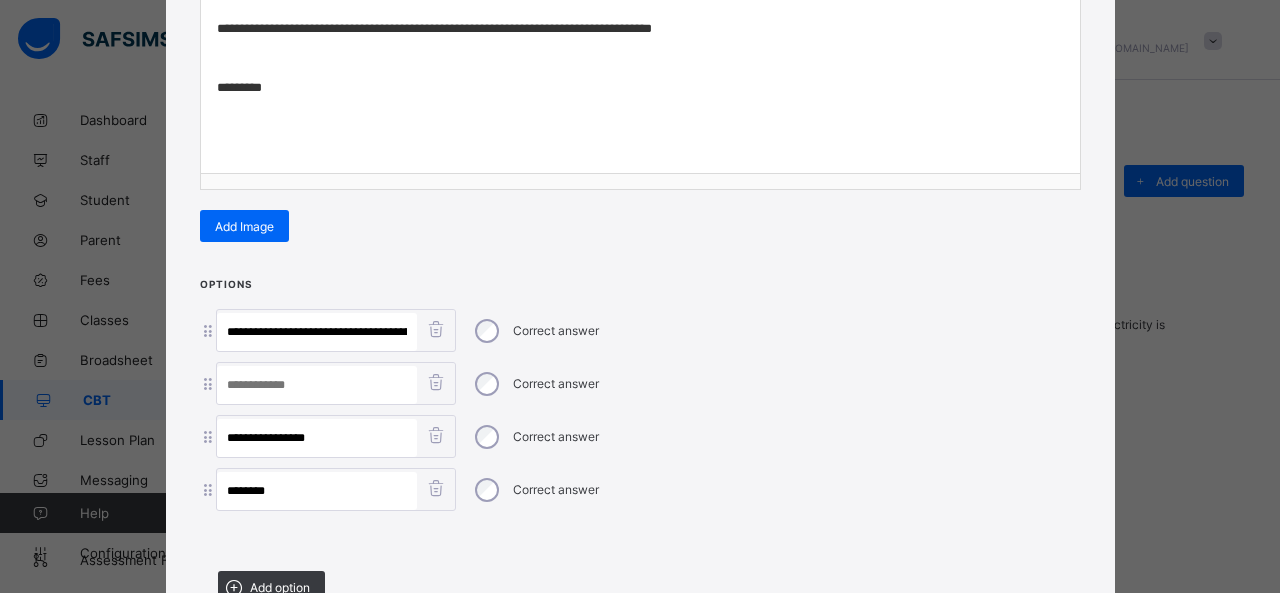 type on "*******" 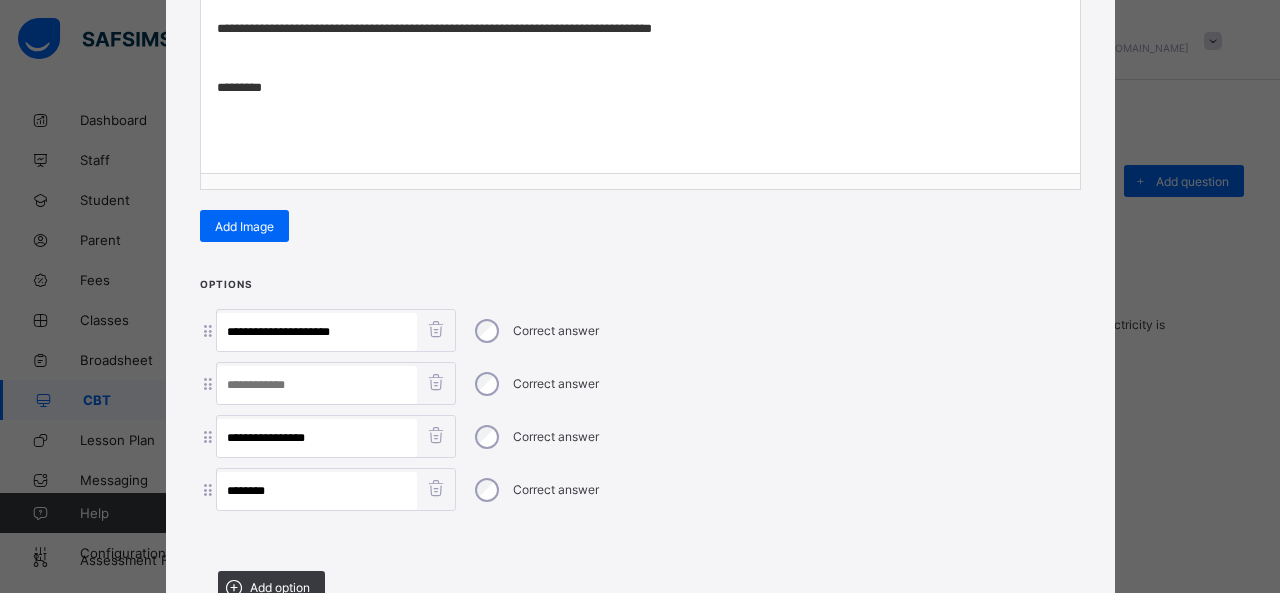 type on "**********" 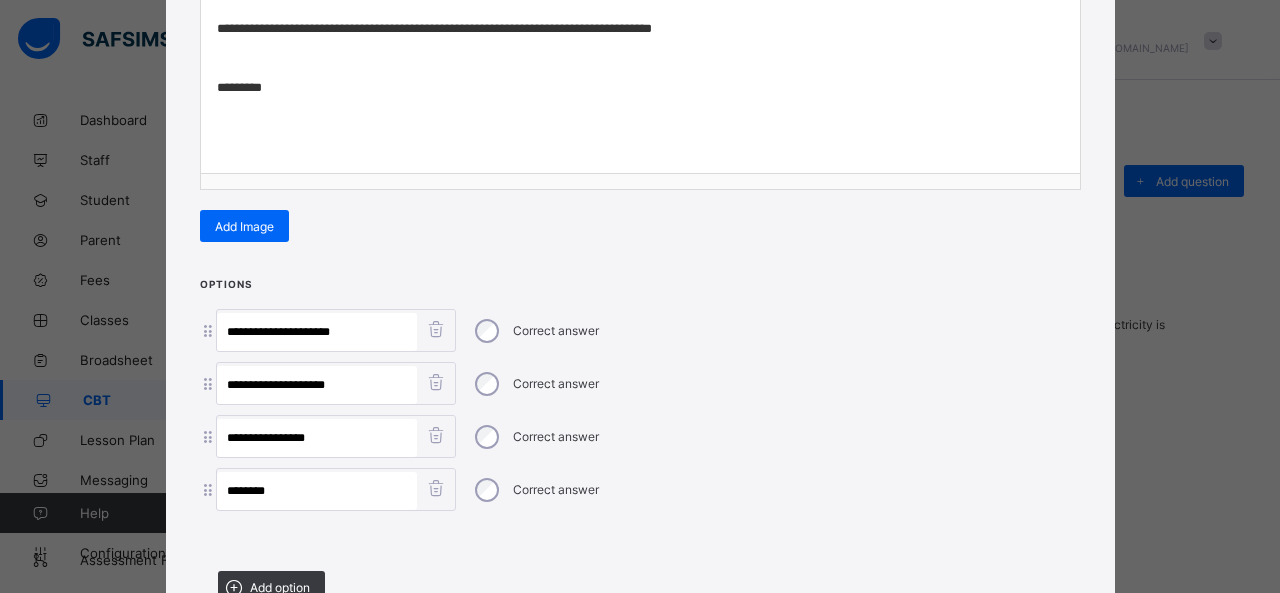 type on "**********" 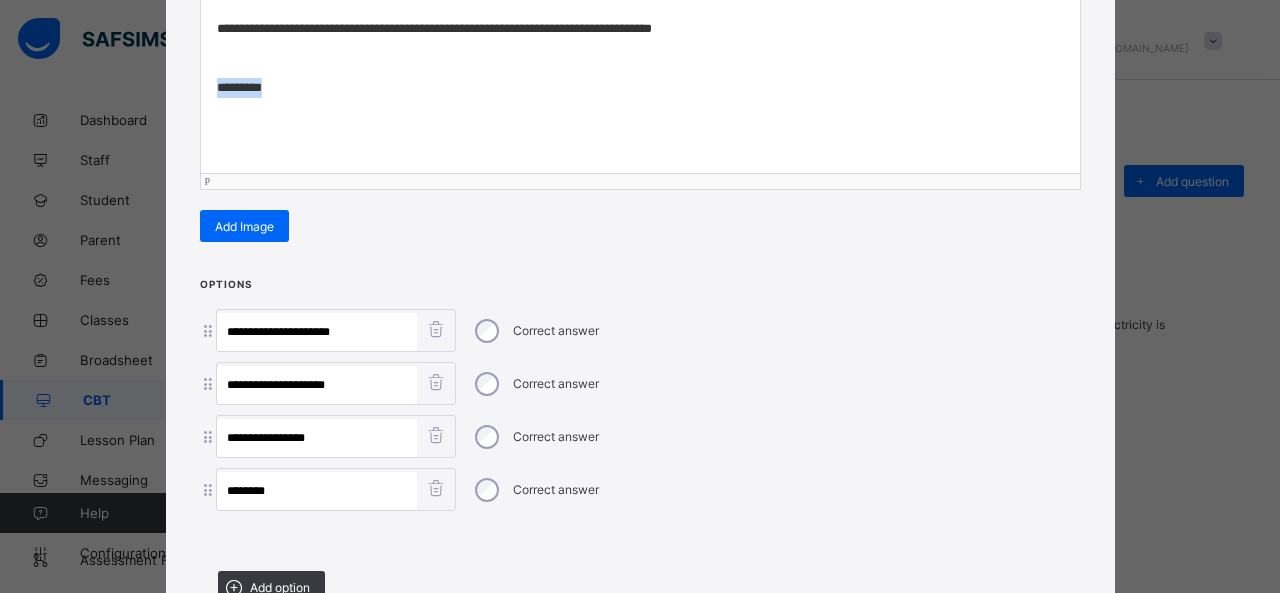 drag, startPoint x: 312, startPoint y: 96, endPoint x: 136, endPoint y: 88, distance: 176.18172 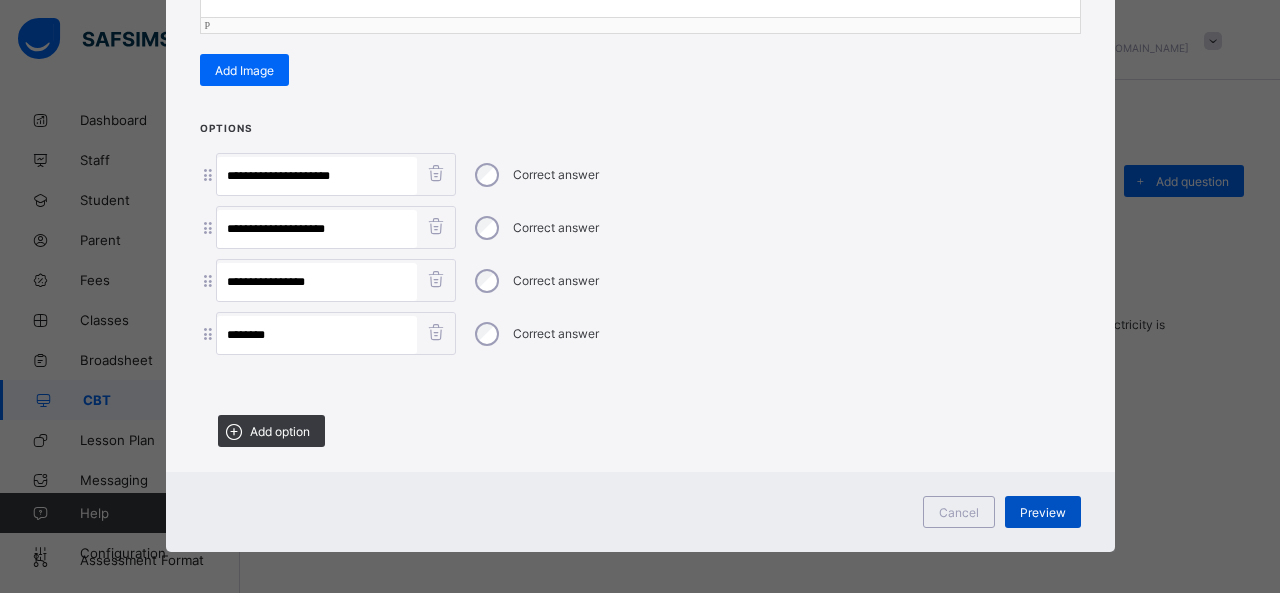 click on "Preview" at bounding box center (1043, 512) 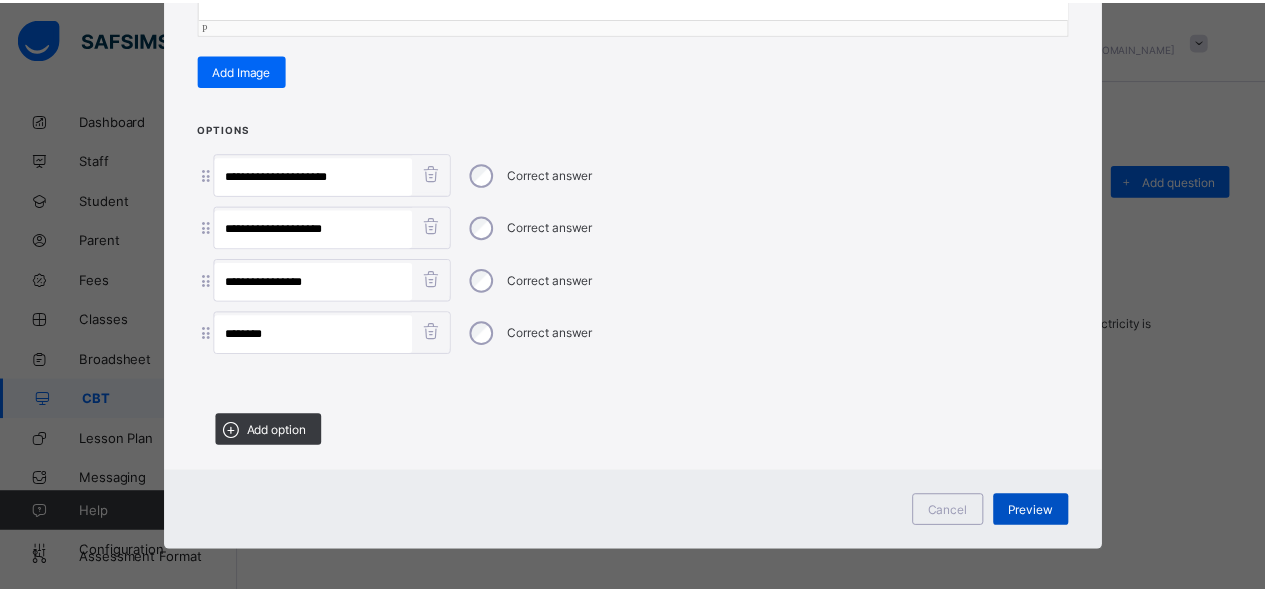 scroll, scrollTop: 124, scrollLeft: 0, axis: vertical 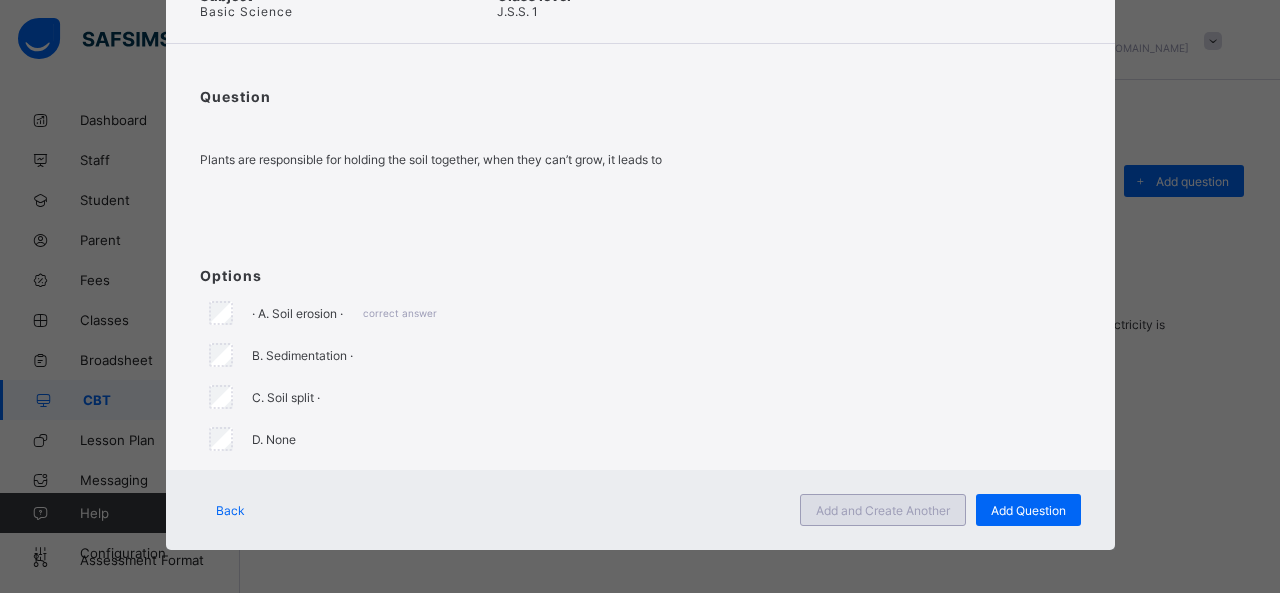 click on "Add and Create Another" at bounding box center (883, 510) 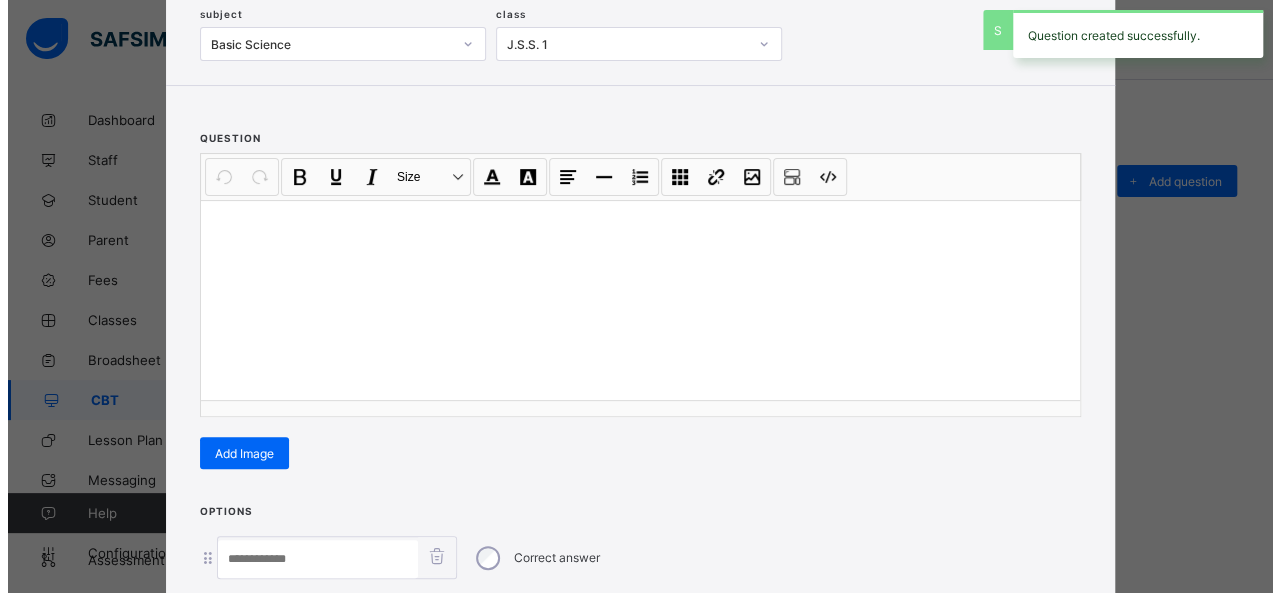 scroll, scrollTop: 128, scrollLeft: 0, axis: vertical 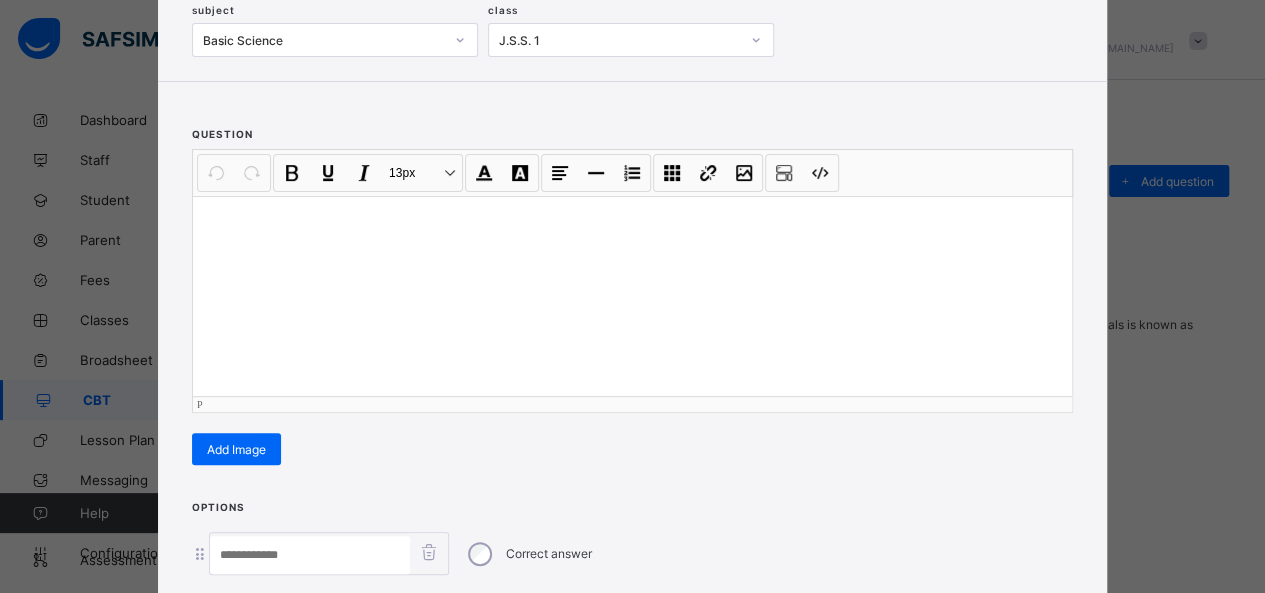 click at bounding box center (632, 296) 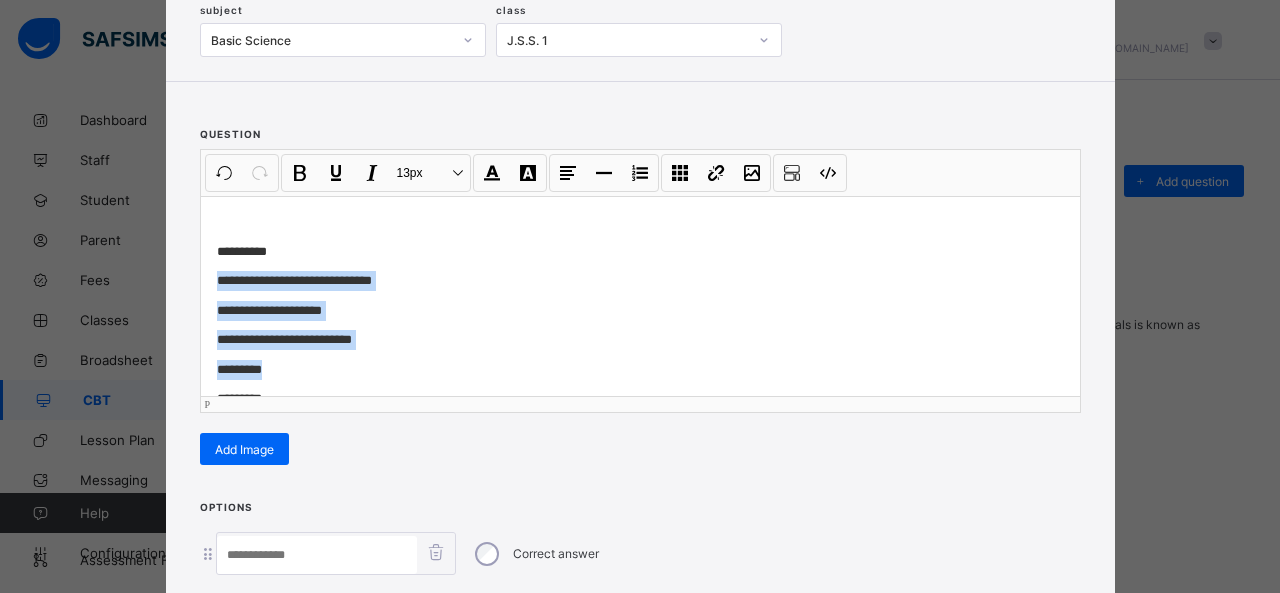 drag, startPoint x: 209, startPoint y: 273, endPoint x: 356, endPoint y: 355, distance: 168.3241 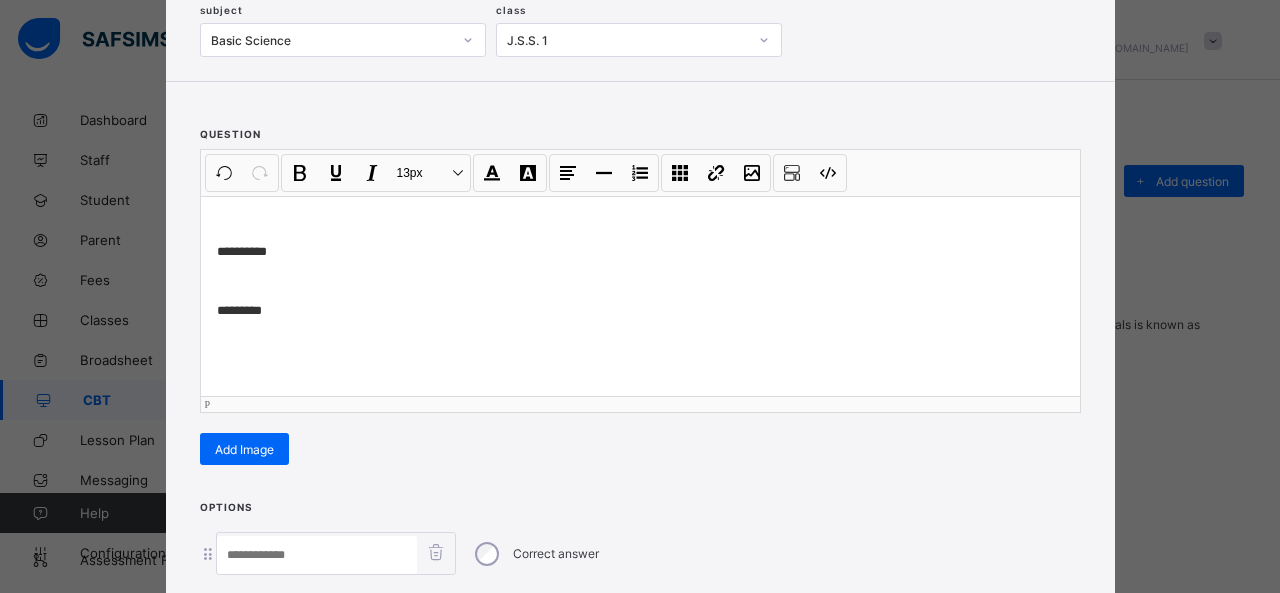 scroll, scrollTop: 351, scrollLeft: 0, axis: vertical 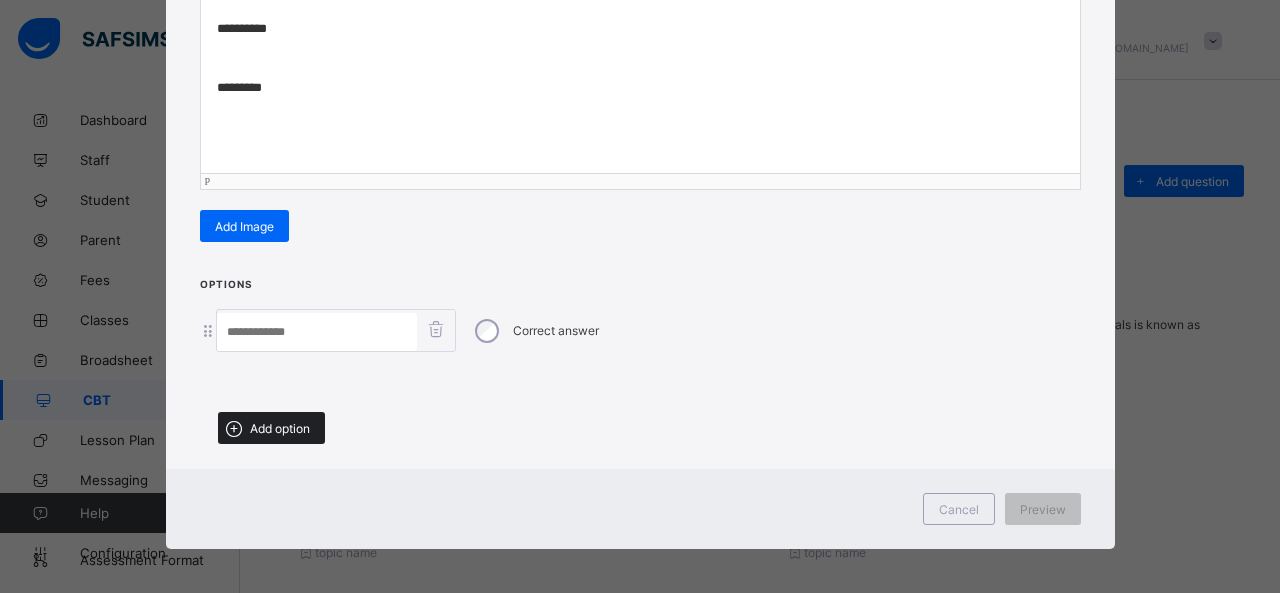 click on "Add option" at bounding box center [280, 428] 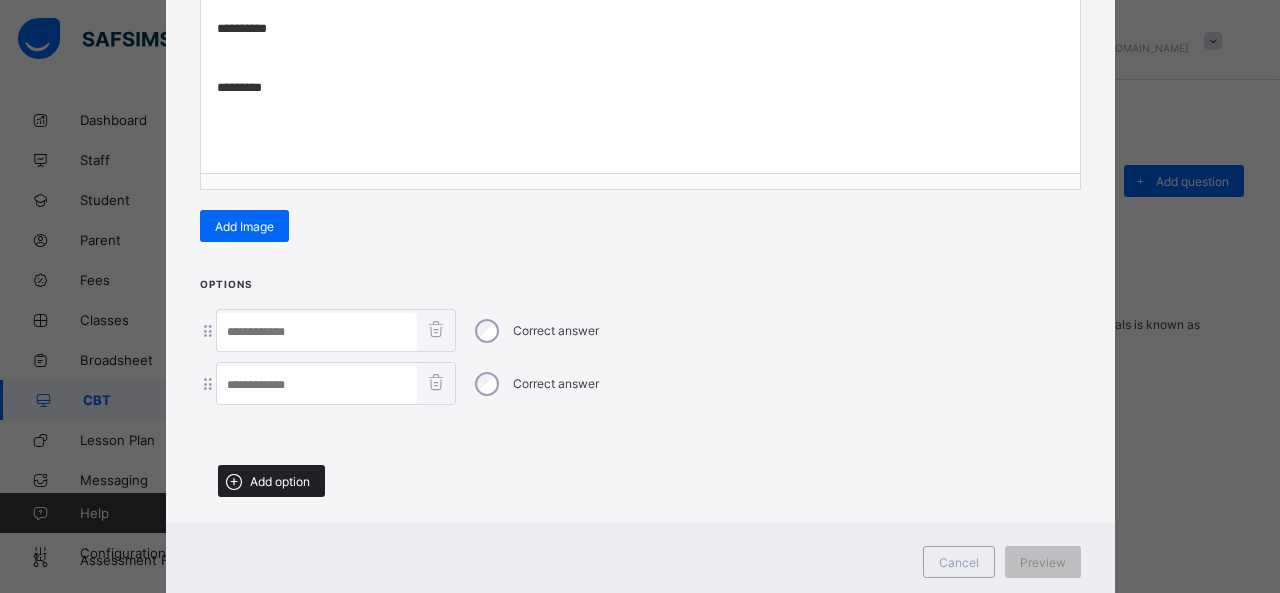 click on "Add option" at bounding box center (280, 481) 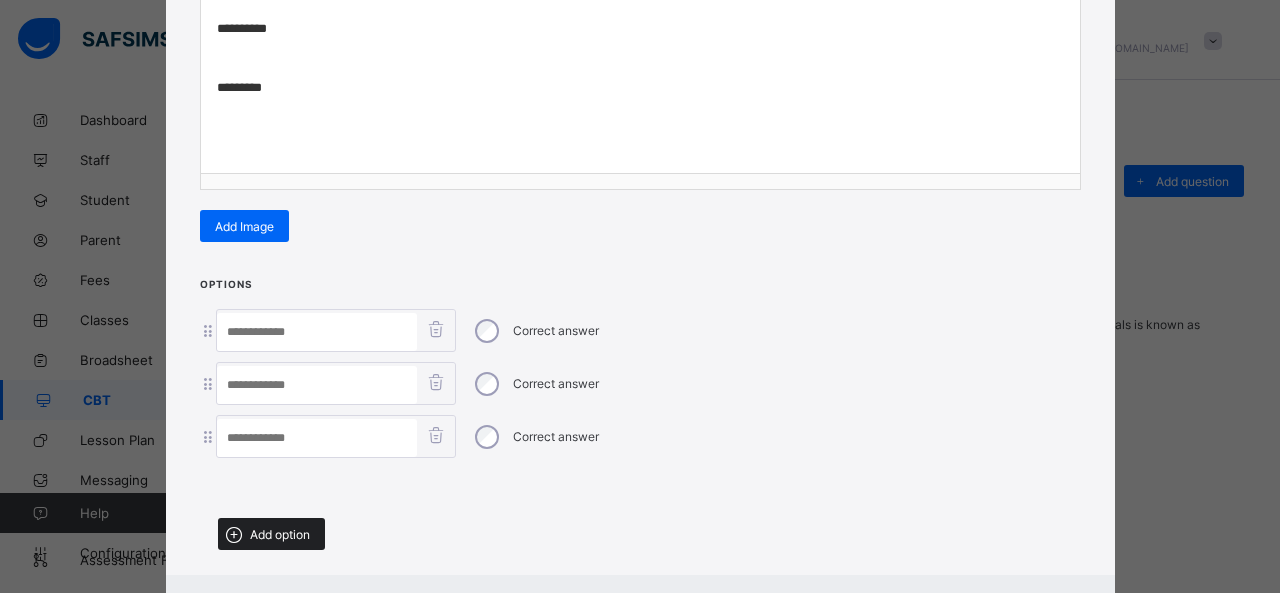 click on "Add option" at bounding box center [280, 534] 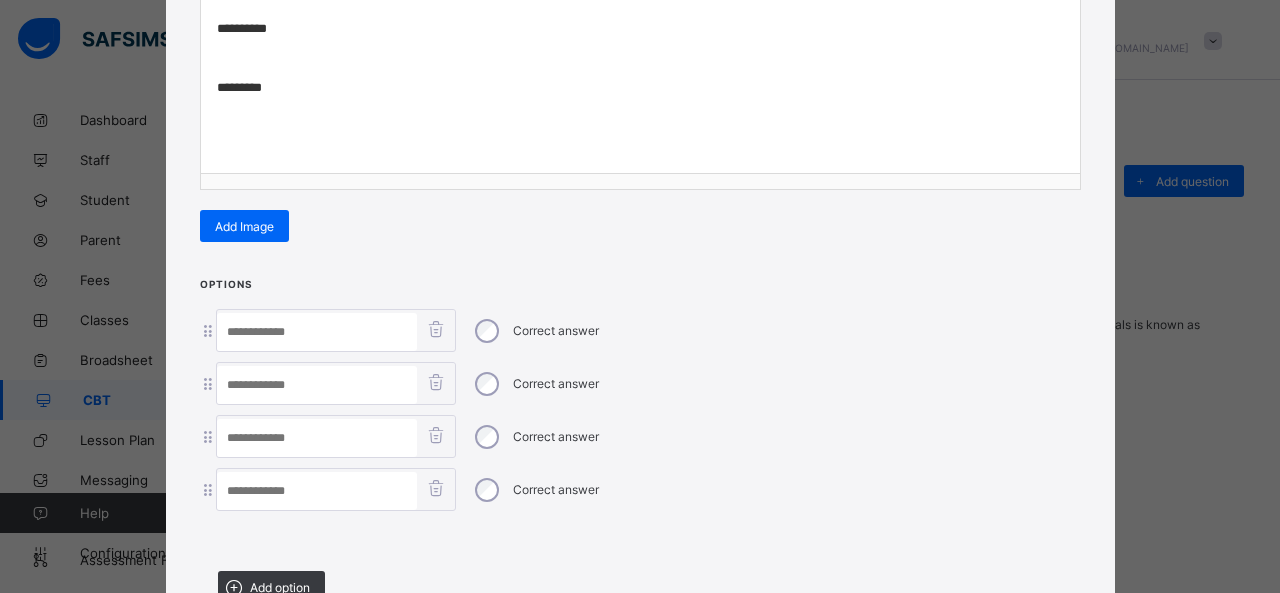click at bounding box center (317, 332) 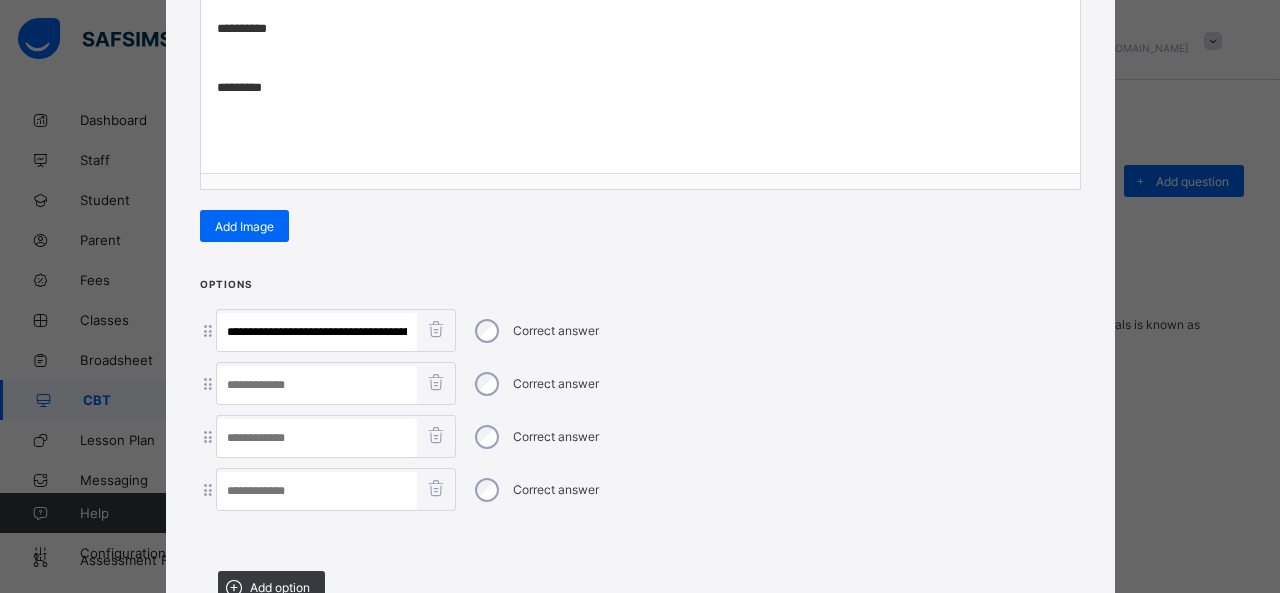 scroll, scrollTop: 0, scrollLeft: 313, axis: horizontal 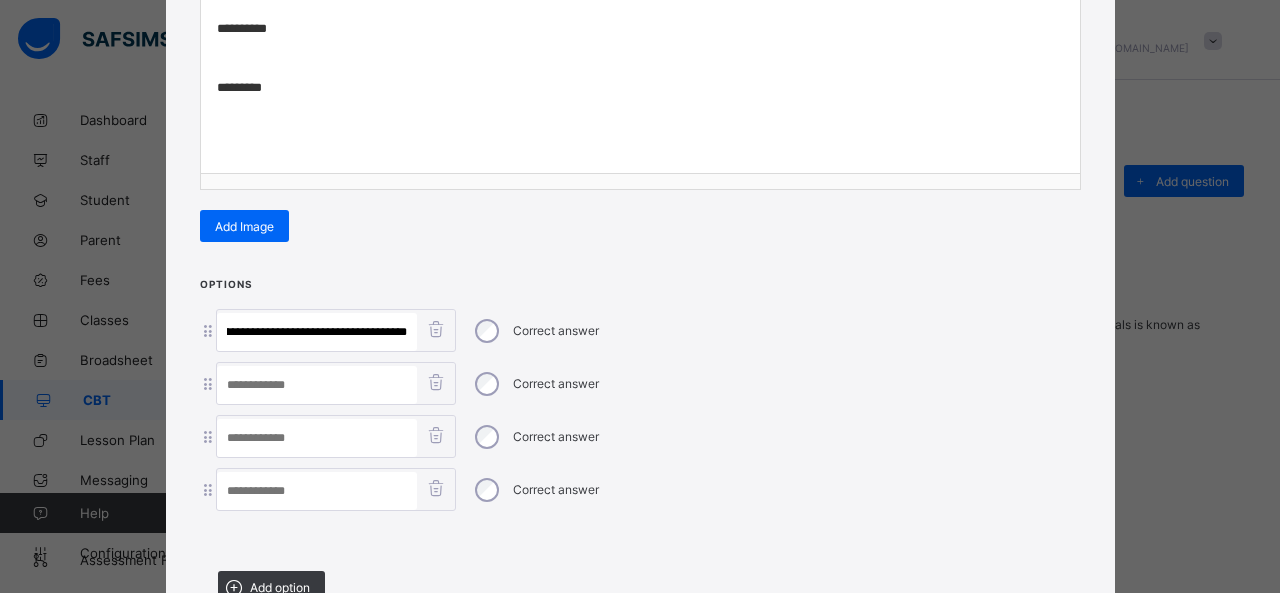 drag, startPoint x: 358, startPoint y: 328, endPoint x: 703, endPoint y: 335, distance: 345.071 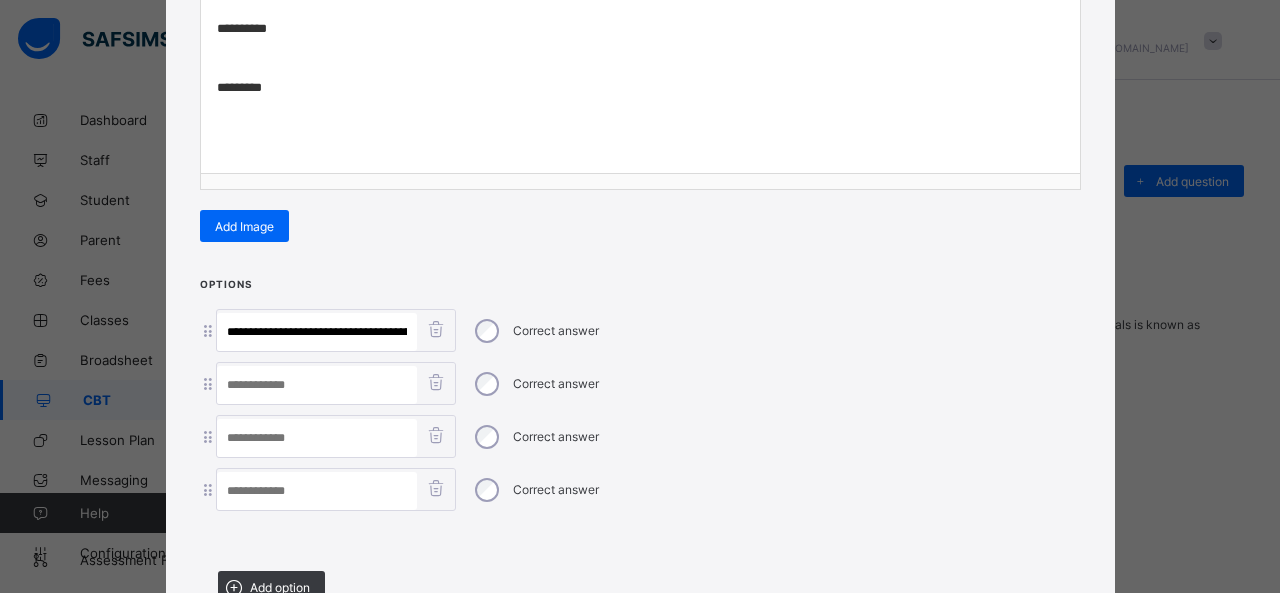 click at bounding box center [317, 491] 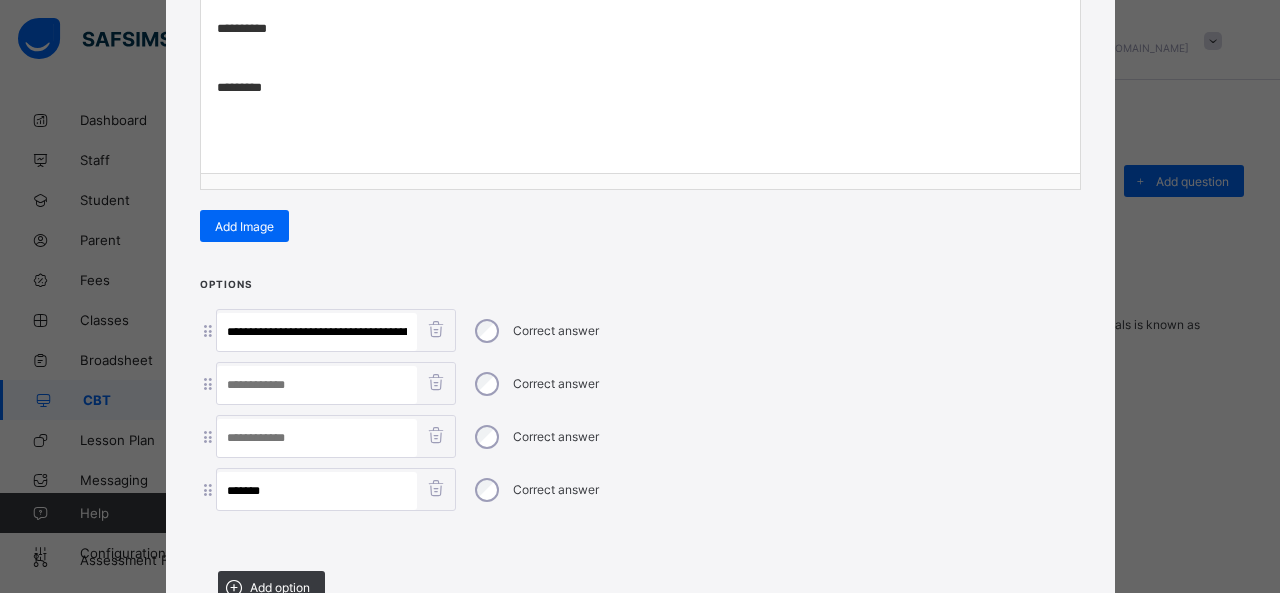 type on "*******" 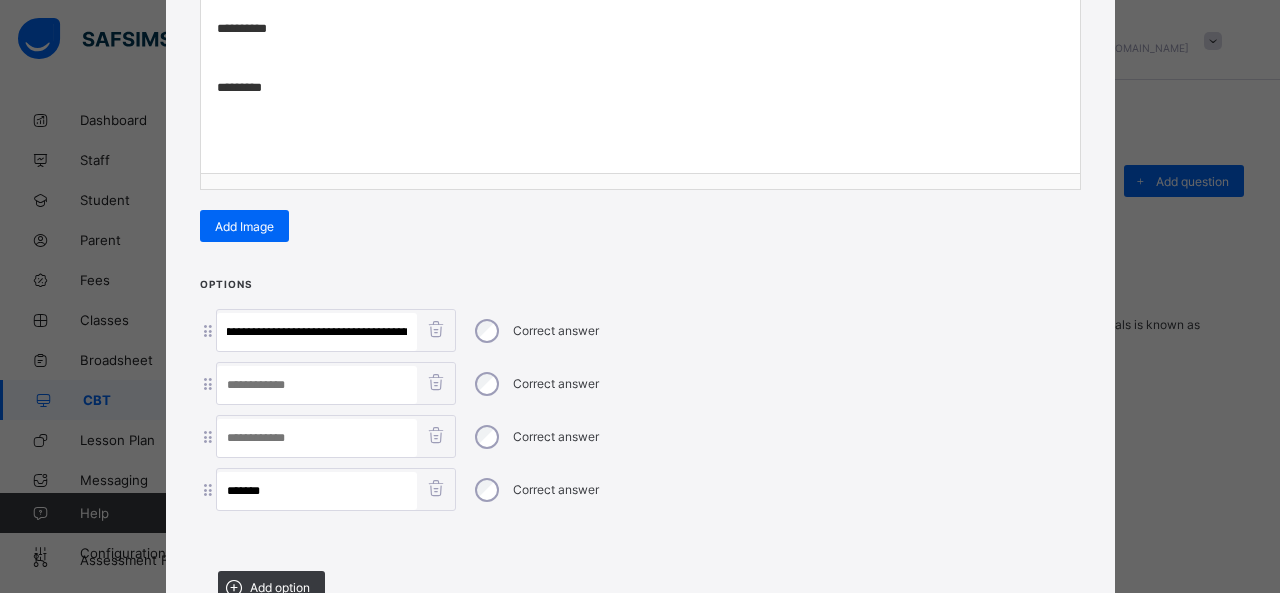 scroll, scrollTop: 0, scrollLeft: 84, axis: horizontal 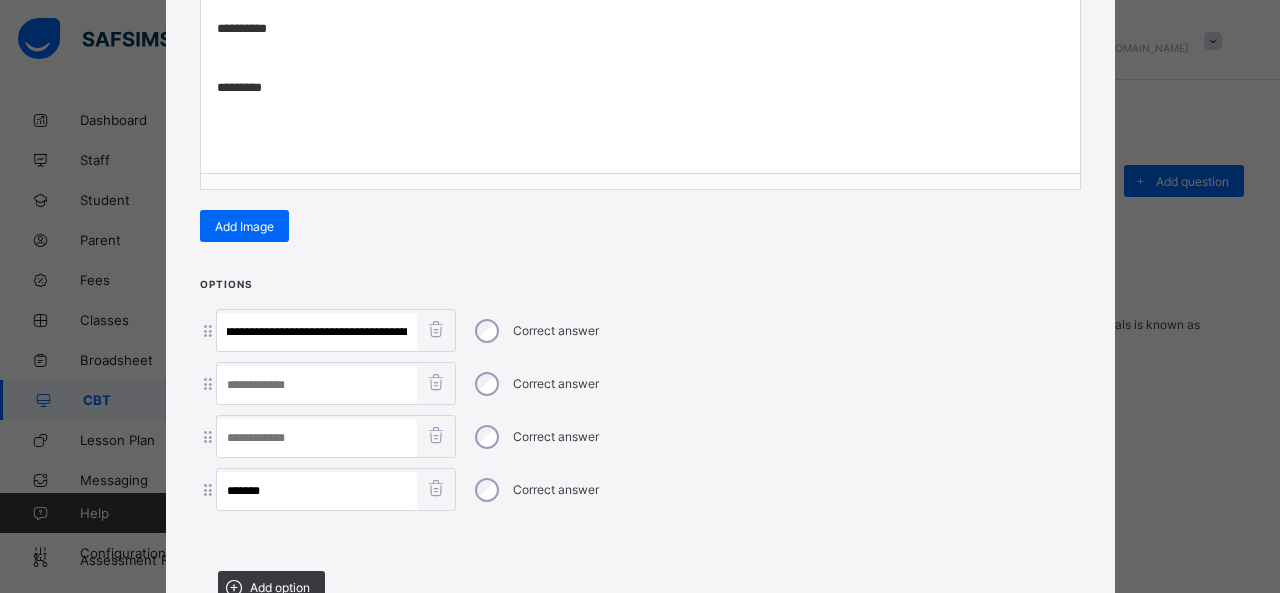 click on "**********" at bounding box center [317, 332] 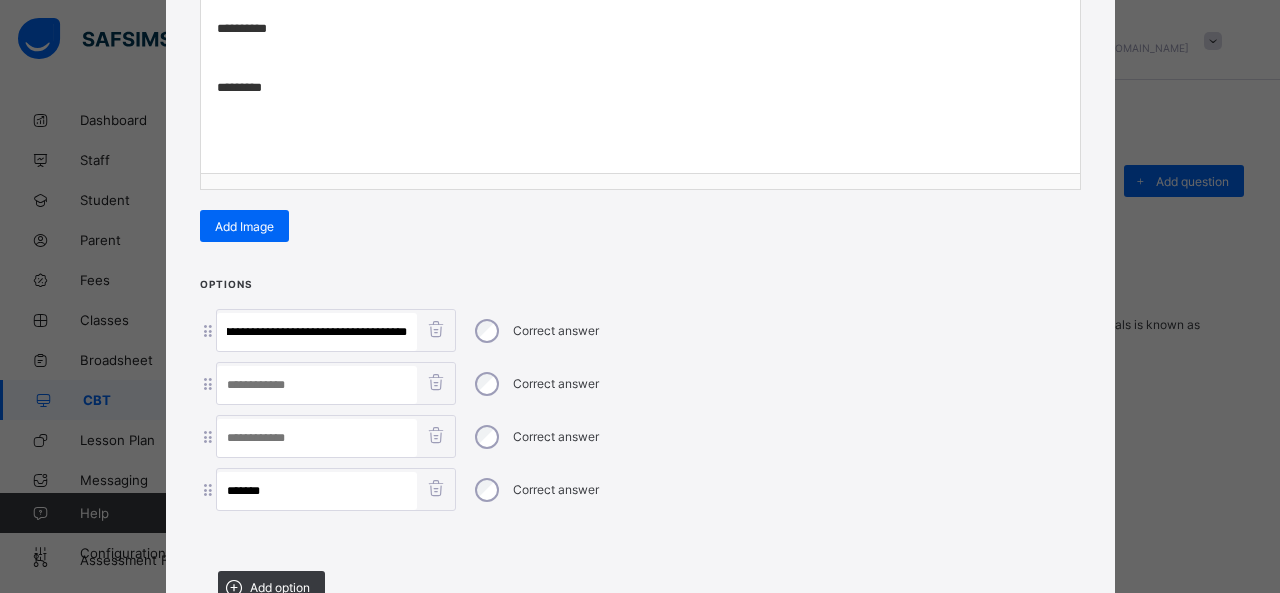 drag, startPoint x: 325, startPoint y: 326, endPoint x: 754, endPoint y: 324, distance: 429.00467 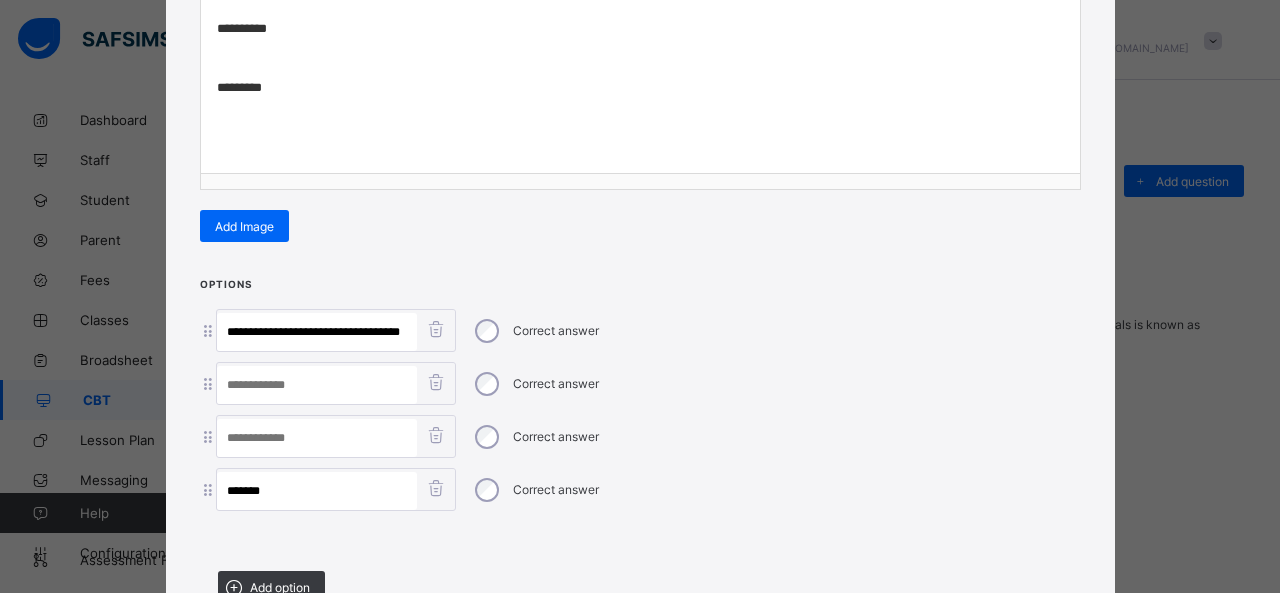 scroll, scrollTop: 0, scrollLeft: 7, axis: horizontal 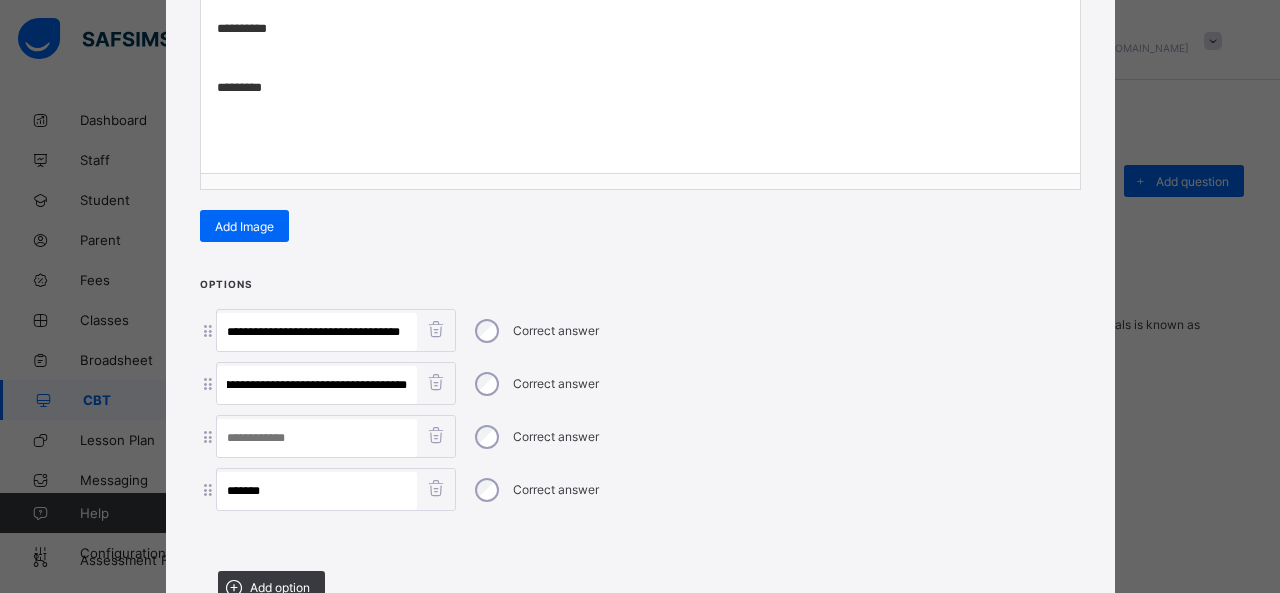drag, startPoint x: 254, startPoint y: 380, endPoint x: 626, endPoint y: 398, distance: 372.43524 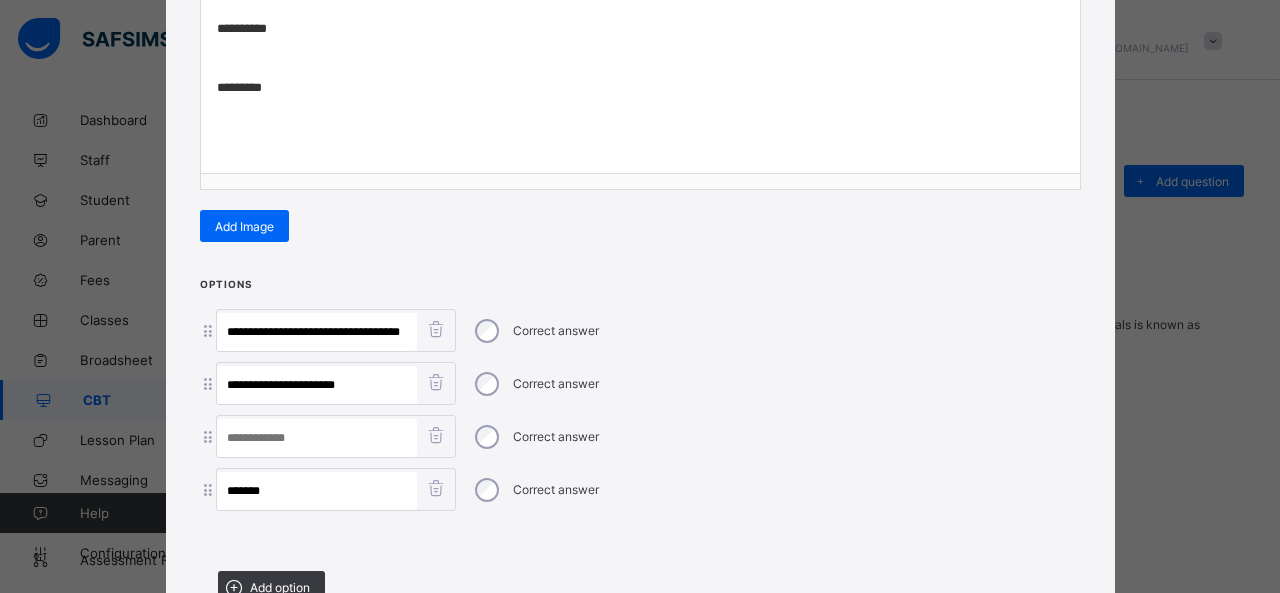 scroll, scrollTop: 0, scrollLeft: 0, axis: both 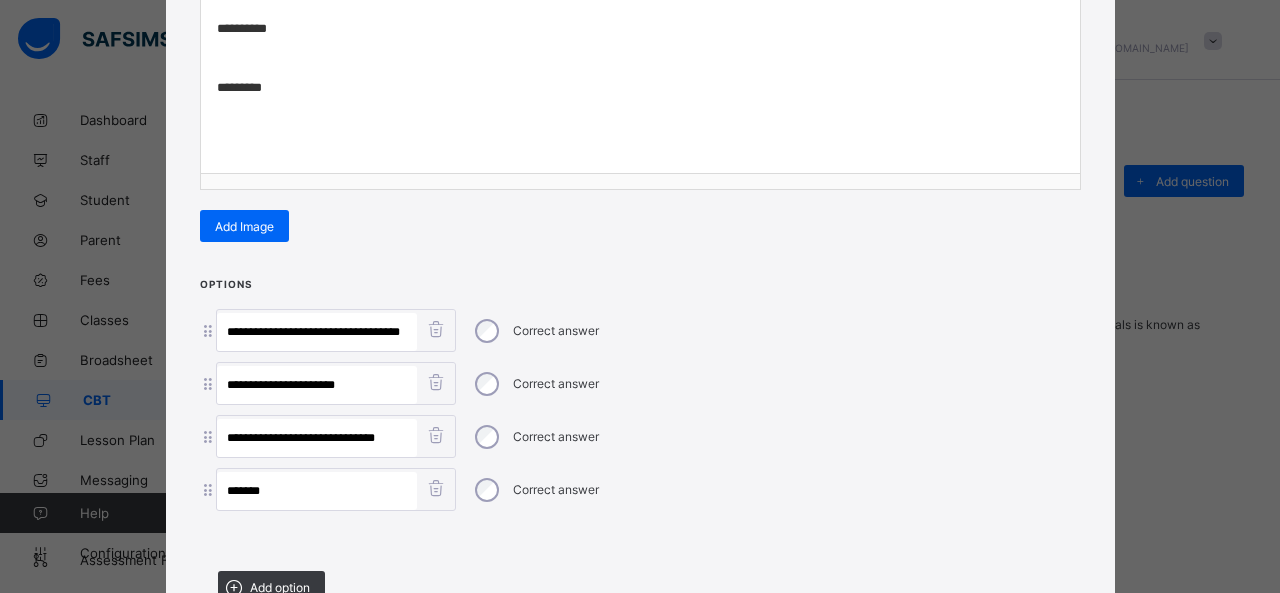 type on "**********" 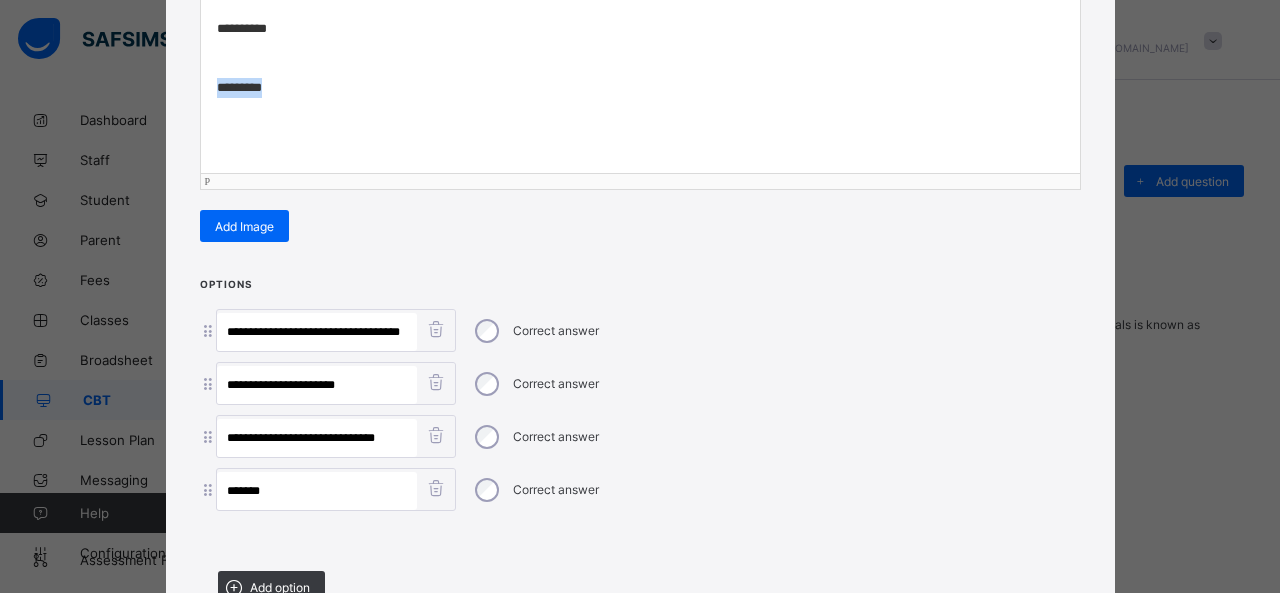 drag, startPoint x: 310, startPoint y: 73, endPoint x: 196, endPoint y: 60, distance: 114.73883 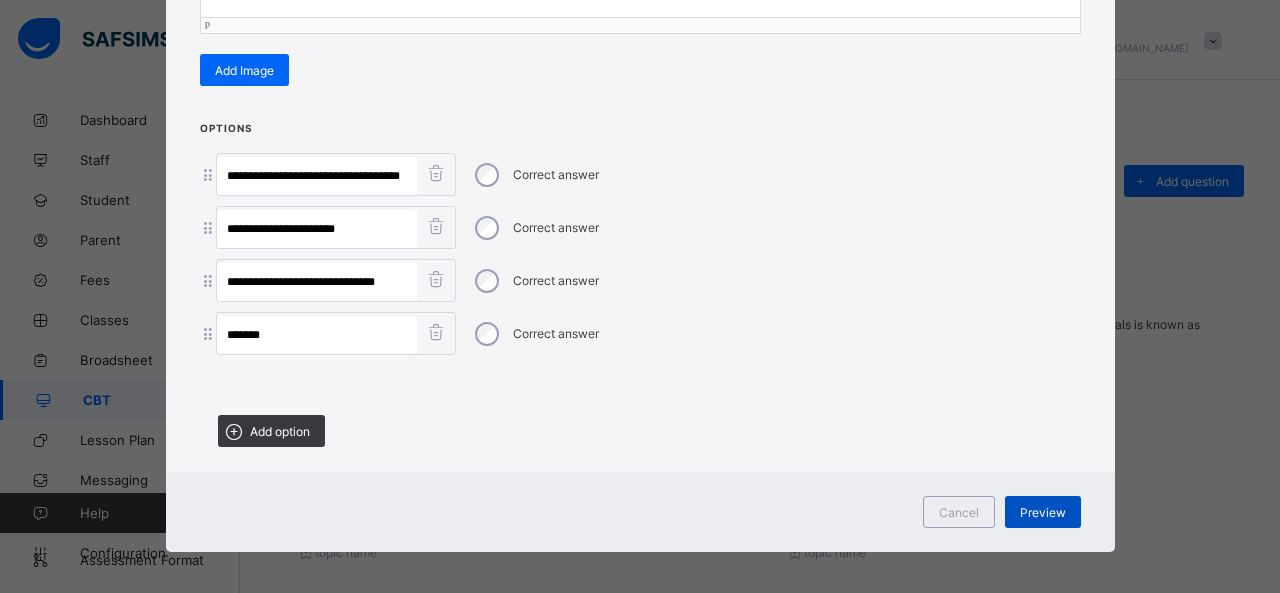 click on "Preview" at bounding box center (1043, 512) 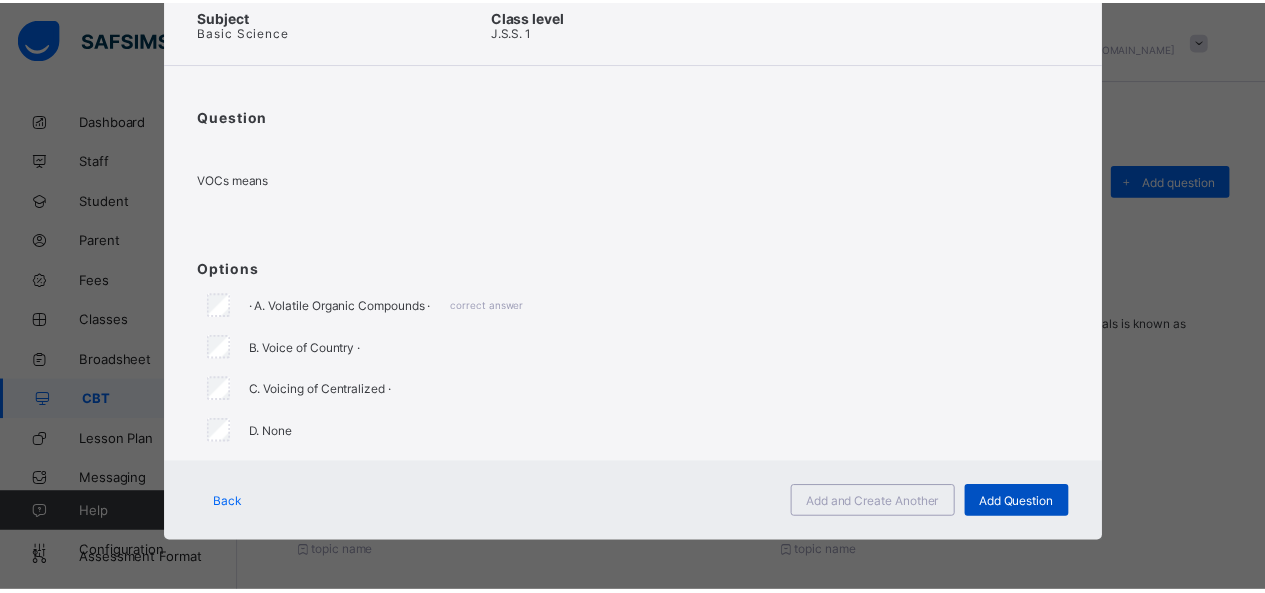 scroll, scrollTop: 98, scrollLeft: 0, axis: vertical 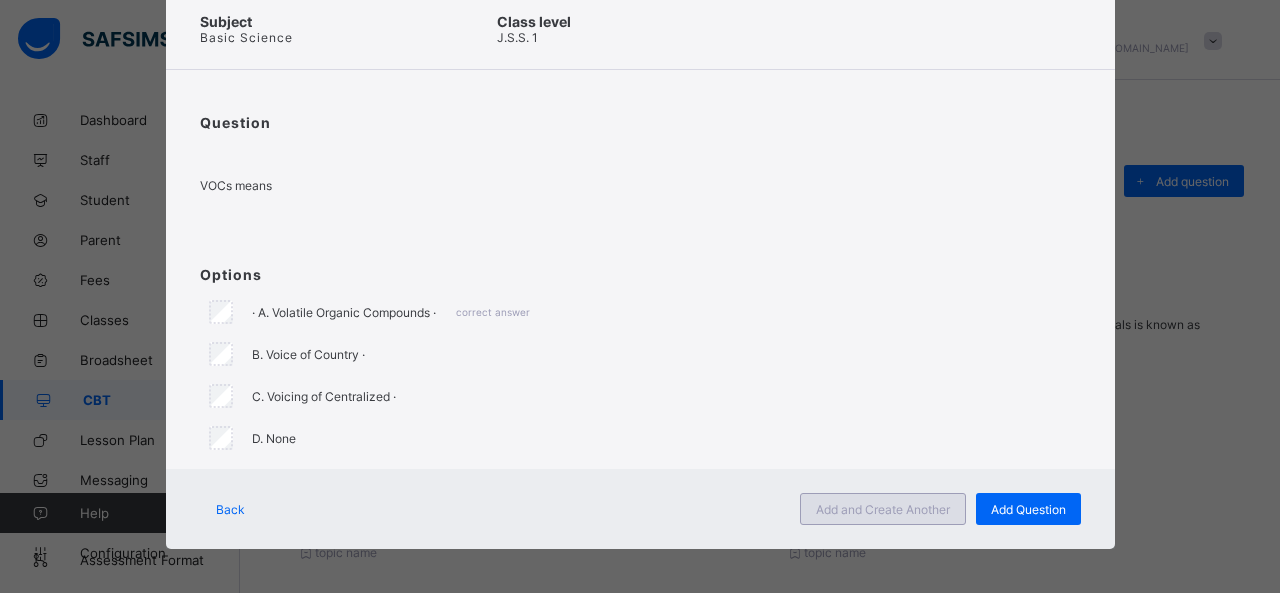 click on "Add and Create Another" at bounding box center (883, 509) 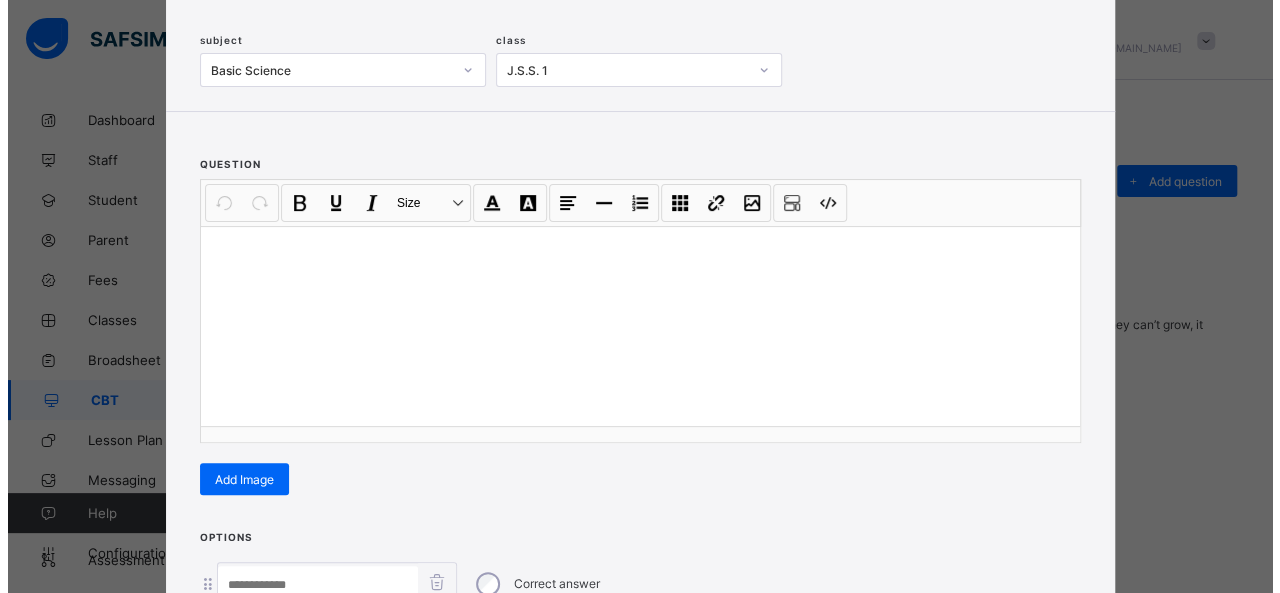 scroll, scrollTop: 128, scrollLeft: 0, axis: vertical 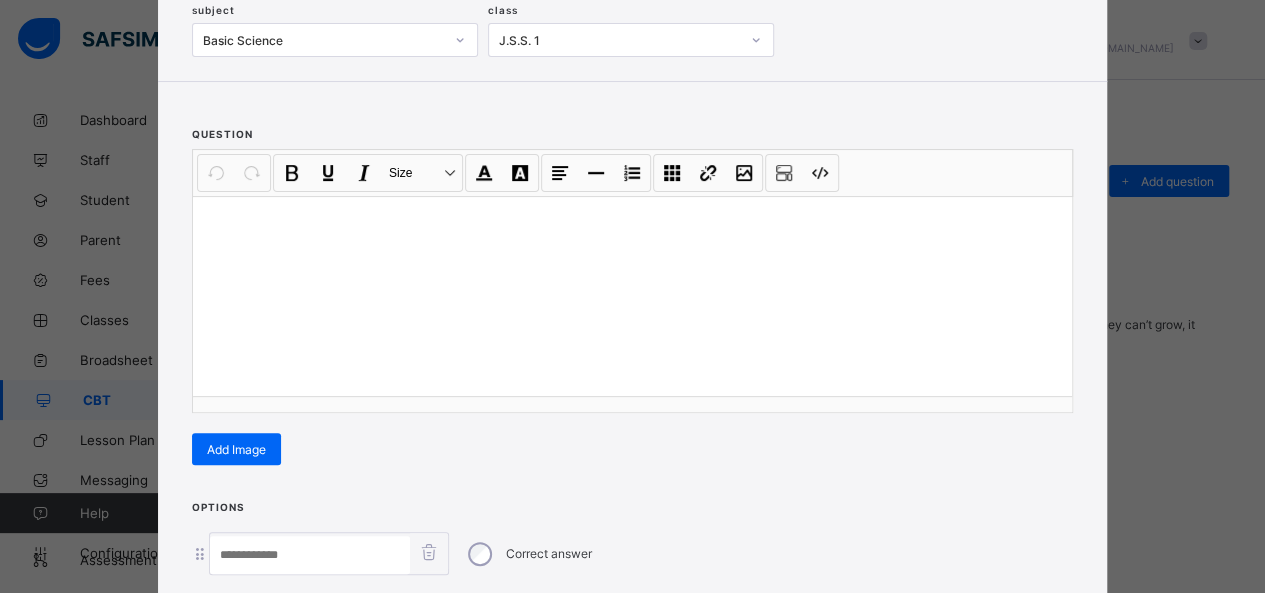 click at bounding box center [632, 296] 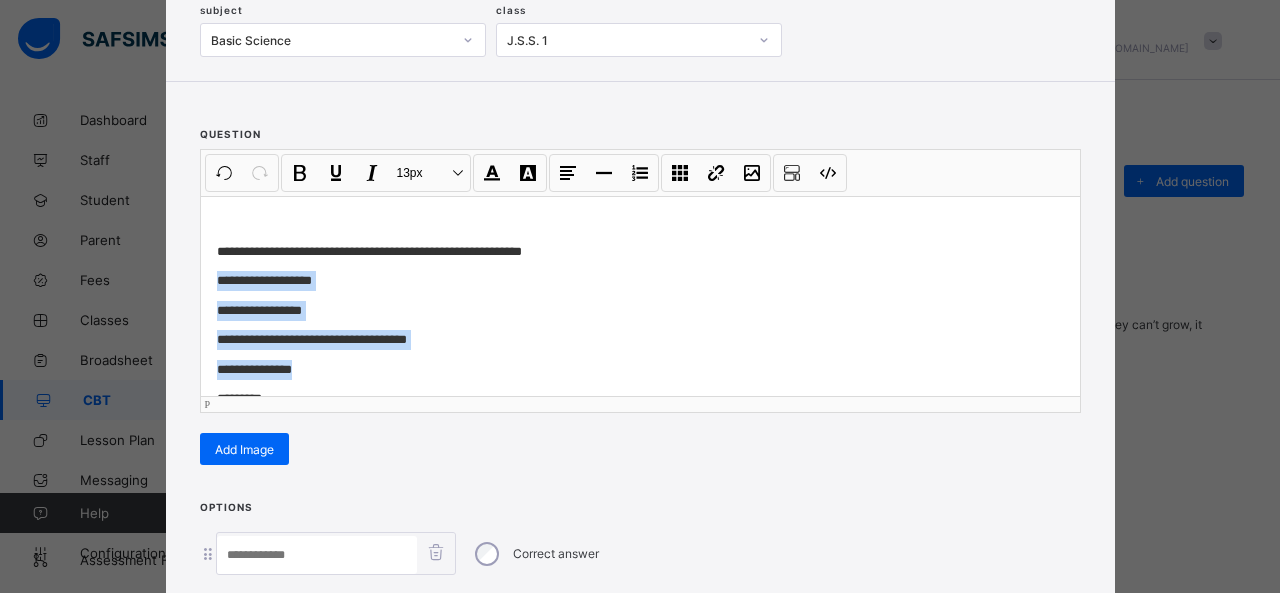 drag, startPoint x: 208, startPoint y: 275, endPoint x: 326, endPoint y: 359, distance: 144.84474 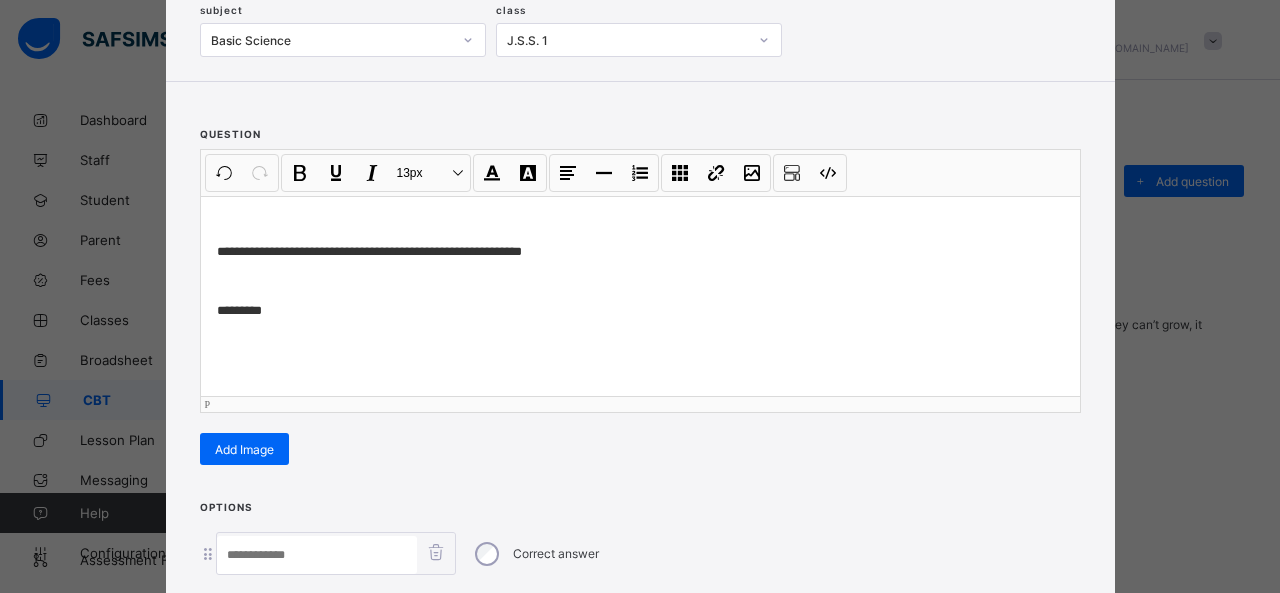 scroll, scrollTop: 351, scrollLeft: 0, axis: vertical 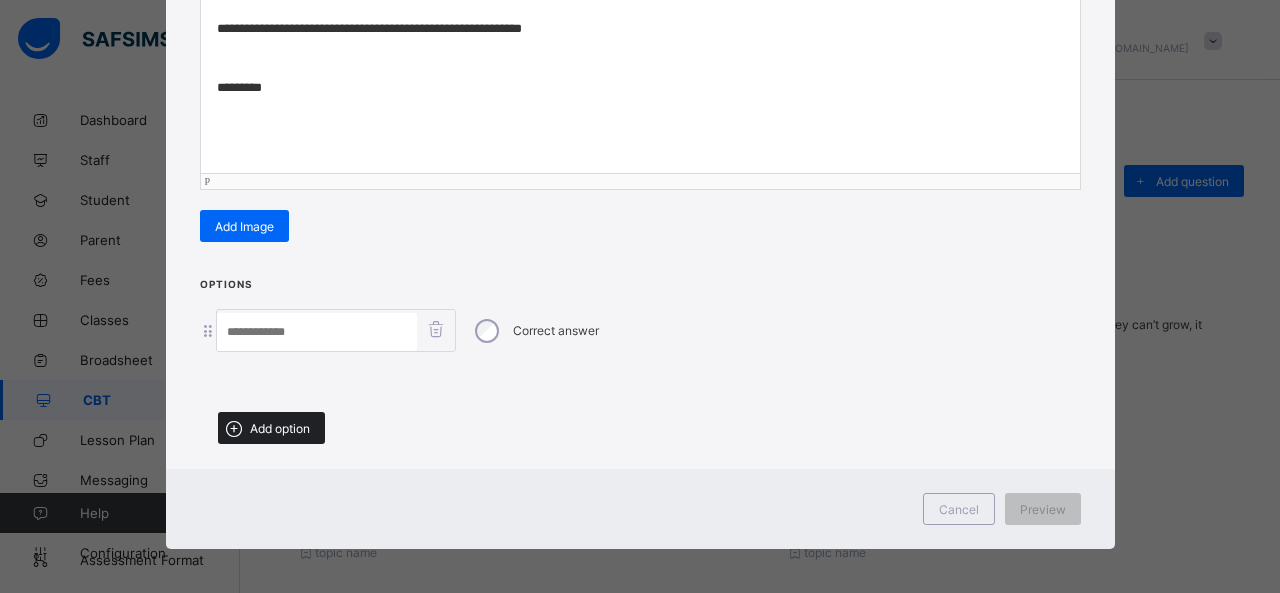 click on "Add option" at bounding box center (280, 428) 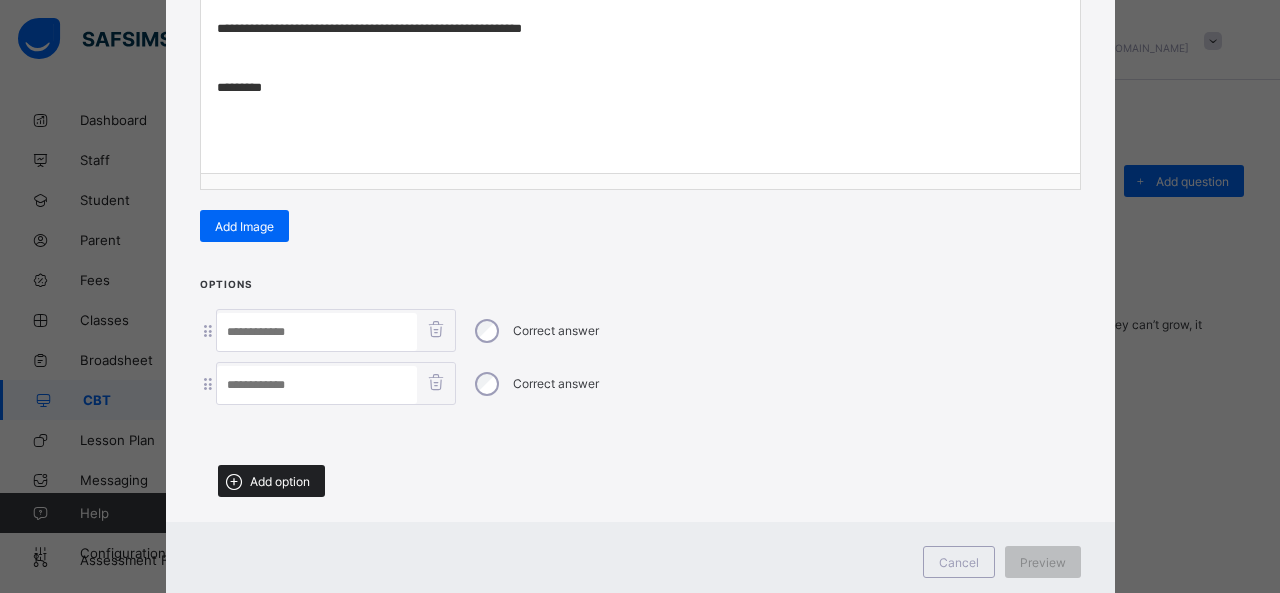 click on "Add option" at bounding box center [280, 481] 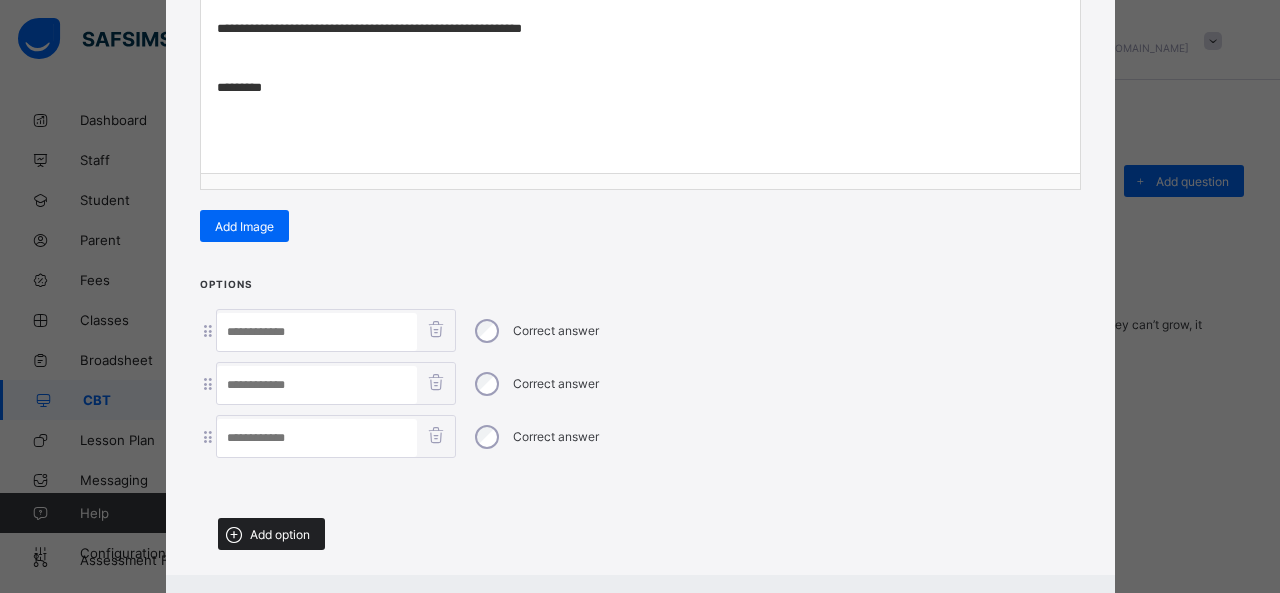 click on "Add option" at bounding box center (271, 534) 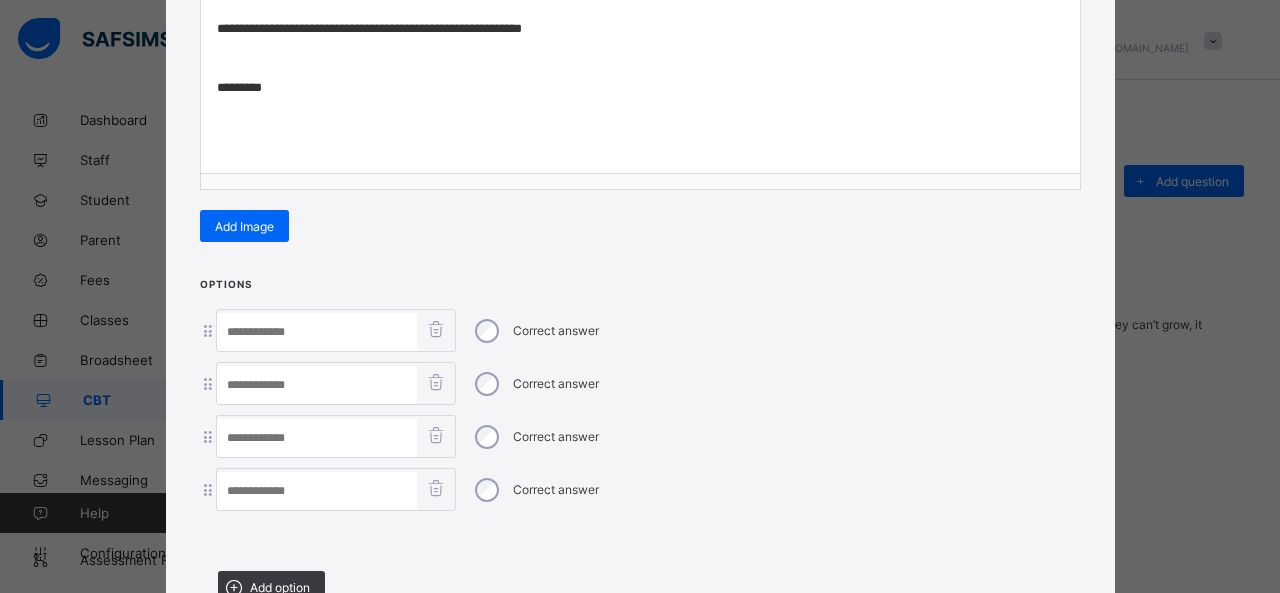 click at bounding box center (317, 332) 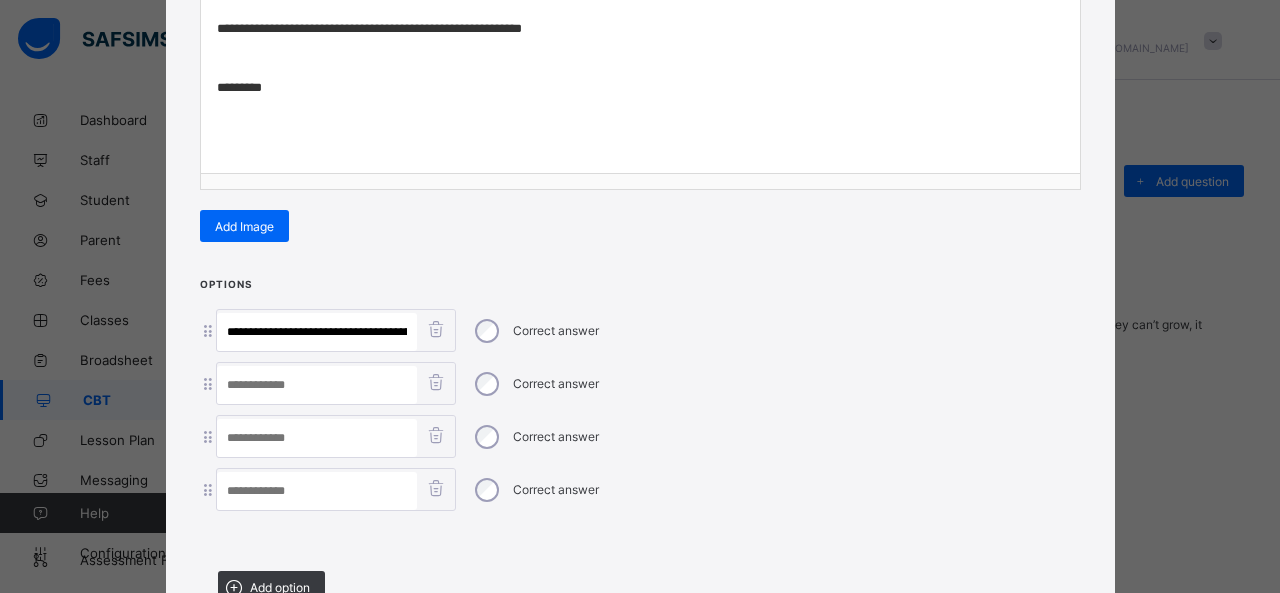 scroll, scrollTop: 0, scrollLeft: 302, axis: horizontal 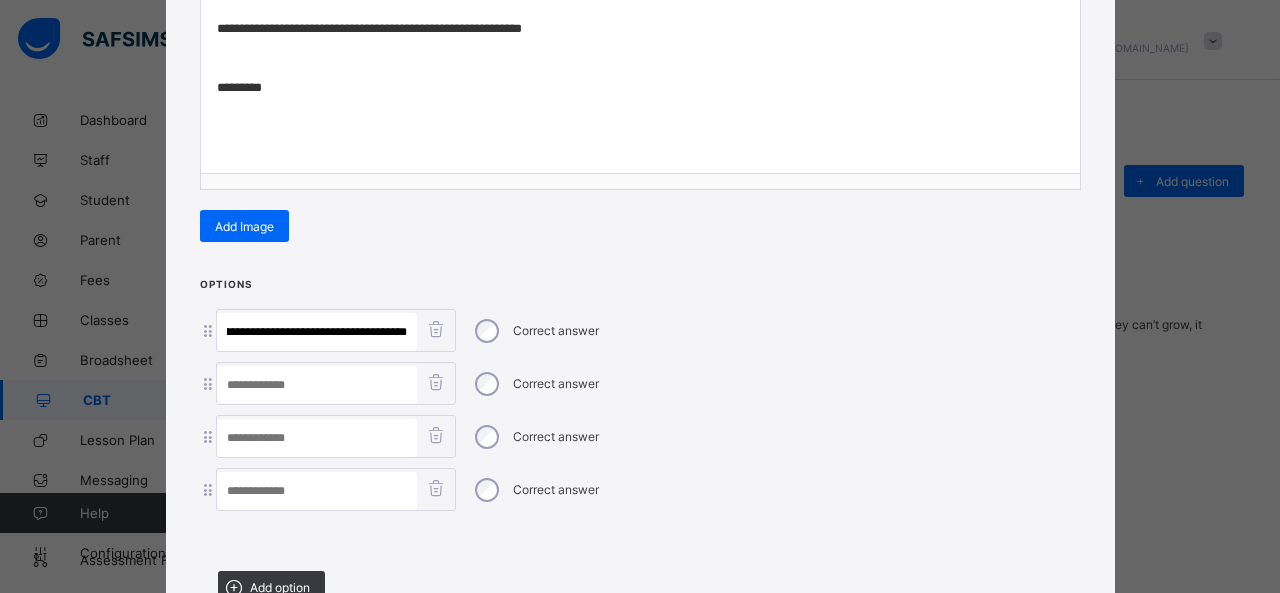 drag, startPoint x: 338, startPoint y: 323, endPoint x: 709, endPoint y: 359, distance: 372.74255 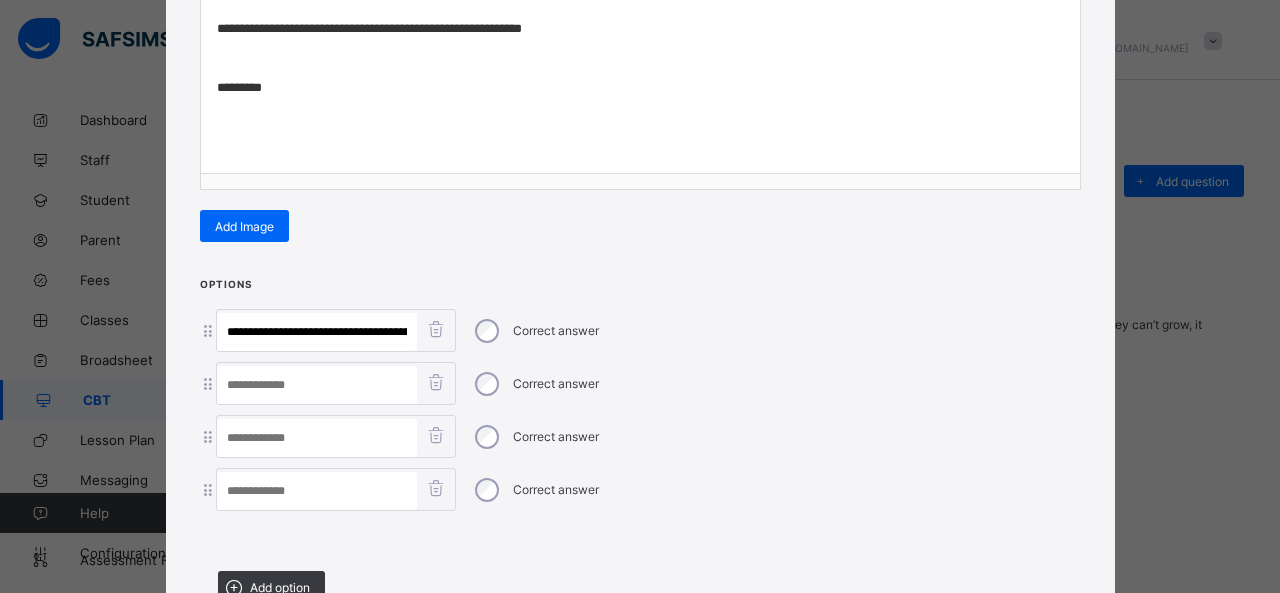 click at bounding box center (317, 491) 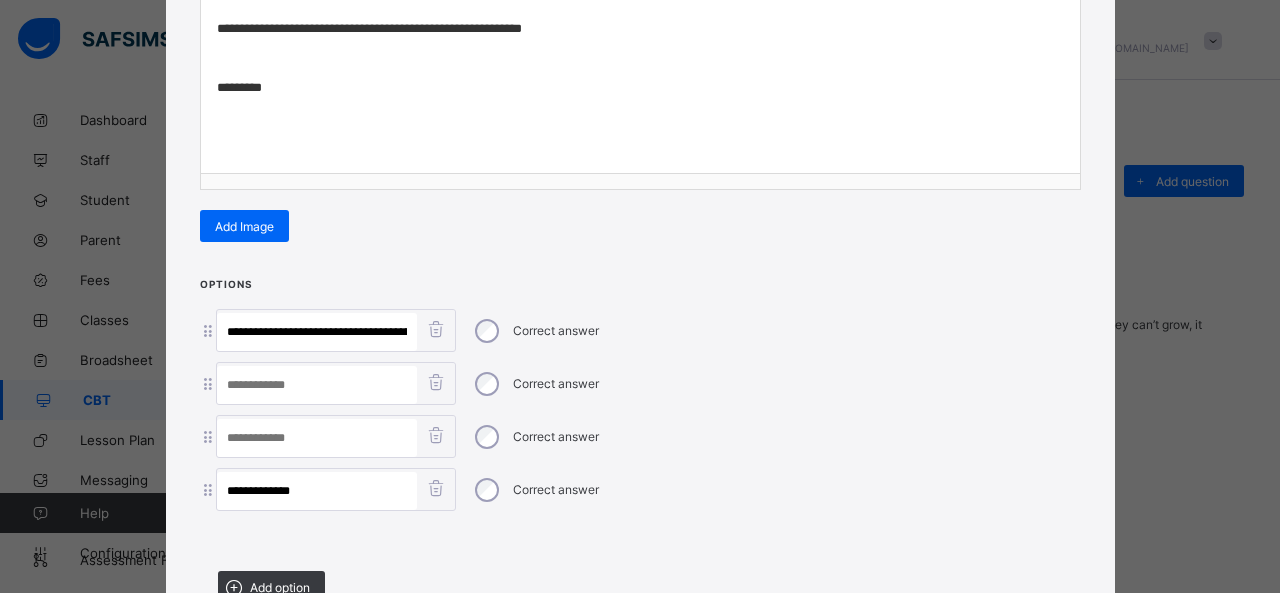 type on "**********" 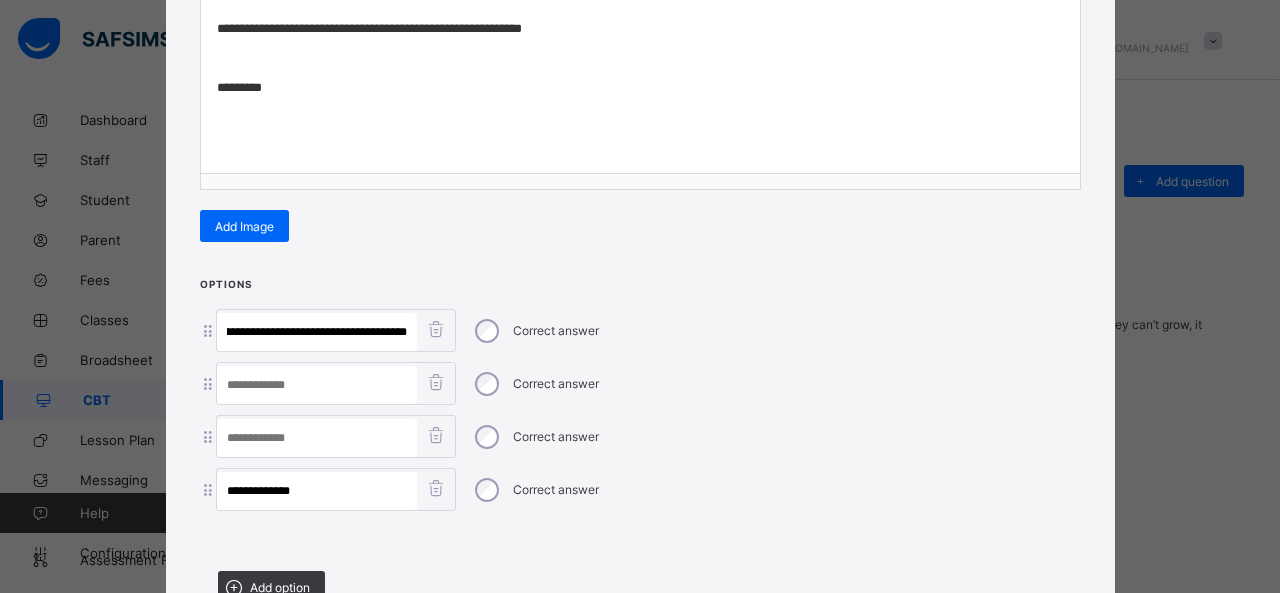 drag, startPoint x: 334, startPoint y: 326, endPoint x: 731, endPoint y: 379, distance: 400.52216 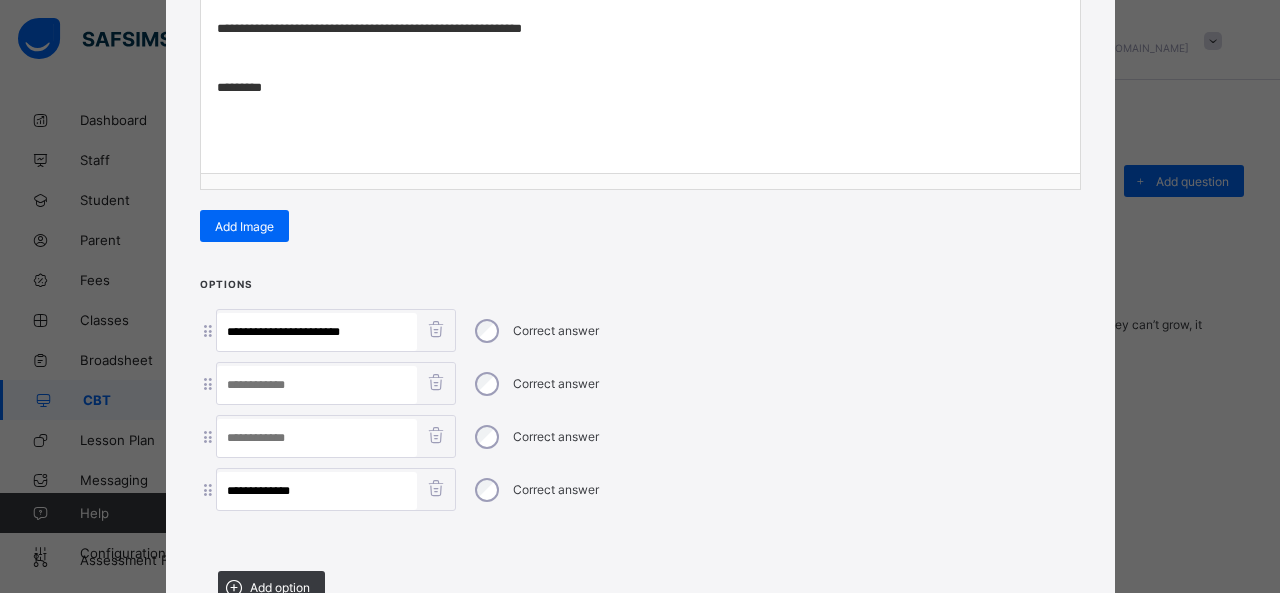 scroll, scrollTop: 0, scrollLeft: 0, axis: both 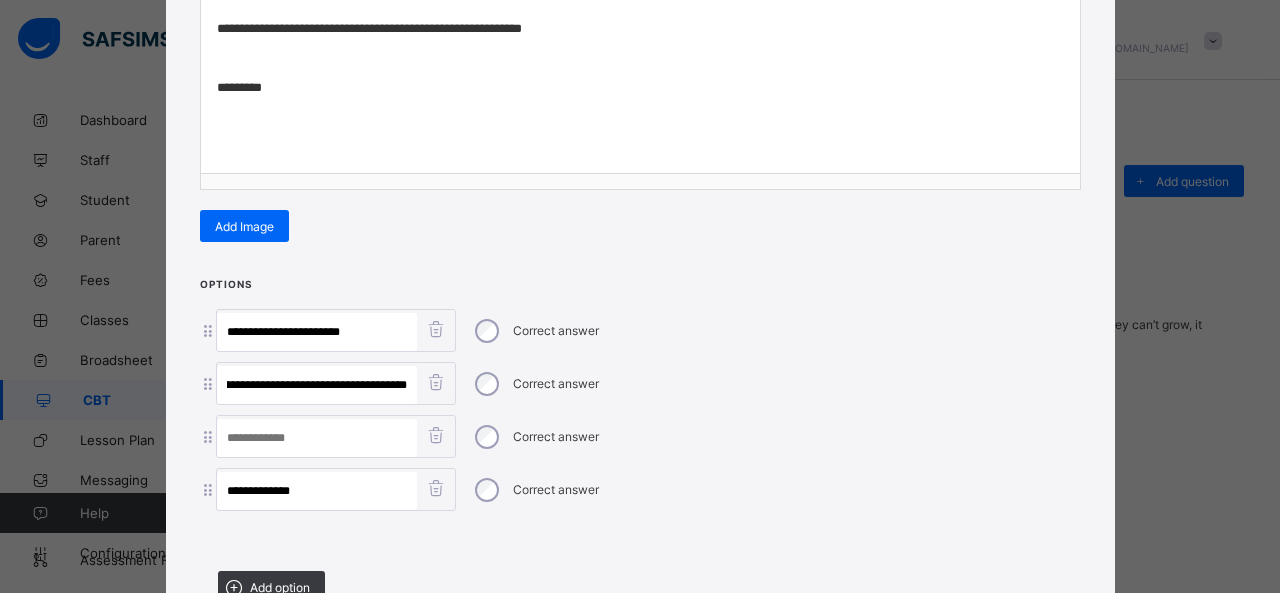 drag, startPoint x: 259, startPoint y: 379, endPoint x: 891, endPoint y: 441, distance: 635.0339 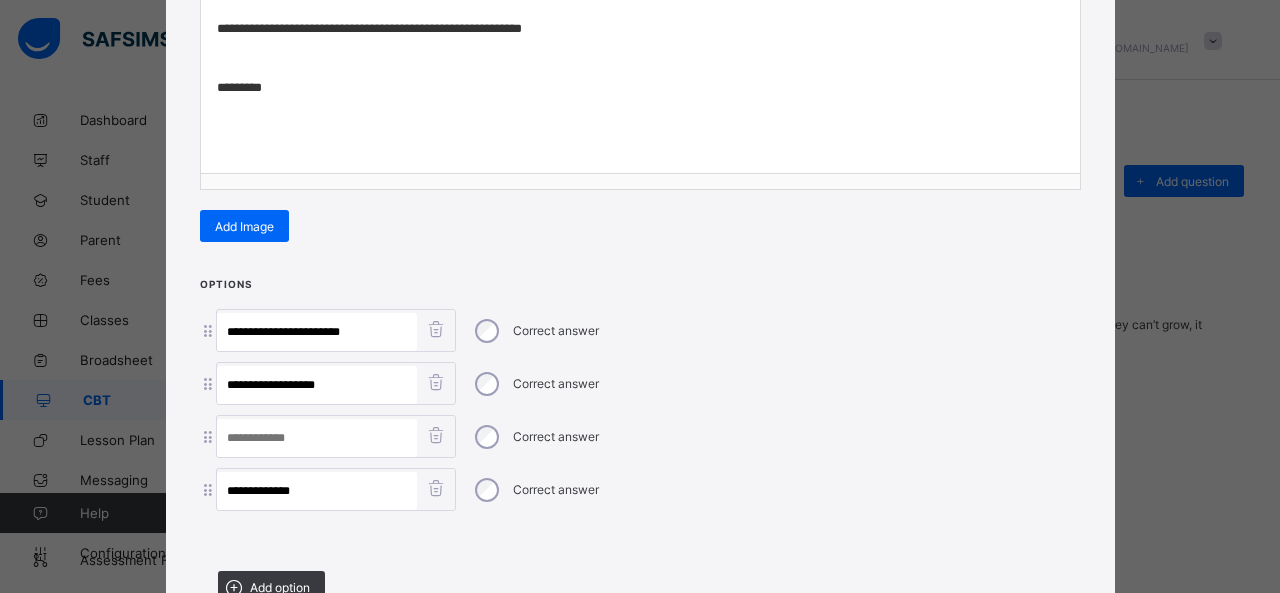 scroll, scrollTop: 0, scrollLeft: 0, axis: both 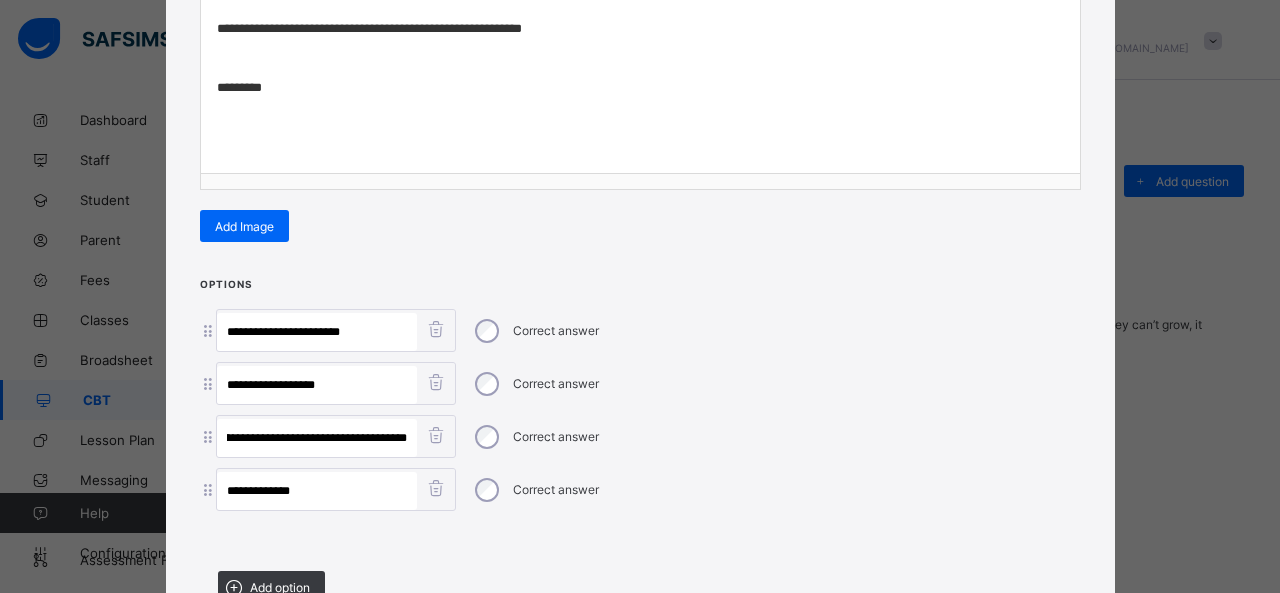 type on "**********" 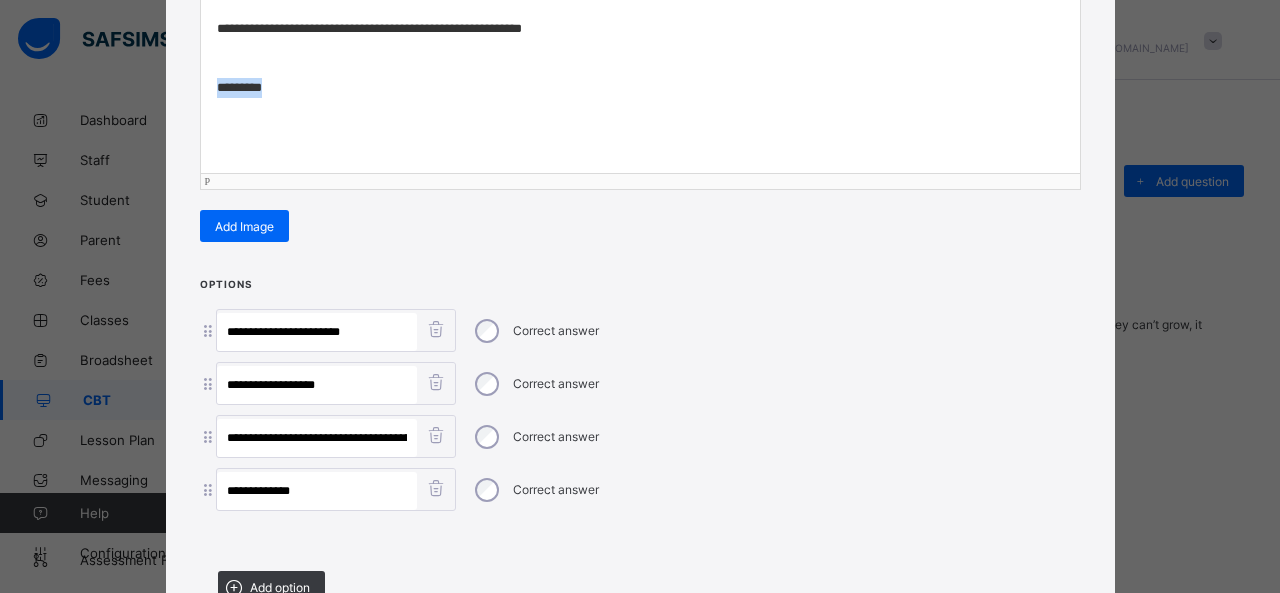 drag, startPoint x: 320, startPoint y: 94, endPoint x: 30, endPoint y: 71, distance: 290.91064 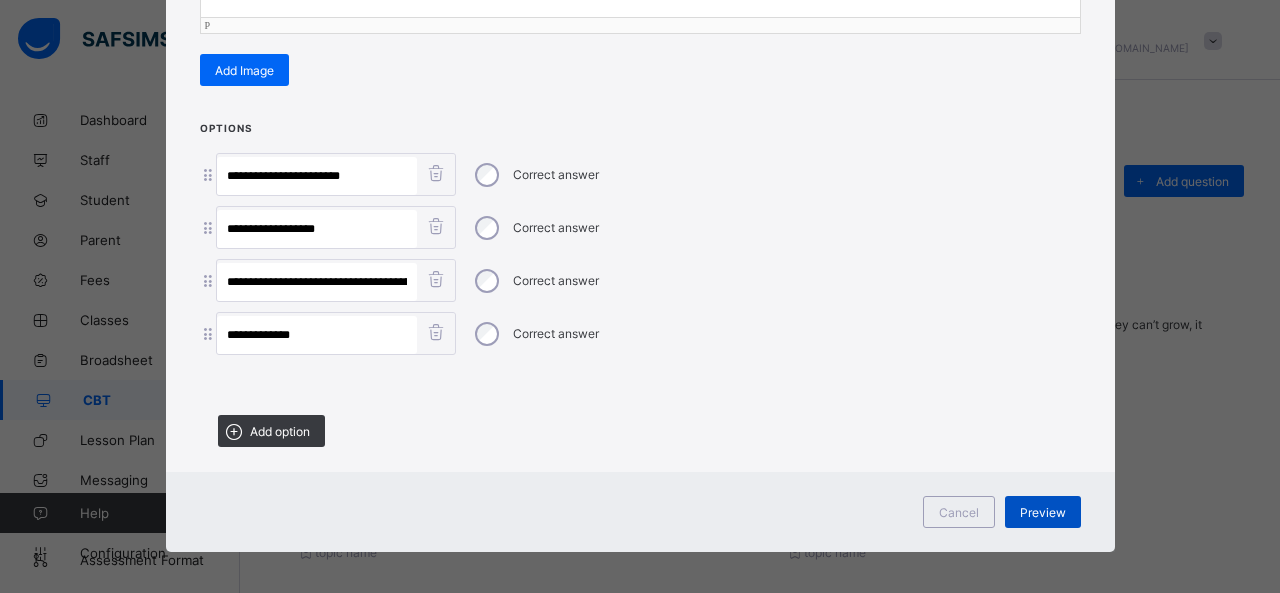 click on "Preview" at bounding box center [1043, 512] 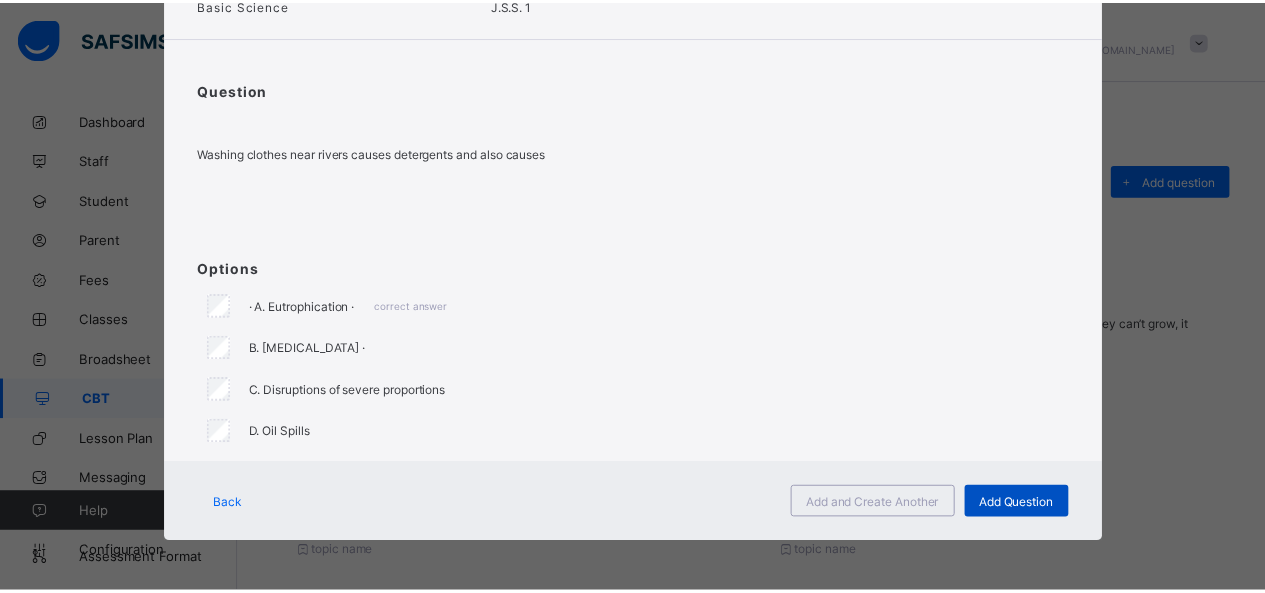 scroll, scrollTop: 124, scrollLeft: 0, axis: vertical 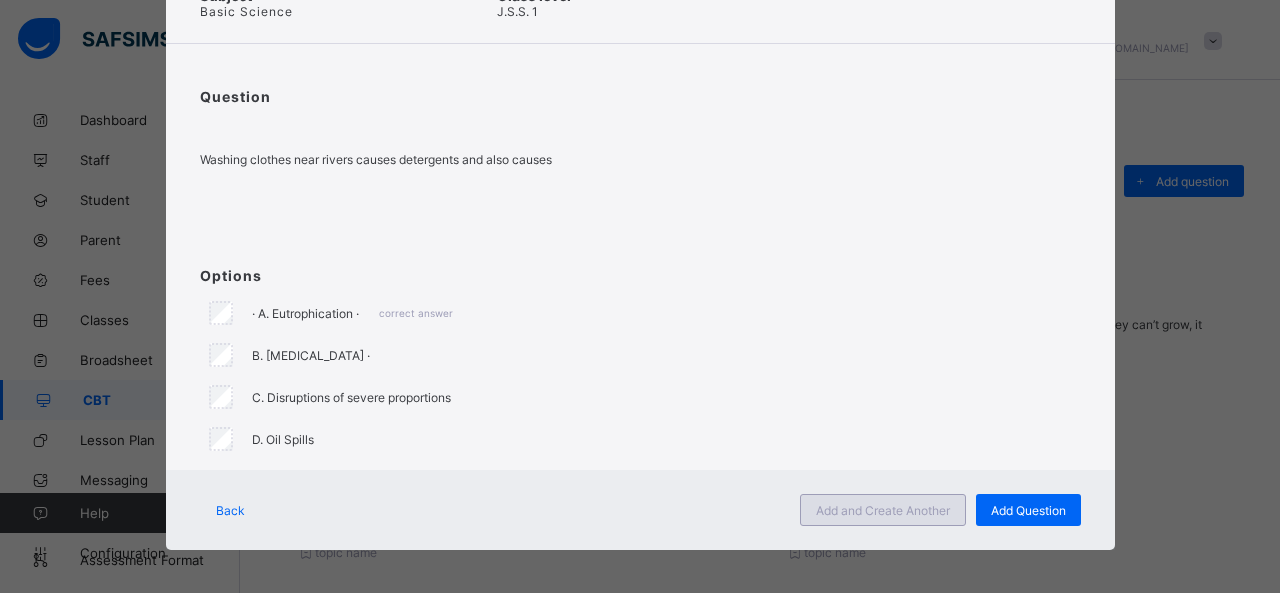 click on "Add and Create Another" at bounding box center (883, 510) 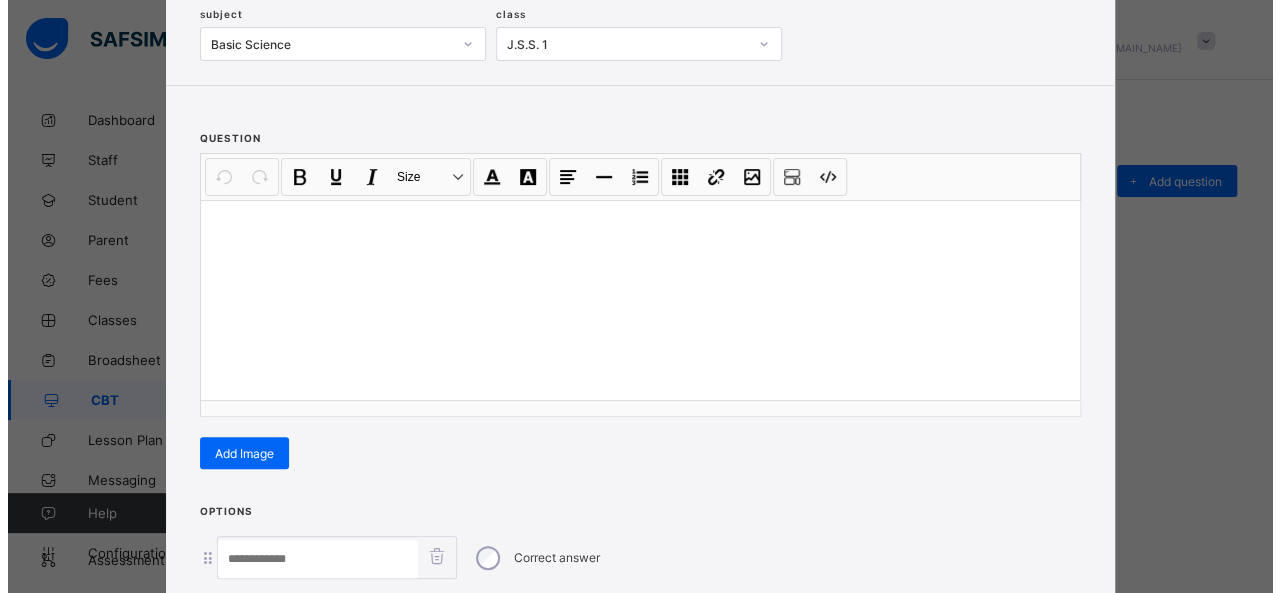 scroll, scrollTop: 128, scrollLeft: 0, axis: vertical 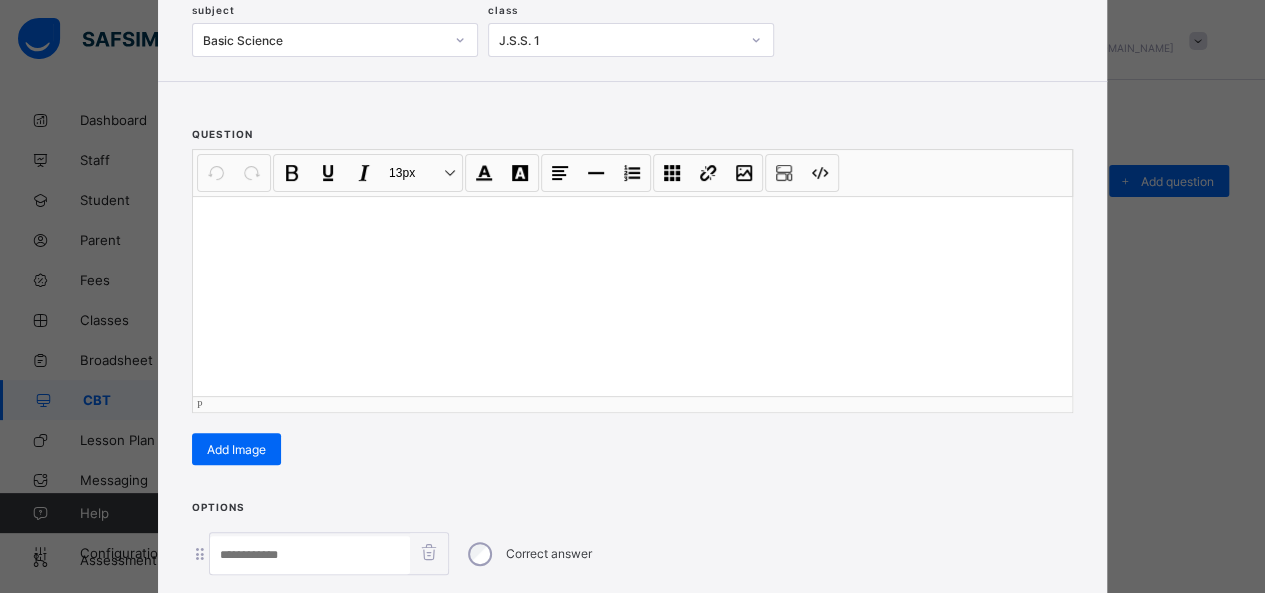 click at bounding box center [632, 296] 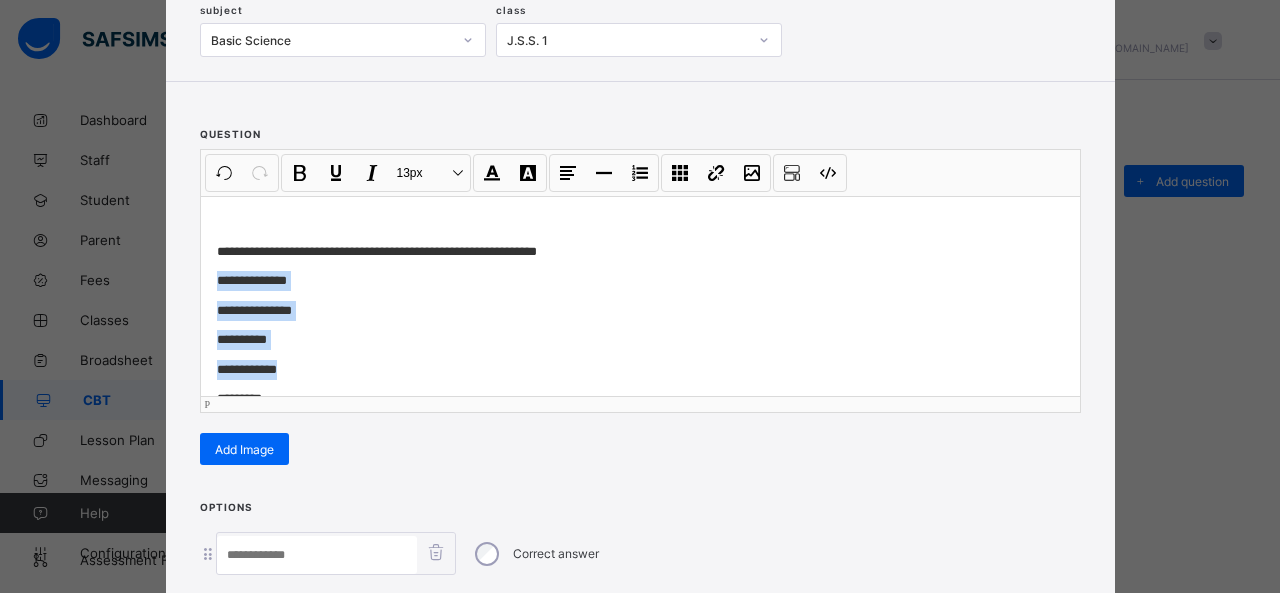 drag, startPoint x: 203, startPoint y: 280, endPoint x: 289, endPoint y: 365, distance: 120.91733 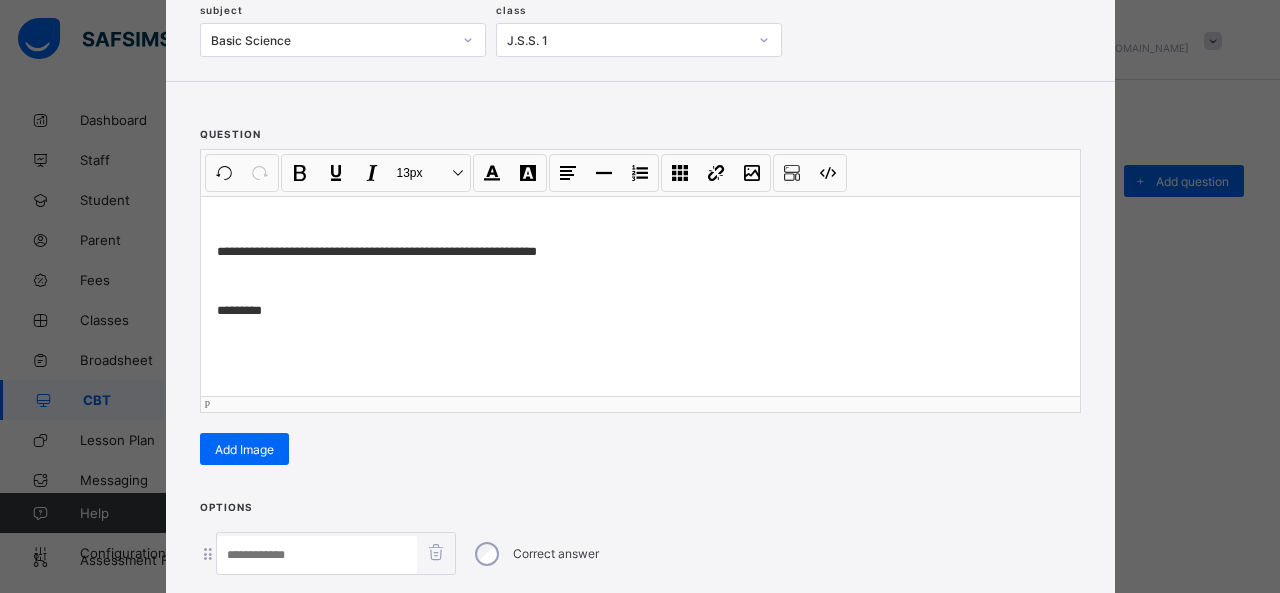 scroll, scrollTop: 351, scrollLeft: 0, axis: vertical 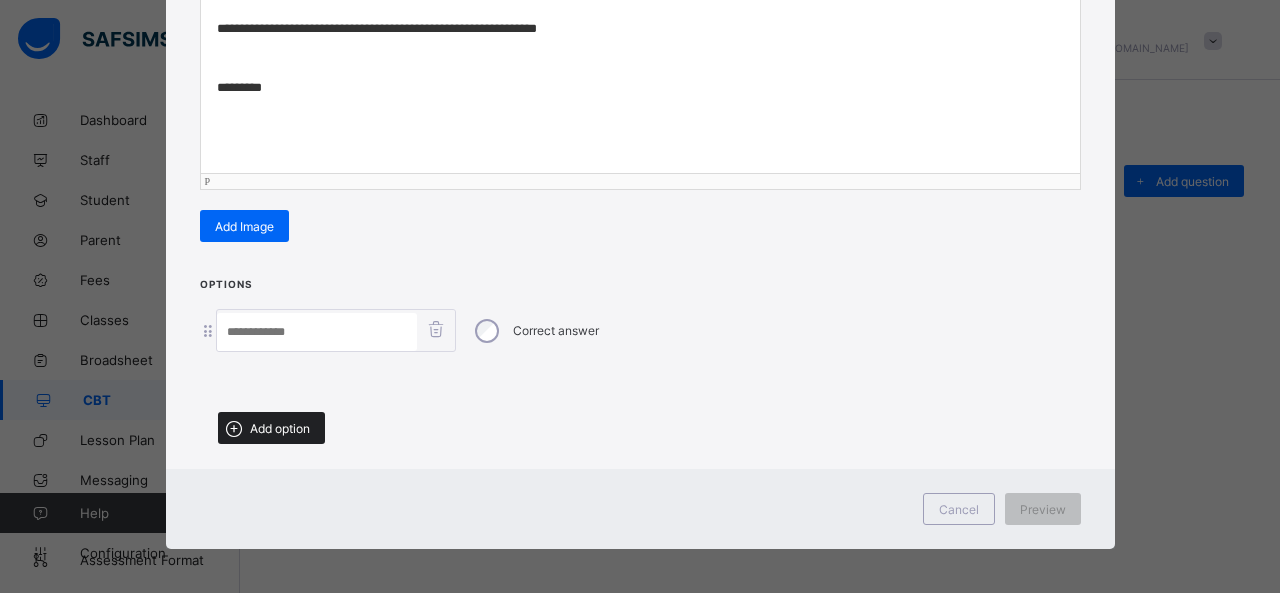 click on "Add option" at bounding box center (280, 428) 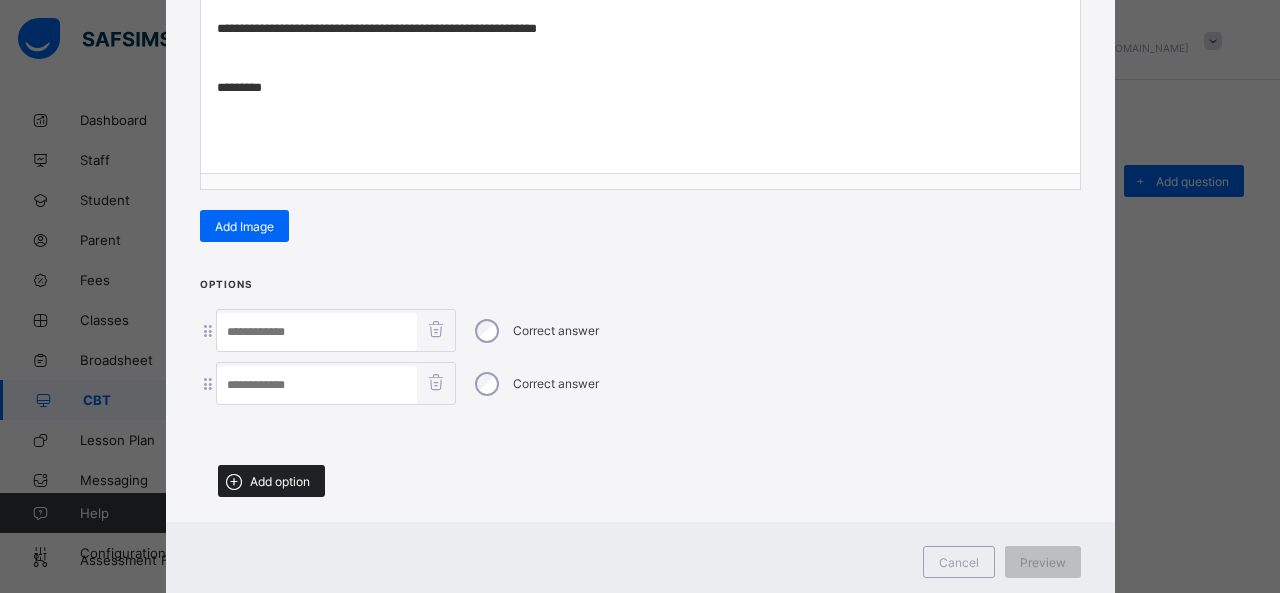 click on "Add option" at bounding box center (271, 481) 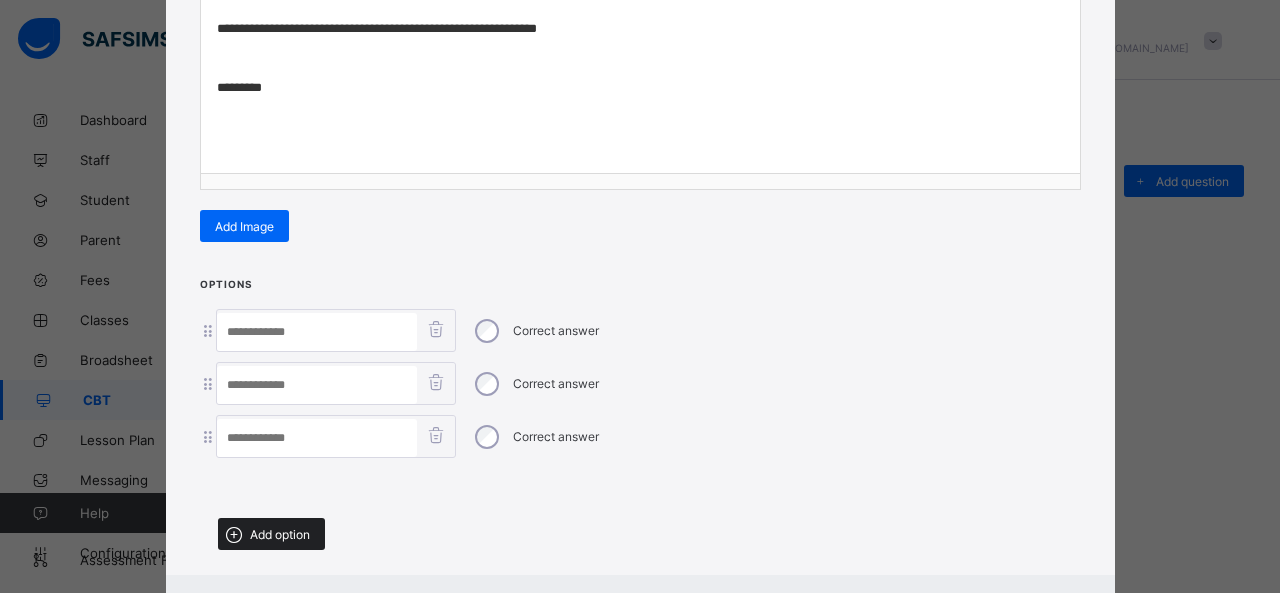 click on "Add option" at bounding box center (280, 534) 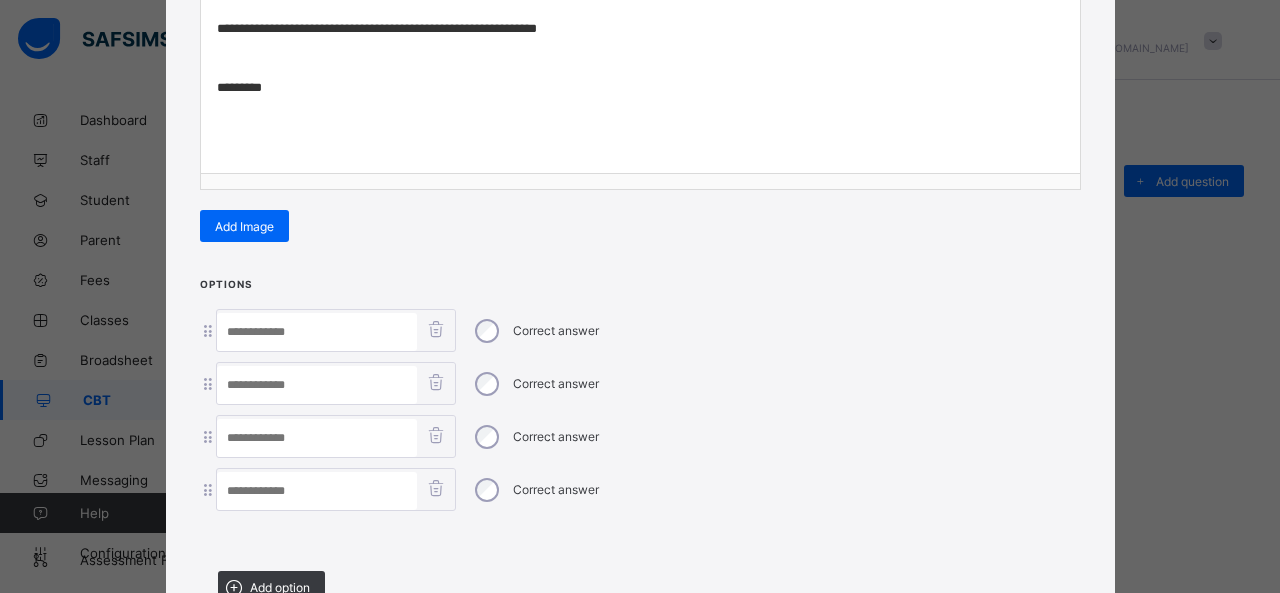 click at bounding box center [317, 332] 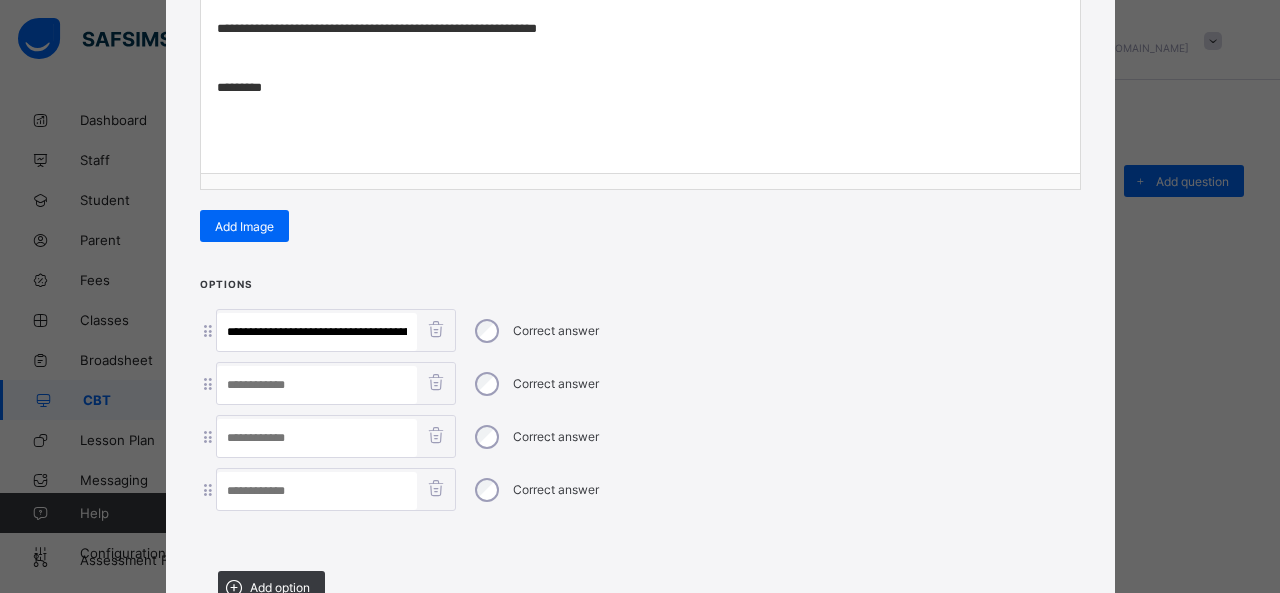 scroll, scrollTop: 0, scrollLeft: 101, axis: horizontal 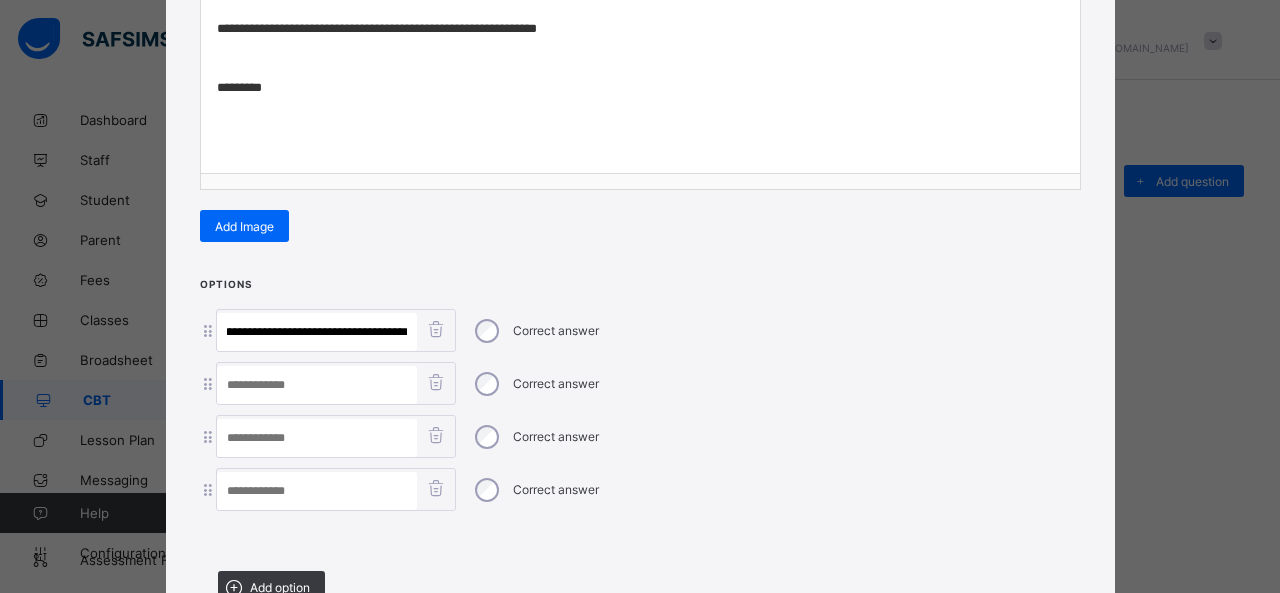 drag, startPoint x: 284, startPoint y: 334, endPoint x: 618, endPoint y: 410, distance: 342.5376 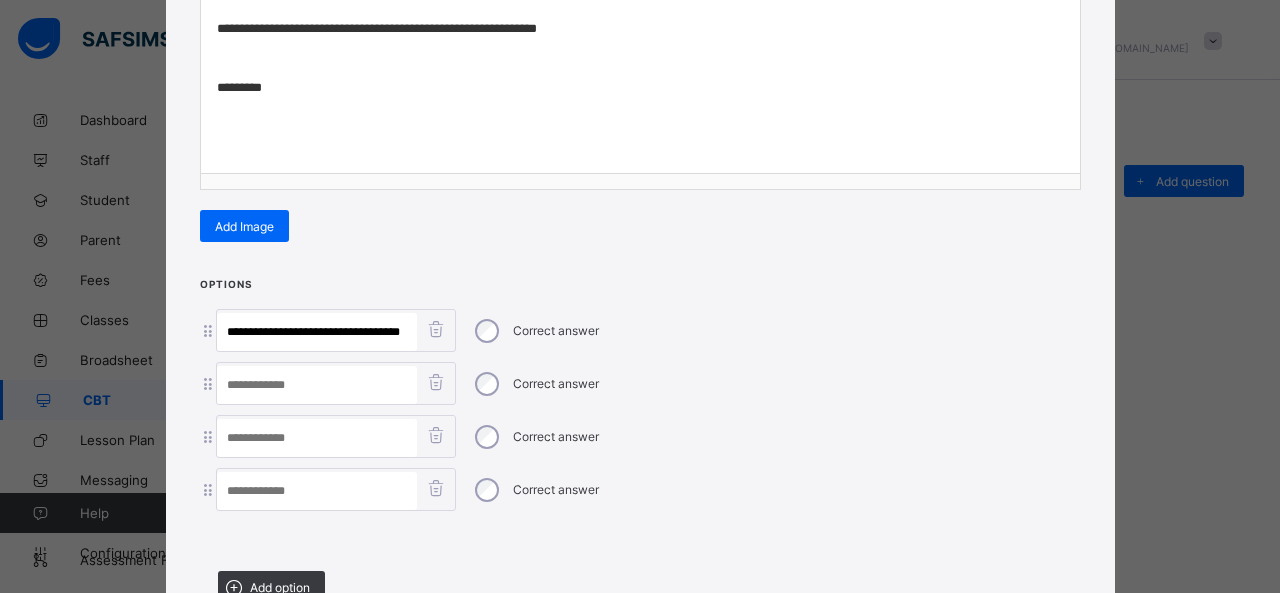scroll, scrollTop: 0, scrollLeft: 0, axis: both 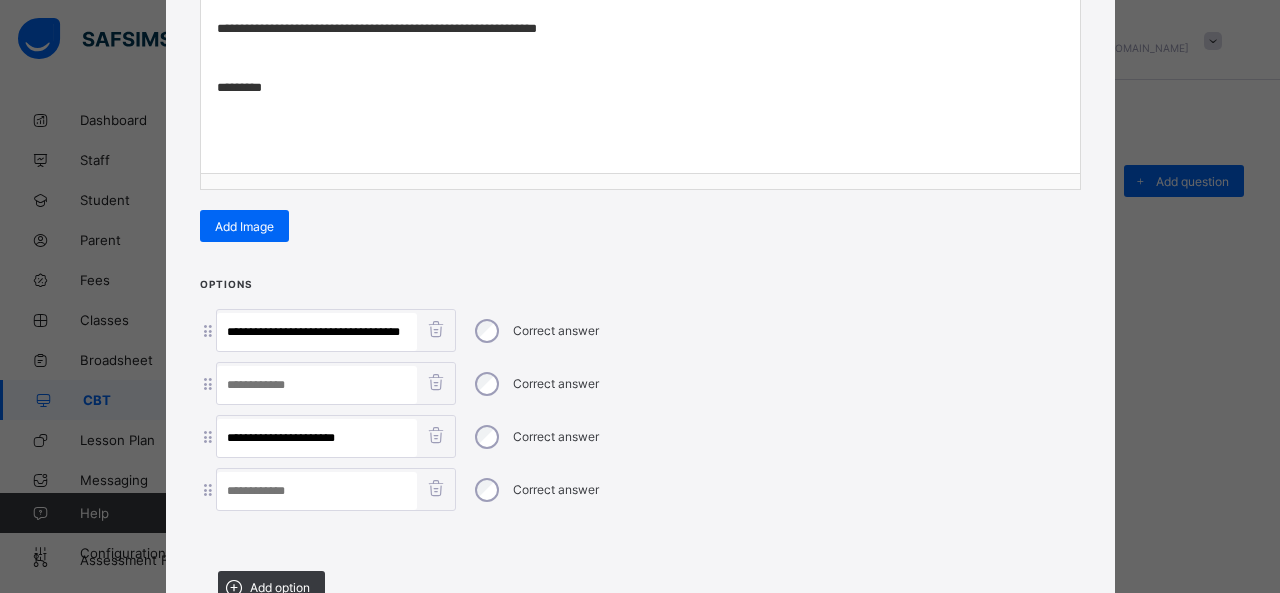 drag, startPoint x: 280, startPoint y: 426, endPoint x: 506, endPoint y: 433, distance: 226.10838 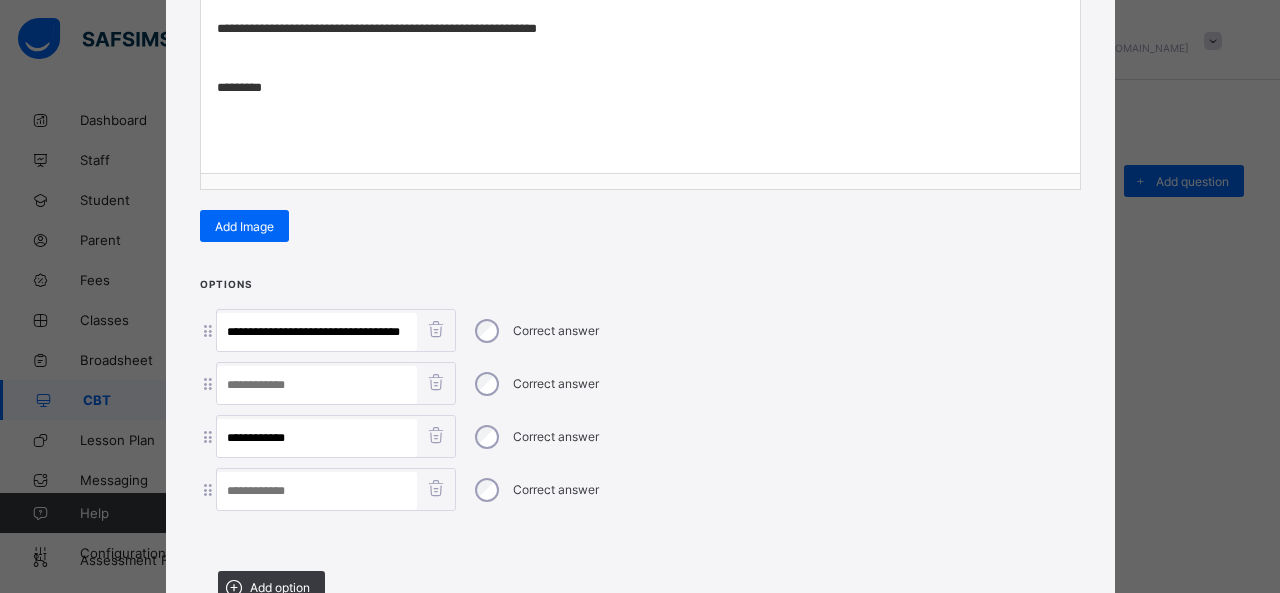 type on "**********" 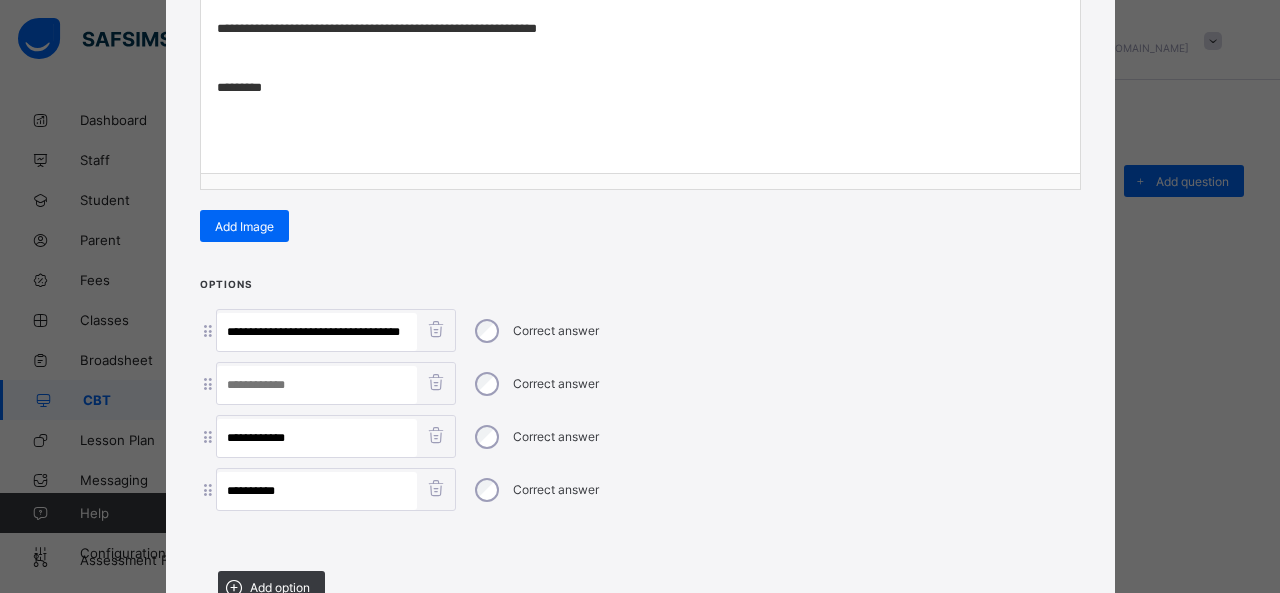 type on "**********" 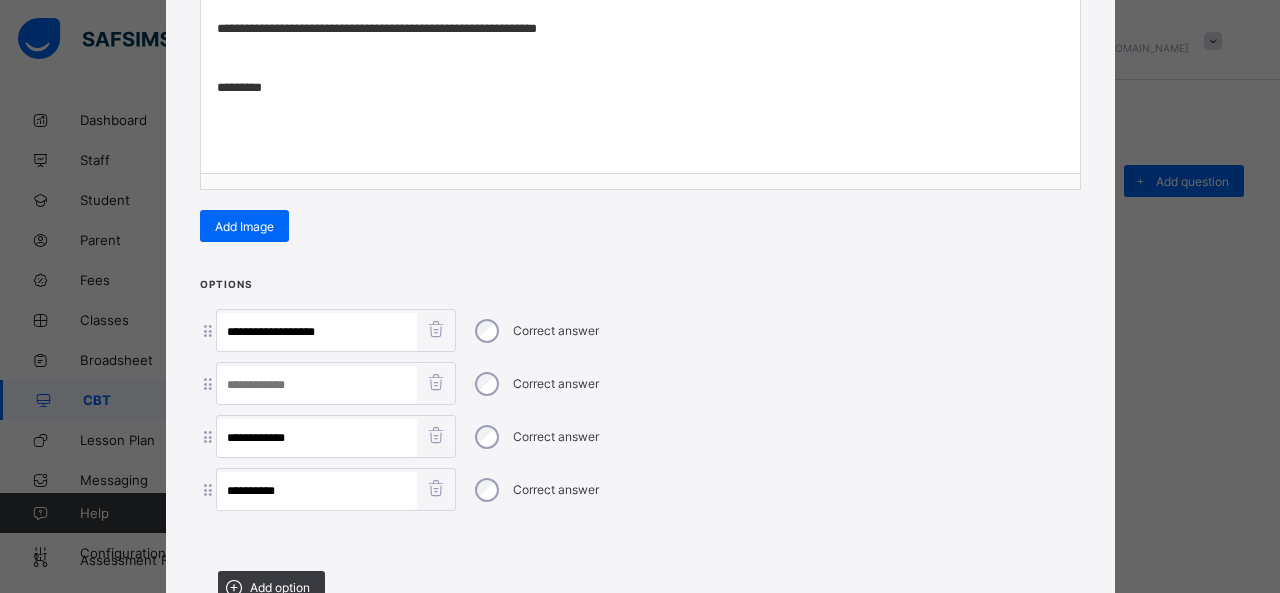 type on "**********" 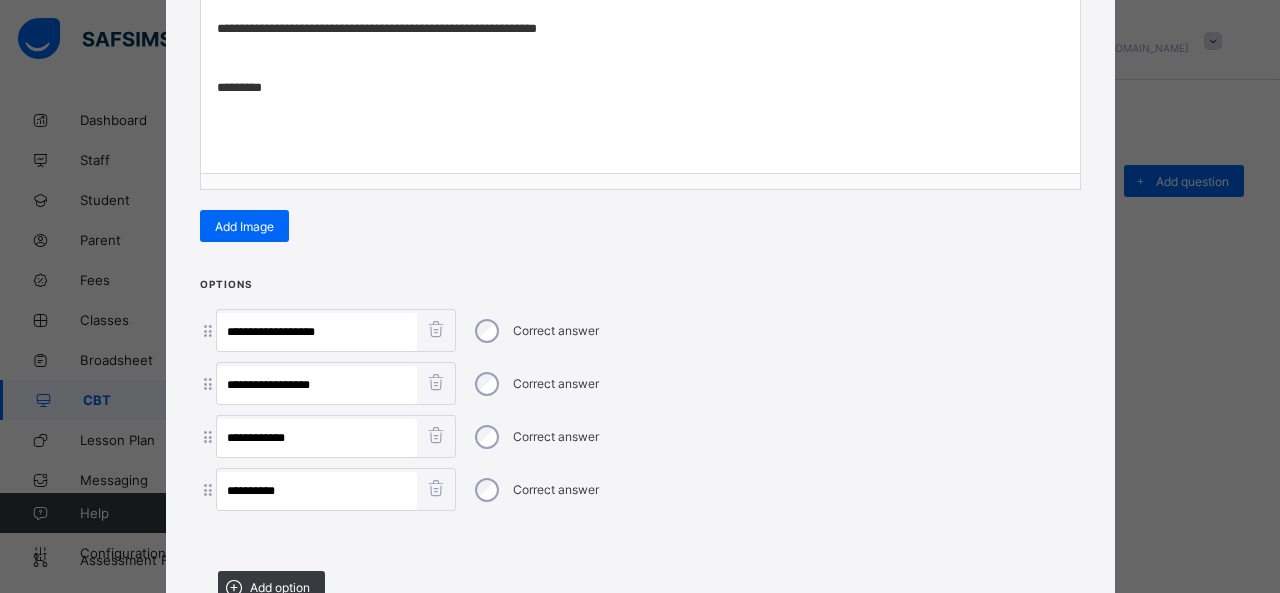 type on "**********" 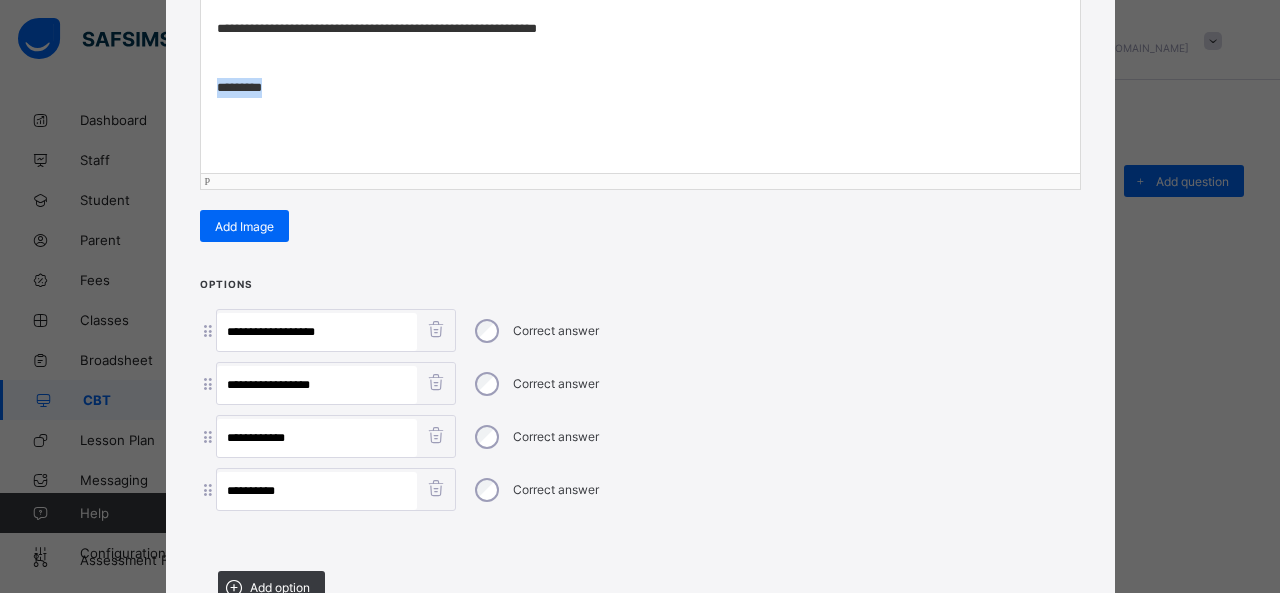 drag, startPoint x: 286, startPoint y: 92, endPoint x: 194, endPoint y: 93, distance: 92.00543 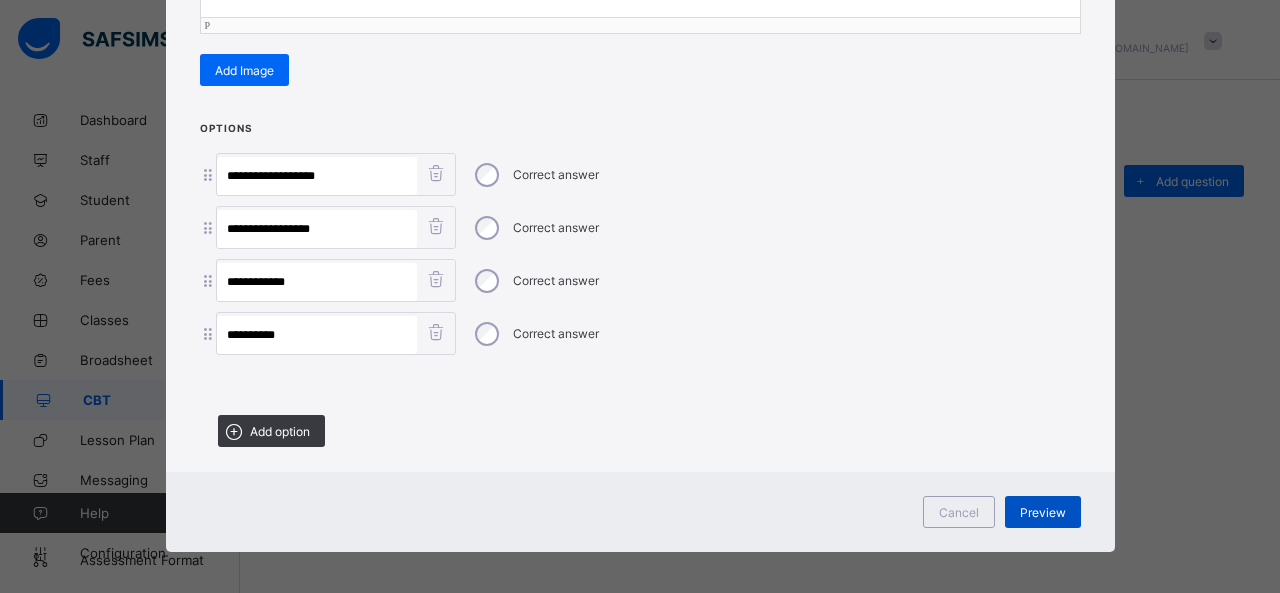 click on "Preview" at bounding box center (1043, 512) 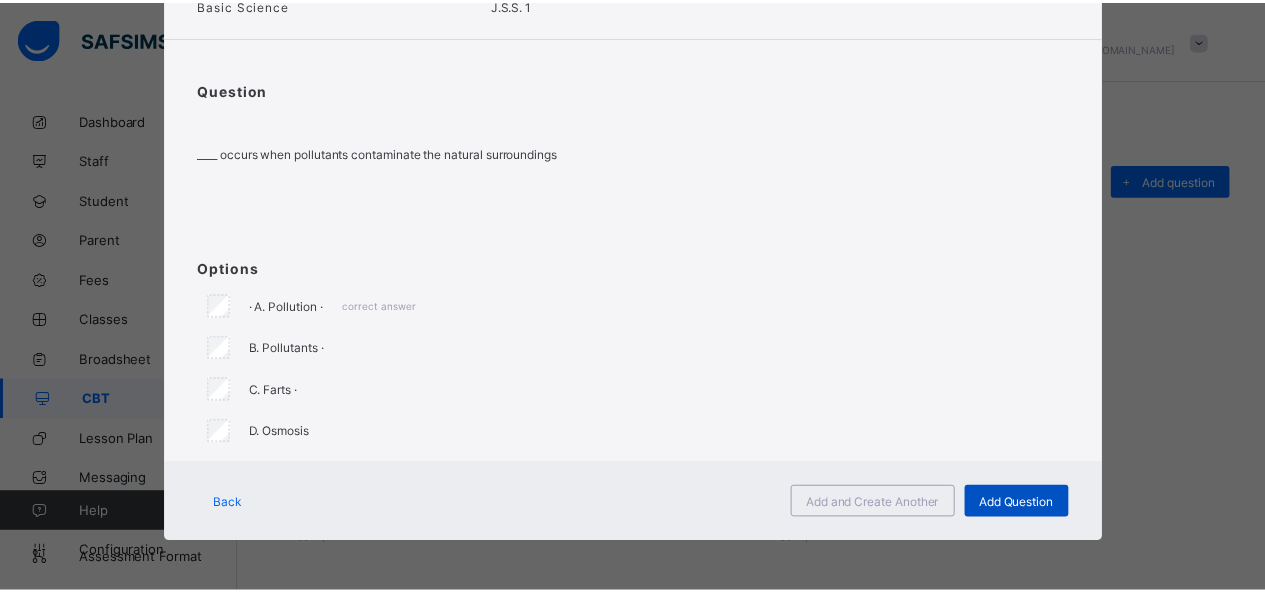 scroll, scrollTop: 124, scrollLeft: 0, axis: vertical 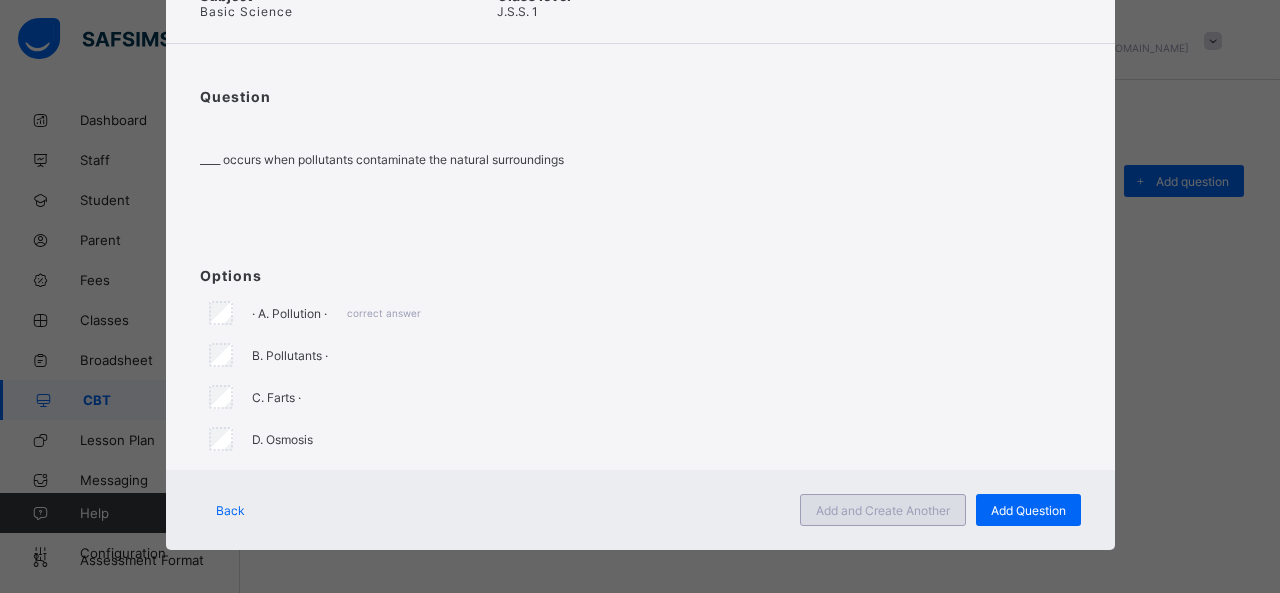 click on "Add and Create Another" at bounding box center [883, 510] 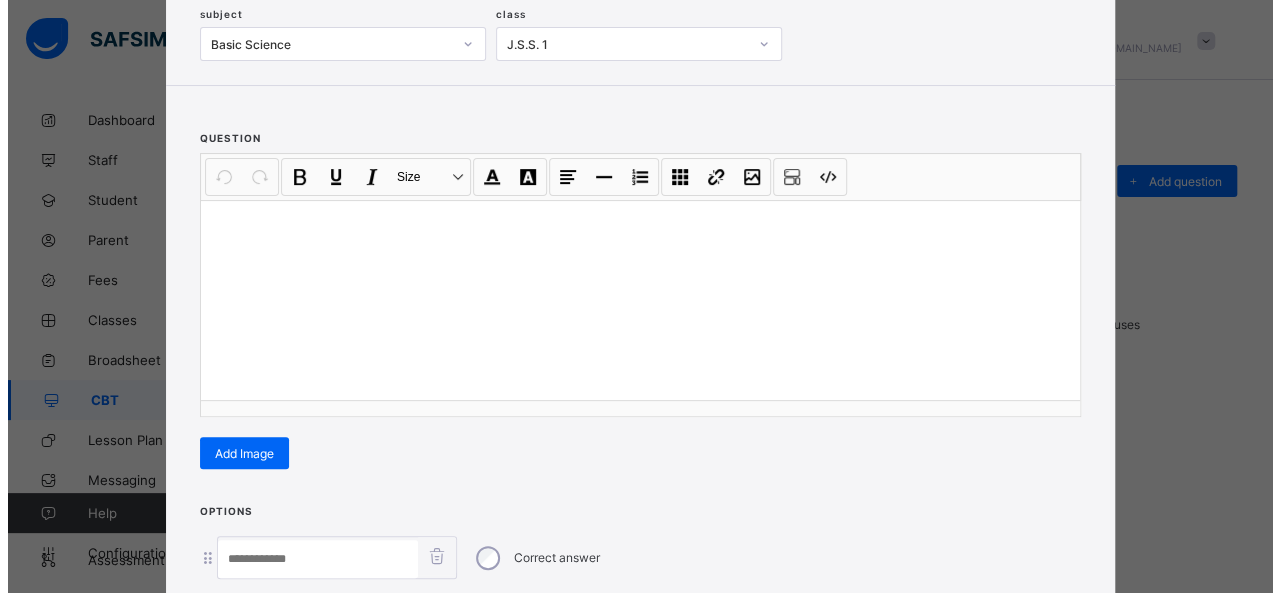 scroll, scrollTop: 128, scrollLeft: 0, axis: vertical 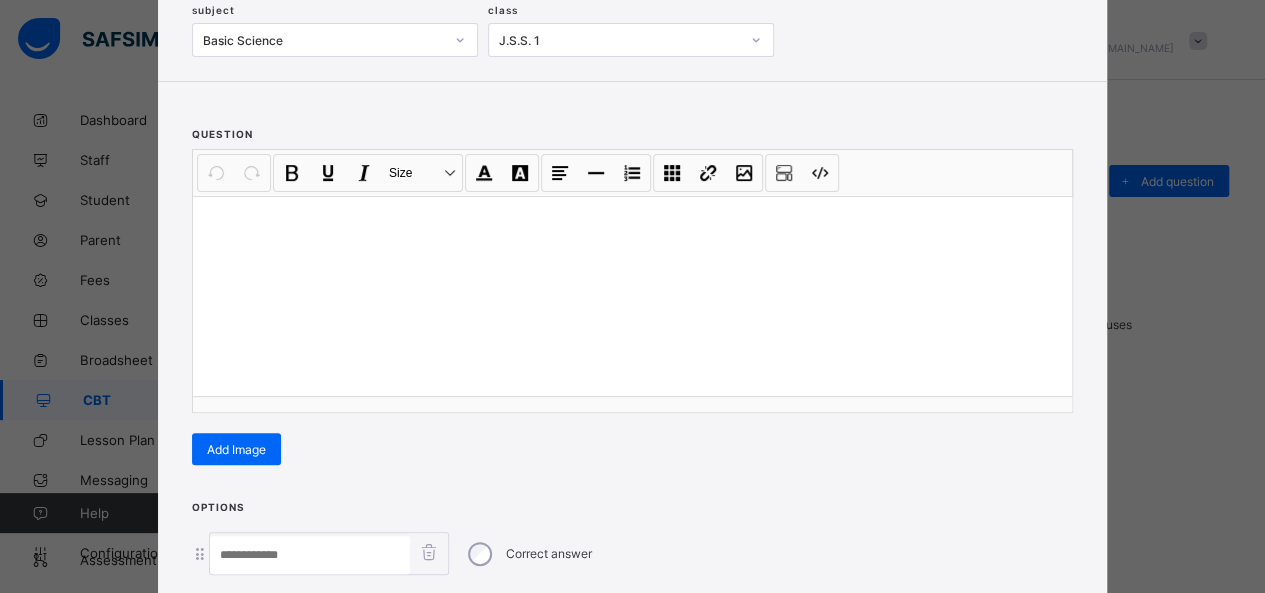 click at bounding box center (632, 296) 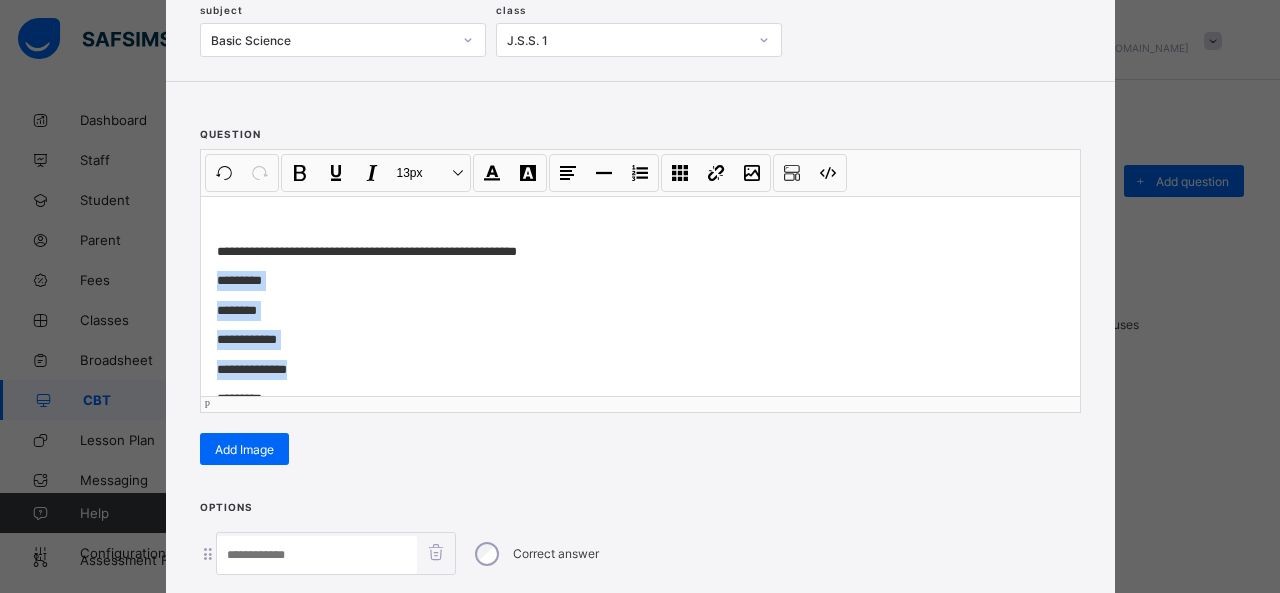 drag, startPoint x: 210, startPoint y: 281, endPoint x: 286, endPoint y: 365, distance: 113.27842 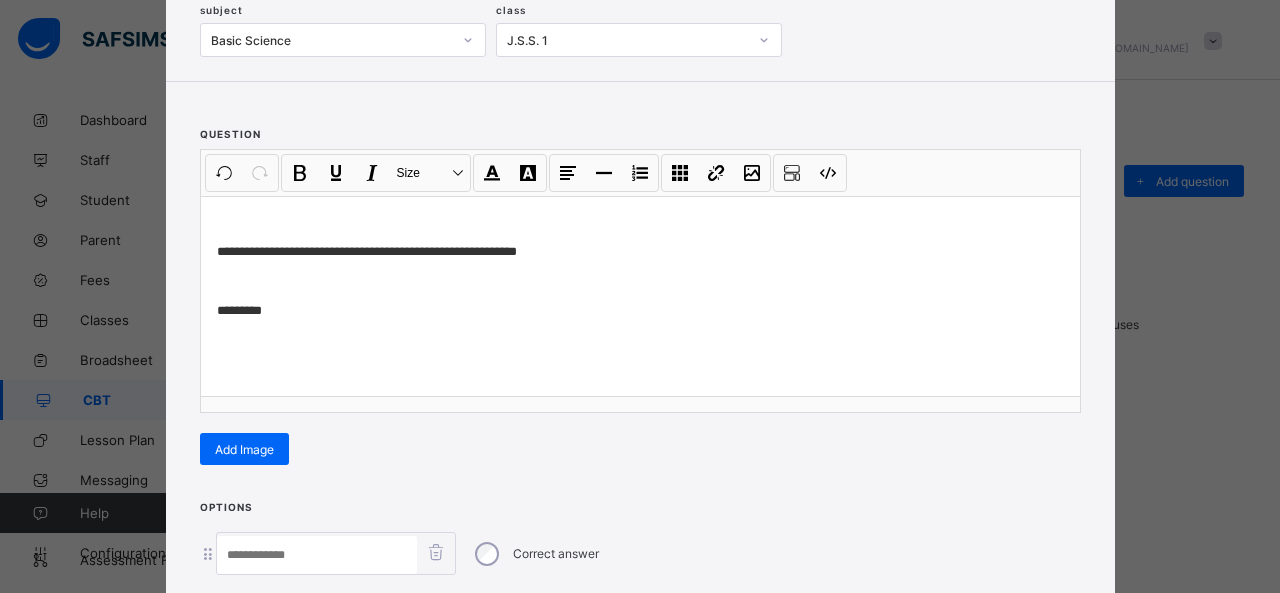 click at bounding box center [317, 555] 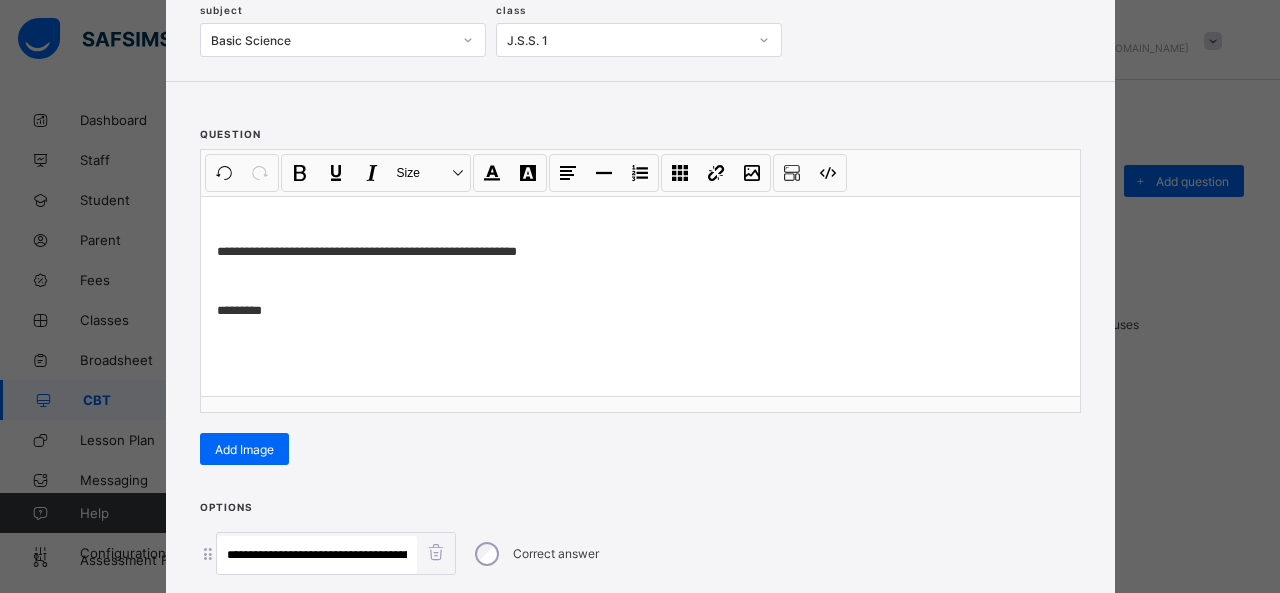 scroll, scrollTop: 0, scrollLeft: 66, axis: horizontal 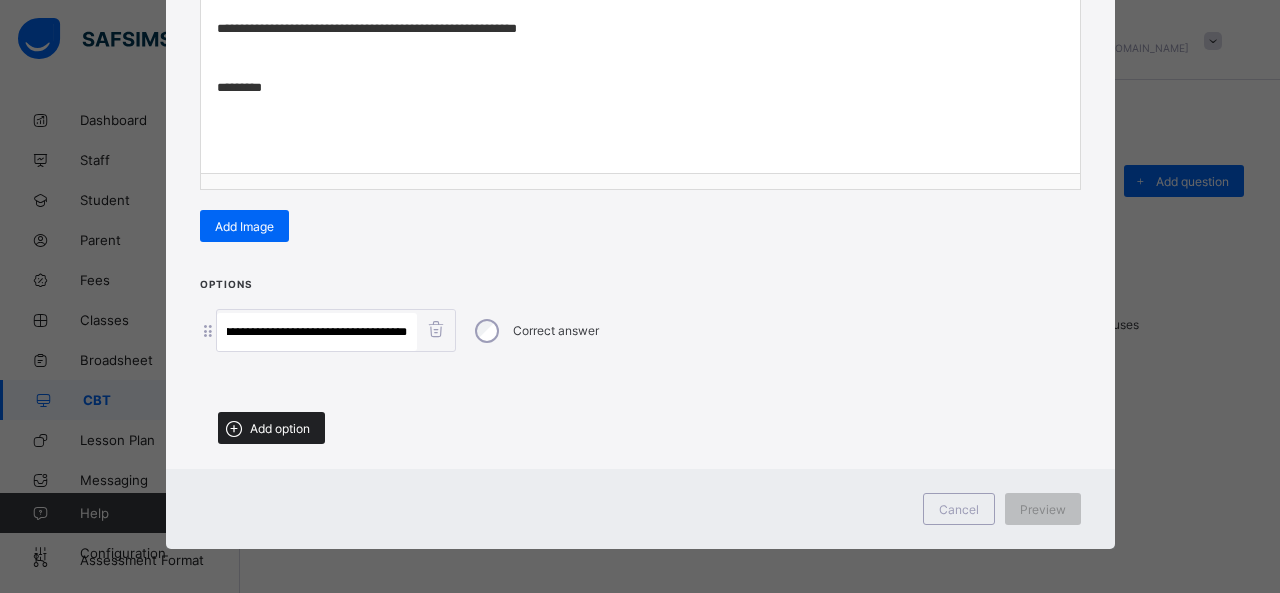 click on "Add option" at bounding box center (271, 428) 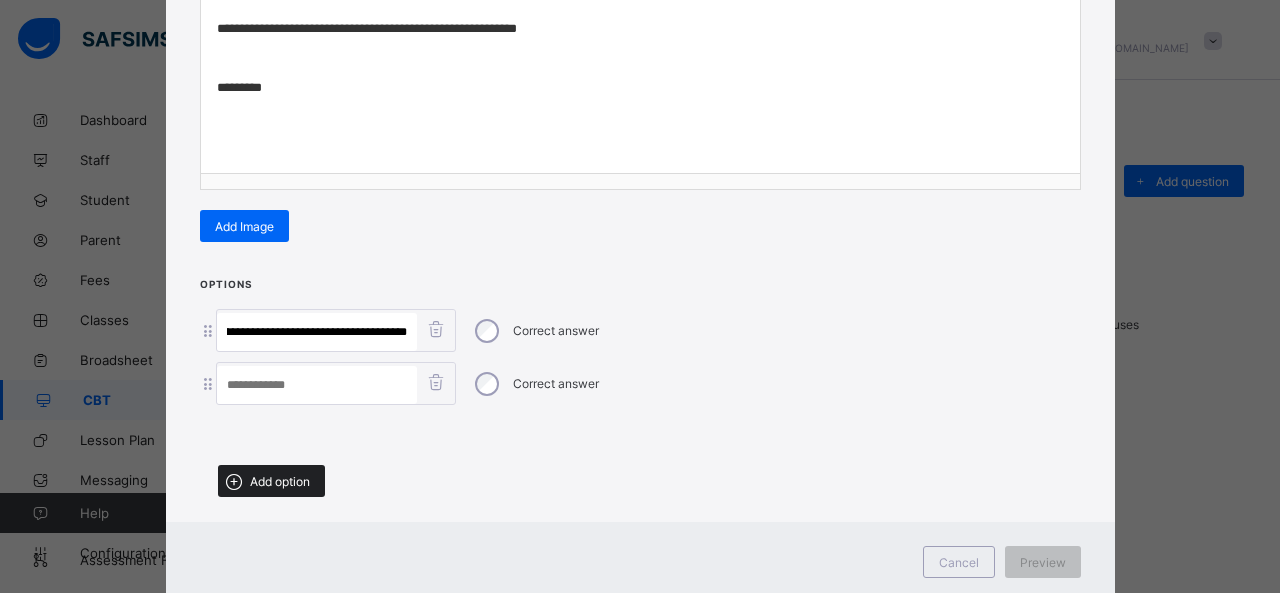 scroll, scrollTop: 0, scrollLeft: 0, axis: both 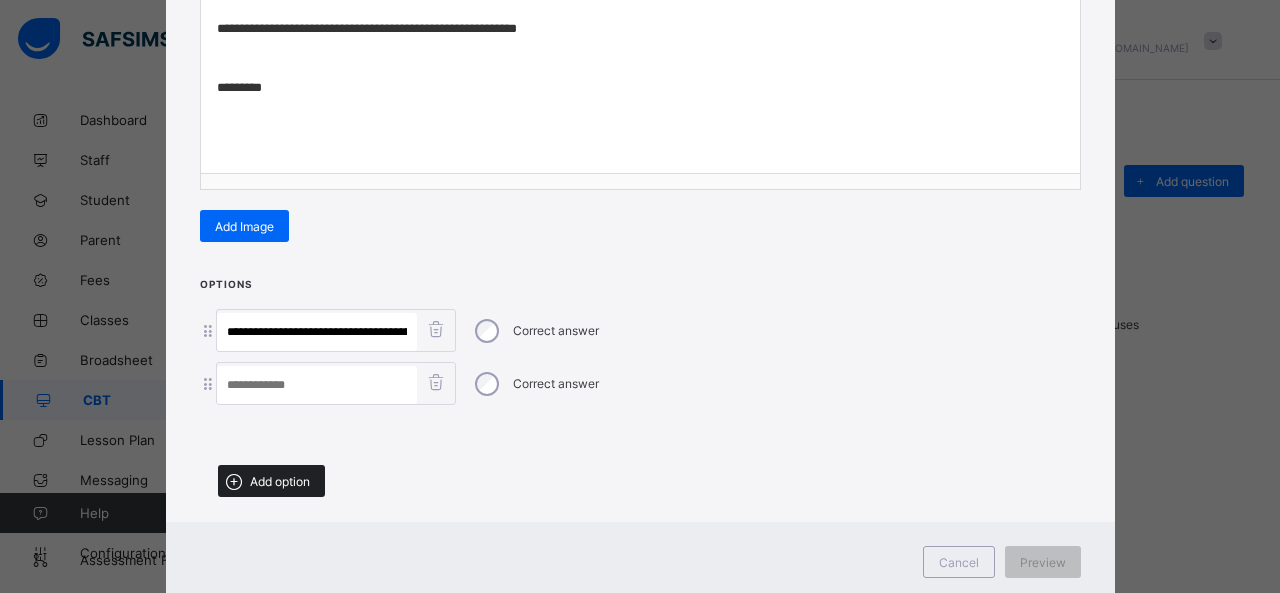 click on "Add option" at bounding box center [271, 481] 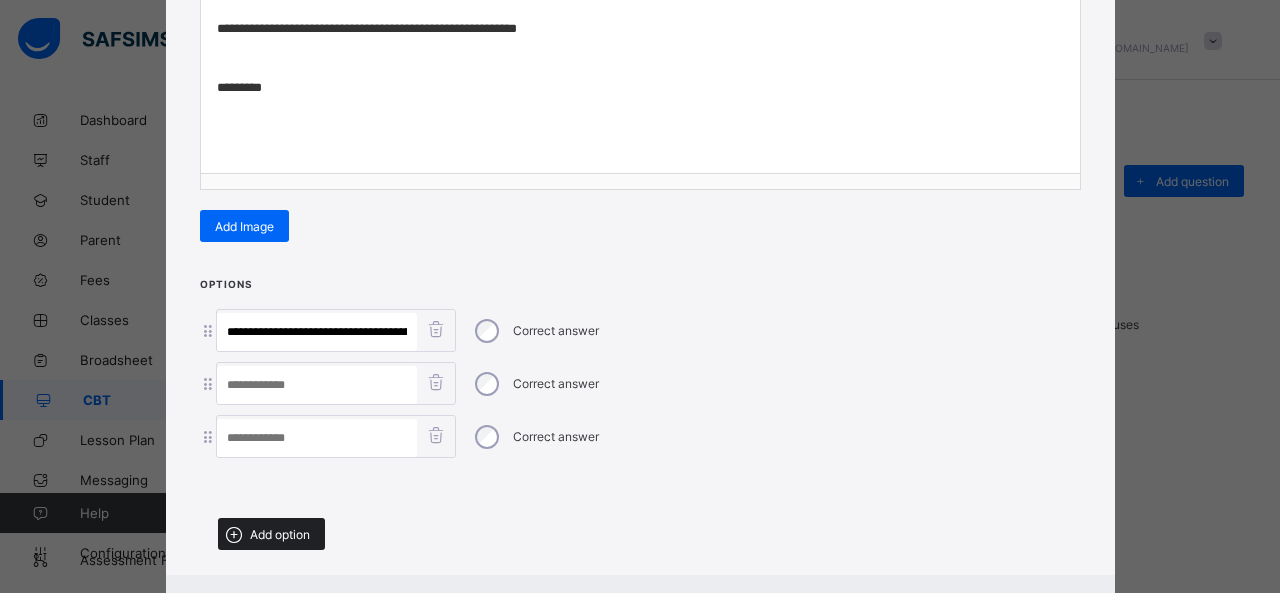 click on "Add option" at bounding box center (271, 534) 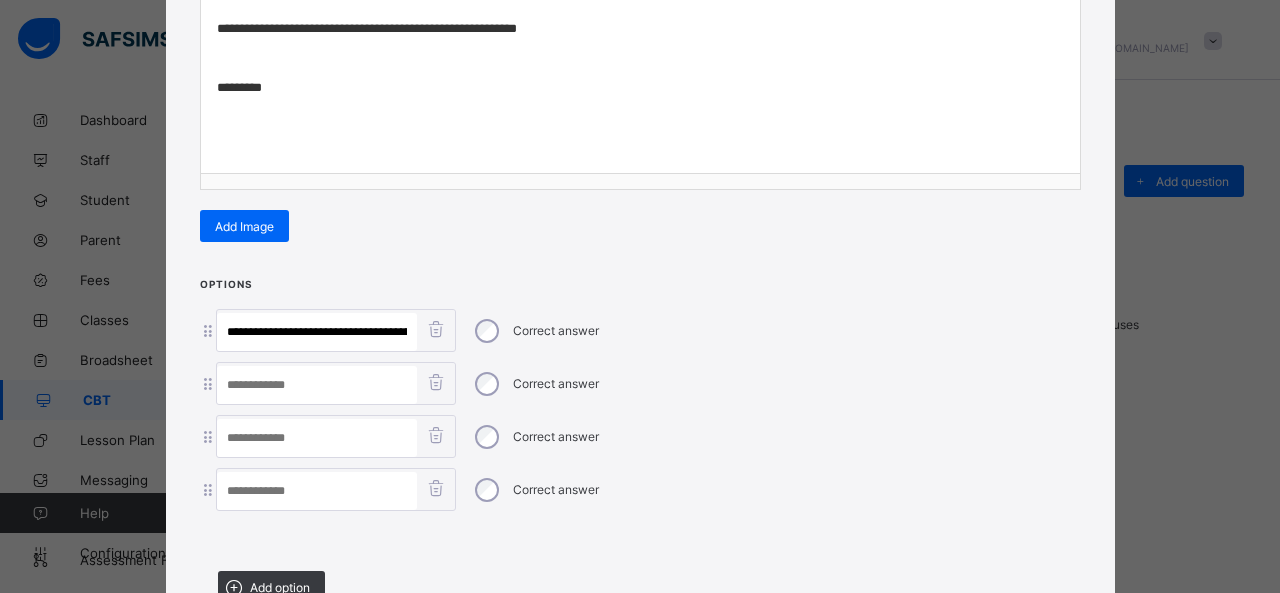 scroll, scrollTop: 0, scrollLeft: 66, axis: horizontal 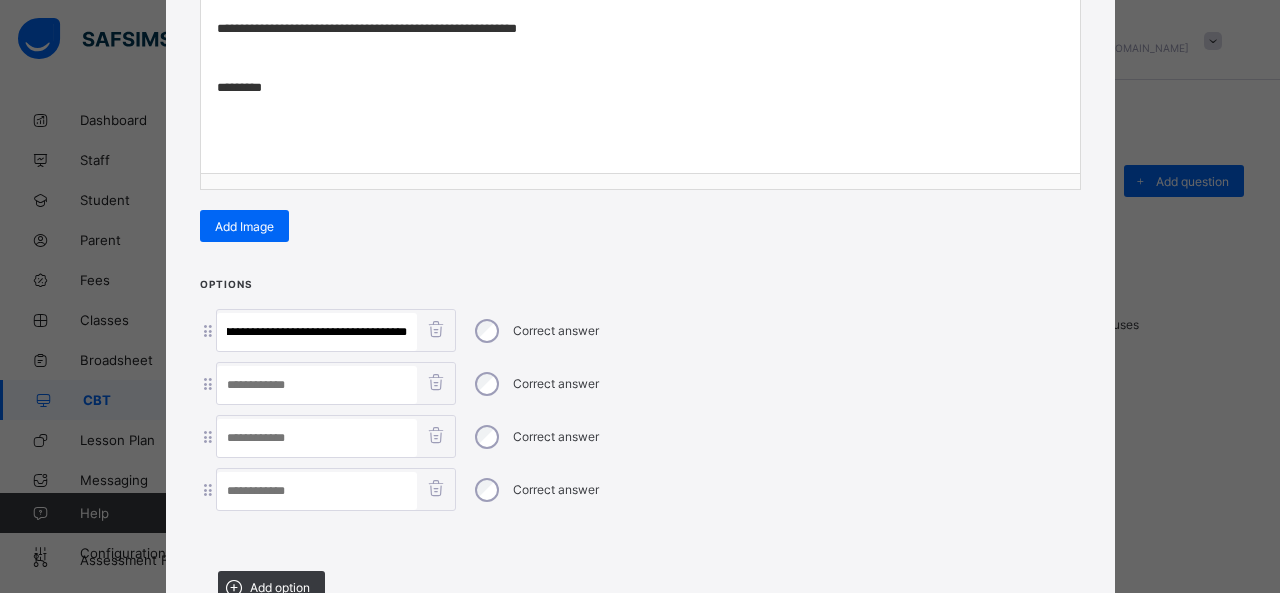 drag, startPoint x: 281, startPoint y: 324, endPoint x: 538, endPoint y: 357, distance: 259.11002 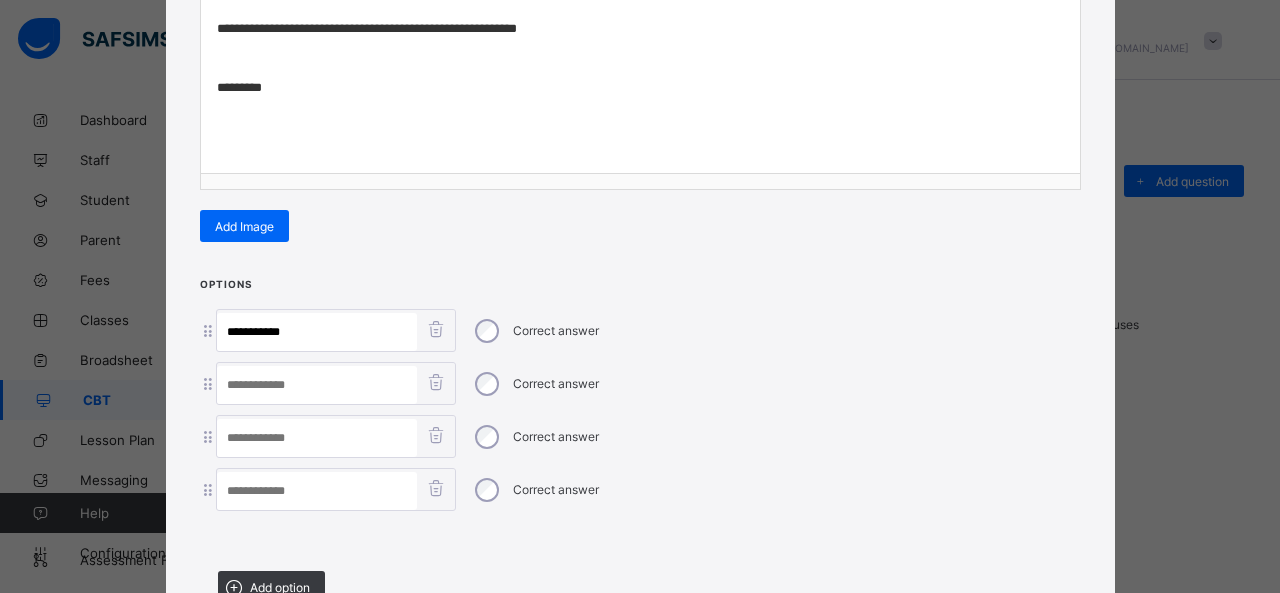 scroll, scrollTop: 0, scrollLeft: 0, axis: both 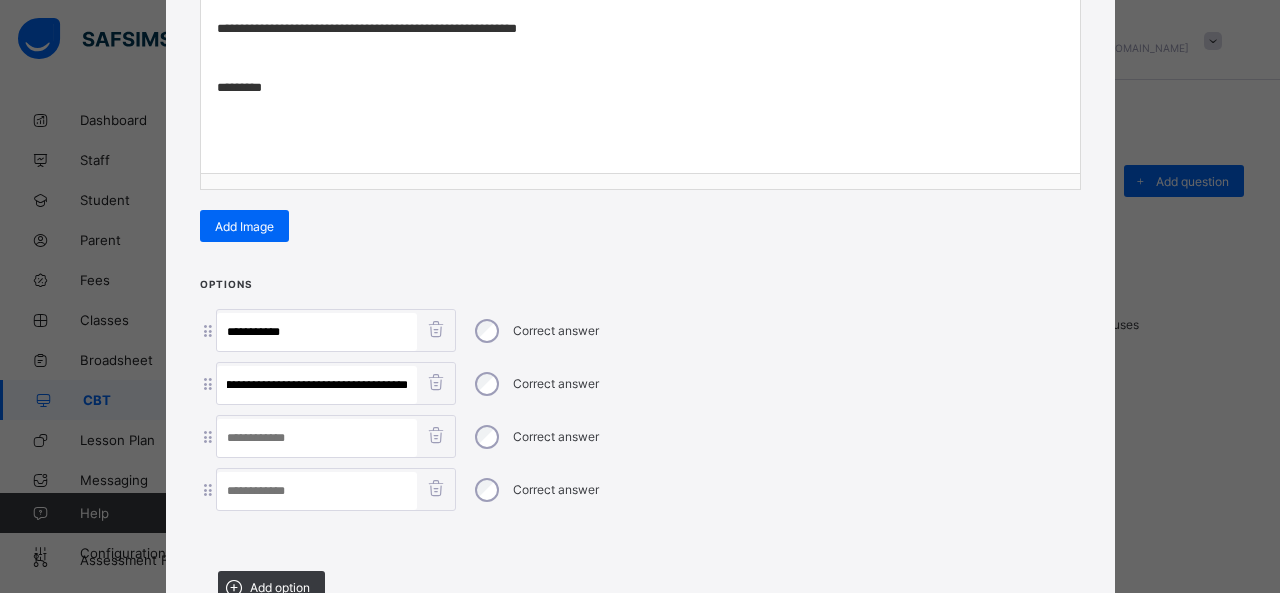drag, startPoint x: 269, startPoint y: 376, endPoint x: 682, endPoint y: 342, distance: 414.39716 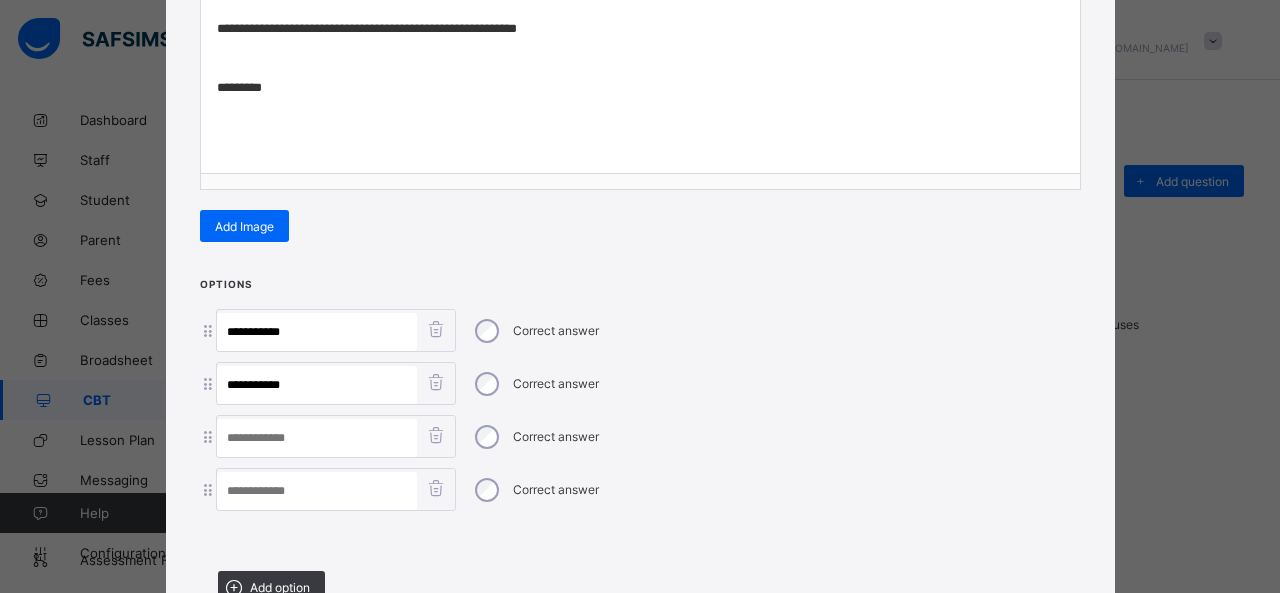scroll, scrollTop: 0, scrollLeft: 0, axis: both 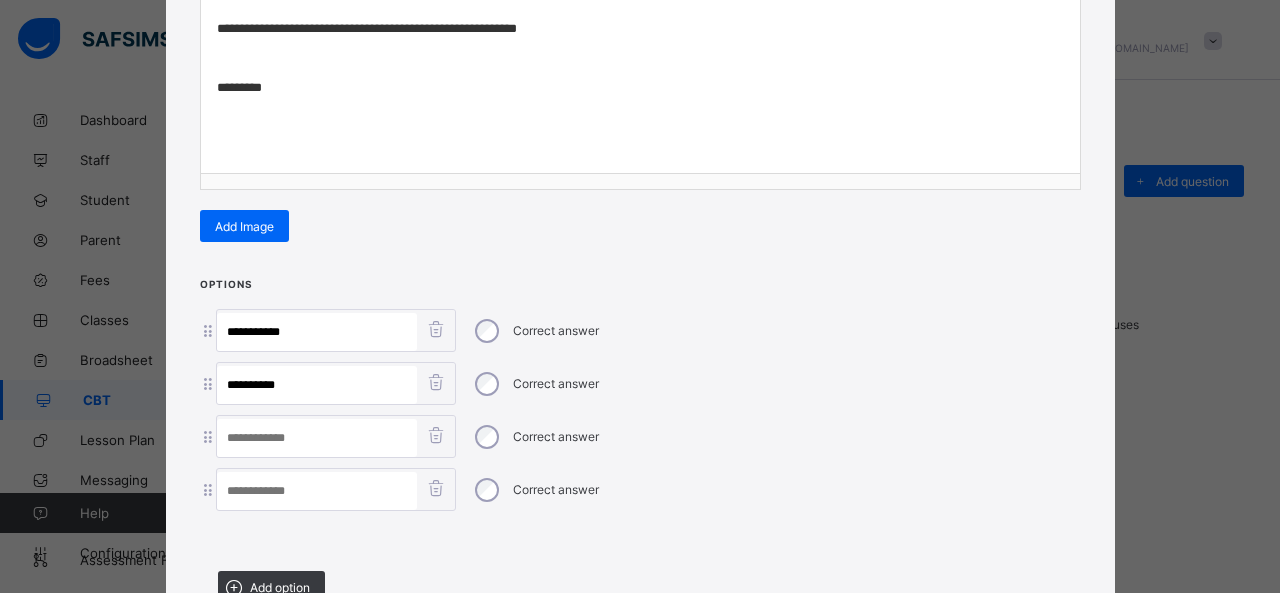 type on "********" 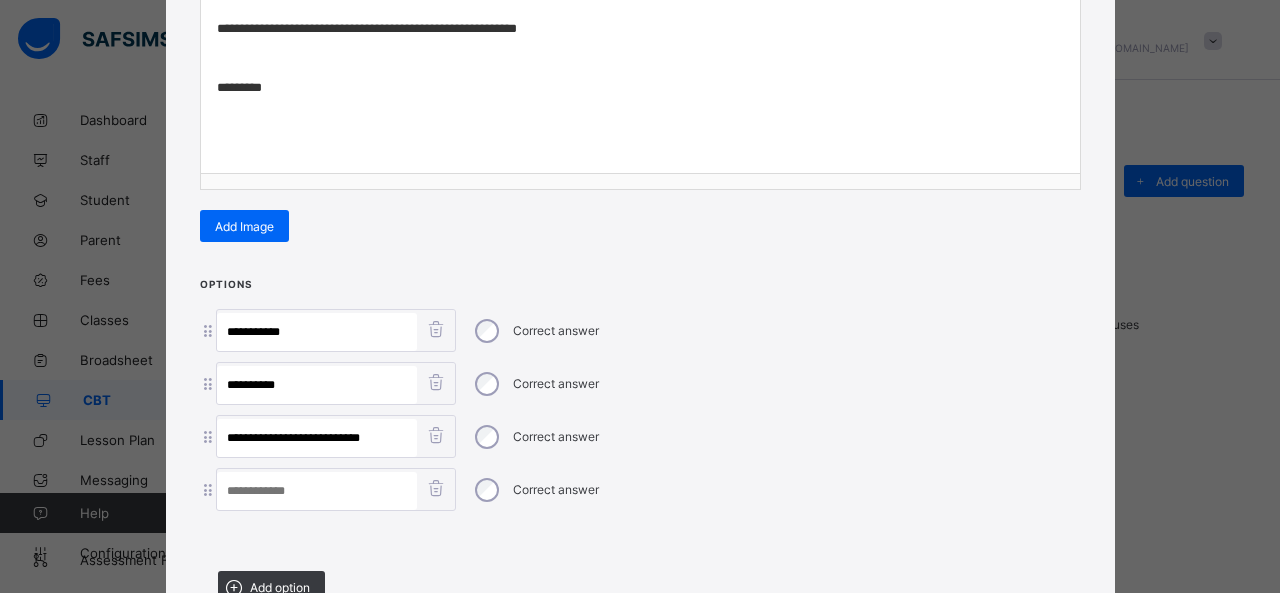 click on "**********" at bounding box center (317, 438) 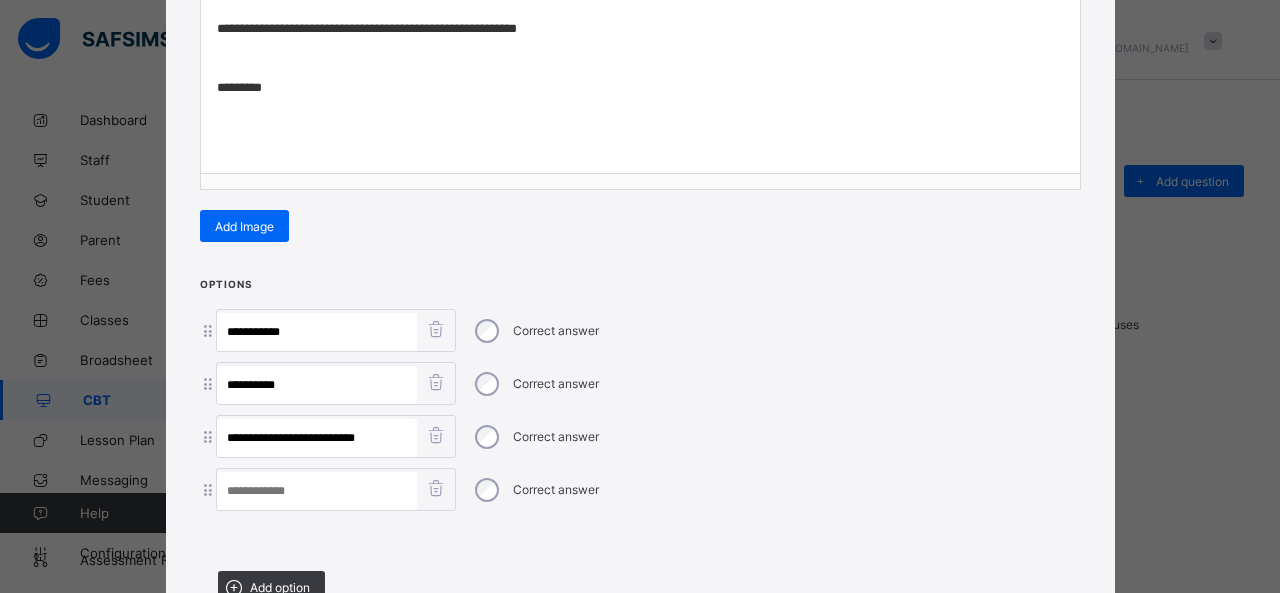 drag, startPoint x: 352, startPoint y: 435, endPoint x: 293, endPoint y: 434, distance: 59.008472 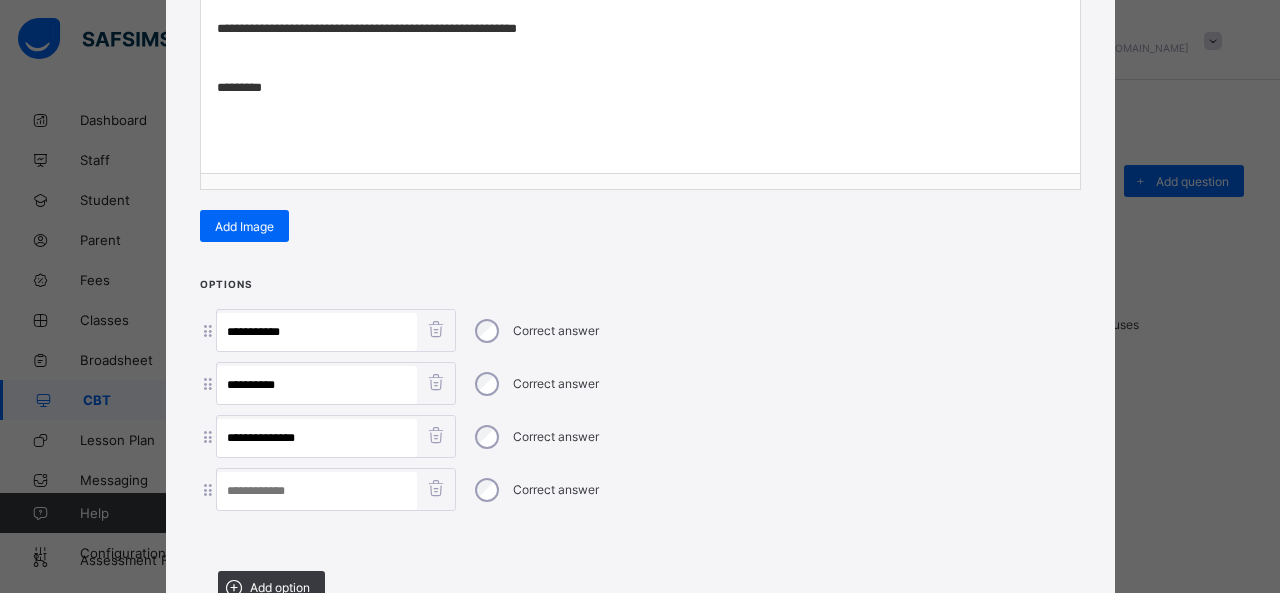 type on "**********" 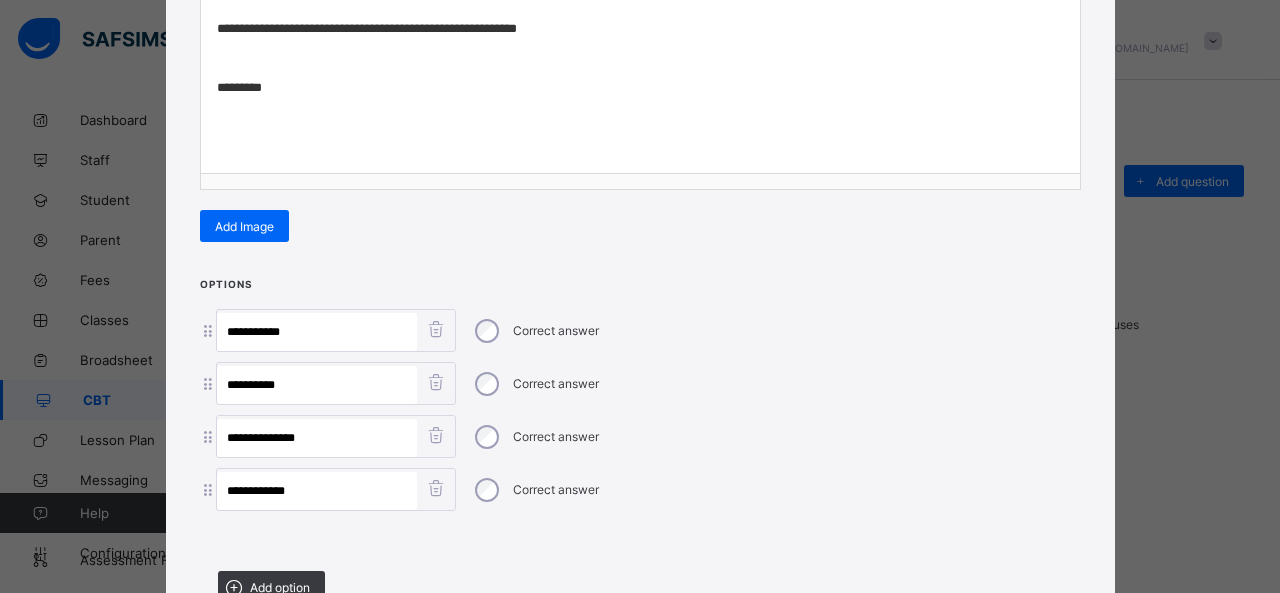 type on "**********" 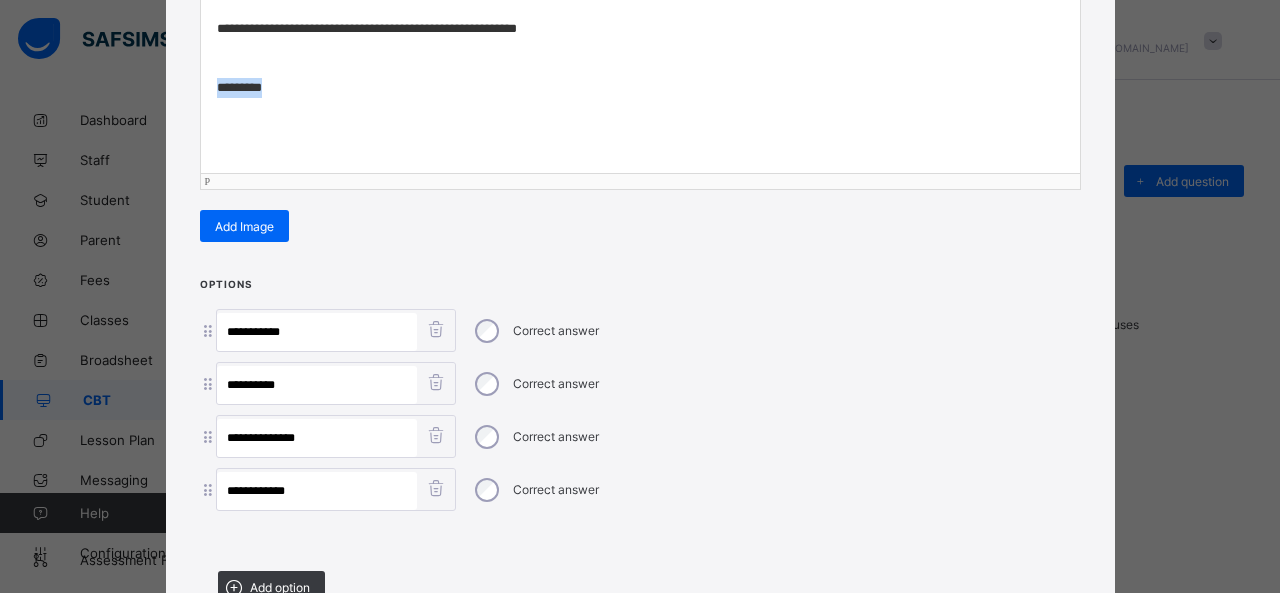 drag, startPoint x: 315, startPoint y: 88, endPoint x: 90, endPoint y: 85, distance: 225.02 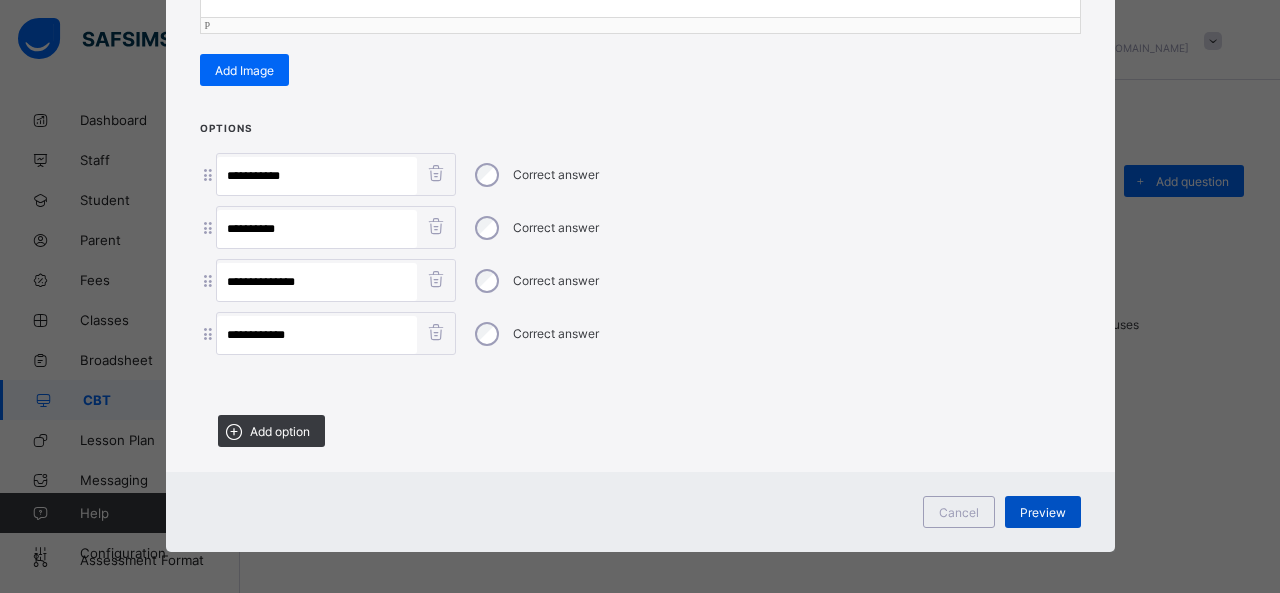 click on "Preview" at bounding box center (1043, 512) 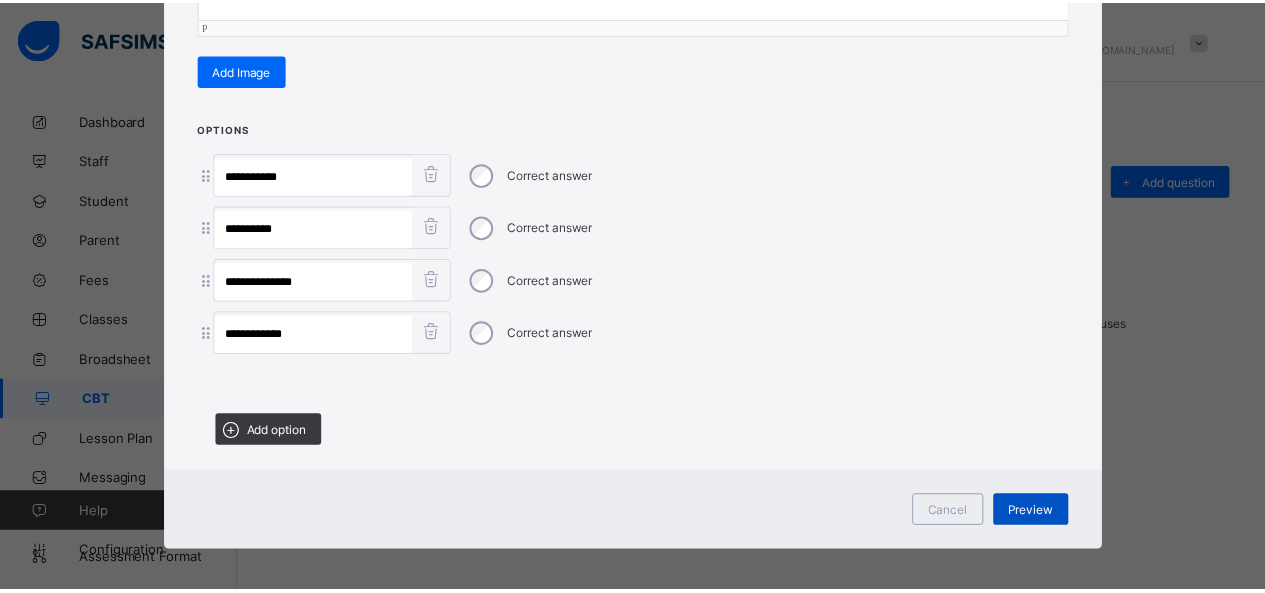 scroll, scrollTop: 124, scrollLeft: 0, axis: vertical 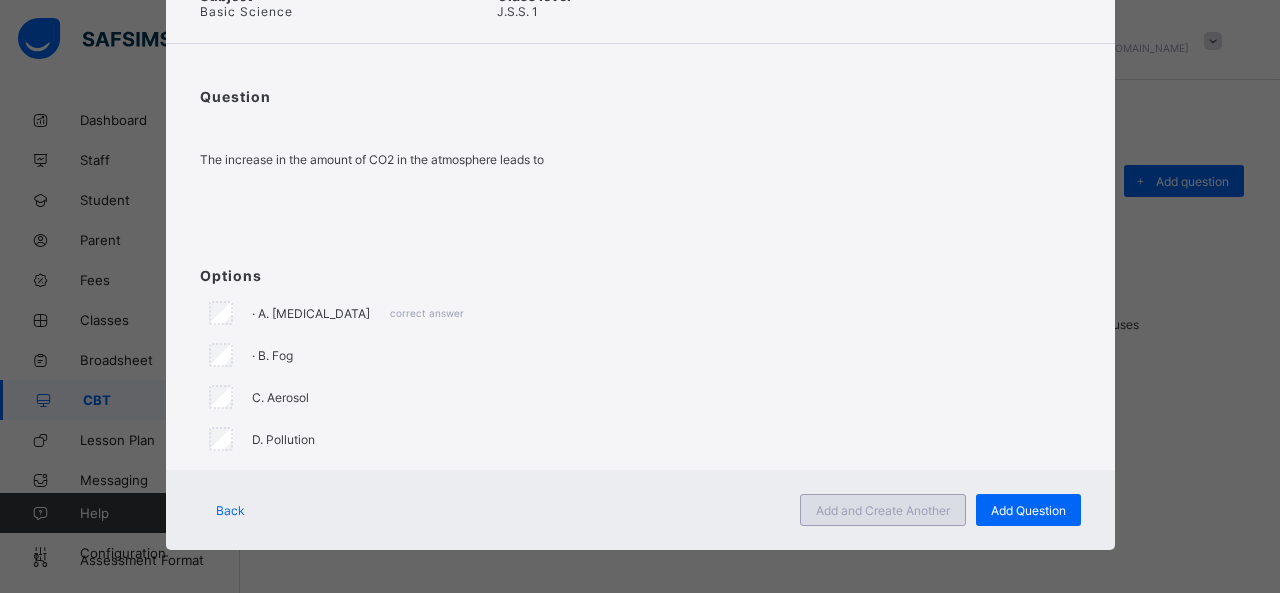 click on "Add and Create Another" at bounding box center (883, 510) 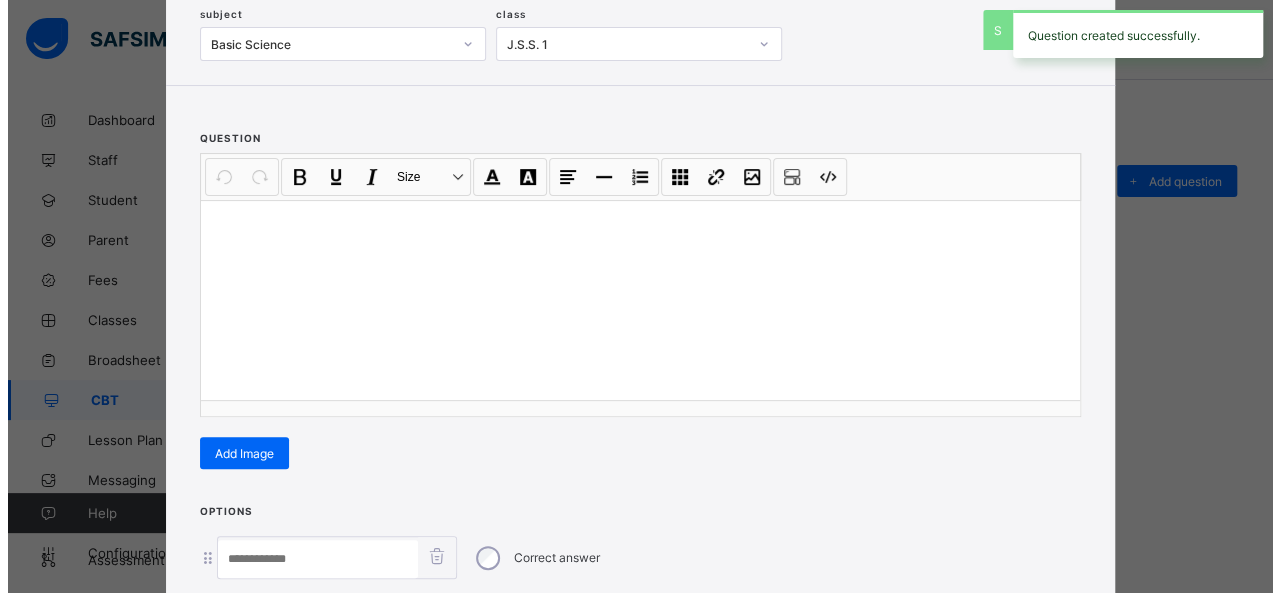 scroll, scrollTop: 128, scrollLeft: 0, axis: vertical 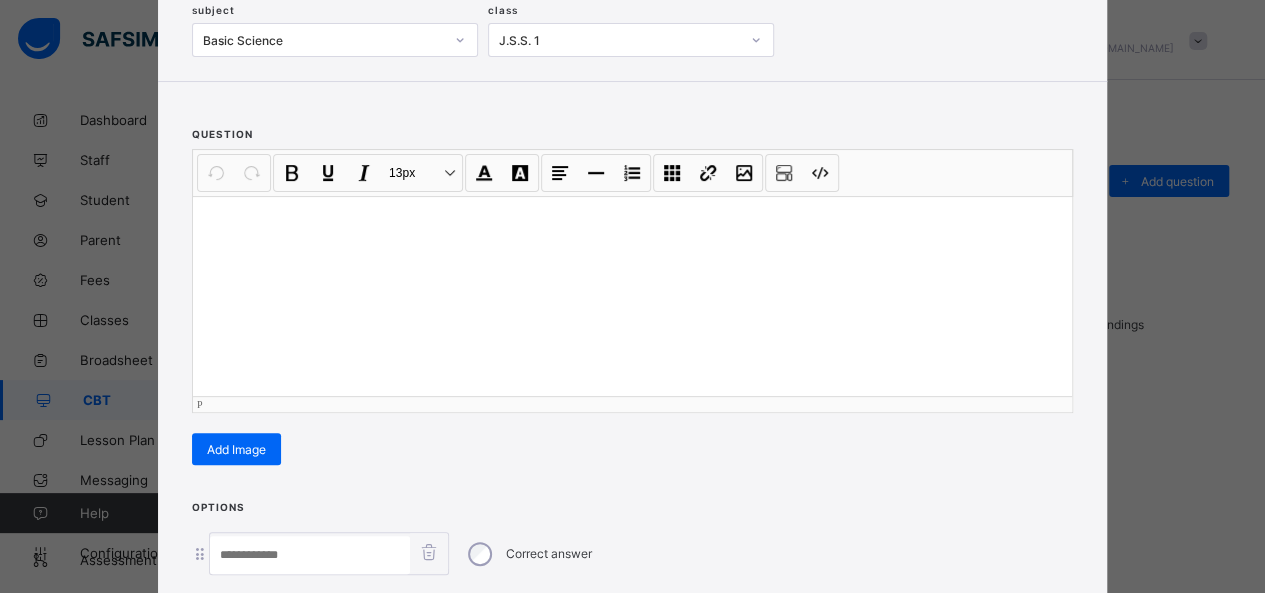 click at bounding box center (632, 296) 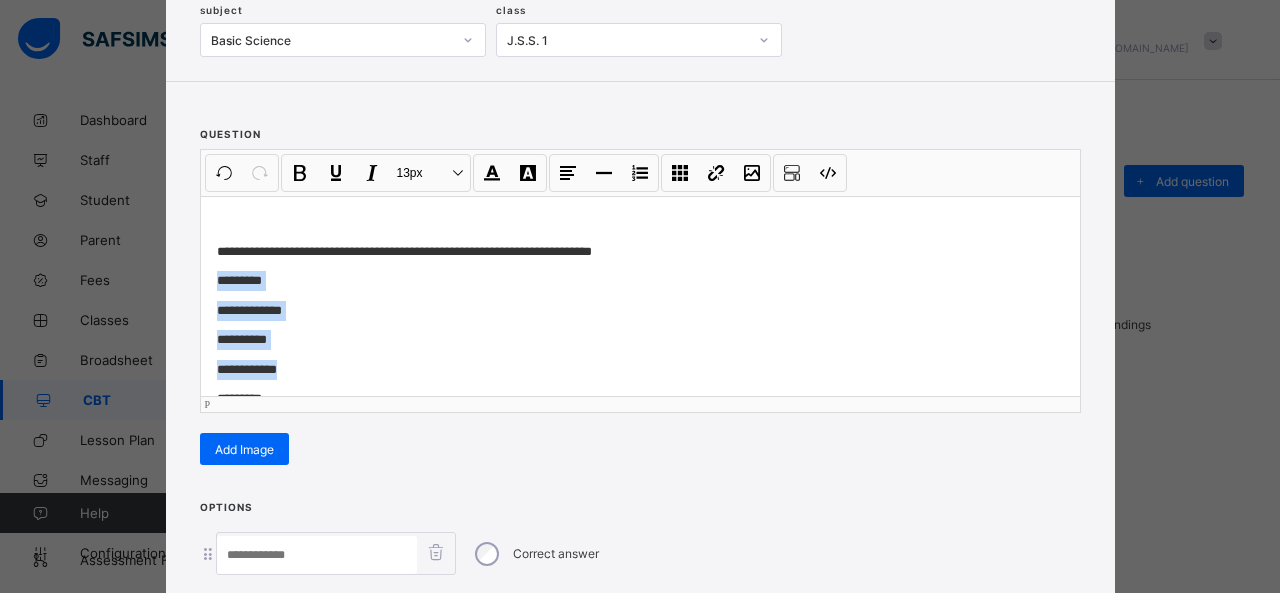 drag, startPoint x: 208, startPoint y: 280, endPoint x: 276, endPoint y: 361, distance: 105.75916 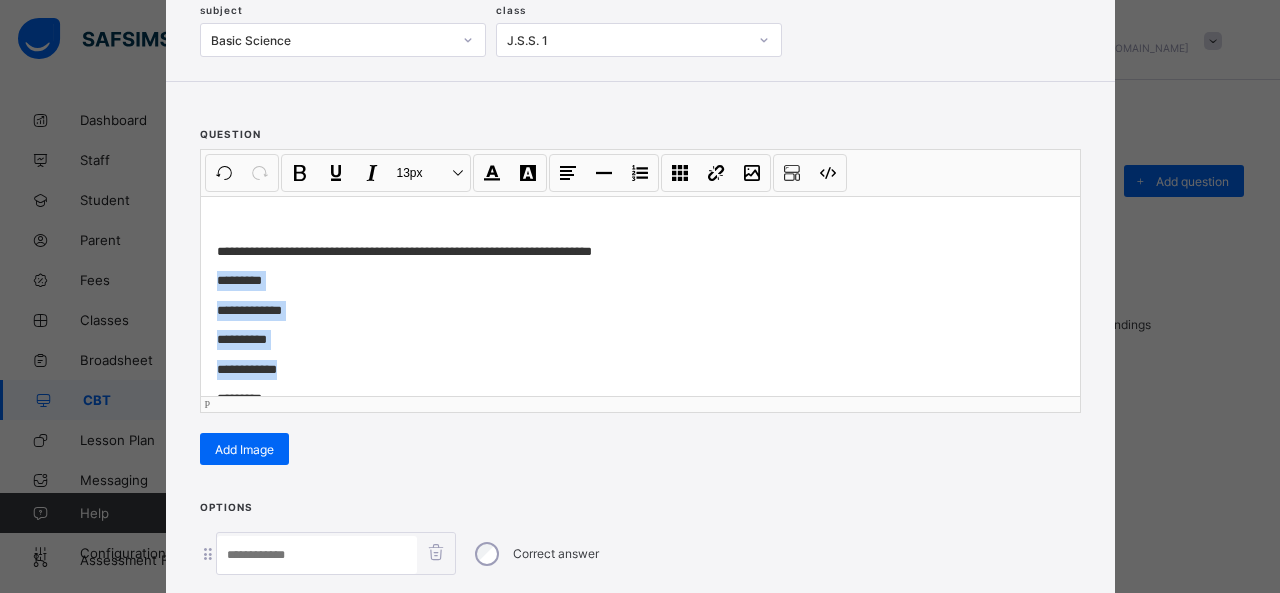 type 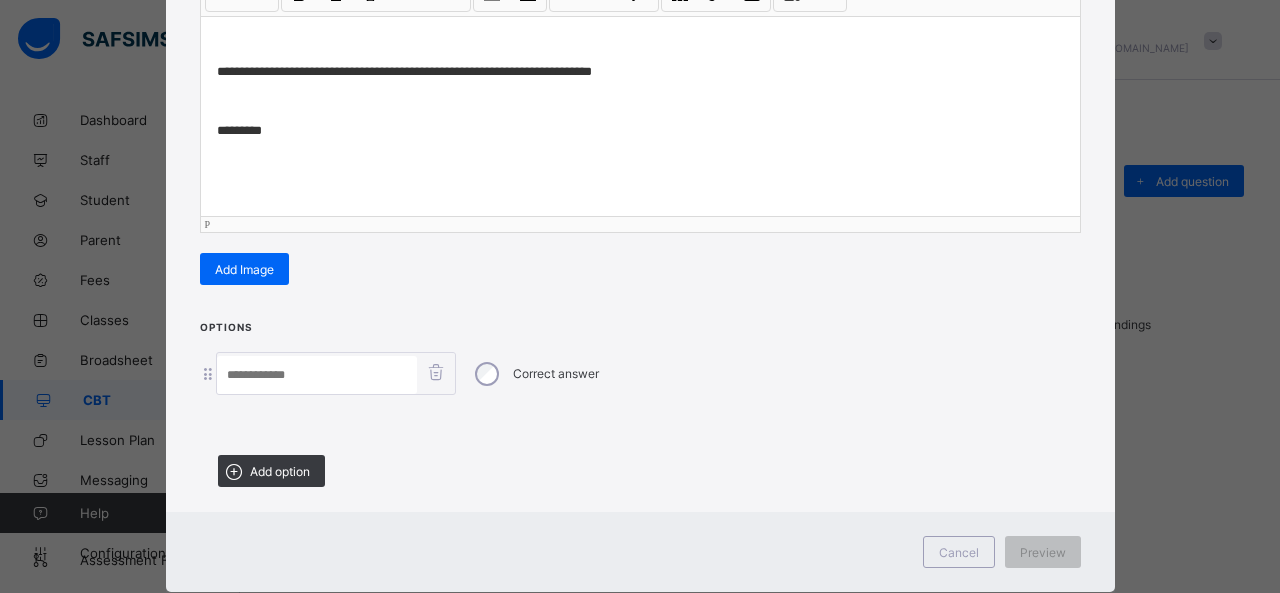 scroll, scrollTop: 351, scrollLeft: 0, axis: vertical 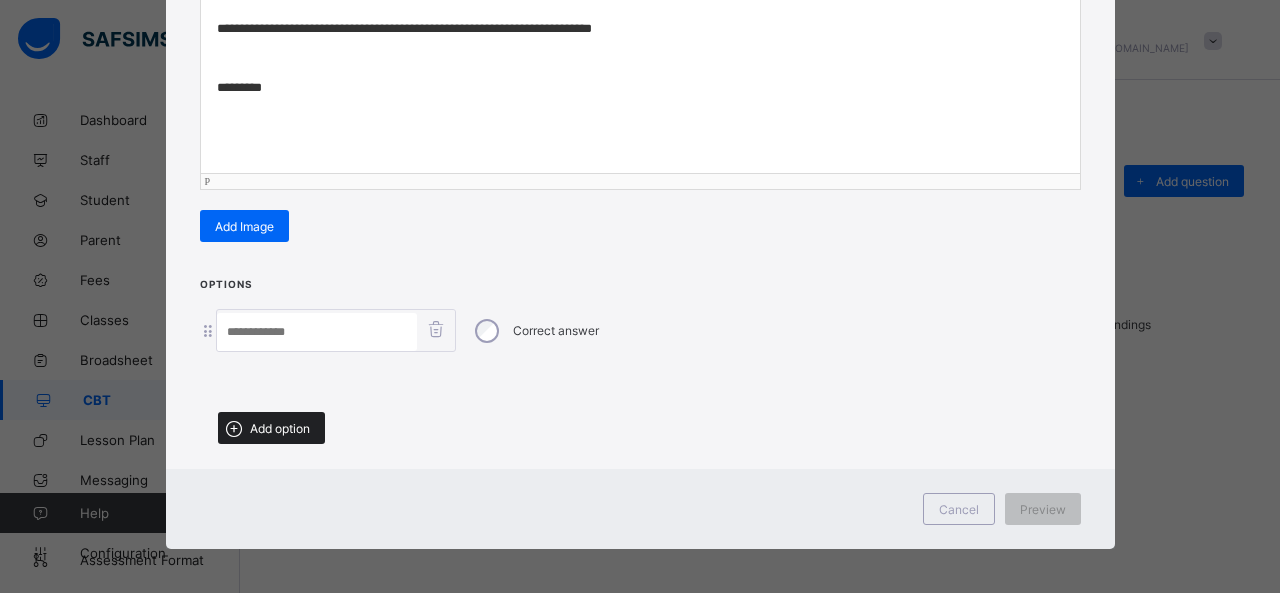click on "Add option" at bounding box center (271, 428) 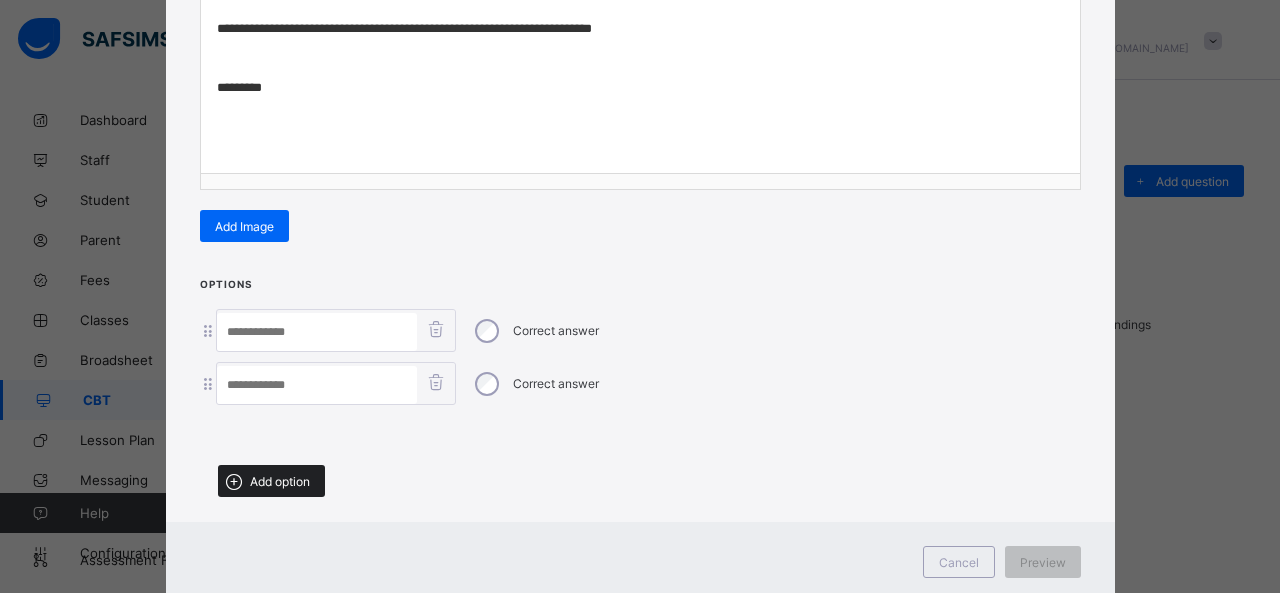 click on "Add option" at bounding box center (271, 481) 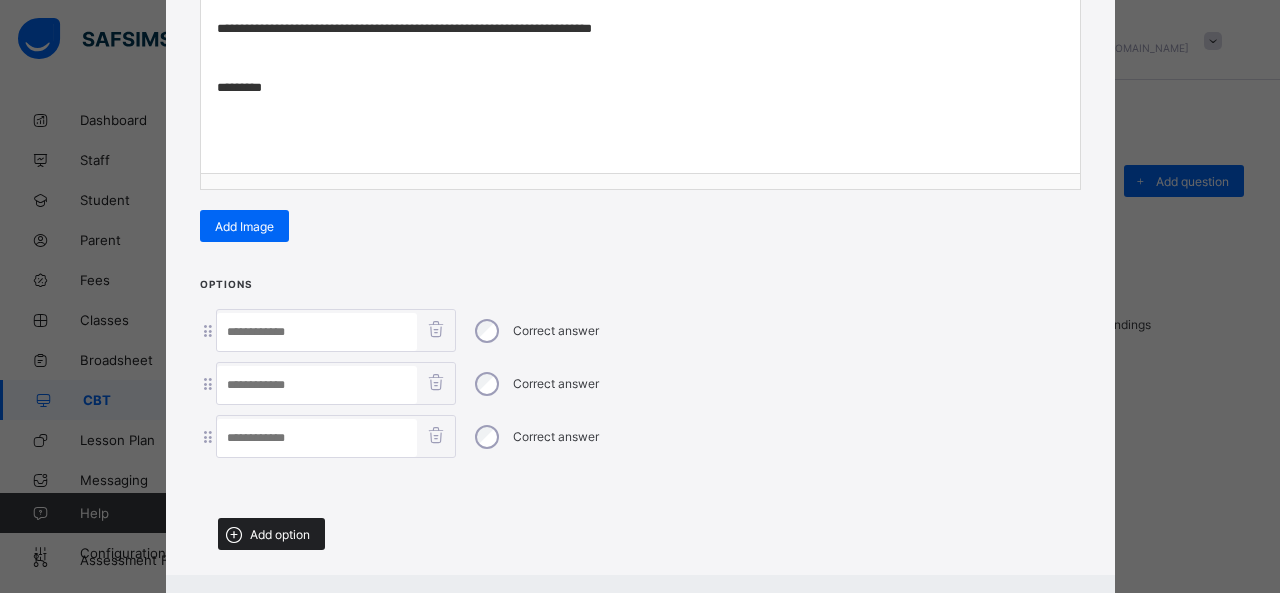 click on "Add option" at bounding box center (271, 534) 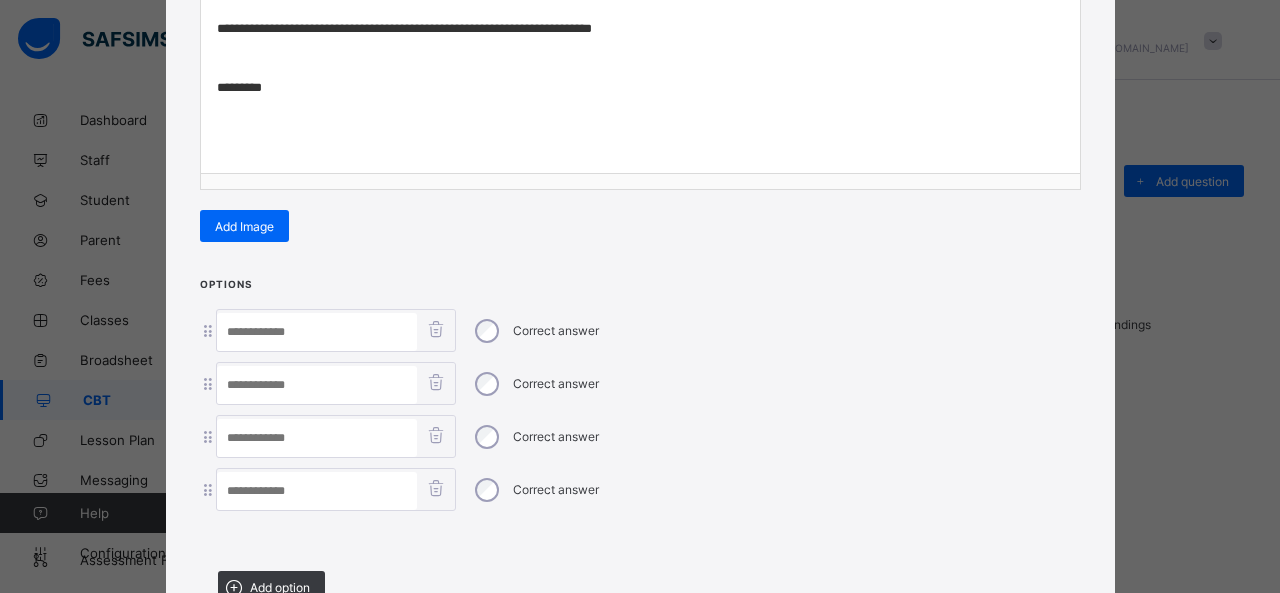click at bounding box center [317, 332] 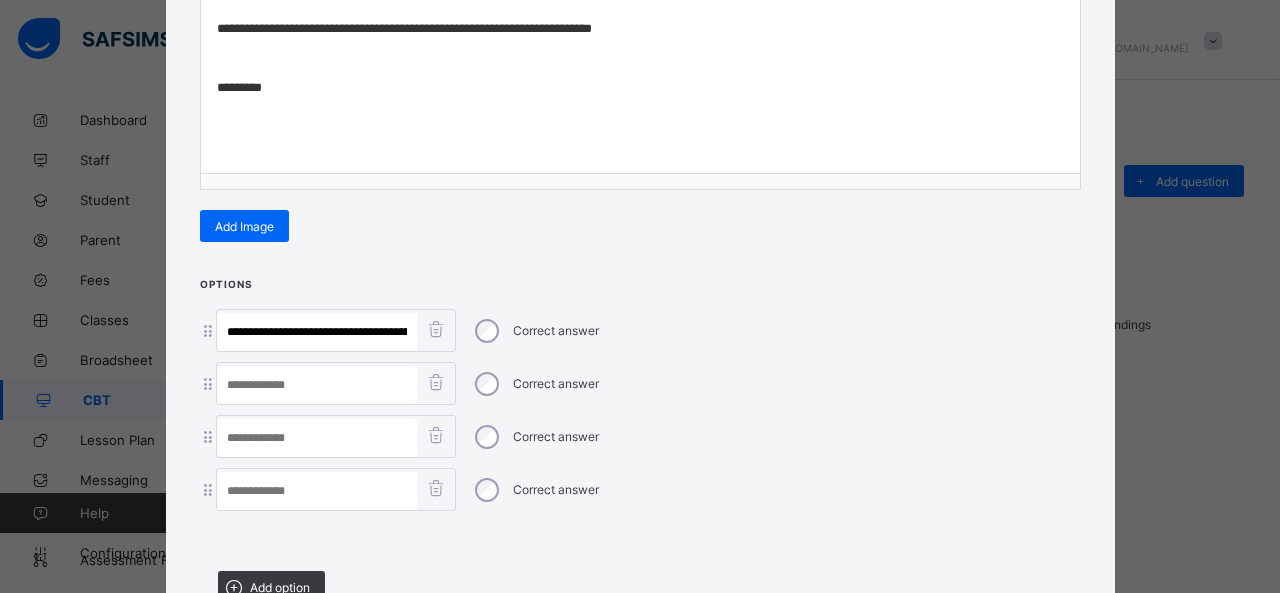 scroll, scrollTop: 0, scrollLeft: 65, axis: horizontal 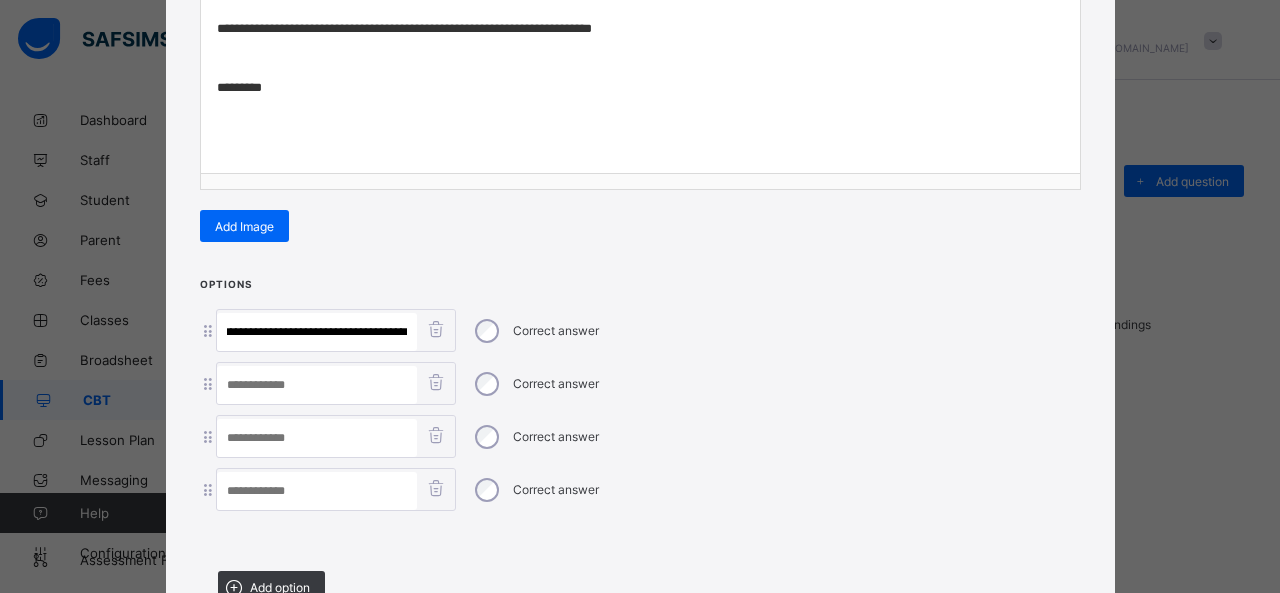 drag, startPoint x: 284, startPoint y: 325, endPoint x: 688, endPoint y: 375, distance: 407.0823 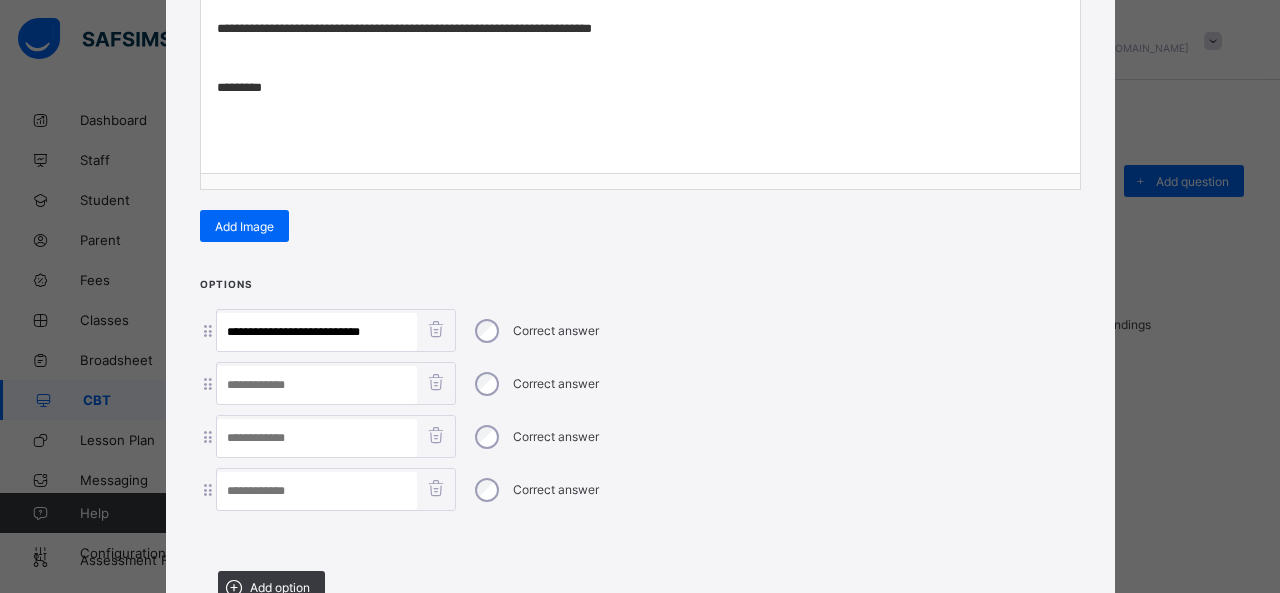 scroll, scrollTop: 0, scrollLeft: 0, axis: both 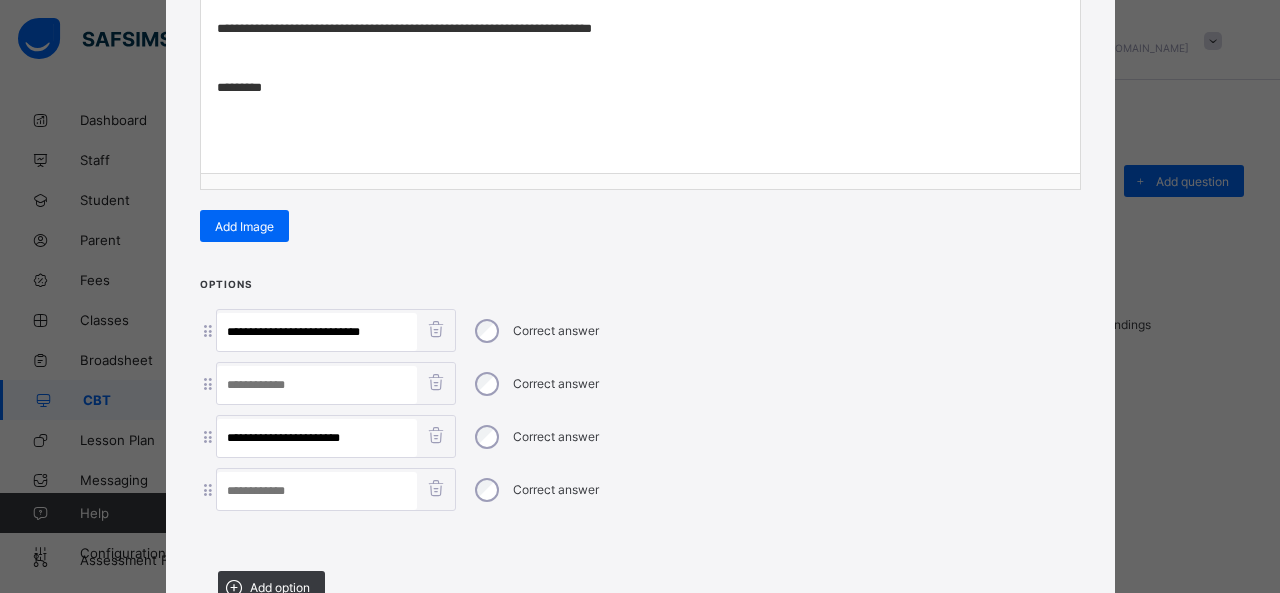 drag, startPoint x: 282, startPoint y: 431, endPoint x: 512, endPoint y: 436, distance: 230.05434 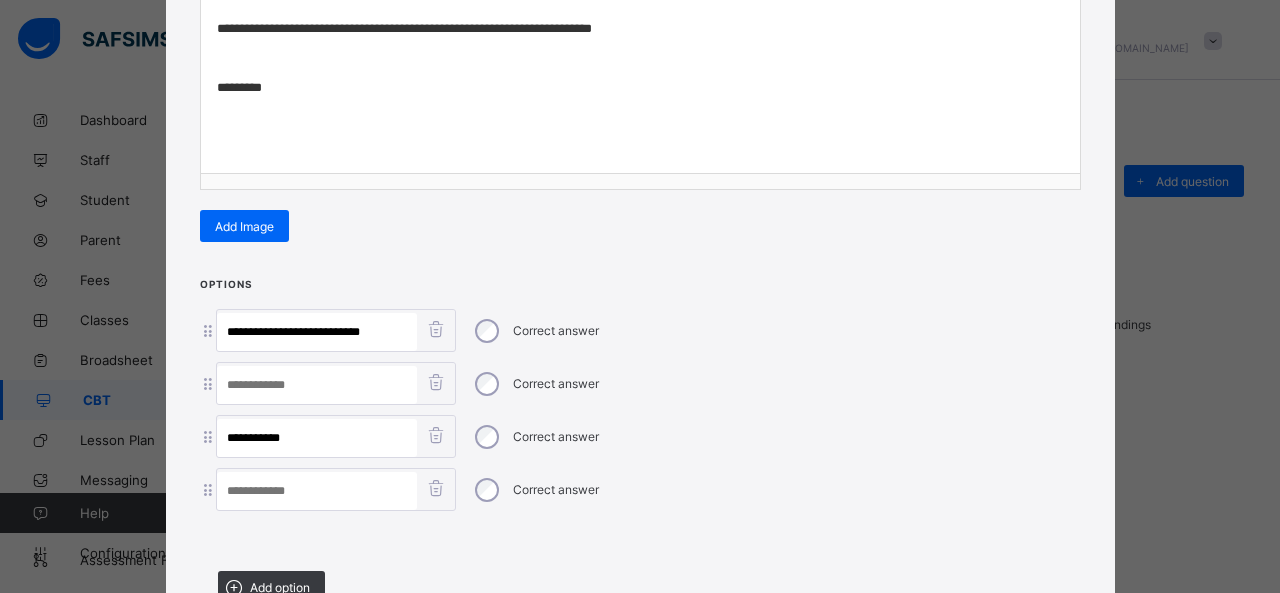 type on "********" 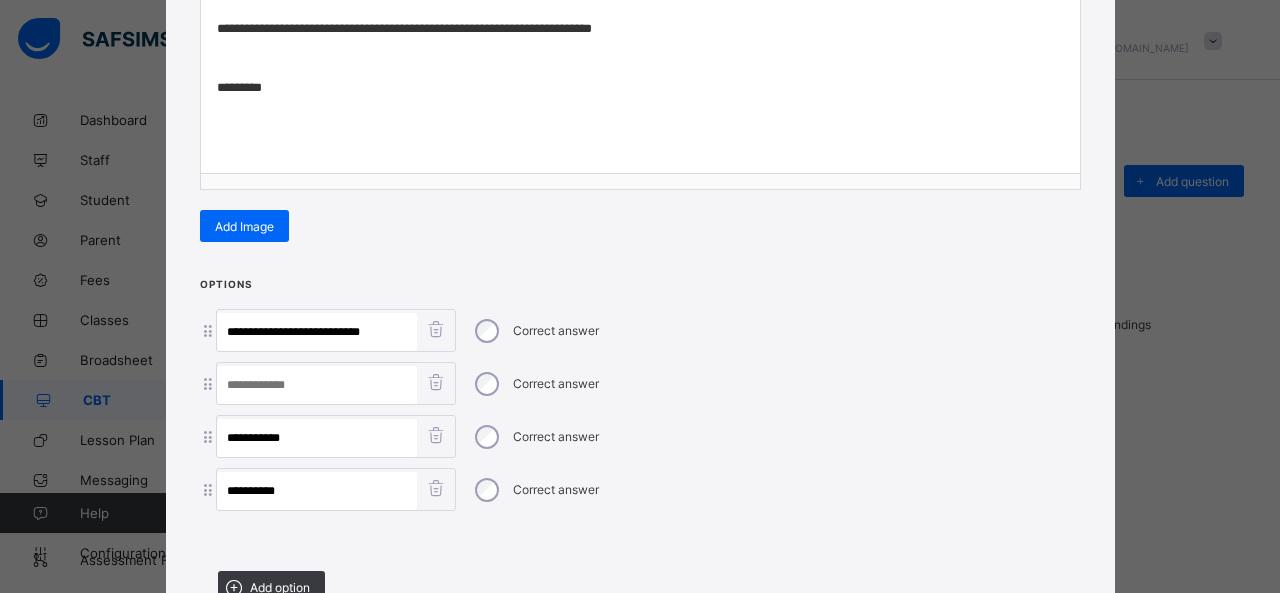 type on "**********" 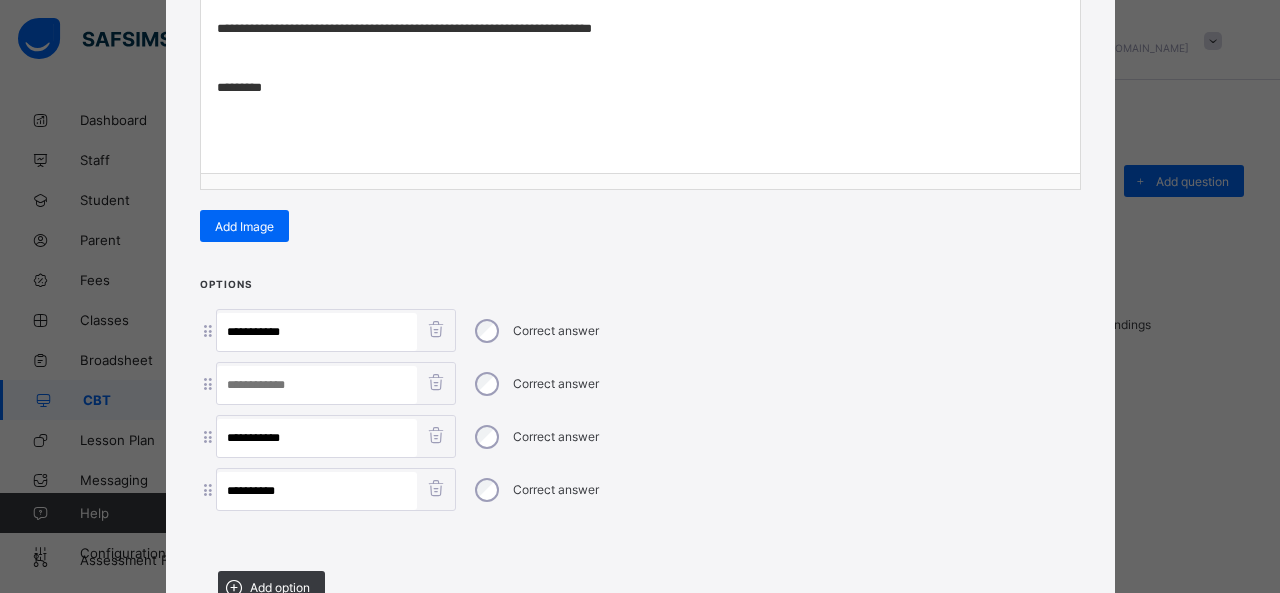 type on "*********" 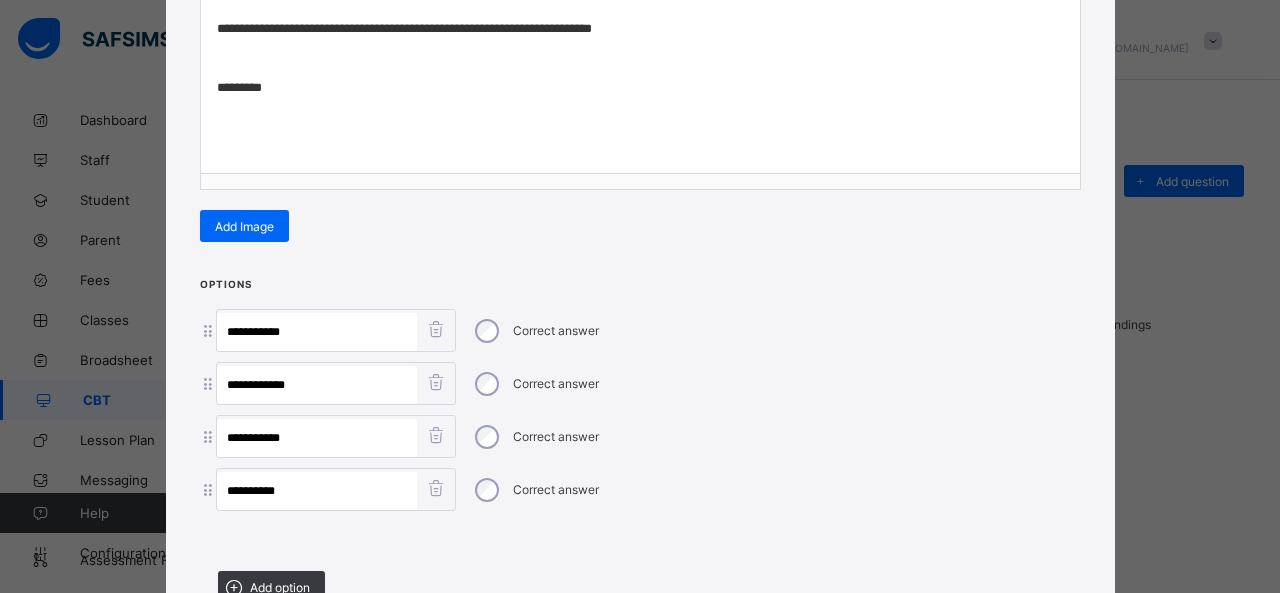 type on "**********" 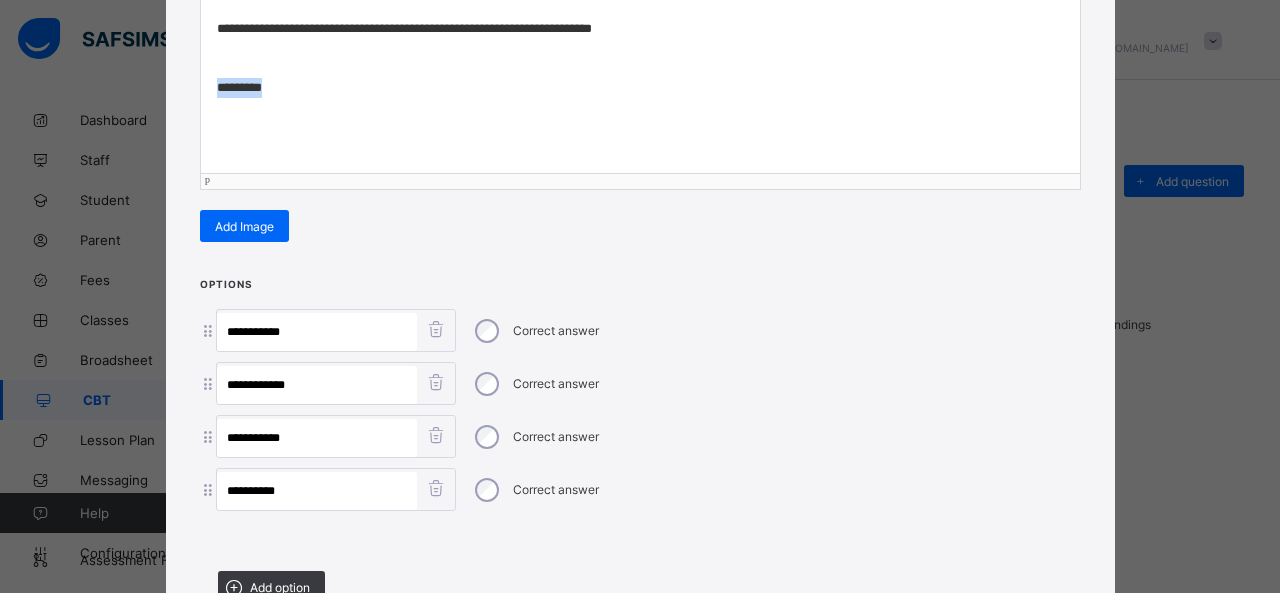 drag, startPoint x: 286, startPoint y: 85, endPoint x: 183, endPoint y: 76, distance: 103.392456 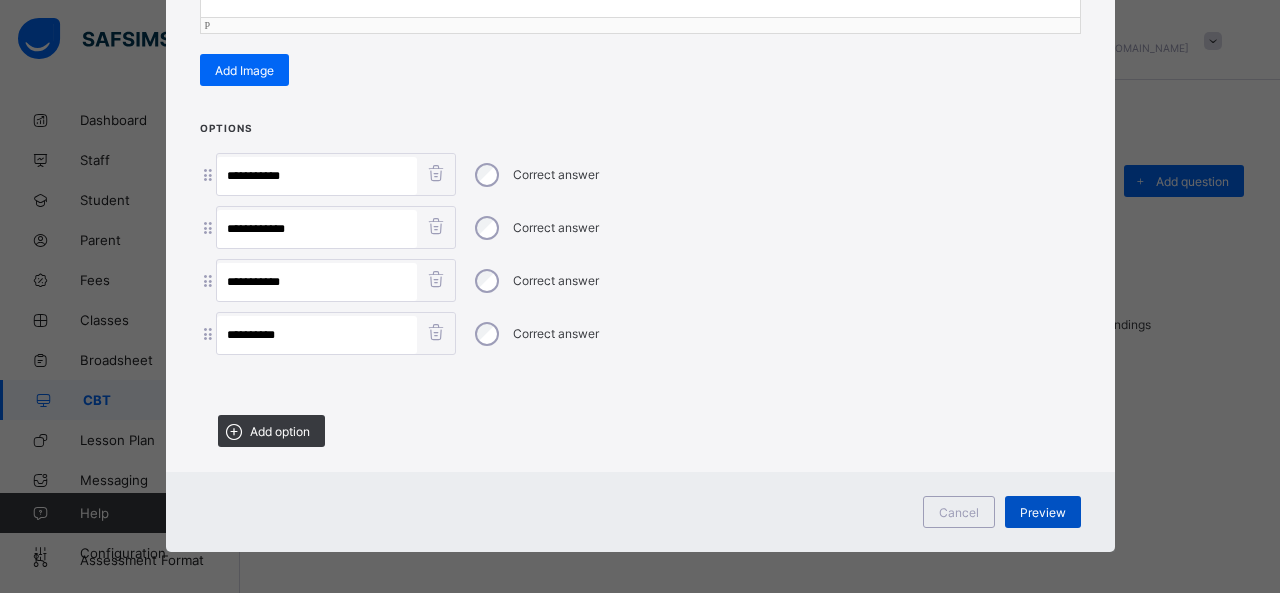 click on "Preview" at bounding box center (1043, 512) 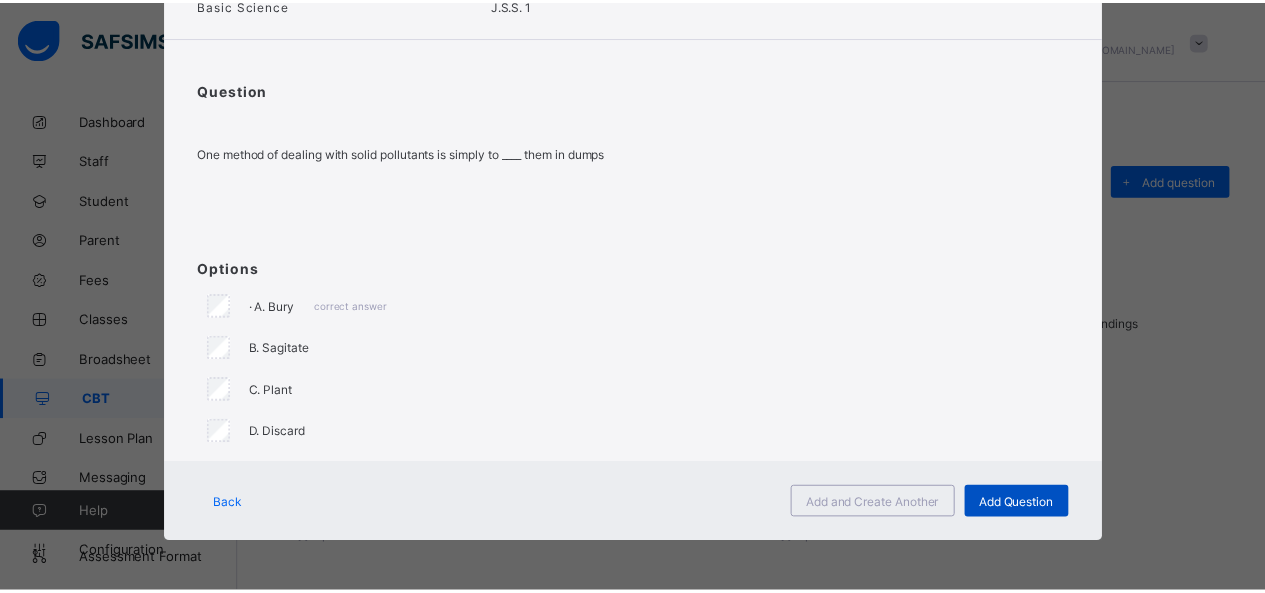 scroll, scrollTop: 124, scrollLeft: 0, axis: vertical 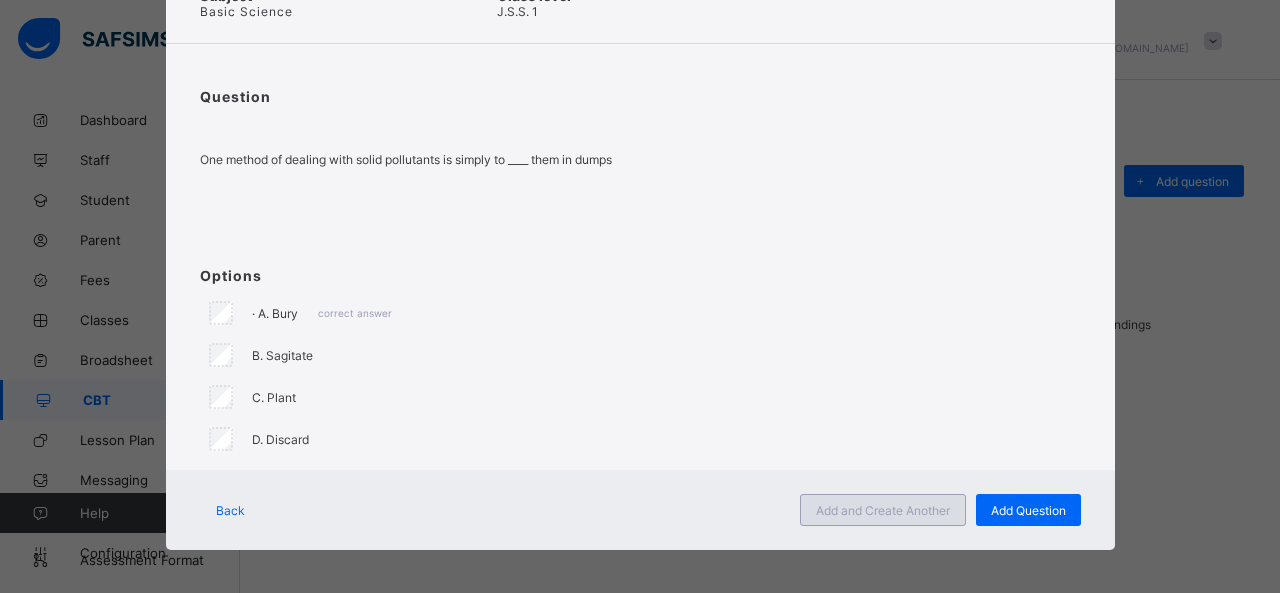 click on "Add and Create Another" at bounding box center (883, 510) 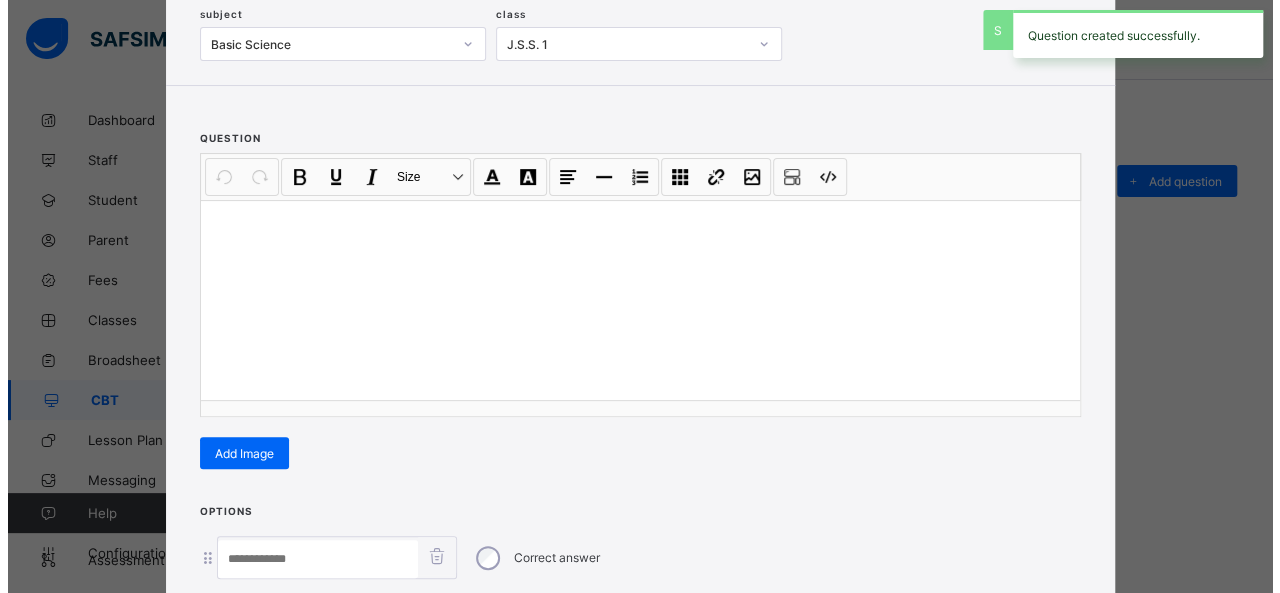 scroll, scrollTop: 128, scrollLeft: 0, axis: vertical 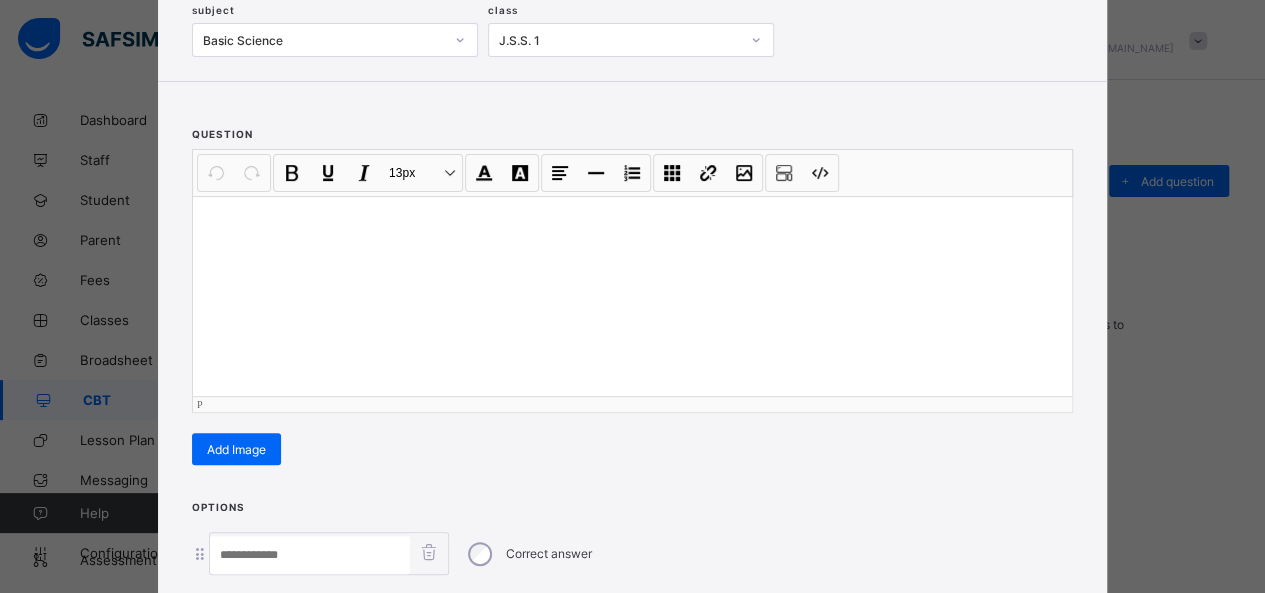 click at bounding box center [632, 296] 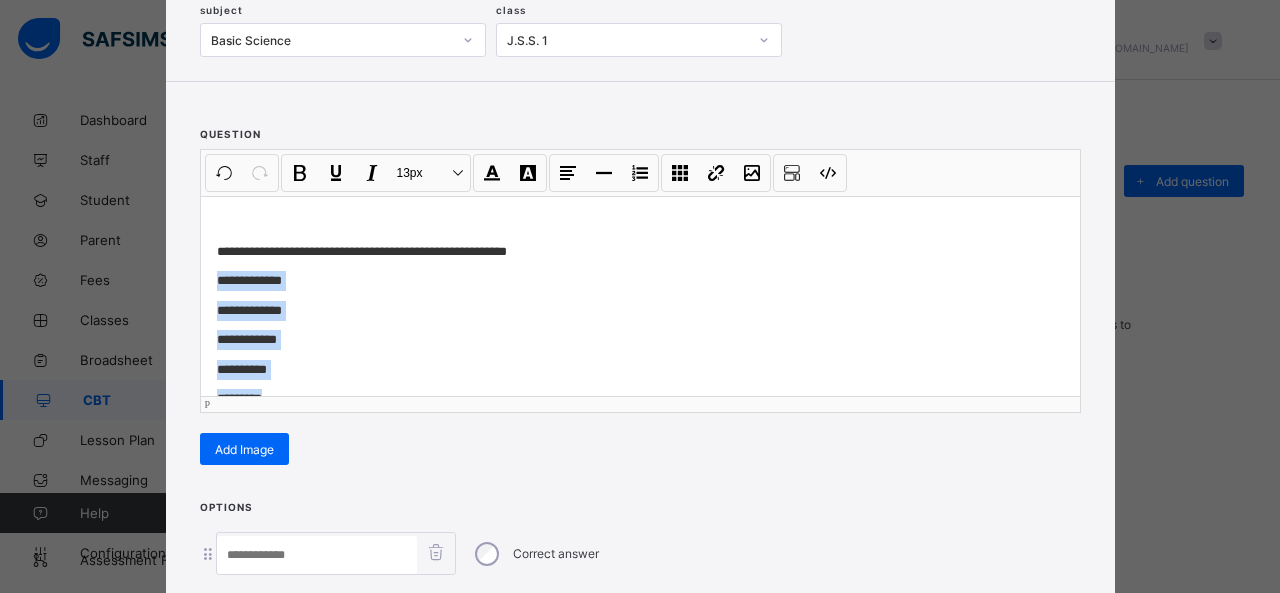 scroll, scrollTop: 38, scrollLeft: 0, axis: vertical 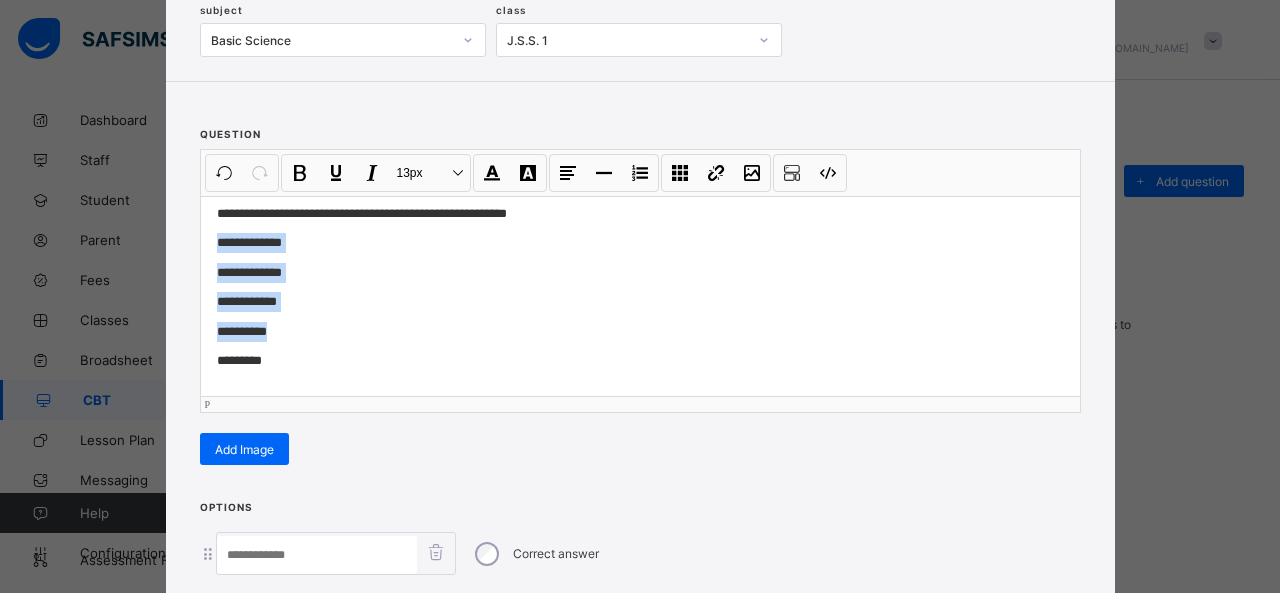 drag, startPoint x: 212, startPoint y: 277, endPoint x: 286, endPoint y: 335, distance: 94.02127 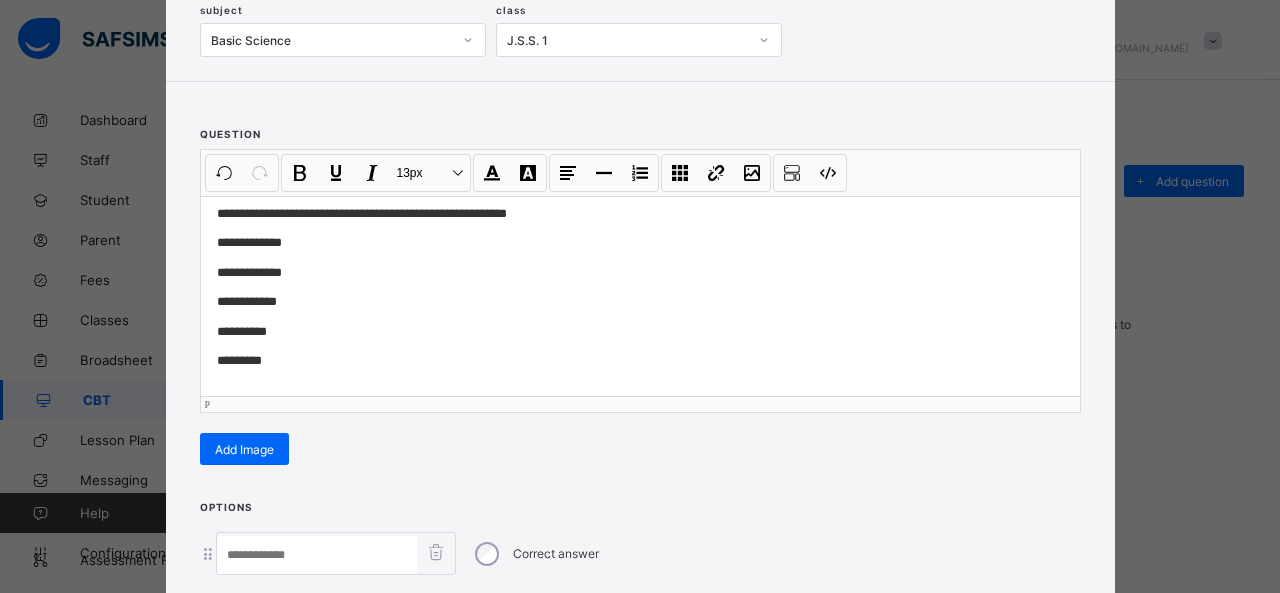 scroll, scrollTop: 0, scrollLeft: 0, axis: both 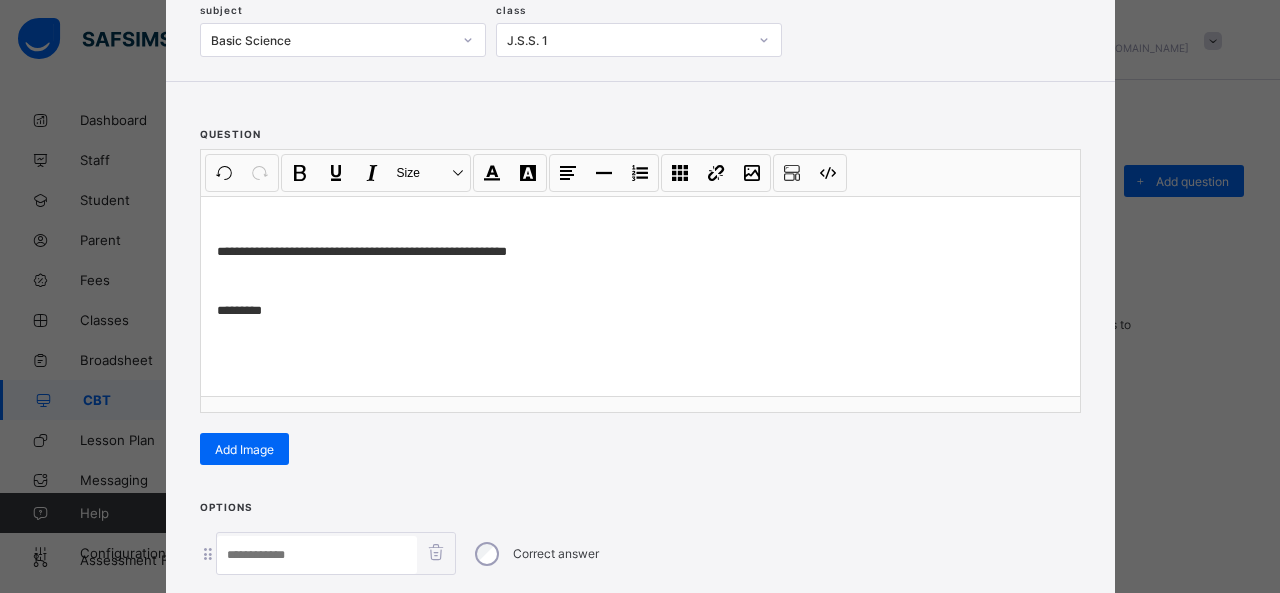 click at bounding box center [317, 555] 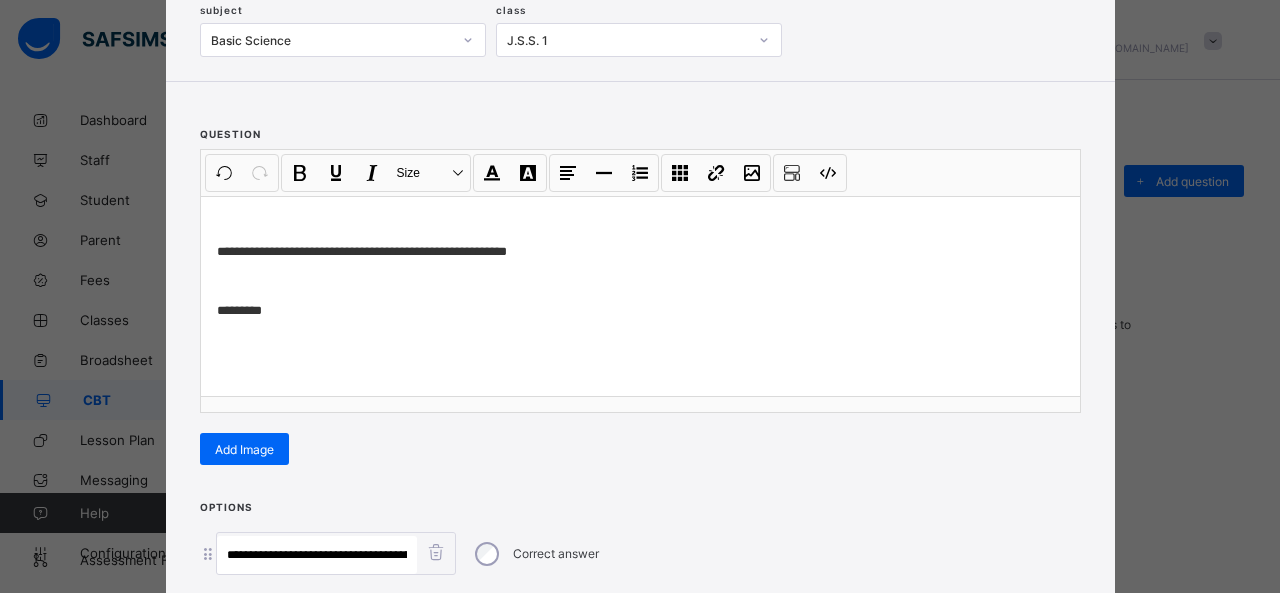 scroll, scrollTop: 0, scrollLeft: 91, axis: horizontal 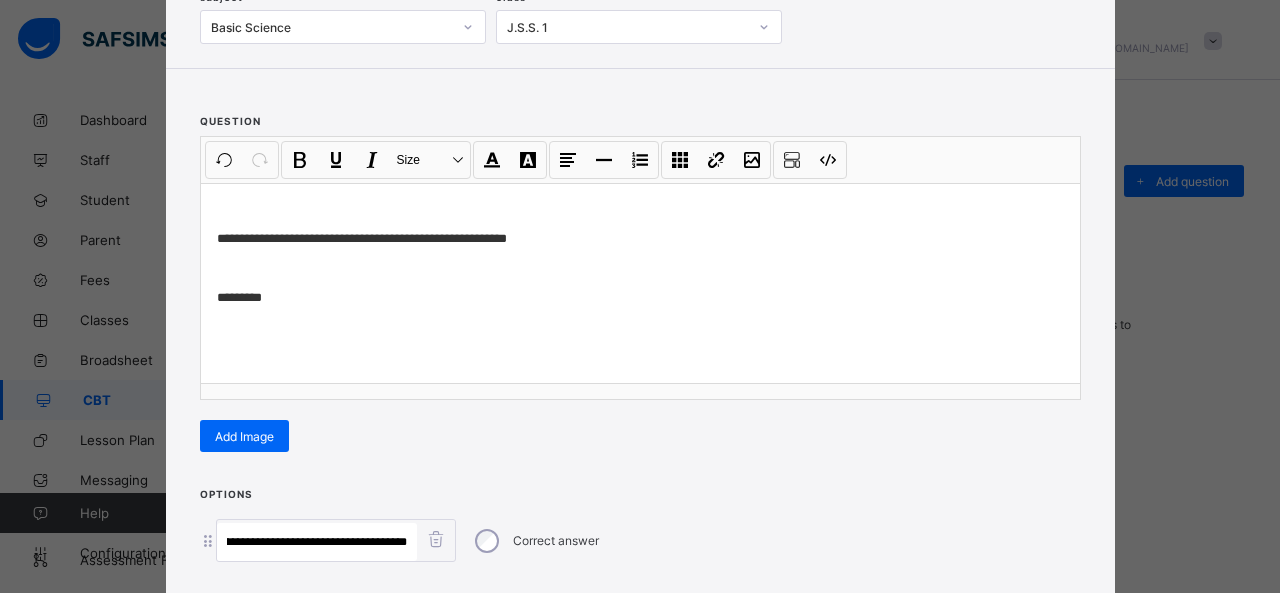 drag, startPoint x: 291, startPoint y: 550, endPoint x: 571, endPoint y: 579, distance: 281.49777 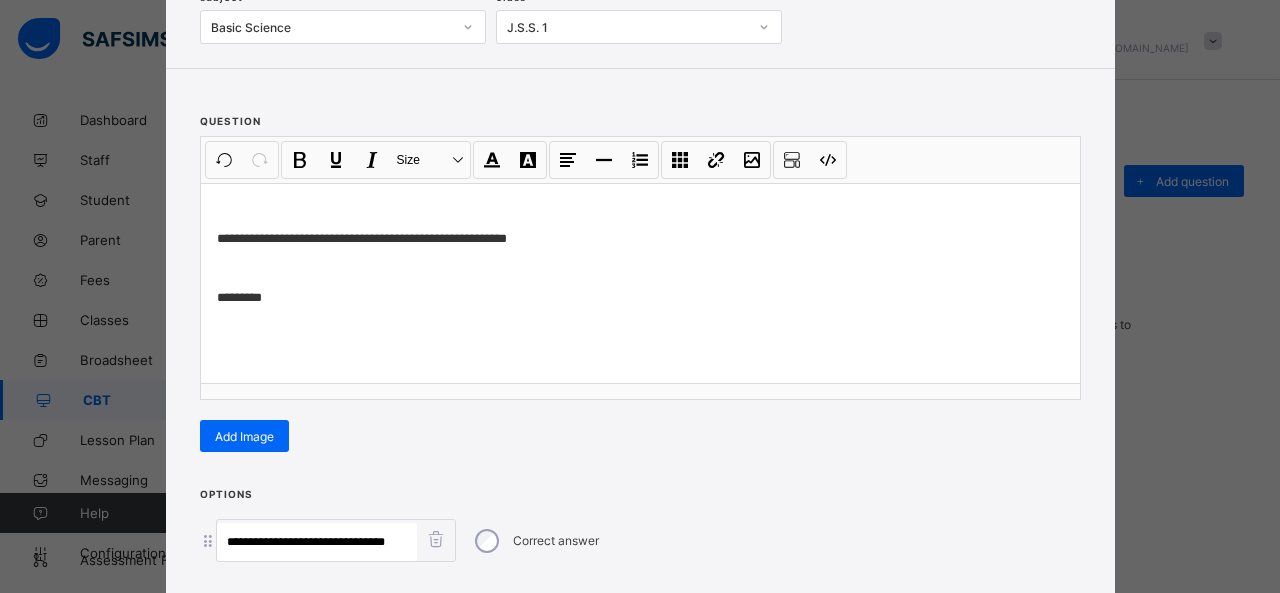 scroll, scrollTop: 0, scrollLeft: 0, axis: both 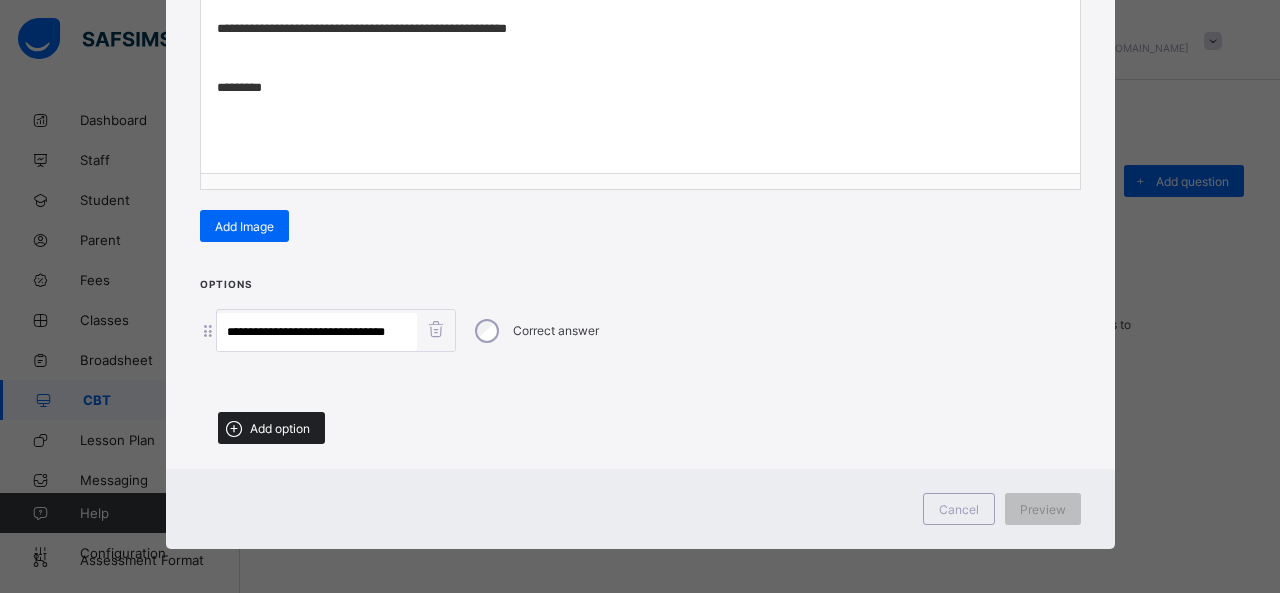 type on "**********" 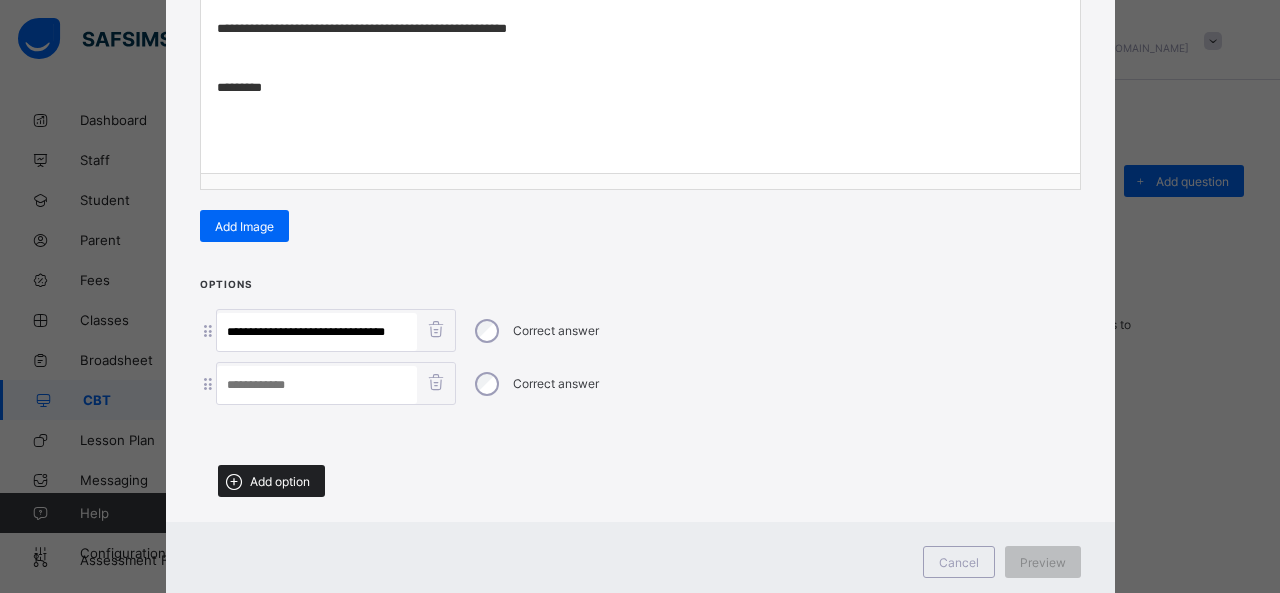 click on "Add option" at bounding box center [280, 481] 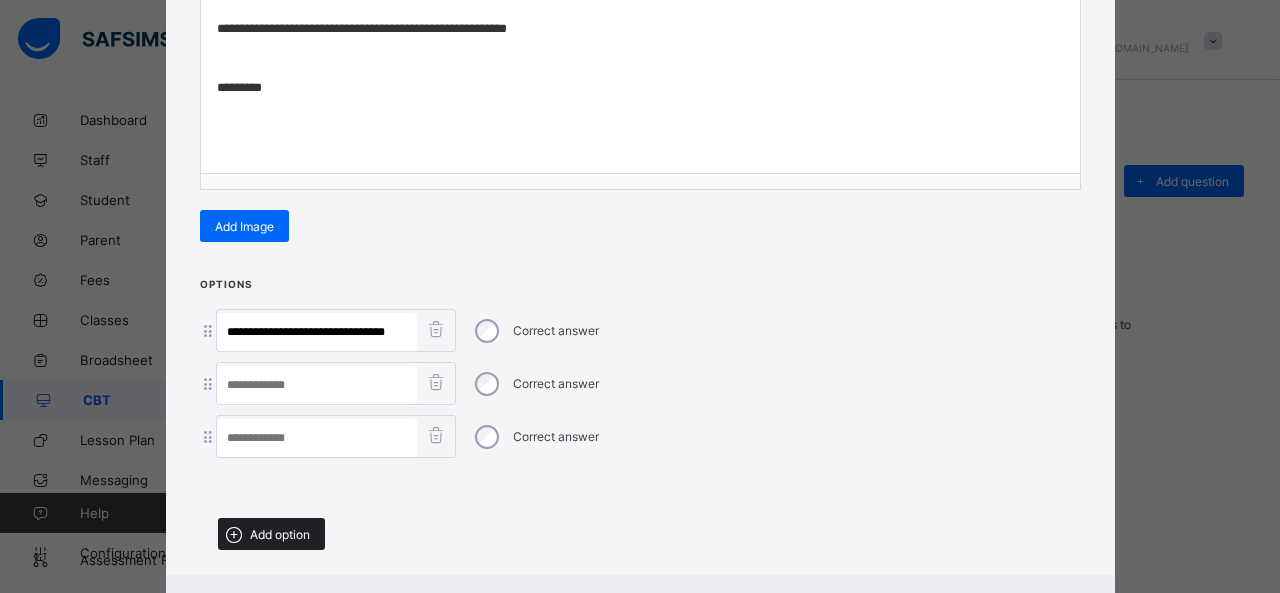 click on "Add option" at bounding box center [271, 534] 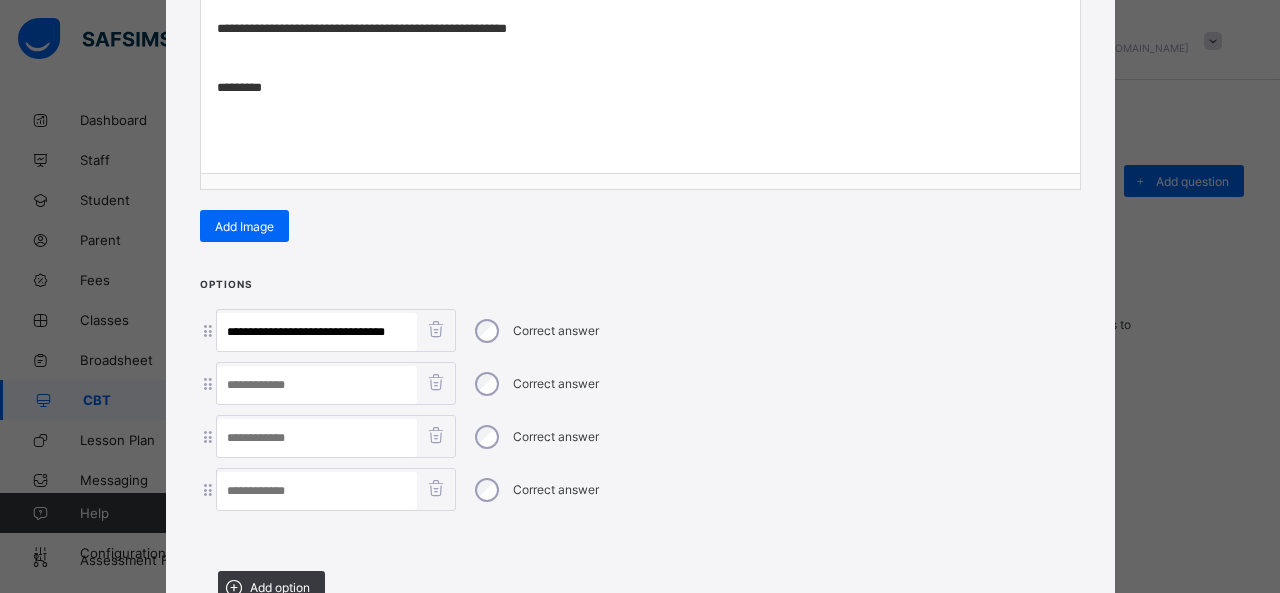 click at bounding box center (317, 438) 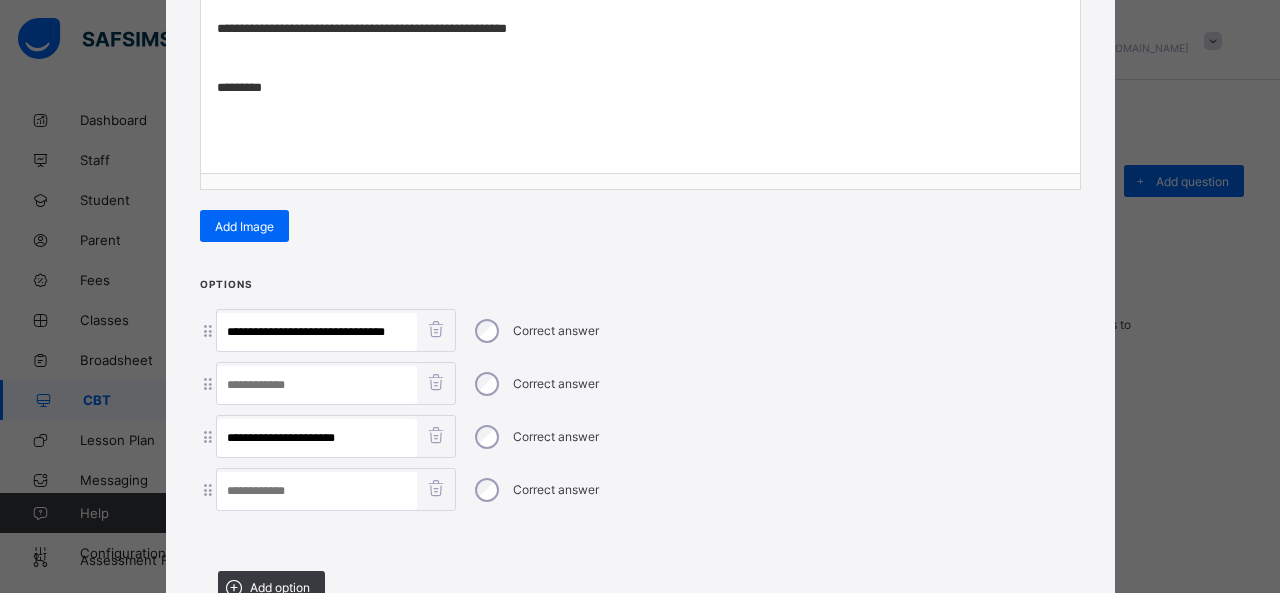 drag, startPoint x: 286, startPoint y: 429, endPoint x: 500, endPoint y: 450, distance: 215.02791 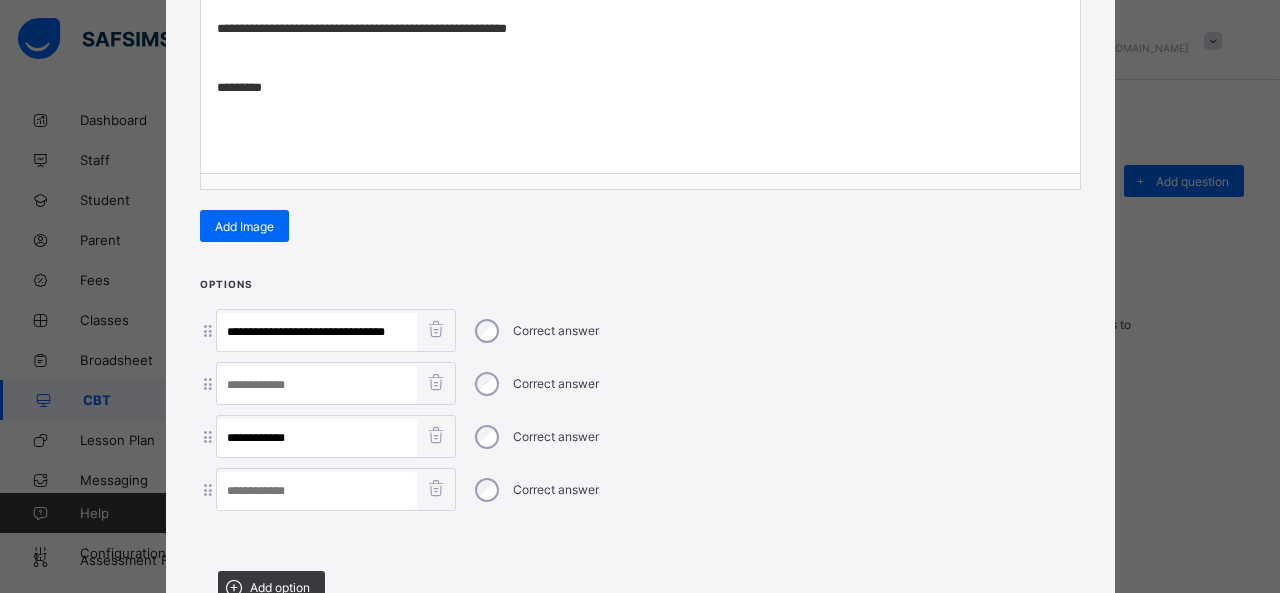 type on "**********" 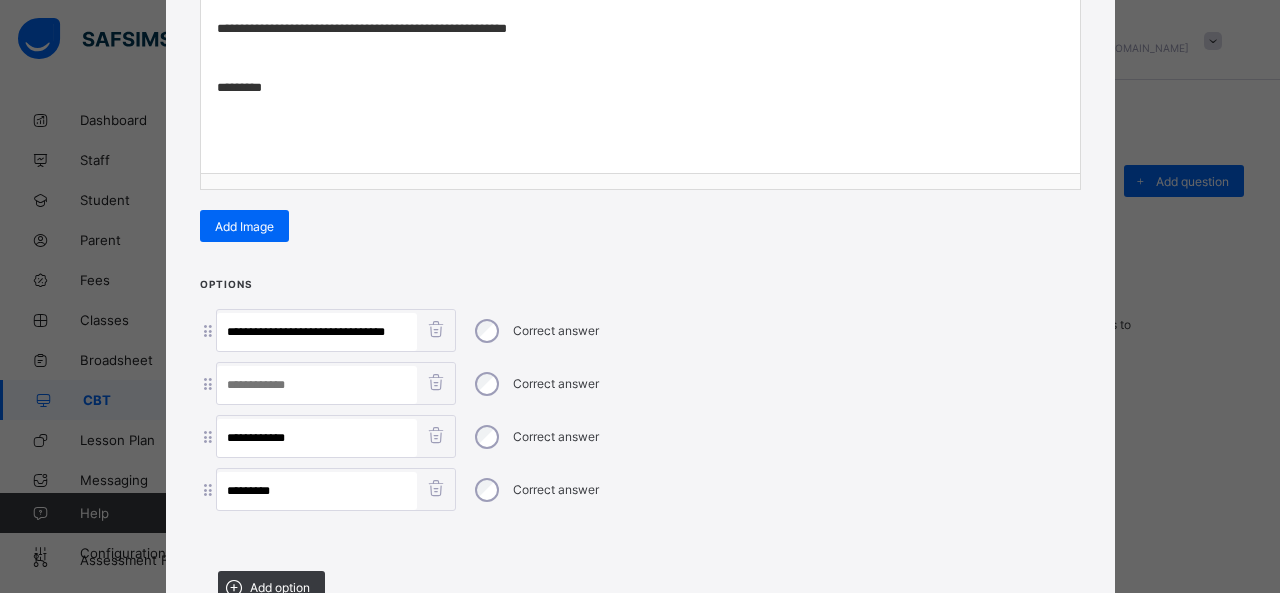 type on "********" 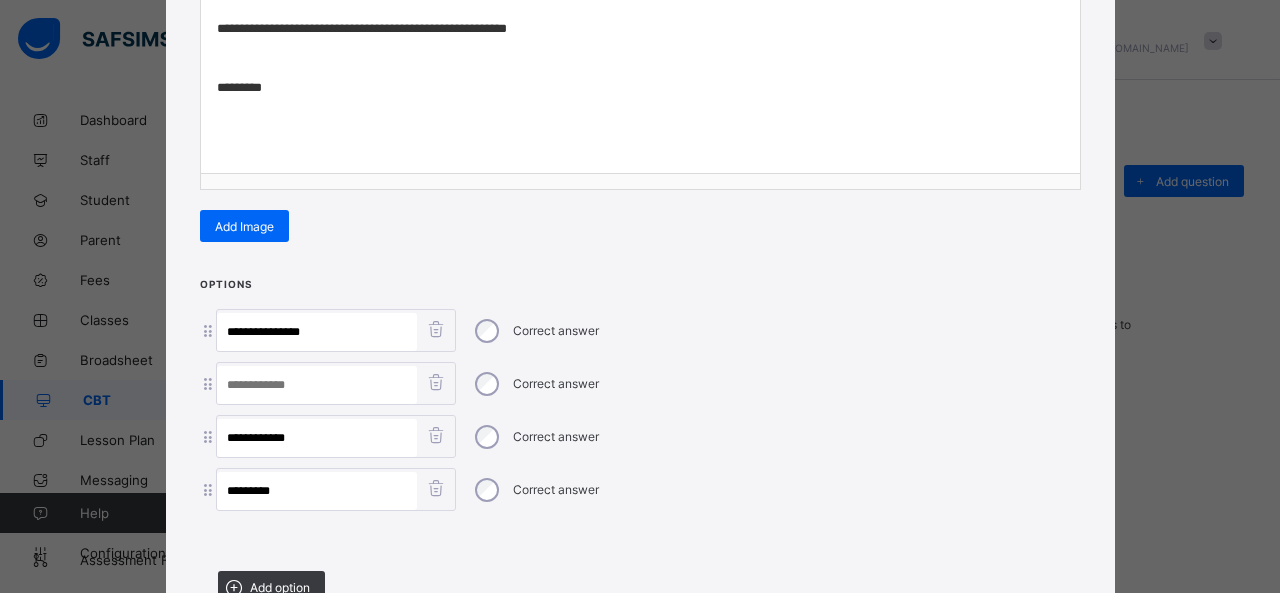 type on "**********" 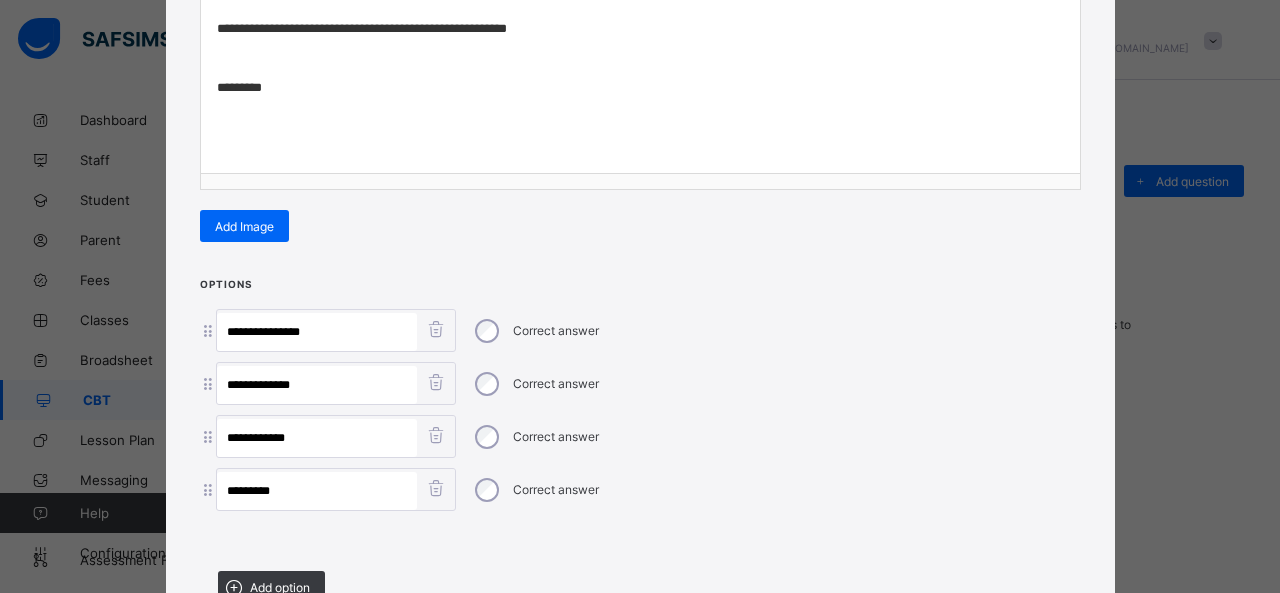 type on "**********" 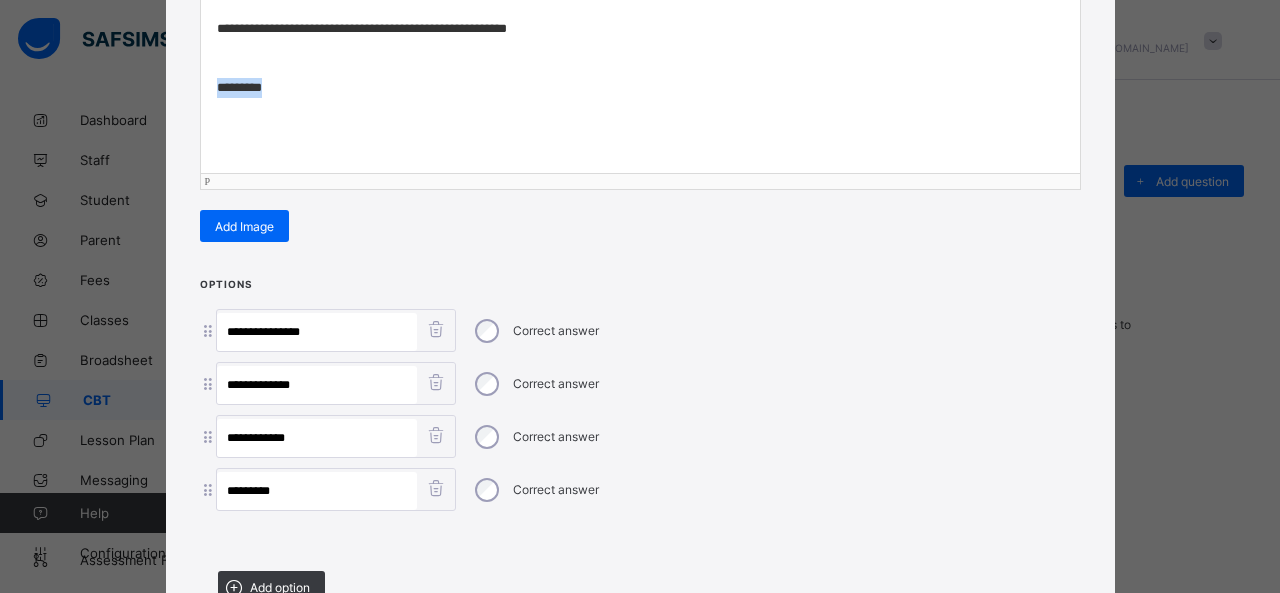 drag, startPoint x: 300, startPoint y: 86, endPoint x: 133, endPoint y: 71, distance: 167.6723 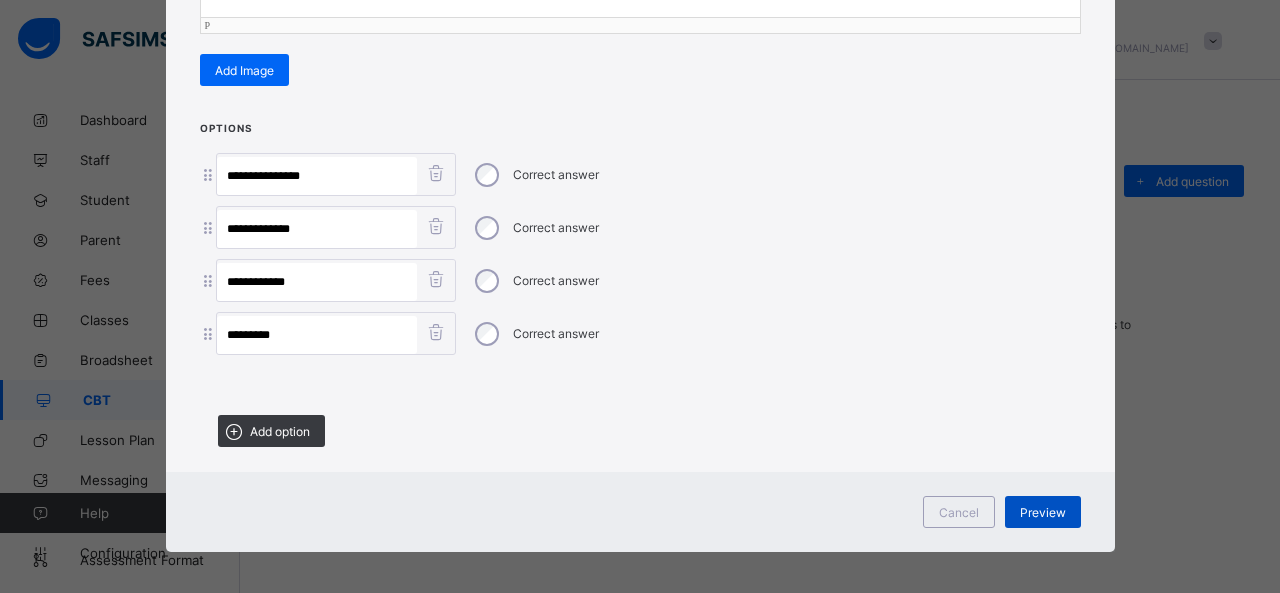 click on "Preview" at bounding box center (1043, 512) 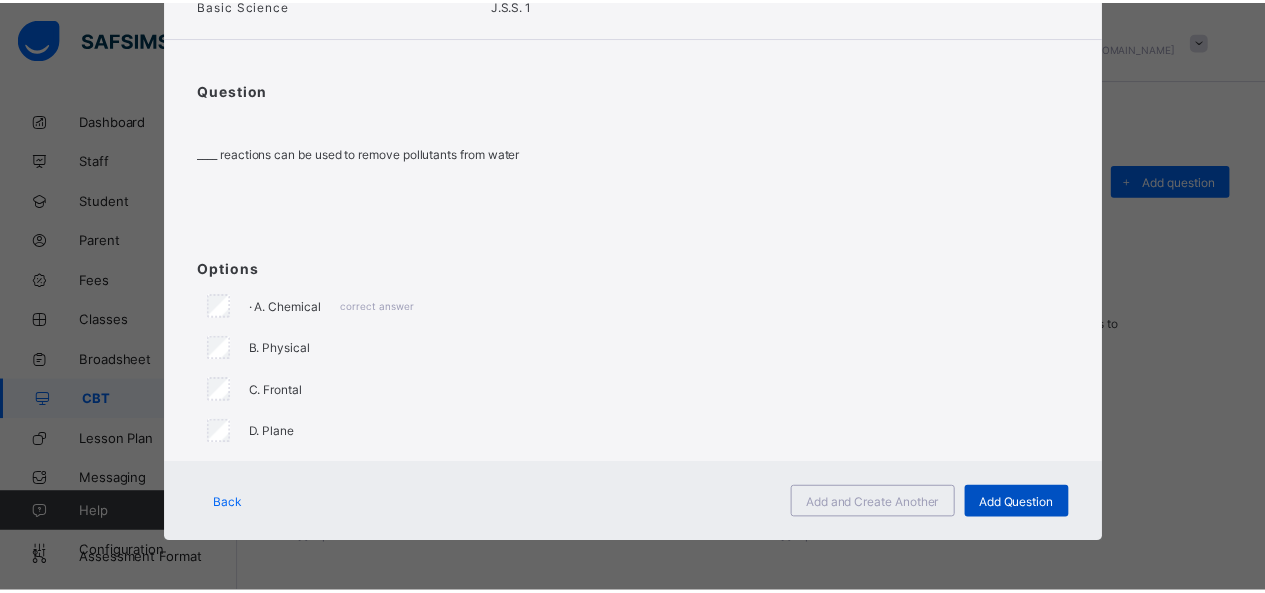 scroll, scrollTop: 124, scrollLeft: 0, axis: vertical 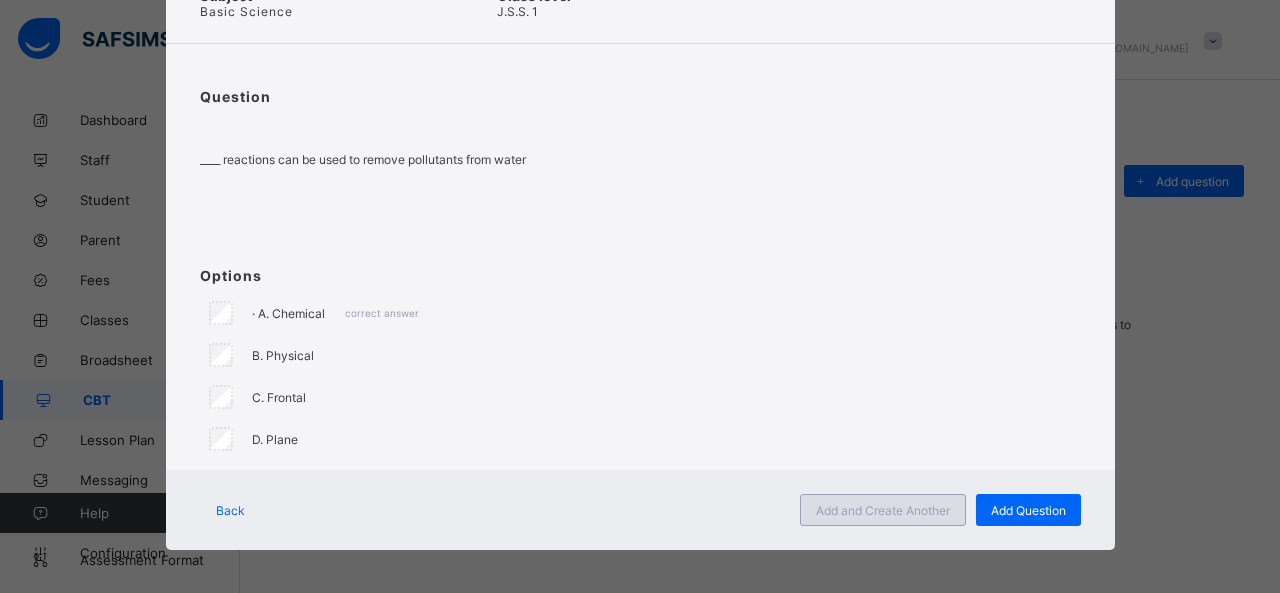 click on "Add and Create Another" at bounding box center [883, 510] 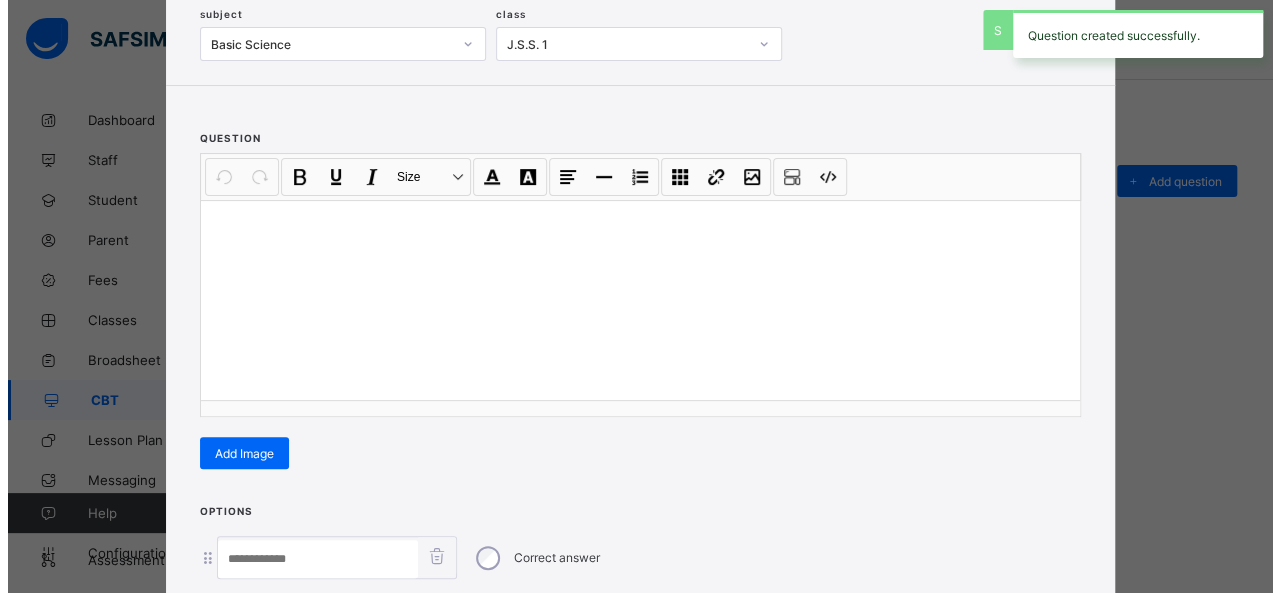 scroll, scrollTop: 128, scrollLeft: 0, axis: vertical 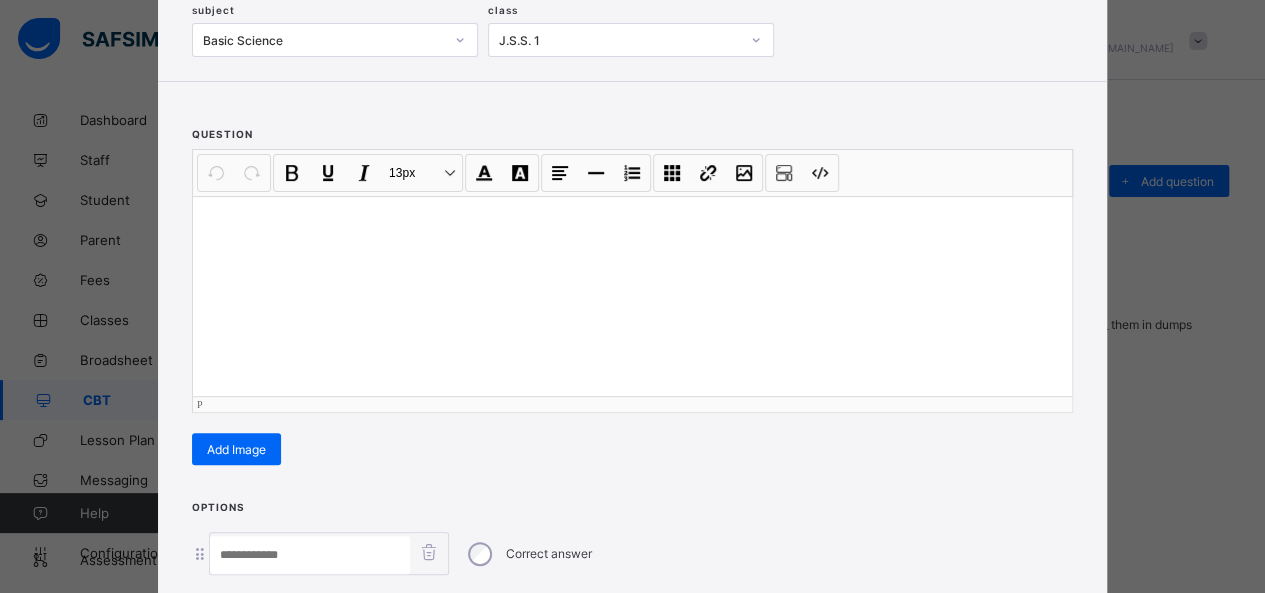 click at bounding box center (632, 296) 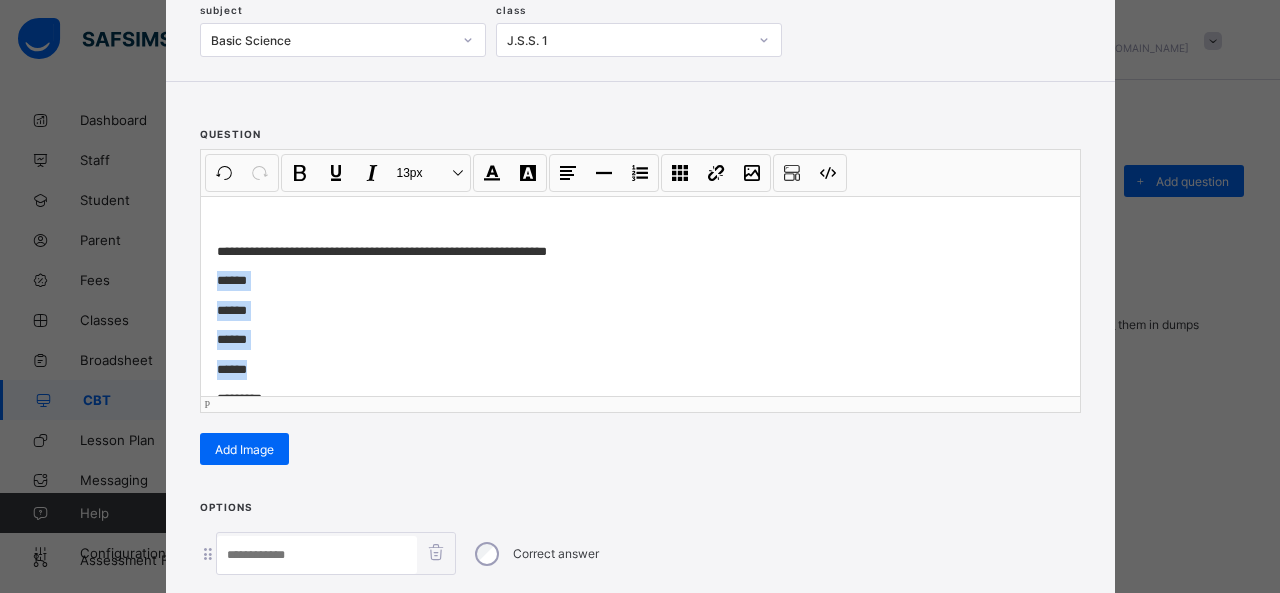 drag, startPoint x: 207, startPoint y: 279, endPoint x: 268, endPoint y: 361, distance: 102.20078 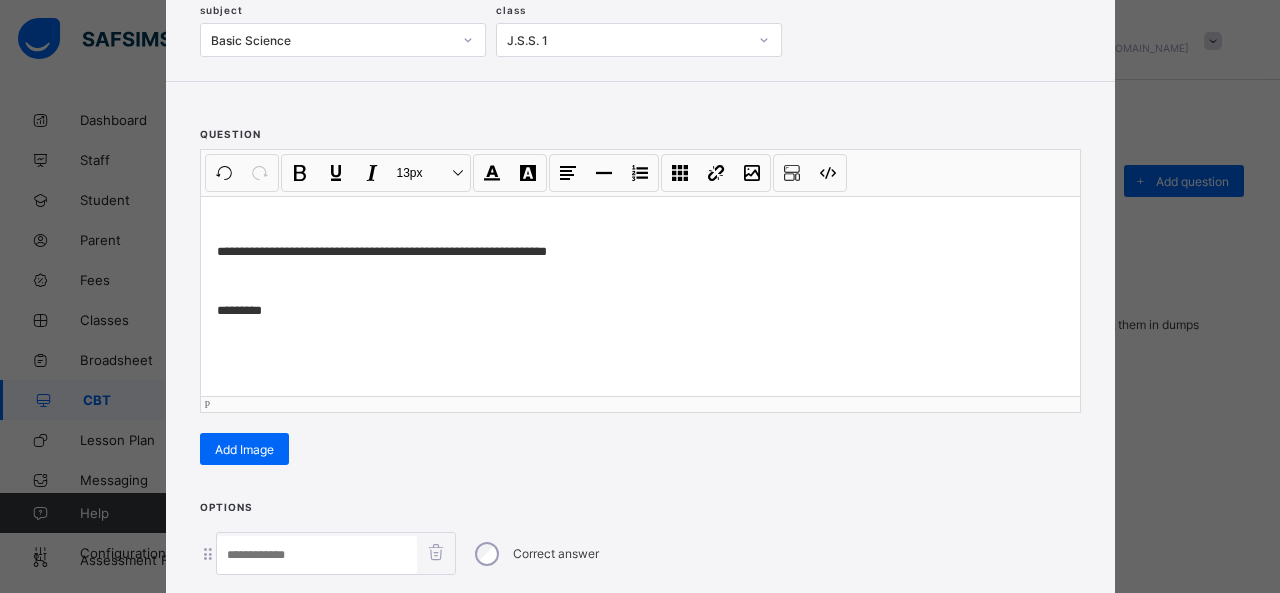 scroll, scrollTop: 351, scrollLeft: 0, axis: vertical 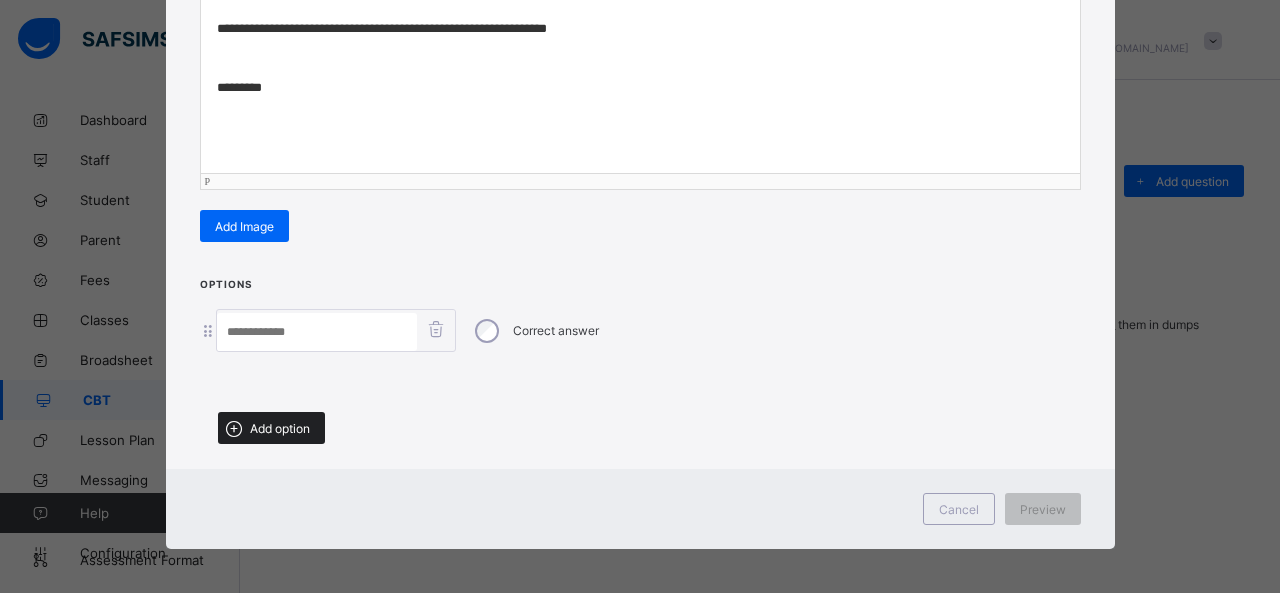 click on "Add option" at bounding box center [271, 428] 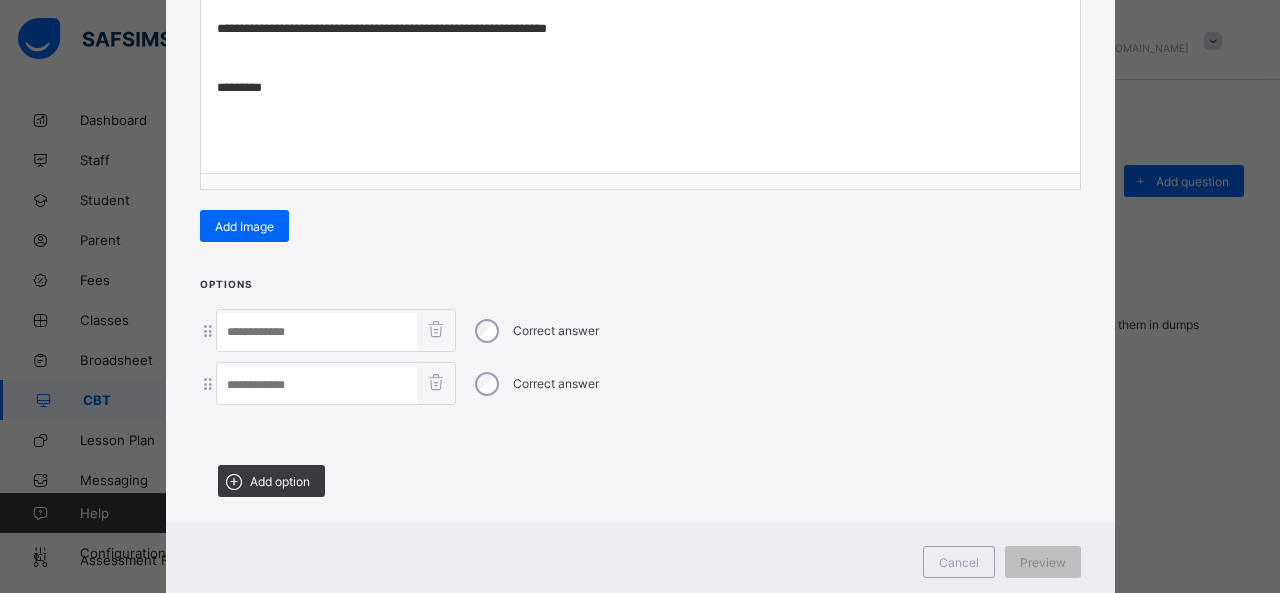 click on "**********" at bounding box center (640, 150) 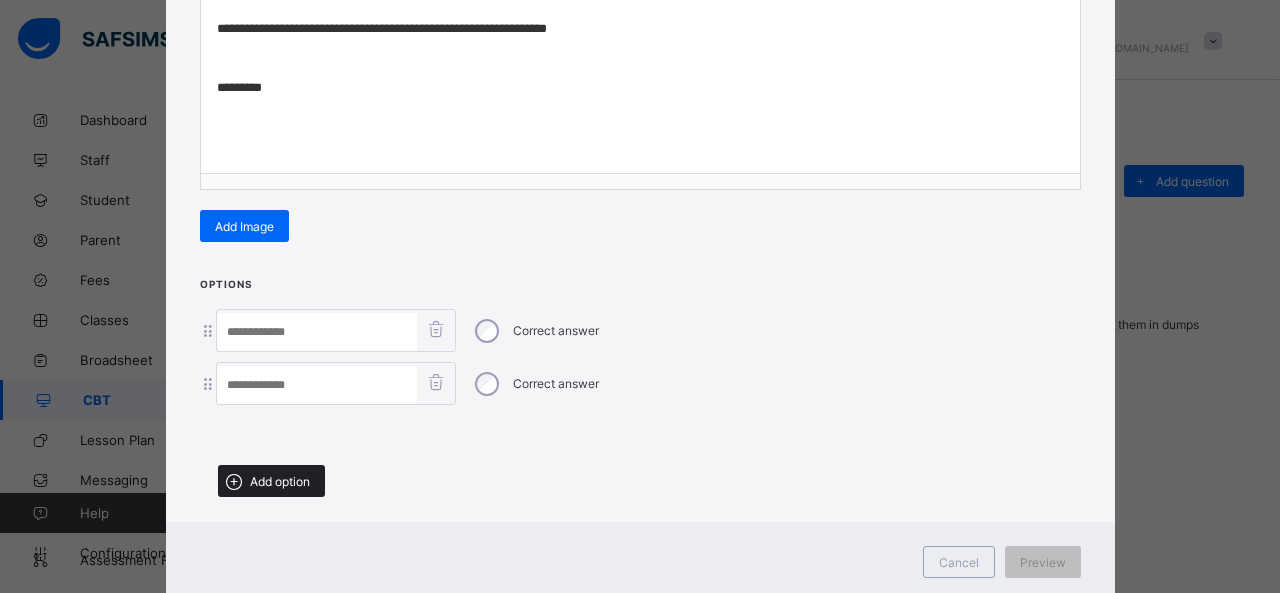 click on "Add option" at bounding box center (271, 481) 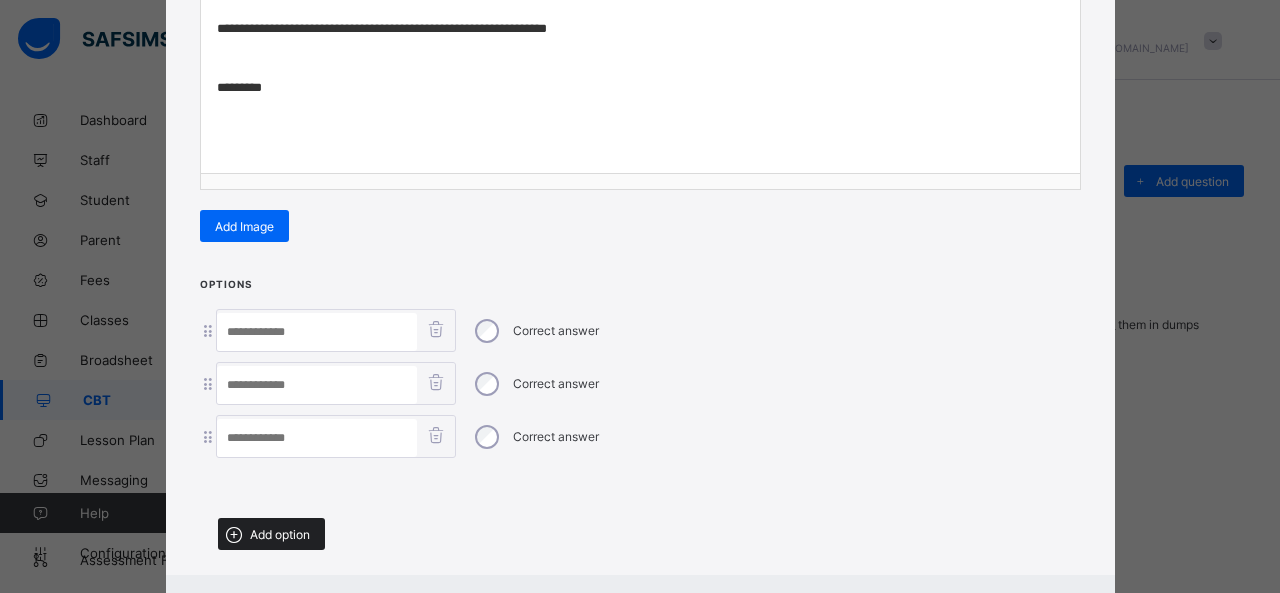 click on "Add option" at bounding box center [271, 534] 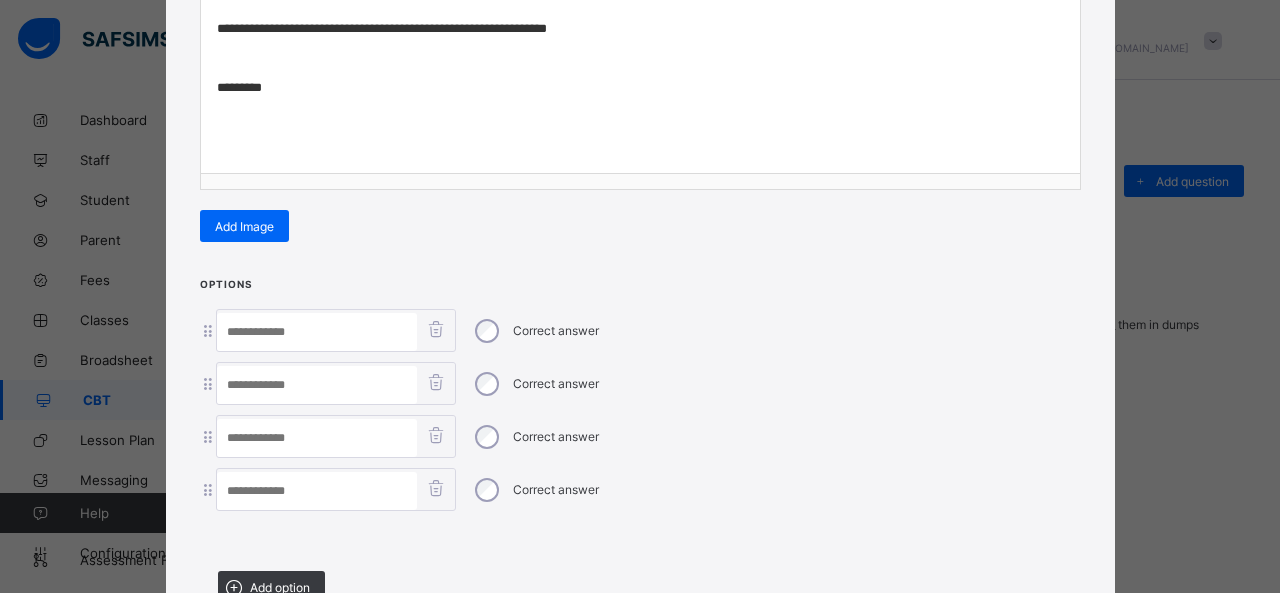 click at bounding box center [317, 332] 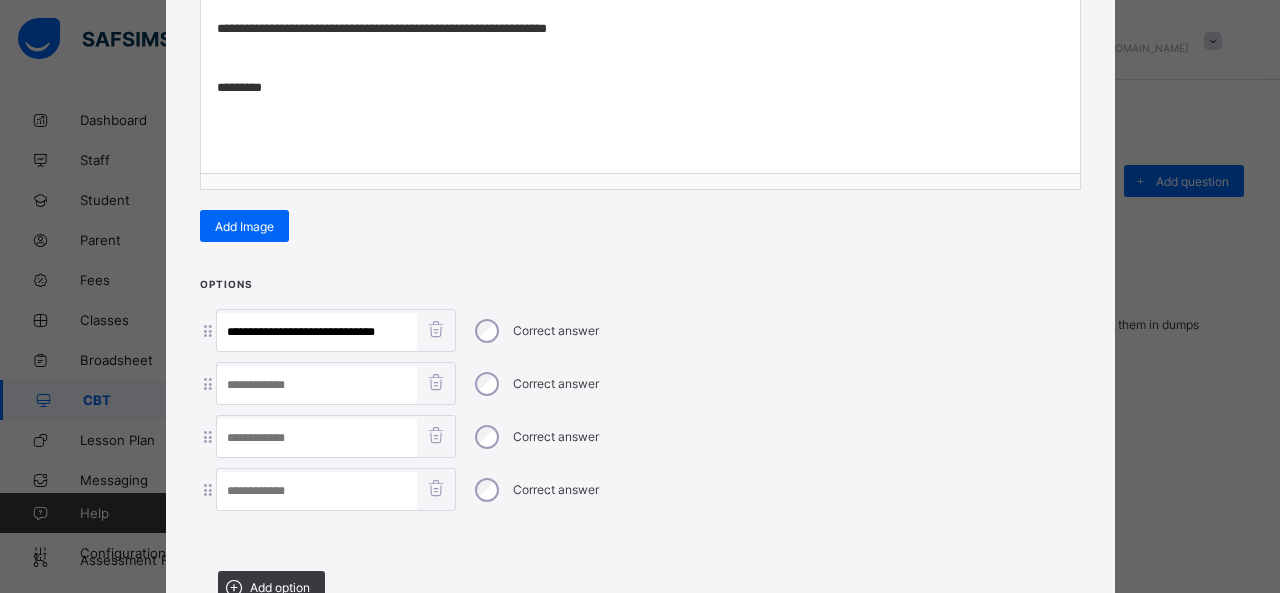 drag, startPoint x: 260, startPoint y: 324, endPoint x: 418, endPoint y: 333, distance: 158.25612 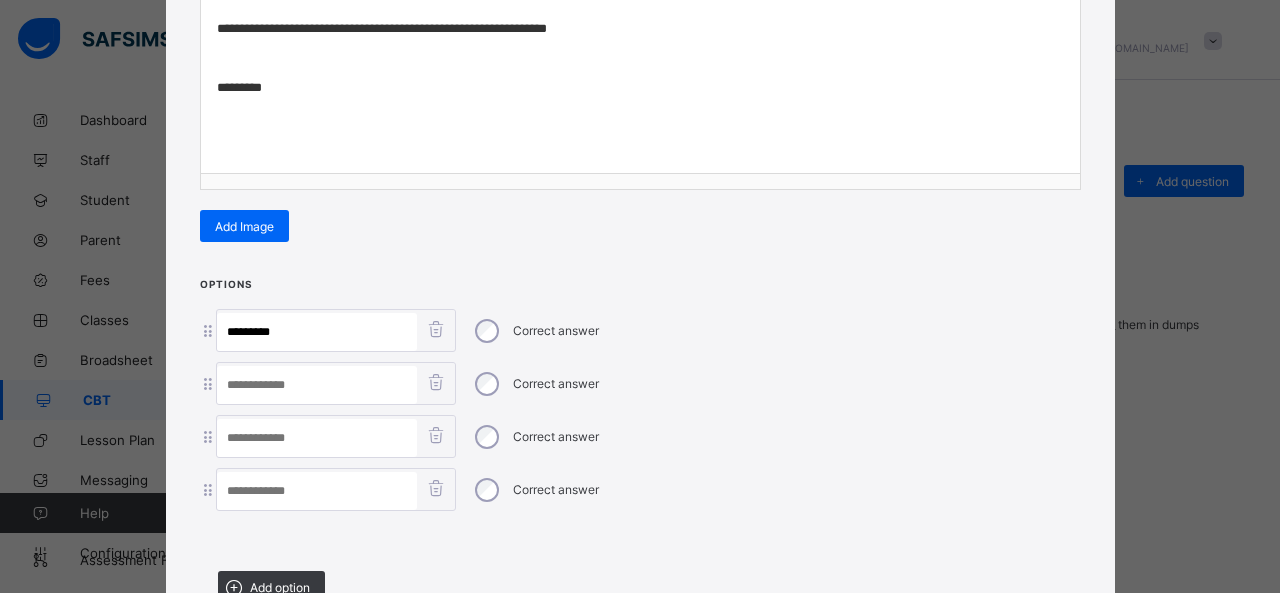 type on "*********" 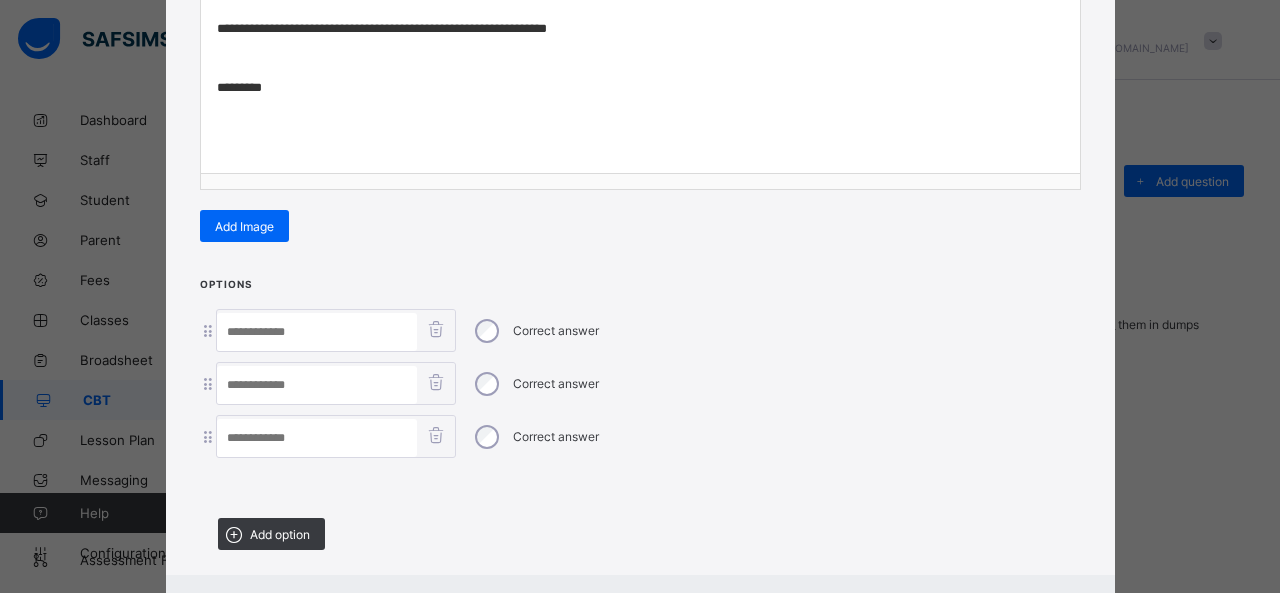 click at bounding box center [317, 332] 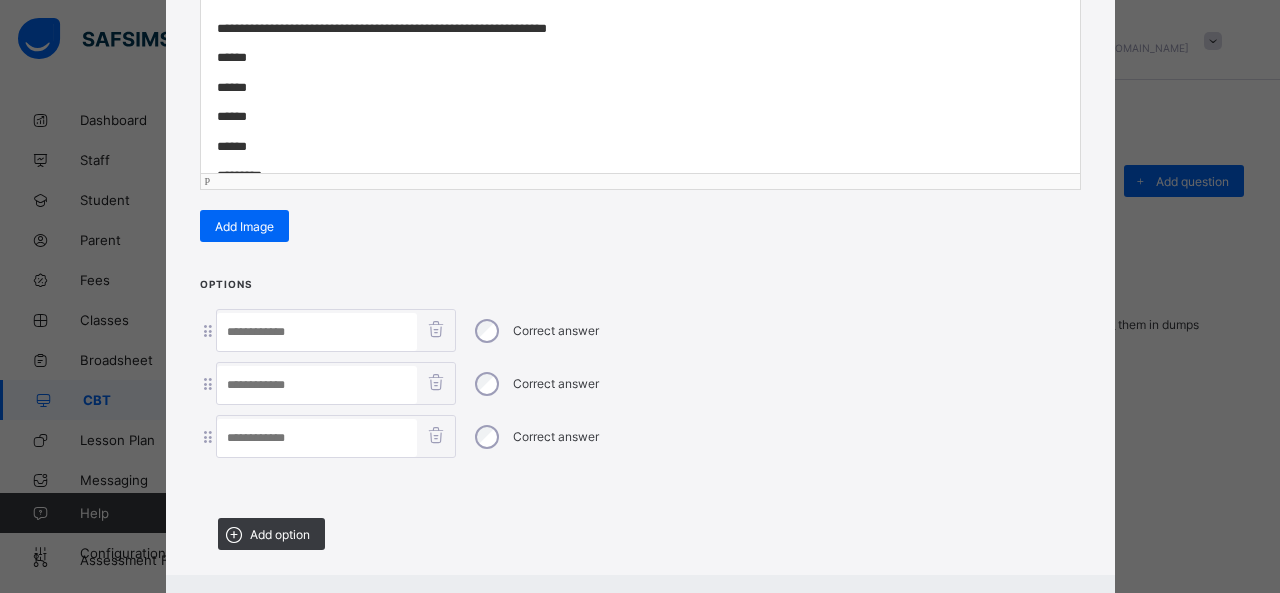 click at bounding box center (317, 332) 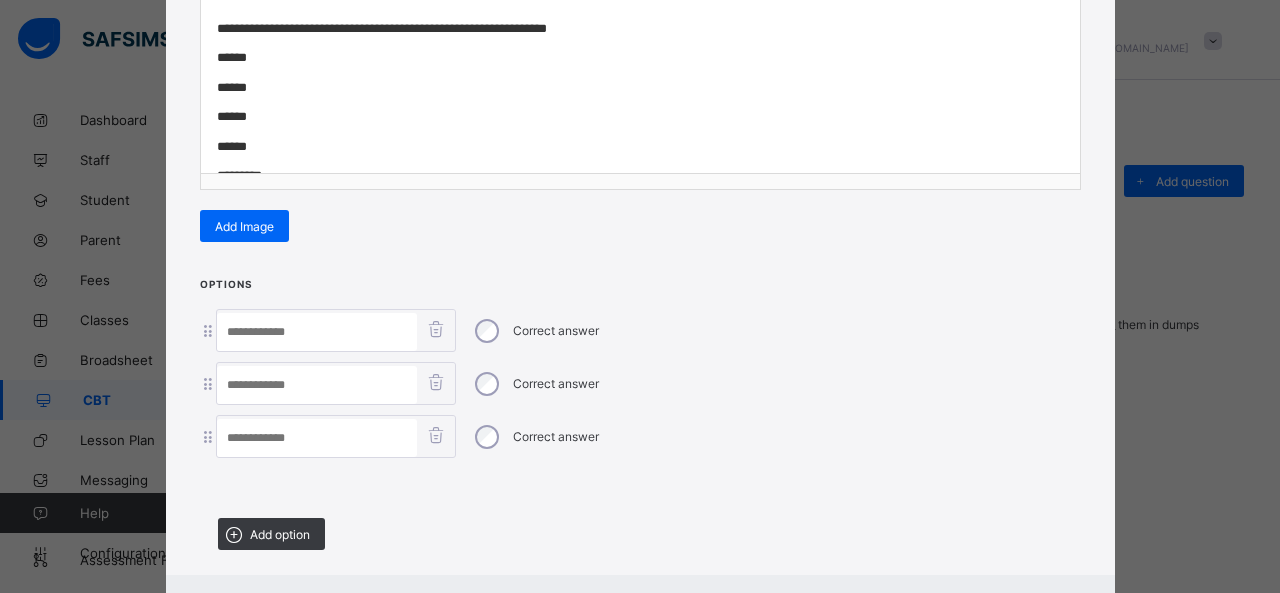 paste on "**********" 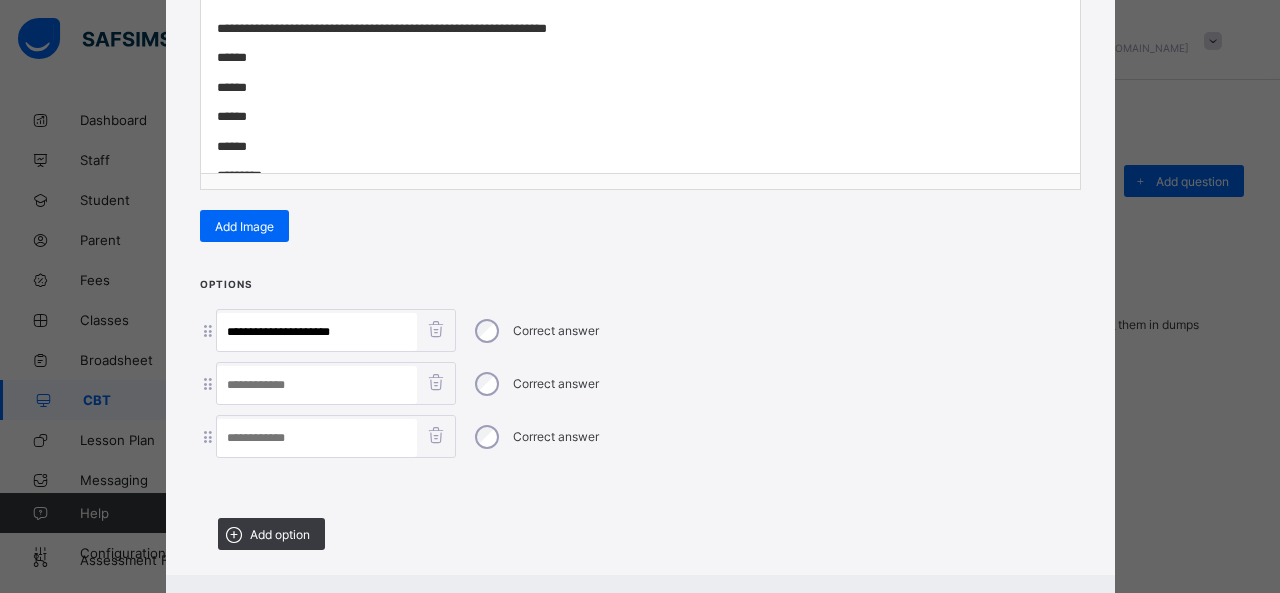 drag, startPoint x: 261, startPoint y: 327, endPoint x: 412, endPoint y: 327, distance: 151 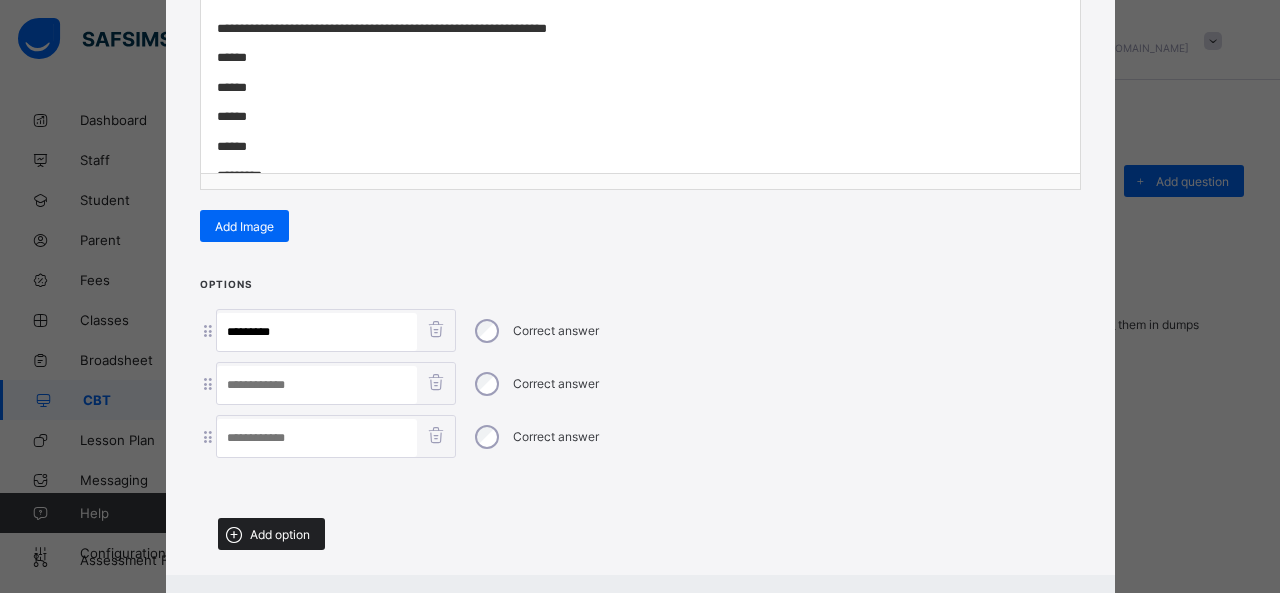 type on "*******" 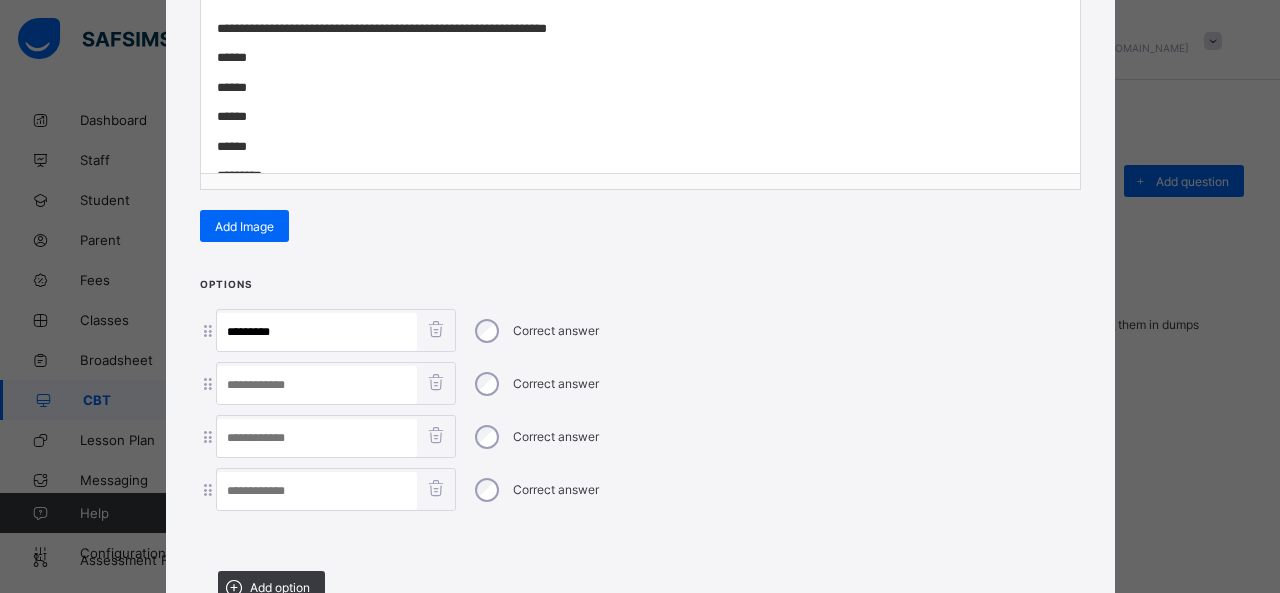 click at bounding box center [317, 438] 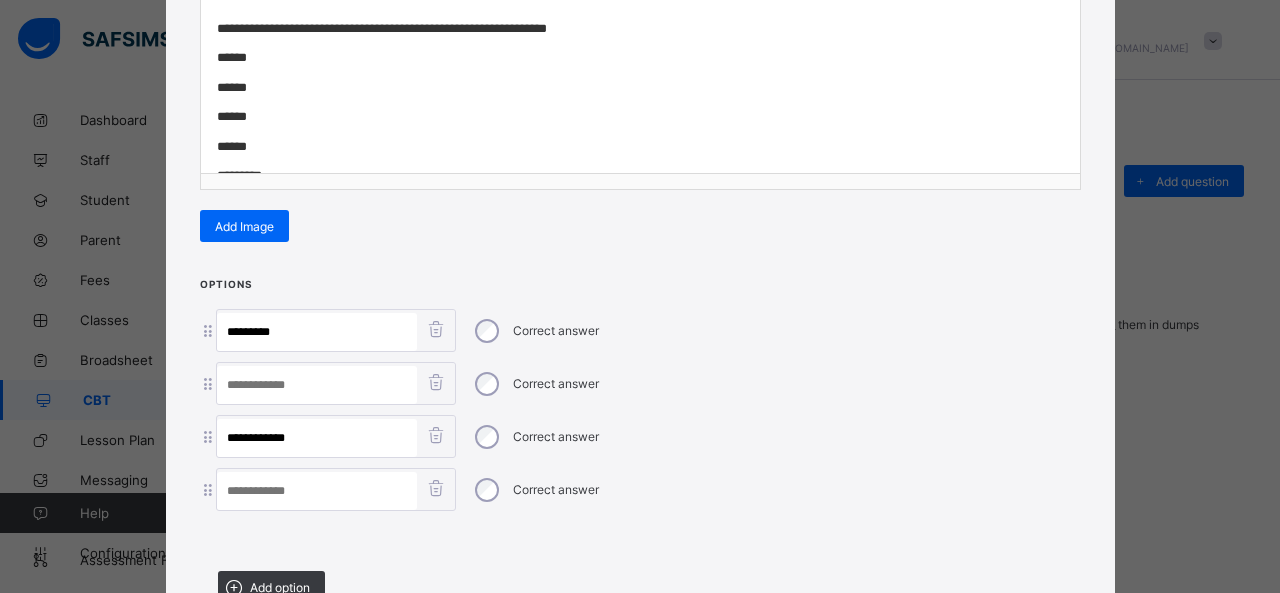 drag, startPoint x: 259, startPoint y: 427, endPoint x: 377, endPoint y: 444, distance: 119.218285 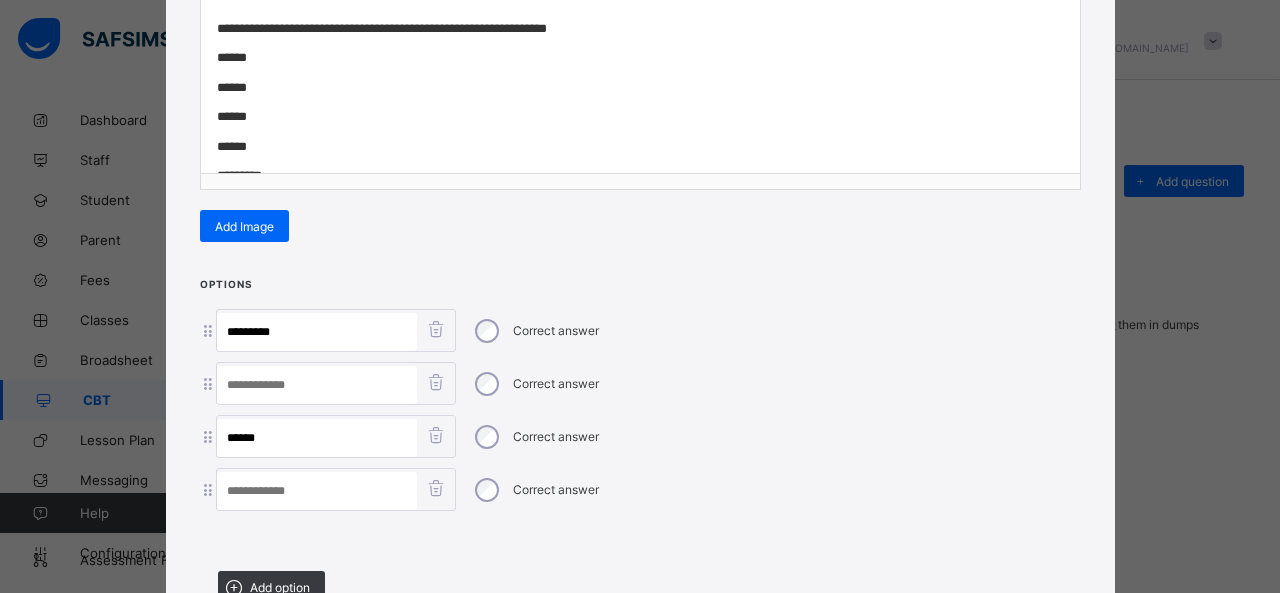 type on "****" 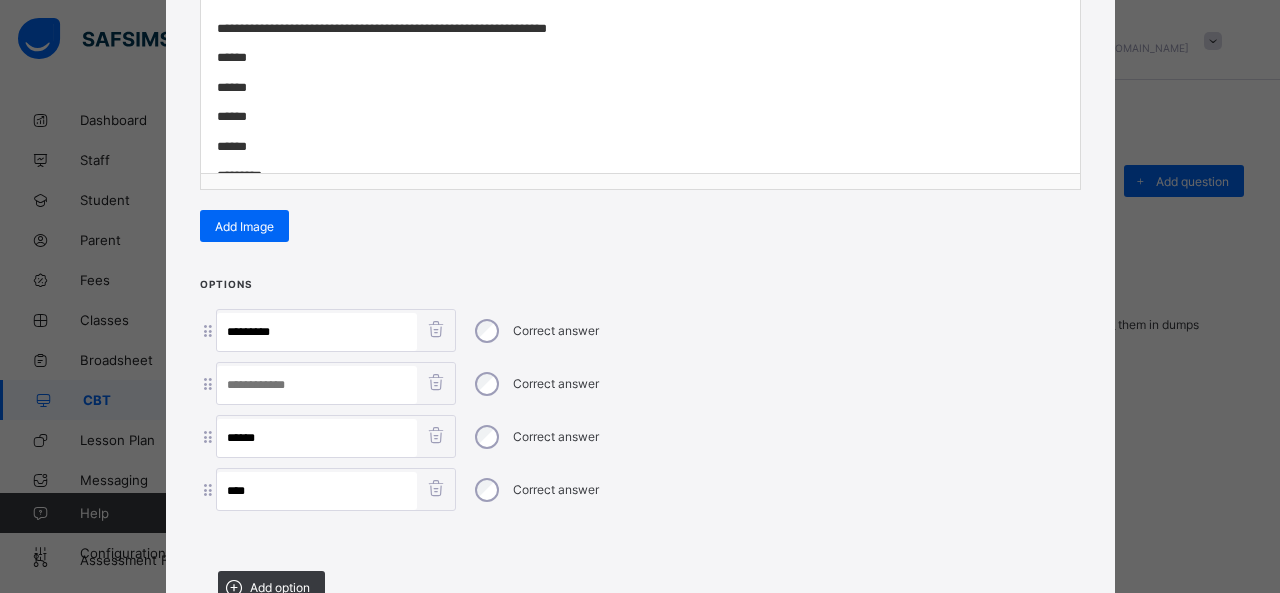 type on "****" 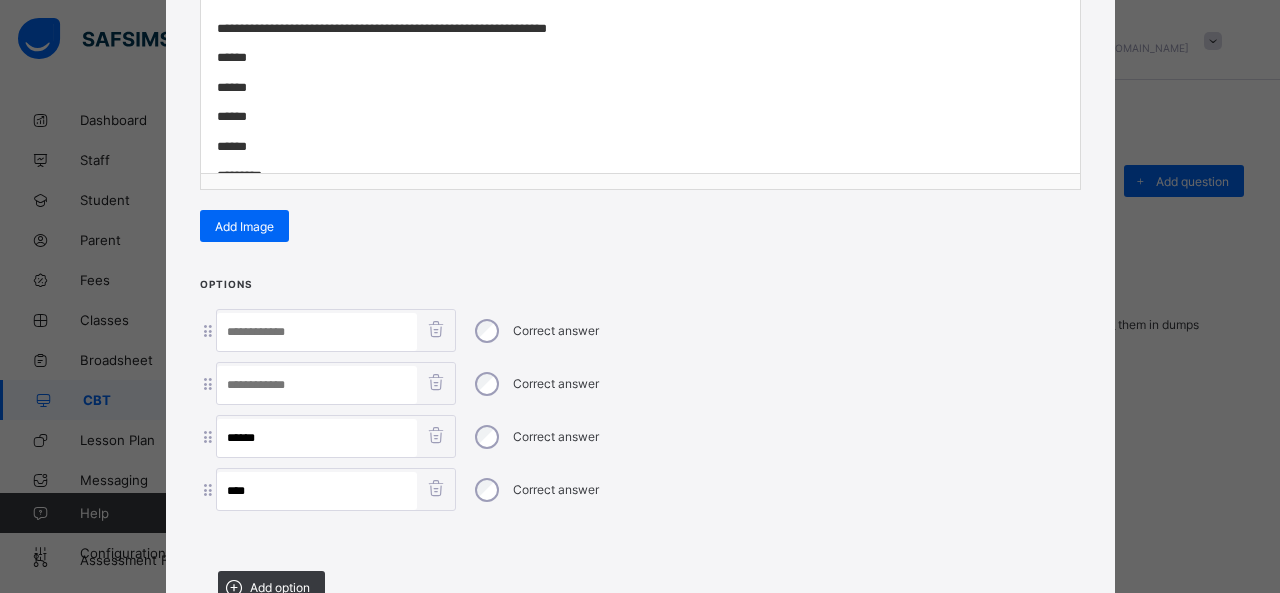 type 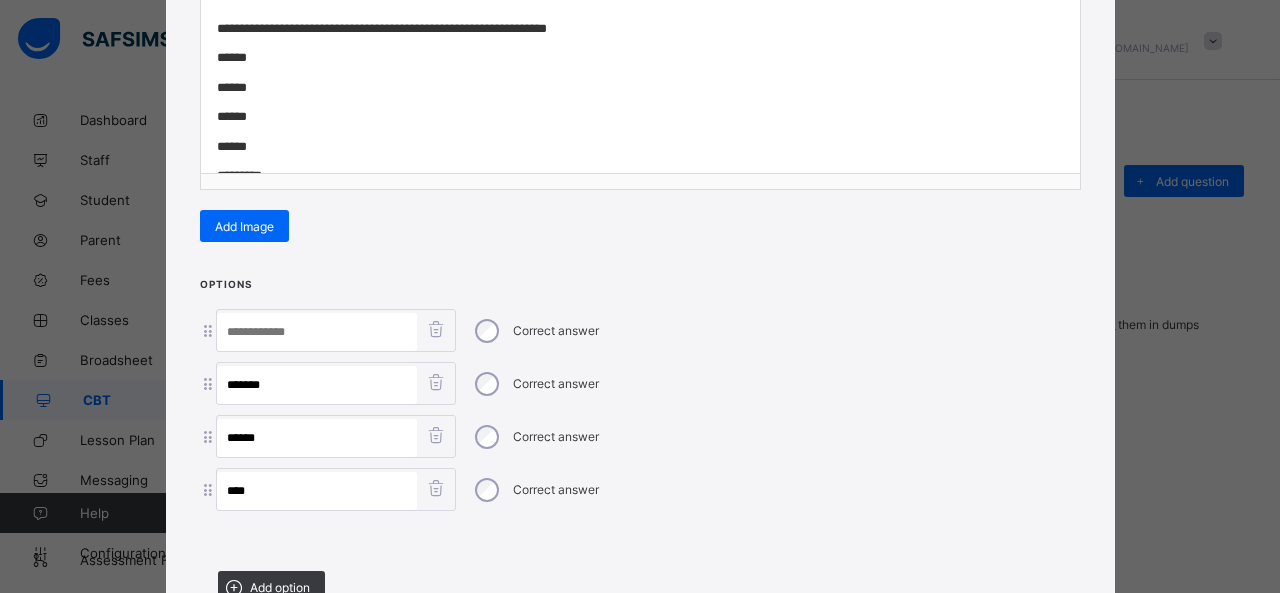 type on "****" 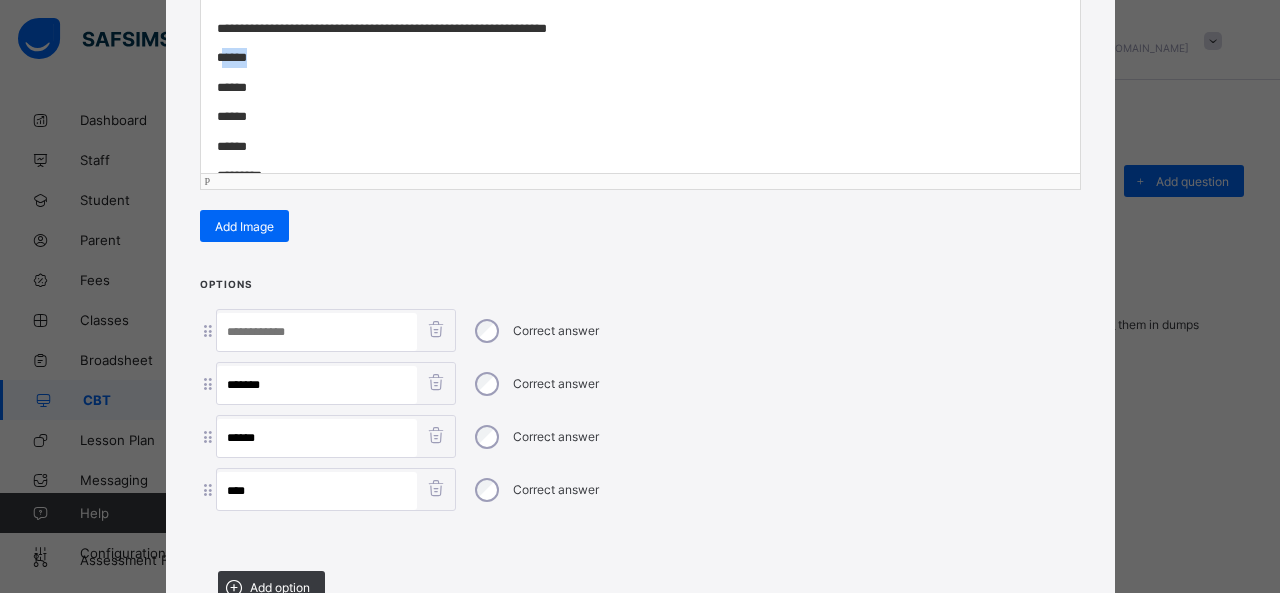 drag, startPoint x: 242, startPoint y: 53, endPoint x: 215, endPoint y: 53, distance: 27 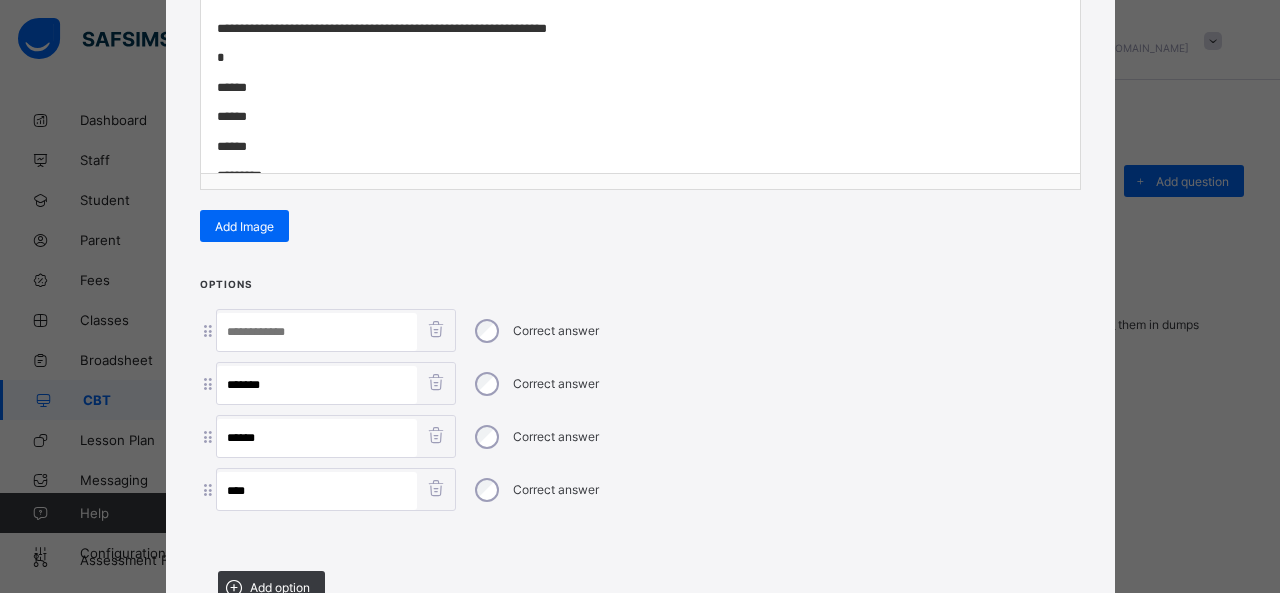 click at bounding box center (317, 332) 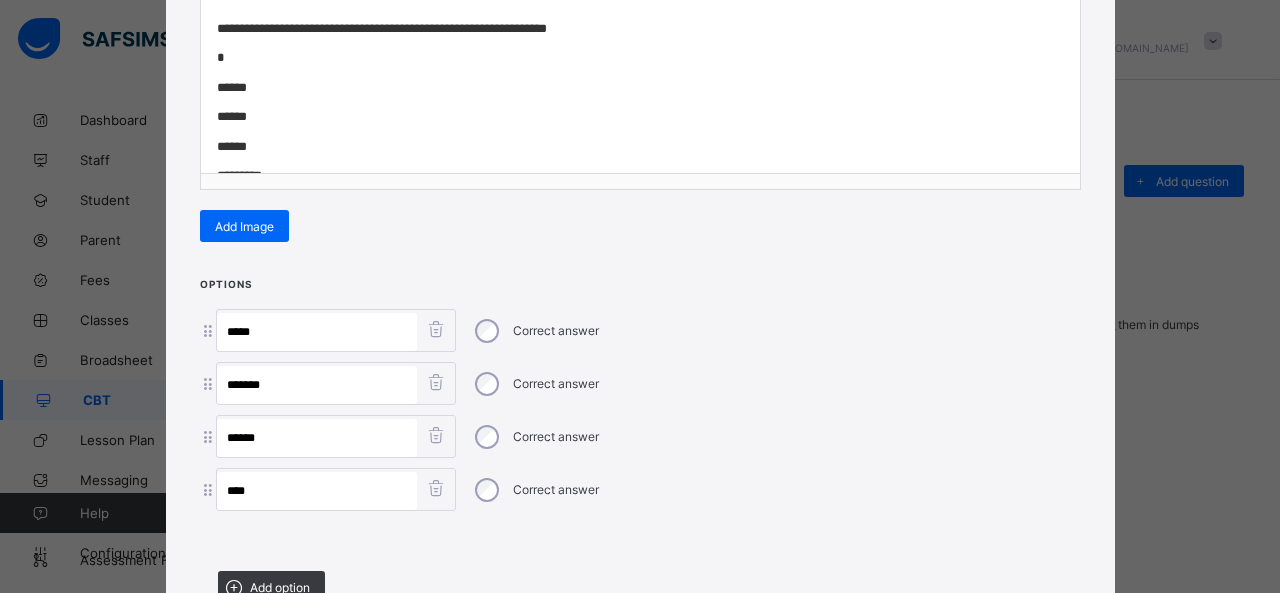 type on "****" 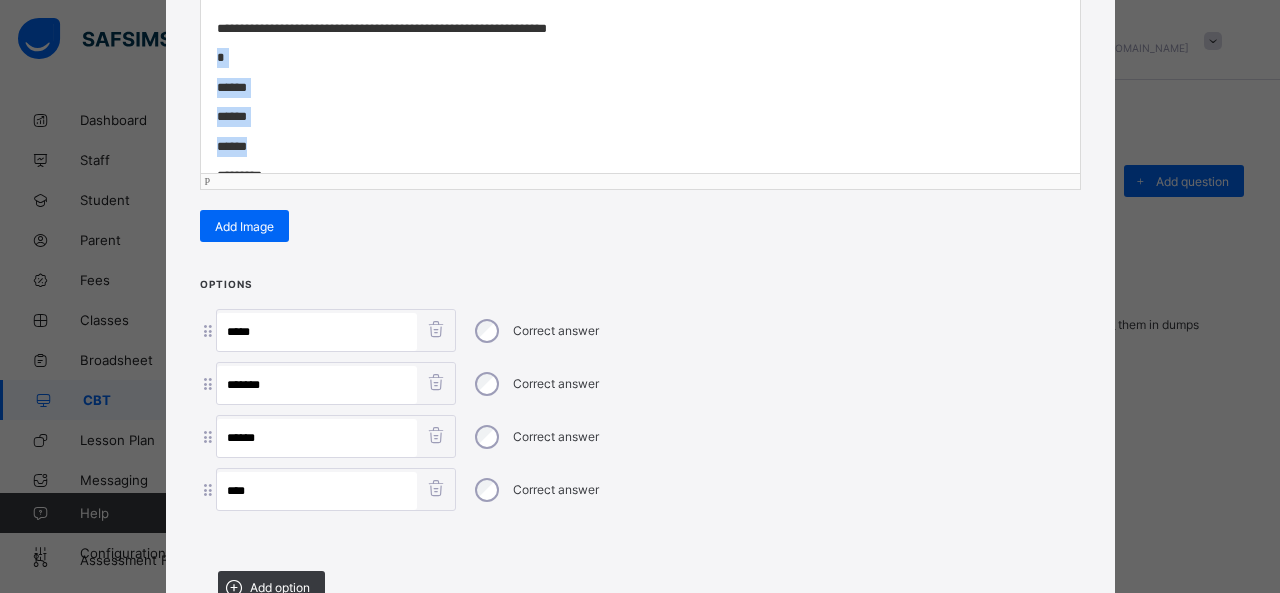 drag, startPoint x: 265, startPoint y: 145, endPoint x: 189, endPoint y: 51, distance: 120.880104 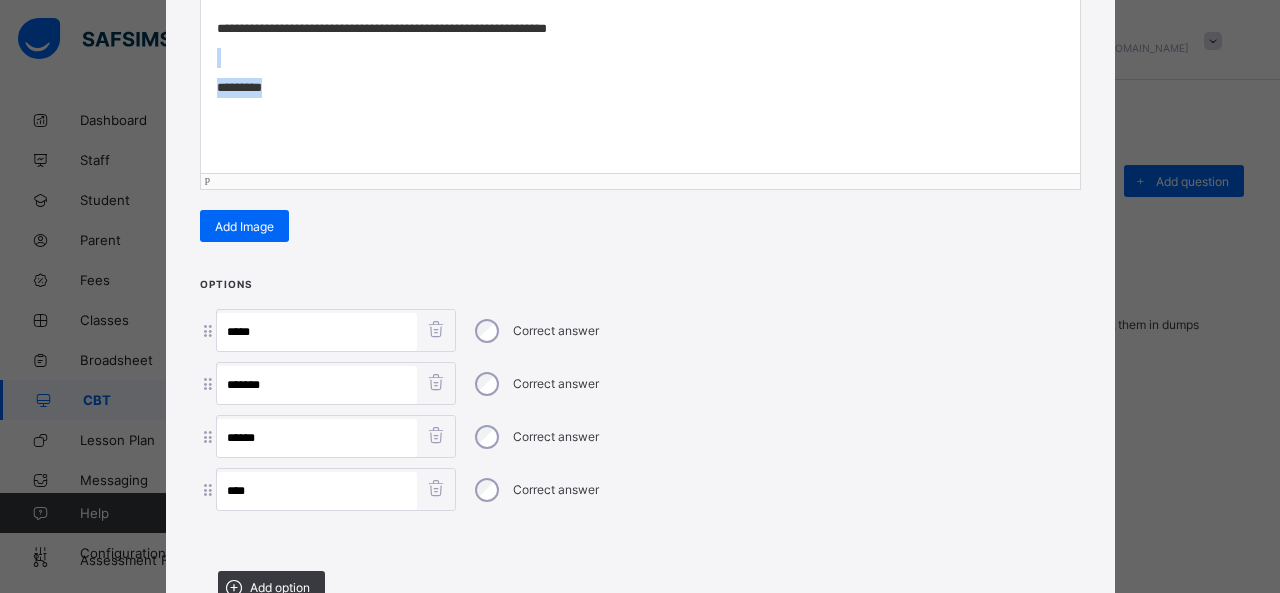 drag, startPoint x: 299, startPoint y: 93, endPoint x: 188, endPoint y: 59, distance: 116.090485 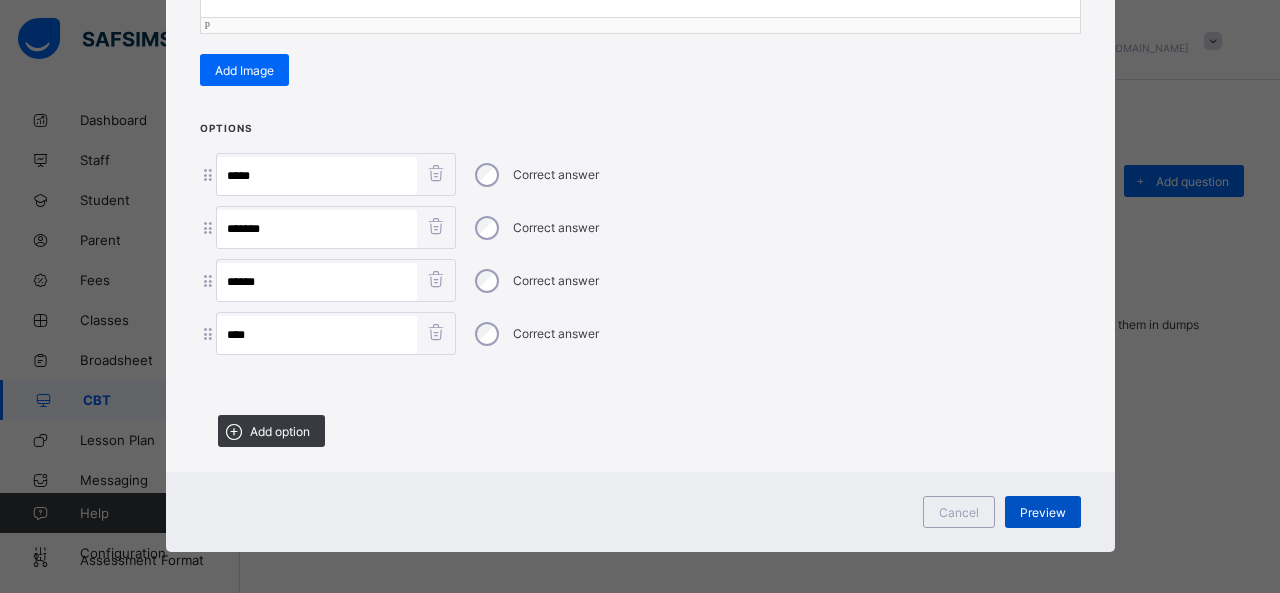 click on "Preview" at bounding box center [1043, 512] 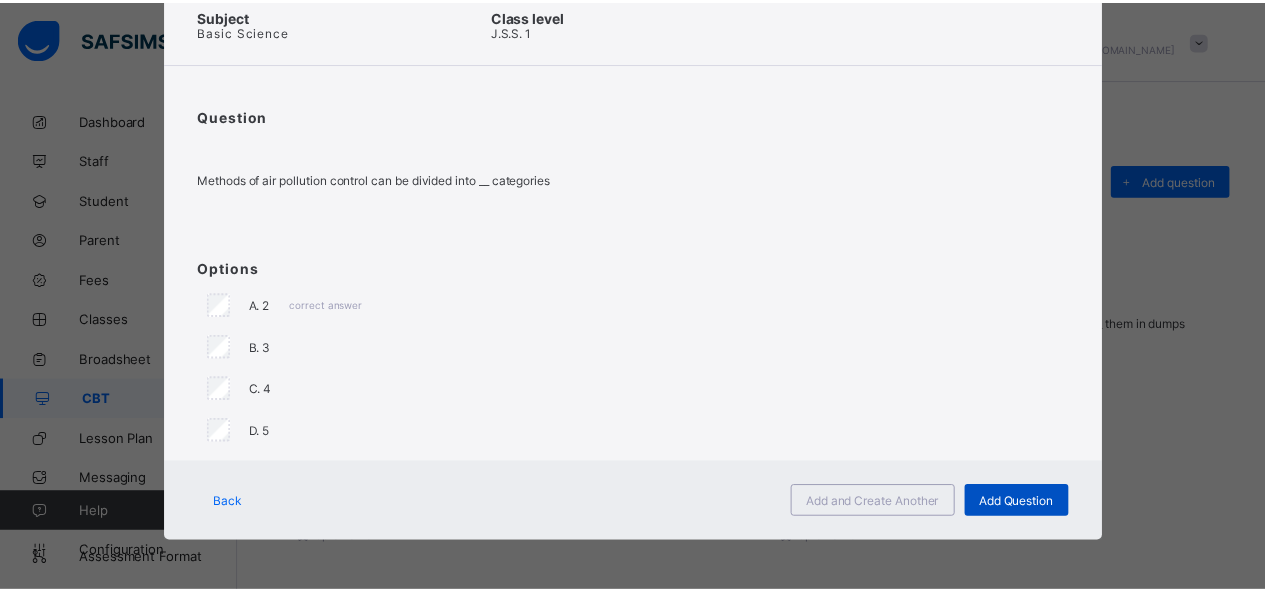 scroll, scrollTop: 98, scrollLeft: 0, axis: vertical 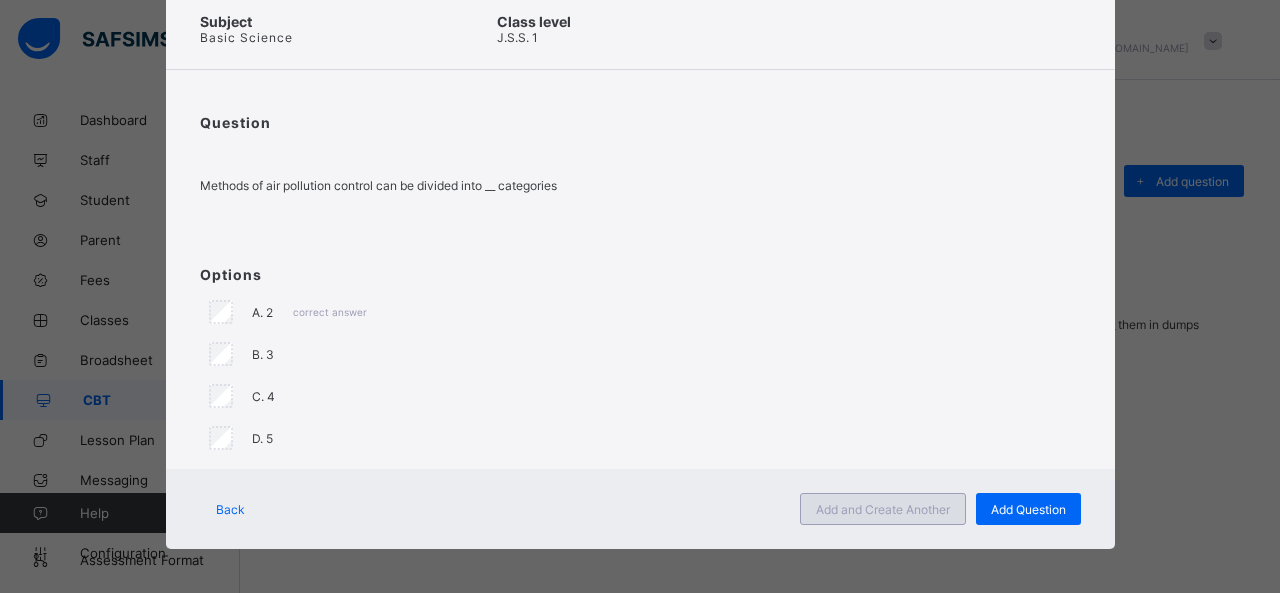 click on "Add and Create Another" at bounding box center (883, 509) 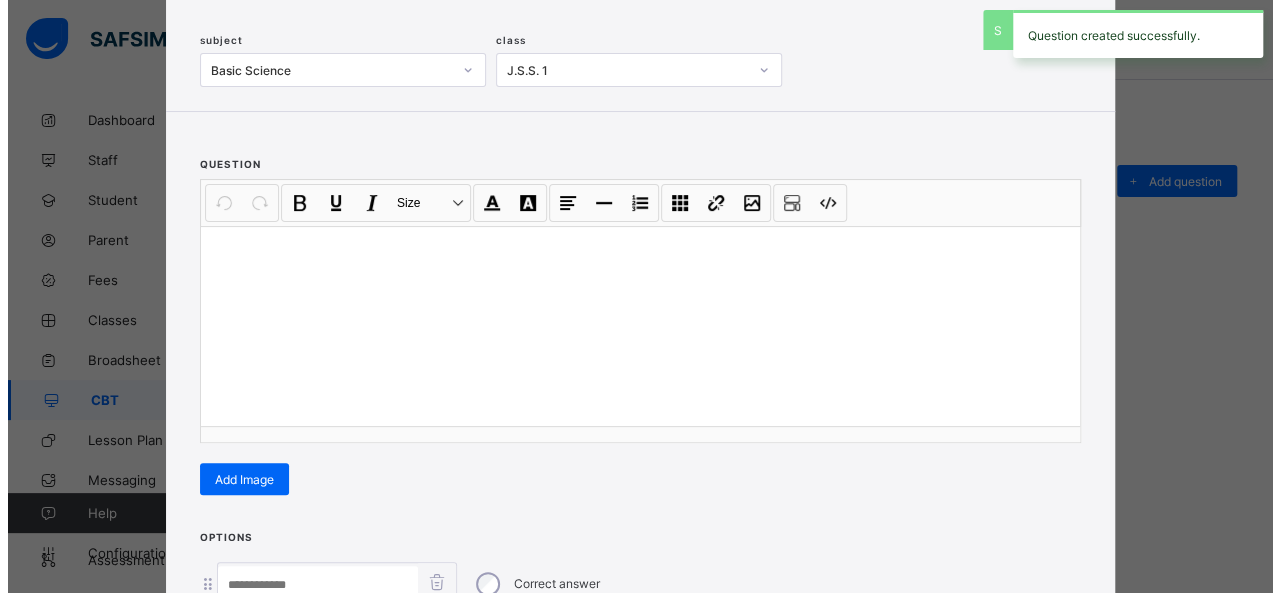 scroll, scrollTop: 128, scrollLeft: 0, axis: vertical 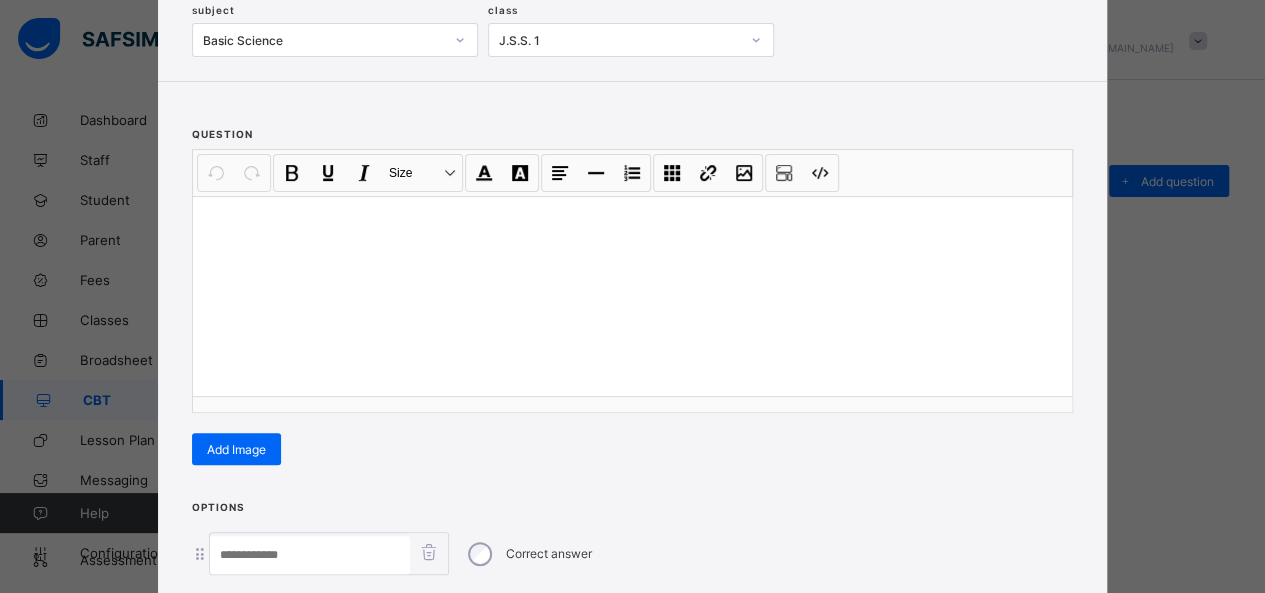 click at bounding box center [632, 296] 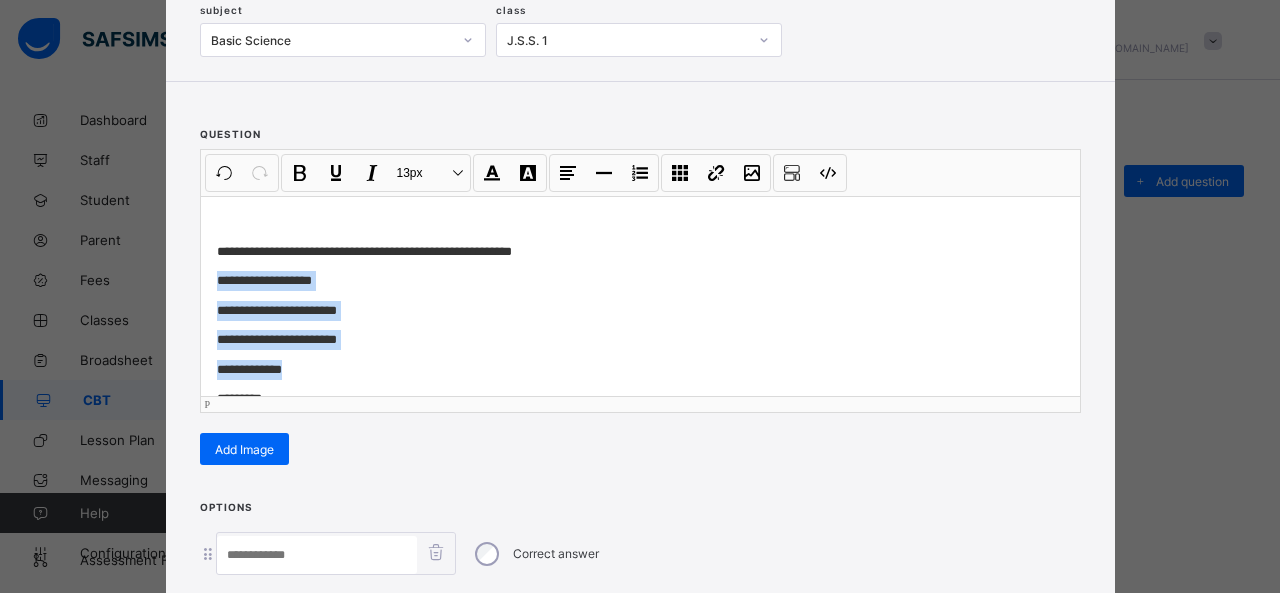 drag, startPoint x: 202, startPoint y: 273, endPoint x: 326, endPoint y: 363, distance: 153.2188 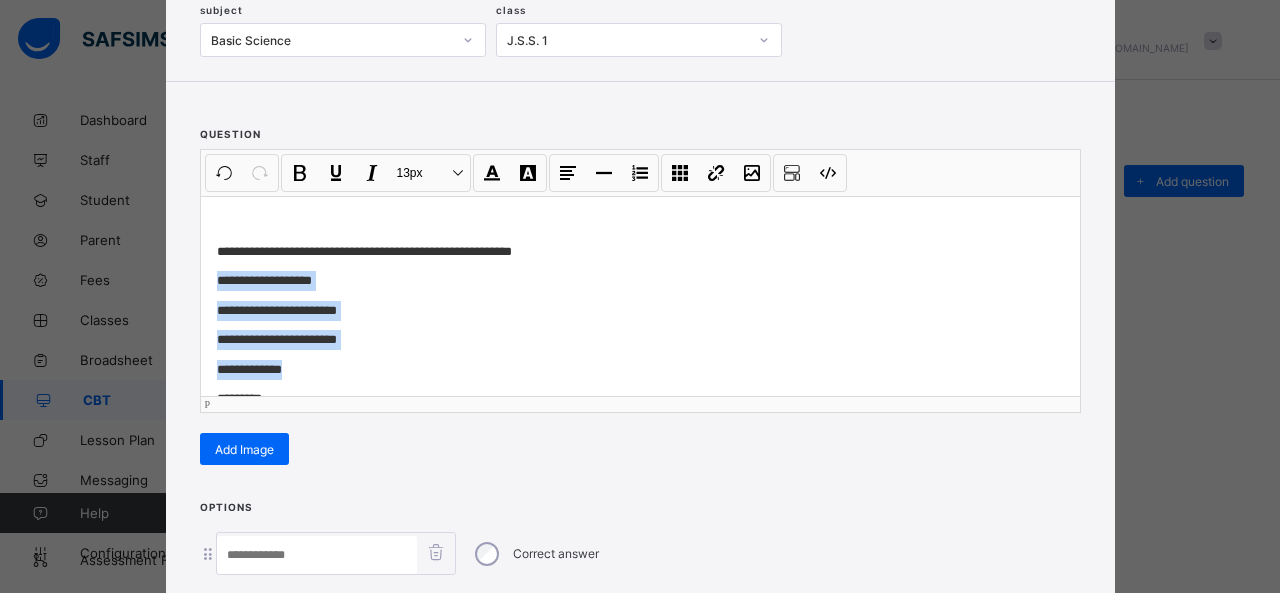 type 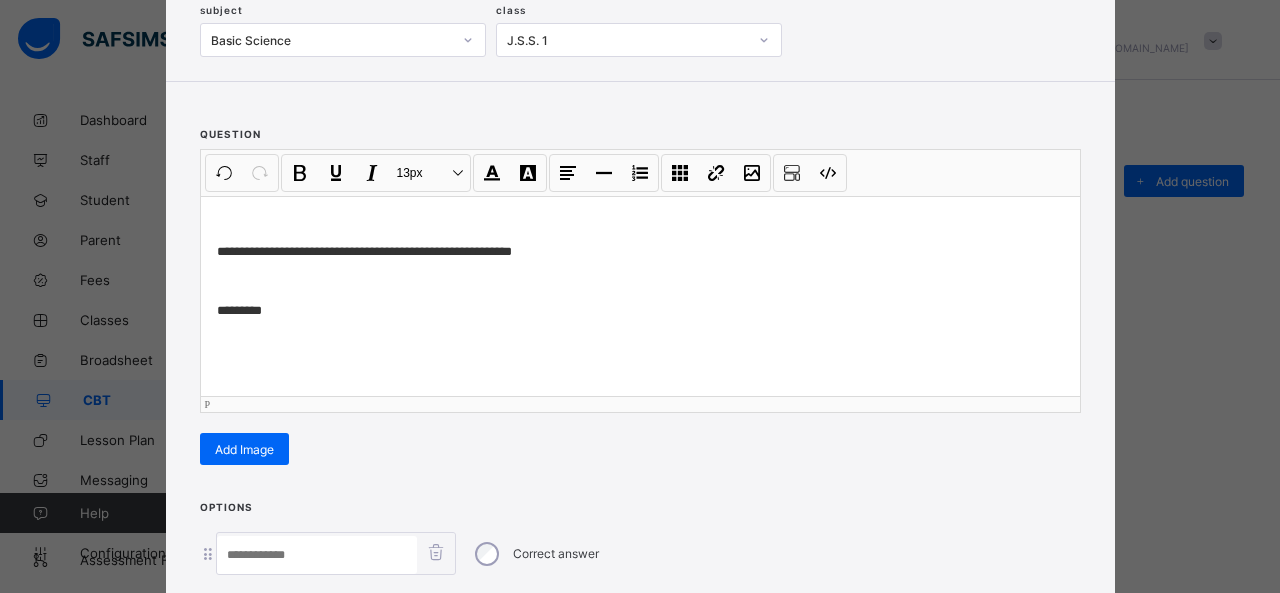 scroll, scrollTop: 351, scrollLeft: 0, axis: vertical 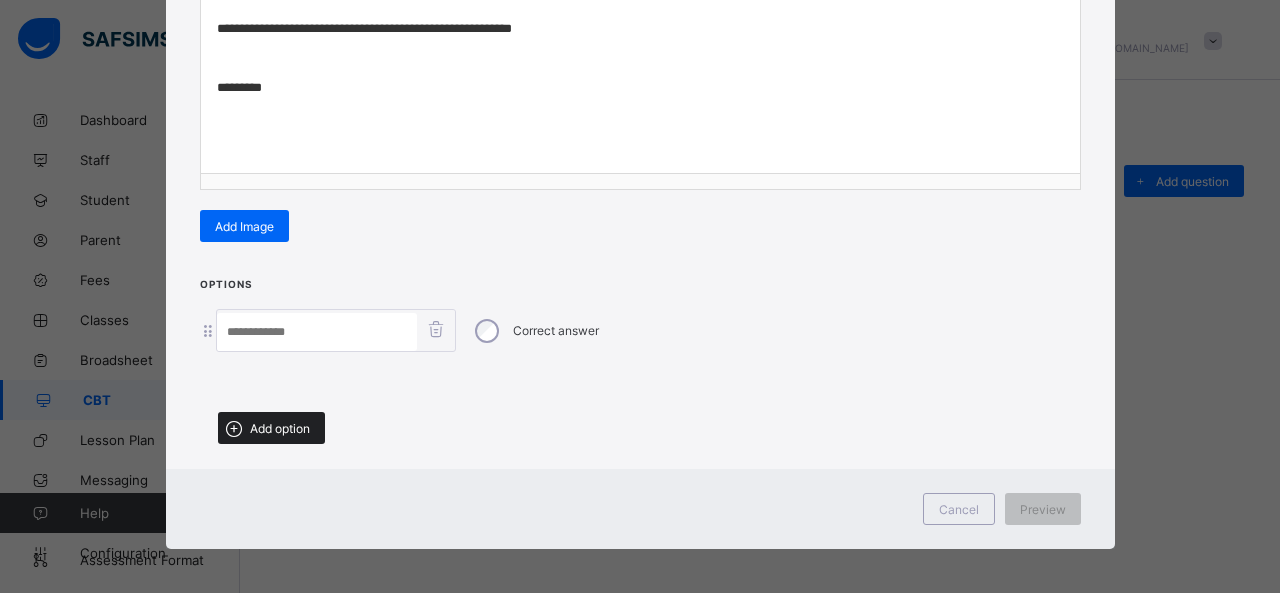 click on "Add option" at bounding box center (271, 428) 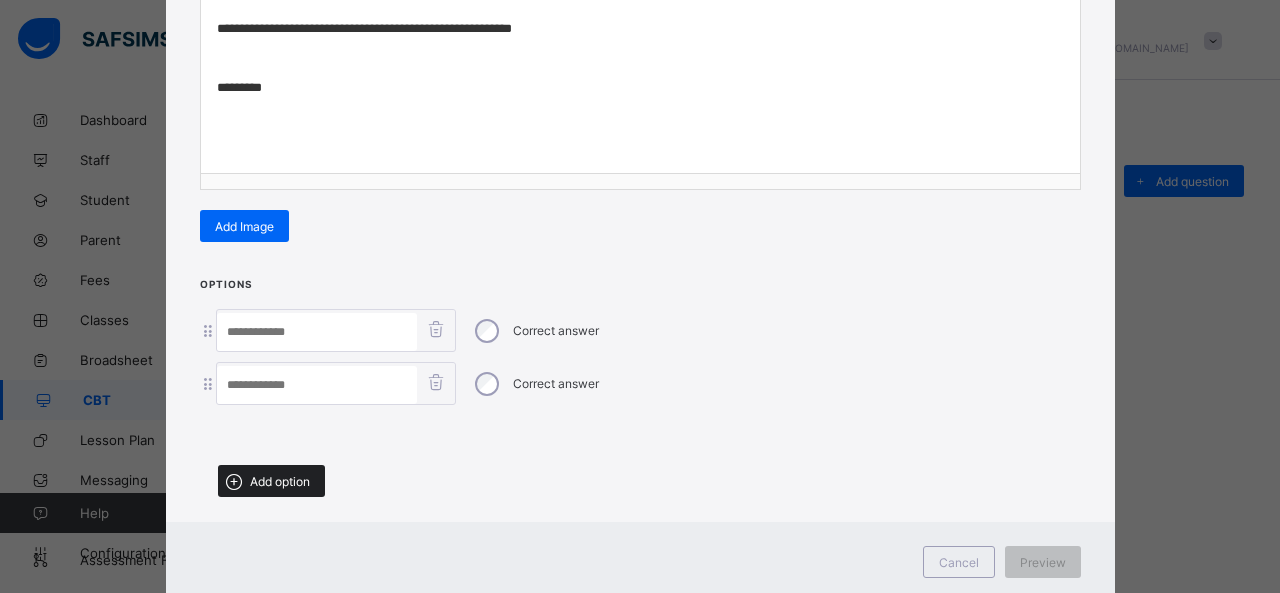 click on "Add option" at bounding box center (271, 481) 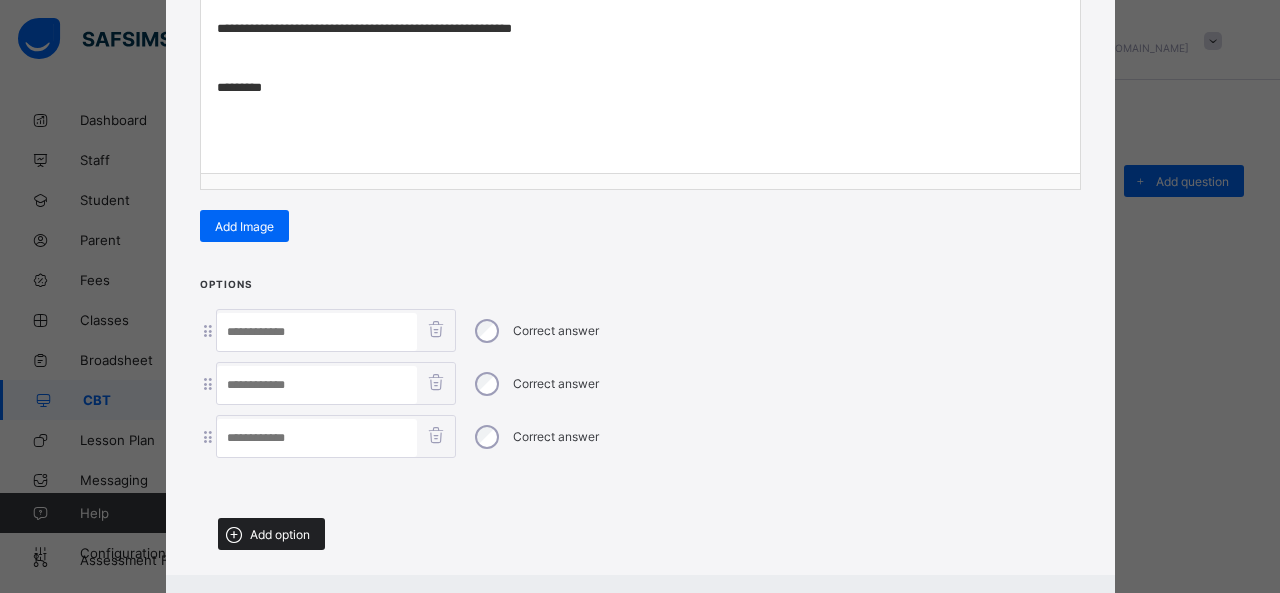 click on "Add option" at bounding box center (280, 534) 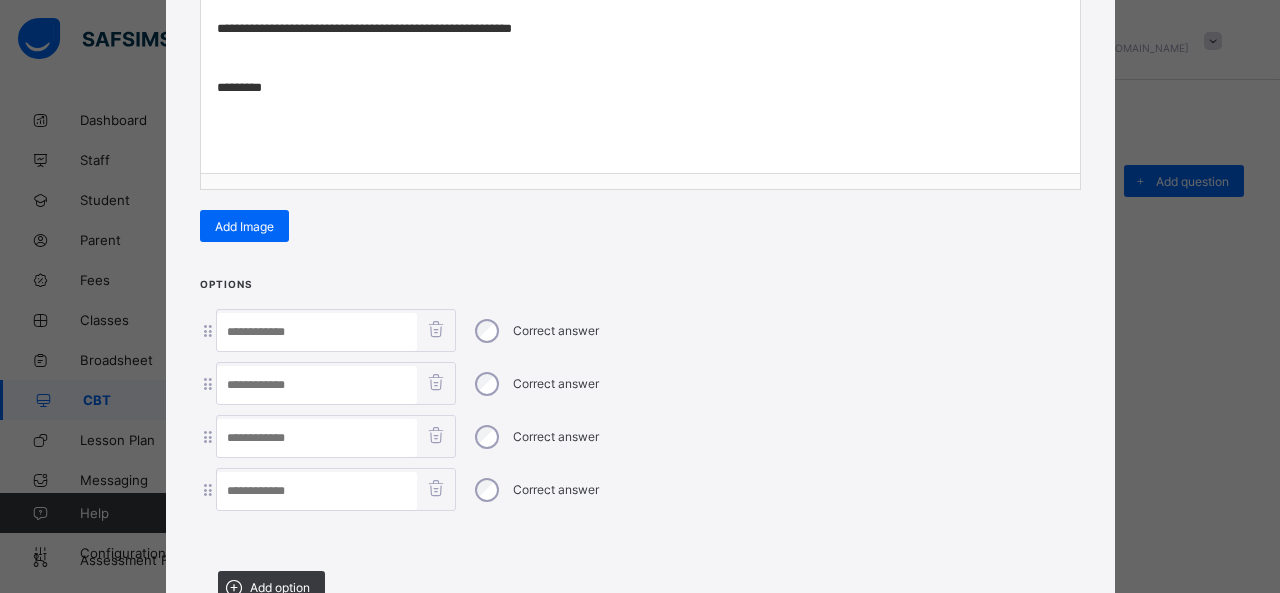 click at bounding box center [317, 332] 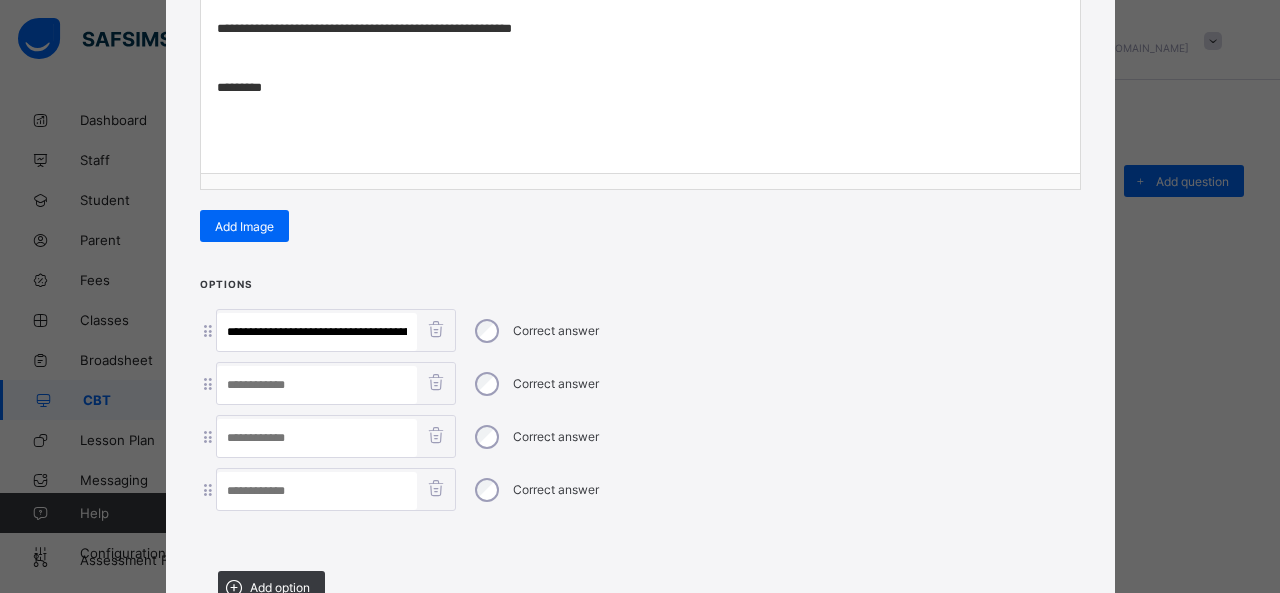 scroll, scrollTop: 0, scrollLeft: 246, axis: horizontal 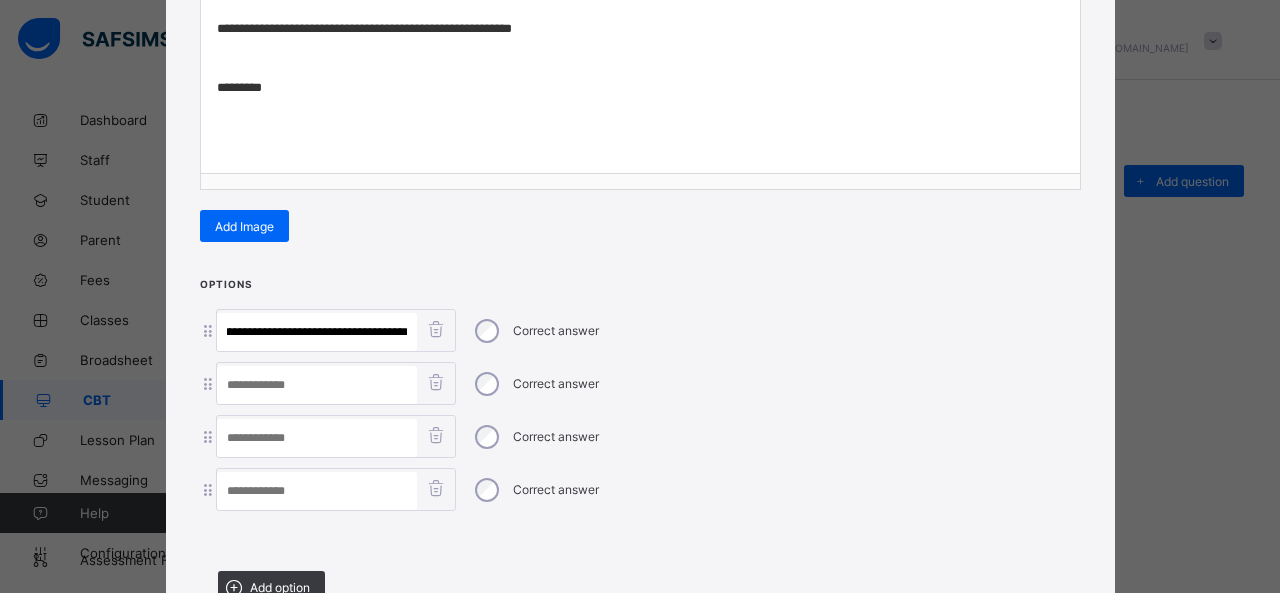 drag, startPoint x: 345, startPoint y: 321, endPoint x: 720, endPoint y: 348, distance: 375.97073 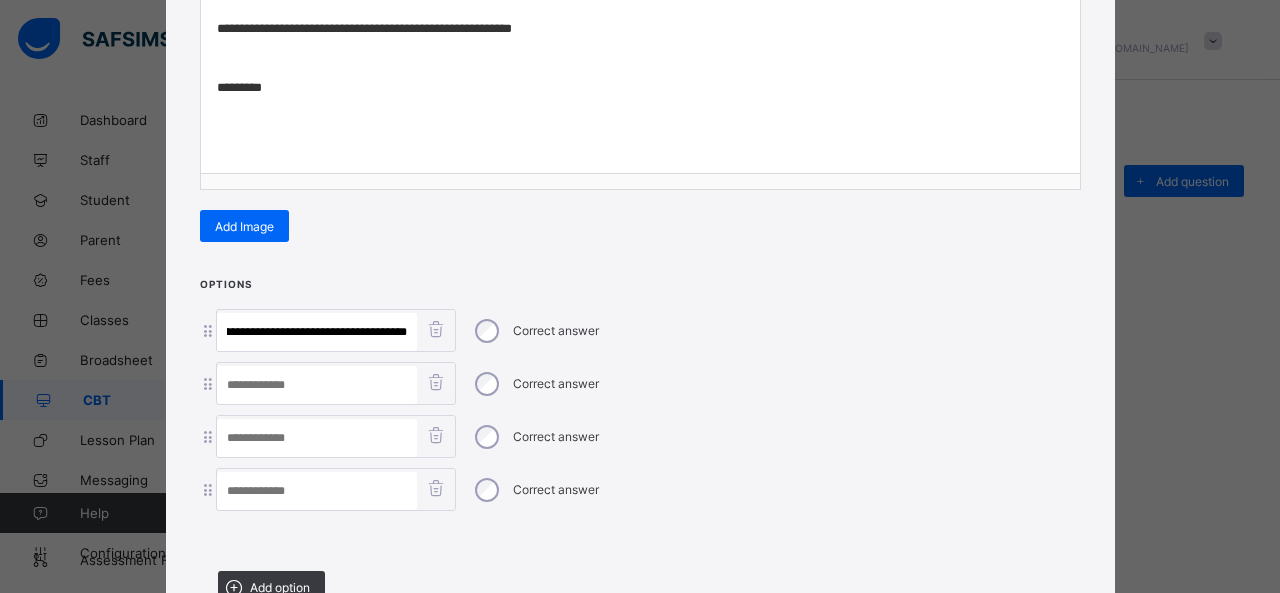 scroll, scrollTop: 0, scrollLeft: 188, axis: horizontal 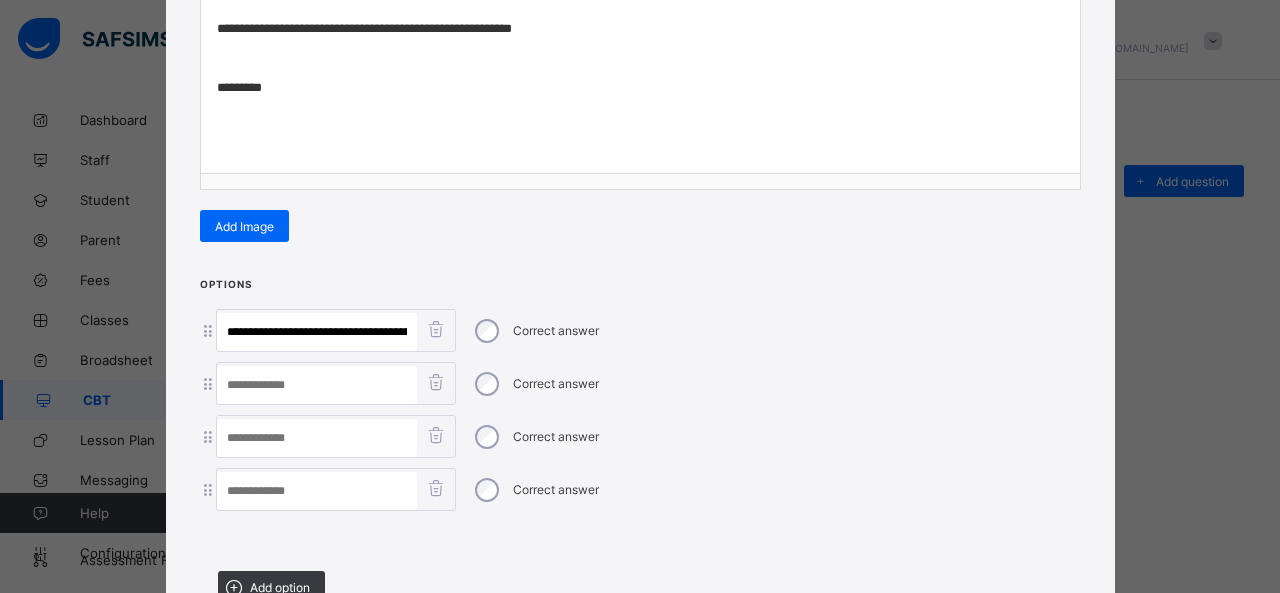 click at bounding box center [317, 491] 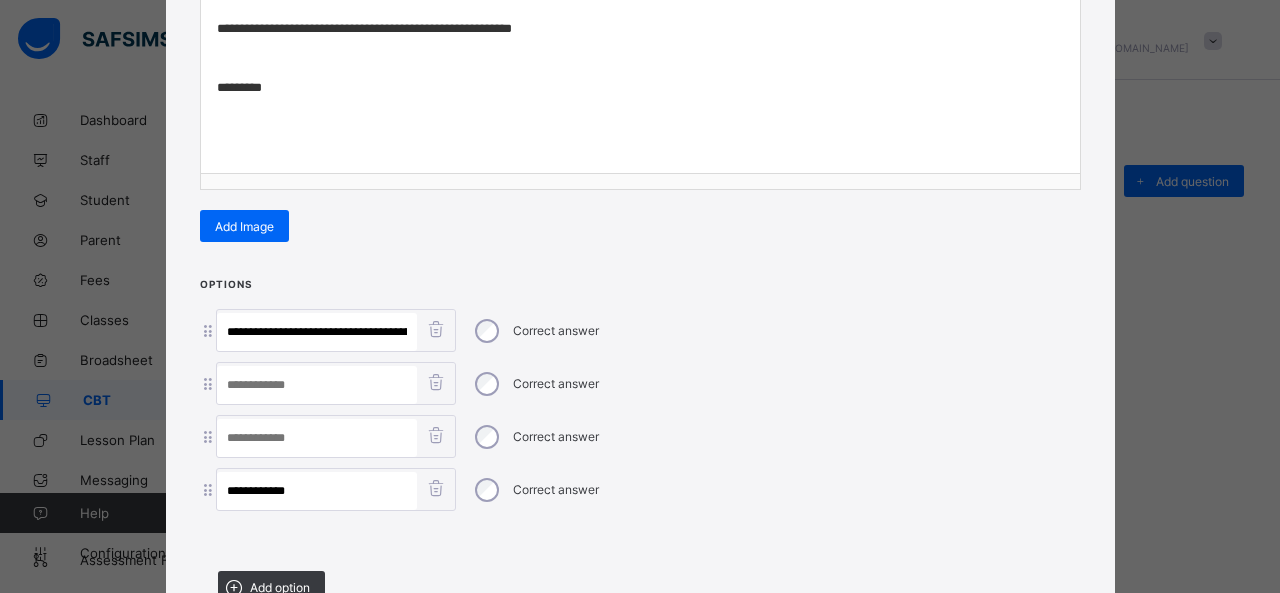 type on "**********" 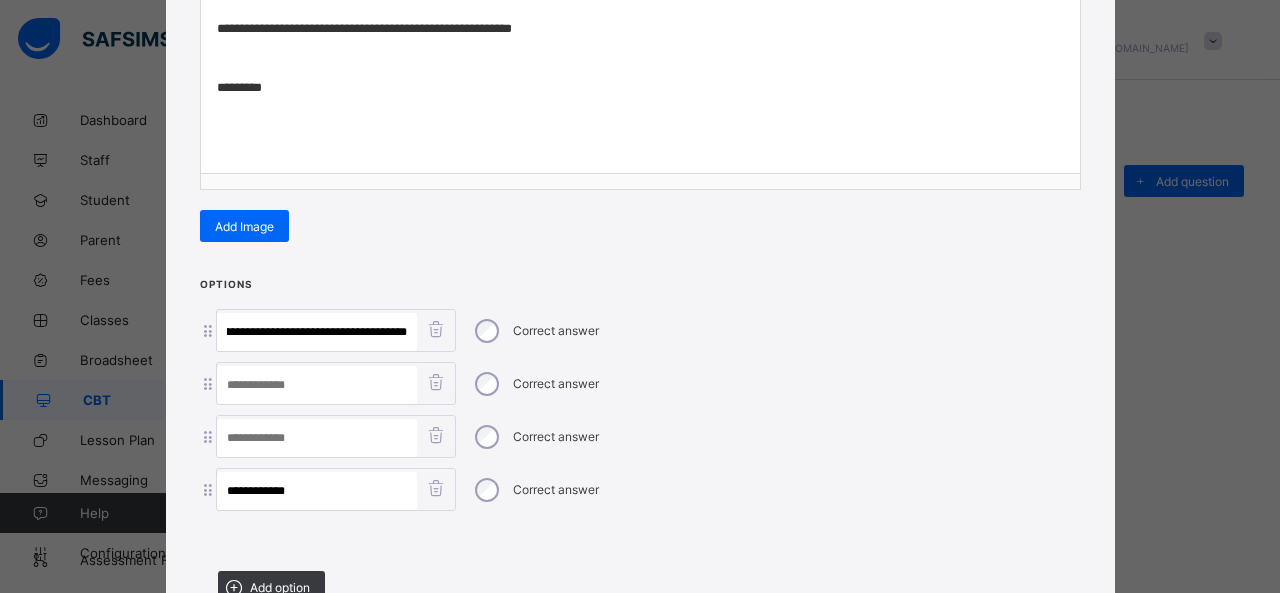 drag, startPoint x: 336, startPoint y: 329, endPoint x: 675, endPoint y: 353, distance: 339.8485 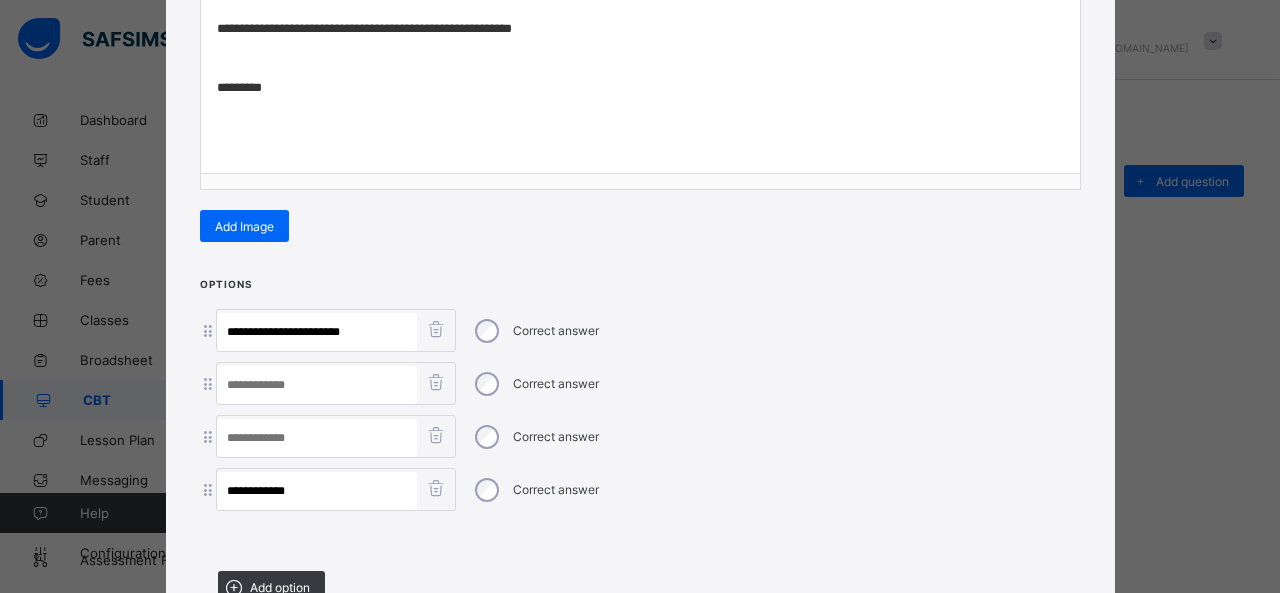 scroll, scrollTop: 0, scrollLeft: 0, axis: both 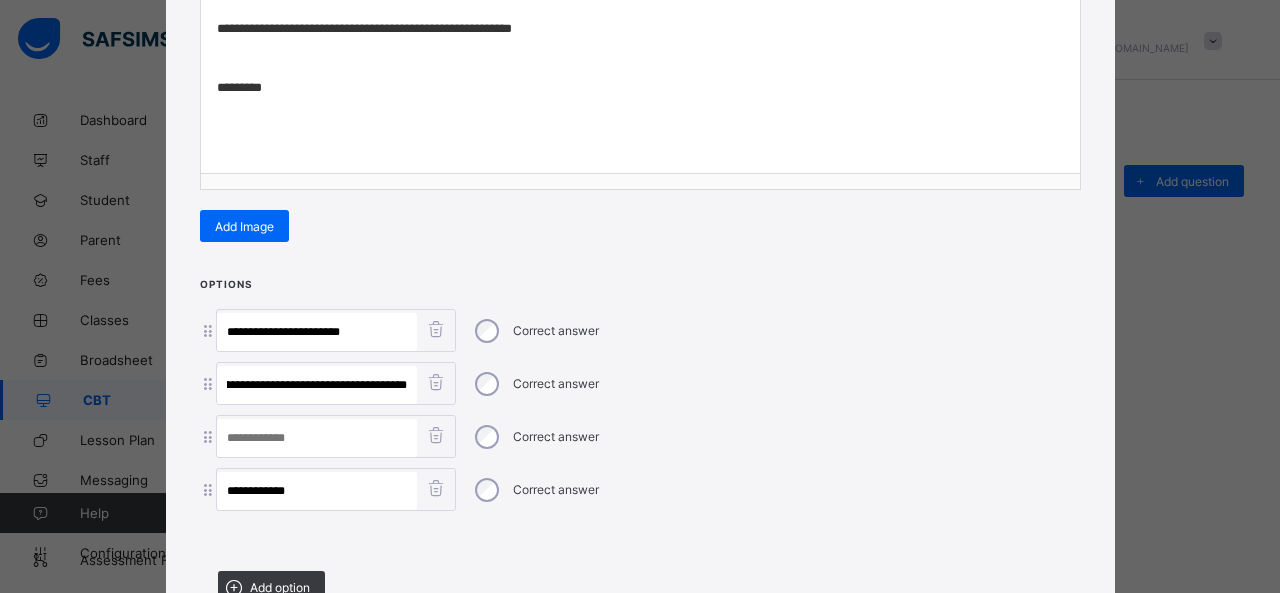drag, startPoint x: 273, startPoint y: 380, endPoint x: 760, endPoint y: 424, distance: 488.98364 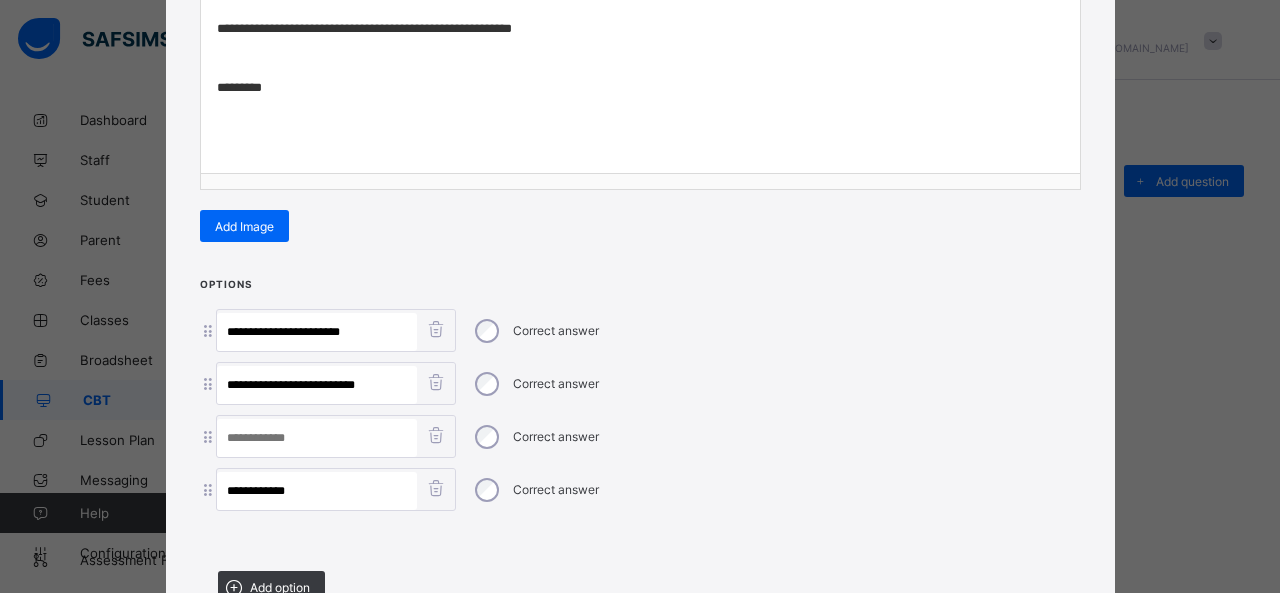 scroll, scrollTop: 0, scrollLeft: 0, axis: both 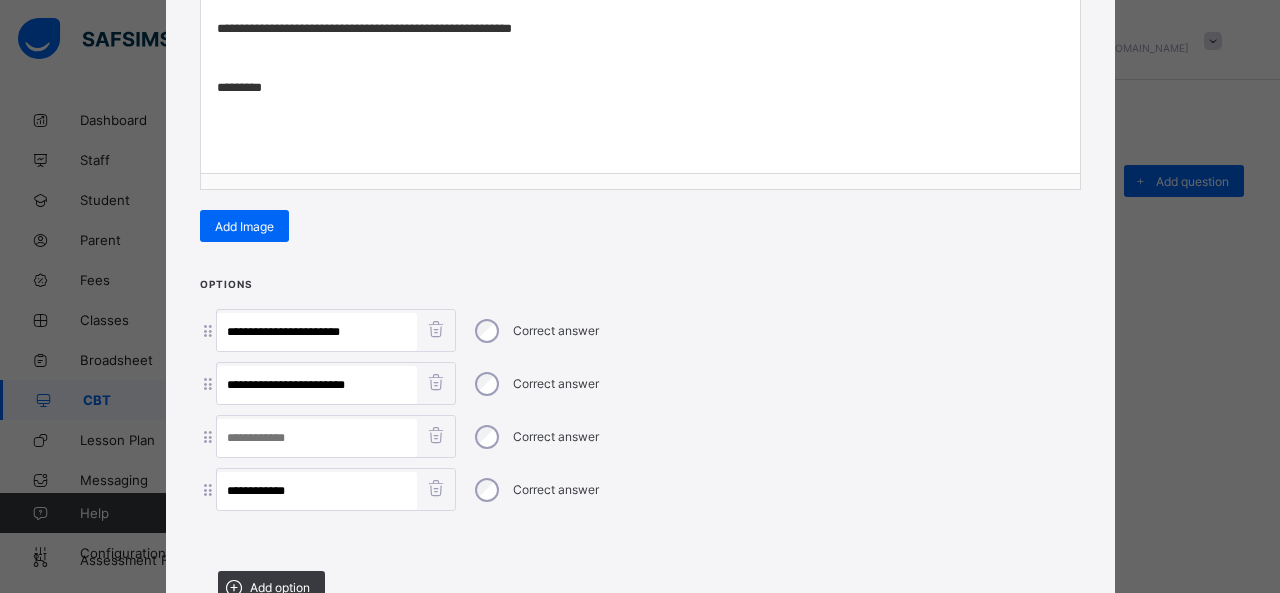 type on "**********" 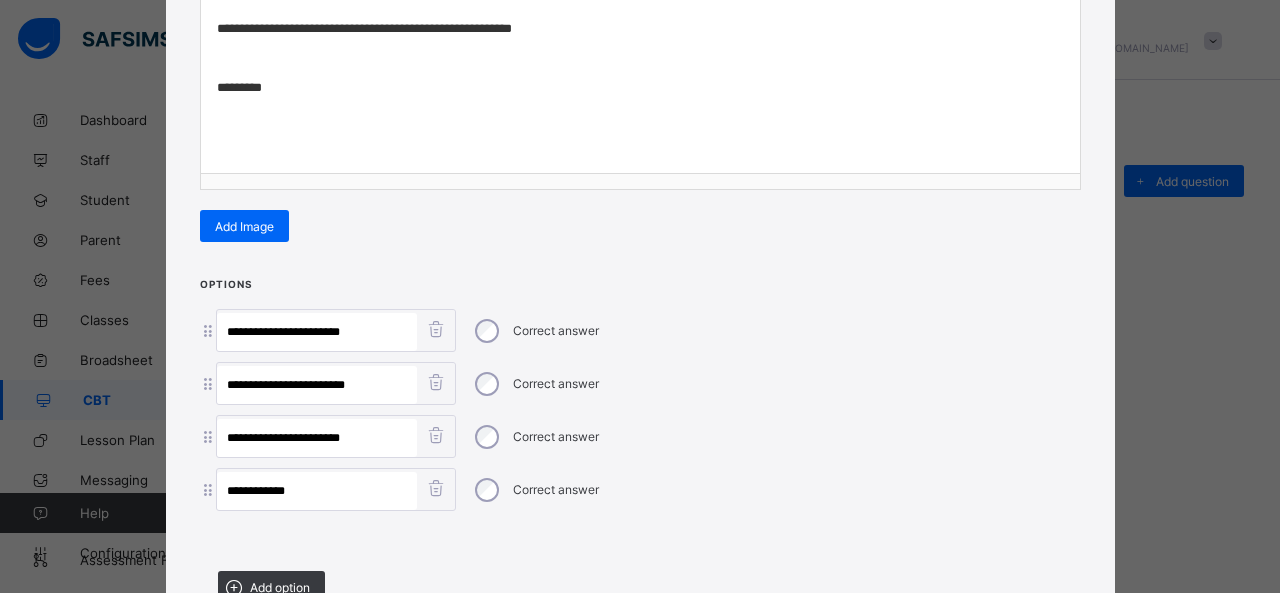 type on "**********" 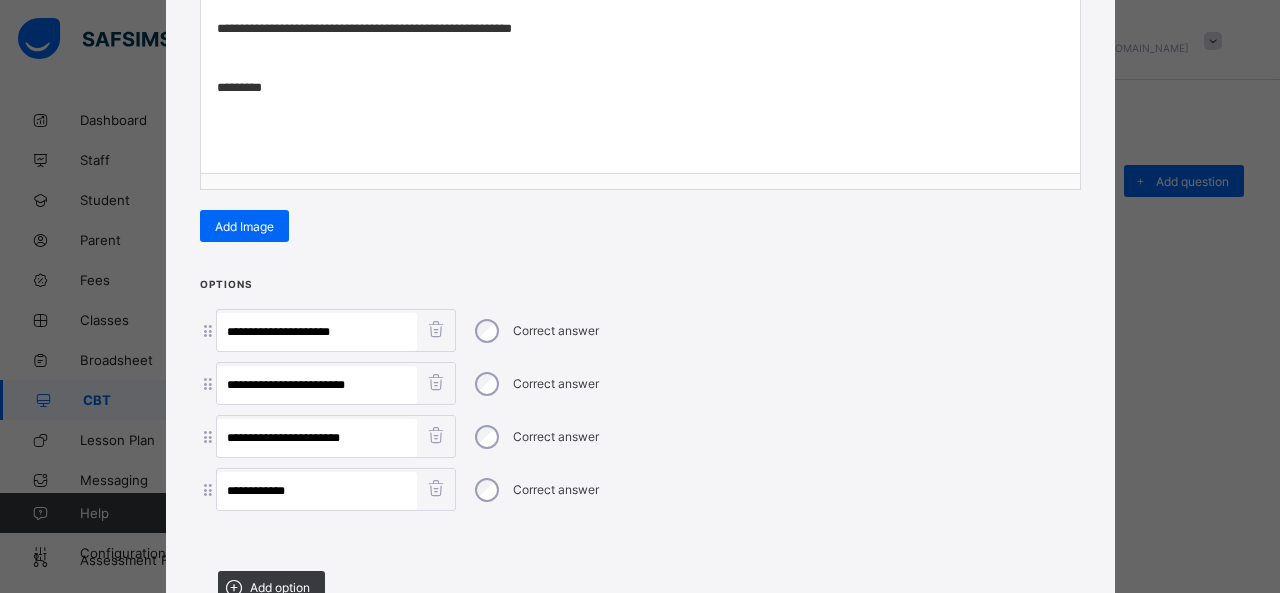 type on "**********" 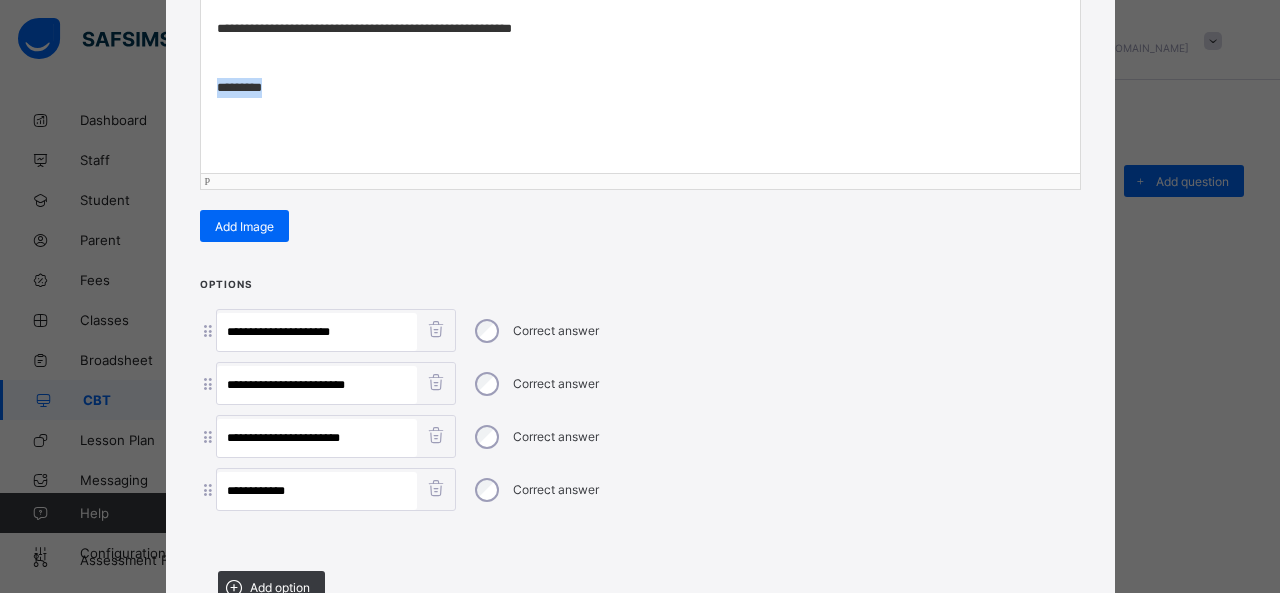 drag, startPoint x: 304, startPoint y: 89, endPoint x: 148, endPoint y: 89, distance: 156 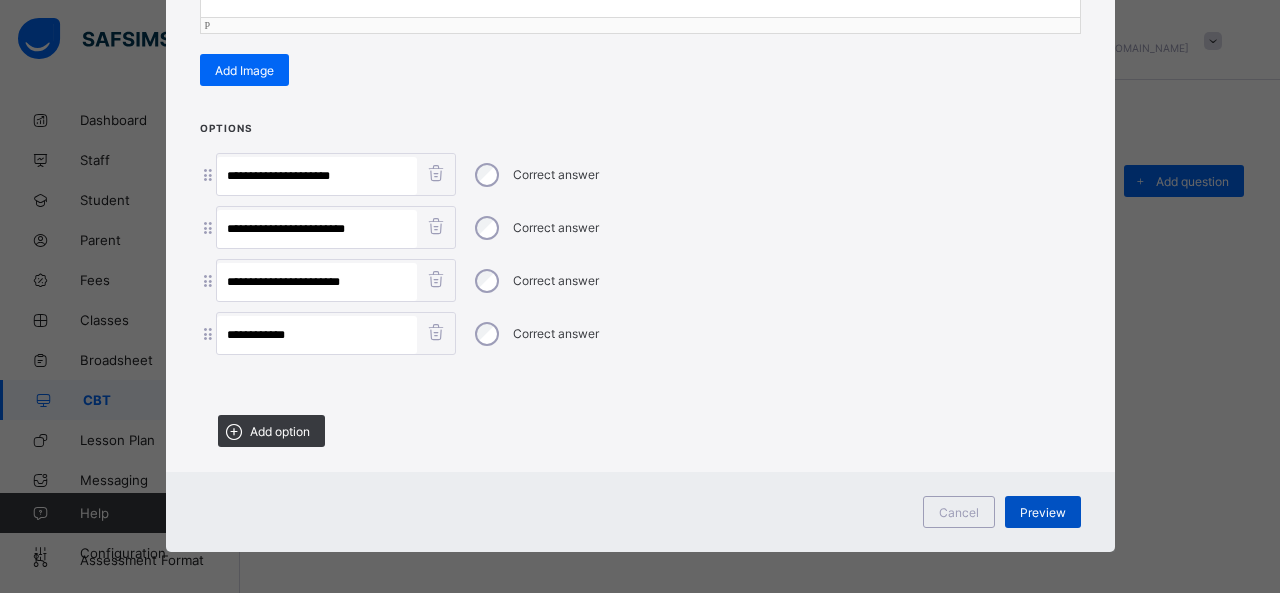 click on "Preview" at bounding box center [1043, 512] 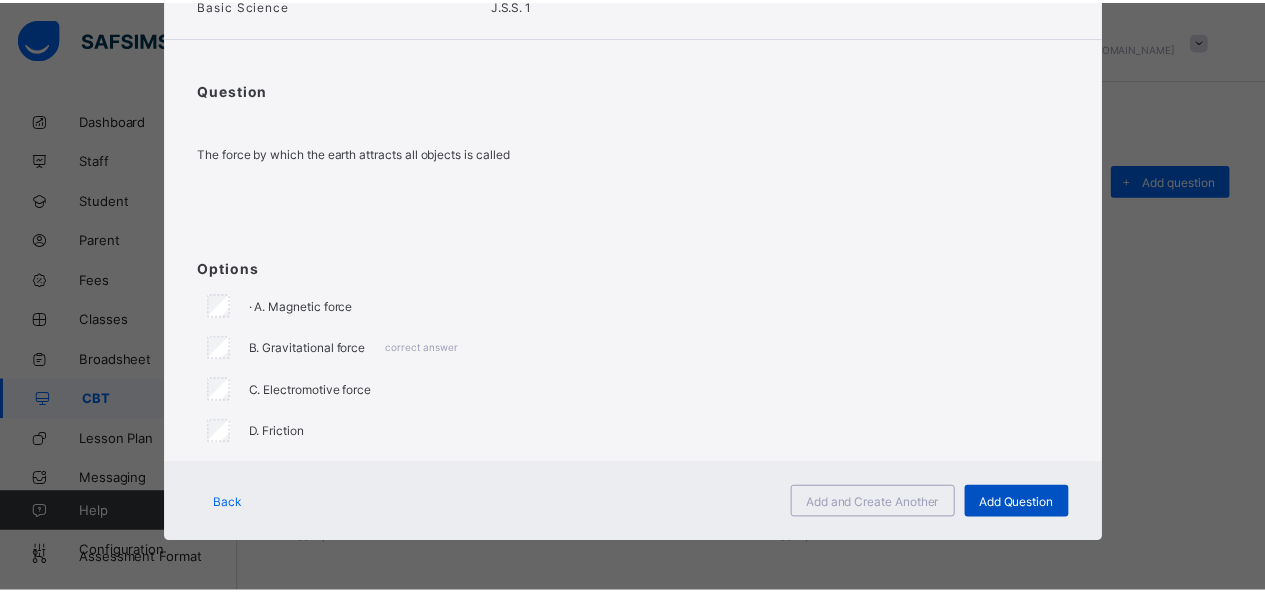 scroll, scrollTop: 124, scrollLeft: 0, axis: vertical 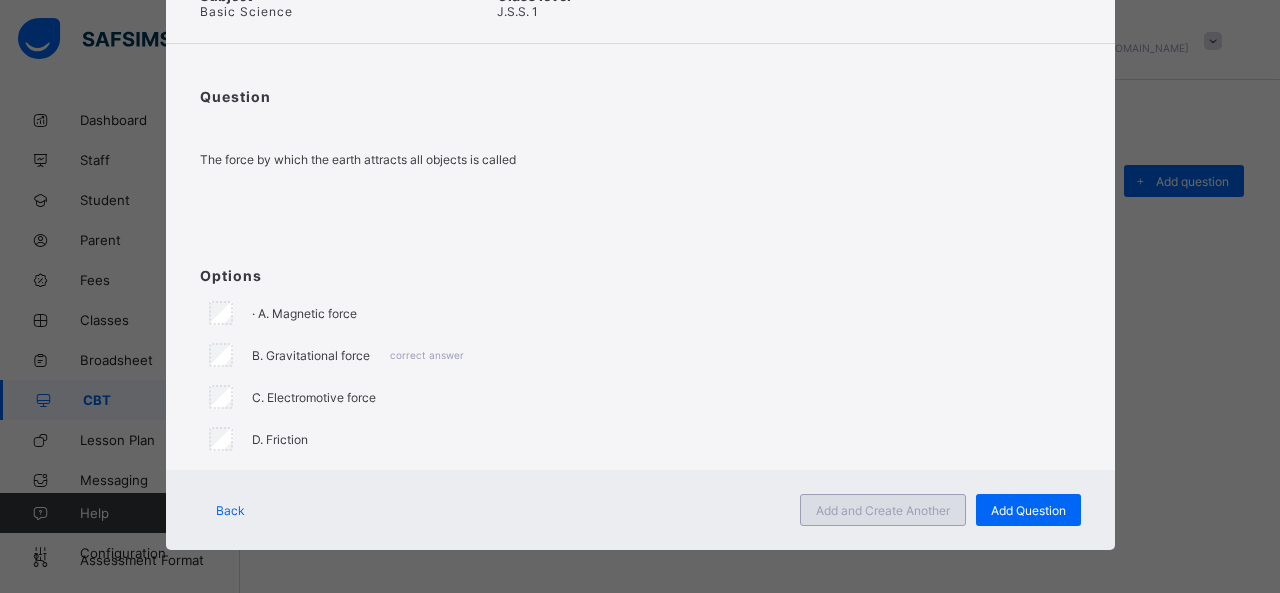click on "Add and Create Another" at bounding box center (883, 510) 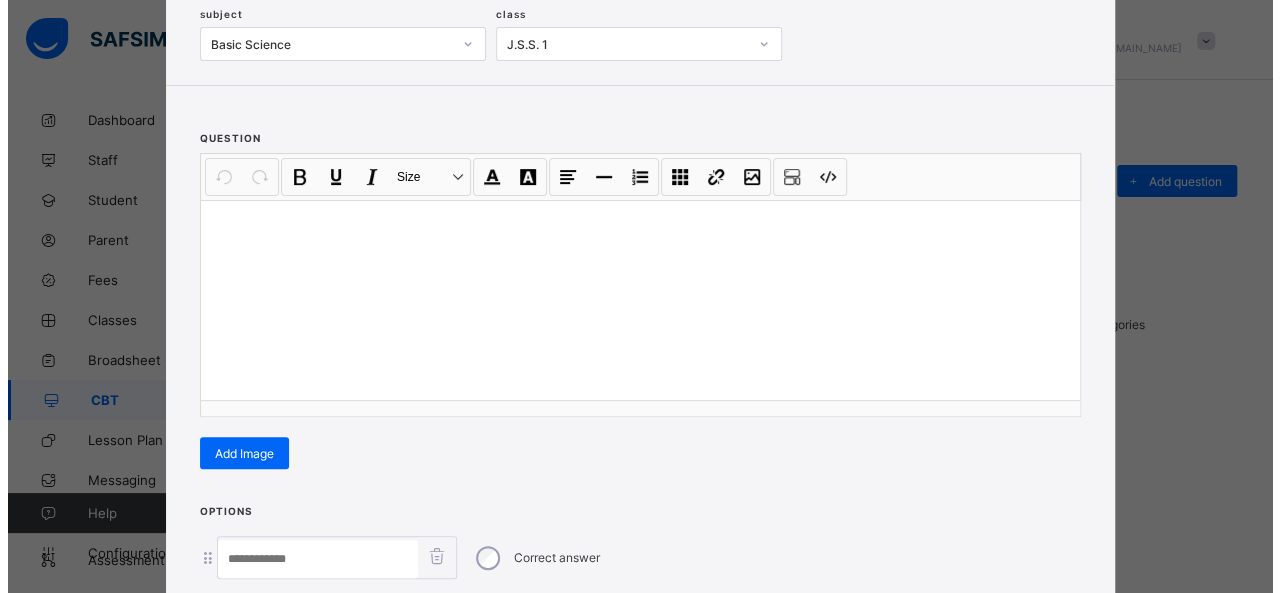 scroll, scrollTop: 128, scrollLeft: 0, axis: vertical 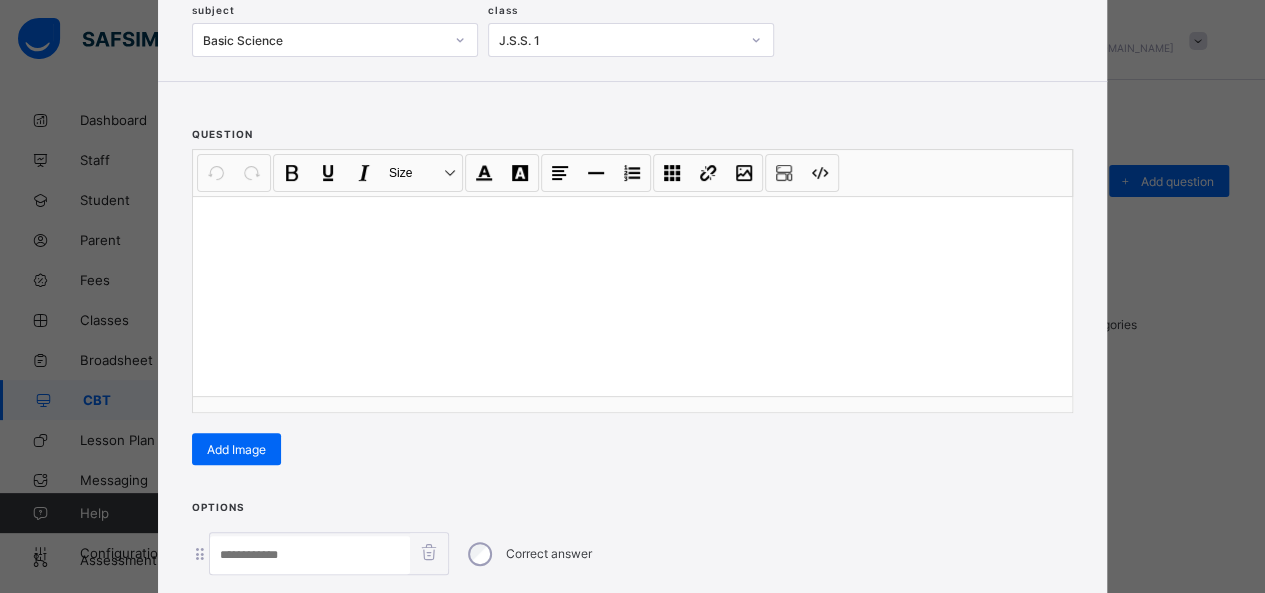 click at bounding box center (632, 296) 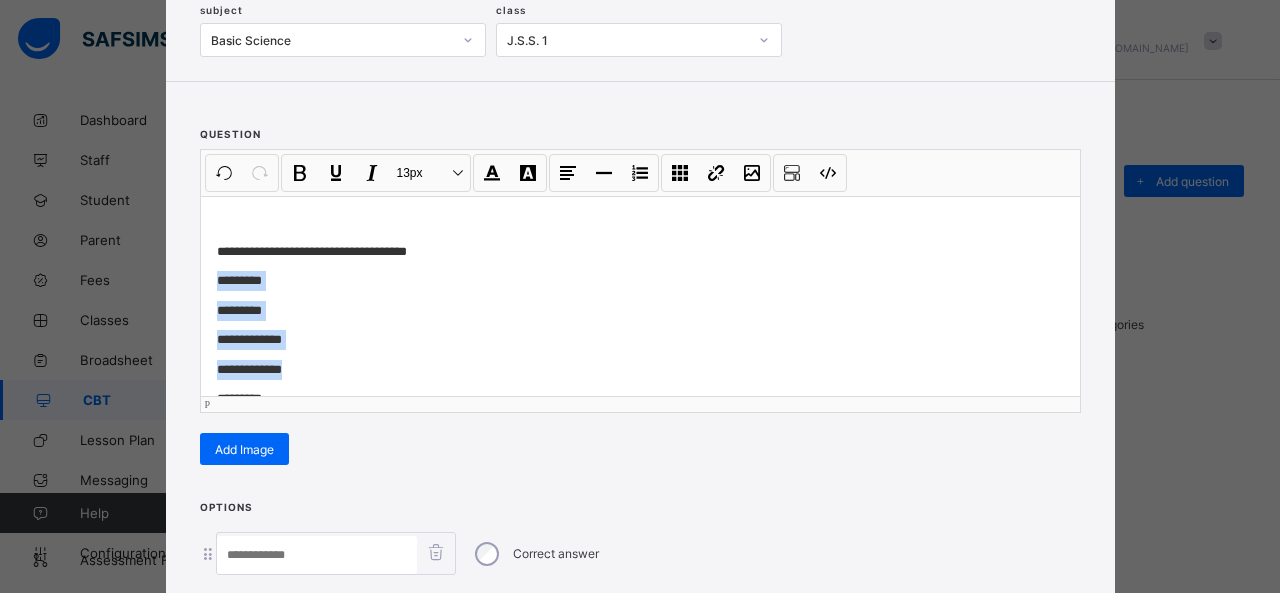 drag, startPoint x: 208, startPoint y: 275, endPoint x: 296, endPoint y: 362, distance: 123.745705 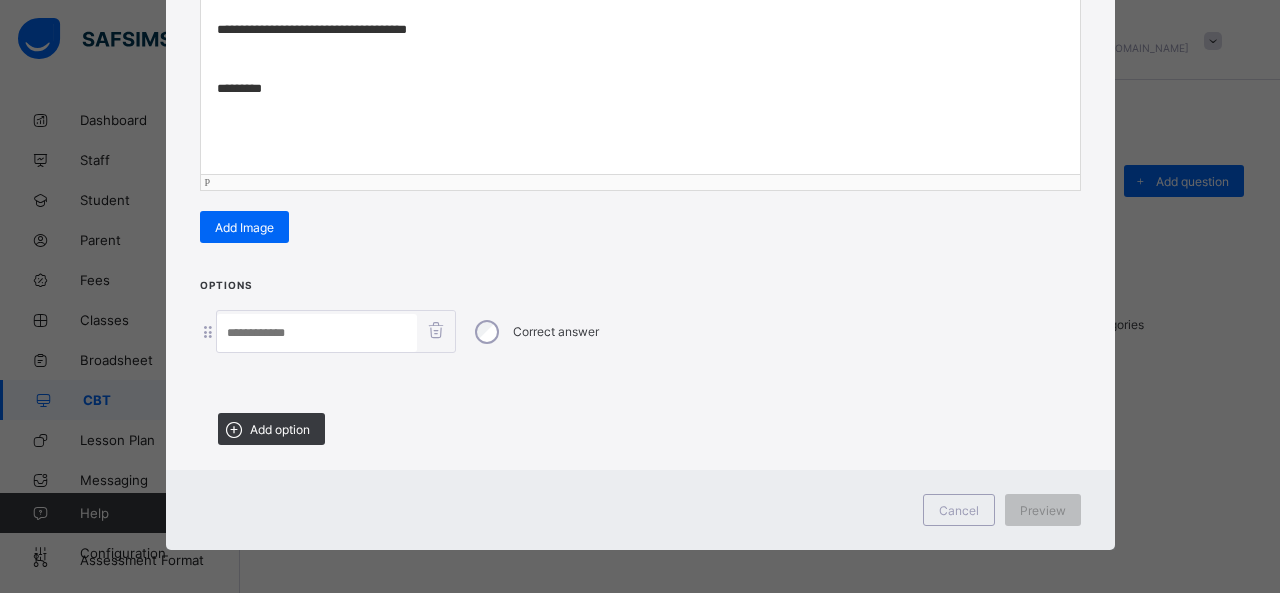 scroll, scrollTop: 351, scrollLeft: 0, axis: vertical 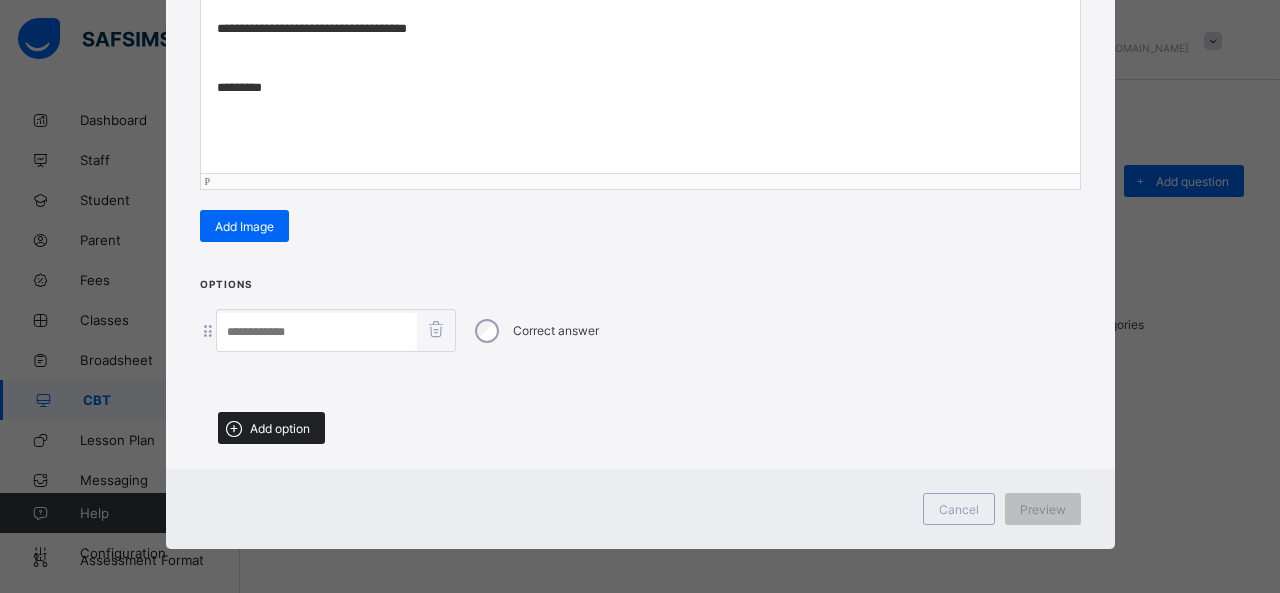 click on "Add option" at bounding box center (280, 428) 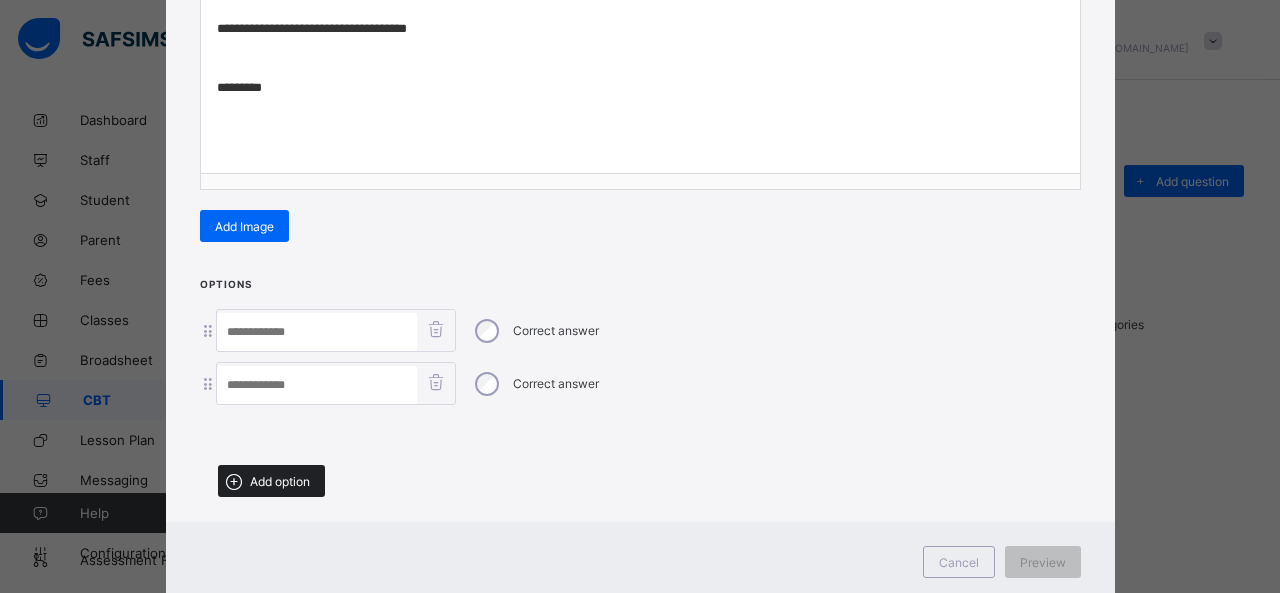 click on "Add option" at bounding box center (271, 481) 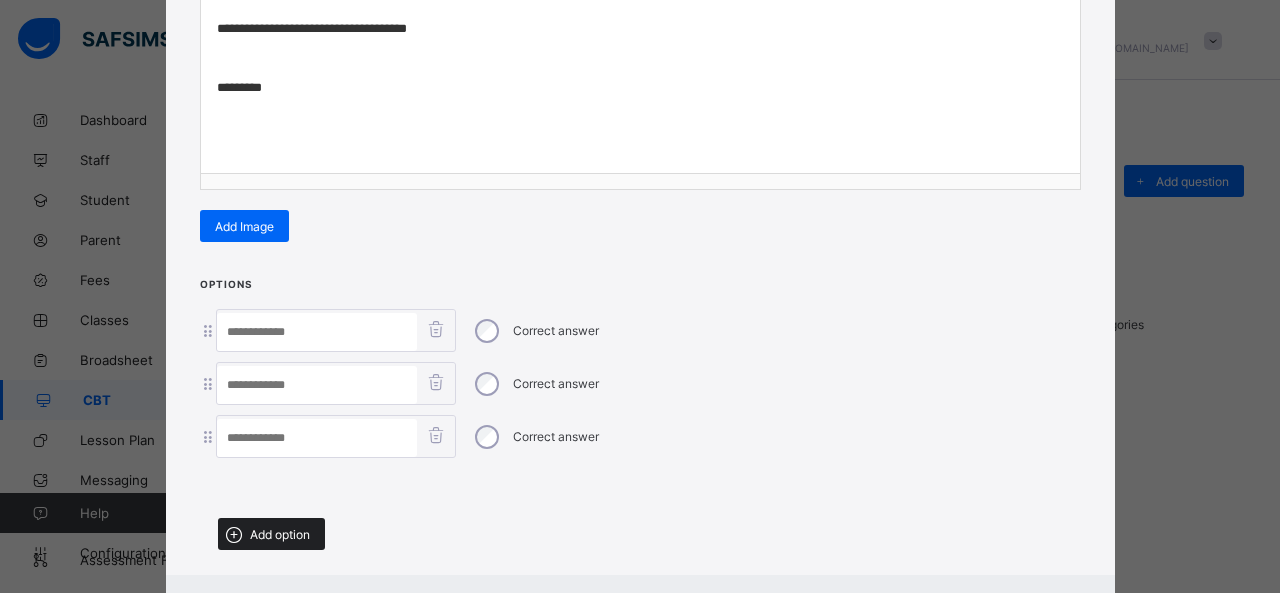 click on "Add option" at bounding box center (280, 534) 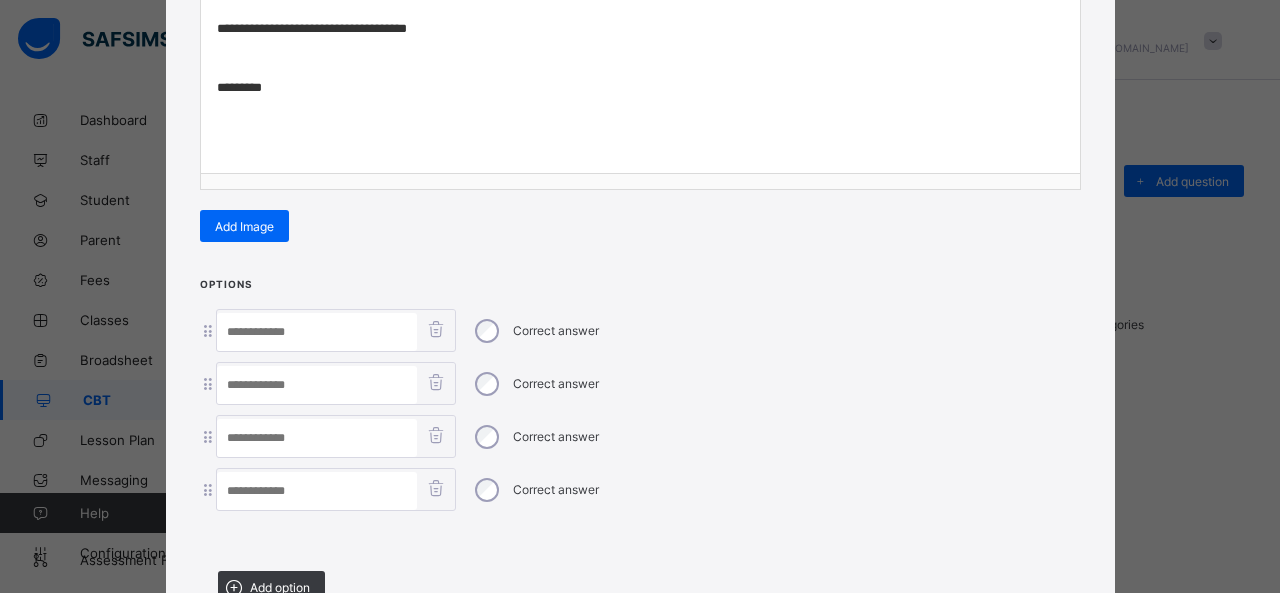 click at bounding box center [317, 332] 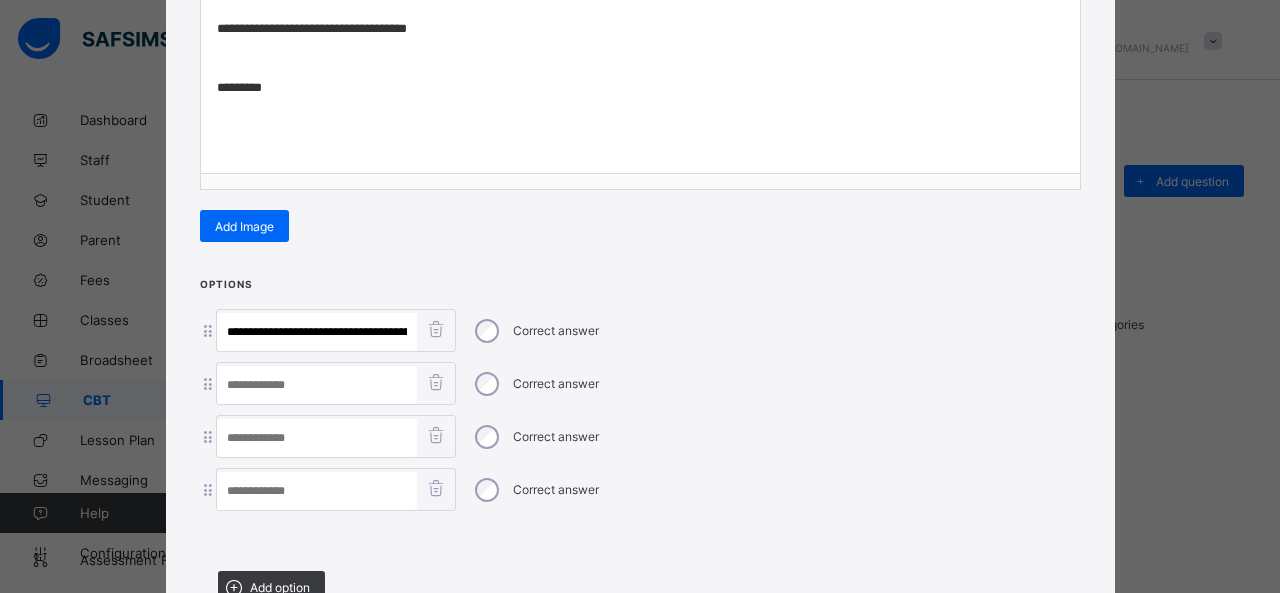 scroll, scrollTop: 0, scrollLeft: 64, axis: horizontal 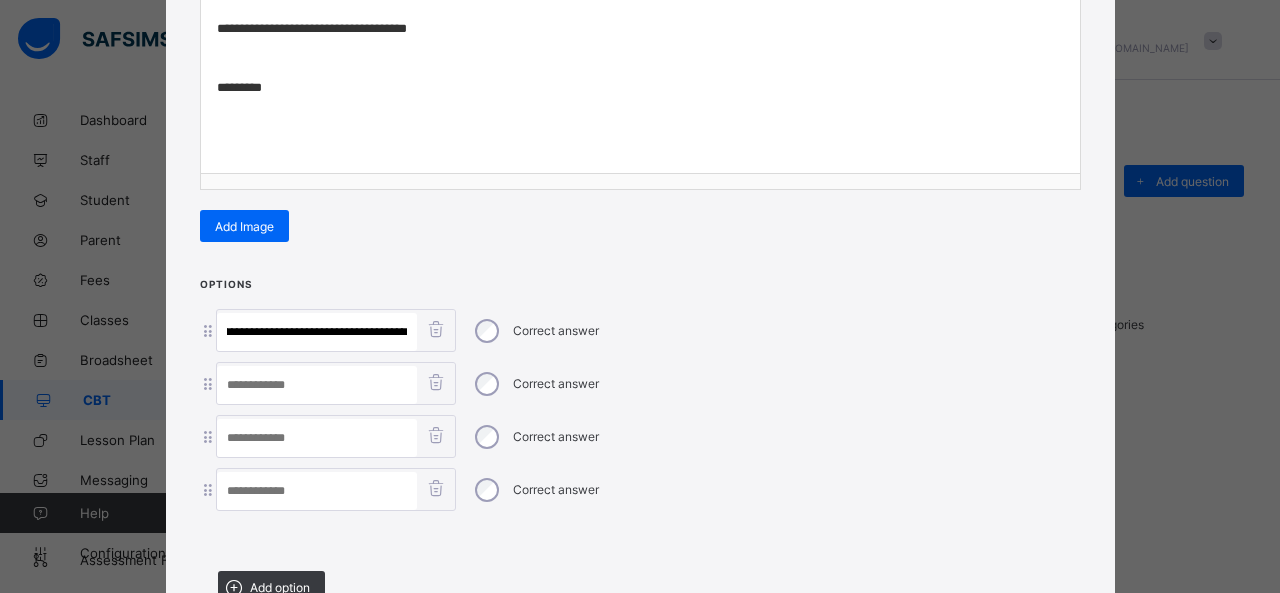 drag, startPoint x: 269, startPoint y: 323, endPoint x: 560, endPoint y: 361, distance: 293.4706 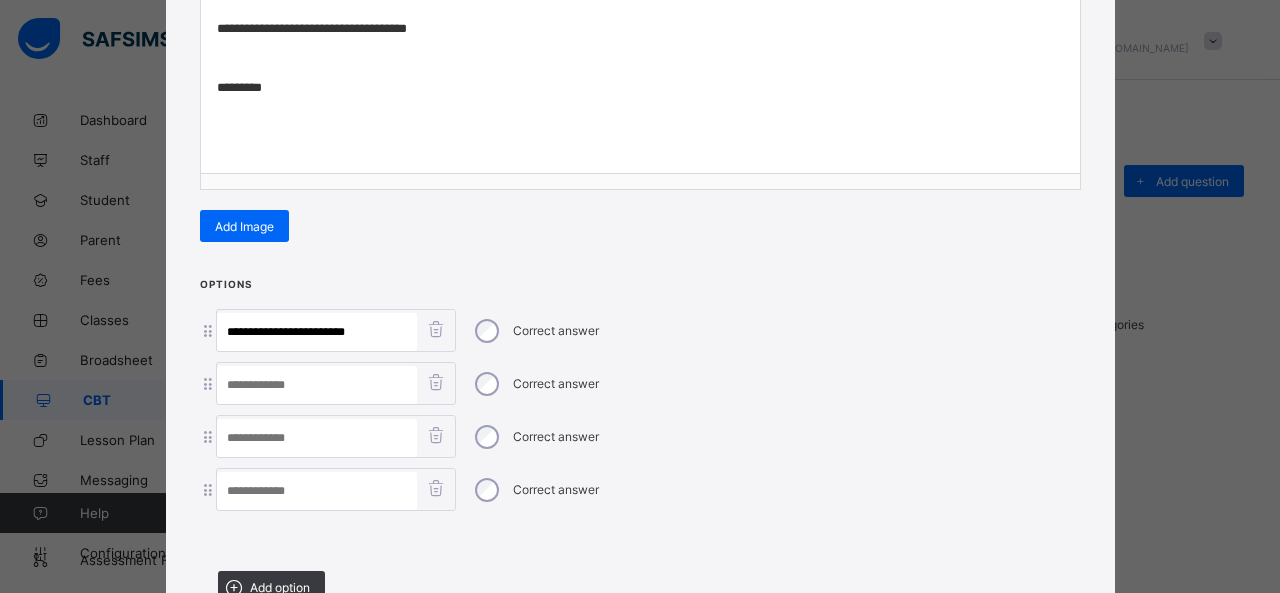 scroll, scrollTop: 0, scrollLeft: 0, axis: both 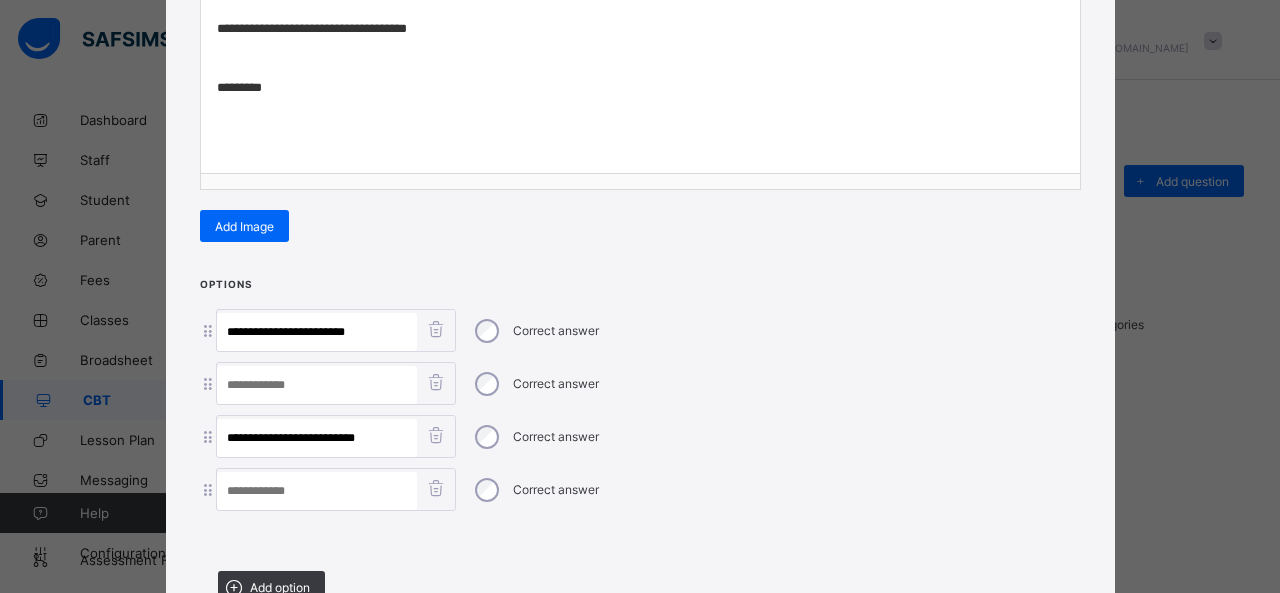 type on "**********" 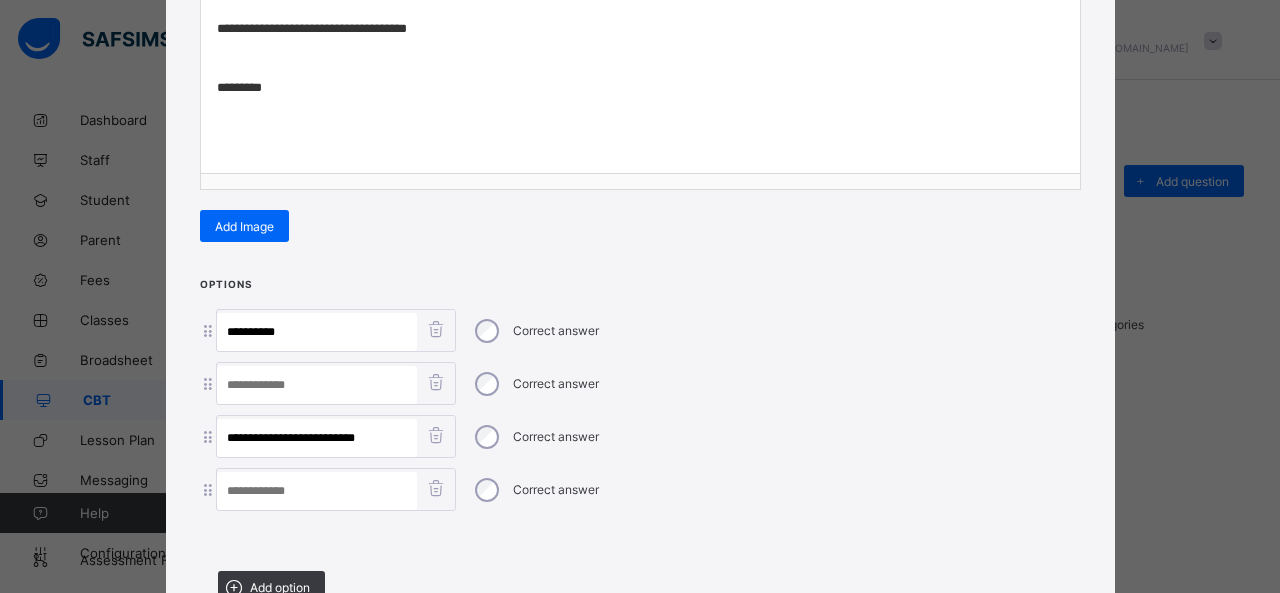 type on "*********" 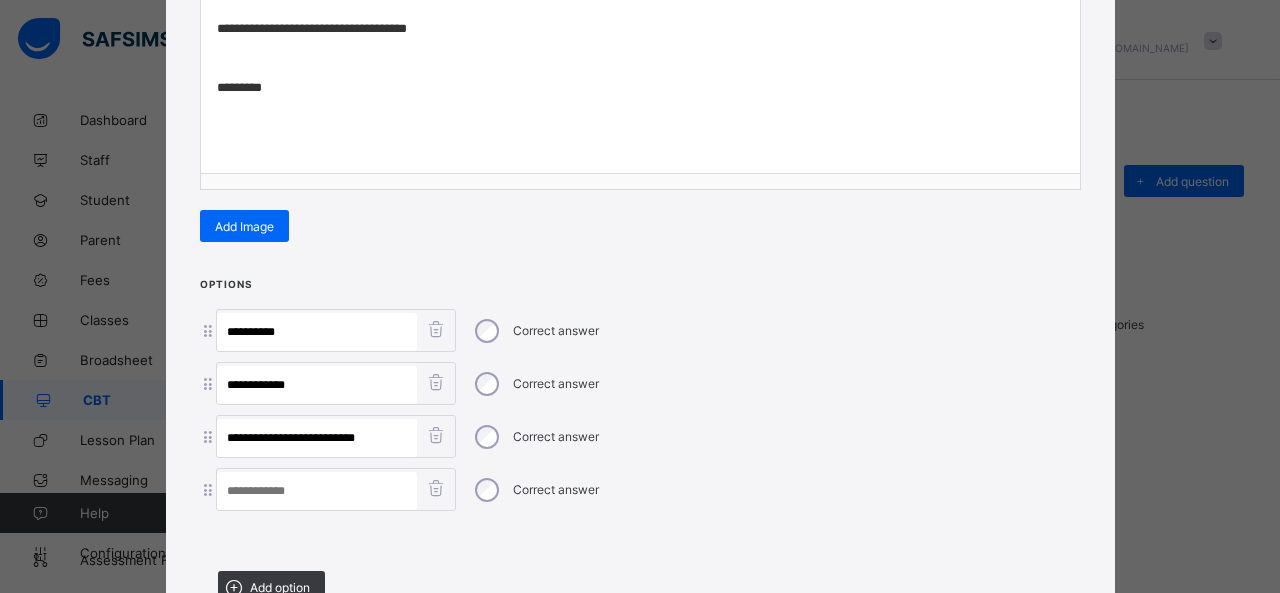 type on "**********" 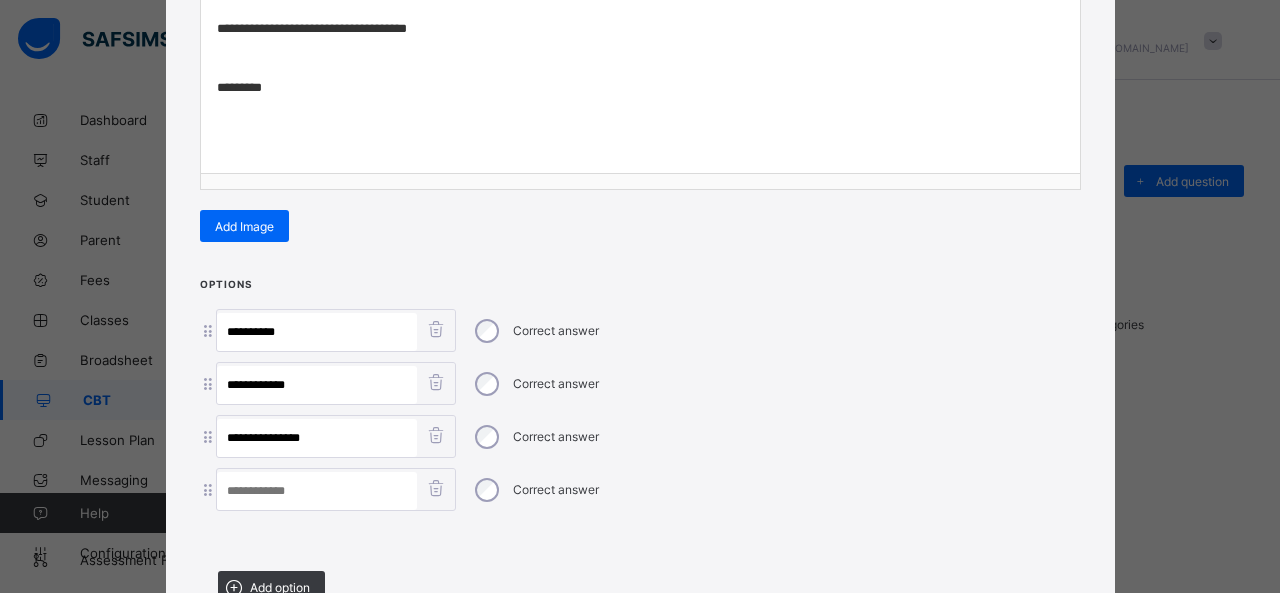 type on "**********" 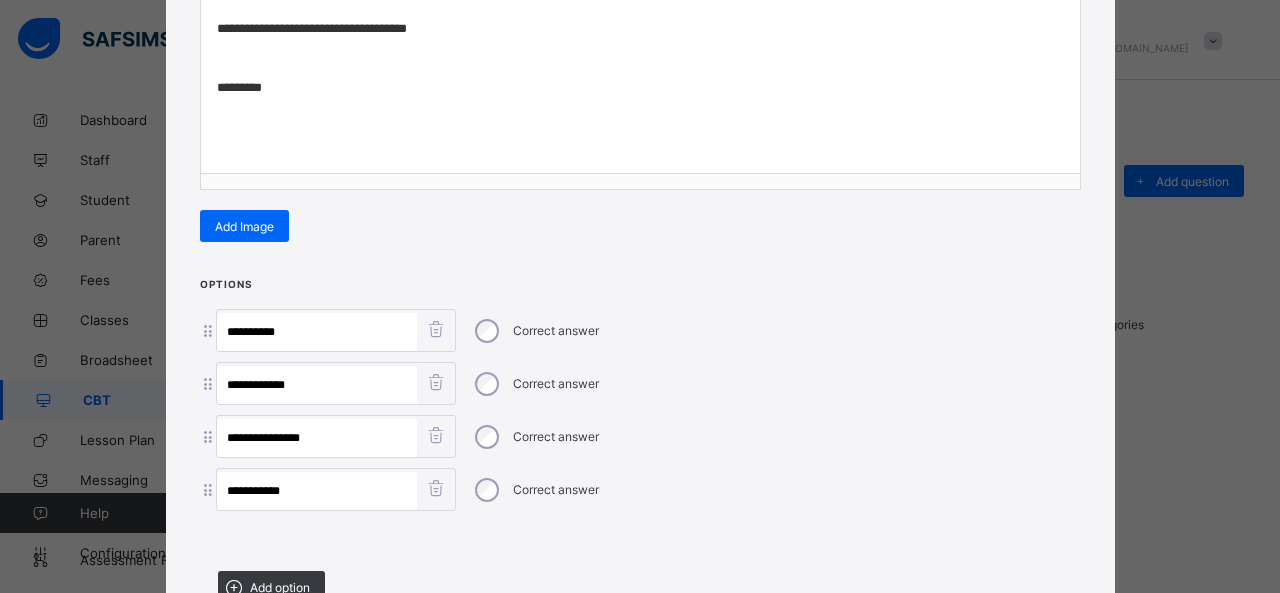 type on "**********" 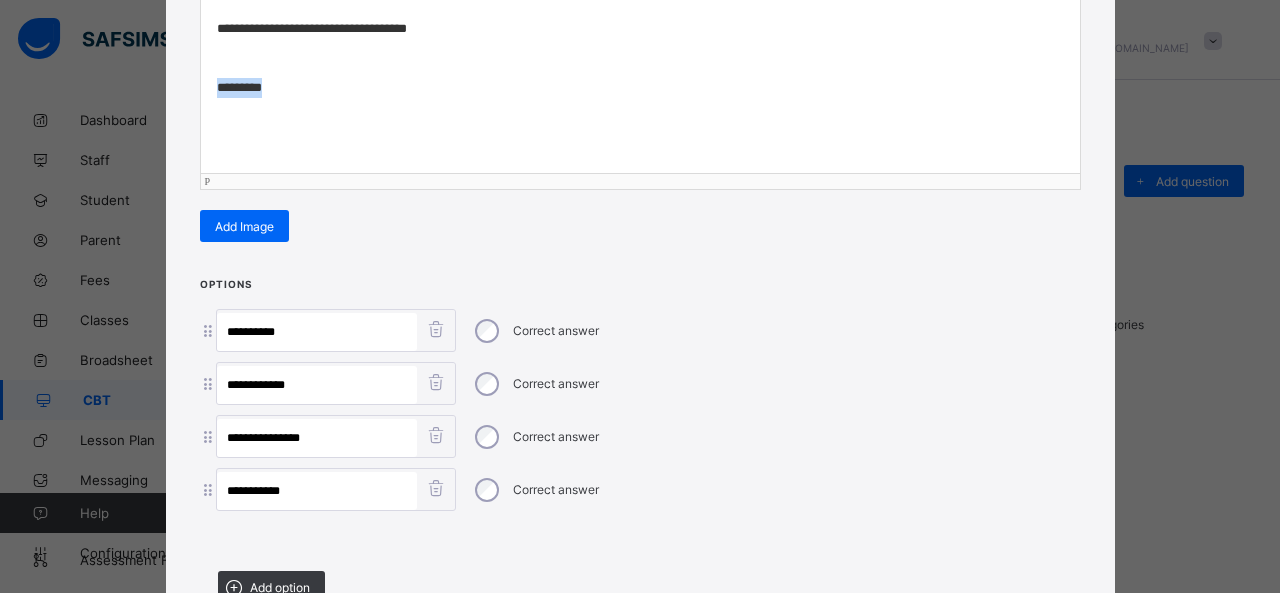 drag, startPoint x: 281, startPoint y: 83, endPoint x: 151, endPoint y: 87, distance: 130.06152 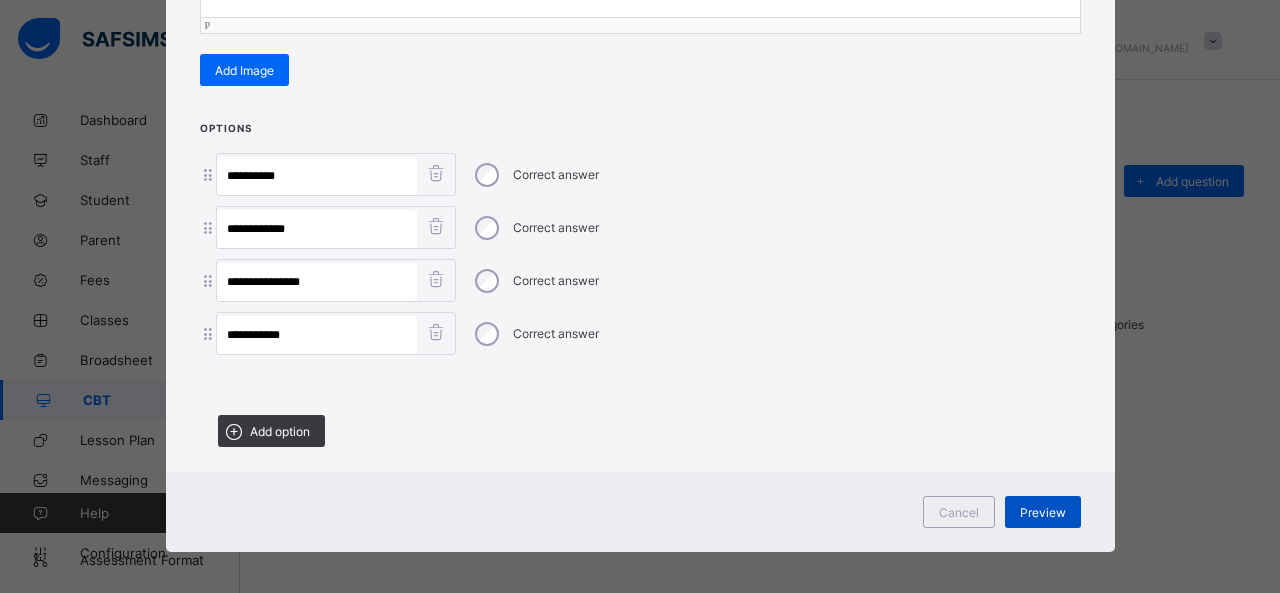 click on "Preview" at bounding box center (1043, 512) 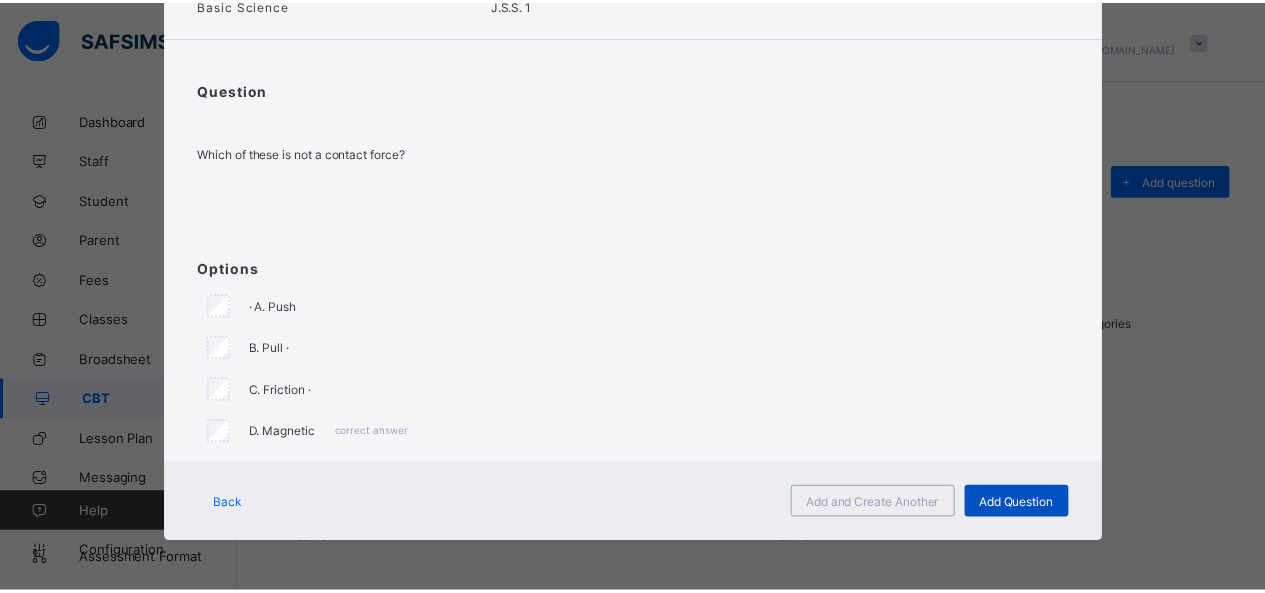 scroll, scrollTop: 124, scrollLeft: 0, axis: vertical 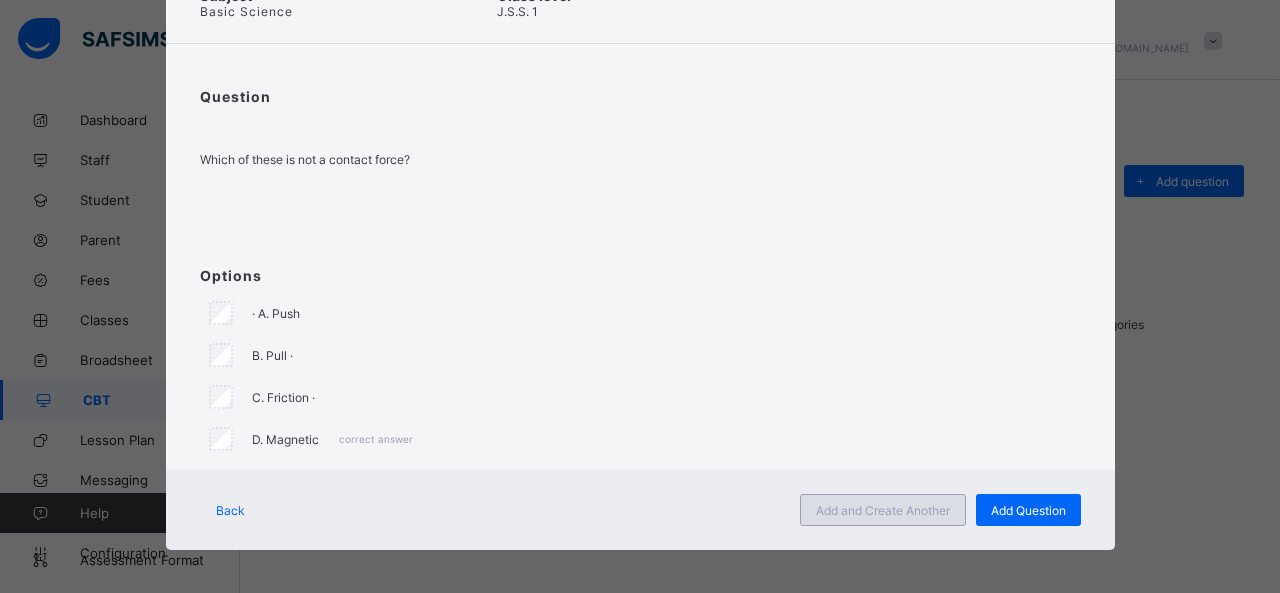 click on "Add and Create Another" at bounding box center (883, 510) 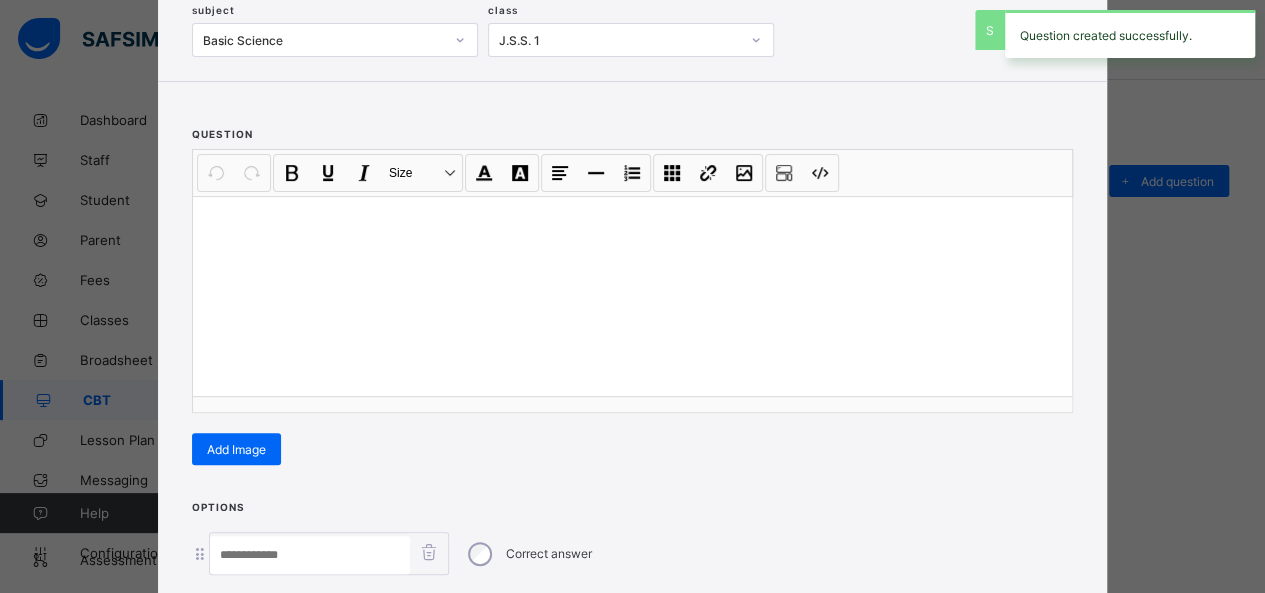 scroll, scrollTop: 0, scrollLeft: 0, axis: both 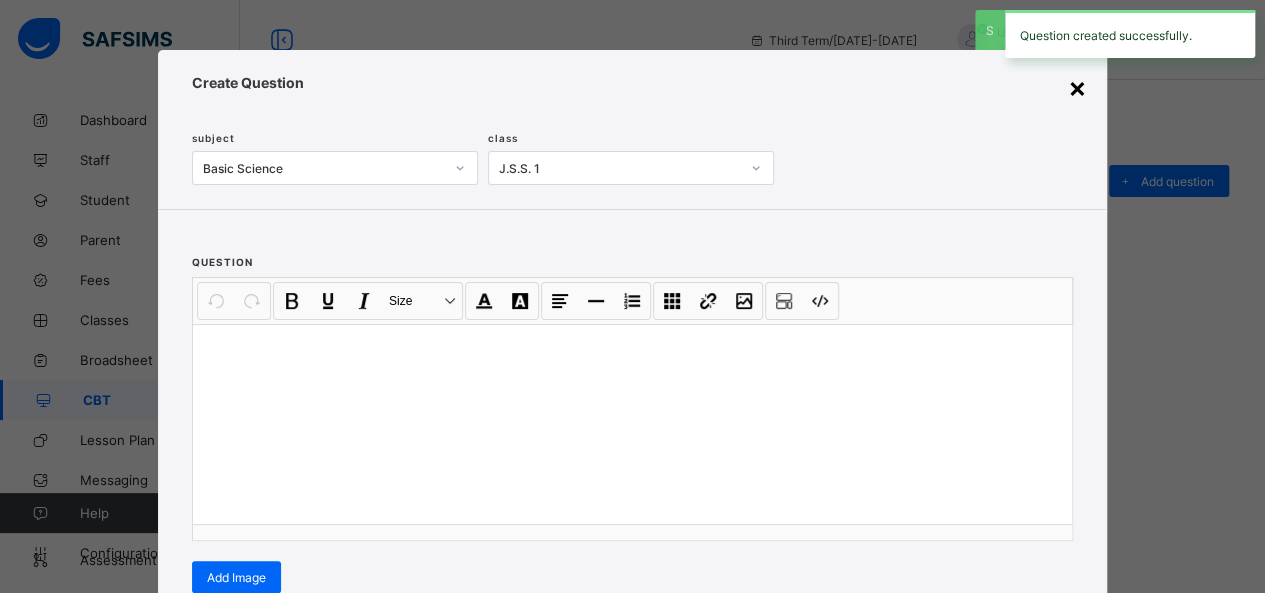 click on "×" at bounding box center (1077, 87) 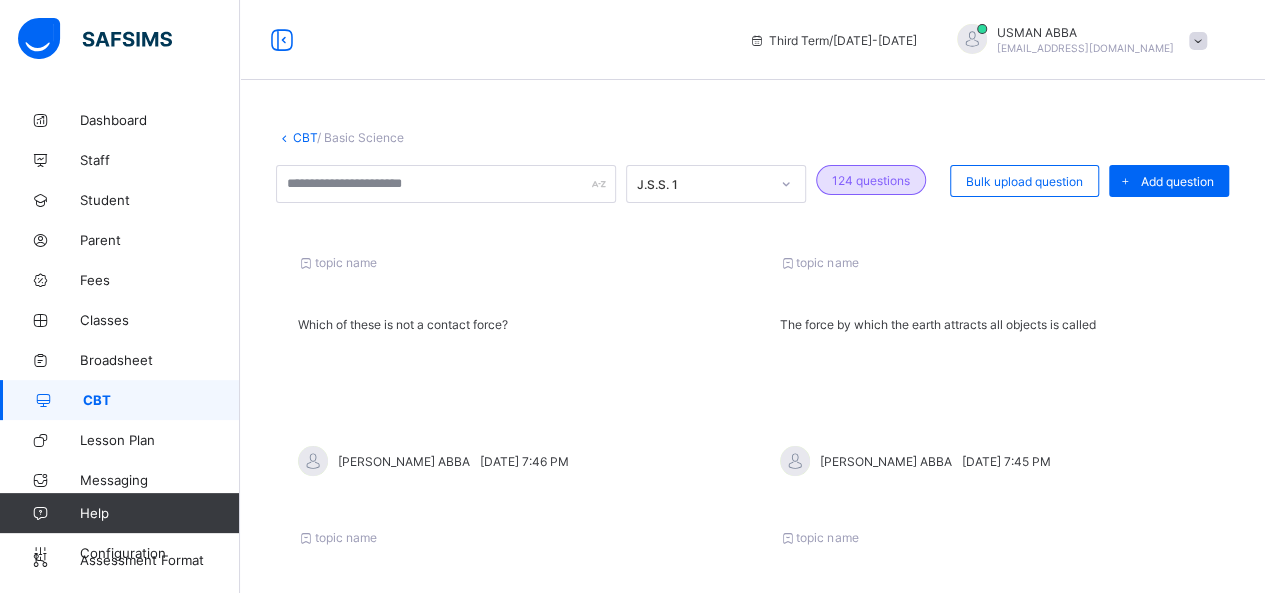 click on "topic name Which of these is not a contact force? [PERSON_NAME] ABBA [DATE] 7:46 PM" at bounding box center [512, 365] 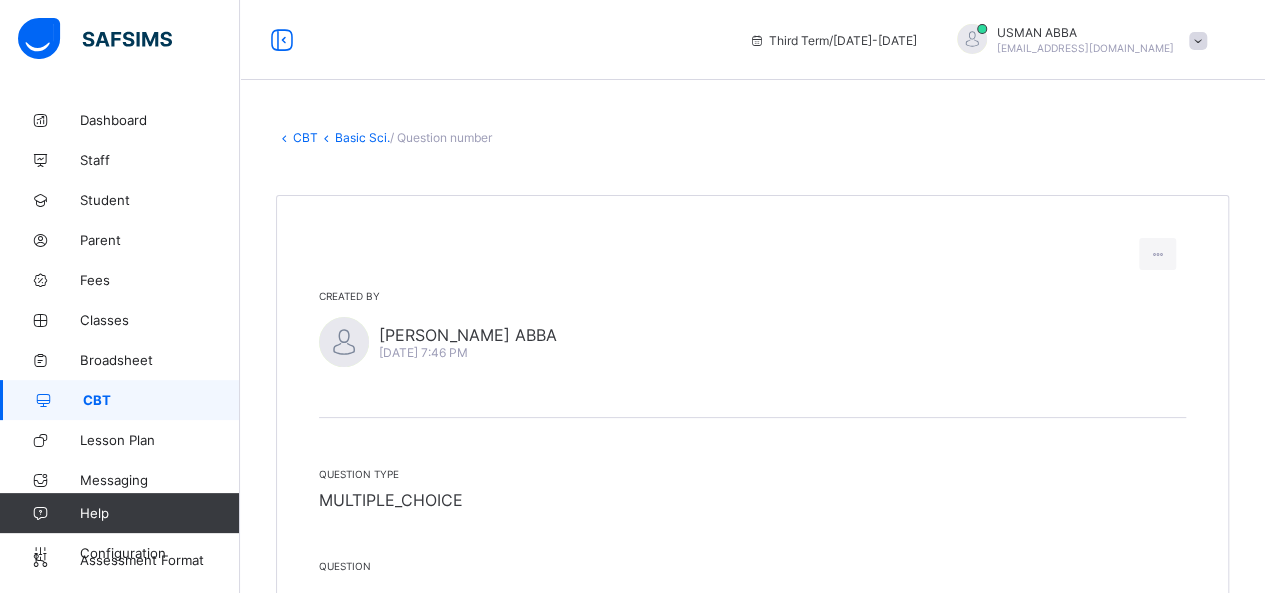 click on "CBT" at bounding box center [120, 400] 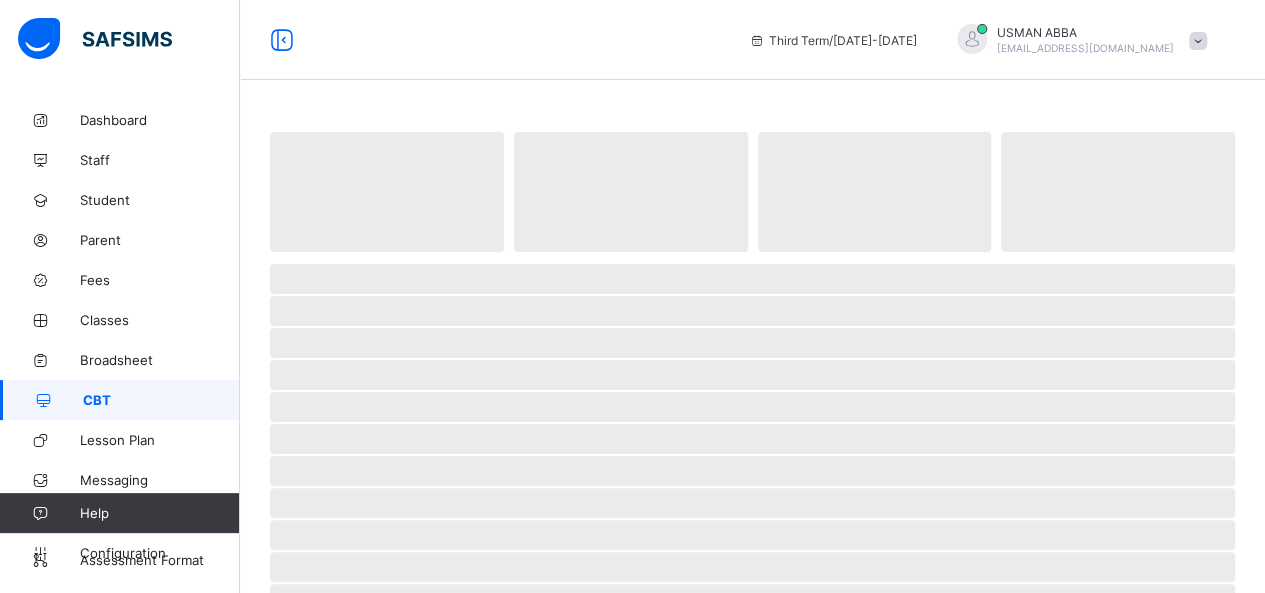 click on "CBT" at bounding box center (120, 400) 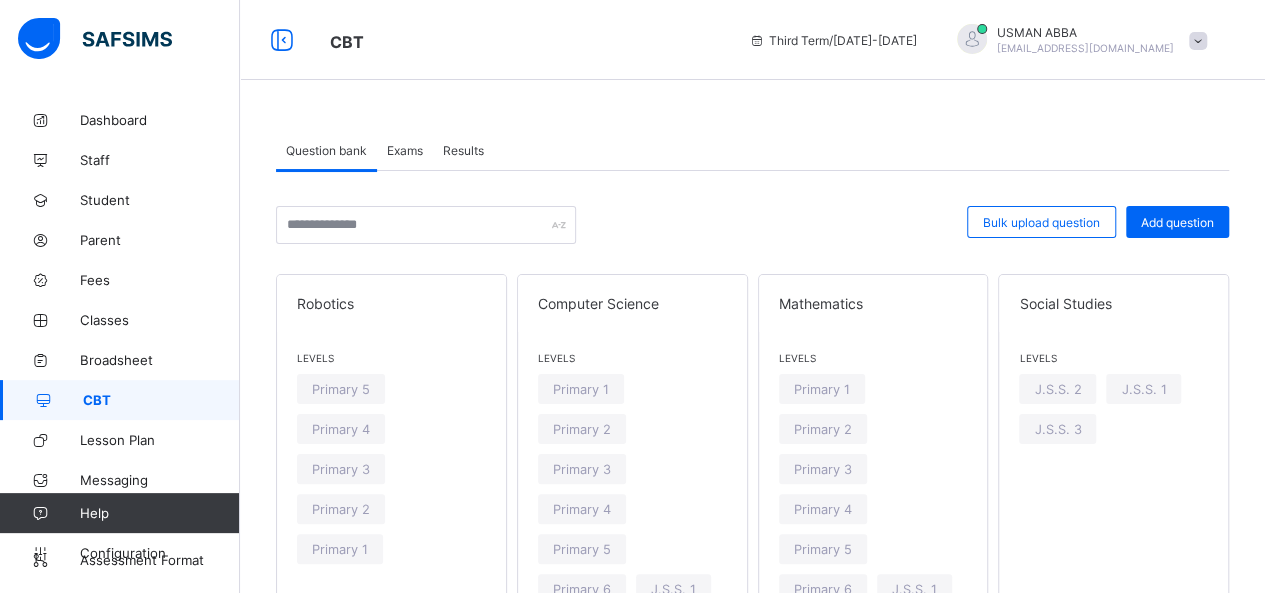 click on "Exams" at bounding box center [405, 150] 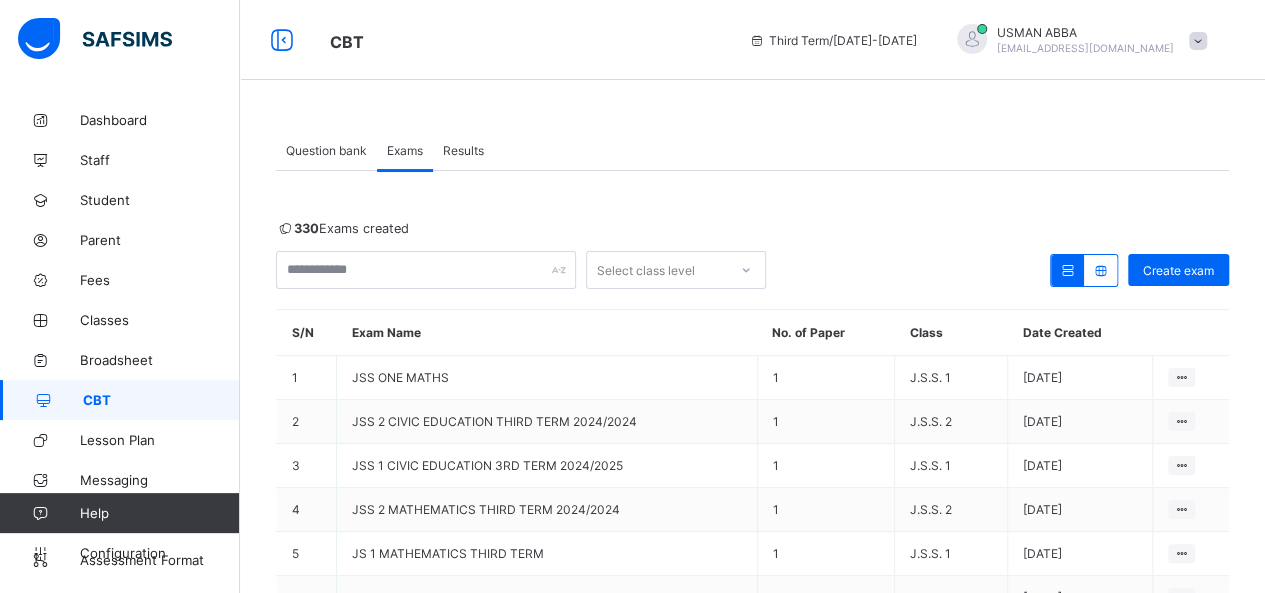 click on "Question bank" at bounding box center (326, 150) 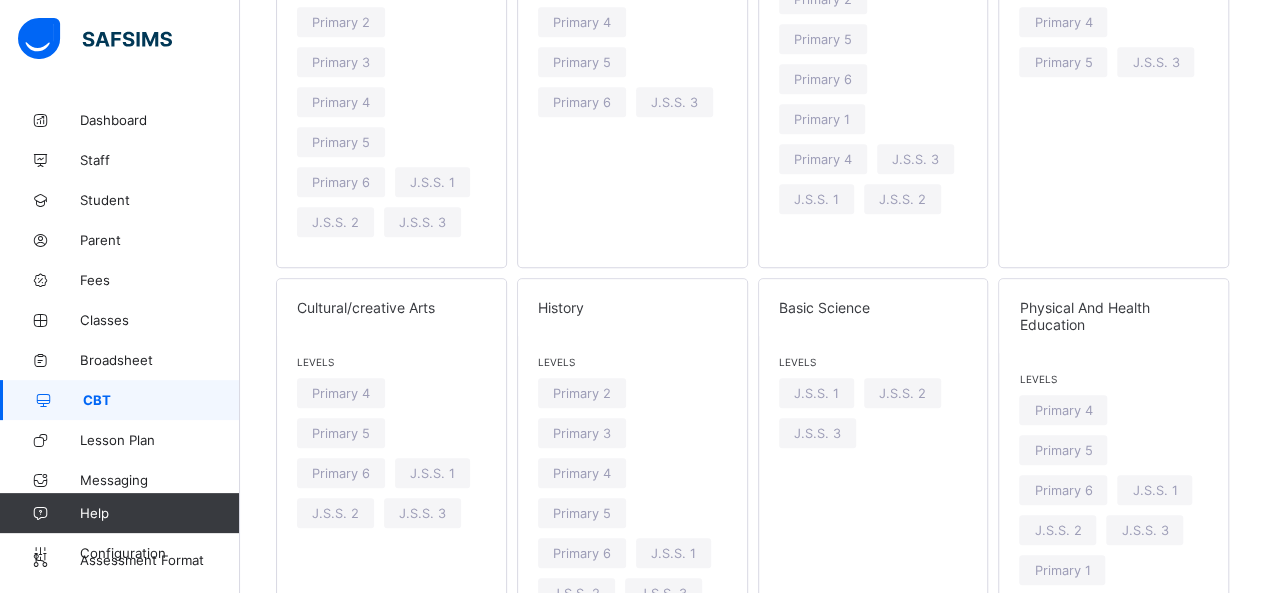 scroll, scrollTop: 817, scrollLeft: 0, axis: vertical 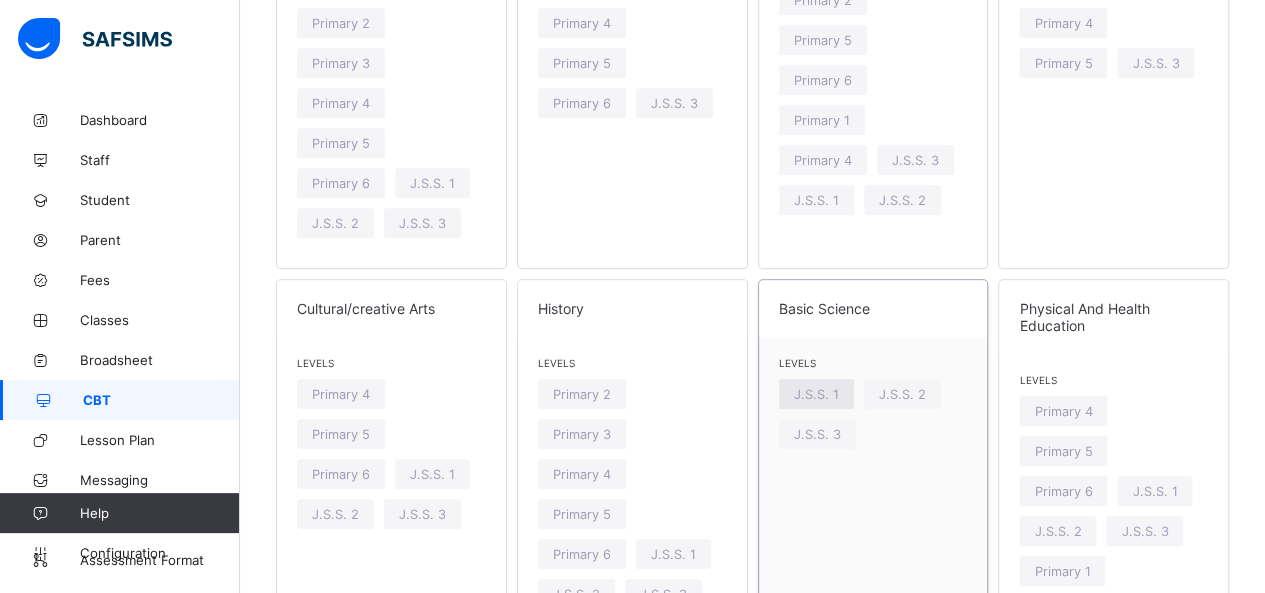 click on "J.S.S. 1" at bounding box center (816, 394) 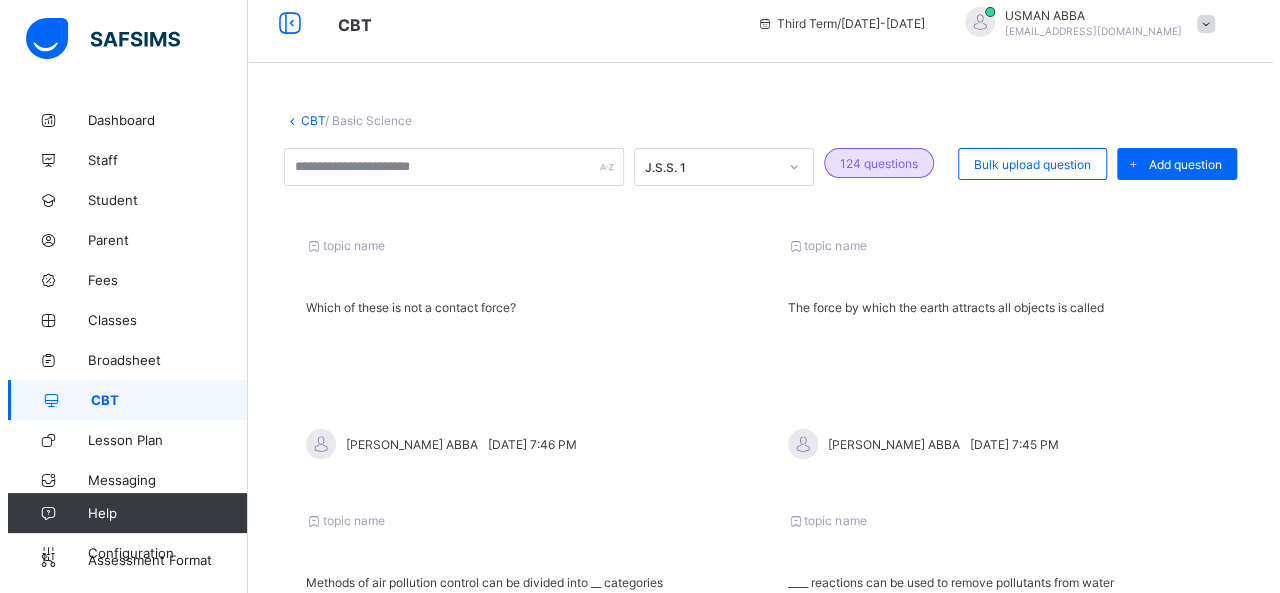 scroll, scrollTop: 0, scrollLeft: 0, axis: both 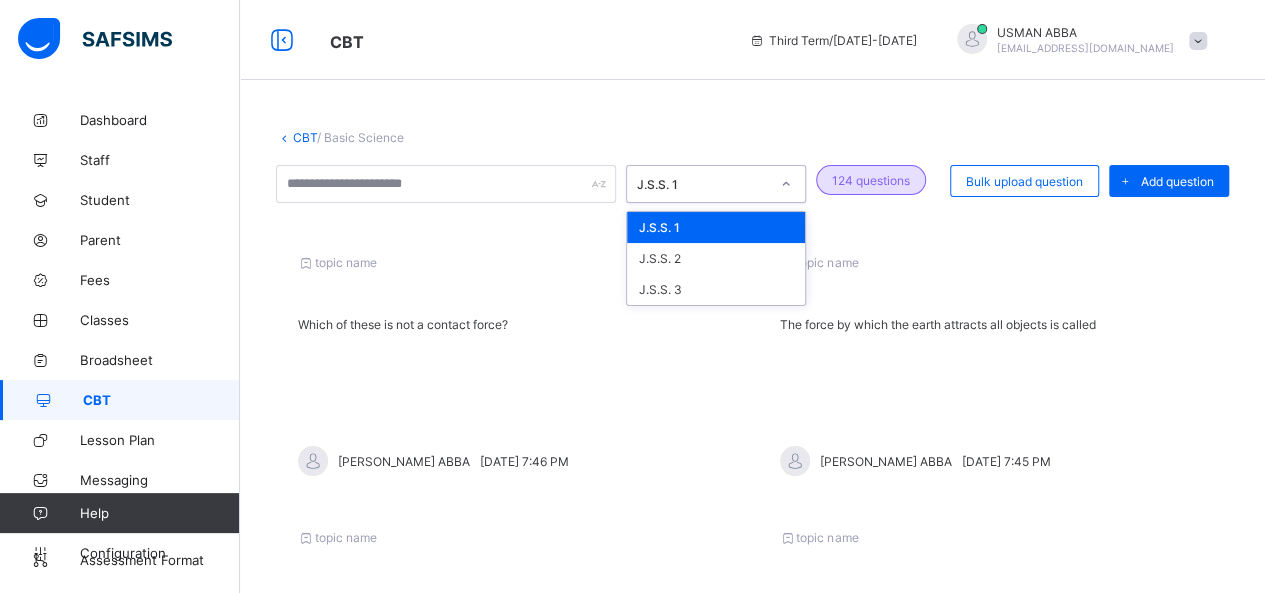 click on "J.S.S. 1" at bounding box center (697, 184) 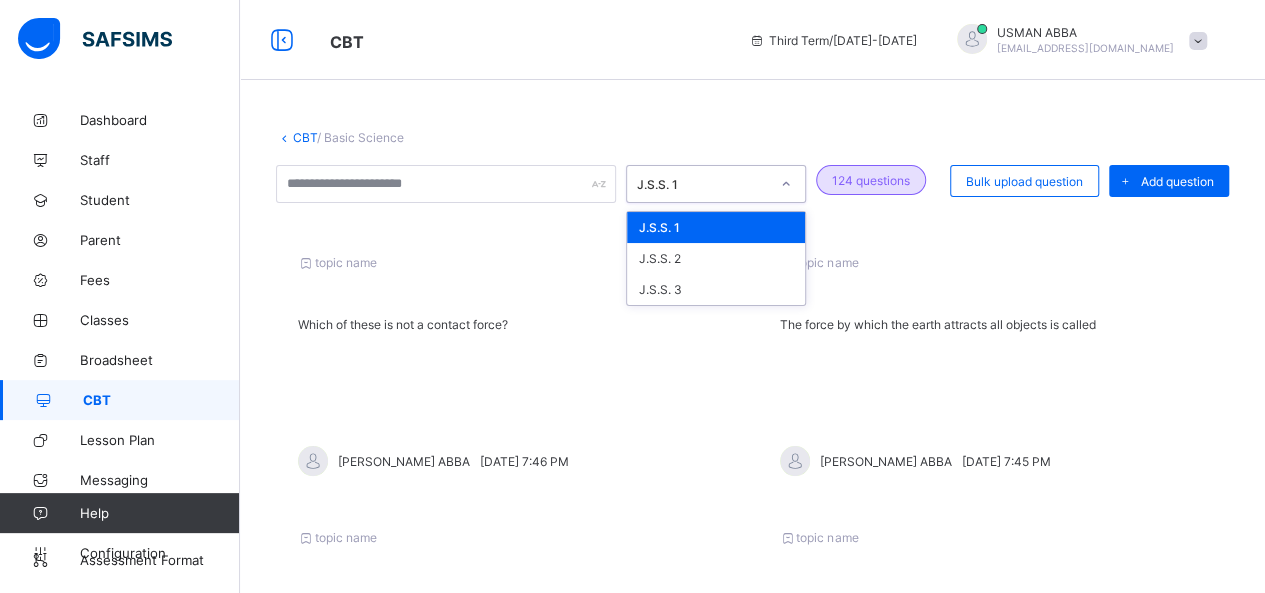 click at bounding box center (786, 184) 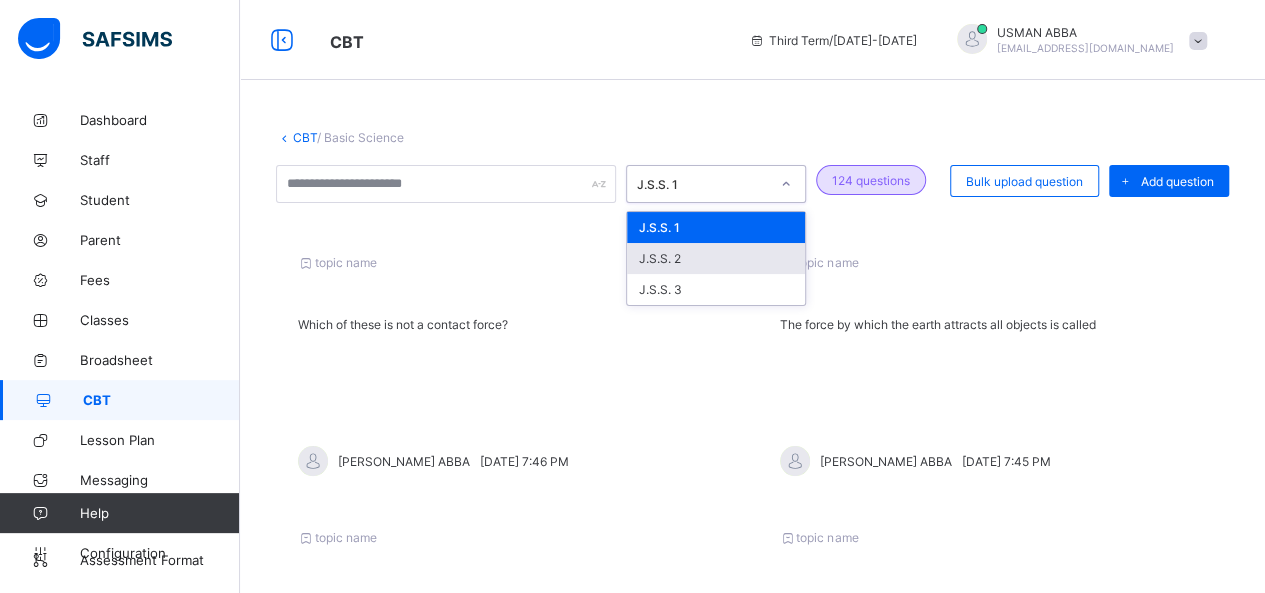 click on "J.S.S. 2" at bounding box center (716, 258) 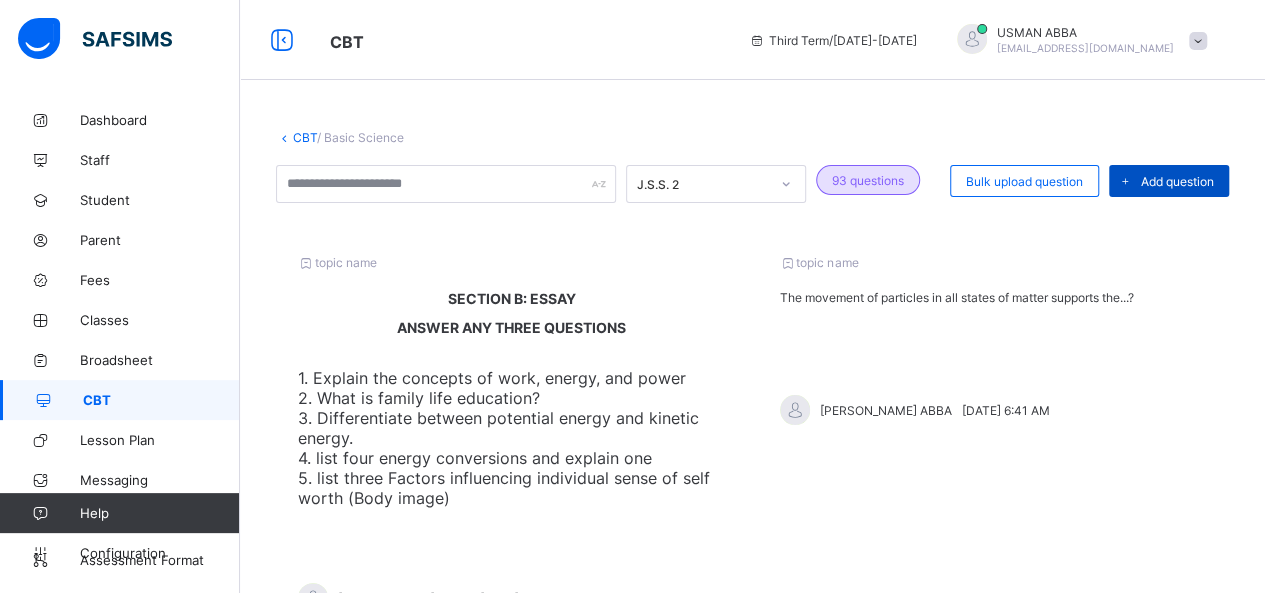 click on "Add question" at bounding box center (1177, 181) 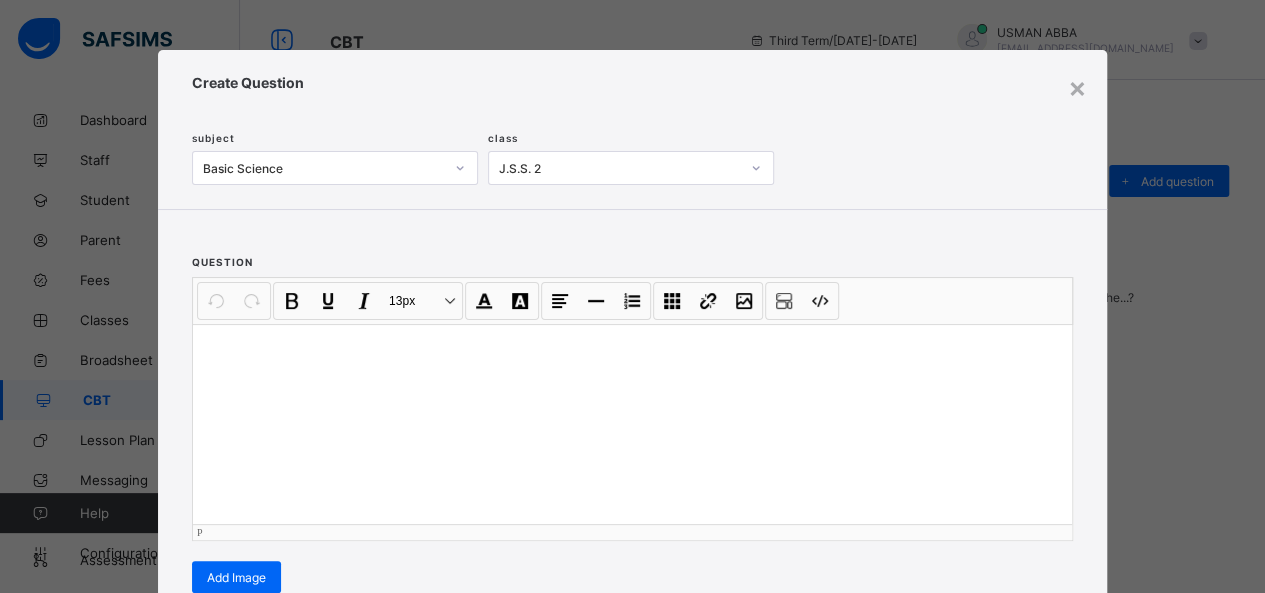 click at bounding box center [632, 424] 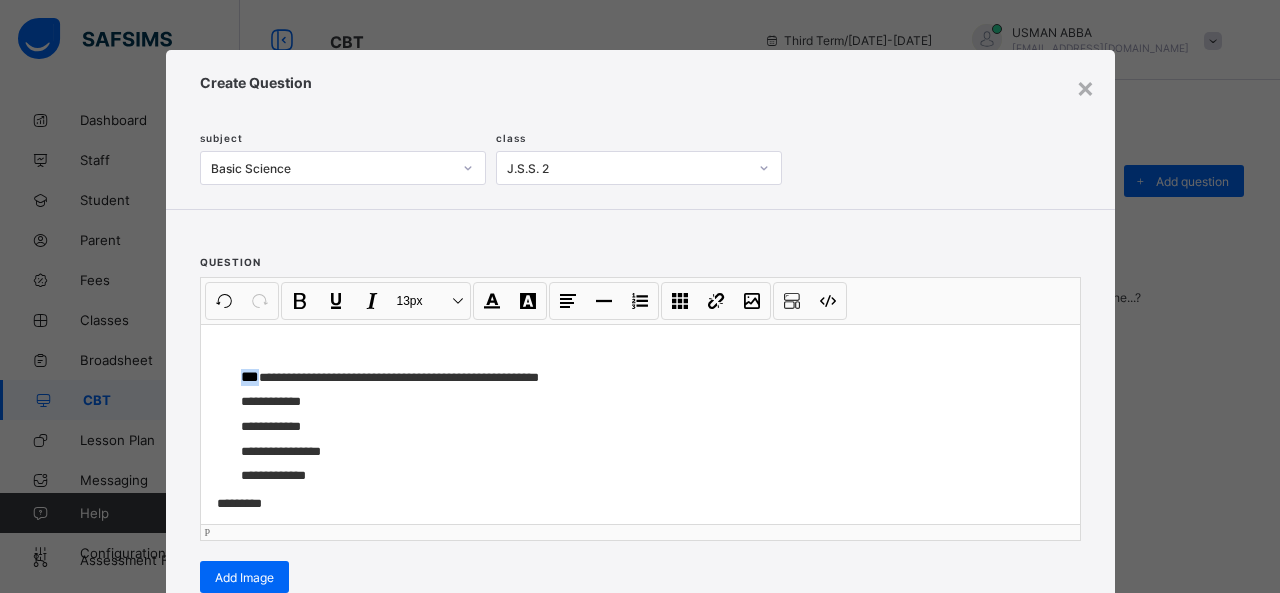 drag, startPoint x: 248, startPoint y: 368, endPoint x: 176, endPoint y: 369, distance: 72.00694 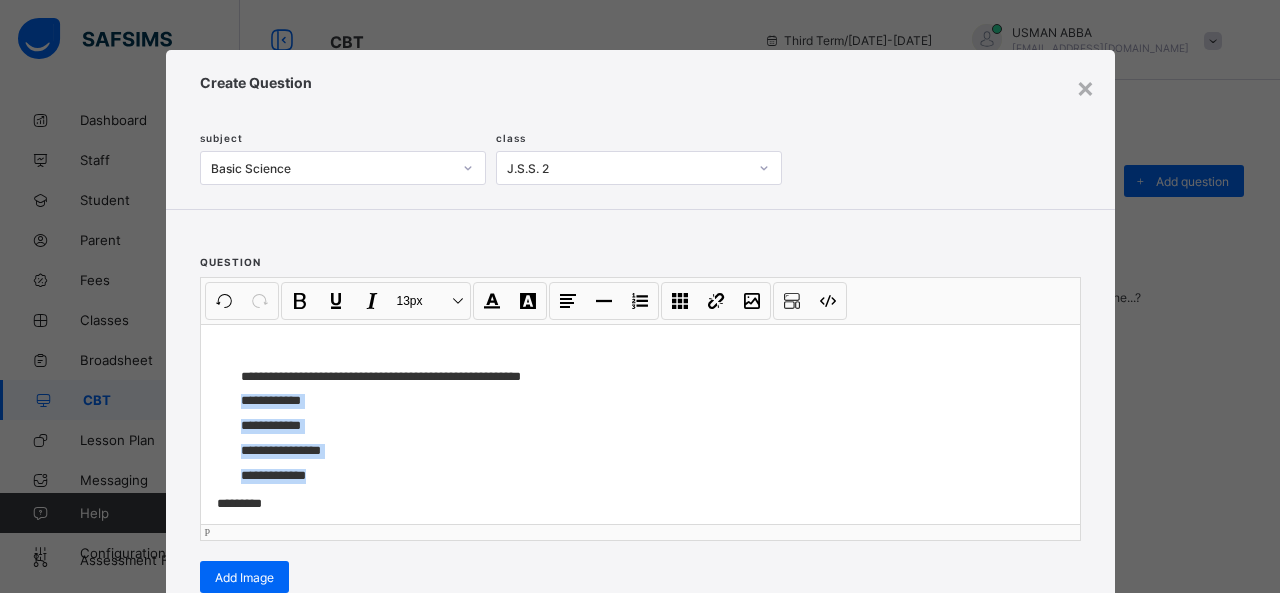 drag, startPoint x: 237, startPoint y: 396, endPoint x: 362, endPoint y: 469, distance: 144.75496 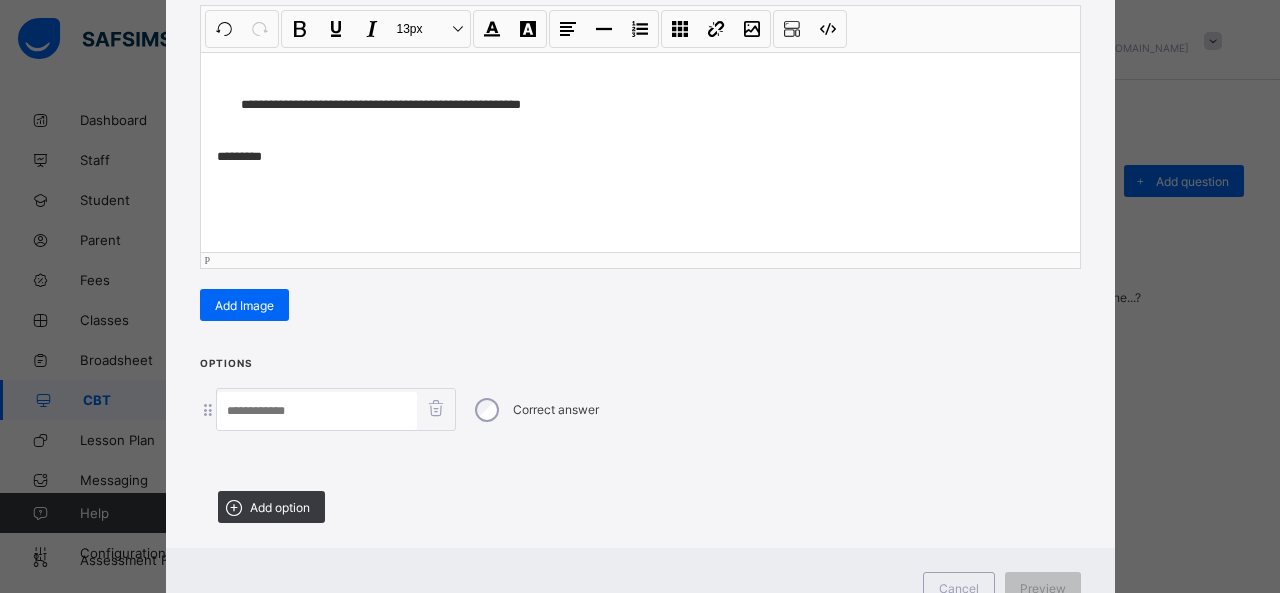 scroll, scrollTop: 351, scrollLeft: 0, axis: vertical 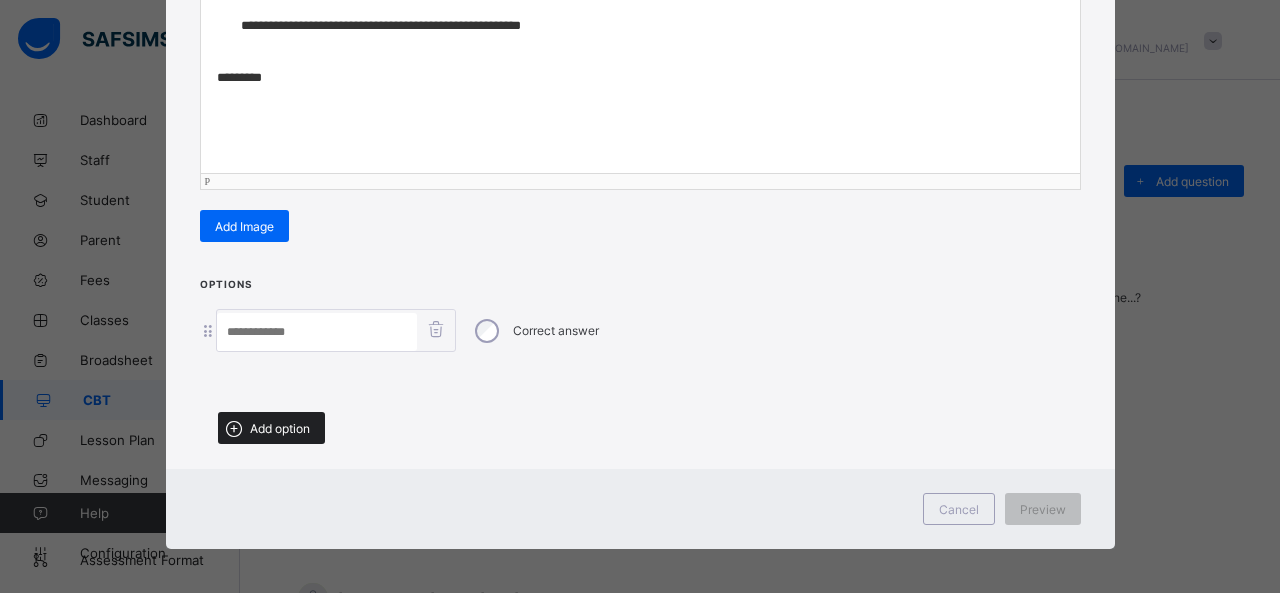 click on "Add option" at bounding box center [271, 428] 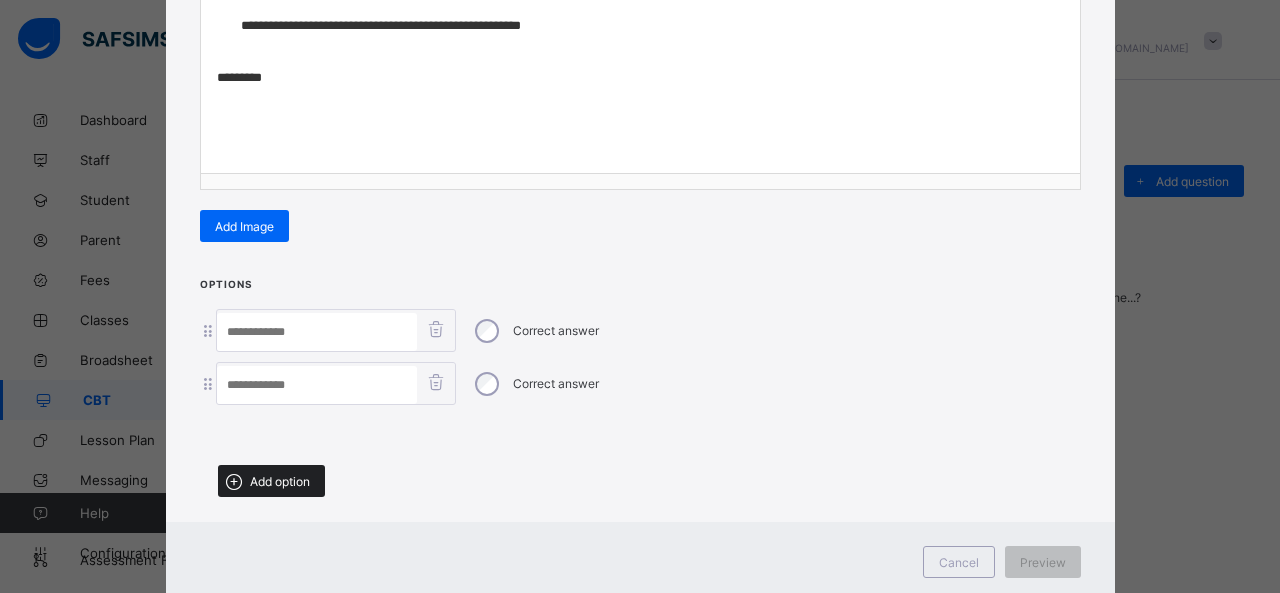 click on "Add option" at bounding box center (271, 481) 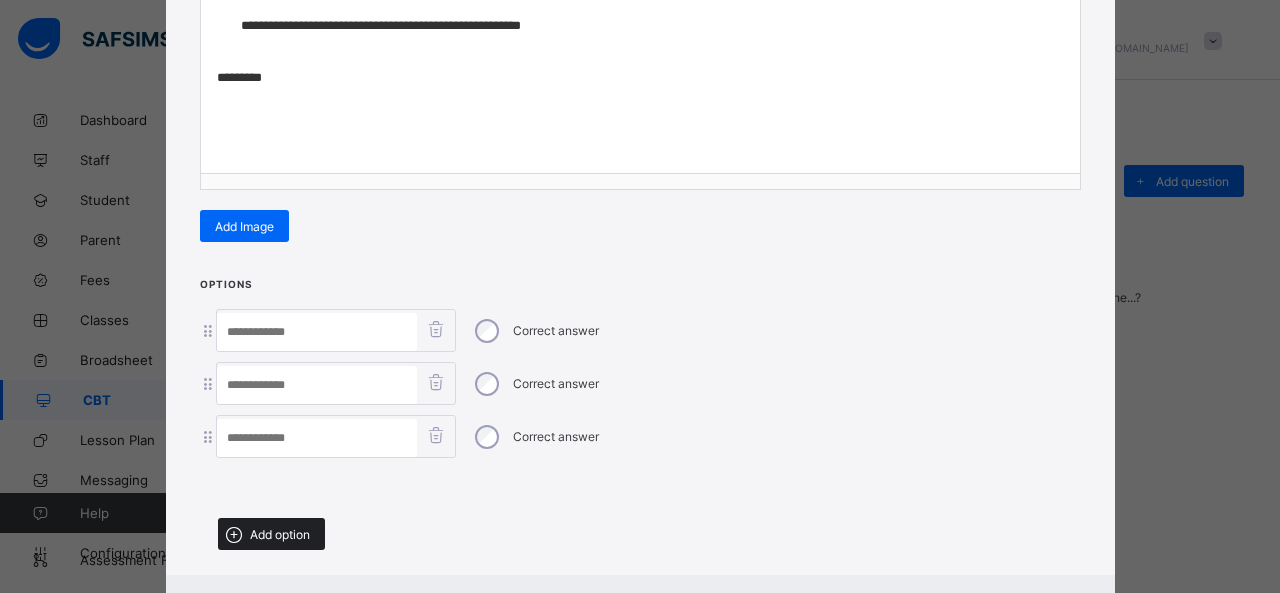 click on "Add option" at bounding box center (271, 534) 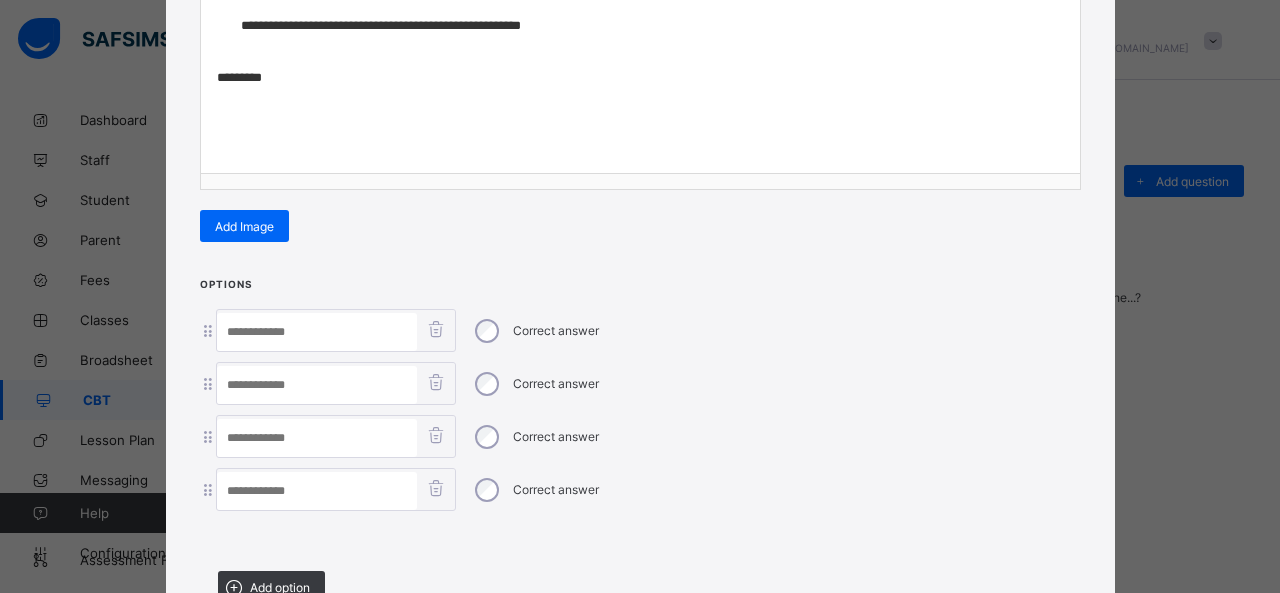 click at bounding box center (317, 332) 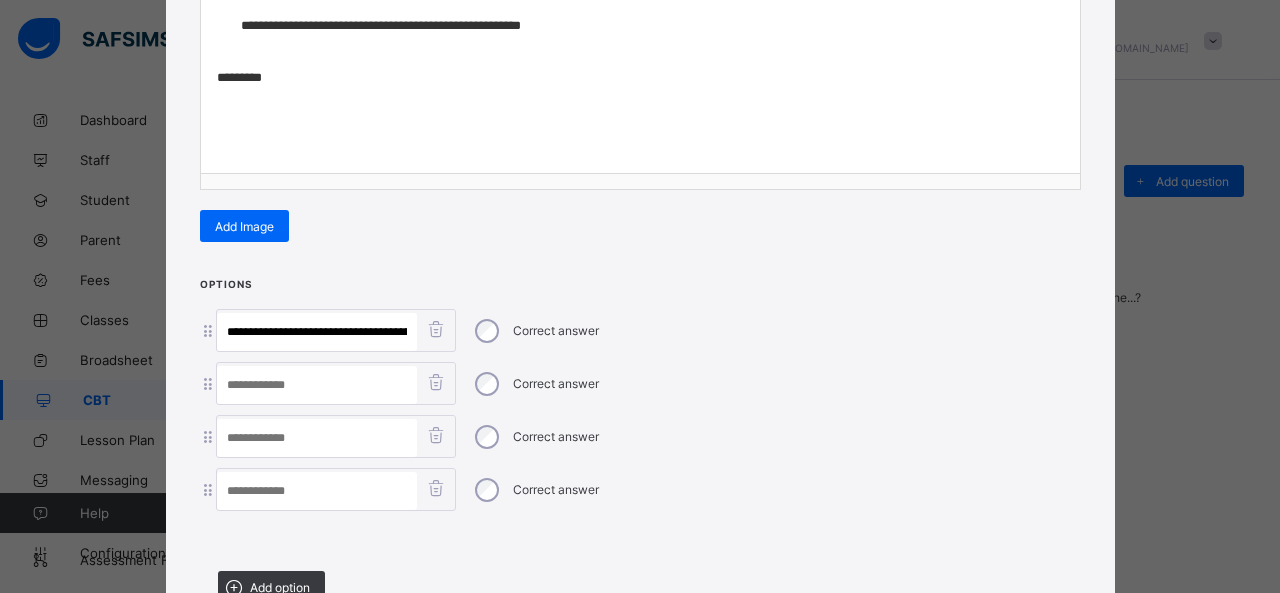 scroll, scrollTop: 0, scrollLeft: 127, axis: horizontal 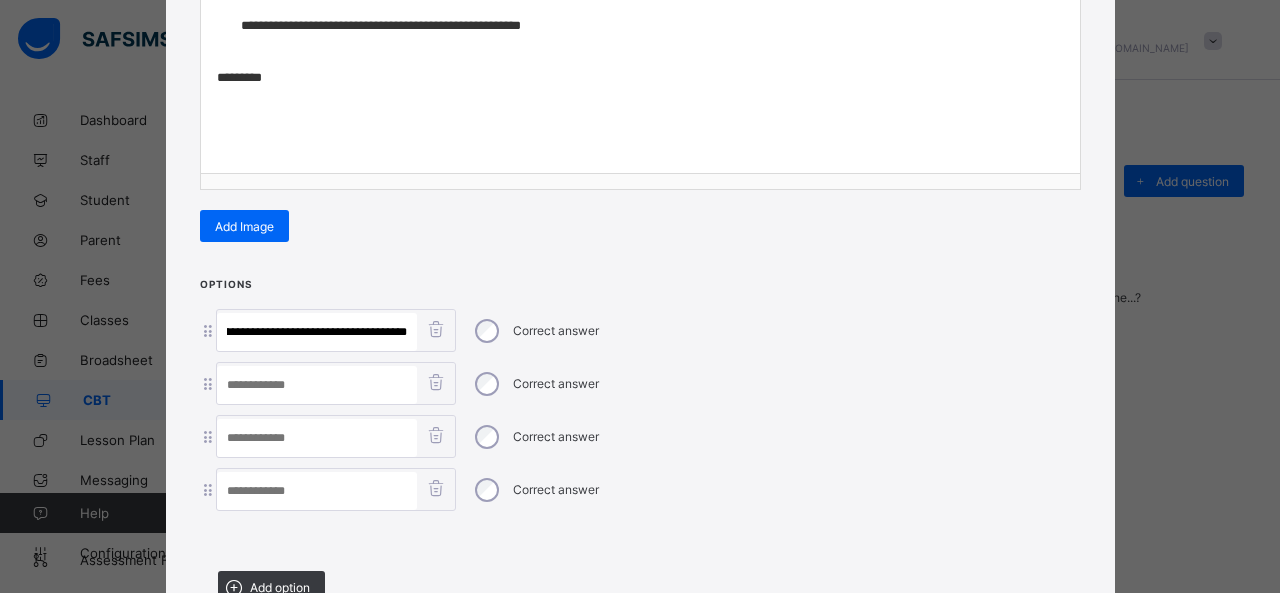 drag, startPoint x: 242, startPoint y: 325, endPoint x: 718, endPoint y: 373, distance: 478.41403 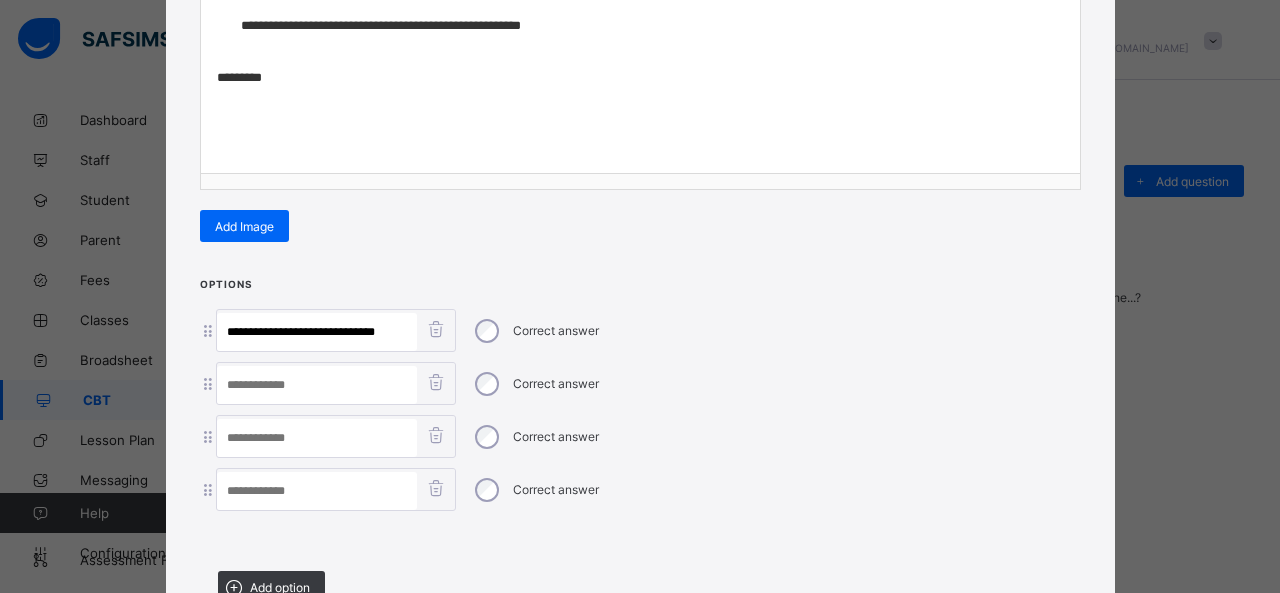 scroll, scrollTop: 0, scrollLeft: 0, axis: both 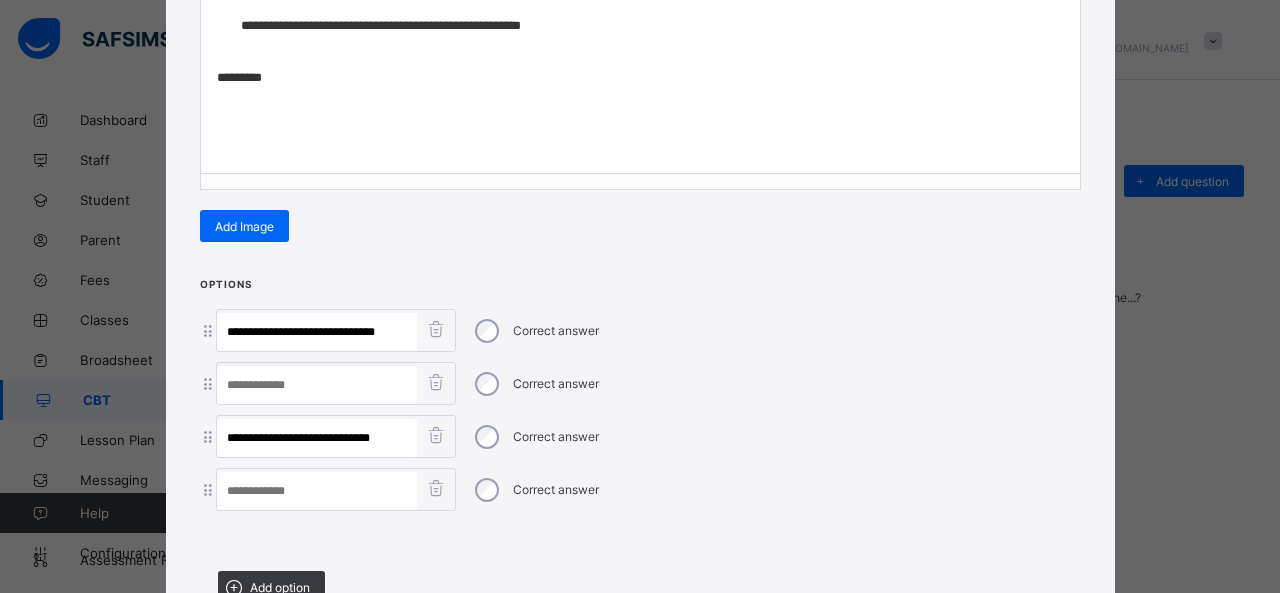 click on "**********" at bounding box center (640, 436) 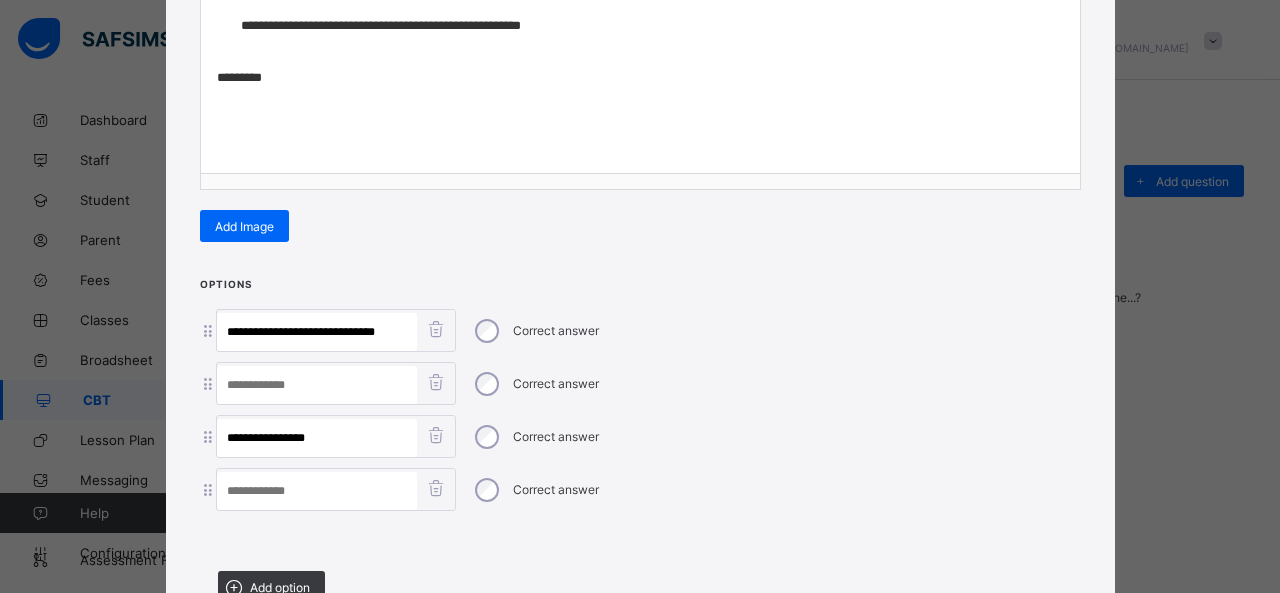 type on "**********" 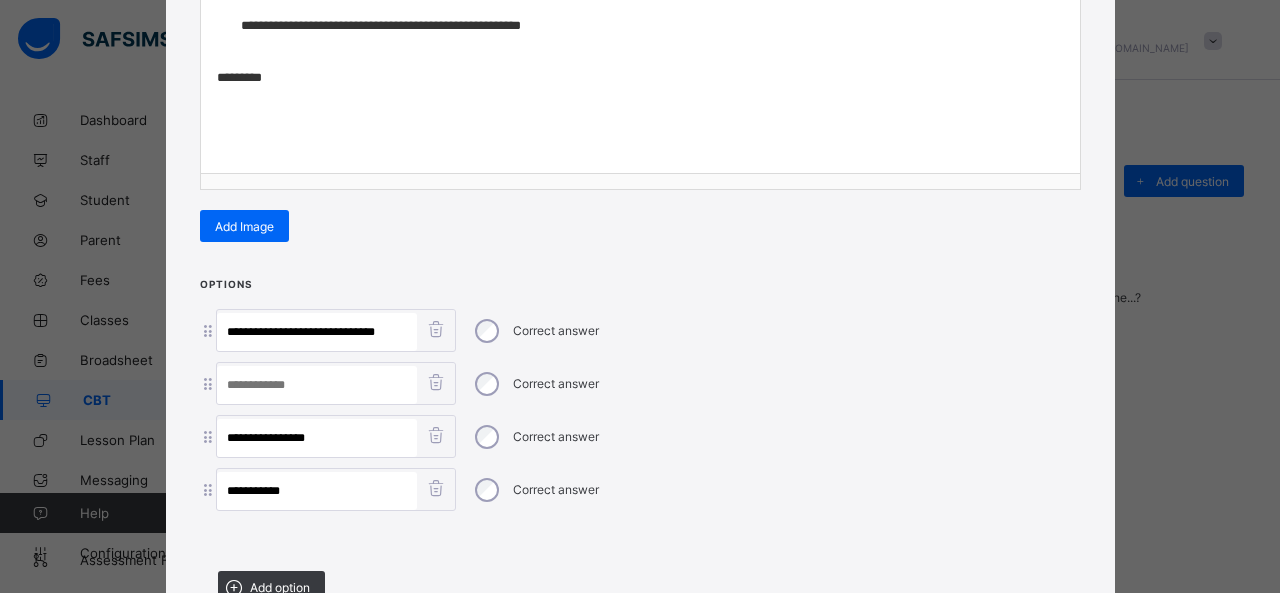 type on "**********" 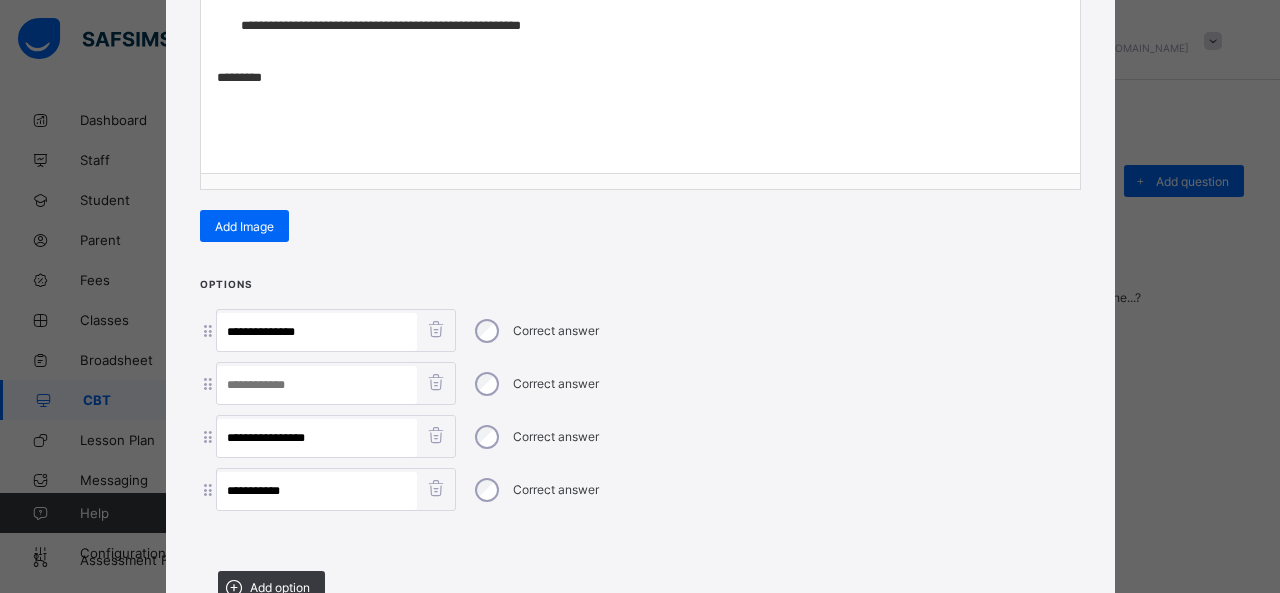 type on "**********" 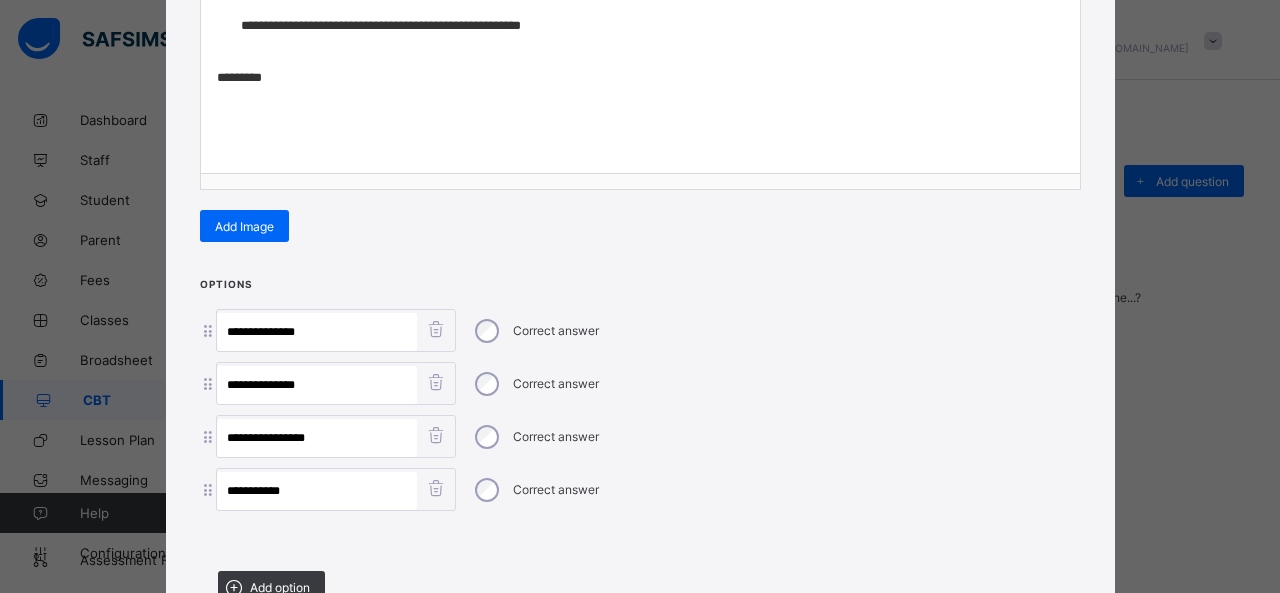 type on "**********" 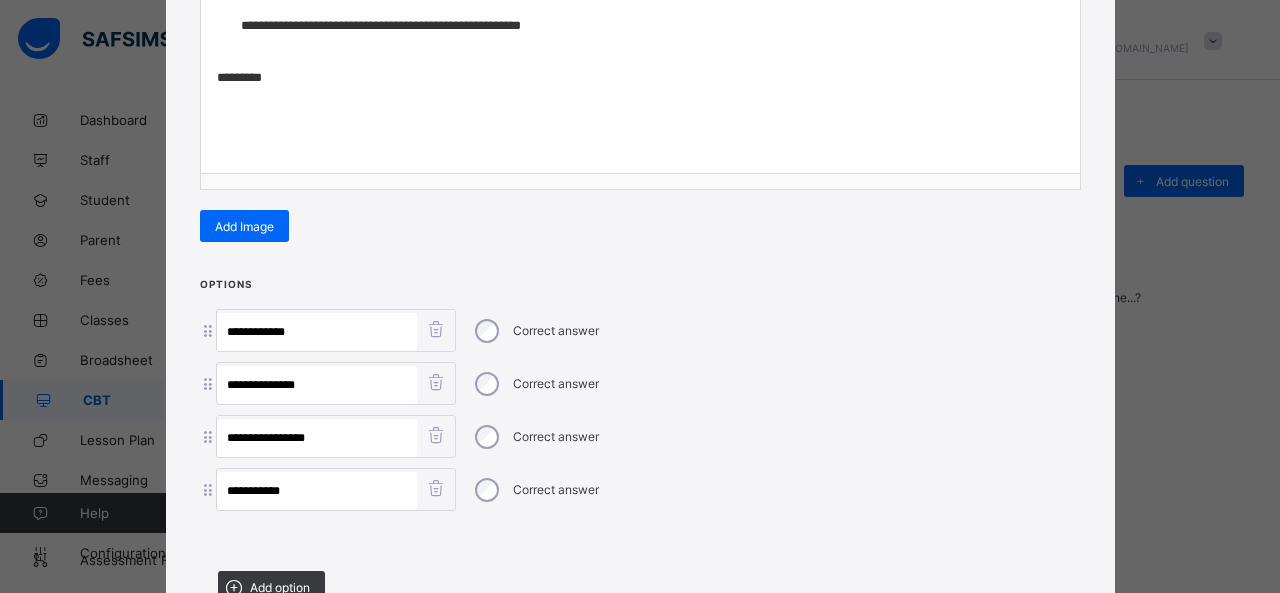 type on "**********" 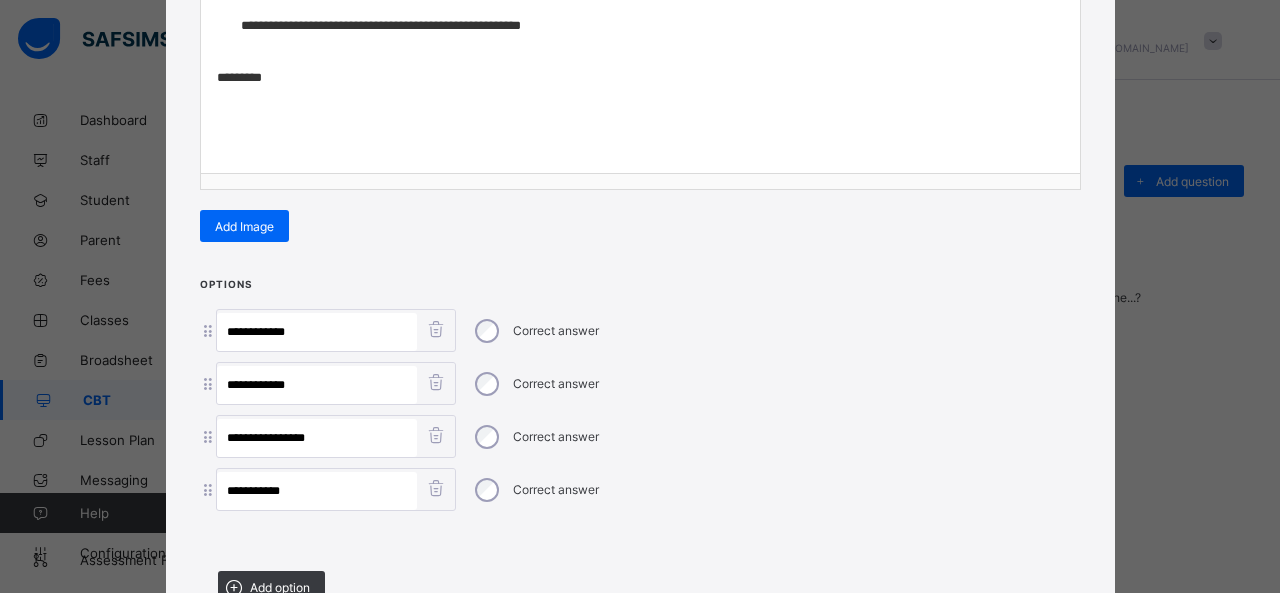 type on "**********" 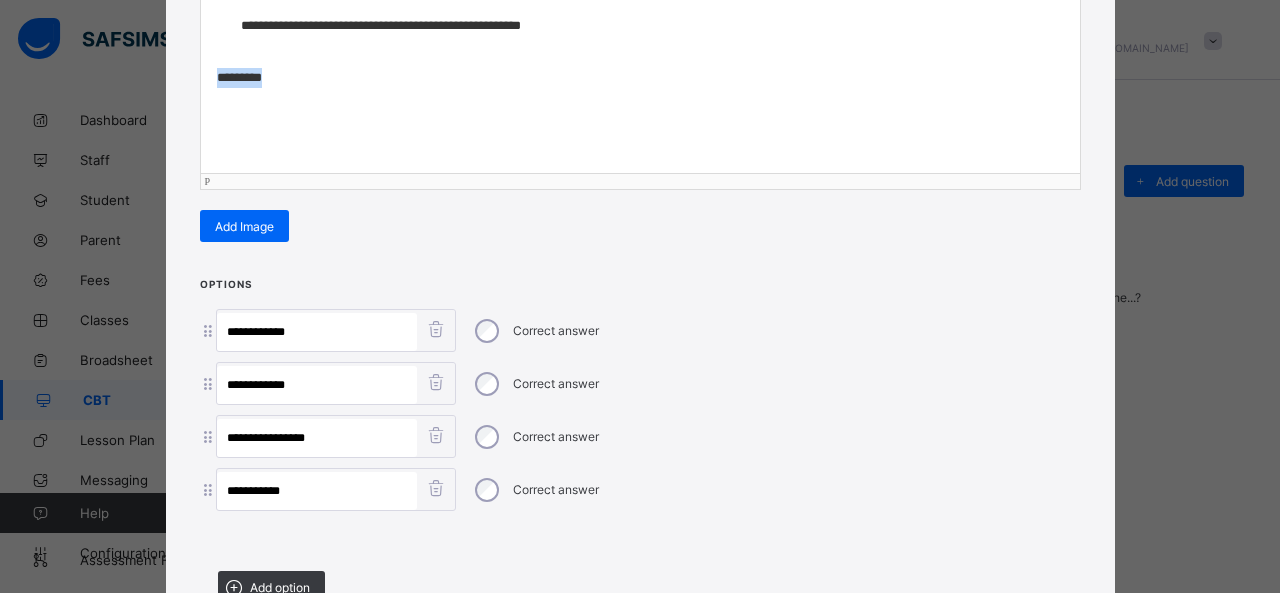 drag, startPoint x: 288, startPoint y: 87, endPoint x: 149, endPoint y: 89, distance: 139.01439 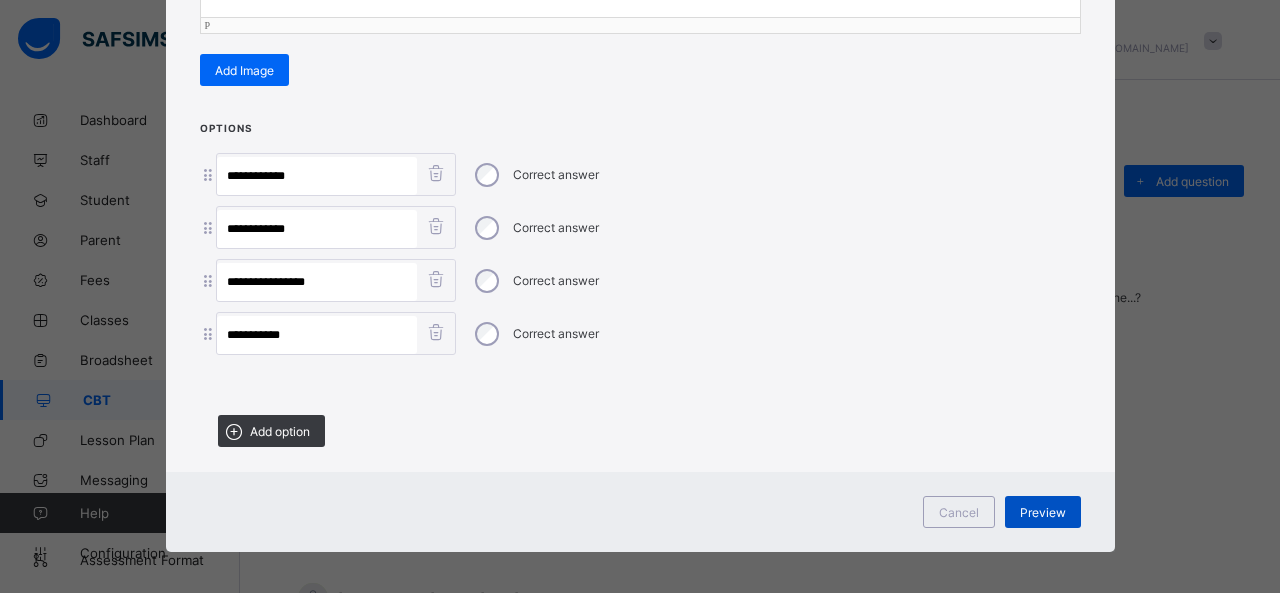 click on "Preview" at bounding box center (1043, 512) 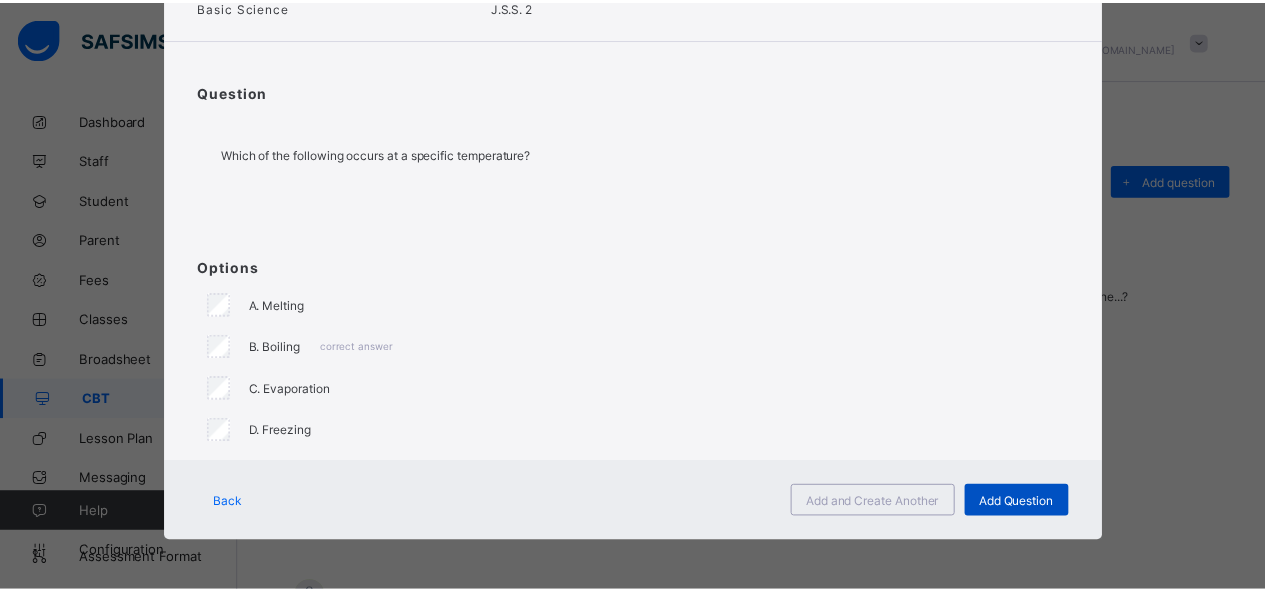 scroll, scrollTop: 123, scrollLeft: 0, axis: vertical 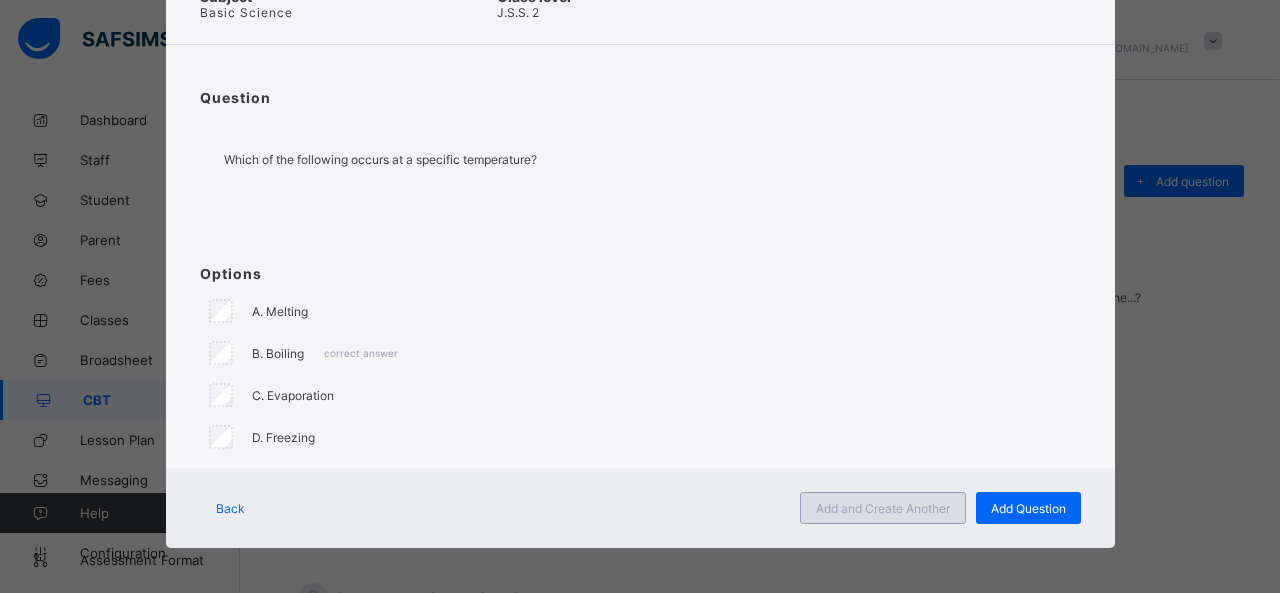 click on "Add and Create Another" at bounding box center (883, 508) 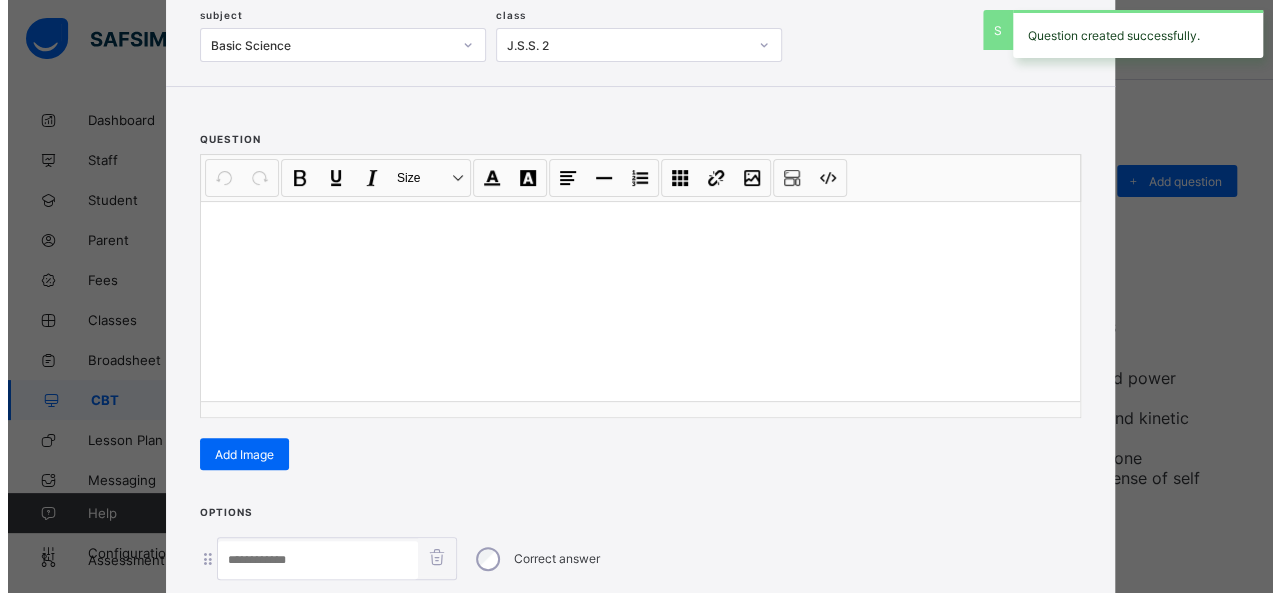 scroll, scrollTop: 128, scrollLeft: 0, axis: vertical 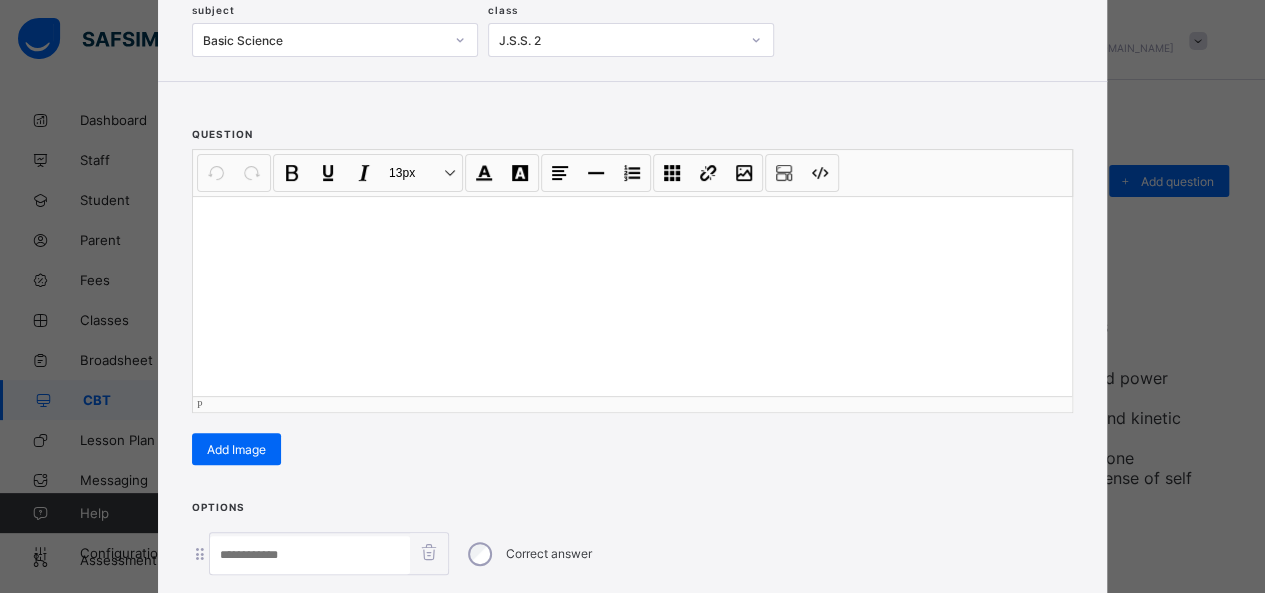 click at bounding box center [632, 296] 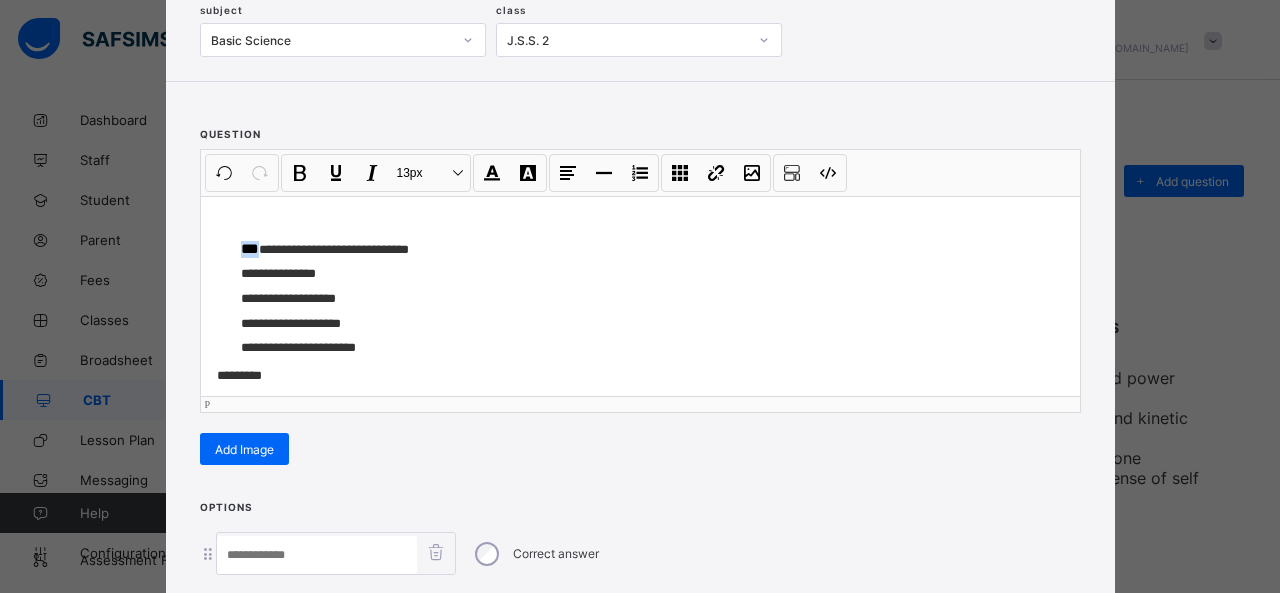 drag, startPoint x: 248, startPoint y: 241, endPoint x: 198, endPoint y: 241, distance: 50 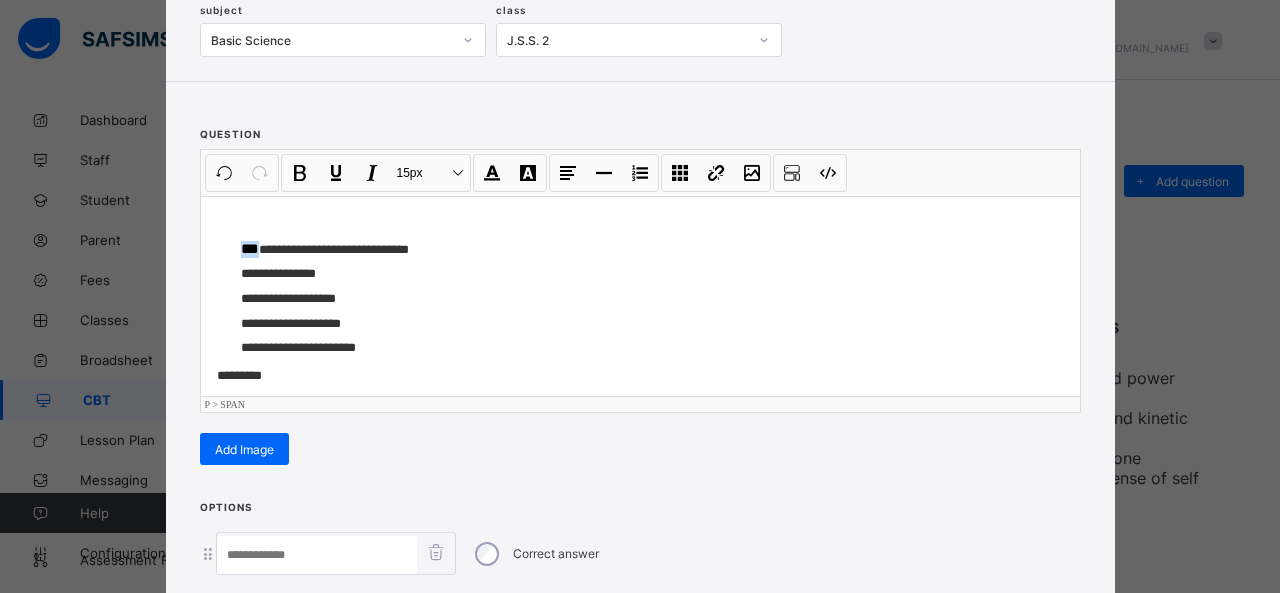 type 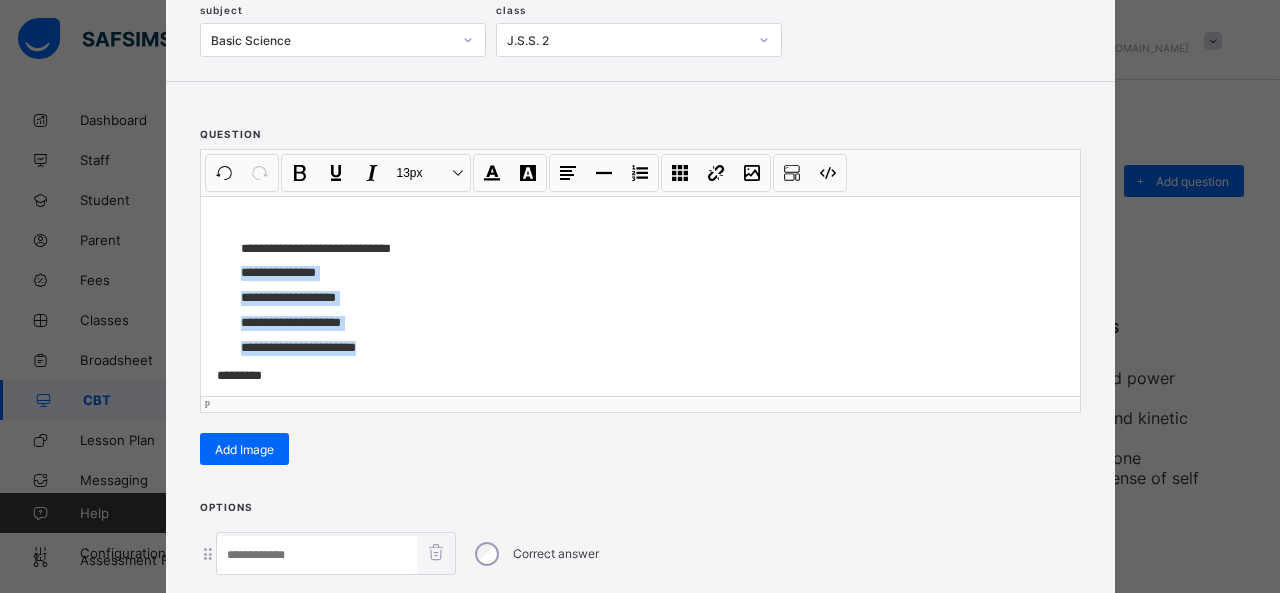 drag, startPoint x: 235, startPoint y: 269, endPoint x: 365, endPoint y: 345, distance: 150.58553 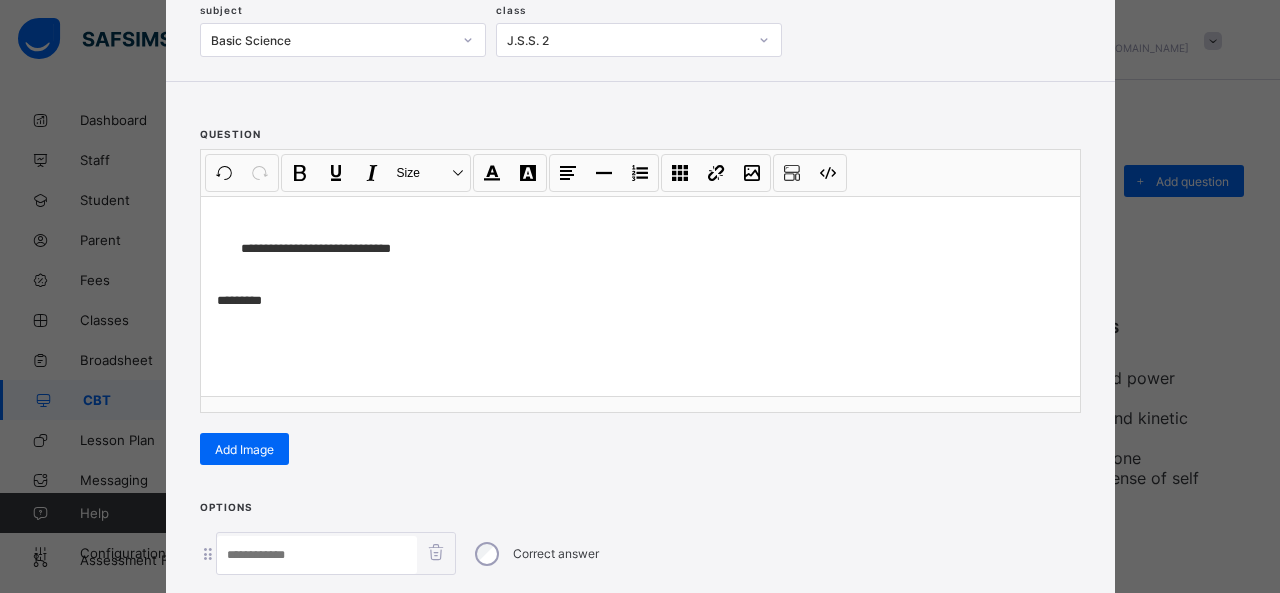 click at bounding box center (317, 555) 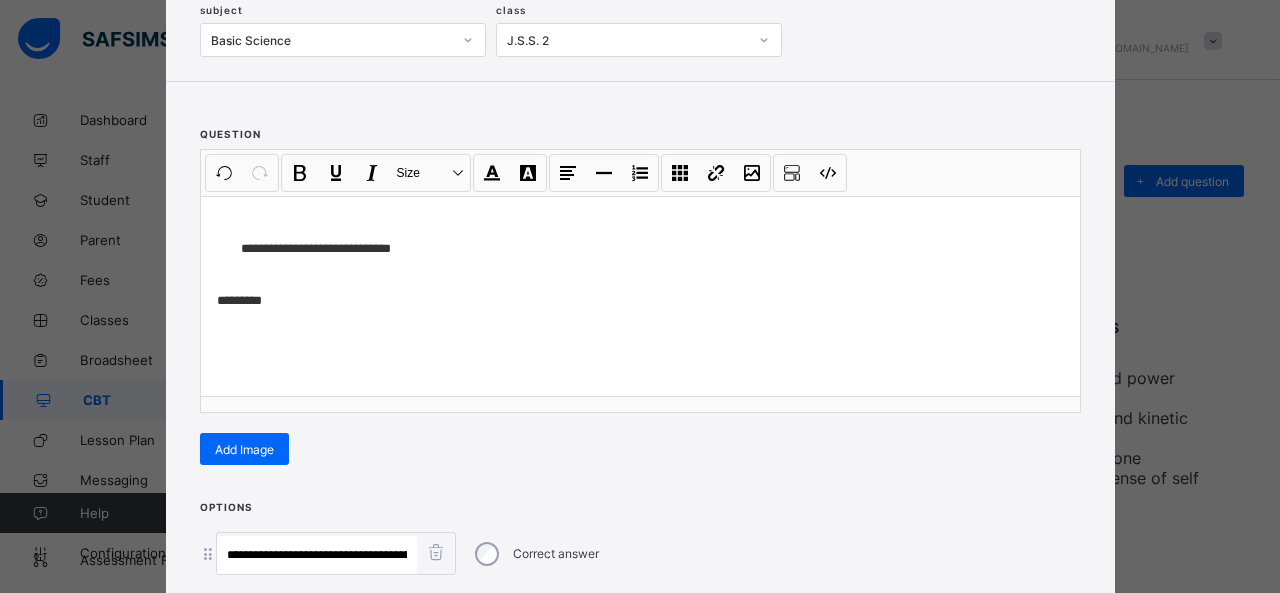scroll, scrollTop: 0, scrollLeft: 255, axis: horizontal 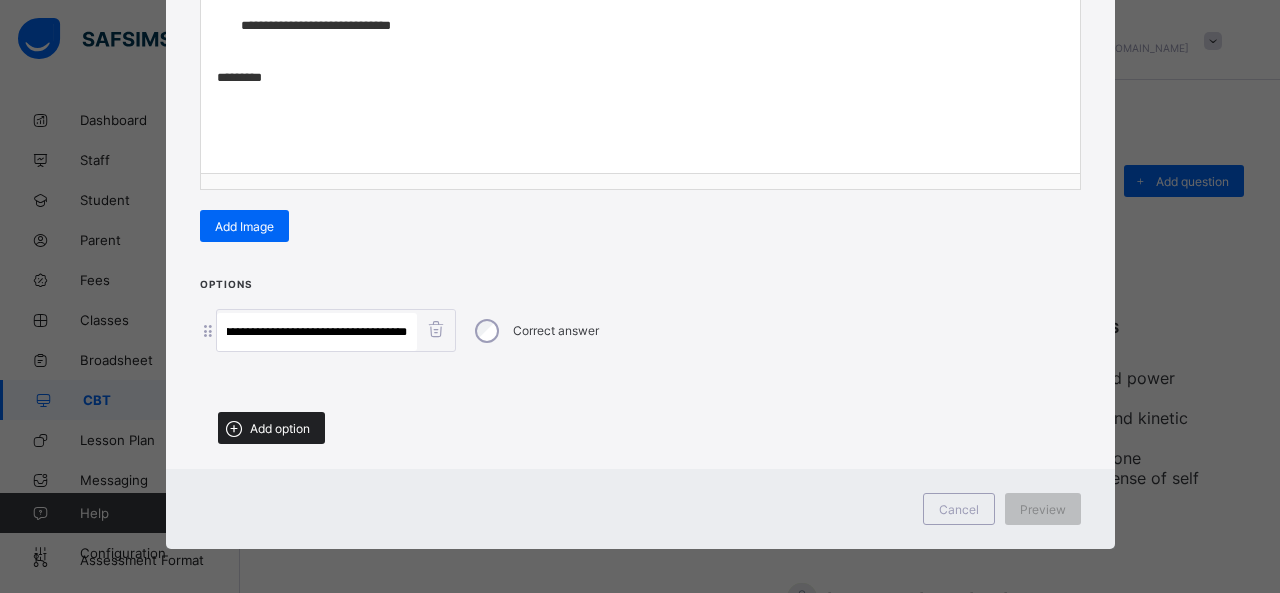 click on "Add option" at bounding box center [271, 428] 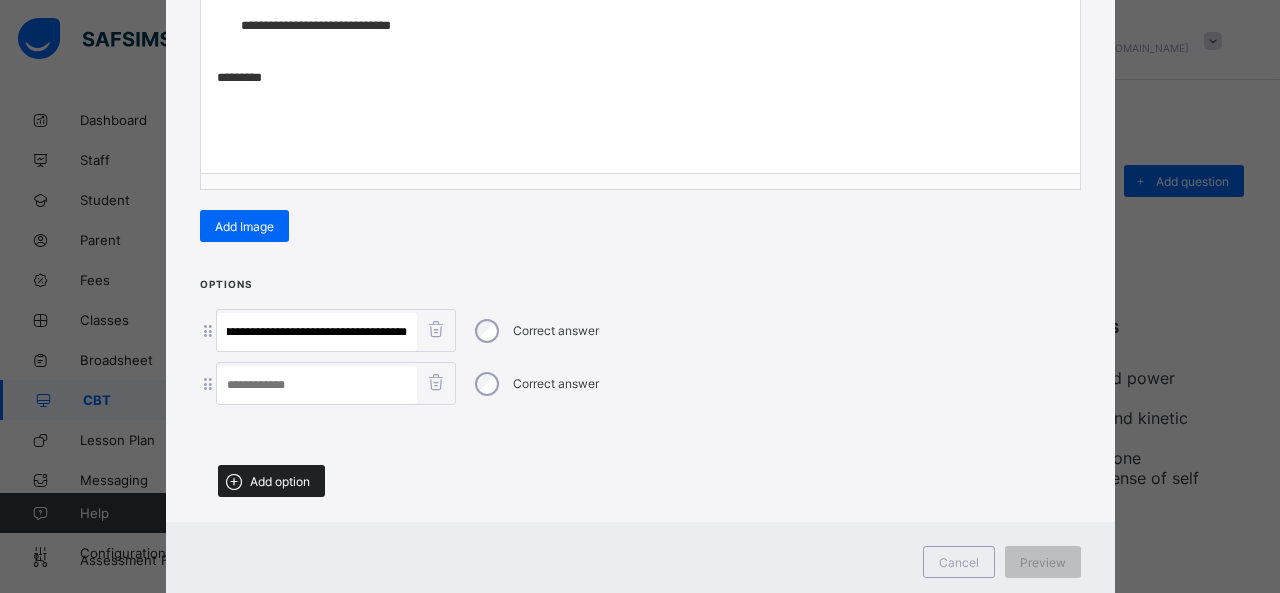scroll, scrollTop: 0, scrollLeft: 0, axis: both 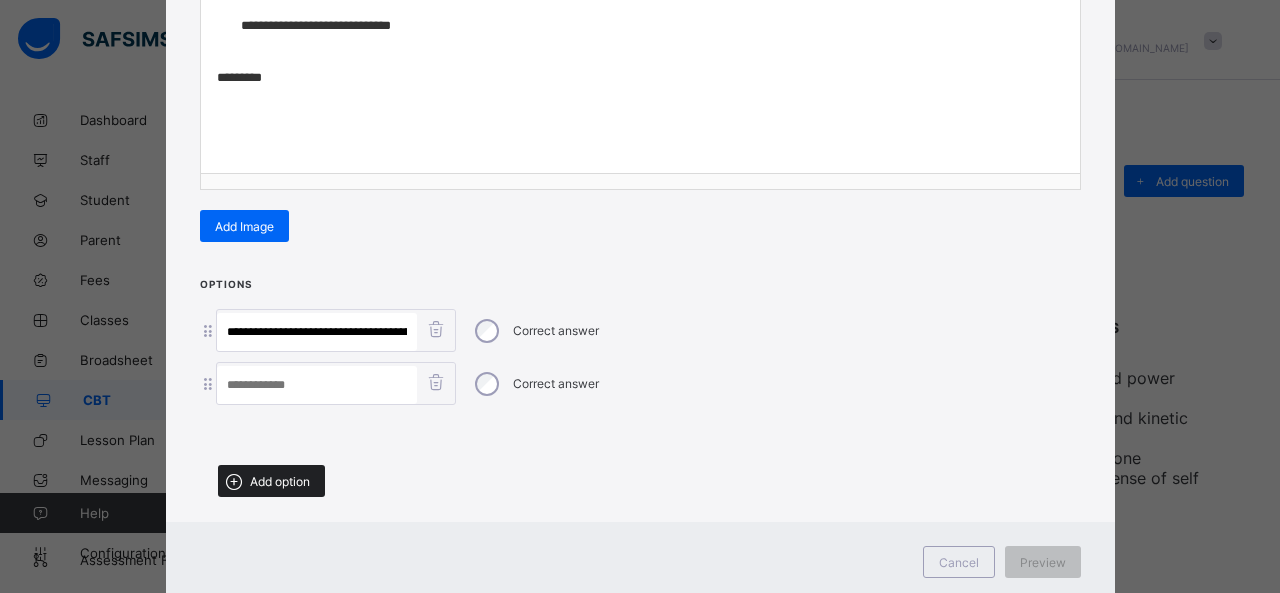 click on "Add option" at bounding box center (271, 481) 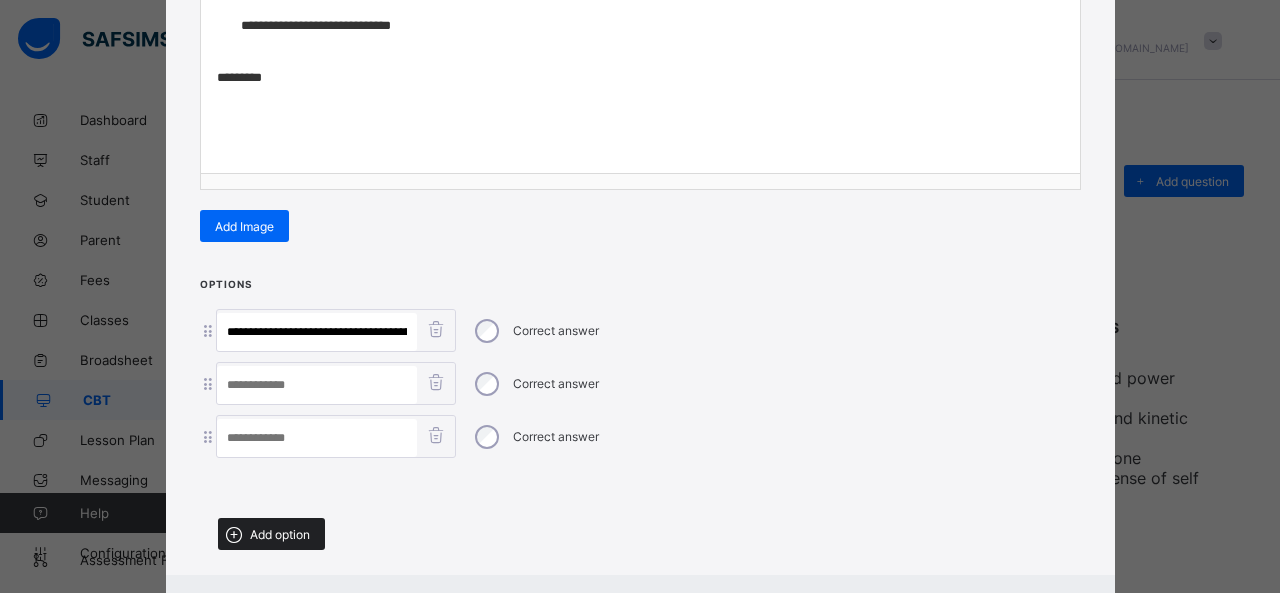 click on "Add option" at bounding box center (271, 534) 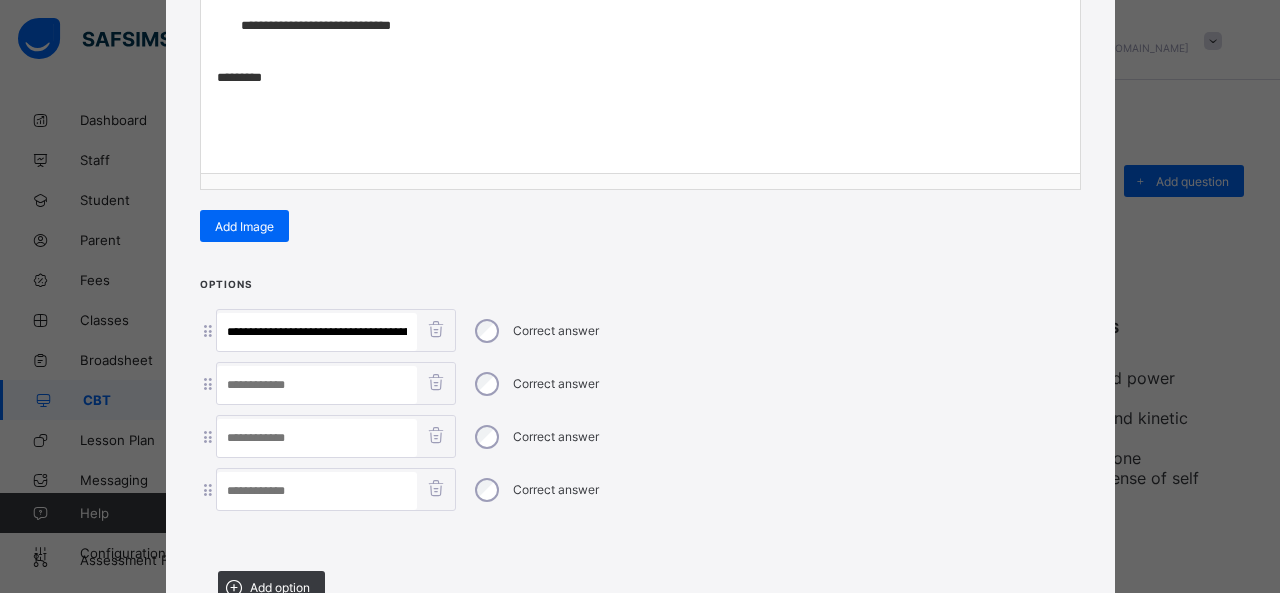 scroll, scrollTop: 0, scrollLeft: 255, axis: horizontal 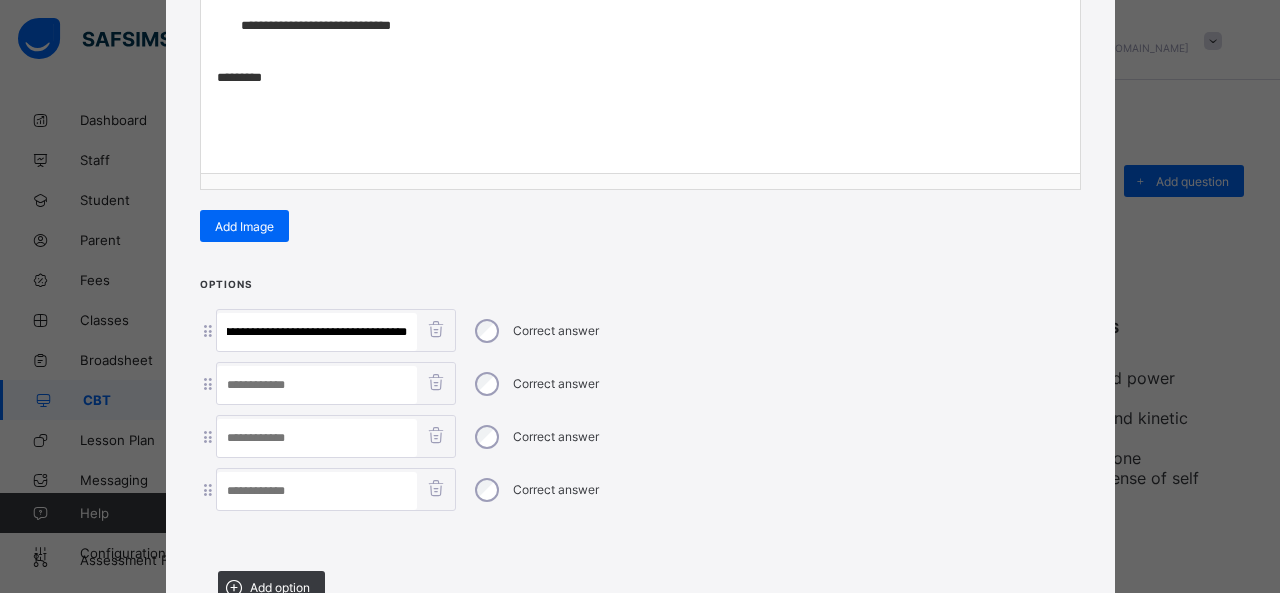 drag, startPoint x: 325, startPoint y: 325, endPoint x: 730, endPoint y: 437, distance: 420.20114 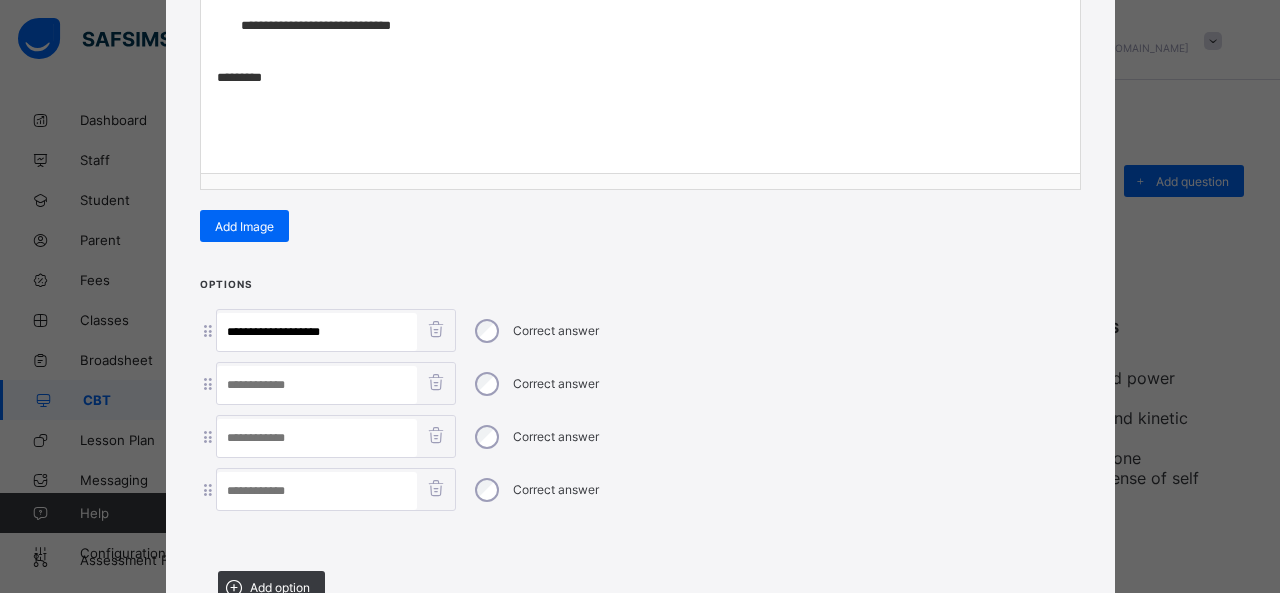 scroll, scrollTop: 0, scrollLeft: 0, axis: both 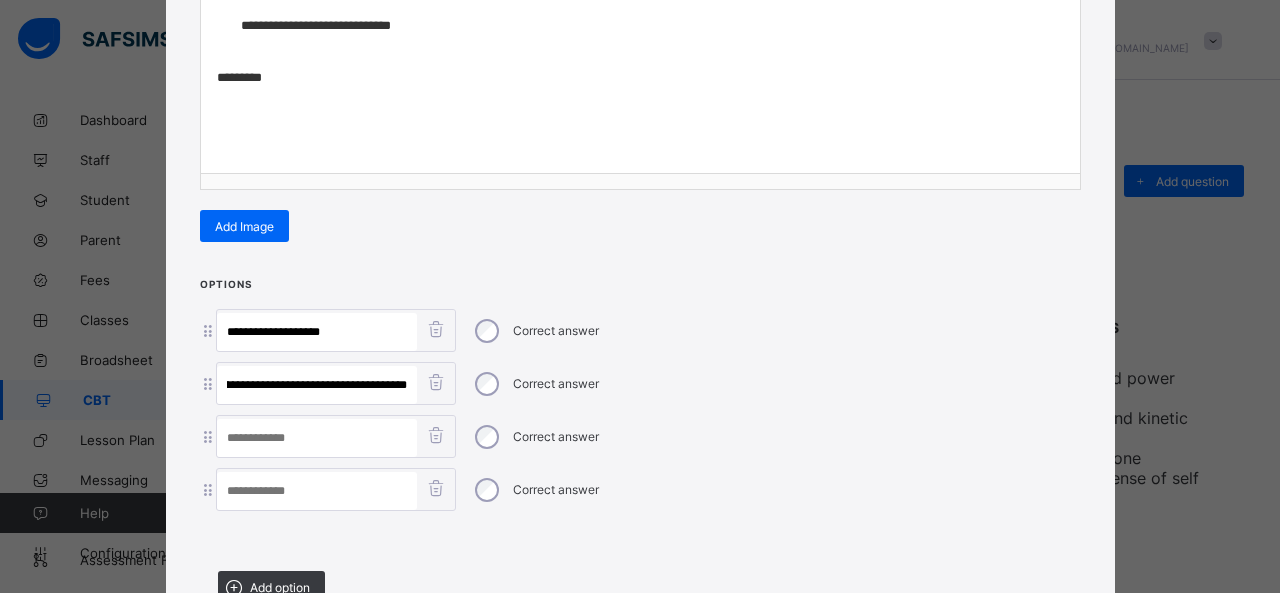 drag, startPoint x: 298, startPoint y: 369, endPoint x: 688, endPoint y: 388, distance: 390.46255 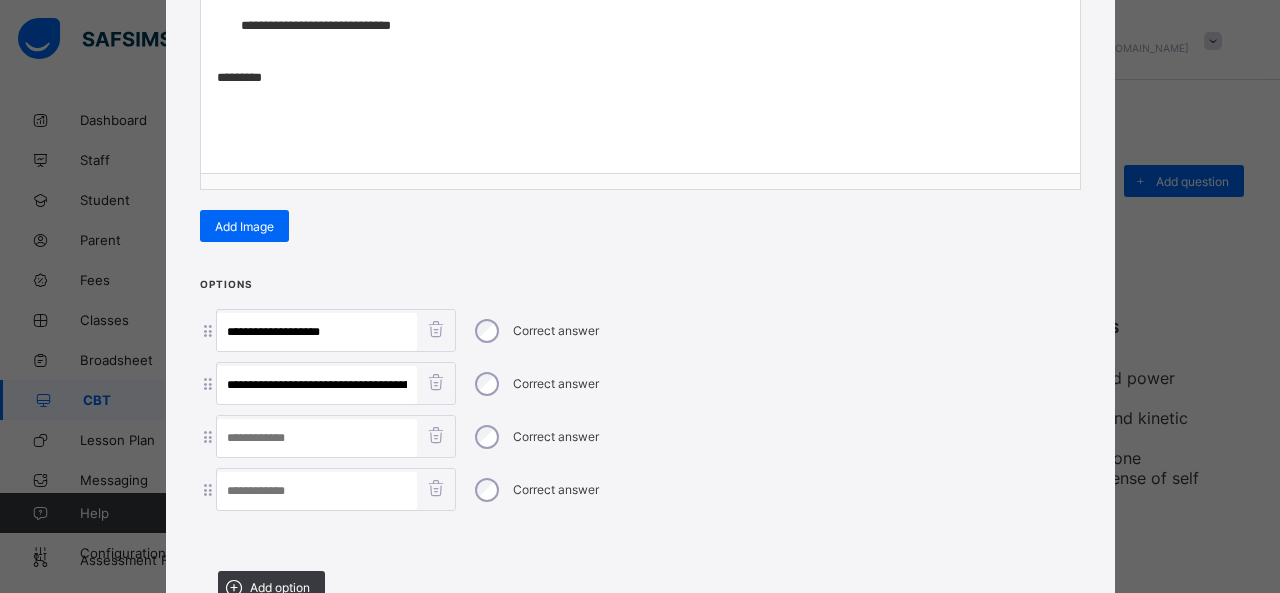click at bounding box center [317, 491] 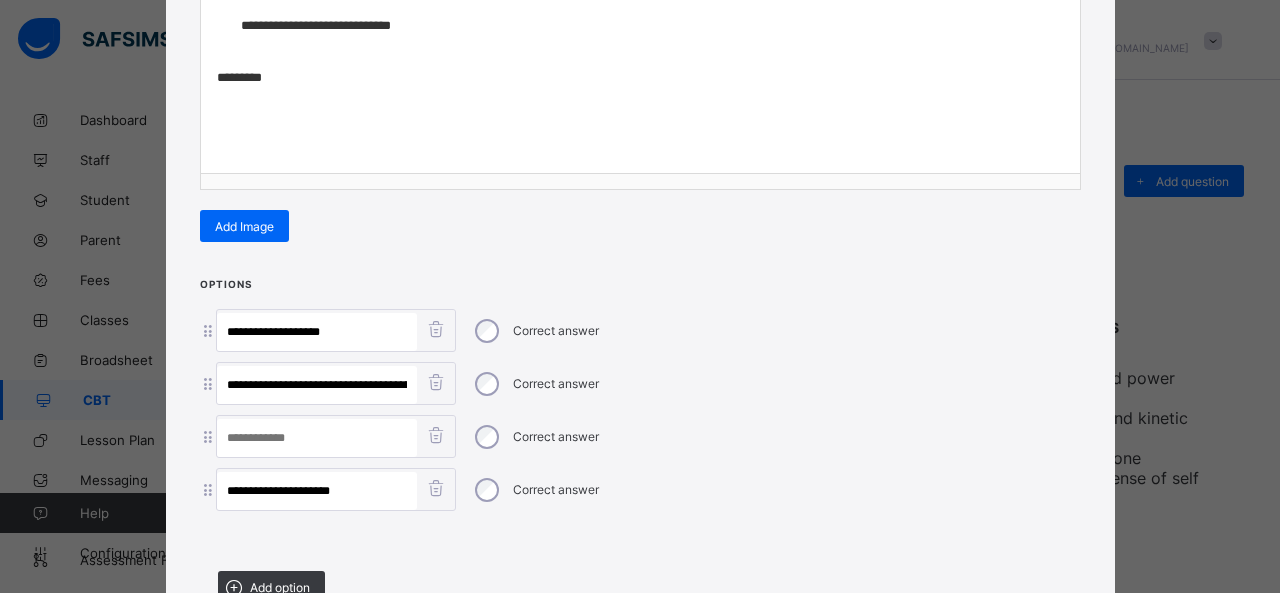 type on "**********" 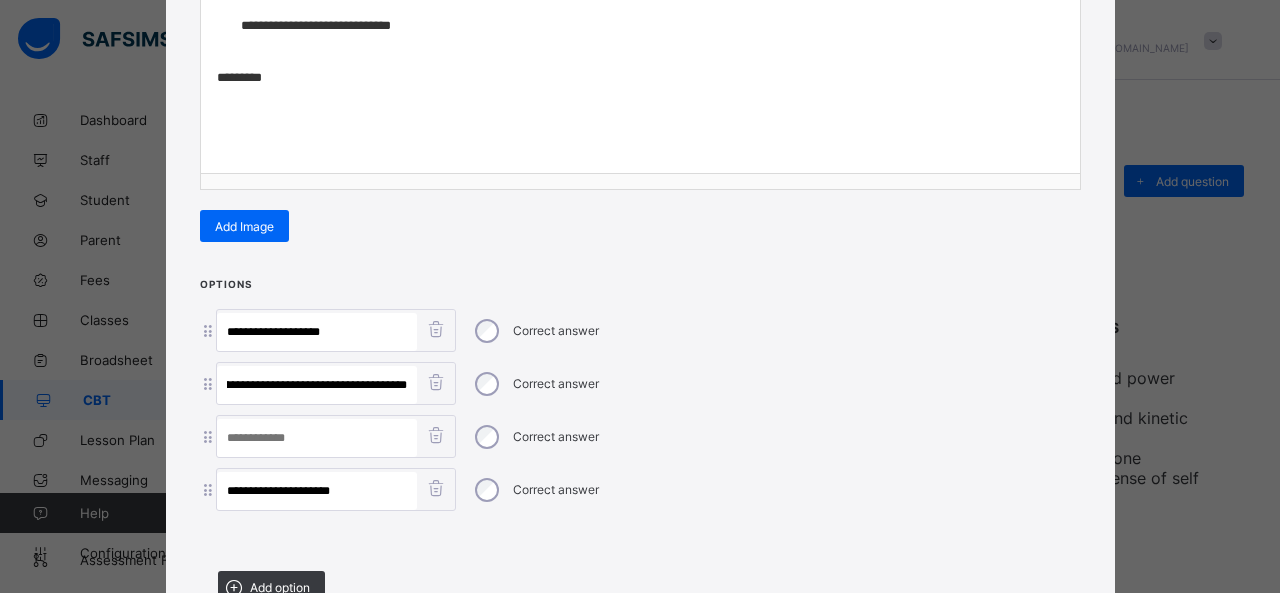 drag, startPoint x: 328, startPoint y: 375, endPoint x: 723, endPoint y: 409, distance: 396.4606 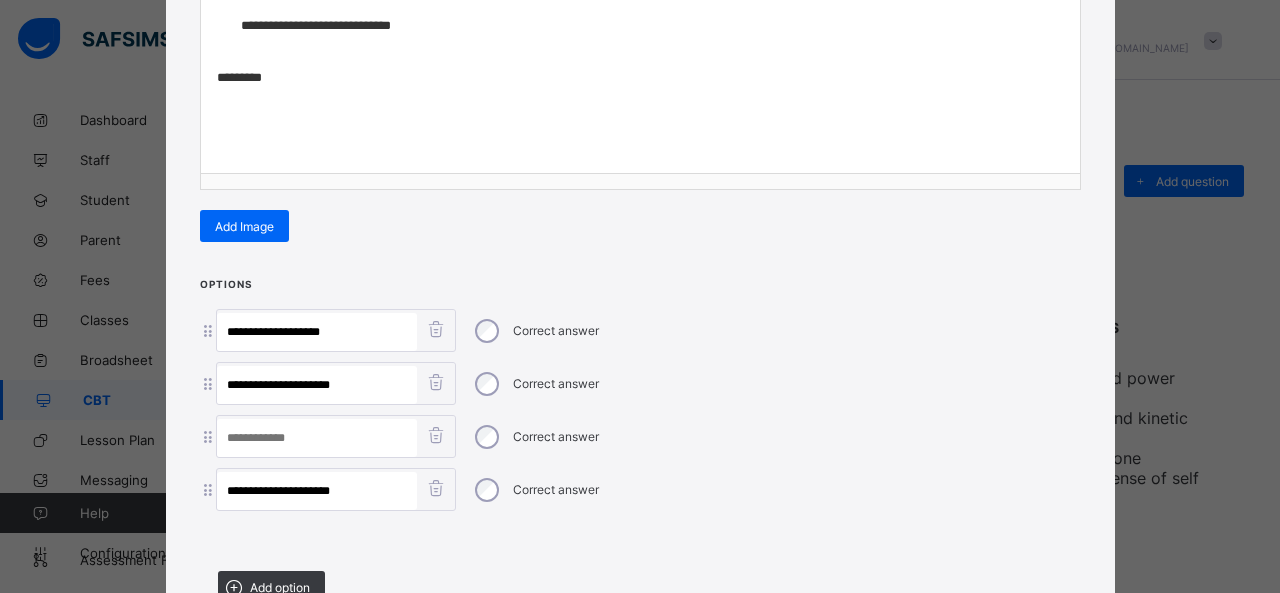 scroll, scrollTop: 0, scrollLeft: 0, axis: both 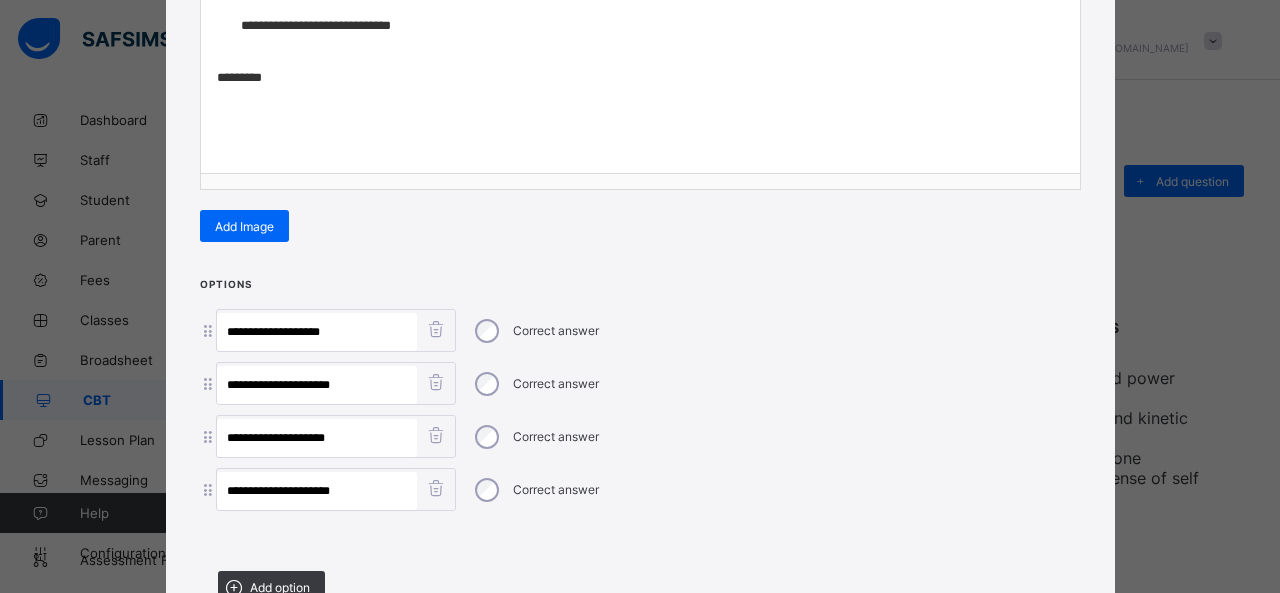 type on "**********" 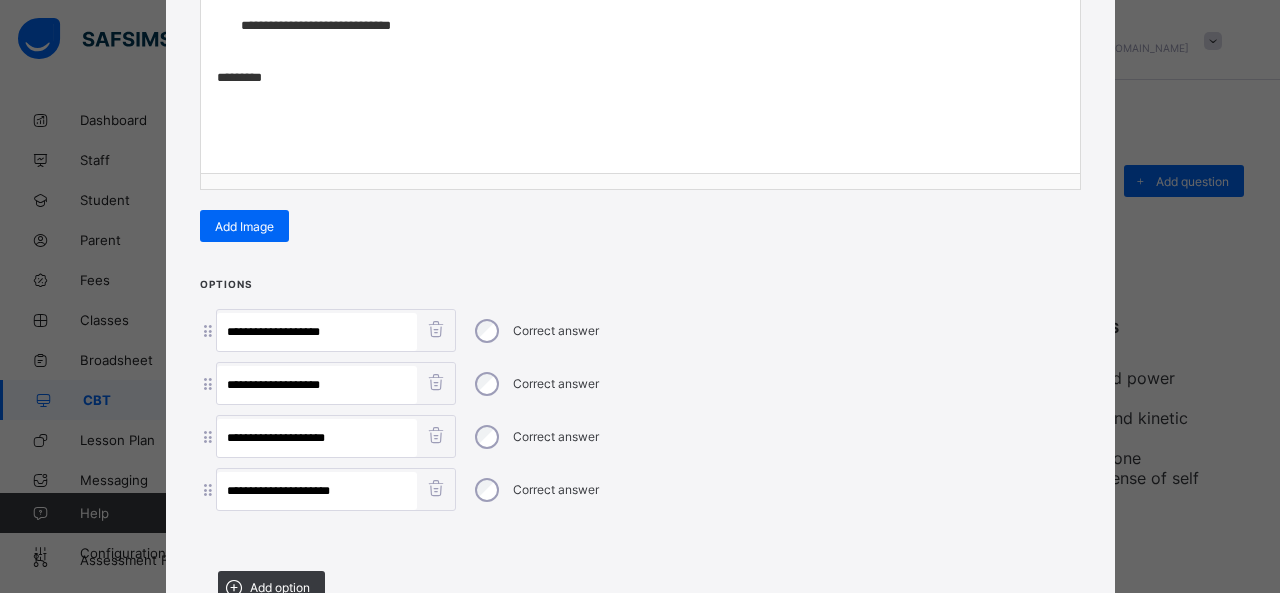 type on "**********" 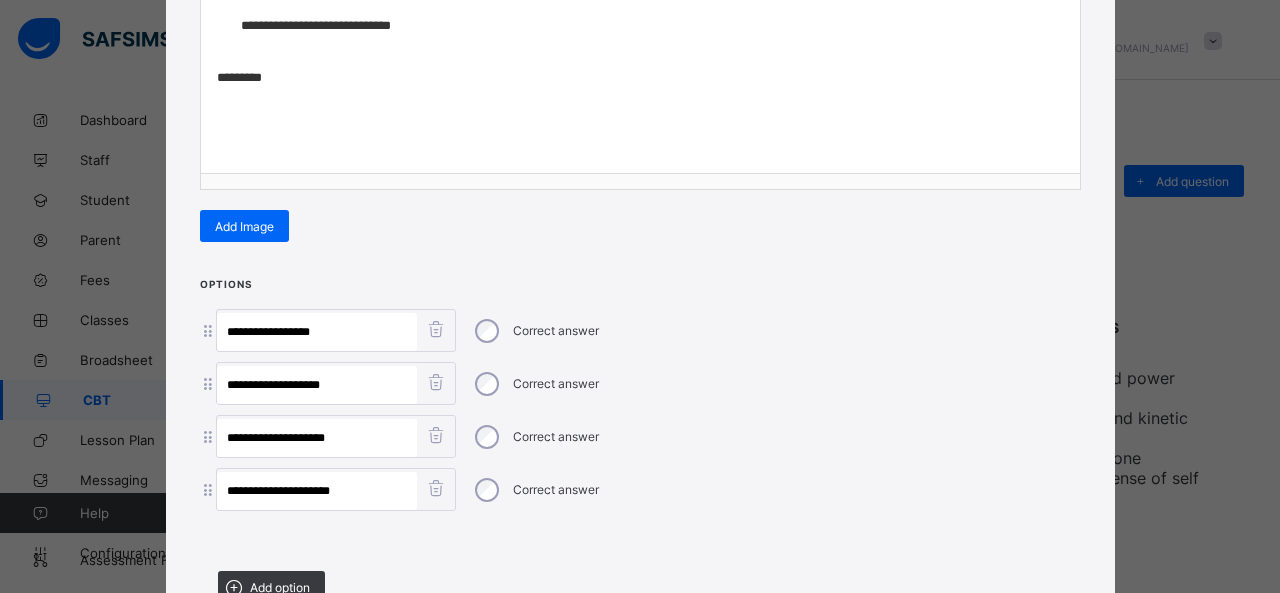 click on "**********" at bounding box center (317, 332) 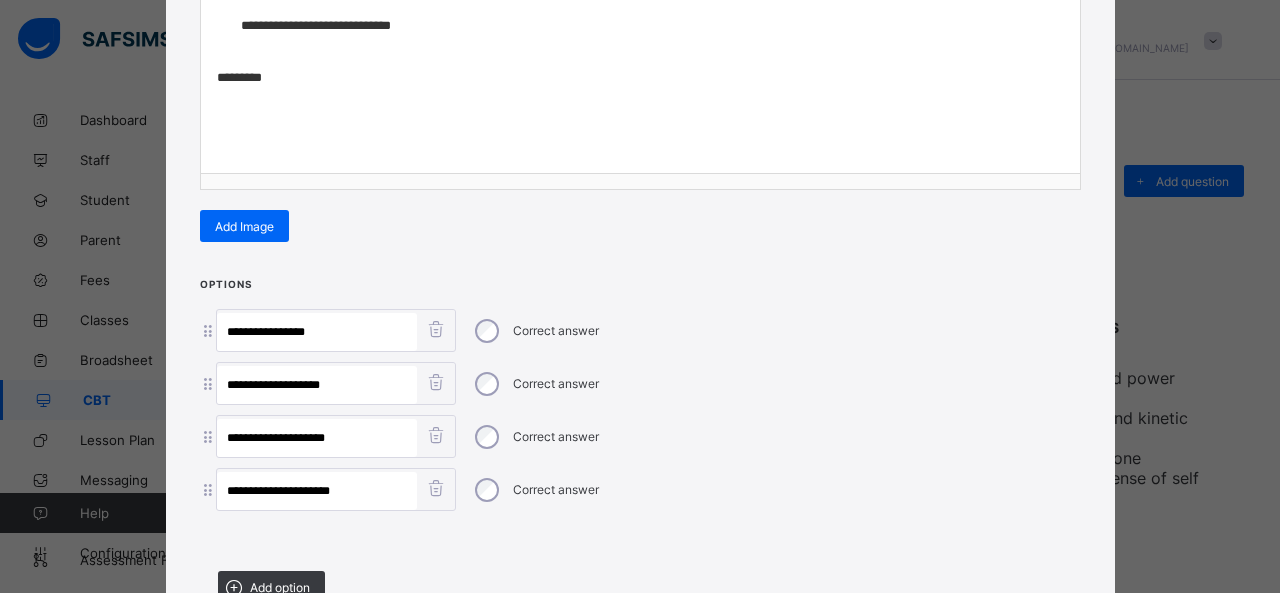 type on "**********" 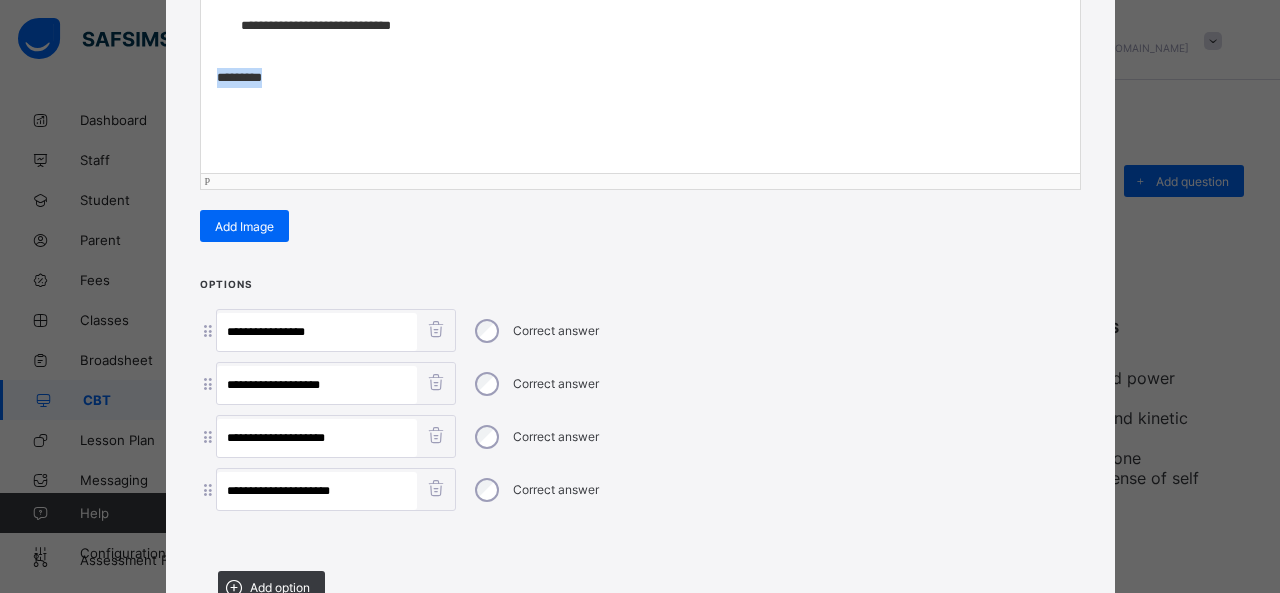 drag, startPoint x: 289, startPoint y: 67, endPoint x: 114, endPoint y: 87, distance: 176.13914 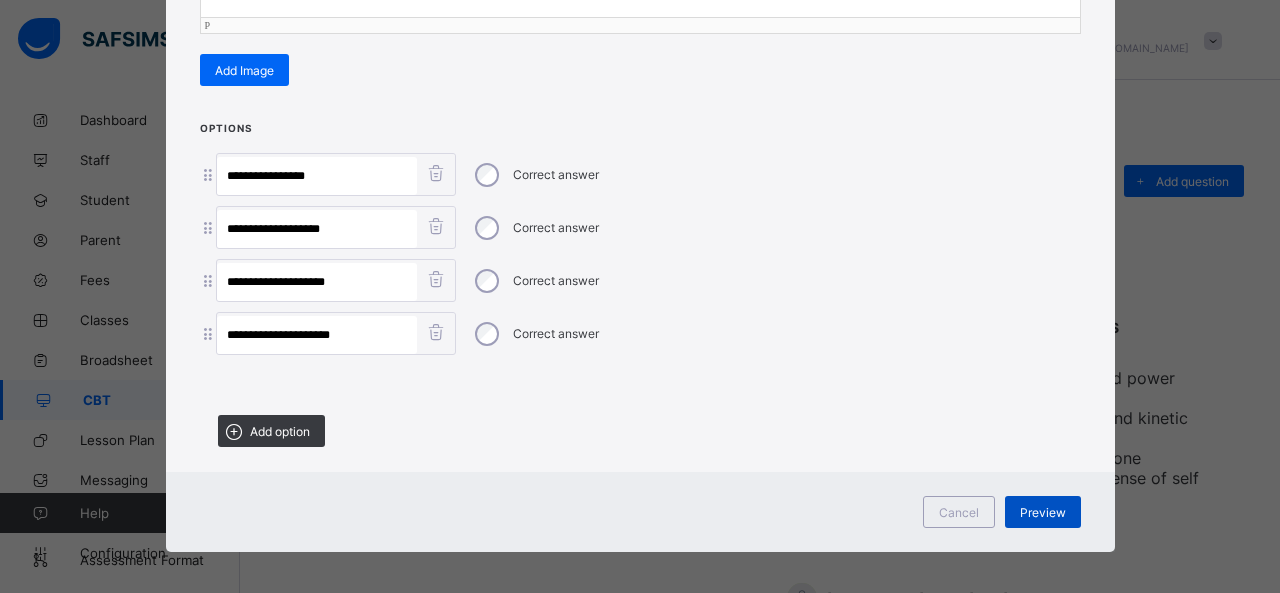 click on "Preview" at bounding box center [1043, 512] 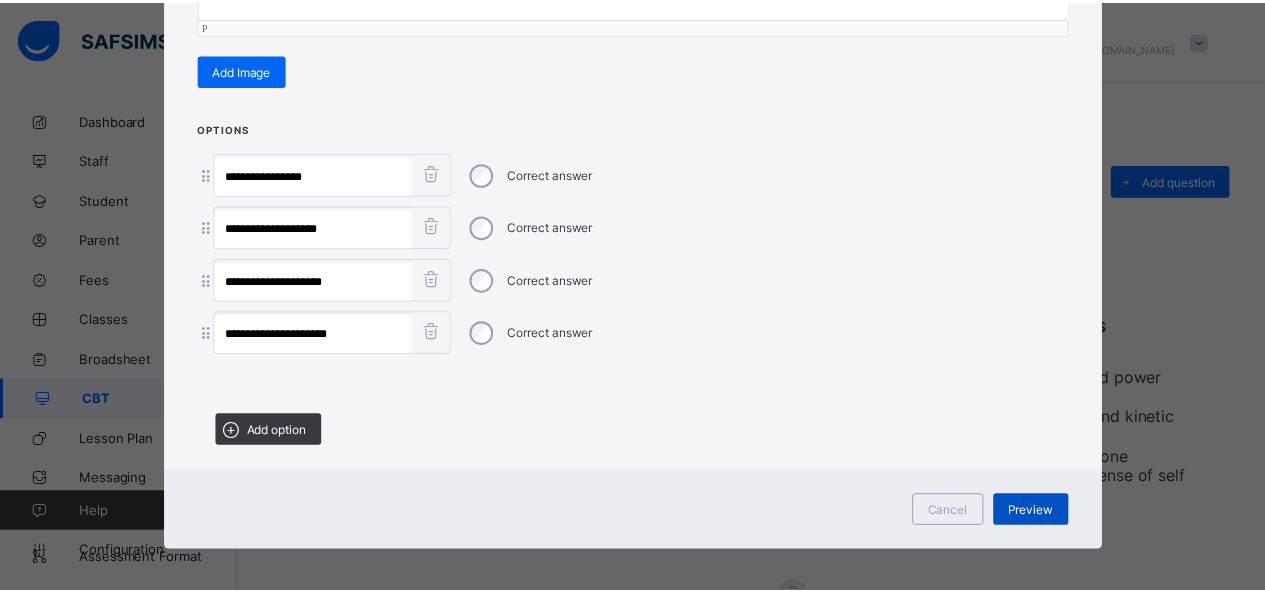 scroll, scrollTop: 123, scrollLeft: 0, axis: vertical 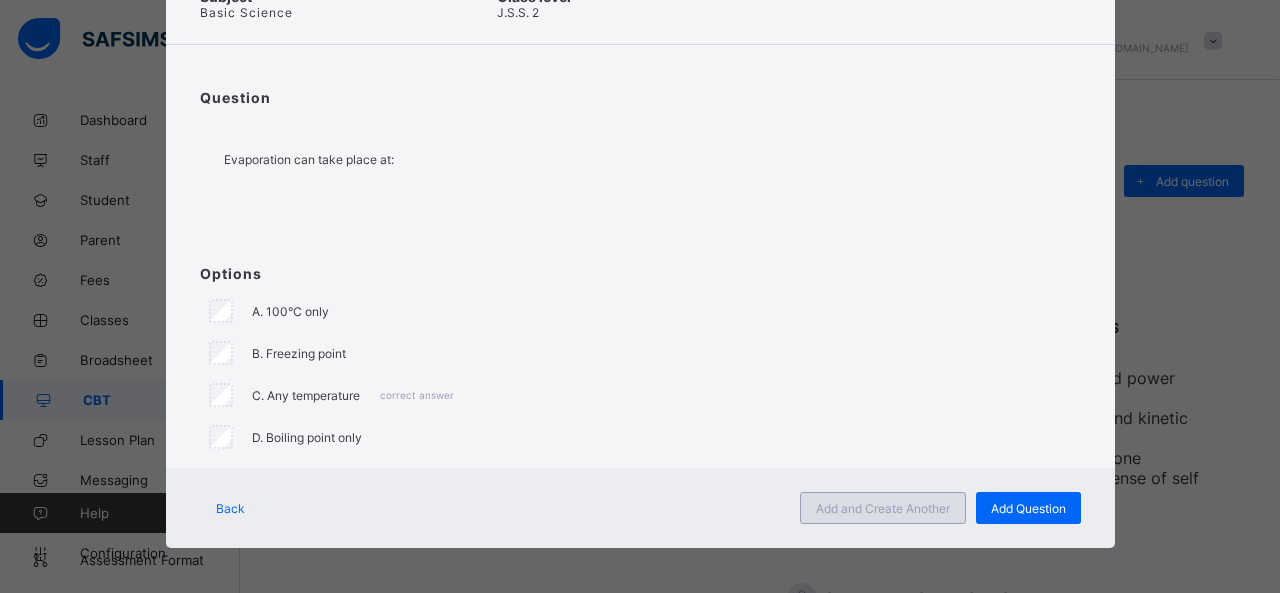 click on "Add and Create Another" at bounding box center [883, 508] 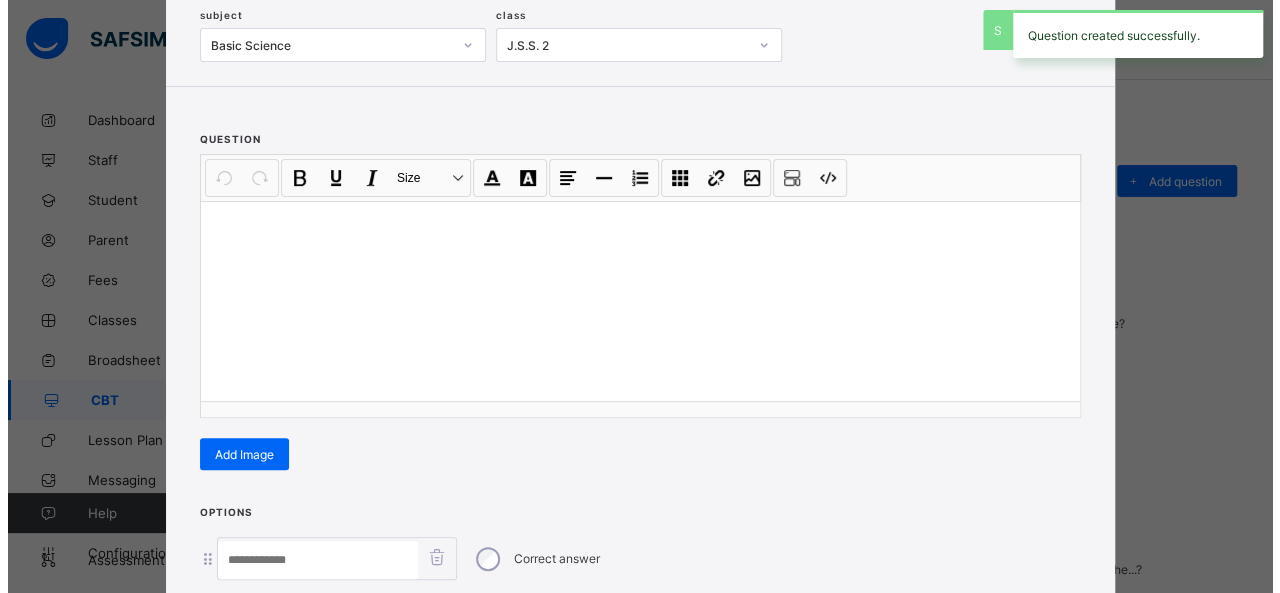 scroll, scrollTop: 128, scrollLeft: 0, axis: vertical 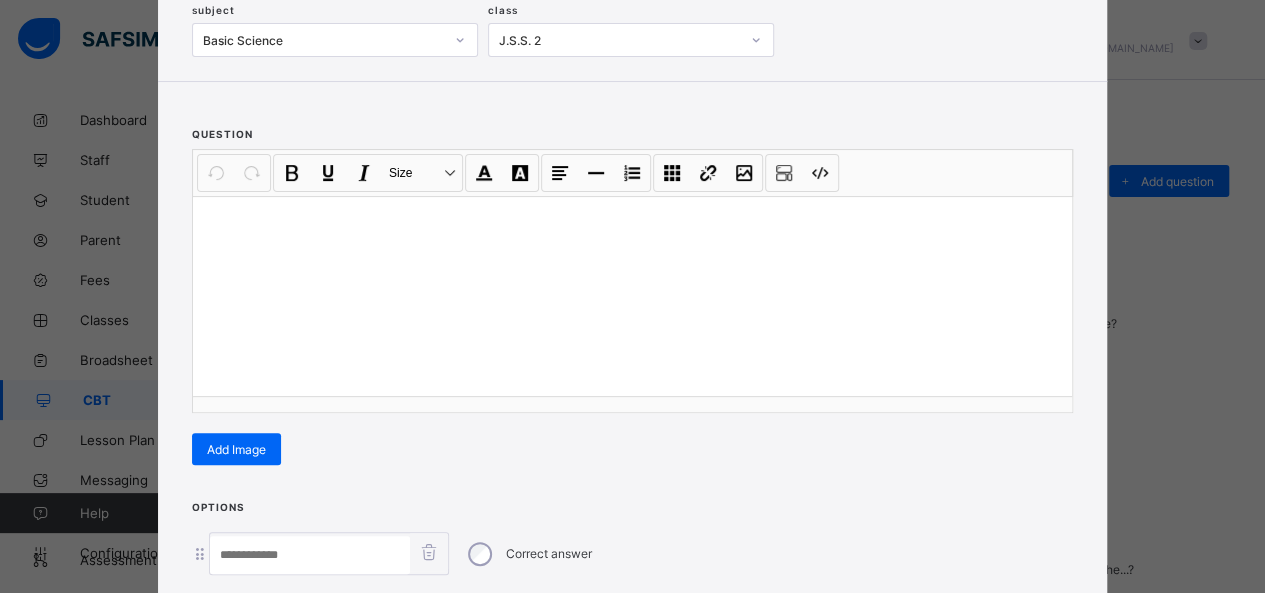 click at bounding box center (632, 296) 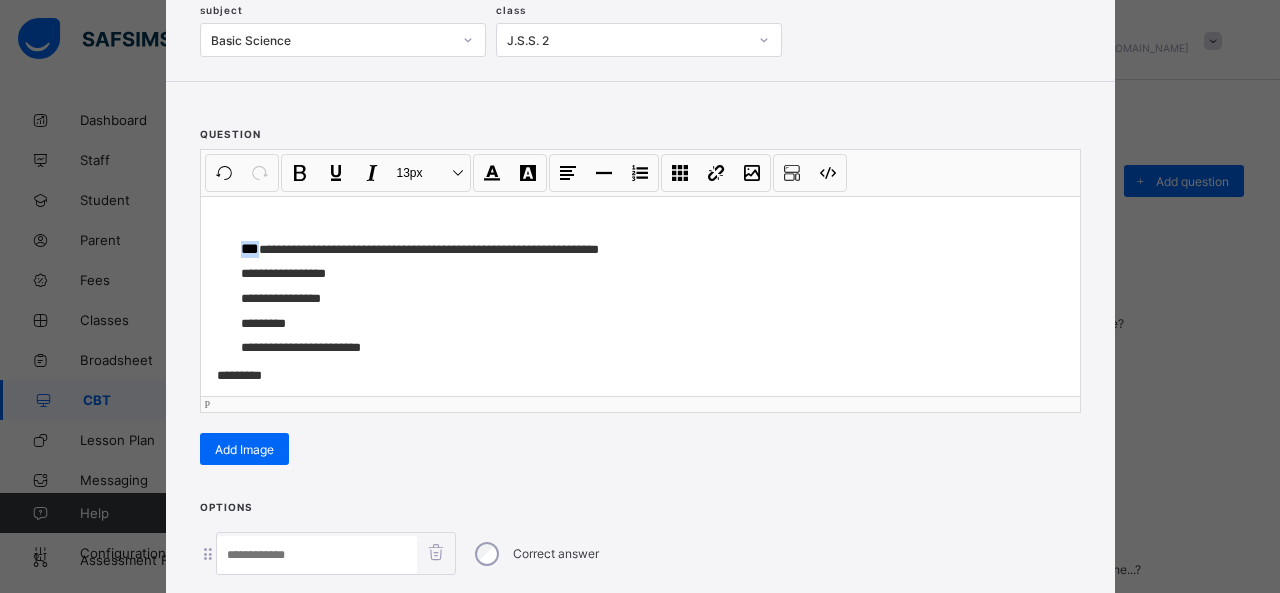 drag, startPoint x: 252, startPoint y: 241, endPoint x: 188, endPoint y: 234, distance: 64.381676 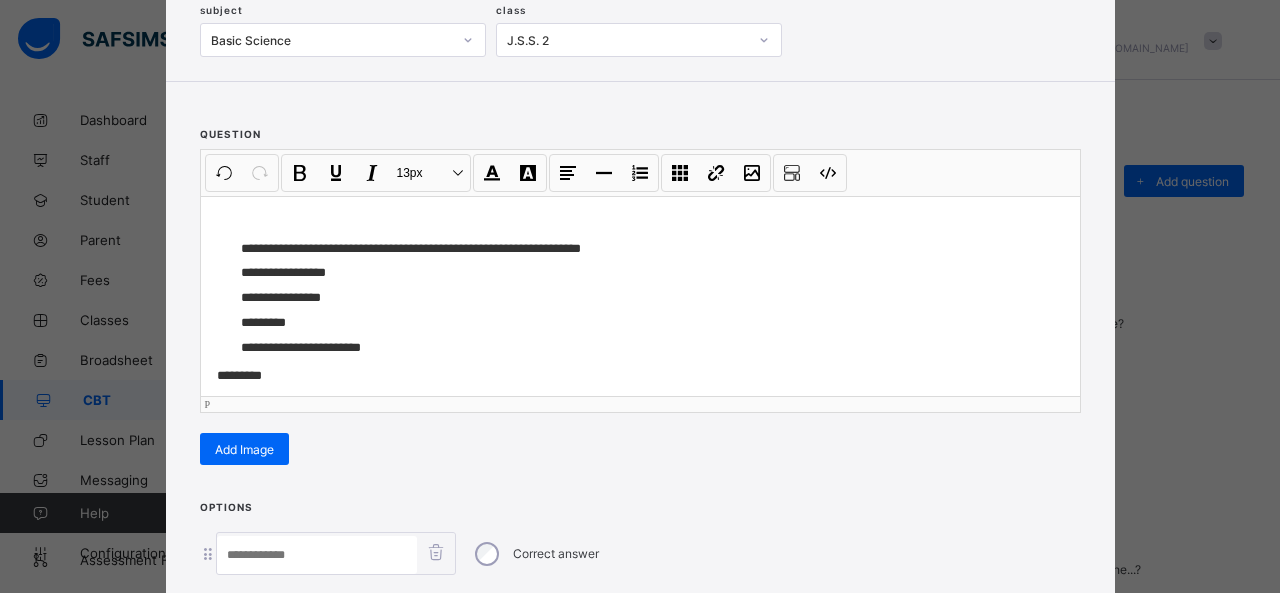 click on "**********" at bounding box center (645, 273) 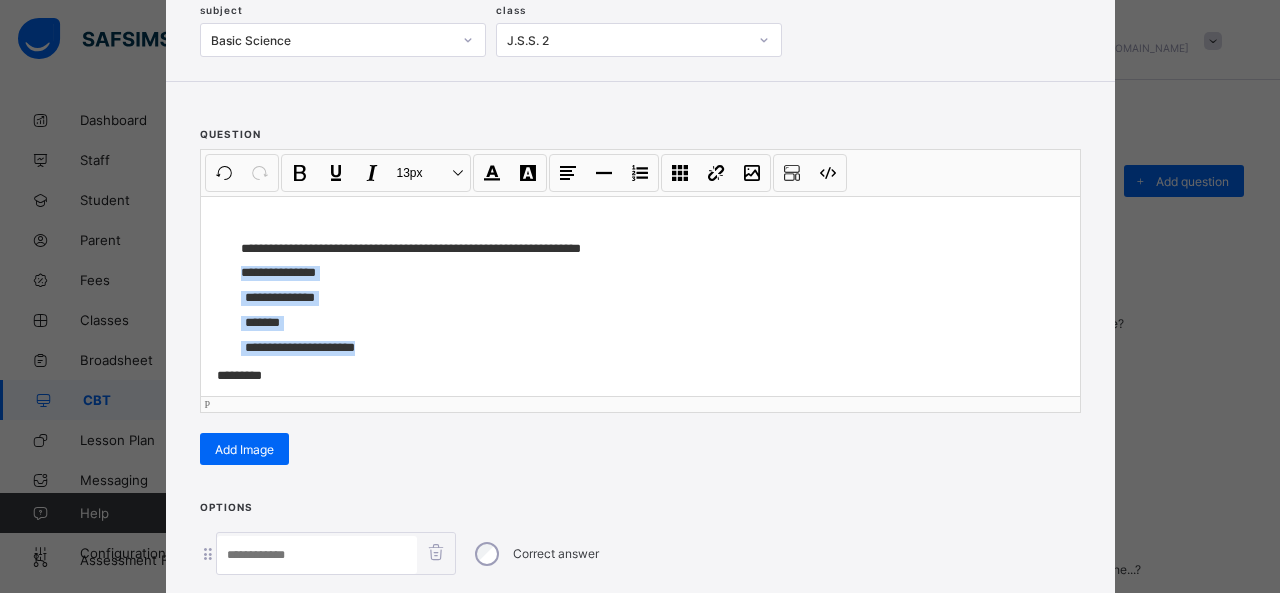 drag, startPoint x: 352, startPoint y: 343, endPoint x: 170, endPoint y: 265, distance: 198.0101 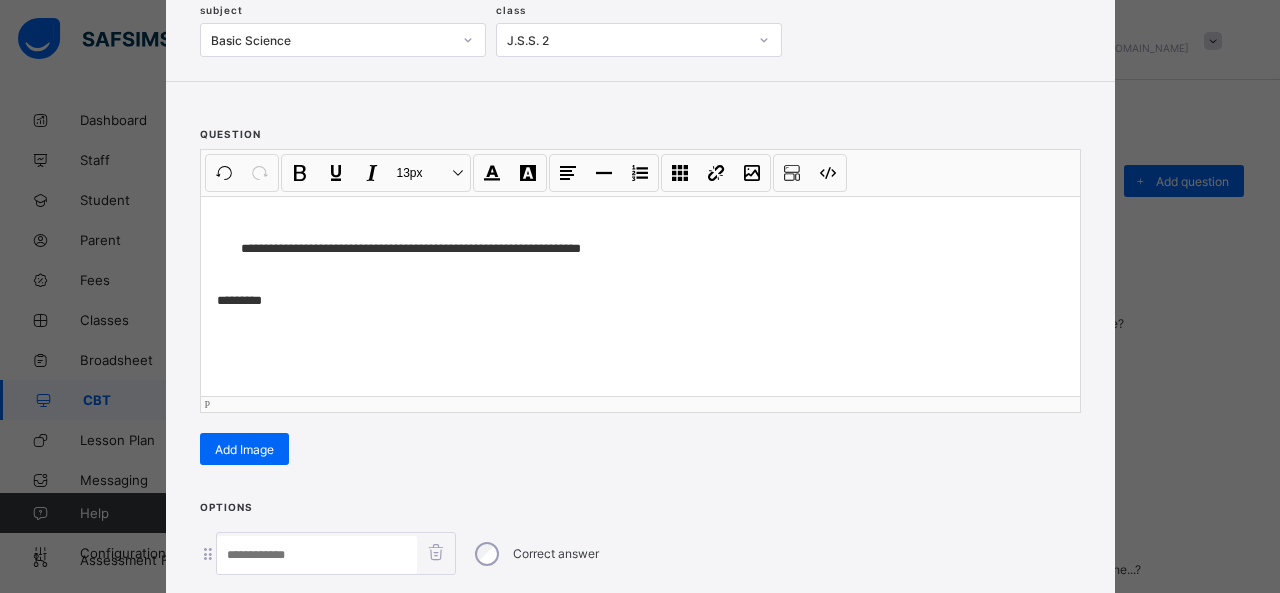 scroll, scrollTop: 351, scrollLeft: 0, axis: vertical 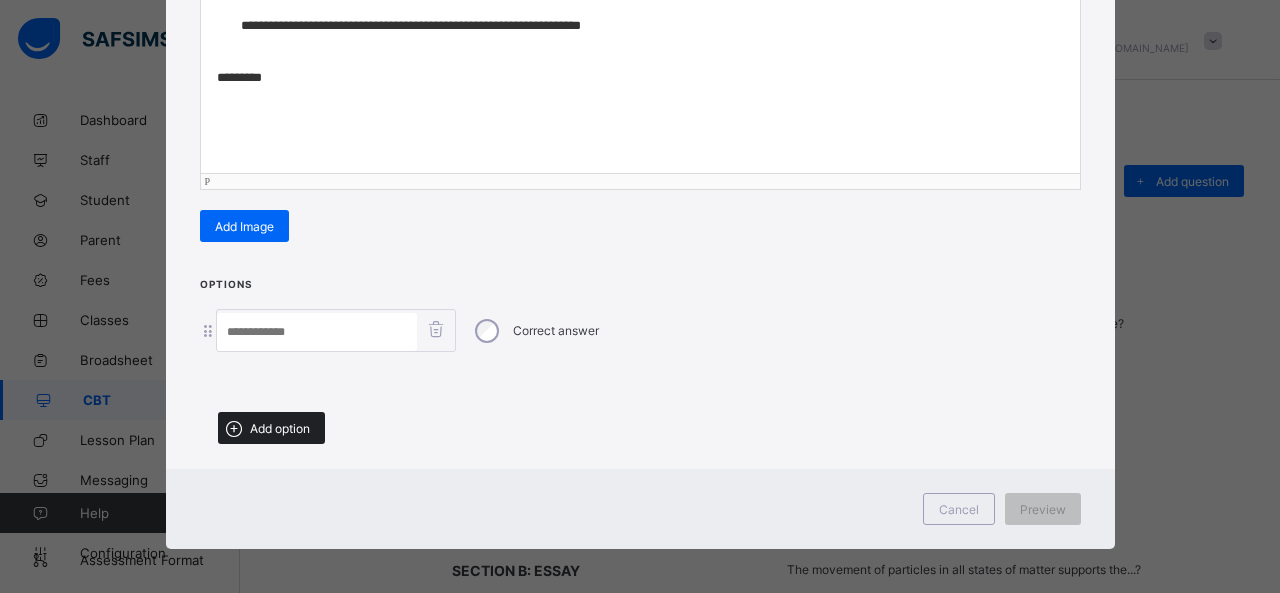 click on "Add option" at bounding box center [271, 428] 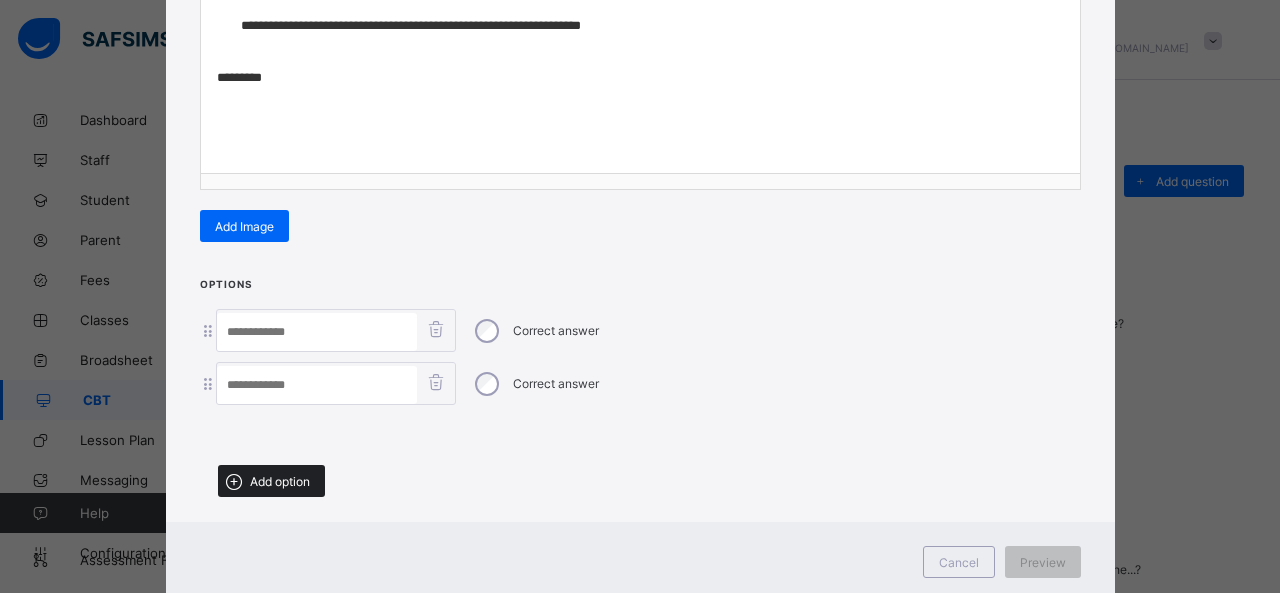 click on "Add option" at bounding box center (271, 481) 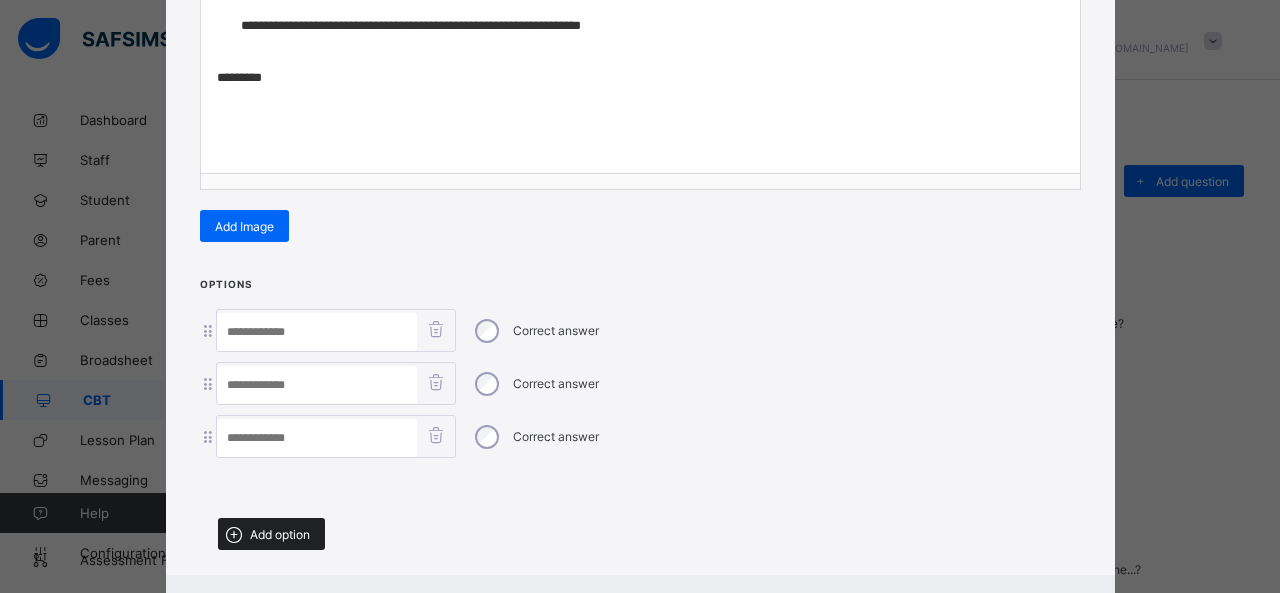 click on "Add option" at bounding box center [271, 534] 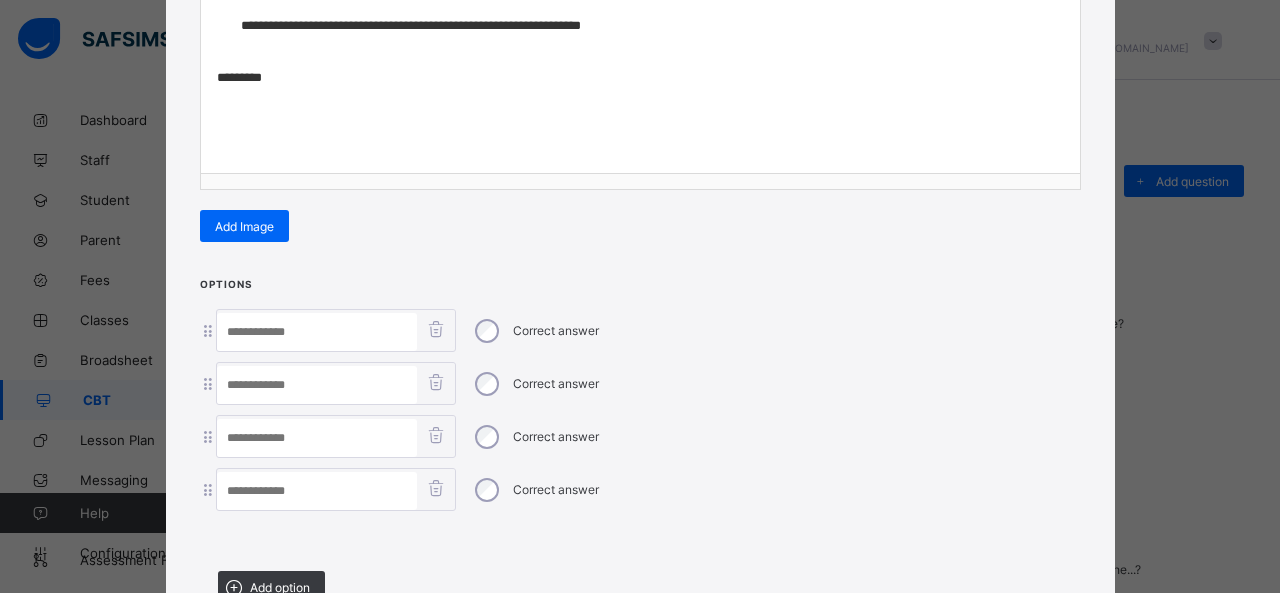 click at bounding box center (317, 332) 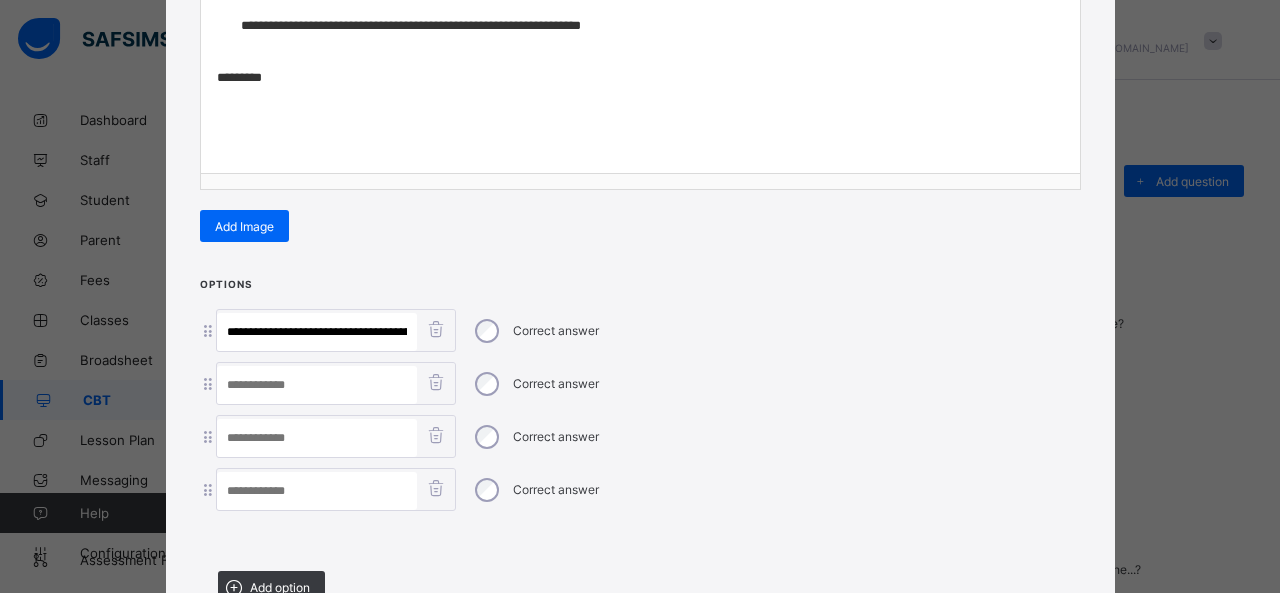 scroll, scrollTop: 0, scrollLeft: 172, axis: horizontal 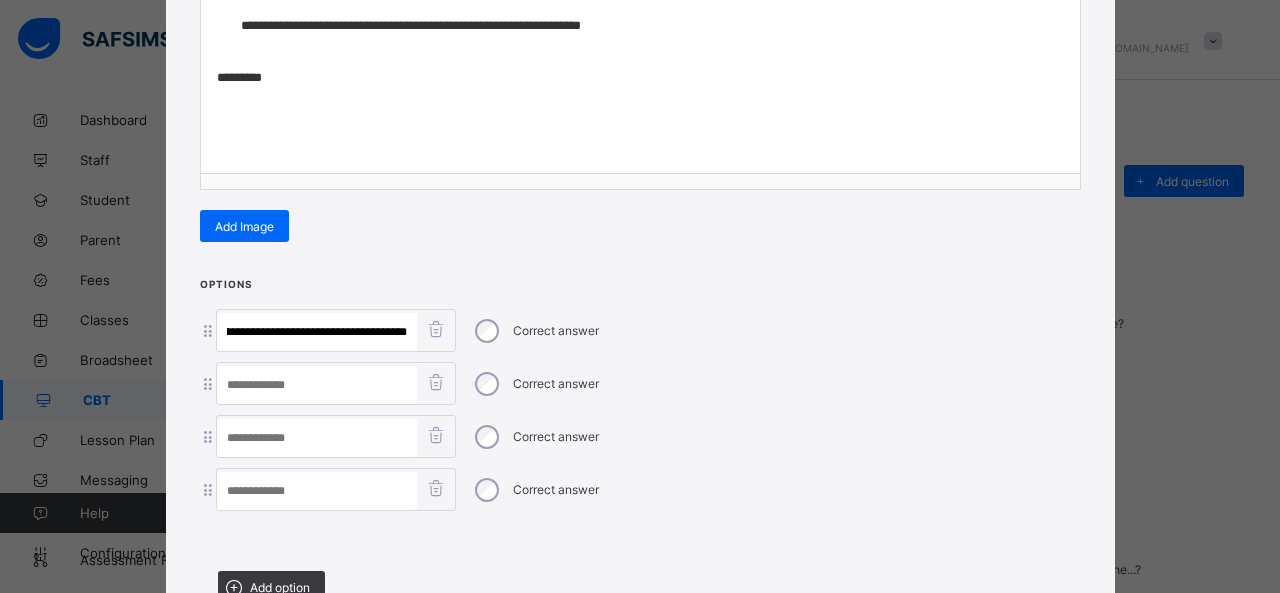 drag, startPoint x: 232, startPoint y: 322, endPoint x: 879, endPoint y: 347, distance: 647.4828 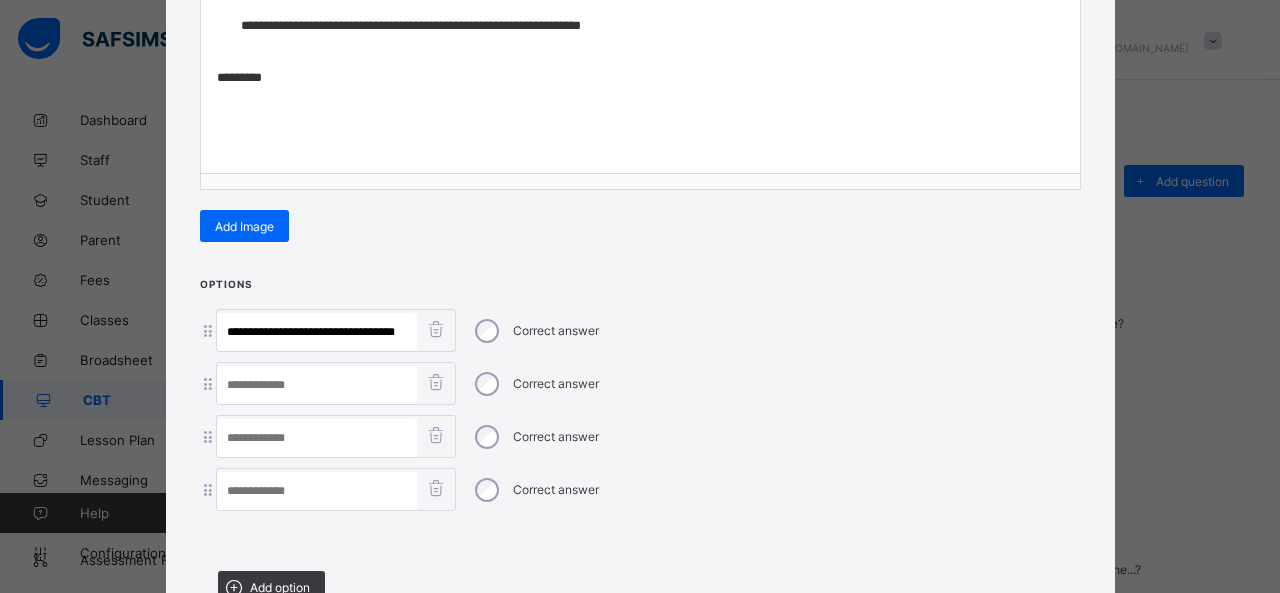 scroll, scrollTop: 0, scrollLeft: 2, axis: horizontal 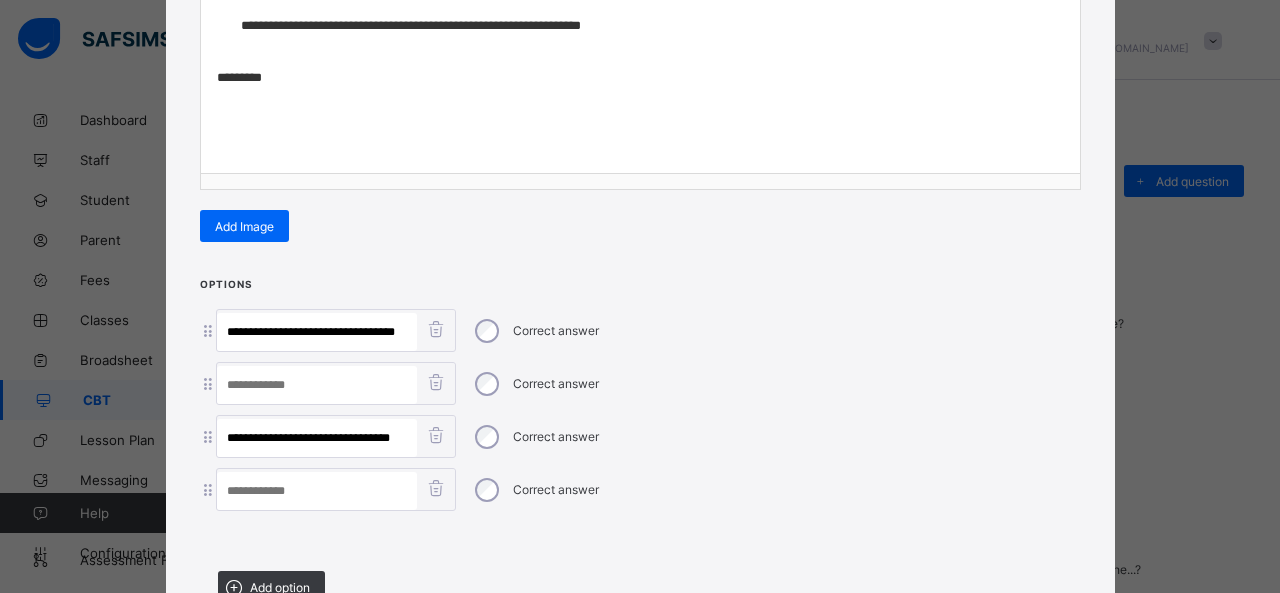 drag, startPoint x: 275, startPoint y: 430, endPoint x: 654, endPoint y: 408, distance: 379.638 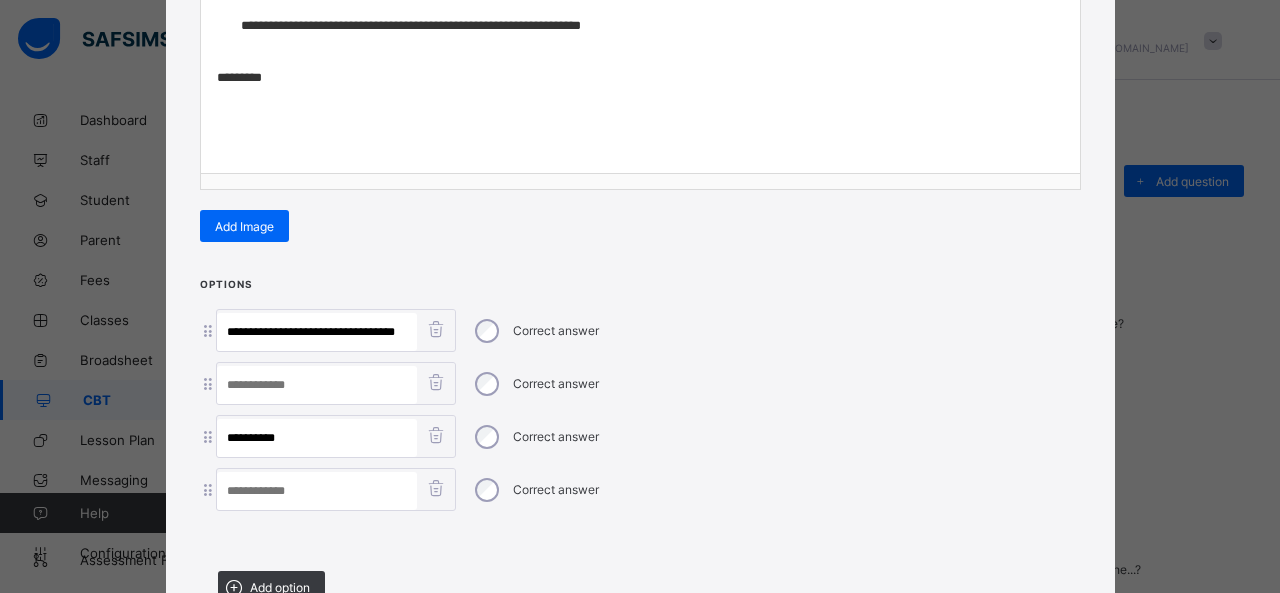 type on "*******" 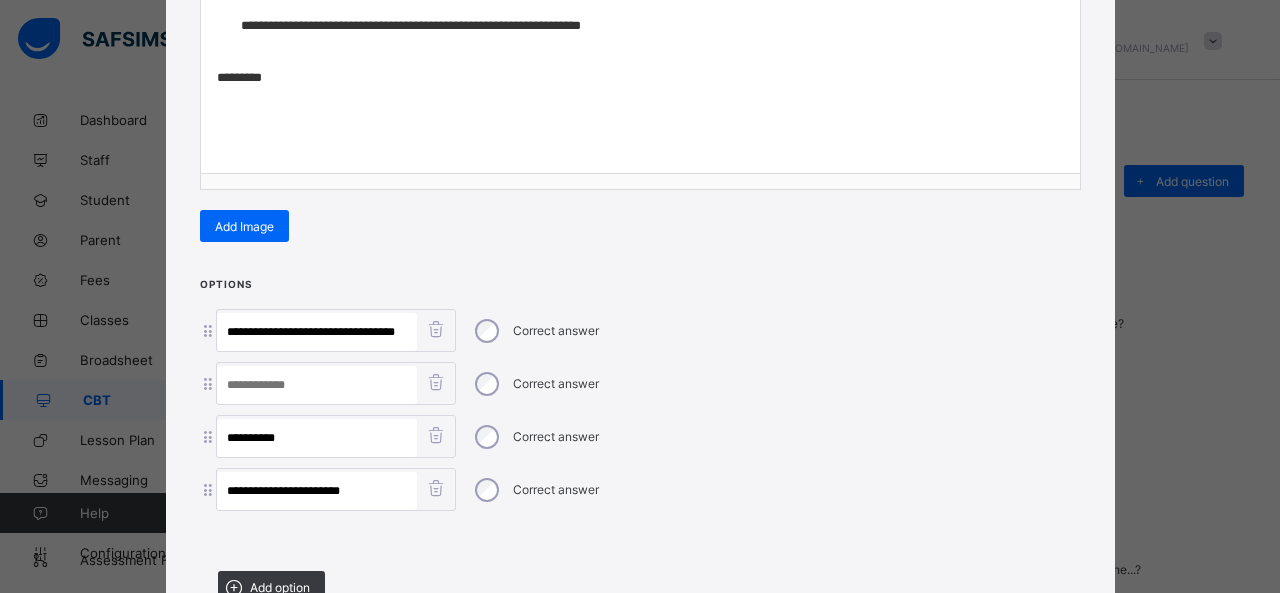 type on "**********" 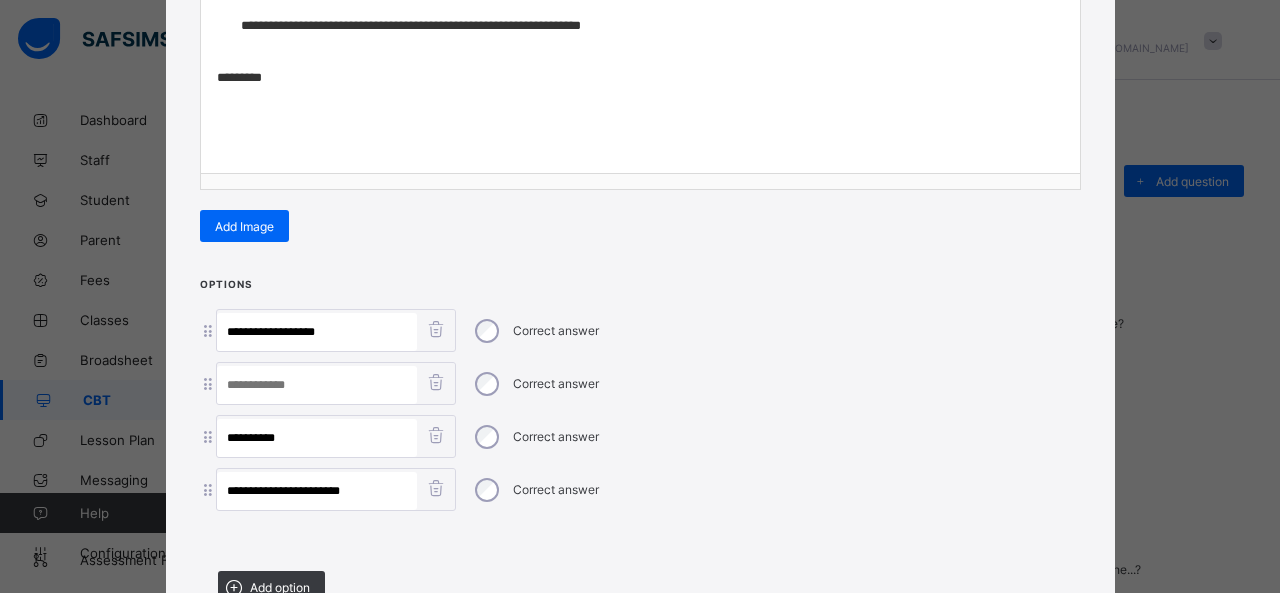 type on "**********" 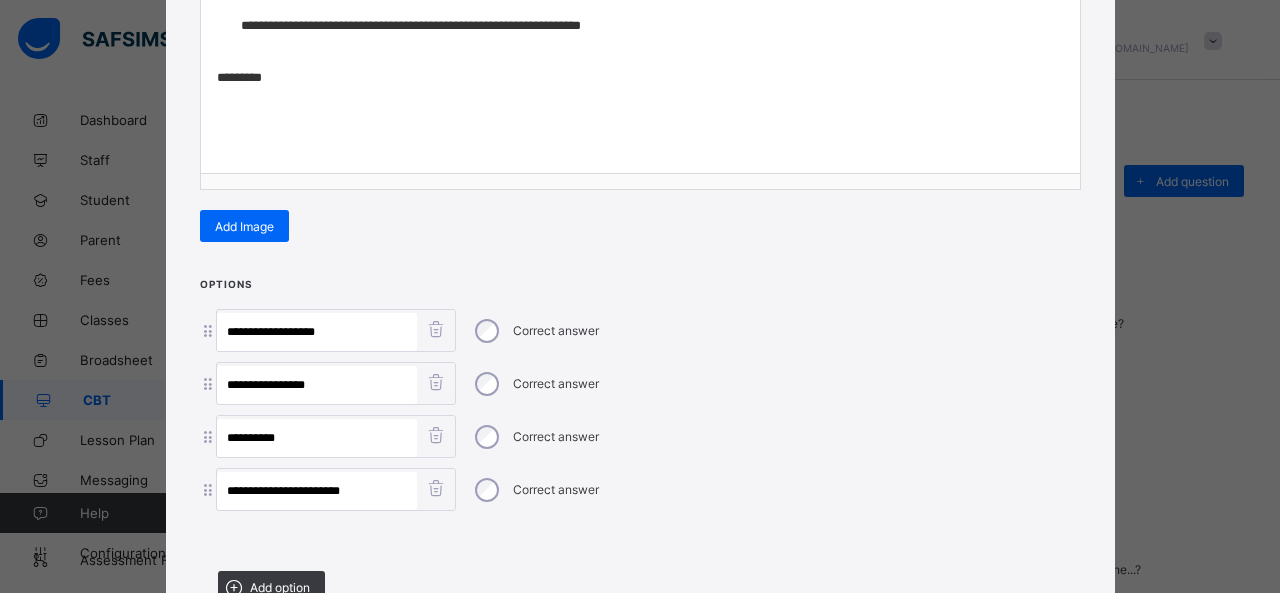 type on "**********" 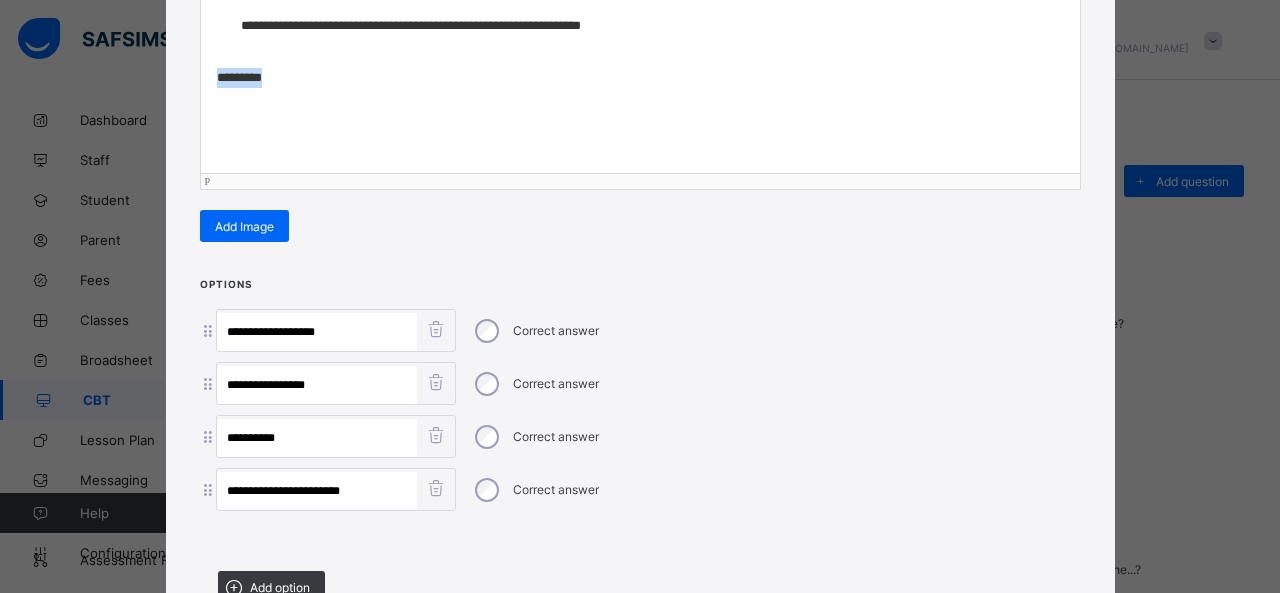 drag, startPoint x: 309, startPoint y: 73, endPoint x: 110, endPoint y: 73, distance: 199 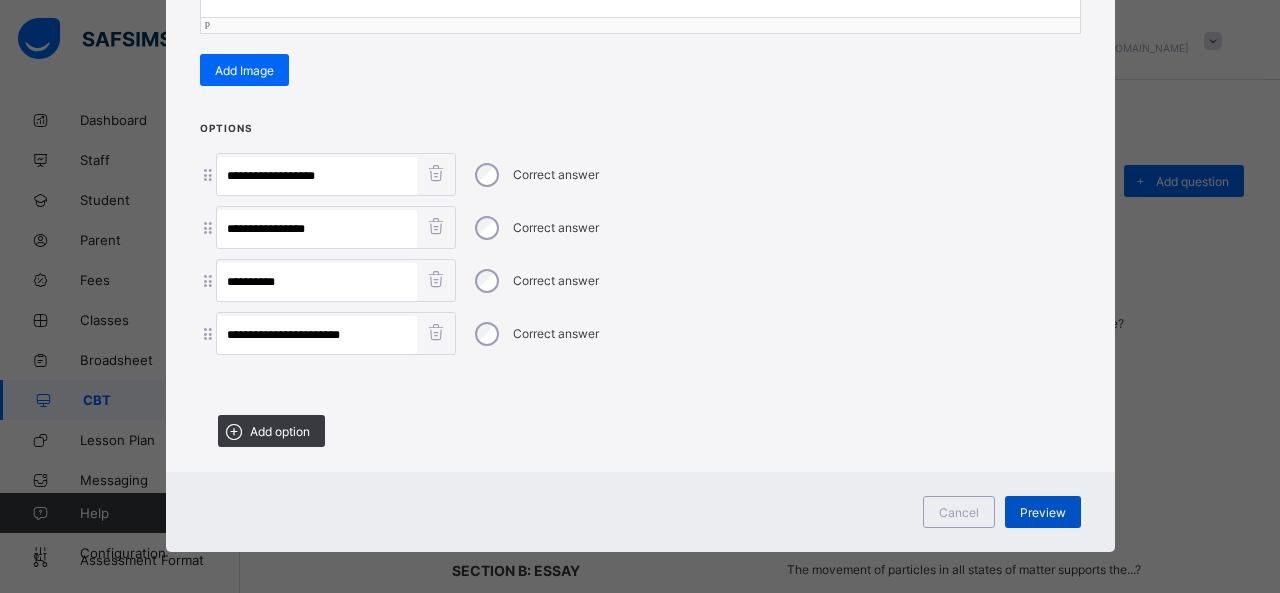 click on "Preview" at bounding box center (1043, 512) 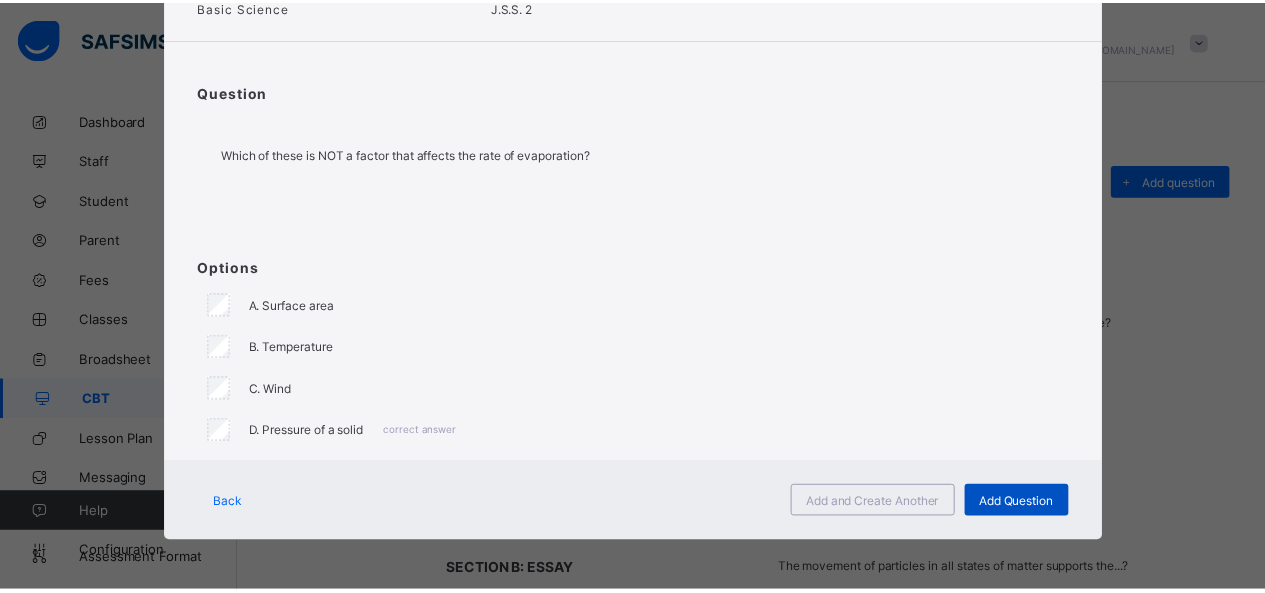 scroll, scrollTop: 123, scrollLeft: 0, axis: vertical 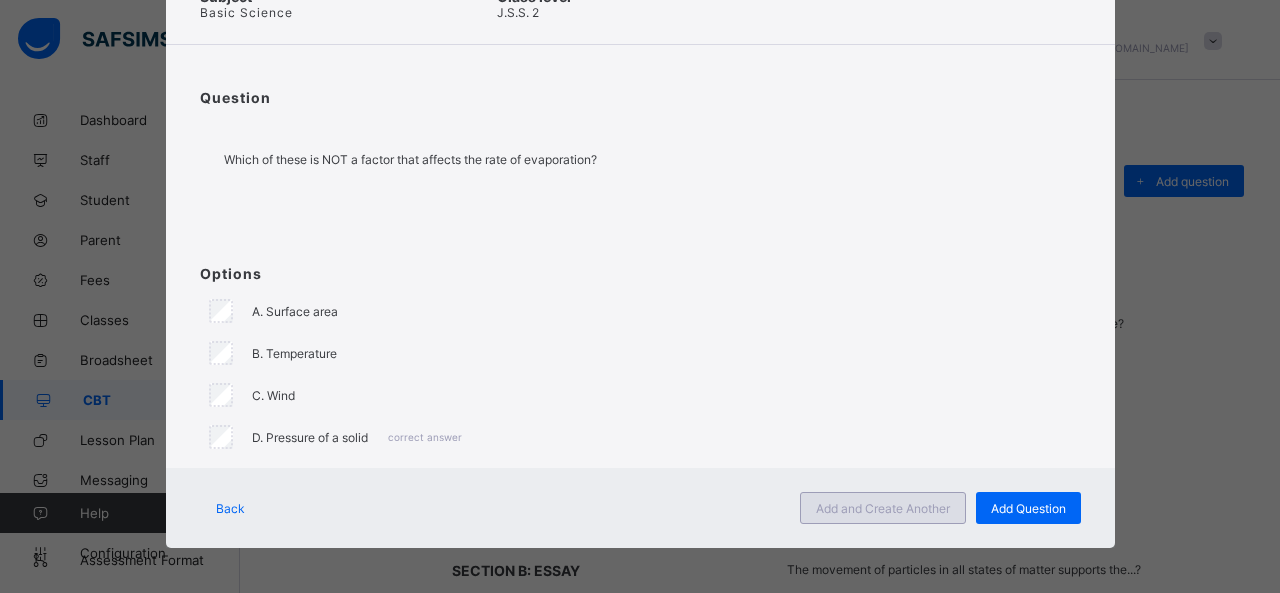click on "Add and Create Another" at bounding box center (883, 508) 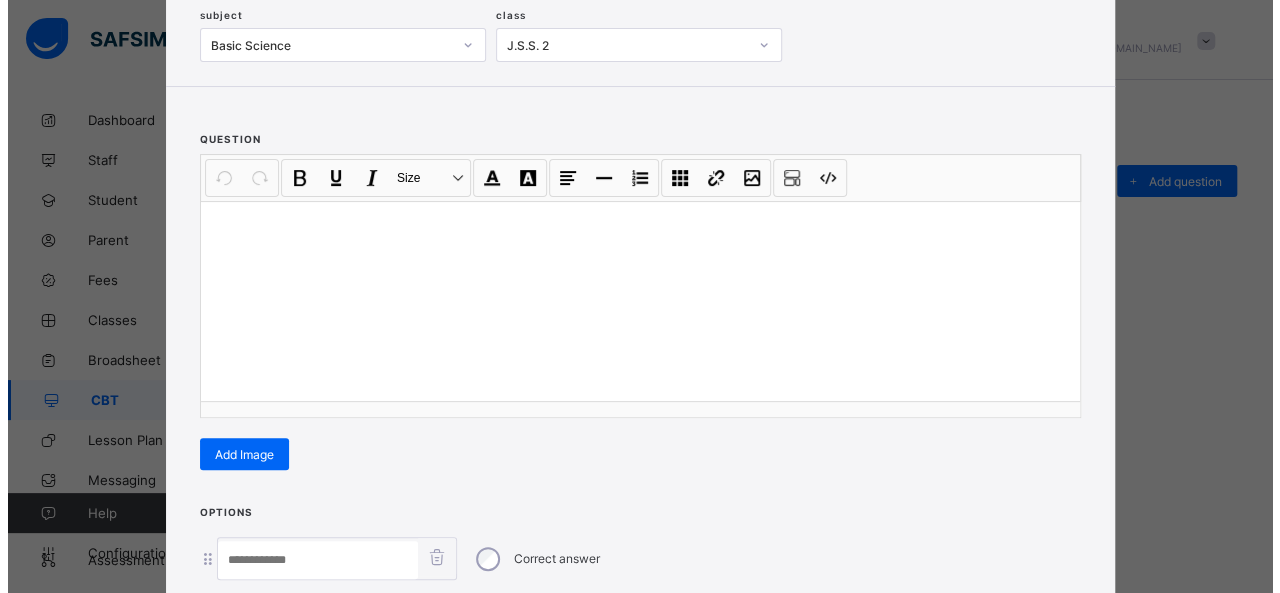 scroll, scrollTop: 128, scrollLeft: 0, axis: vertical 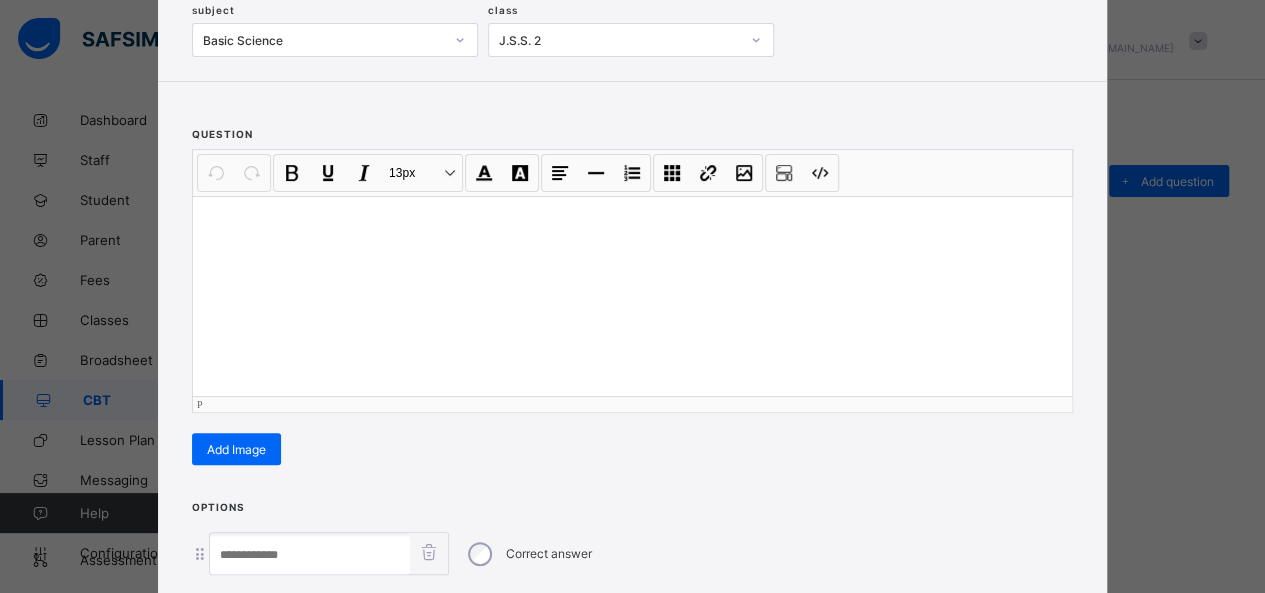 click at bounding box center (632, 296) 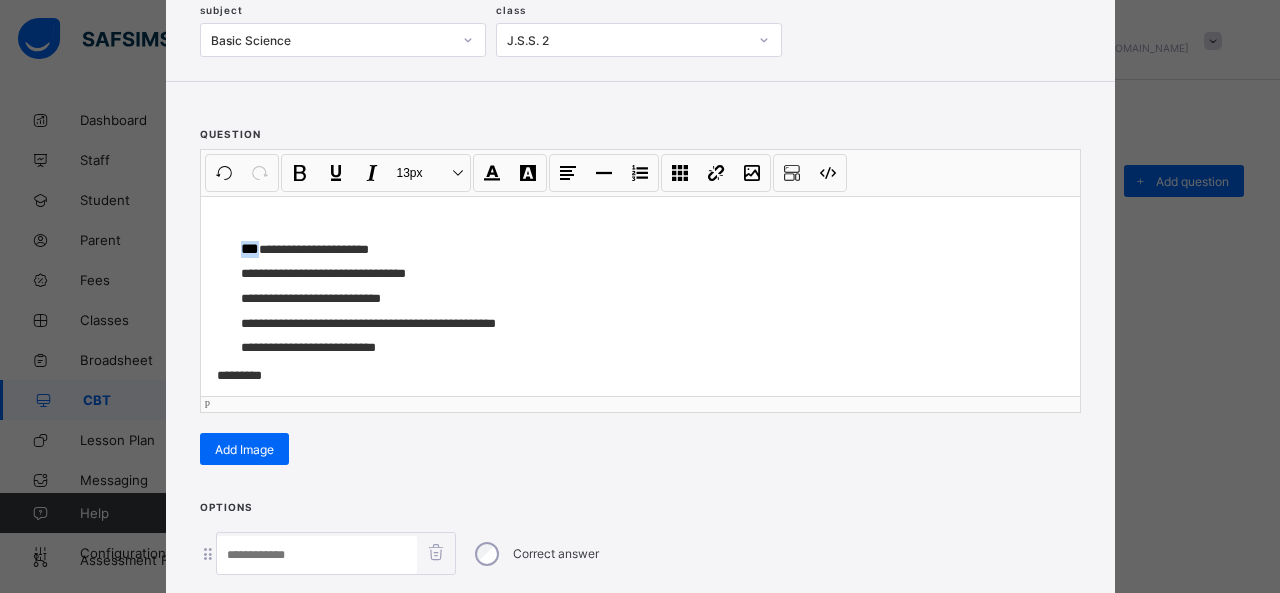 drag, startPoint x: 250, startPoint y: 239, endPoint x: 160, endPoint y: 241, distance: 90.02222 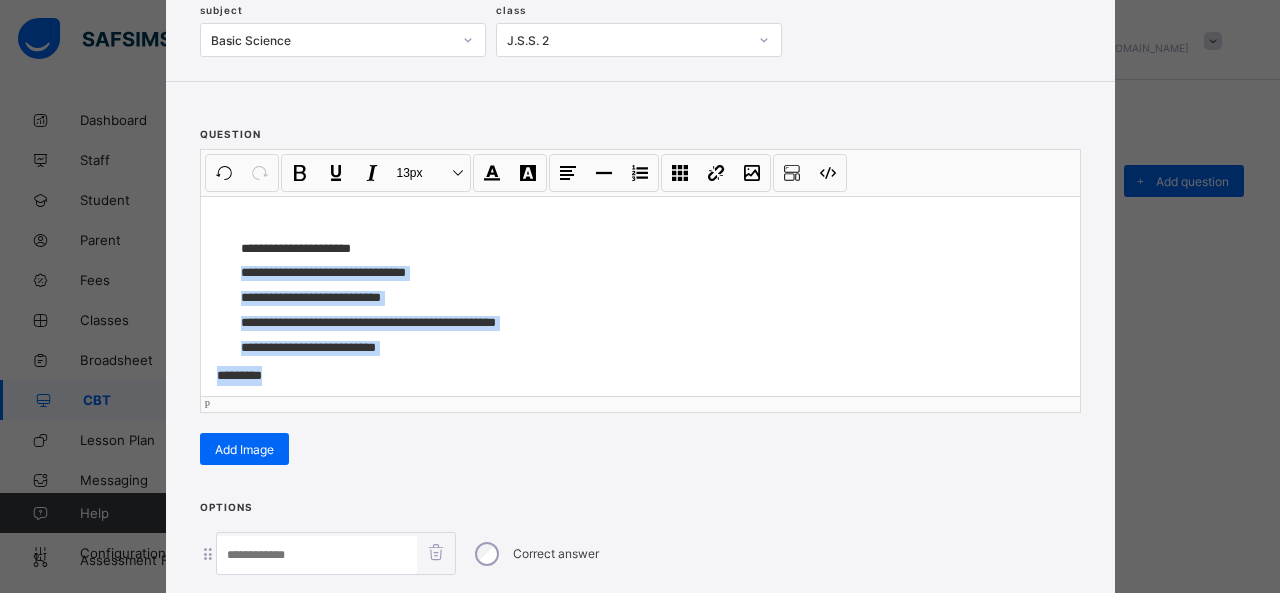 scroll, scrollTop: 15, scrollLeft: 0, axis: vertical 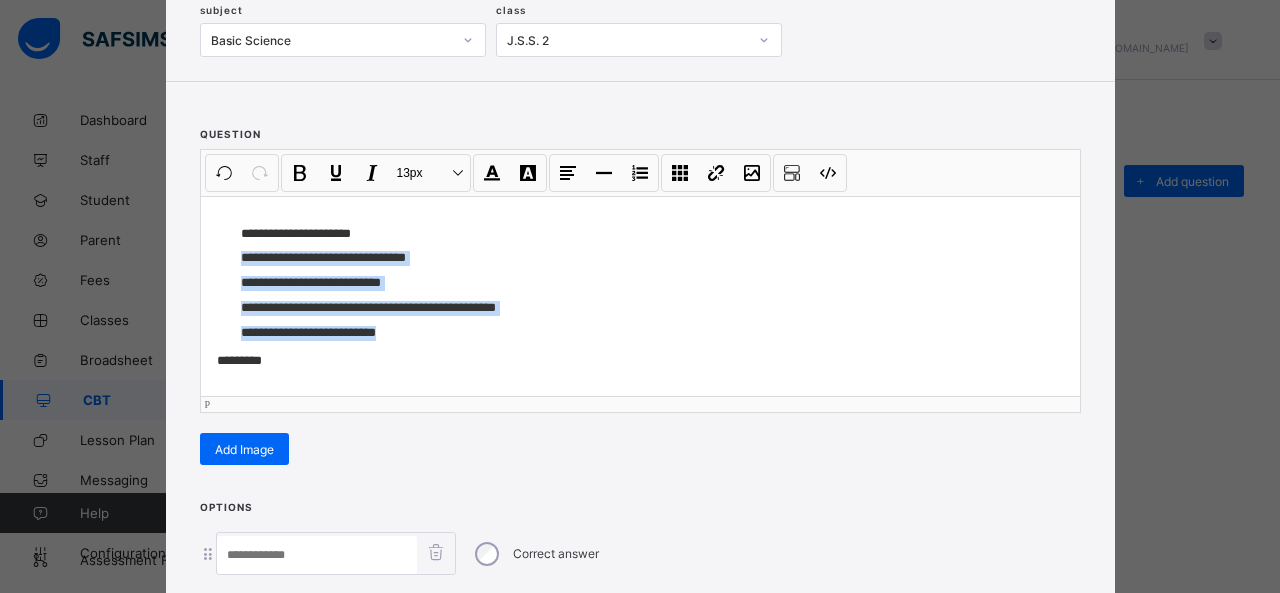 drag, startPoint x: 238, startPoint y: 269, endPoint x: 388, endPoint y: 329, distance: 161.55495 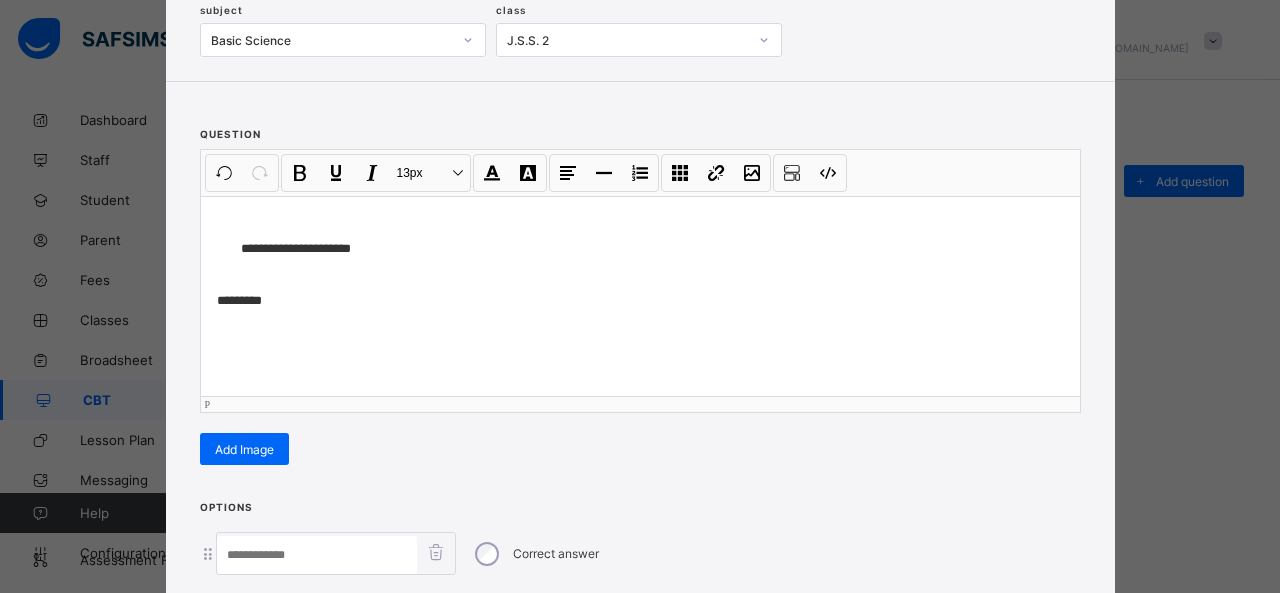 scroll, scrollTop: 351, scrollLeft: 0, axis: vertical 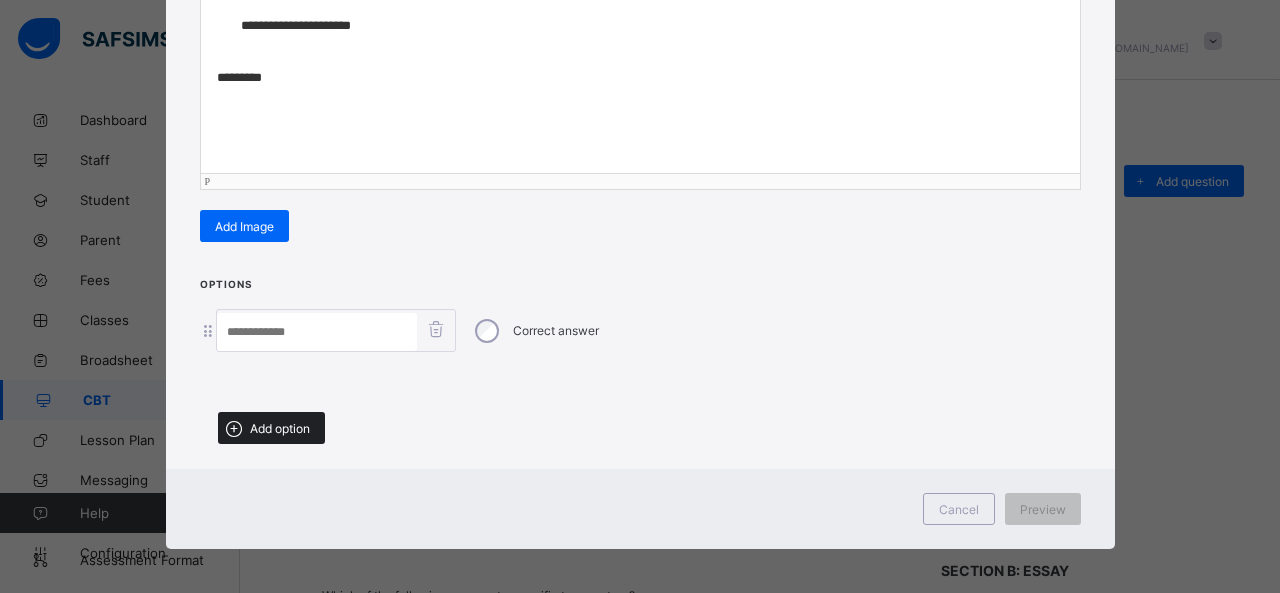 click on "Add option" at bounding box center [280, 428] 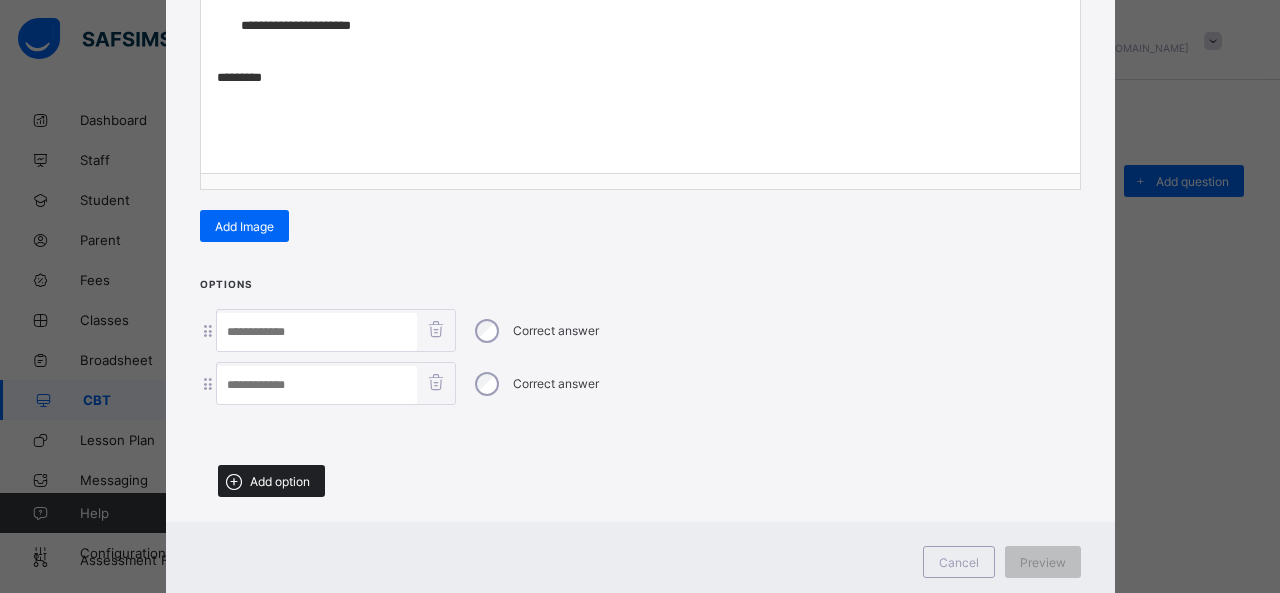 click on "Add option" at bounding box center [271, 481] 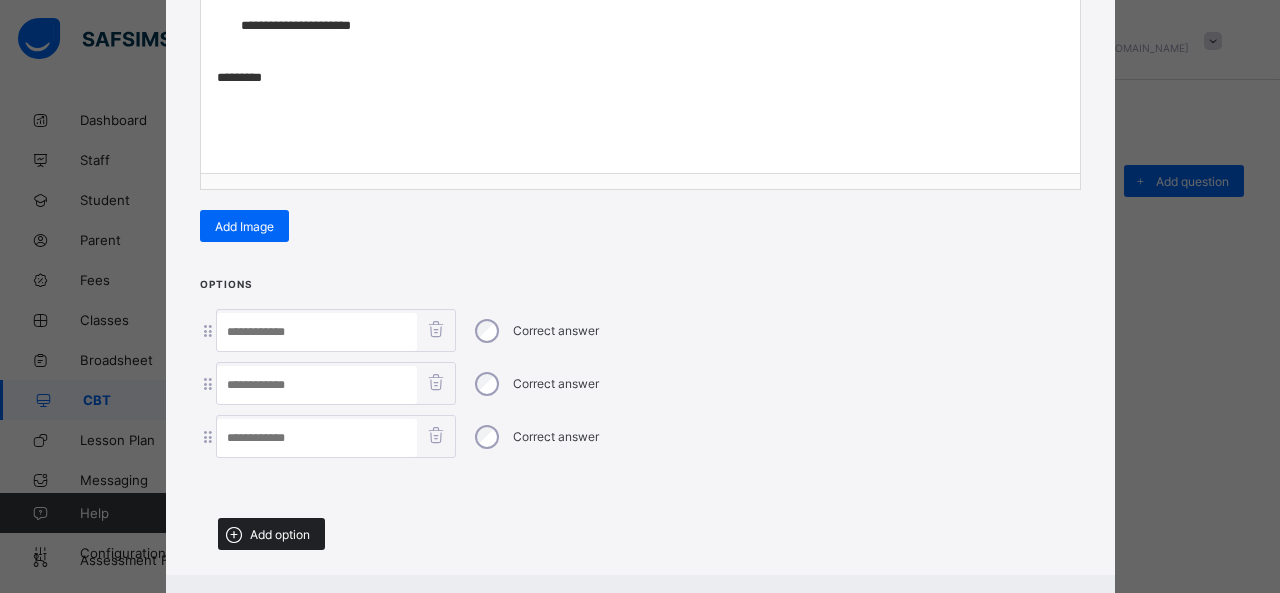 click on "Add option" at bounding box center (280, 534) 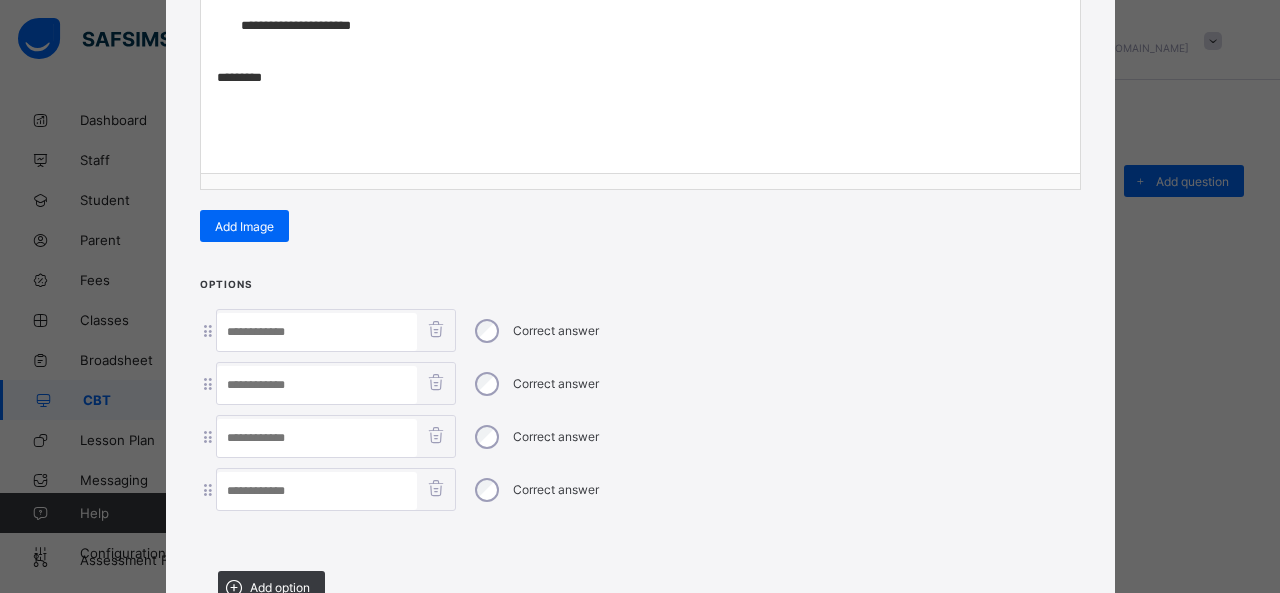 click at bounding box center [317, 332] 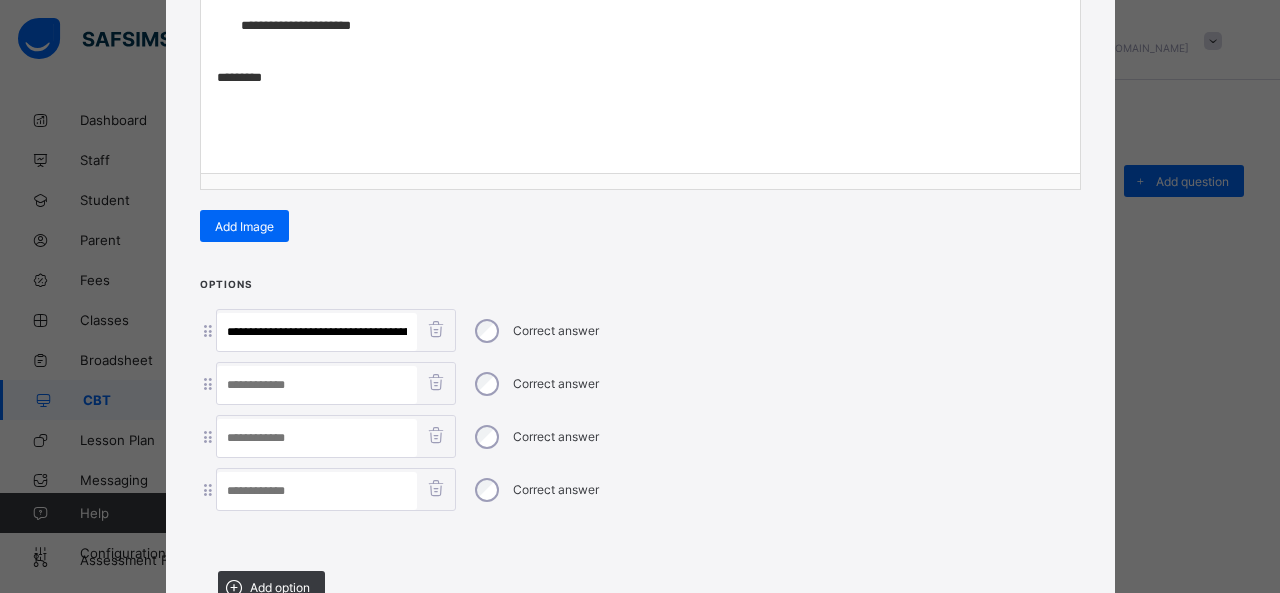 scroll, scrollTop: 0, scrollLeft: 563, axis: horizontal 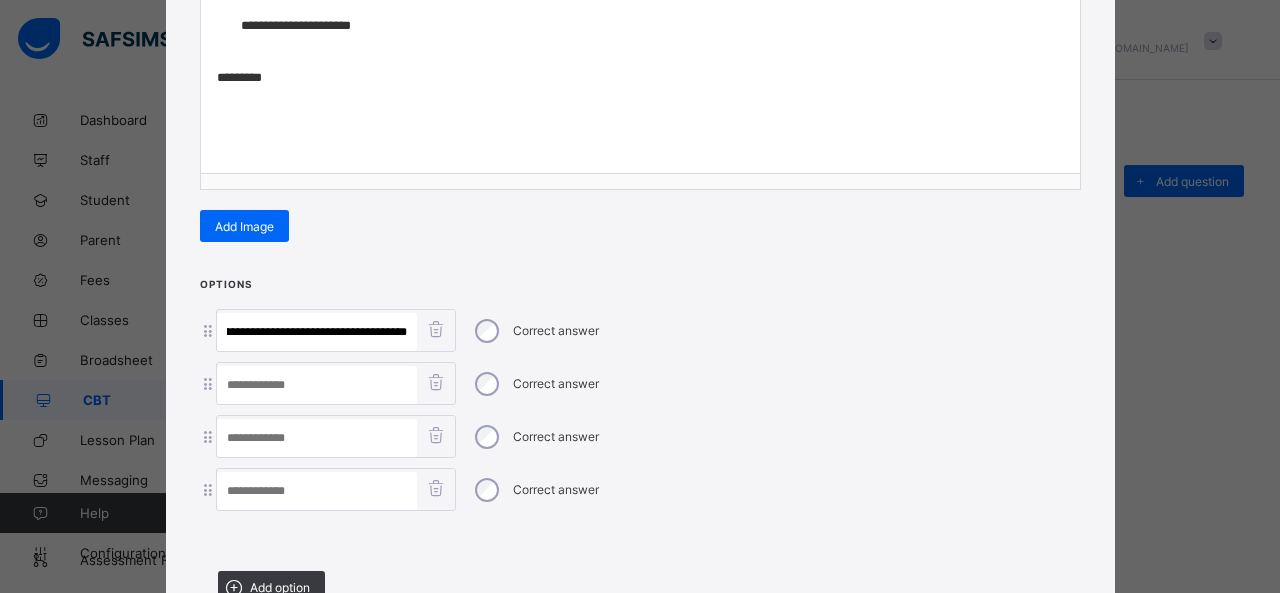drag, startPoint x: 272, startPoint y: 323, endPoint x: 714, endPoint y: 318, distance: 442.0283 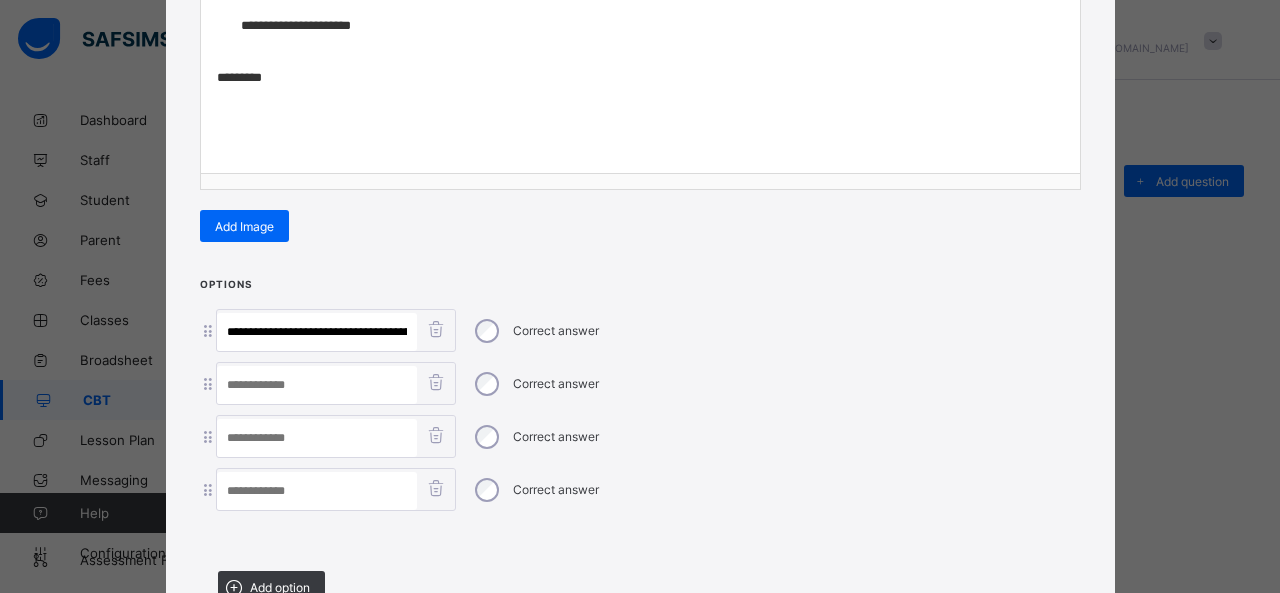 click at bounding box center [317, 491] 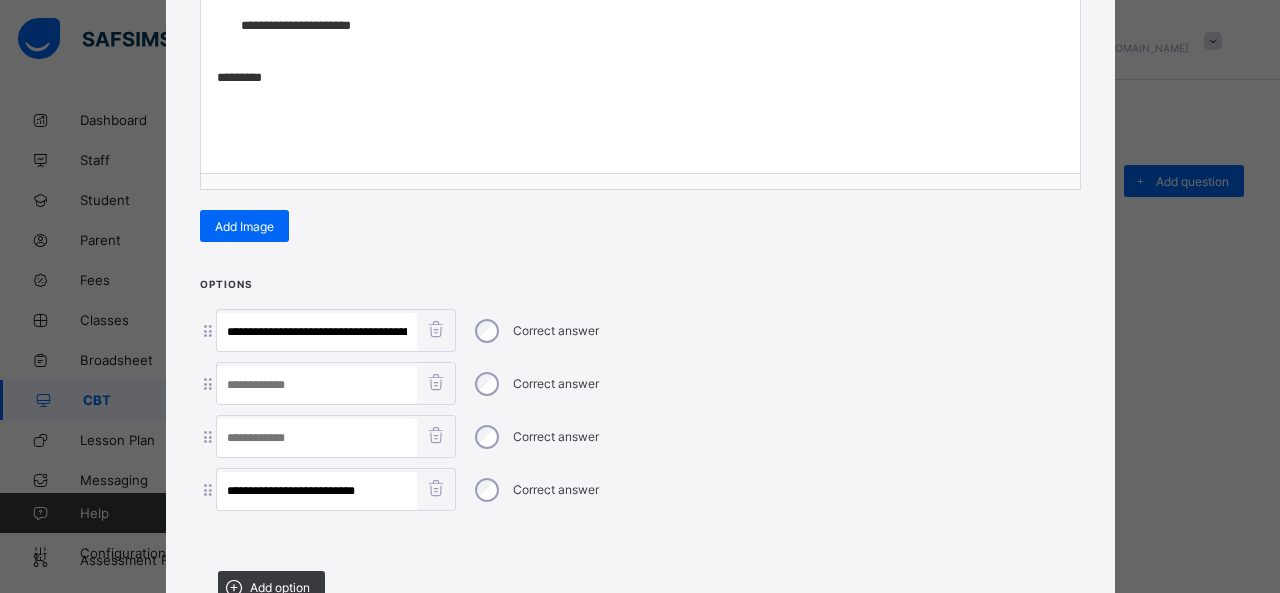 type on "**********" 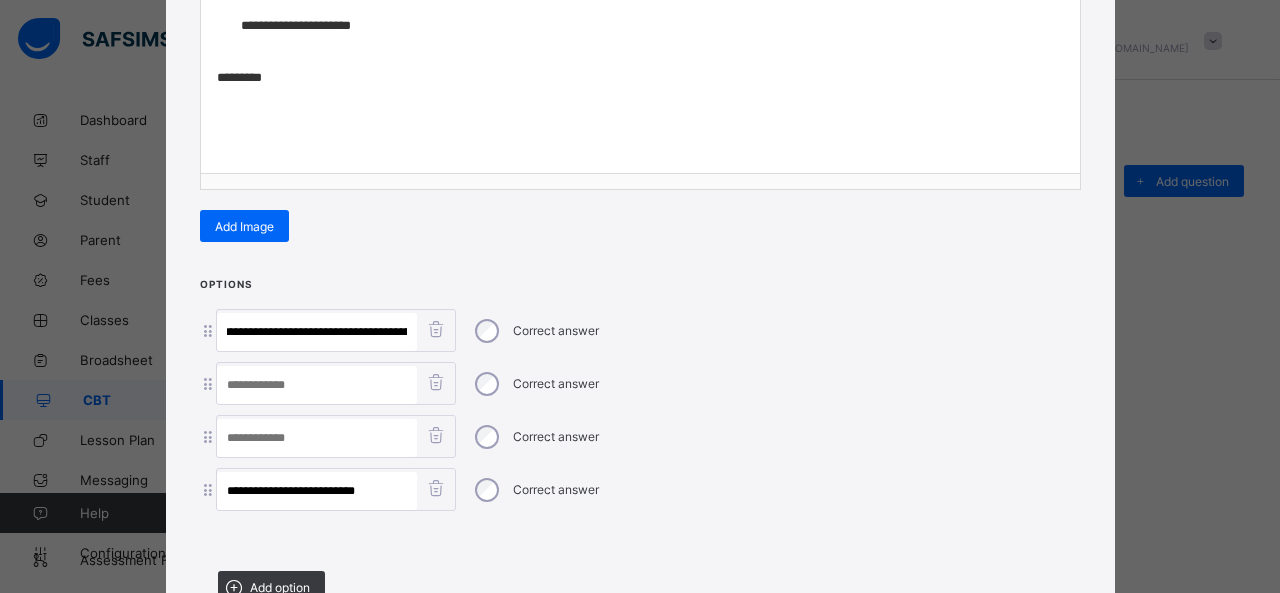 scroll, scrollTop: 0, scrollLeft: 96, axis: horizontal 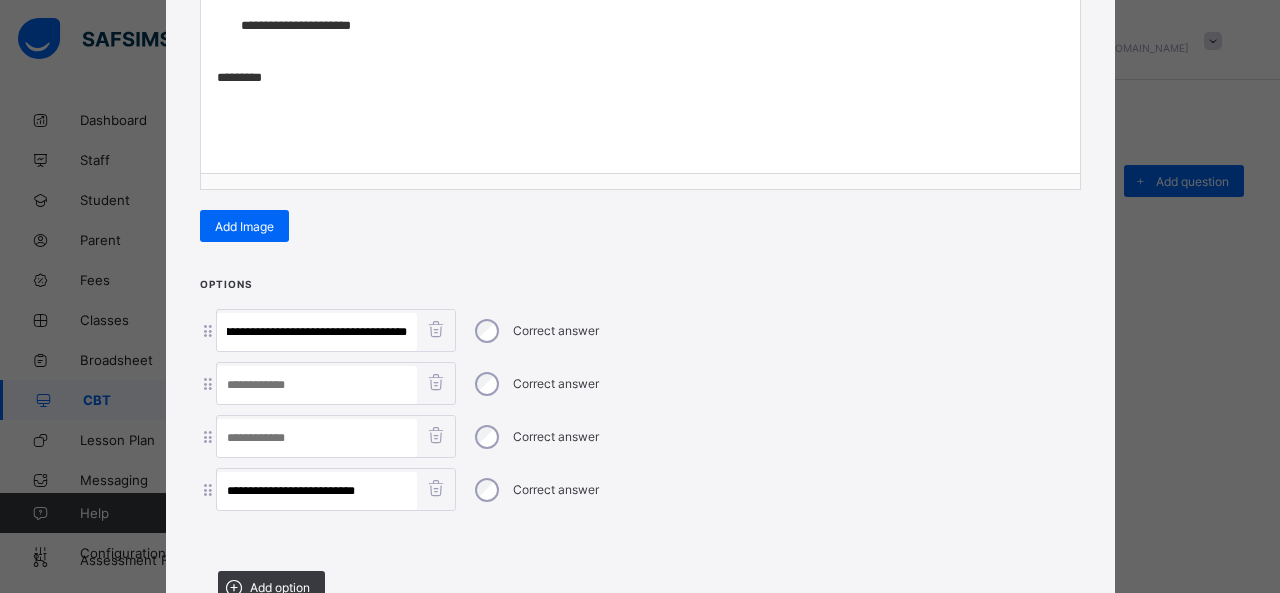 drag, startPoint x: 305, startPoint y: 326, endPoint x: 730, endPoint y: 361, distance: 426.43875 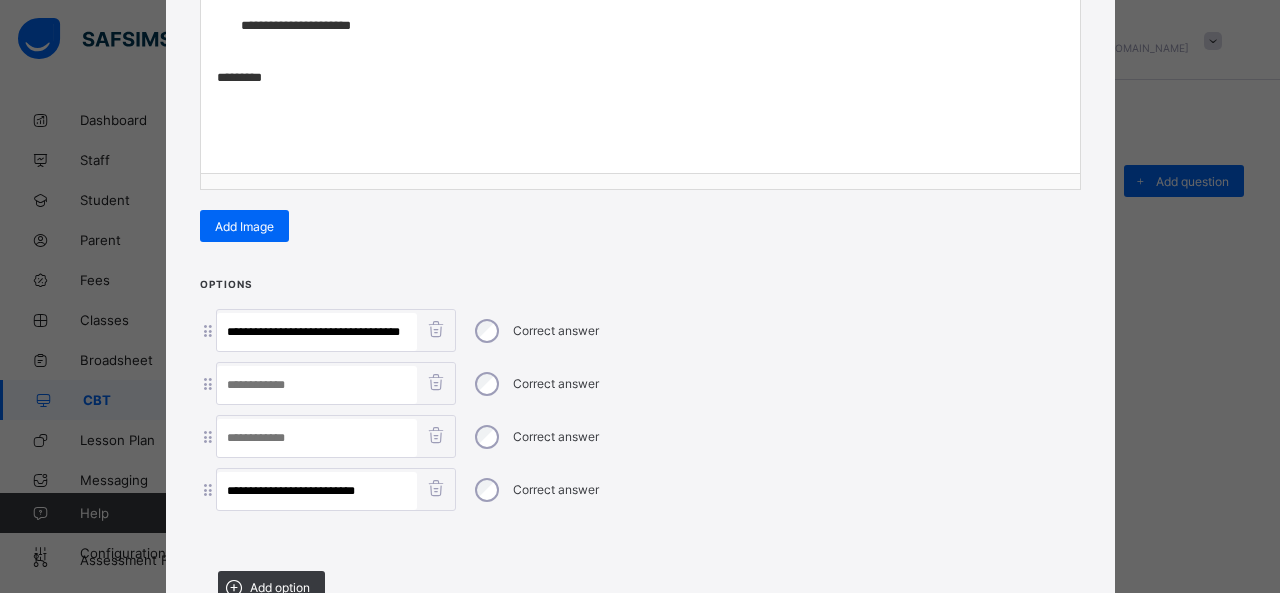 scroll, scrollTop: 0, scrollLeft: 0, axis: both 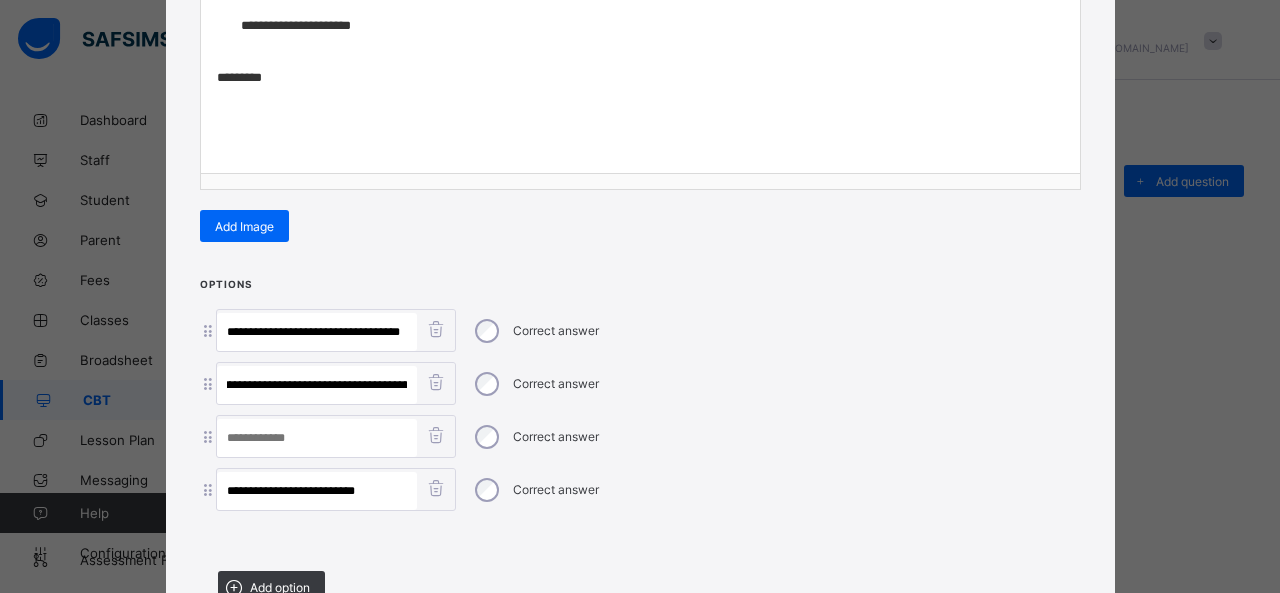 click on "**********" at bounding box center (317, 385) 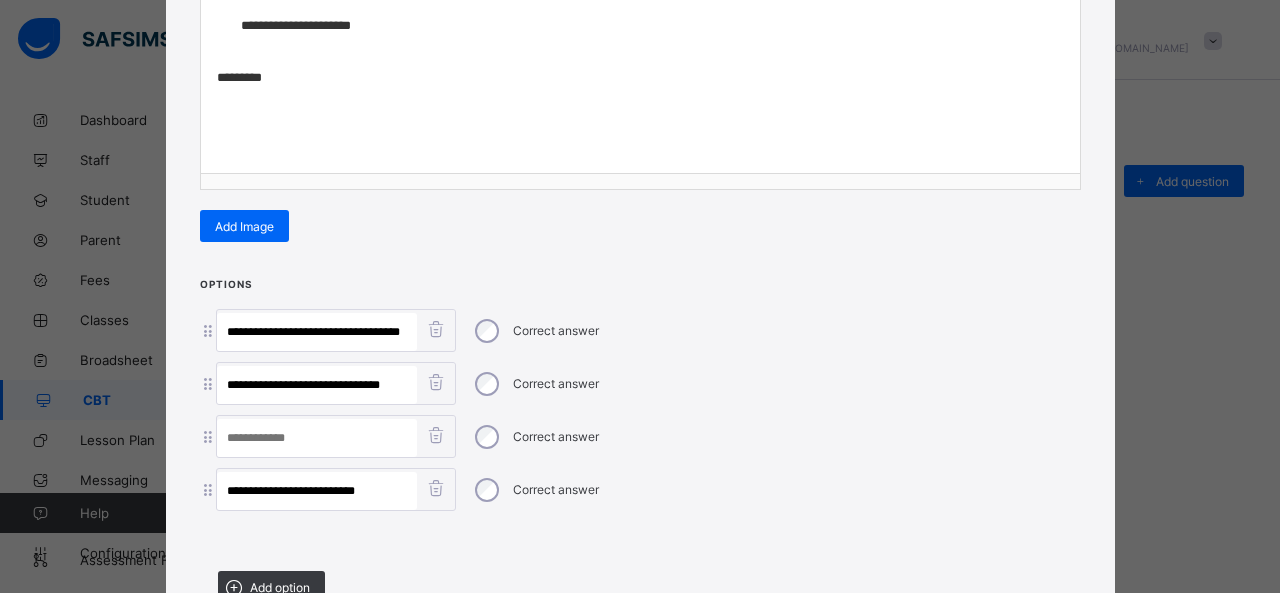 scroll, scrollTop: 0, scrollLeft: 0, axis: both 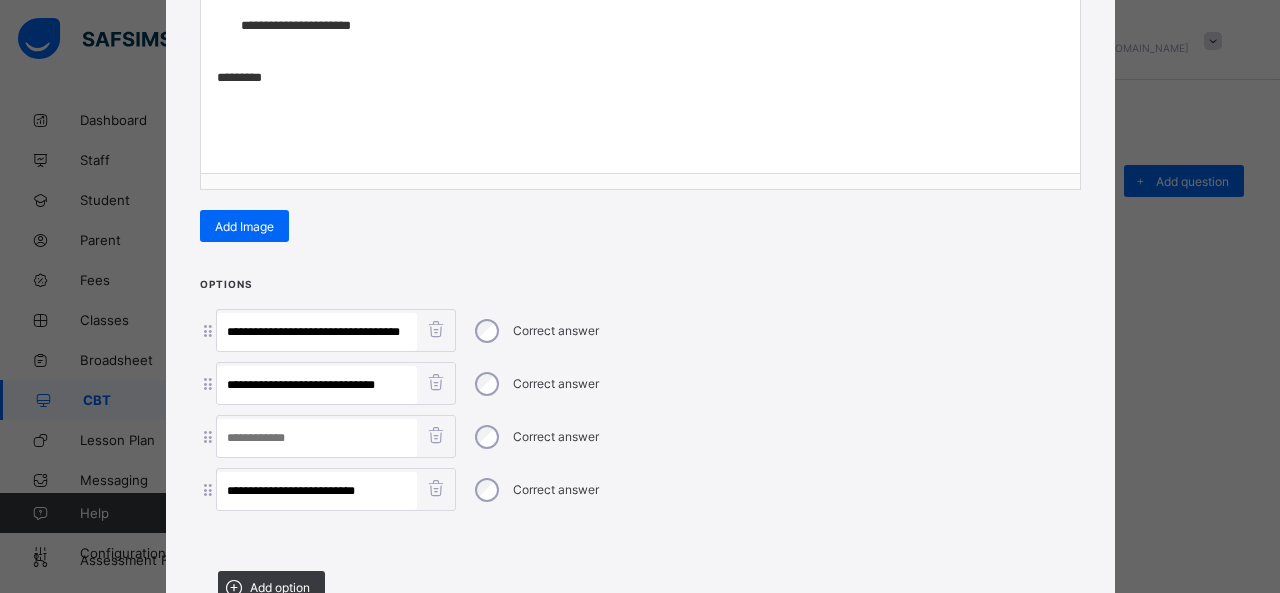 type on "**********" 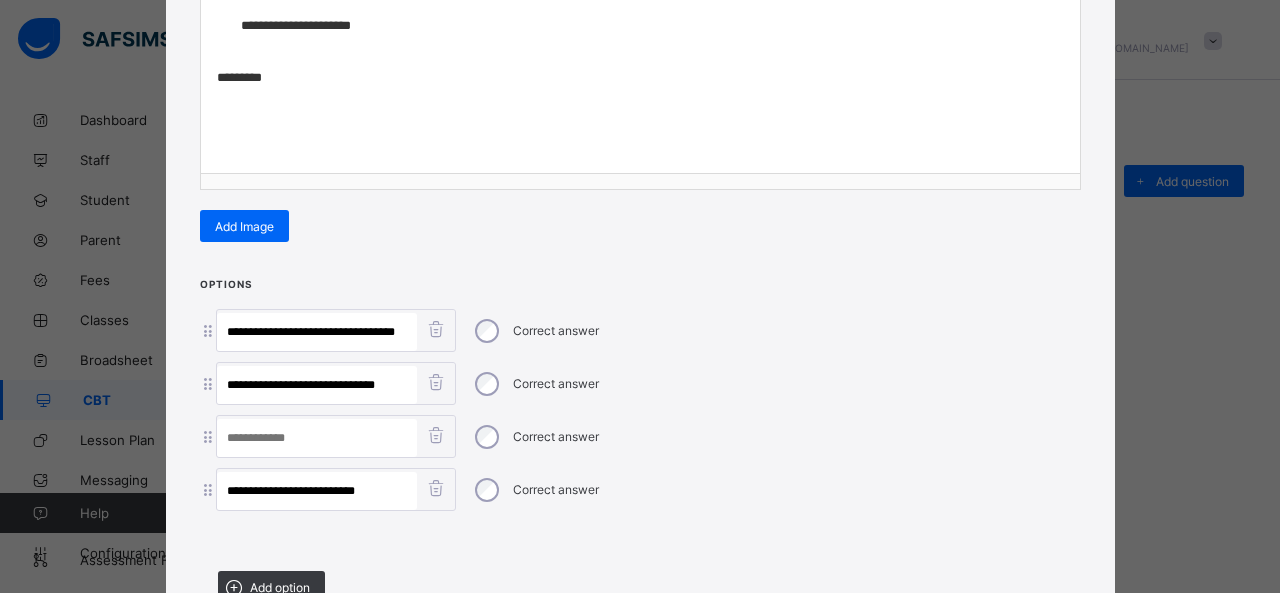 type on "**********" 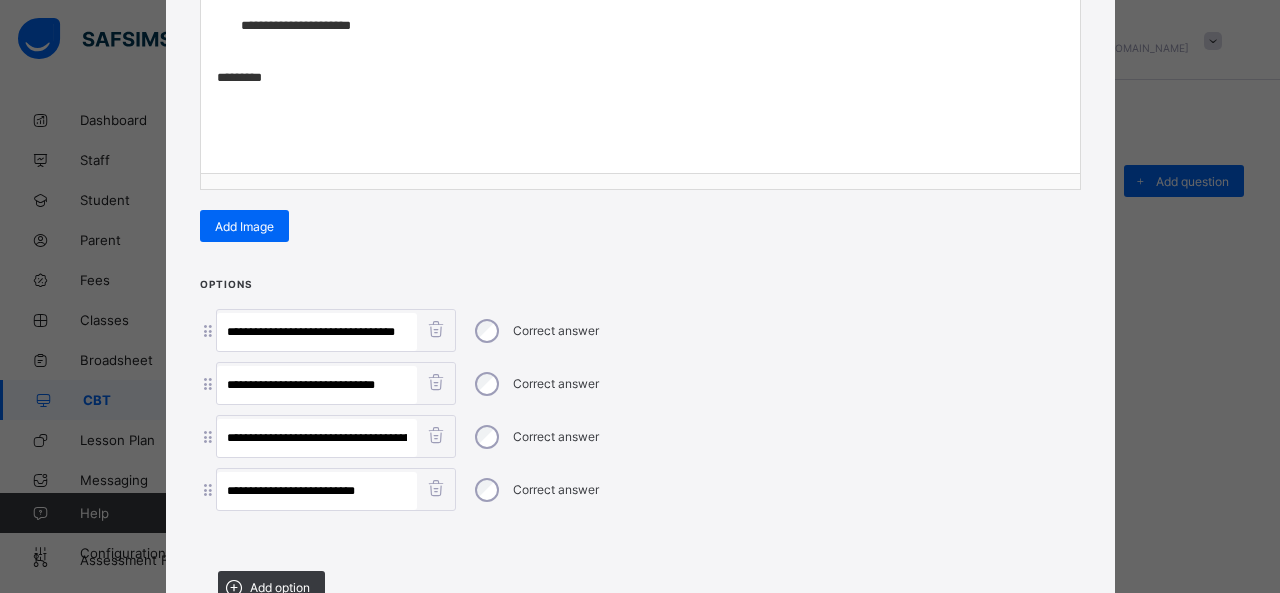 scroll, scrollTop: 0, scrollLeft: 77, axis: horizontal 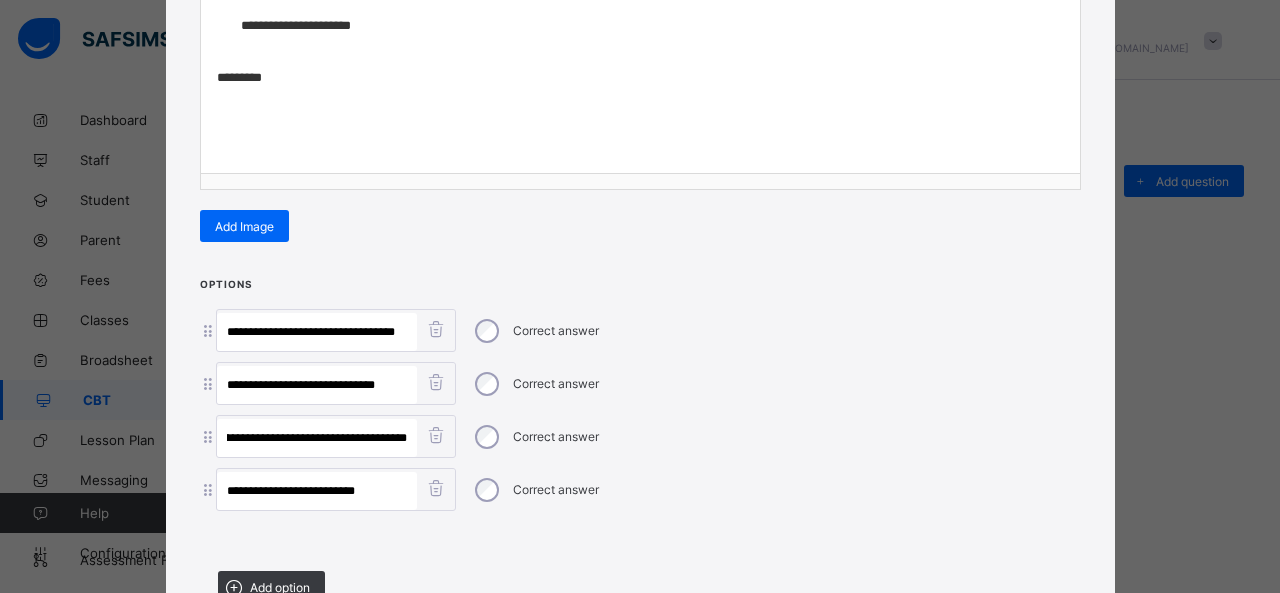type on "**********" 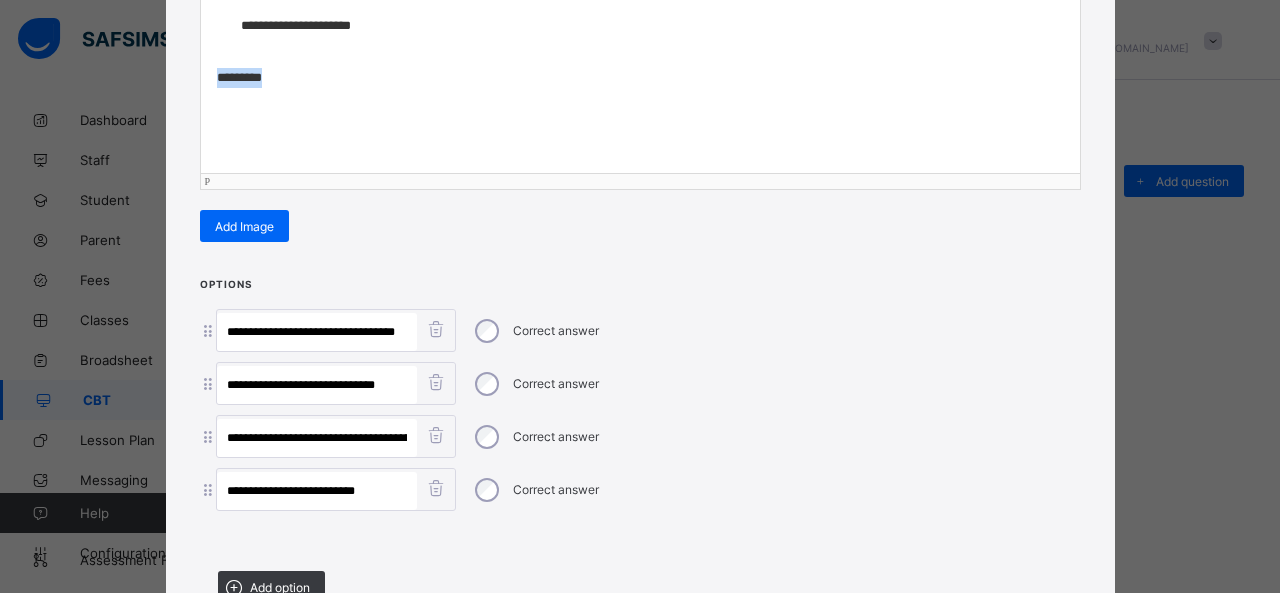 drag, startPoint x: 289, startPoint y: 75, endPoint x: 132, endPoint y: 76, distance: 157.00319 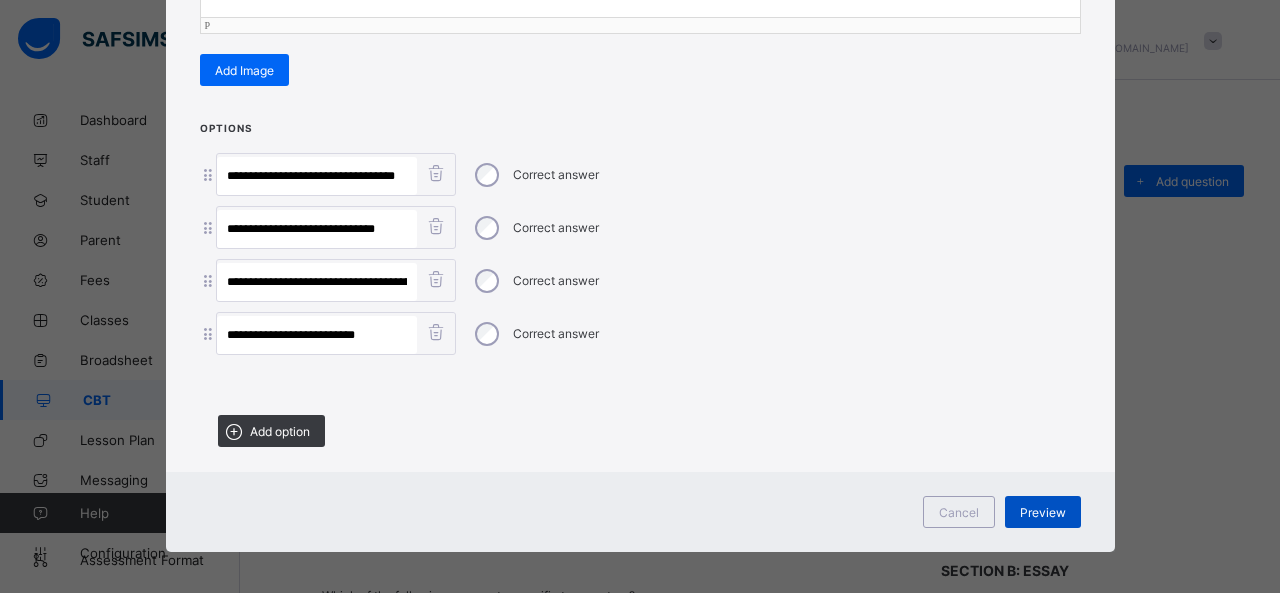 click on "Preview" at bounding box center [1043, 512] 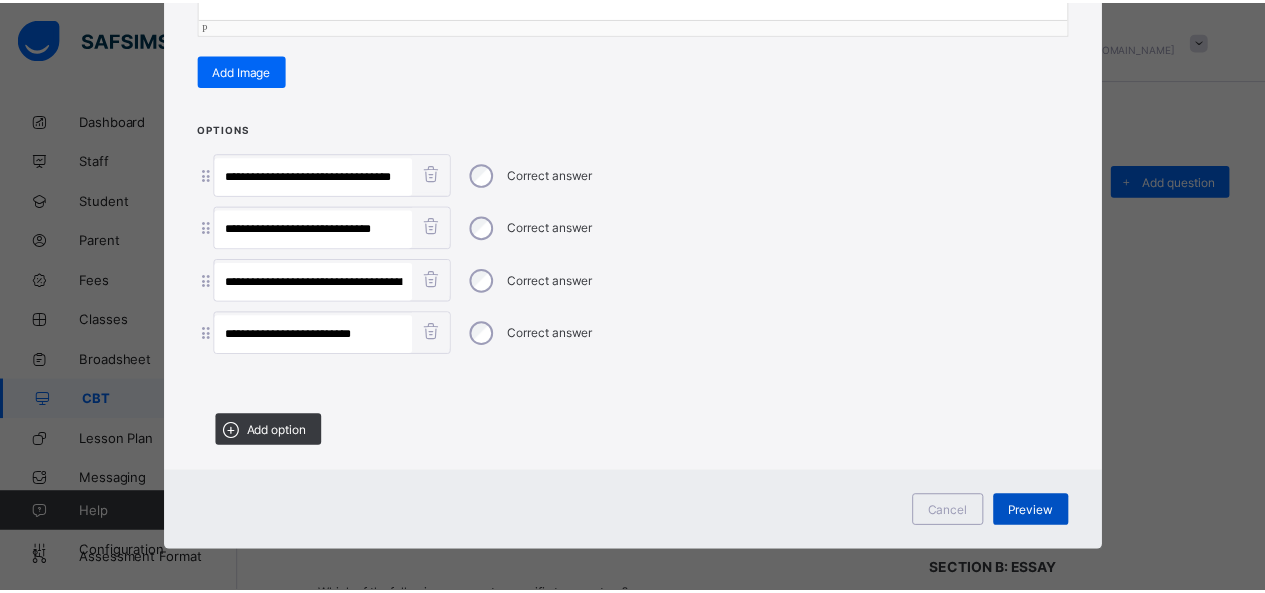 scroll, scrollTop: 123, scrollLeft: 0, axis: vertical 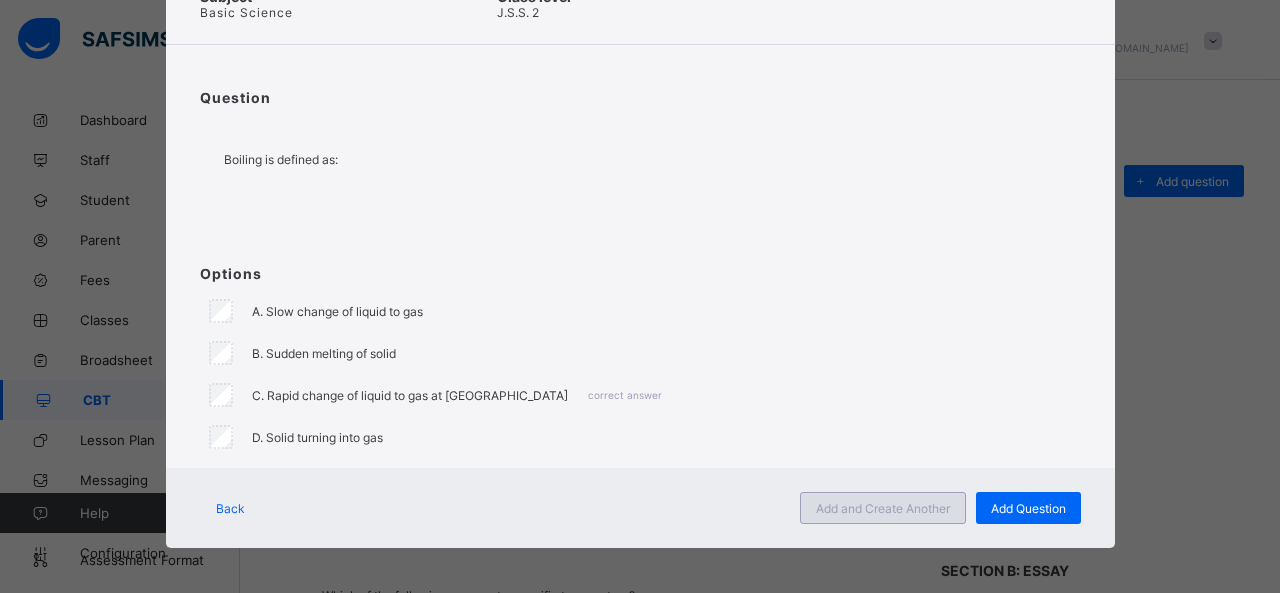 click on "Add and Create Another" at bounding box center (883, 508) 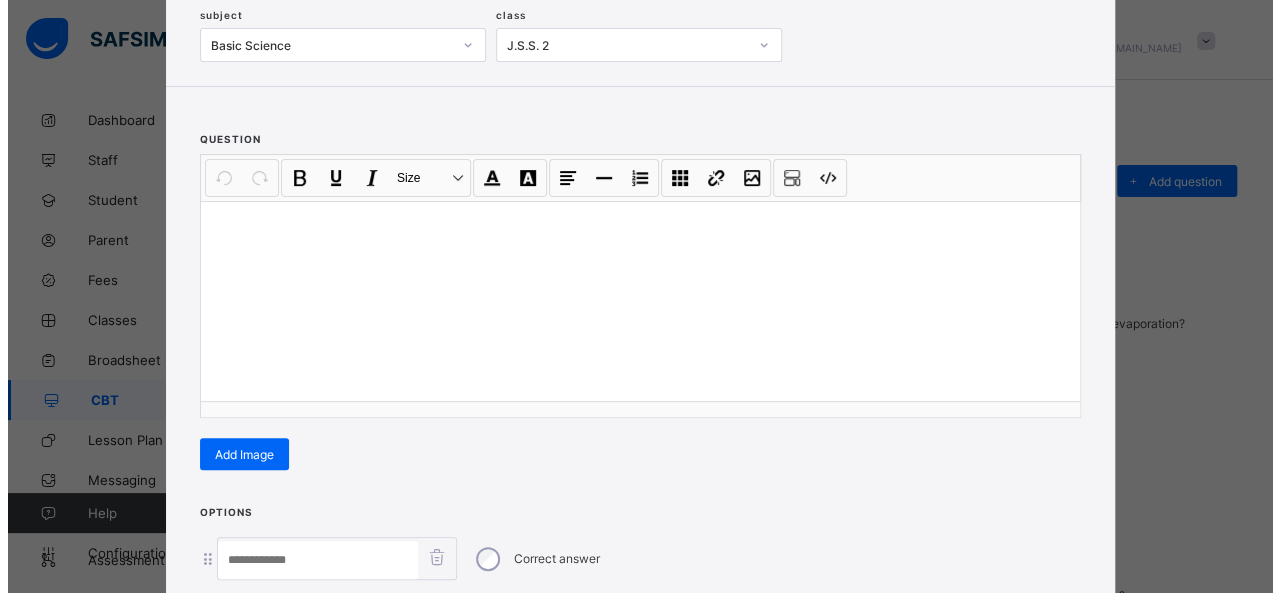 scroll, scrollTop: 128, scrollLeft: 0, axis: vertical 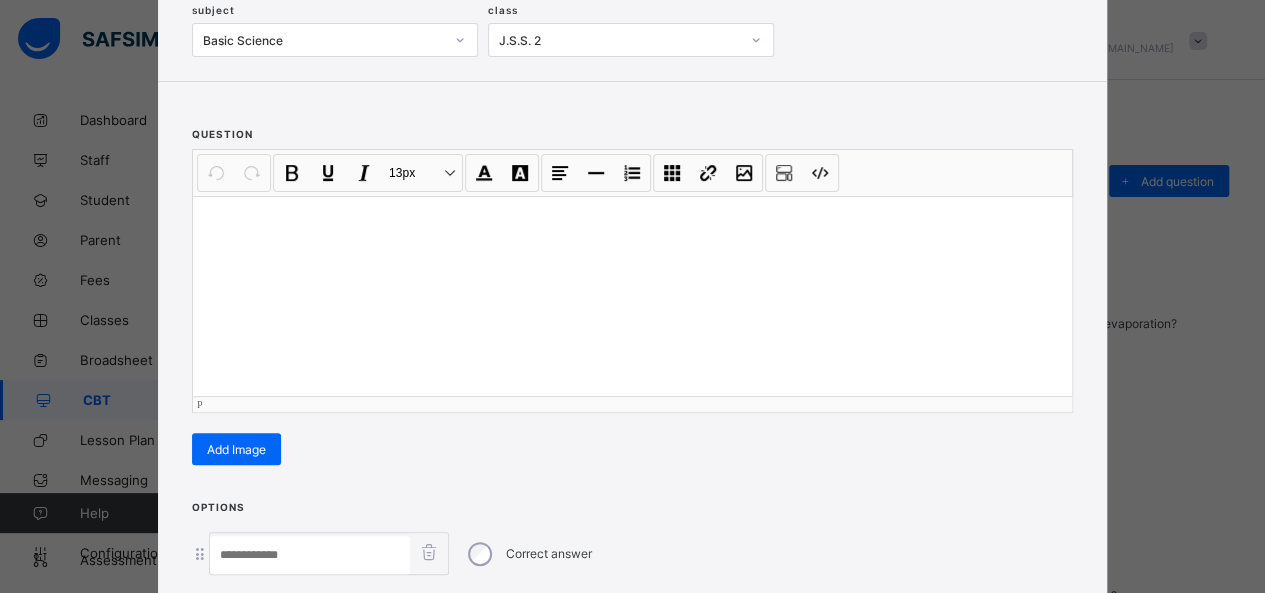 click at bounding box center [632, 296] 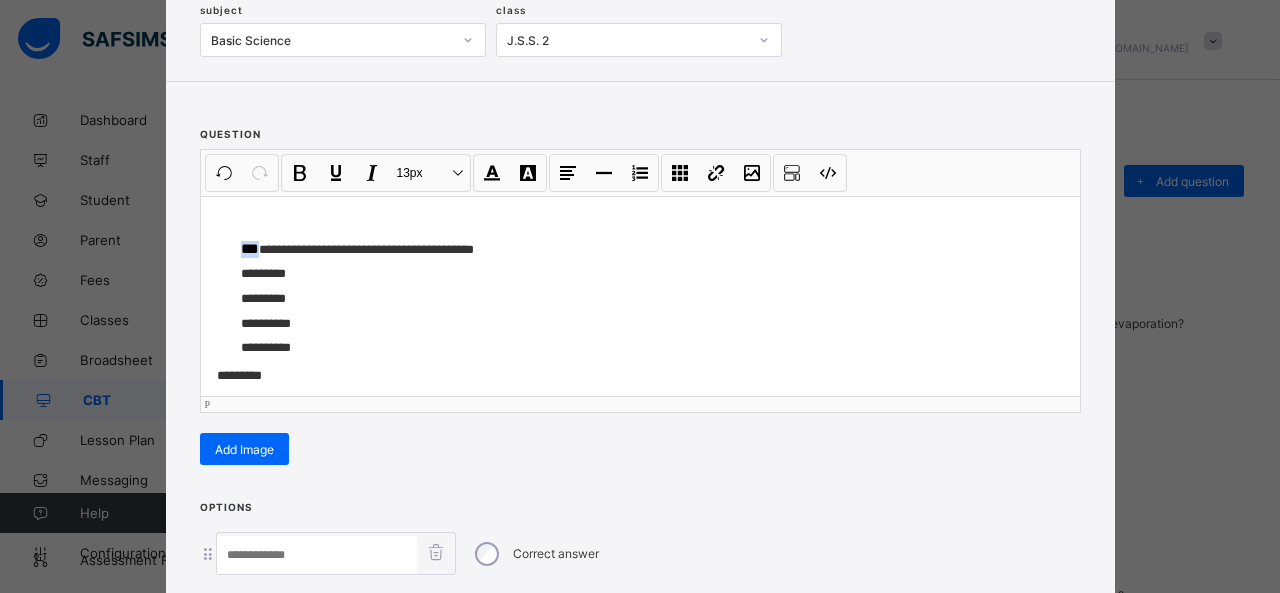 drag, startPoint x: 250, startPoint y: 244, endPoint x: 183, endPoint y: 244, distance: 67 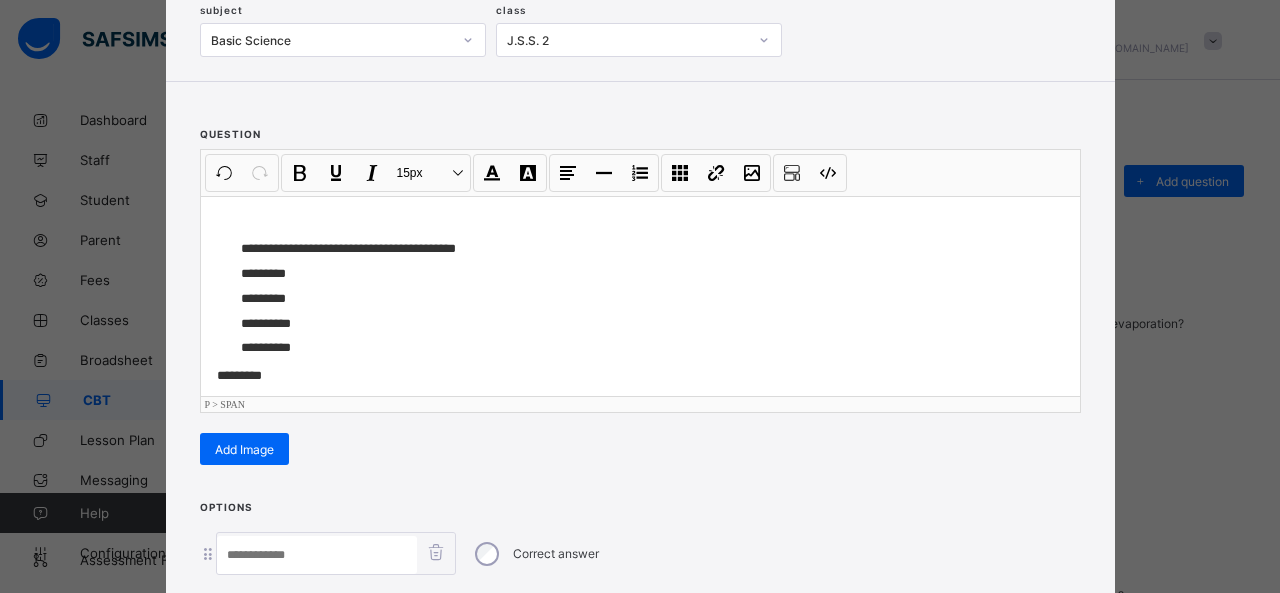 type 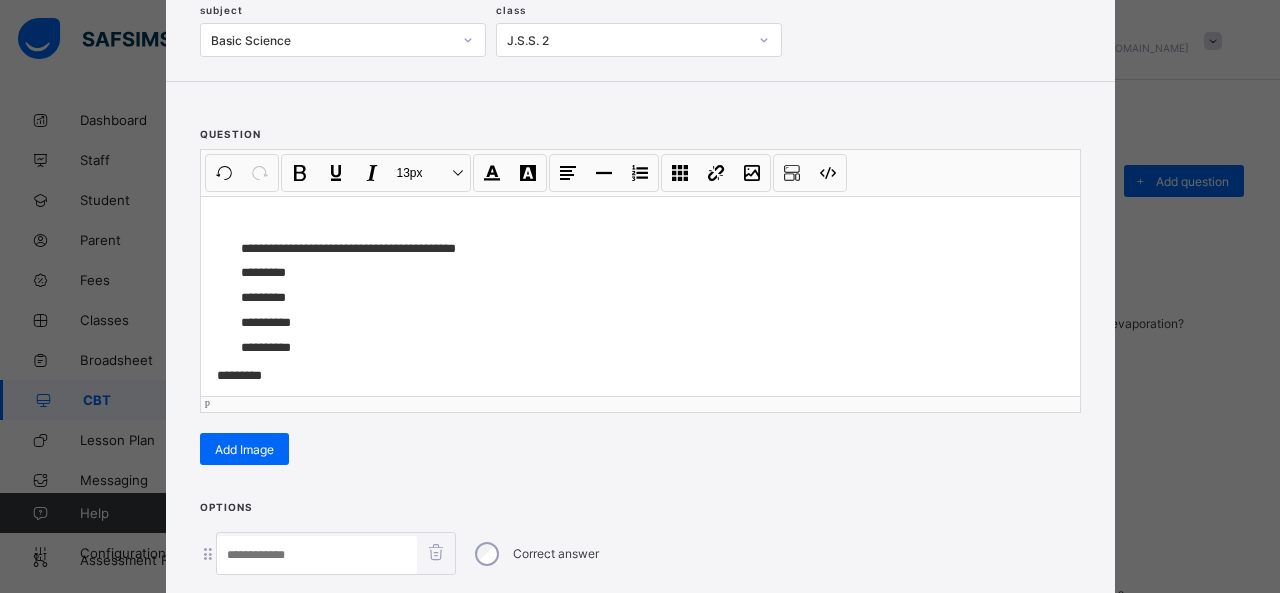 click on "* *******" at bounding box center (645, 273) 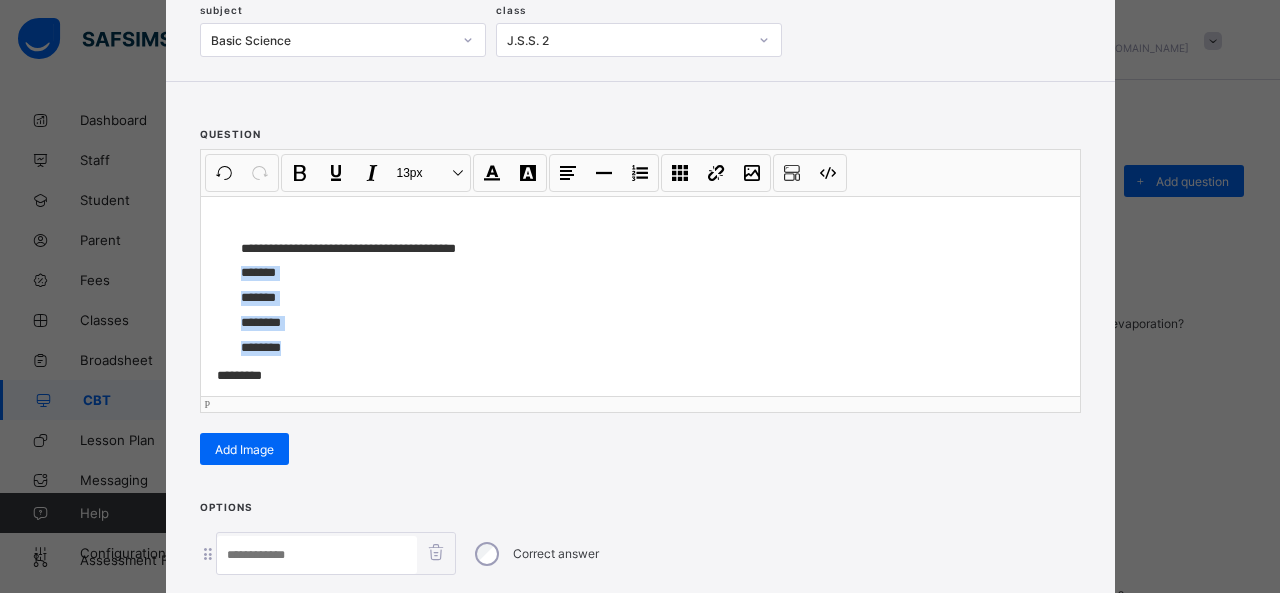 drag, startPoint x: 229, startPoint y: 262, endPoint x: 292, endPoint y: 342, distance: 101.828285 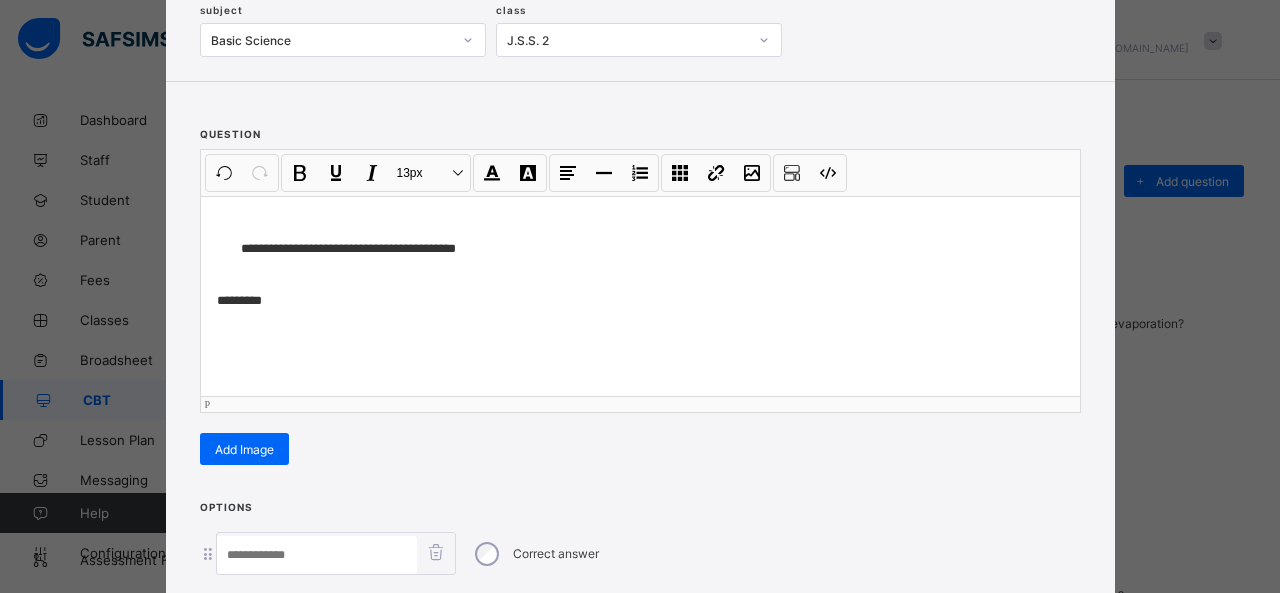 scroll, scrollTop: 346, scrollLeft: 0, axis: vertical 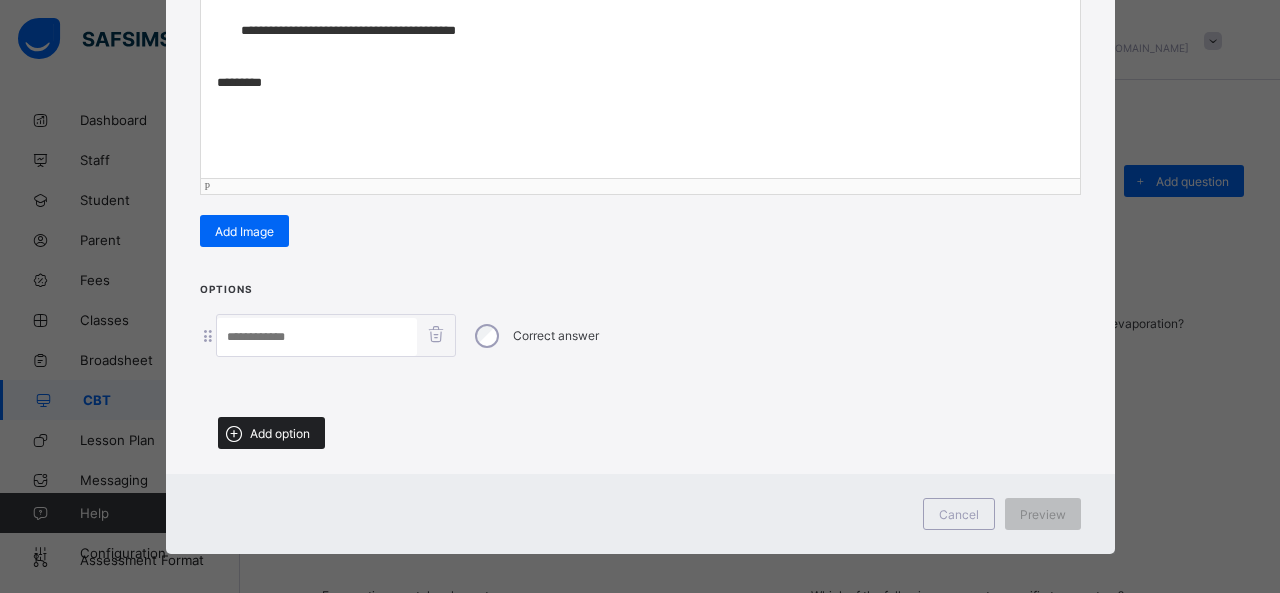 click on "Add option" at bounding box center [280, 433] 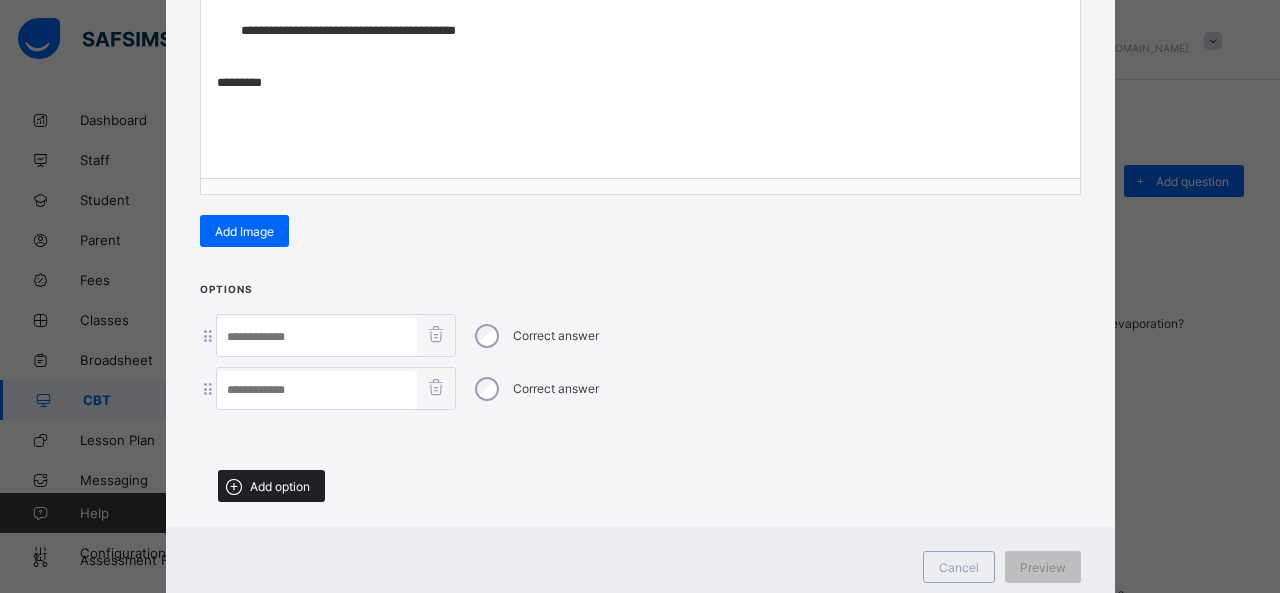 click on "Add option" at bounding box center [280, 486] 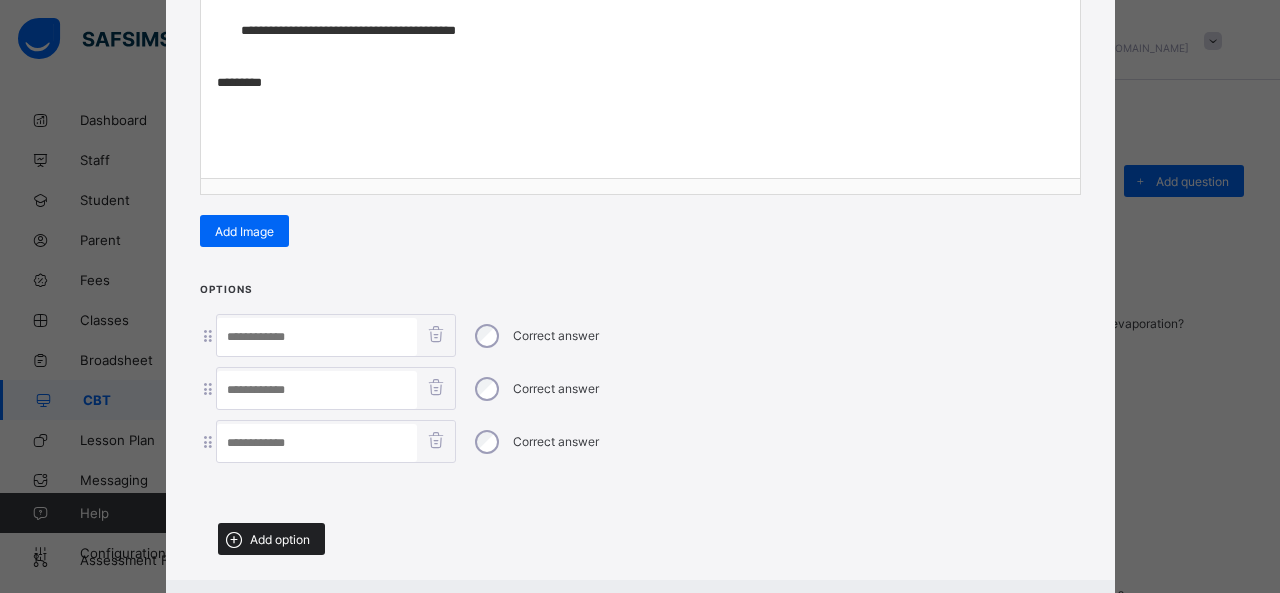 click on "Add option" at bounding box center [271, 539] 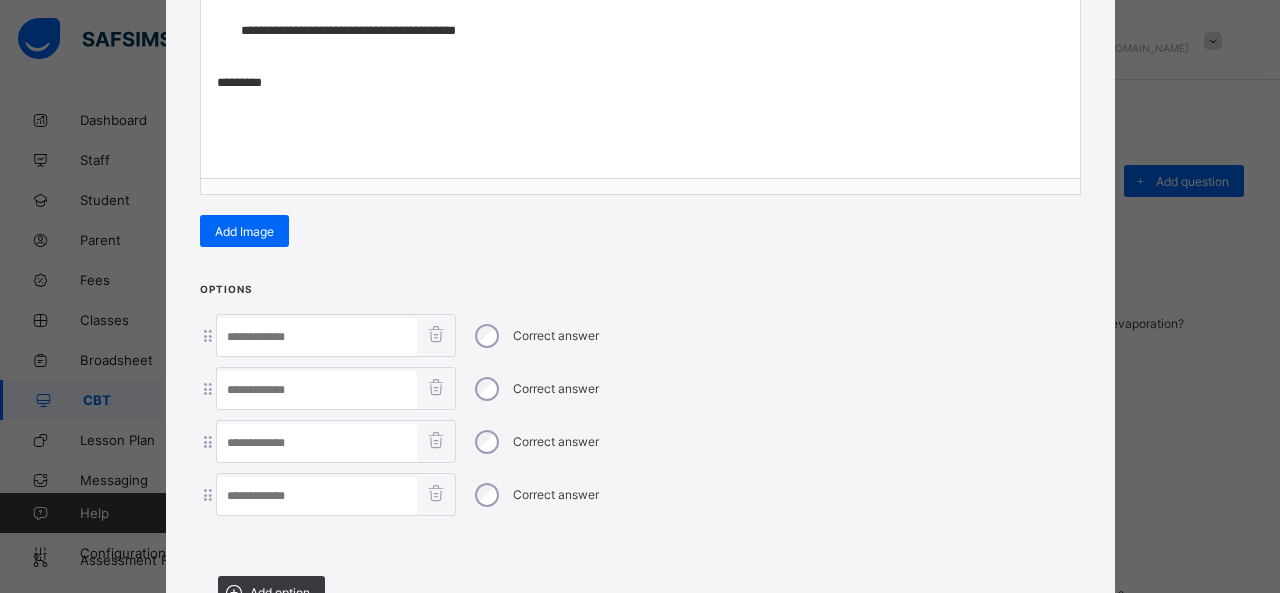click at bounding box center (317, 337) 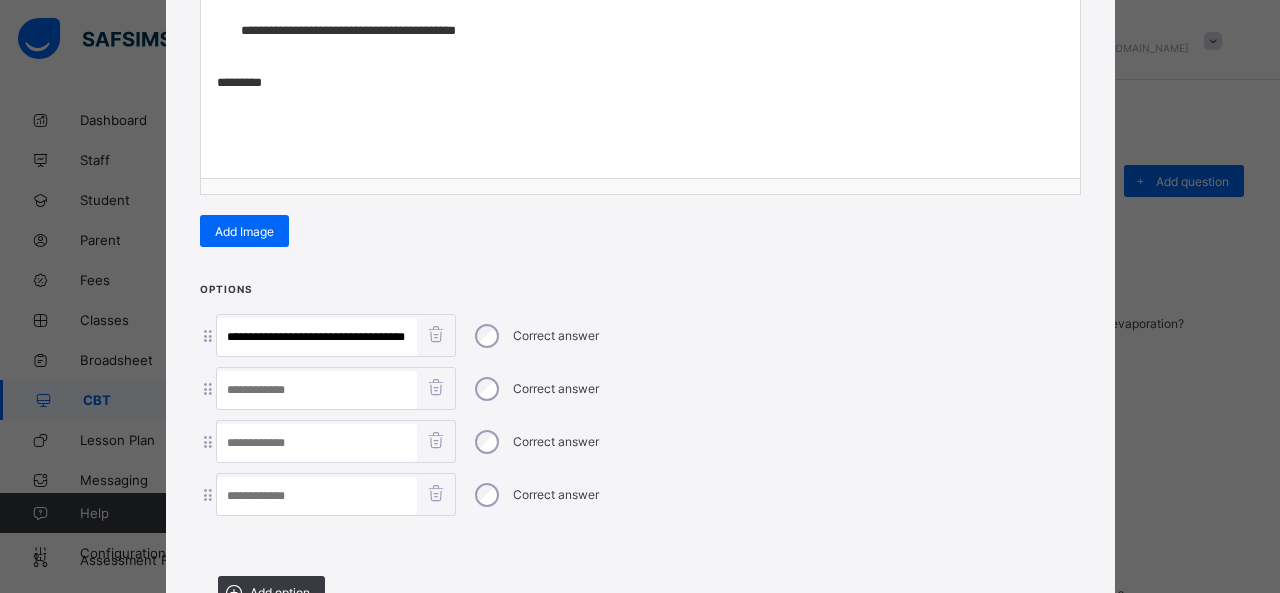 scroll, scrollTop: 0, scrollLeft: 20, axis: horizontal 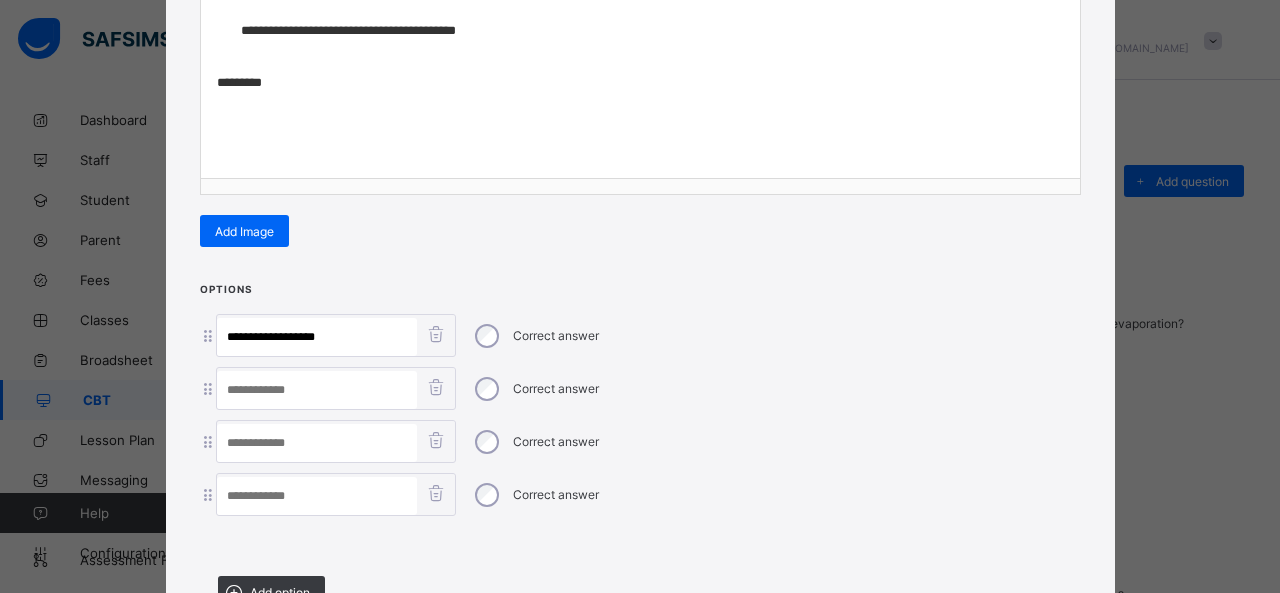 type on "**********" 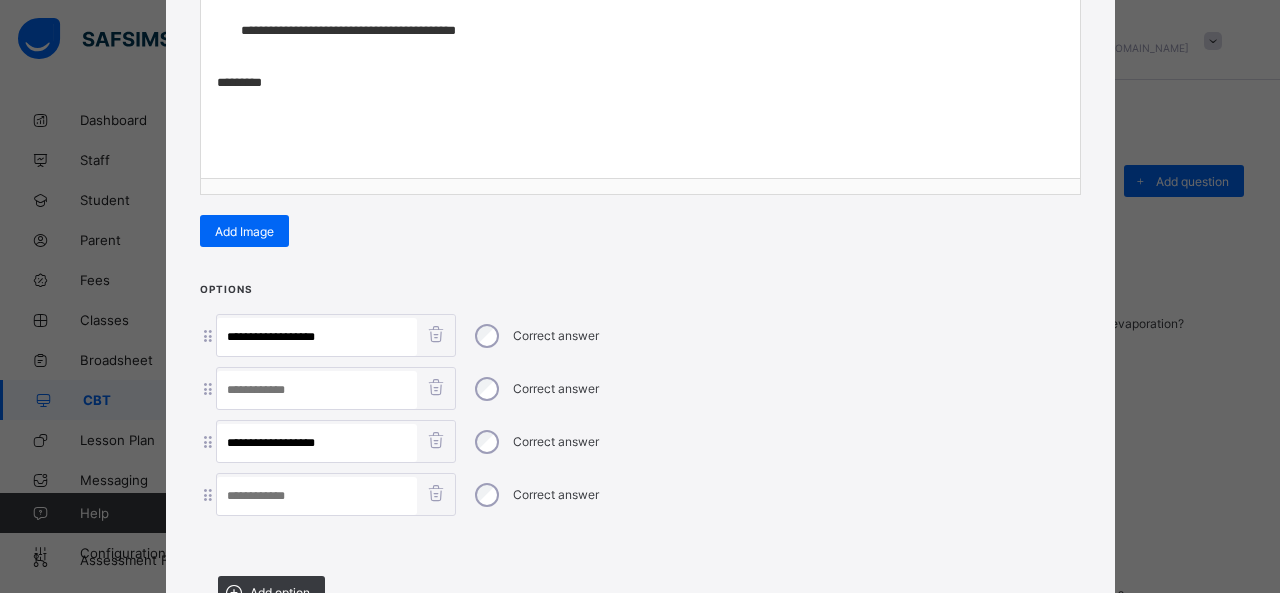 drag, startPoint x: 279, startPoint y: 433, endPoint x: 442, endPoint y: 446, distance: 163.51758 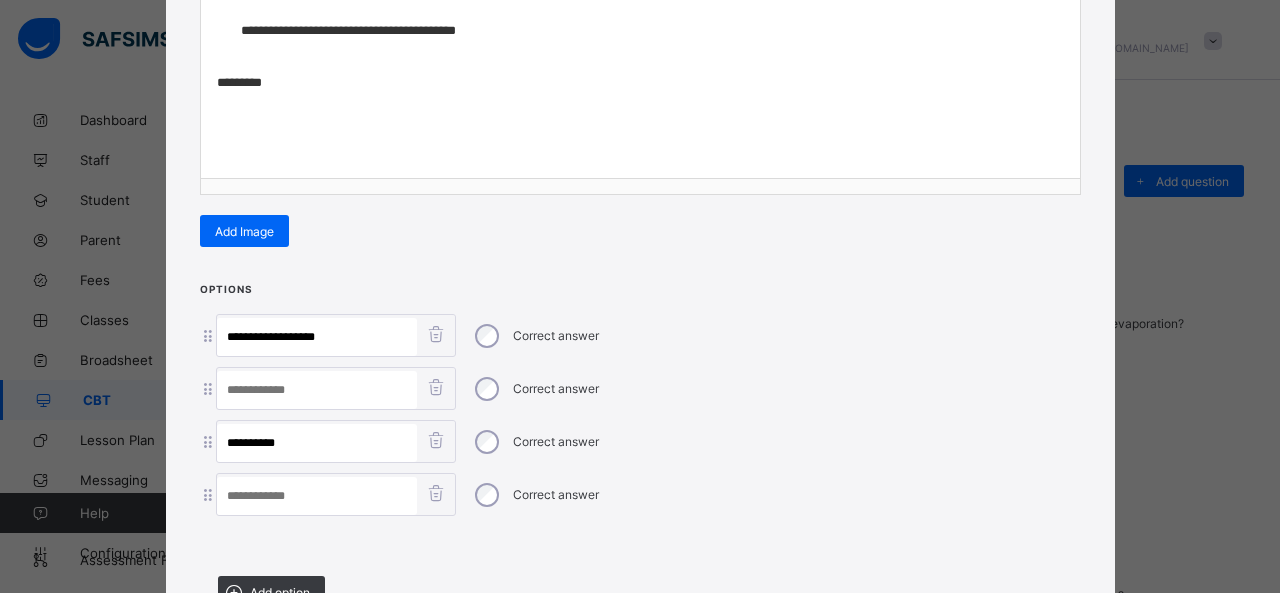 type on "********" 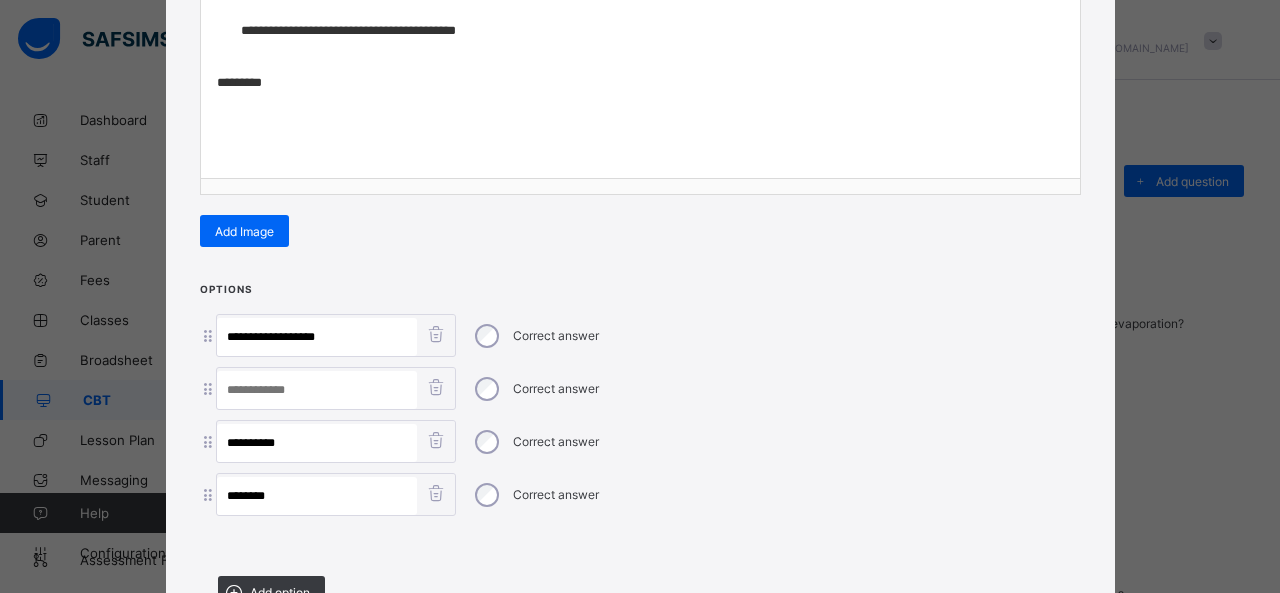 type on "********" 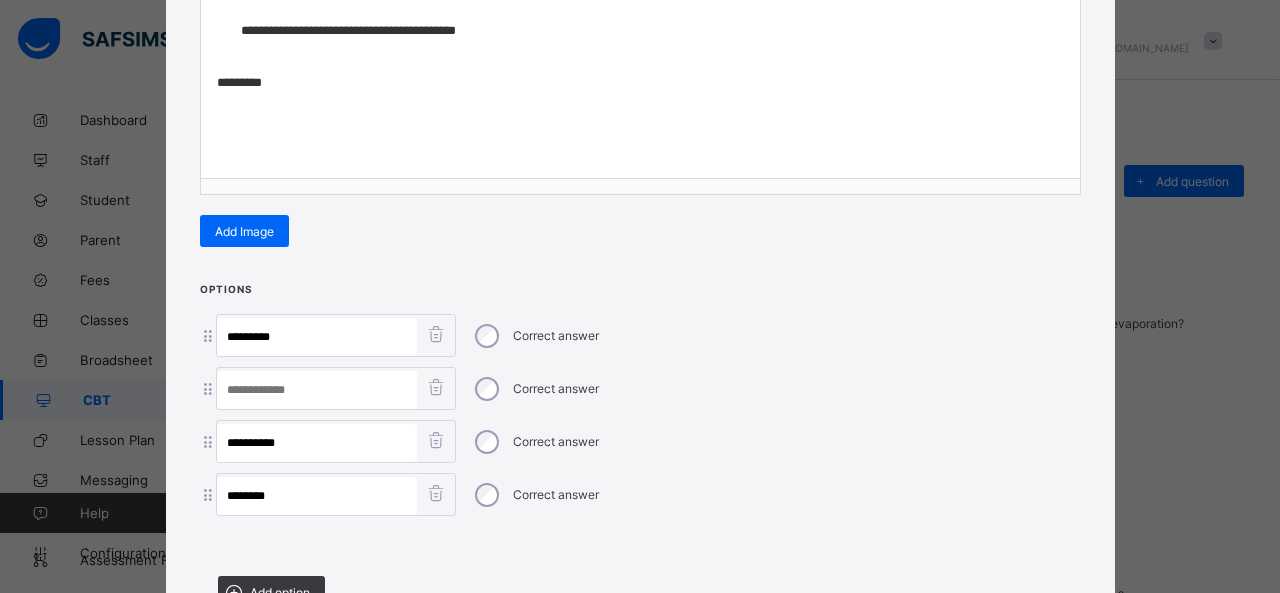 type on "*******" 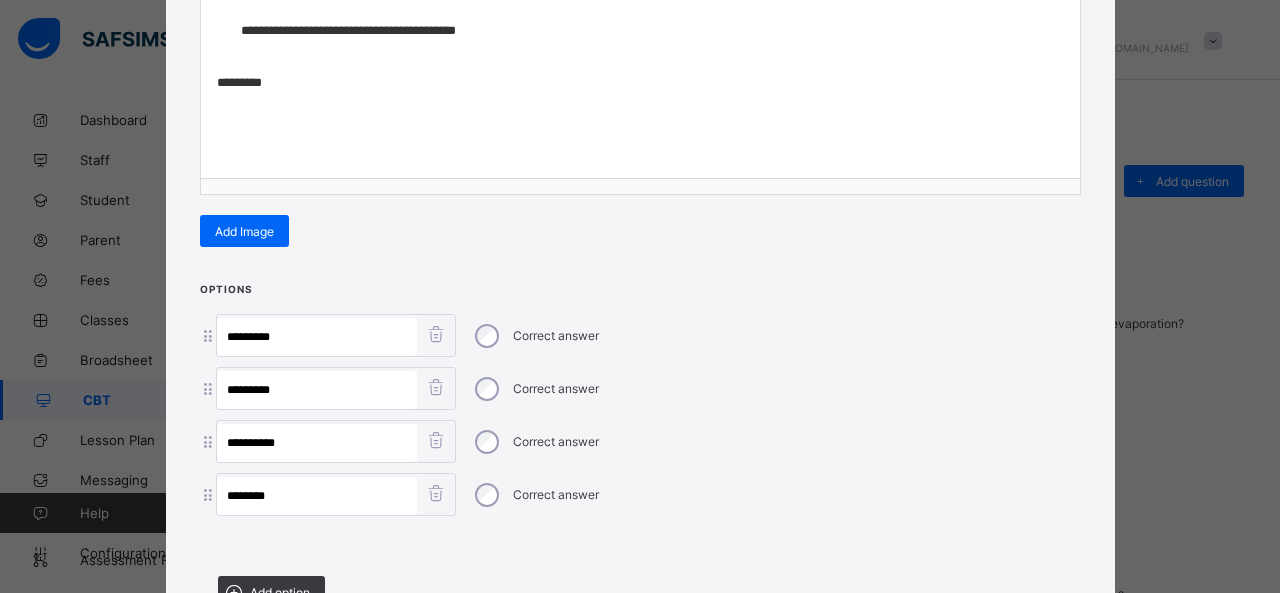 type on "*******" 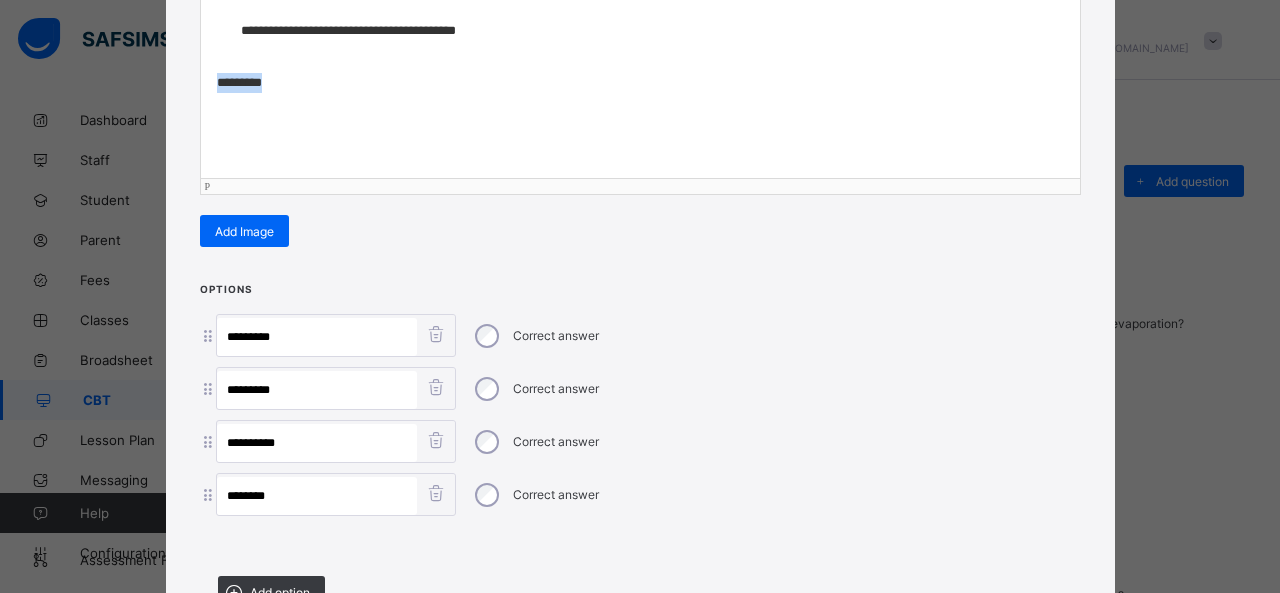 drag, startPoint x: 294, startPoint y: 79, endPoint x: 121, endPoint y: 75, distance: 173.04623 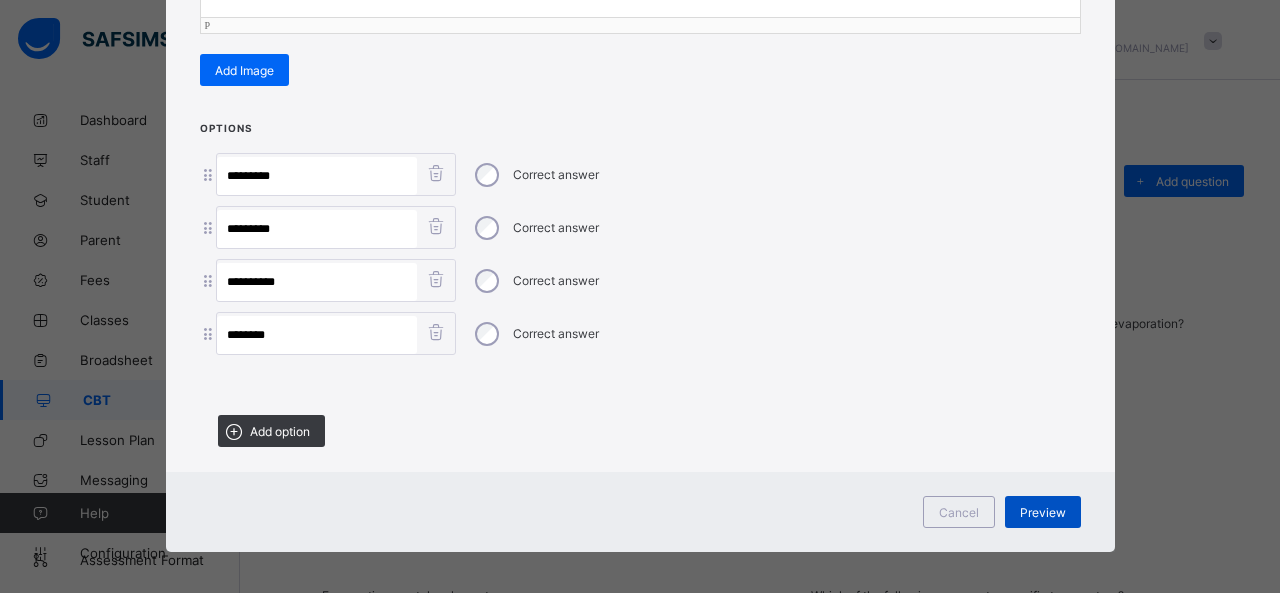 click on "Preview" at bounding box center [1043, 512] 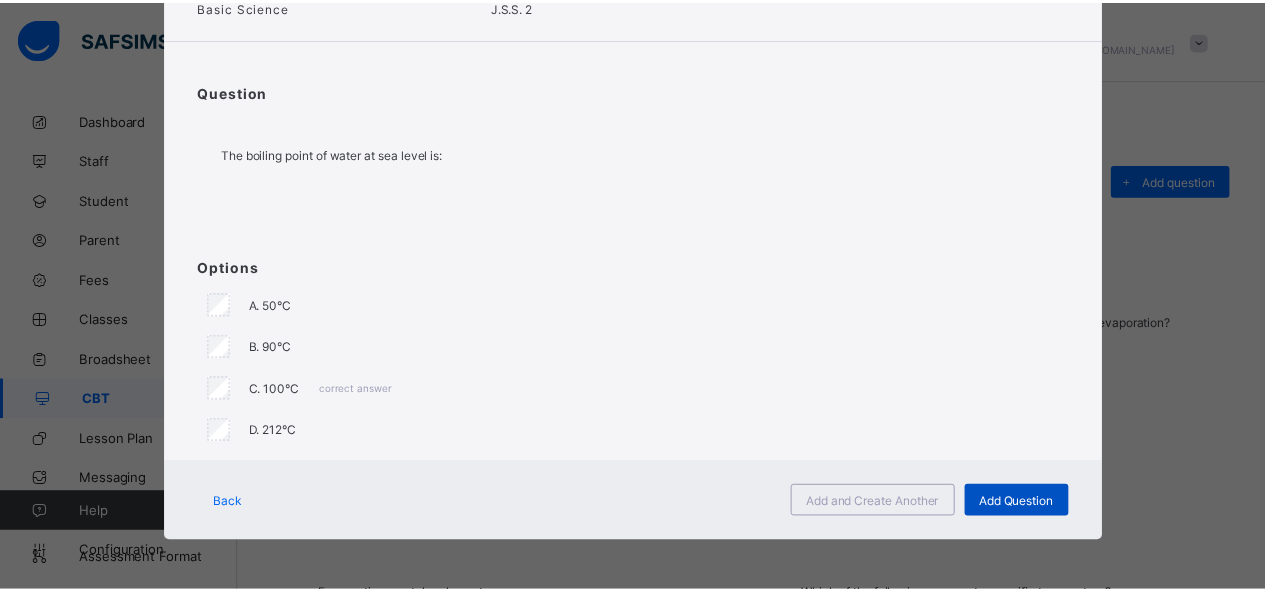 scroll, scrollTop: 123, scrollLeft: 0, axis: vertical 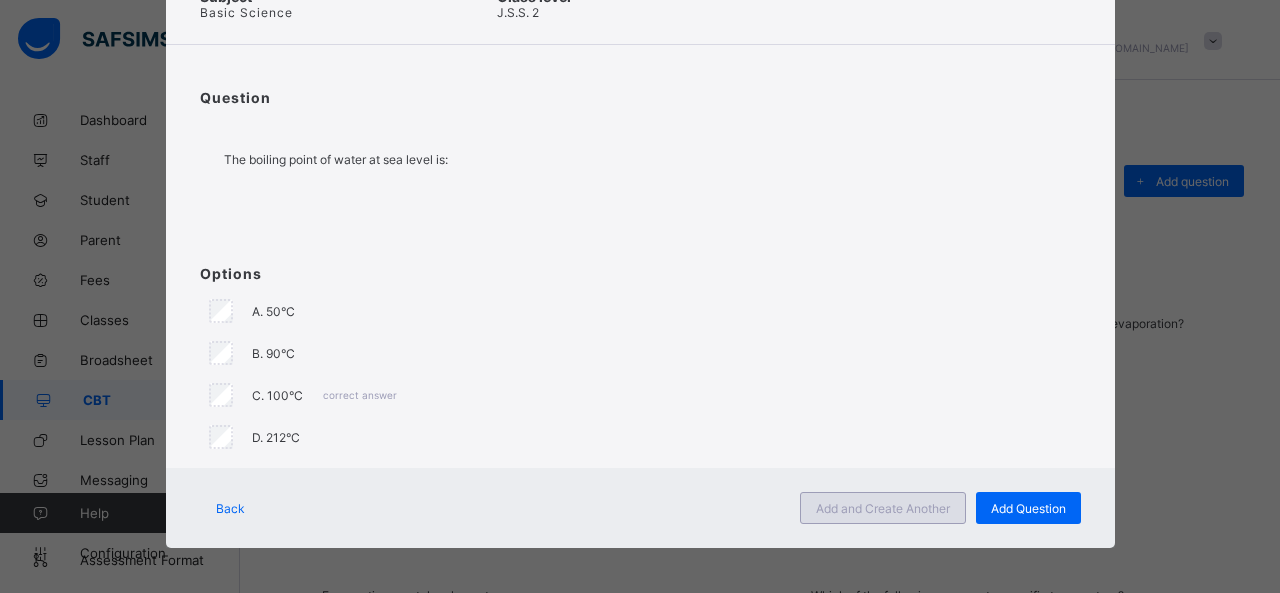 click on "Add and Create Another" at bounding box center [883, 508] 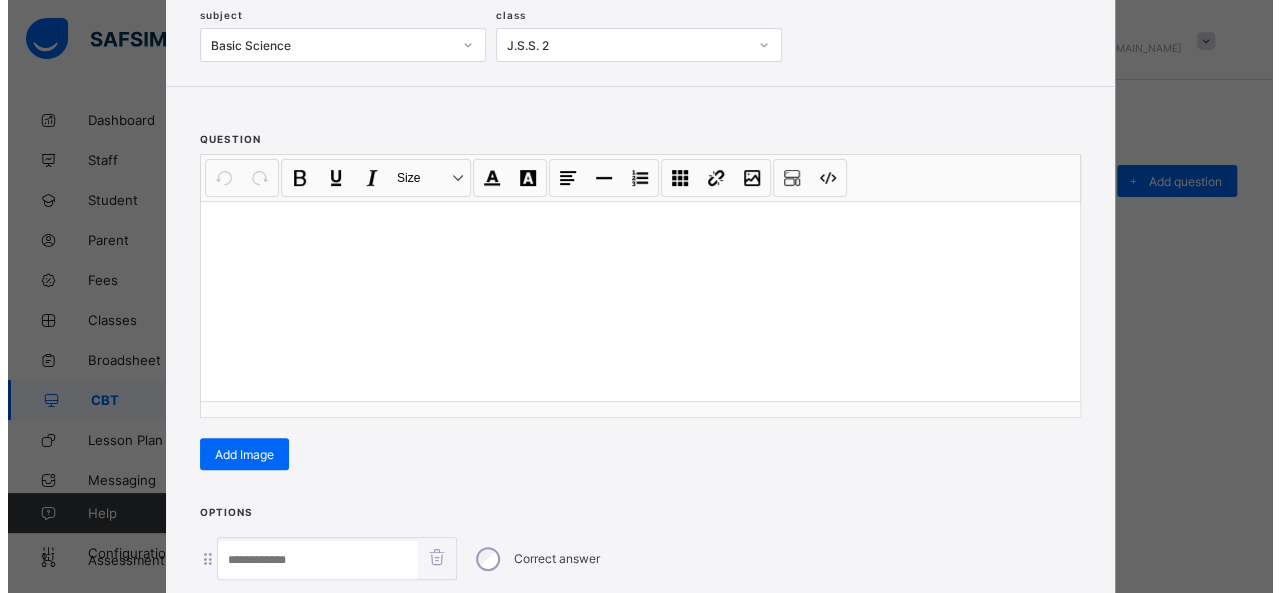 scroll, scrollTop: 128, scrollLeft: 0, axis: vertical 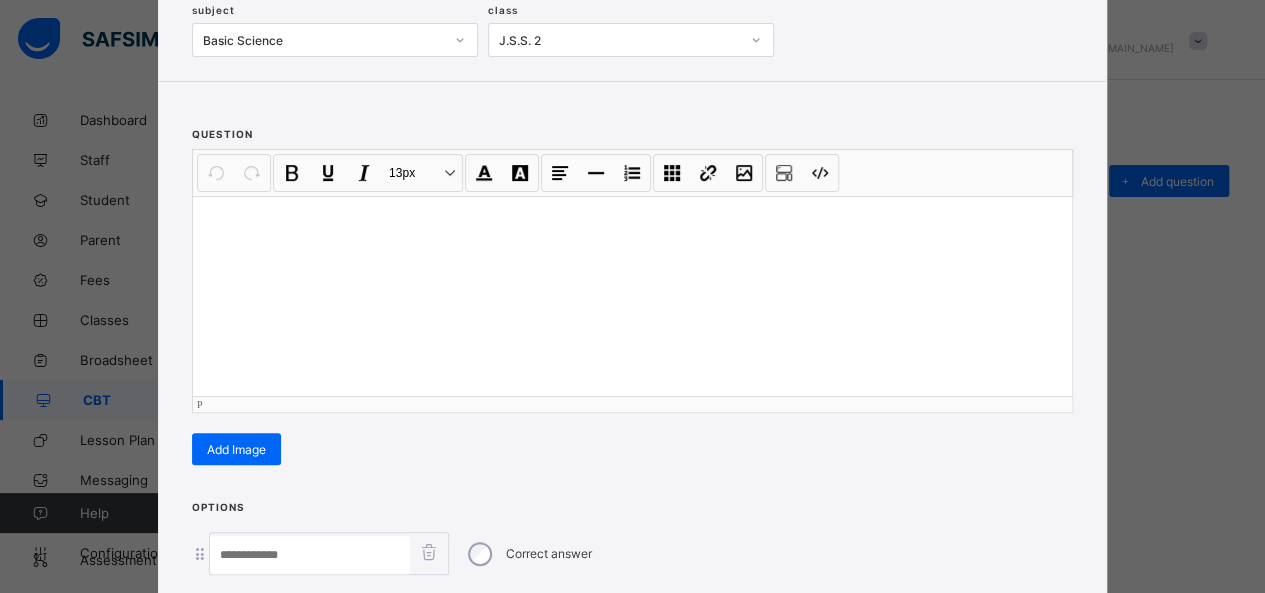 click at bounding box center [632, 296] 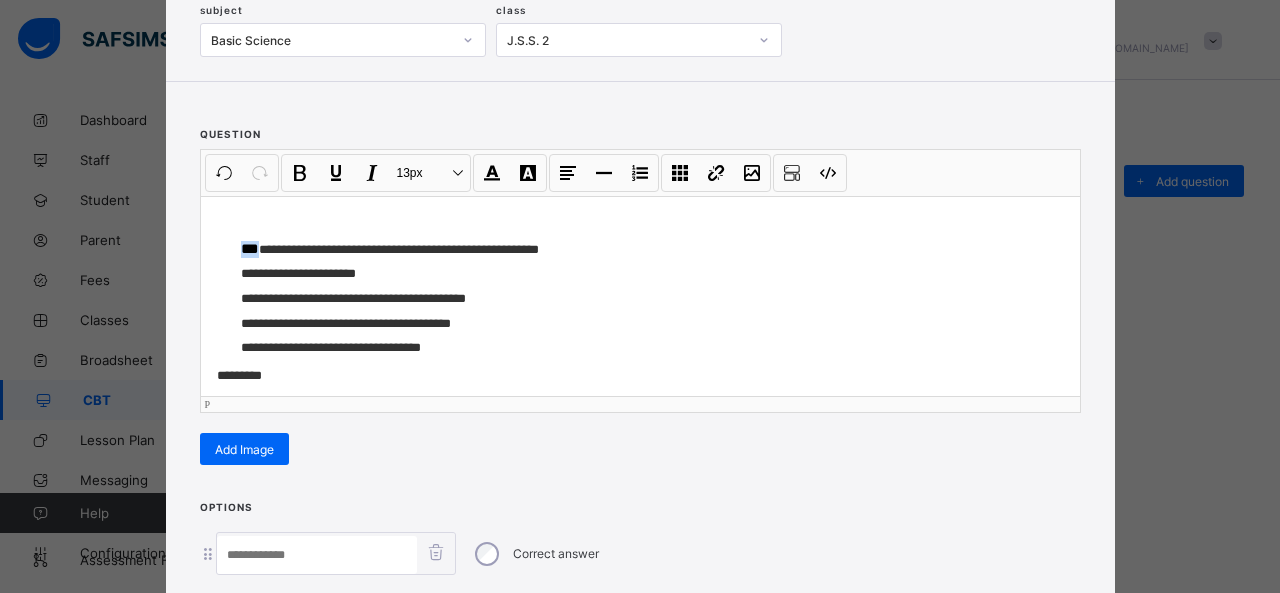 drag, startPoint x: 249, startPoint y: 244, endPoint x: 176, endPoint y: 244, distance: 73 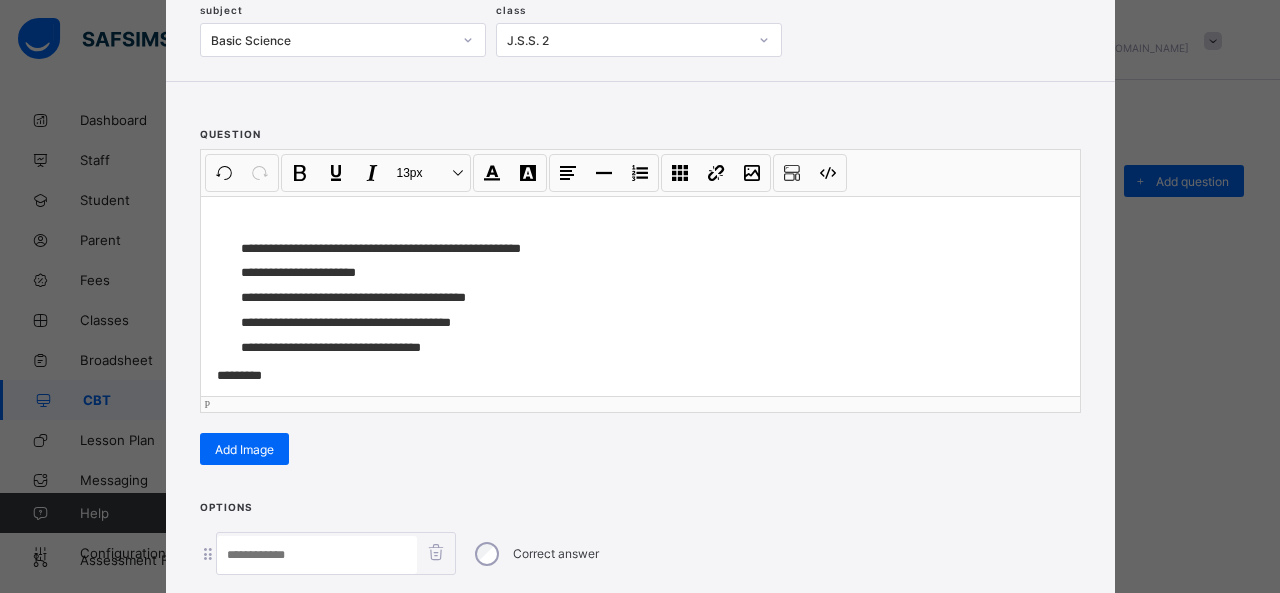 click on "**********" at bounding box center (645, 273) 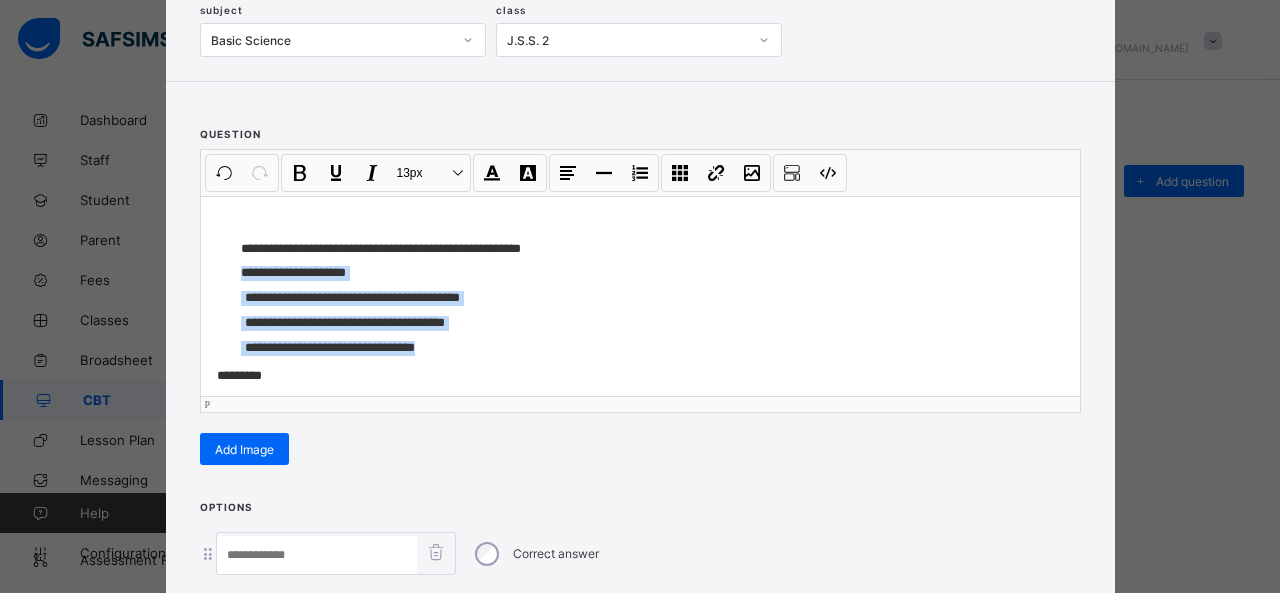 drag, startPoint x: 229, startPoint y: 267, endPoint x: 461, endPoint y: 339, distance: 242.91562 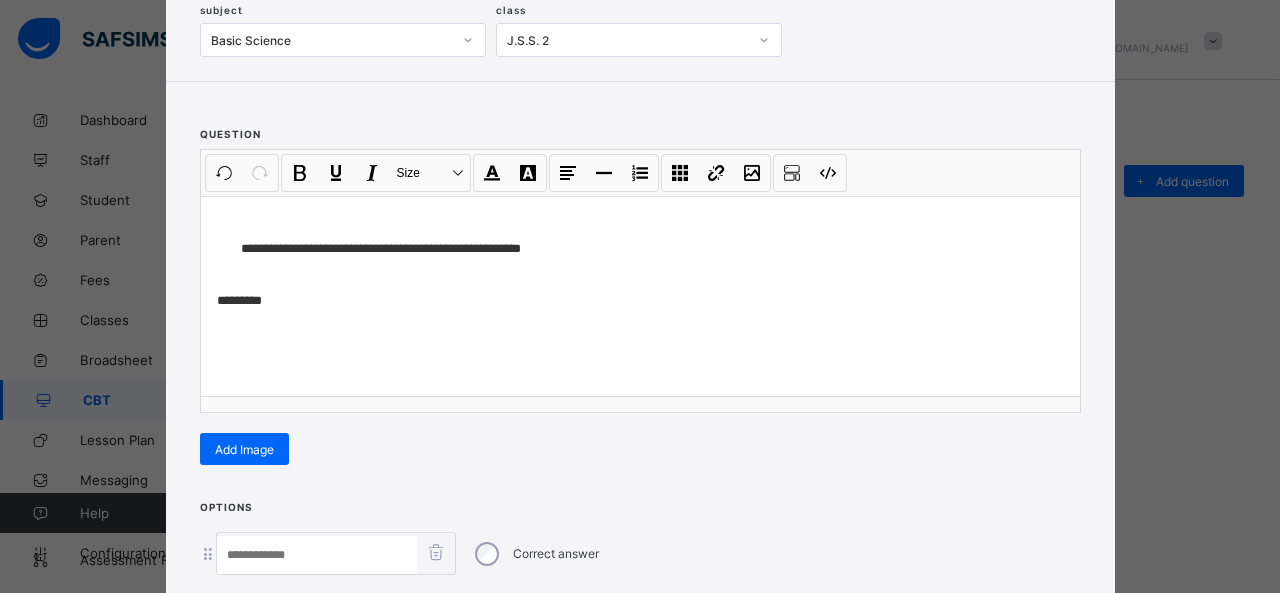 click at bounding box center (317, 555) 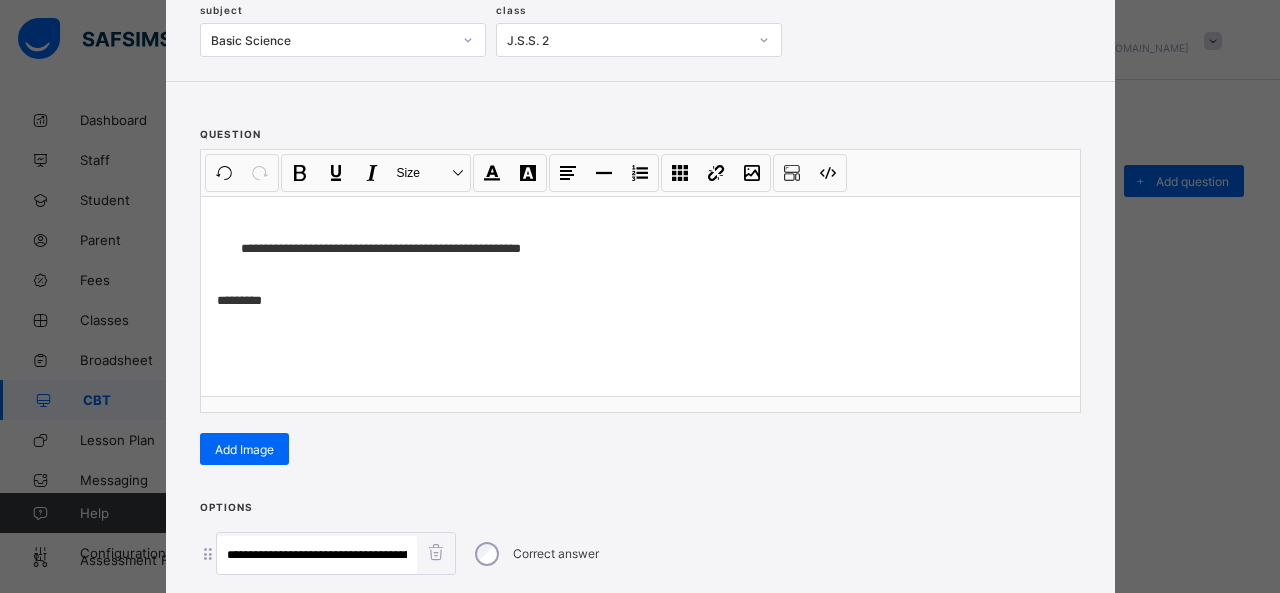 scroll, scrollTop: 0, scrollLeft: 582, axis: horizontal 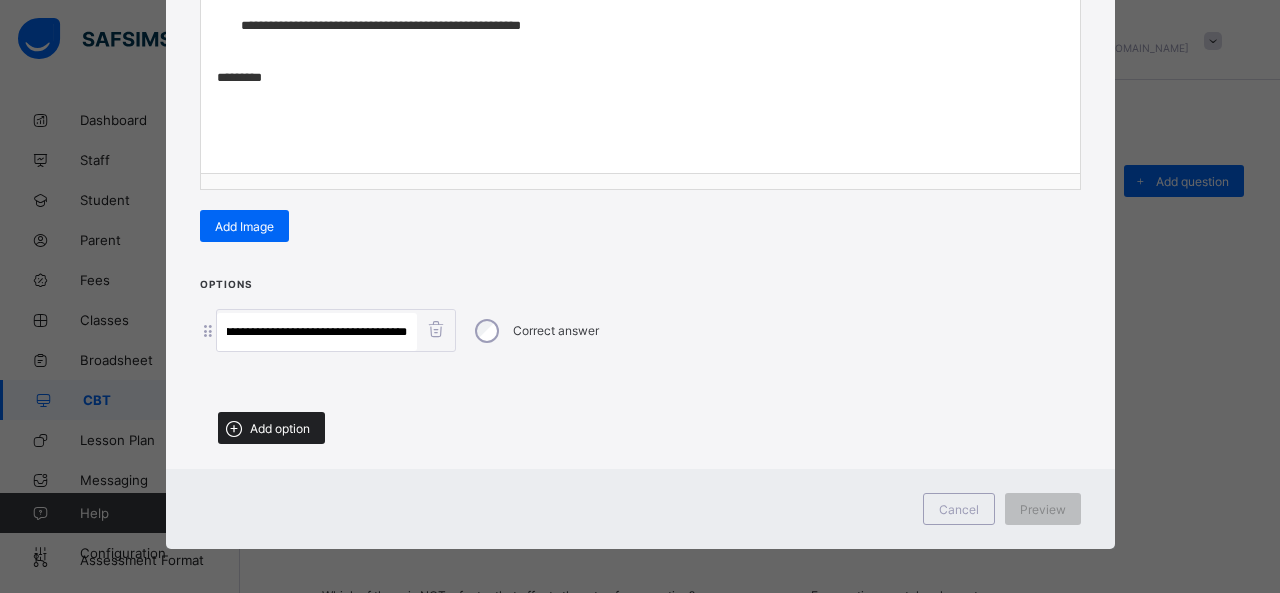 click on "Add option" at bounding box center (271, 428) 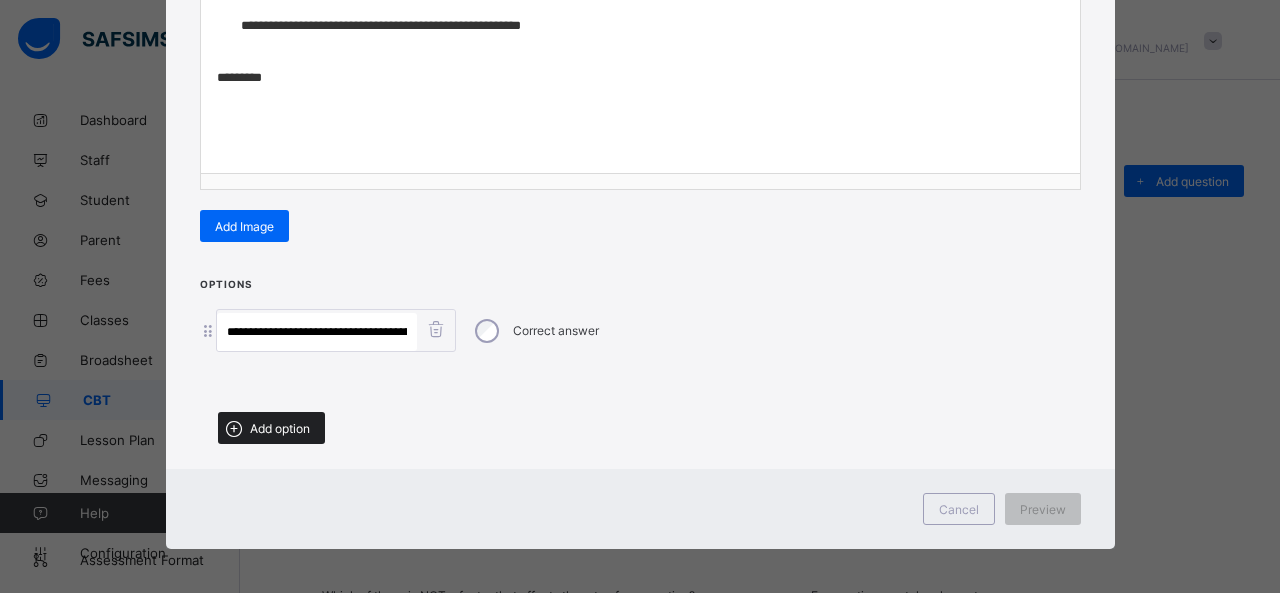 click on "Add option" at bounding box center (280, 428) 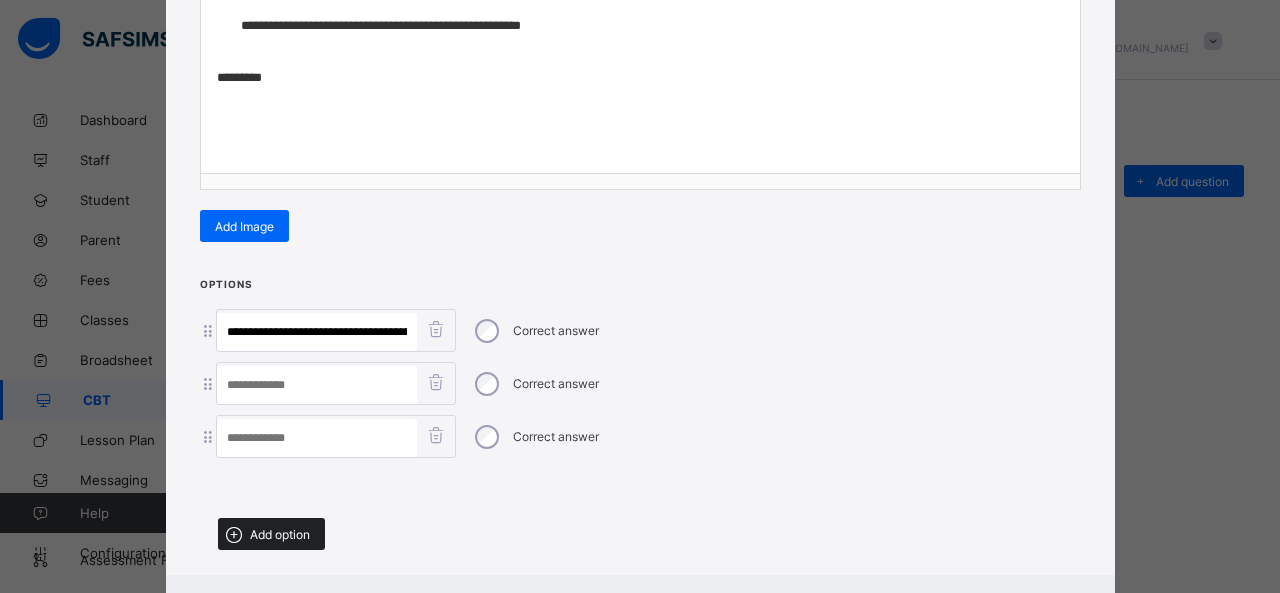 click on "Add option" at bounding box center (280, 534) 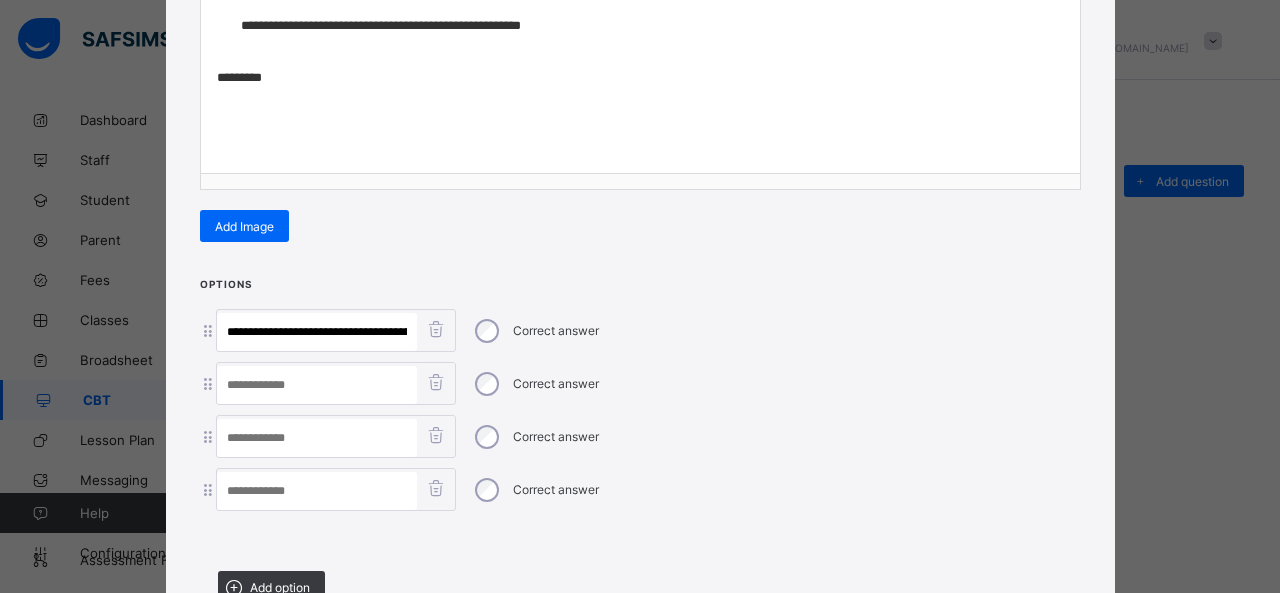 drag, startPoint x: 346, startPoint y: 325, endPoint x: 1118, endPoint y: 429, distance: 778.9737 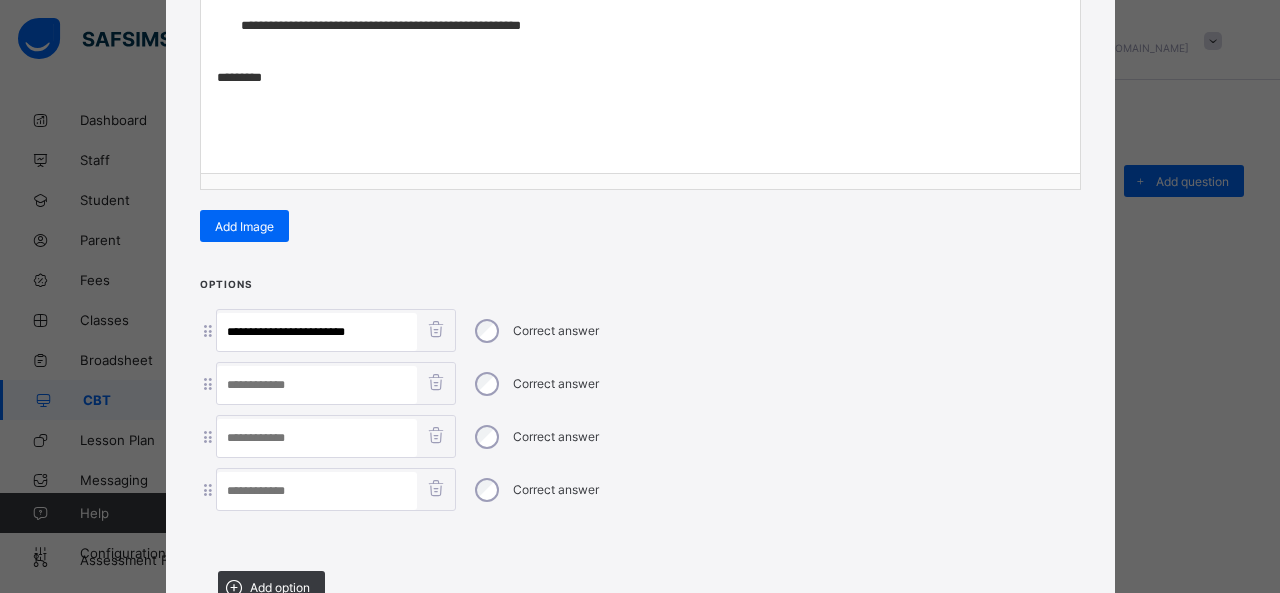 type on "**********" 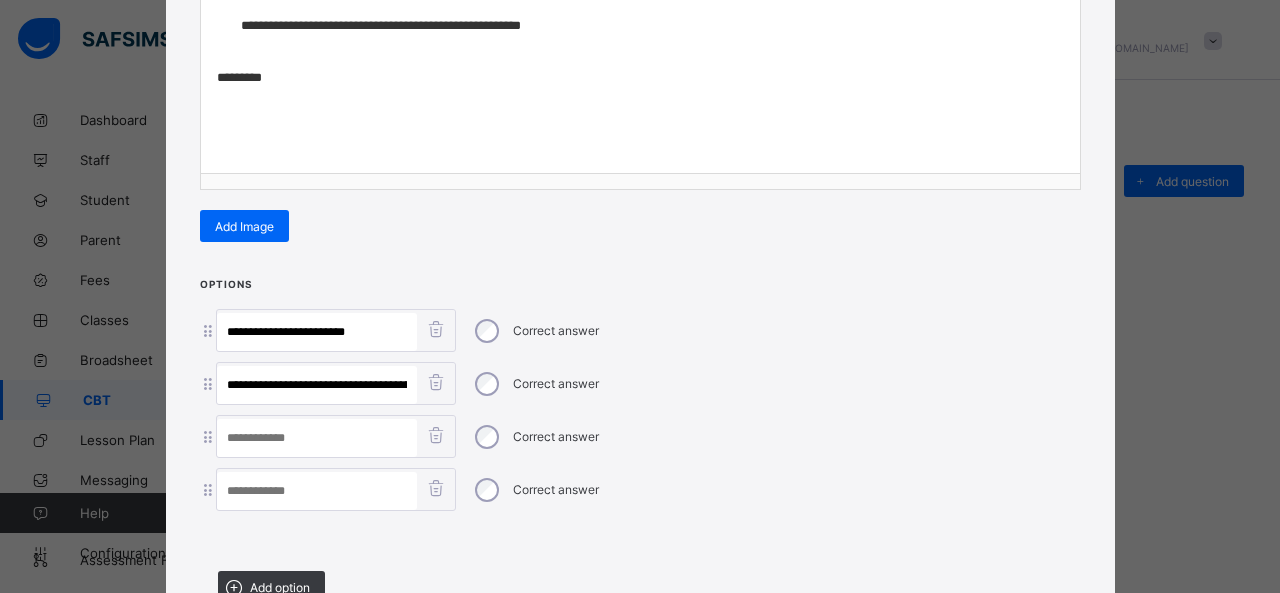 scroll, scrollTop: 0, scrollLeft: 457, axis: horizontal 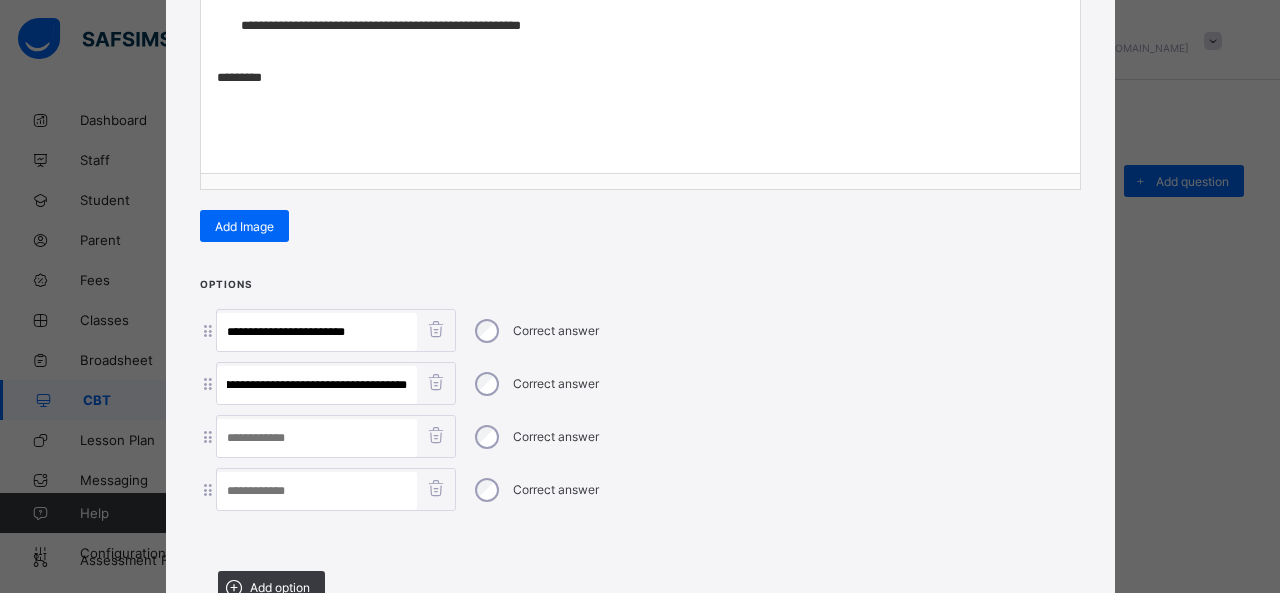 click on "**********" at bounding box center (317, 385) 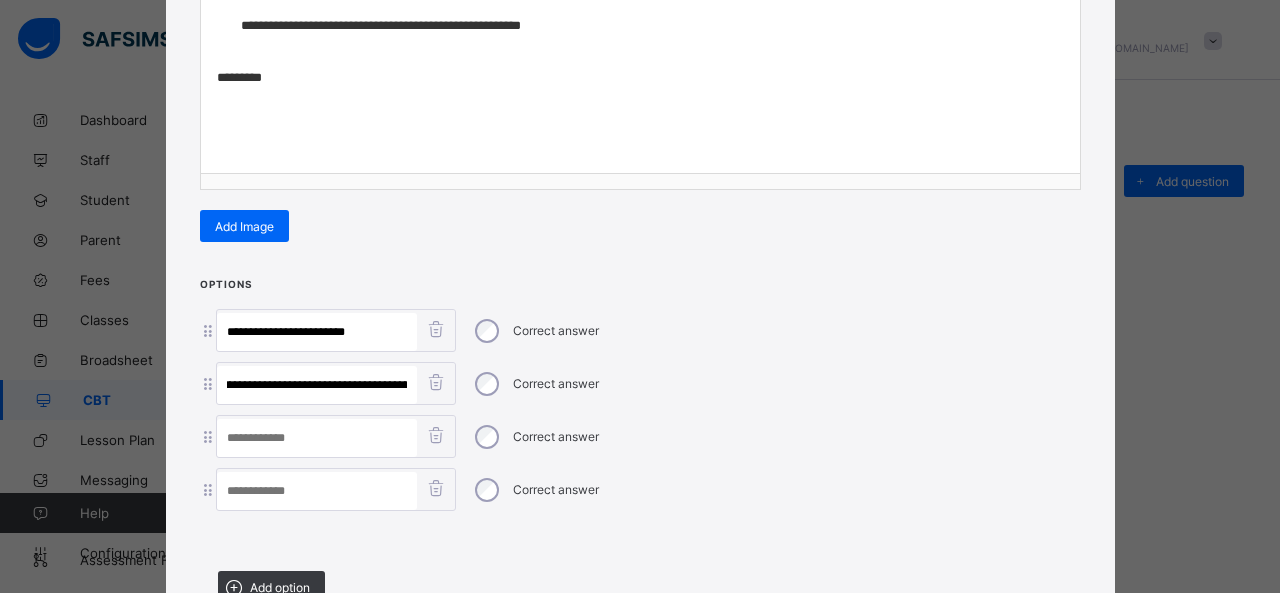 scroll, scrollTop: 0, scrollLeft: 398, axis: horizontal 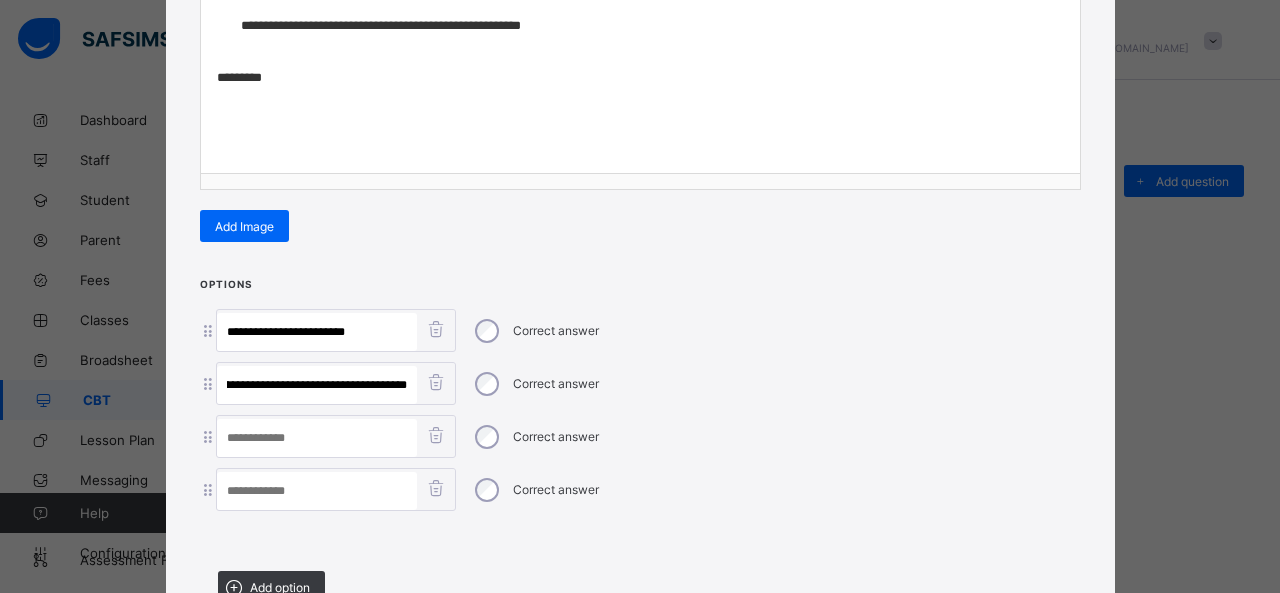 drag, startPoint x: 269, startPoint y: 376, endPoint x: 918, endPoint y: 377, distance: 649.0008 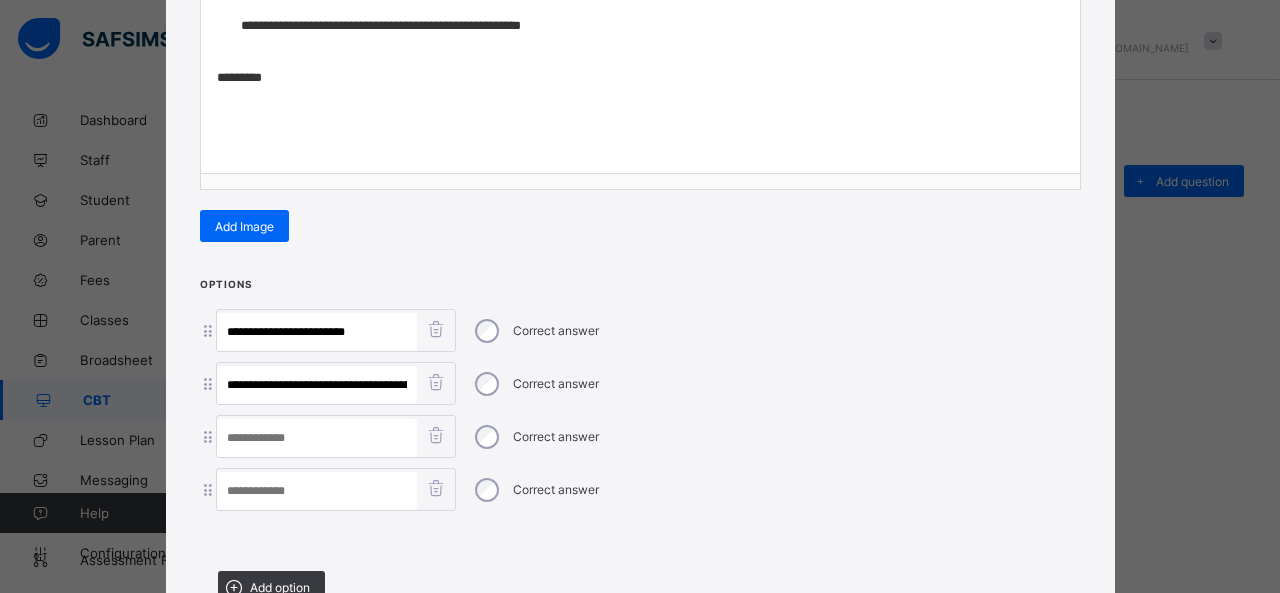 click at bounding box center (317, 491) 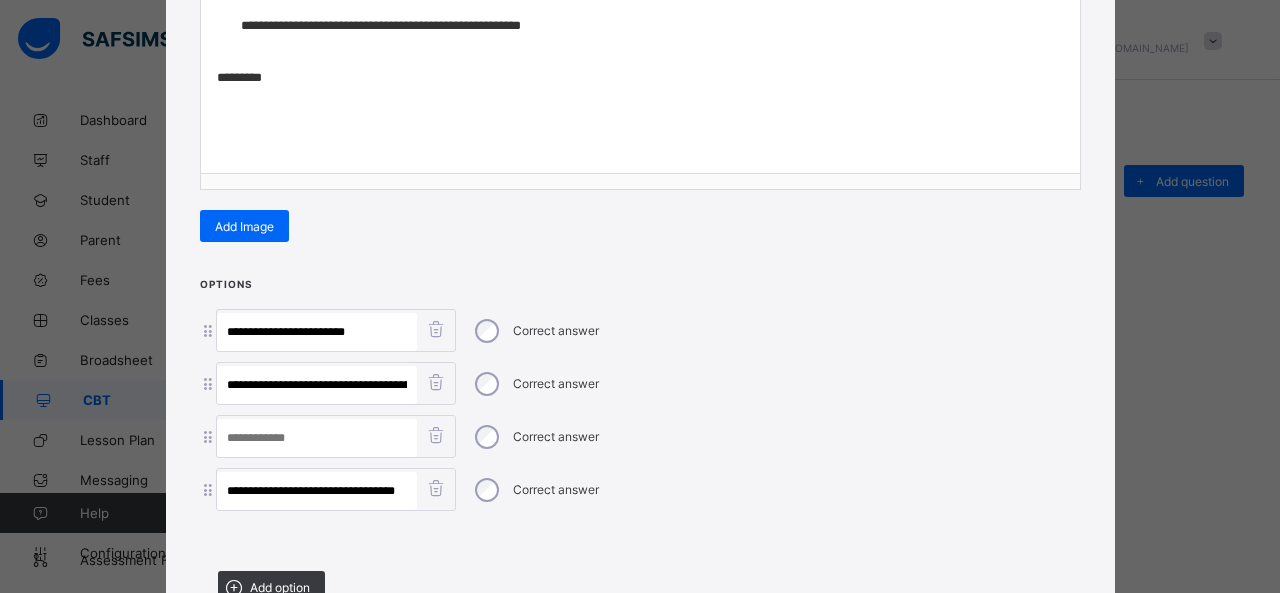 scroll, scrollTop: 0, scrollLeft: 11, axis: horizontal 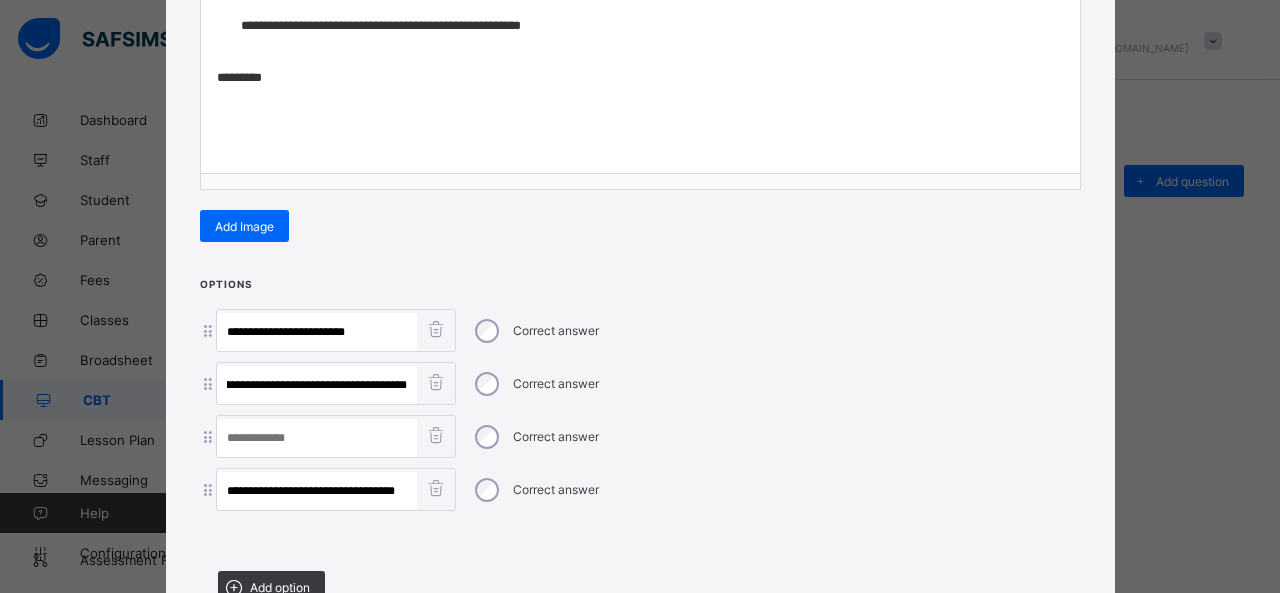 drag, startPoint x: 319, startPoint y: 384, endPoint x: 741, endPoint y: 410, distance: 422.8002 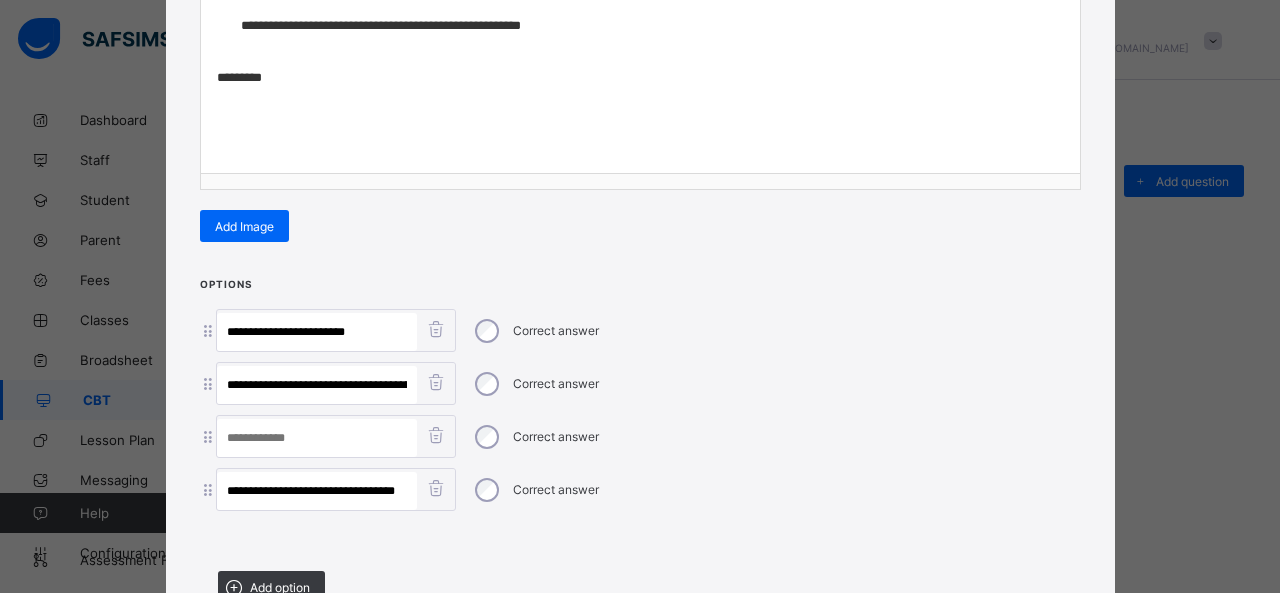click at bounding box center (317, 438) 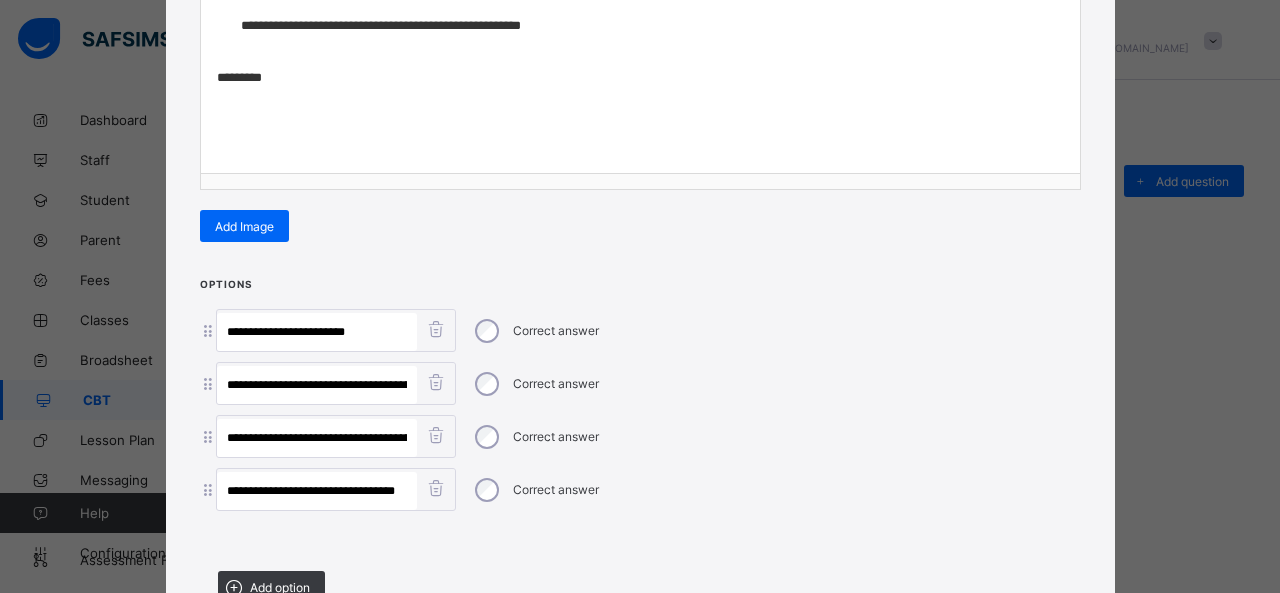 scroll, scrollTop: 0, scrollLeft: 32, axis: horizontal 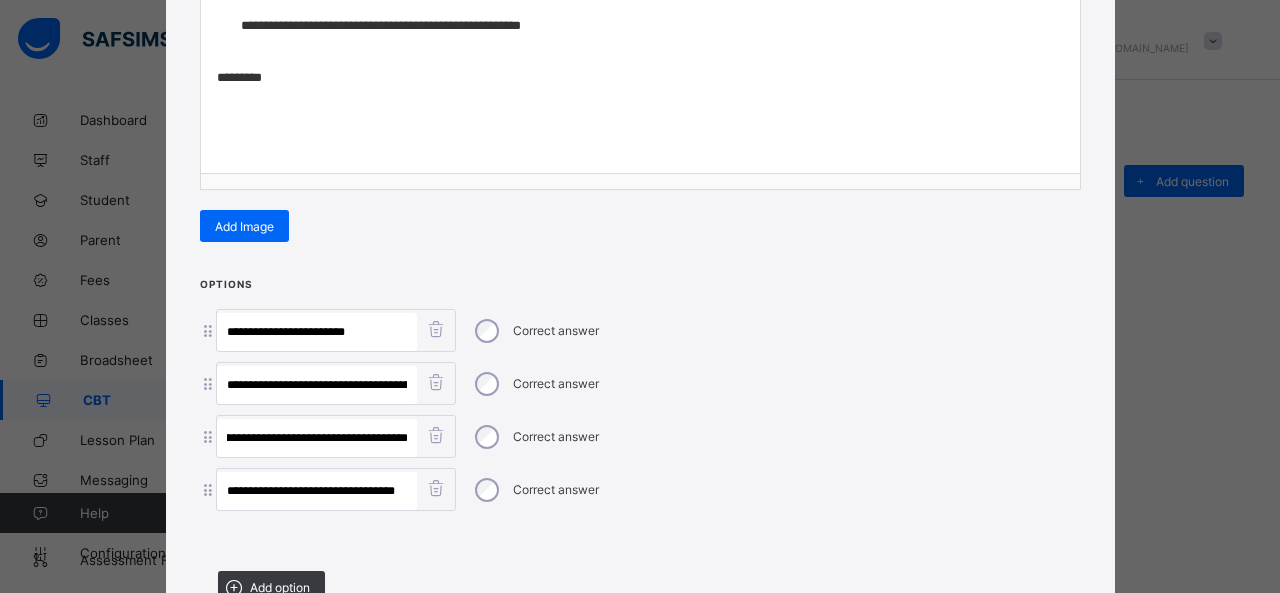 type on "**********" 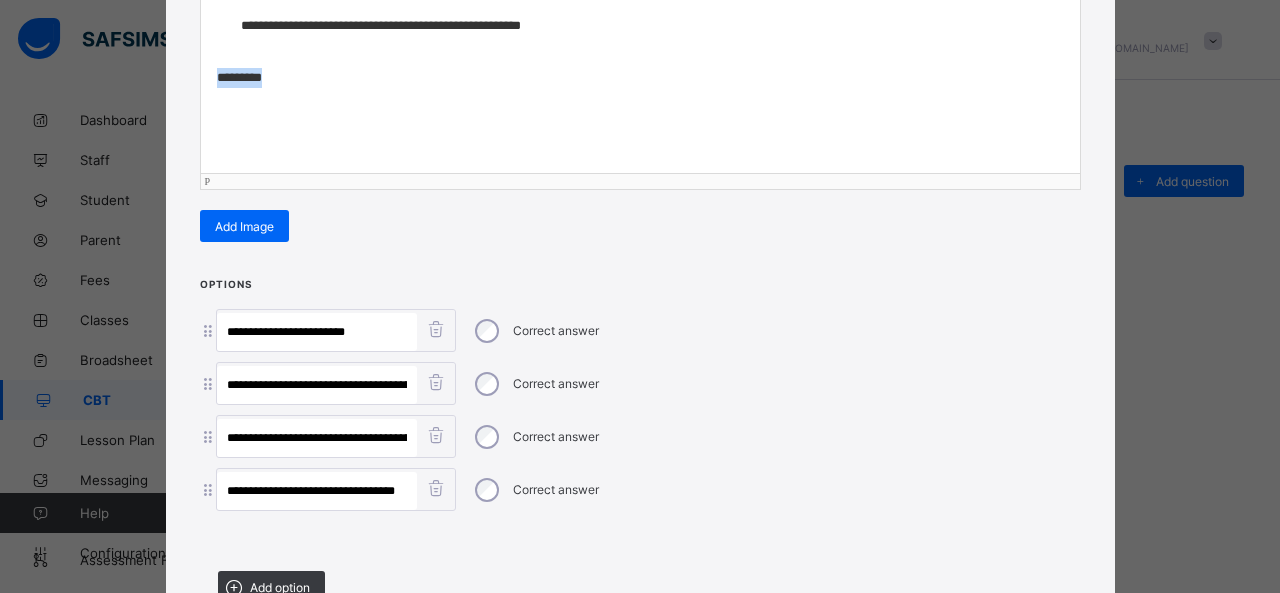 drag, startPoint x: 284, startPoint y: 70, endPoint x: 167, endPoint y: 72, distance: 117.01709 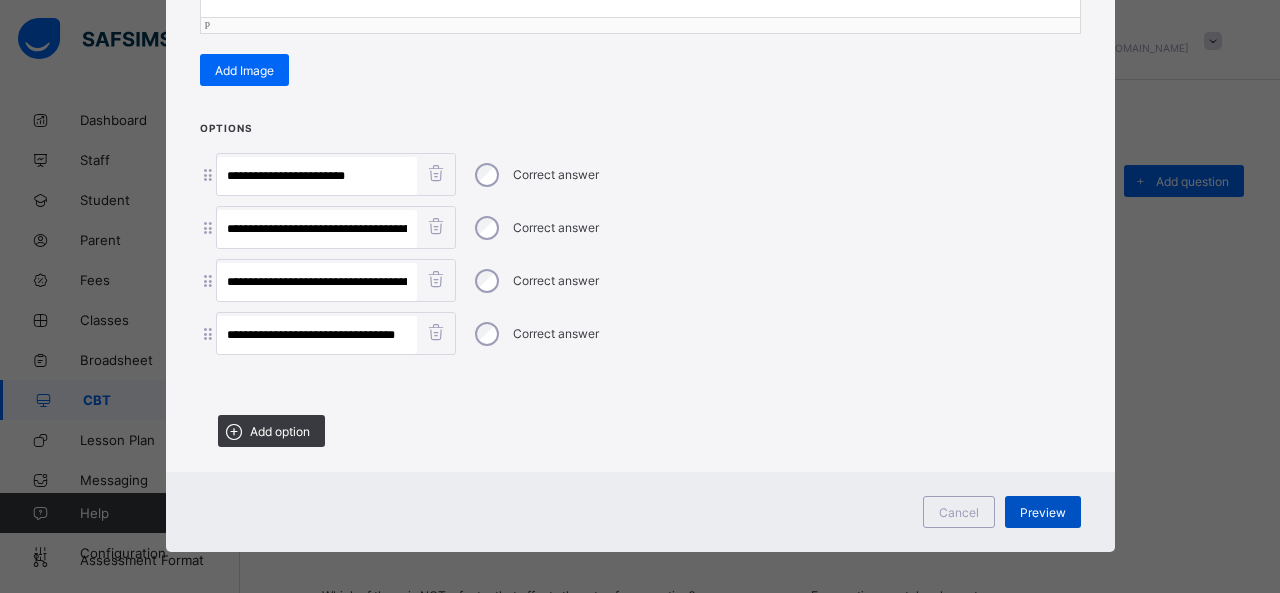 click on "Preview" at bounding box center [1043, 512] 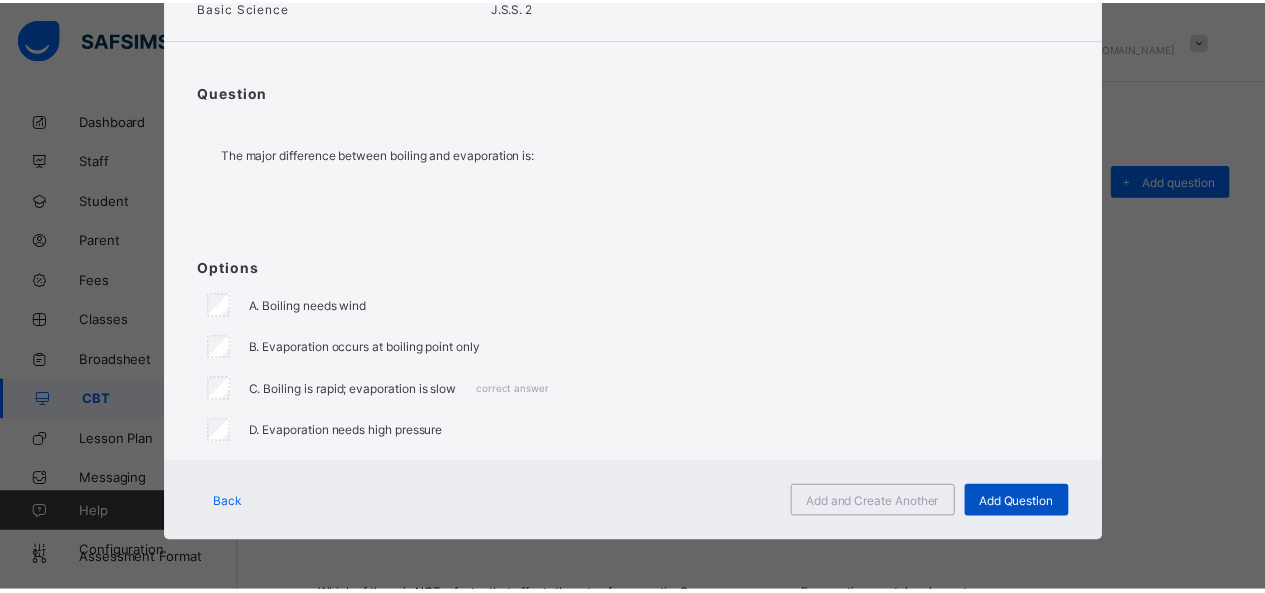 scroll, scrollTop: 123, scrollLeft: 0, axis: vertical 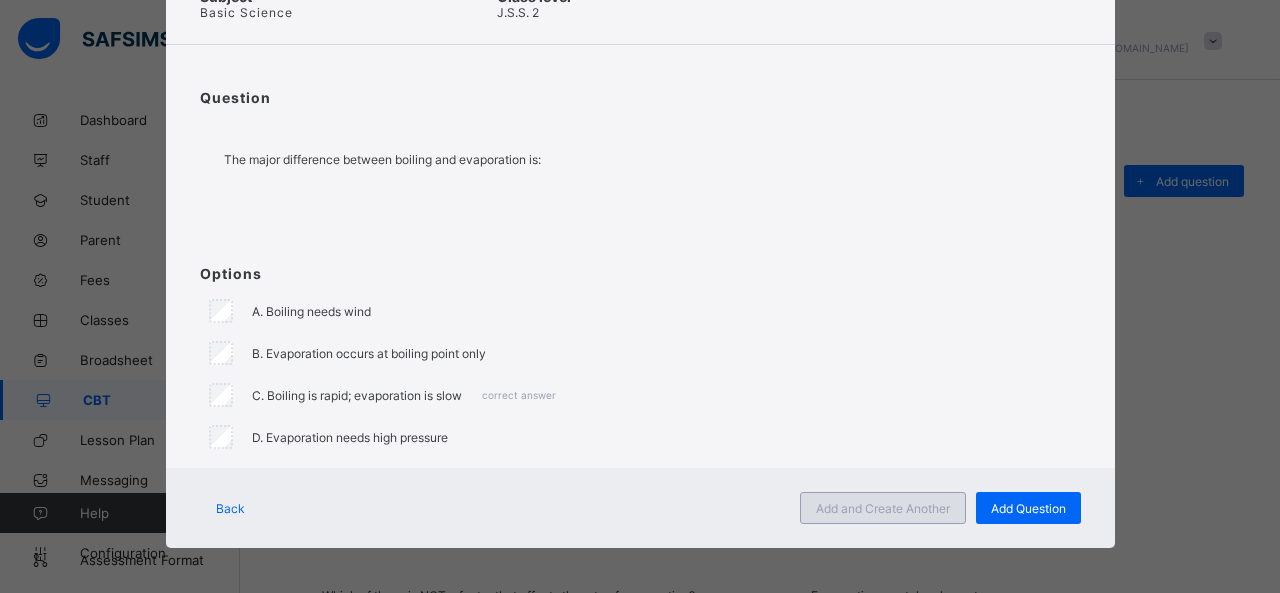 click on "Add and Create Another" at bounding box center (883, 508) 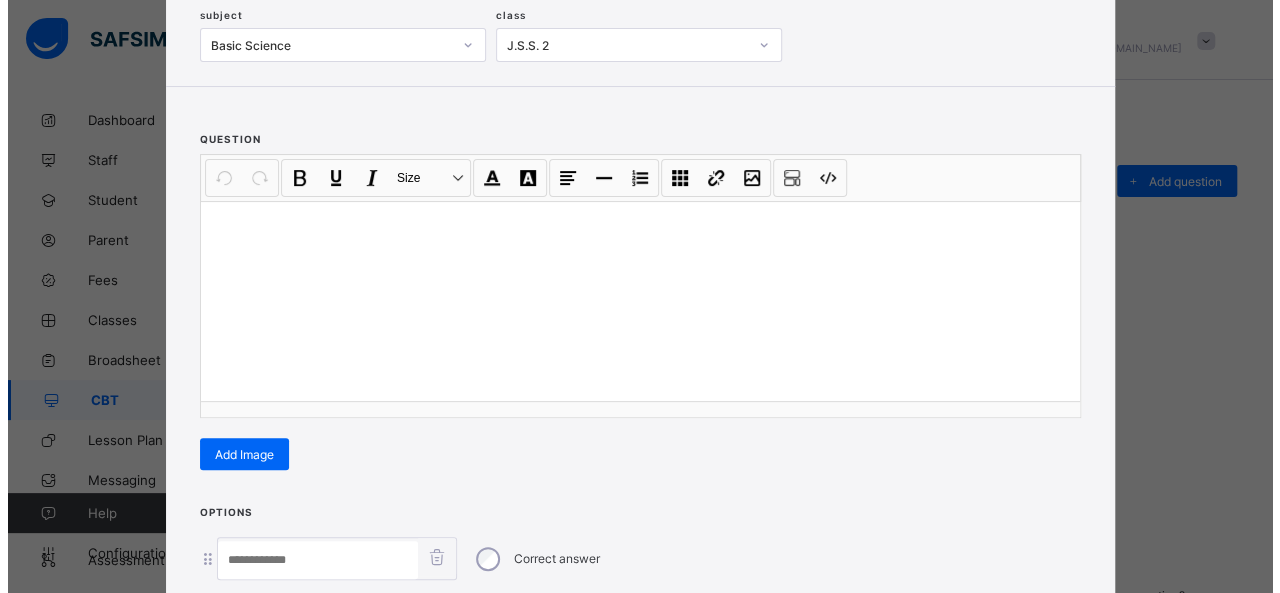 scroll, scrollTop: 128, scrollLeft: 0, axis: vertical 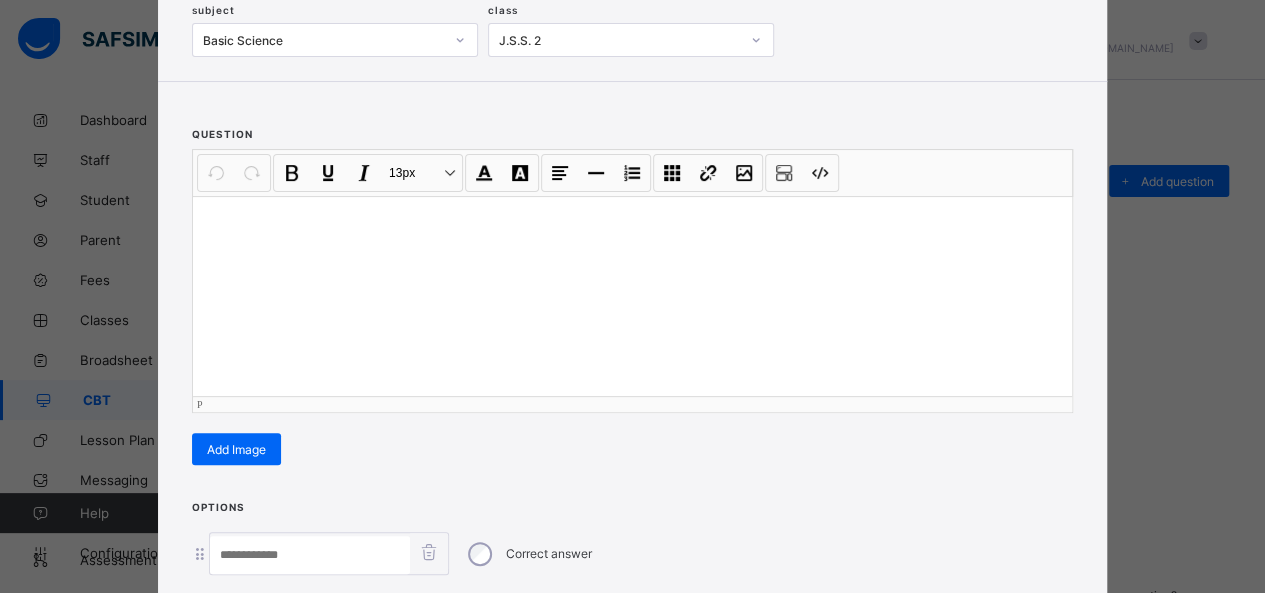 click at bounding box center (632, 296) 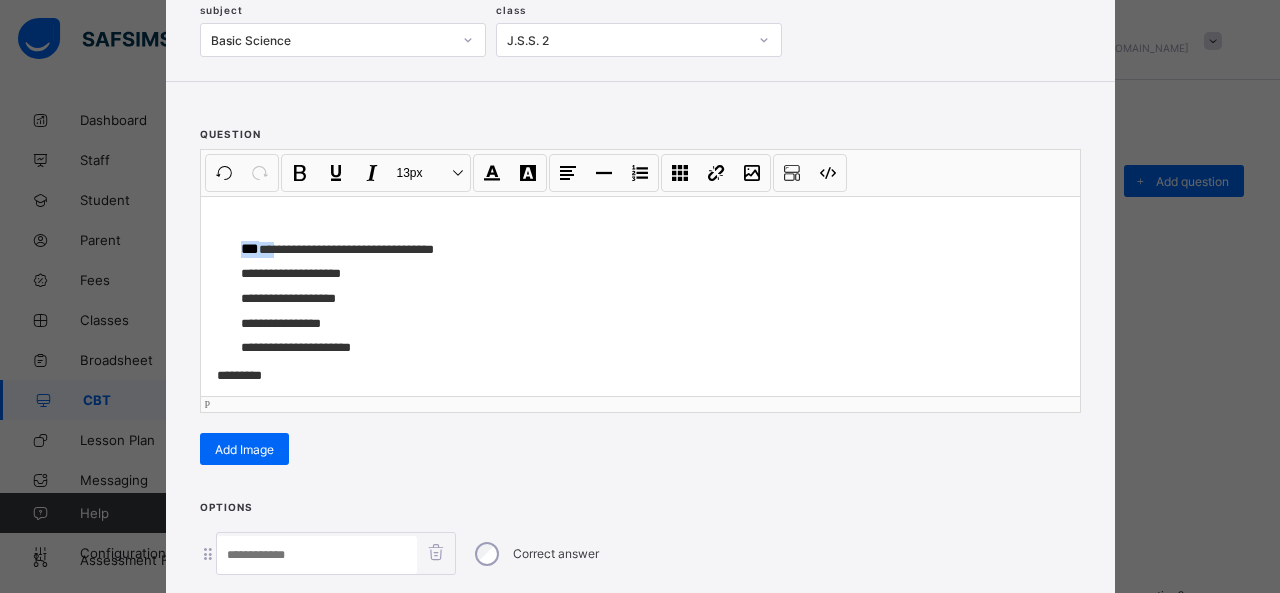 drag, startPoint x: 264, startPoint y: 245, endPoint x: 180, endPoint y: 245, distance: 84 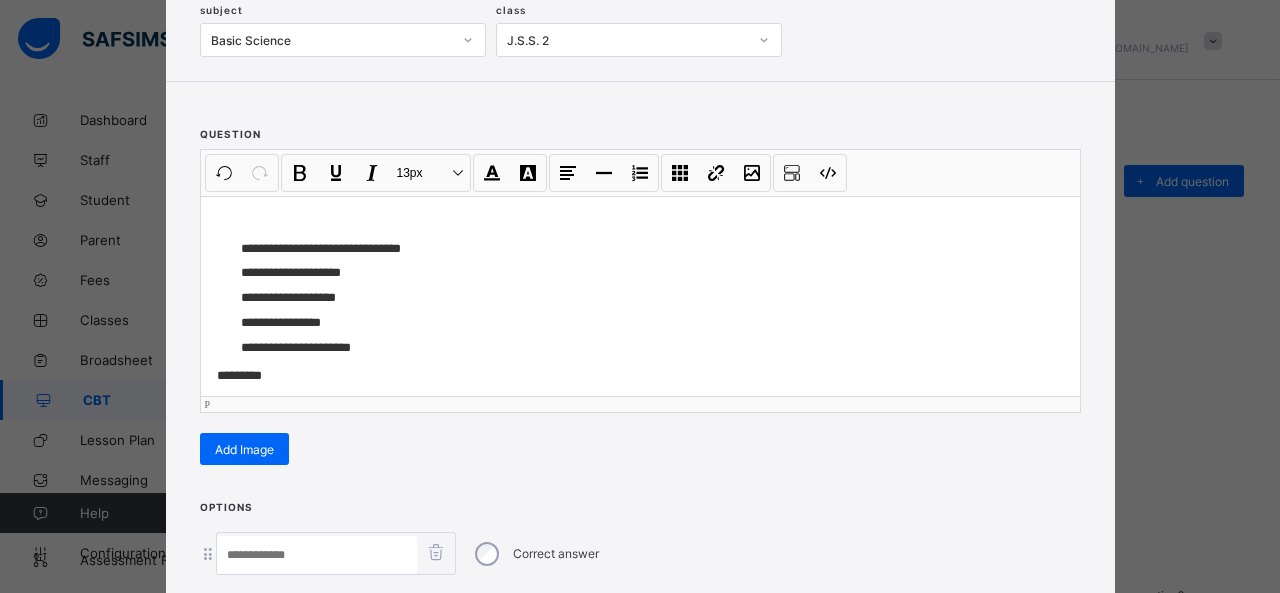 click on "**********" at bounding box center (645, 273) 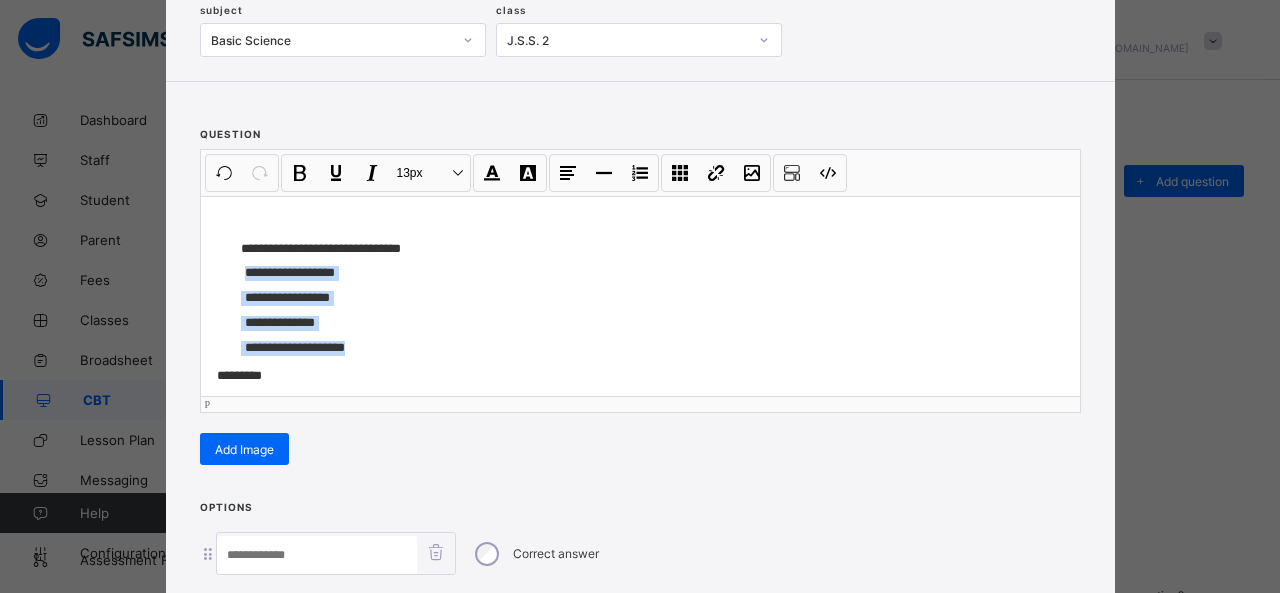 drag, startPoint x: 238, startPoint y: 265, endPoint x: 362, endPoint y: 343, distance: 146.49232 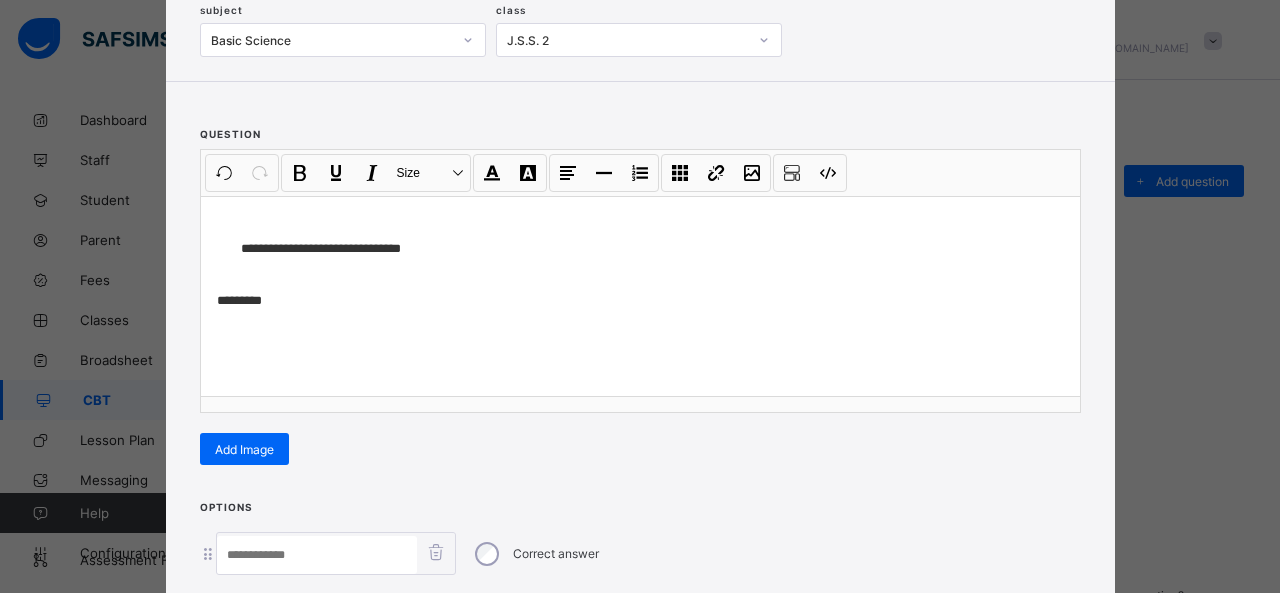 click on "Options Correct answer Add option" at bounding box center [640, 590] 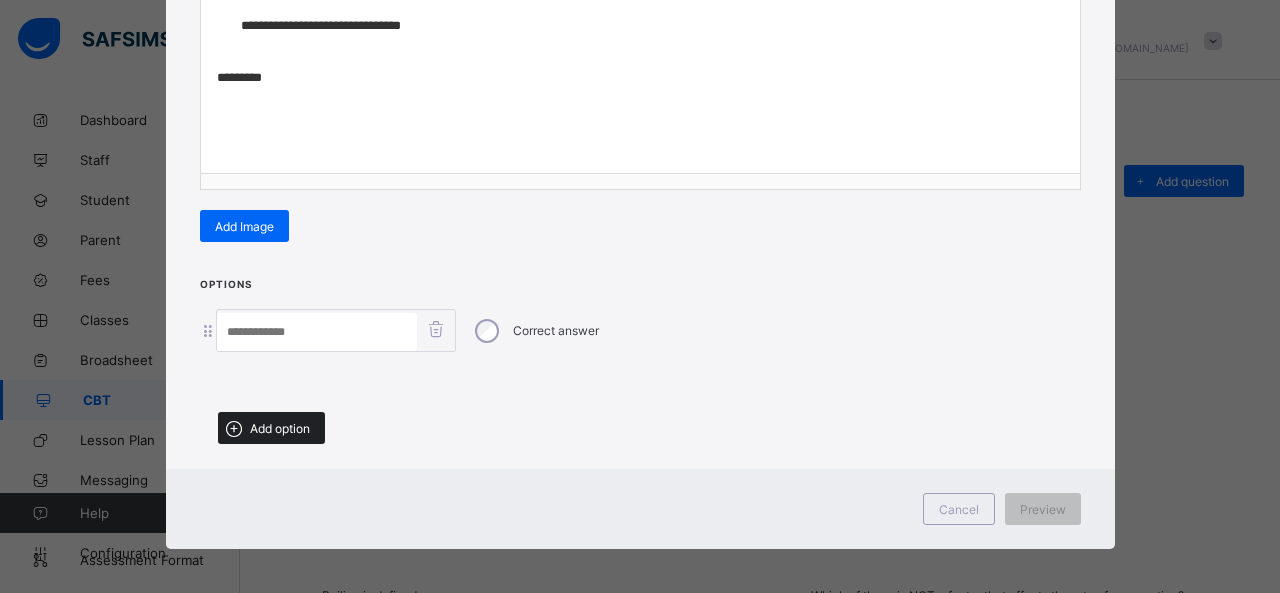 click on "Add option" at bounding box center [280, 428] 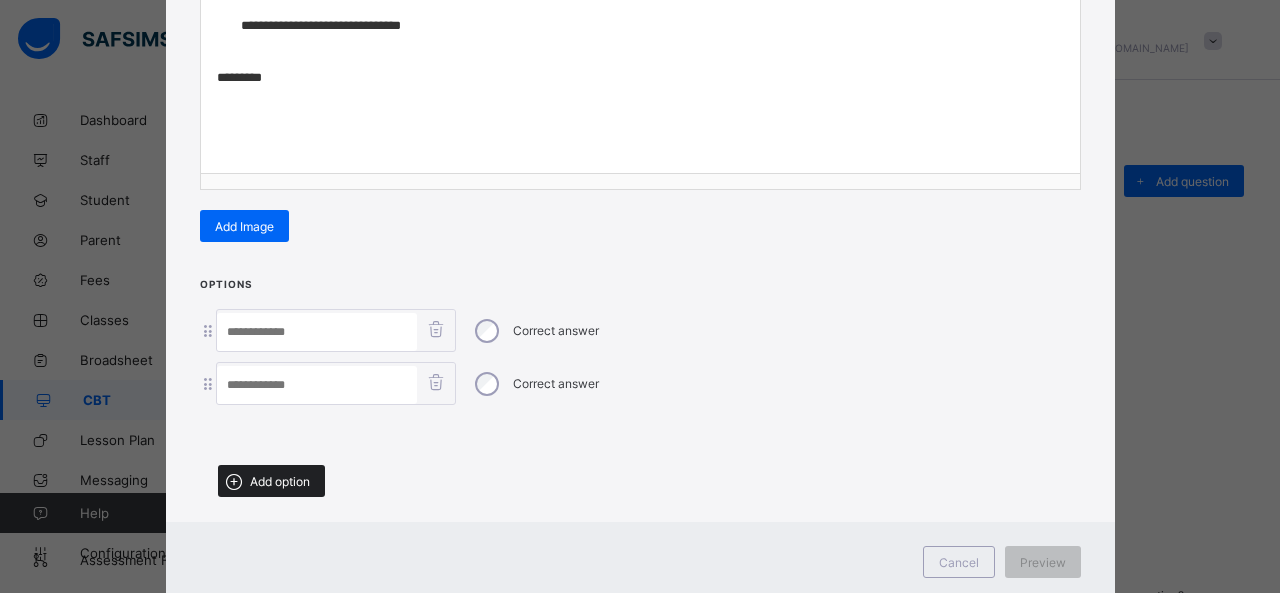 click on "Add option" at bounding box center (271, 481) 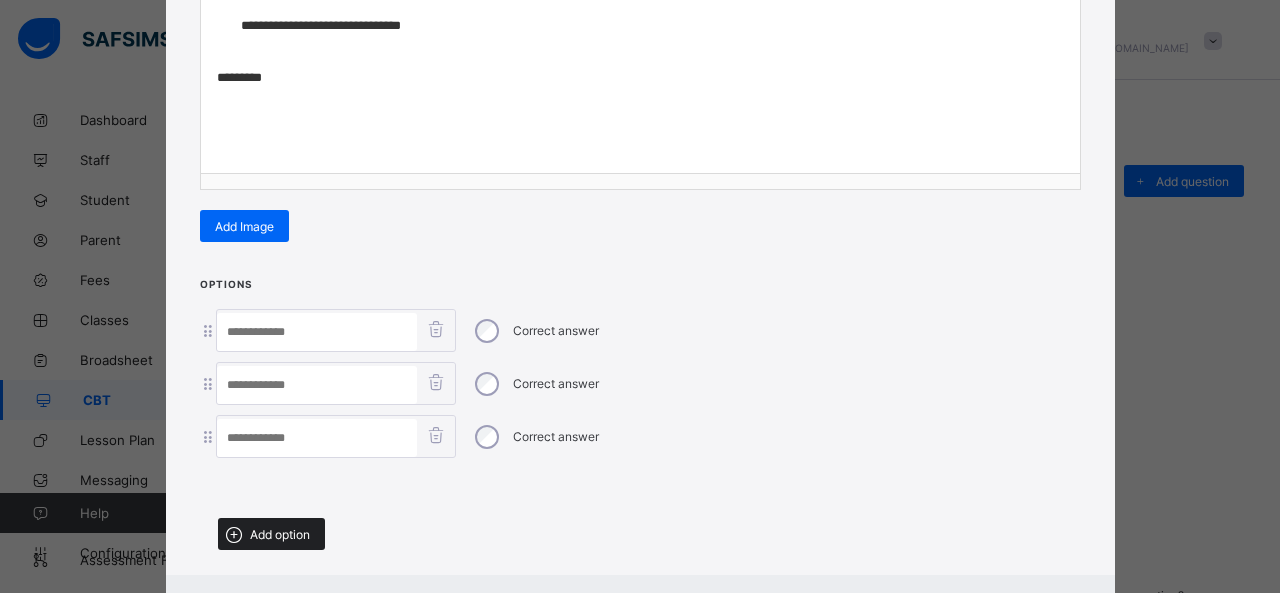 click on "Add option" at bounding box center (271, 534) 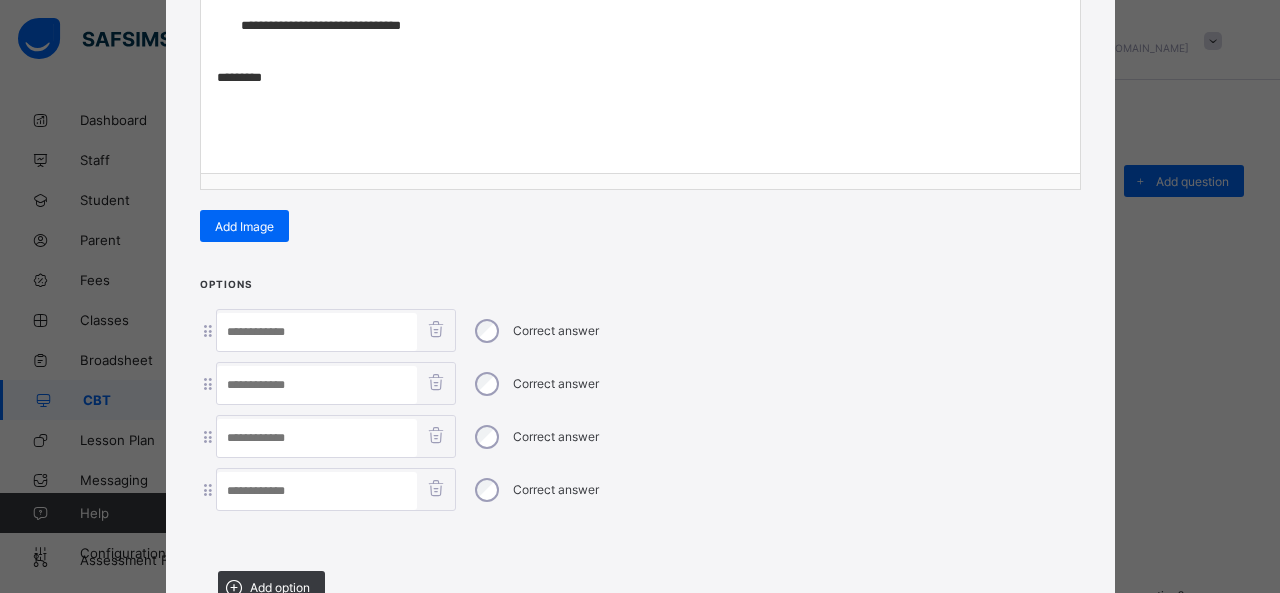 click at bounding box center [317, 332] 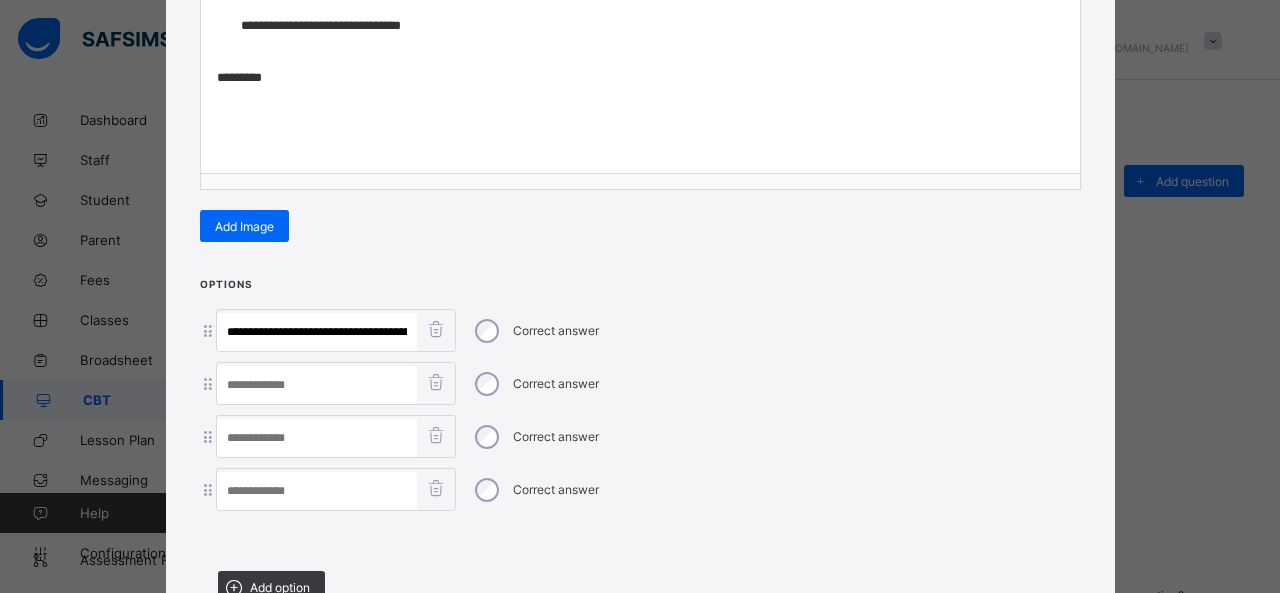scroll, scrollTop: 0, scrollLeft: 230, axis: horizontal 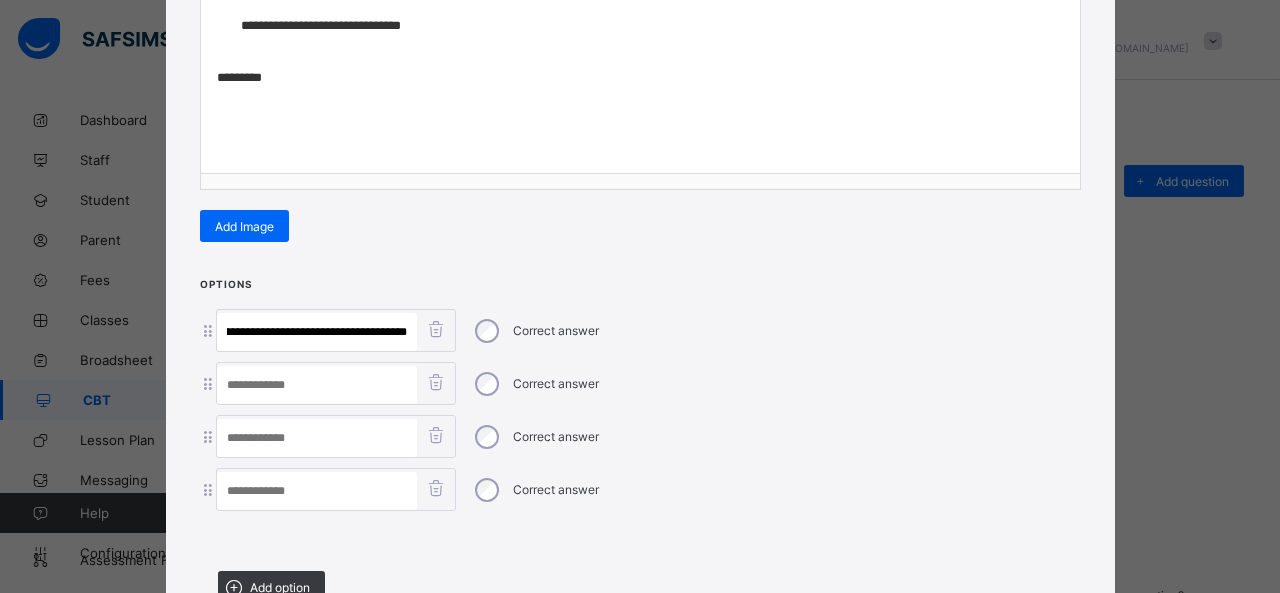 drag, startPoint x: 300, startPoint y: 325, endPoint x: 636, endPoint y: 380, distance: 340.47174 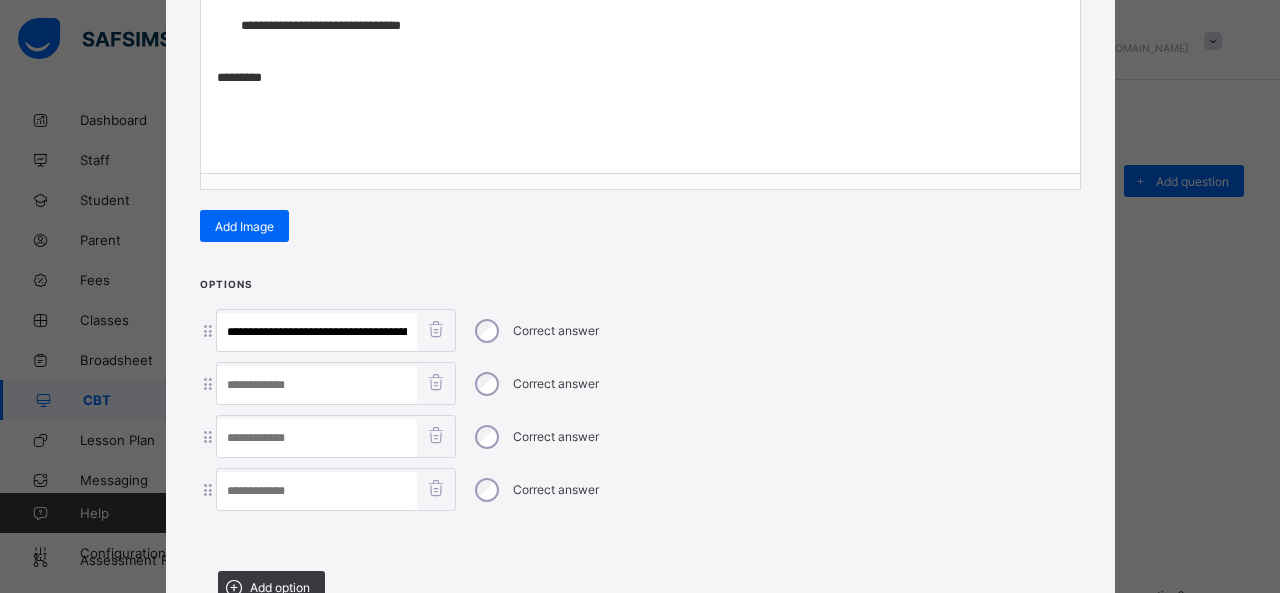 click at bounding box center [317, 491] 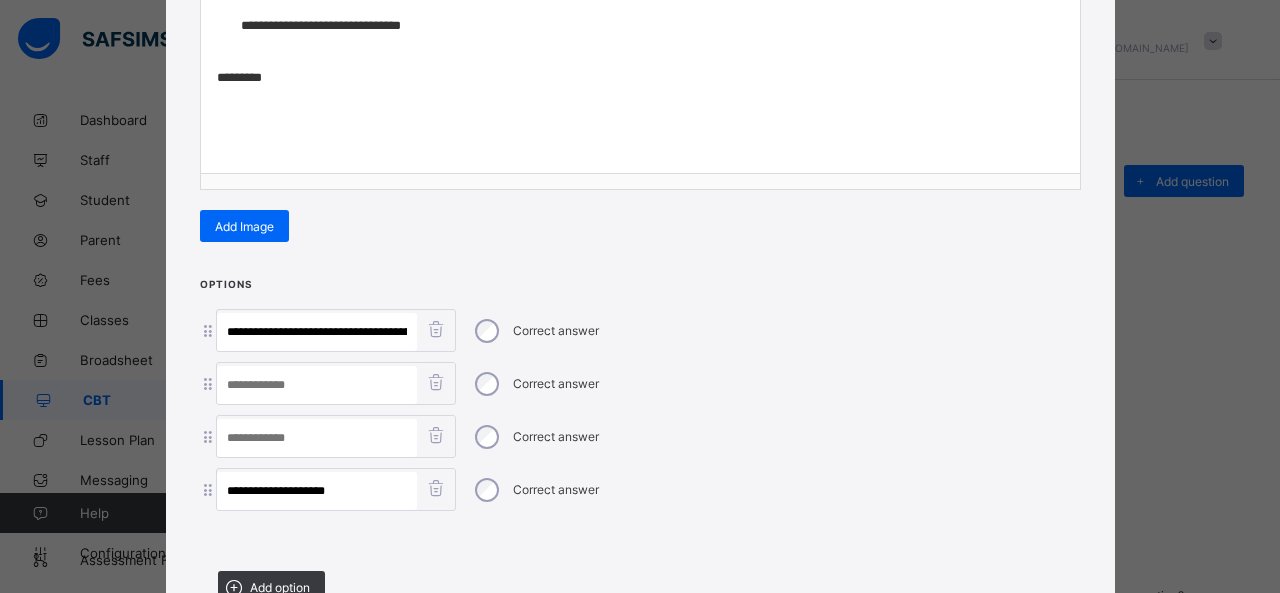 type on "**********" 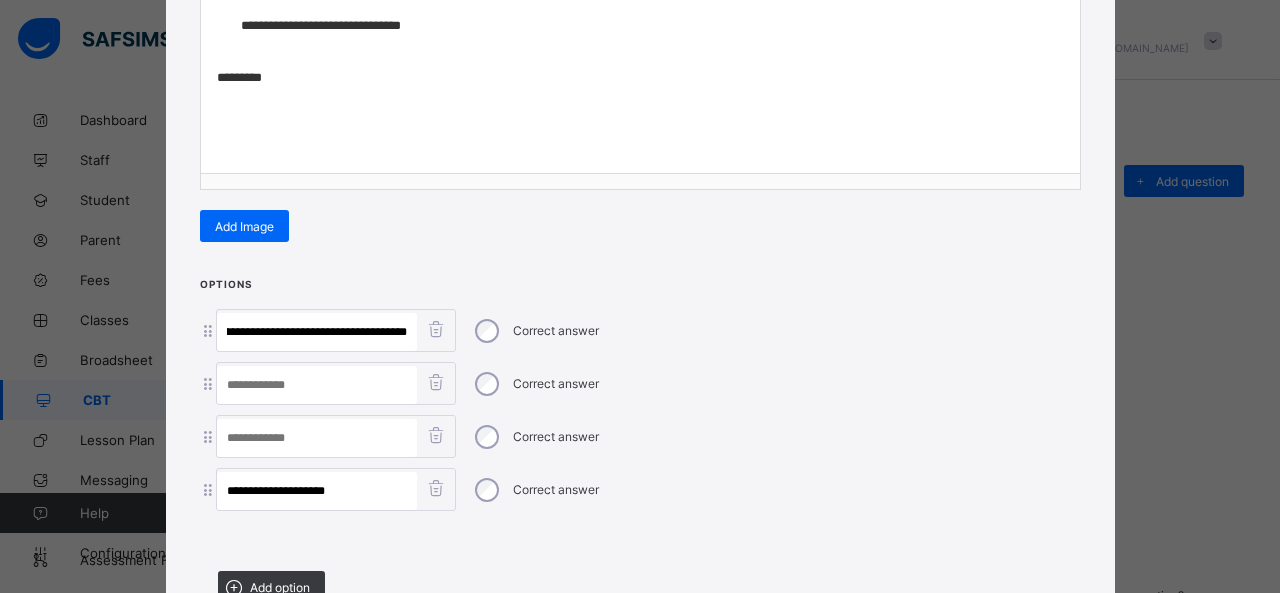 drag, startPoint x: 338, startPoint y: 325, endPoint x: 770, endPoint y: 365, distance: 433.8479 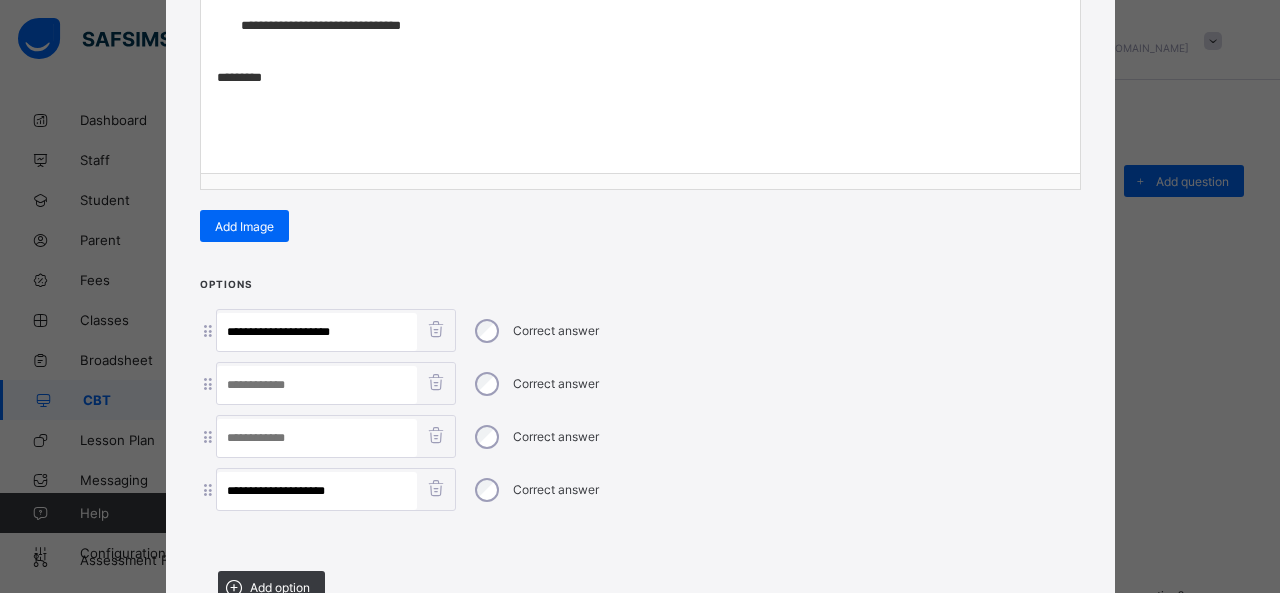 scroll, scrollTop: 0, scrollLeft: 0, axis: both 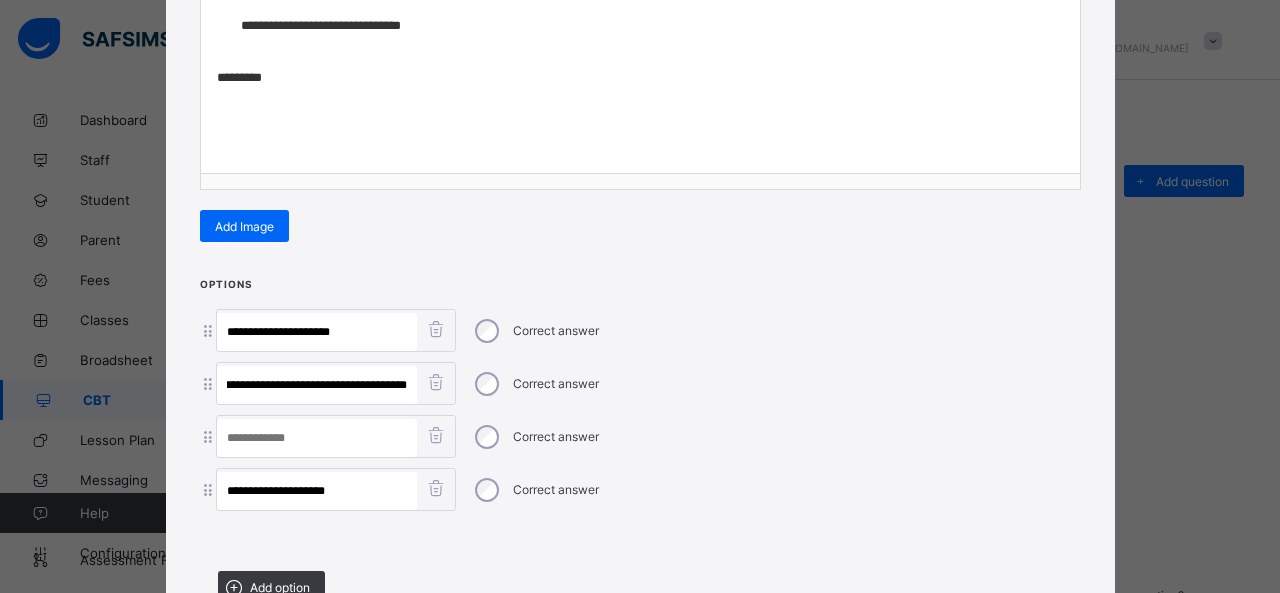 drag, startPoint x: 311, startPoint y: 386, endPoint x: 881, endPoint y: 409, distance: 570.46387 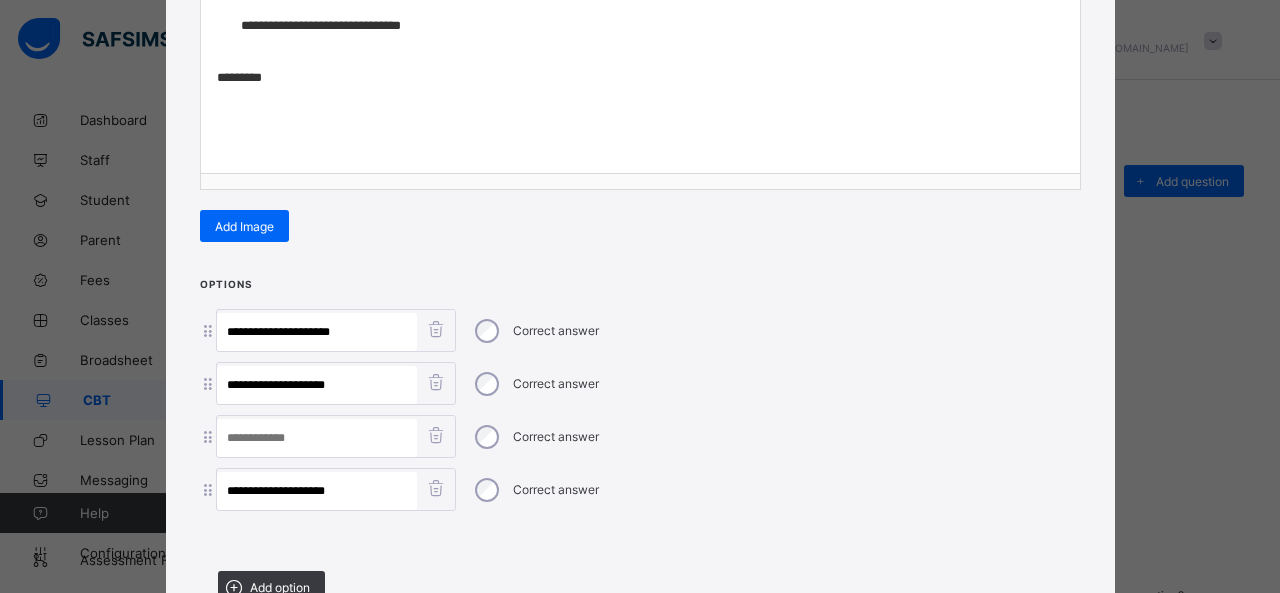 scroll, scrollTop: 0, scrollLeft: 0, axis: both 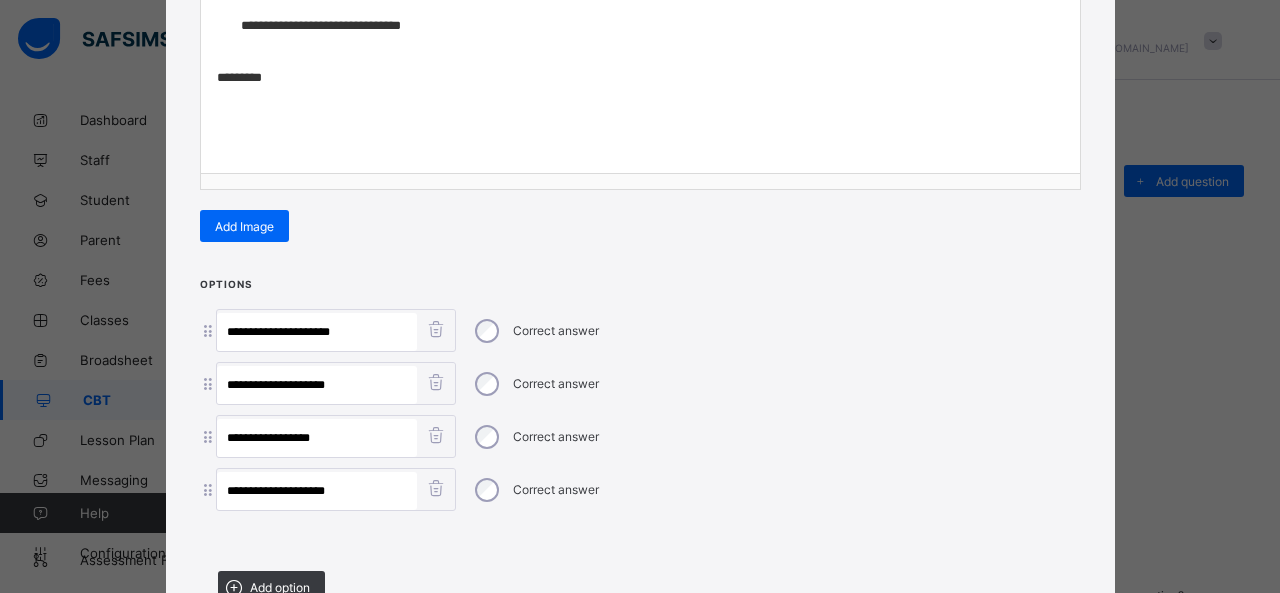 type on "**********" 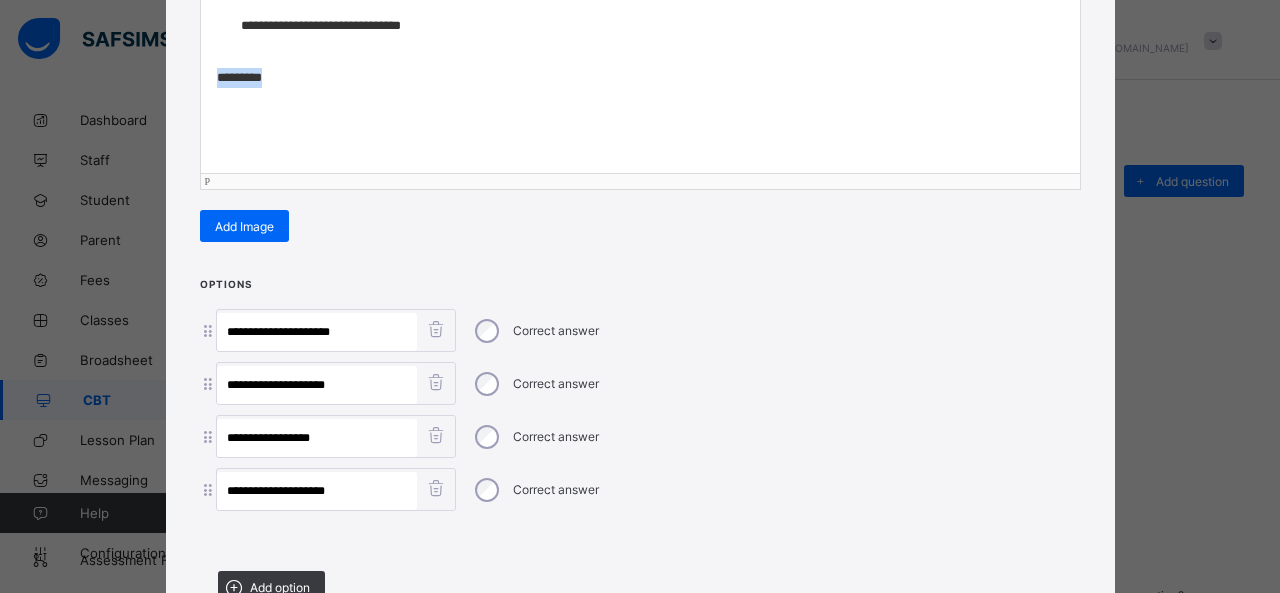 drag, startPoint x: 299, startPoint y: 73, endPoint x: 106, endPoint y: 77, distance: 193.04144 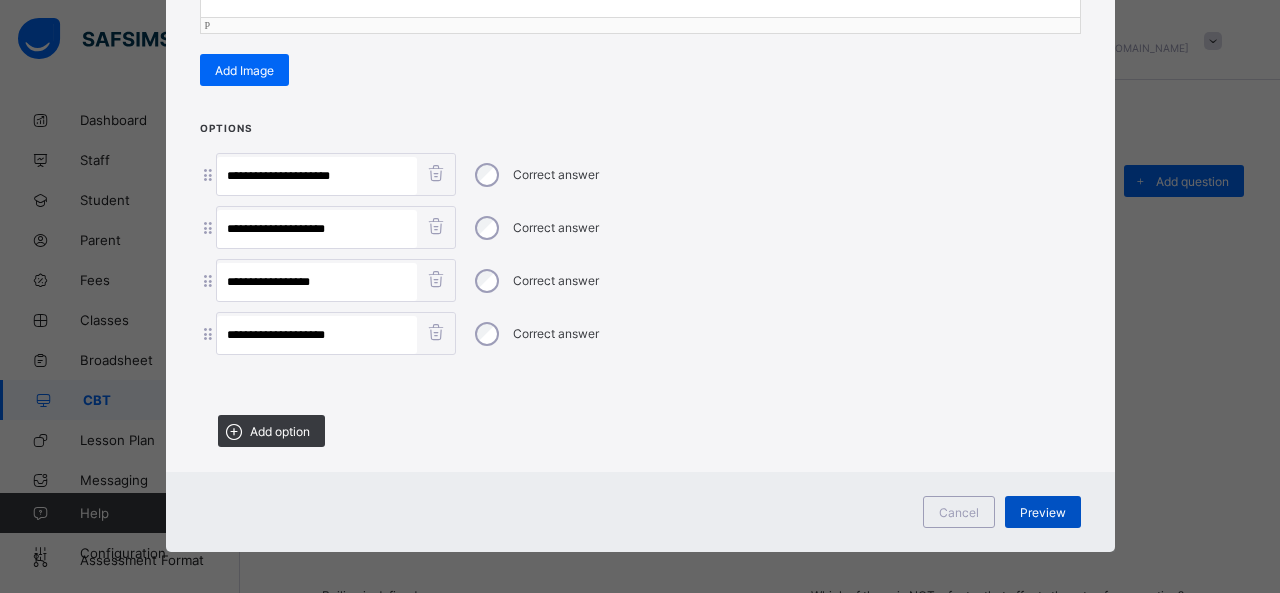 click on "Preview" at bounding box center [1043, 512] 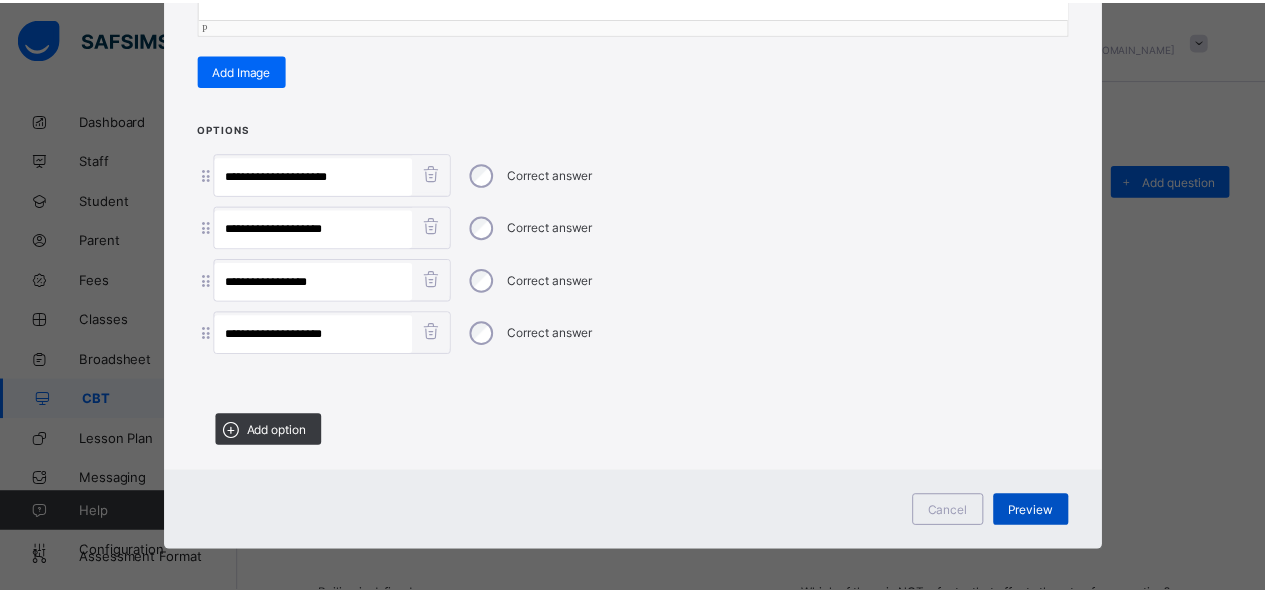 scroll, scrollTop: 123, scrollLeft: 0, axis: vertical 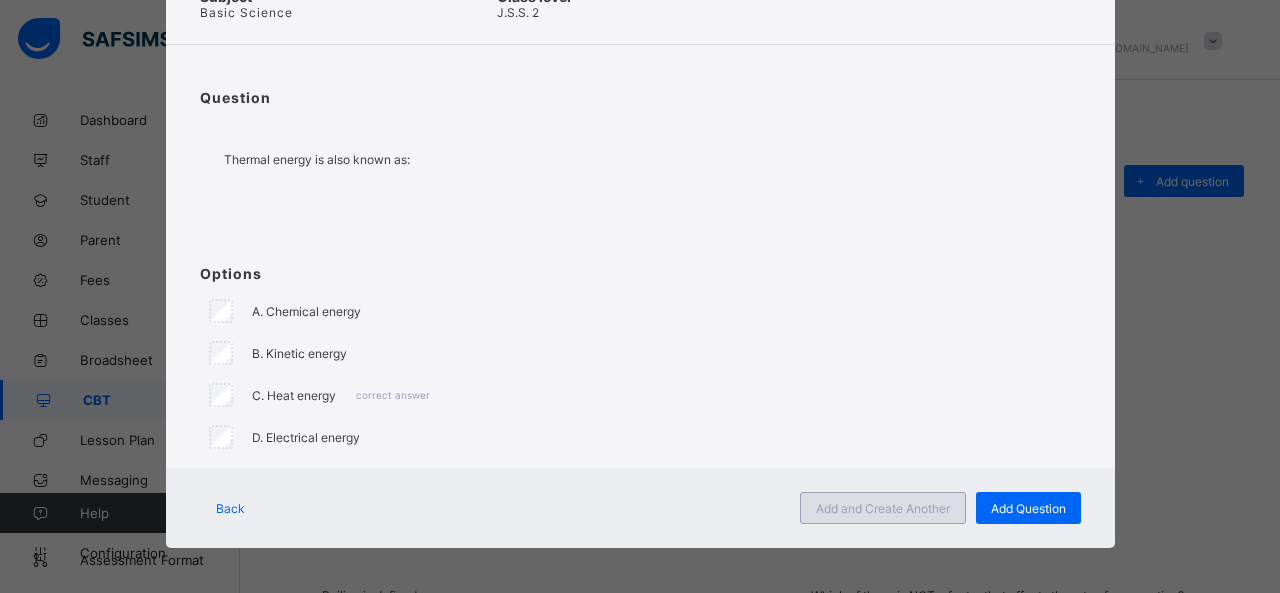 click on "Add and Create Another" at bounding box center (883, 508) 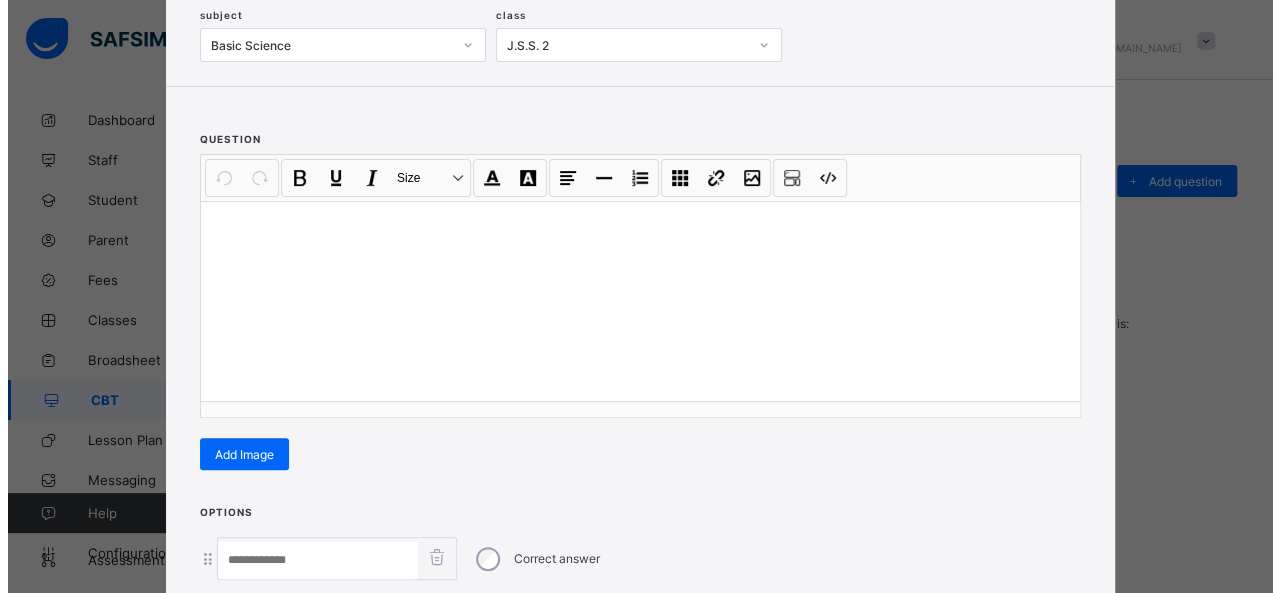 scroll, scrollTop: 128, scrollLeft: 0, axis: vertical 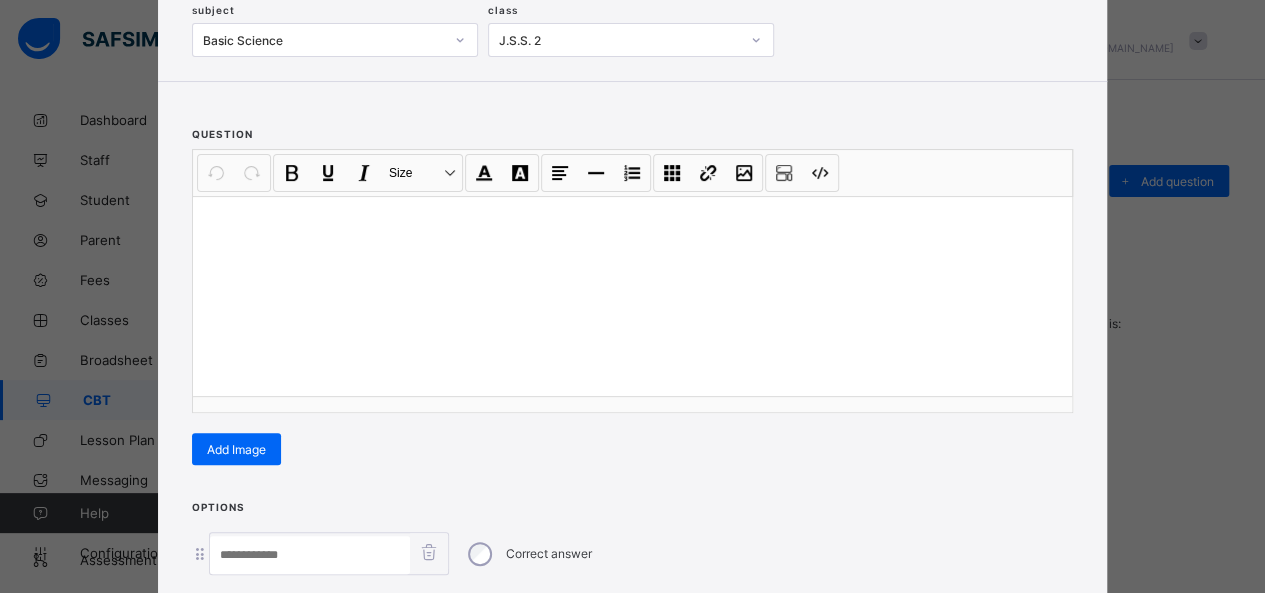 click at bounding box center (632, 296) 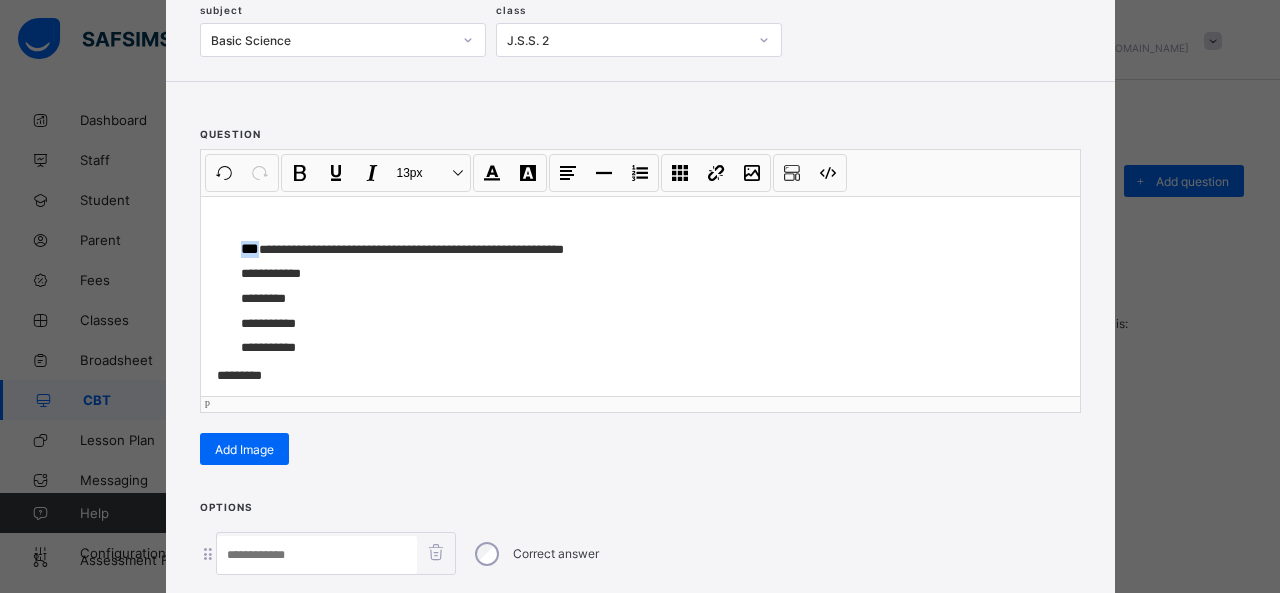 drag, startPoint x: 251, startPoint y: 248, endPoint x: 202, endPoint y: 243, distance: 49.25444 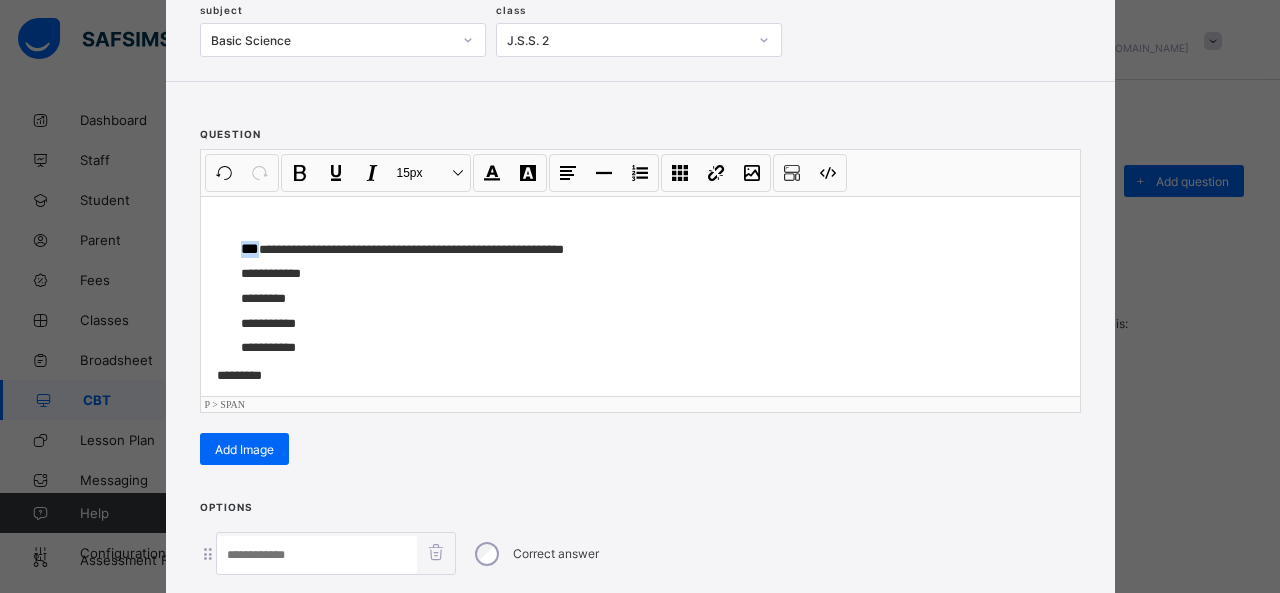 type 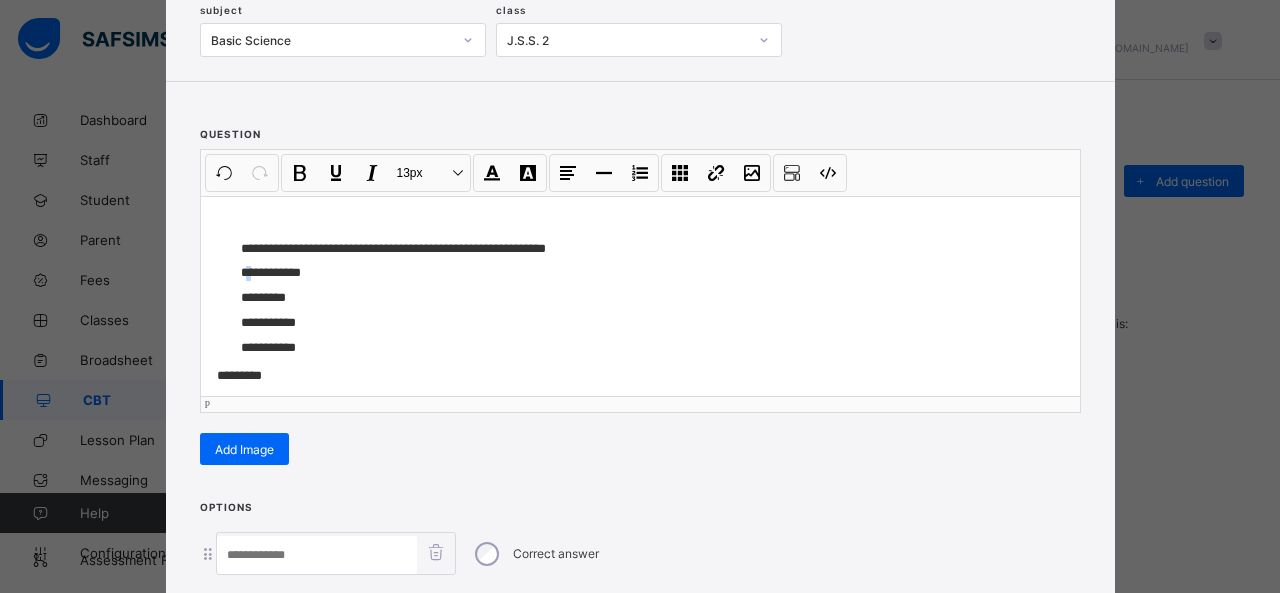 click on "**********" at bounding box center [645, 273] 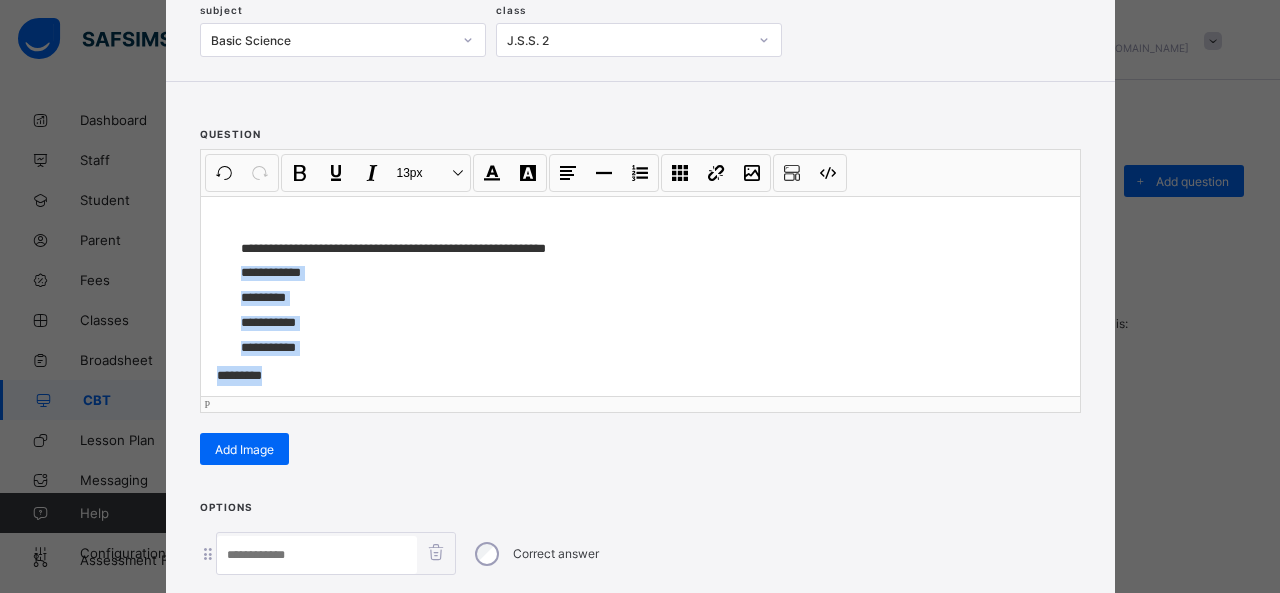 scroll, scrollTop: 15, scrollLeft: 0, axis: vertical 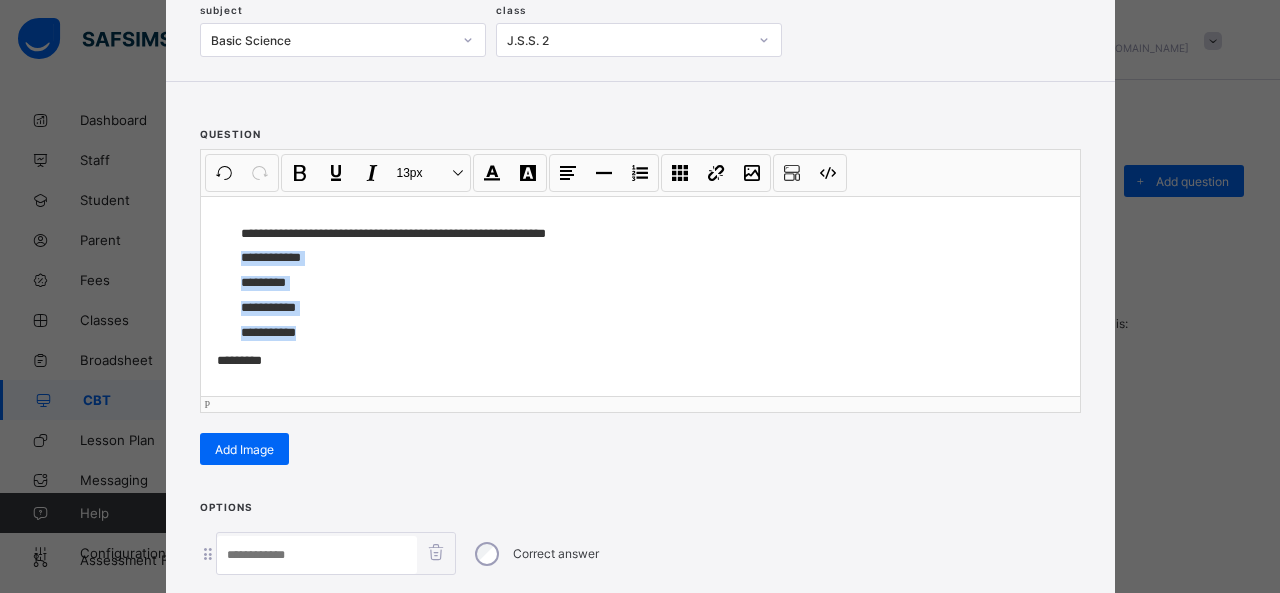 drag, startPoint x: 231, startPoint y: 275, endPoint x: 308, endPoint y: 331, distance: 95.2103 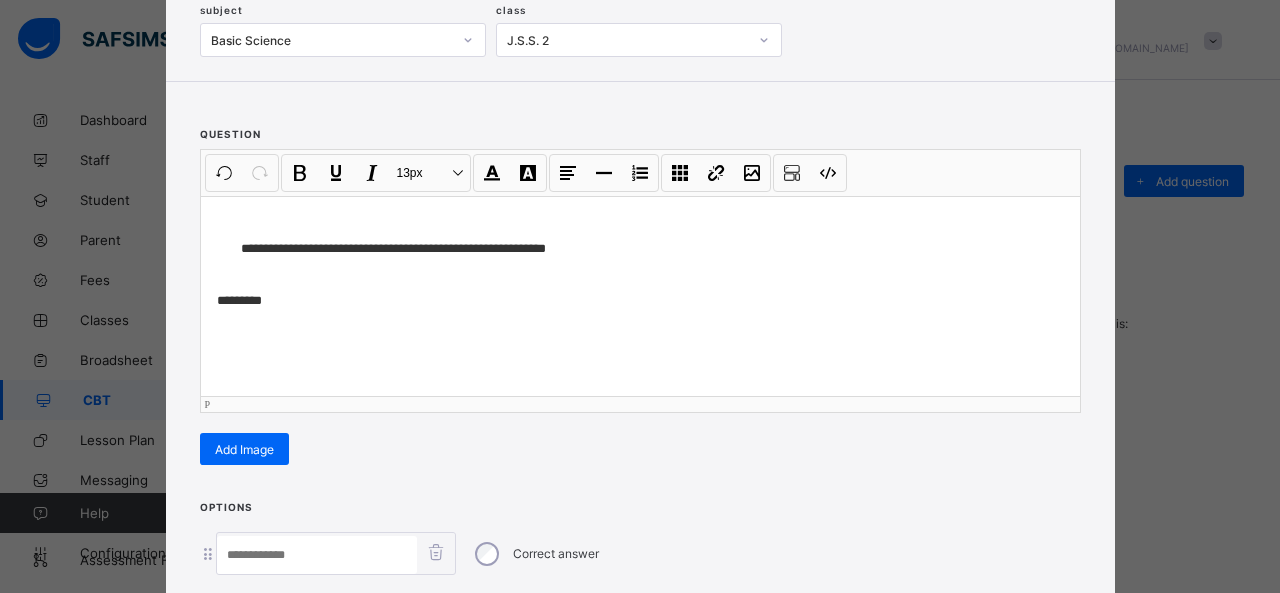 scroll, scrollTop: 0, scrollLeft: 0, axis: both 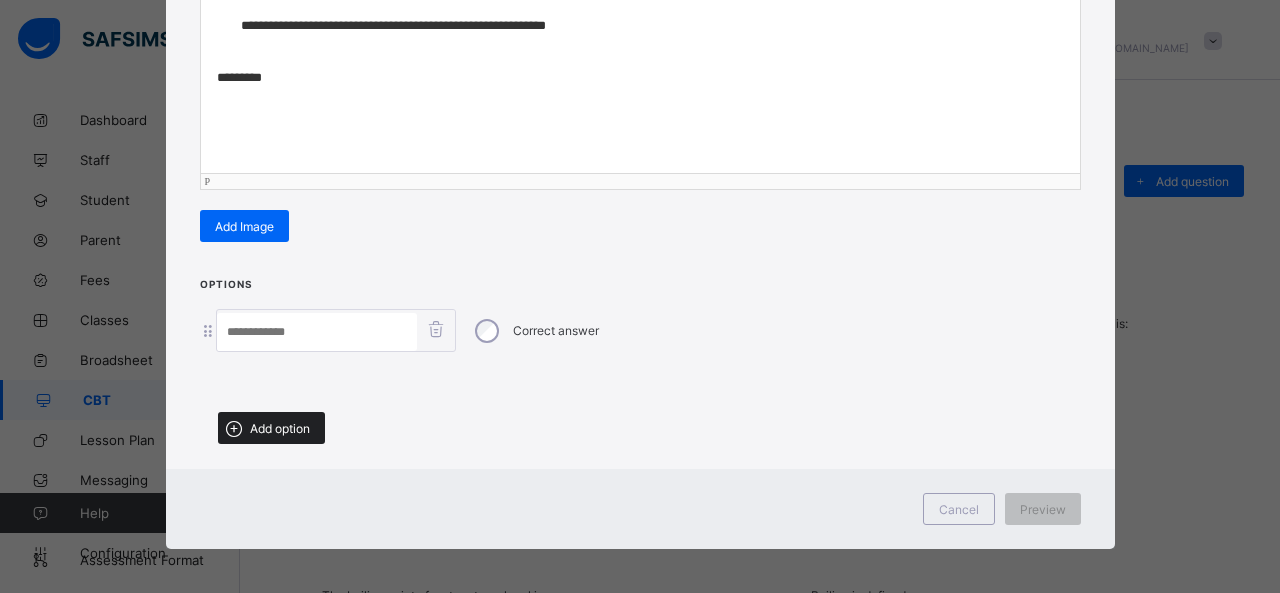 click on "Add option" at bounding box center [271, 428] 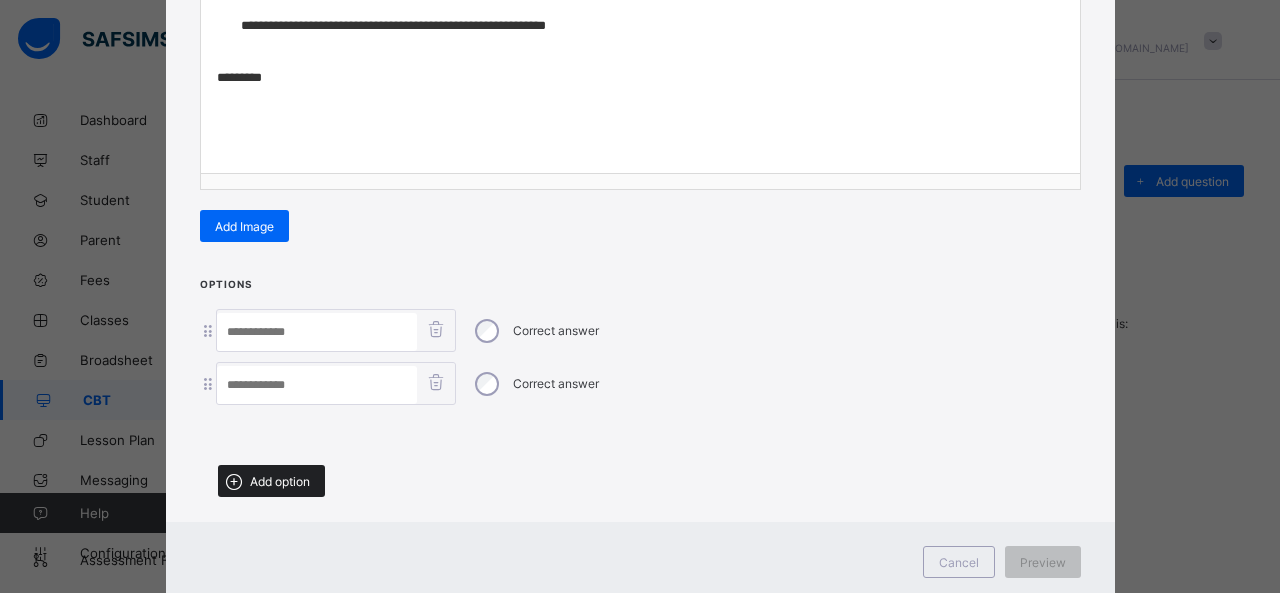 click on "Add option" at bounding box center (271, 481) 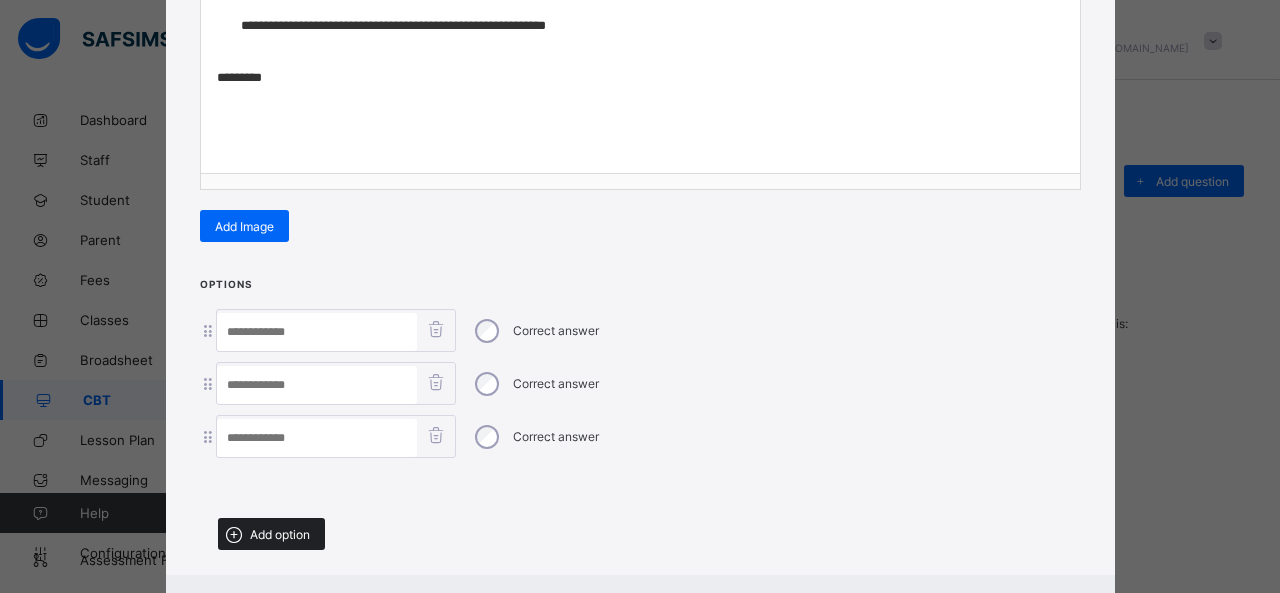 click on "Add option" at bounding box center (280, 534) 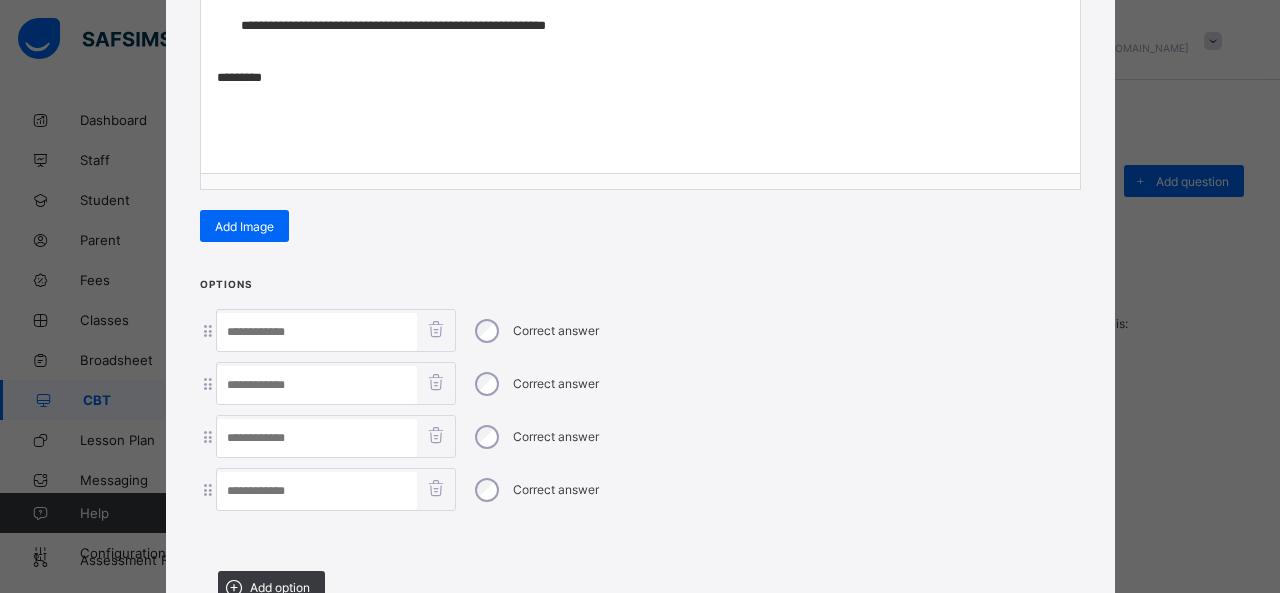 click at bounding box center [317, 332] 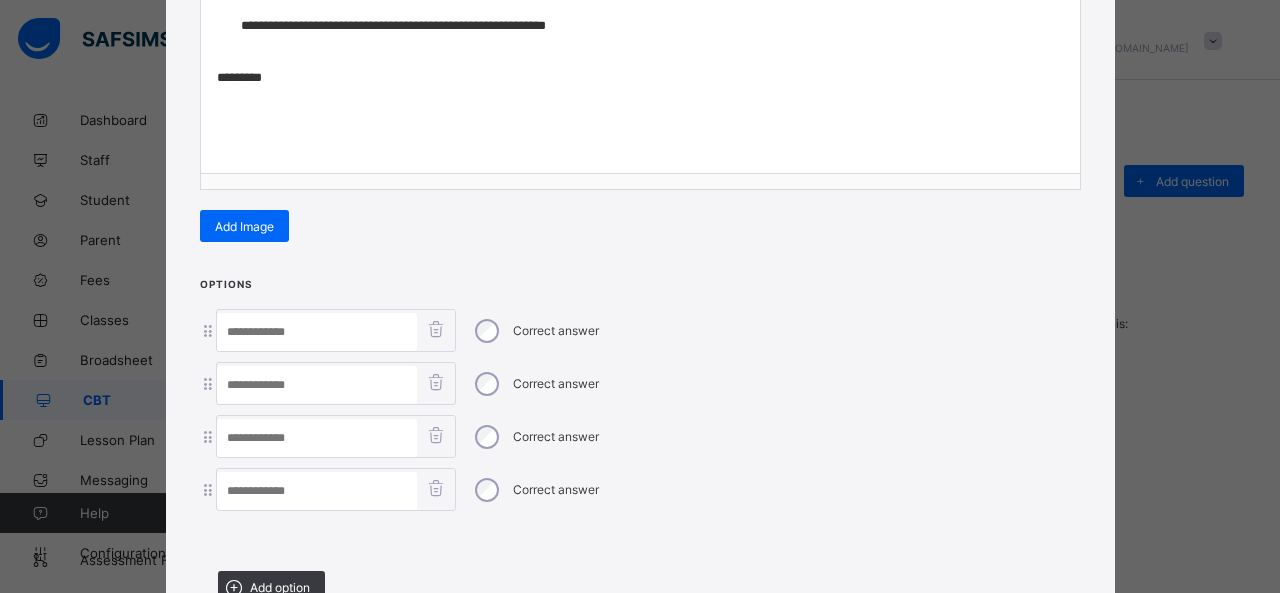 paste on "**********" 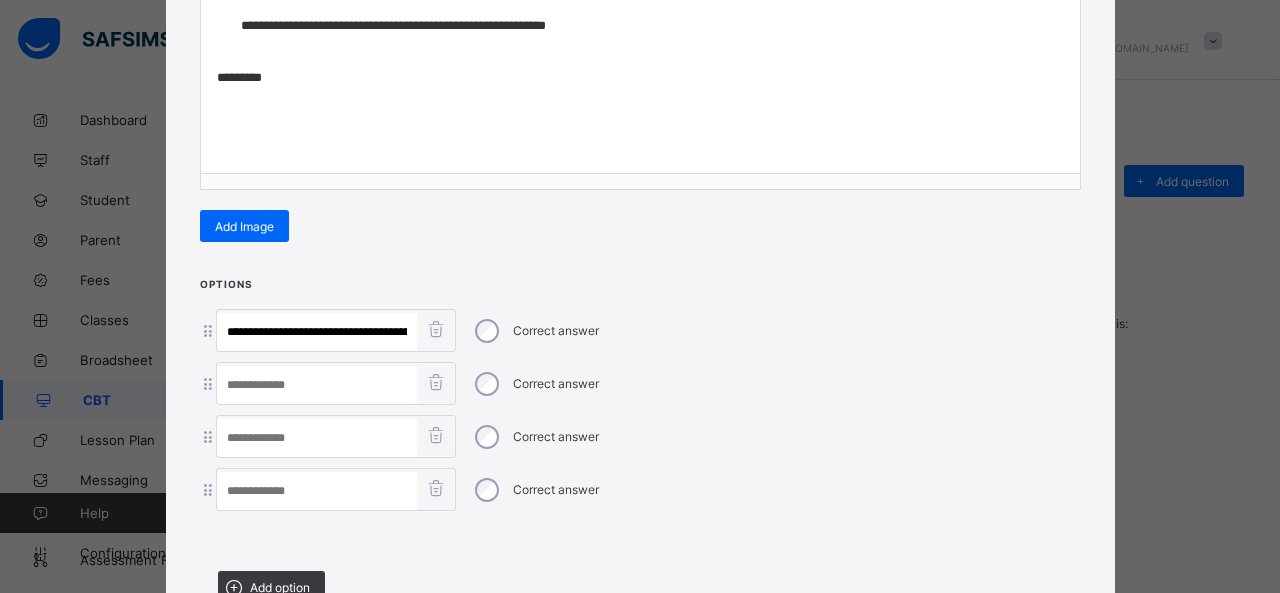 scroll, scrollTop: 0, scrollLeft: 86, axis: horizontal 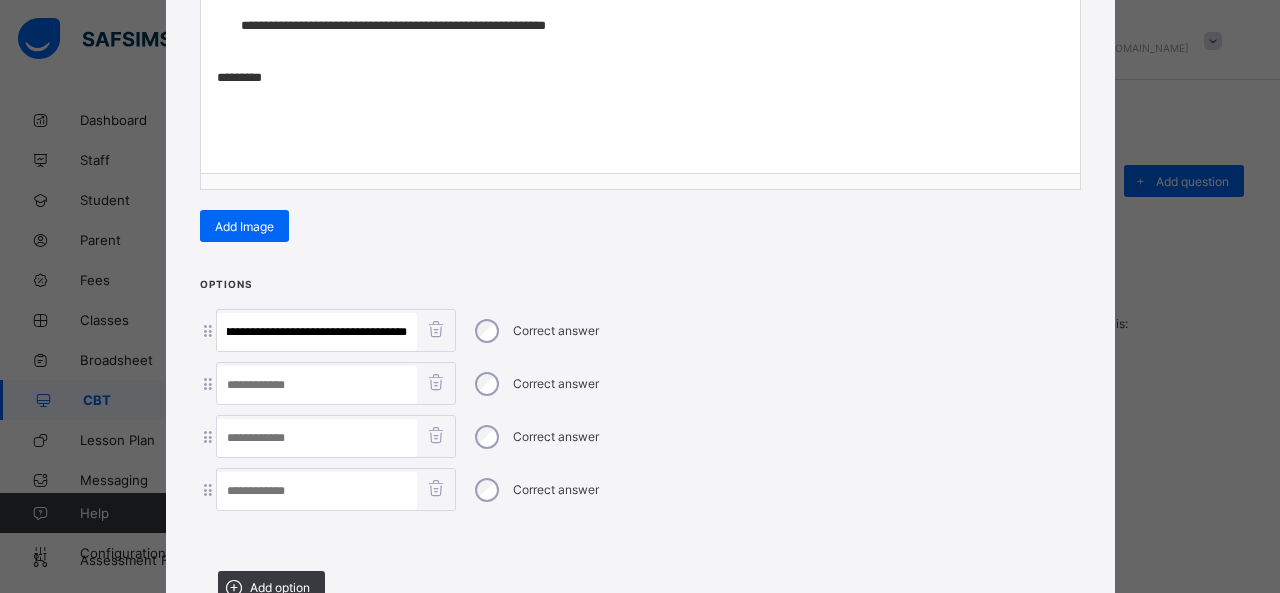 drag, startPoint x: 274, startPoint y: 323, endPoint x: 807, endPoint y: 379, distance: 535.9338 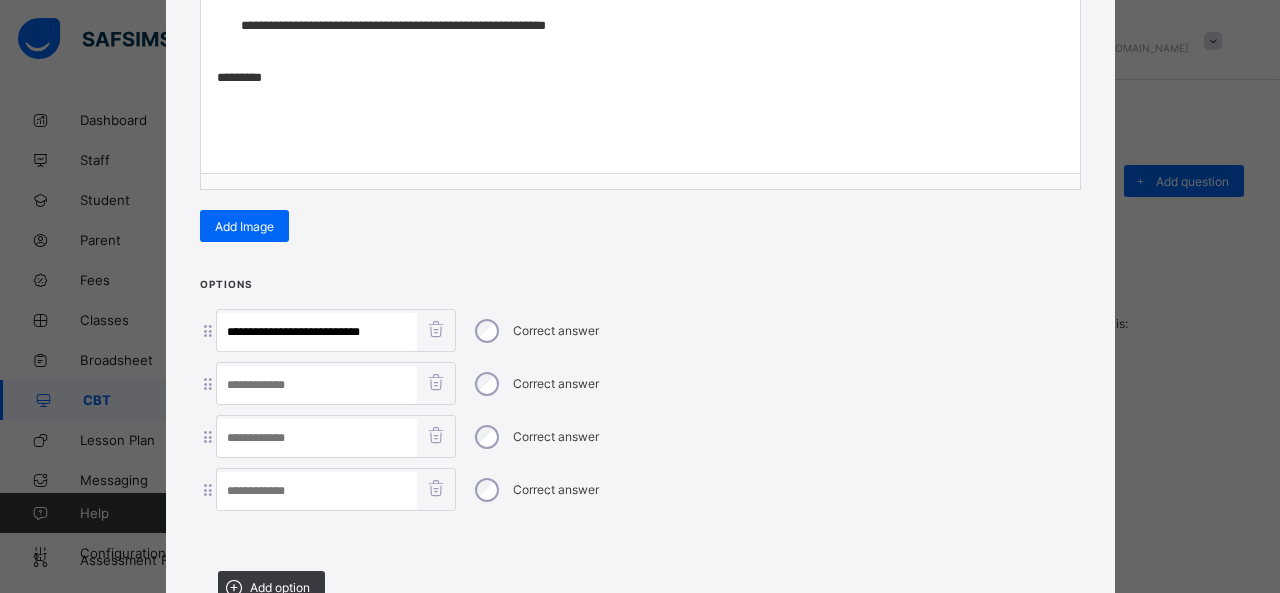scroll, scrollTop: 0, scrollLeft: 0, axis: both 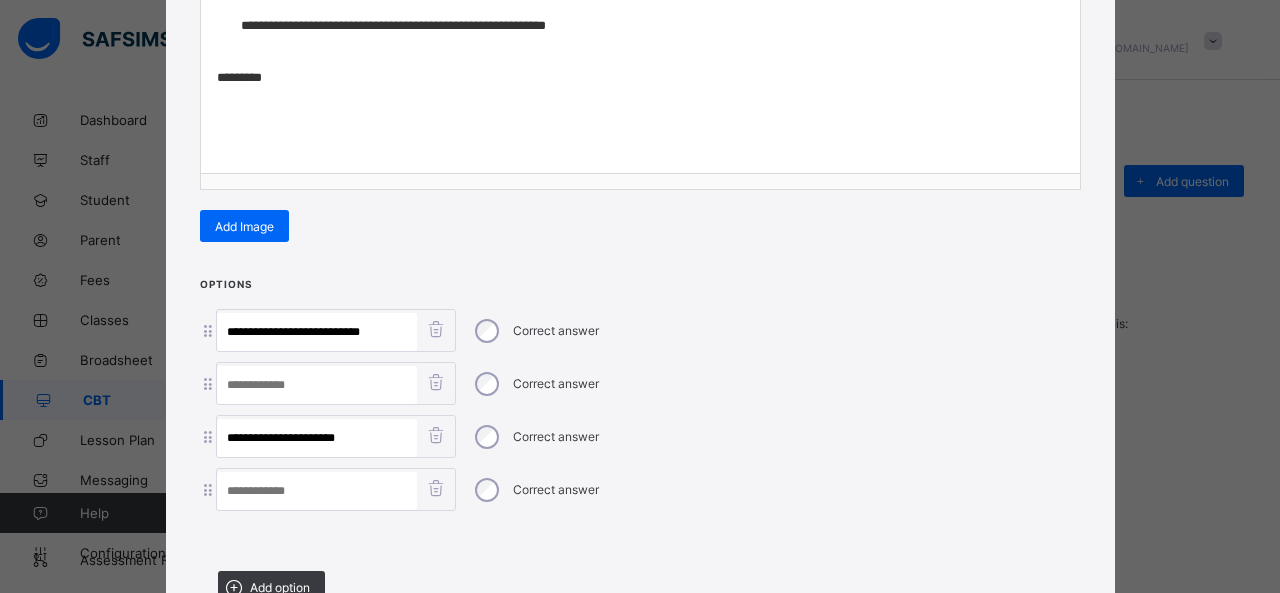drag, startPoint x: 292, startPoint y: 425, endPoint x: 446, endPoint y: 437, distance: 154.46683 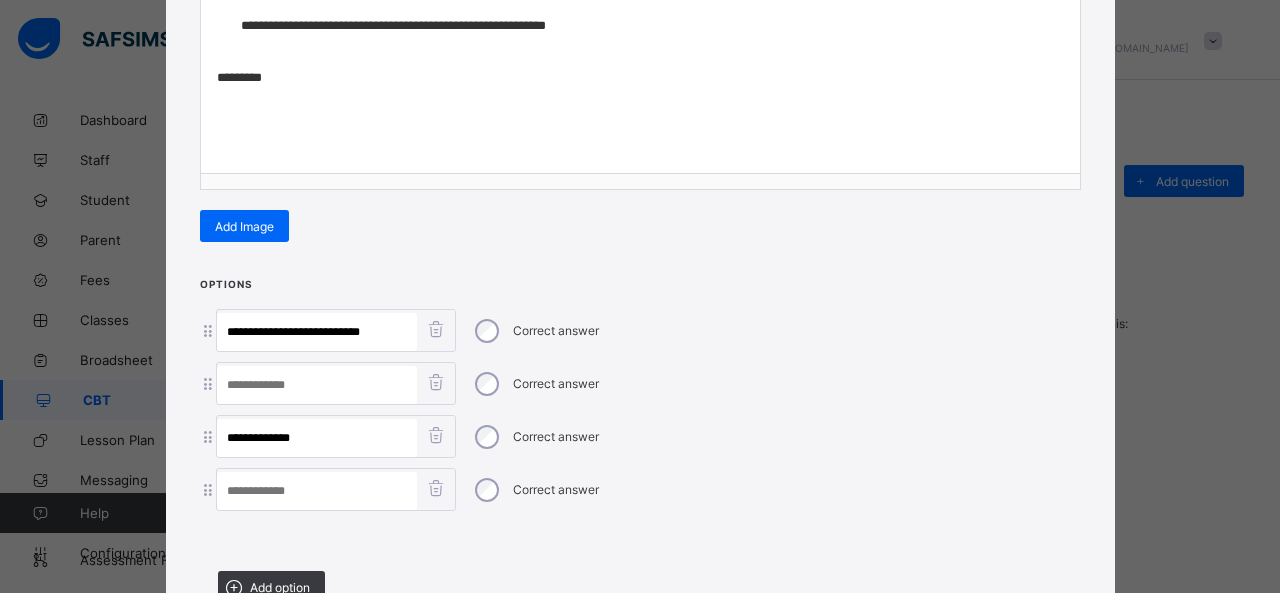 type on "**********" 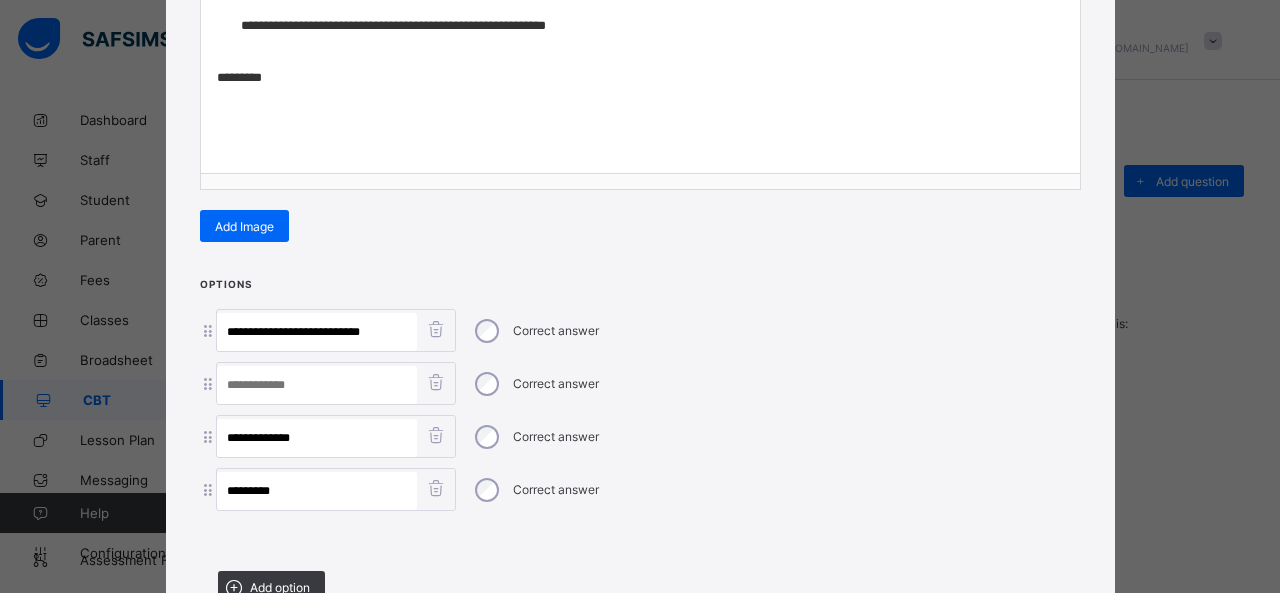 type on "*********" 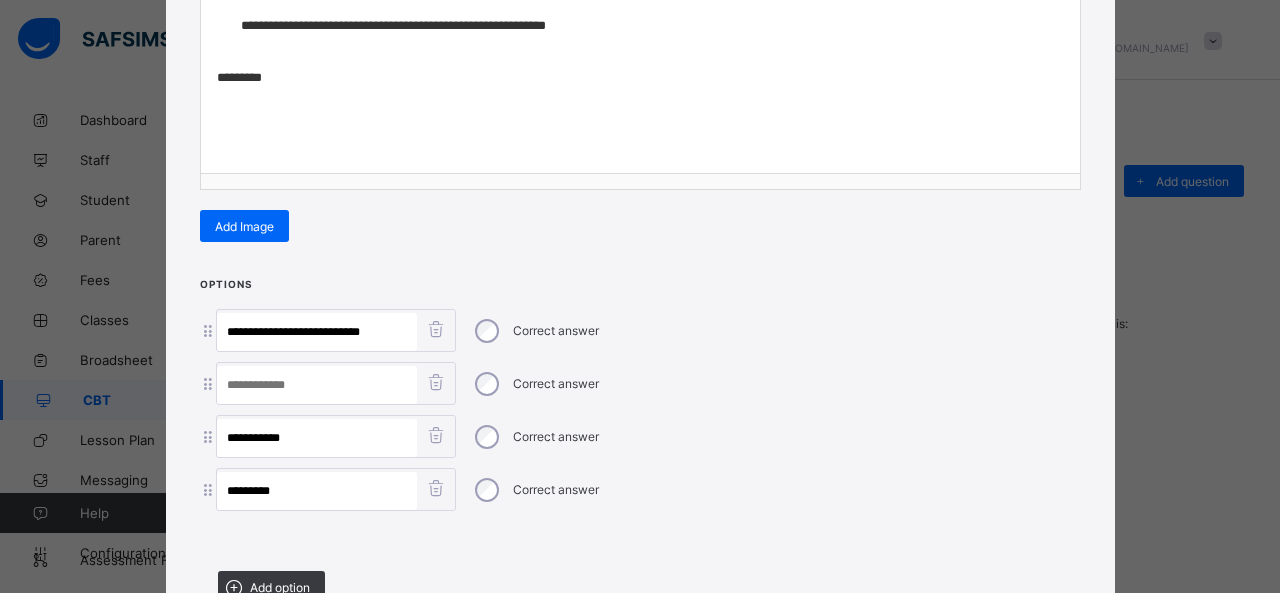 type on "*********" 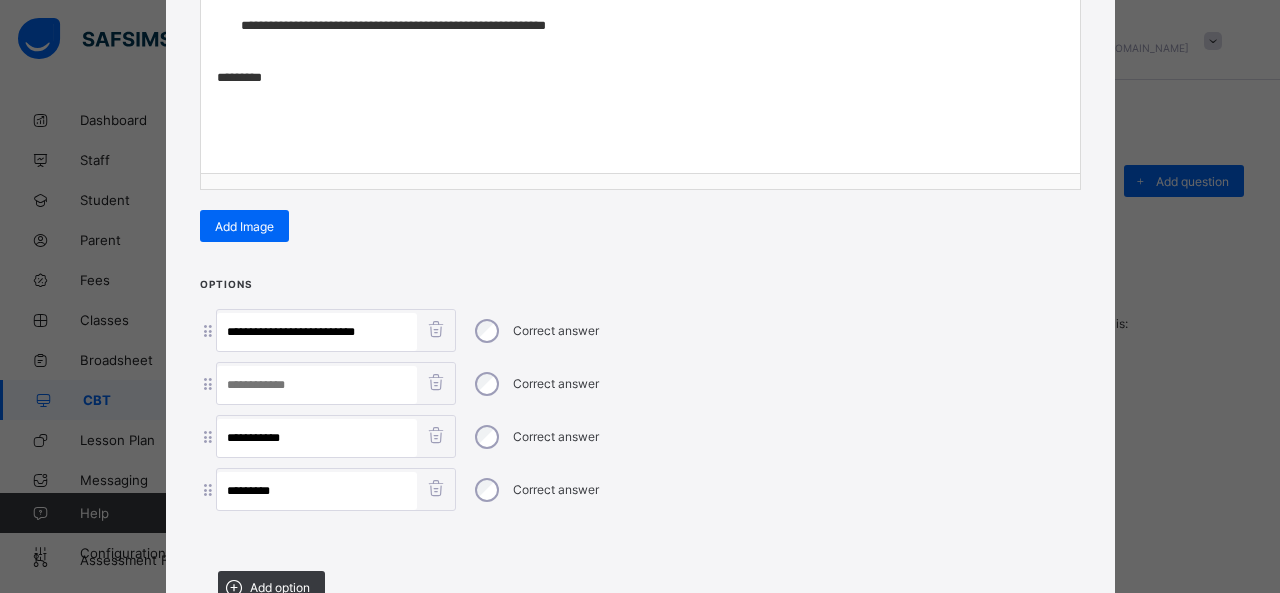 click on "**********" at bounding box center (317, 332) 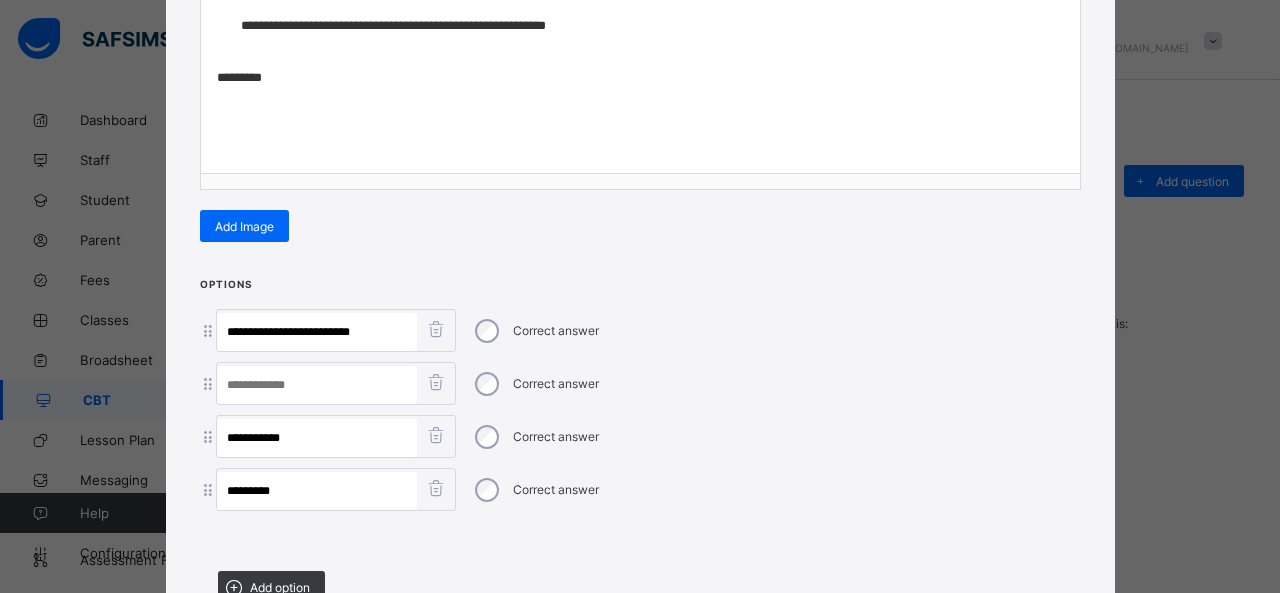 drag, startPoint x: 295, startPoint y: 328, endPoint x: 407, endPoint y: 341, distance: 112.75194 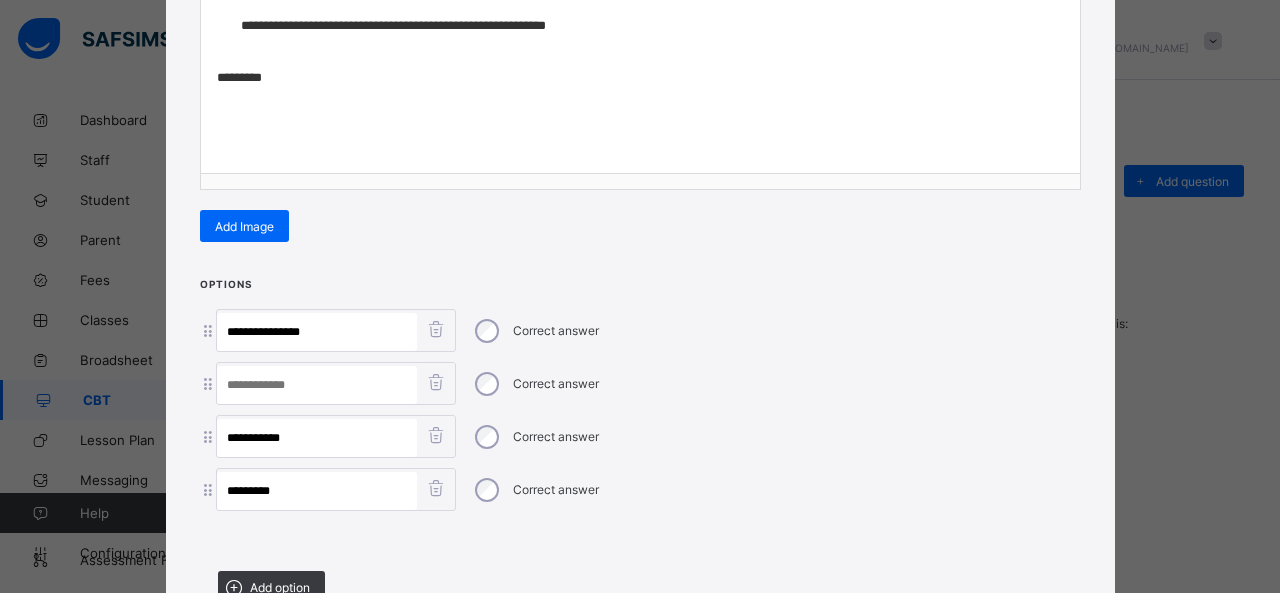 type on "**********" 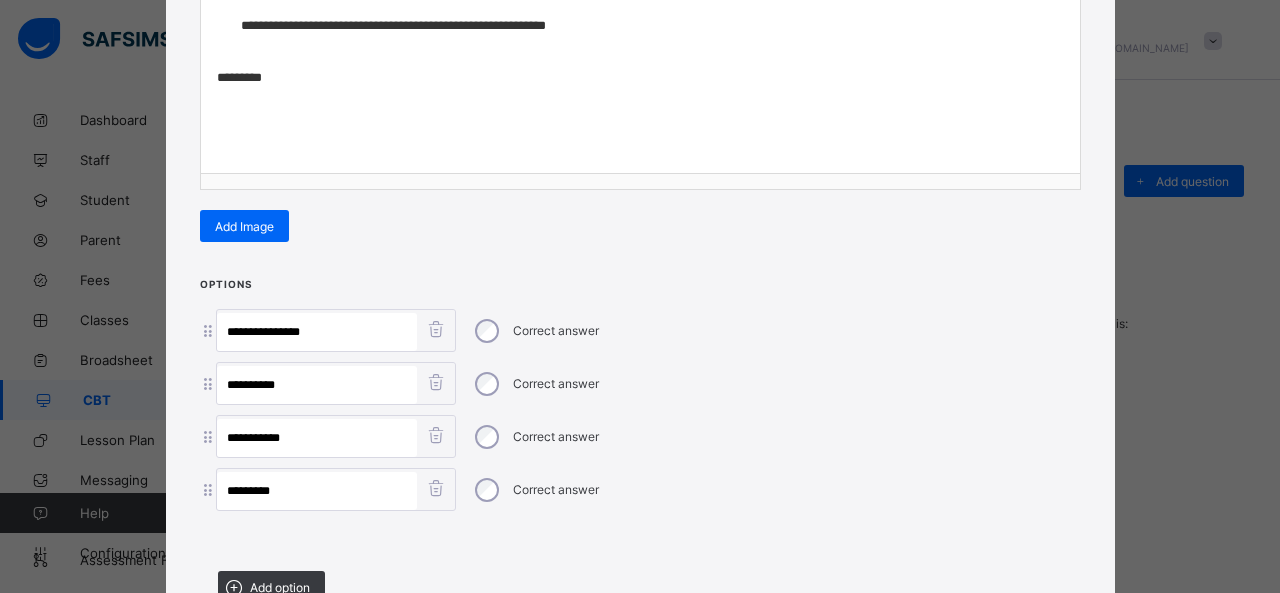 type on "*******" 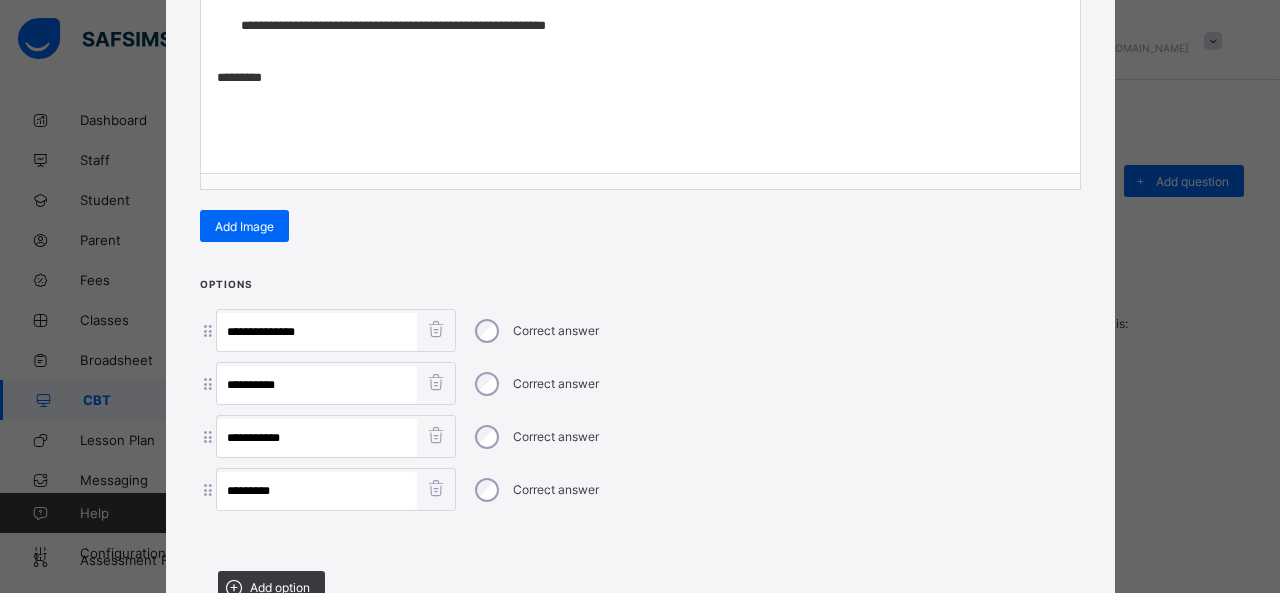 type on "**********" 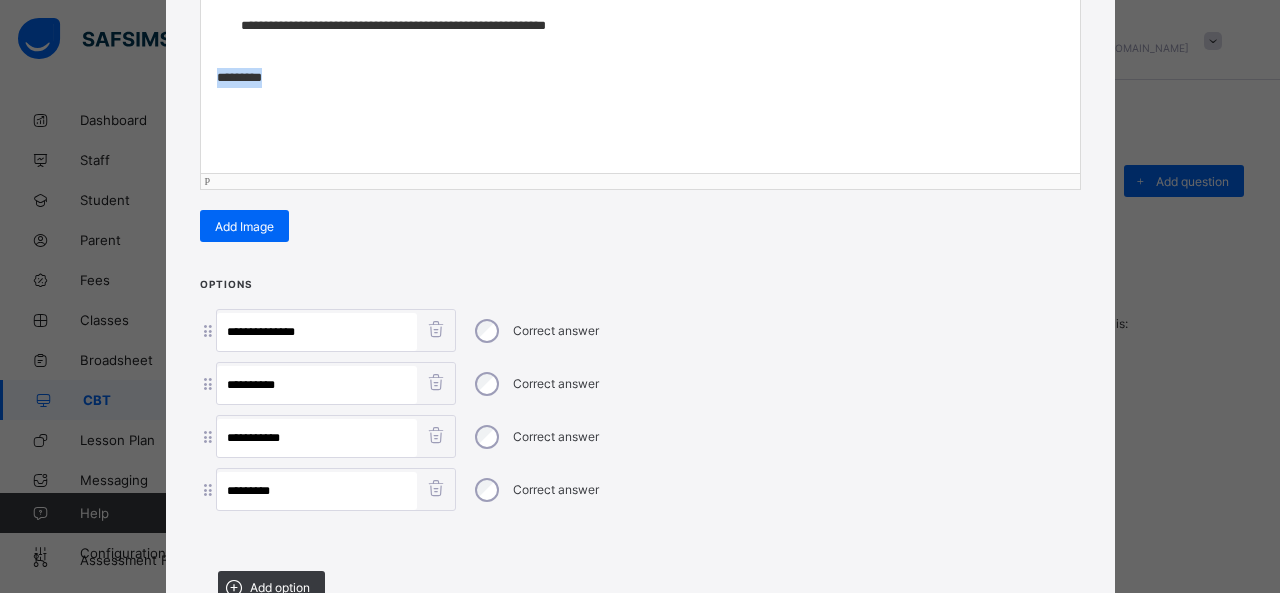 drag, startPoint x: 326, startPoint y: 100, endPoint x: 168, endPoint y: 77, distance: 159.66527 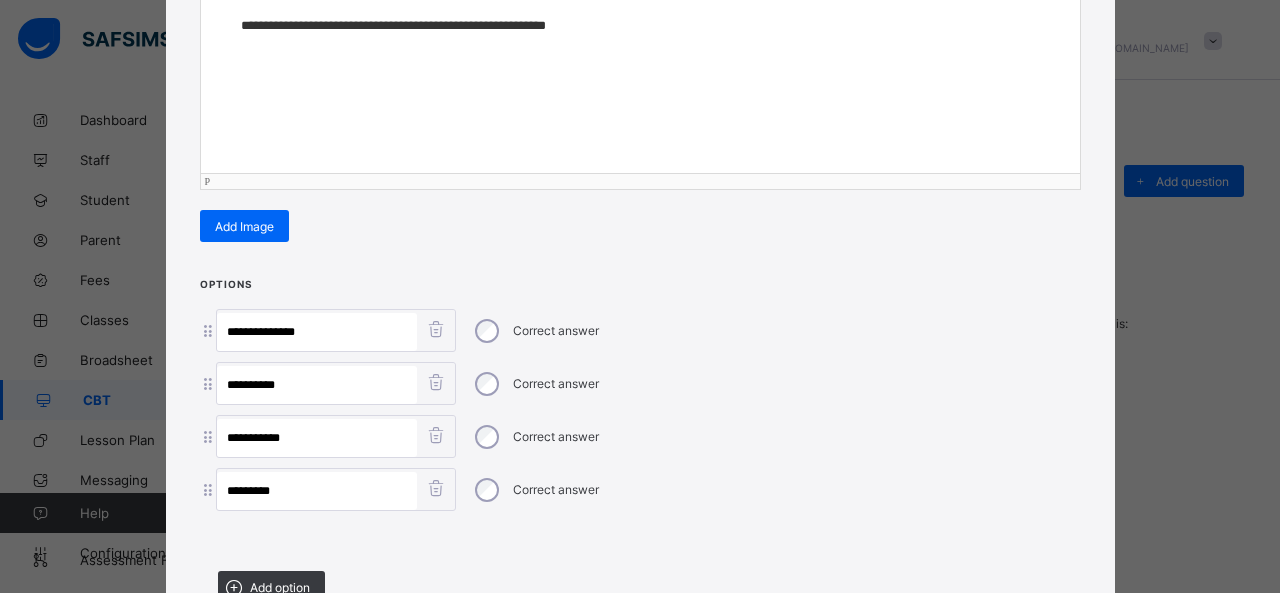 scroll, scrollTop: 507, scrollLeft: 0, axis: vertical 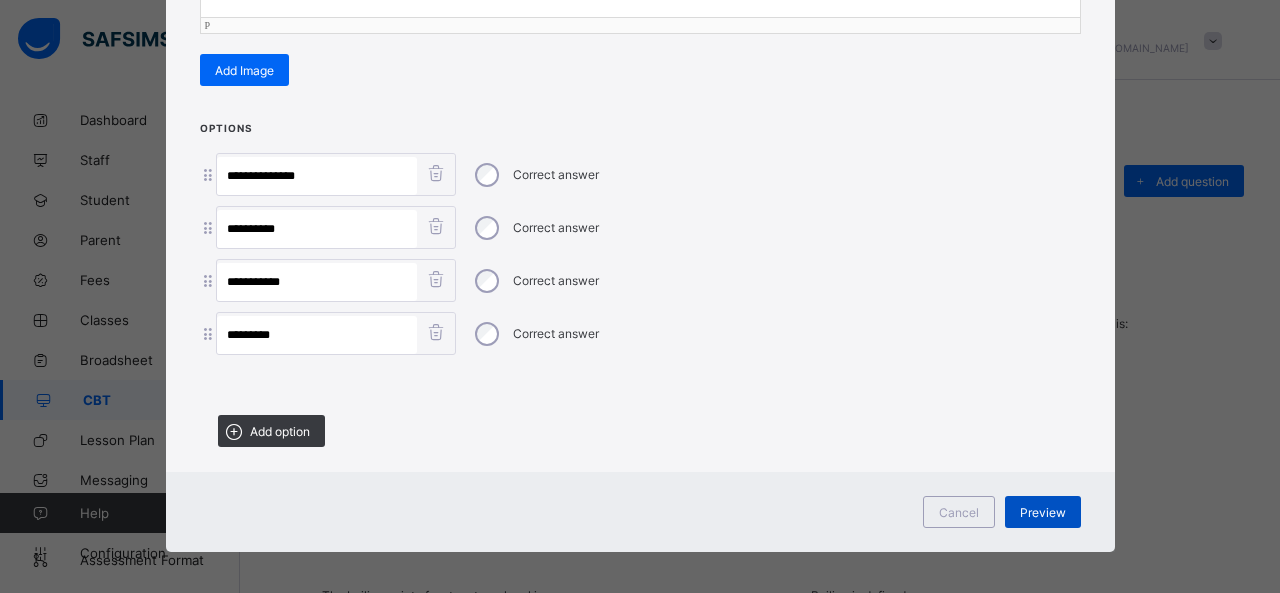 click on "Preview" at bounding box center [1043, 512] 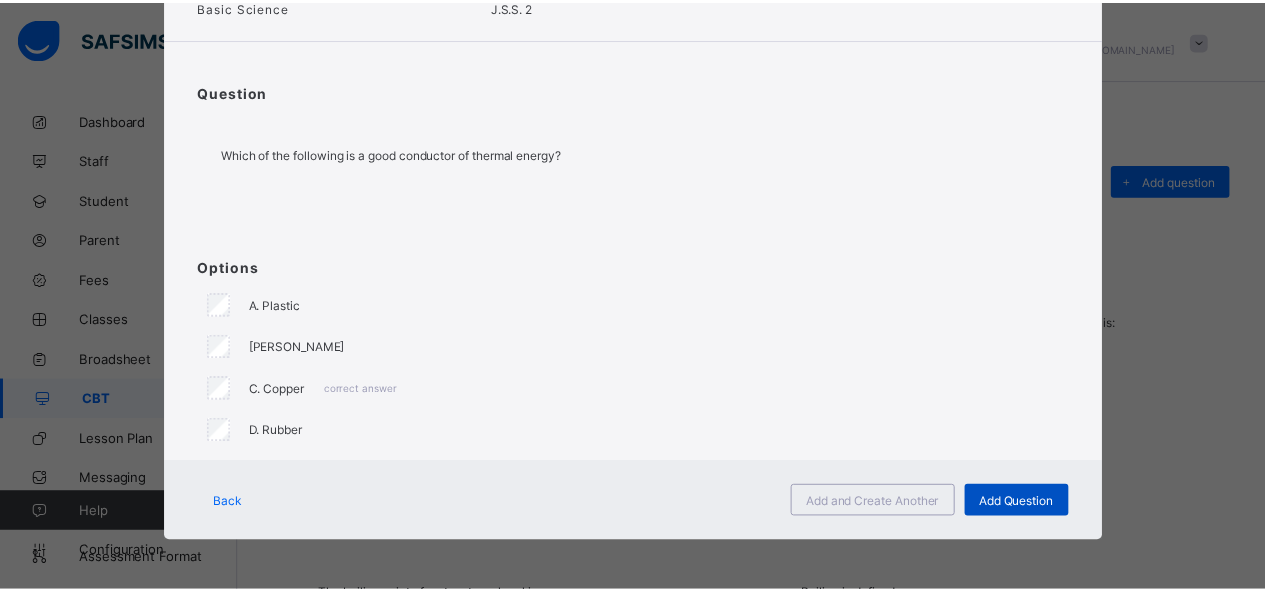 scroll, scrollTop: 123, scrollLeft: 0, axis: vertical 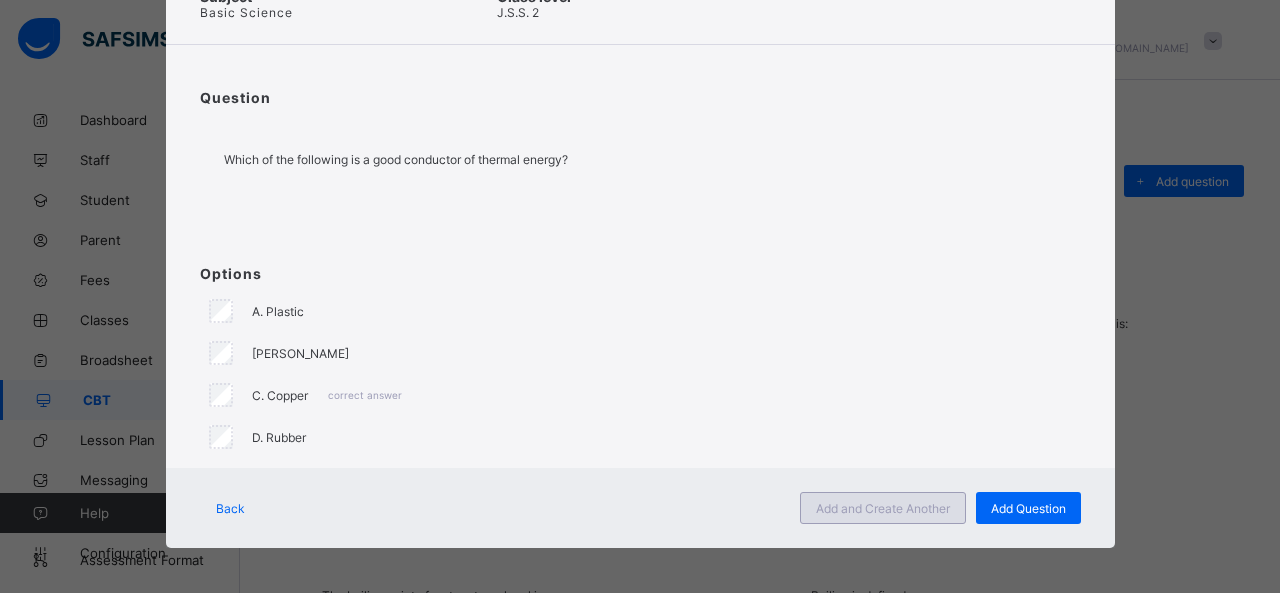 click on "Add and Create Another" at bounding box center [883, 508] 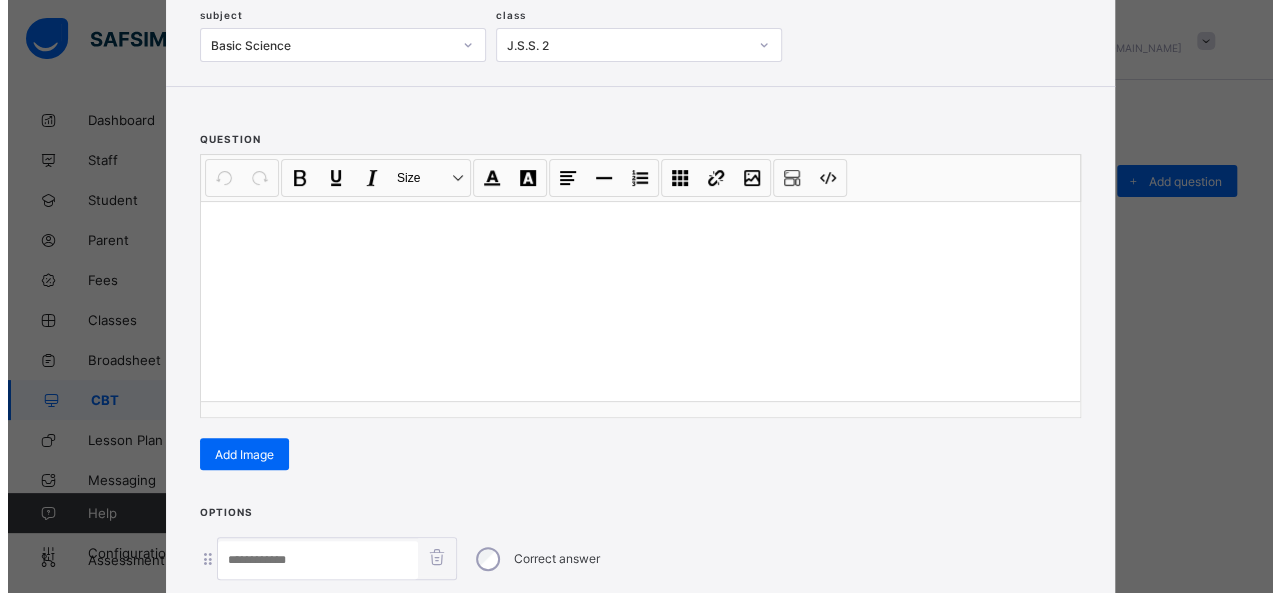 scroll, scrollTop: 128, scrollLeft: 0, axis: vertical 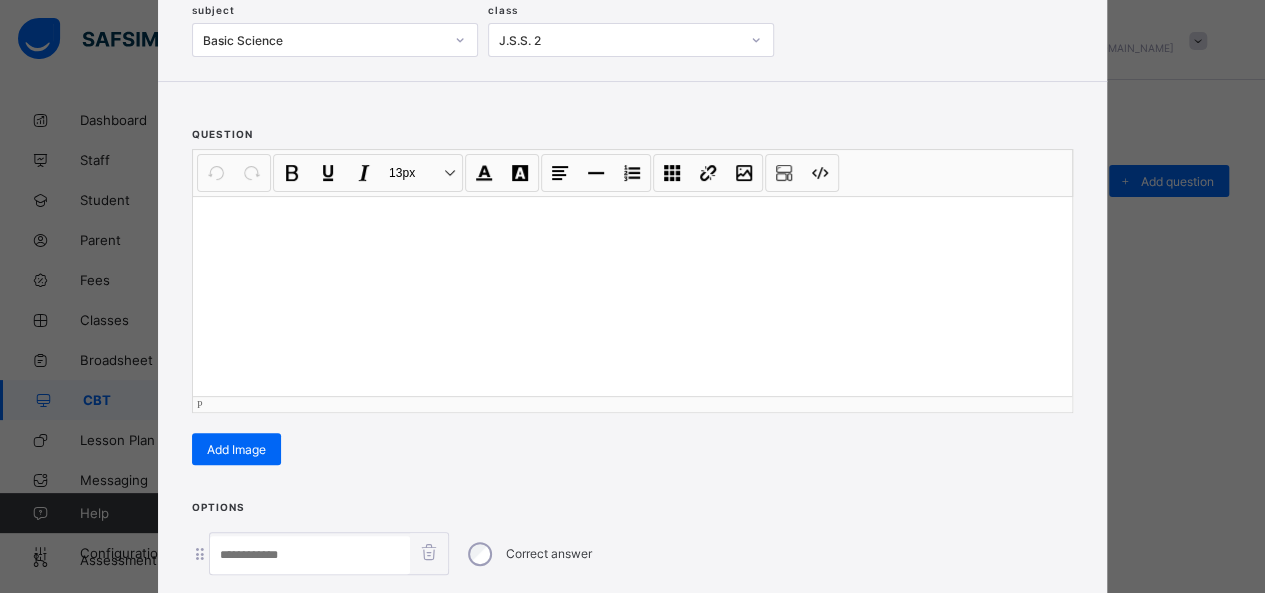 click at bounding box center (632, 296) 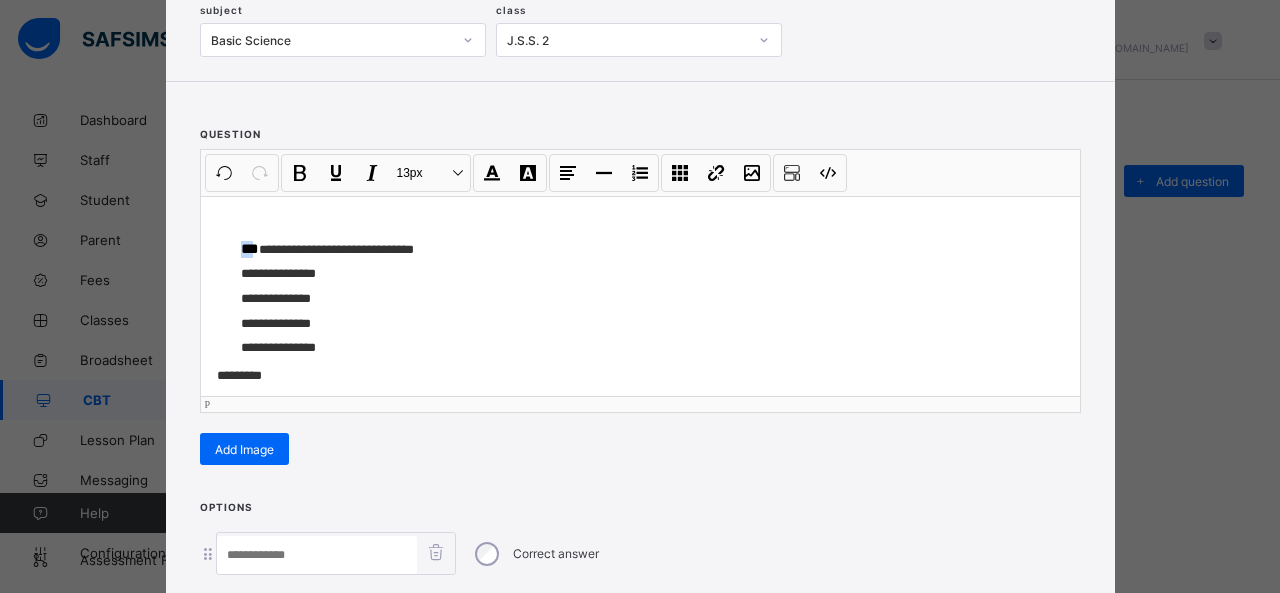 drag, startPoint x: 248, startPoint y: 245, endPoint x: 173, endPoint y: 241, distance: 75.10659 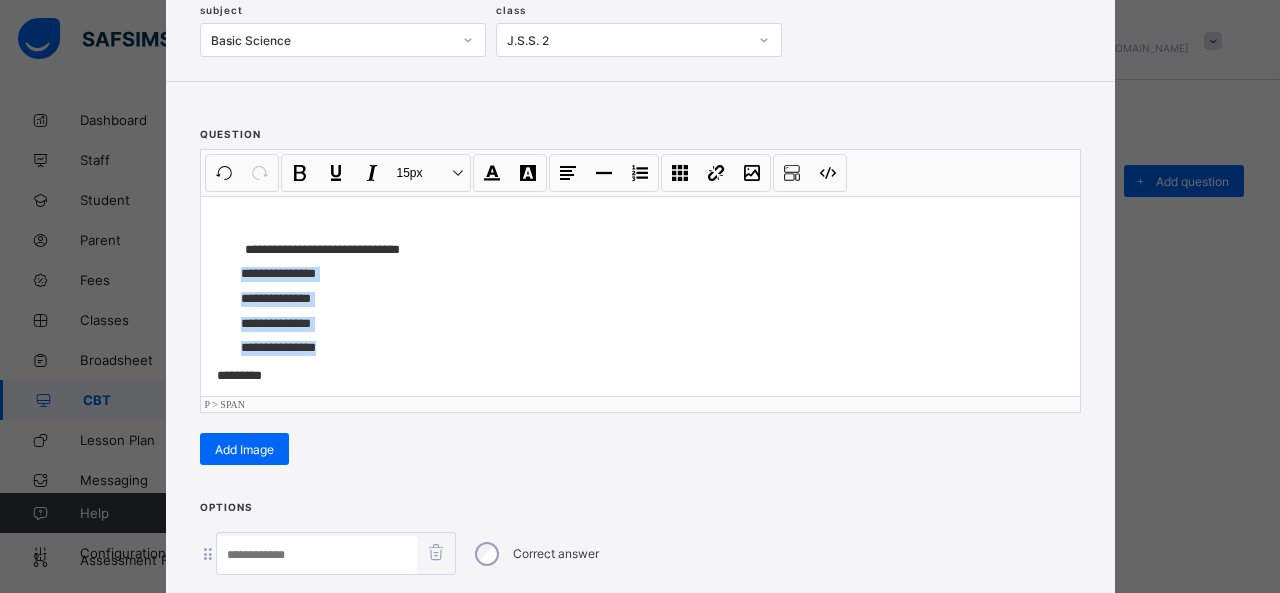 drag, startPoint x: 342, startPoint y: 348, endPoint x: 166, endPoint y: 274, distance: 190.92407 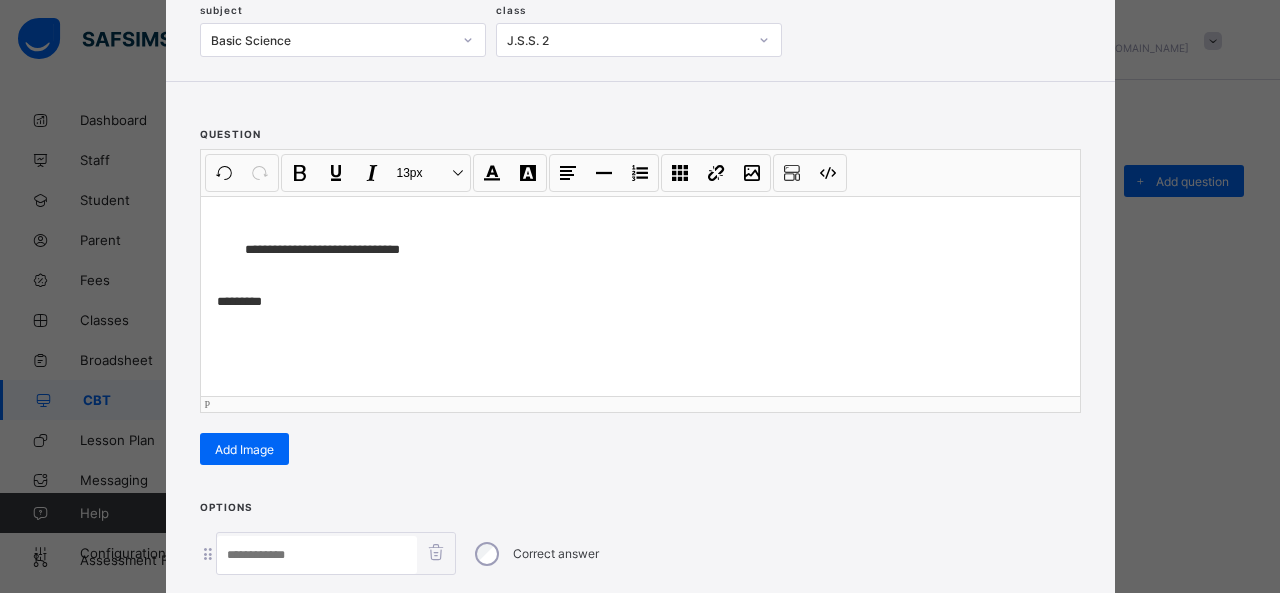 scroll, scrollTop: 351, scrollLeft: 0, axis: vertical 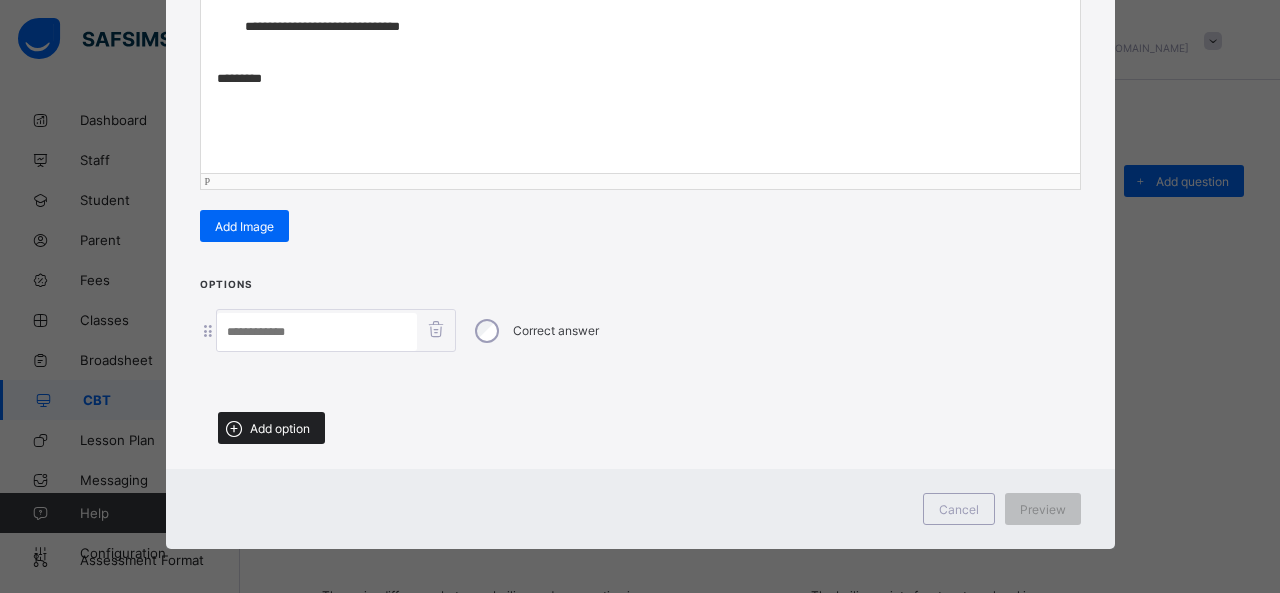 click on "Add option" at bounding box center (280, 428) 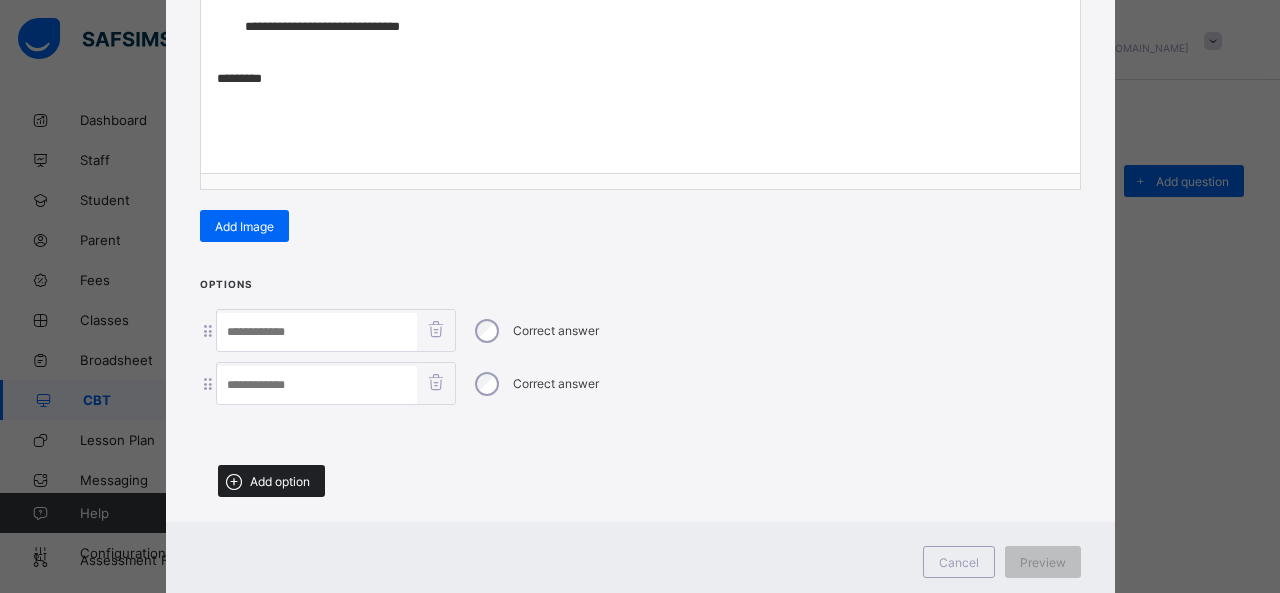 click on "Add option" at bounding box center (280, 481) 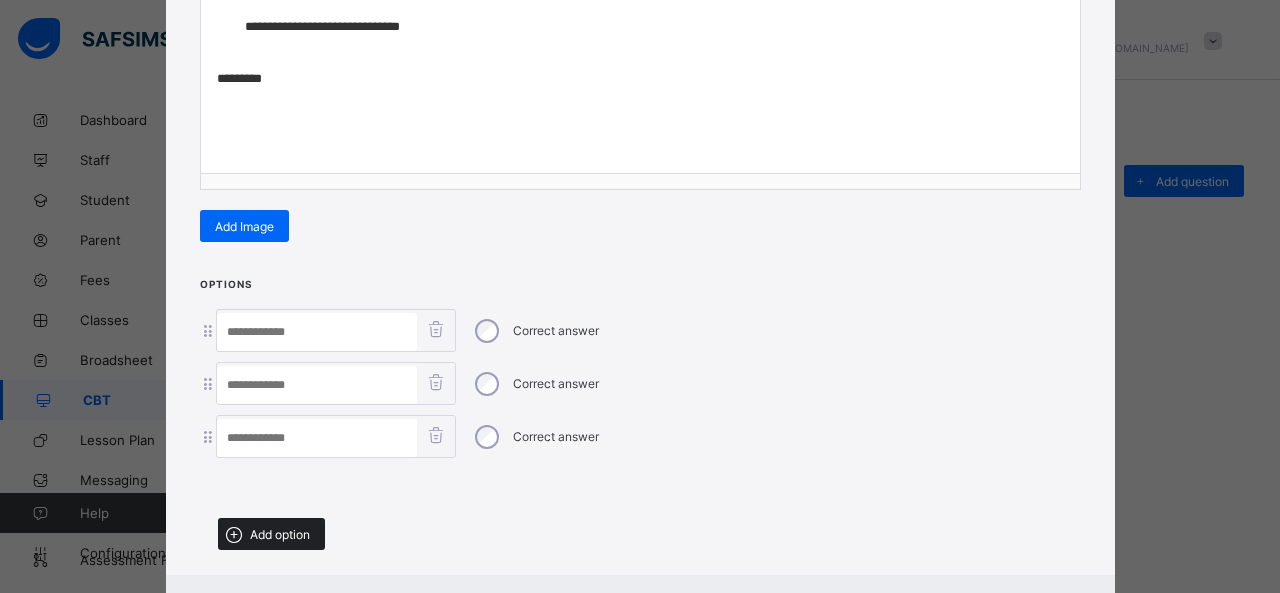 click on "Add option" at bounding box center (280, 534) 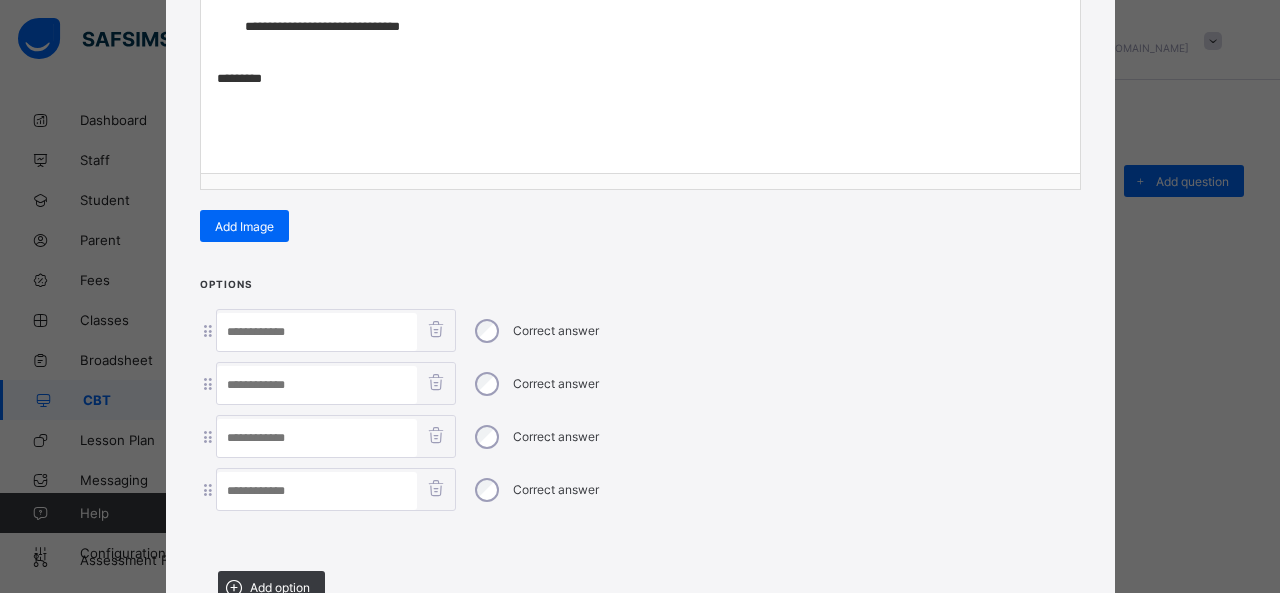 click at bounding box center [317, 332] 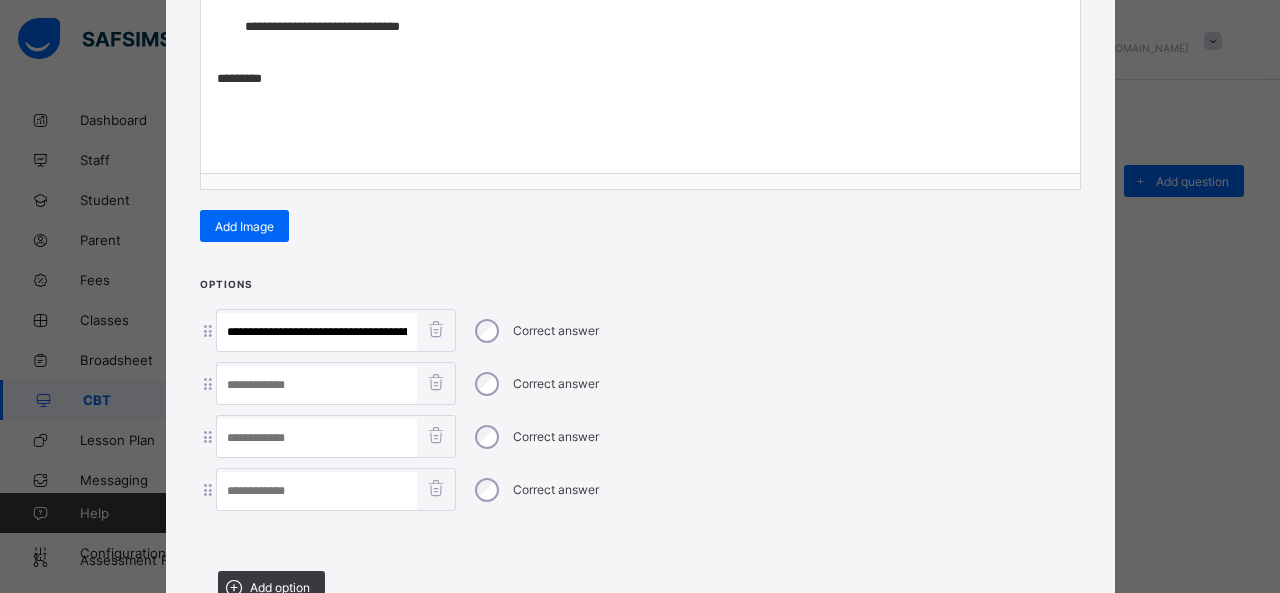 scroll, scrollTop: 0, scrollLeft: 160, axis: horizontal 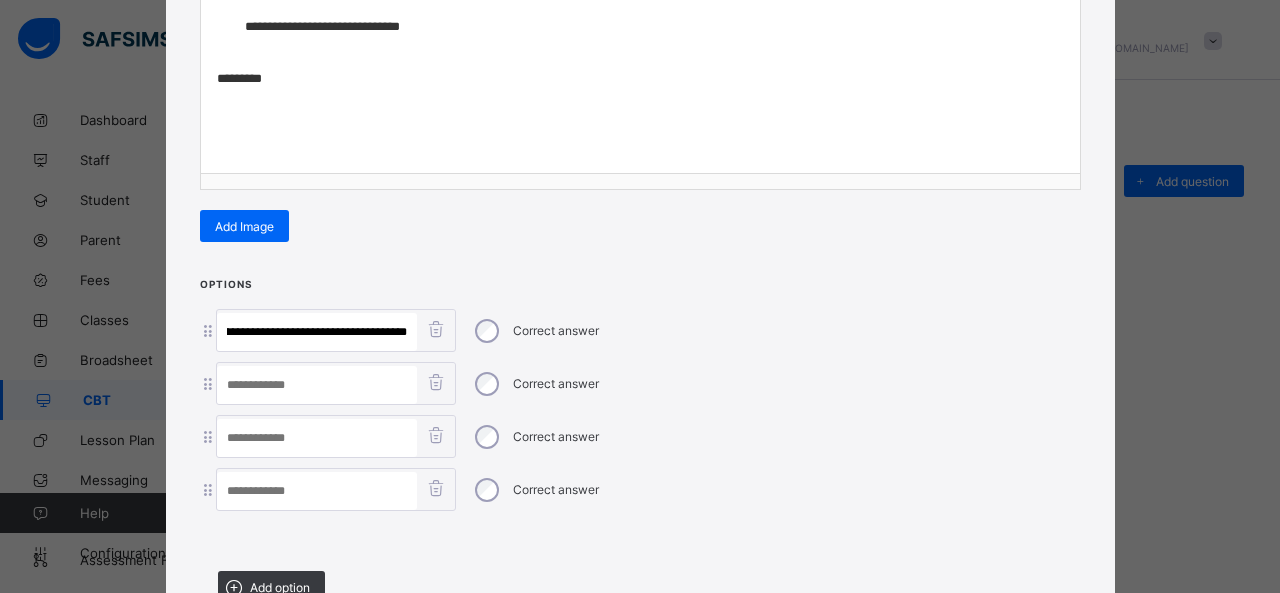 drag, startPoint x: 330, startPoint y: 329, endPoint x: 397, endPoint y: 342, distance: 68.24954 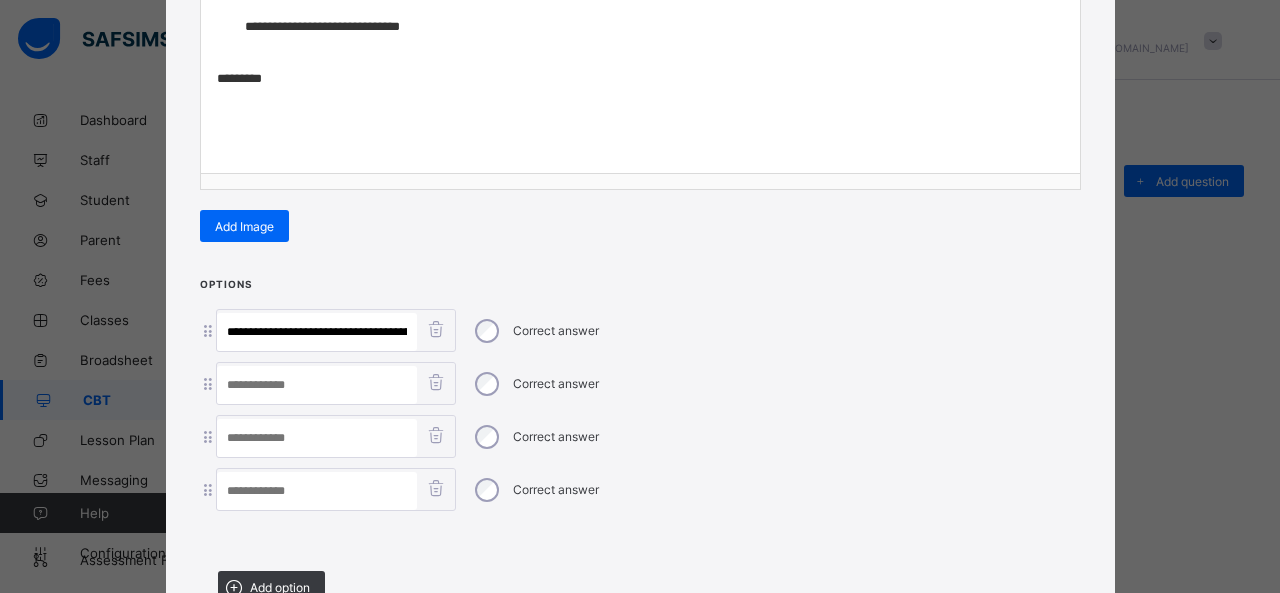 click at bounding box center (317, 491) 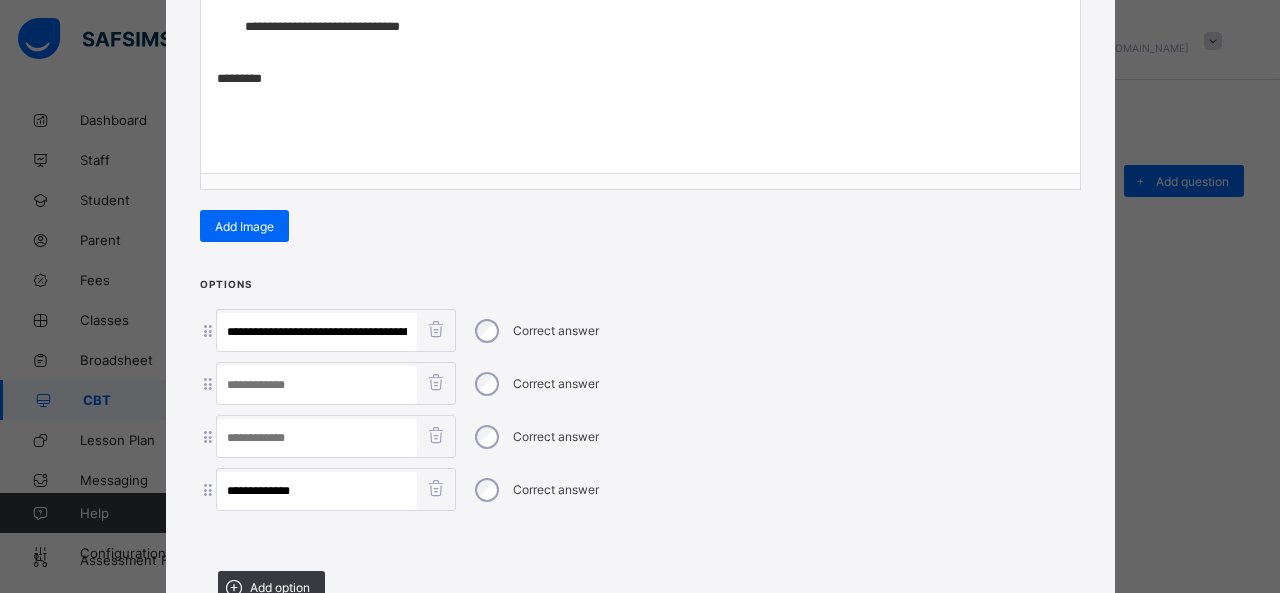 type on "**********" 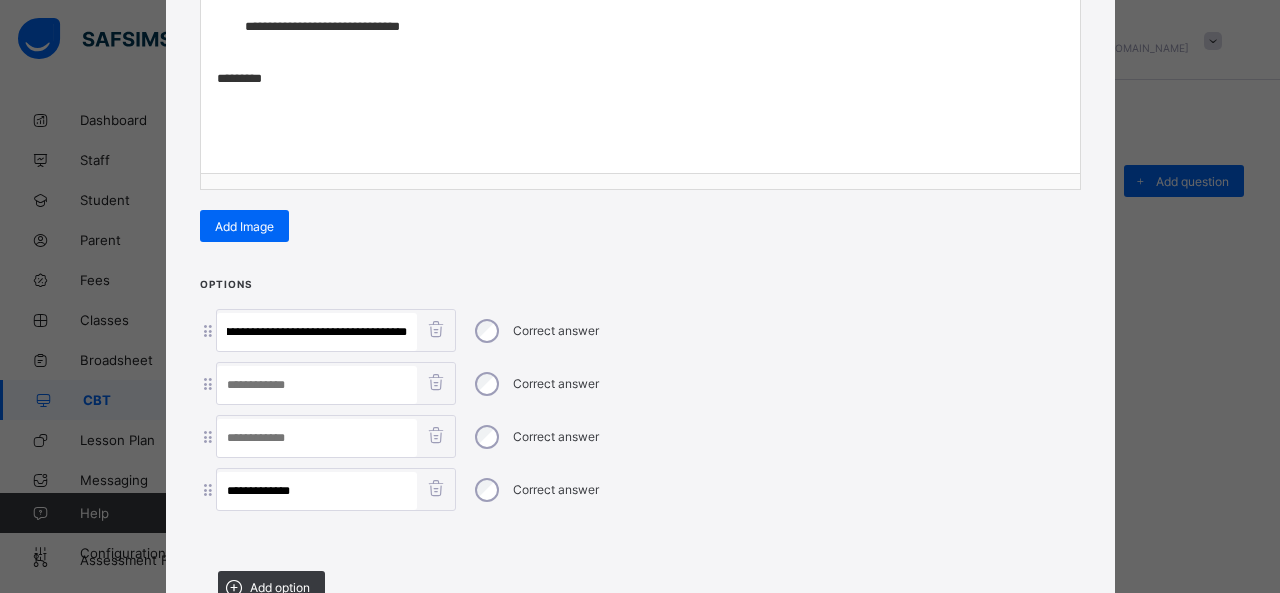 click on "**********" at bounding box center (317, 332) 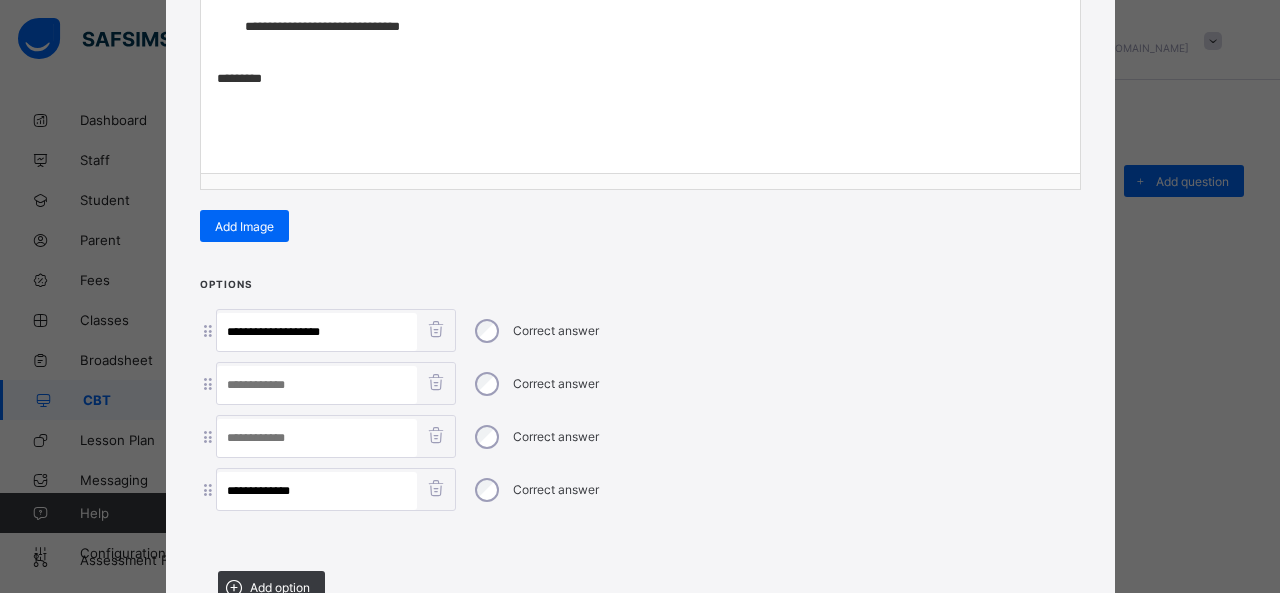 scroll, scrollTop: 0, scrollLeft: 0, axis: both 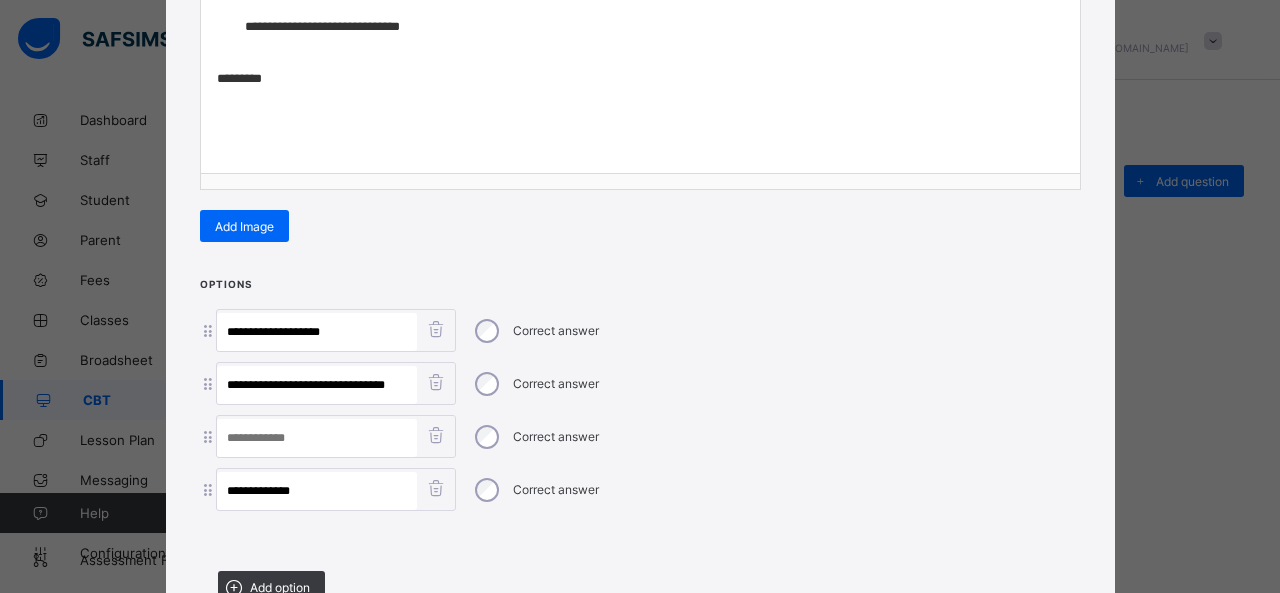 click on "**********" at bounding box center [317, 385] 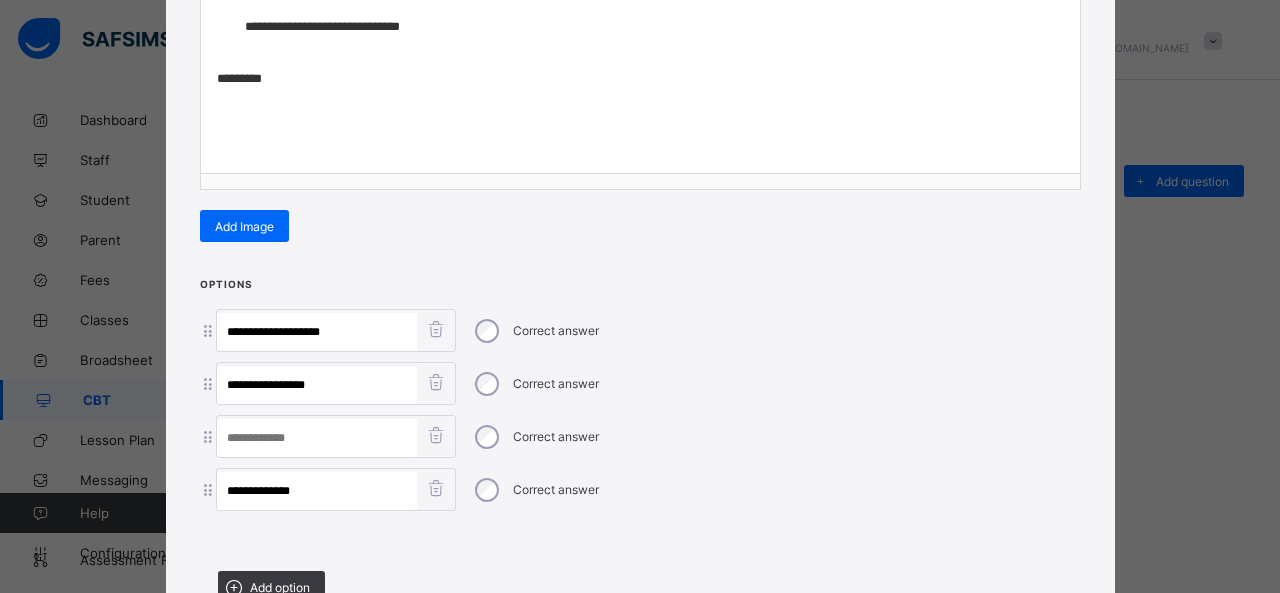 type on "**********" 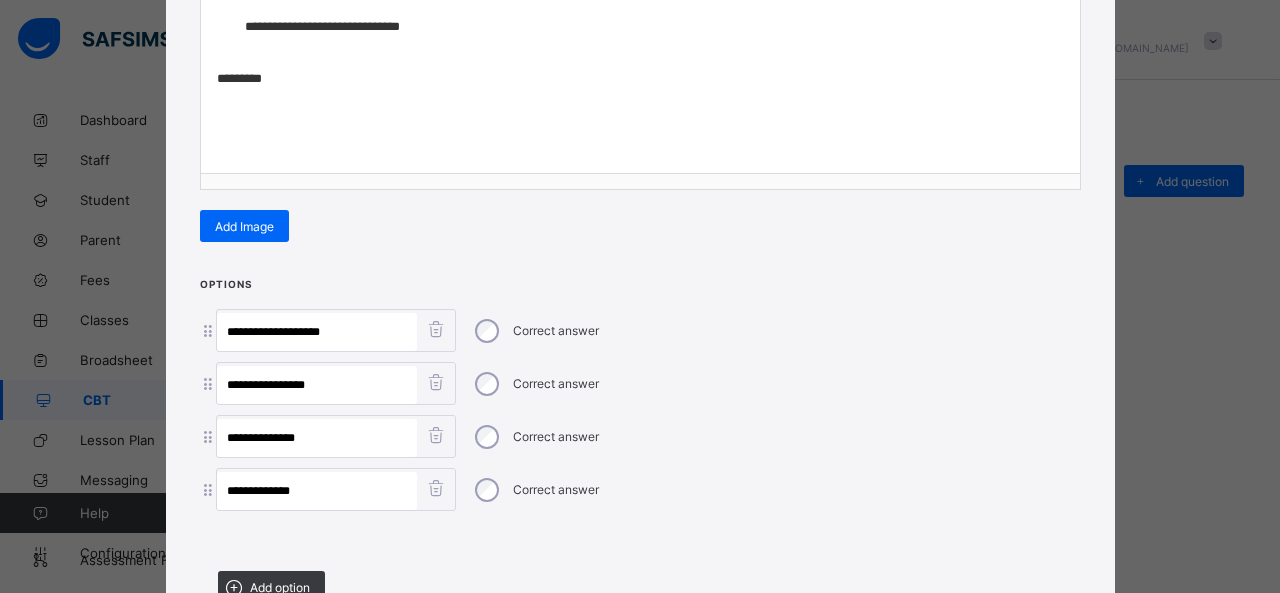 type on "**********" 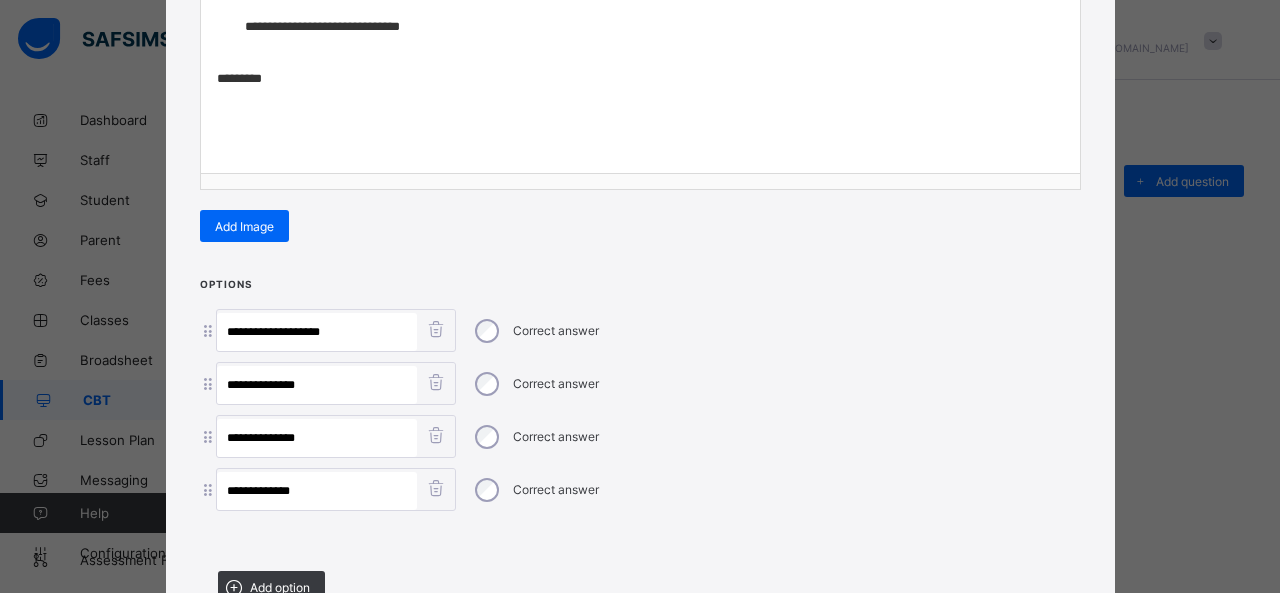 type on "**********" 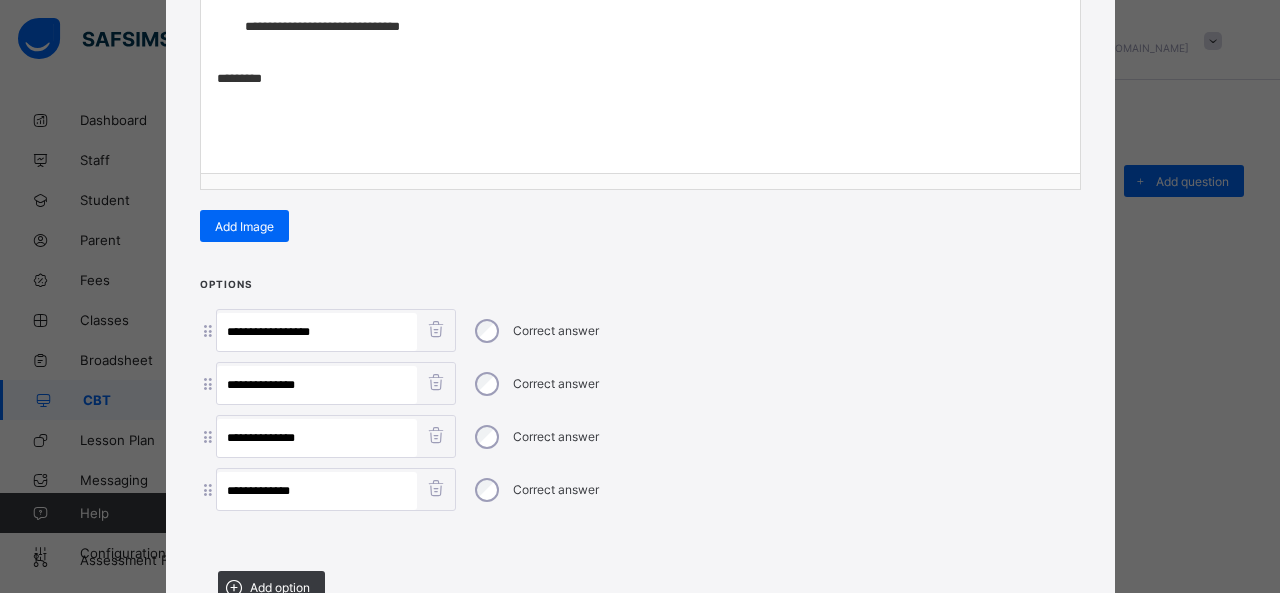 click on "**********" at bounding box center (317, 332) 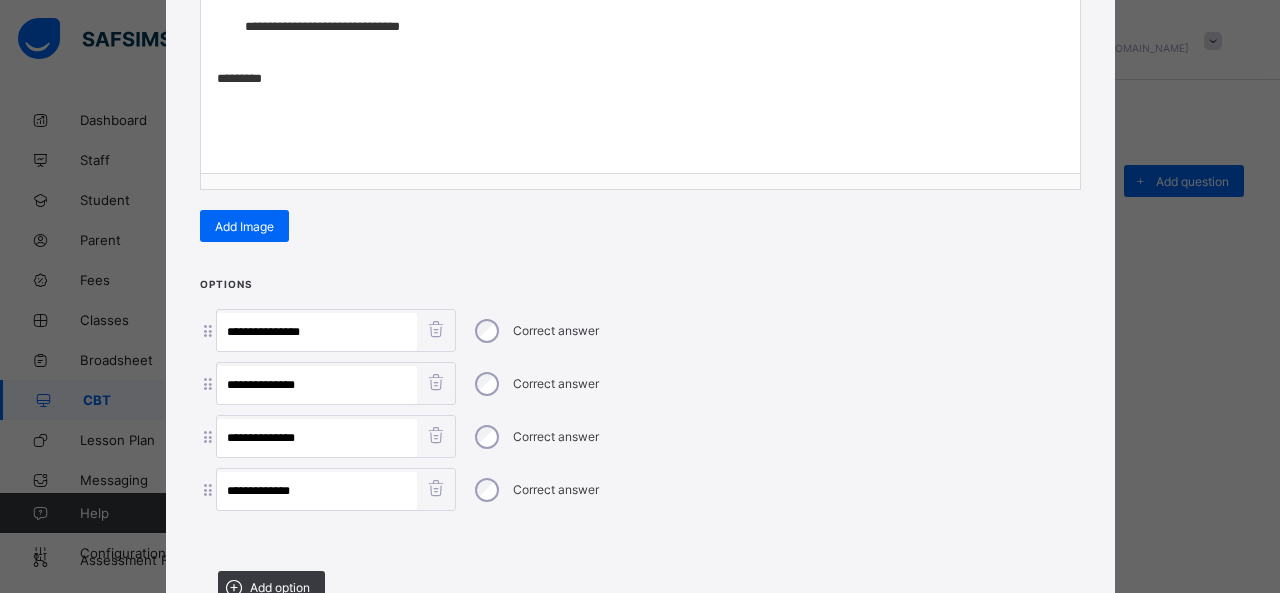 type on "**********" 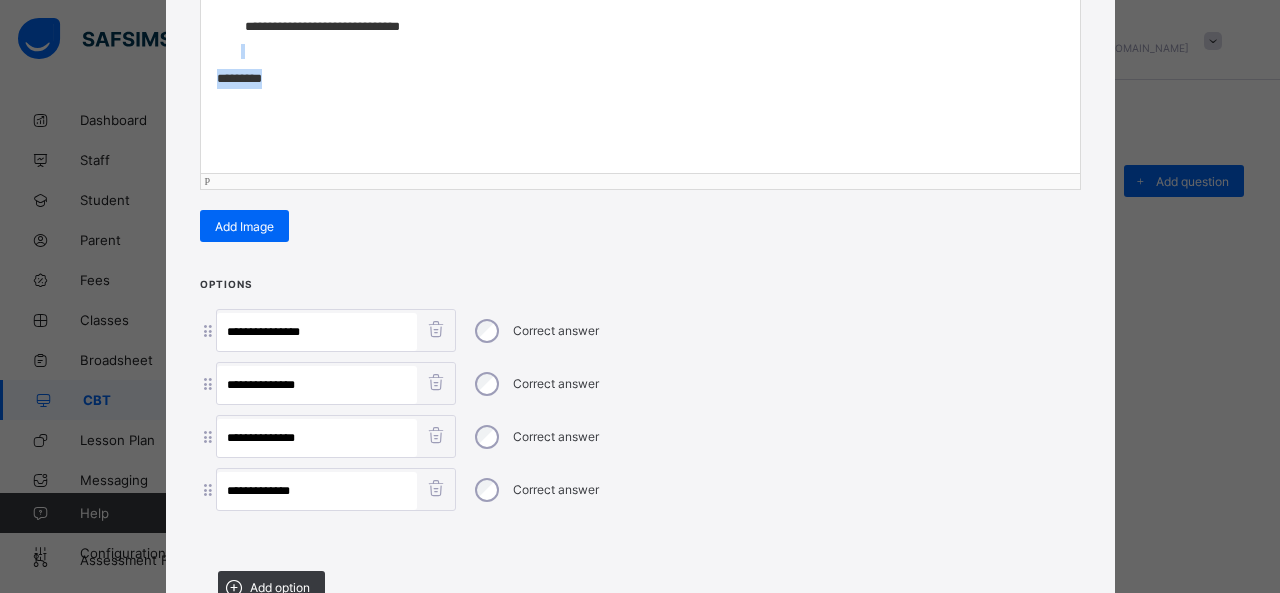drag, startPoint x: 302, startPoint y: 85, endPoint x: 148, endPoint y: 33, distance: 162.5423 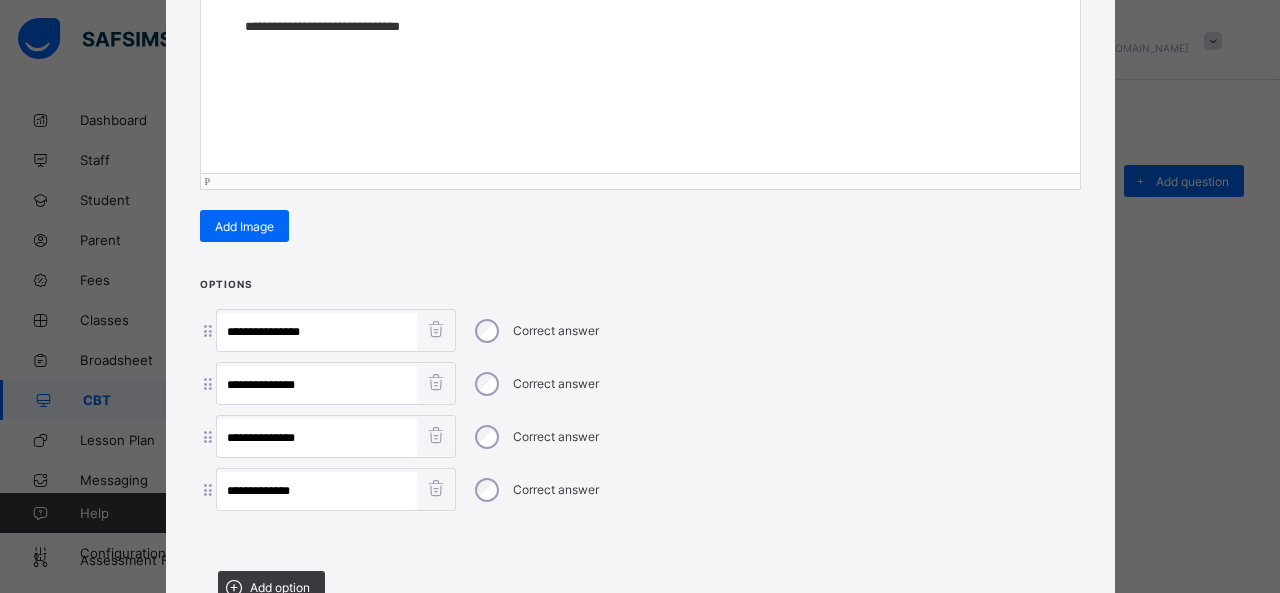 click on "**********" at bounding box center (640, 436) 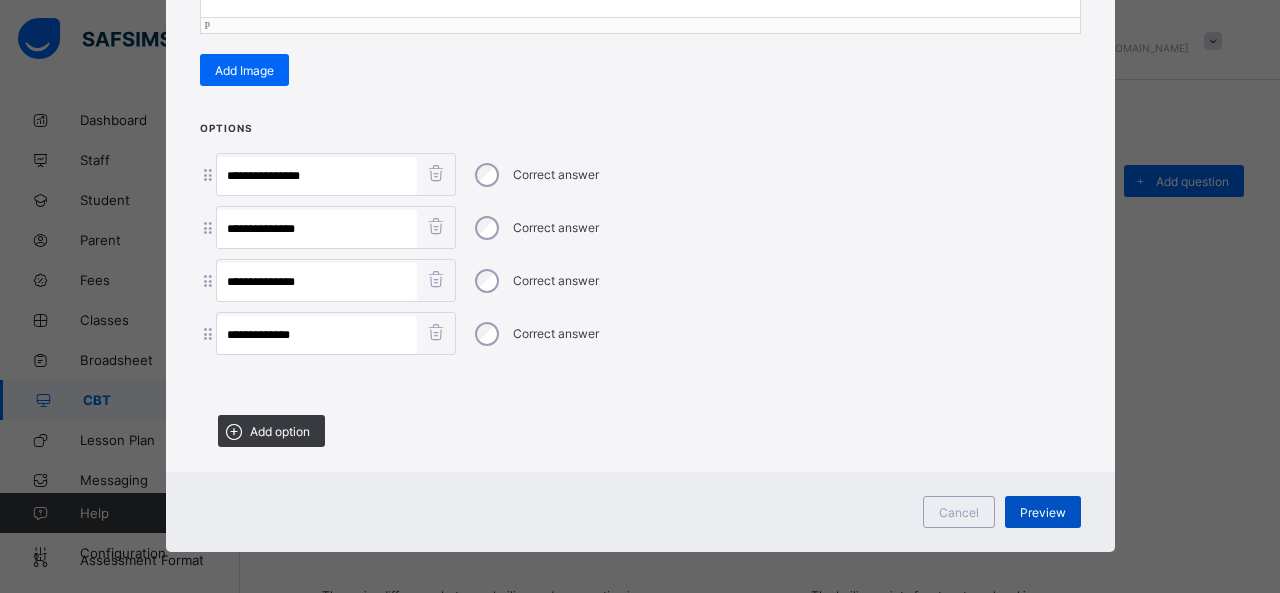 click on "Preview" at bounding box center (1043, 512) 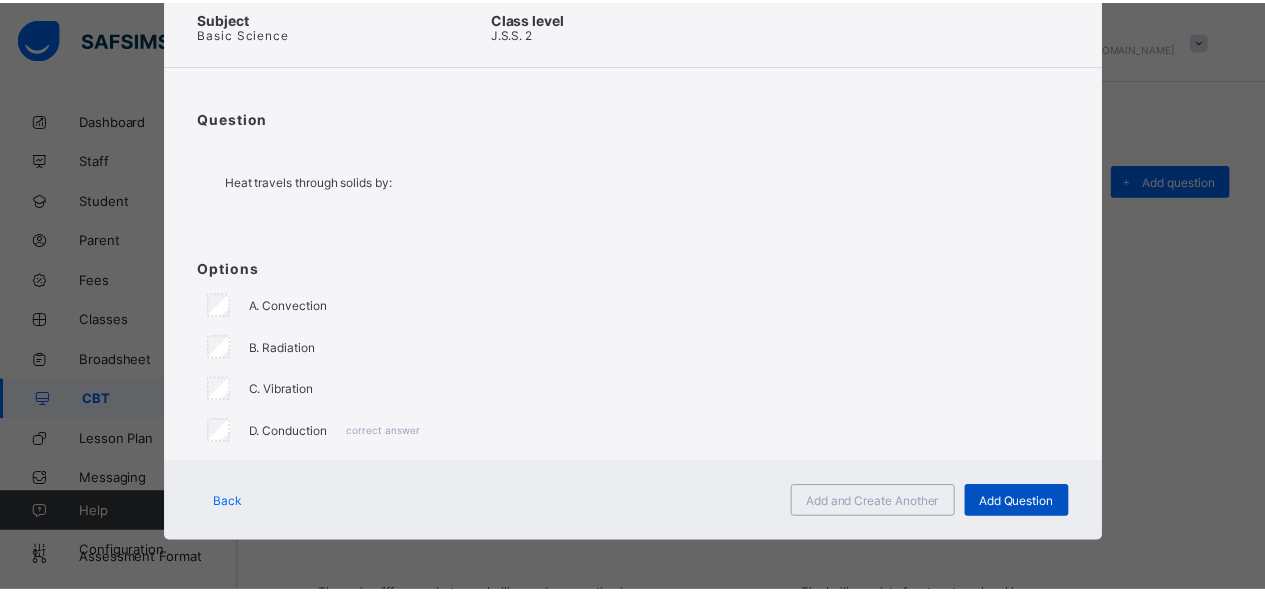 scroll, scrollTop: 98, scrollLeft: 0, axis: vertical 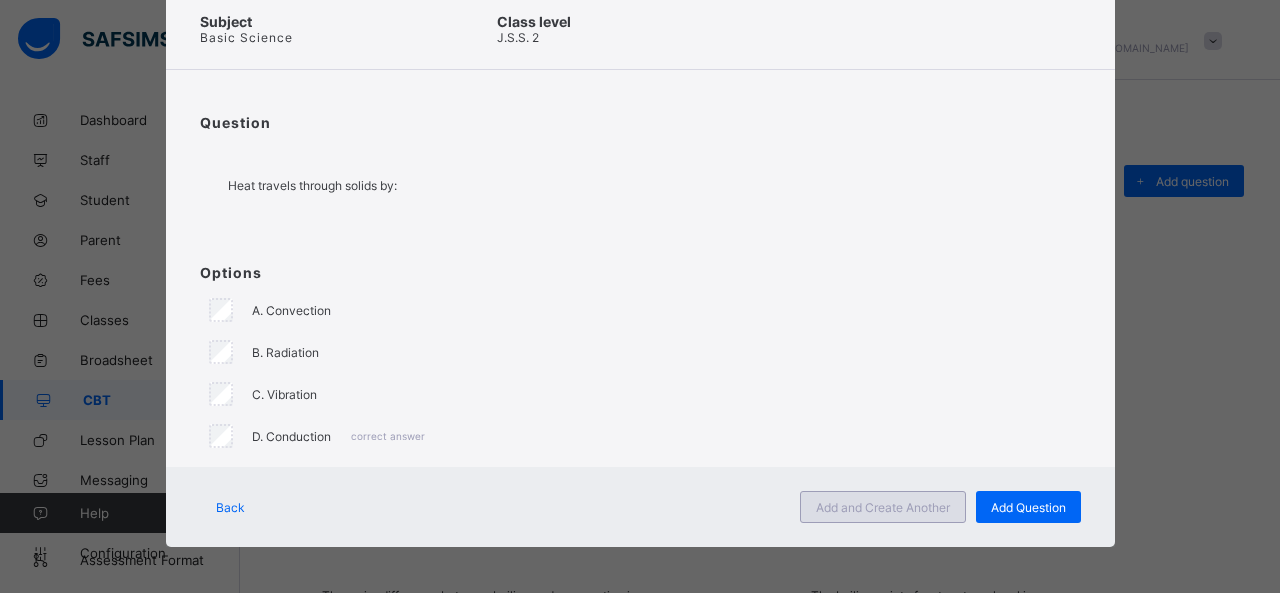 click on "Add and Create Another" at bounding box center (883, 507) 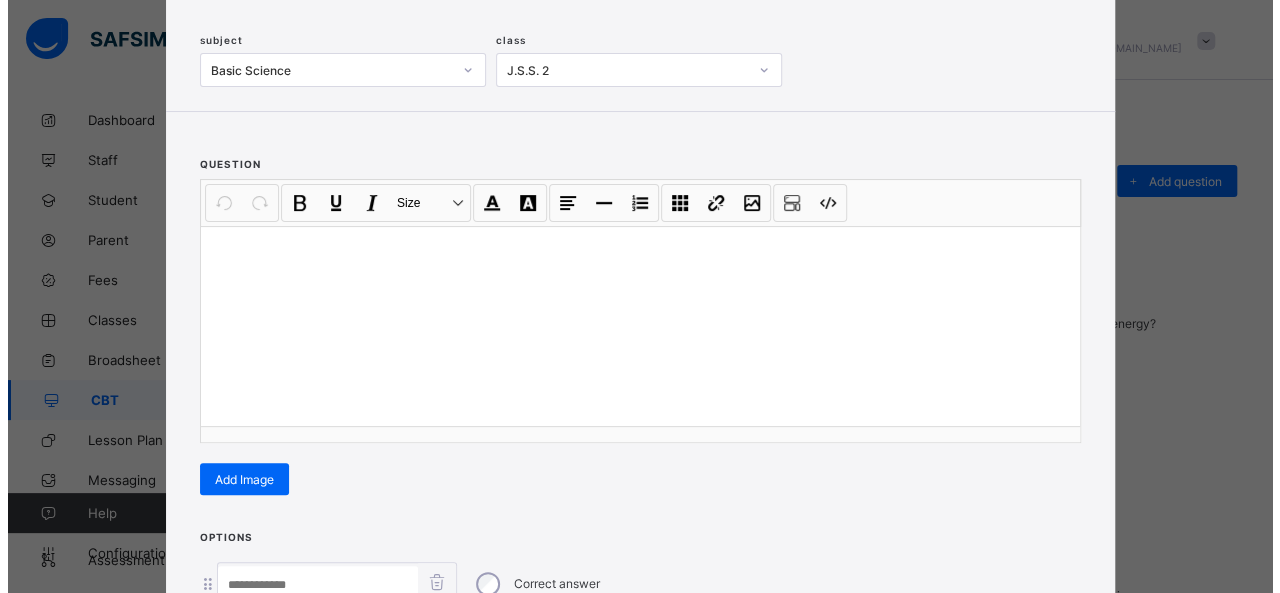 scroll, scrollTop: 128, scrollLeft: 0, axis: vertical 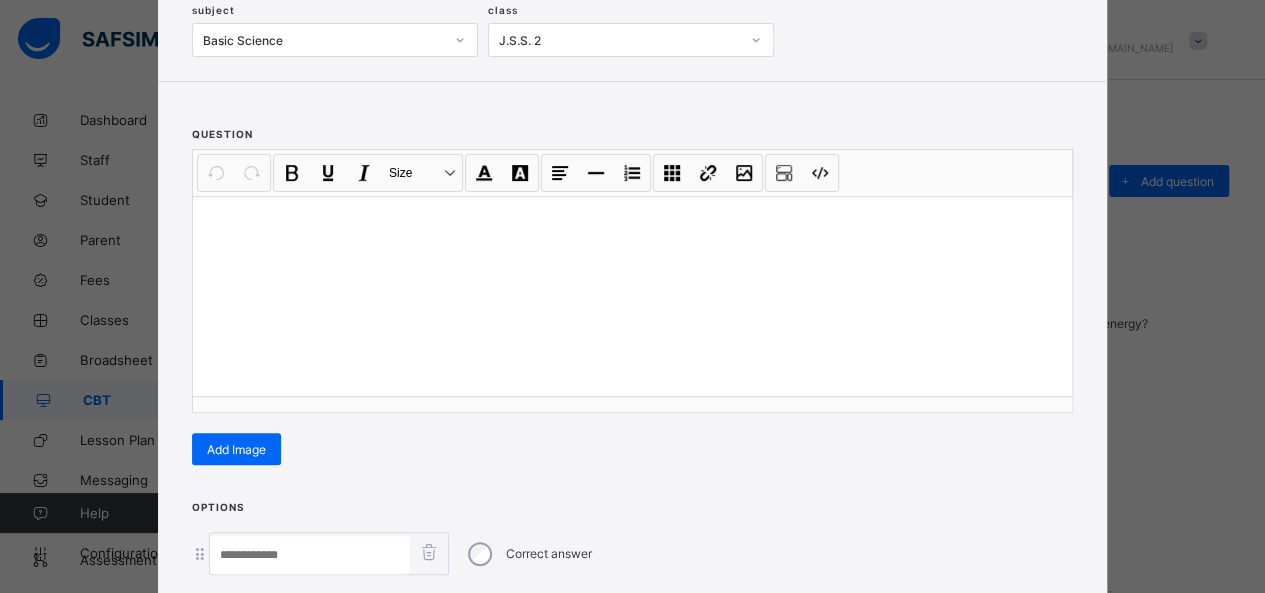 click at bounding box center (632, 296) 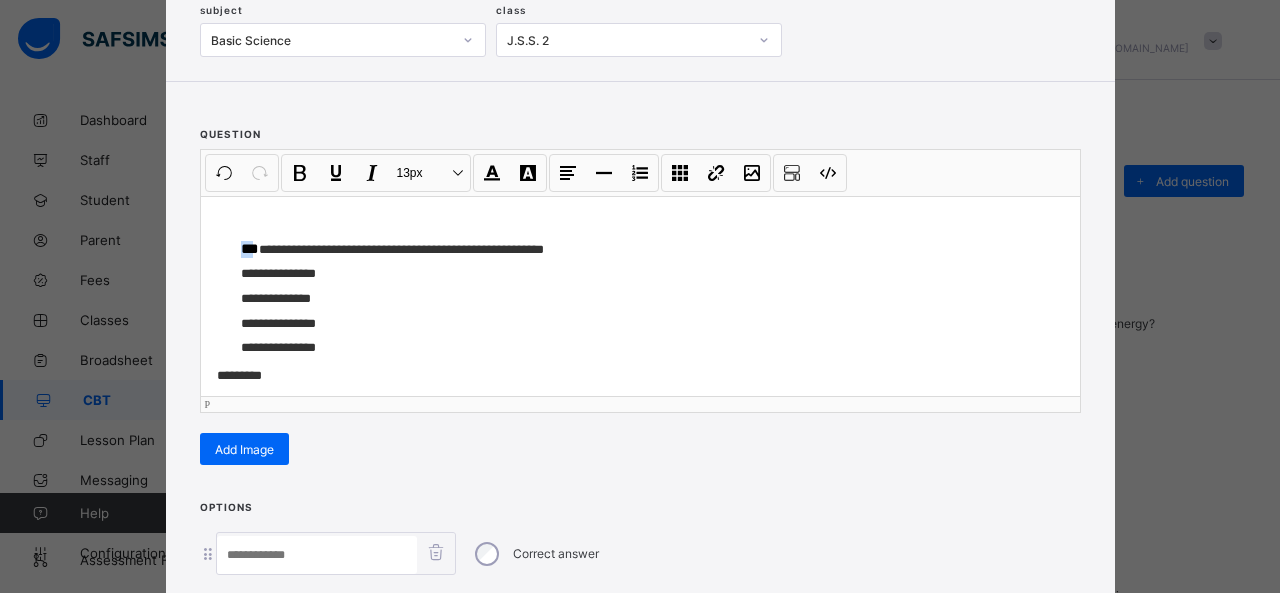 drag, startPoint x: 248, startPoint y: 247, endPoint x: 188, endPoint y: 245, distance: 60.033325 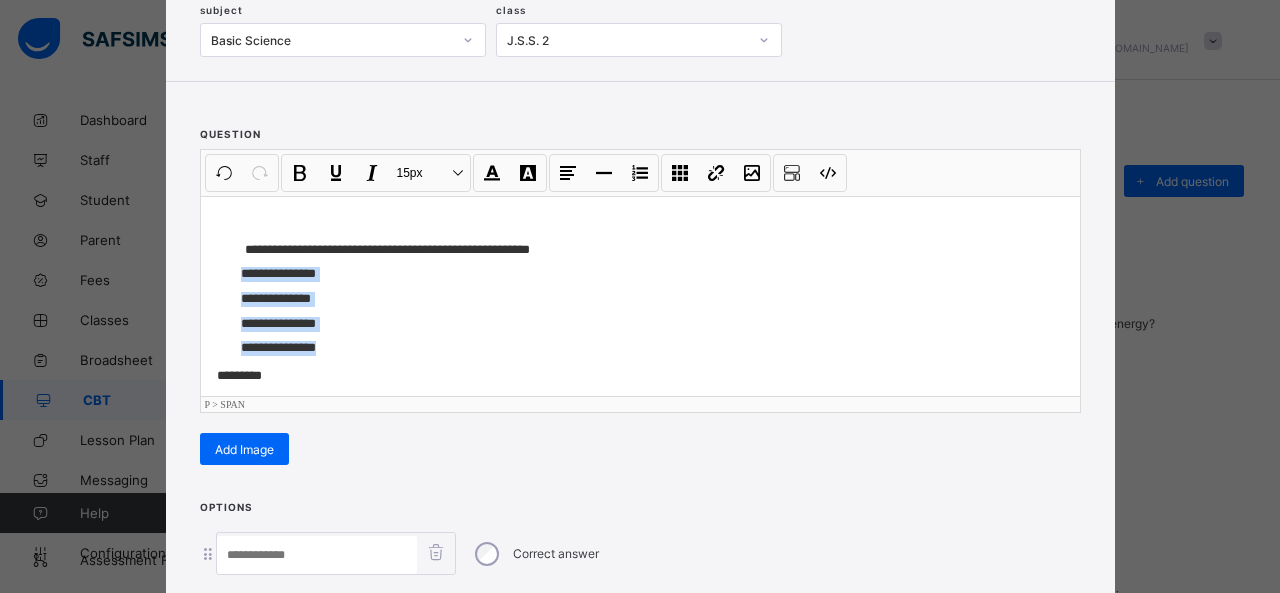 drag, startPoint x: 228, startPoint y: 267, endPoint x: 339, endPoint y: 343, distance: 134.52509 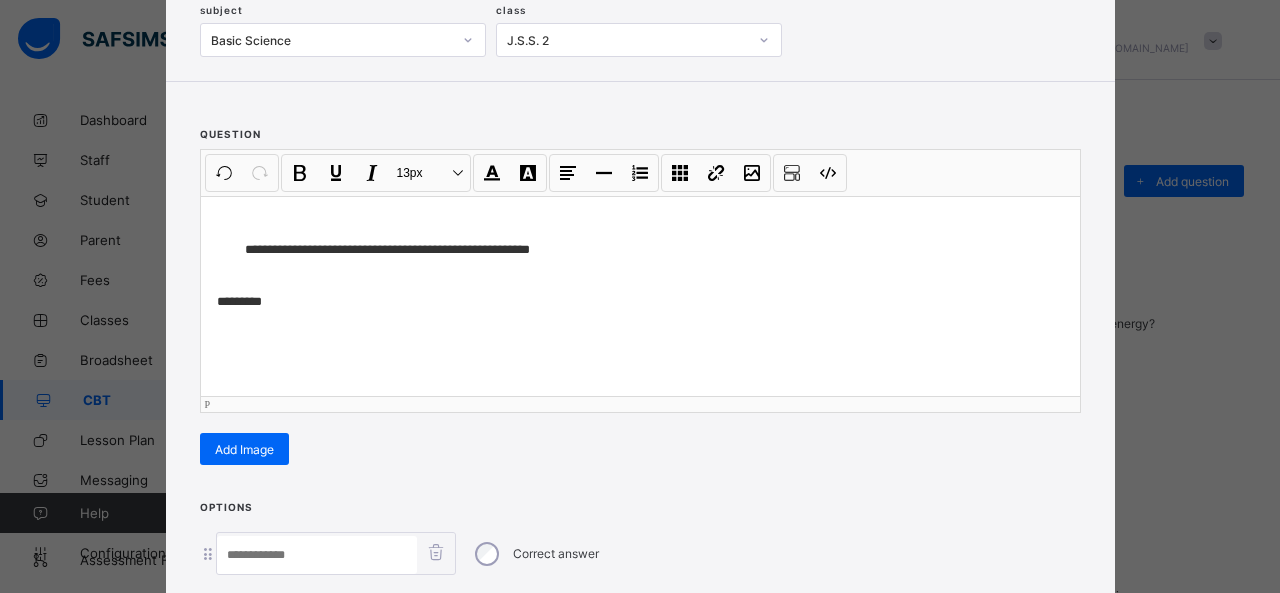 scroll, scrollTop: 351, scrollLeft: 0, axis: vertical 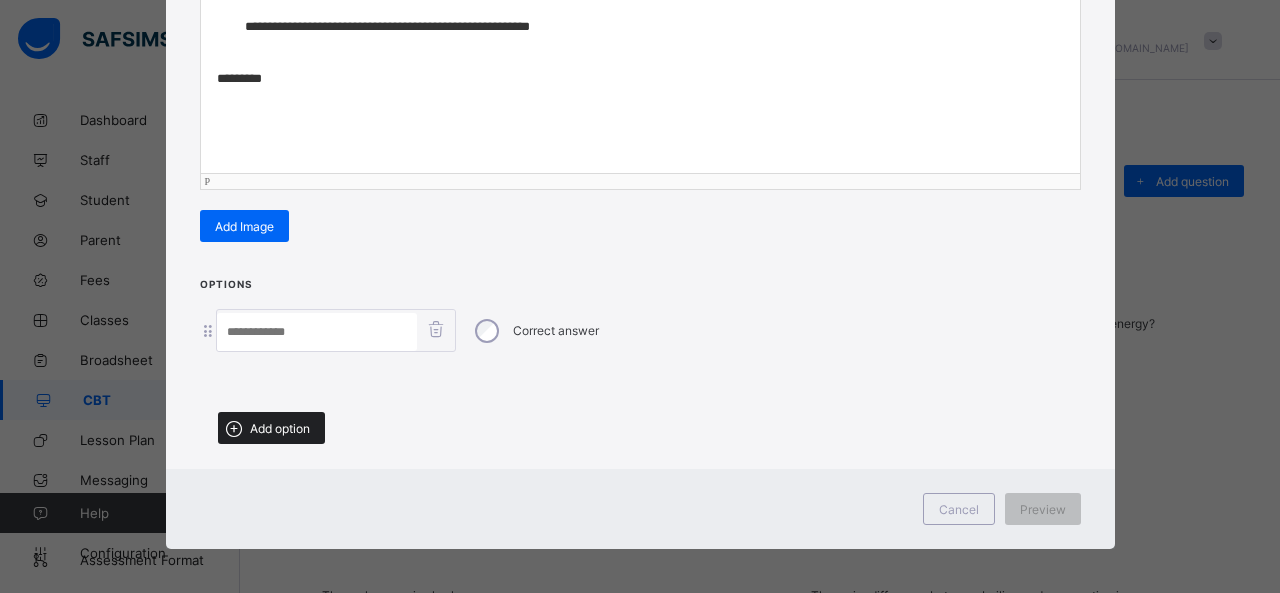 click on "Add option" at bounding box center [280, 428] 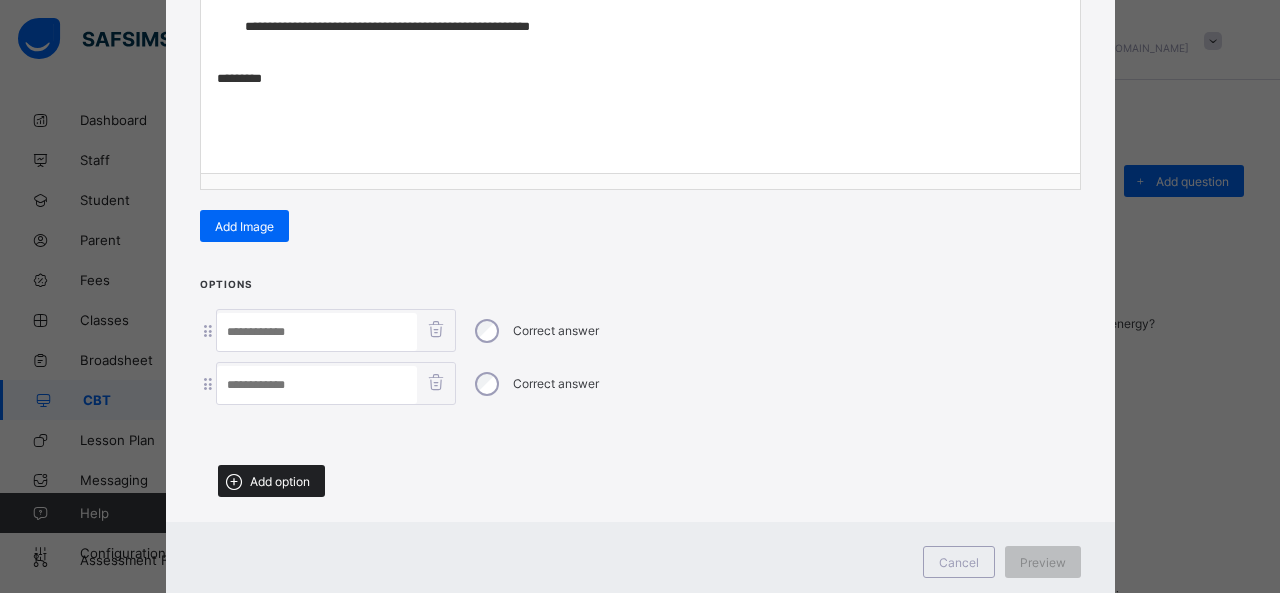 click on "Add option" at bounding box center (280, 481) 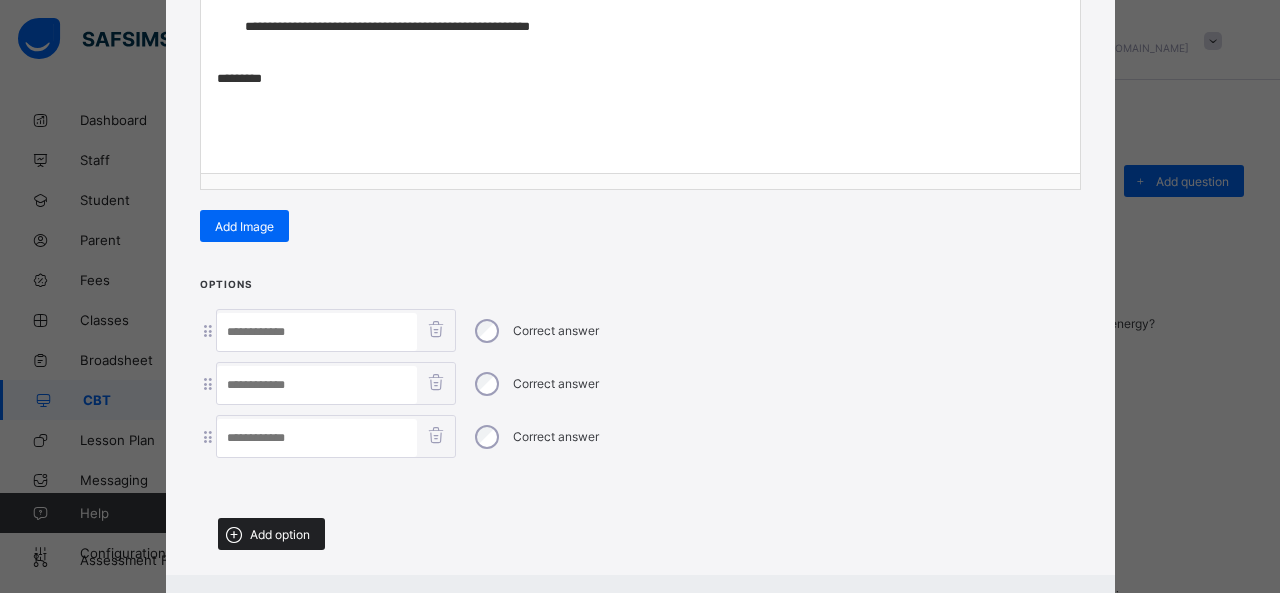click on "Add option" at bounding box center [271, 534] 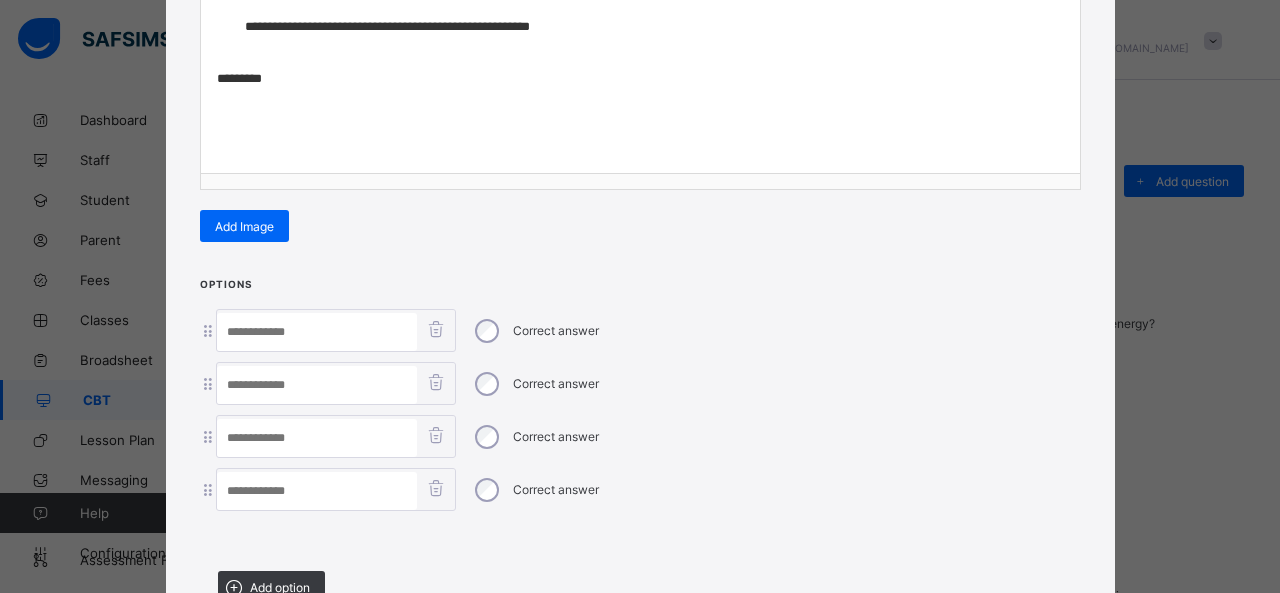 click at bounding box center (317, 332) 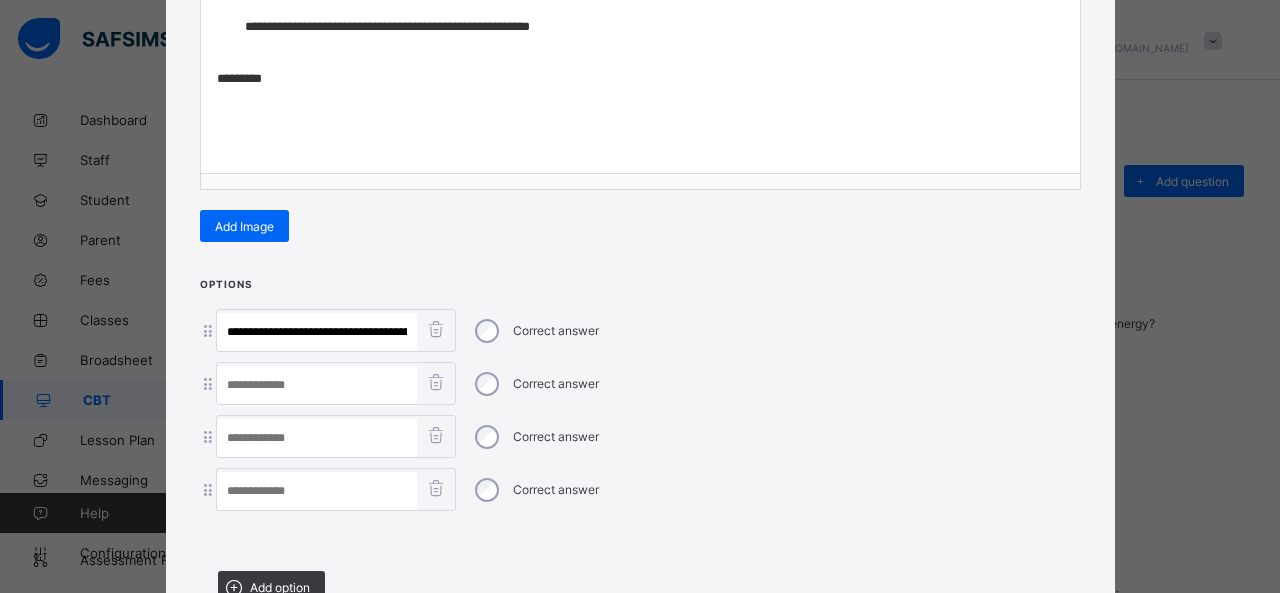 scroll, scrollTop: 0, scrollLeft: 166, axis: horizontal 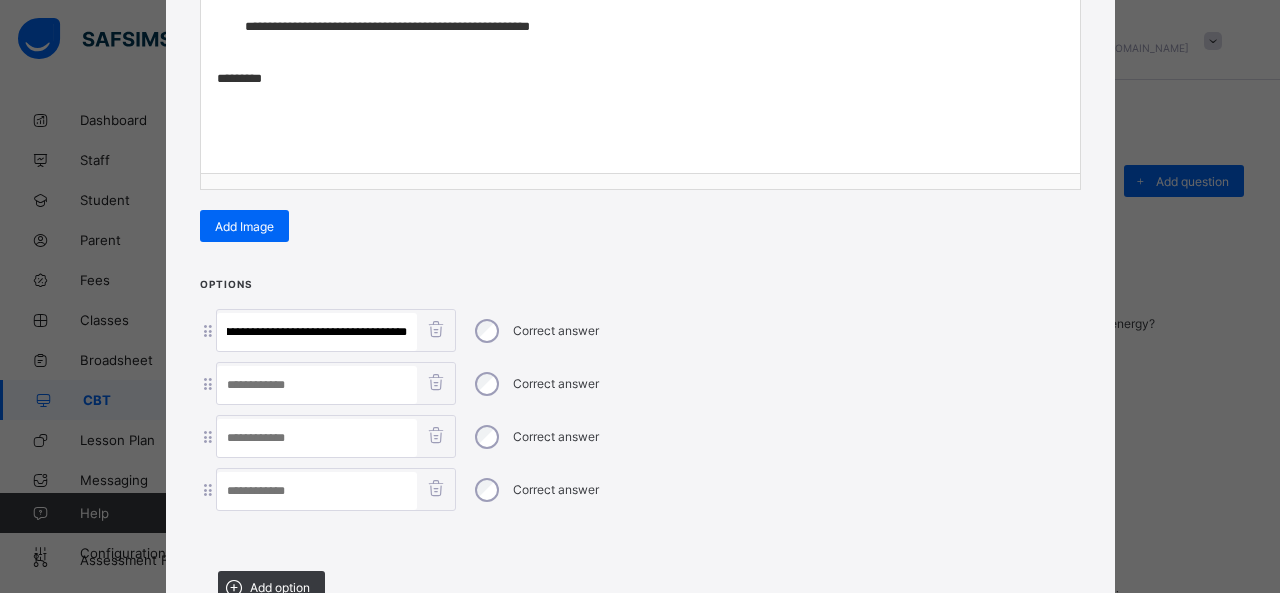 drag, startPoint x: 335, startPoint y: 323, endPoint x: 609, endPoint y: 374, distance: 278.70593 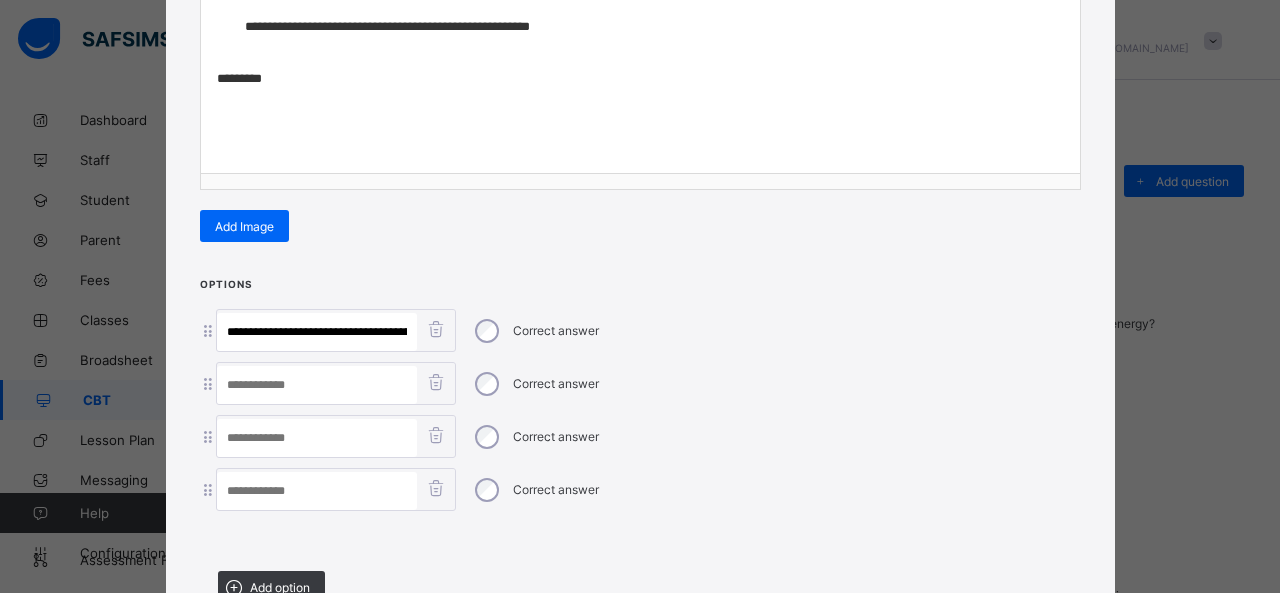 click at bounding box center (317, 491) 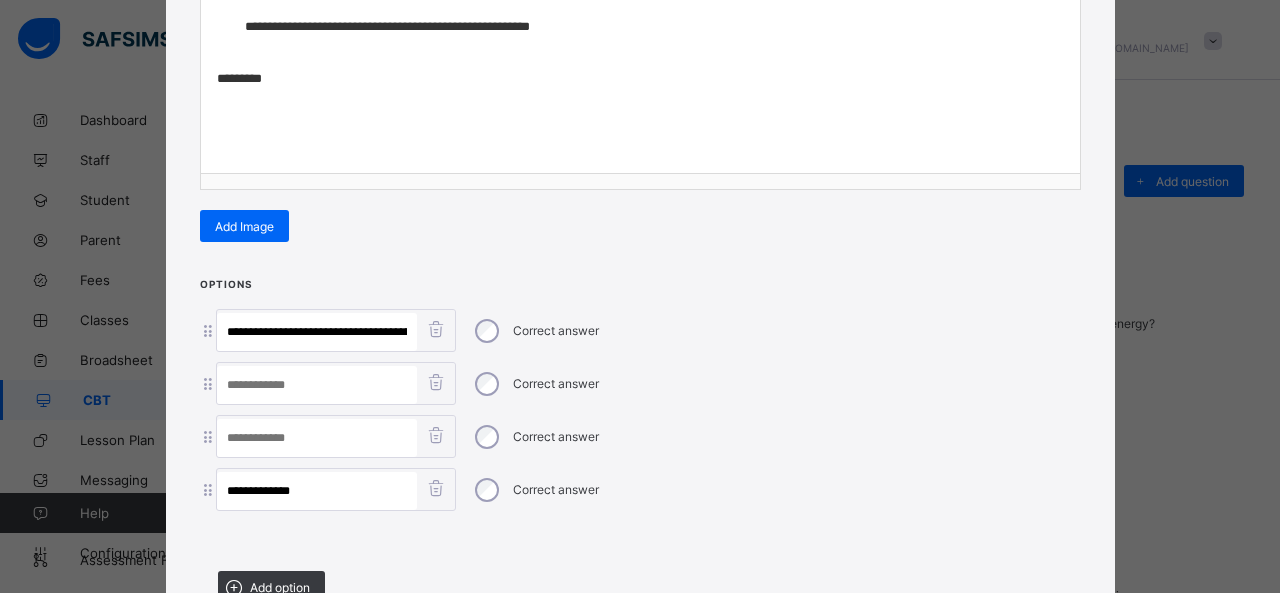 type on "**********" 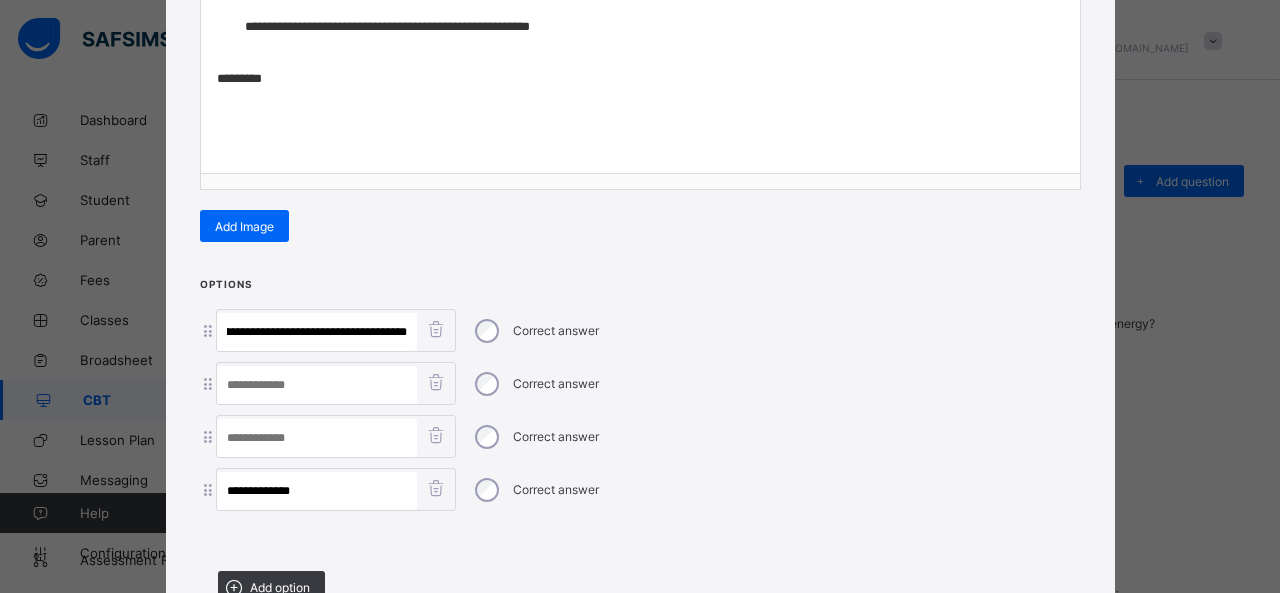drag, startPoint x: 325, startPoint y: 321, endPoint x: 540, endPoint y: 317, distance: 215.0372 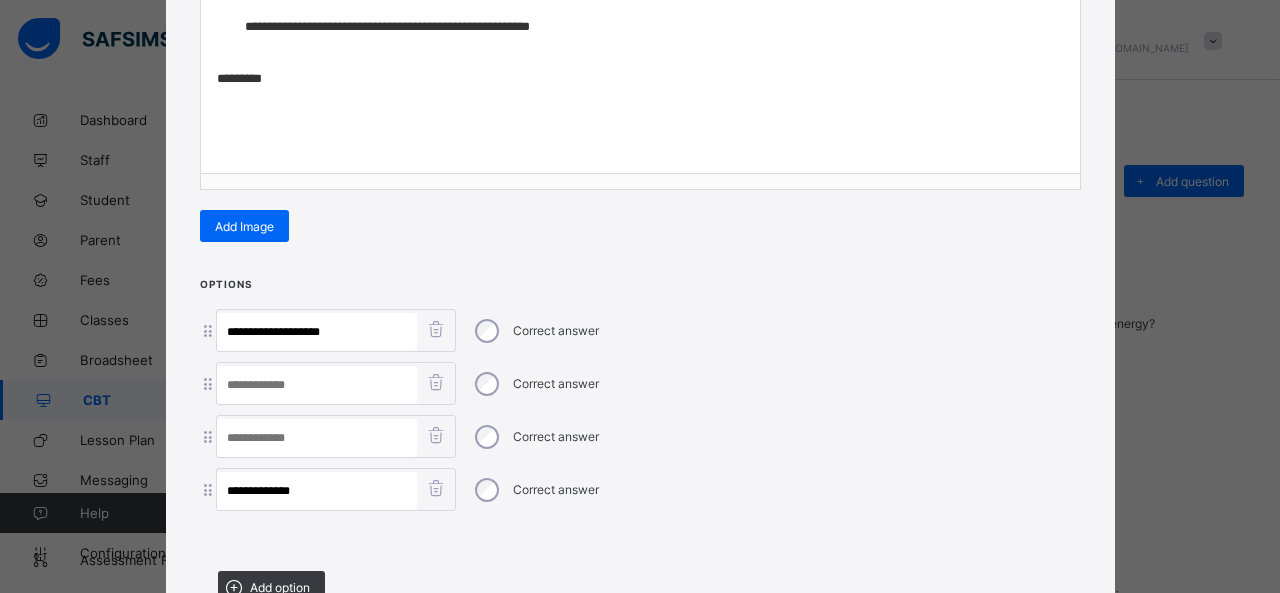 scroll, scrollTop: 0, scrollLeft: 0, axis: both 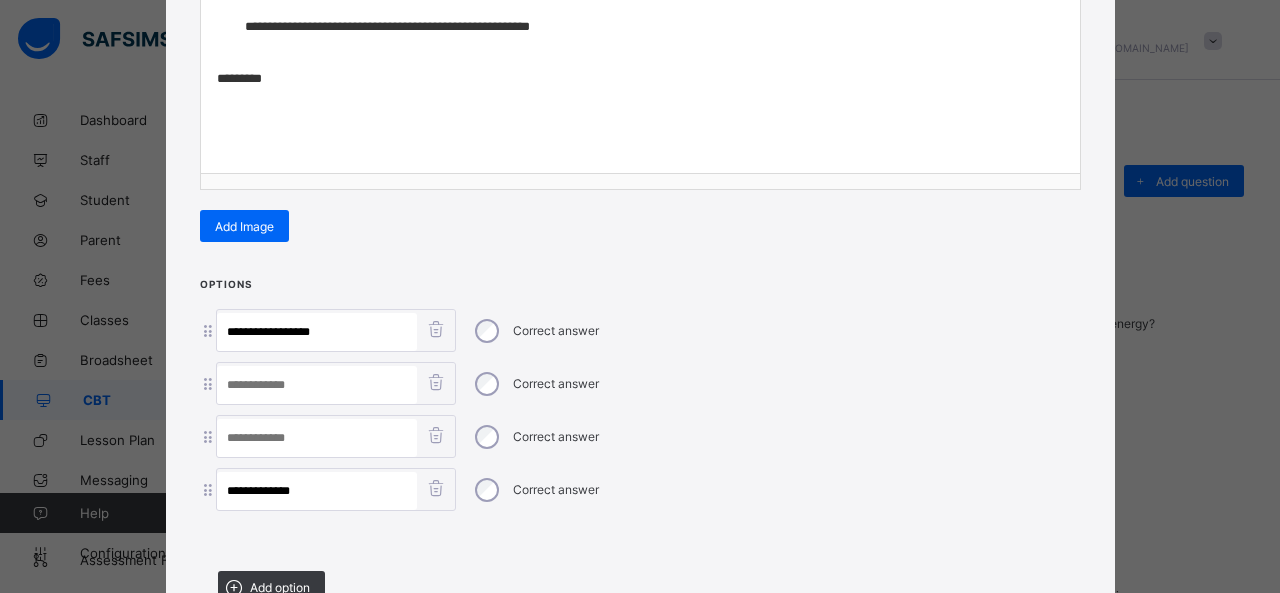 click on "**********" at bounding box center [317, 332] 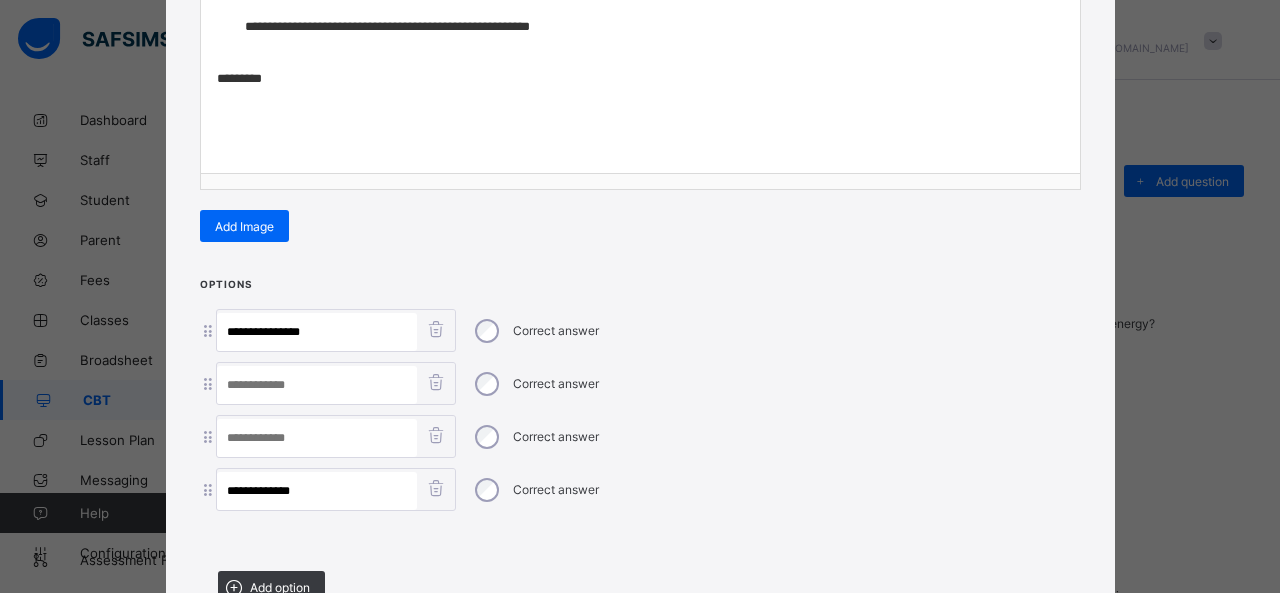 type on "**********" 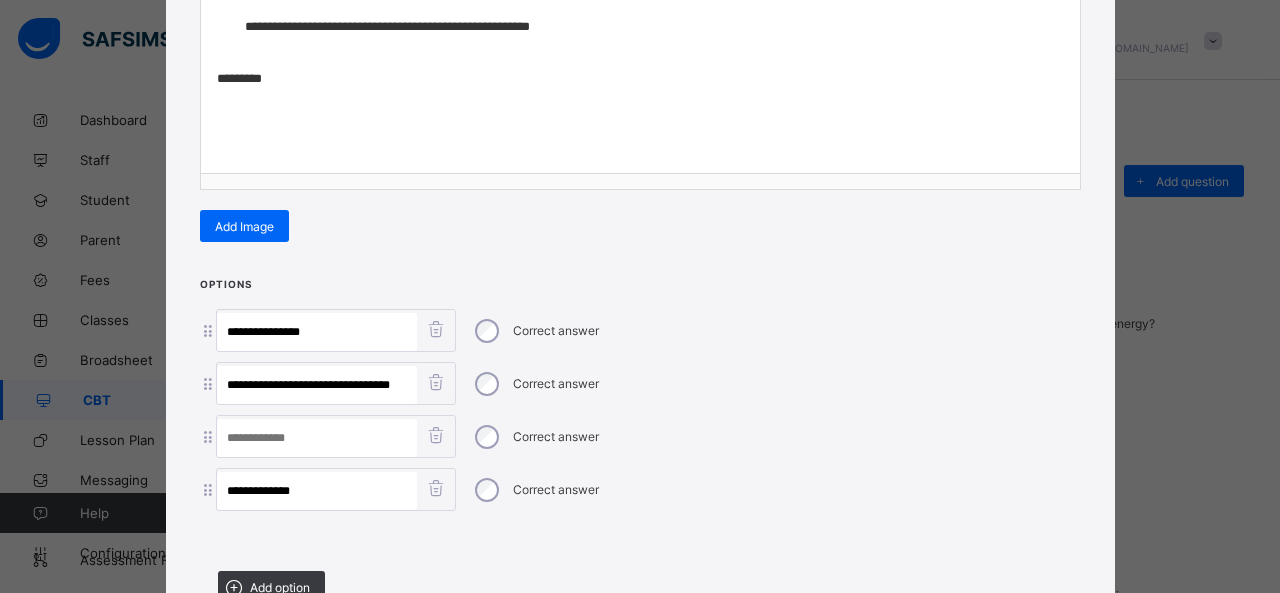 drag, startPoint x: 306, startPoint y: 376, endPoint x: 535, endPoint y: 389, distance: 229.3687 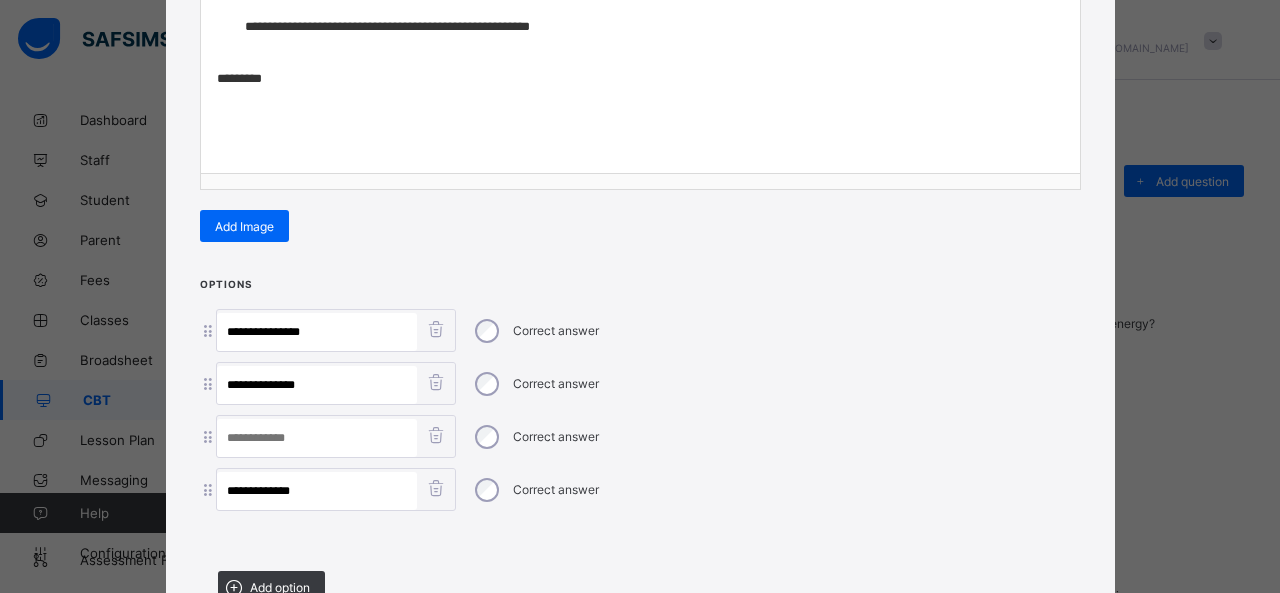 type on "**********" 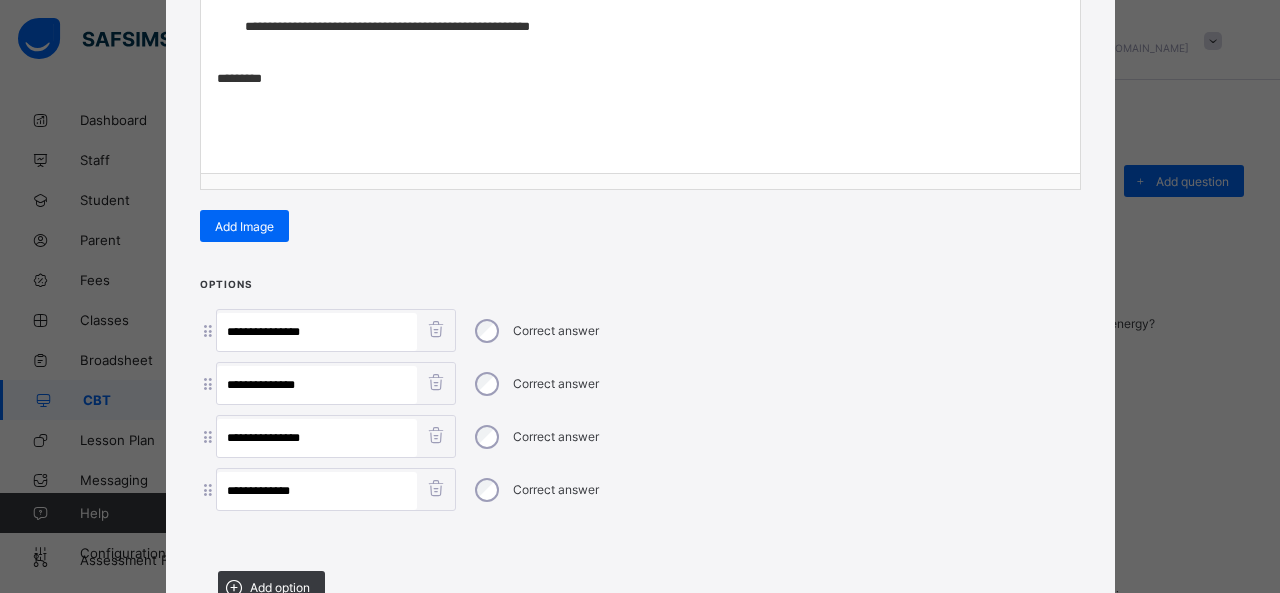 type on "**********" 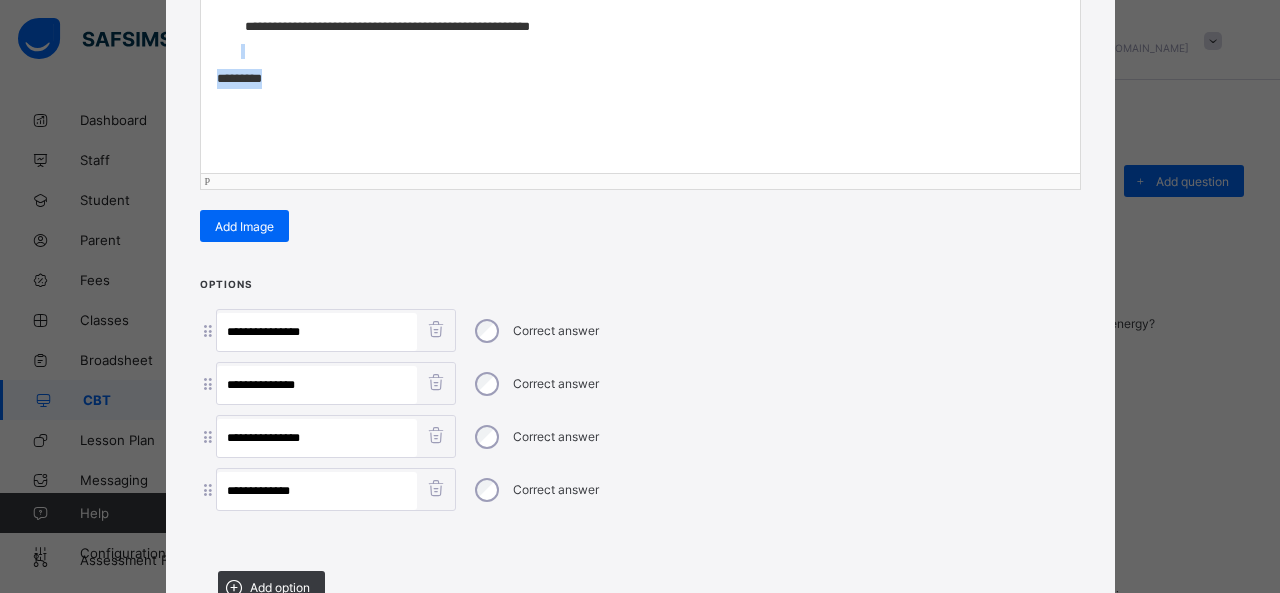 drag, startPoint x: 300, startPoint y: 65, endPoint x: 189, endPoint y: 53, distance: 111.64677 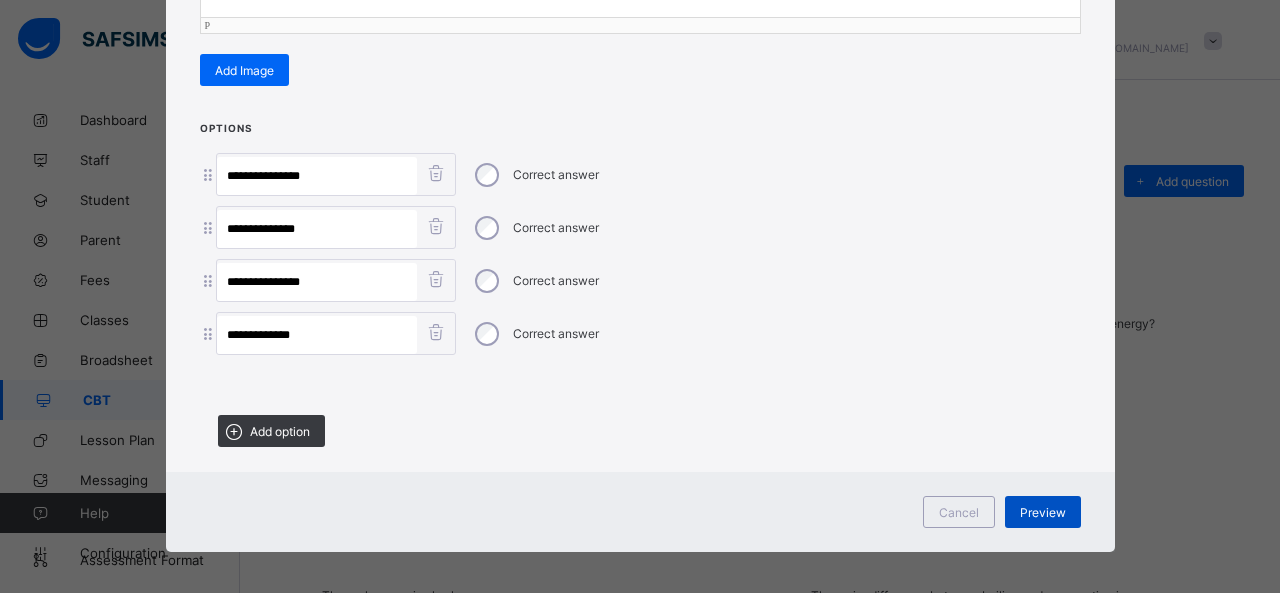 click on "Preview" at bounding box center [1043, 512] 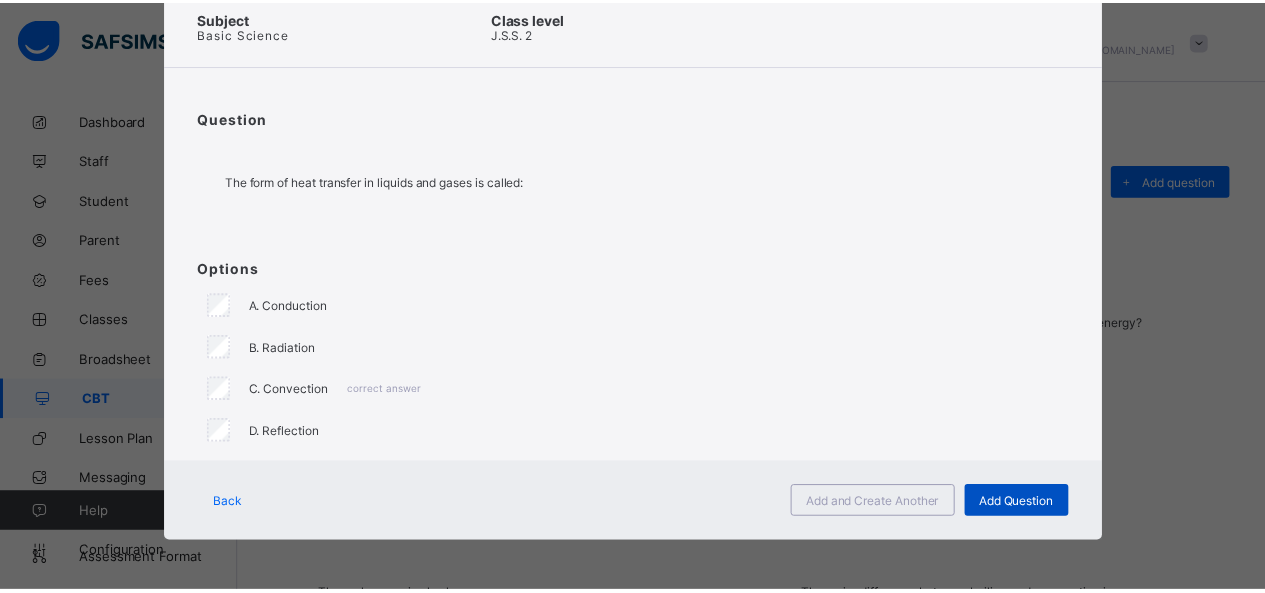 scroll, scrollTop: 98, scrollLeft: 0, axis: vertical 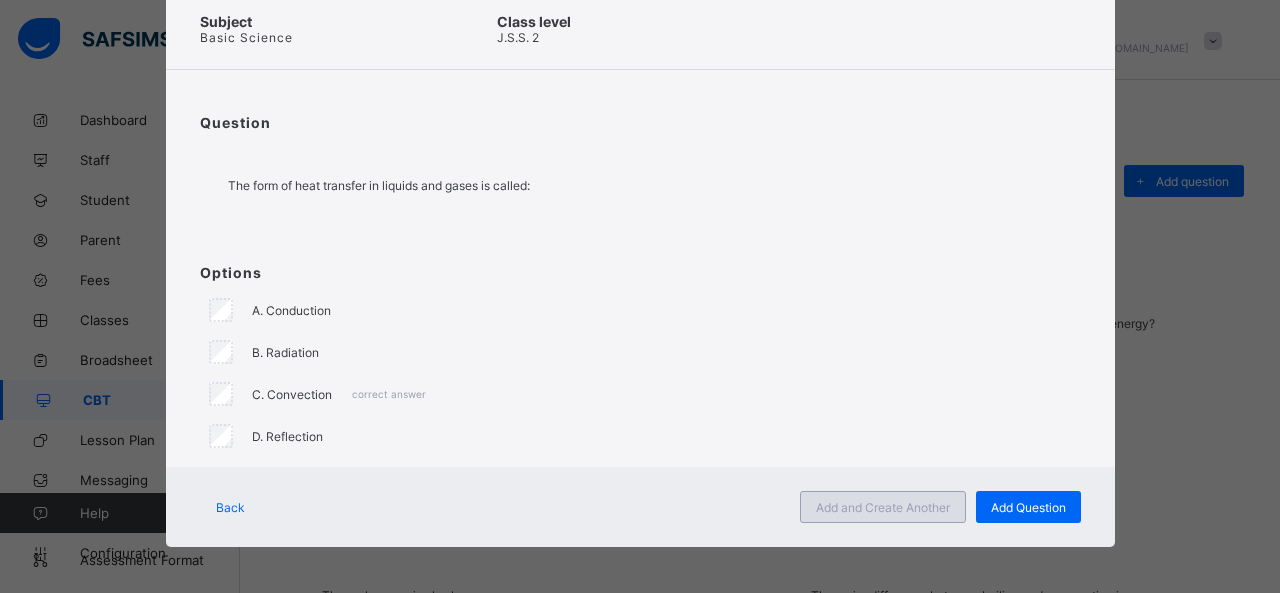 click on "Add and Create Another" at bounding box center [883, 507] 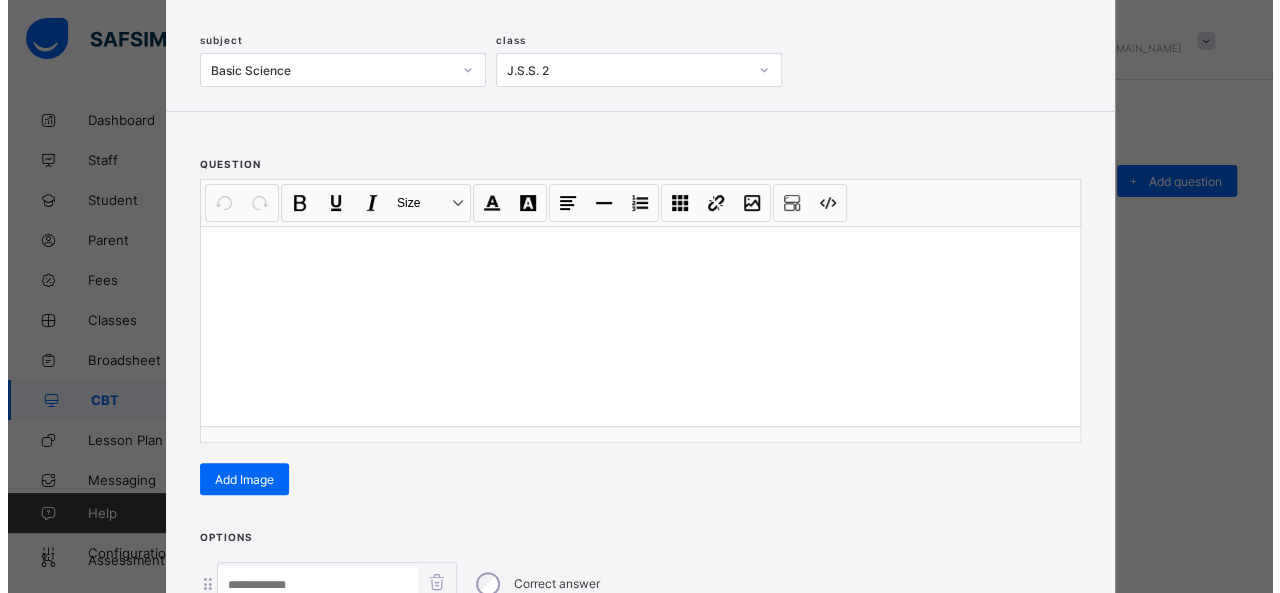 scroll, scrollTop: 128, scrollLeft: 0, axis: vertical 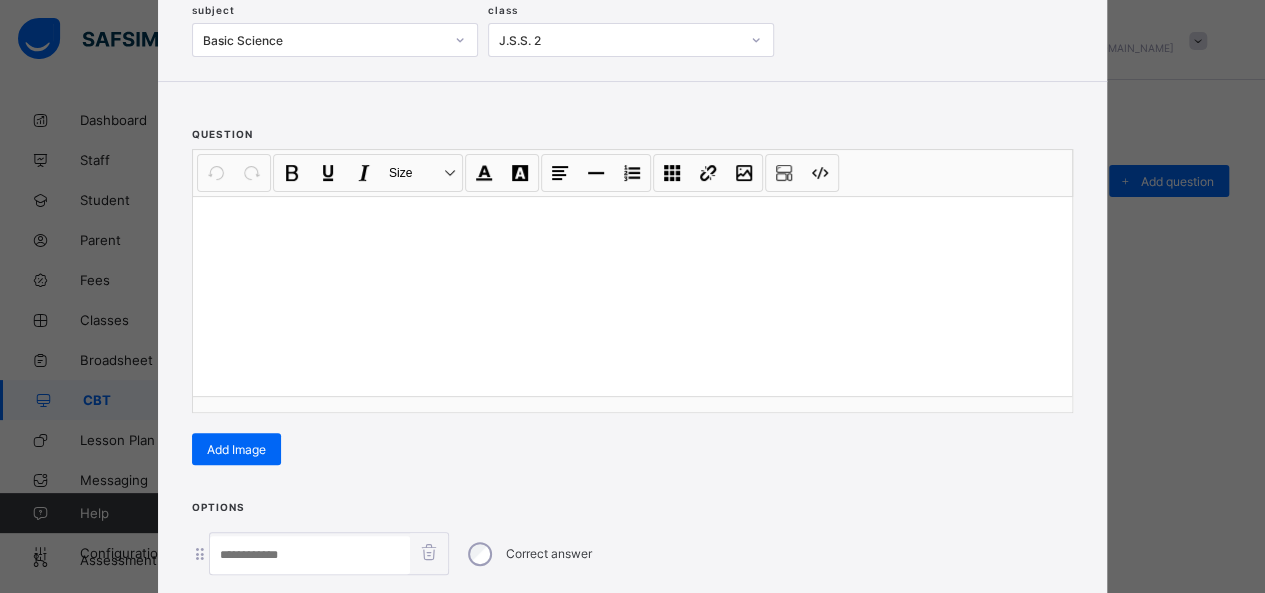 click at bounding box center (632, 296) 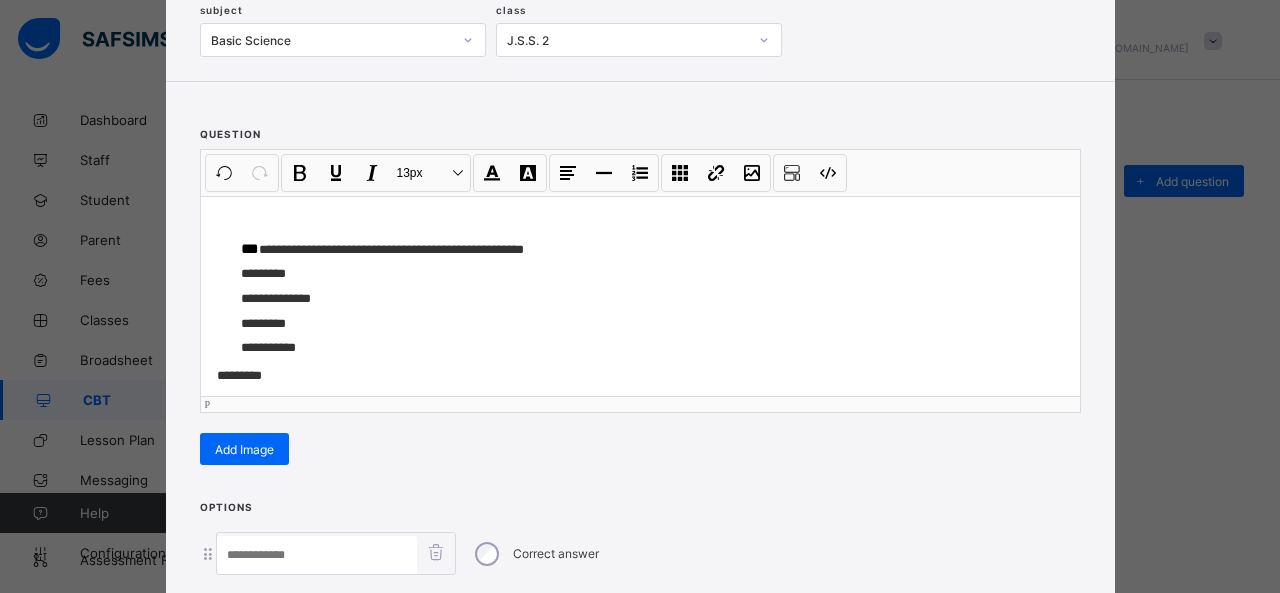 drag, startPoint x: 248, startPoint y: 242, endPoint x: 194, endPoint y: 239, distance: 54.08327 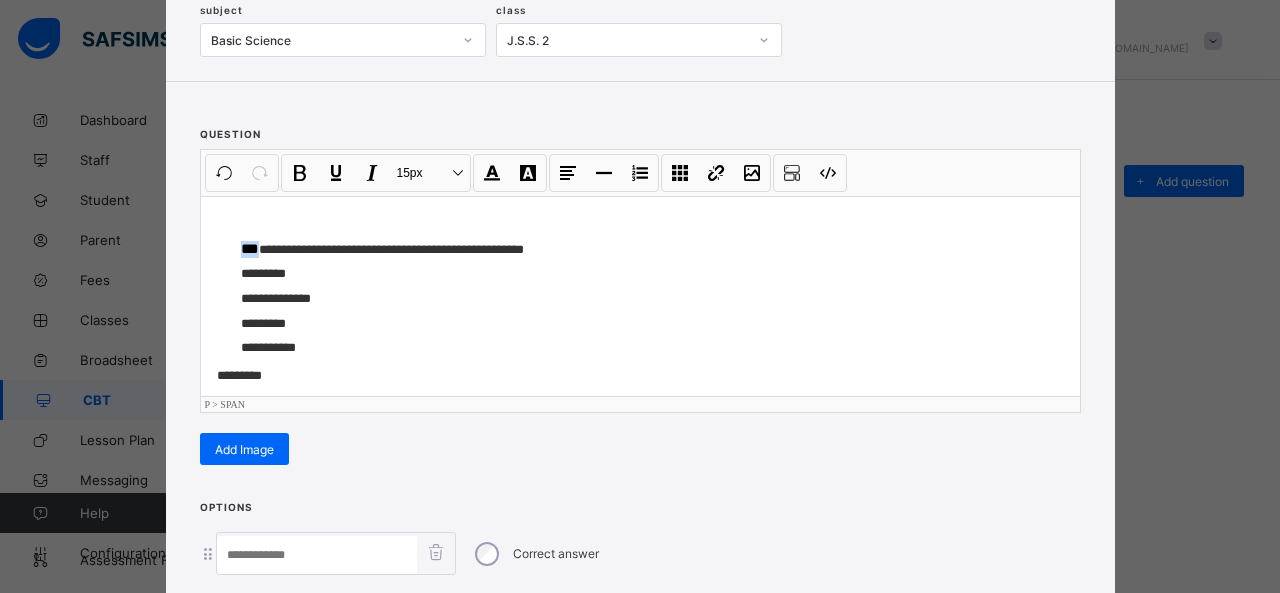 type 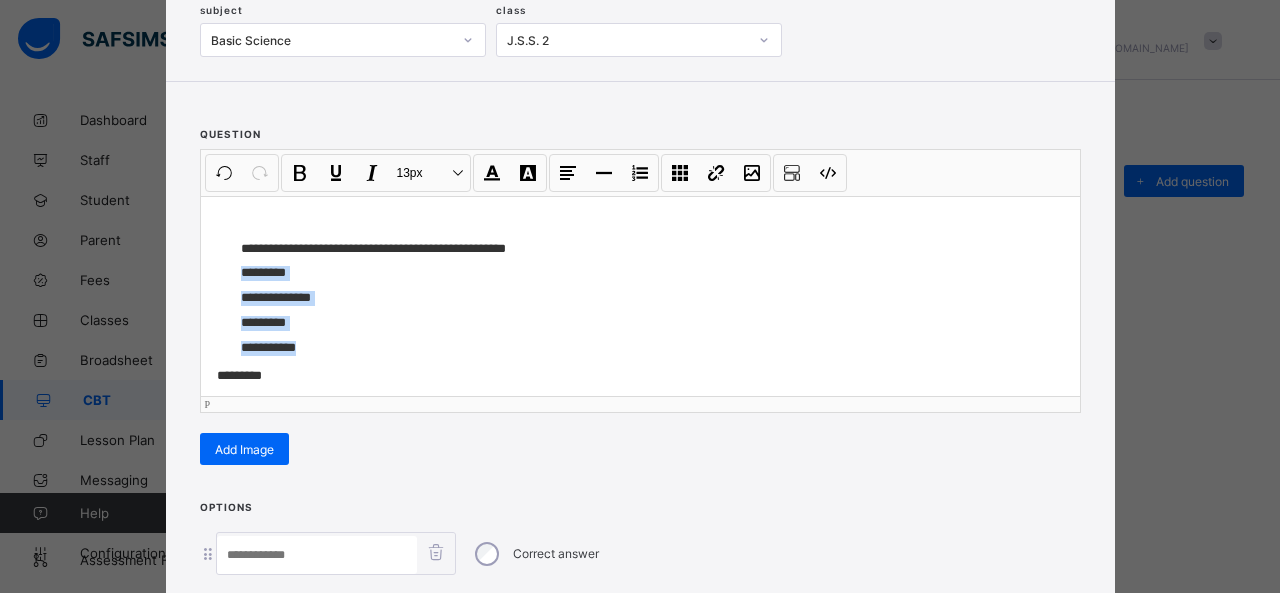 drag, startPoint x: 223, startPoint y: 263, endPoint x: 314, endPoint y: 347, distance: 123.84264 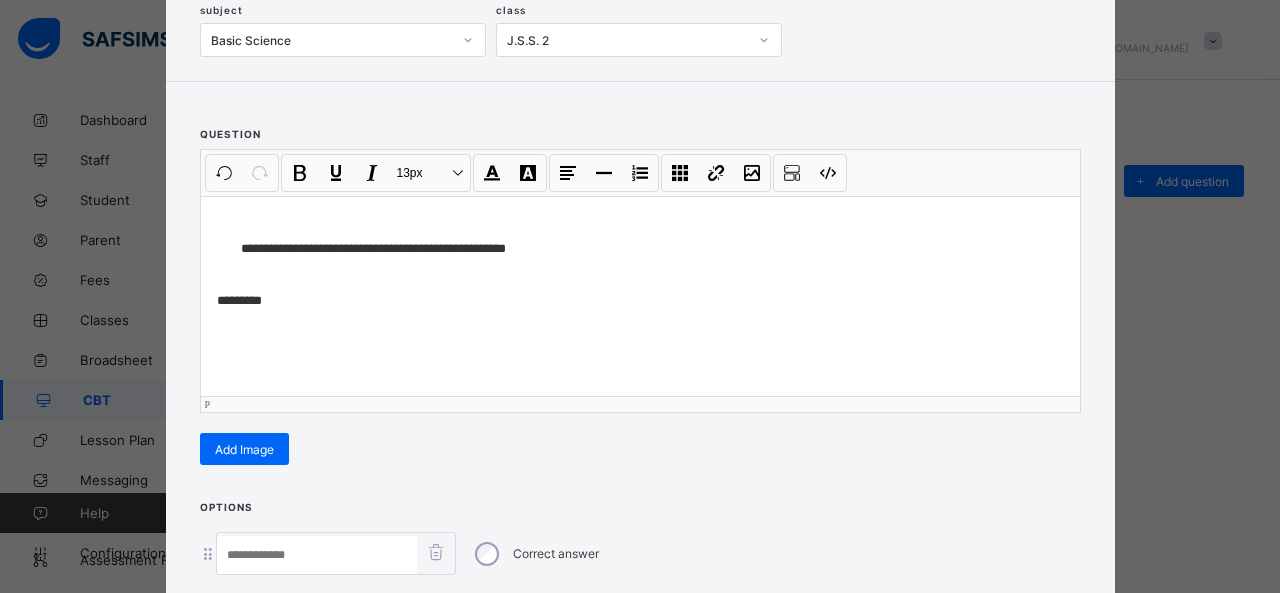 click at bounding box center (317, 555) 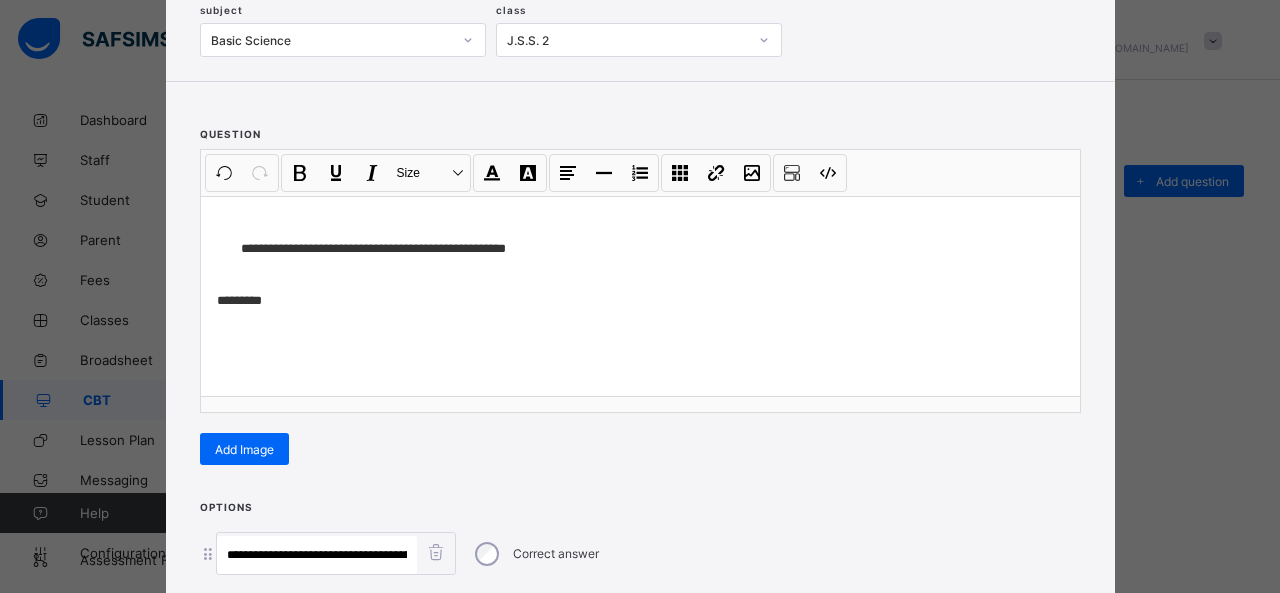 scroll, scrollTop: 0, scrollLeft: 74, axis: horizontal 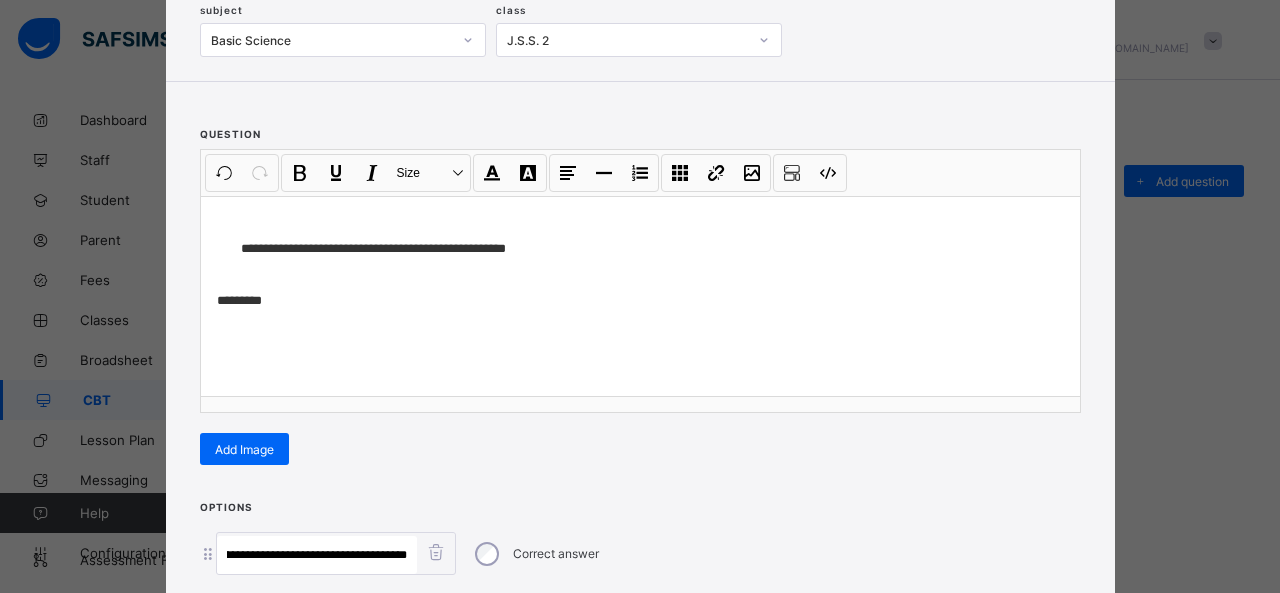 drag, startPoint x: 284, startPoint y: 545, endPoint x: 580, endPoint y: 563, distance: 296.54678 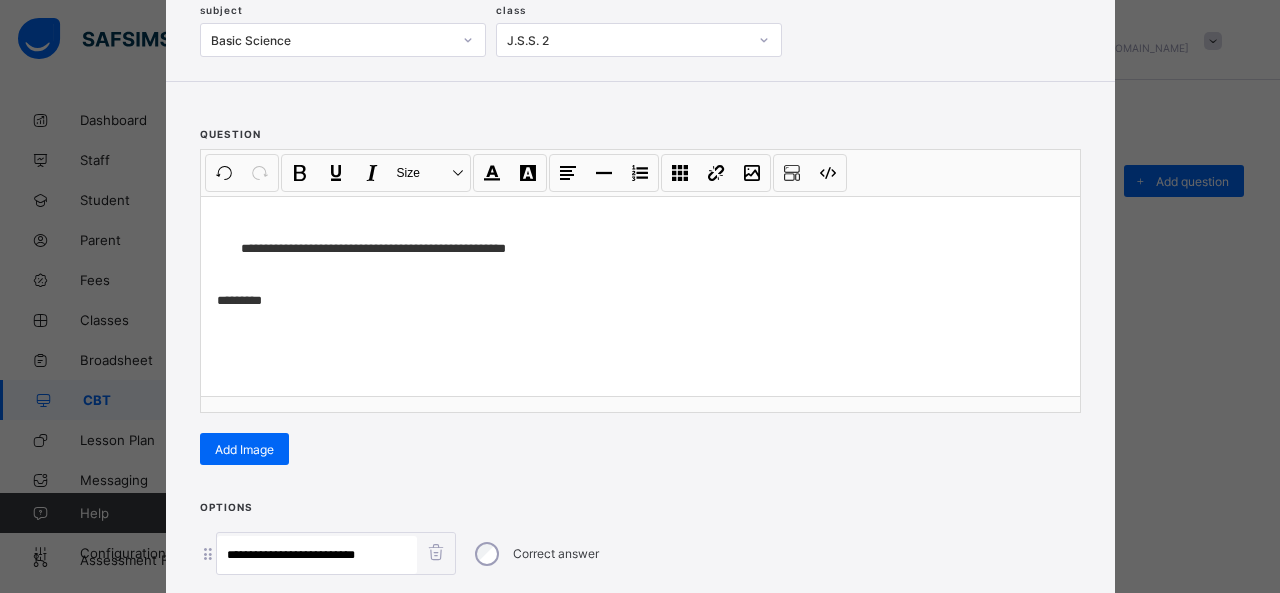 scroll, scrollTop: 0, scrollLeft: 0, axis: both 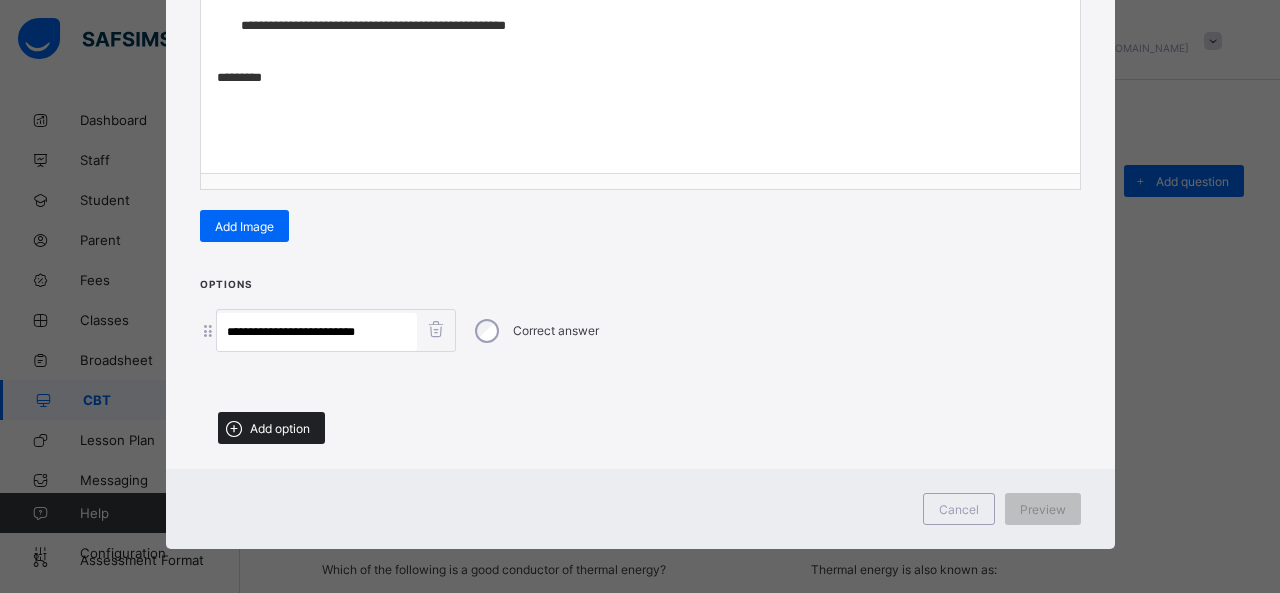type on "**********" 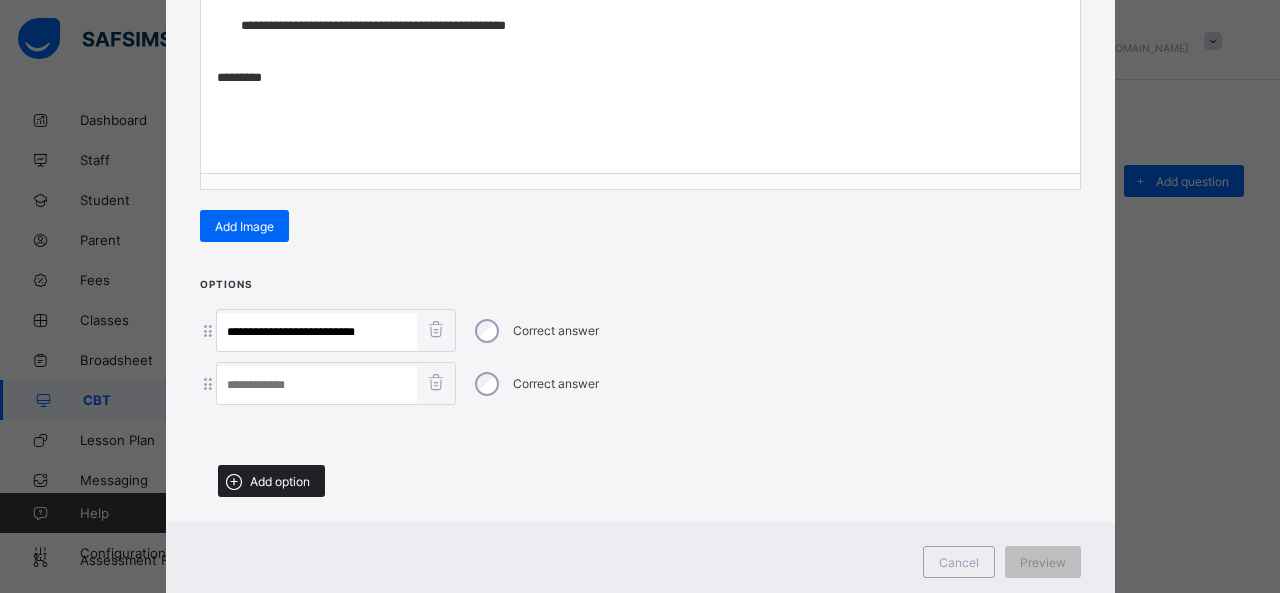 click on "Add option" at bounding box center [271, 481] 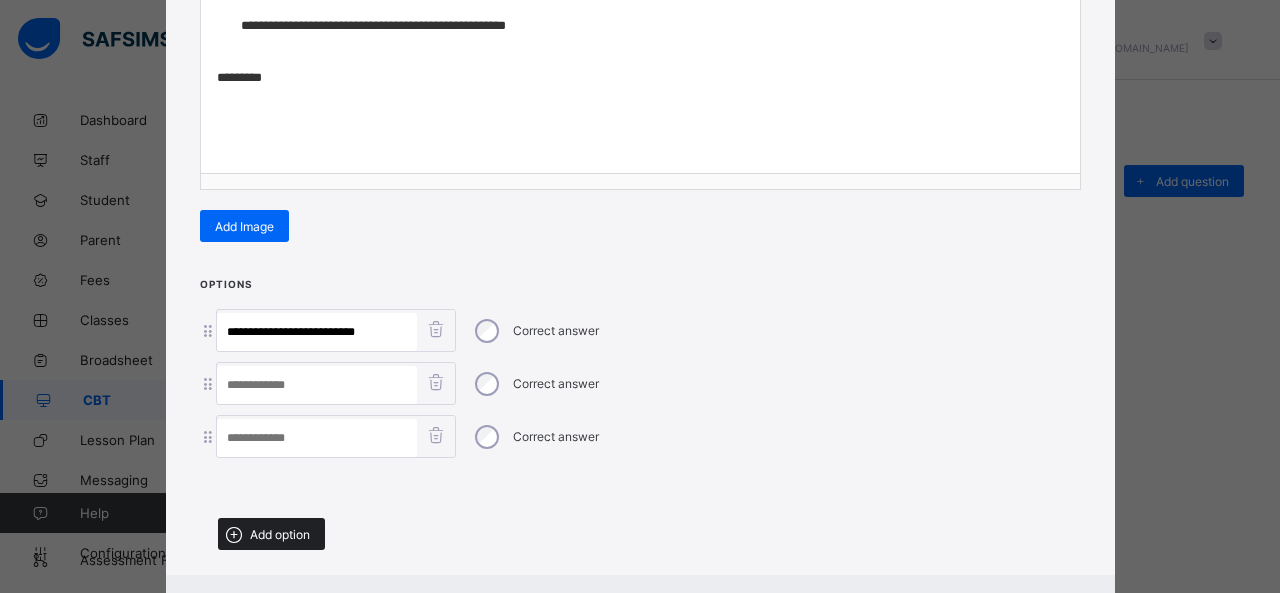 click on "Add option" at bounding box center (271, 534) 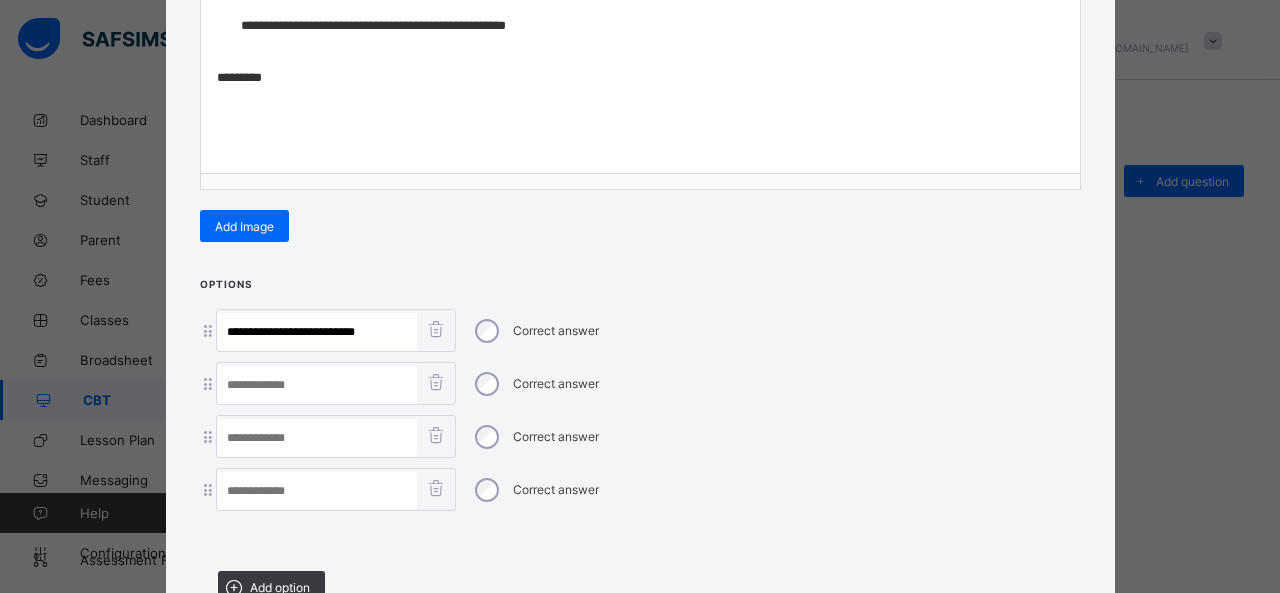 click at bounding box center (317, 385) 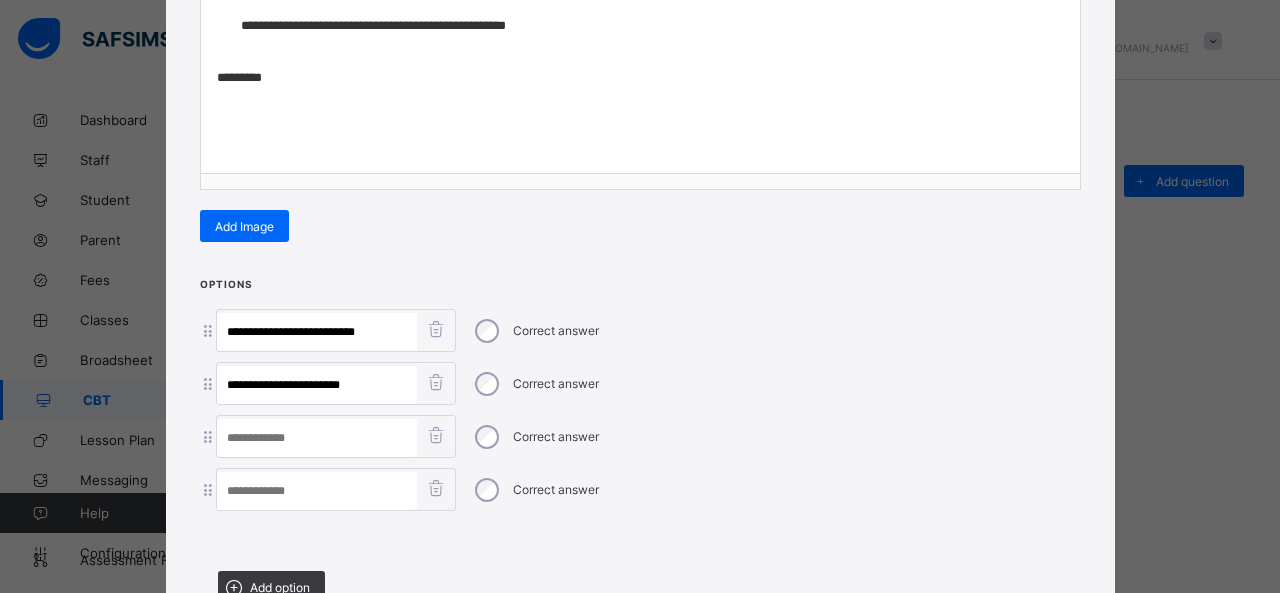 type on "**********" 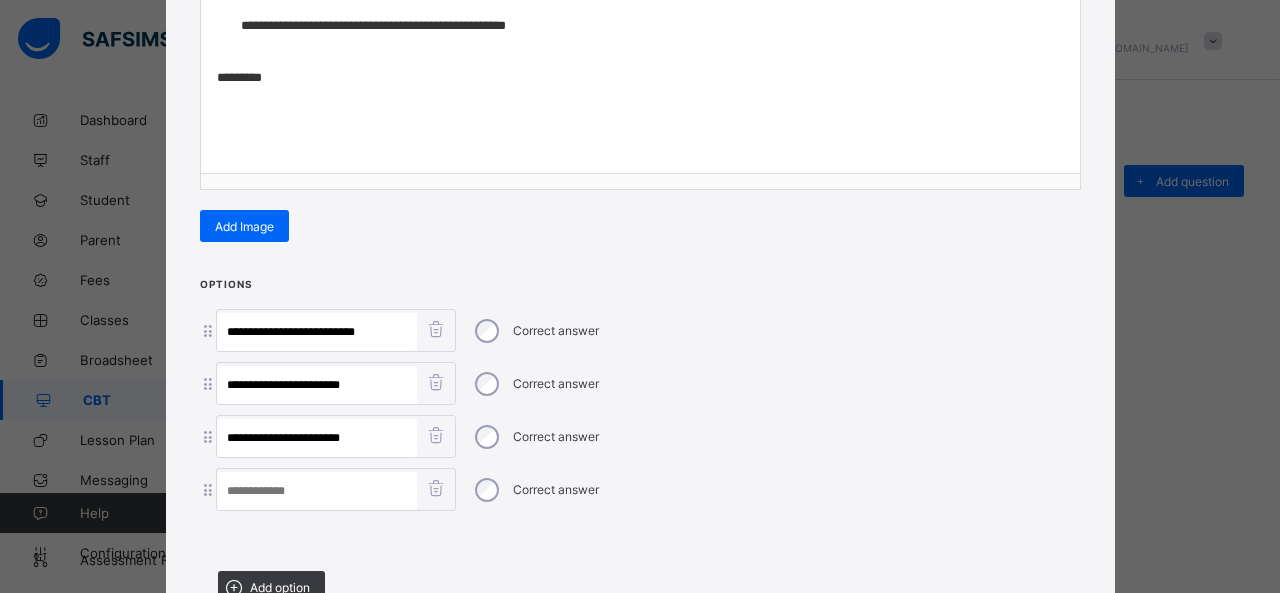 drag, startPoint x: 232, startPoint y: 430, endPoint x: 195, endPoint y: 431, distance: 37.01351 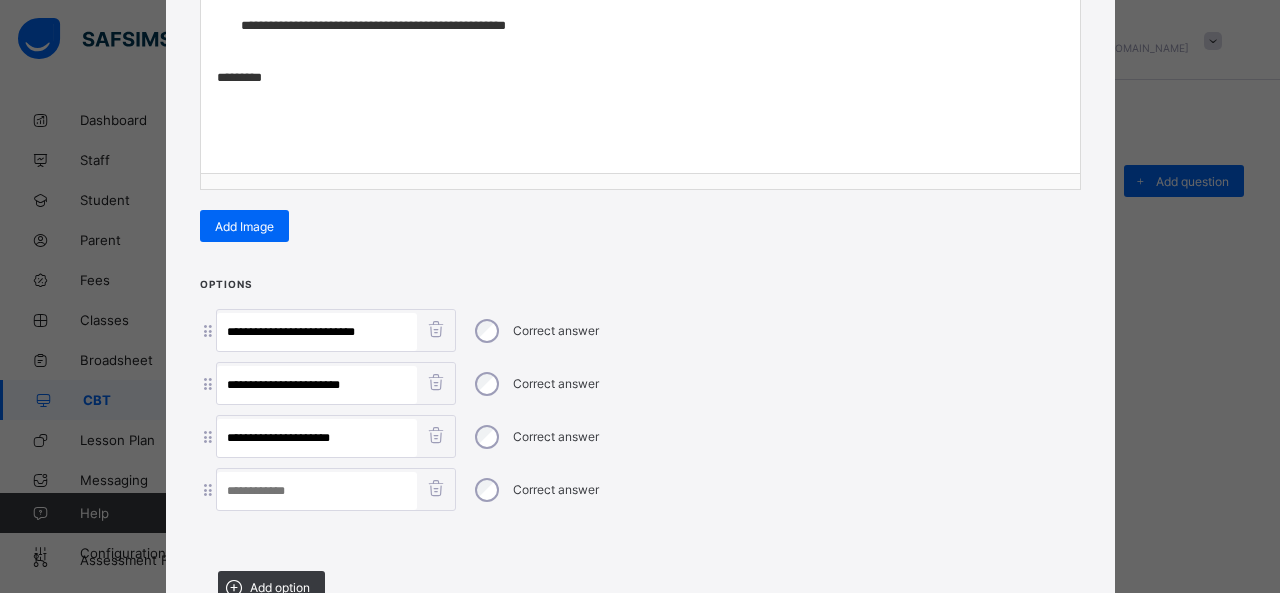 drag, startPoint x: 275, startPoint y: 431, endPoint x: 451, endPoint y: 443, distance: 176.40862 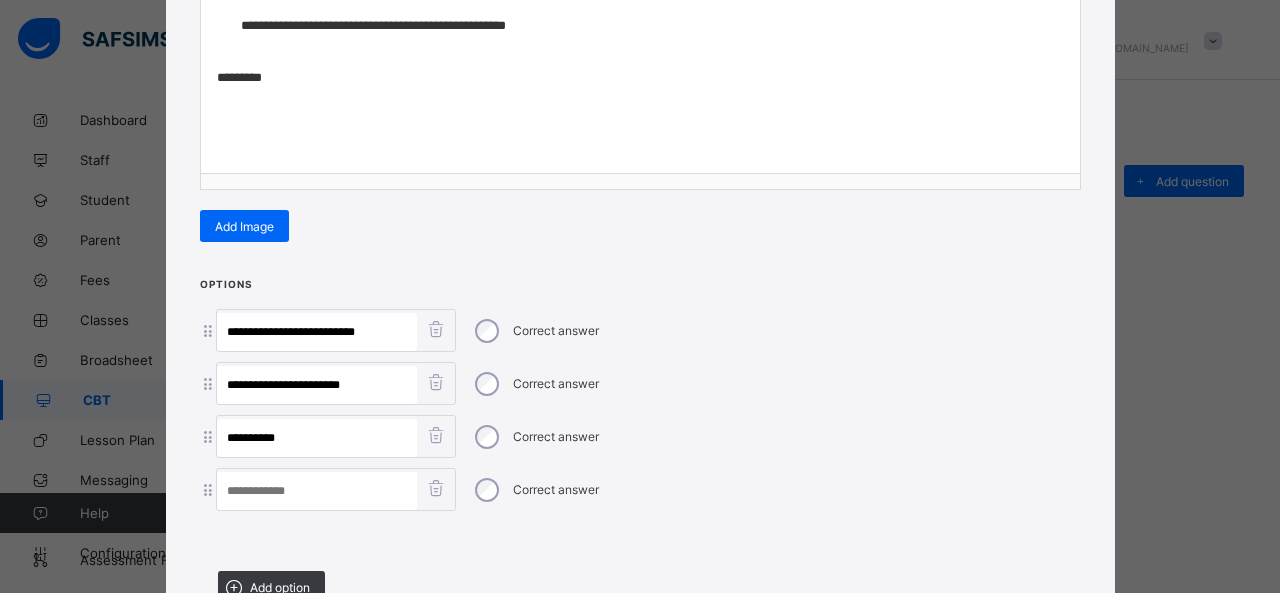 type on "*******" 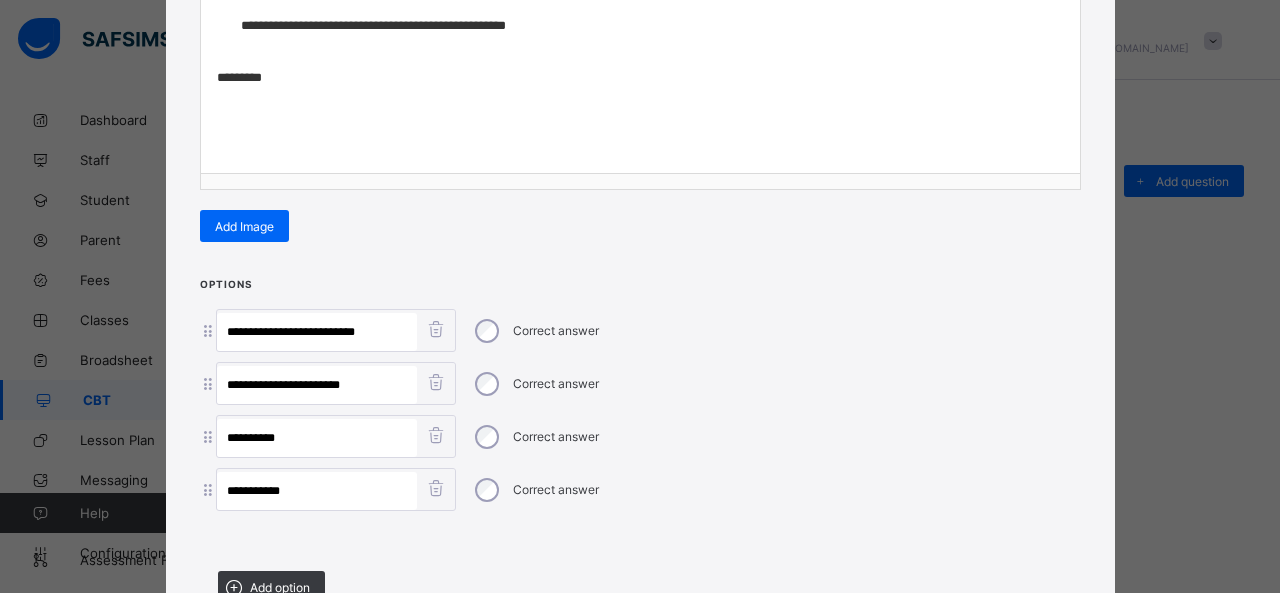 drag, startPoint x: 232, startPoint y: 480, endPoint x: 121, endPoint y: 494, distance: 111.8794 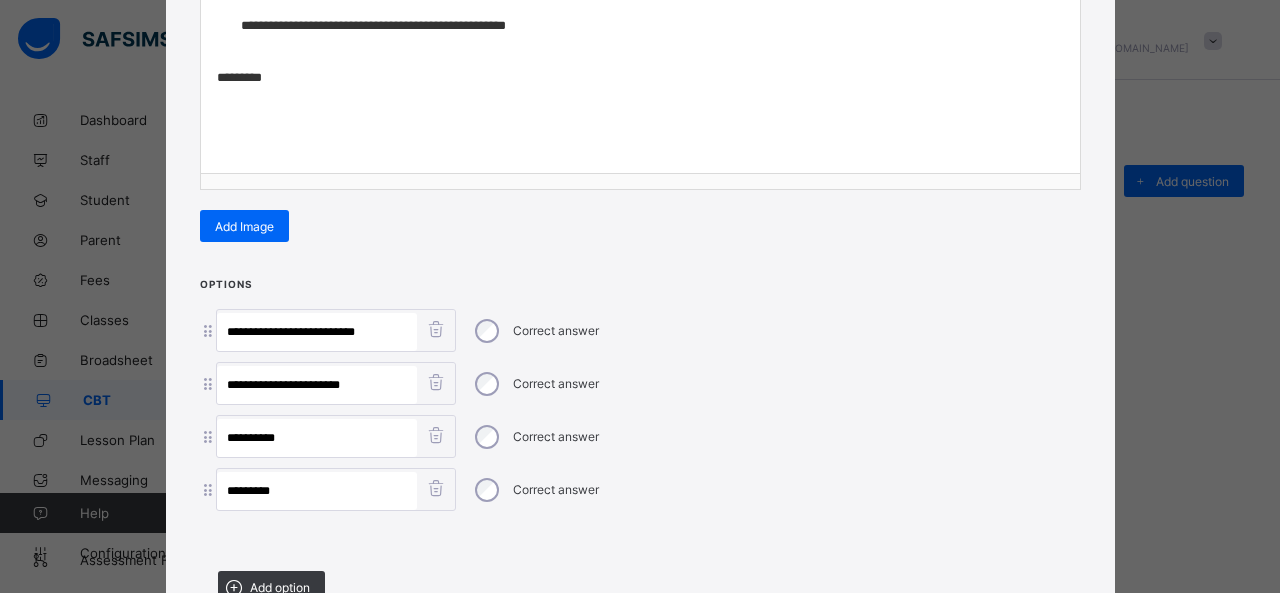 type on "*********" 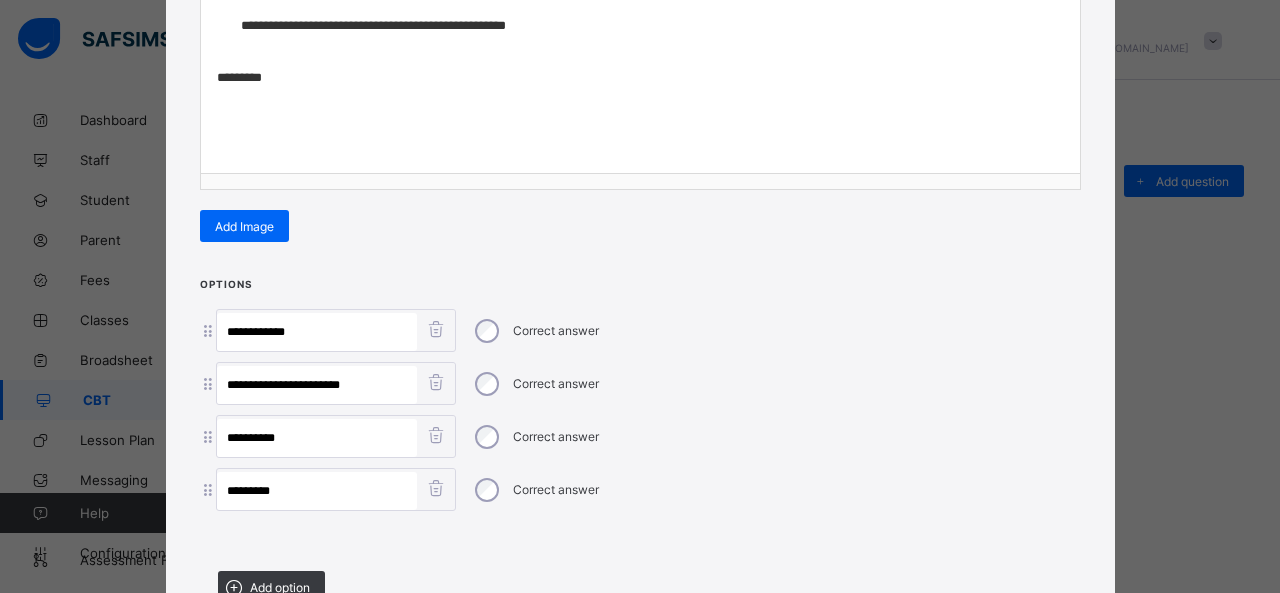 type on "**********" 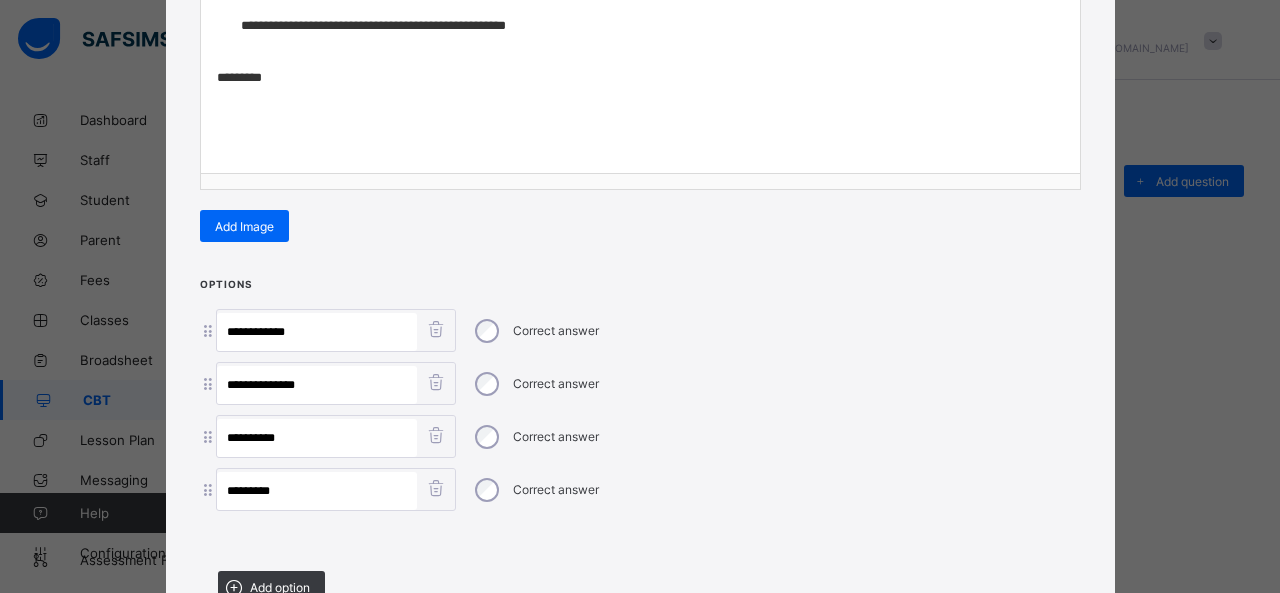 type on "**********" 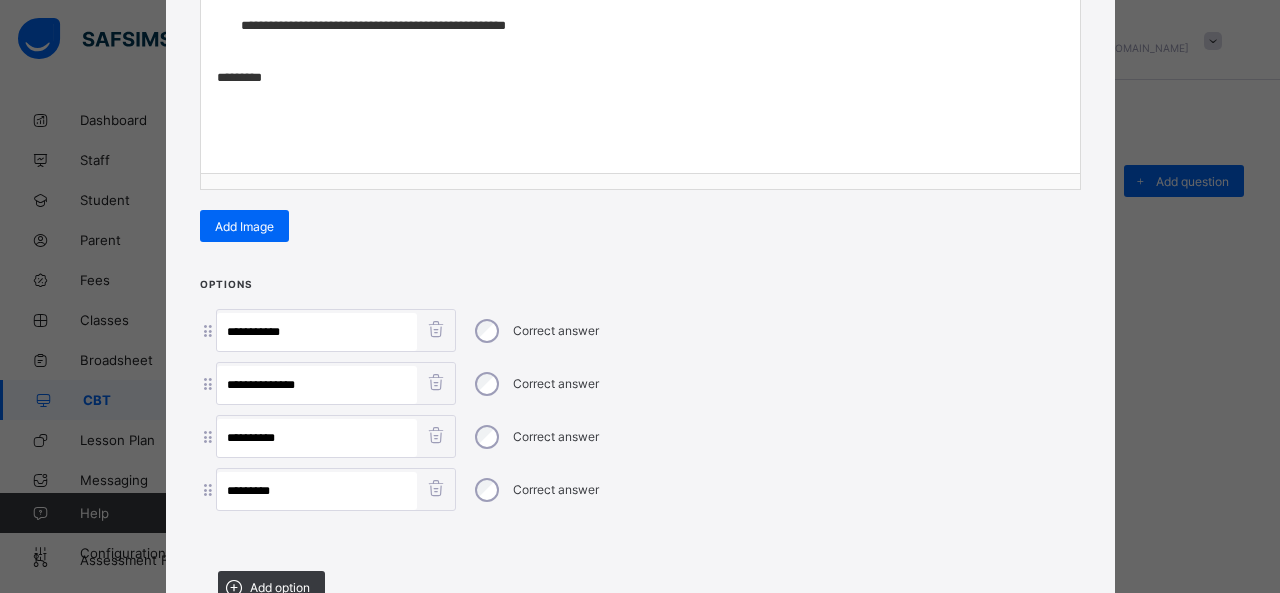 click on "*********" at bounding box center (317, 332) 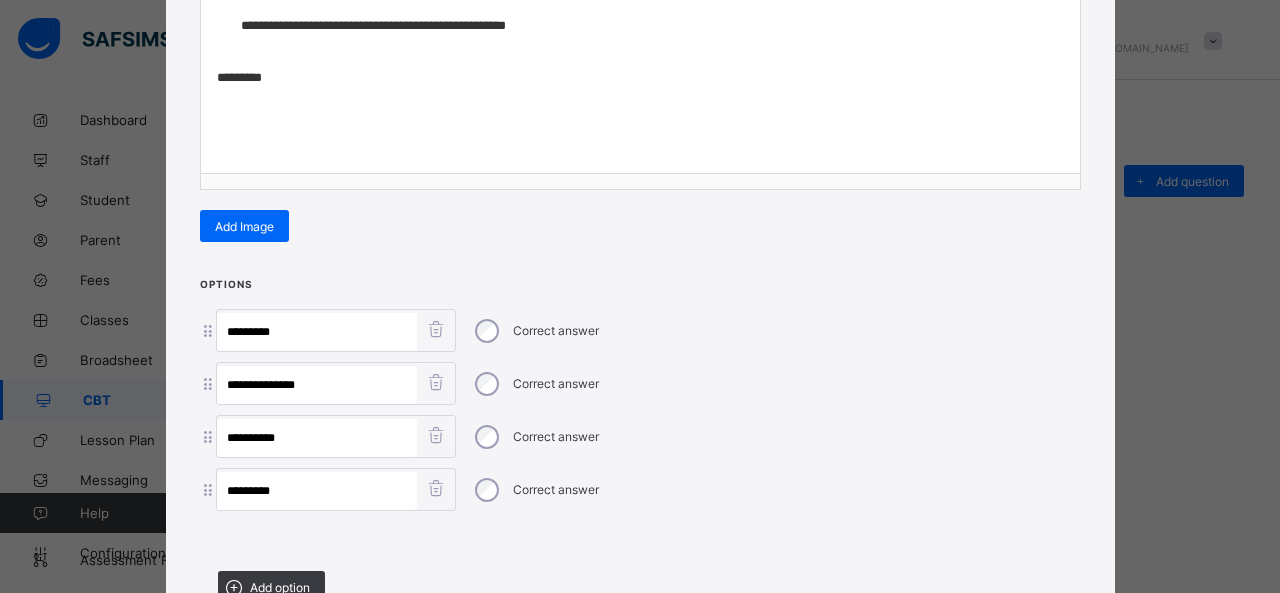 type on "*******" 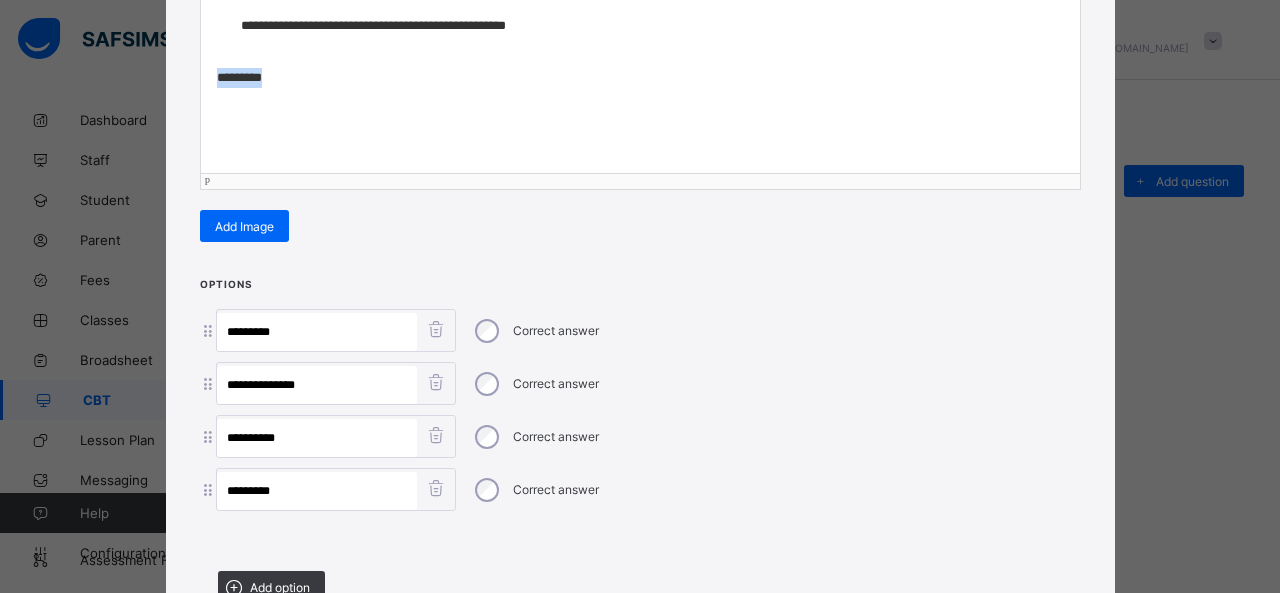 drag, startPoint x: 335, startPoint y: 102, endPoint x: 198, endPoint y: 88, distance: 137.71347 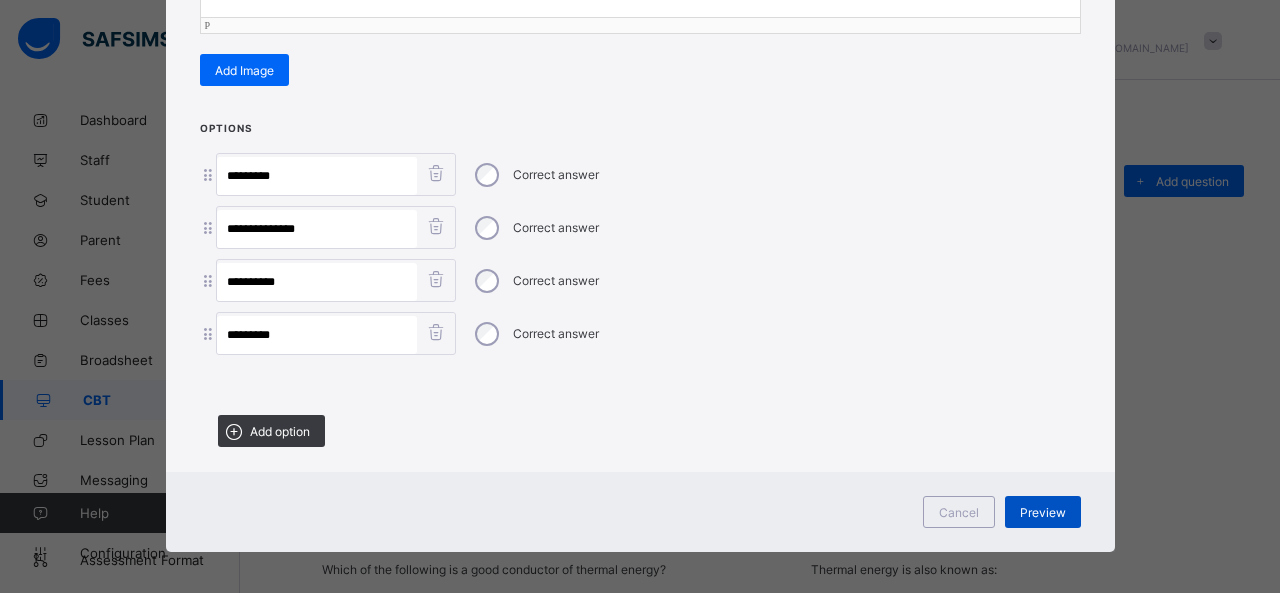 click on "Preview" at bounding box center [1043, 512] 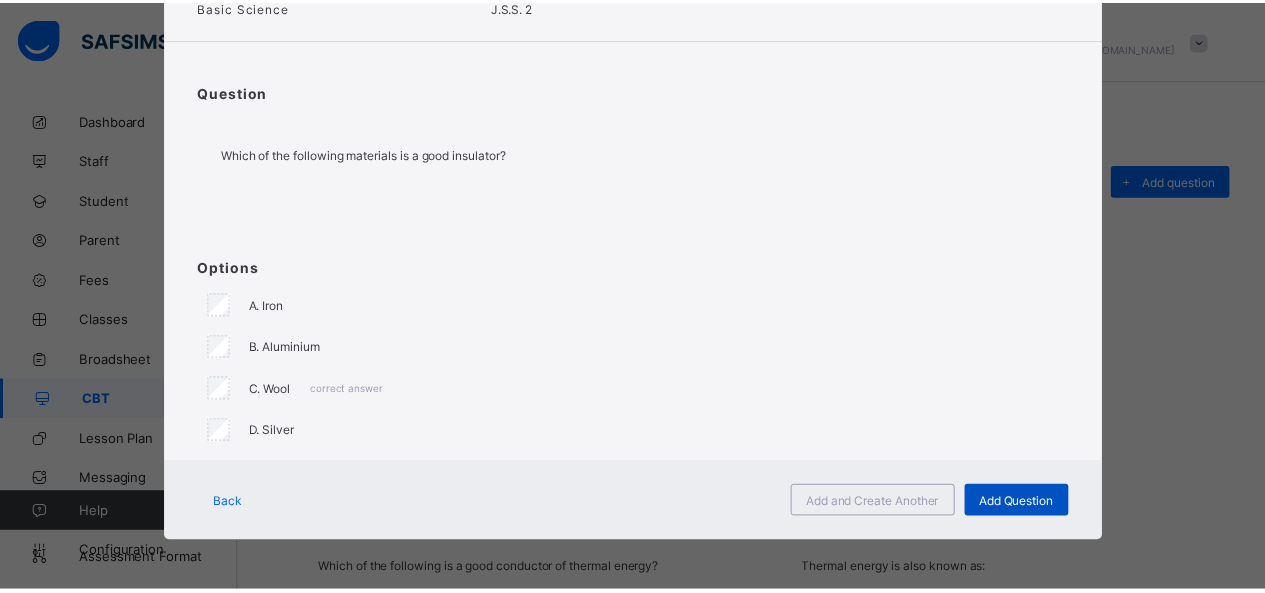scroll, scrollTop: 123, scrollLeft: 0, axis: vertical 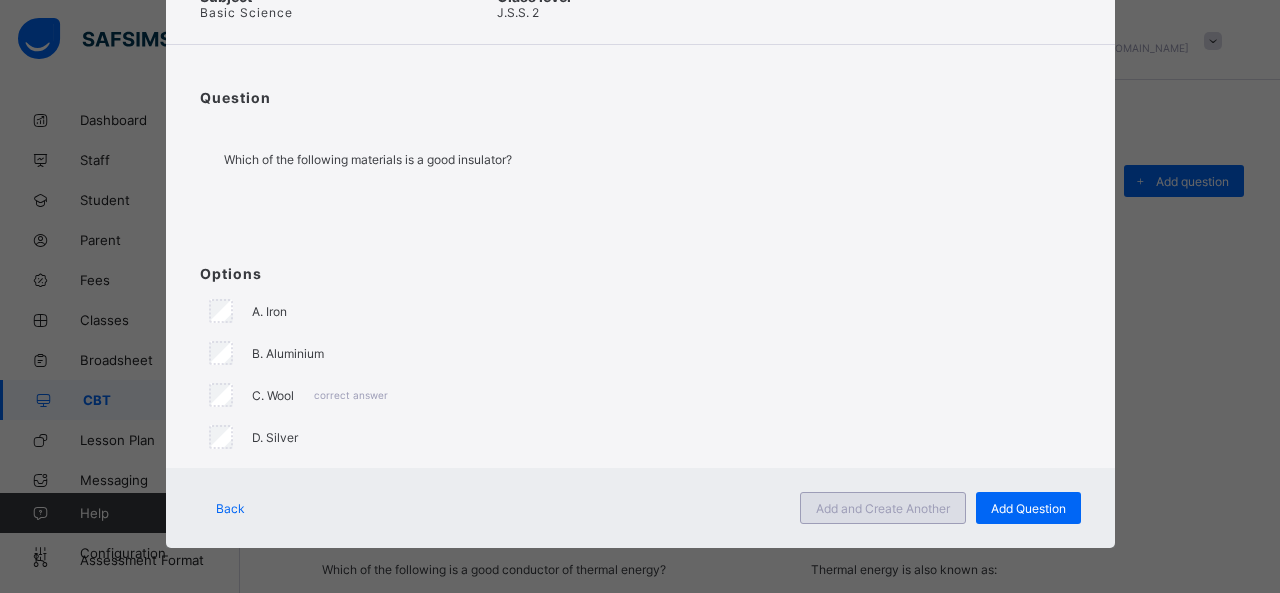 click on "Add and Create Another" at bounding box center (883, 508) 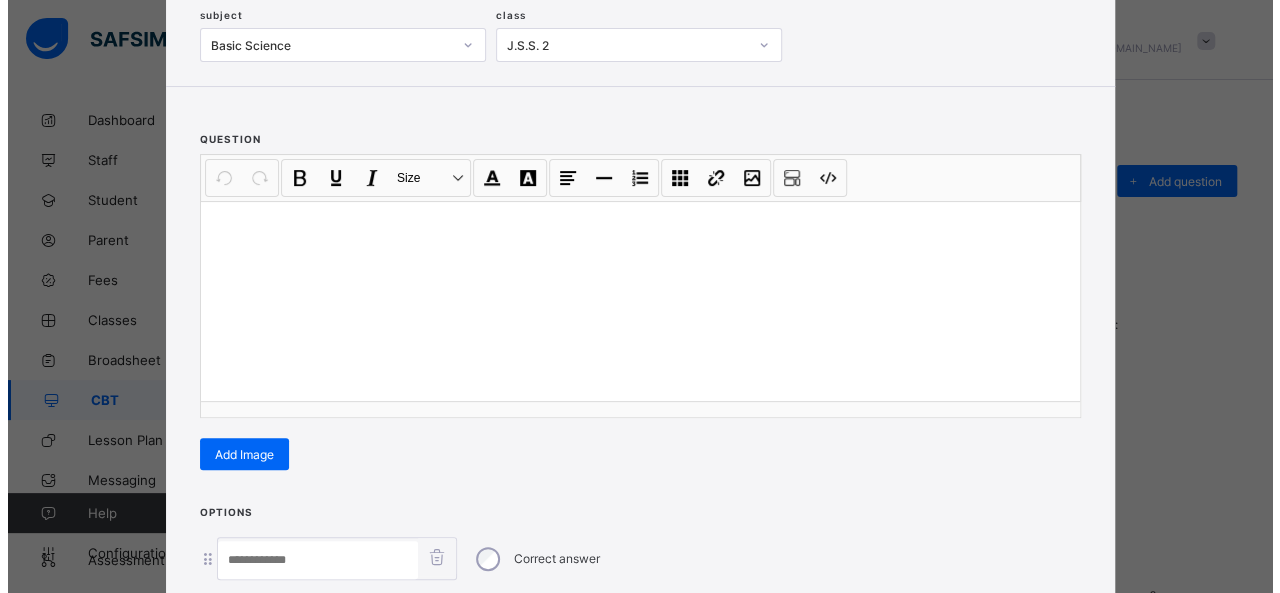 scroll, scrollTop: 128, scrollLeft: 0, axis: vertical 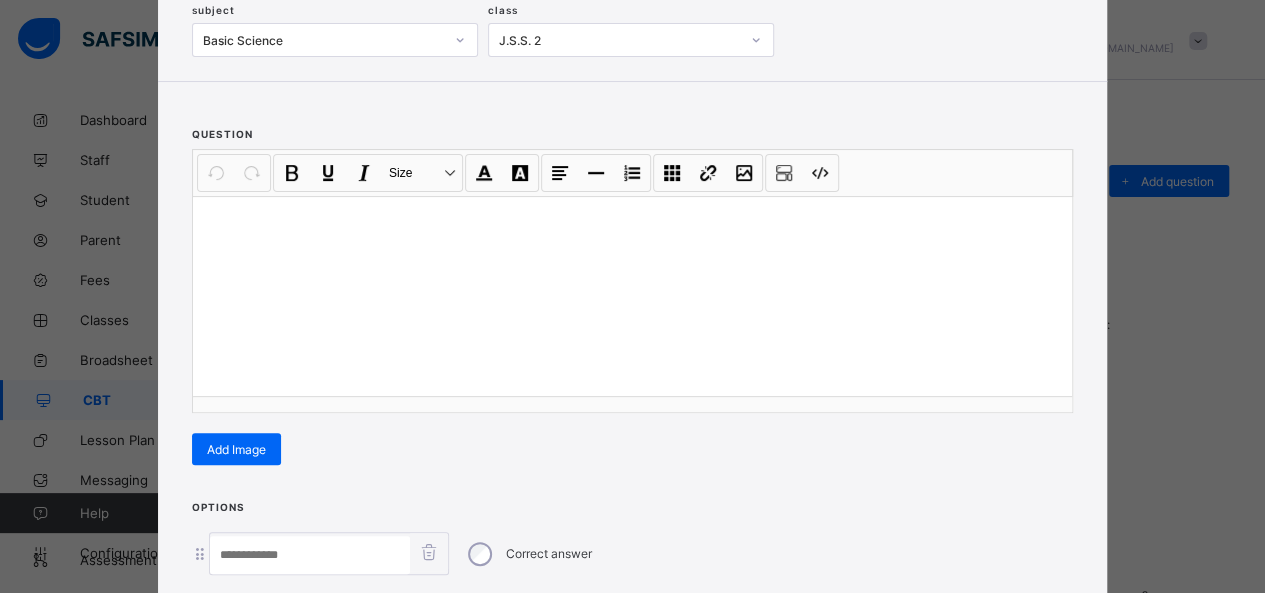 click at bounding box center [632, 296] 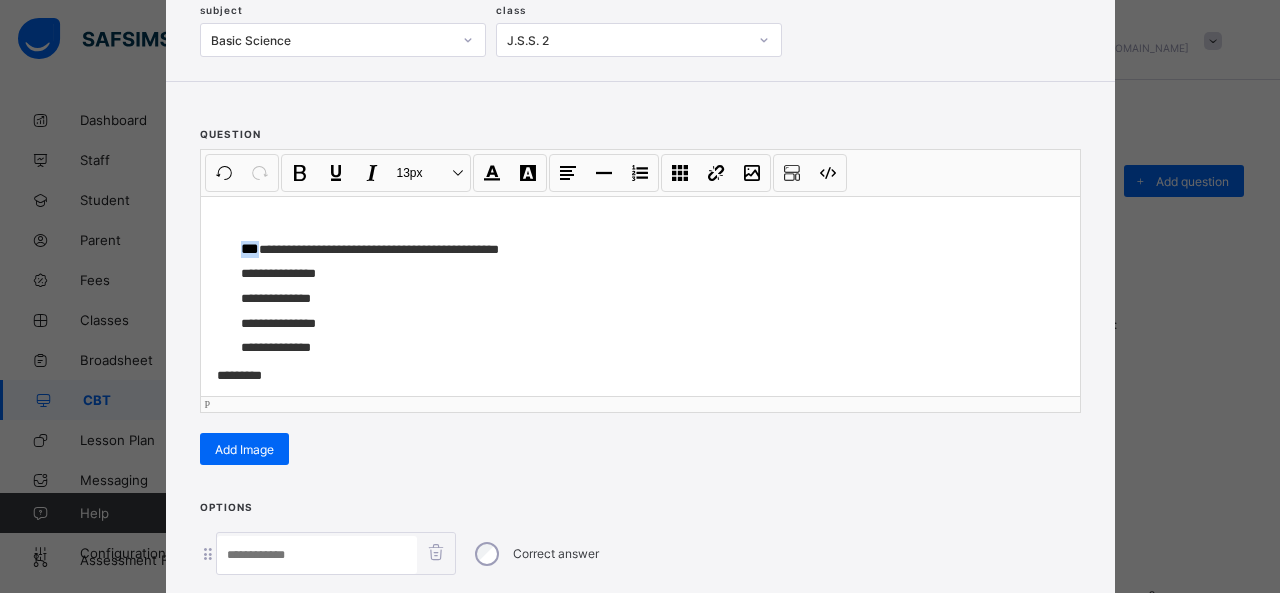 drag, startPoint x: 250, startPoint y: 245, endPoint x: 126, endPoint y: 240, distance: 124.10077 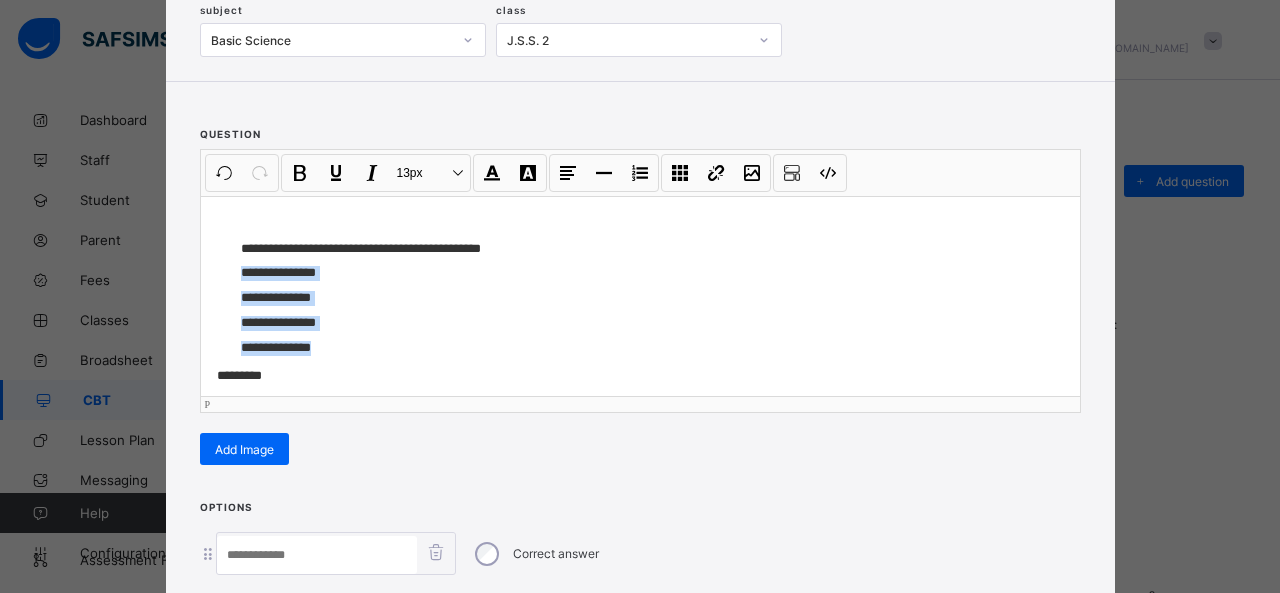 drag, startPoint x: 219, startPoint y: 269, endPoint x: 327, endPoint y: 344, distance: 131.48764 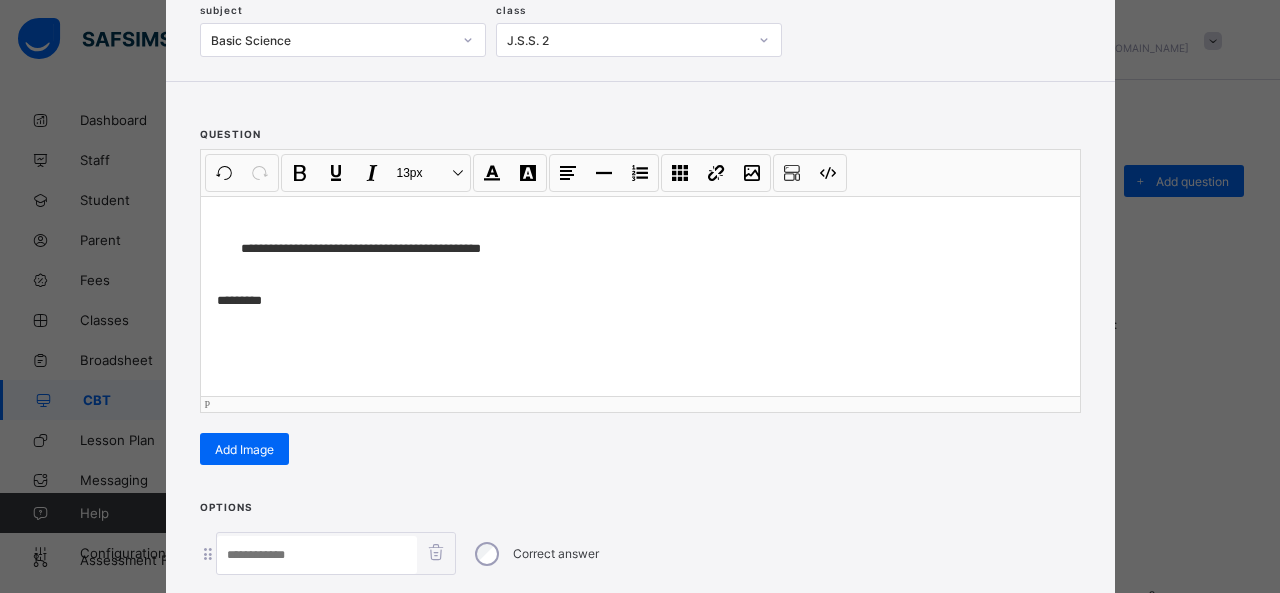 scroll, scrollTop: 351, scrollLeft: 0, axis: vertical 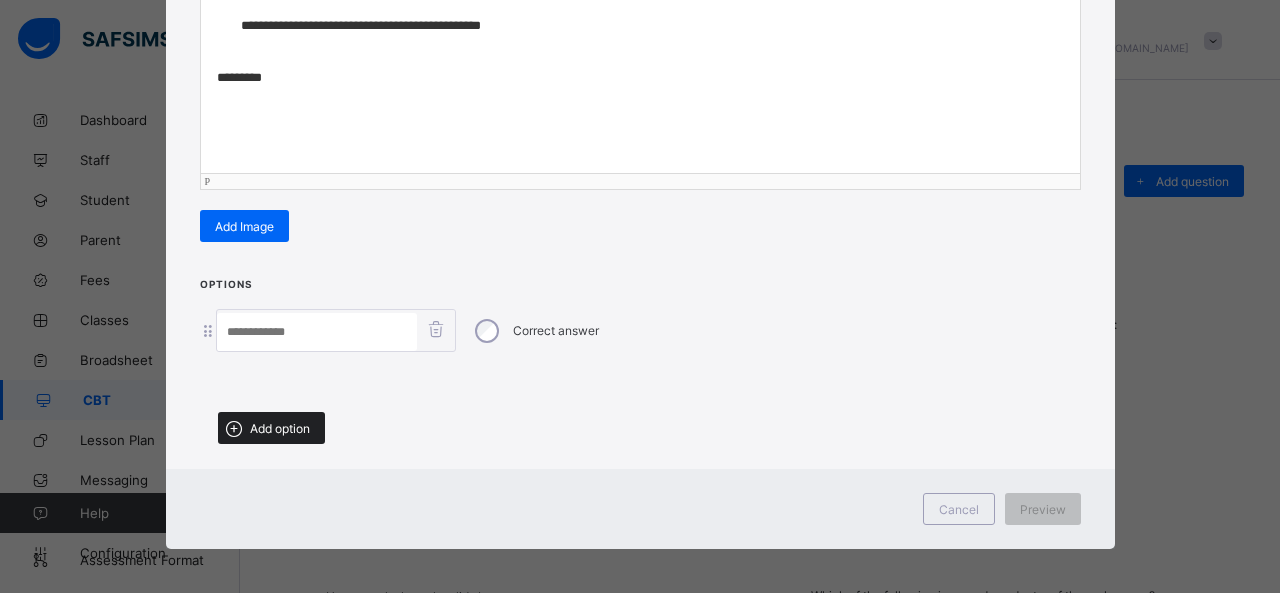 click on "Add option" at bounding box center (280, 428) 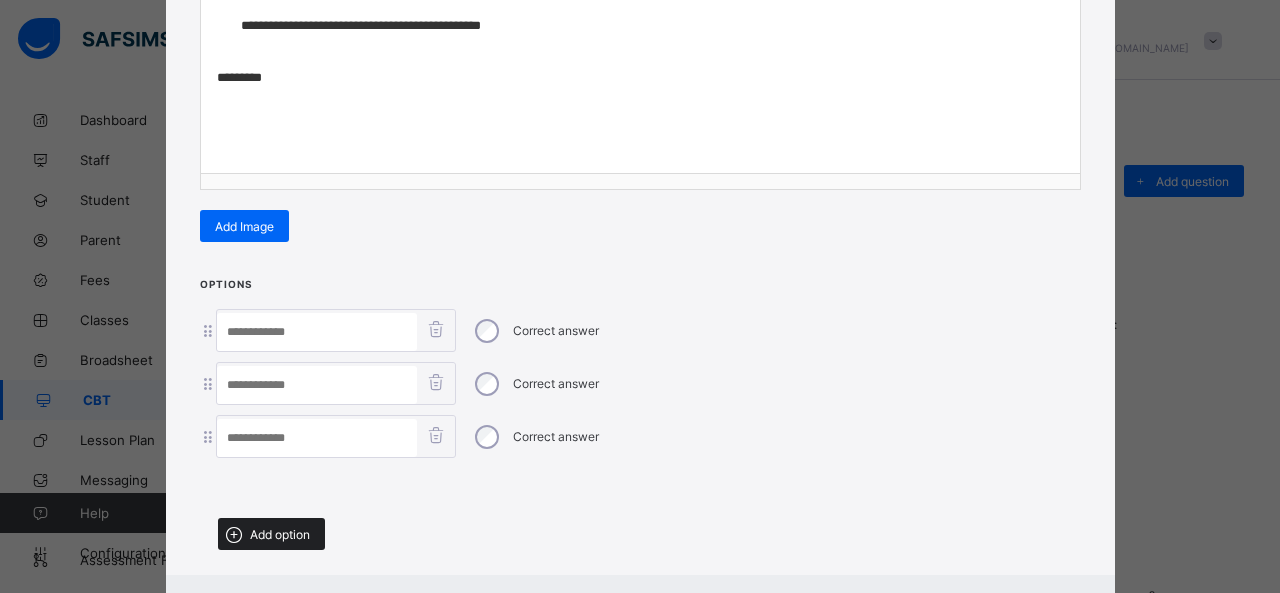 click on "Add option" at bounding box center [271, 534] 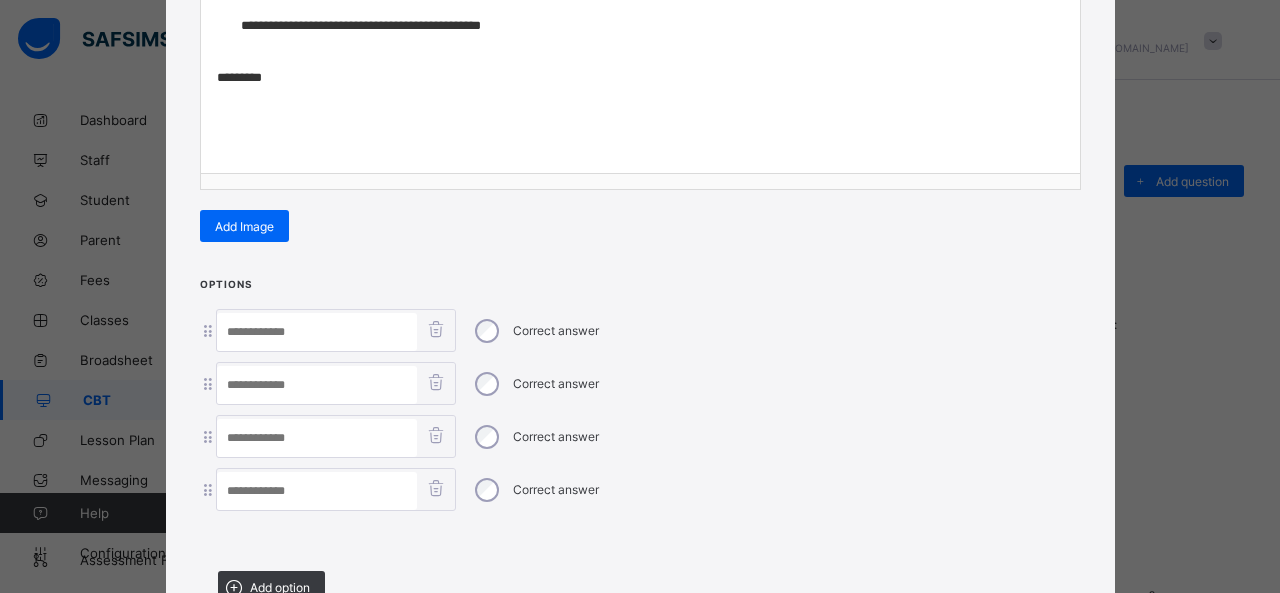 click at bounding box center (317, 332) 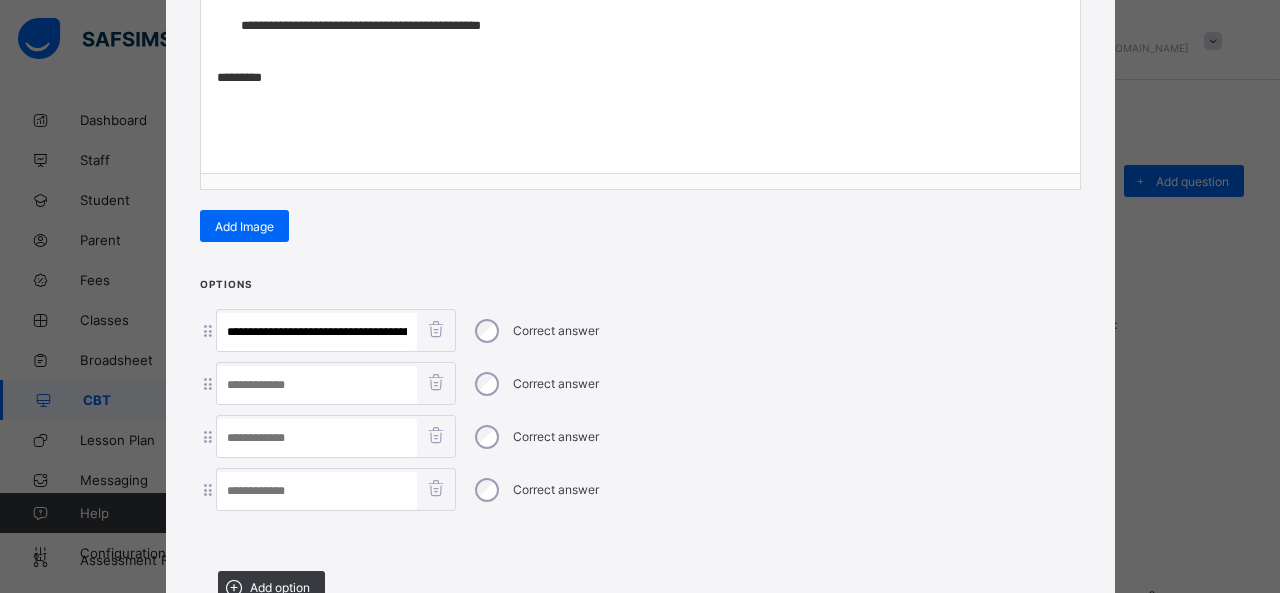 scroll, scrollTop: 0, scrollLeft: 160, axis: horizontal 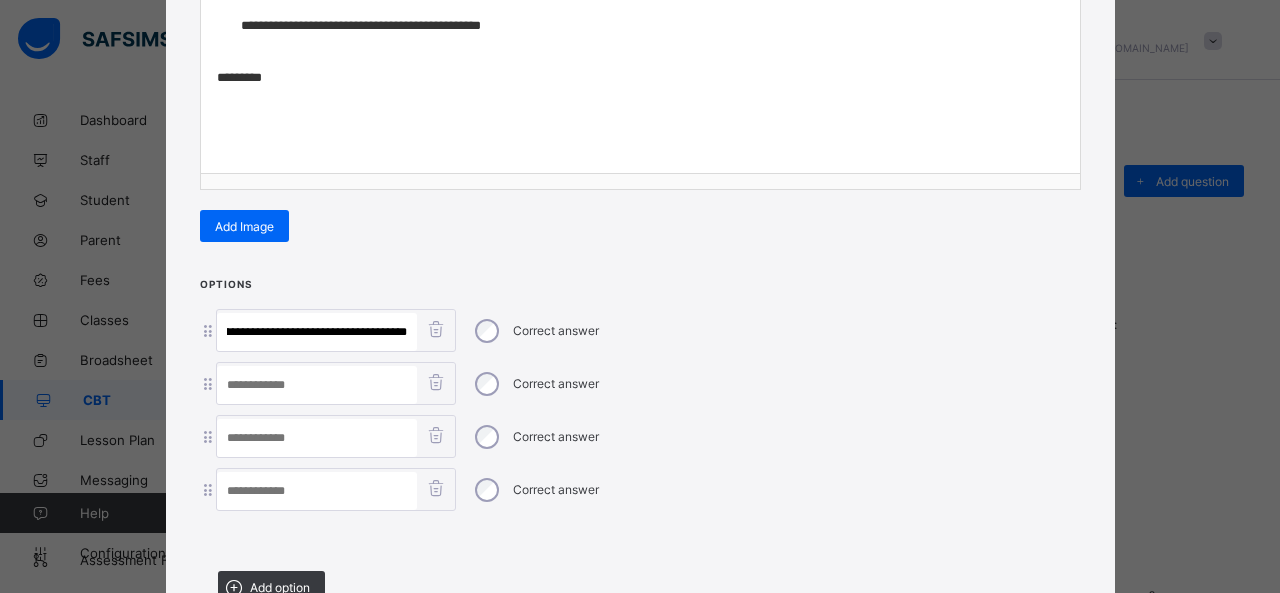 drag, startPoint x: 246, startPoint y: 322, endPoint x: 690, endPoint y: 385, distance: 448.44733 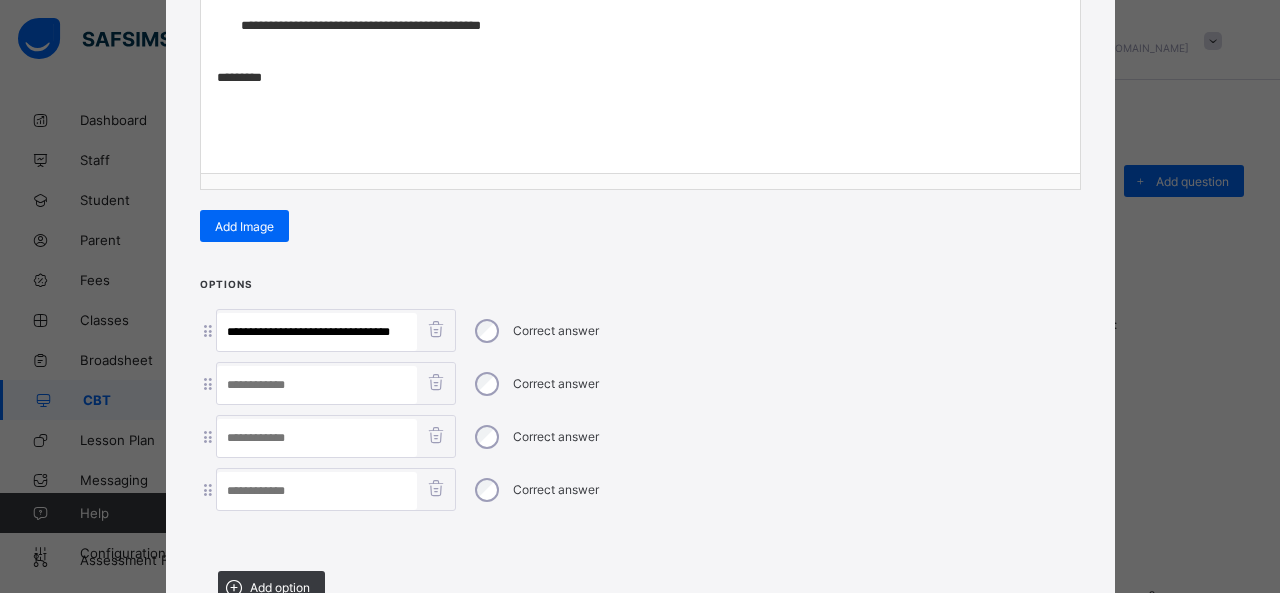 scroll, scrollTop: 0, scrollLeft: 0, axis: both 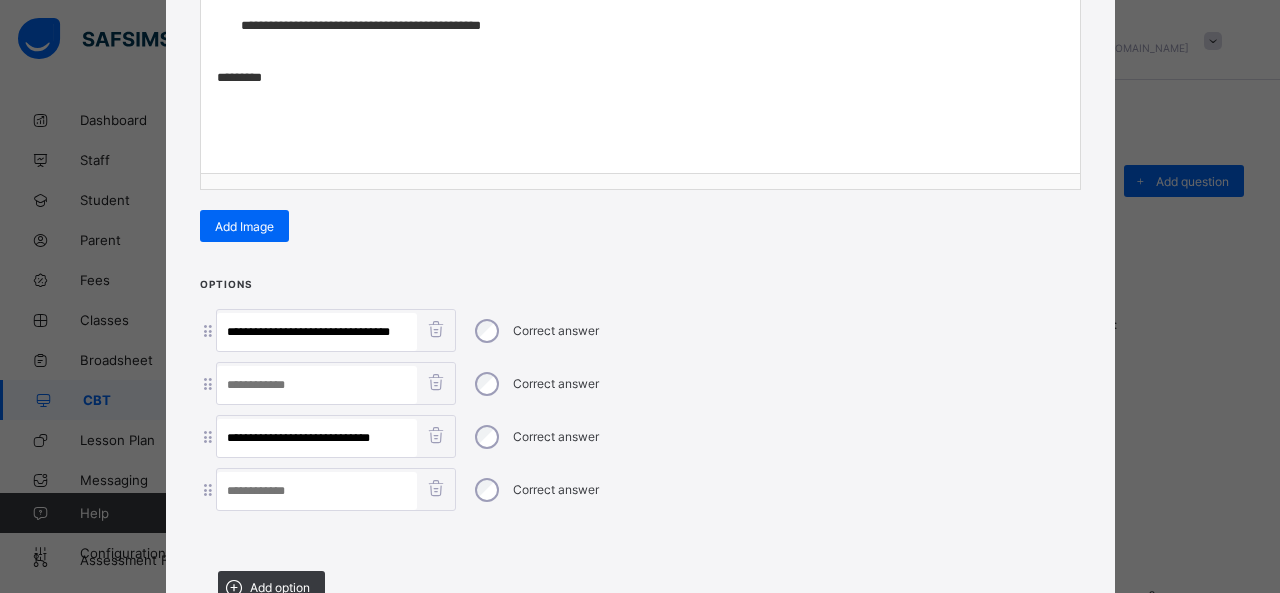drag, startPoint x: 396, startPoint y: 423, endPoint x: 306, endPoint y: 419, distance: 90.088844 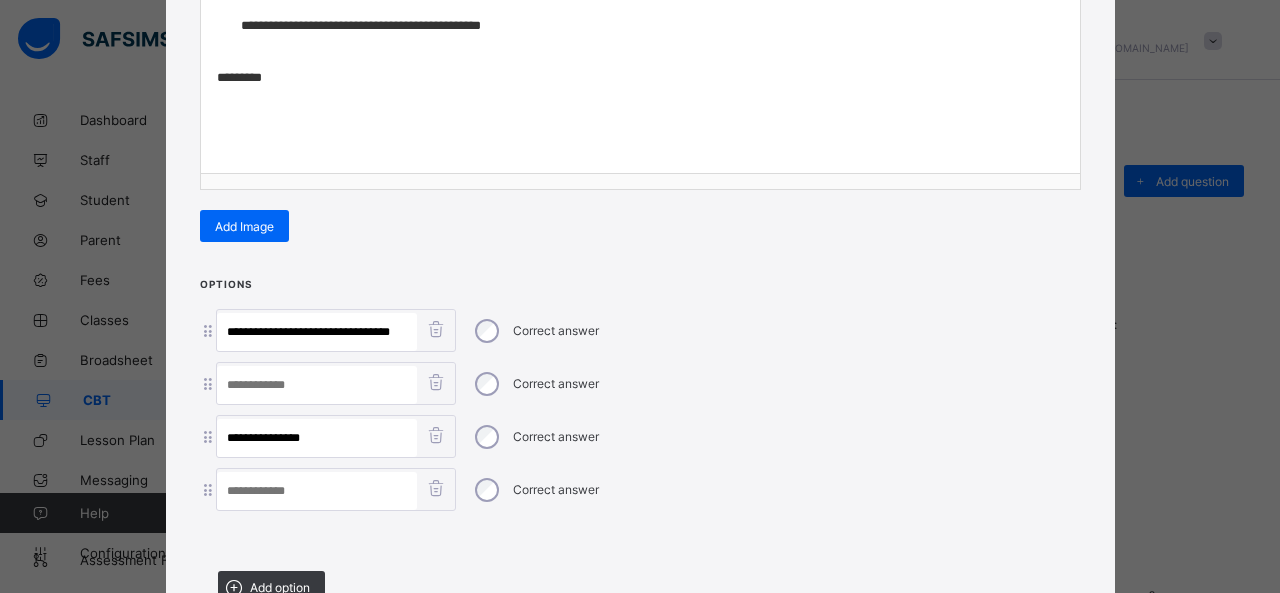 type on "**********" 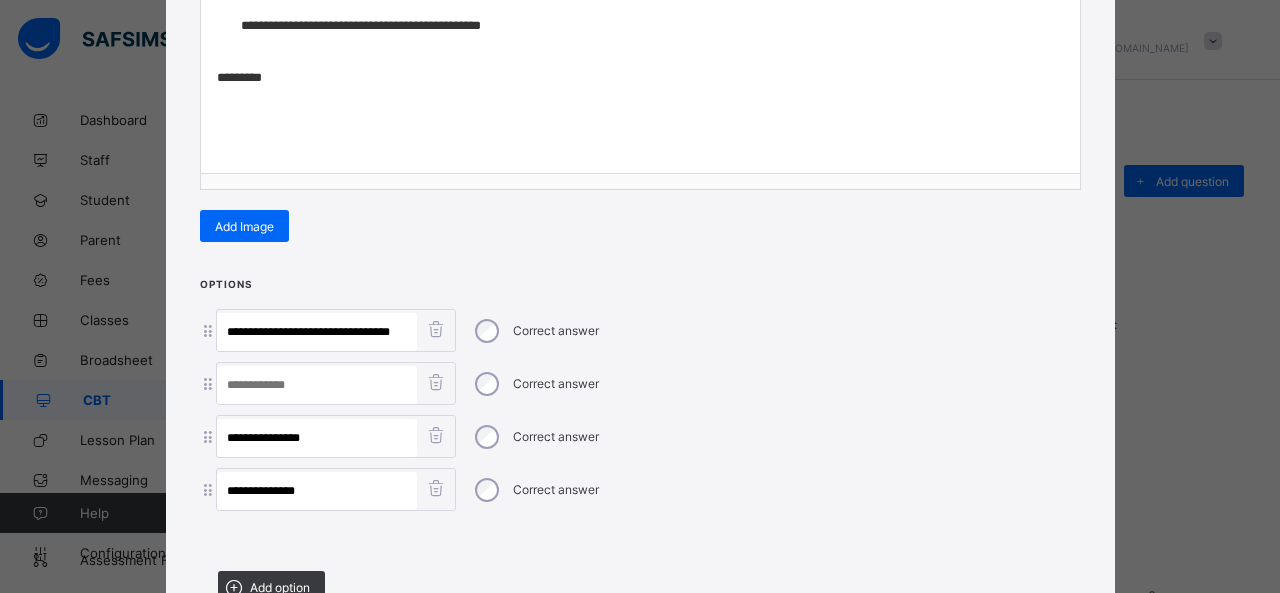 drag, startPoint x: 232, startPoint y: 483, endPoint x: 189, endPoint y: 483, distance: 43 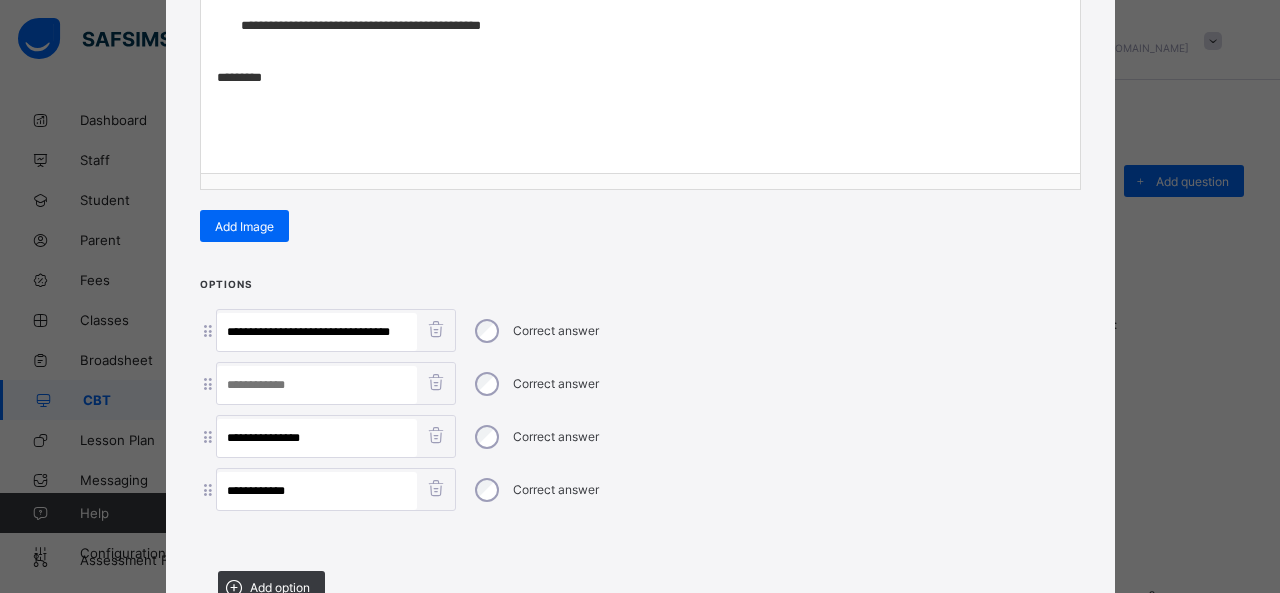 type on "**********" 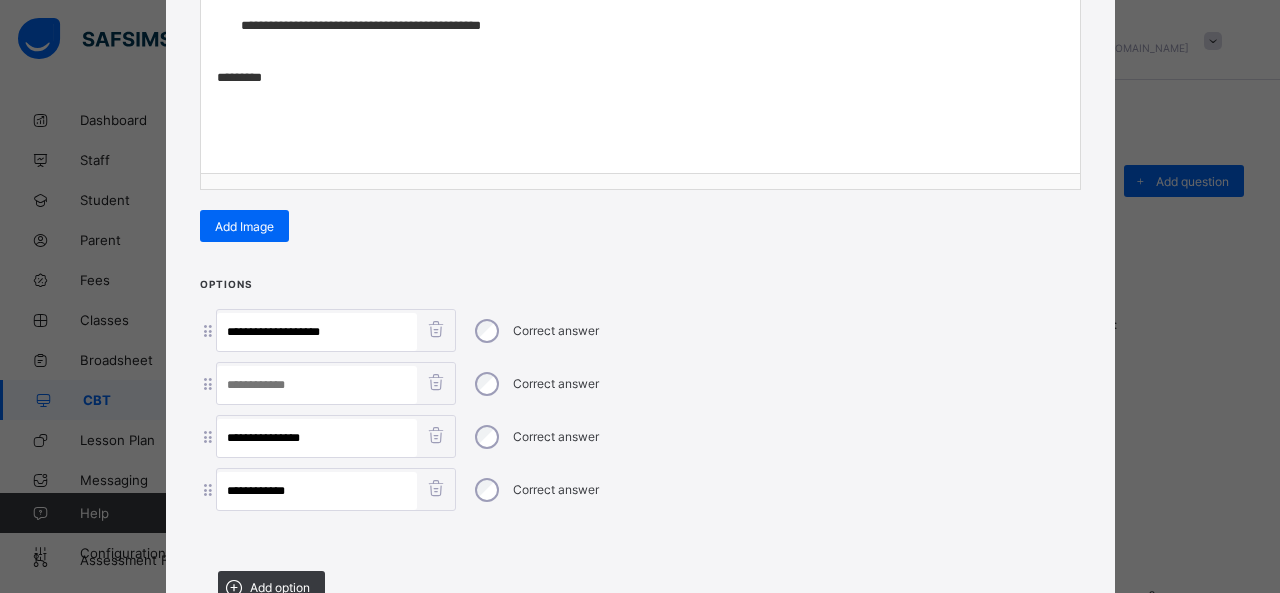 type on "**********" 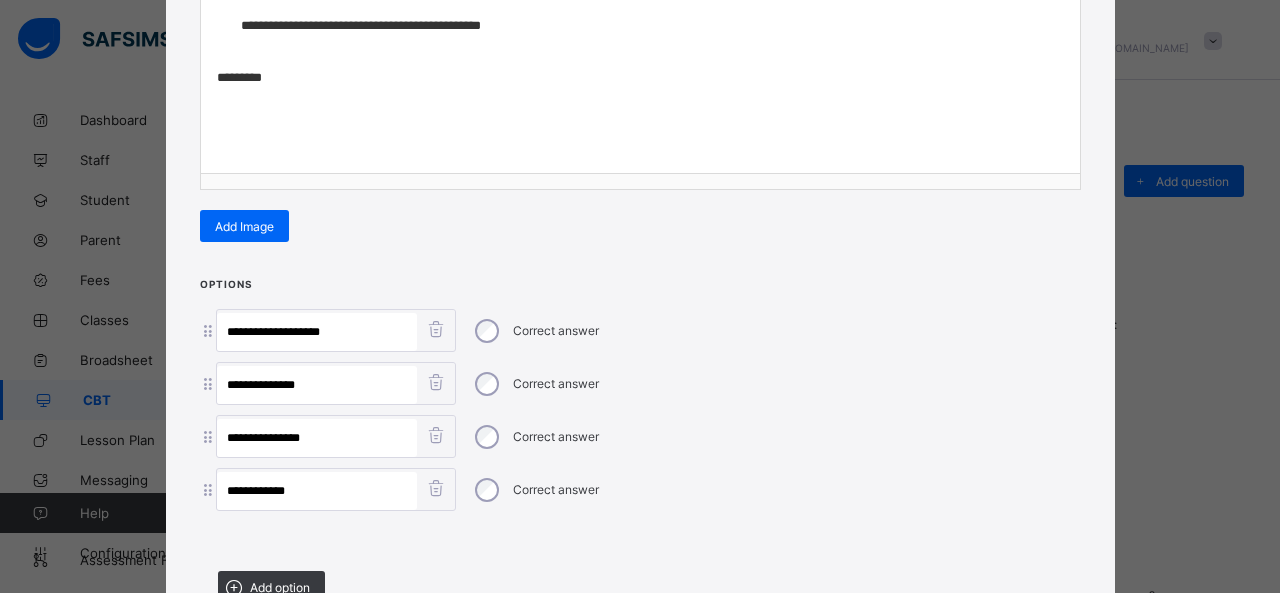 type on "**********" 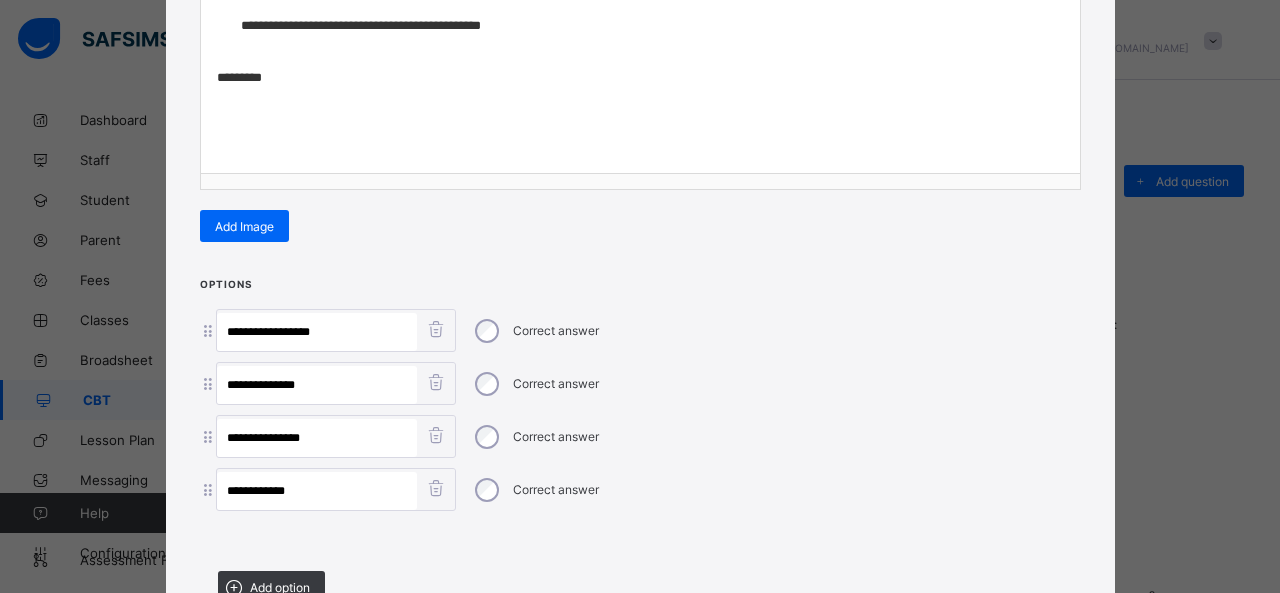 drag, startPoint x: 228, startPoint y: 321, endPoint x: 146, endPoint y: 303, distance: 83.95237 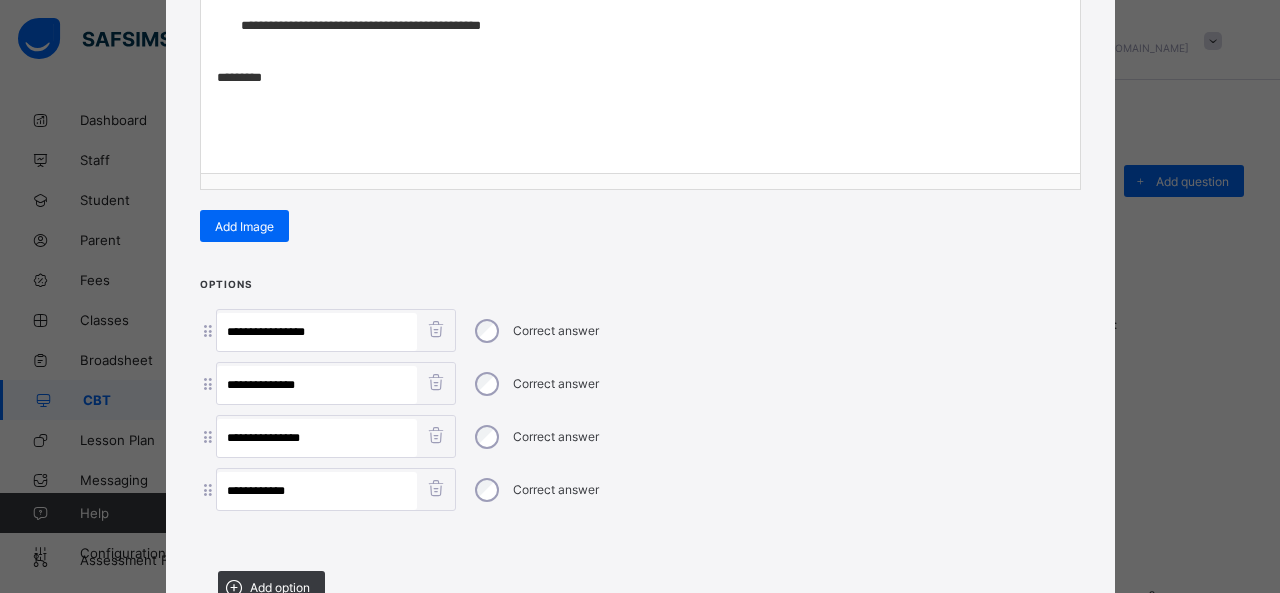type on "**********" 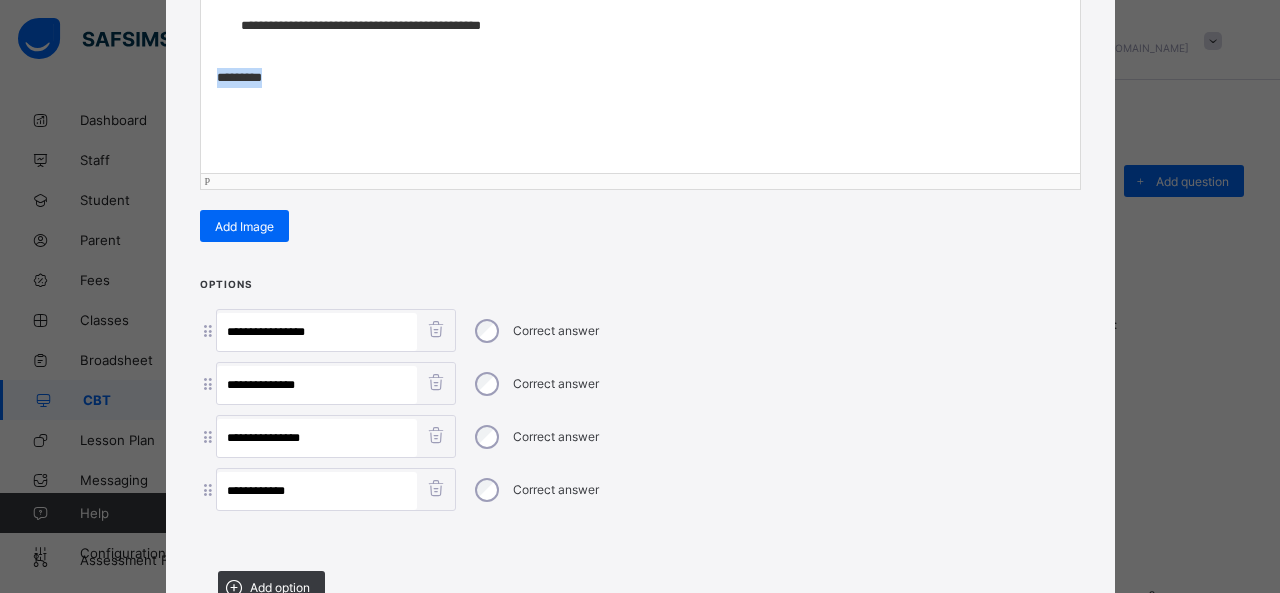 drag, startPoint x: 296, startPoint y: 77, endPoint x: 142, endPoint y: 75, distance: 154.01299 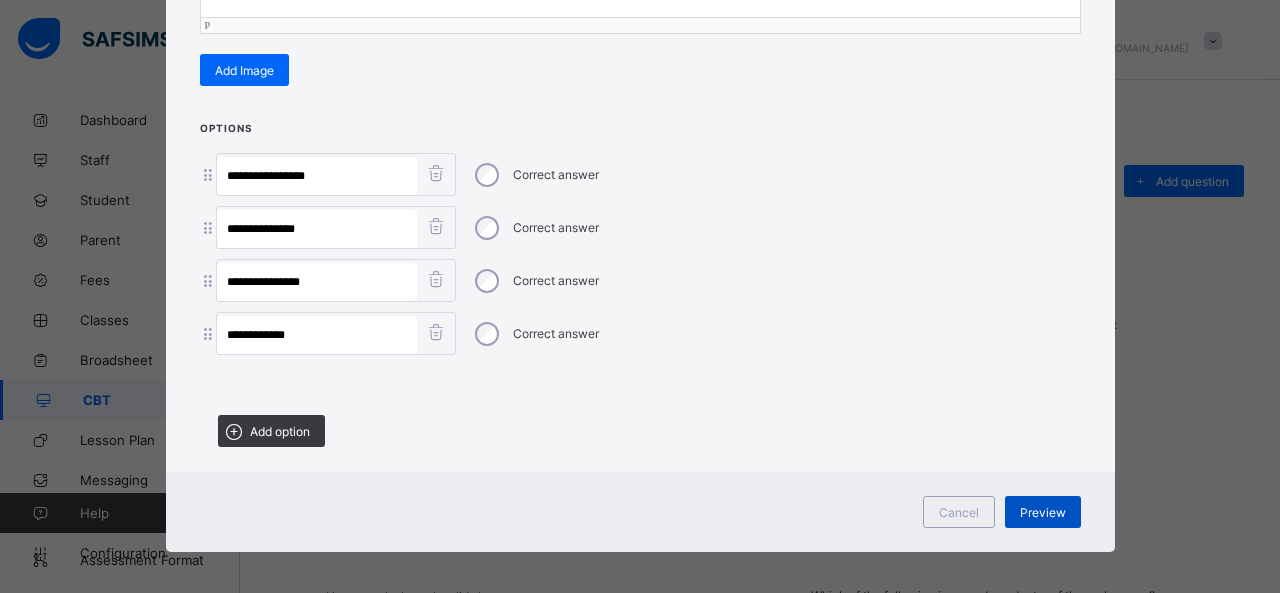 click on "Preview" at bounding box center [1043, 512] 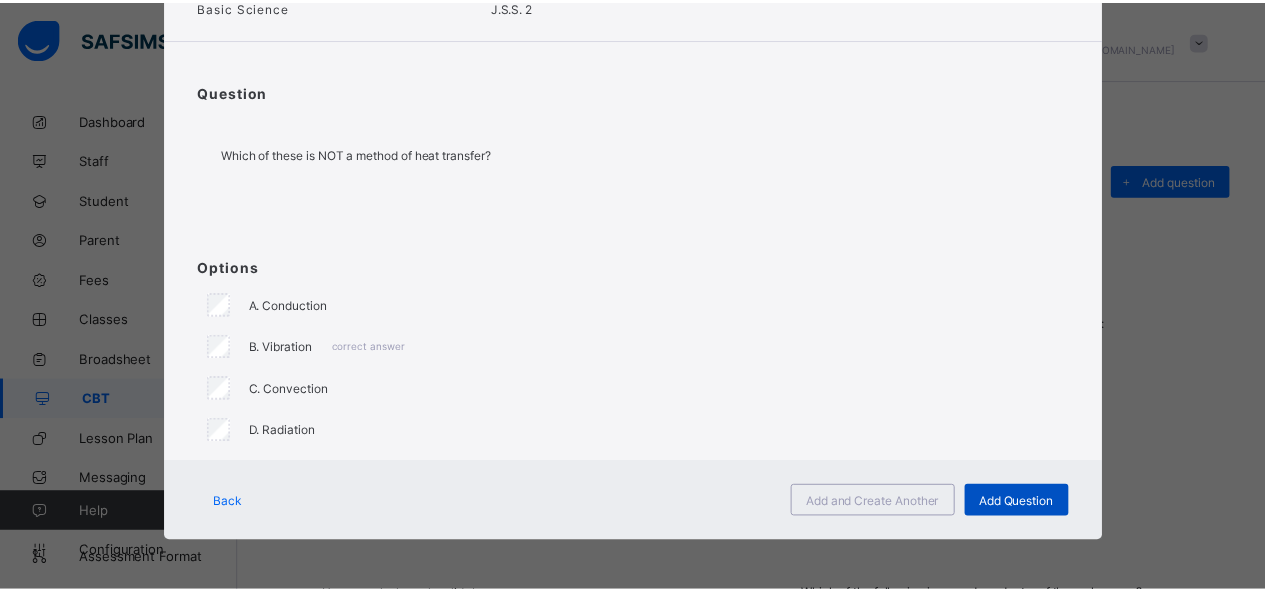 scroll, scrollTop: 123, scrollLeft: 0, axis: vertical 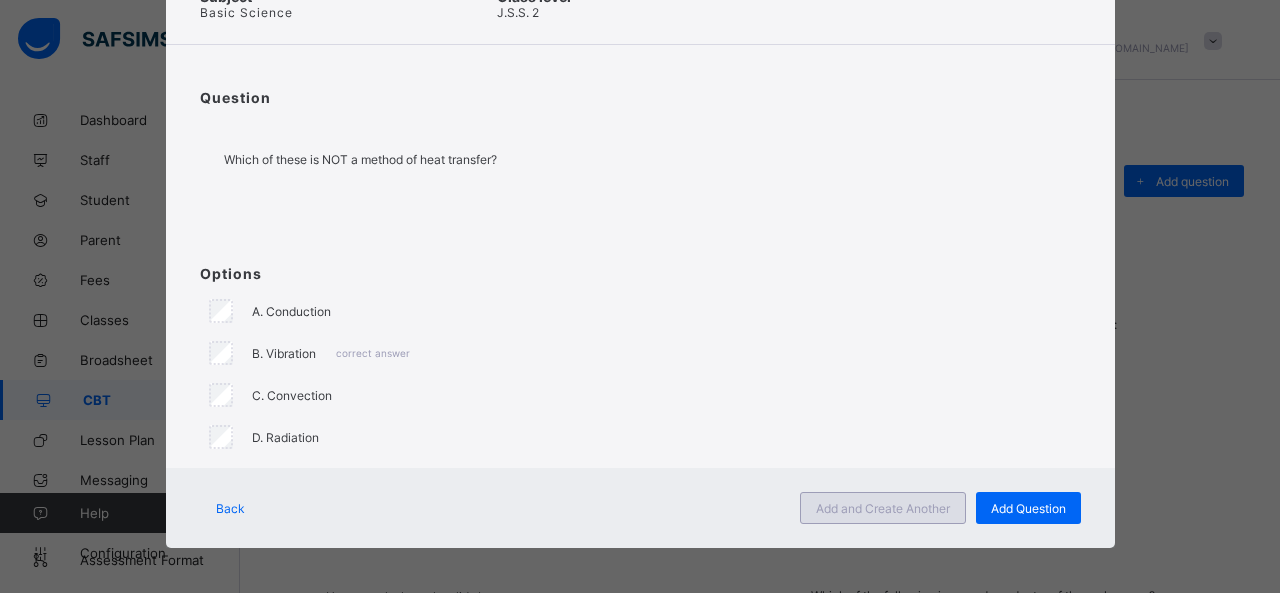click on "Add and Create Another" at bounding box center (883, 508) 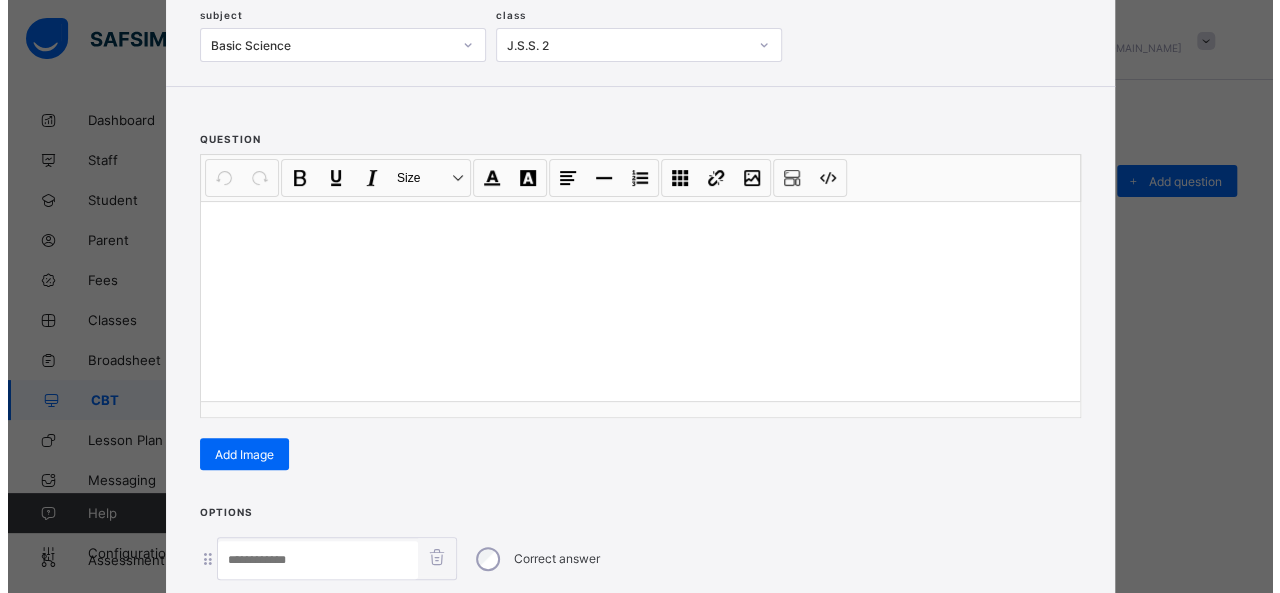 scroll, scrollTop: 128, scrollLeft: 0, axis: vertical 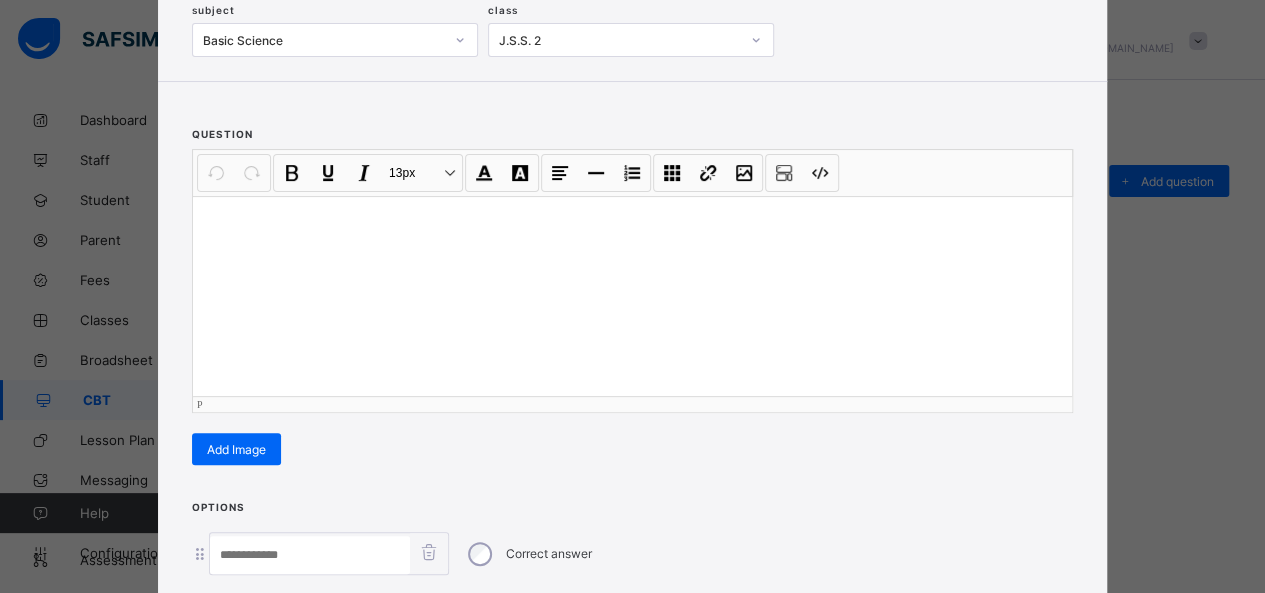 click at bounding box center [632, 296] 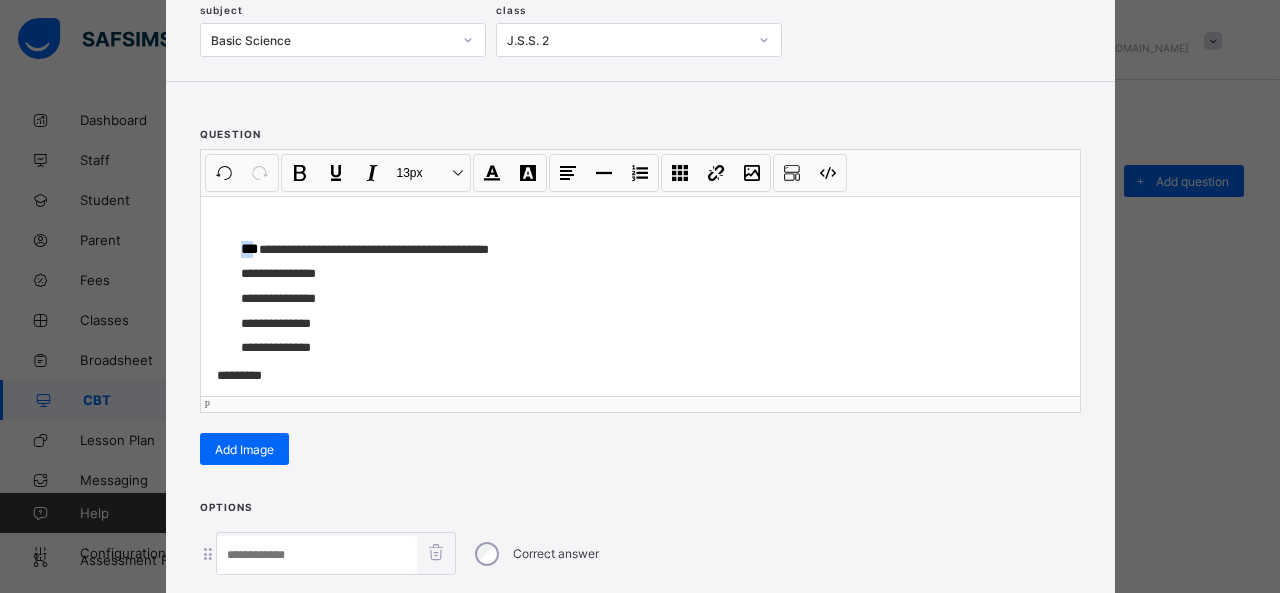 drag, startPoint x: 247, startPoint y: 242, endPoint x: 178, endPoint y: 239, distance: 69.065186 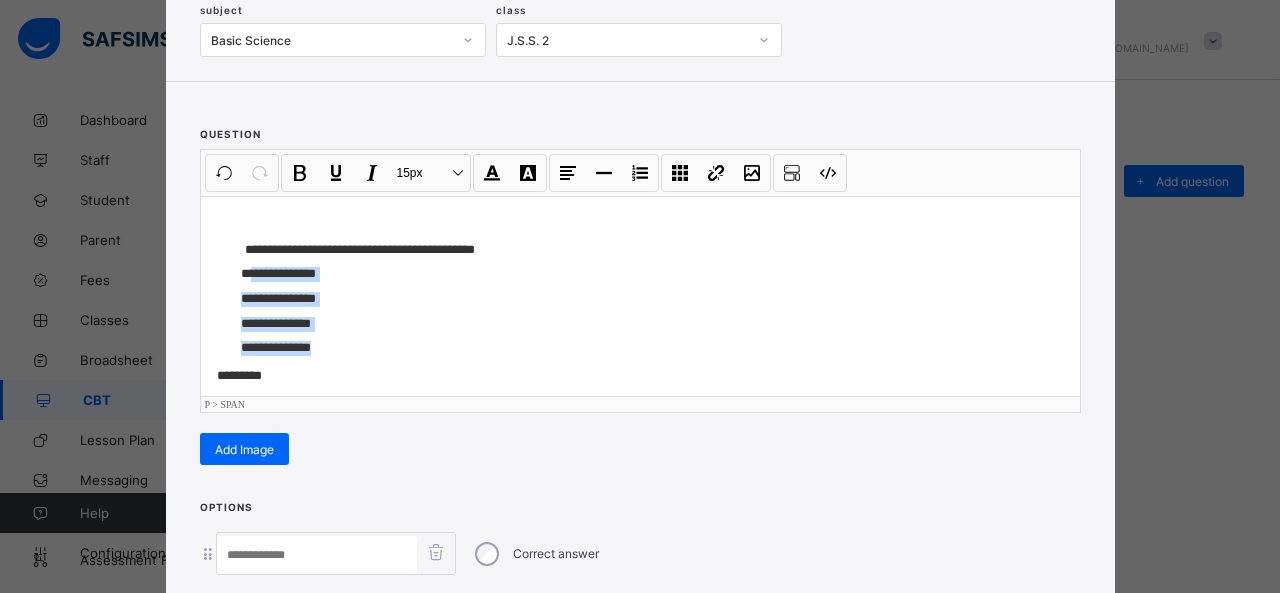 drag, startPoint x: 245, startPoint y: 267, endPoint x: 314, endPoint y: 340, distance: 100.44899 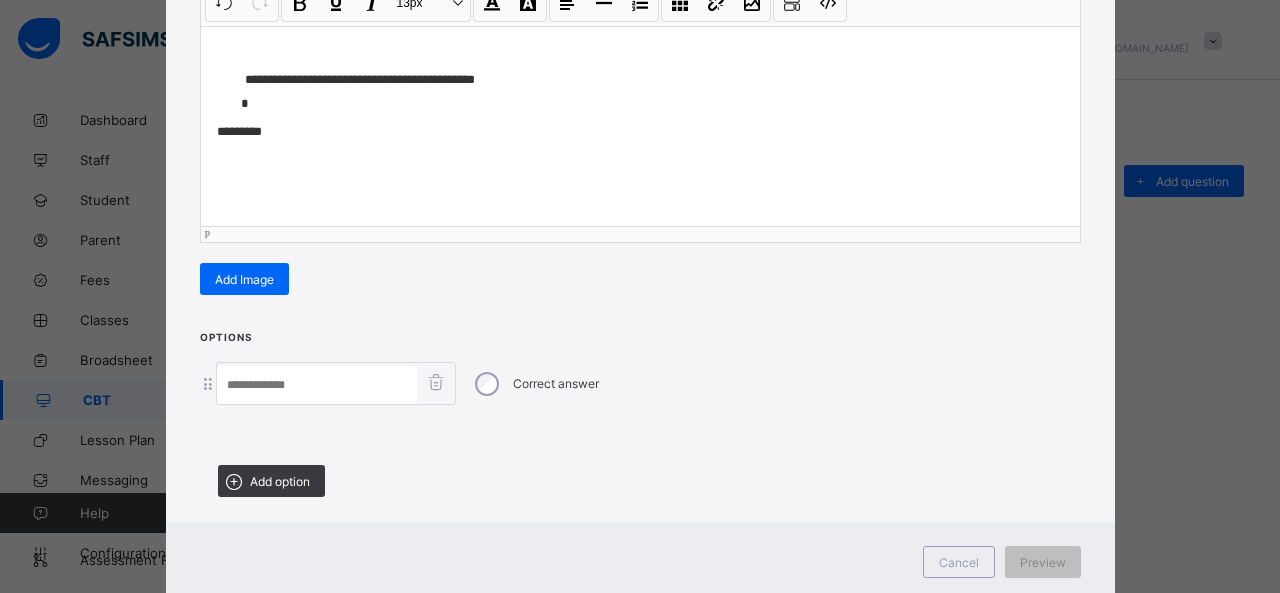 scroll, scrollTop: 334, scrollLeft: 0, axis: vertical 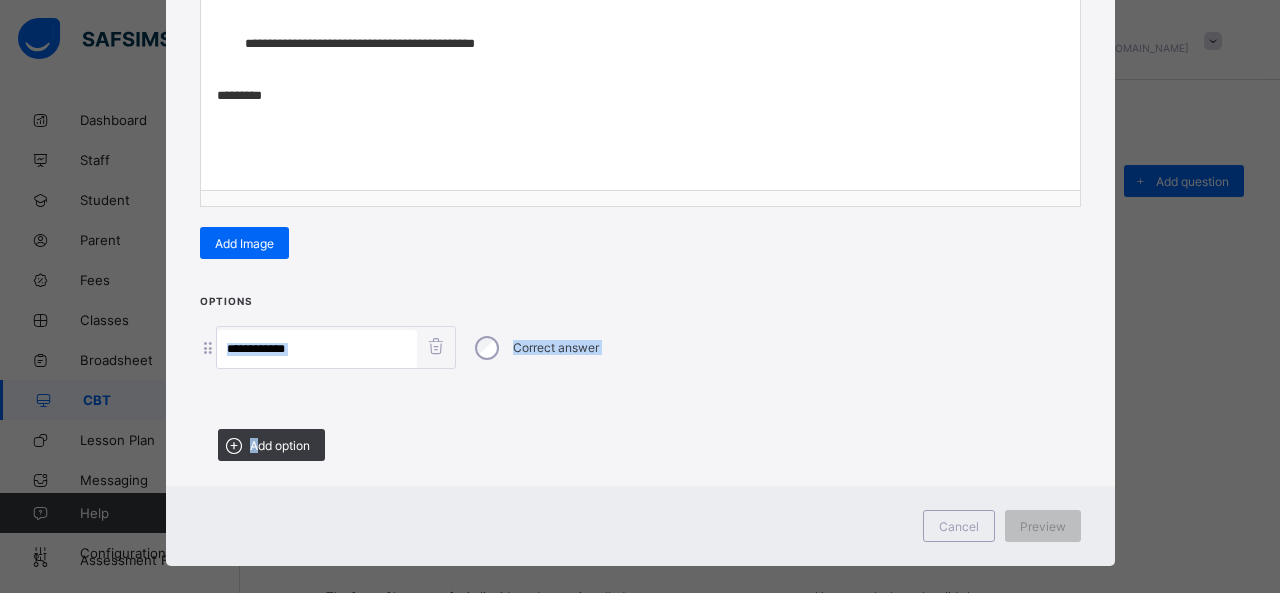 drag, startPoint x: 251, startPoint y: 429, endPoint x: 281, endPoint y: 335, distance: 98.67117 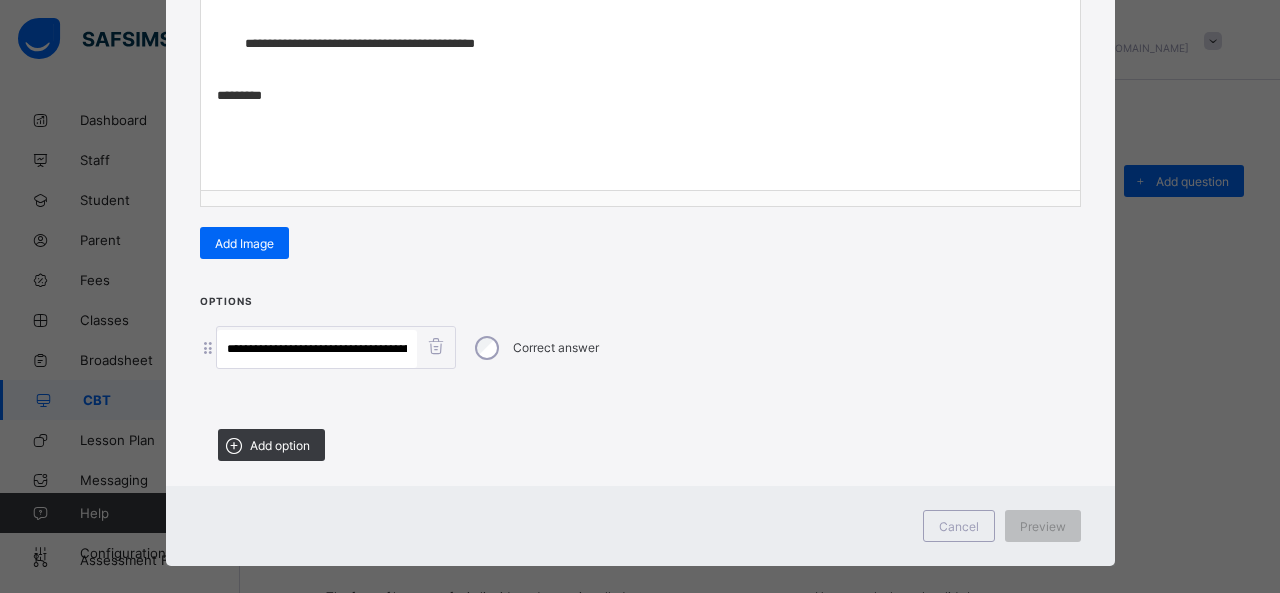 scroll, scrollTop: 0, scrollLeft: 150, axis: horizontal 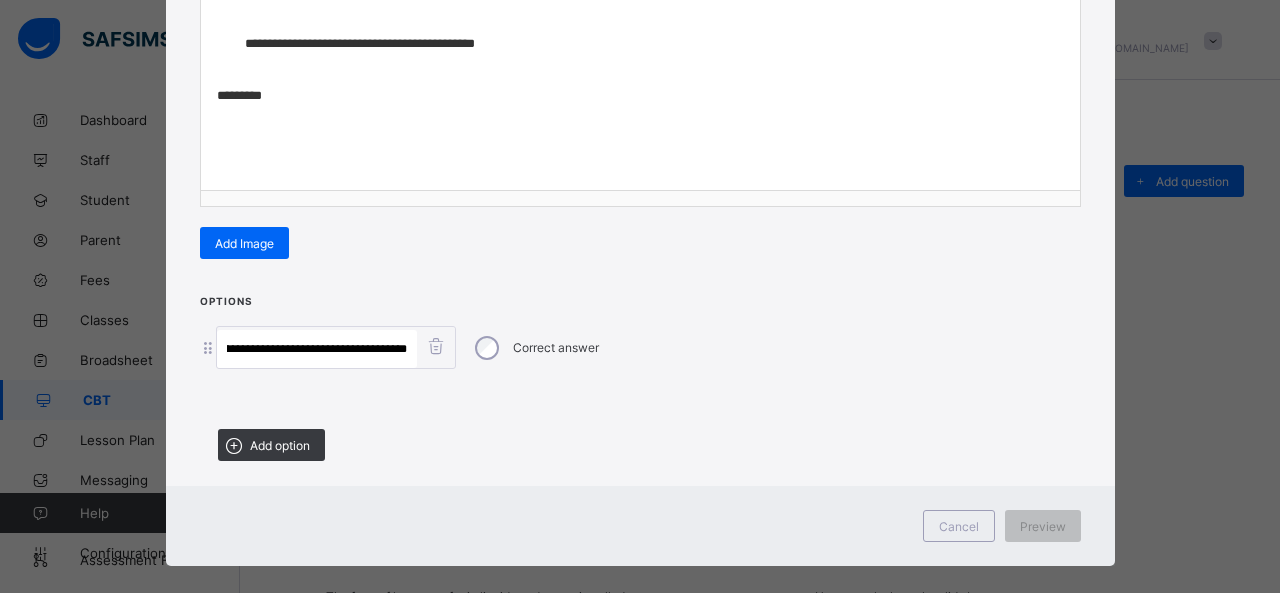 drag, startPoint x: 336, startPoint y: 340, endPoint x: 856, endPoint y: 415, distance: 525.3808 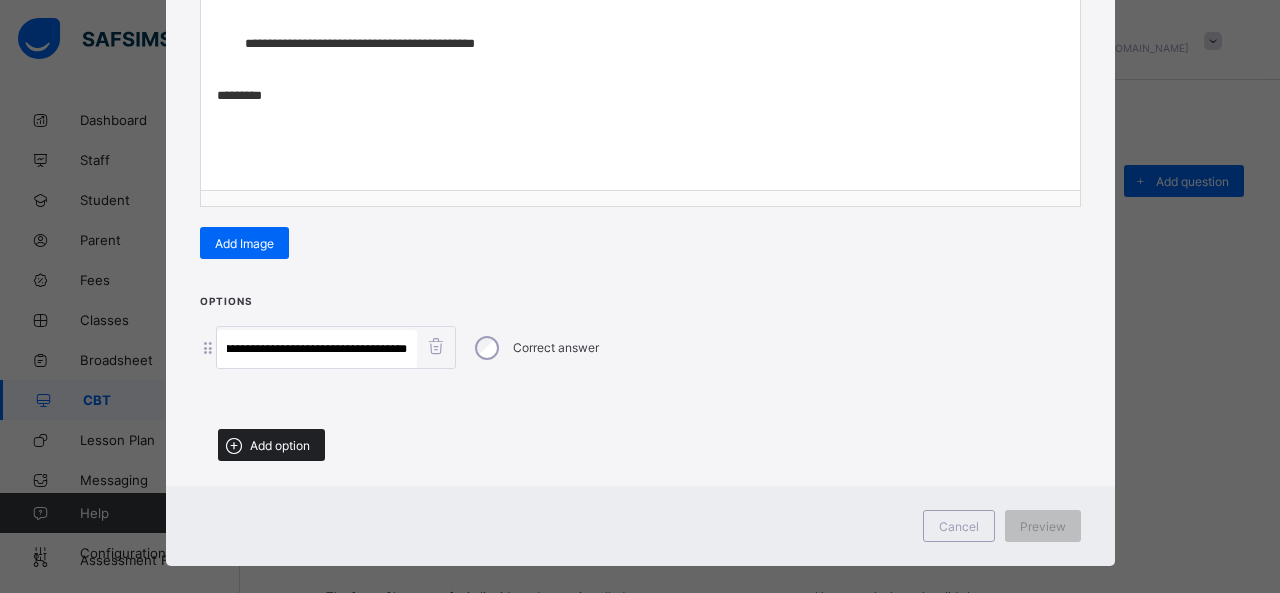 type on "**********" 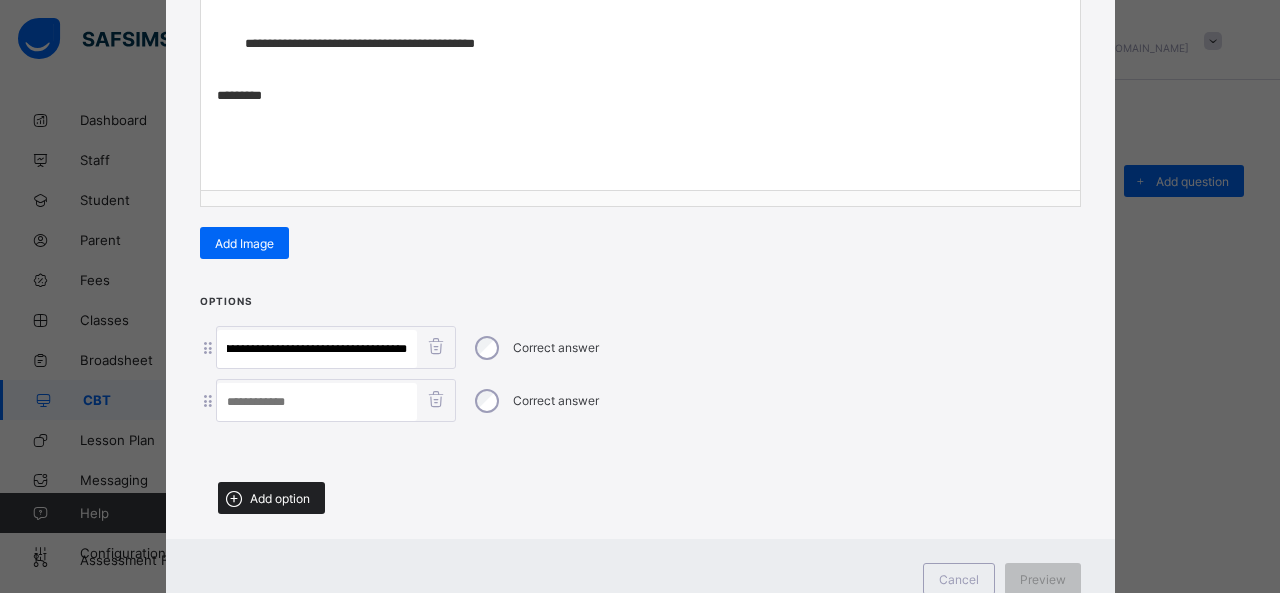 scroll, scrollTop: 0, scrollLeft: 0, axis: both 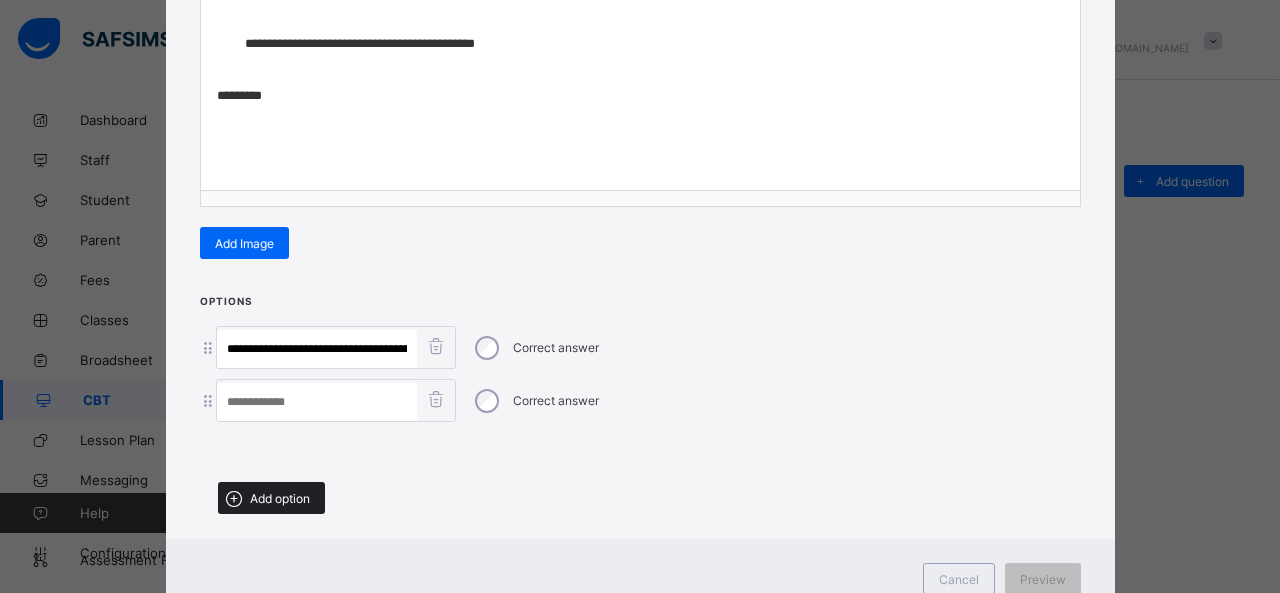 click on "Add option" at bounding box center [271, 498] 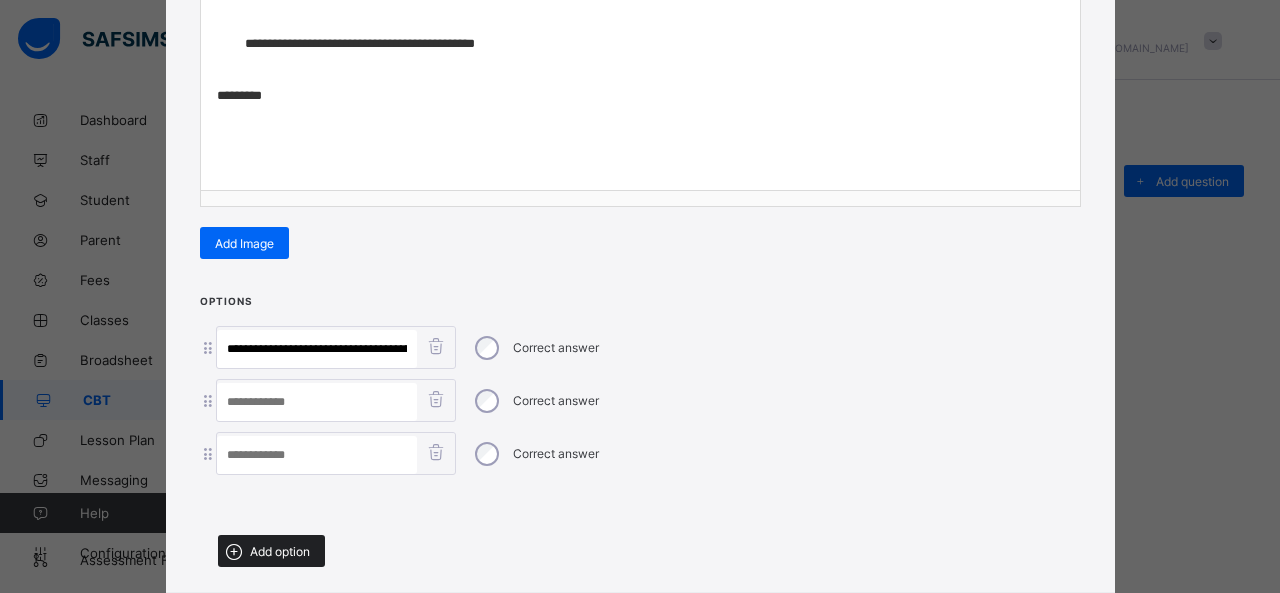 click on "Add option" at bounding box center (280, 551) 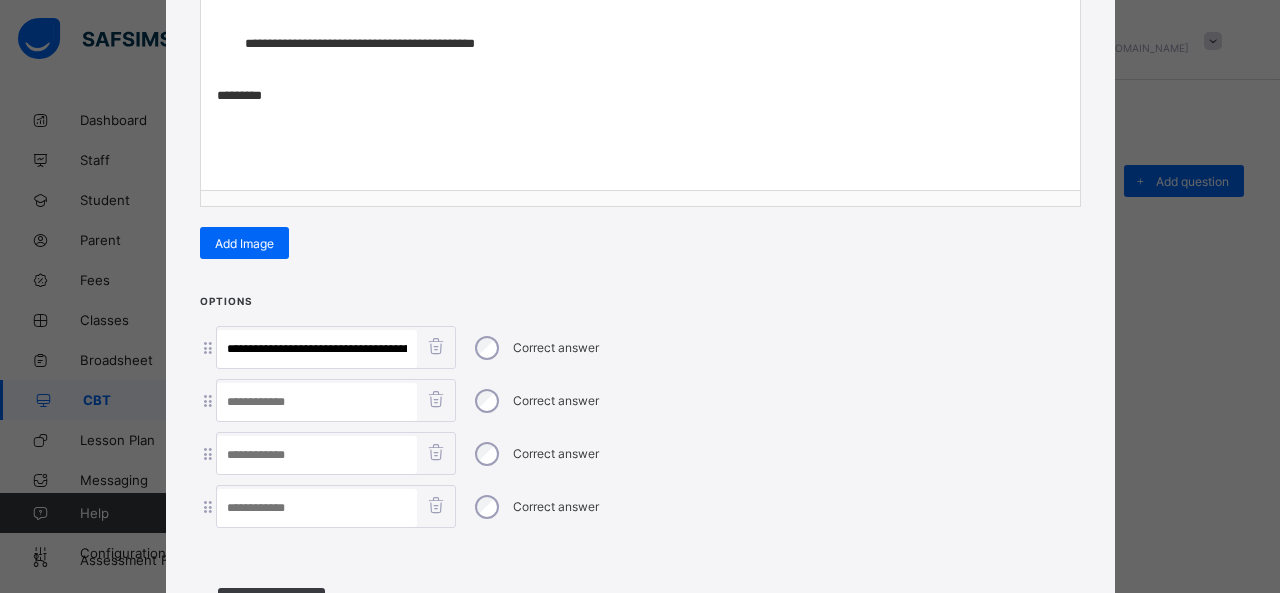 click at bounding box center (317, 508) 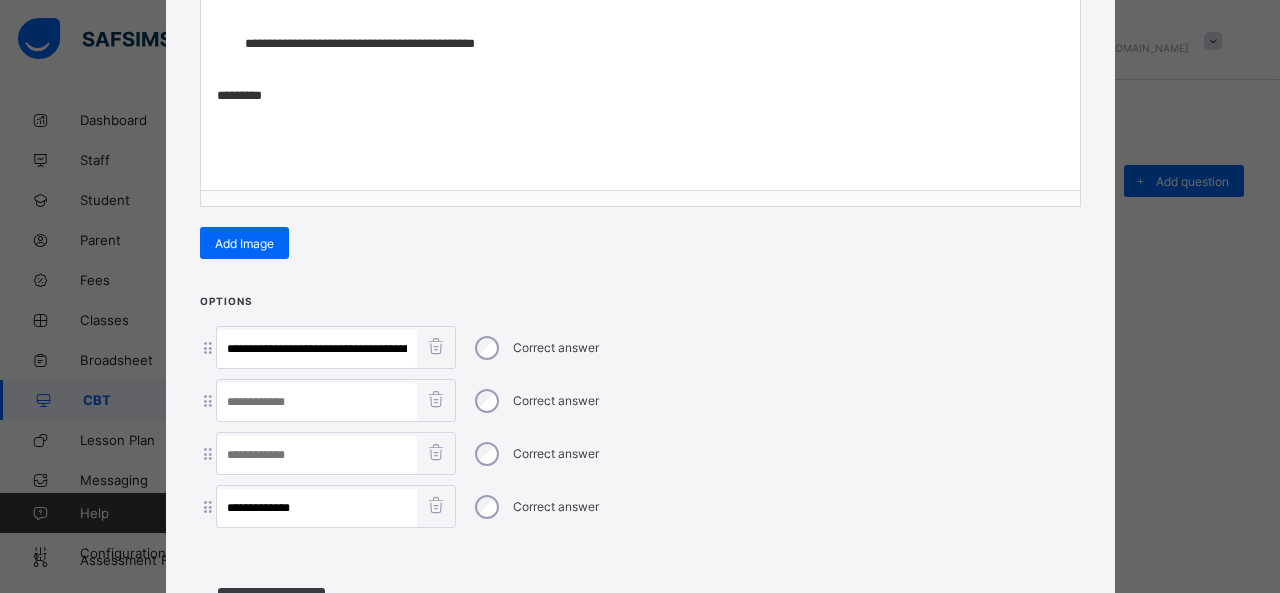 type on "**********" 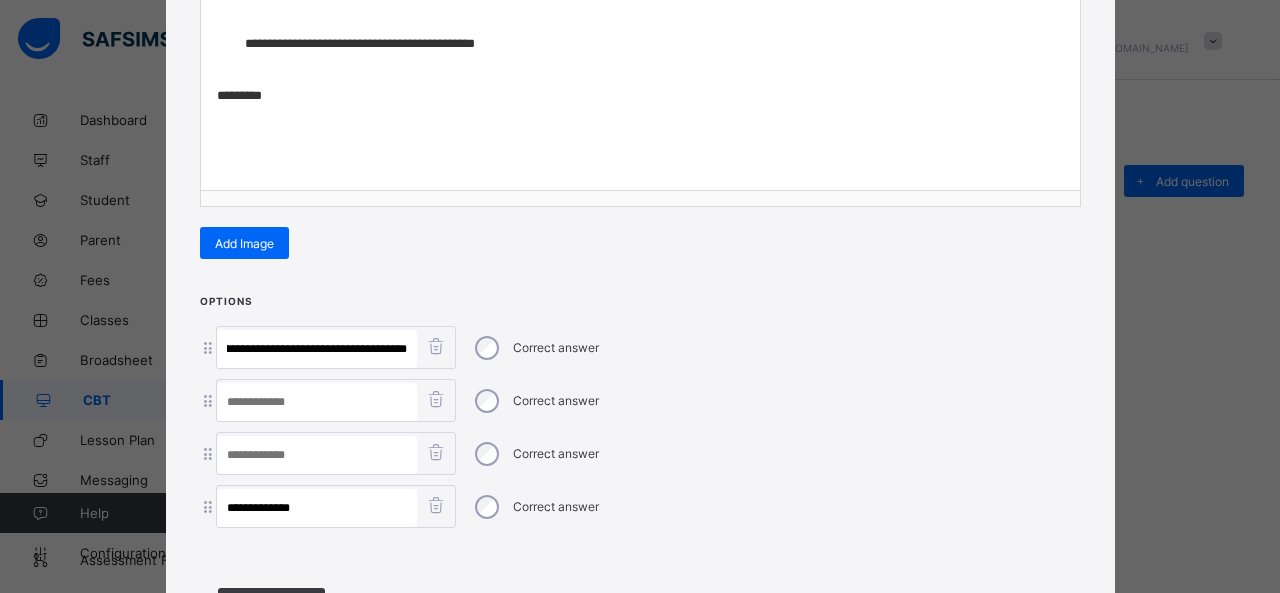 drag, startPoint x: 317, startPoint y: 337, endPoint x: 622, endPoint y: 403, distance: 312.0593 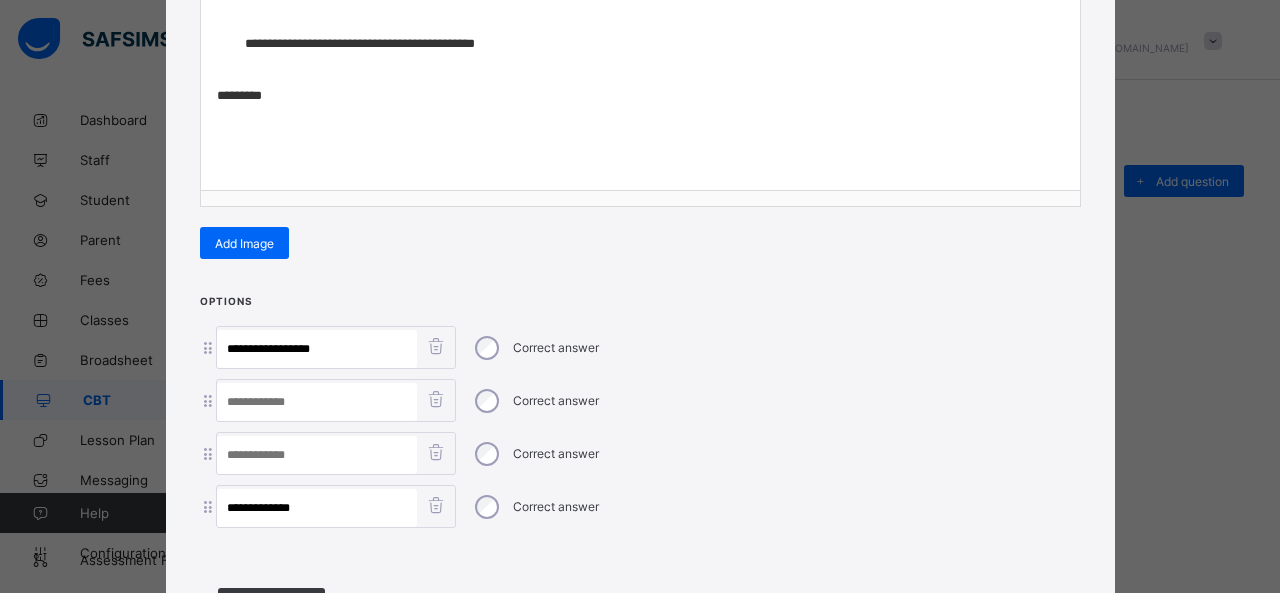 scroll, scrollTop: 0, scrollLeft: 0, axis: both 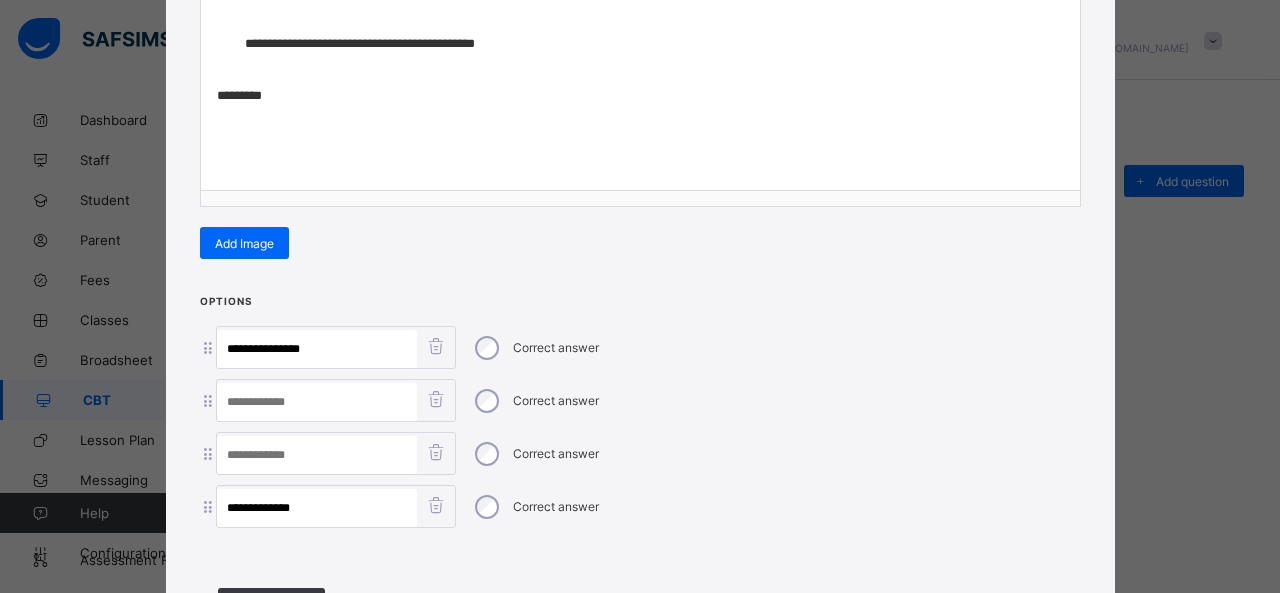 type on "**********" 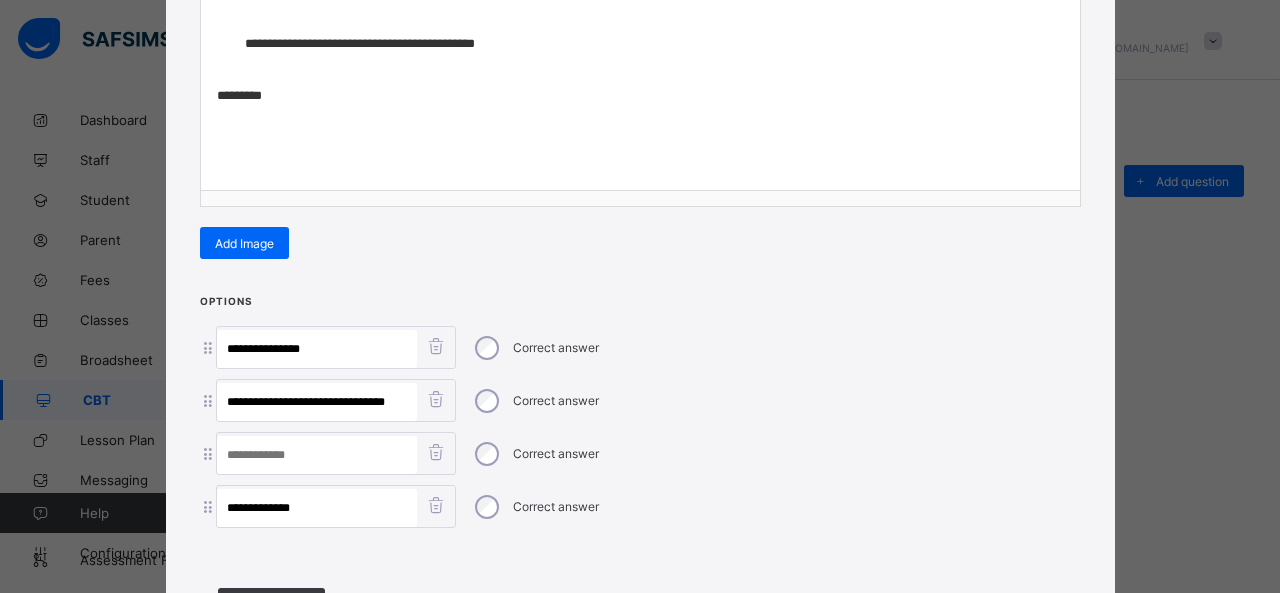 click on "**********" at bounding box center (317, 402) 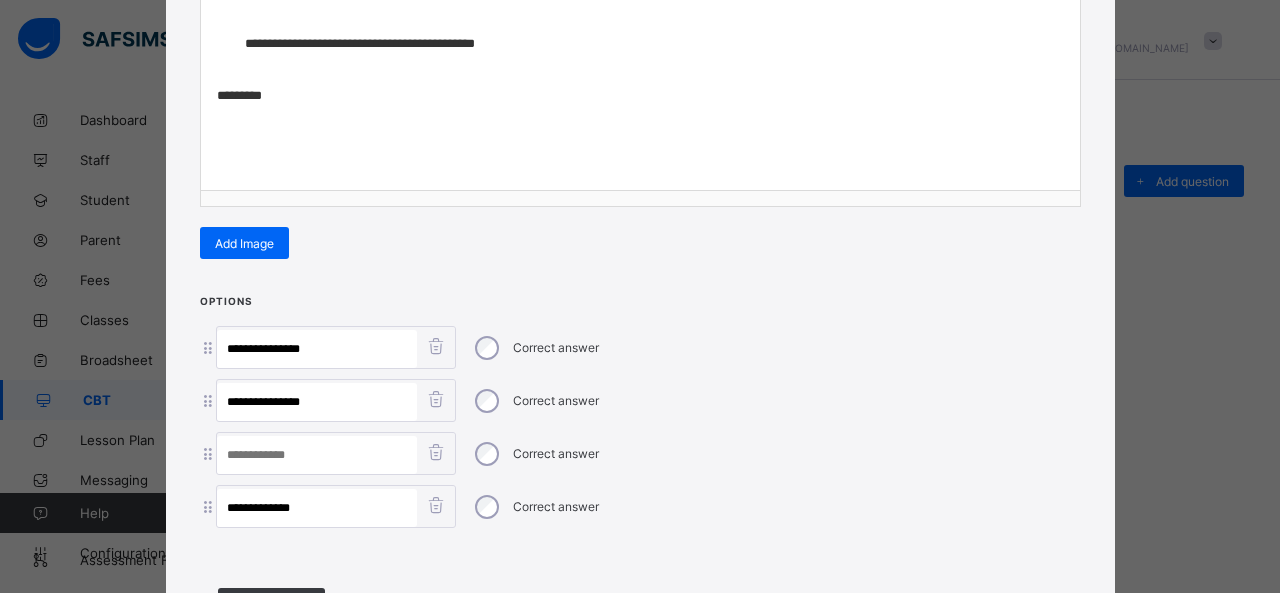 type on "**********" 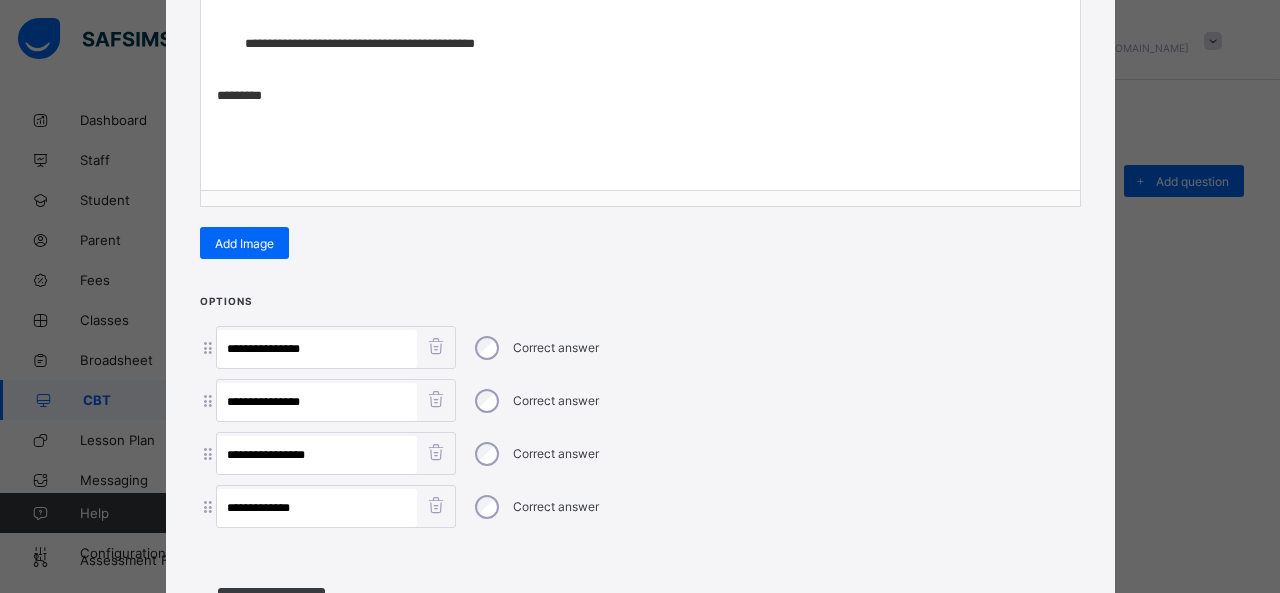 click on "**********" at bounding box center (317, 455) 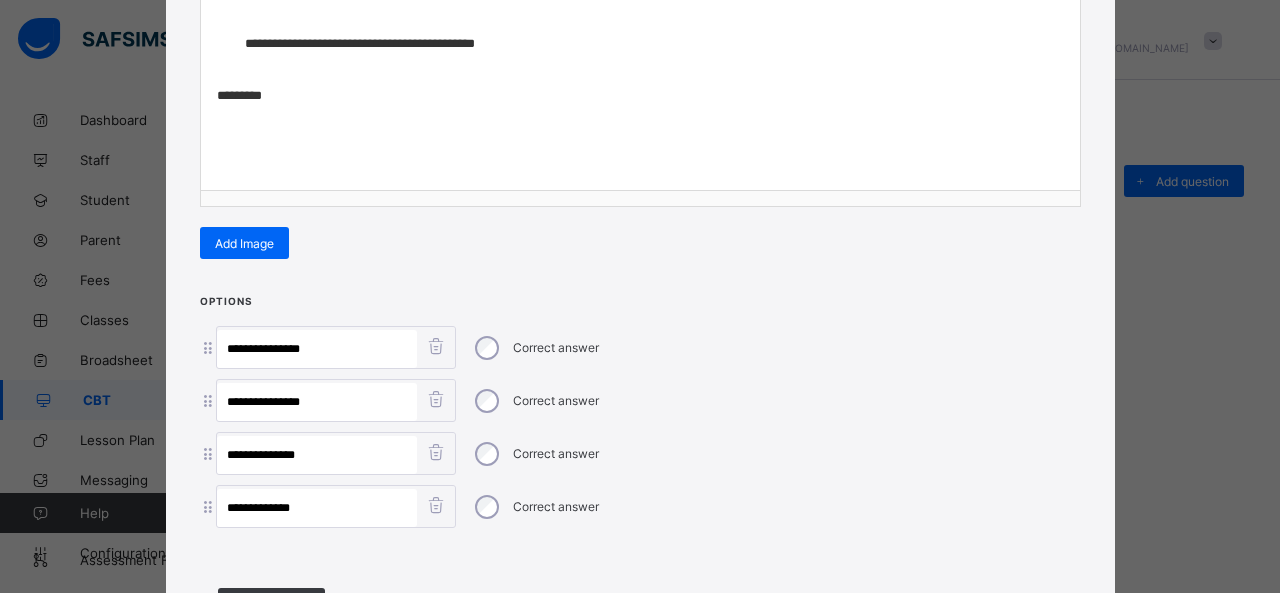 type on "**********" 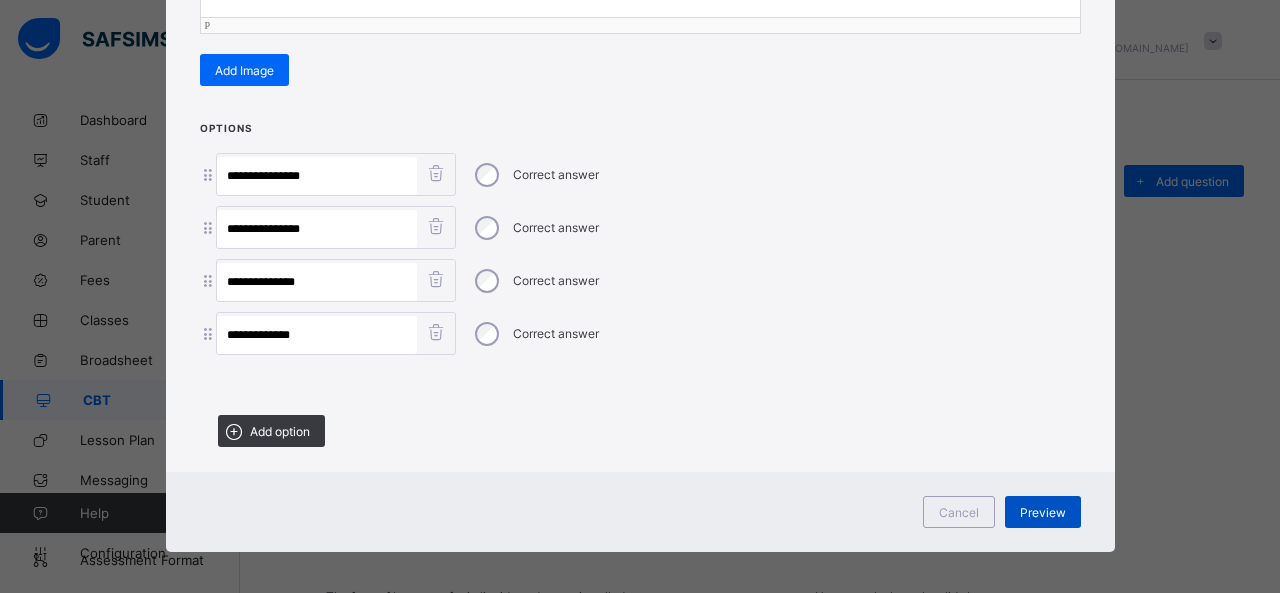 click on "Preview" at bounding box center (1043, 512) 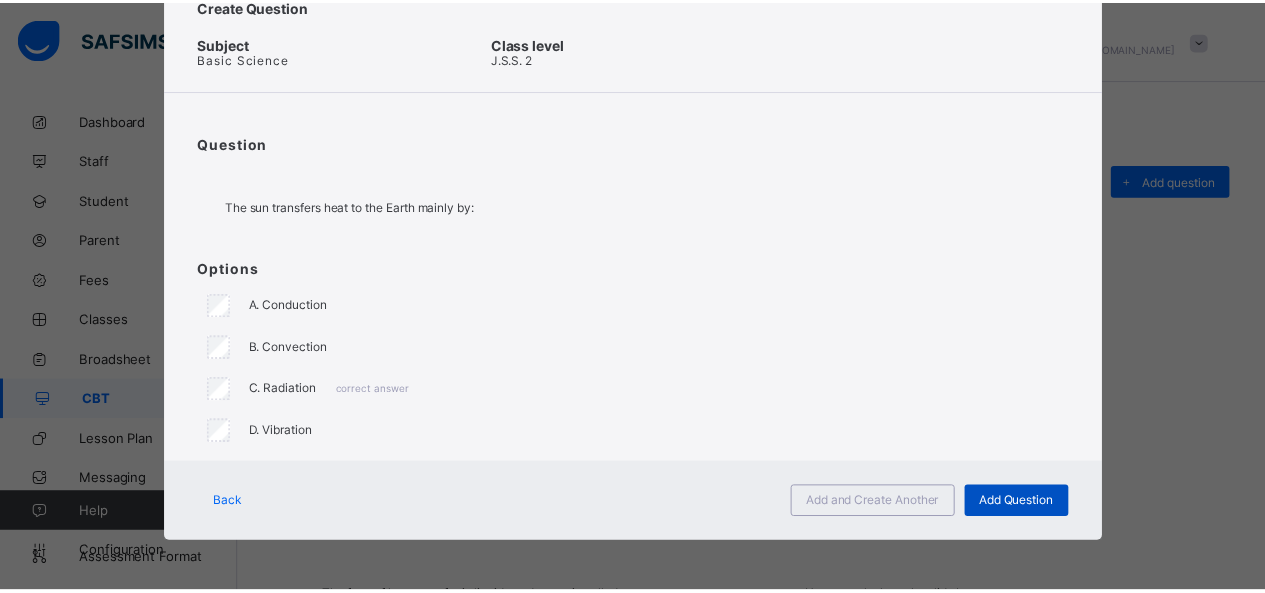 scroll, scrollTop: 73, scrollLeft: 0, axis: vertical 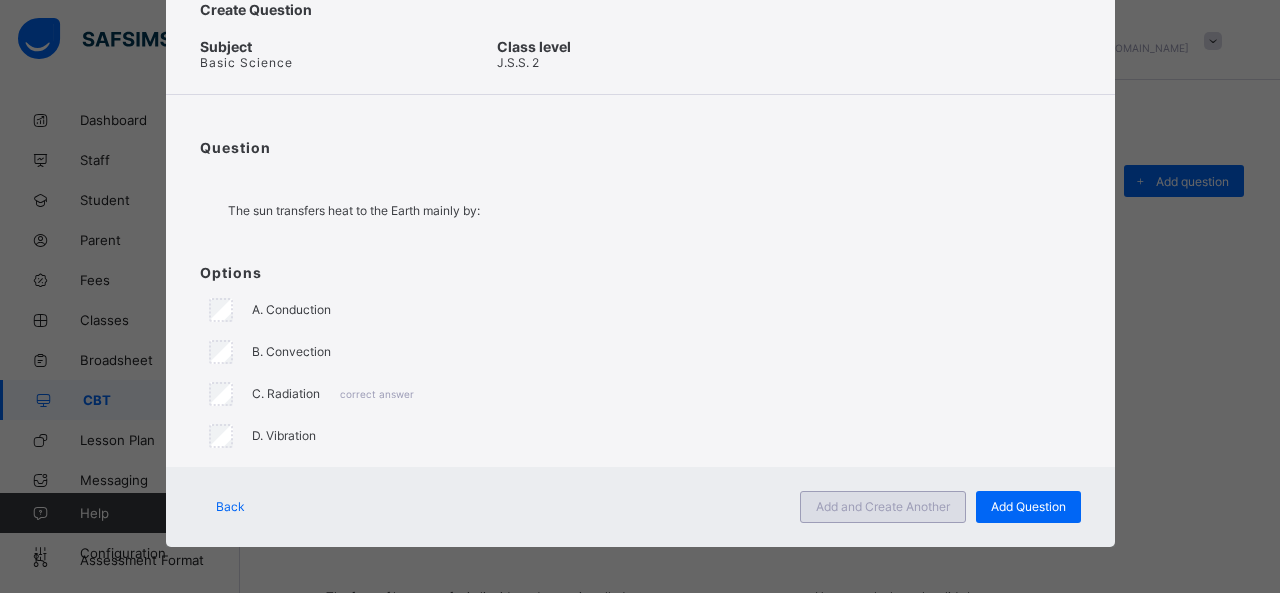 click on "Add and Create Another" at bounding box center [883, 506] 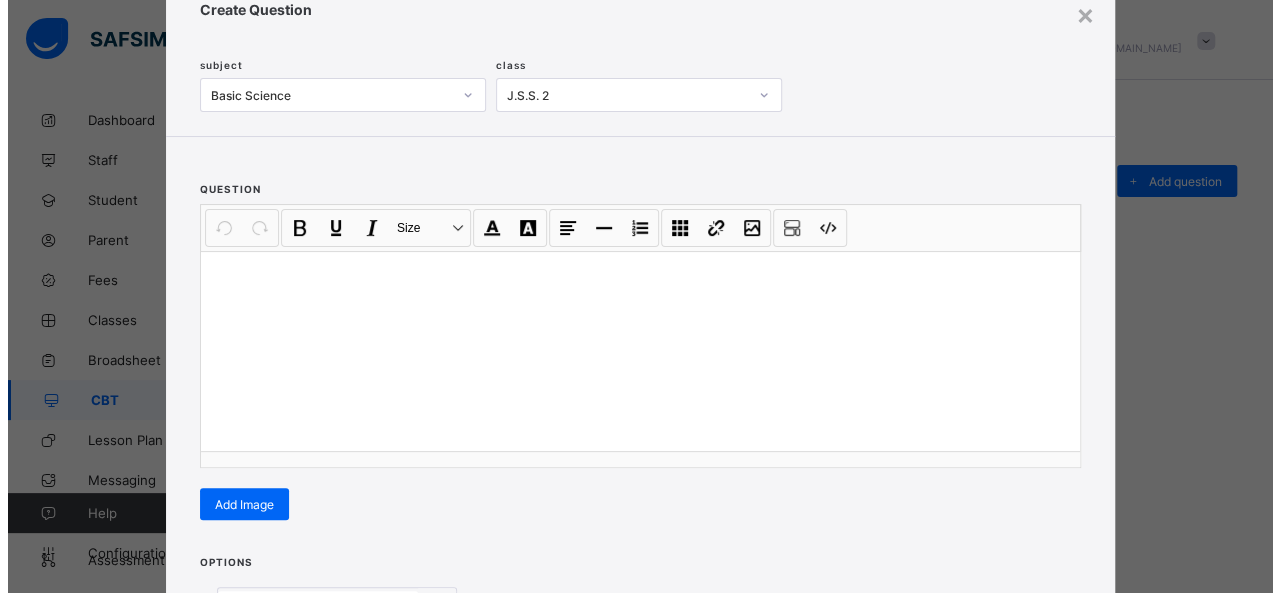 scroll, scrollTop: 128, scrollLeft: 0, axis: vertical 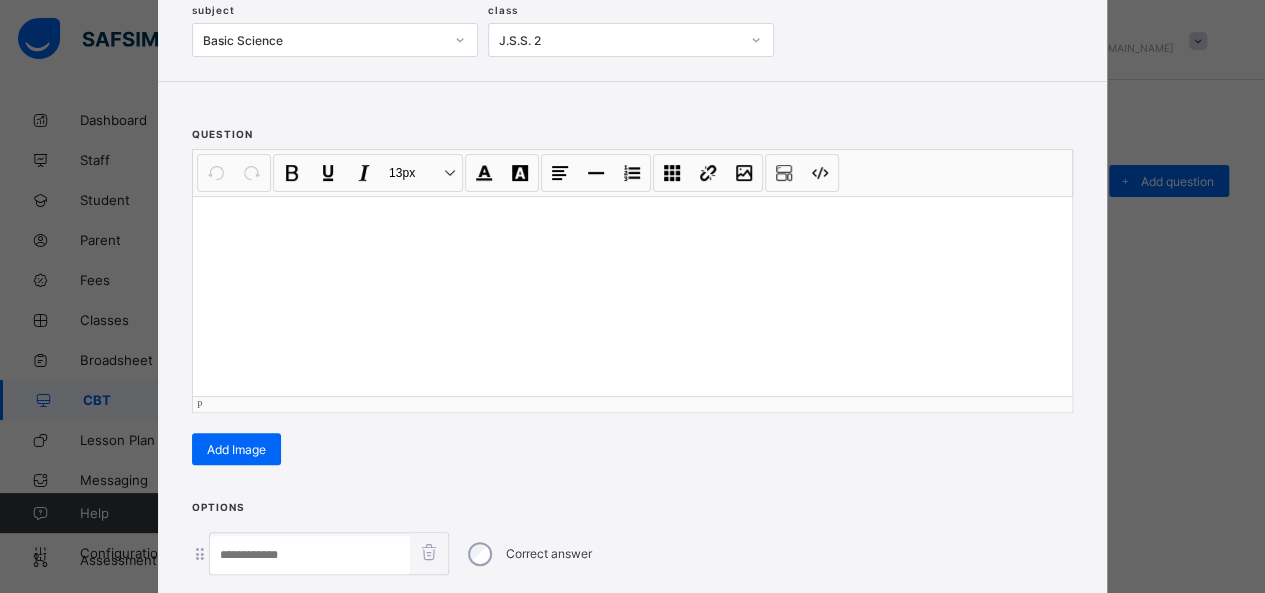 click at bounding box center (632, 296) 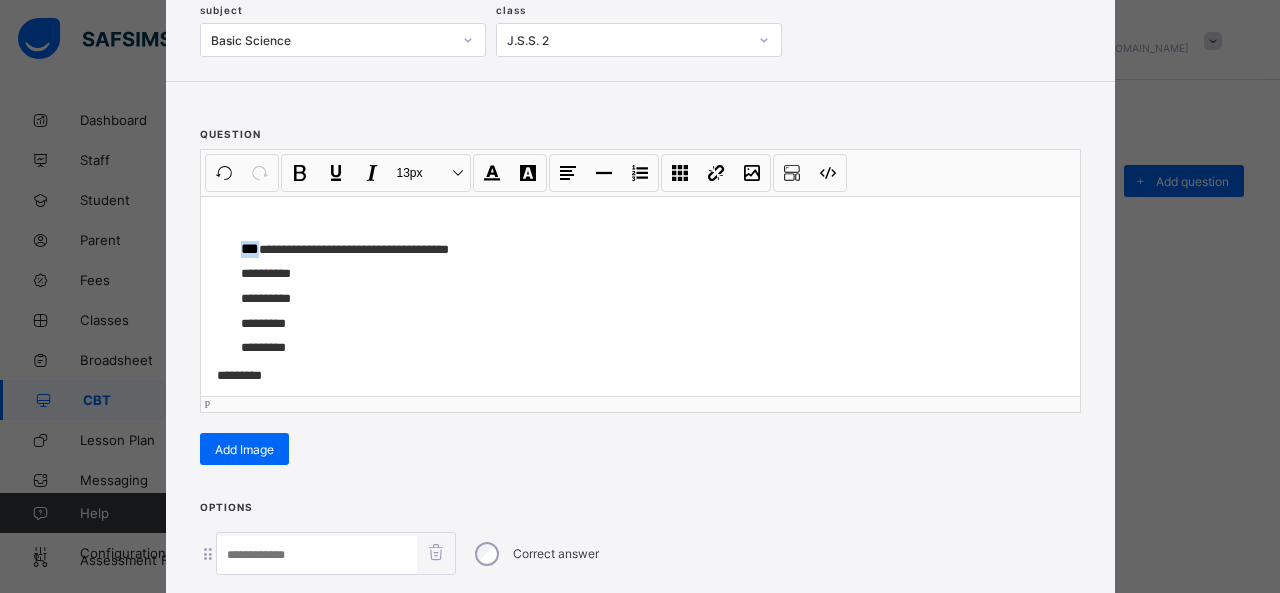 drag, startPoint x: 249, startPoint y: 249, endPoint x: 176, endPoint y: 253, distance: 73.109505 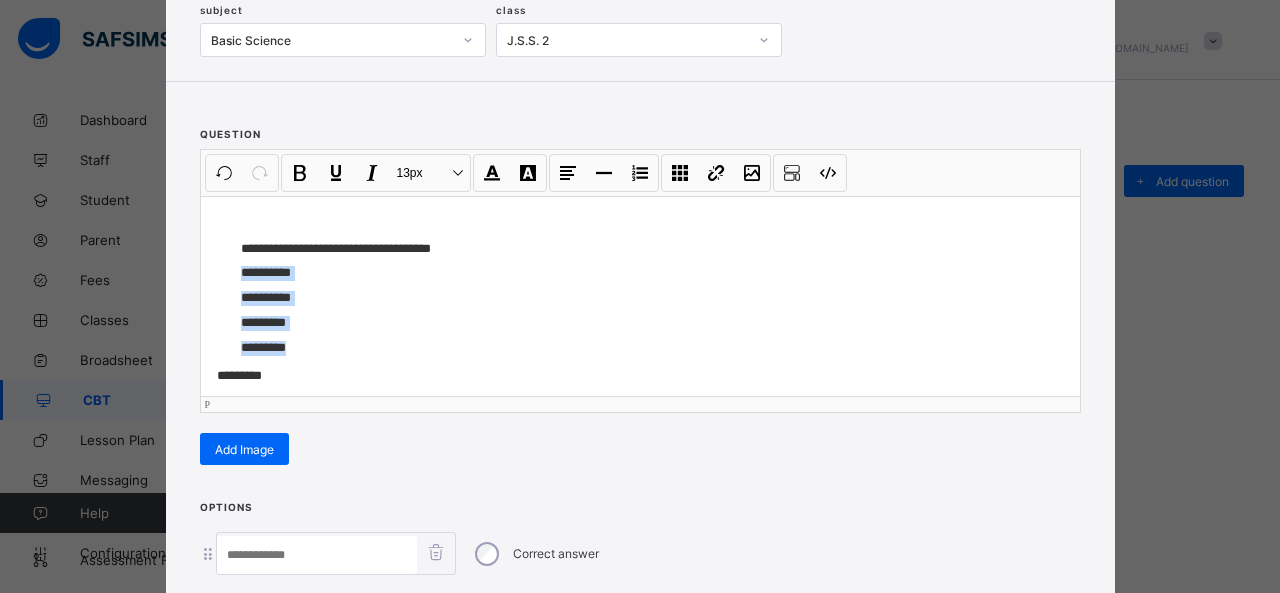 drag, startPoint x: 300, startPoint y: 348, endPoint x: 213, endPoint y: 266, distance: 119.55334 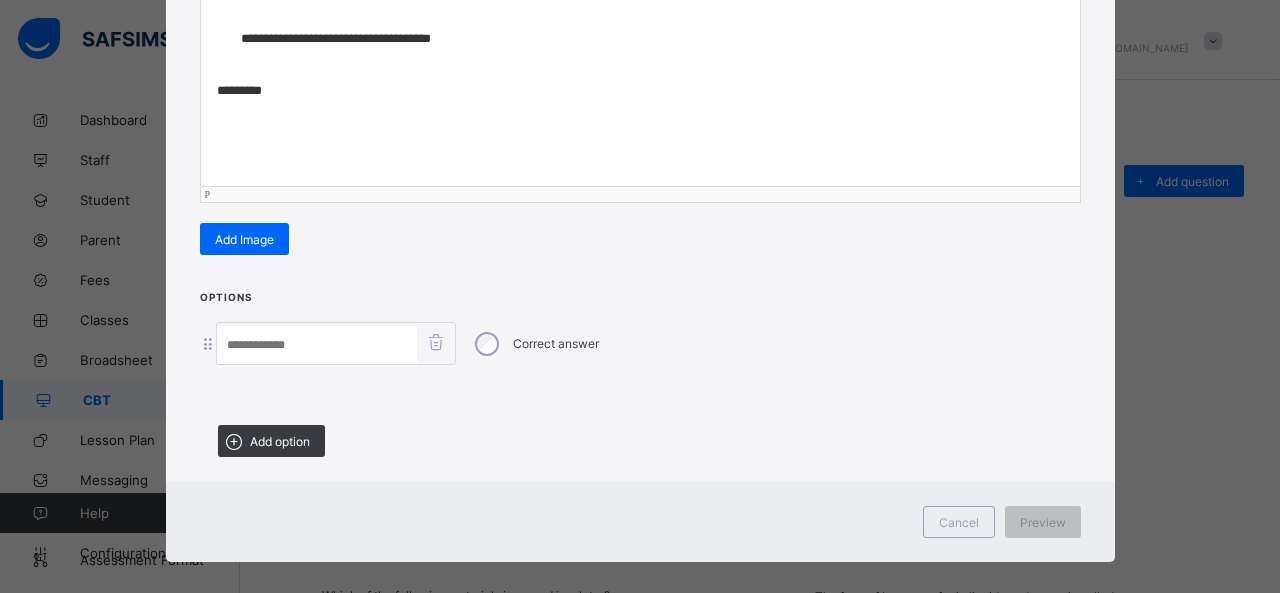 scroll, scrollTop: 351, scrollLeft: 0, axis: vertical 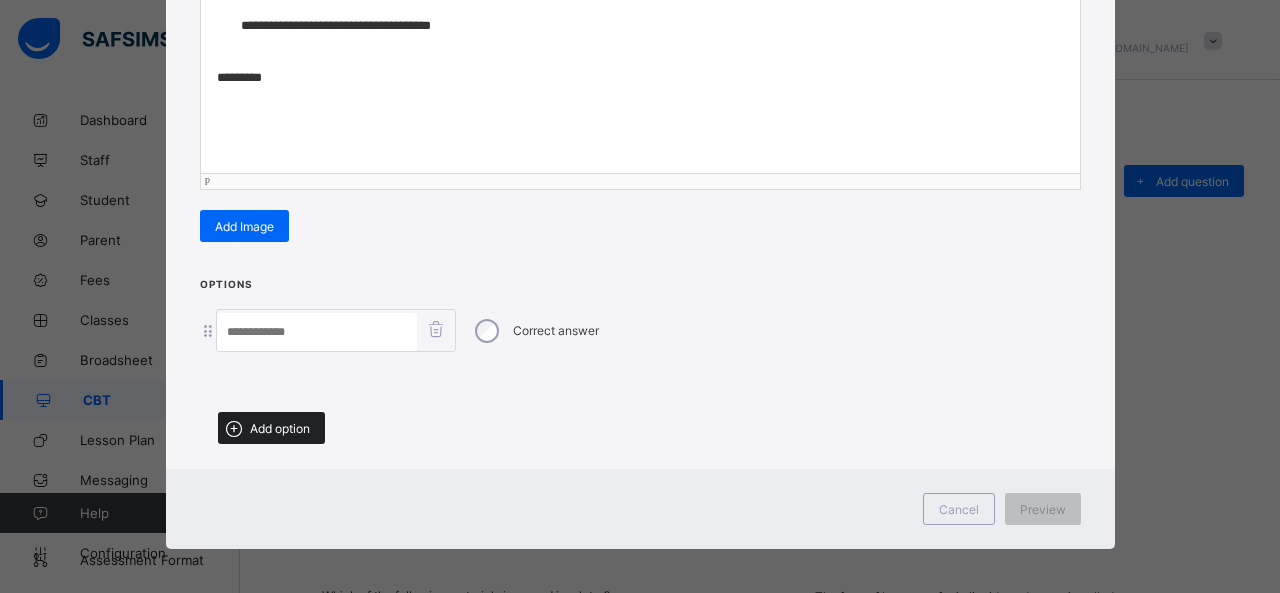 click on "Add option" at bounding box center [271, 428] 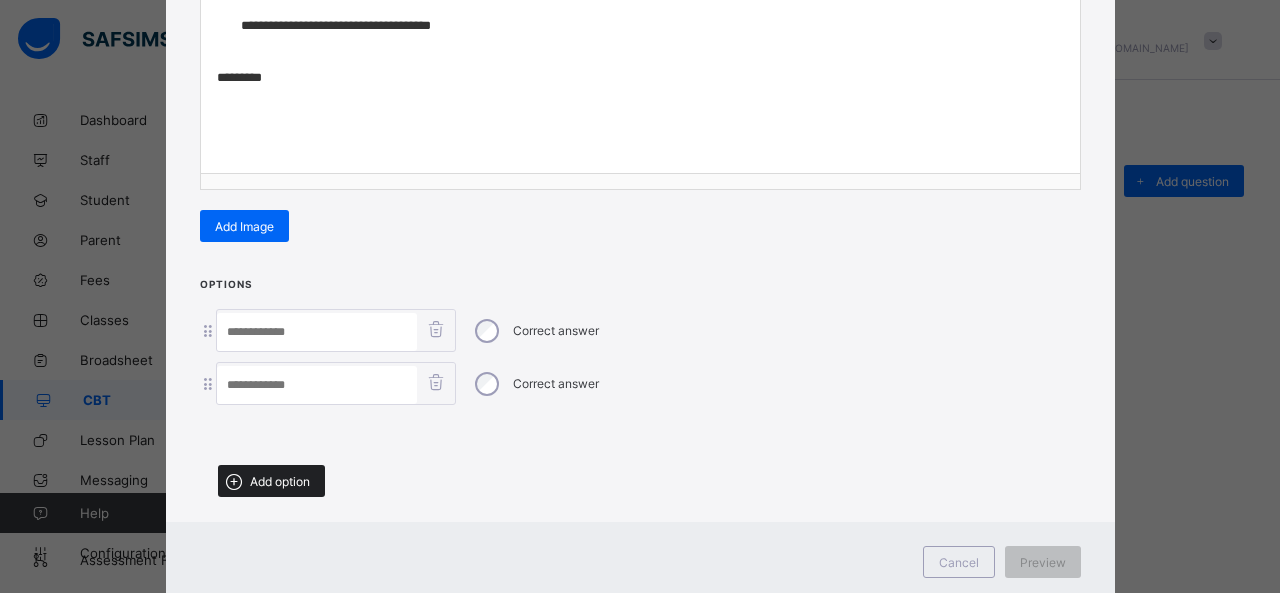 click on "Add option" at bounding box center [280, 481] 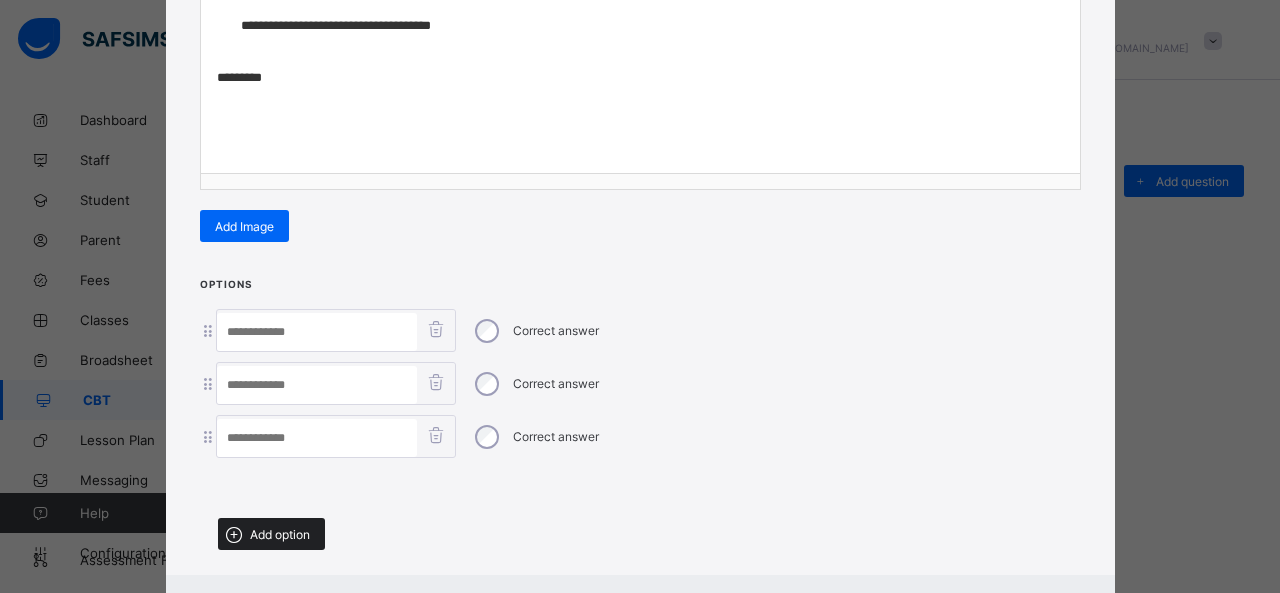 click on "Add option" at bounding box center (280, 534) 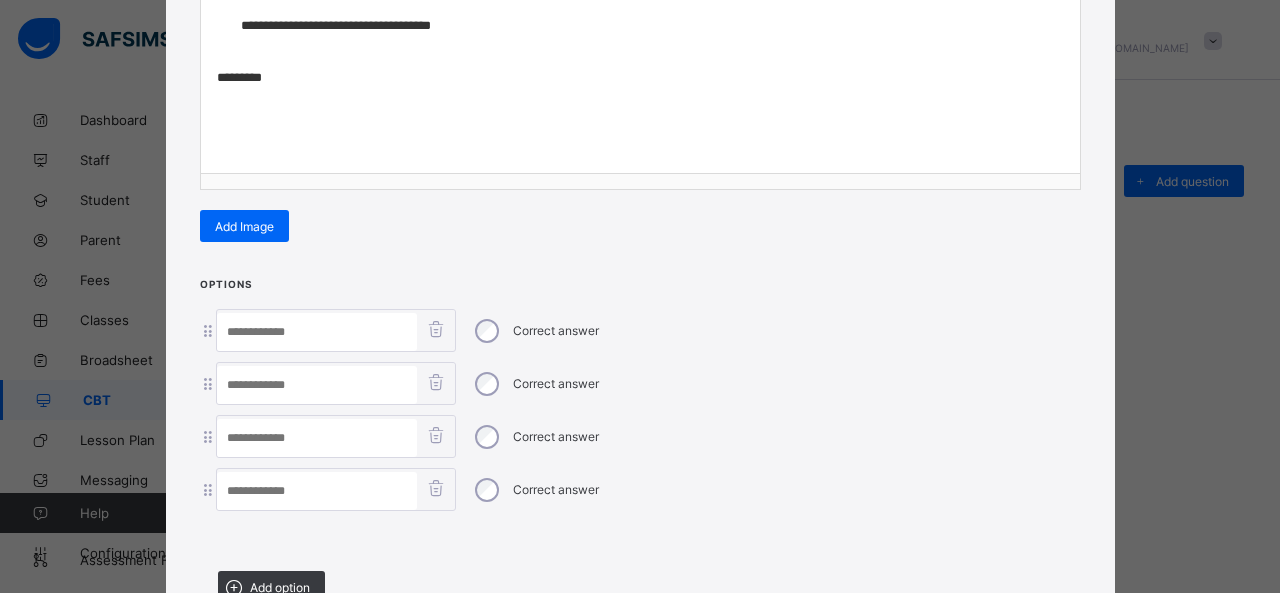 click at bounding box center [317, 332] 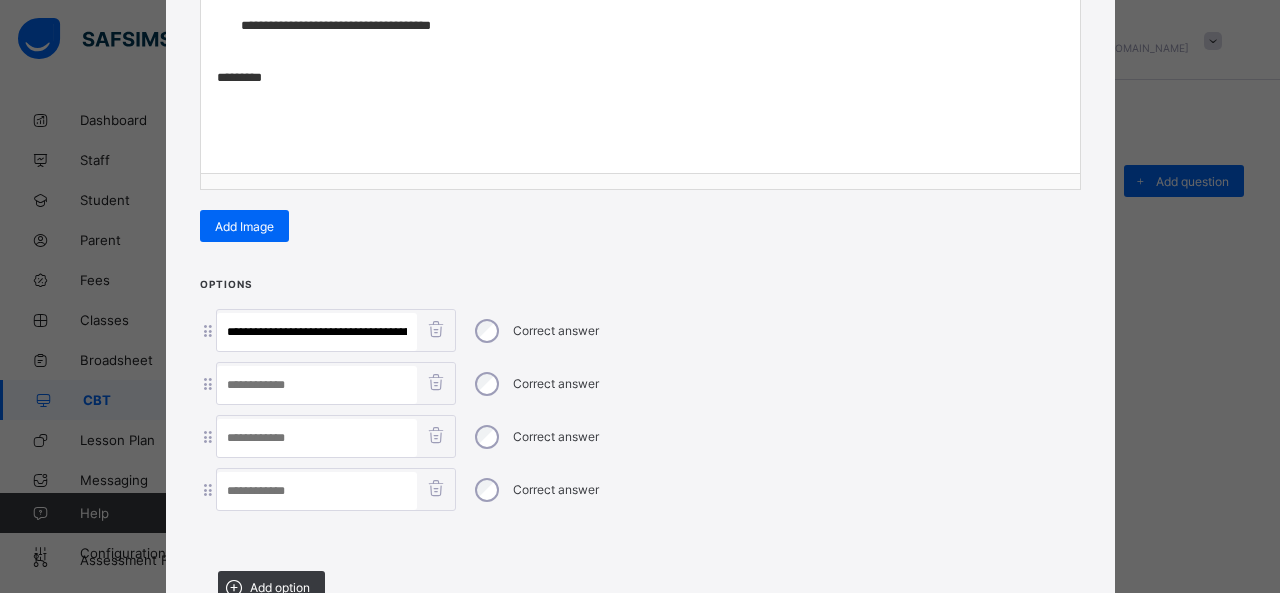 scroll, scrollTop: 0, scrollLeft: 55, axis: horizontal 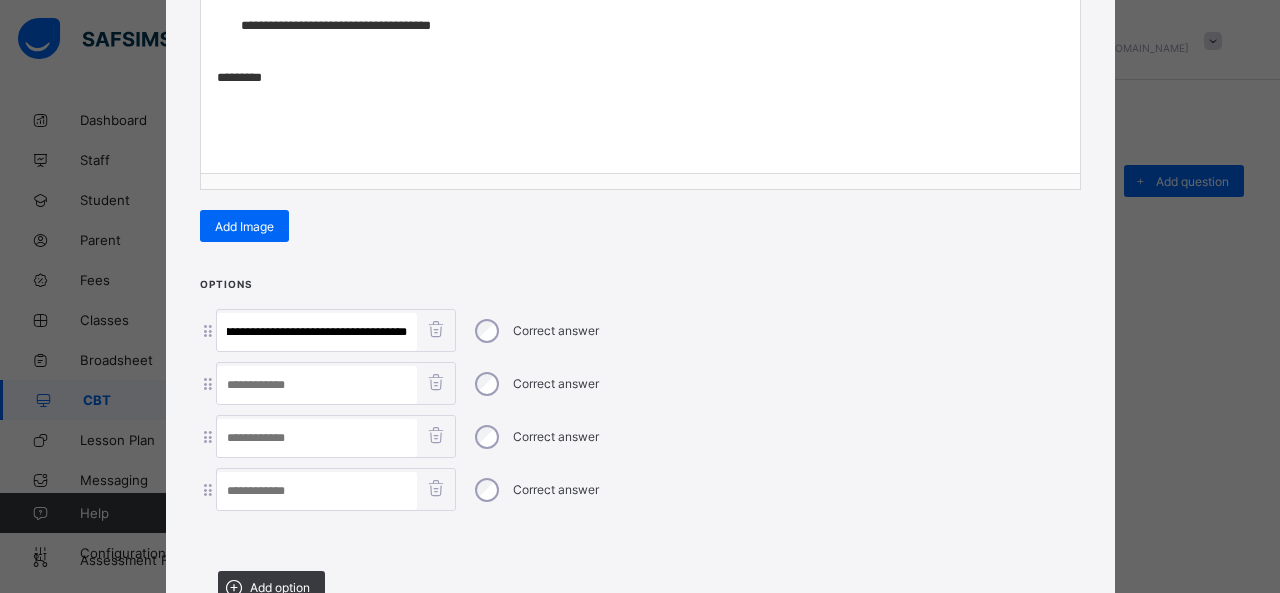 drag, startPoint x: 244, startPoint y: 324, endPoint x: 632, endPoint y: 351, distance: 388.9383 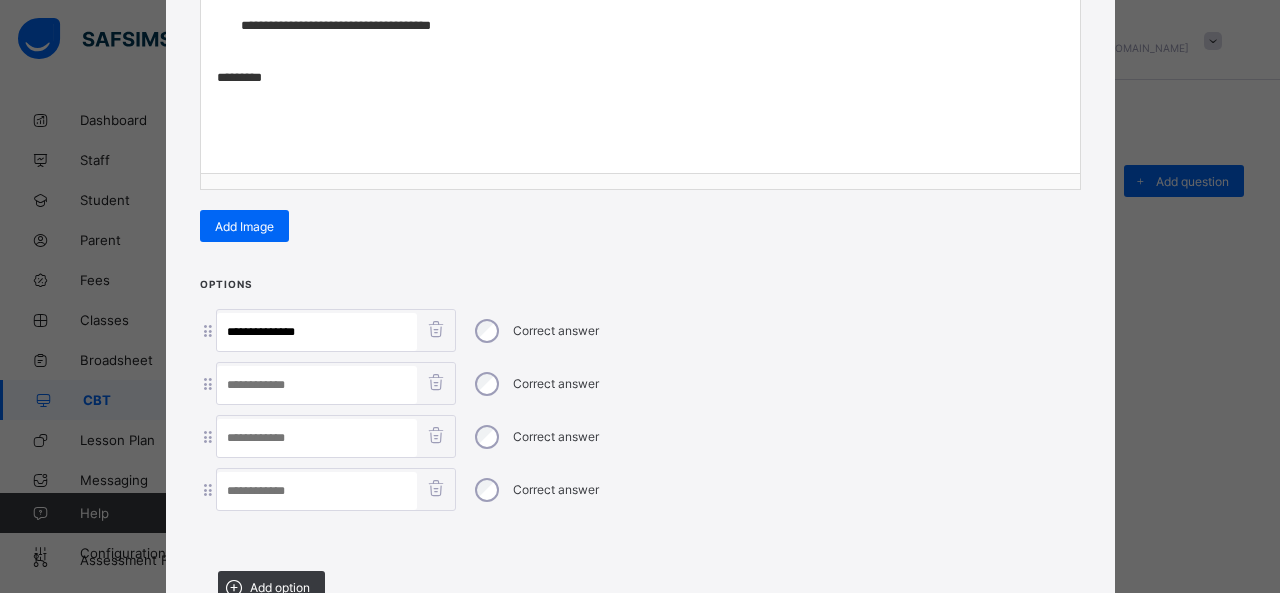 scroll, scrollTop: 0, scrollLeft: 0, axis: both 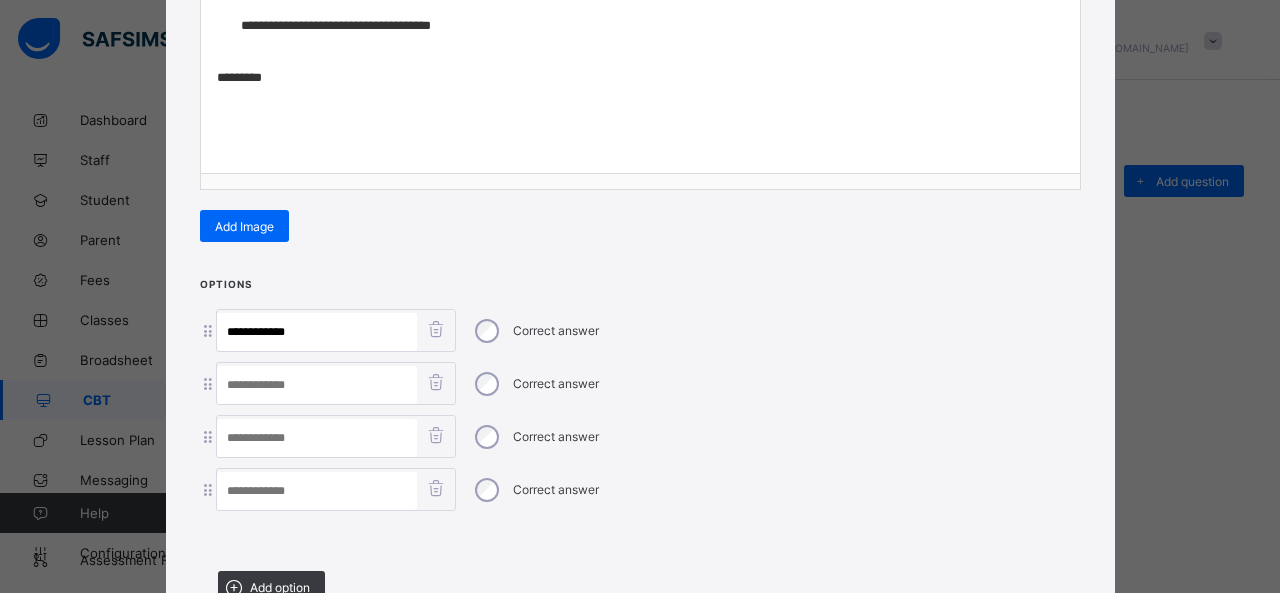 type on "**********" 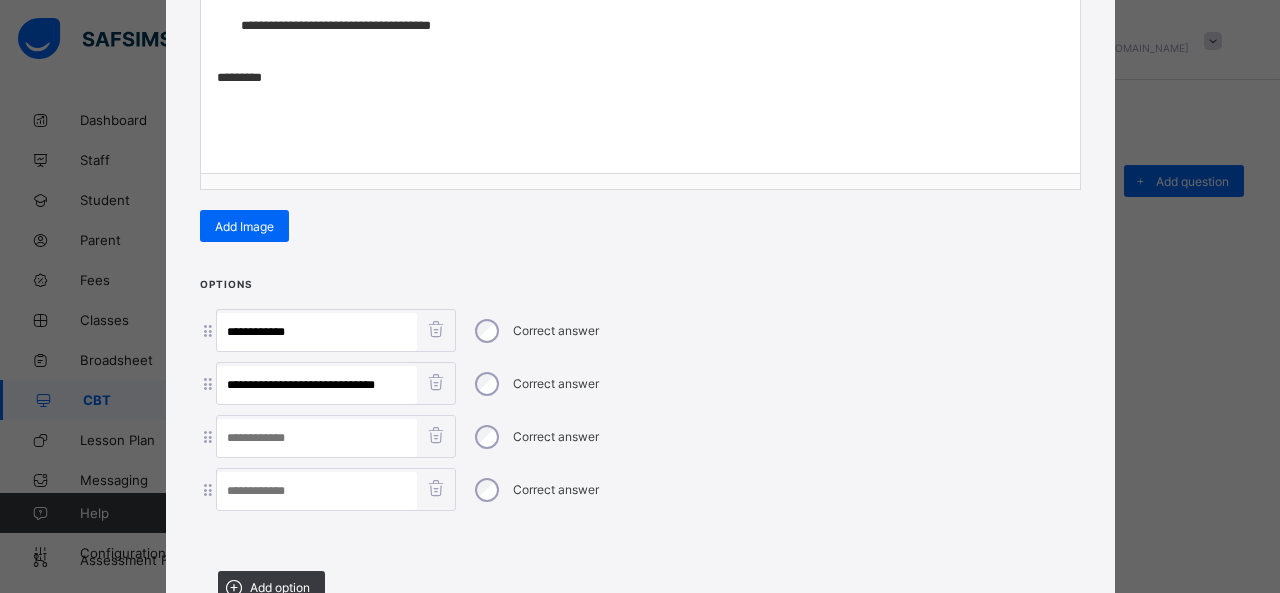drag, startPoint x: 273, startPoint y: 373, endPoint x: 759, endPoint y: 465, distance: 494.63116 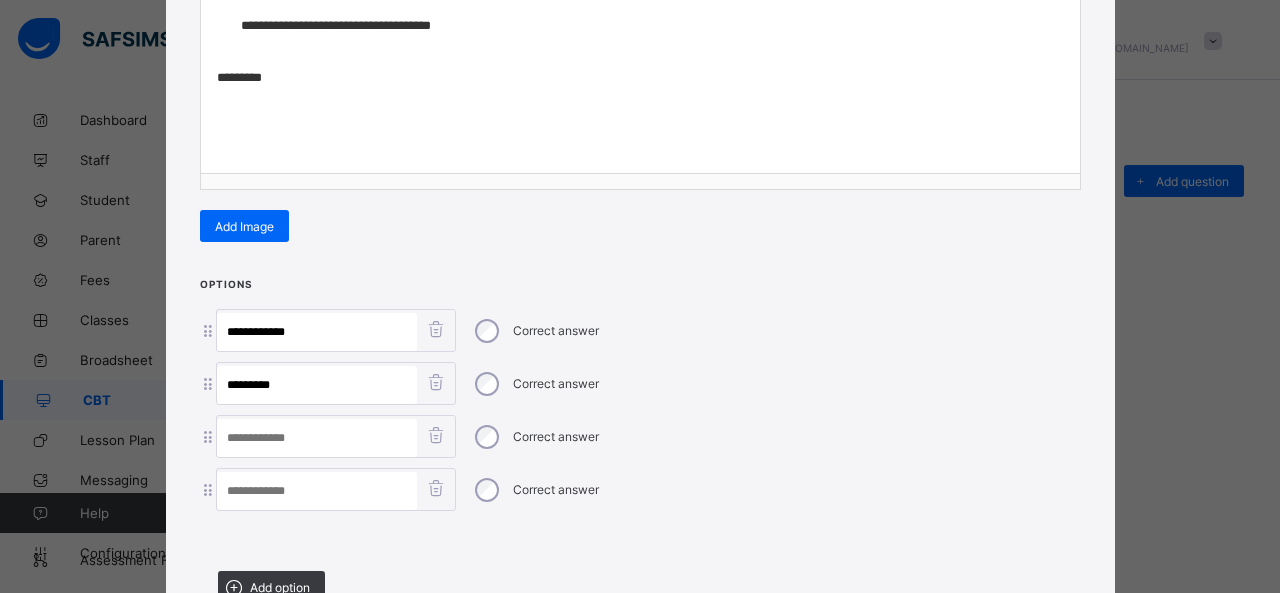 type on "********" 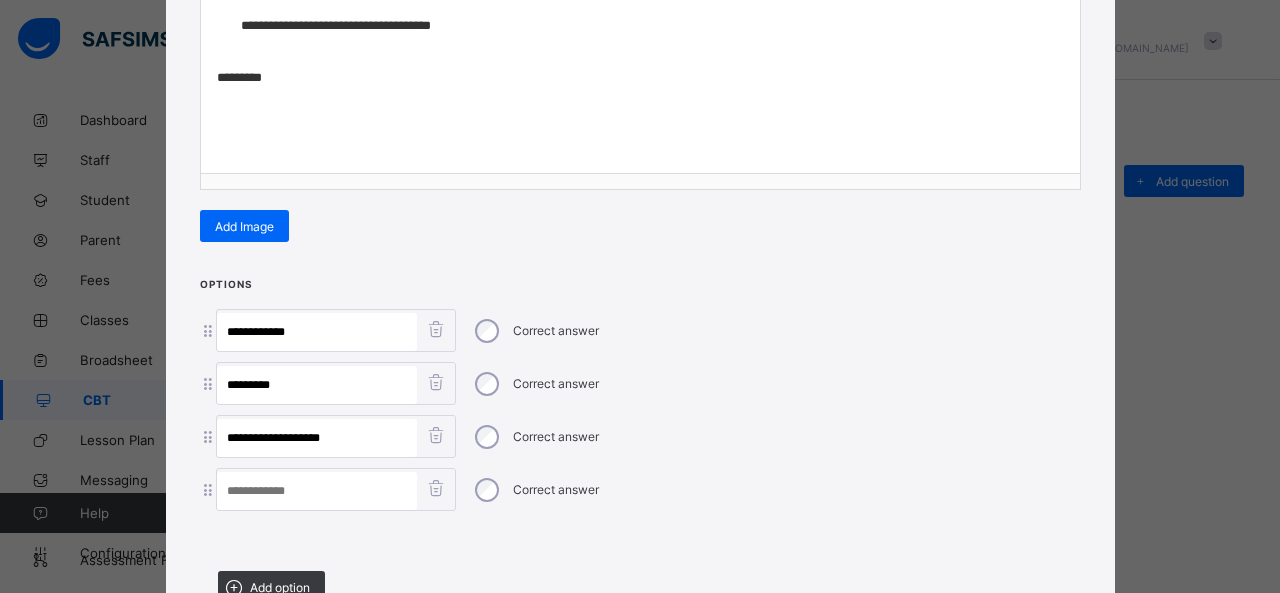 click on "**********" at bounding box center (317, 438) 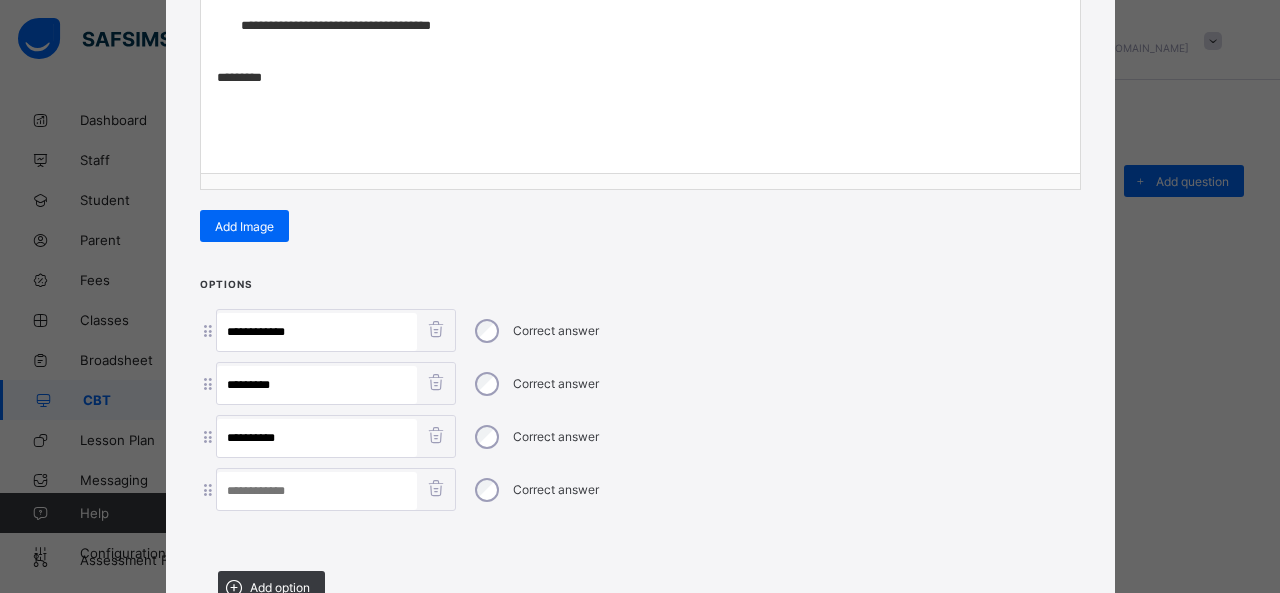 type on "*******" 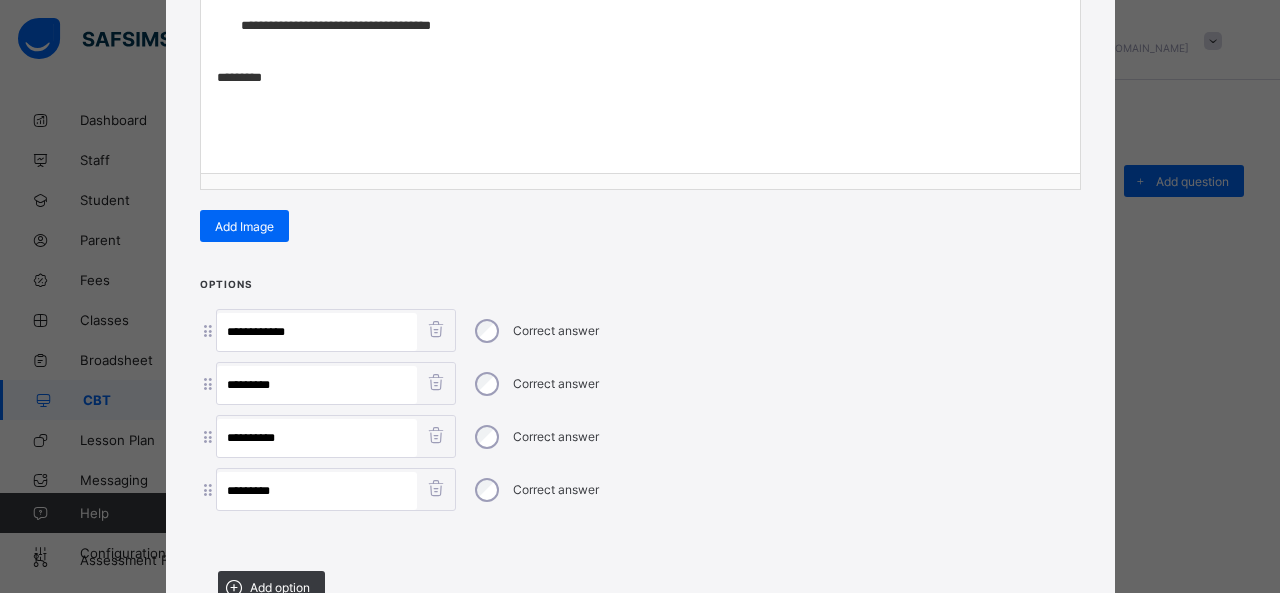 click on "*********" at bounding box center (317, 491) 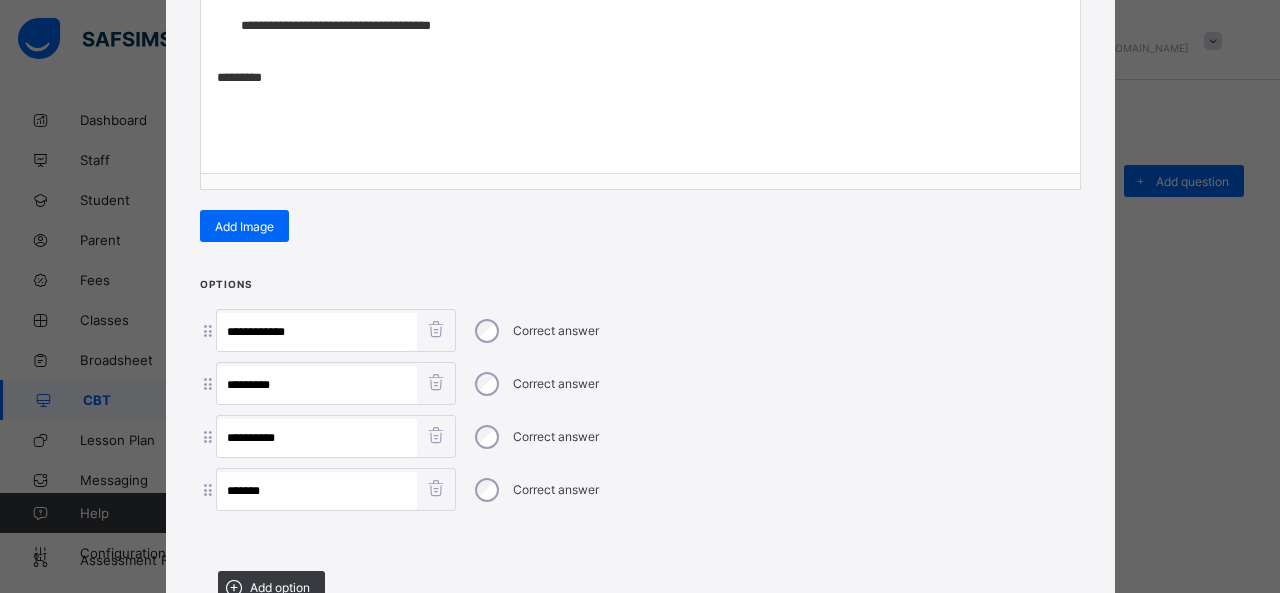 type on "*******" 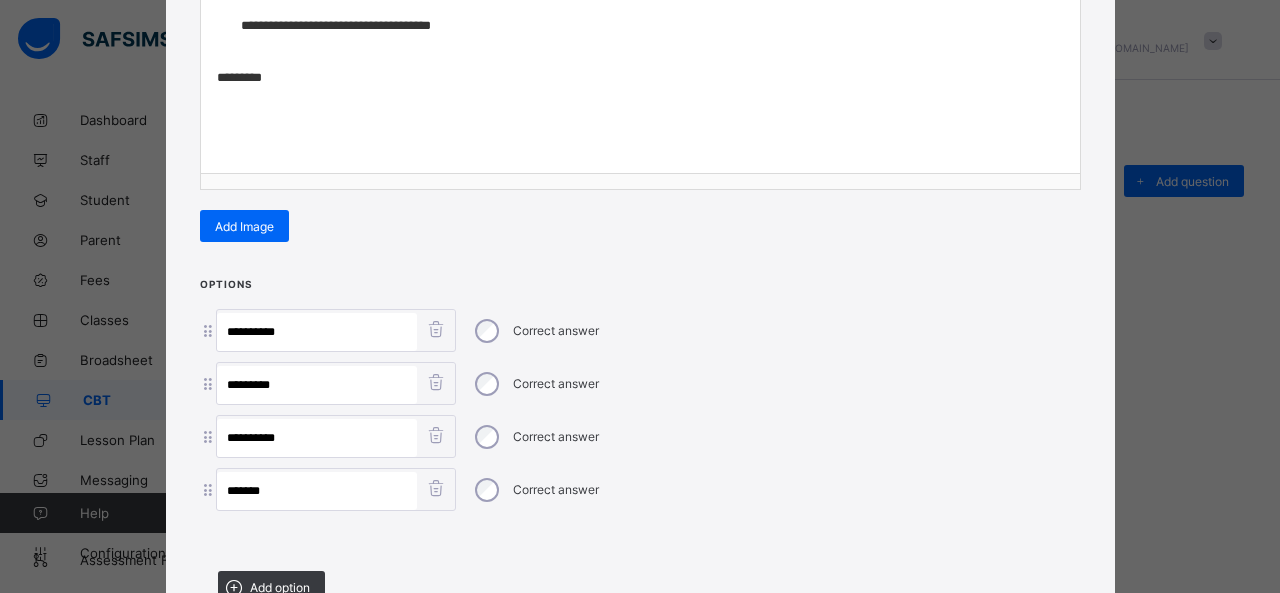 type on "********" 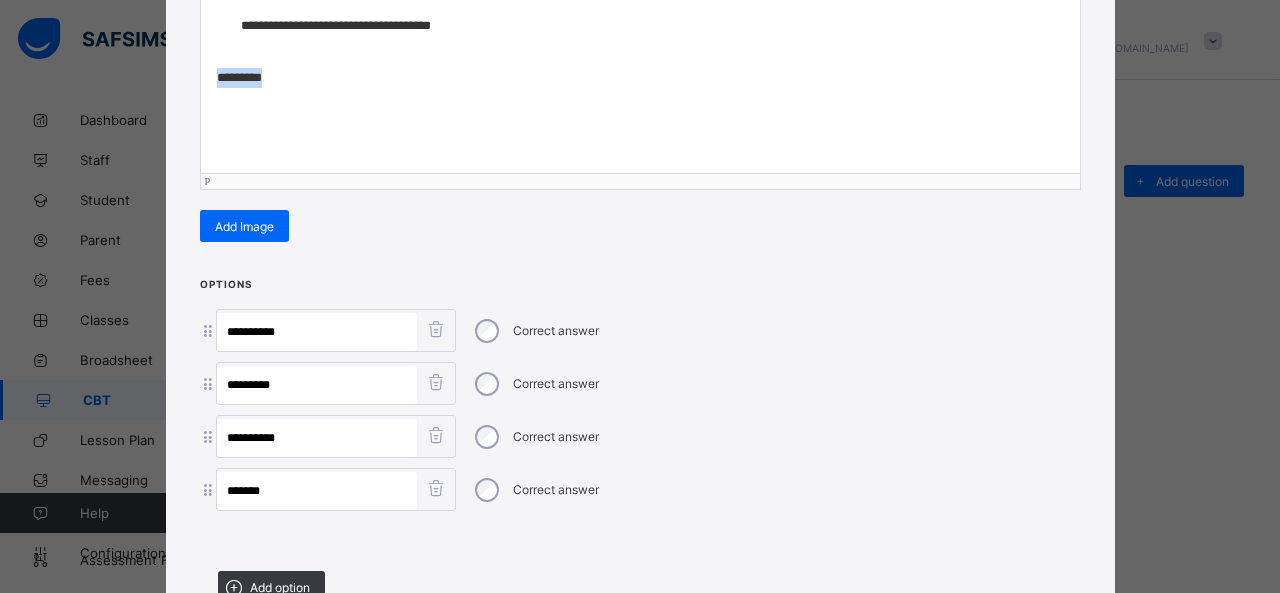 drag, startPoint x: 313, startPoint y: 76, endPoint x: 132, endPoint y: 55, distance: 182.21416 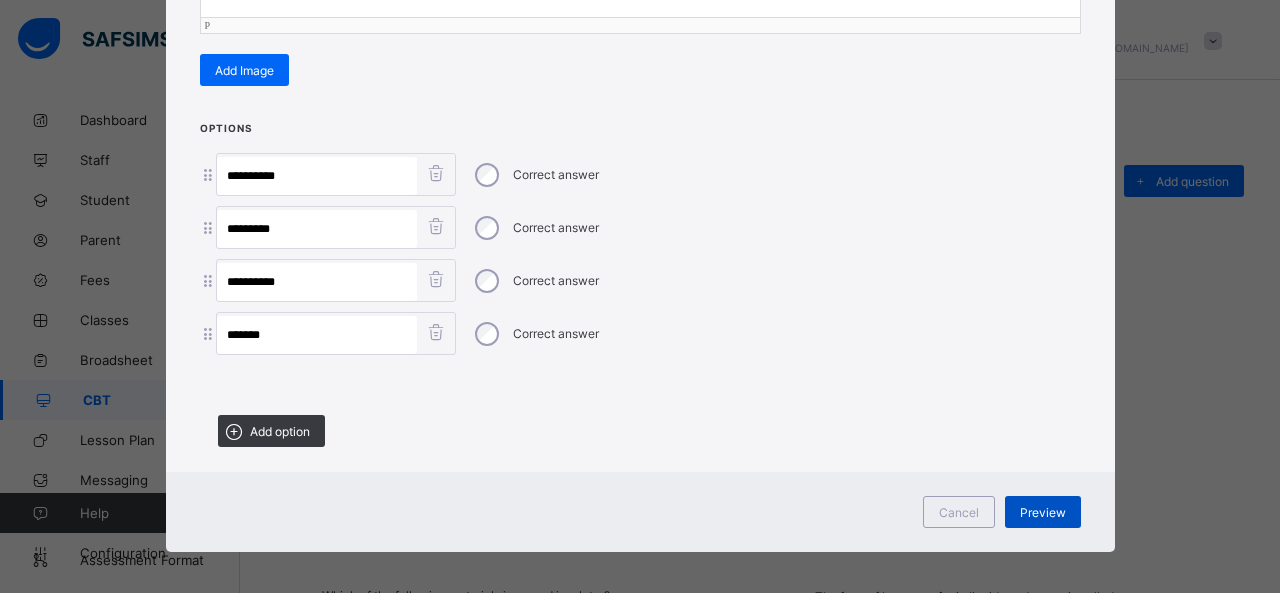click on "Preview" at bounding box center [1043, 512] 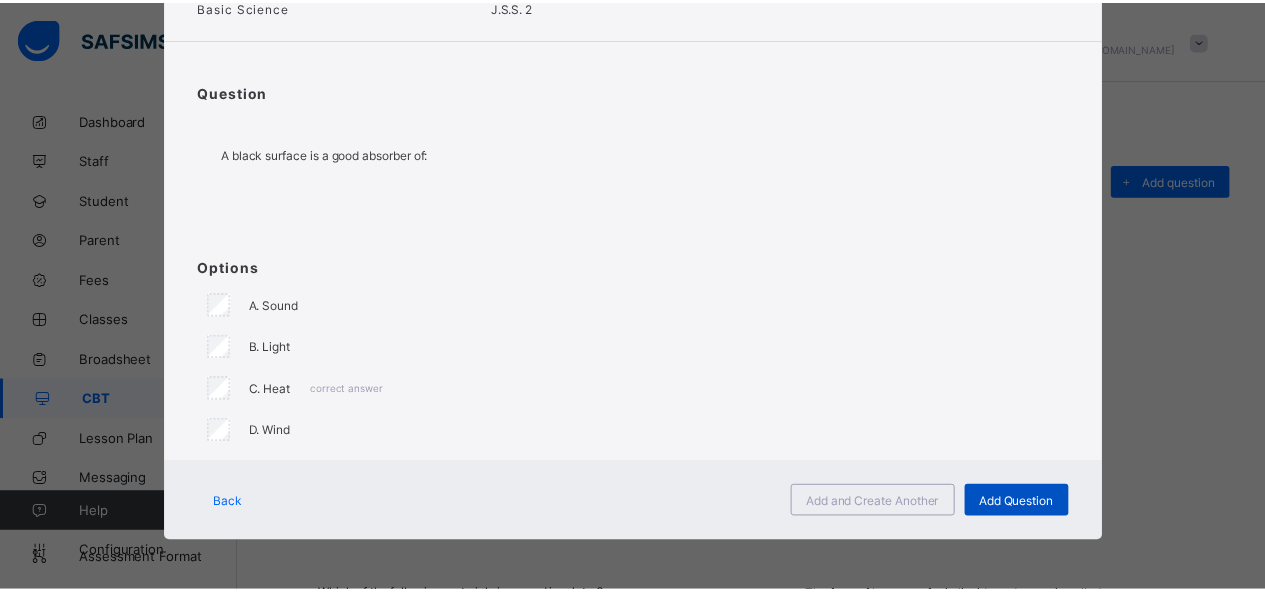scroll, scrollTop: 123, scrollLeft: 0, axis: vertical 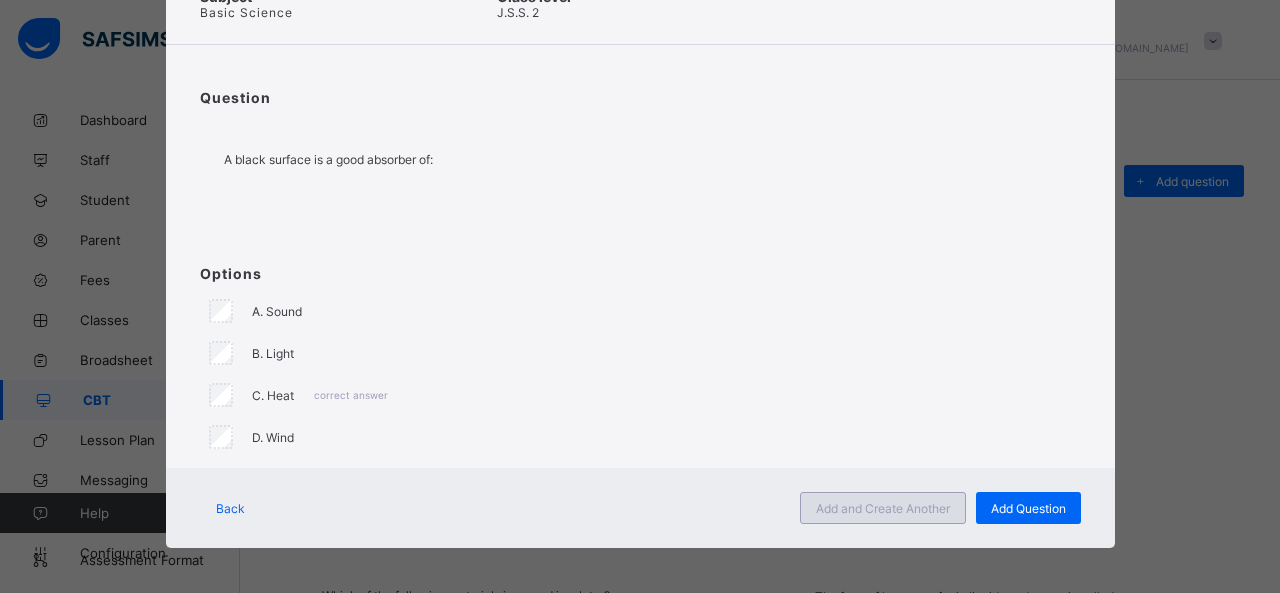 click on "Add and Create Another" at bounding box center (883, 508) 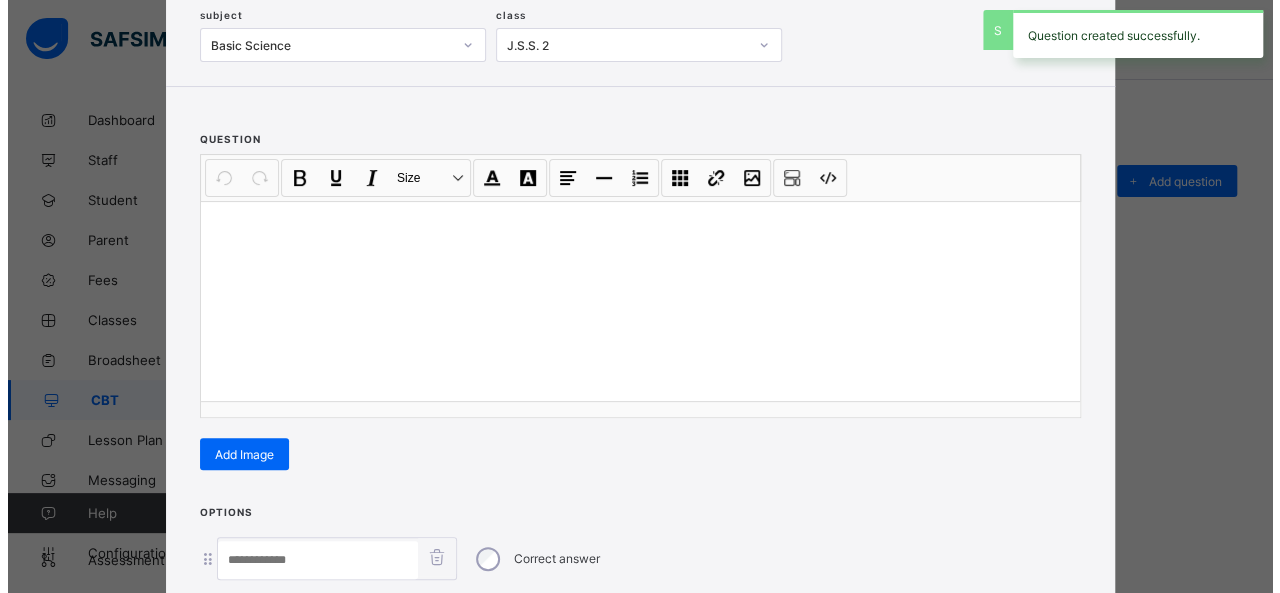scroll, scrollTop: 128, scrollLeft: 0, axis: vertical 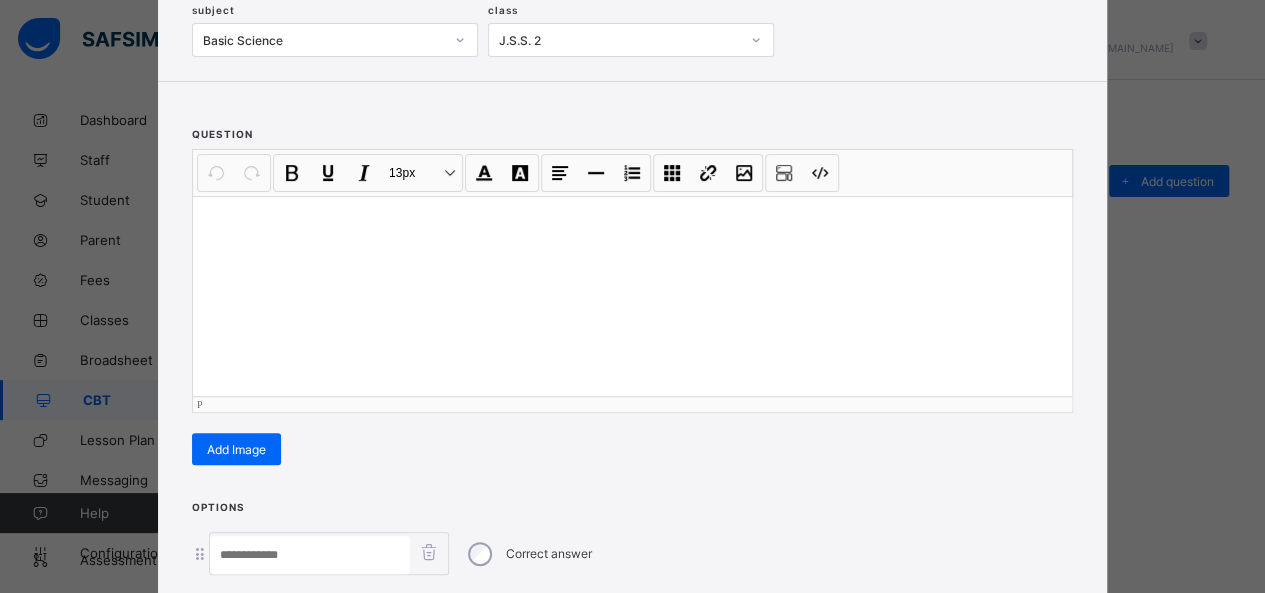 click at bounding box center (632, 296) 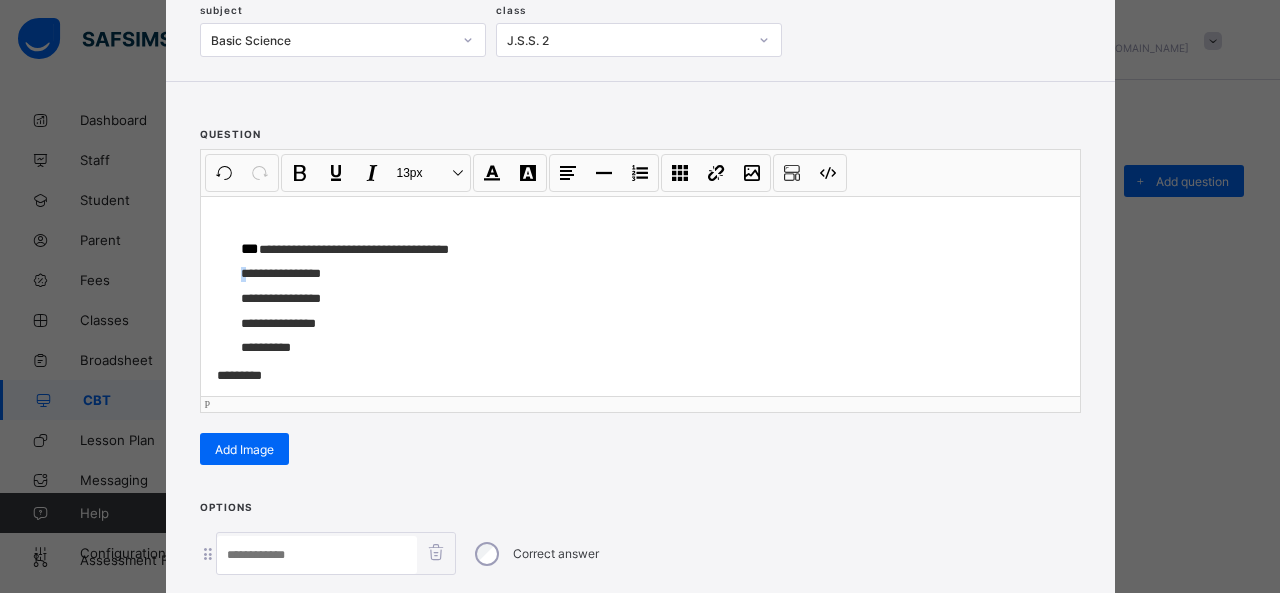 drag, startPoint x: 243, startPoint y: 265, endPoint x: 197, endPoint y: 265, distance: 46 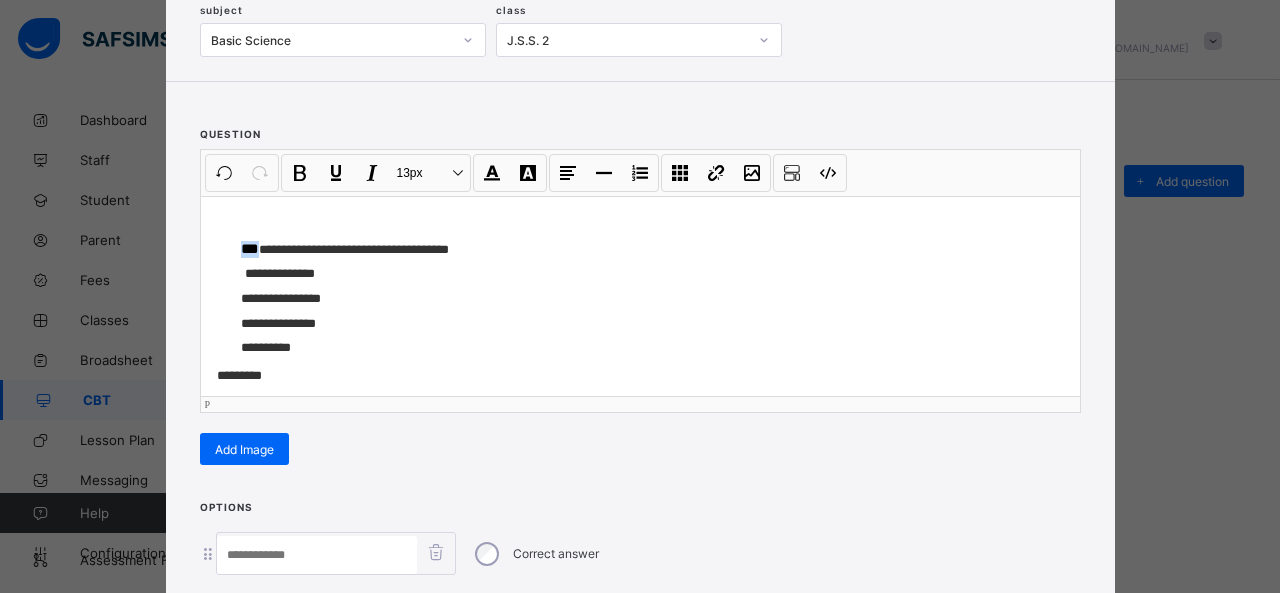 drag, startPoint x: 250, startPoint y: 244, endPoint x: 170, endPoint y: 241, distance: 80.05623 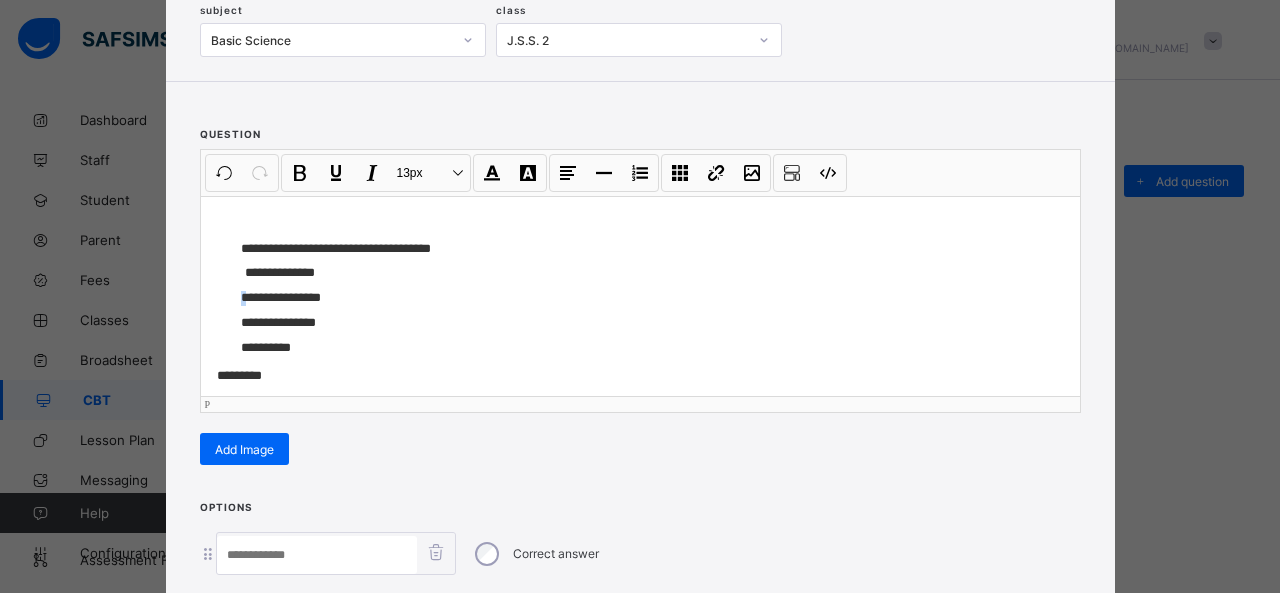 drag, startPoint x: 242, startPoint y: 296, endPoint x: 190, endPoint y: 294, distance: 52.03845 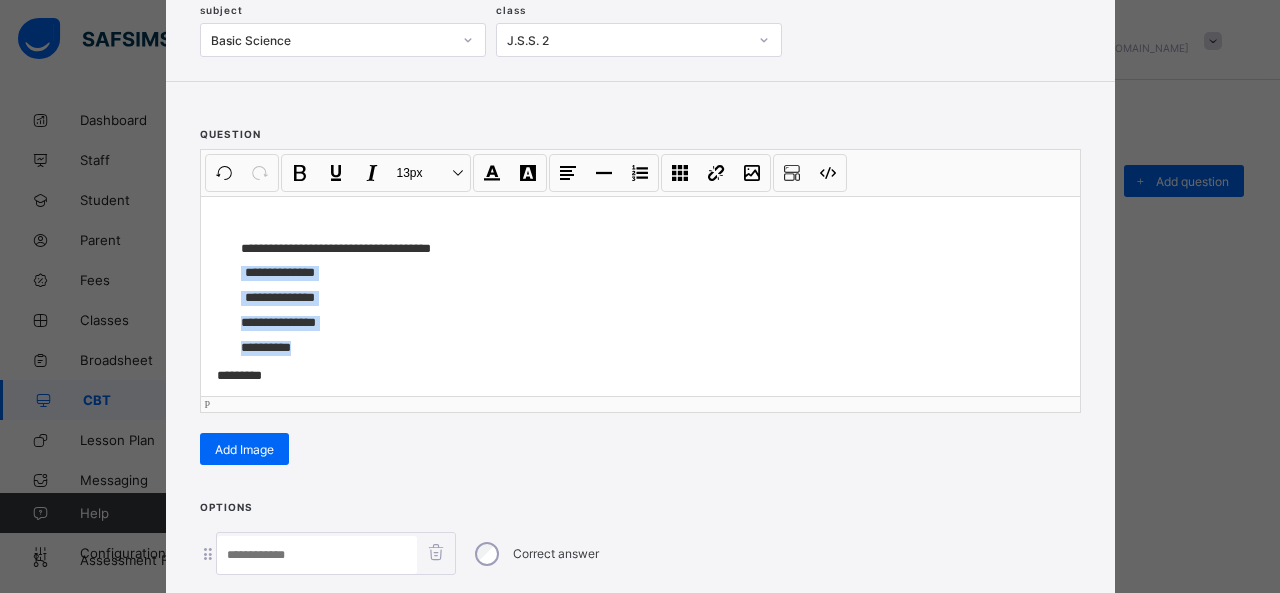 drag, startPoint x: 230, startPoint y: 267, endPoint x: 303, endPoint y: 341, distance: 103.947105 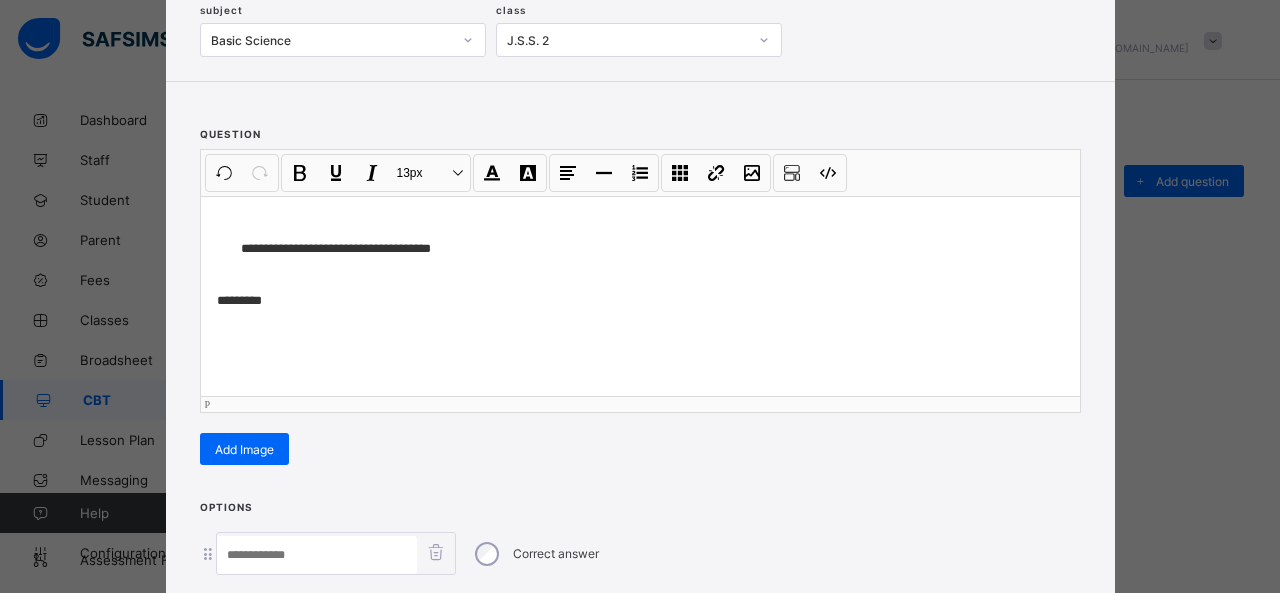 scroll, scrollTop: 351, scrollLeft: 0, axis: vertical 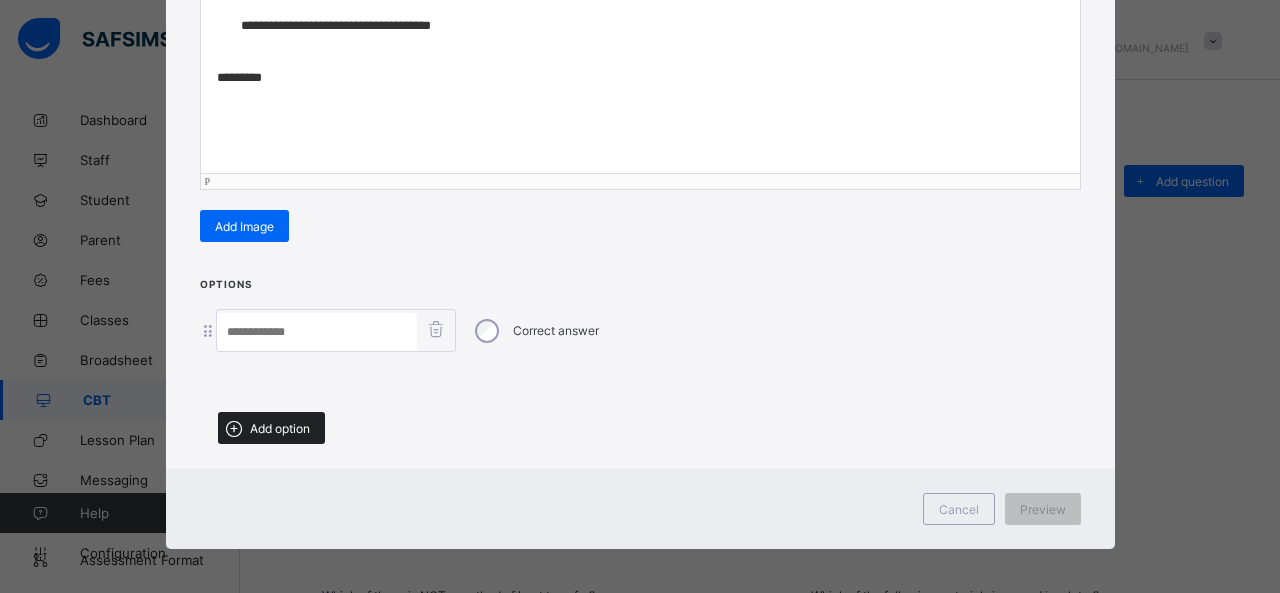 click on "Add option" at bounding box center [280, 428] 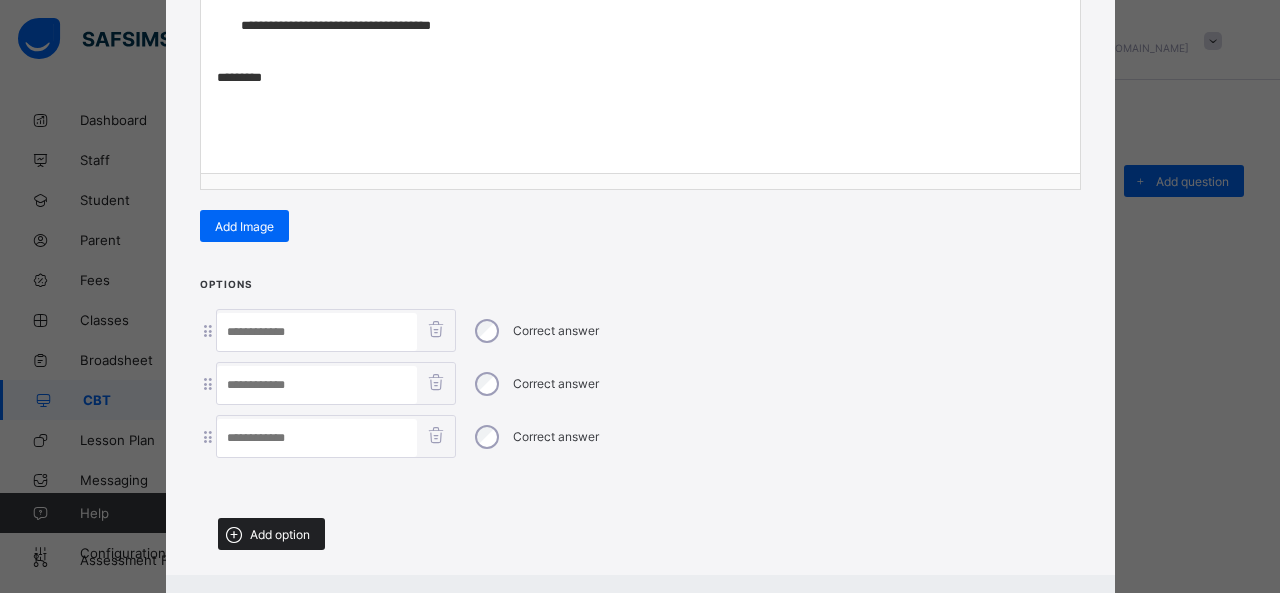 click on "Add option" at bounding box center [280, 534] 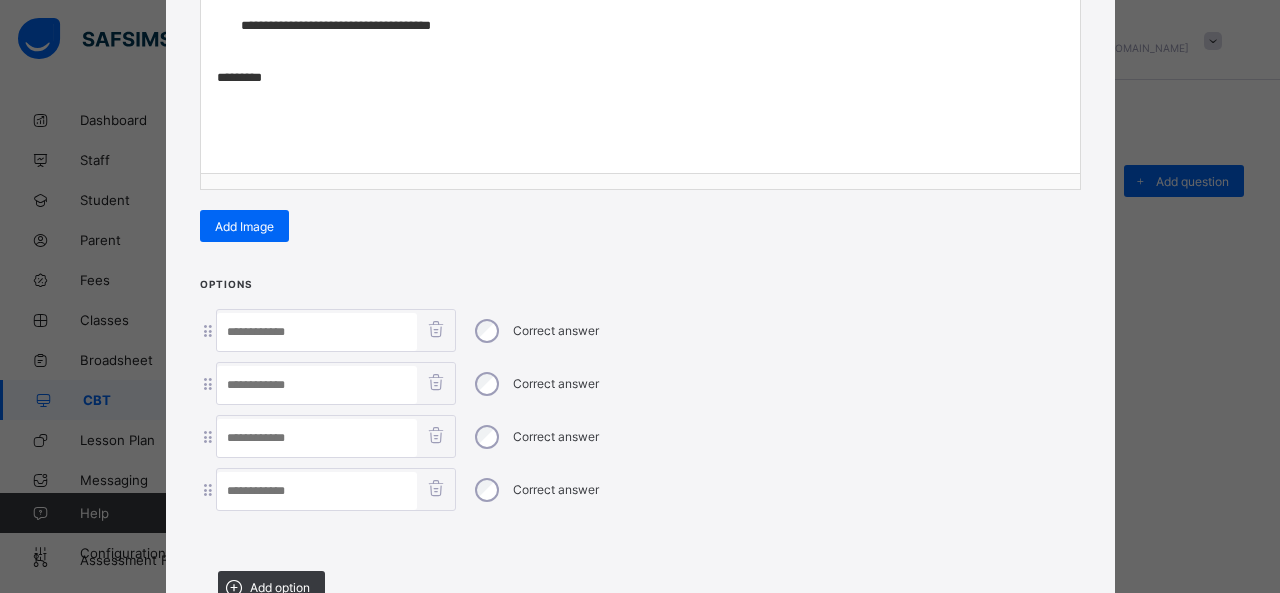 click at bounding box center (317, 332) 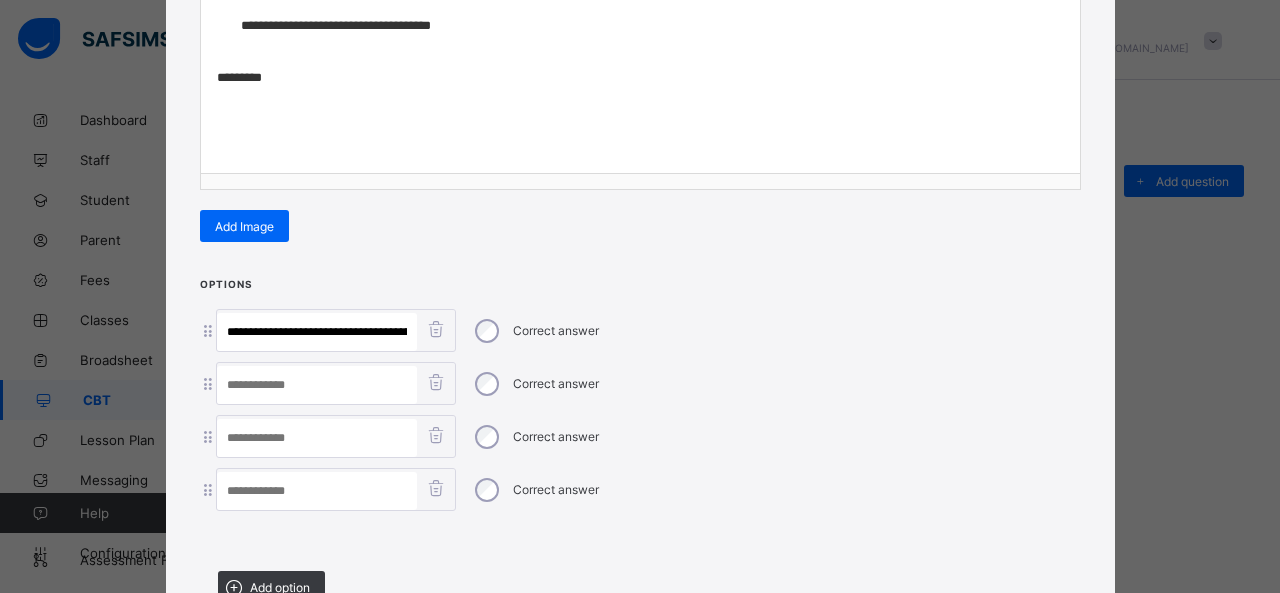 scroll, scrollTop: 0, scrollLeft: 132, axis: horizontal 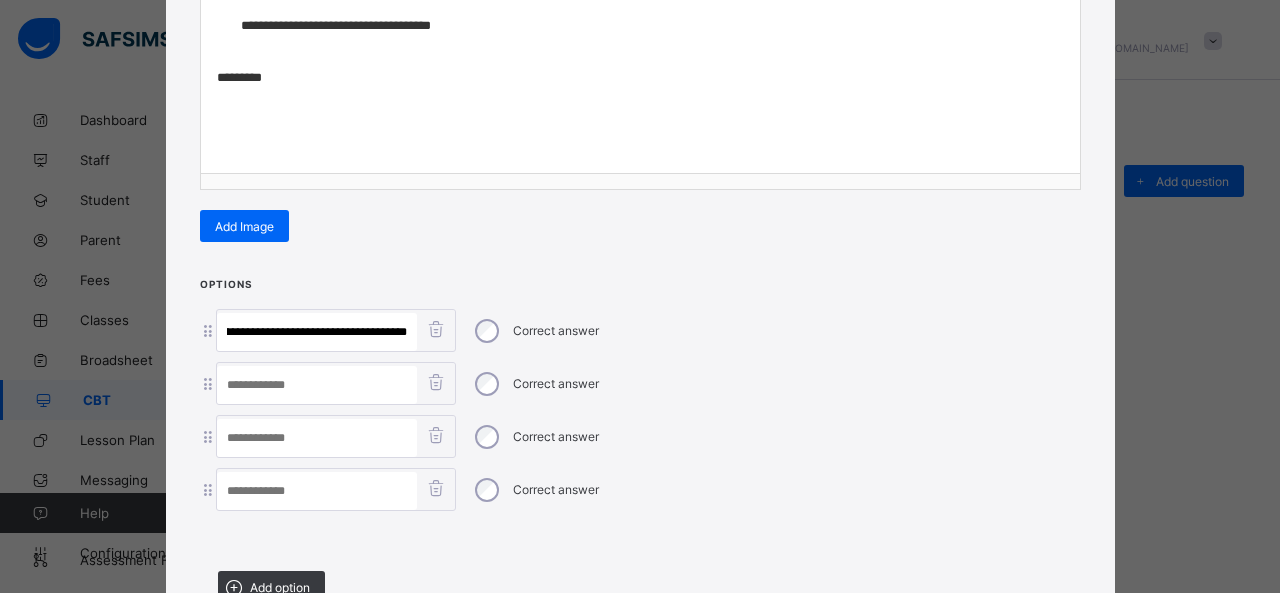 drag, startPoint x: 267, startPoint y: 329, endPoint x: 500, endPoint y: 366, distance: 235.91948 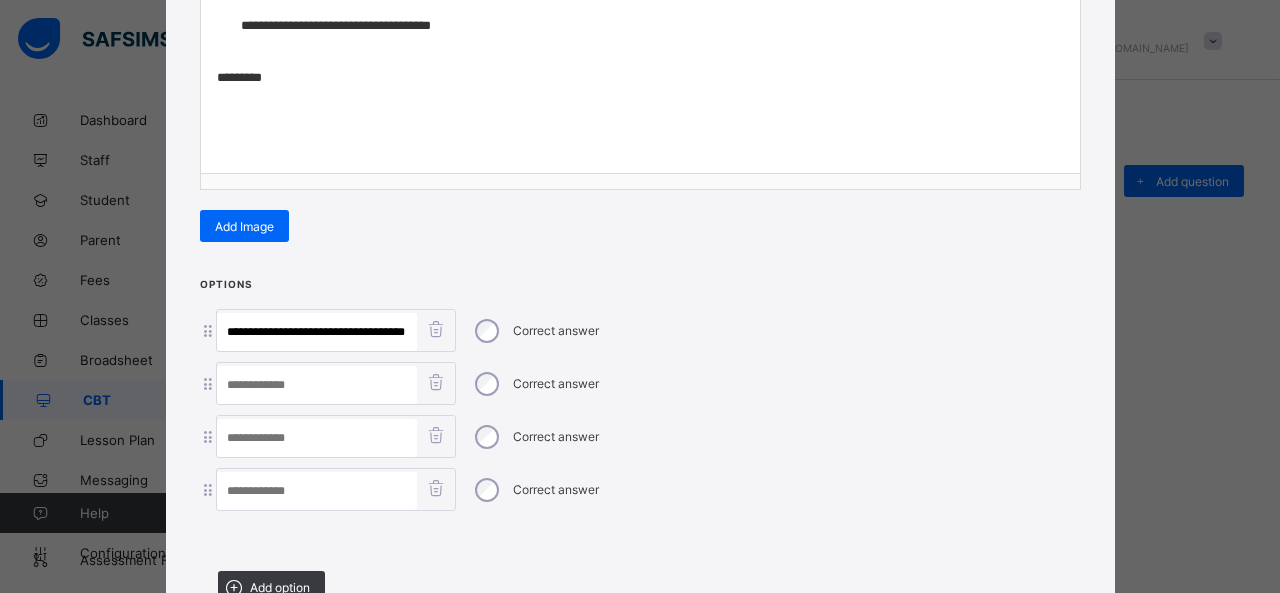 scroll, scrollTop: 0, scrollLeft: 0, axis: both 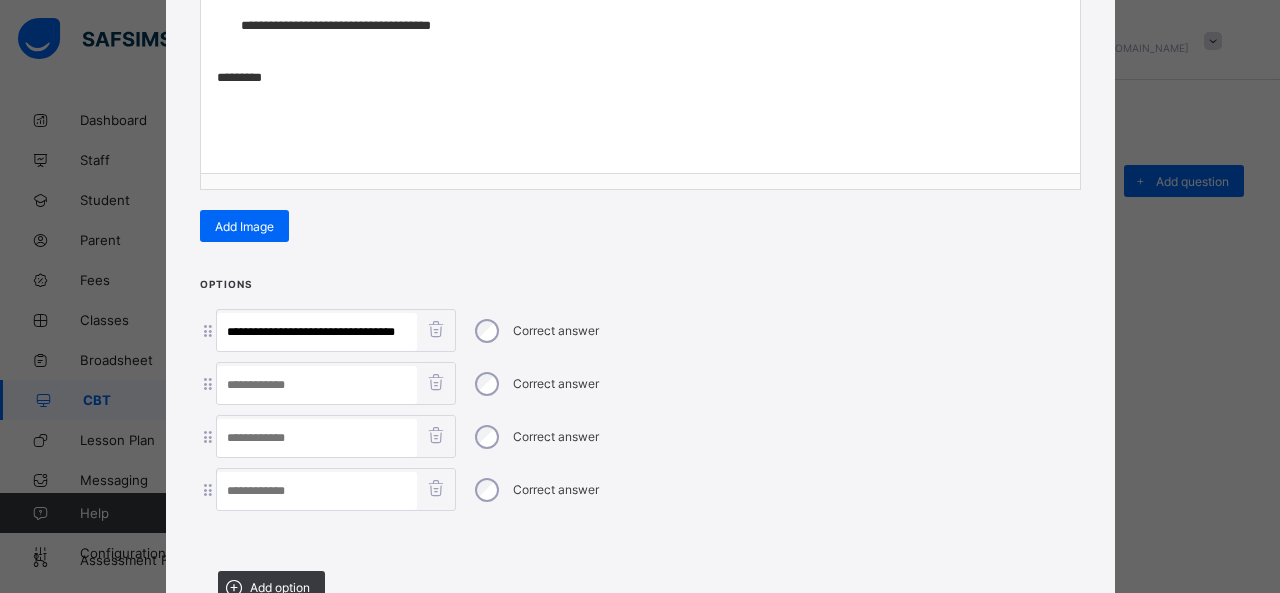 type on "**********" 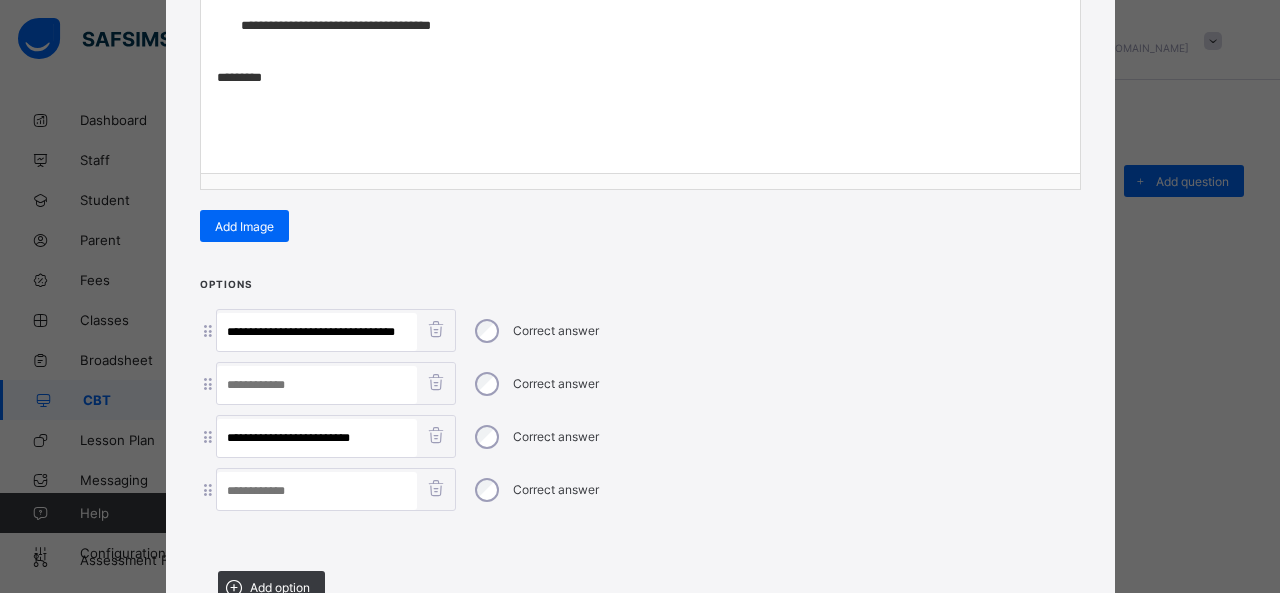 drag, startPoint x: 389, startPoint y: 430, endPoint x: 312, endPoint y: 428, distance: 77.02597 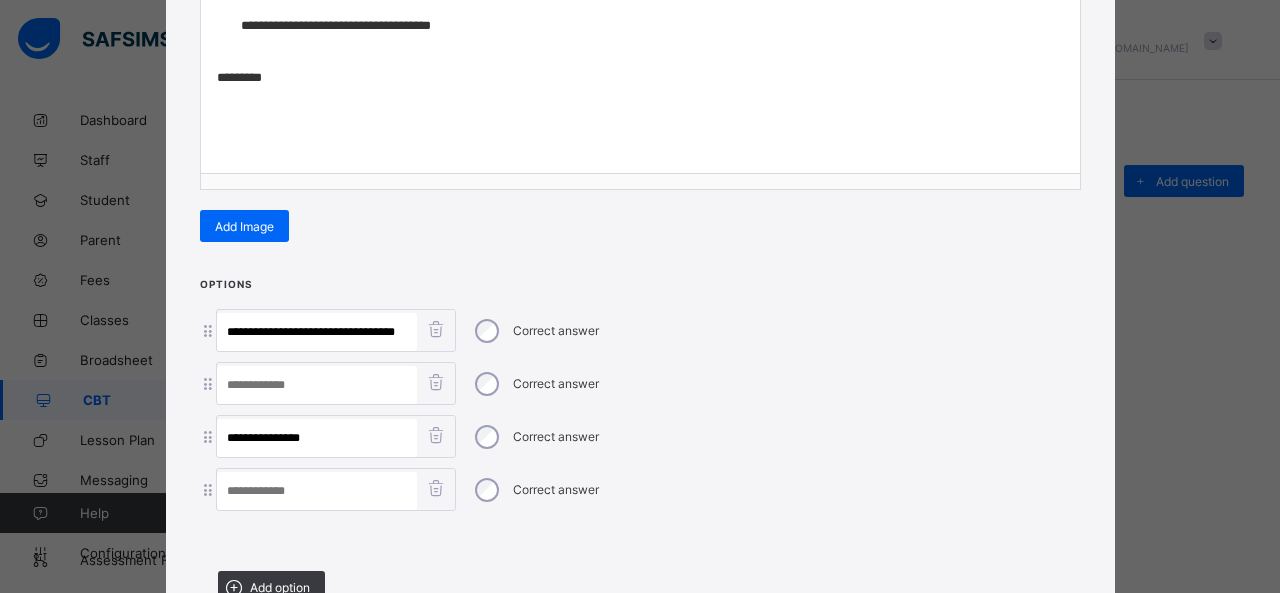 type on "**********" 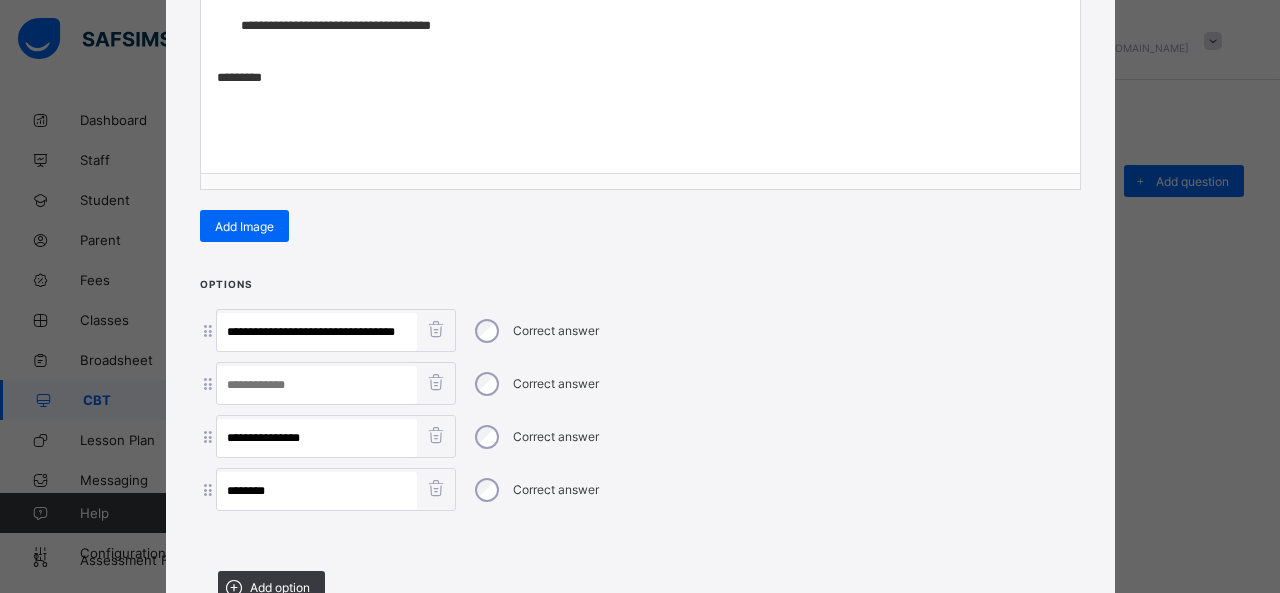 type on "********" 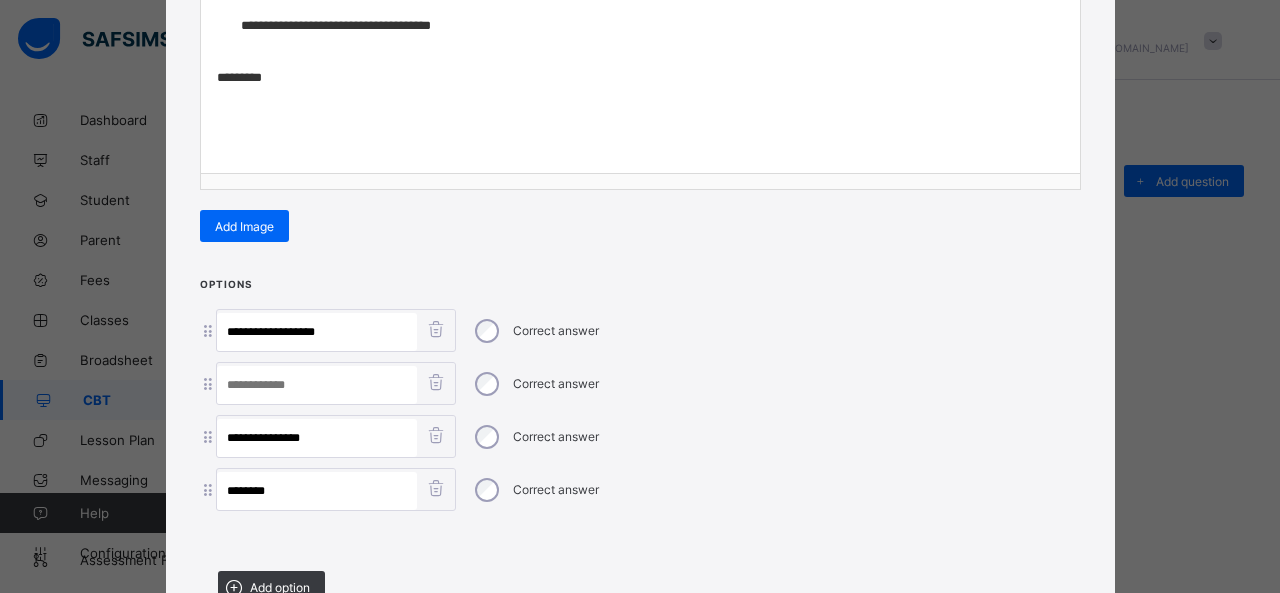 type on "**********" 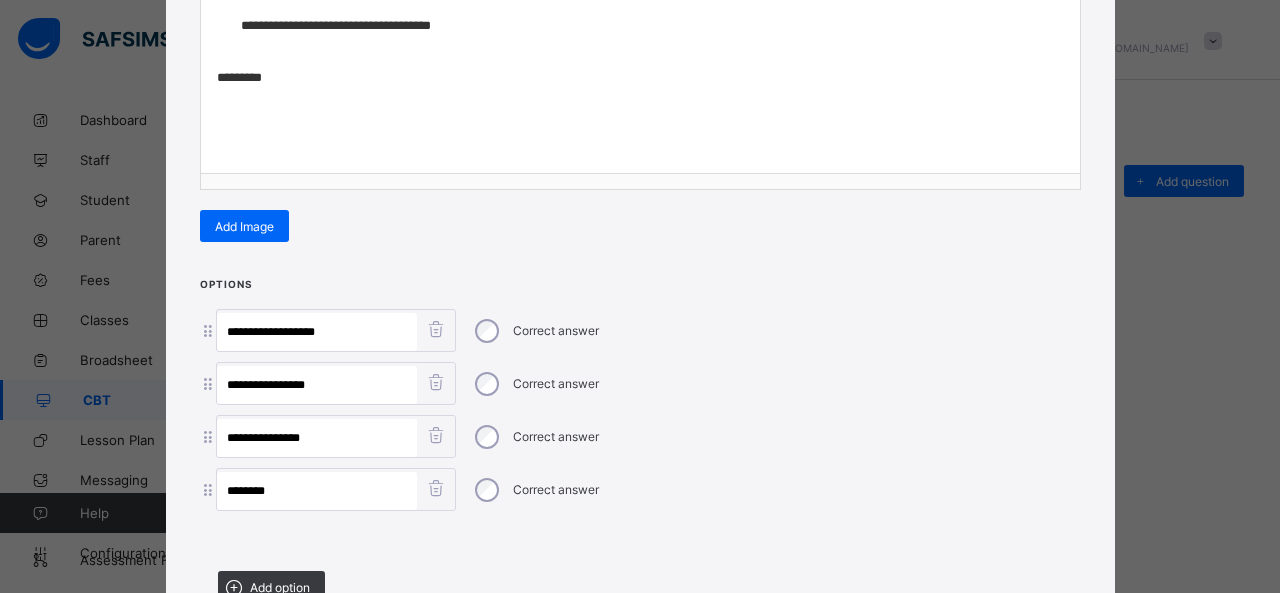 type on "**********" 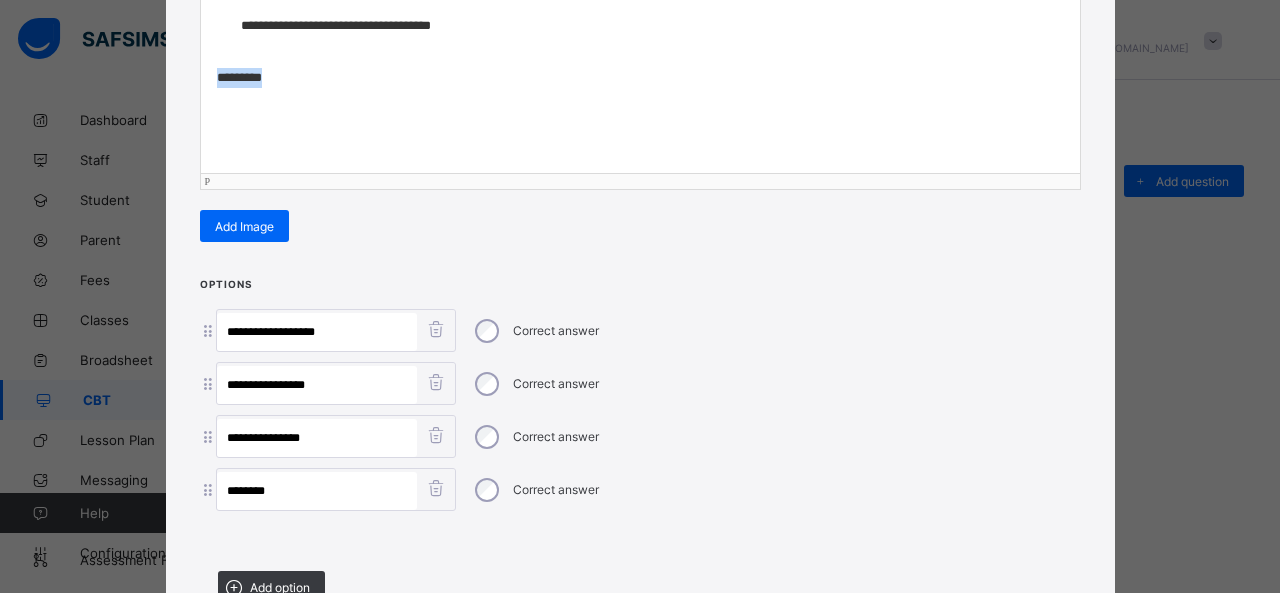 drag, startPoint x: 298, startPoint y: 77, endPoint x: 126, endPoint y: 77, distance: 172 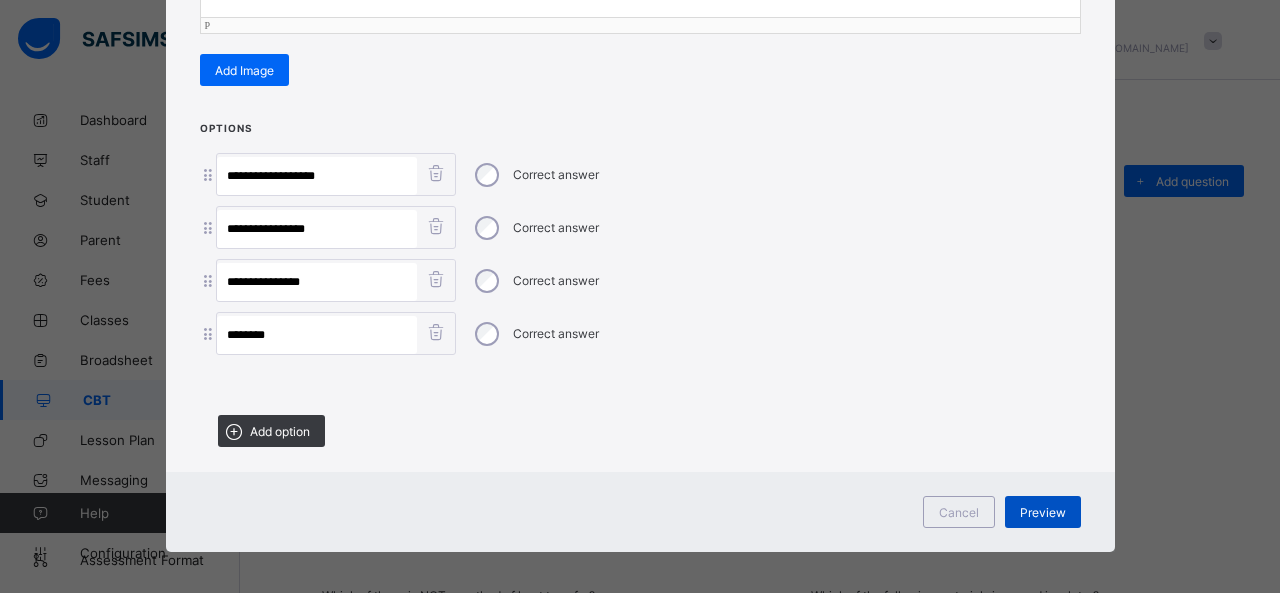 click on "Preview" at bounding box center [1043, 512] 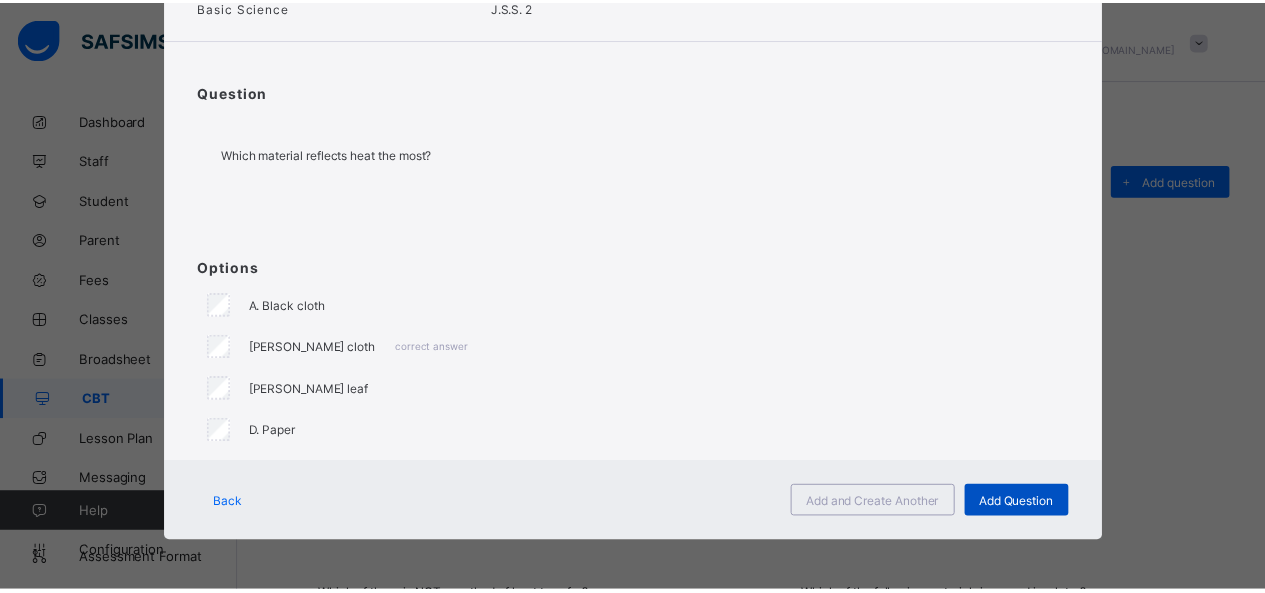 scroll, scrollTop: 123, scrollLeft: 0, axis: vertical 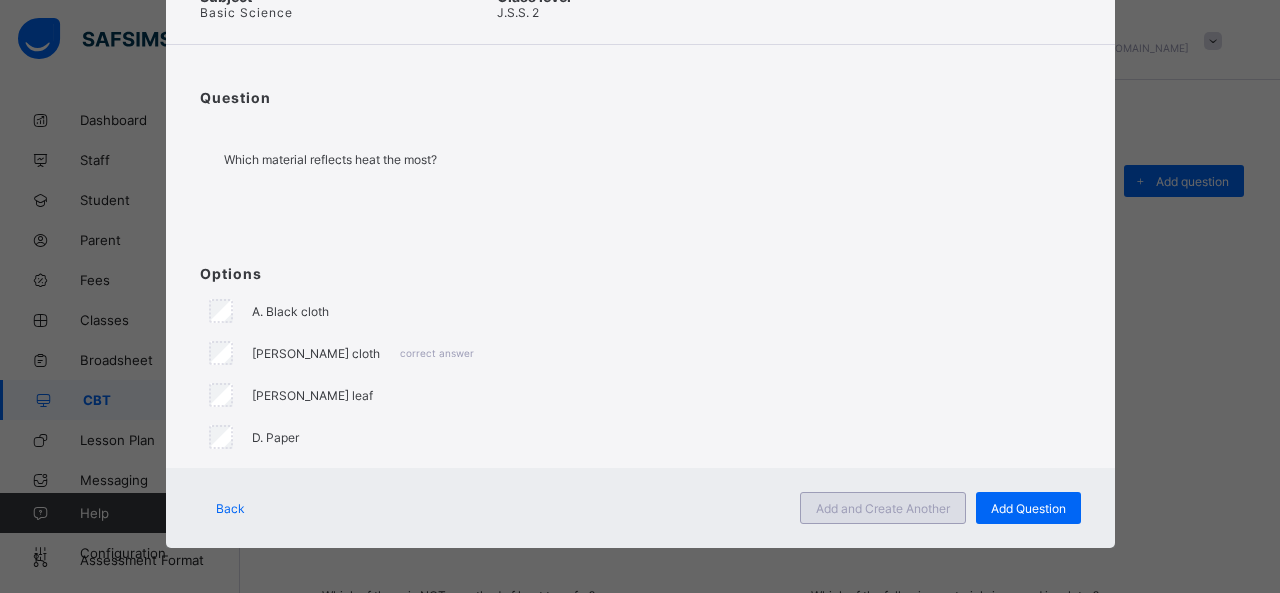 click on "Add and Create Another" at bounding box center (883, 508) 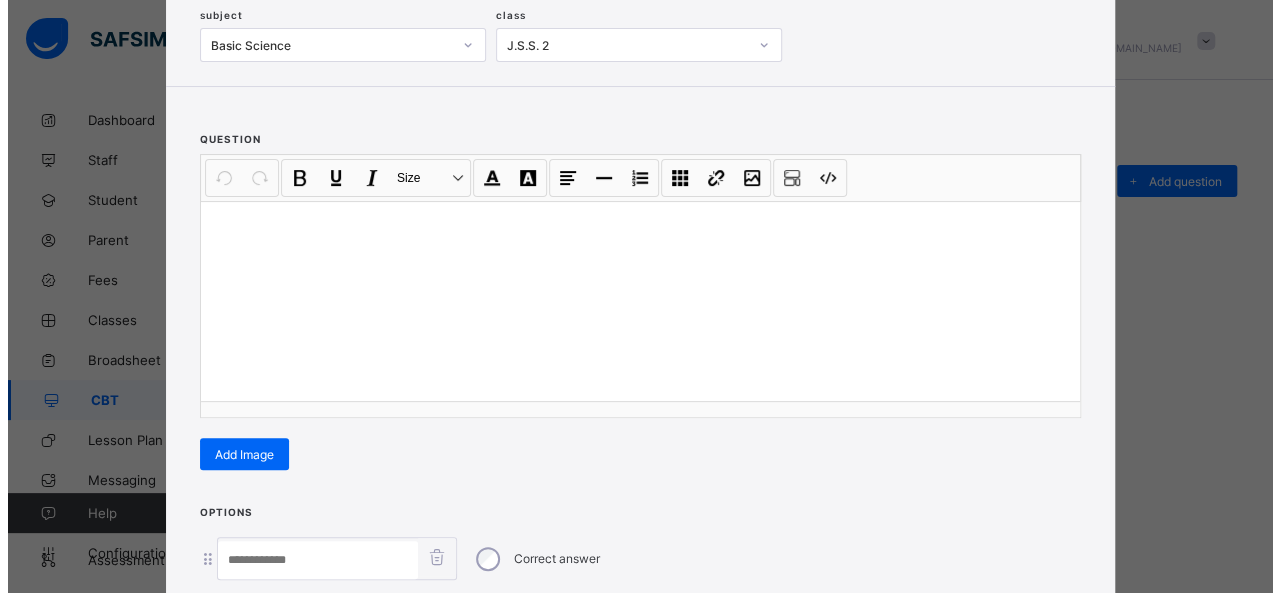 scroll, scrollTop: 128, scrollLeft: 0, axis: vertical 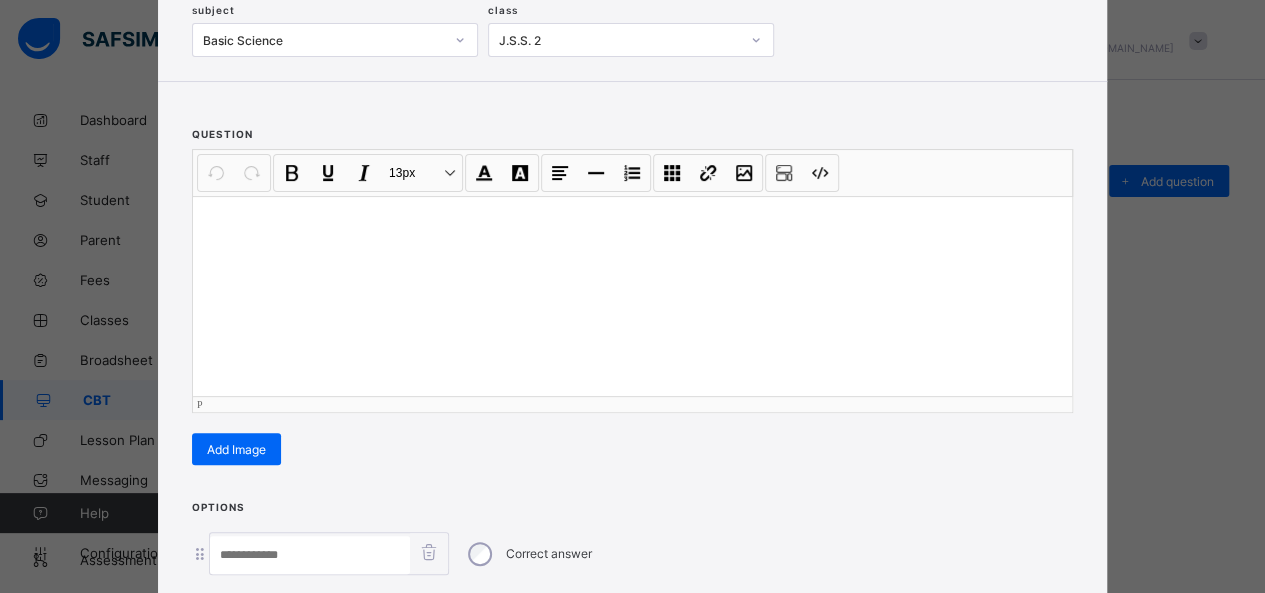 click at bounding box center (632, 296) 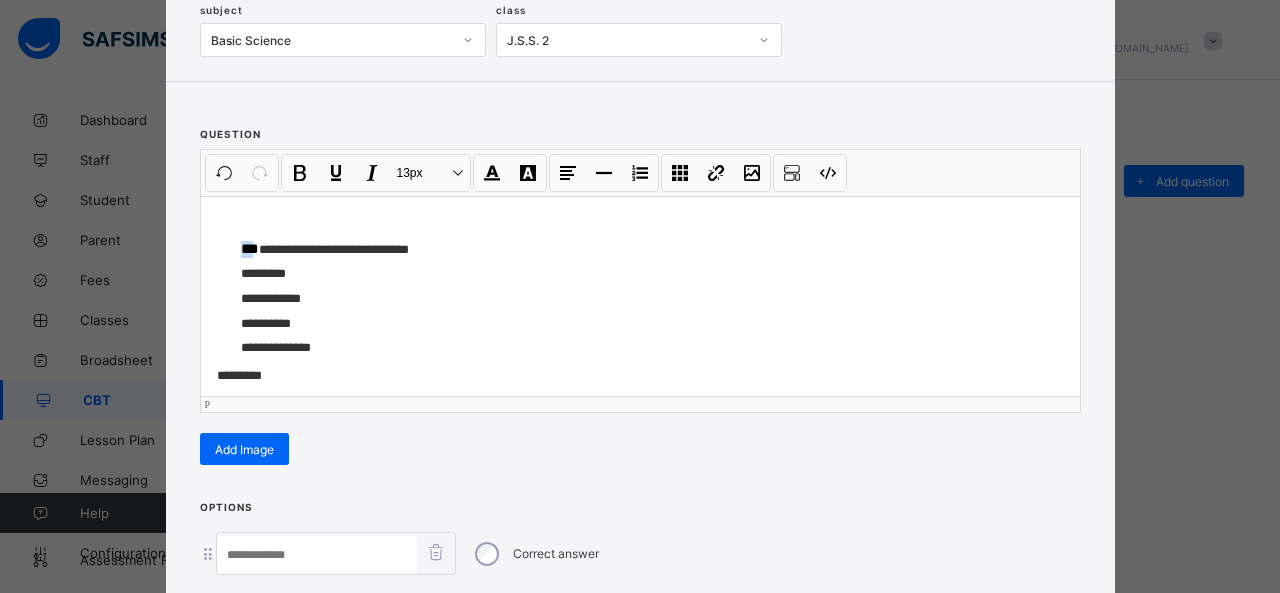 drag, startPoint x: 245, startPoint y: 245, endPoint x: 188, endPoint y: 229, distance: 59.20304 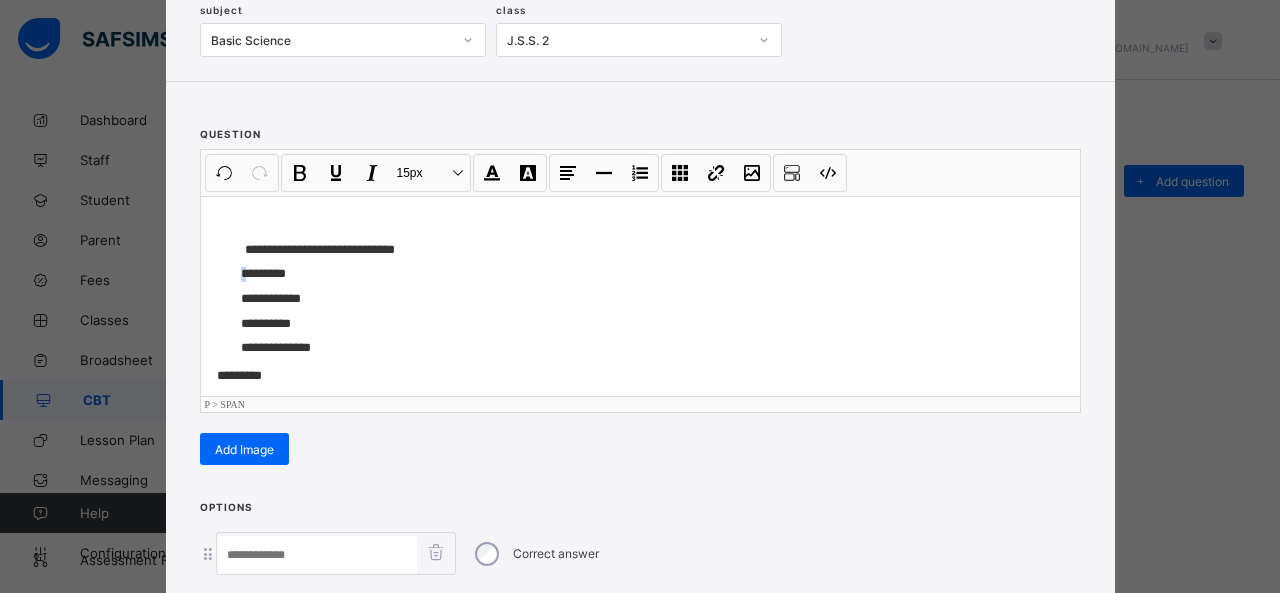 drag, startPoint x: 243, startPoint y: 270, endPoint x: 152, endPoint y: 268, distance: 91.02197 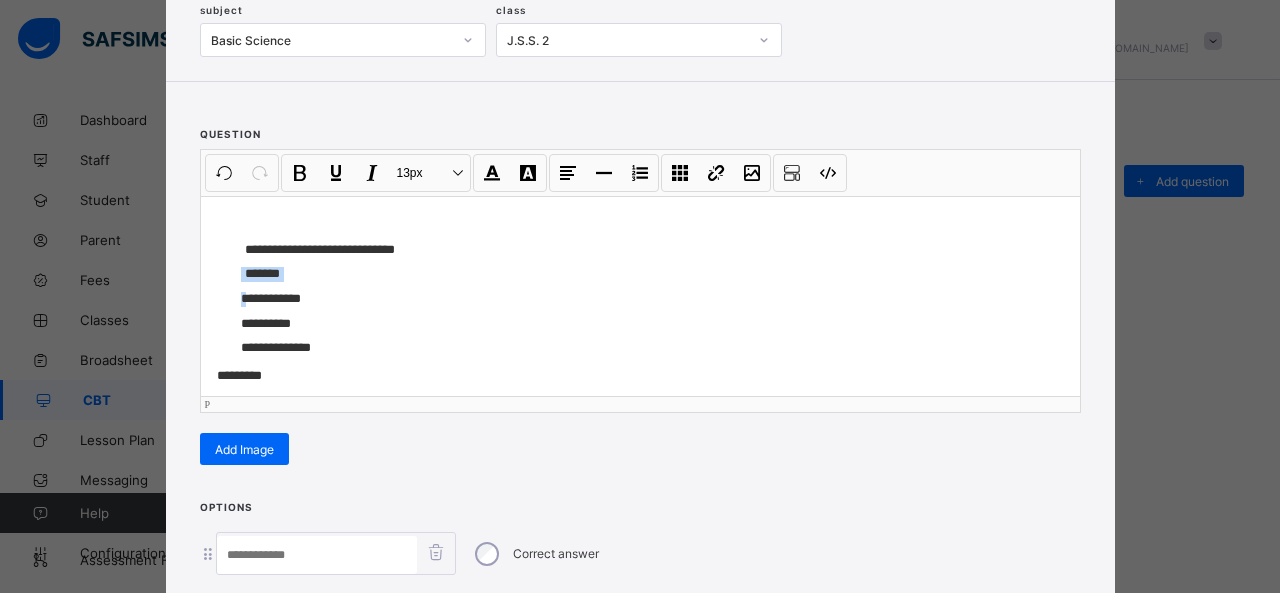 drag, startPoint x: 242, startPoint y: 287, endPoint x: 122, endPoint y: 275, distance: 120.59851 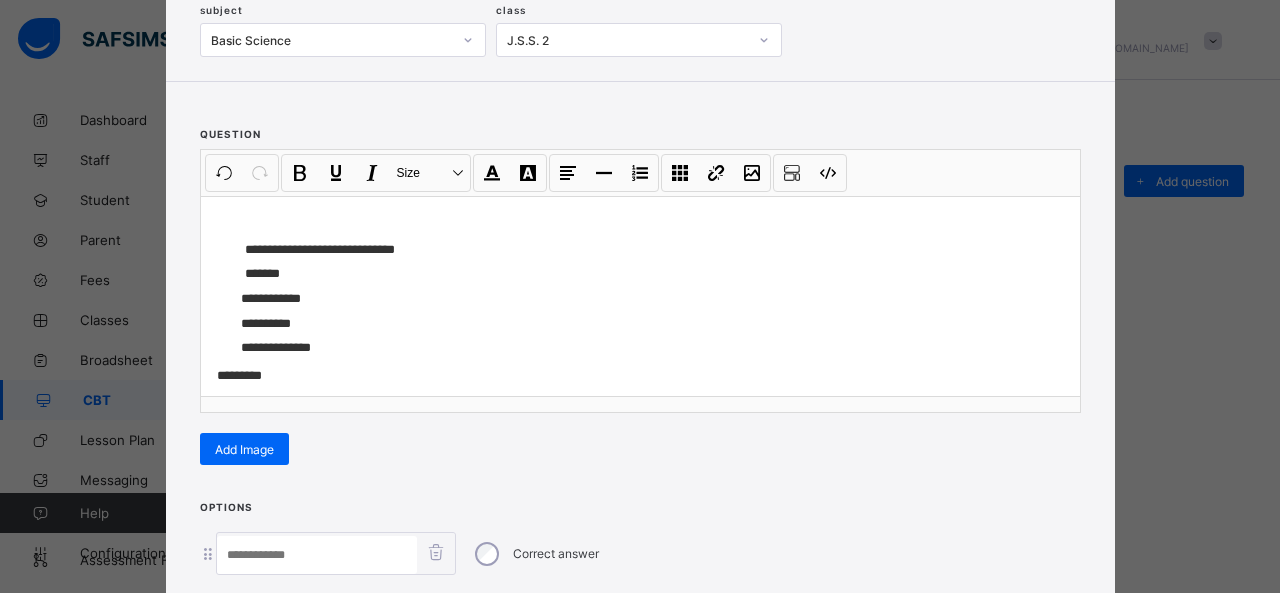 click on "**********" at bounding box center (640, 296) 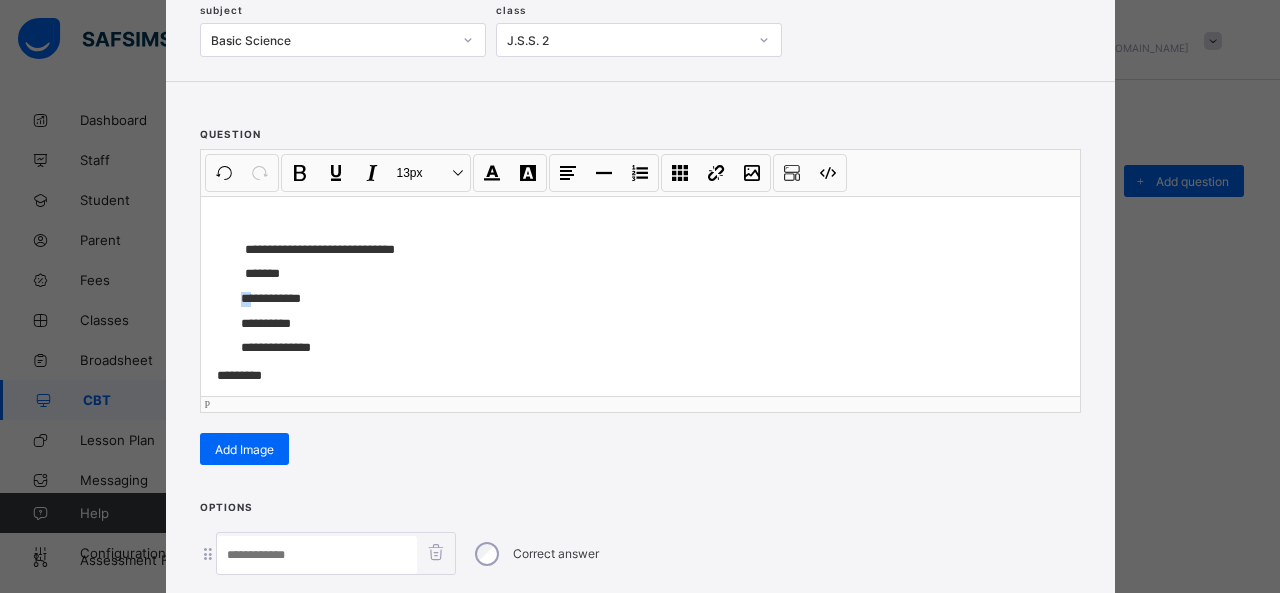 drag, startPoint x: 246, startPoint y: 297, endPoint x: 224, endPoint y: 299, distance: 22.090721 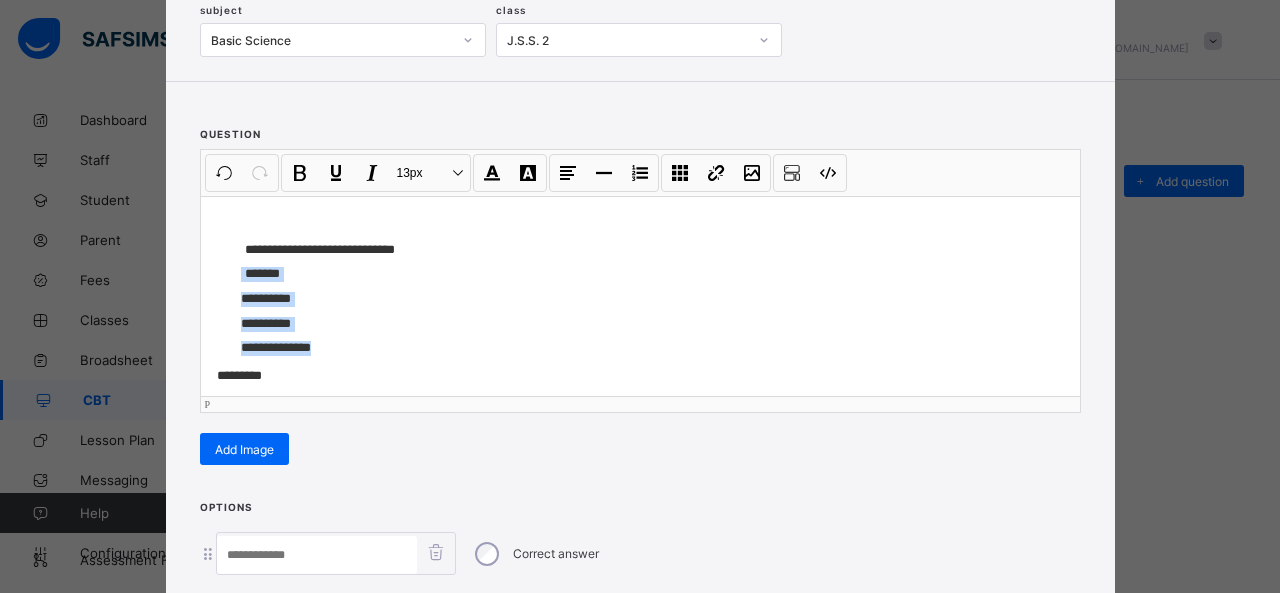 drag, startPoint x: 236, startPoint y: 273, endPoint x: 331, endPoint y: 341, distance: 116.82893 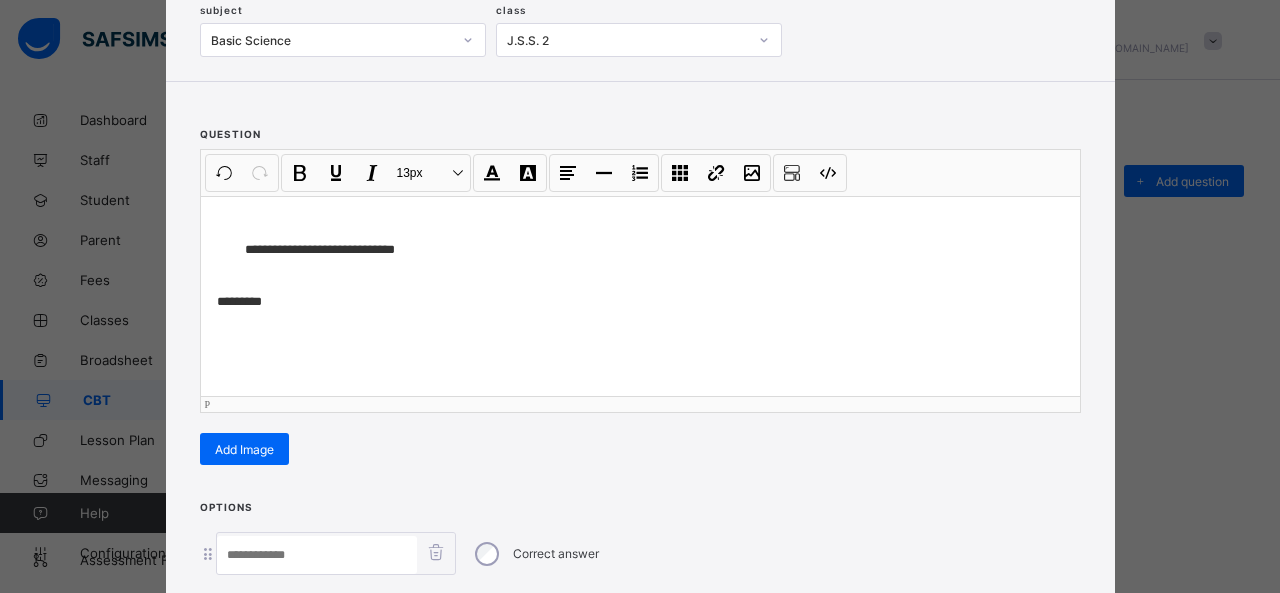 scroll, scrollTop: 351, scrollLeft: 0, axis: vertical 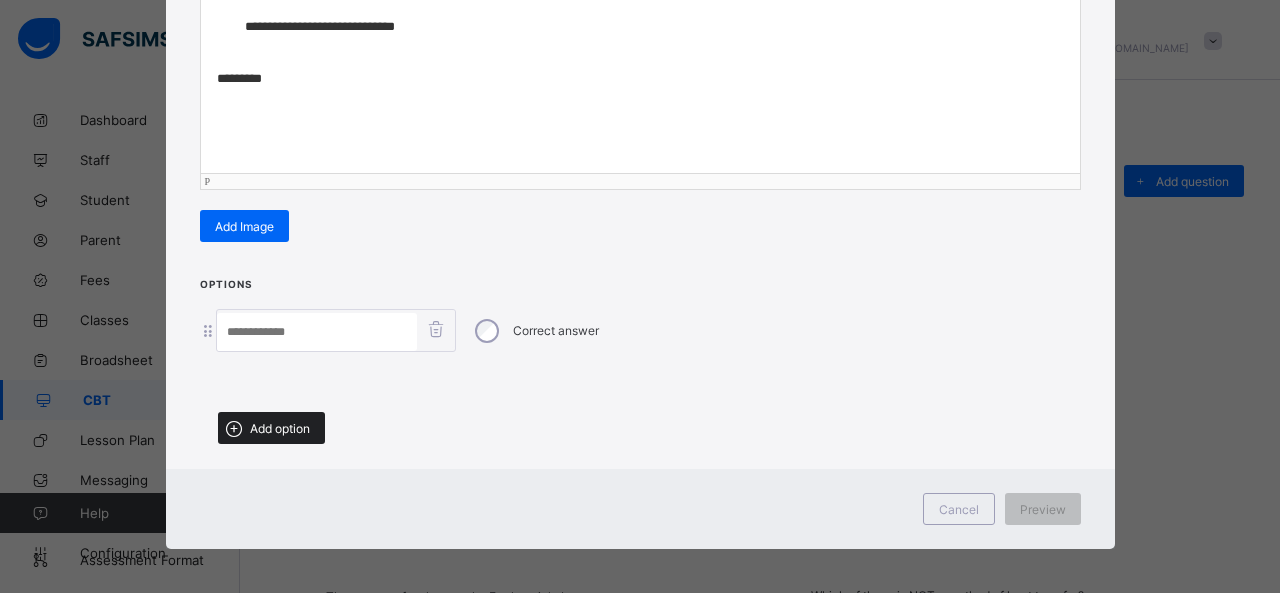 click on "Add option" at bounding box center [271, 428] 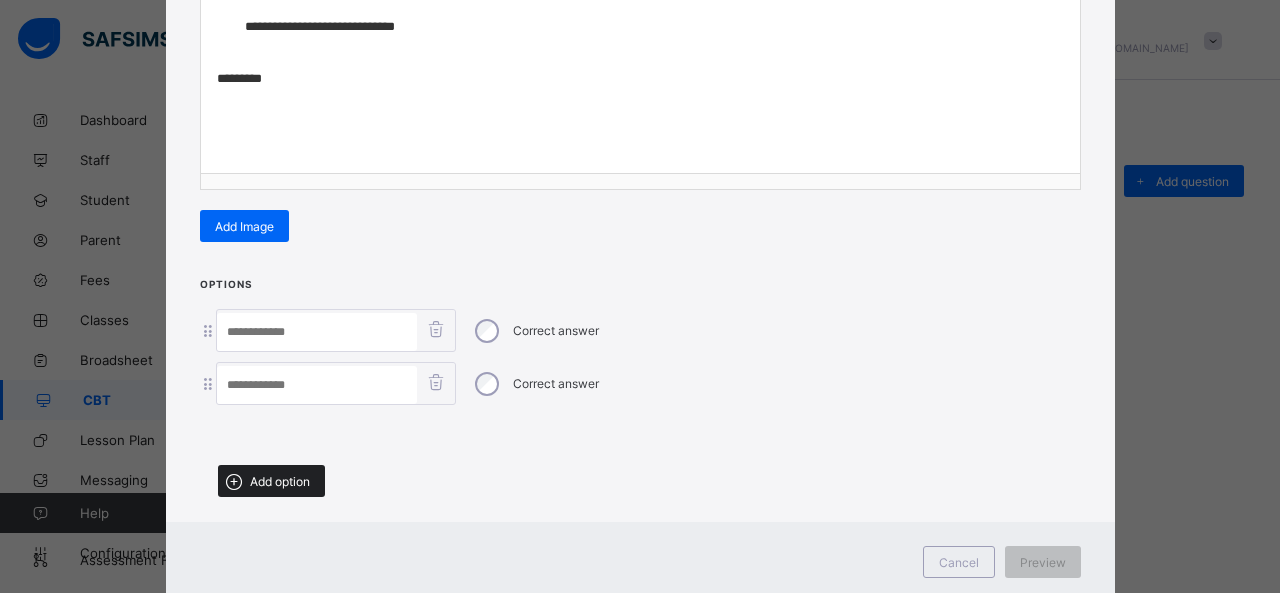 click on "Add option" at bounding box center [271, 481] 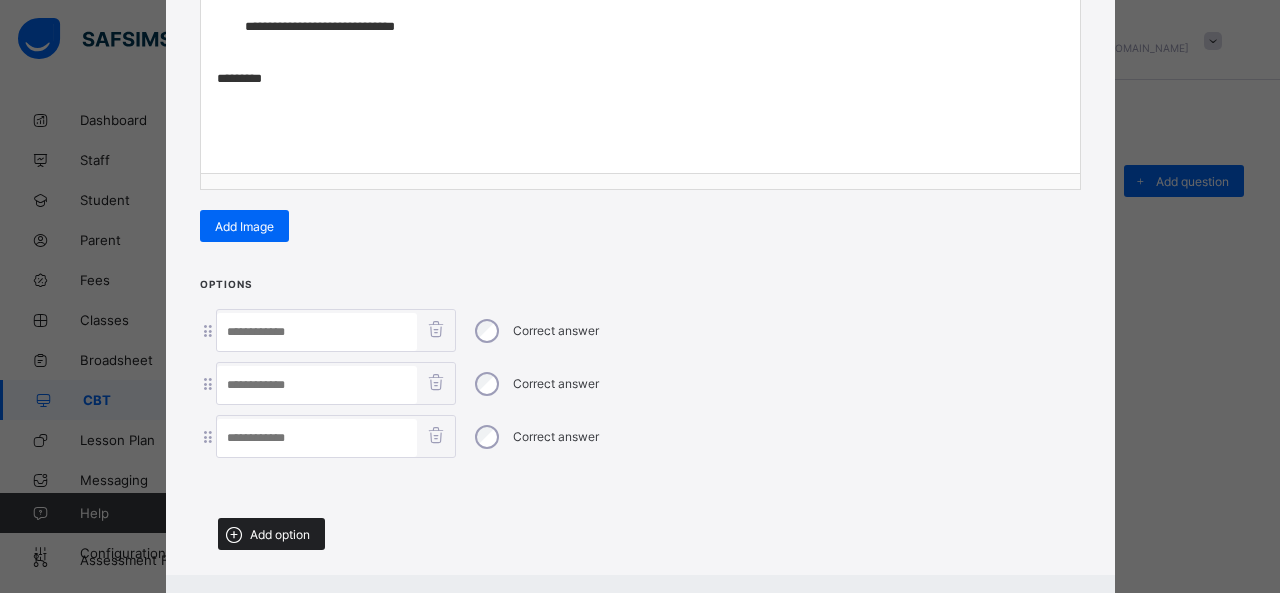 click on "Add option" at bounding box center [271, 534] 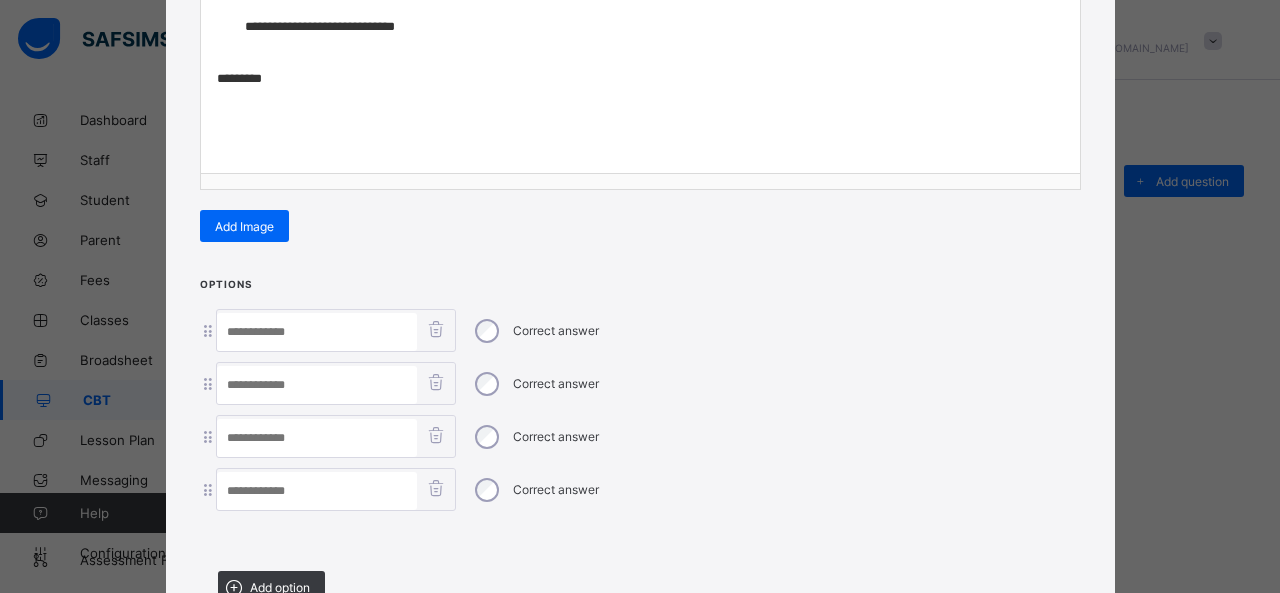click at bounding box center (317, 332) 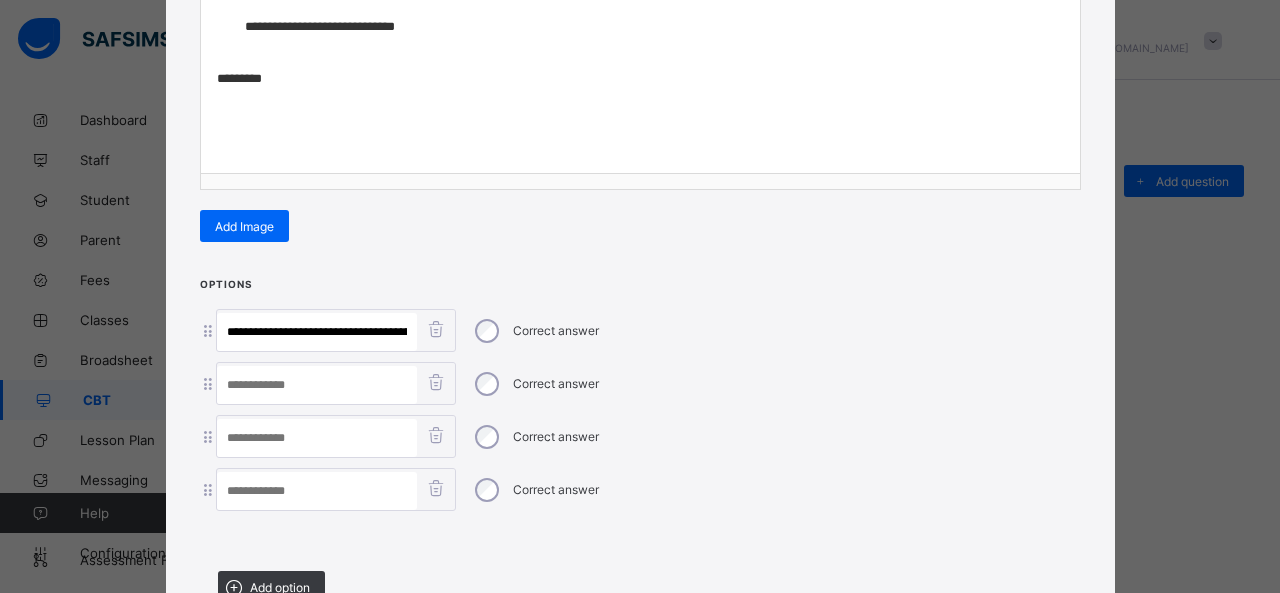 scroll, scrollTop: 0, scrollLeft: 75, axis: horizontal 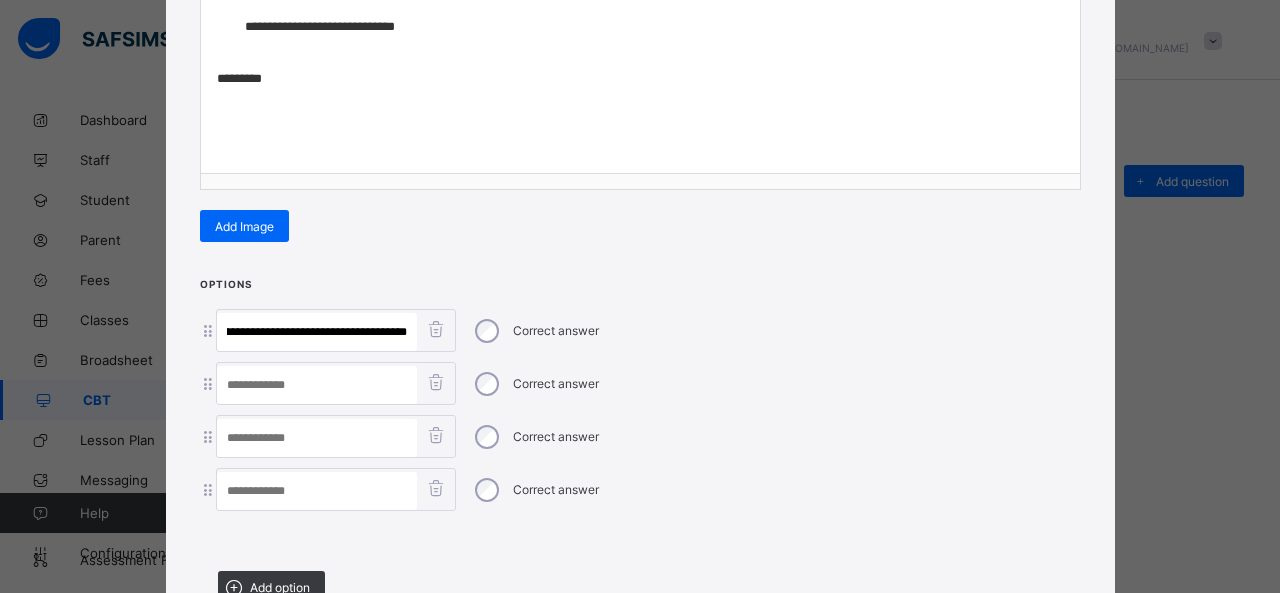 drag, startPoint x: 276, startPoint y: 321, endPoint x: 667, endPoint y: 325, distance: 391.02045 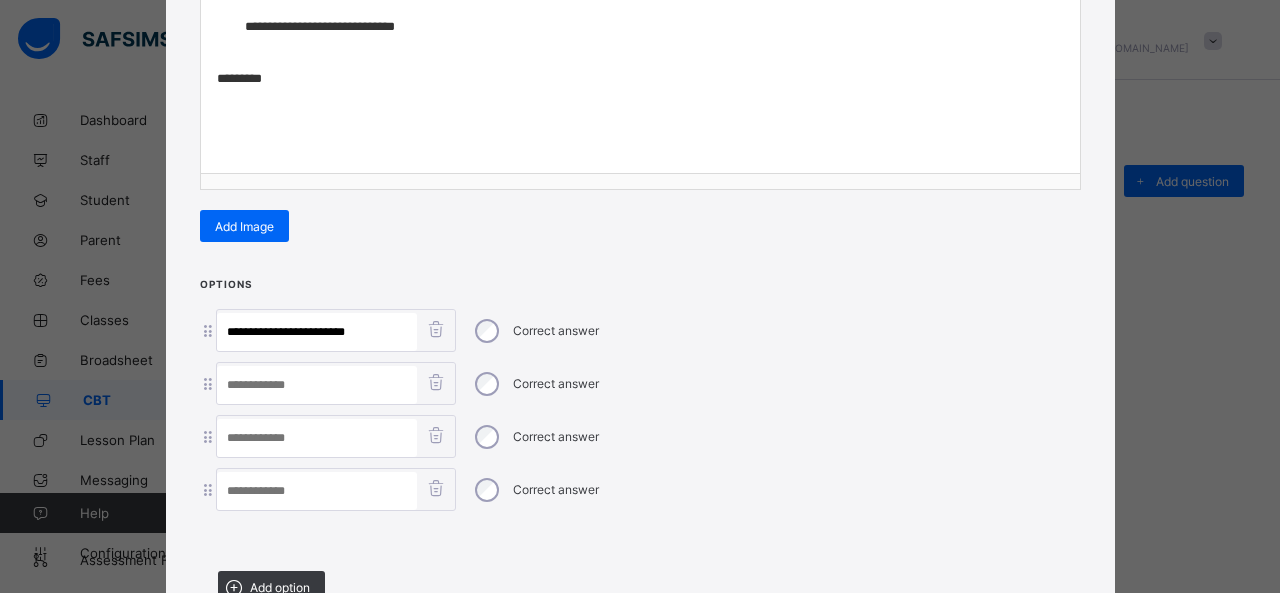 scroll, scrollTop: 0, scrollLeft: 0, axis: both 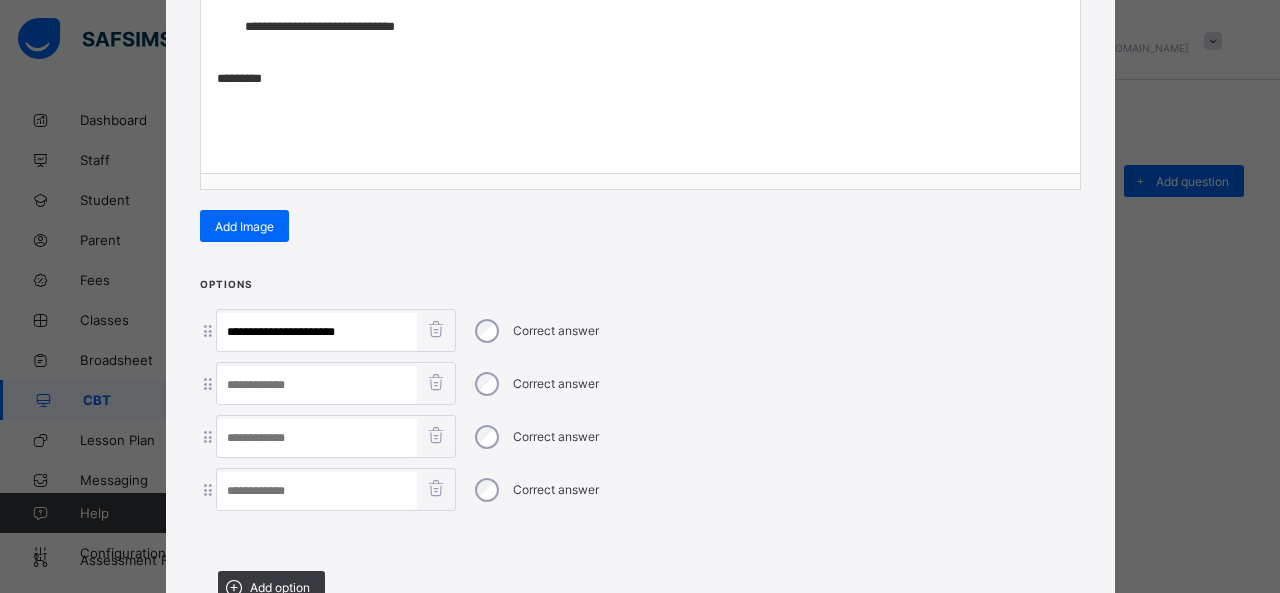 type on "**********" 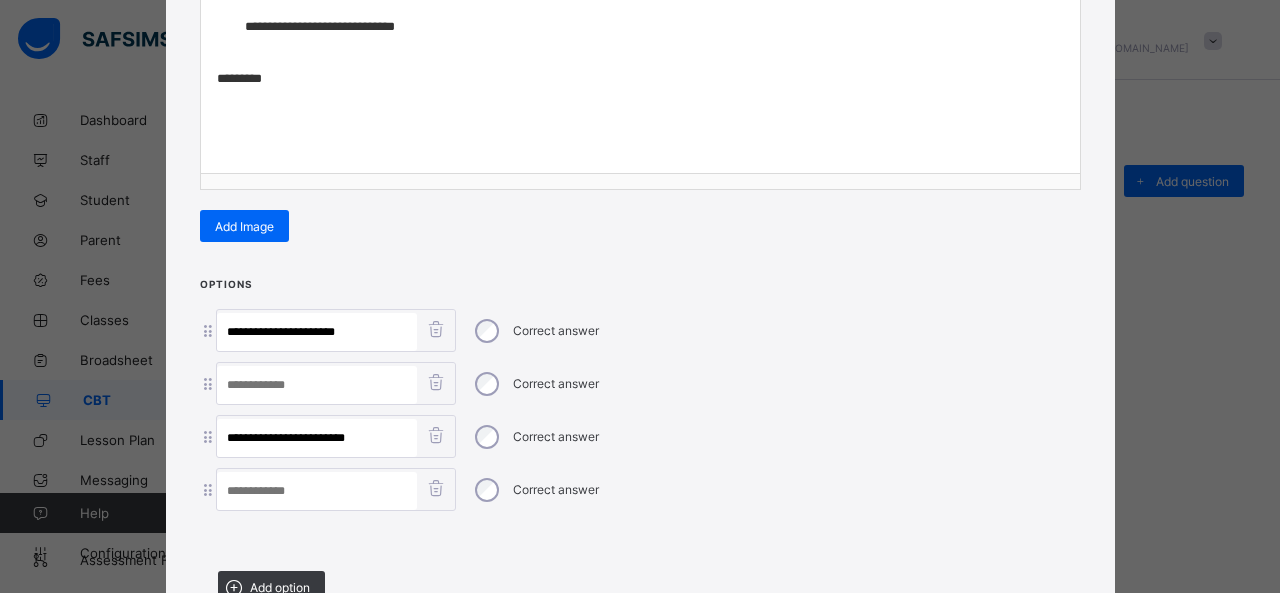 drag, startPoint x: 377, startPoint y: 431, endPoint x: 284, endPoint y: 429, distance: 93.0215 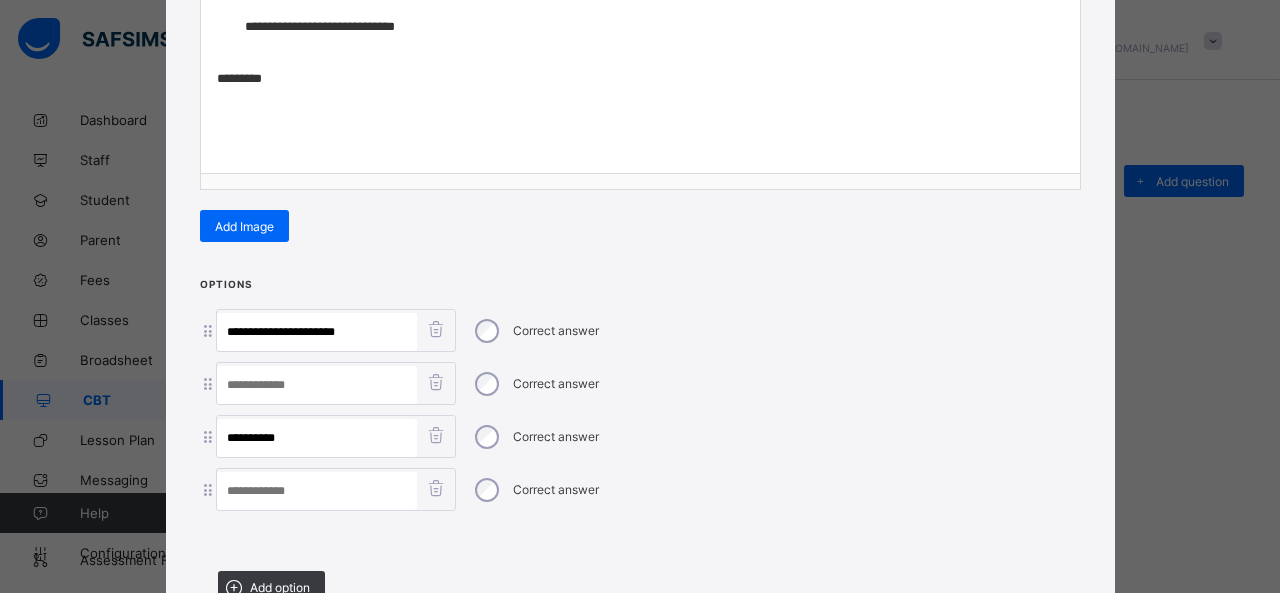 click at bounding box center [336, 489] 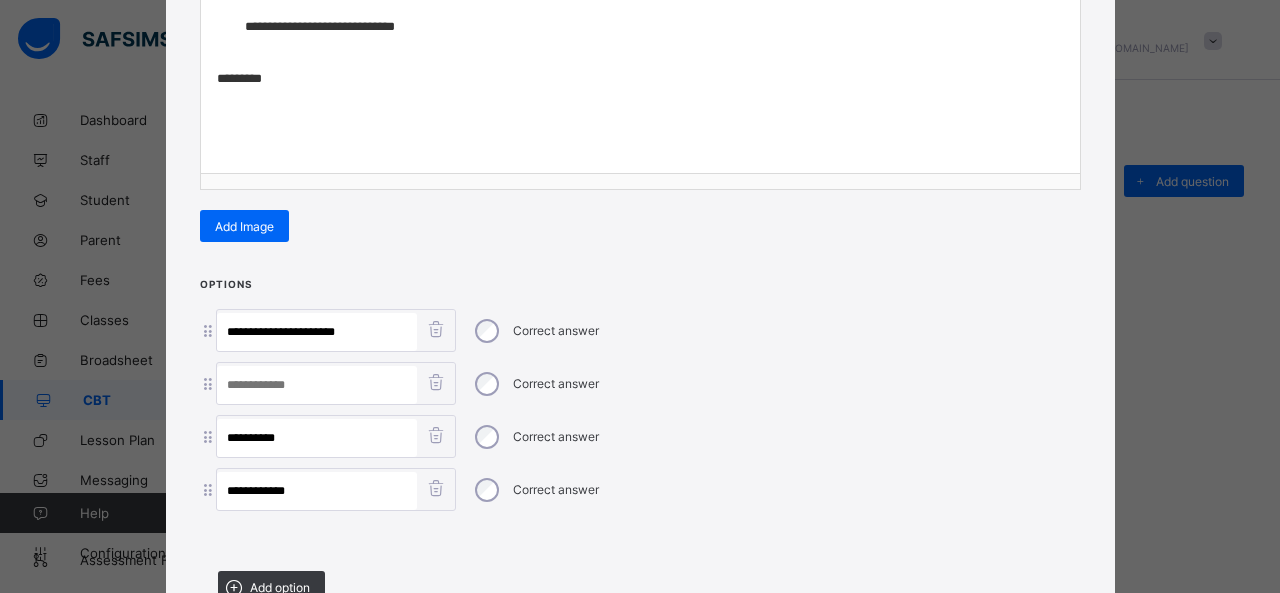 type on "**********" 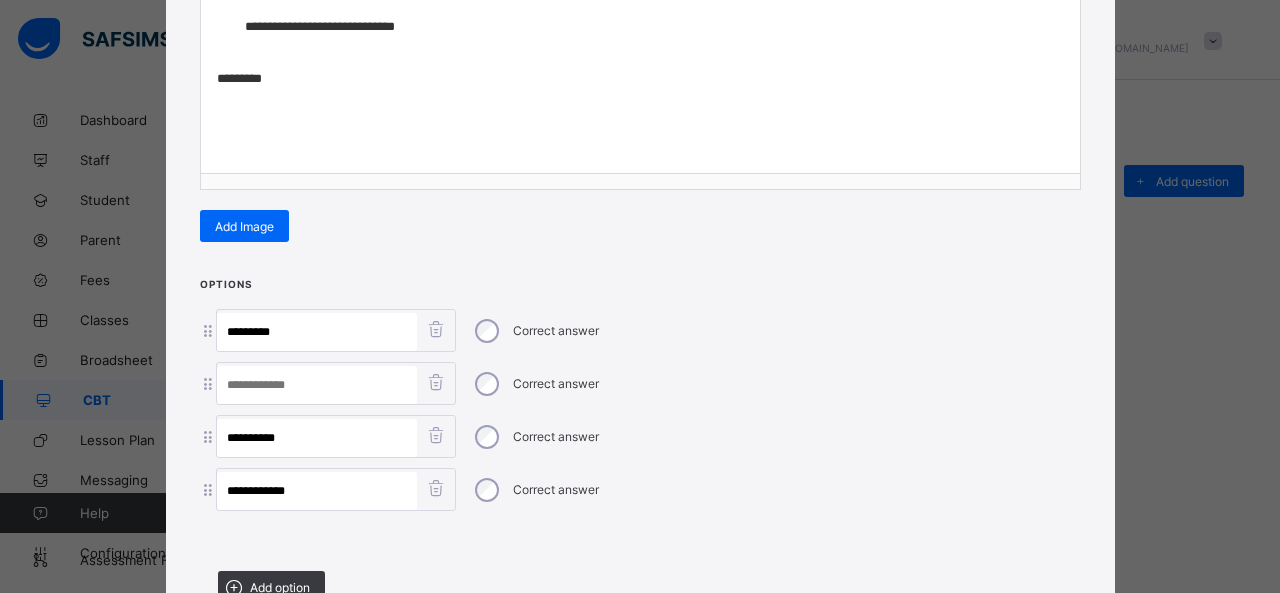 type on "*******" 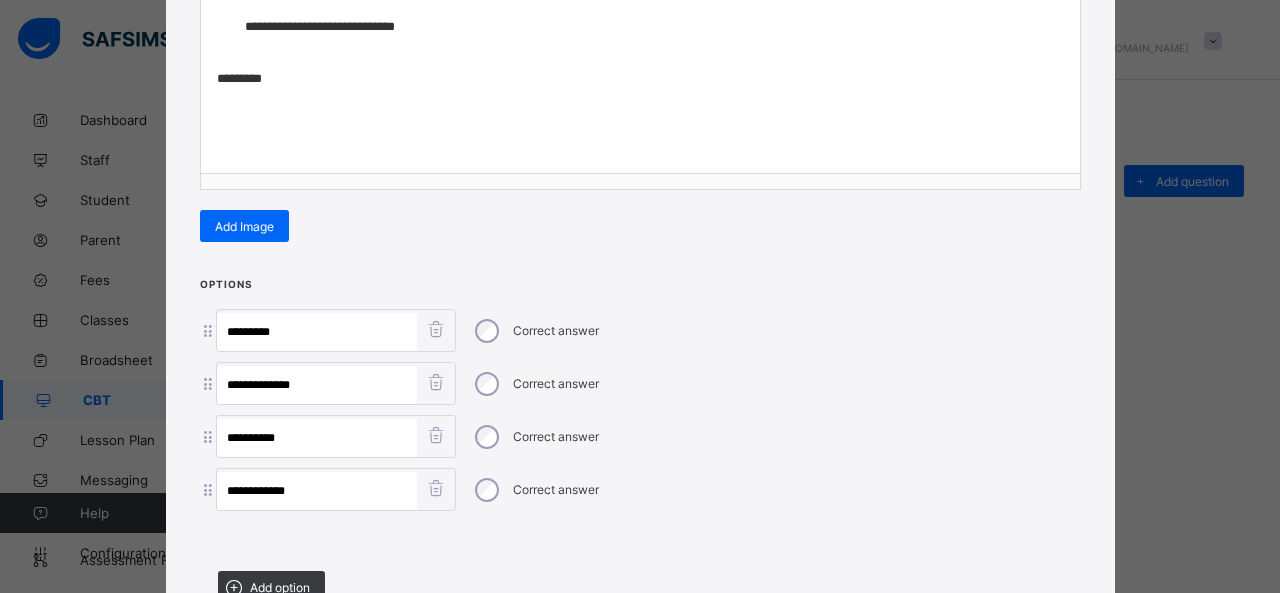 type 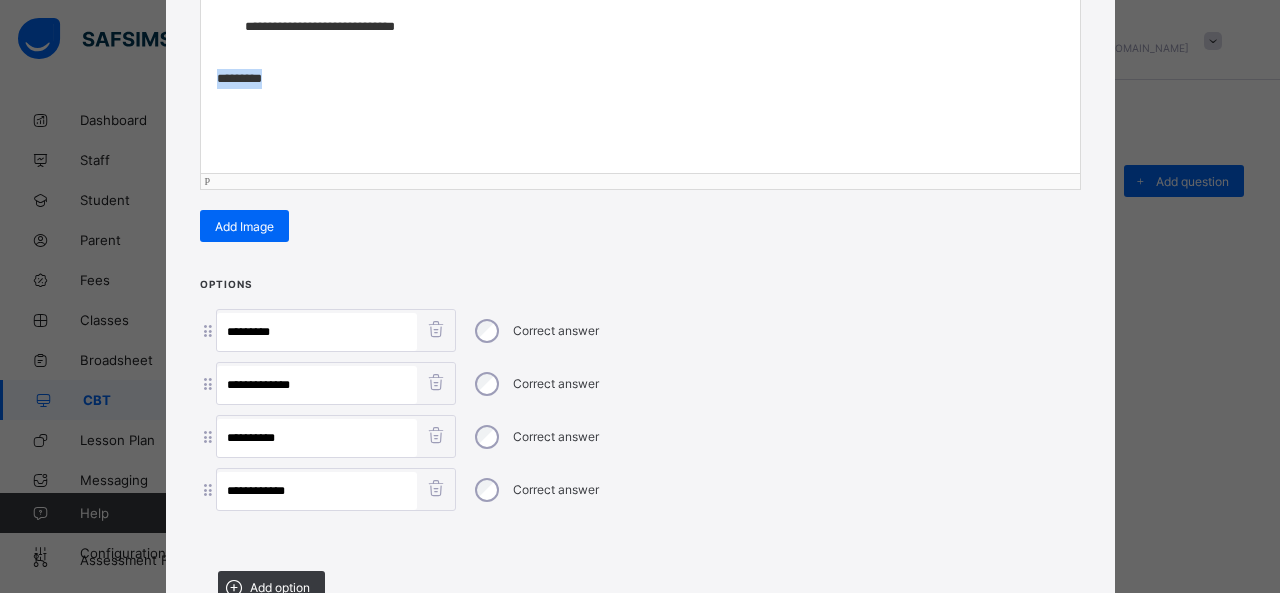 drag, startPoint x: 310, startPoint y: 79, endPoint x: 111, endPoint y: 68, distance: 199.30379 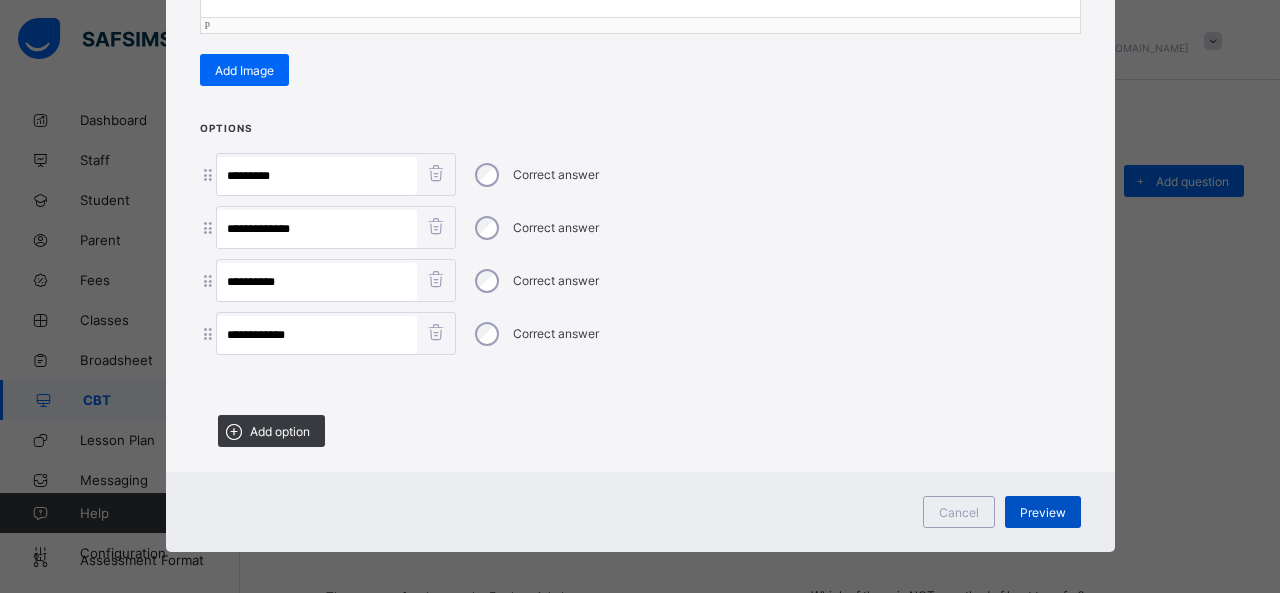 click on "Preview" at bounding box center (1043, 512) 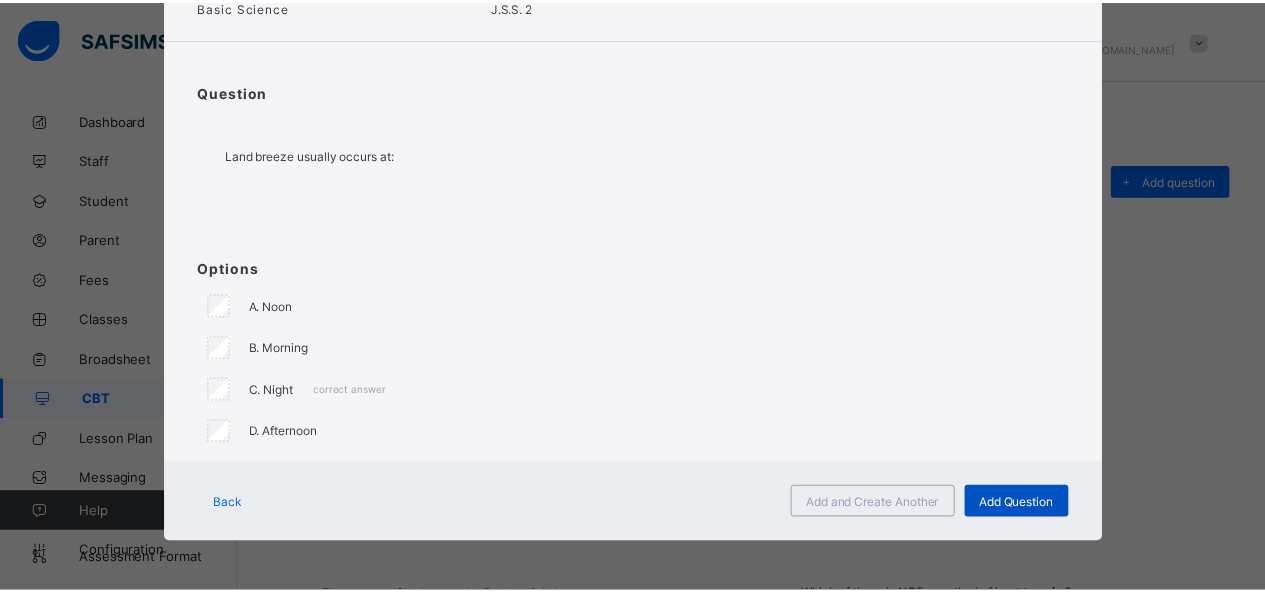 scroll, scrollTop: 124, scrollLeft: 0, axis: vertical 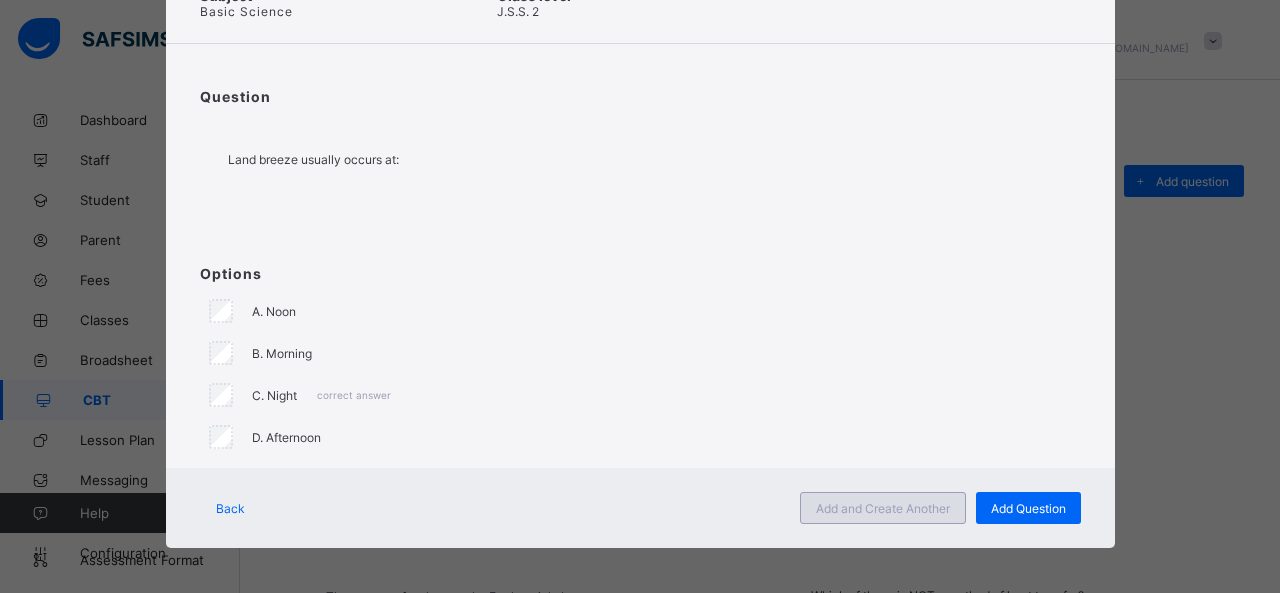 click on "Add and Create Another" at bounding box center [883, 508] 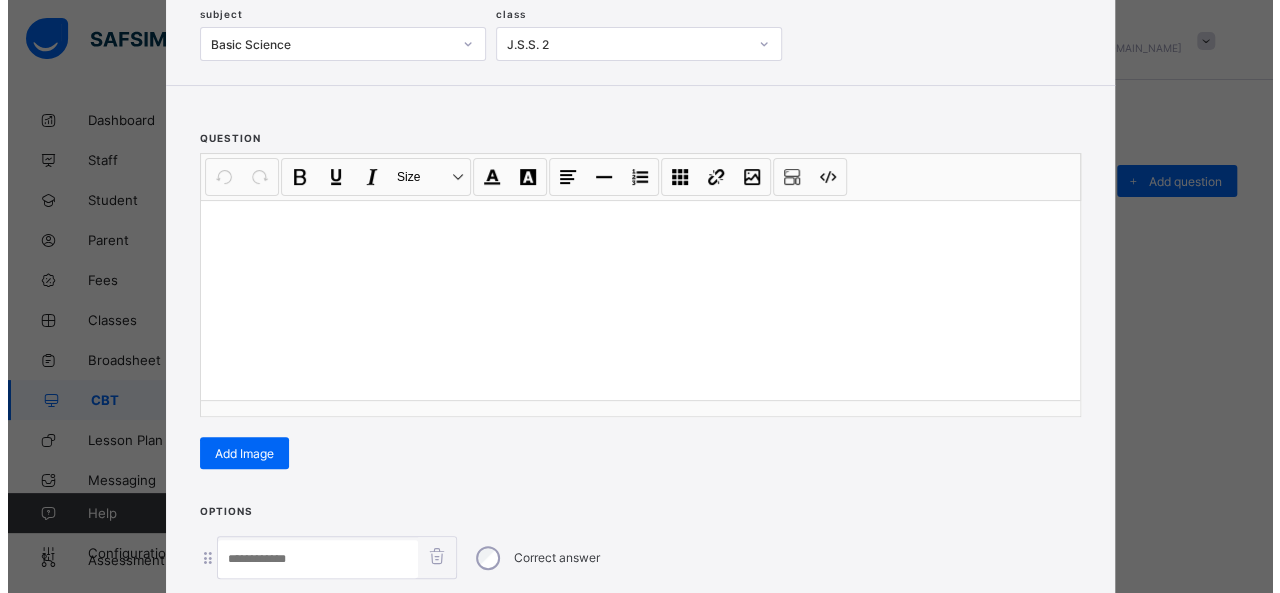 scroll, scrollTop: 128, scrollLeft: 0, axis: vertical 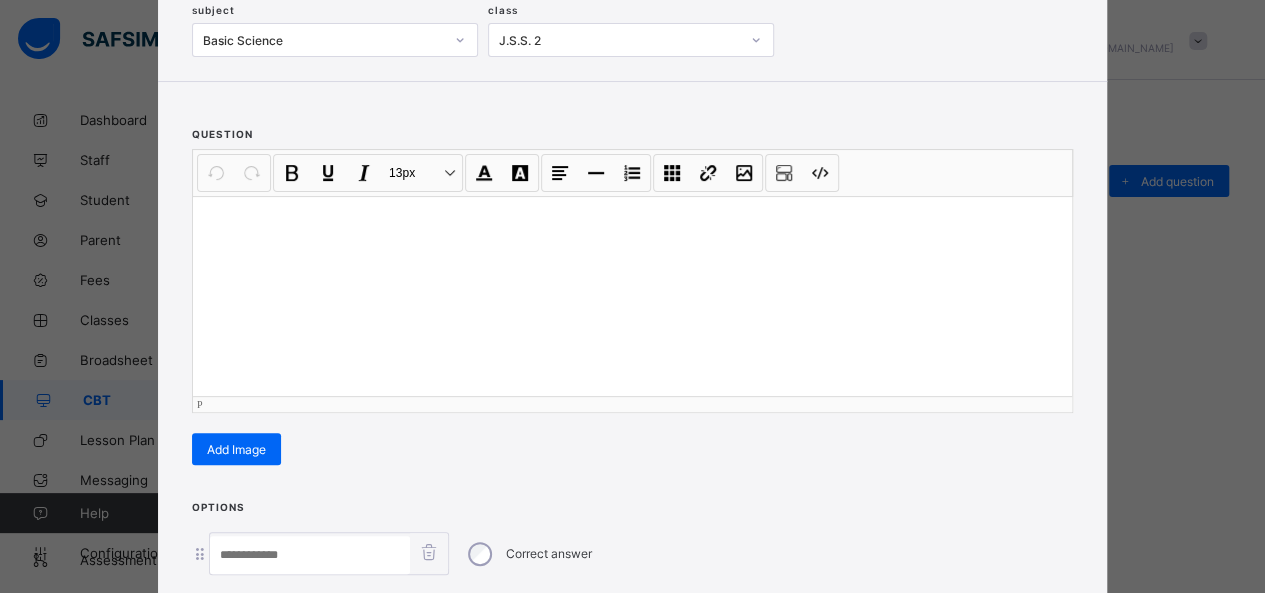 click at bounding box center [632, 296] 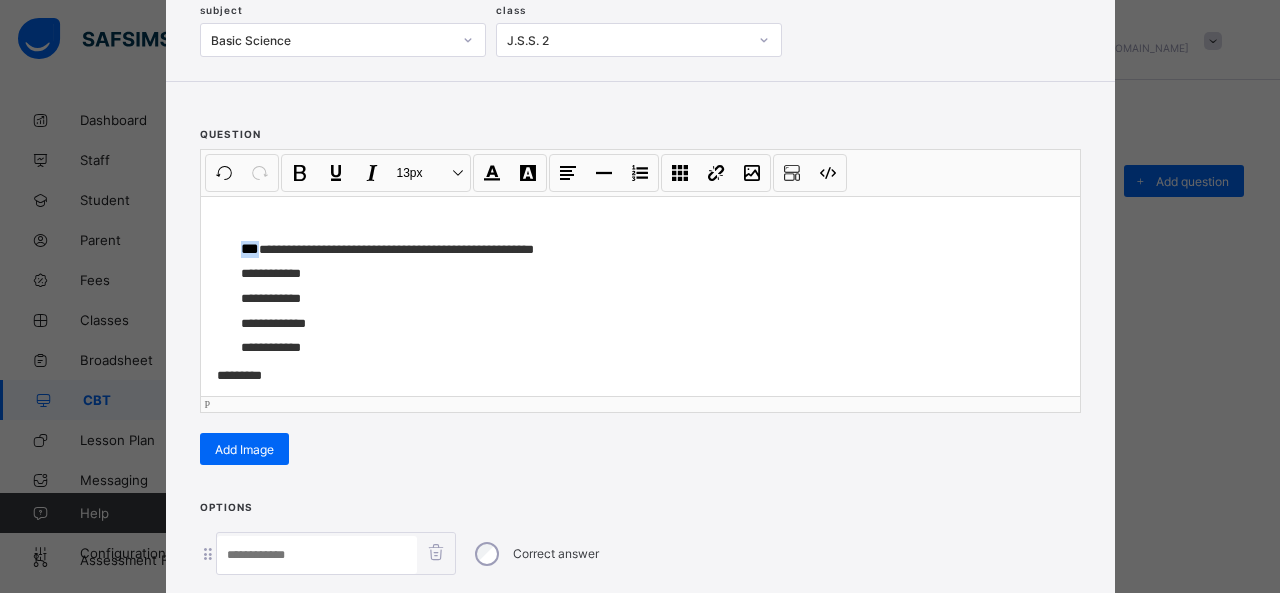 drag, startPoint x: 255, startPoint y: 245, endPoint x: 183, endPoint y: 243, distance: 72.02777 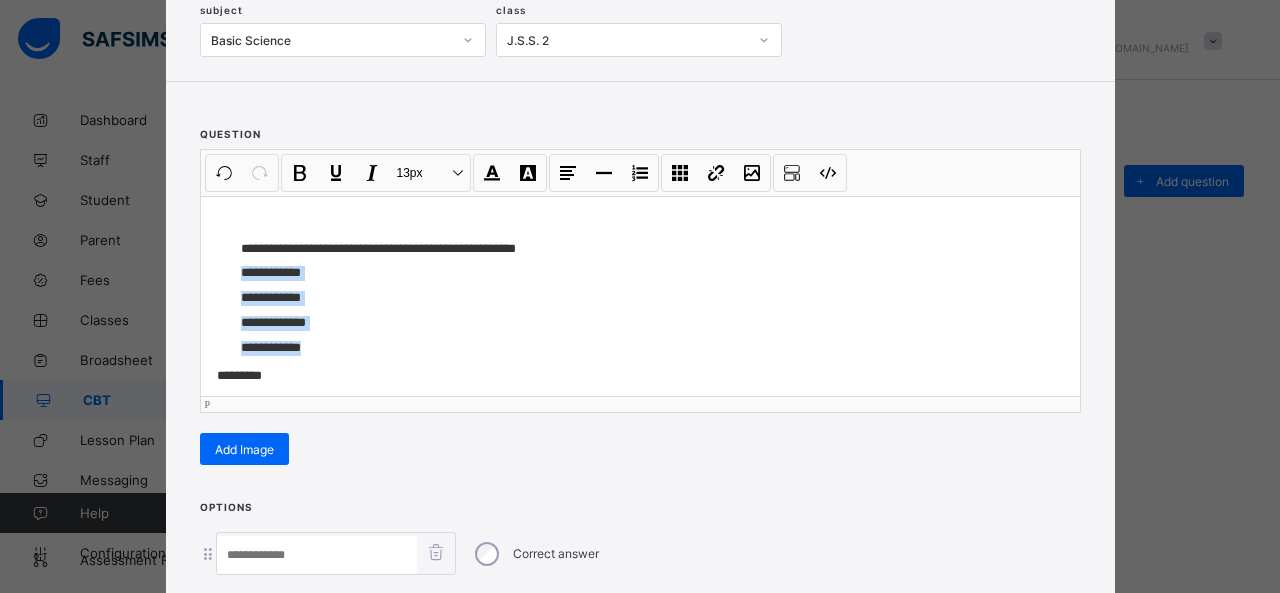 drag, startPoint x: 312, startPoint y: 349, endPoint x: 219, endPoint y: 257, distance: 130.81667 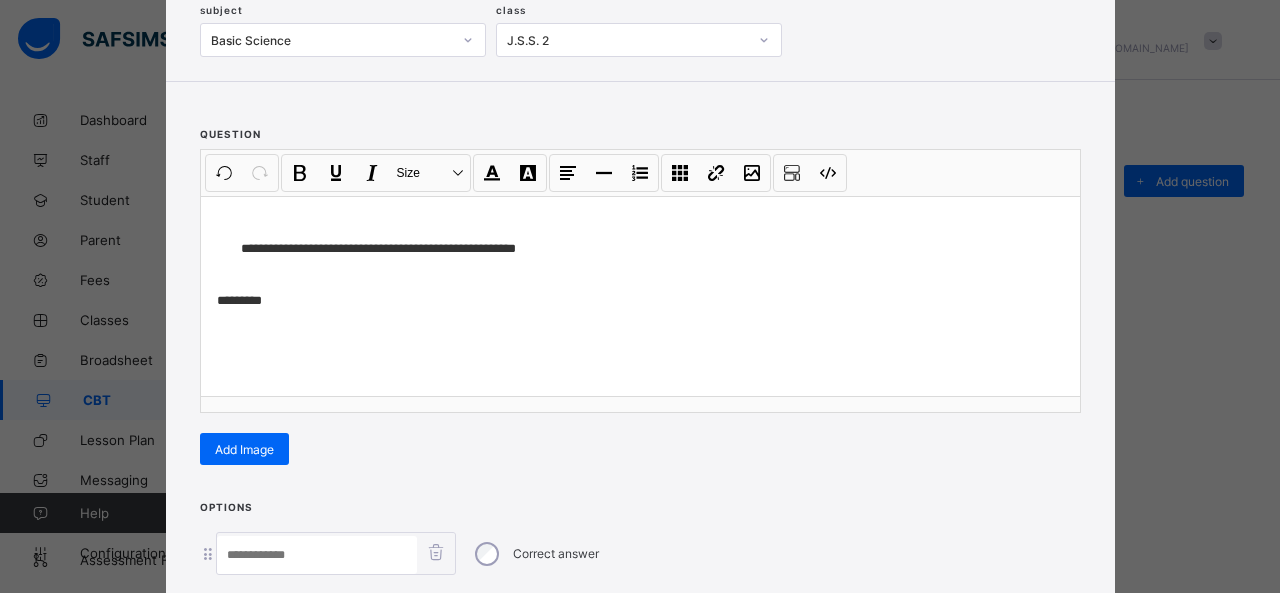 click at bounding box center (317, 555) 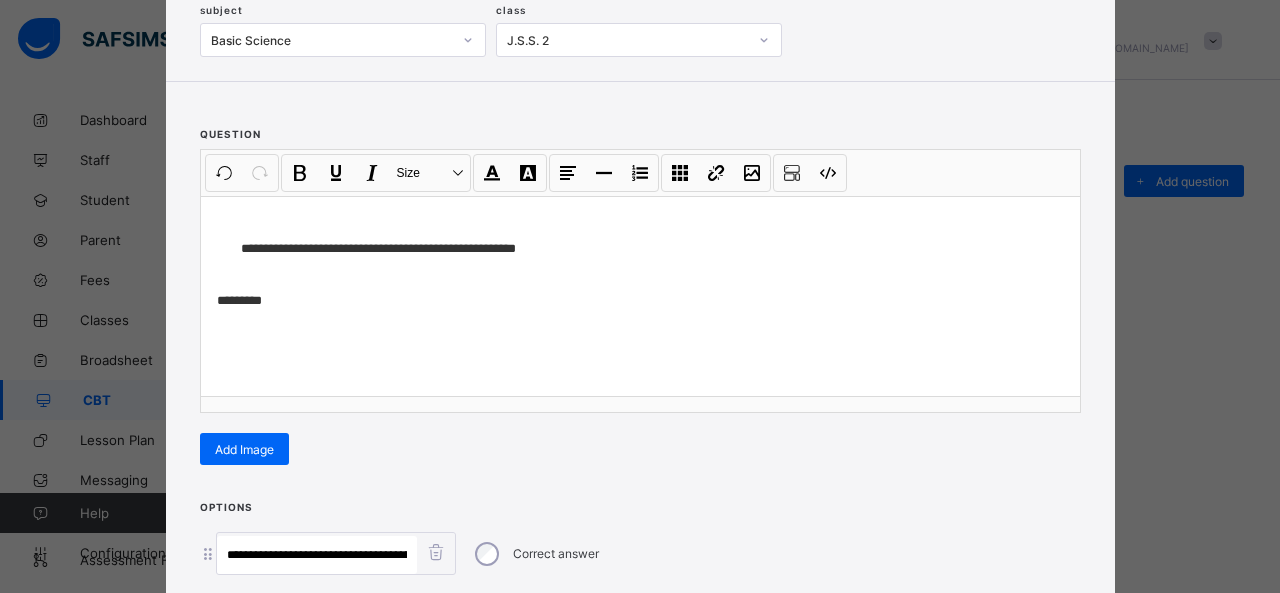 scroll, scrollTop: 0, scrollLeft: 105, axis: horizontal 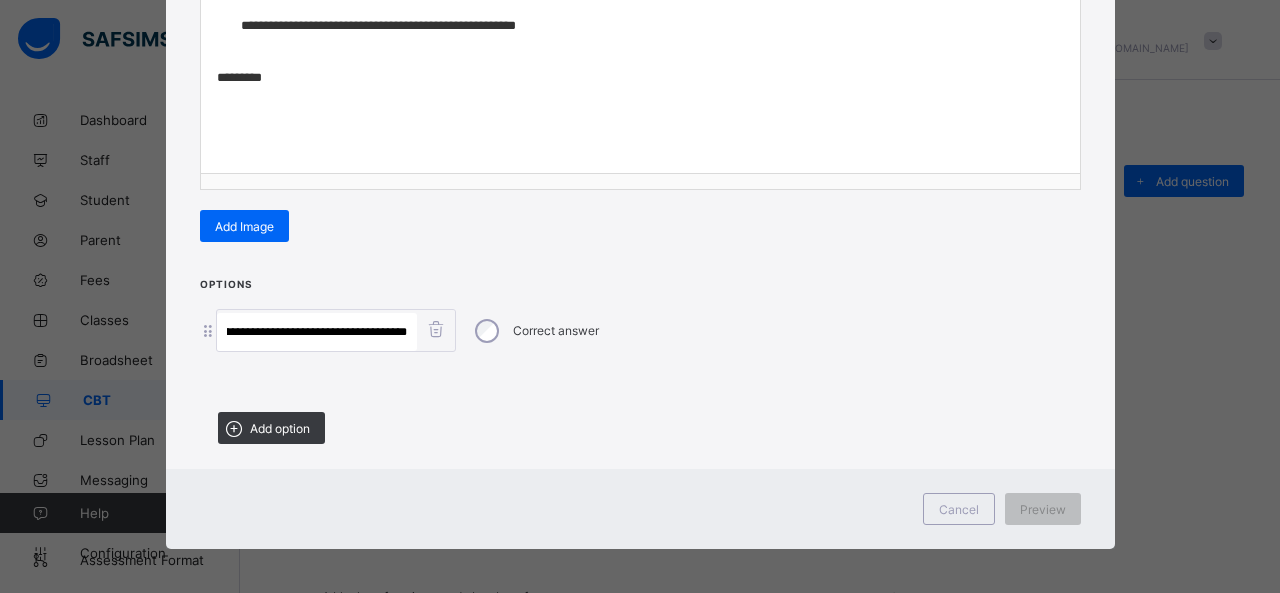 drag, startPoint x: 272, startPoint y: 326, endPoint x: 538, endPoint y: 340, distance: 266.36816 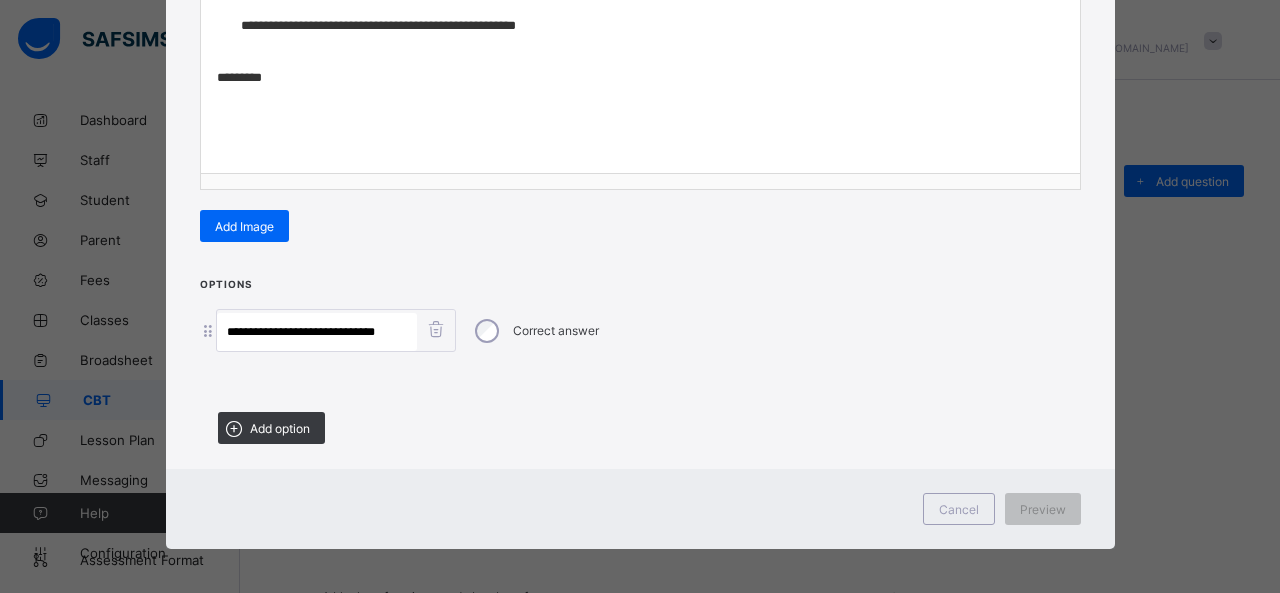 scroll, scrollTop: 0, scrollLeft: 0, axis: both 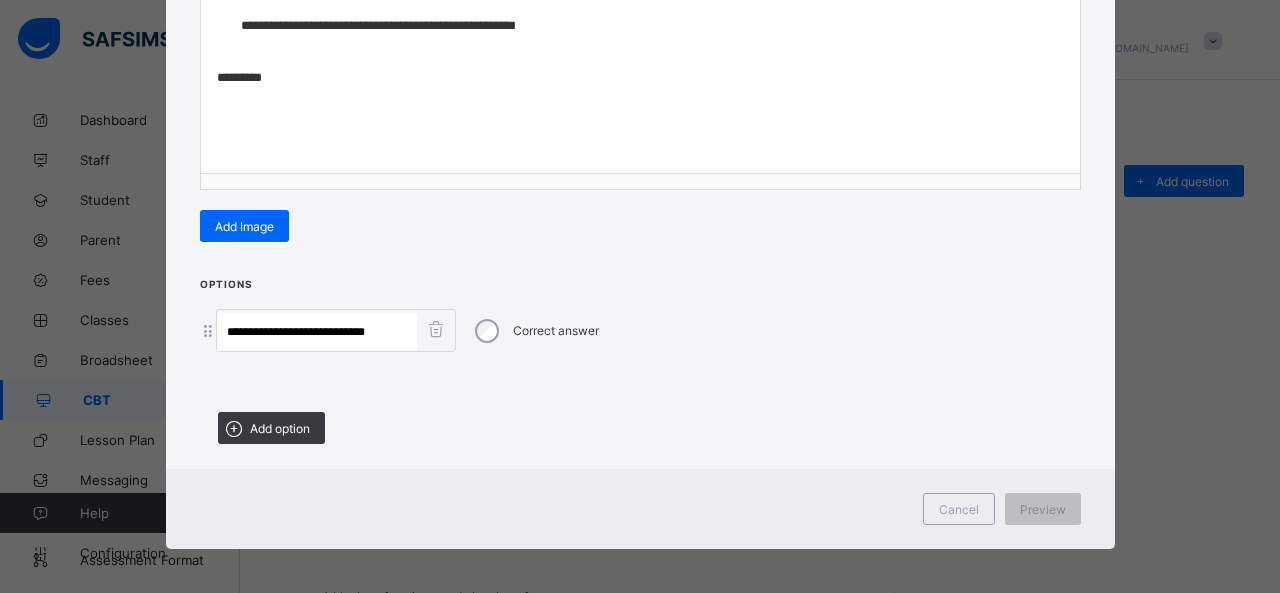 click on "**********" at bounding box center (317, 332) 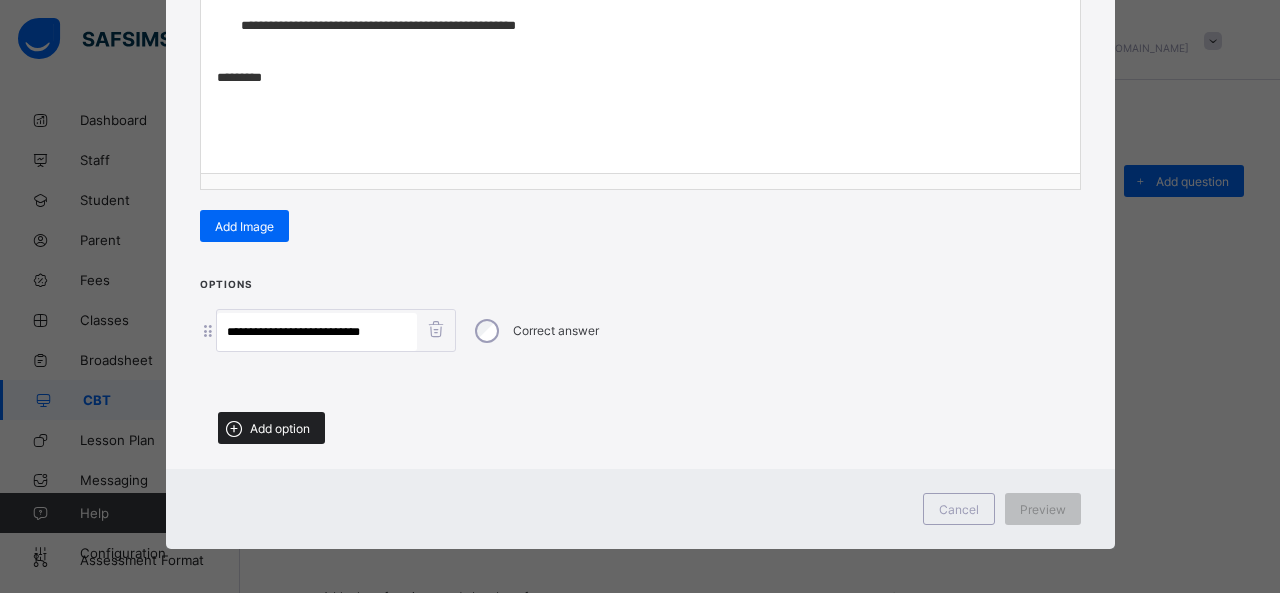 click on "Add option" at bounding box center (271, 428) 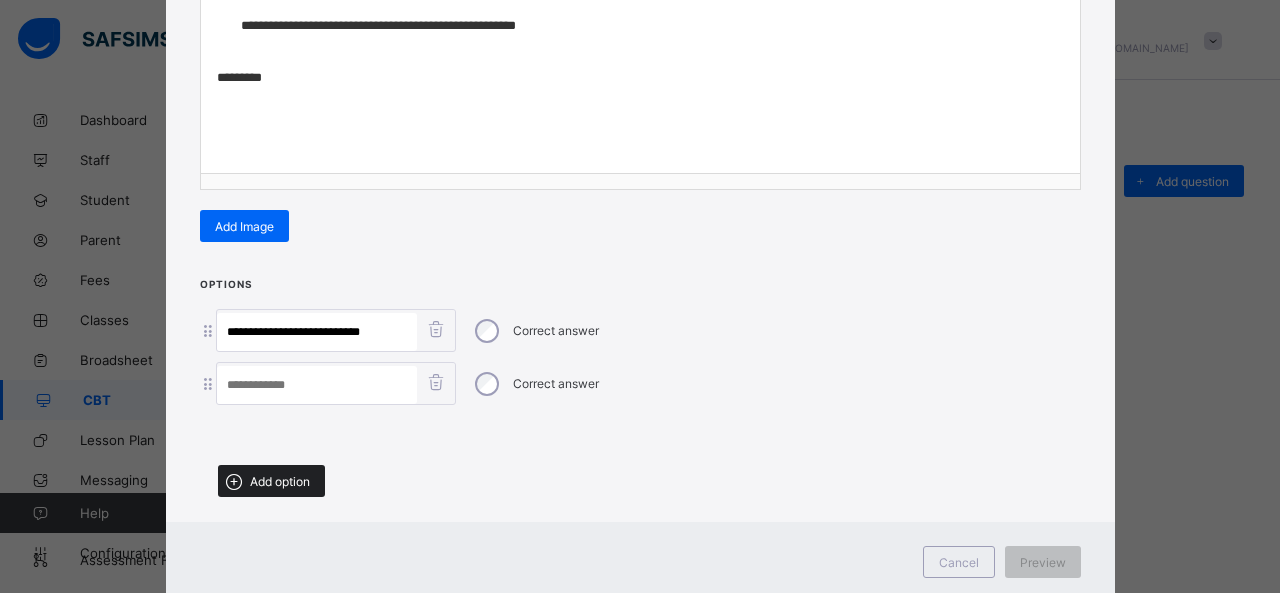 click on "Add option" at bounding box center (280, 481) 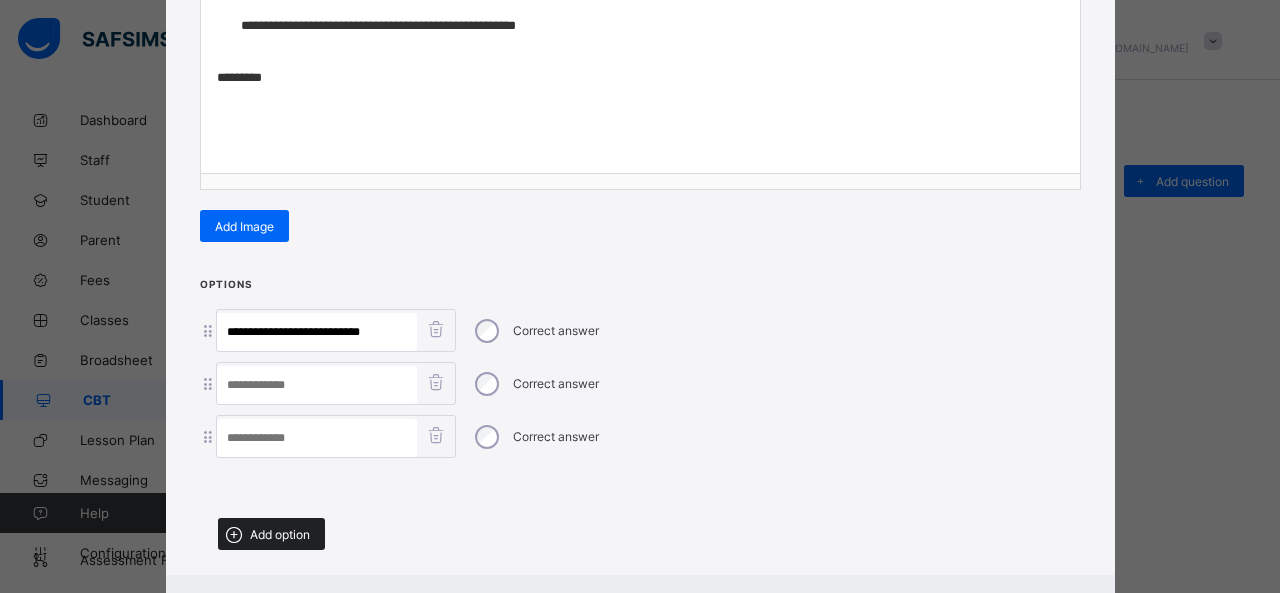 click on "Add option" at bounding box center (280, 534) 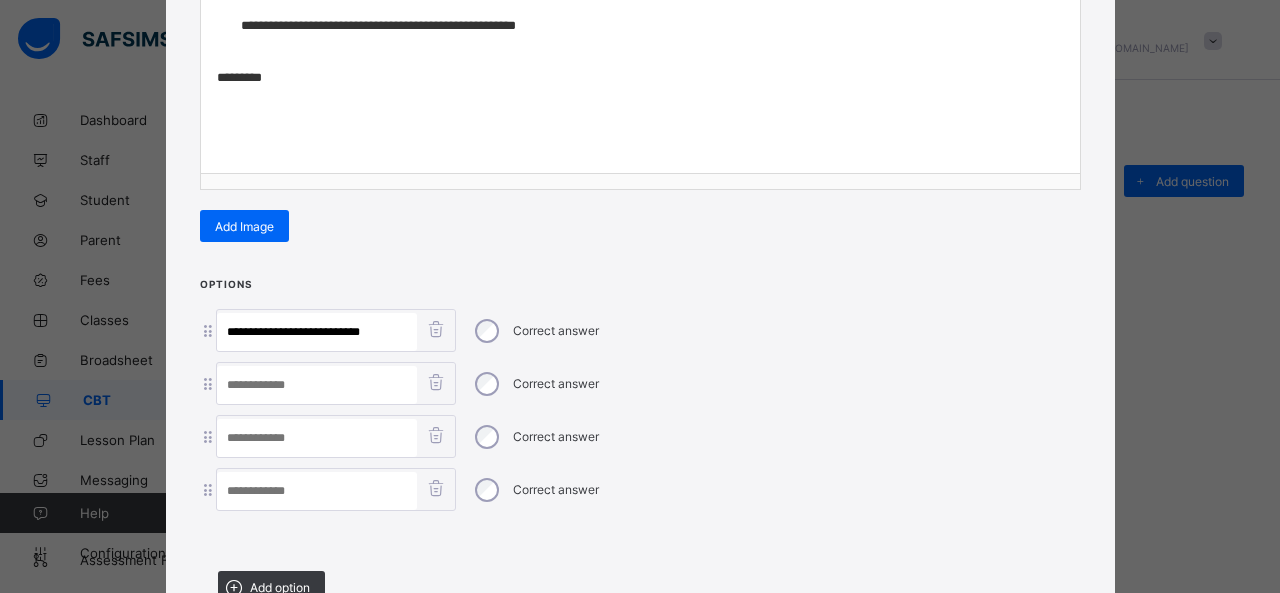 click on "**********" at bounding box center [317, 332] 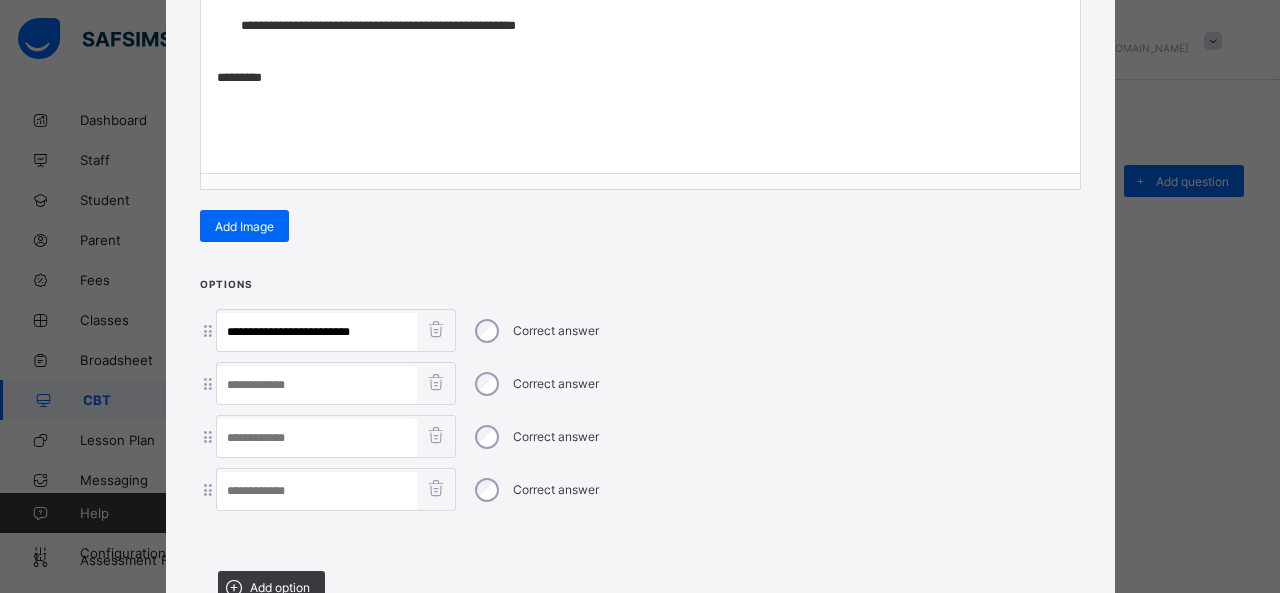 click at bounding box center [317, 438] 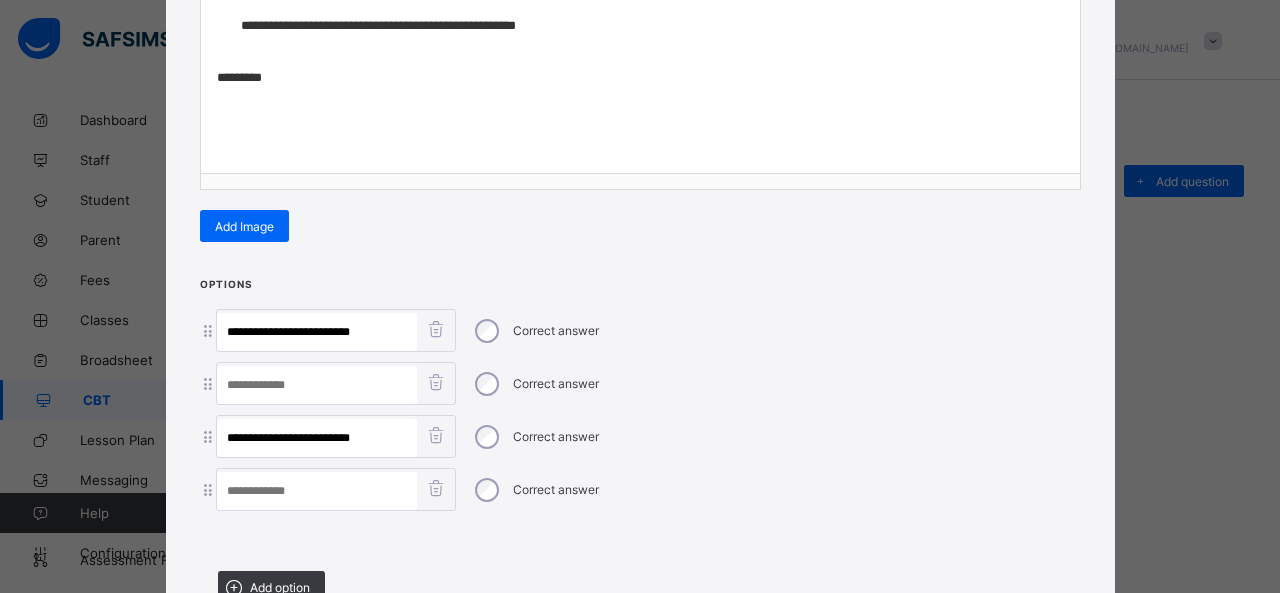 click on "**********" at bounding box center [640, 436] 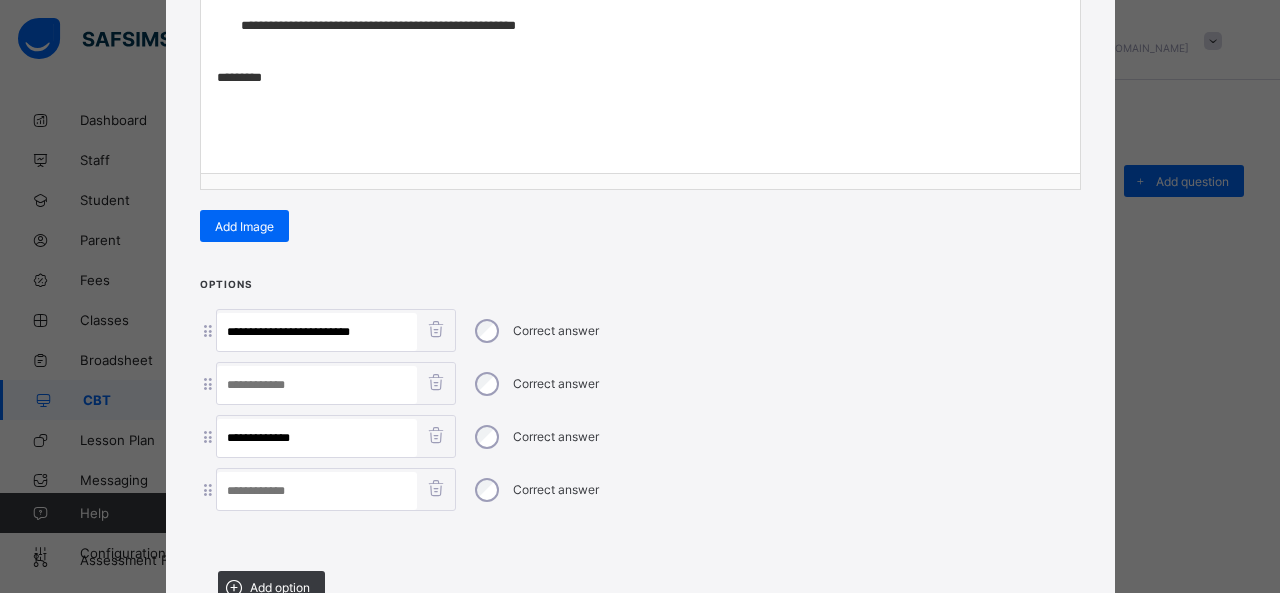 click at bounding box center (317, 491) 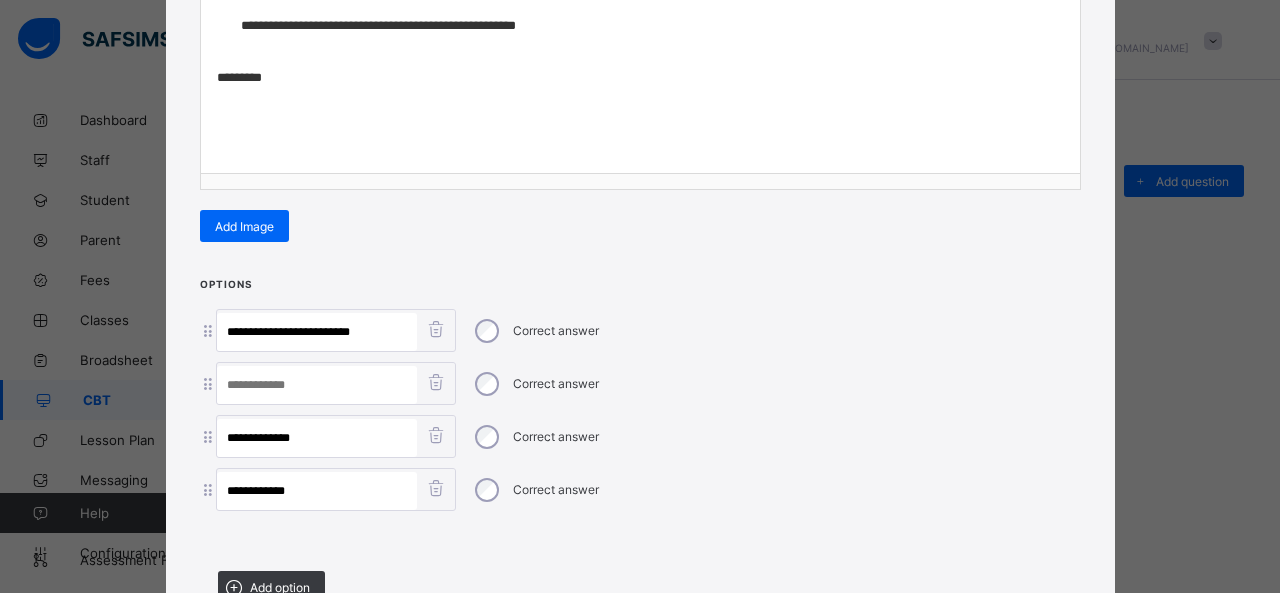drag, startPoint x: 232, startPoint y: 479, endPoint x: 167, endPoint y: 477, distance: 65.03076 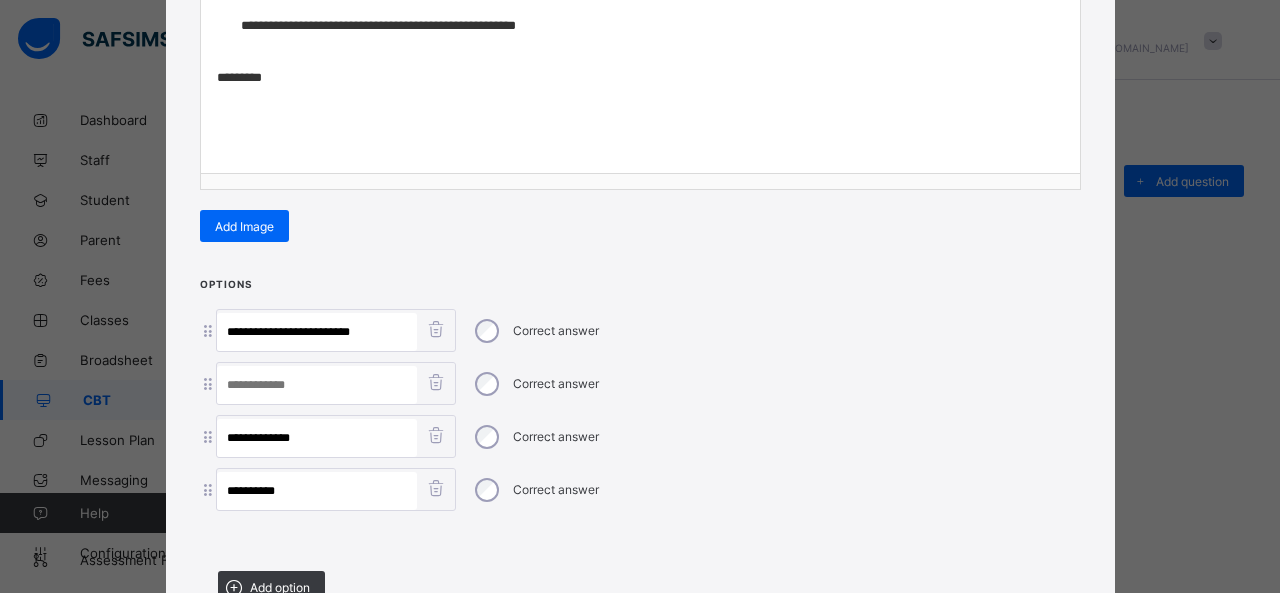 drag, startPoint x: 291, startPoint y: 327, endPoint x: 453, endPoint y: 328, distance: 162.00308 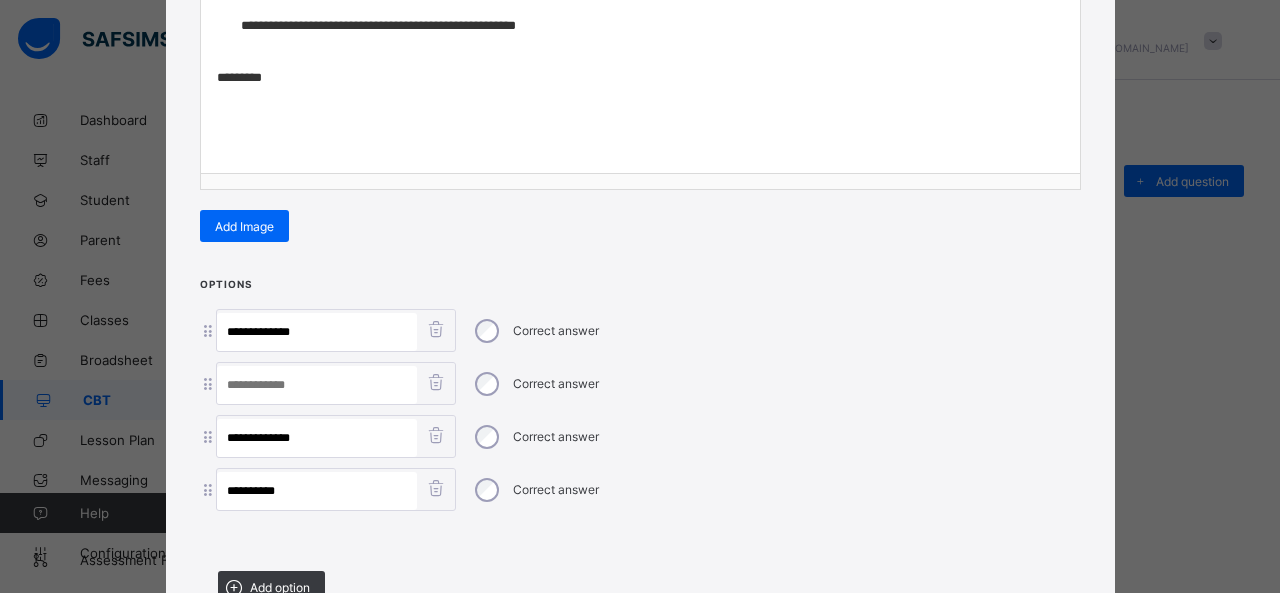 click at bounding box center [317, 385] 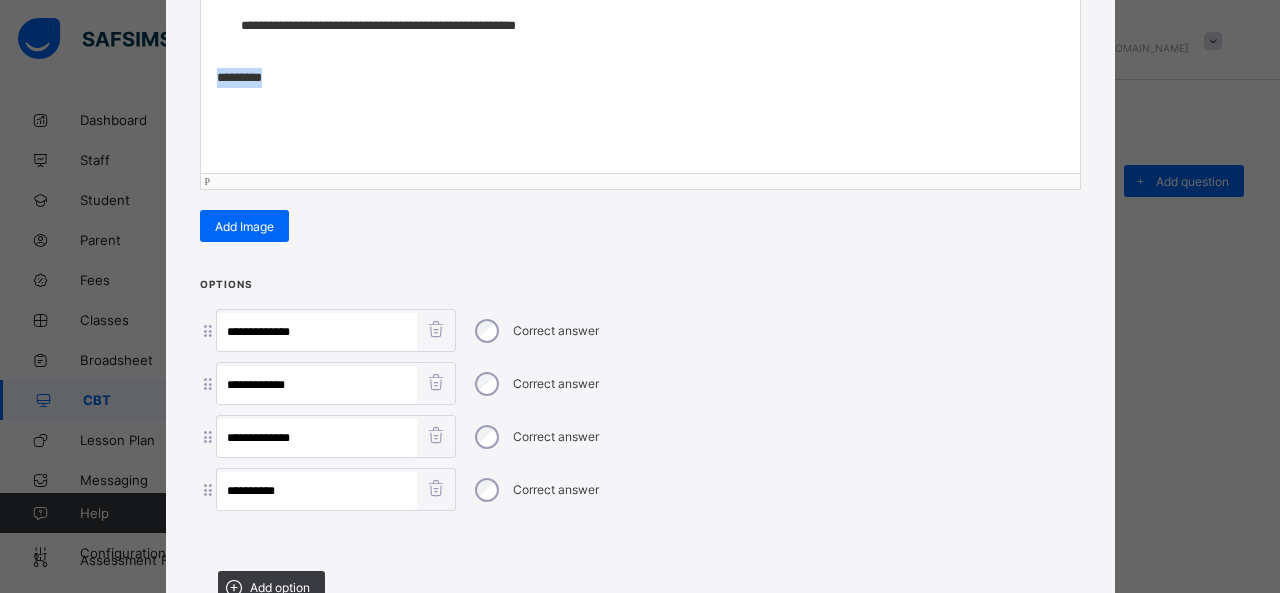 drag, startPoint x: 280, startPoint y: 67, endPoint x: 135, endPoint y: 69, distance: 145.0138 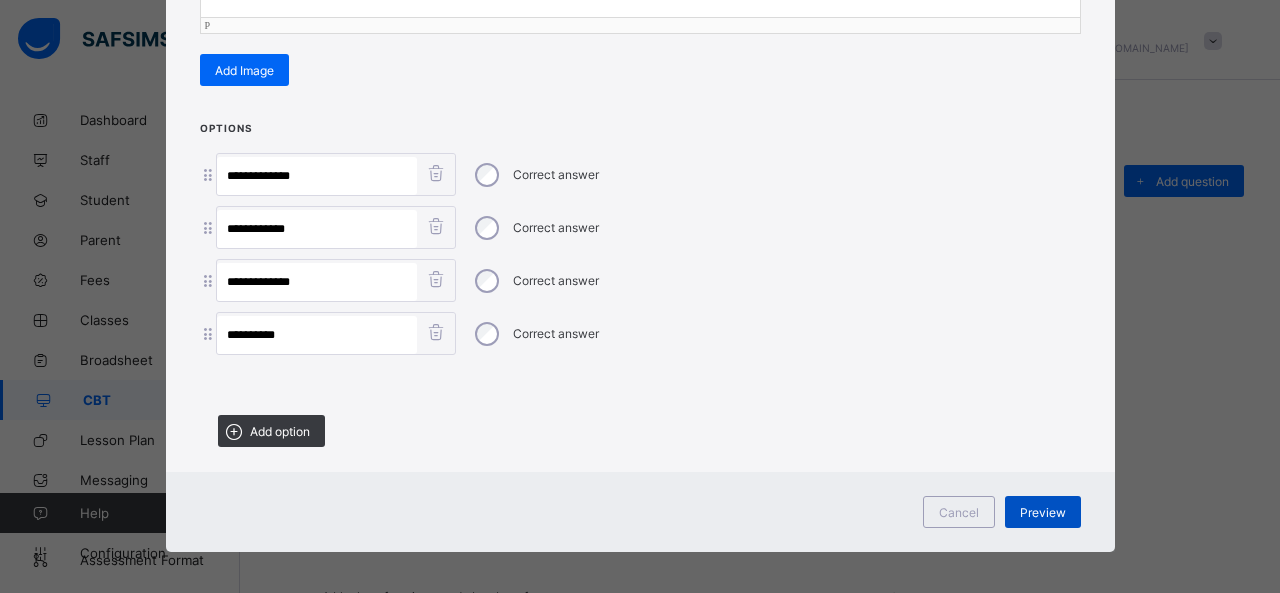 click on "Preview" at bounding box center (1043, 512) 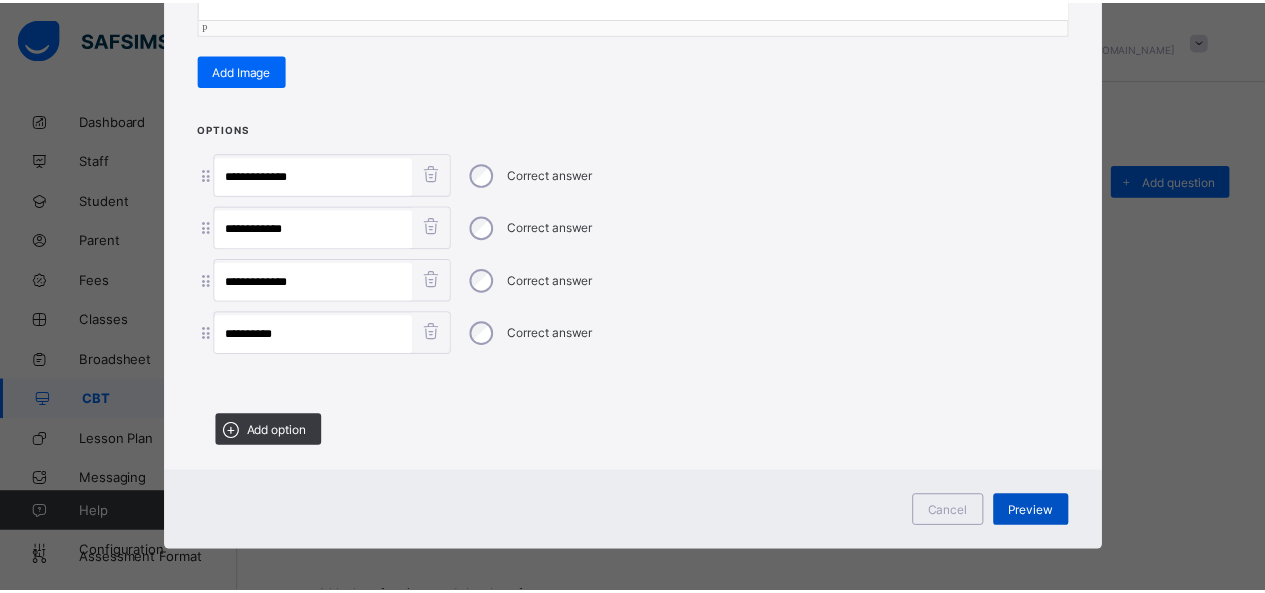 scroll, scrollTop: 123, scrollLeft: 0, axis: vertical 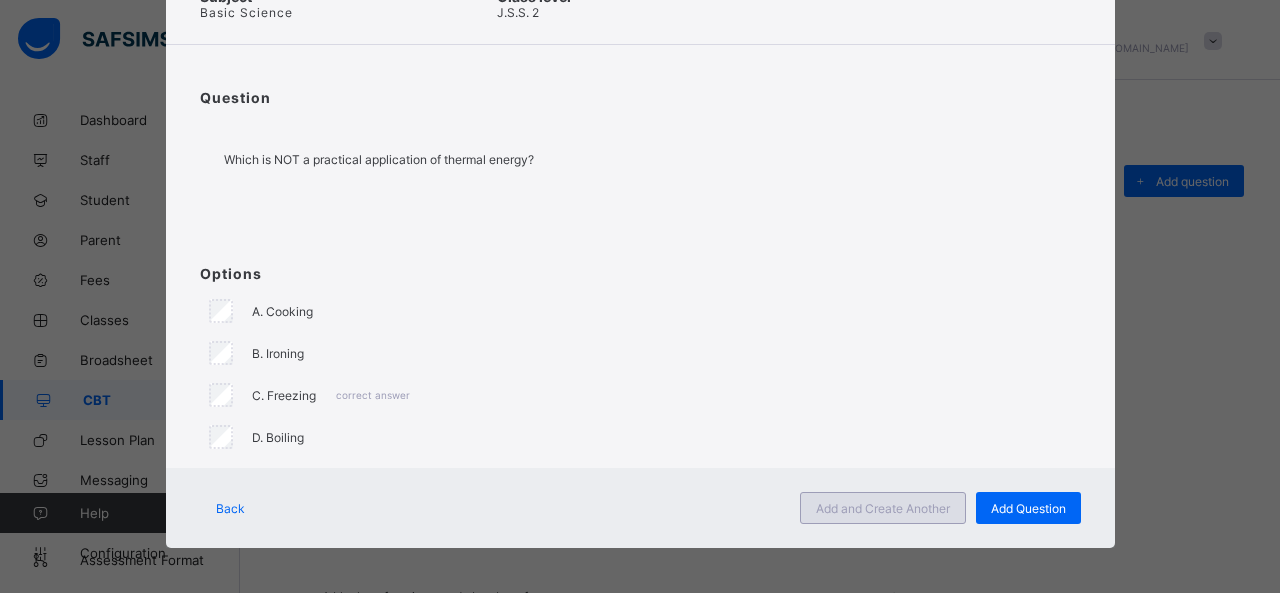 click on "Add and Create Another" at bounding box center [883, 508] 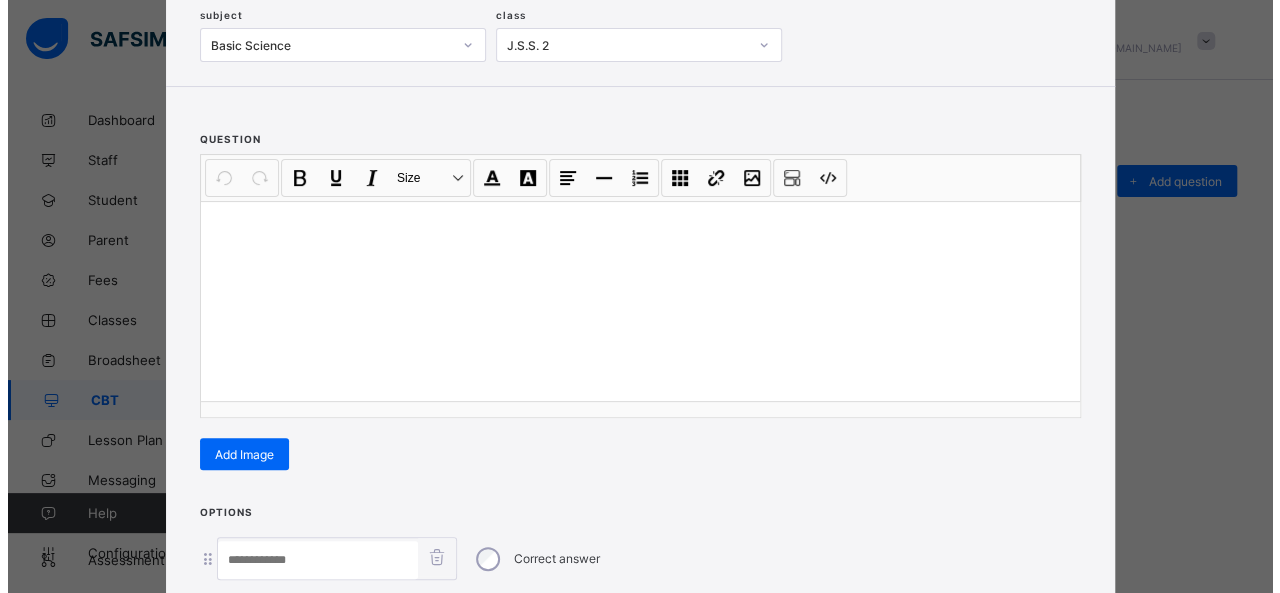 scroll, scrollTop: 128, scrollLeft: 0, axis: vertical 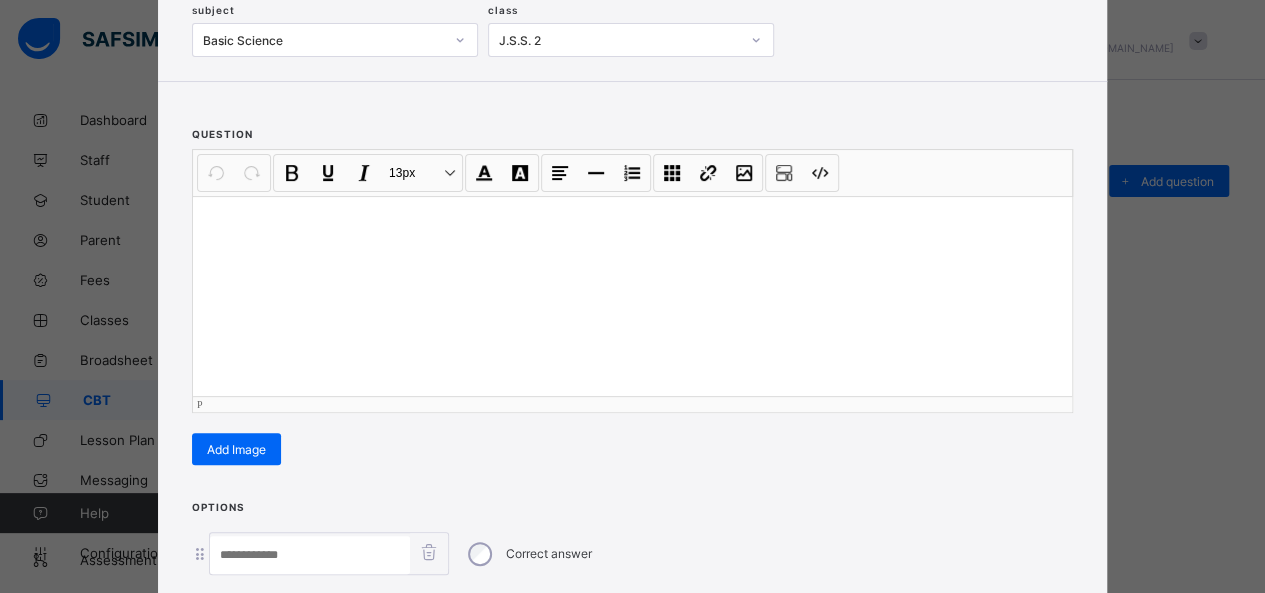 click at bounding box center [632, 296] 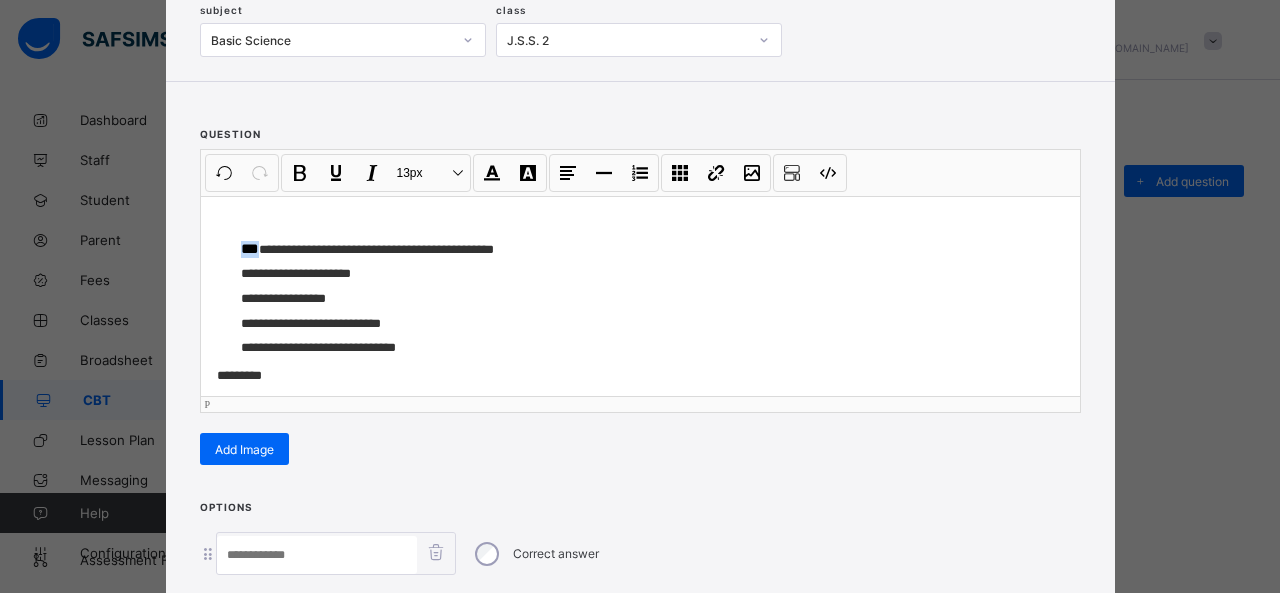 drag, startPoint x: 254, startPoint y: 243, endPoint x: 198, endPoint y: 243, distance: 56 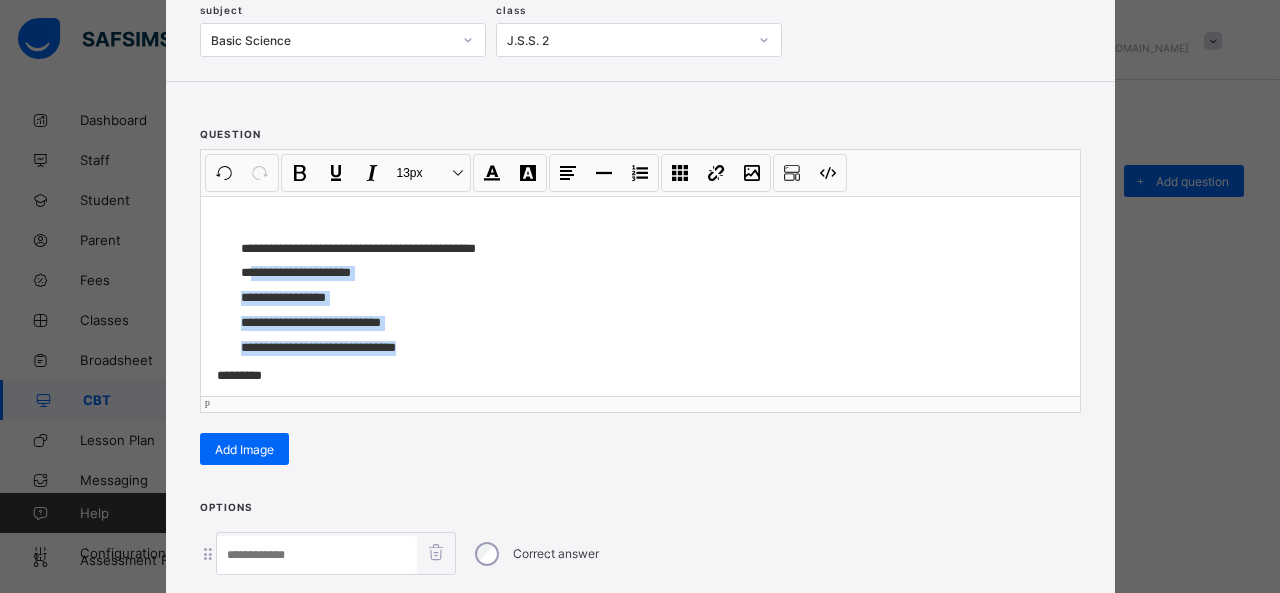 drag, startPoint x: 245, startPoint y: 267, endPoint x: 403, endPoint y: 345, distance: 176.20442 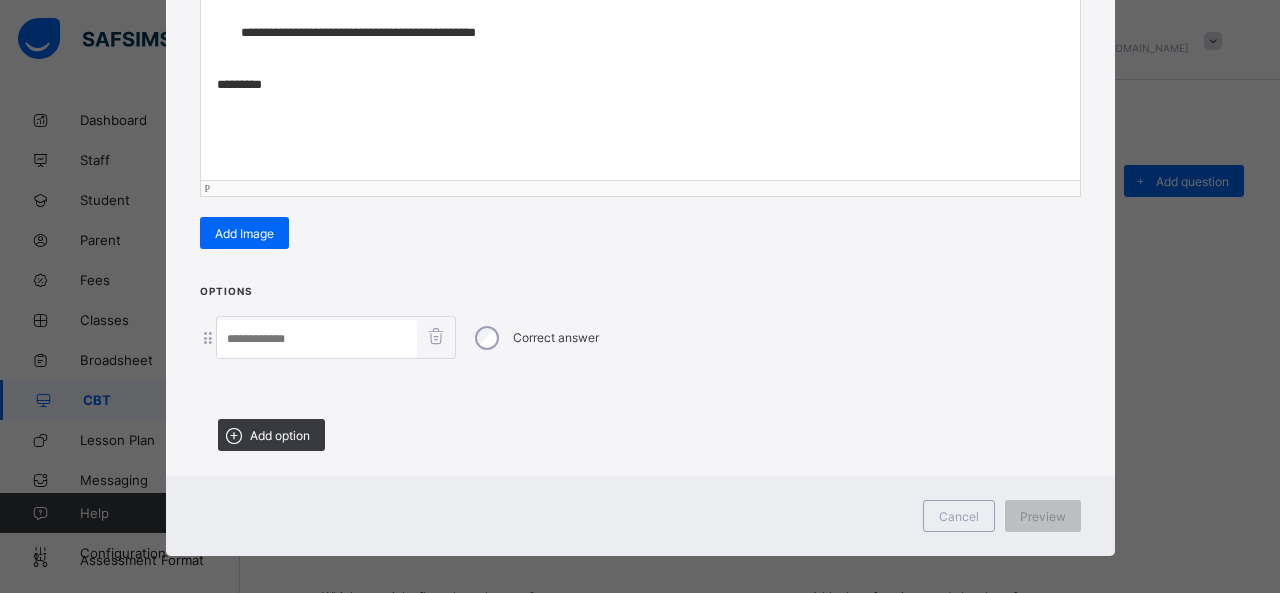 scroll, scrollTop: 351, scrollLeft: 0, axis: vertical 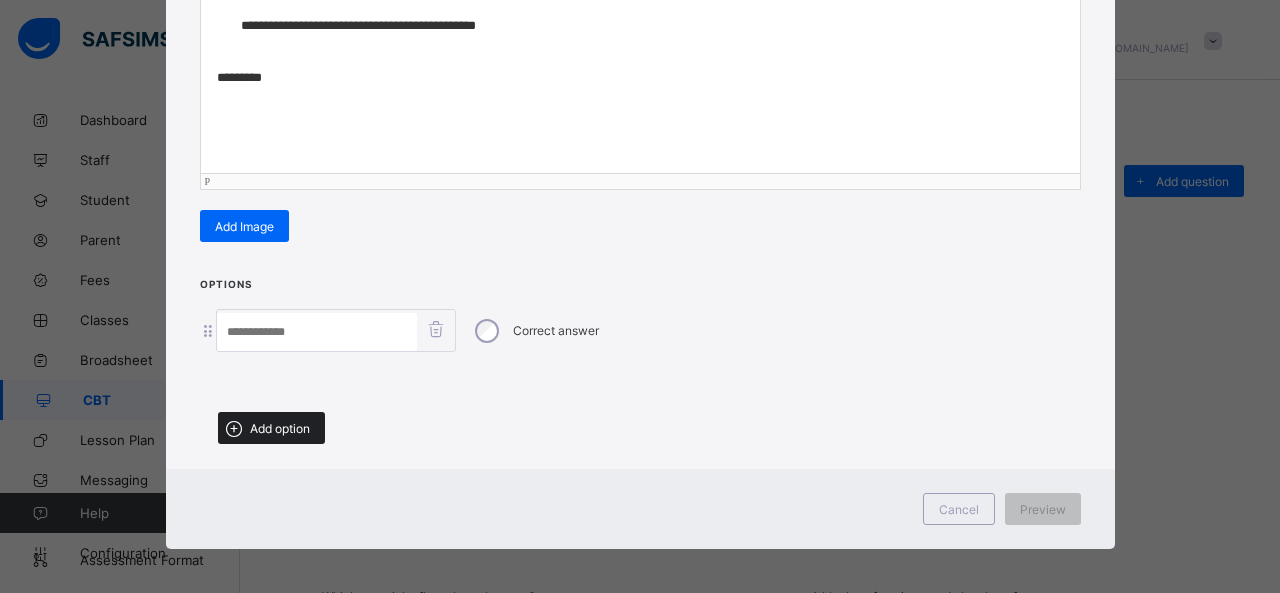 click on "Add option" at bounding box center (271, 428) 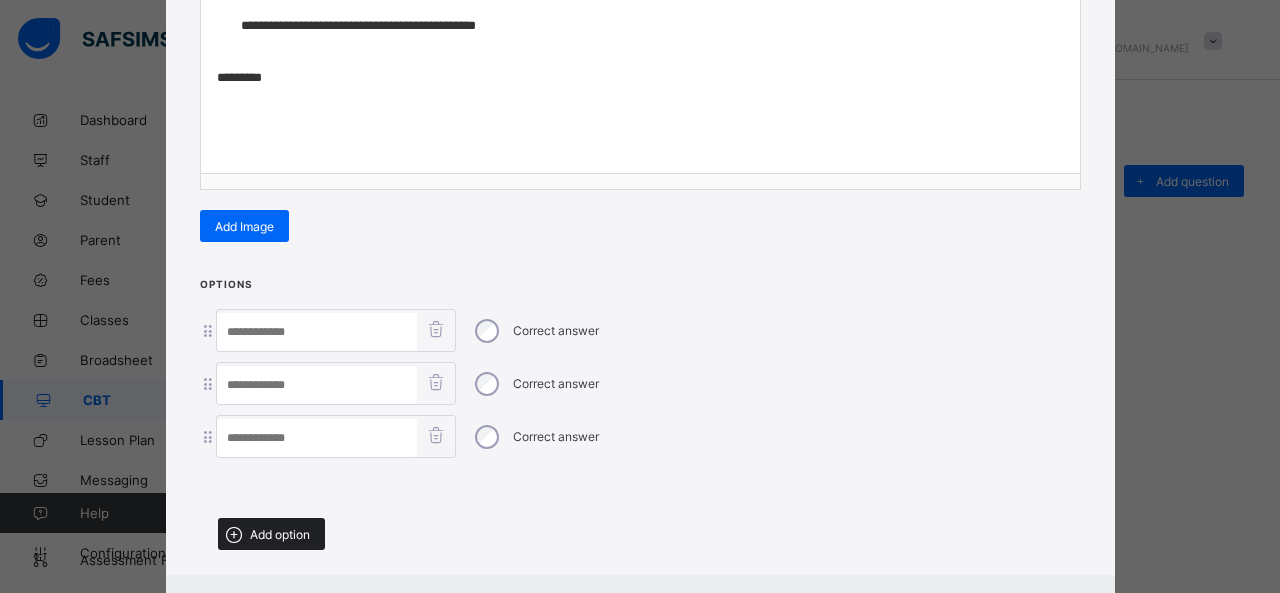 click on "Add option" at bounding box center [271, 534] 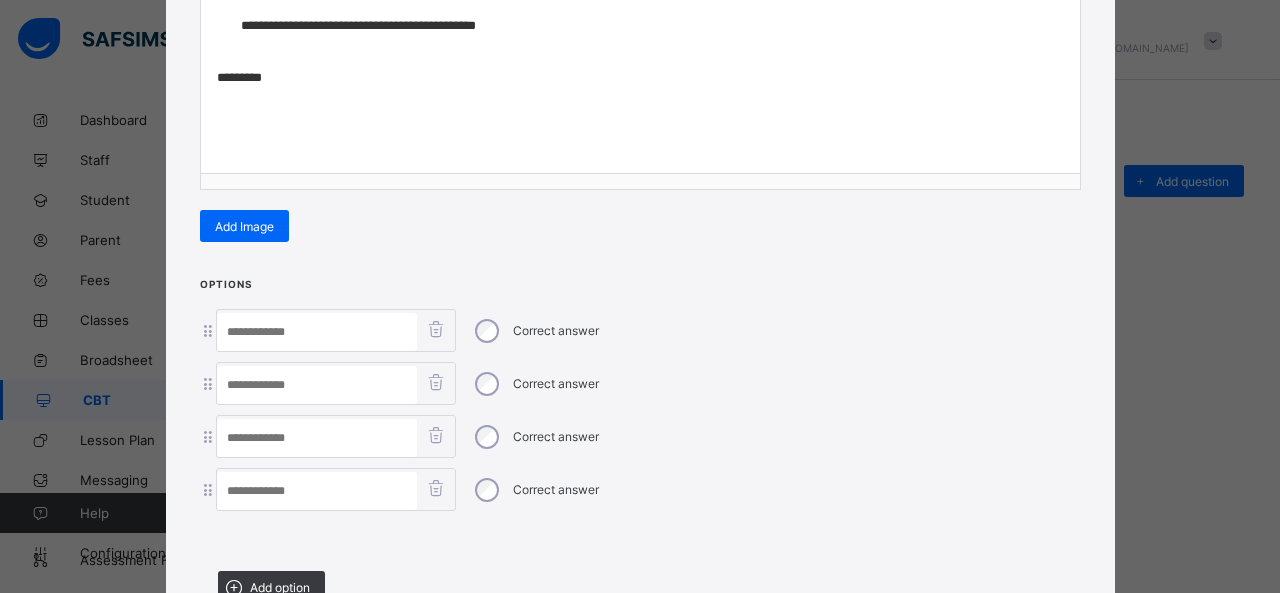 click at bounding box center (317, 332) 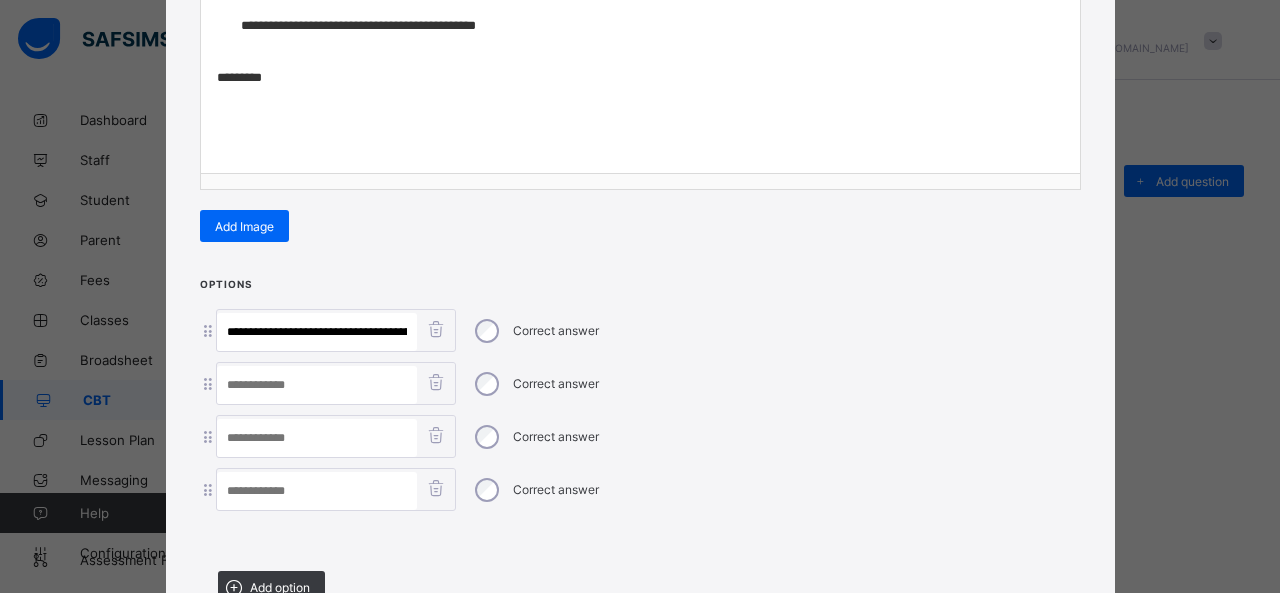 scroll, scrollTop: 0, scrollLeft: 340, axis: horizontal 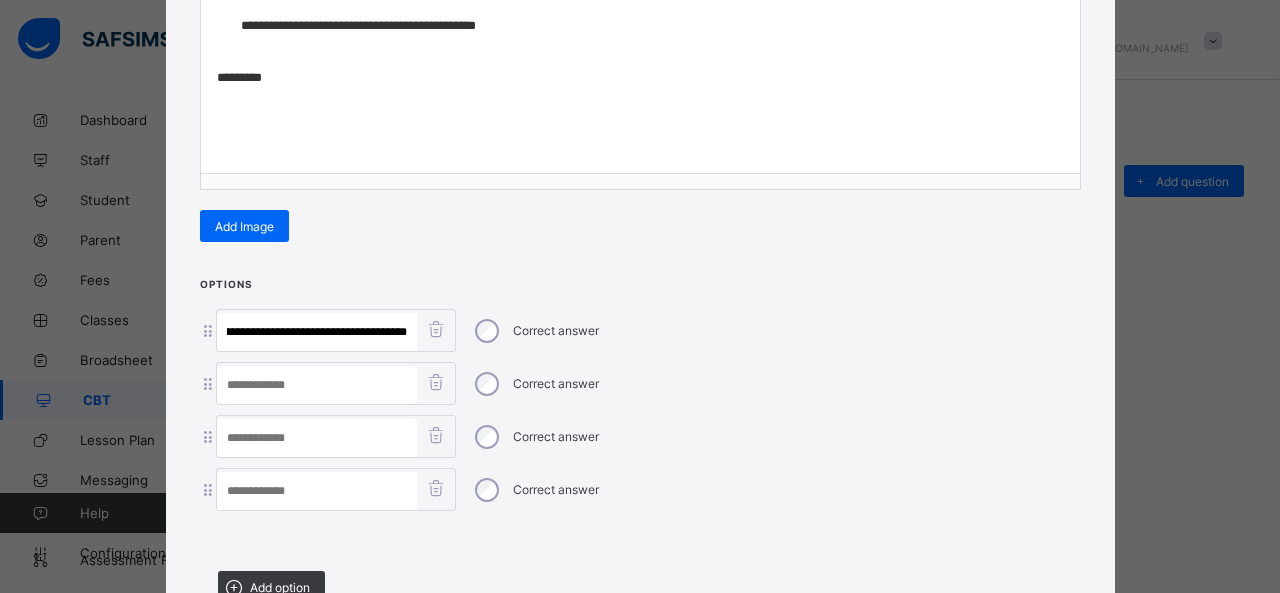 drag, startPoint x: 246, startPoint y: 327, endPoint x: 700, endPoint y: 393, distance: 458.77228 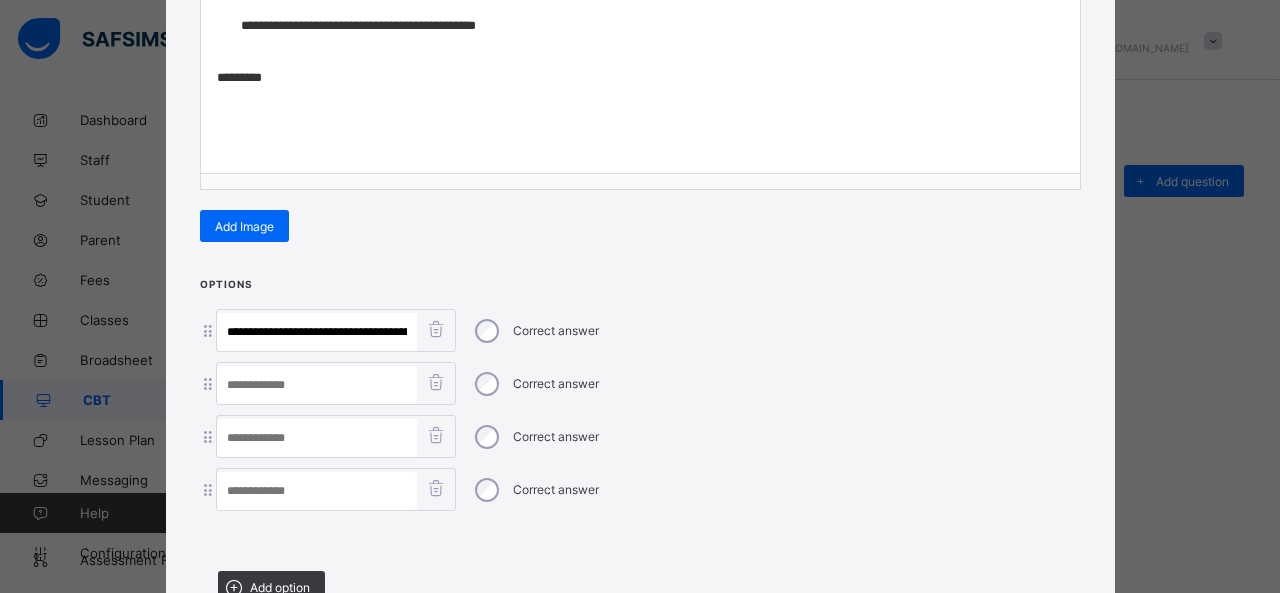 click at bounding box center [317, 491] 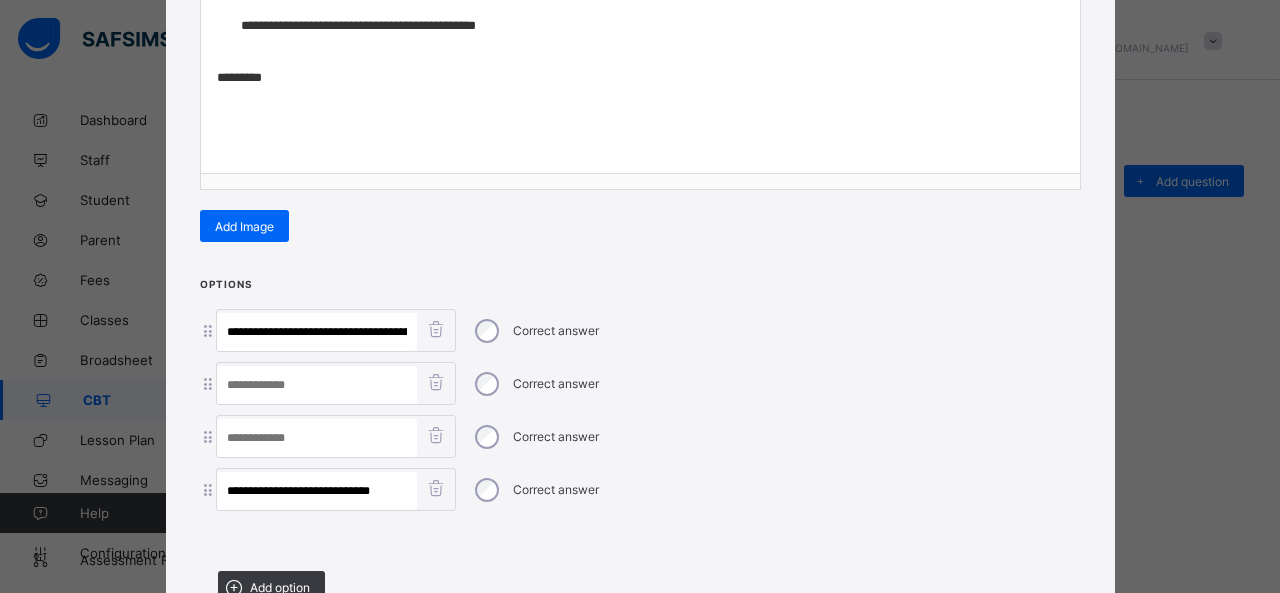 drag, startPoint x: 339, startPoint y: 321, endPoint x: 324, endPoint y: 321, distance: 15 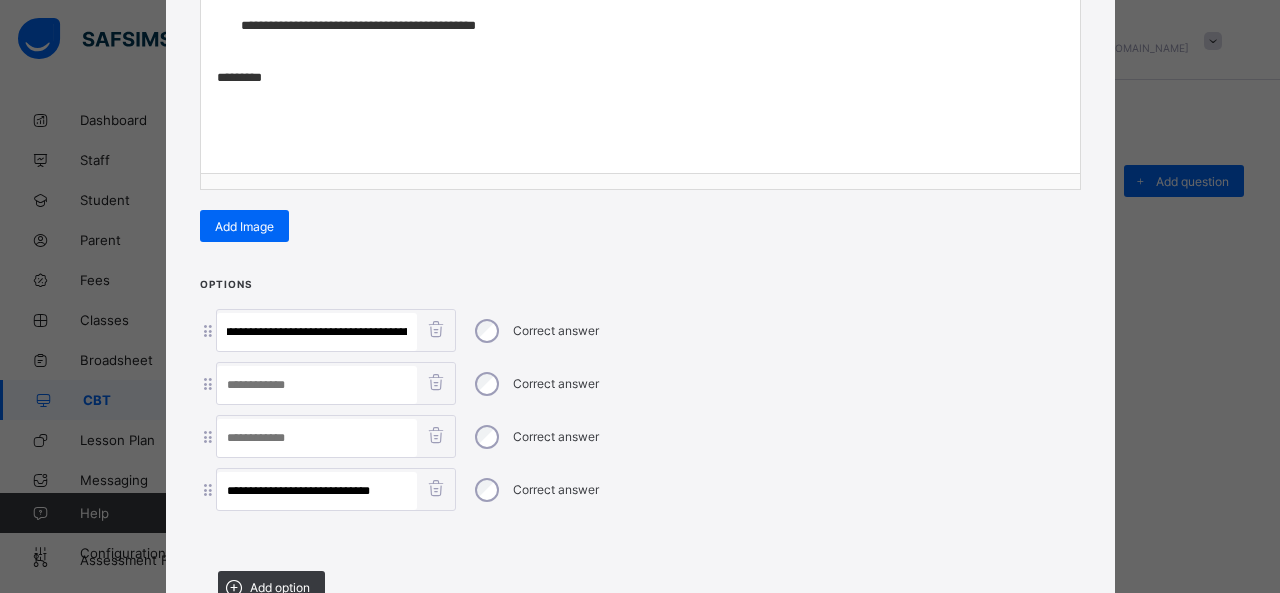 scroll, scrollTop: 0, scrollLeft: 159, axis: horizontal 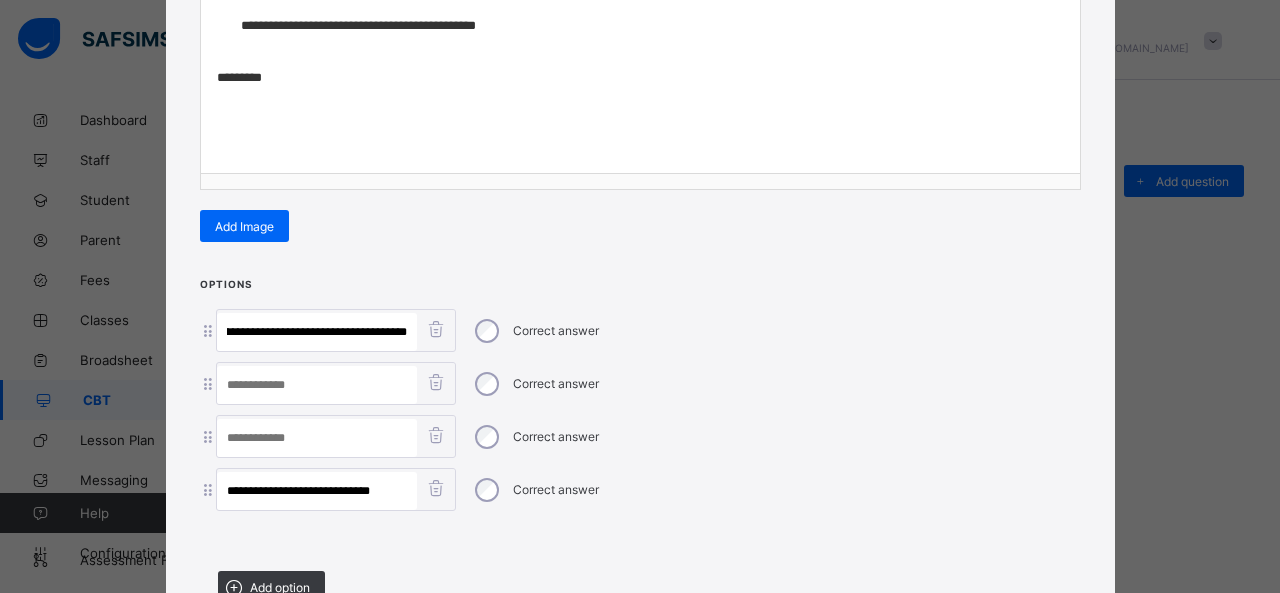 drag, startPoint x: 324, startPoint y: 321, endPoint x: 415, endPoint y: 325, distance: 91.08787 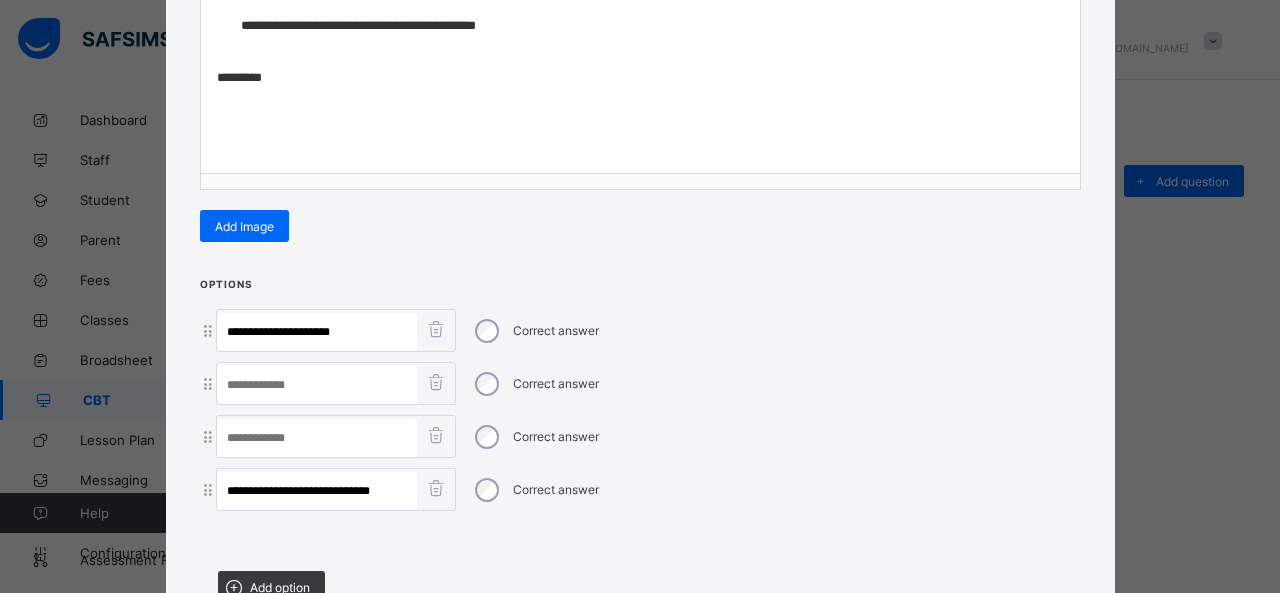 scroll, scrollTop: 0, scrollLeft: 0, axis: both 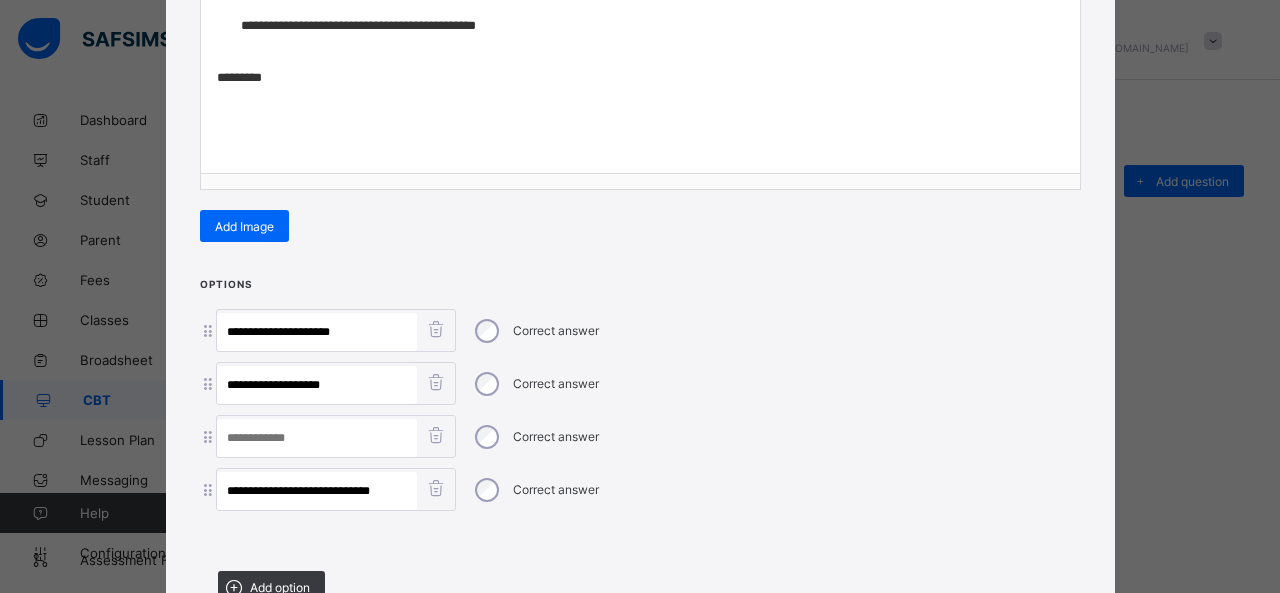 drag, startPoint x: 254, startPoint y: 369, endPoint x: 536, endPoint y: 411, distance: 285.1105 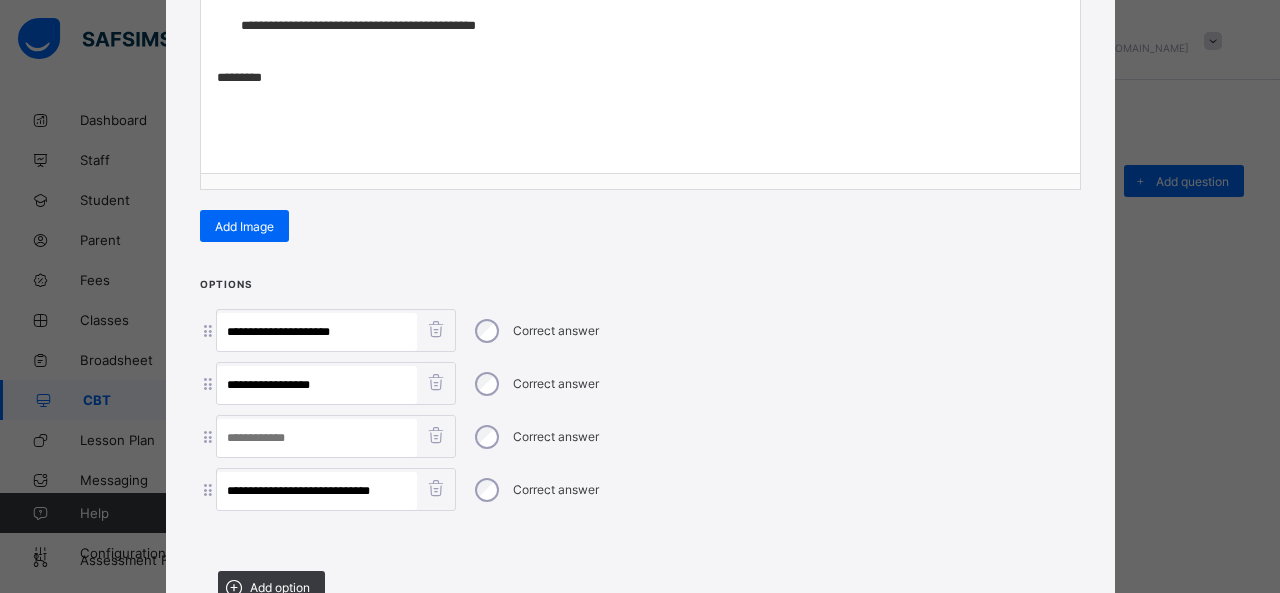 click at bounding box center [317, 438] 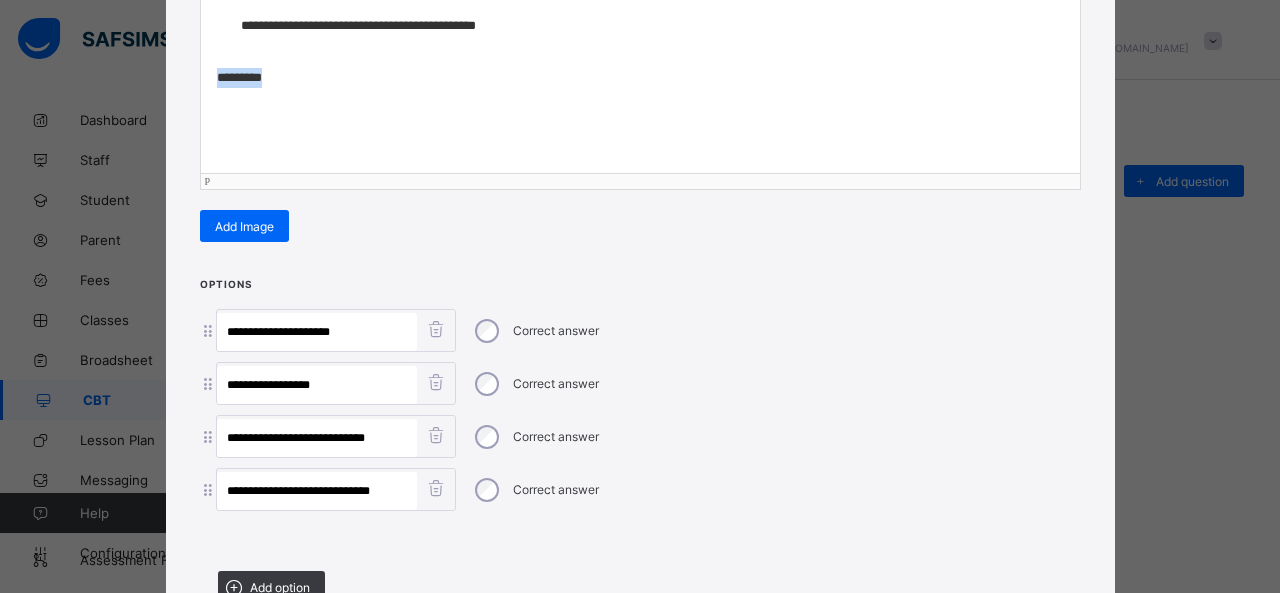 drag, startPoint x: 276, startPoint y: 67, endPoint x: 98, endPoint y: 67, distance: 178 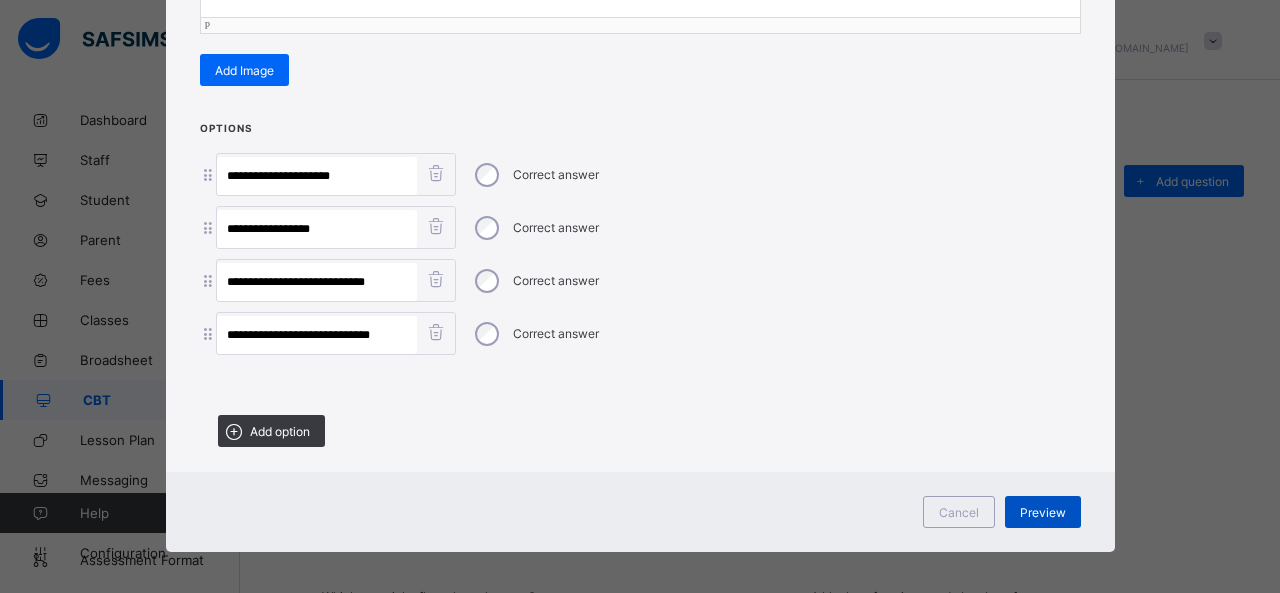 click on "Preview" at bounding box center (1043, 512) 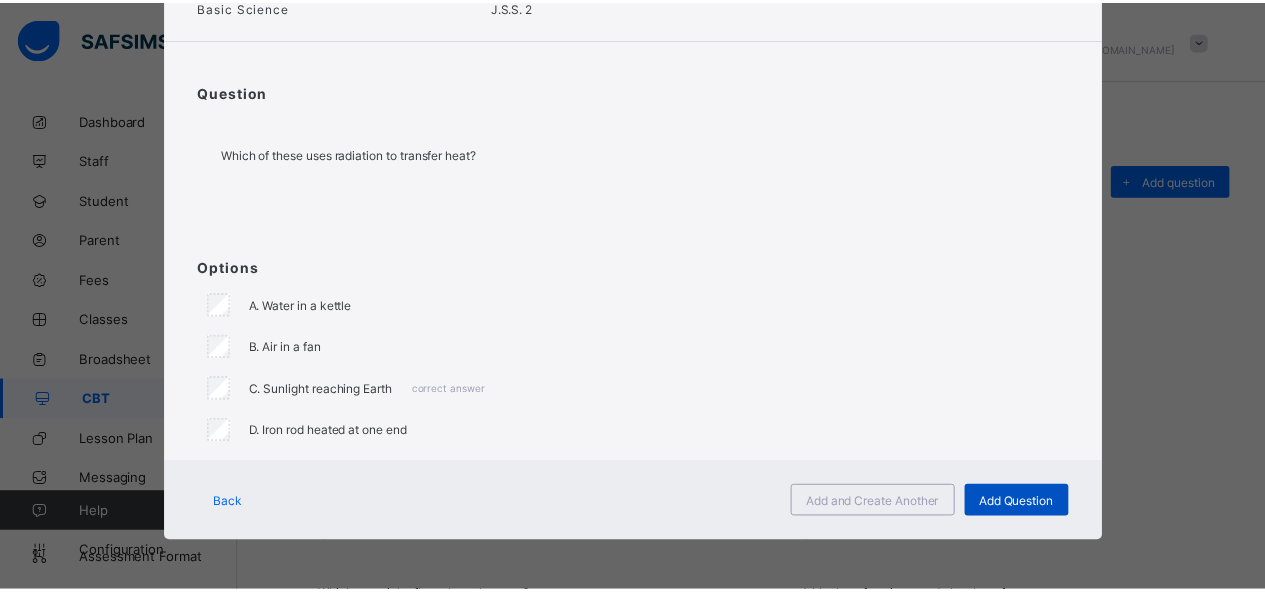 scroll, scrollTop: 123, scrollLeft: 0, axis: vertical 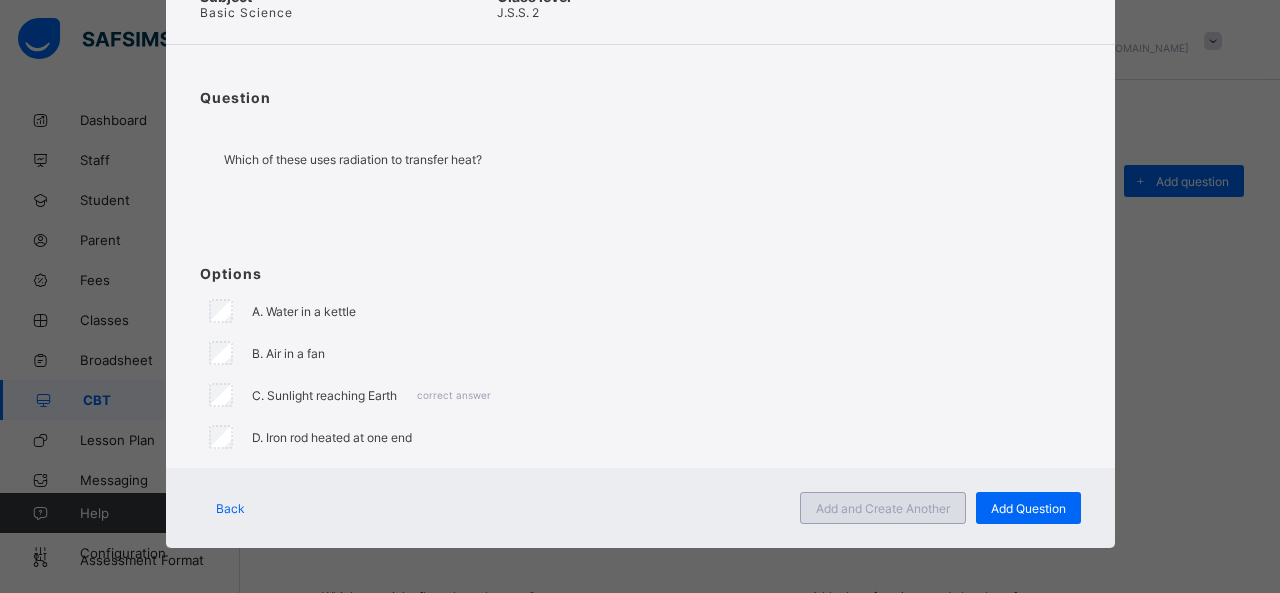 click on "Add and Create Another" at bounding box center [883, 508] 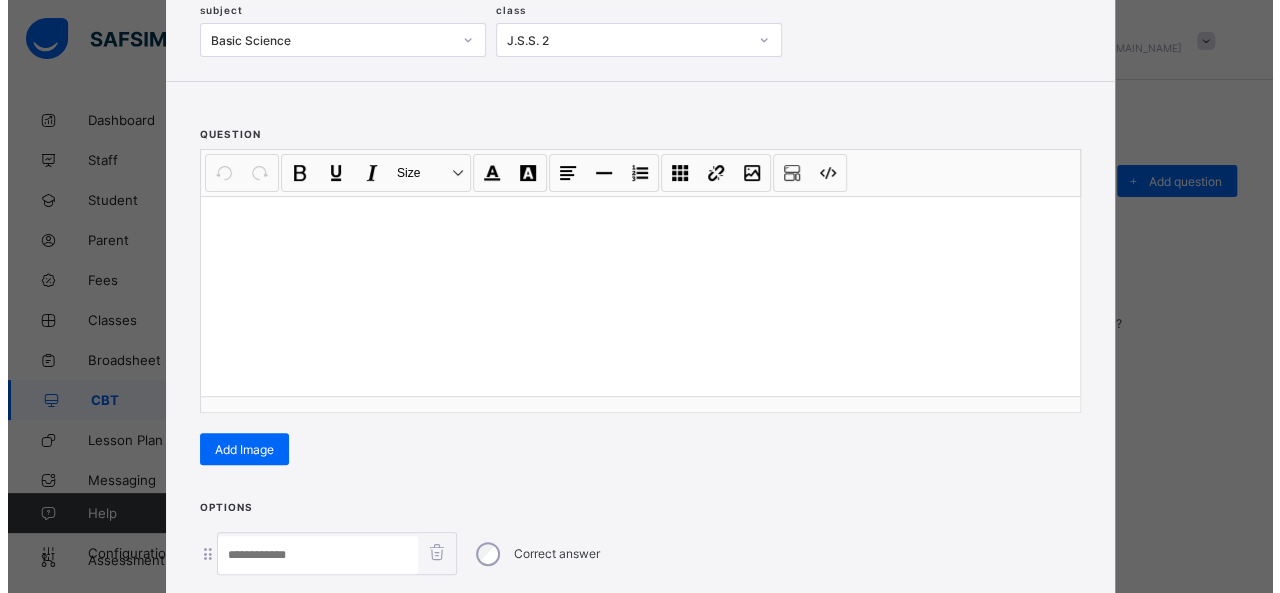 scroll, scrollTop: 0, scrollLeft: 0, axis: both 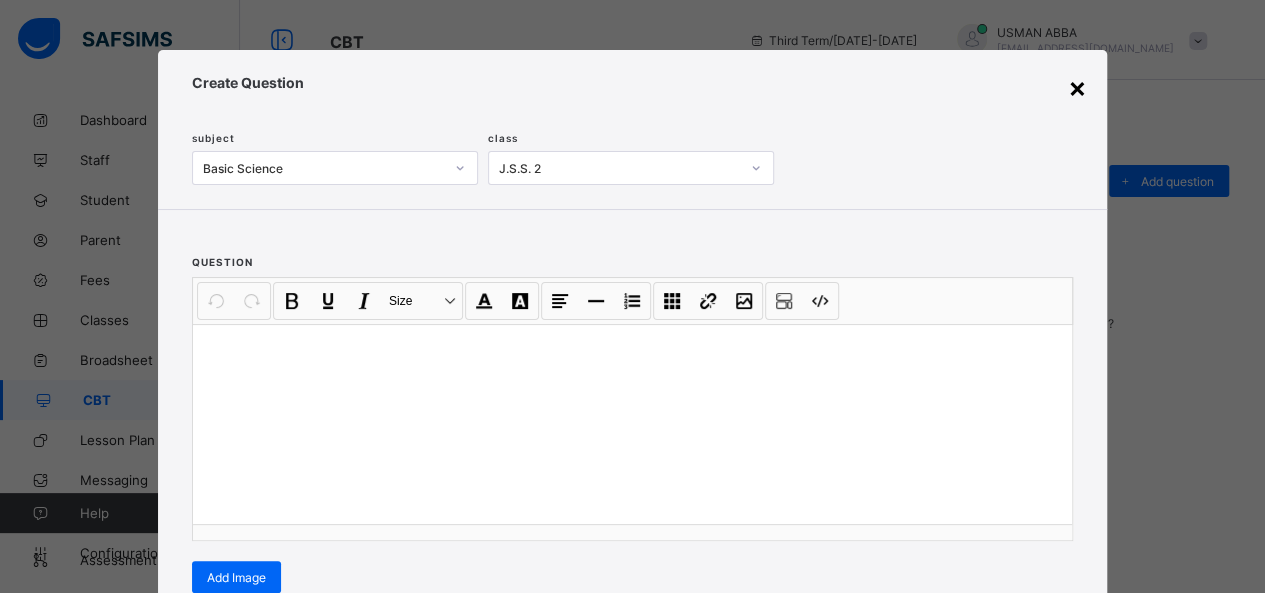 click on "×" at bounding box center (1077, 87) 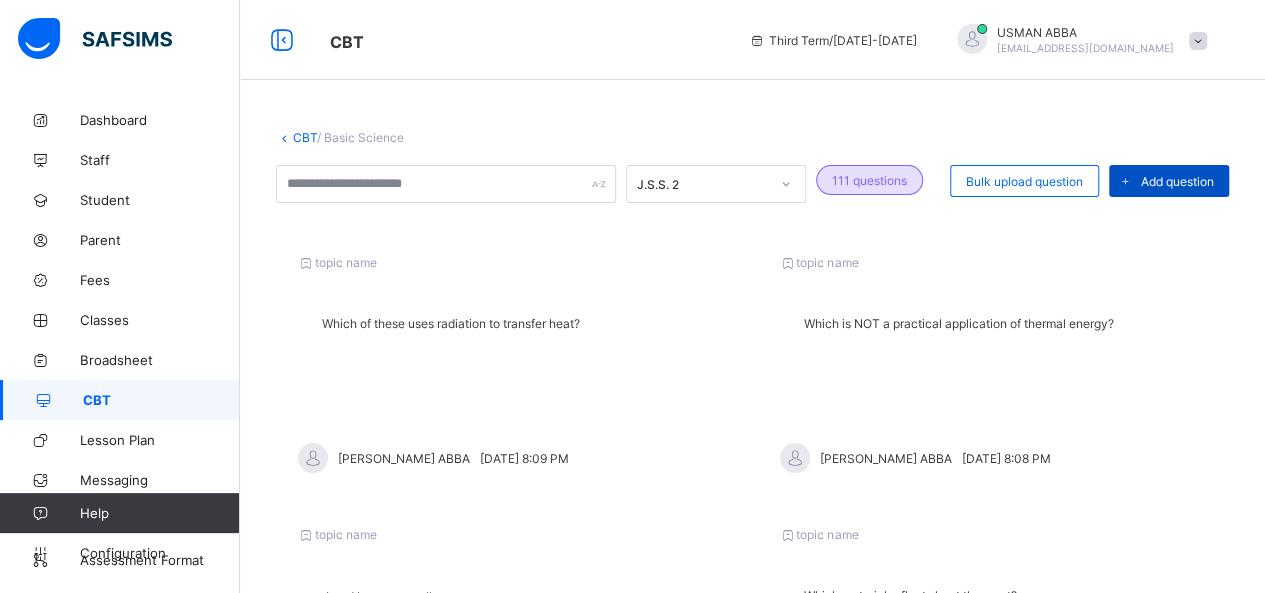 click on "Add question" at bounding box center [1177, 181] 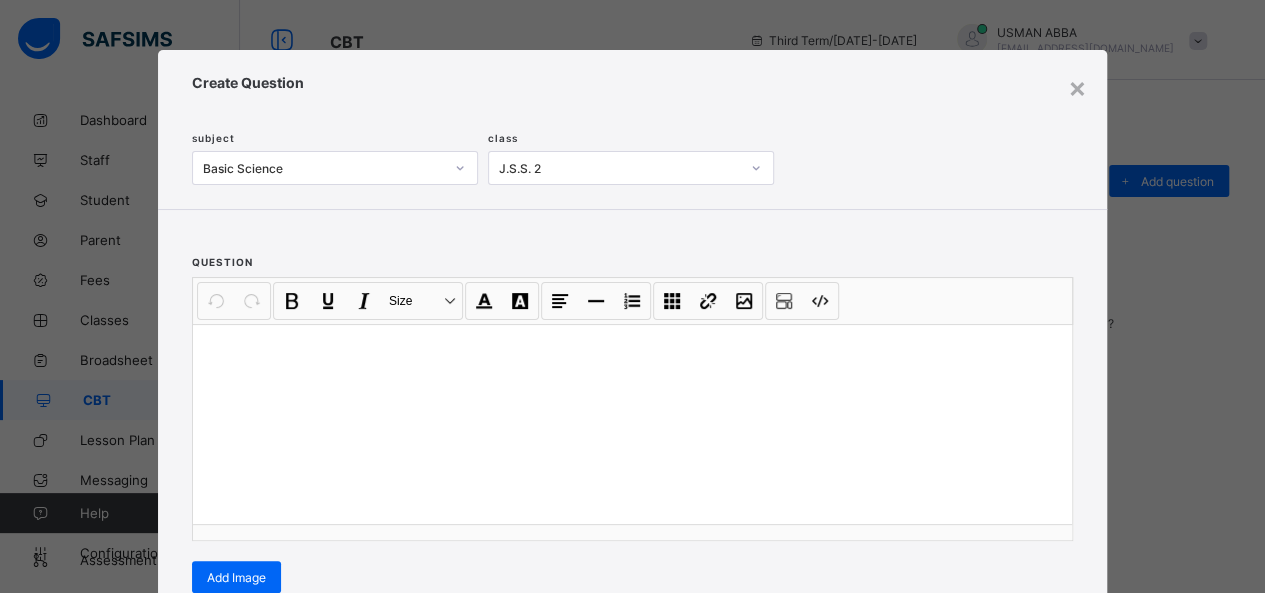 click at bounding box center (632, 424) 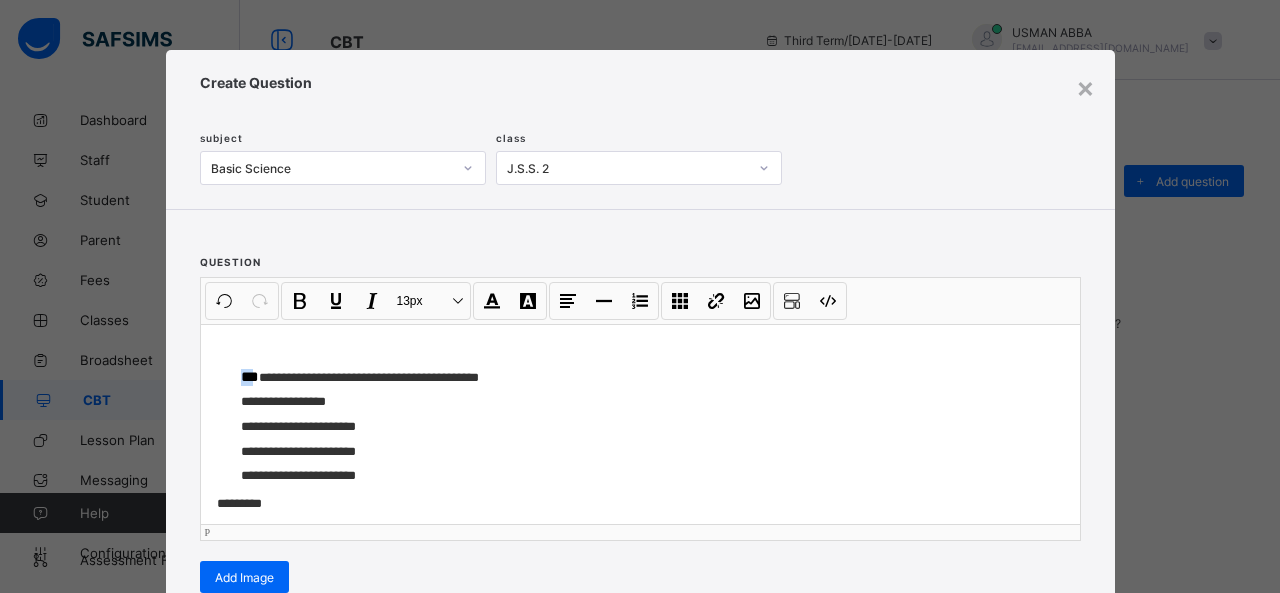drag, startPoint x: 247, startPoint y: 374, endPoint x: 192, endPoint y: 361, distance: 56.515484 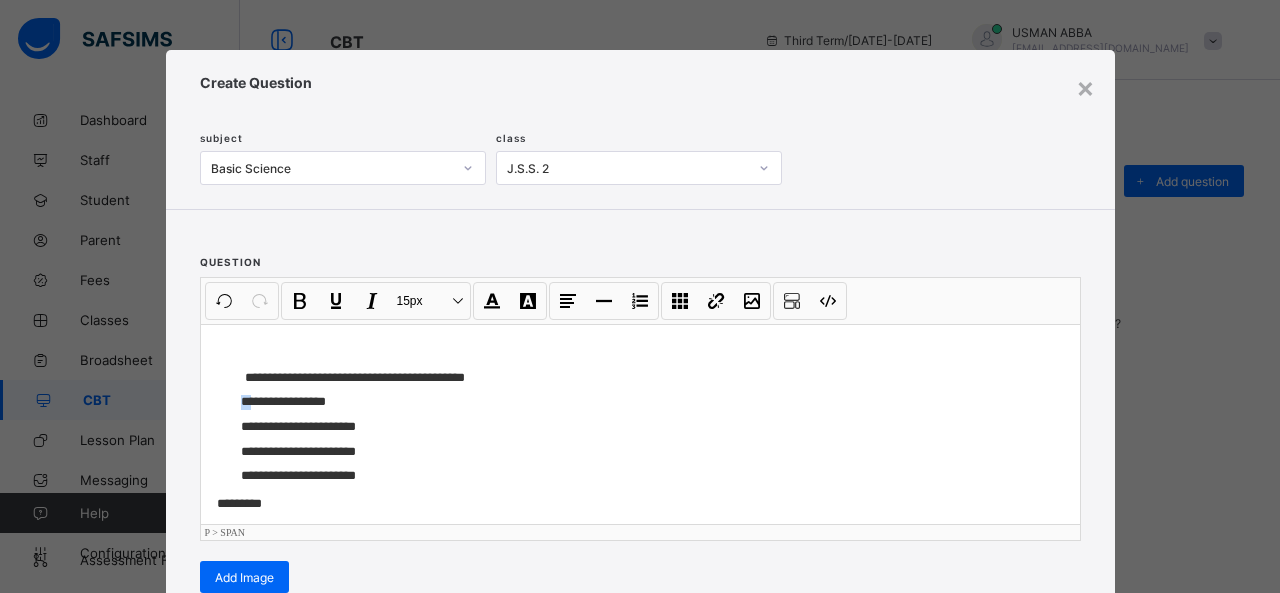 drag, startPoint x: 246, startPoint y: 396, endPoint x: 183, endPoint y: 397, distance: 63.007935 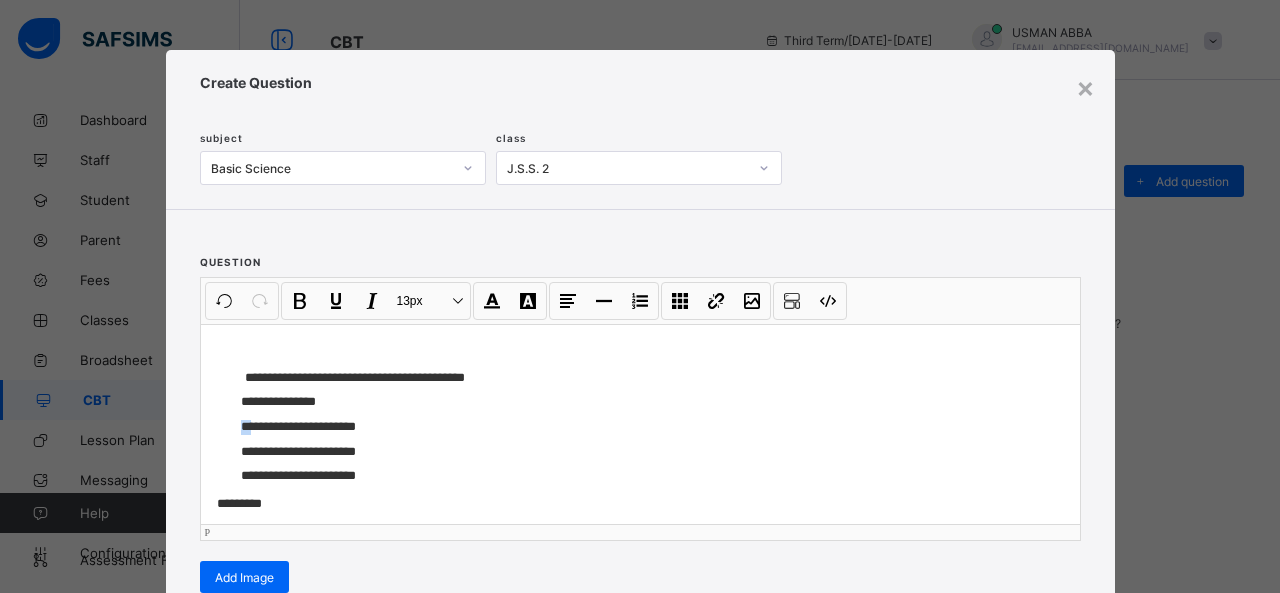 drag, startPoint x: 246, startPoint y: 424, endPoint x: 164, endPoint y: 430, distance: 82.219215 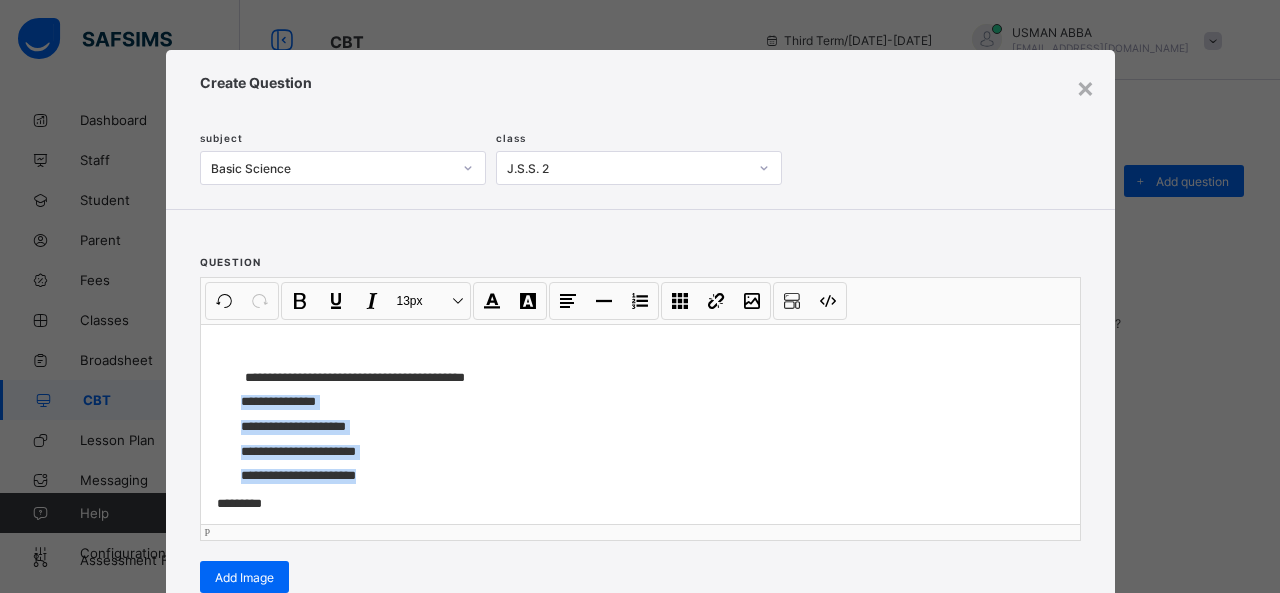 drag, startPoint x: 222, startPoint y: 395, endPoint x: 402, endPoint y: 473, distance: 196.17339 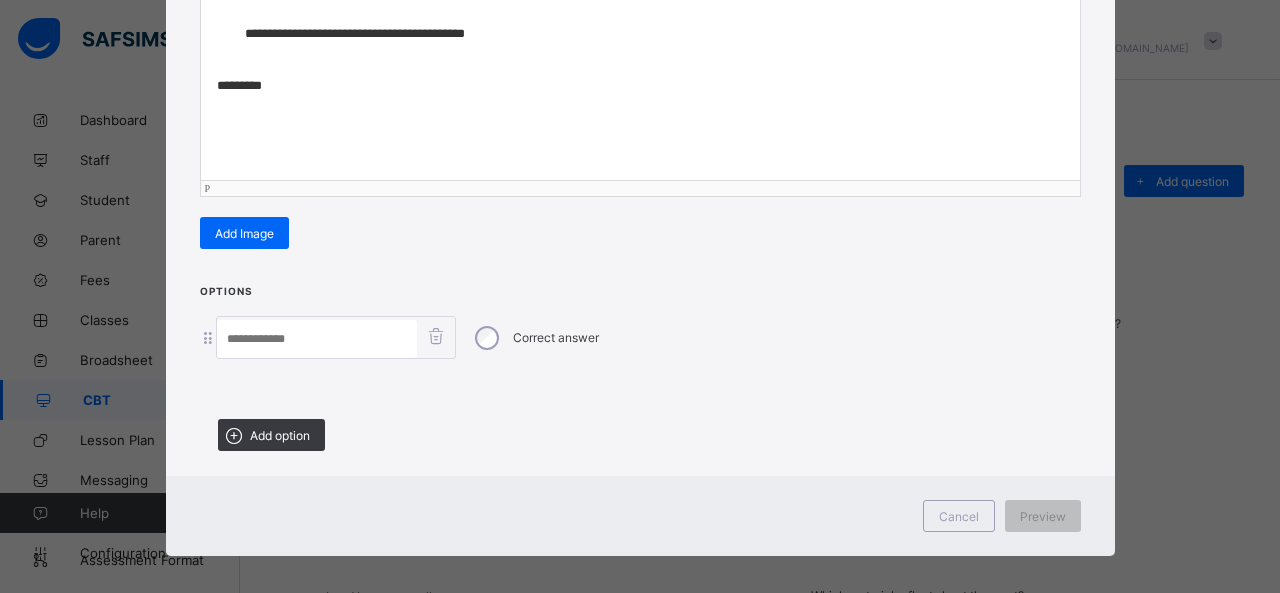 scroll, scrollTop: 351, scrollLeft: 0, axis: vertical 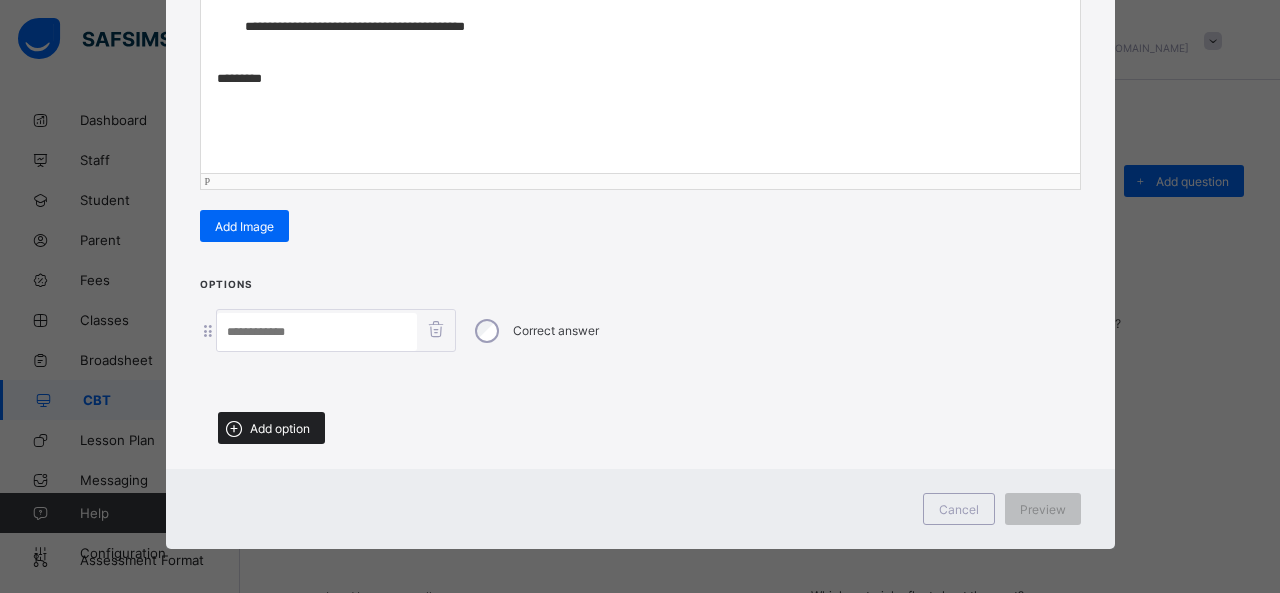 click on "Add option" at bounding box center (271, 428) 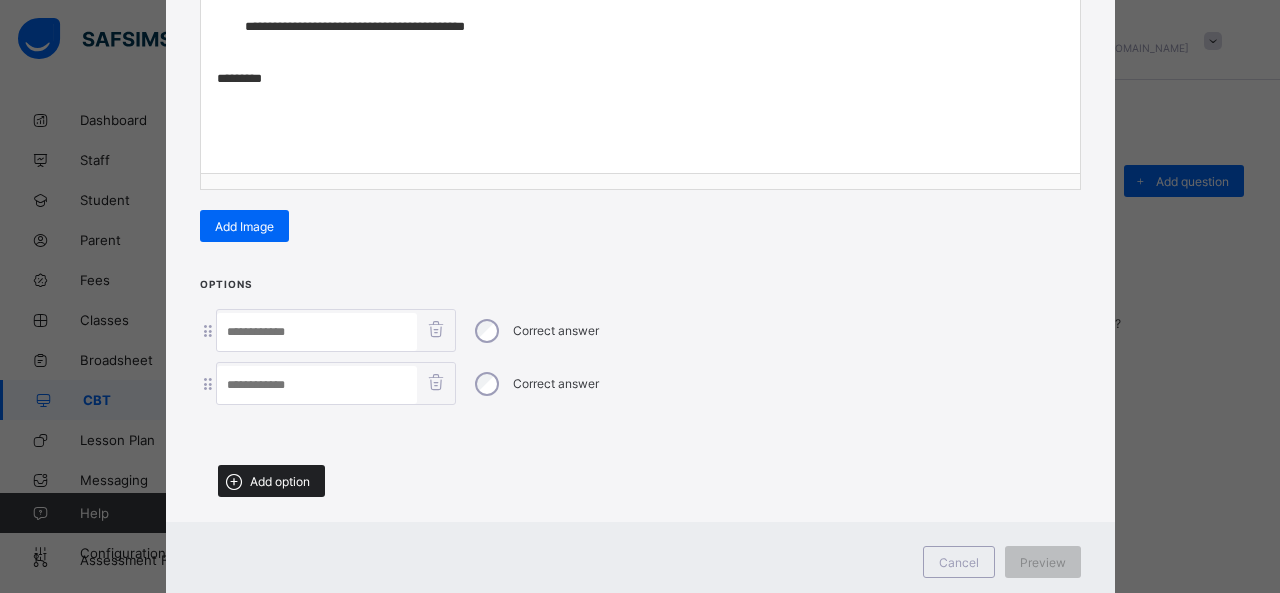 click on "Add option" at bounding box center [280, 481] 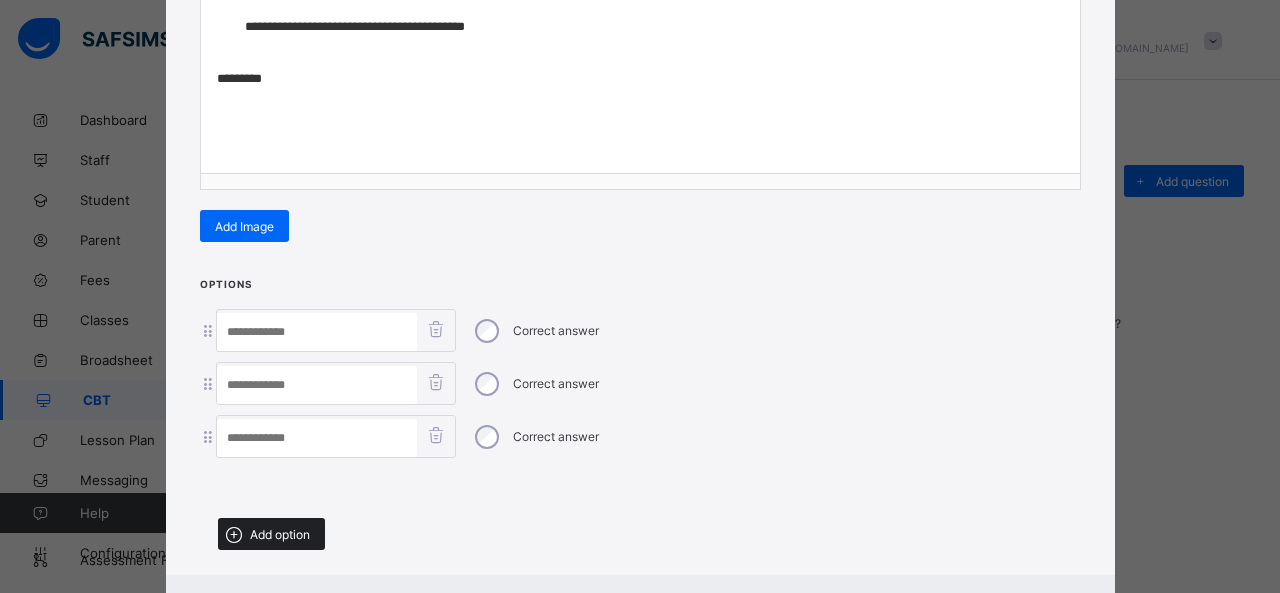 click on "Add option" at bounding box center (280, 534) 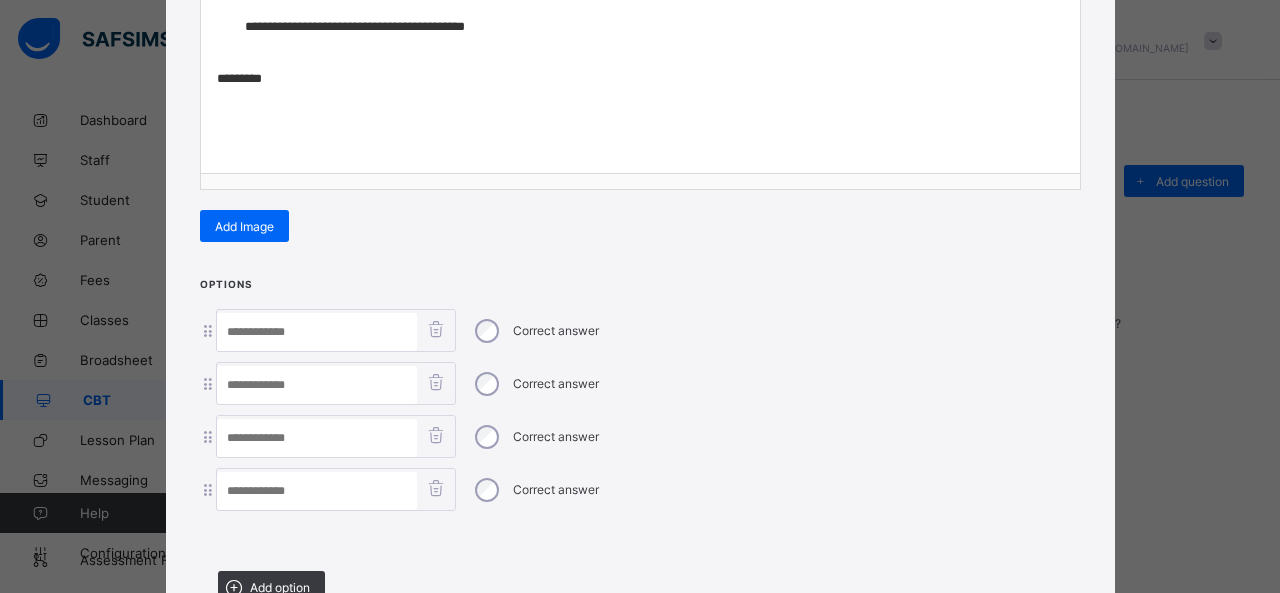 click at bounding box center [317, 332] 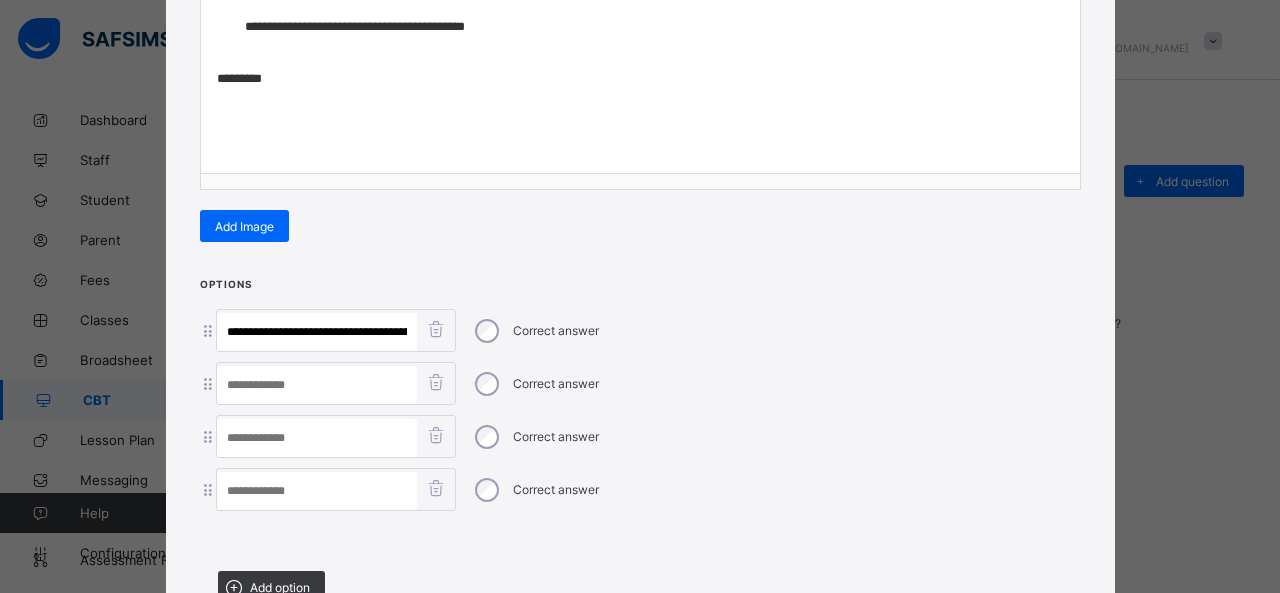 scroll, scrollTop: 0, scrollLeft: 300, axis: horizontal 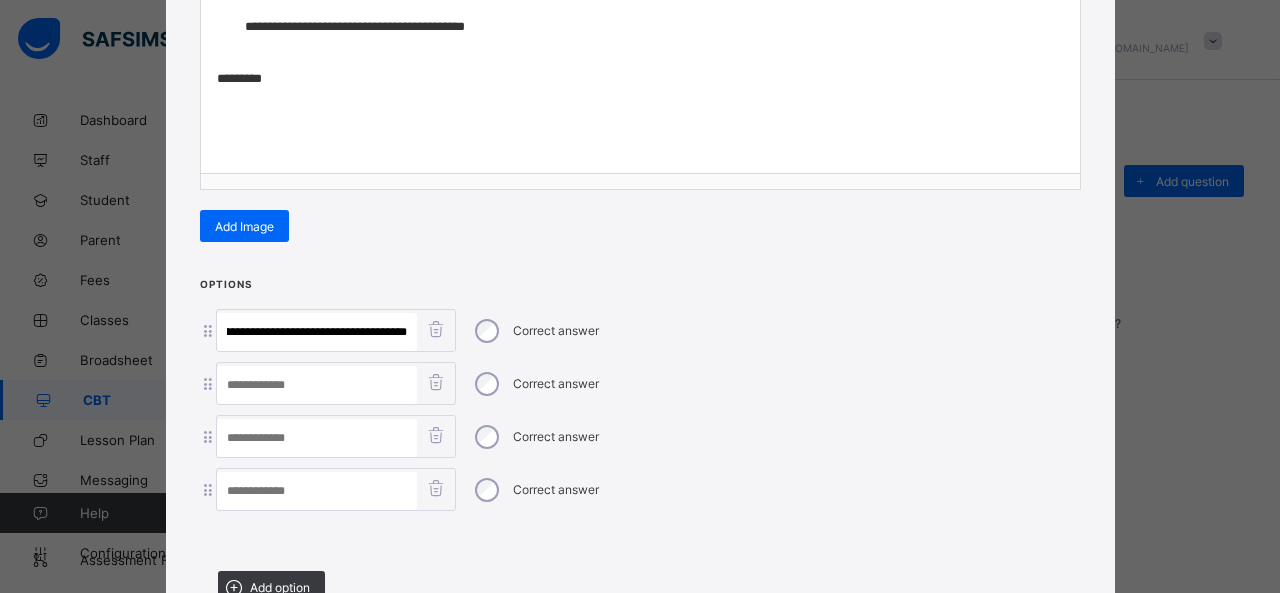 drag, startPoint x: 284, startPoint y: 317, endPoint x: 664, endPoint y: 301, distance: 380.3367 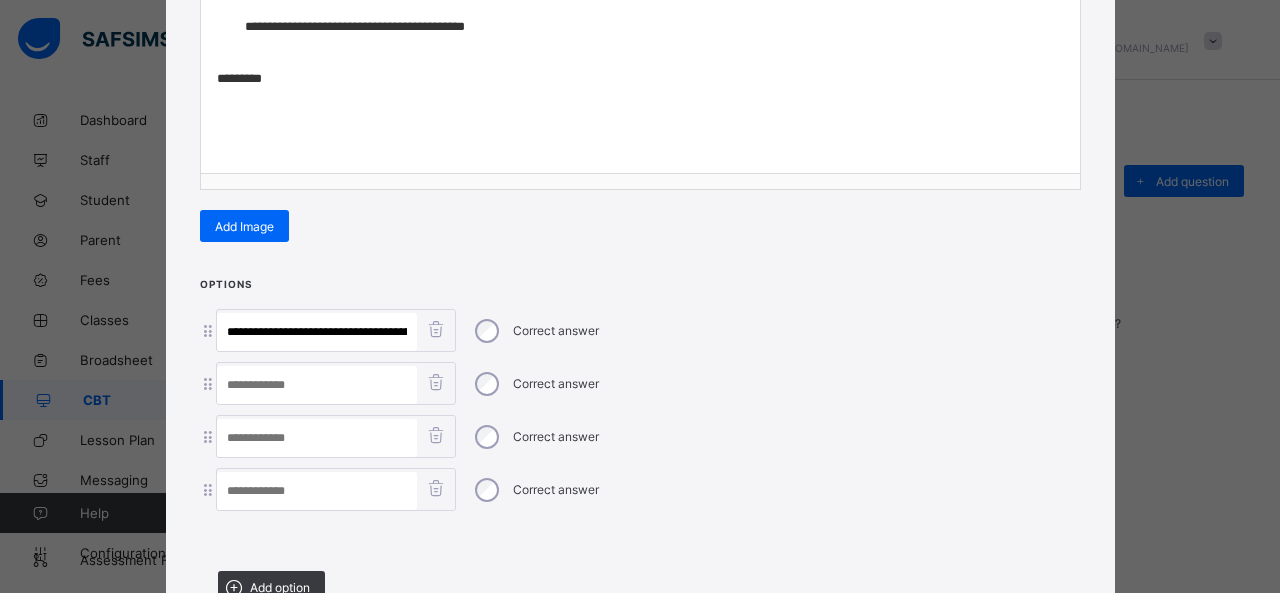 click at bounding box center [317, 491] 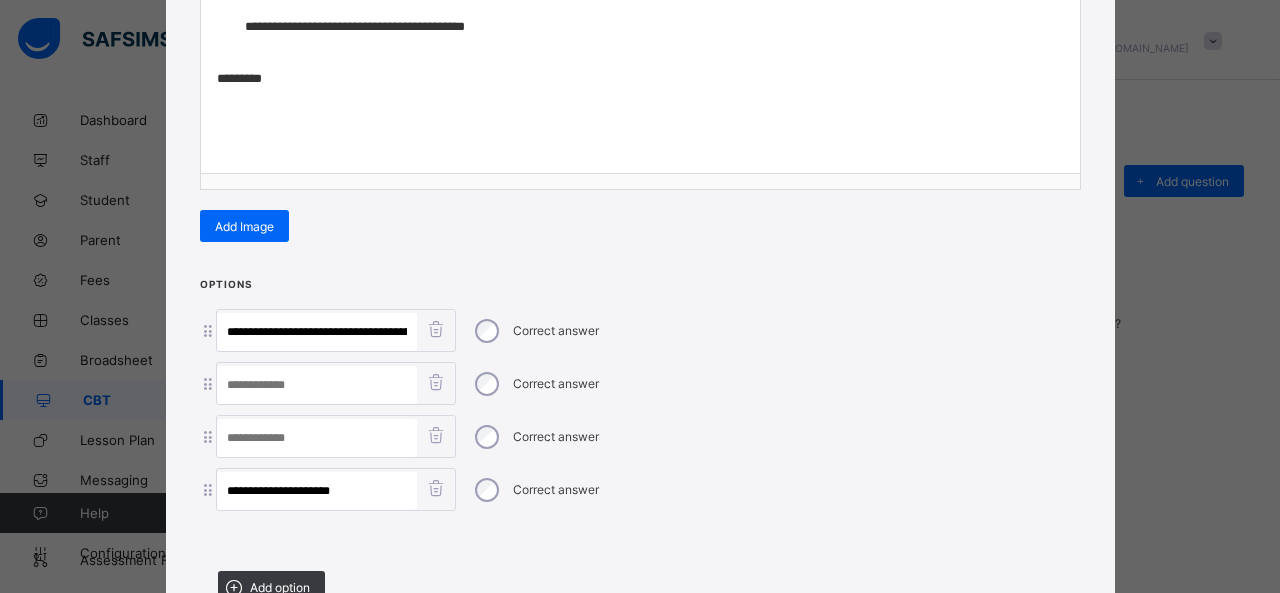scroll, scrollTop: 0, scrollLeft: 171, axis: horizontal 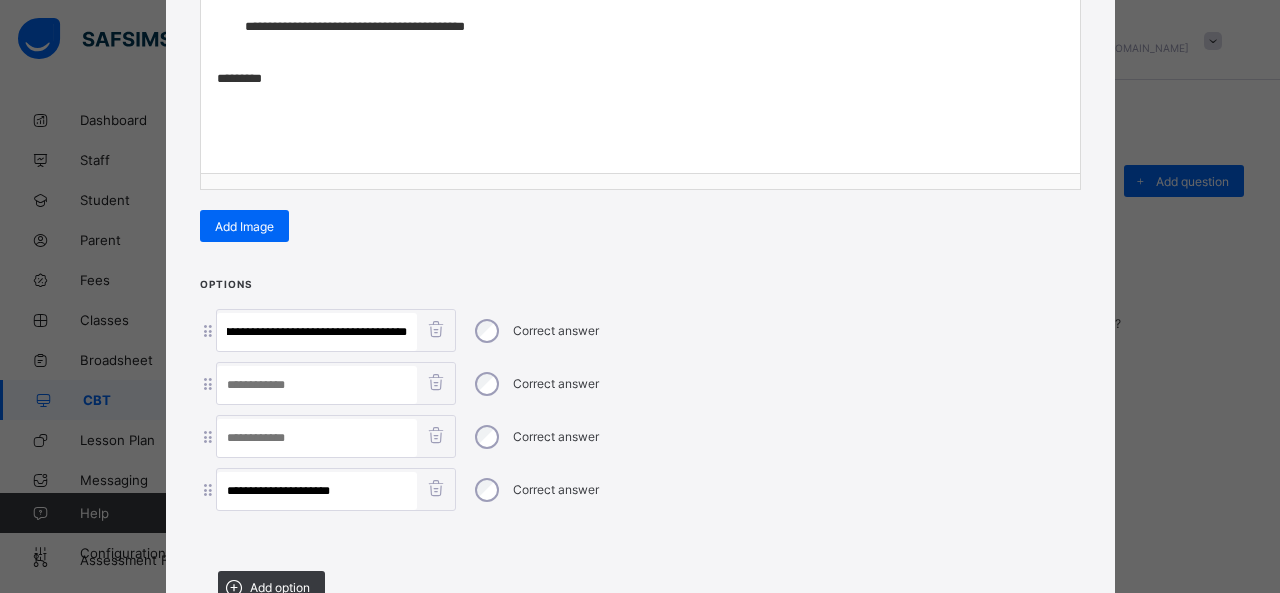 drag, startPoint x: 312, startPoint y: 323, endPoint x: 876, endPoint y: 335, distance: 564.1276 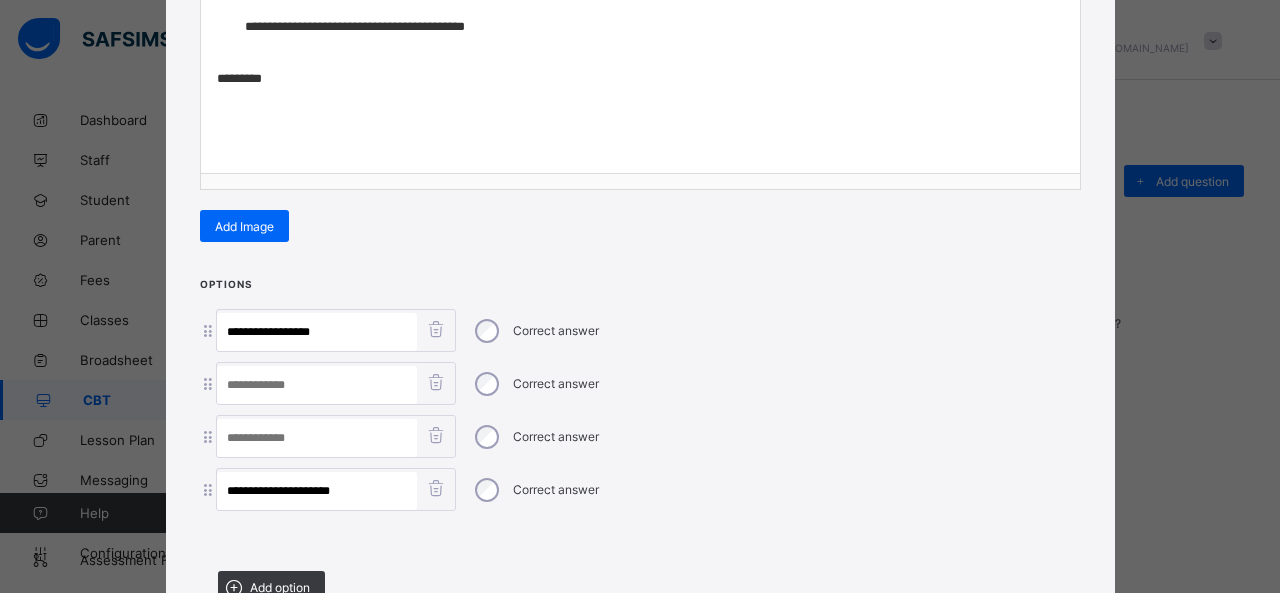 scroll, scrollTop: 0, scrollLeft: 0, axis: both 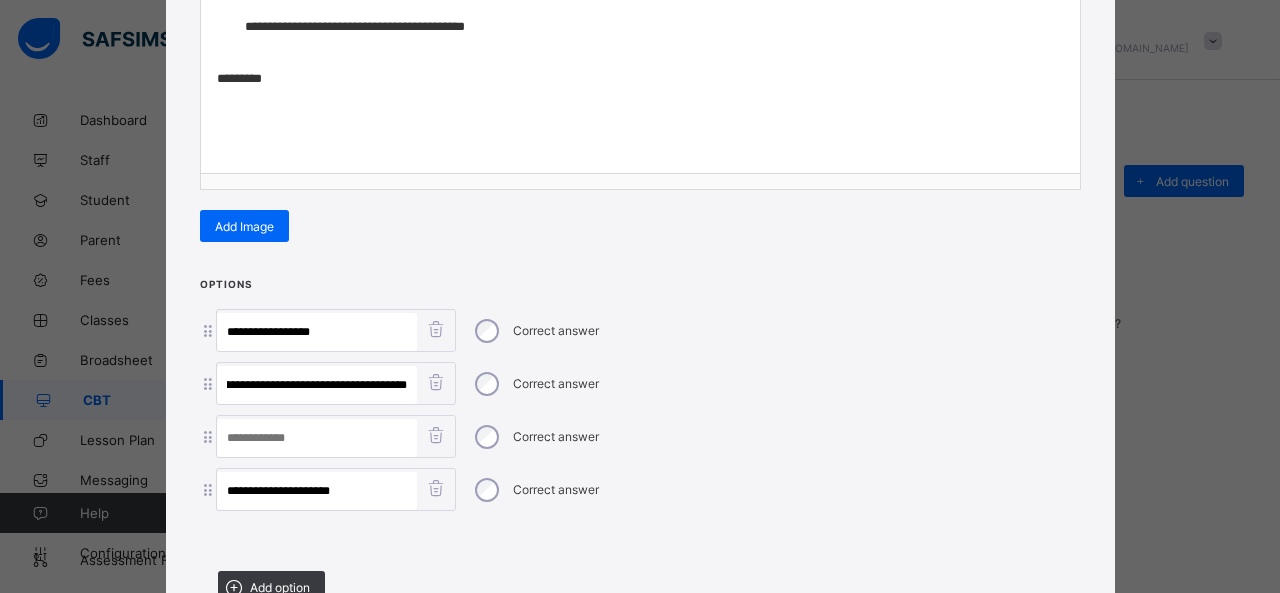 drag, startPoint x: 274, startPoint y: 374, endPoint x: 658, endPoint y: 346, distance: 385.01947 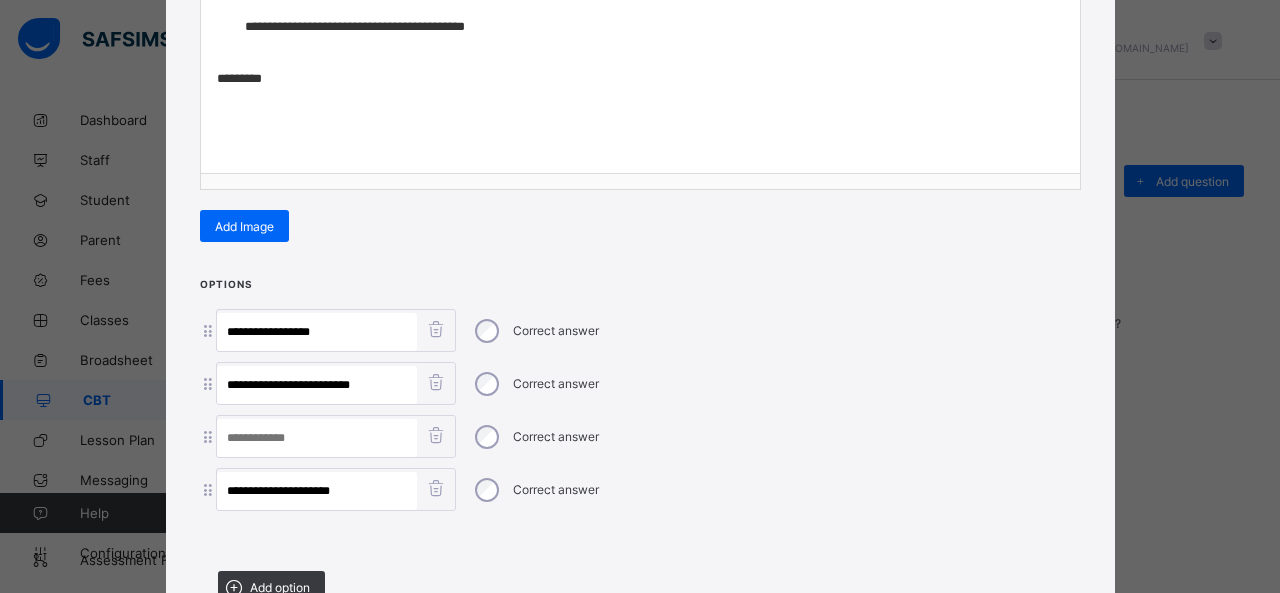 scroll, scrollTop: 0, scrollLeft: 0, axis: both 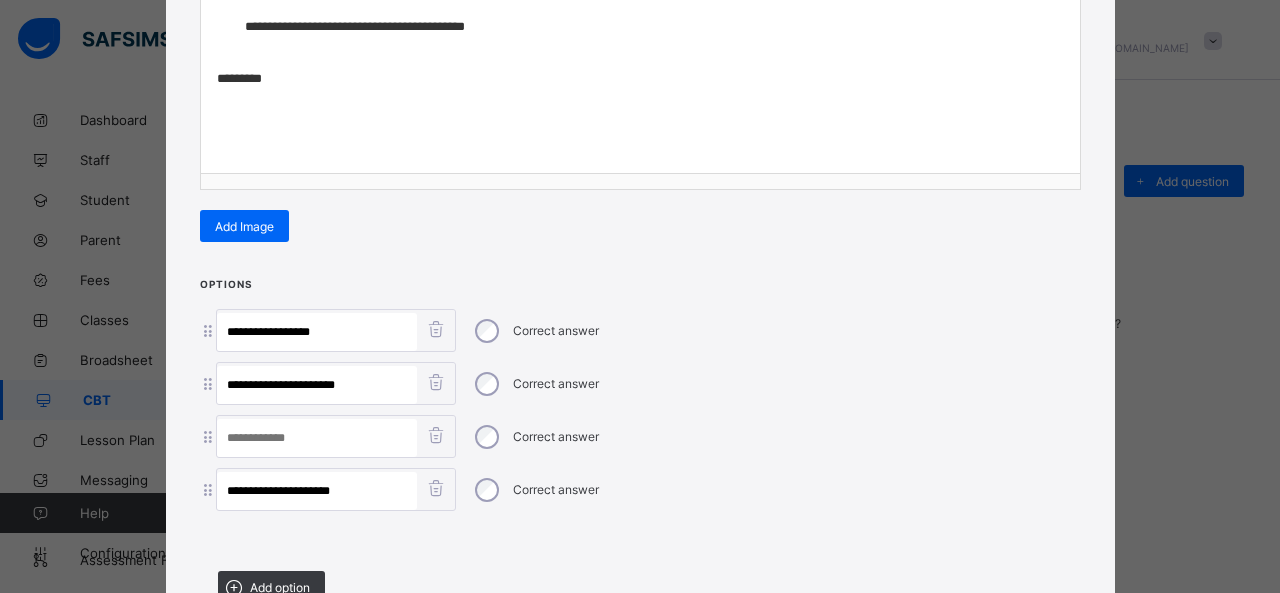 click at bounding box center (317, 438) 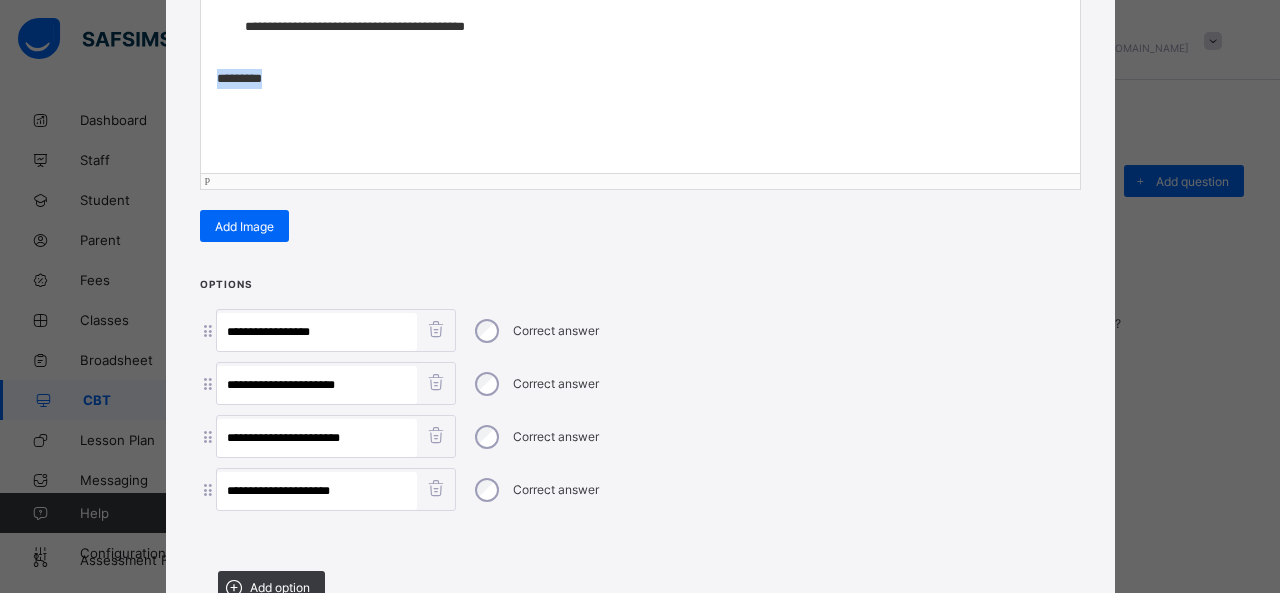drag, startPoint x: 295, startPoint y: 75, endPoint x: 122, endPoint y: 83, distance: 173.18488 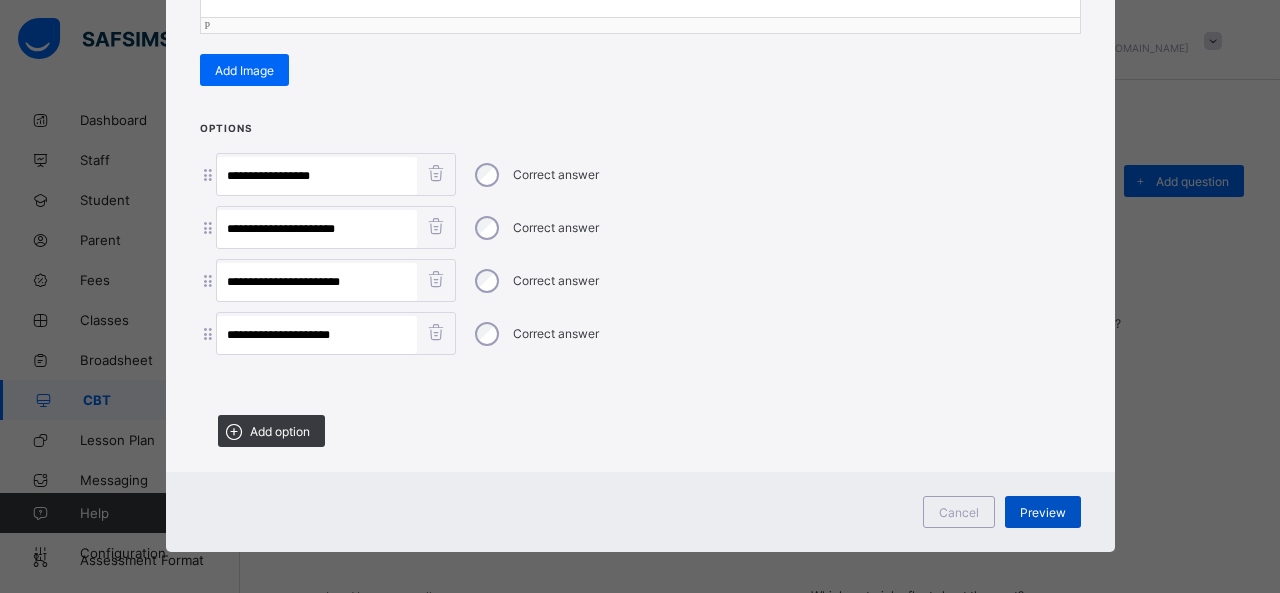 click on "Preview" at bounding box center (1043, 512) 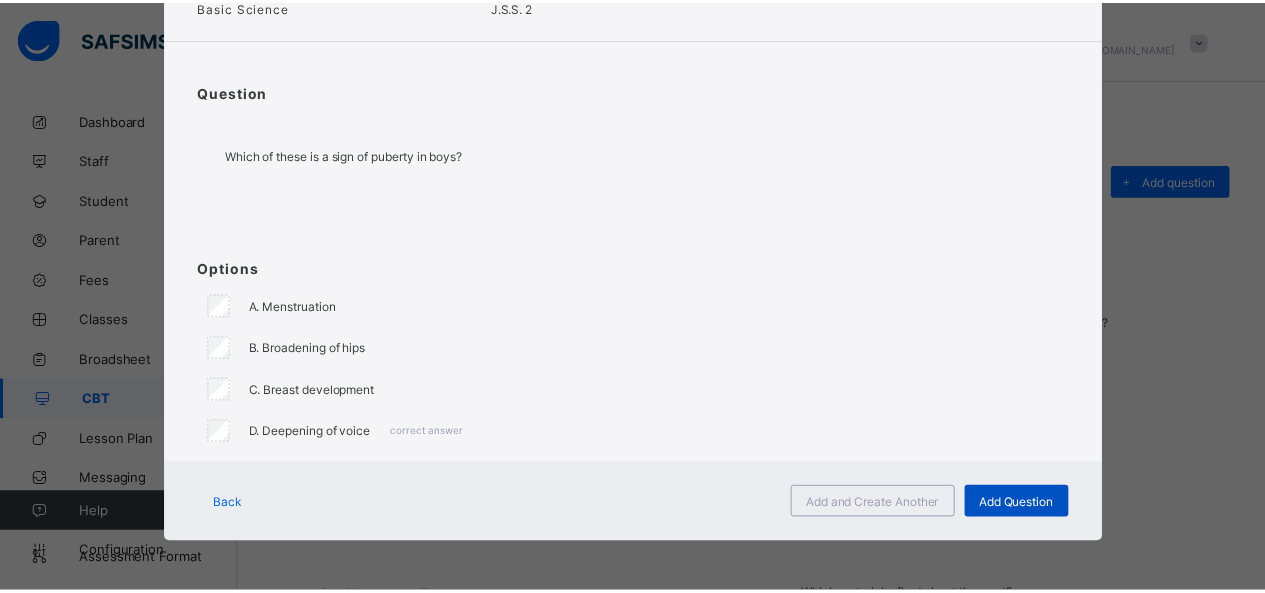 scroll, scrollTop: 124, scrollLeft: 0, axis: vertical 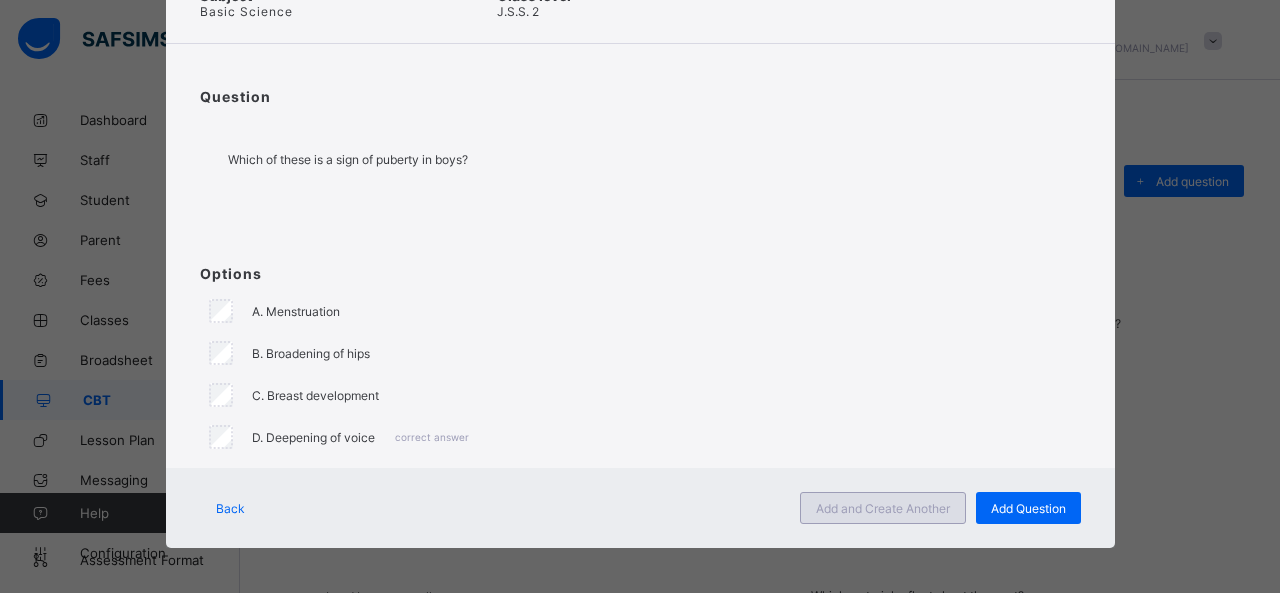 click on "Add and Create Another" at bounding box center [883, 508] 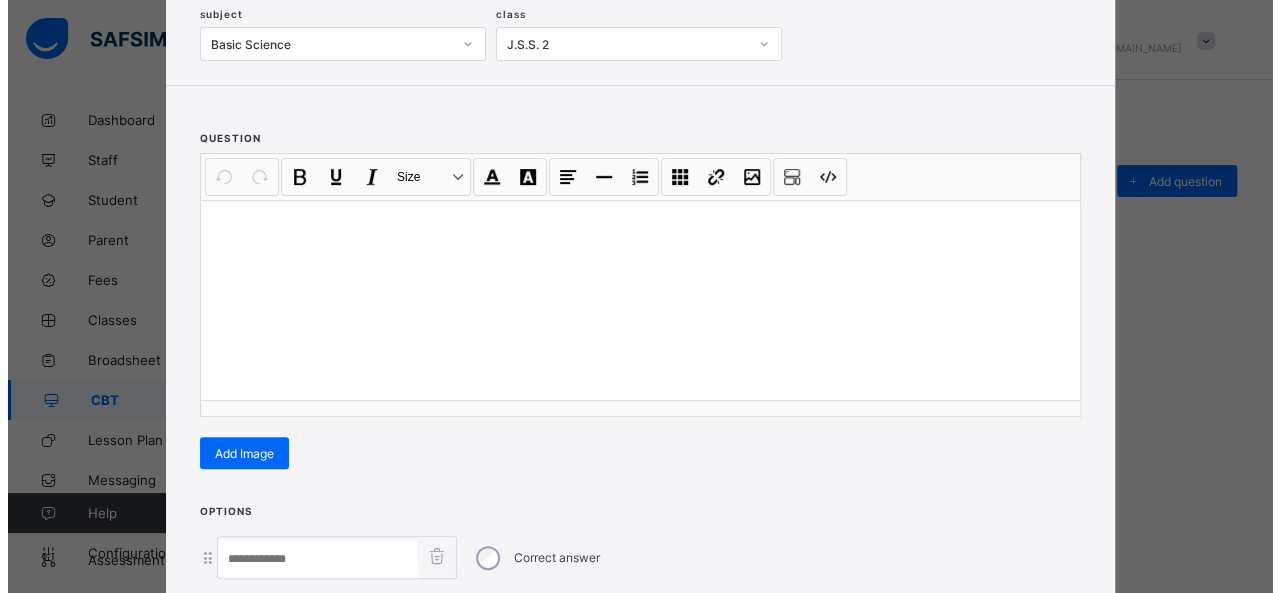 scroll, scrollTop: 128, scrollLeft: 0, axis: vertical 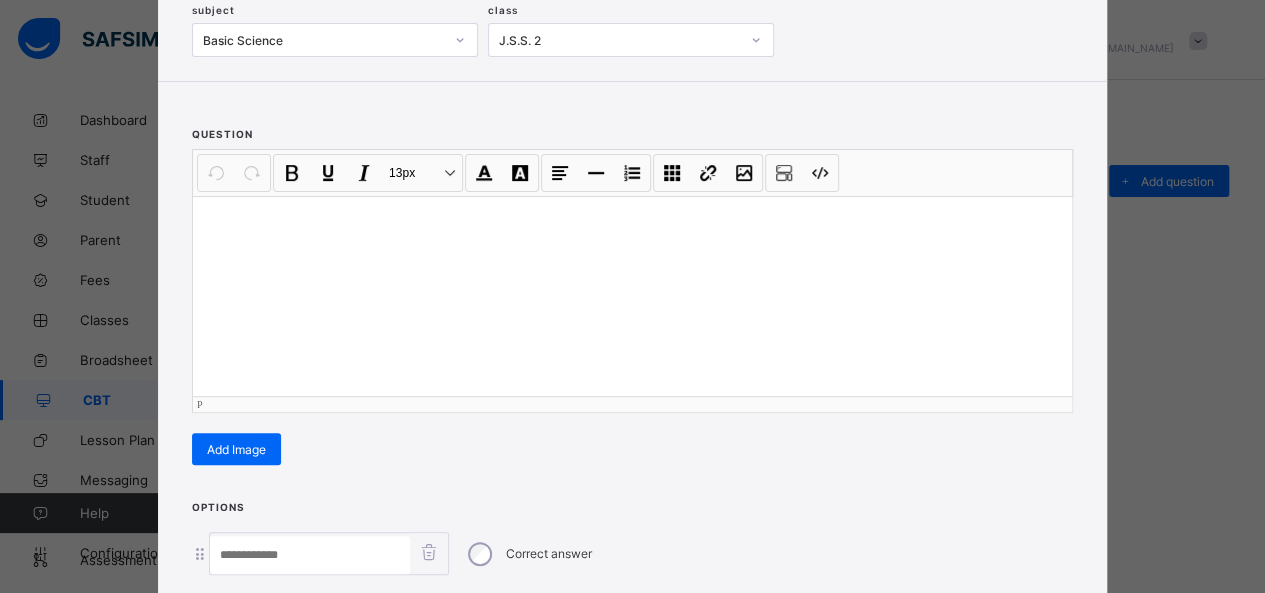 click at bounding box center (632, 296) 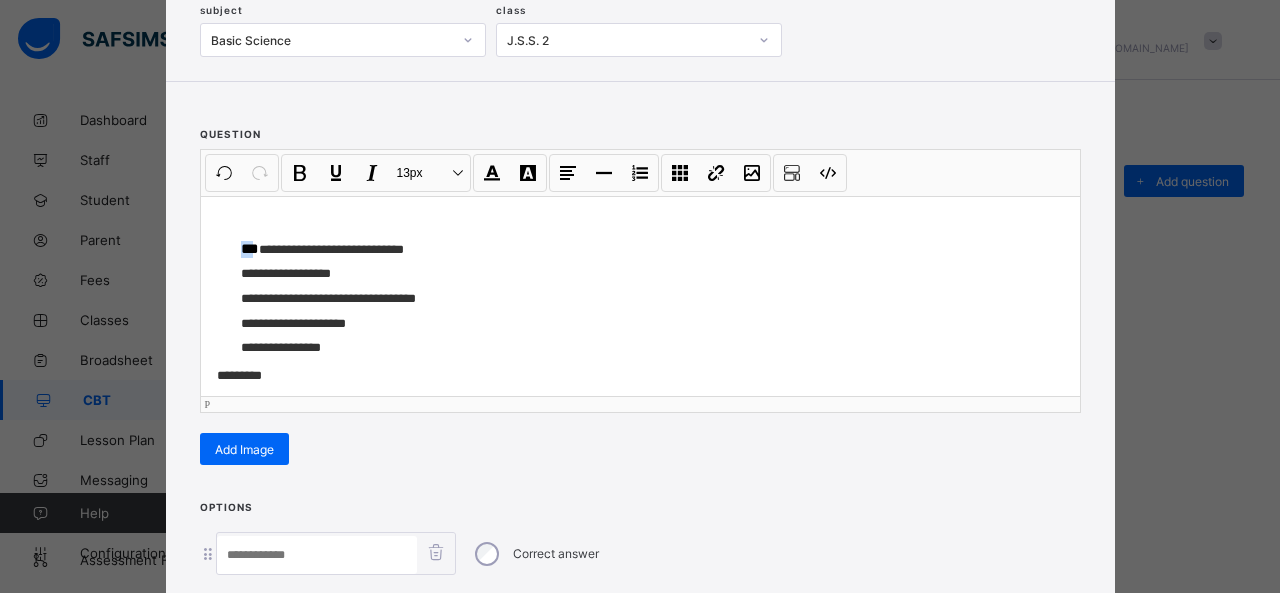 drag, startPoint x: 246, startPoint y: 245, endPoint x: 204, endPoint y: 244, distance: 42.0119 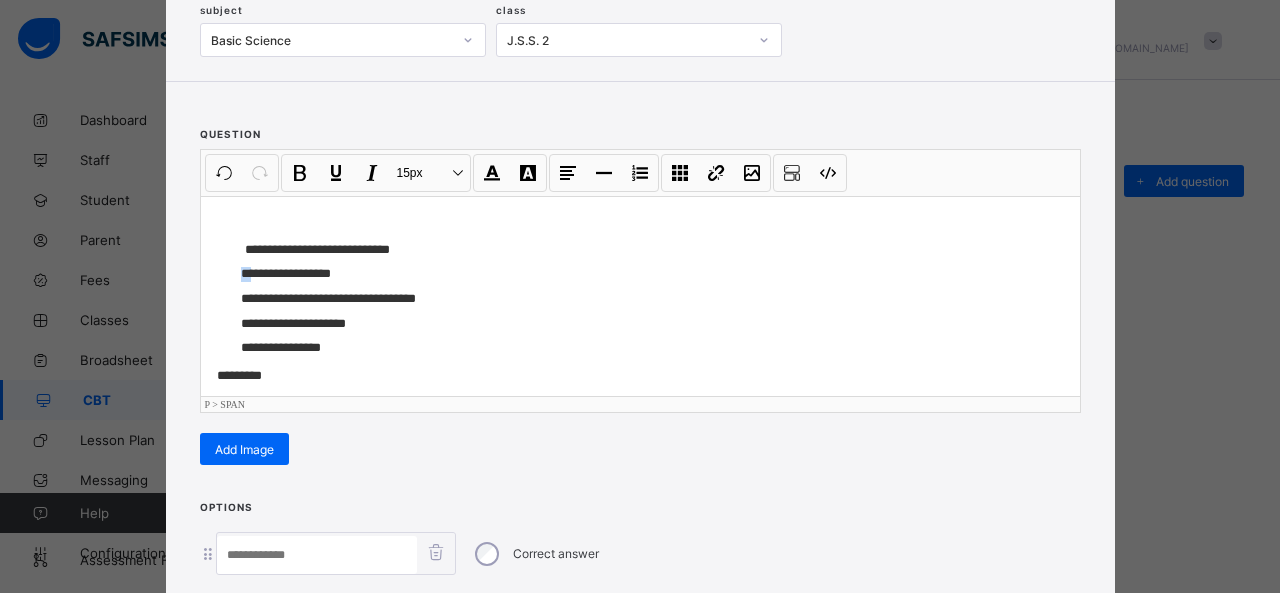 drag, startPoint x: 245, startPoint y: 275, endPoint x: 202, endPoint y: 264, distance: 44.38468 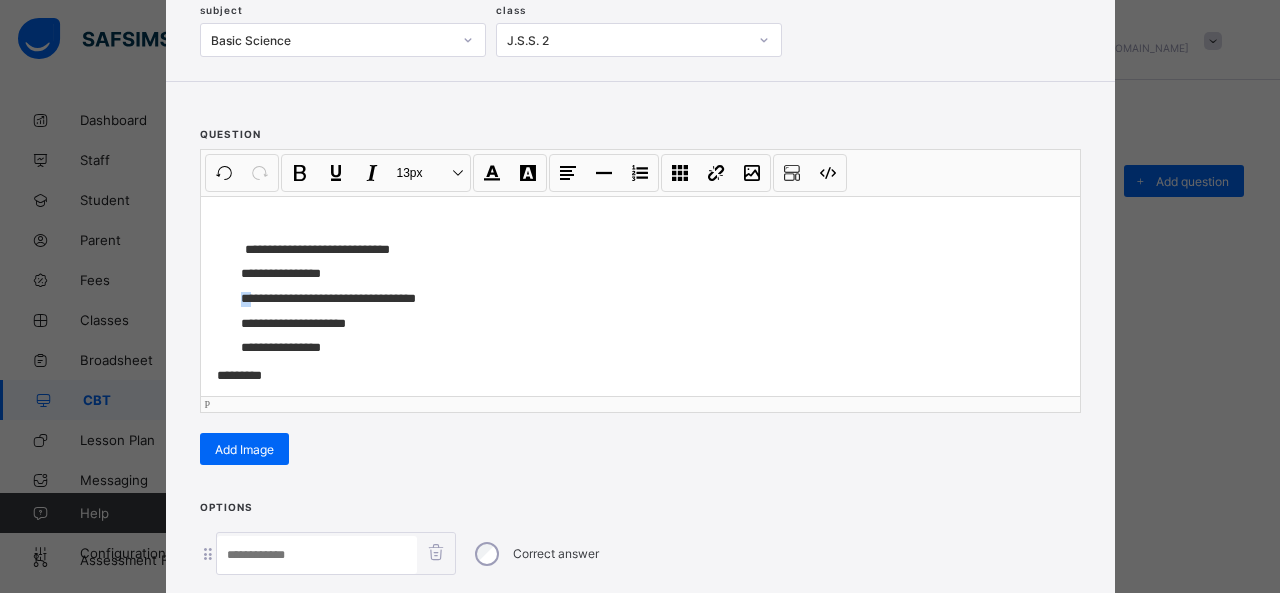 drag, startPoint x: 246, startPoint y: 295, endPoint x: 214, endPoint y: 298, distance: 32.140316 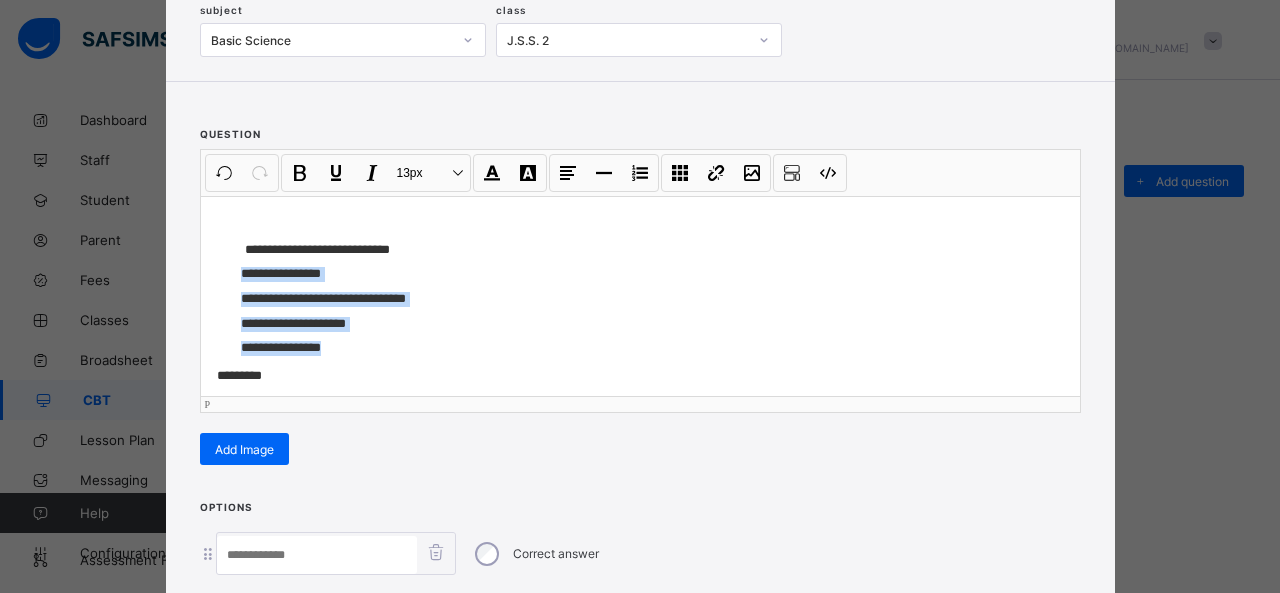 drag, startPoint x: 232, startPoint y: 267, endPoint x: 338, endPoint y: 346, distance: 132.2006 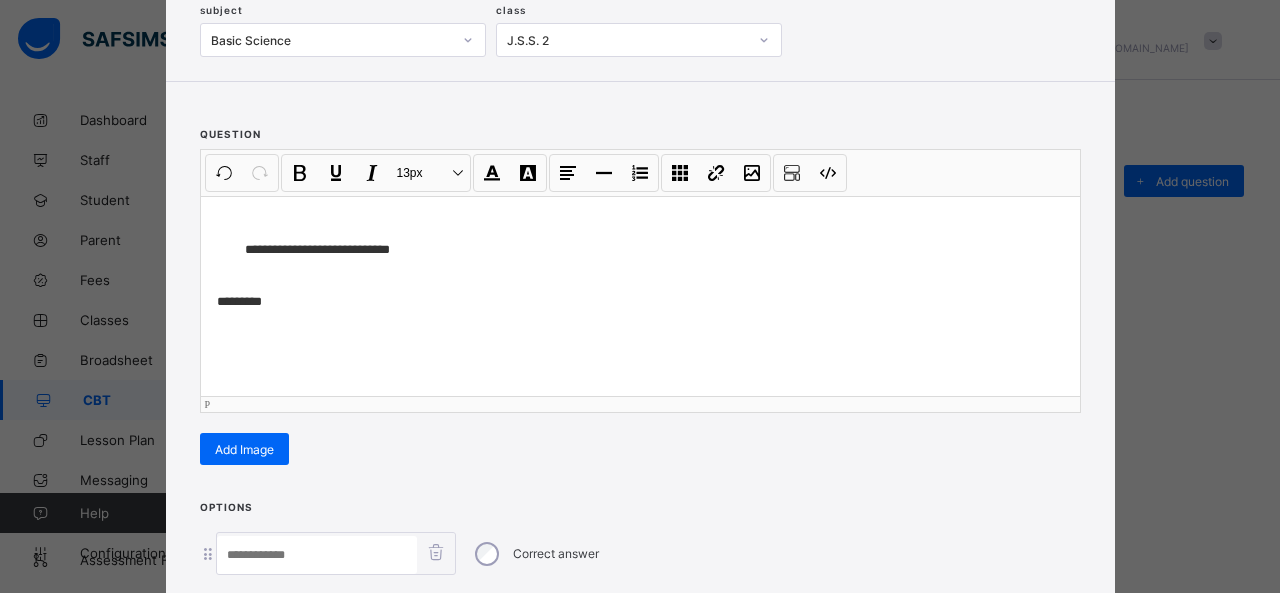 scroll, scrollTop: 351, scrollLeft: 0, axis: vertical 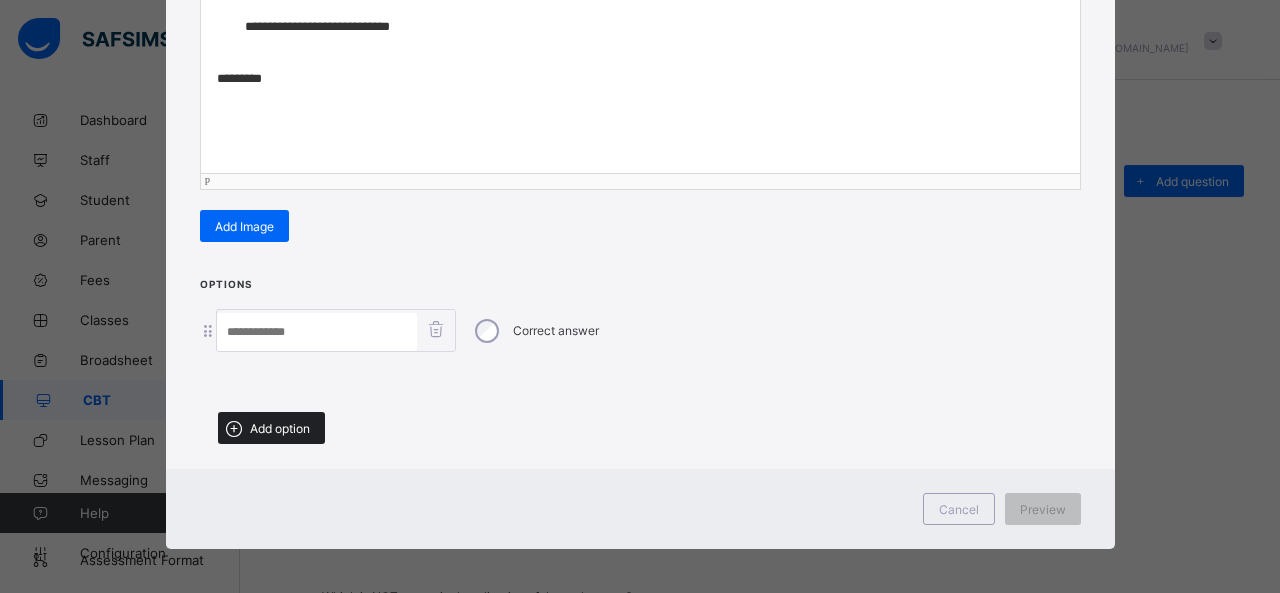 click on "Add option" at bounding box center [280, 428] 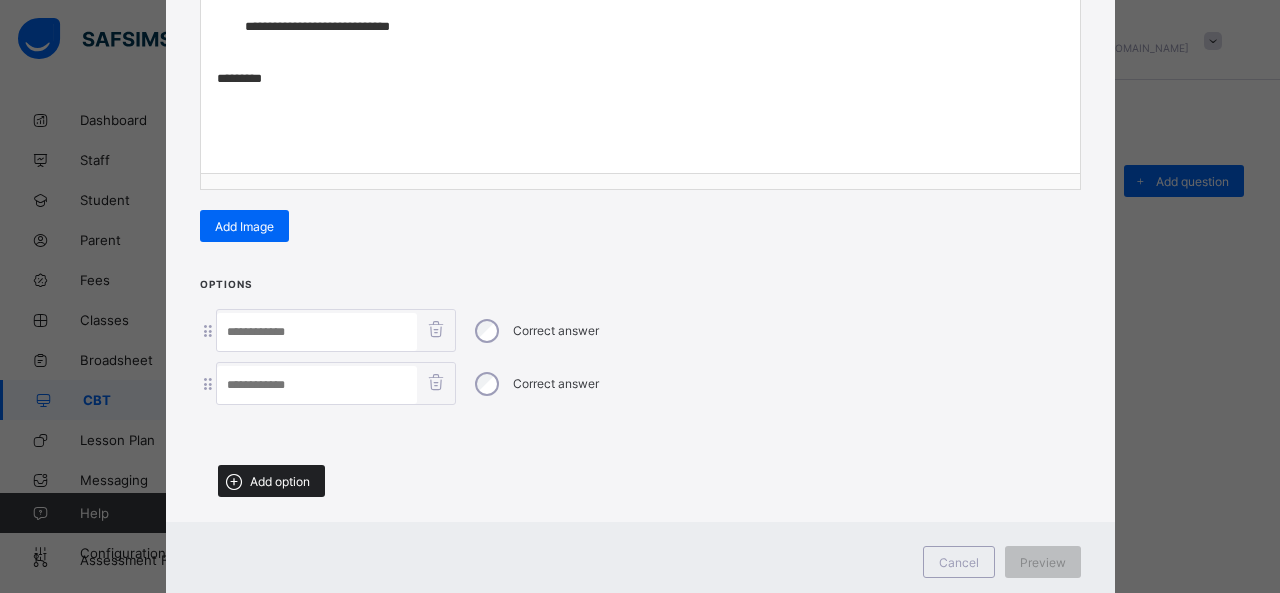 click on "Add option" at bounding box center [271, 481] 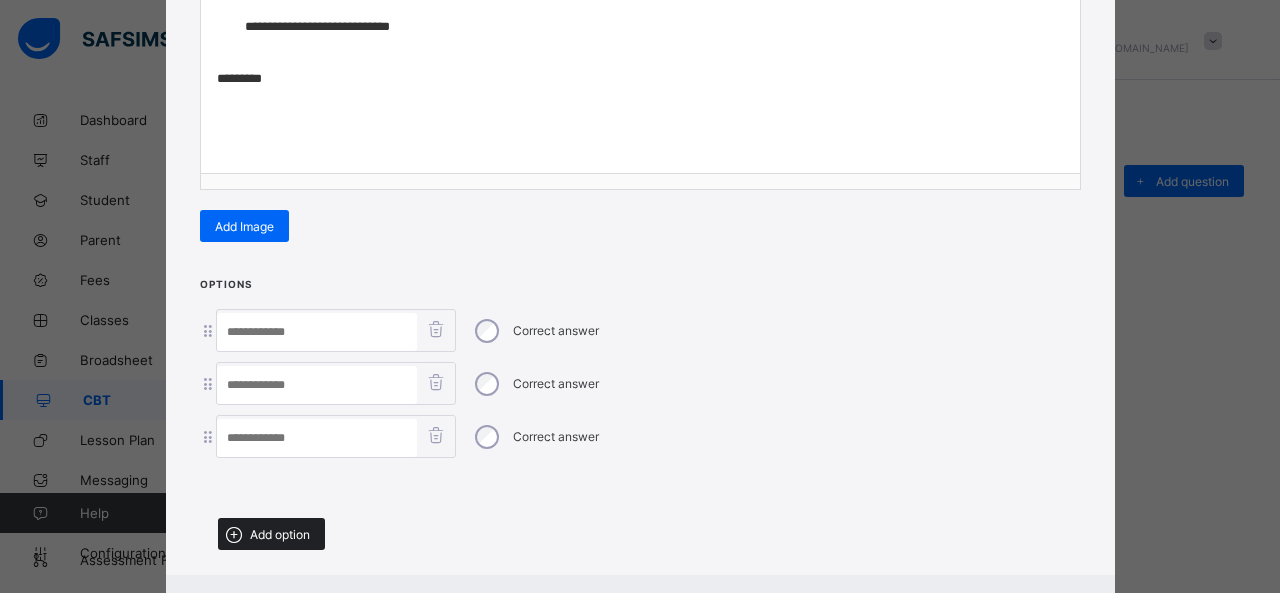 click on "Add option" at bounding box center (271, 534) 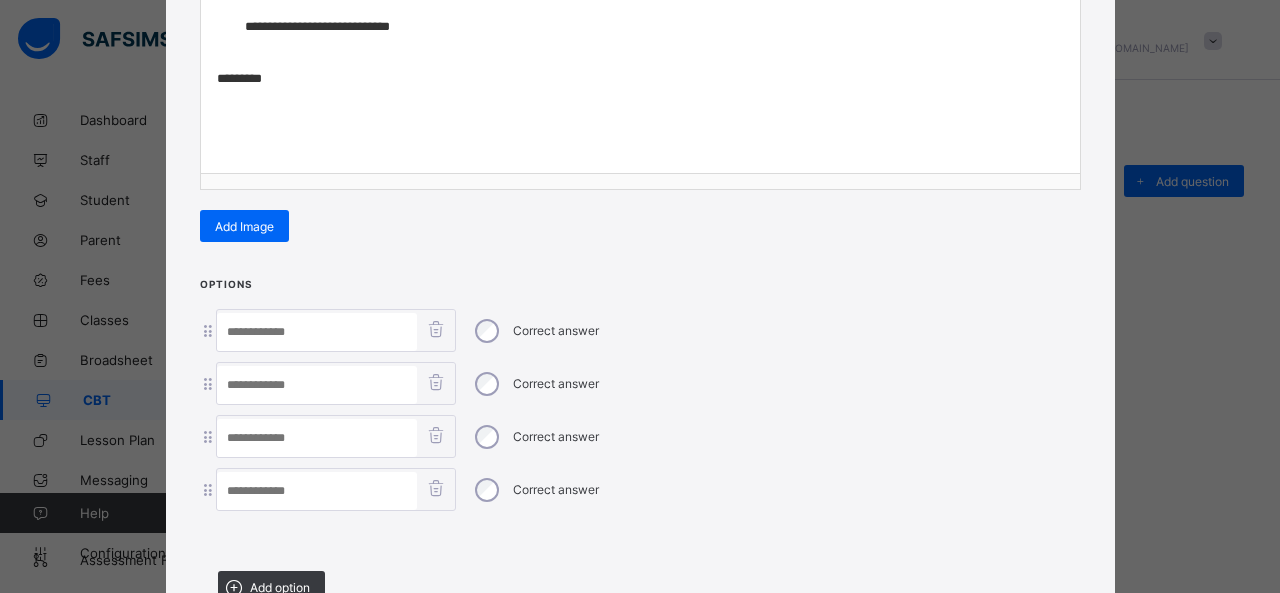 click at bounding box center (317, 332) 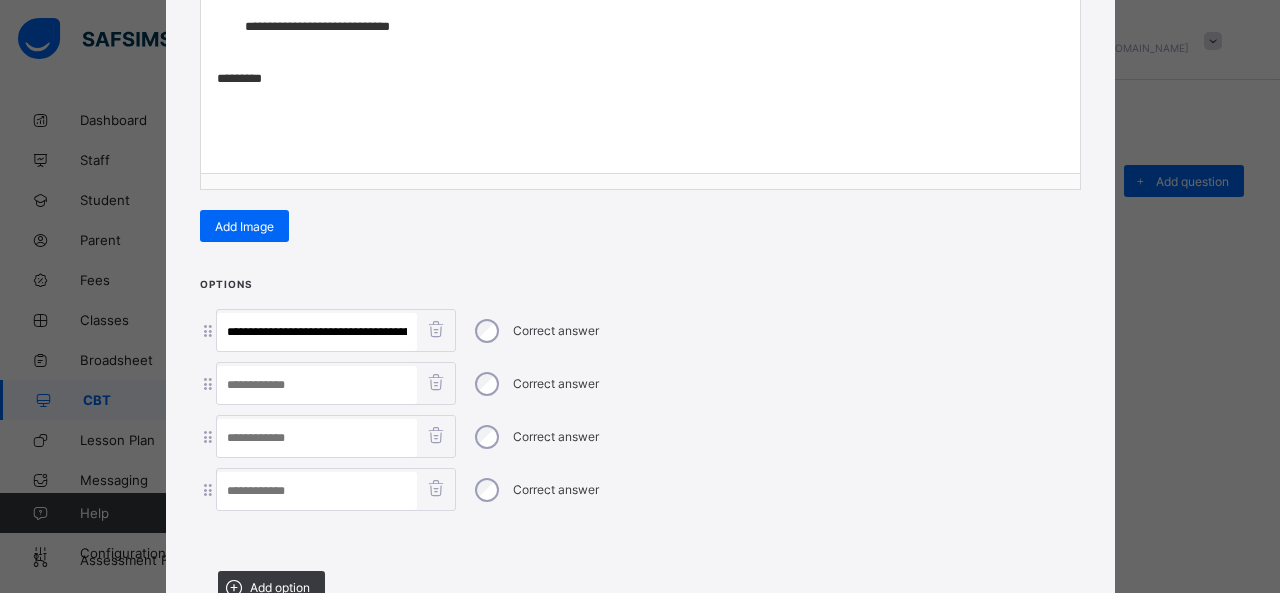 scroll, scrollTop: 0, scrollLeft: 316, axis: horizontal 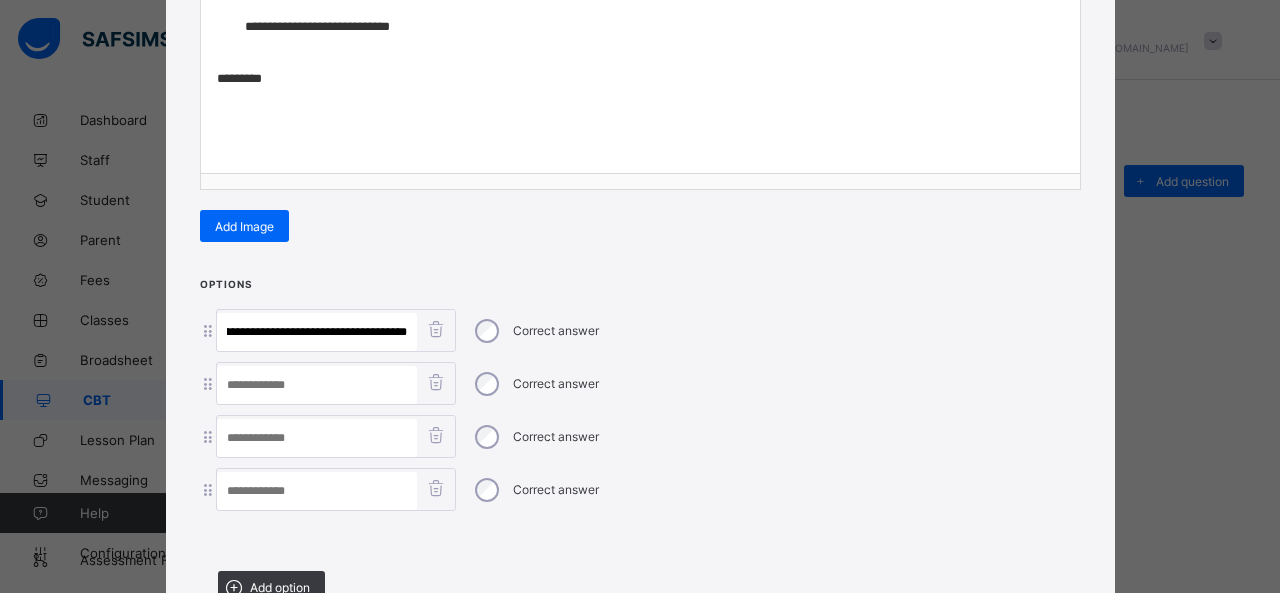 click on "**********" at bounding box center (317, 332) 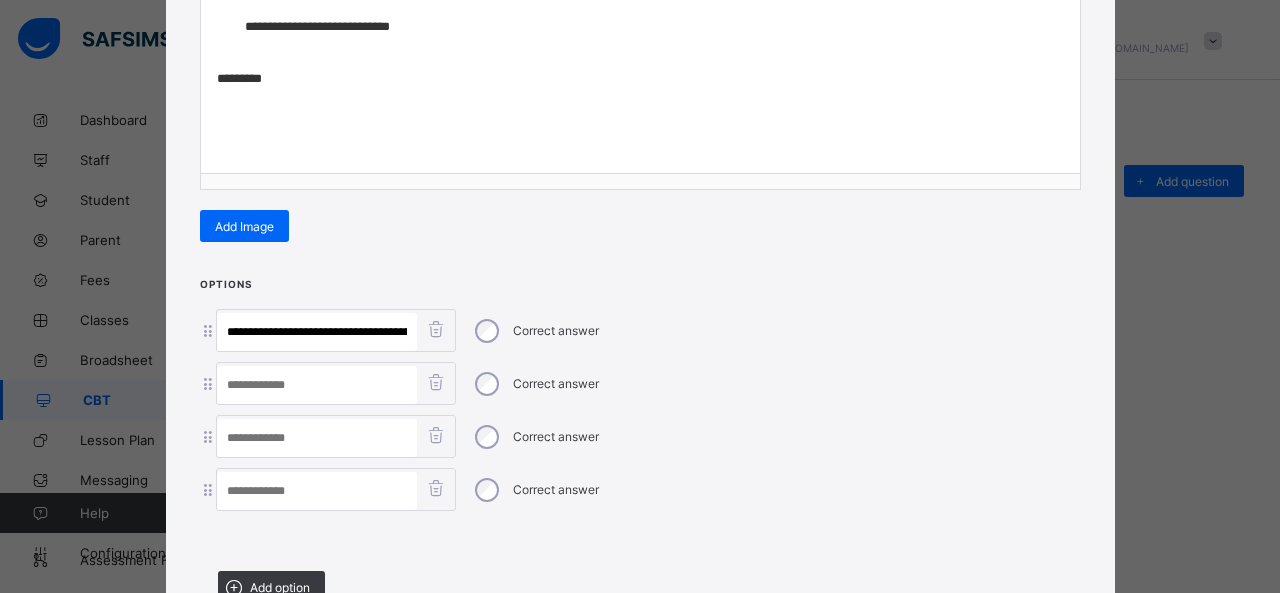 click at bounding box center [317, 491] 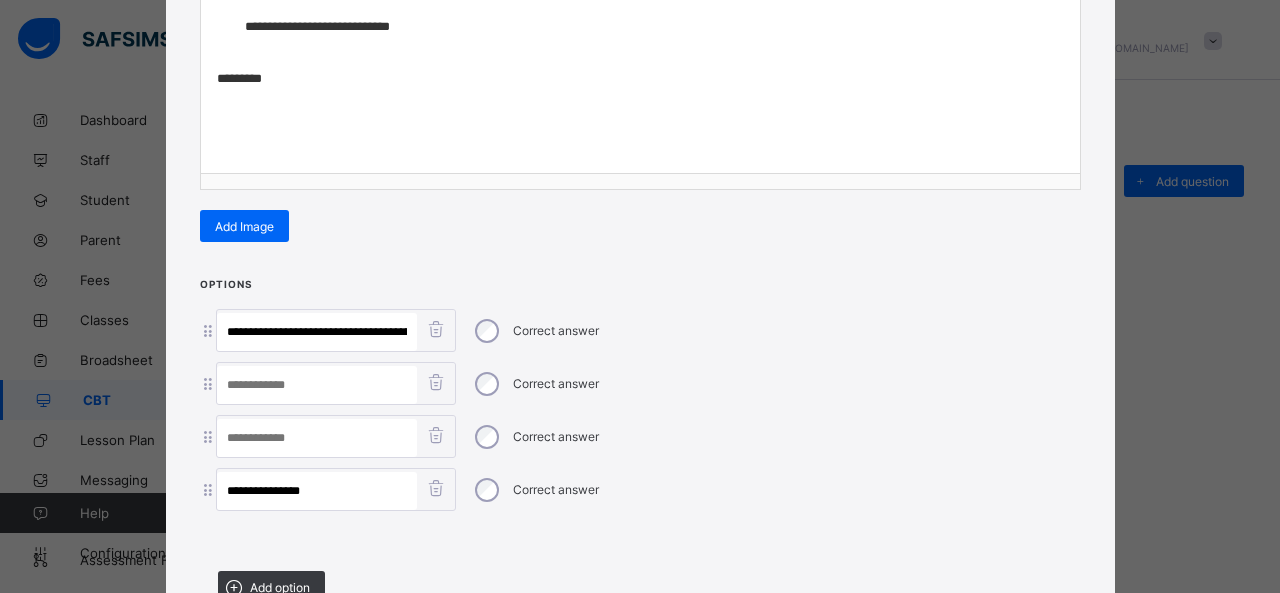scroll, scrollTop: 0, scrollLeft: 218, axis: horizontal 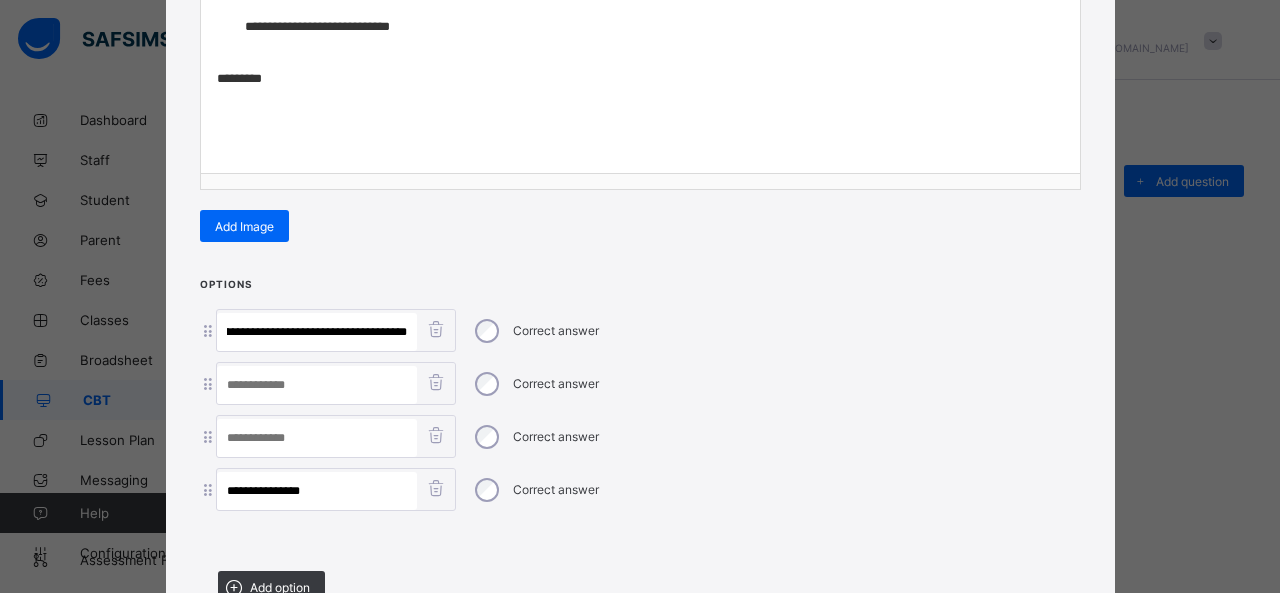drag, startPoint x: 324, startPoint y: 322, endPoint x: 545, endPoint y: 327, distance: 221.05655 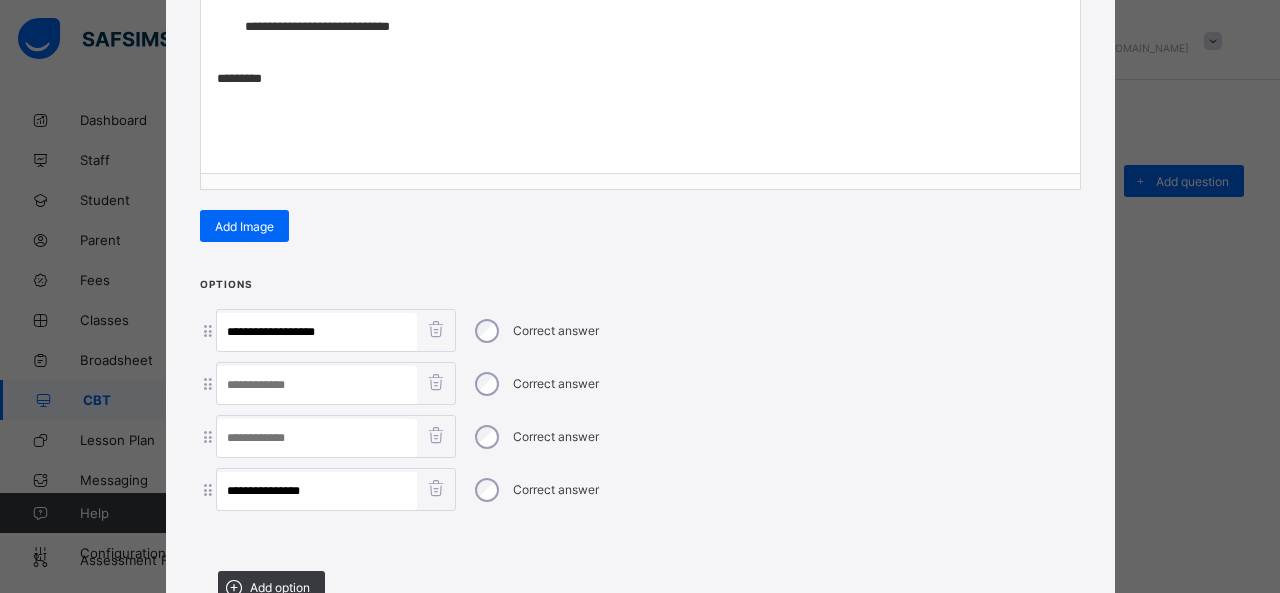 scroll, scrollTop: 0, scrollLeft: 0, axis: both 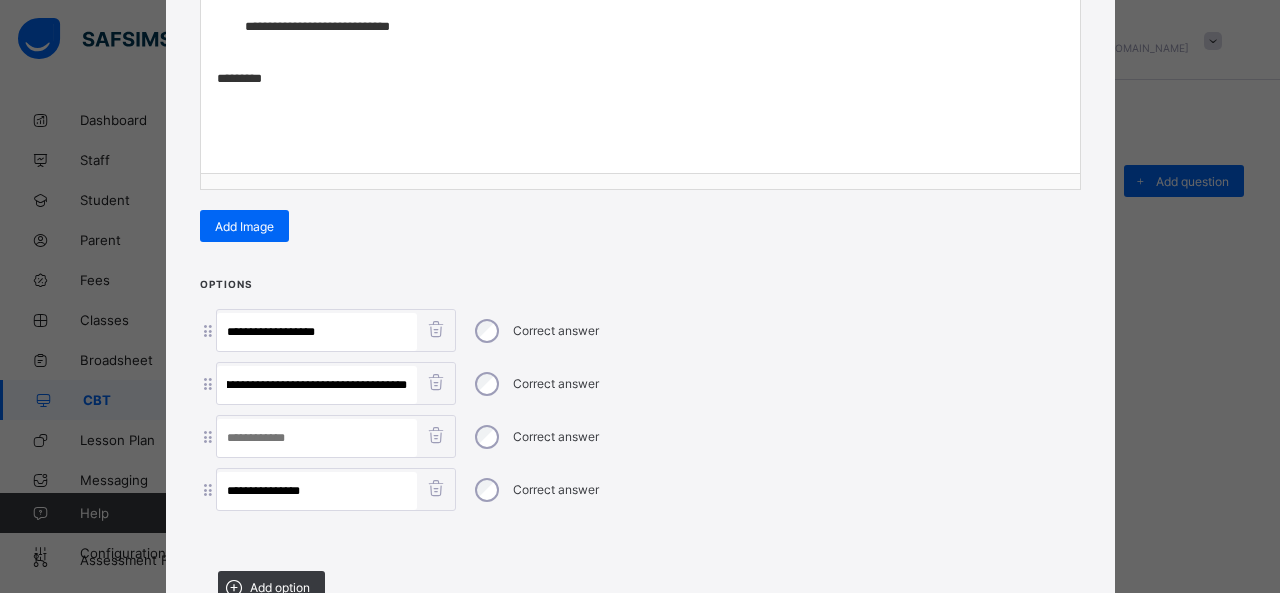 drag, startPoint x: 298, startPoint y: 373, endPoint x: 287, endPoint y: 373, distance: 11 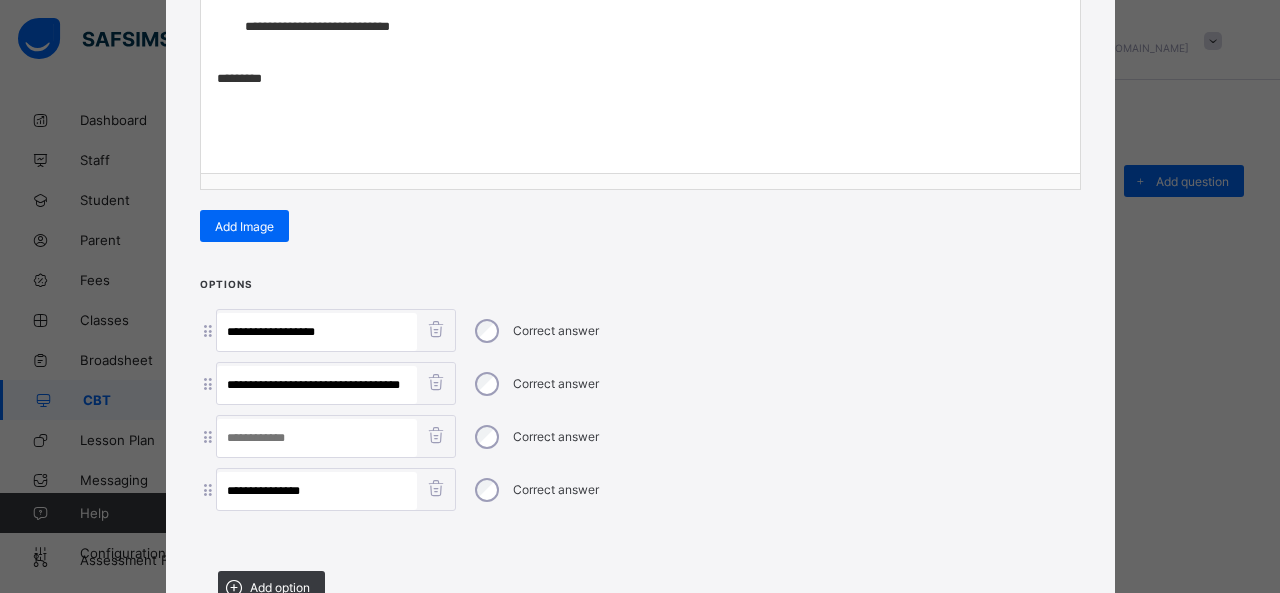 scroll, scrollTop: 0, scrollLeft: 3, axis: horizontal 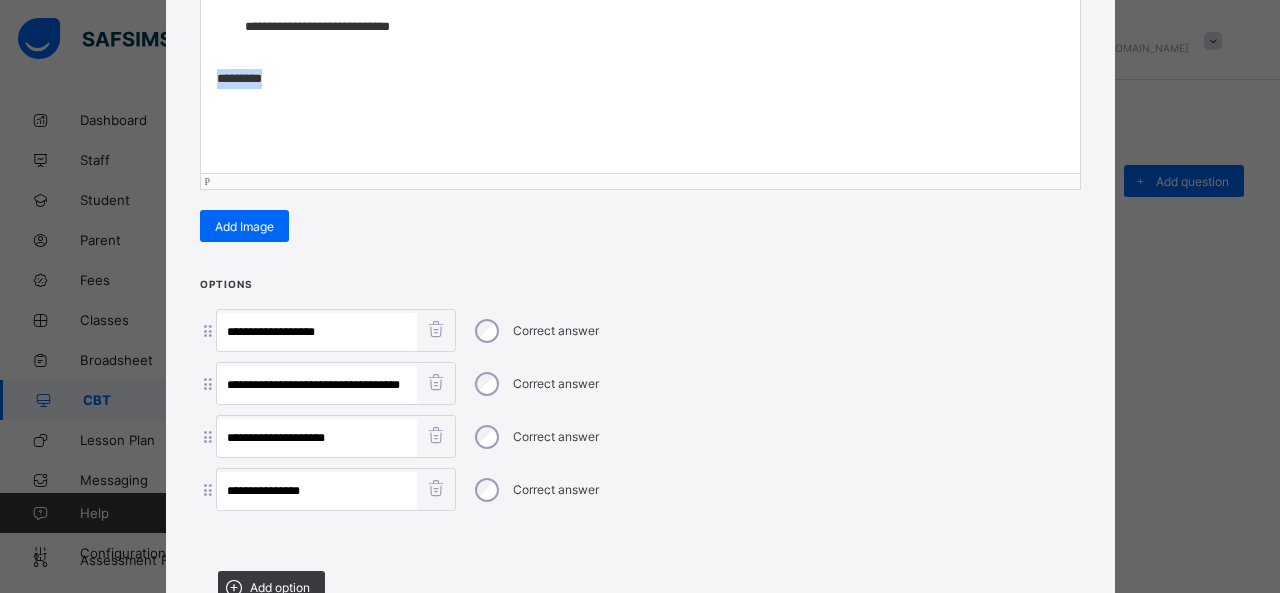 drag, startPoint x: 300, startPoint y: 68, endPoint x: 150, endPoint y: 81, distance: 150.56229 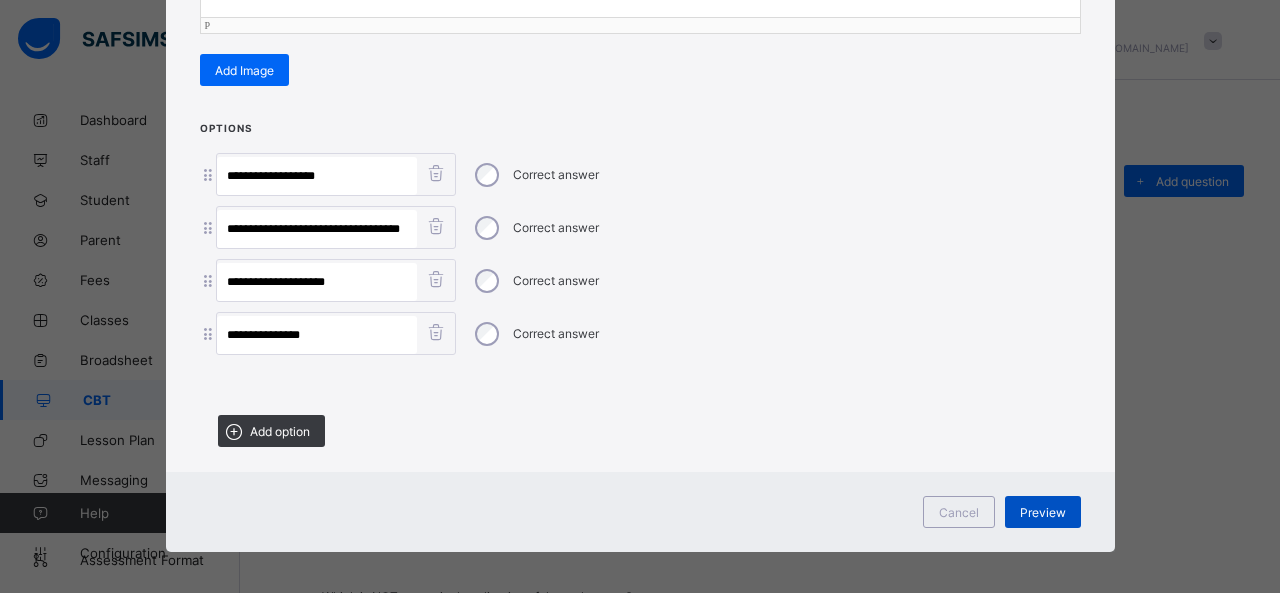 click on "Preview" at bounding box center (1043, 512) 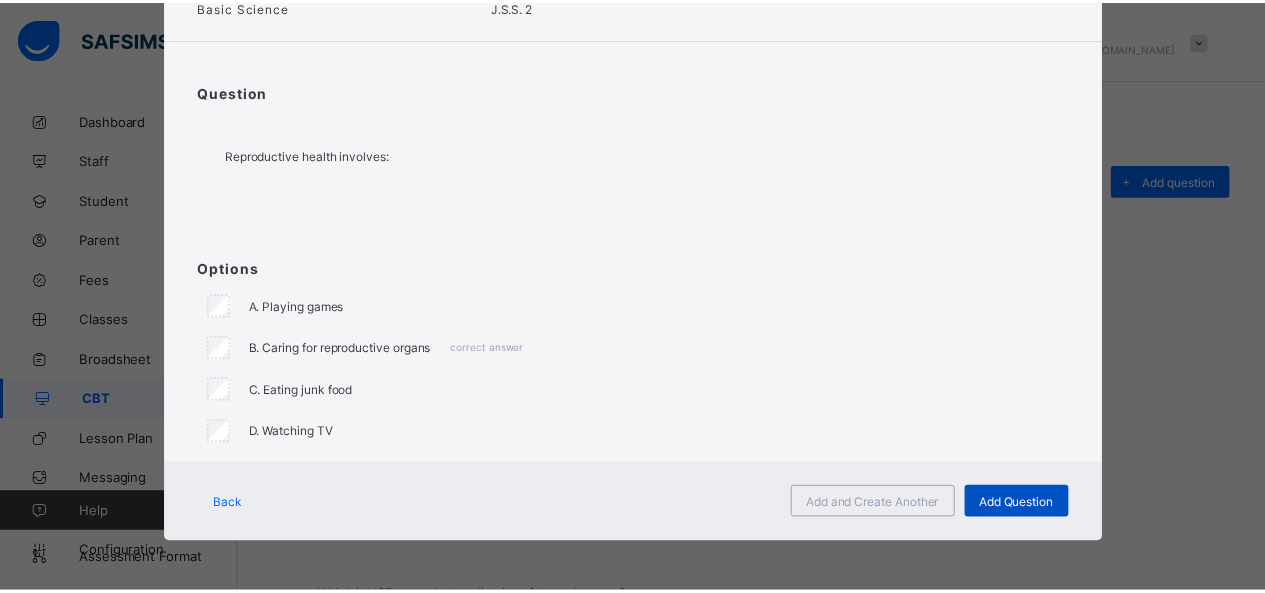 scroll, scrollTop: 124, scrollLeft: 0, axis: vertical 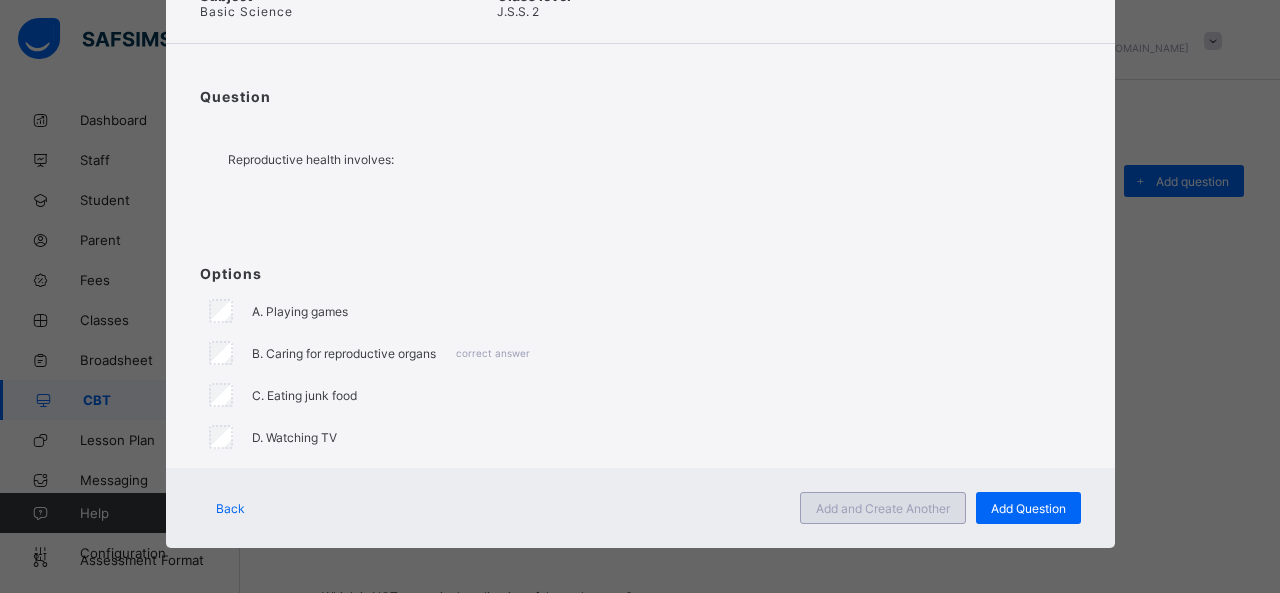 click on "Add and Create Another" at bounding box center (883, 508) 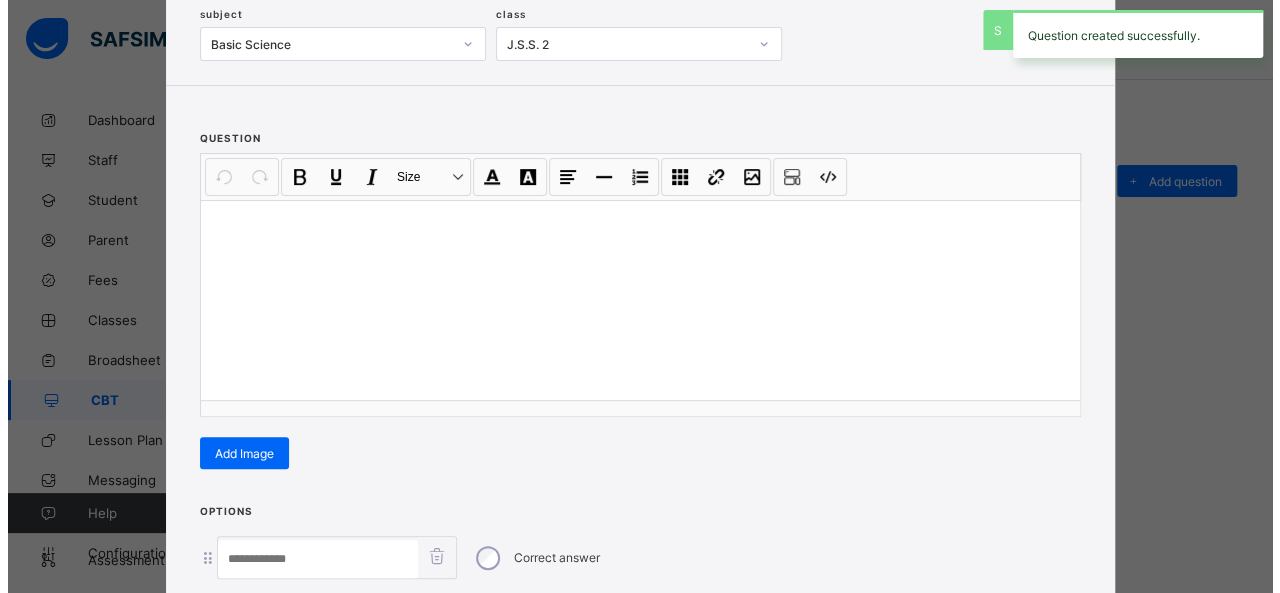 scroll, scrollTop: 128, scrollLeft: 0, axis: vertical 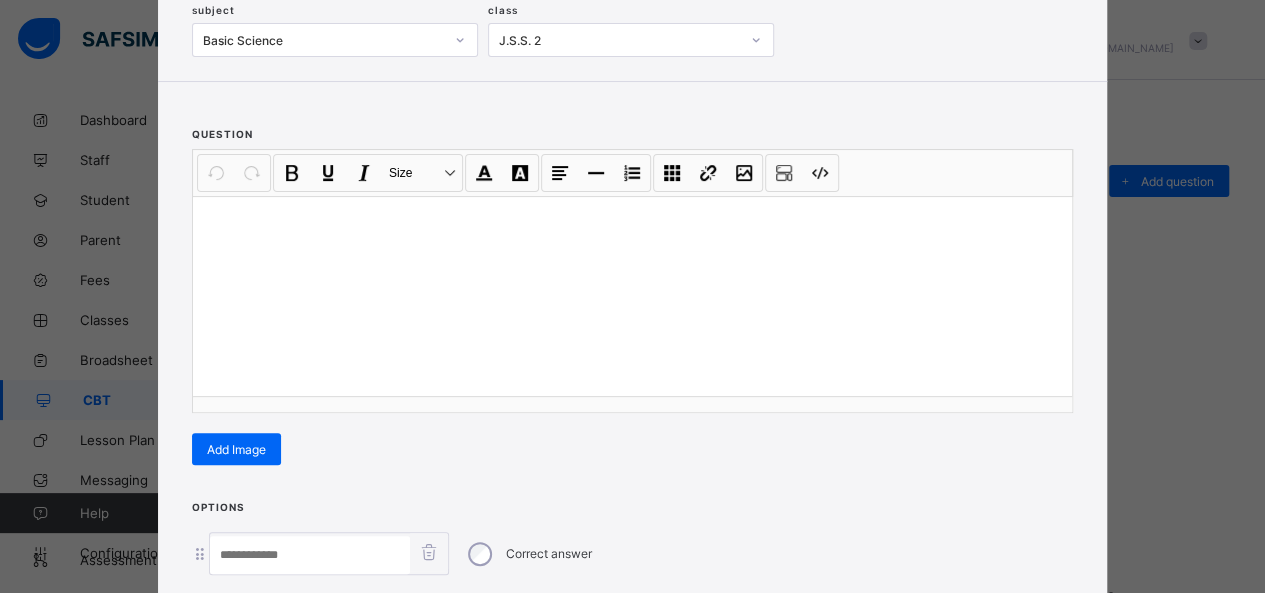 click at bounding box center [632, 296] 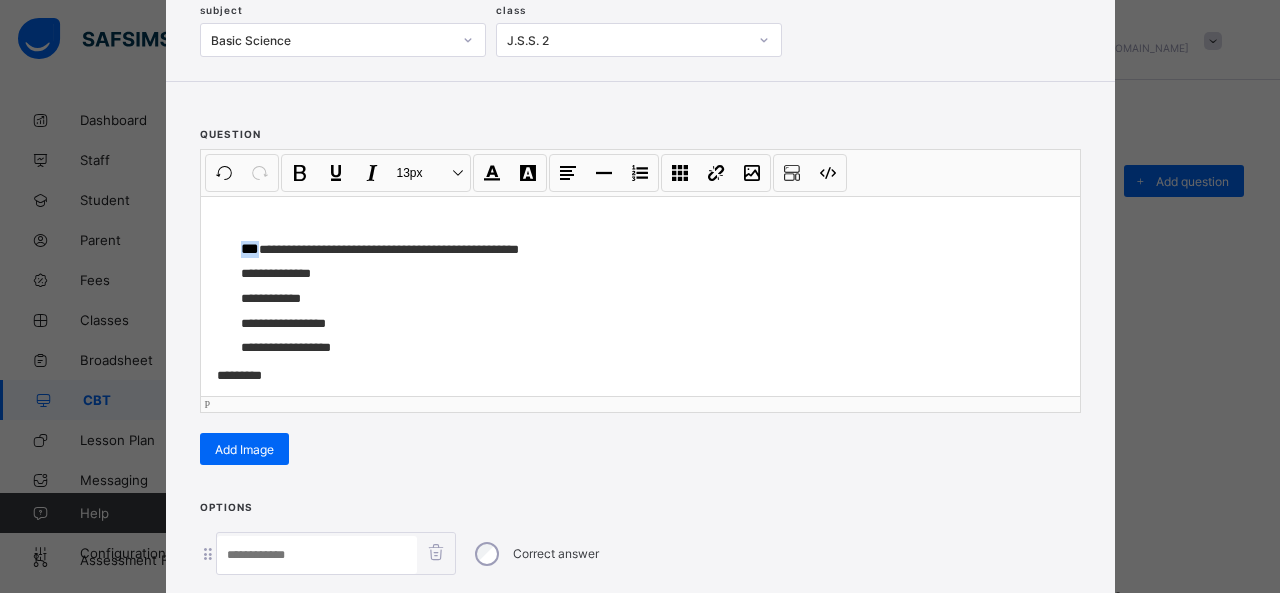 drag, startPoint x: 254, startPoint y: 242, endPoint x: 192, endPoint y: 242, distance: 62 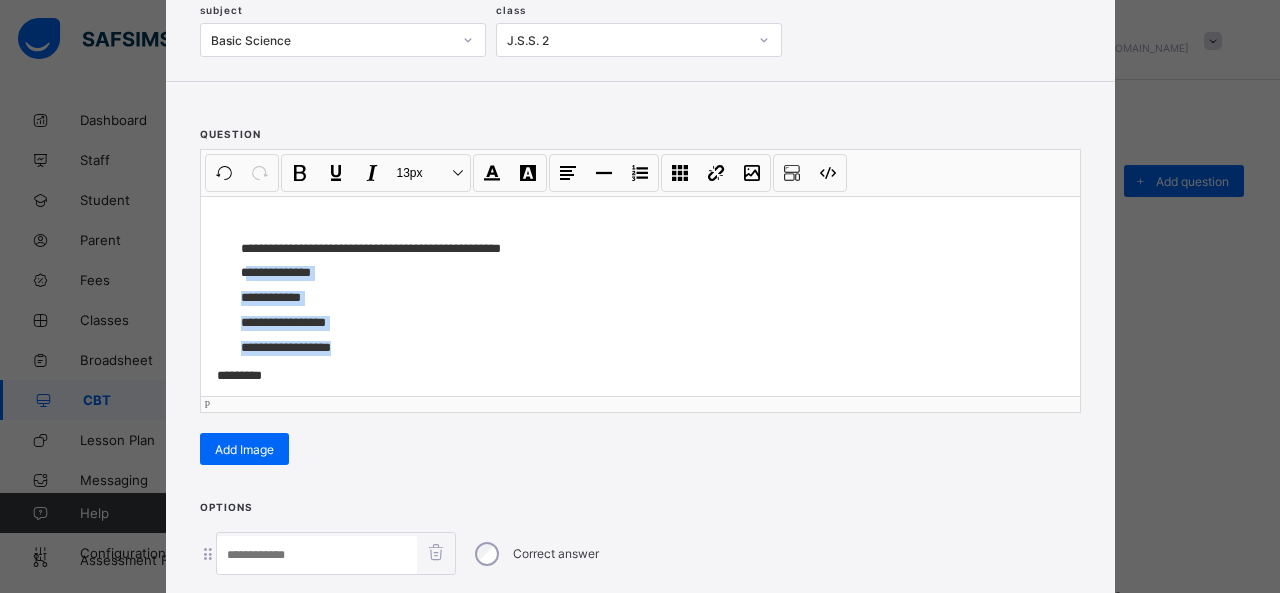 drag, startPoint x: 244, startPoint y: 273, endPoint x: 381, endPoint y: 346, distance: 155.2353 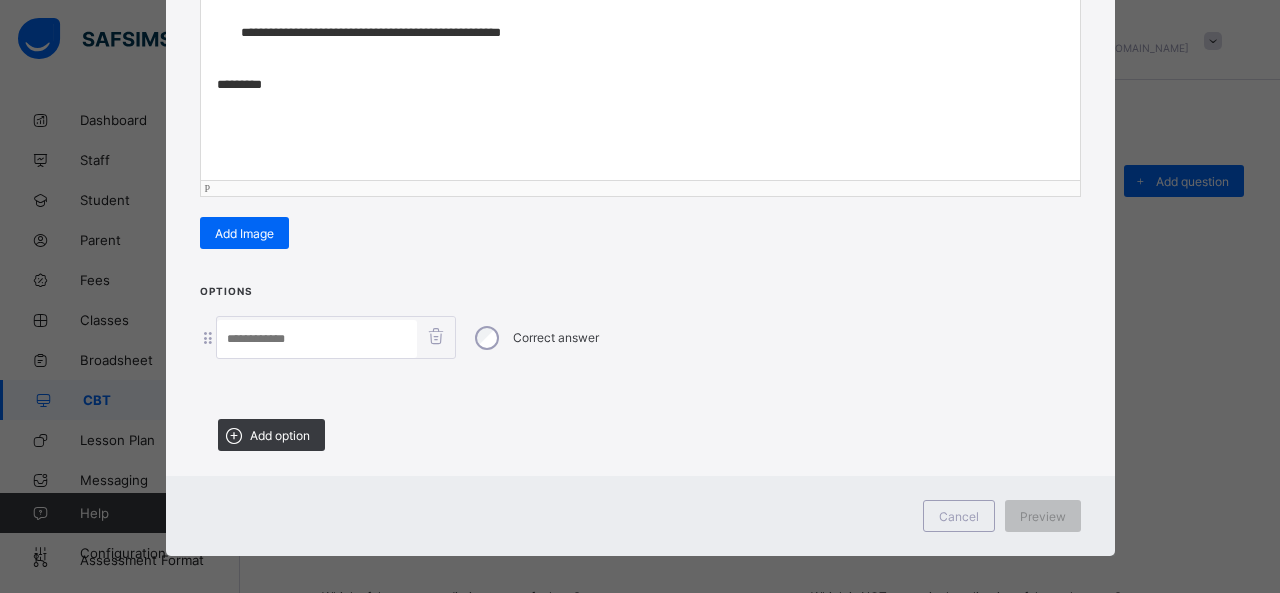 scroll, scrollTop: 351, scrollLeft: 0, axis: vertical 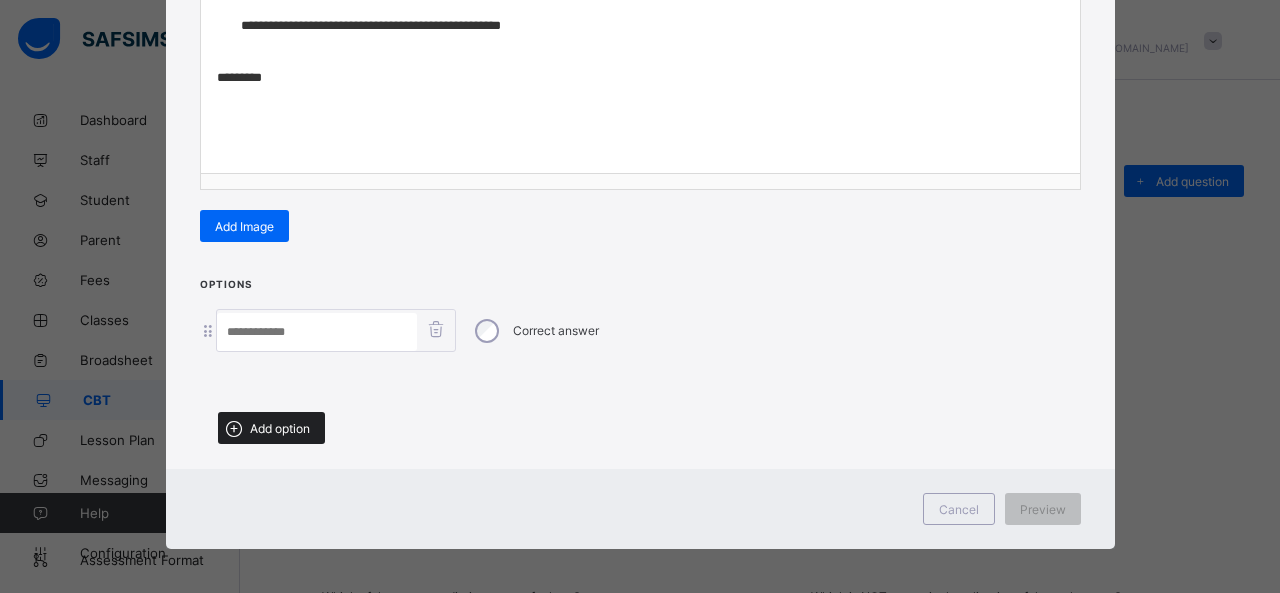click on "Add option" at bounding box center (280, 428) 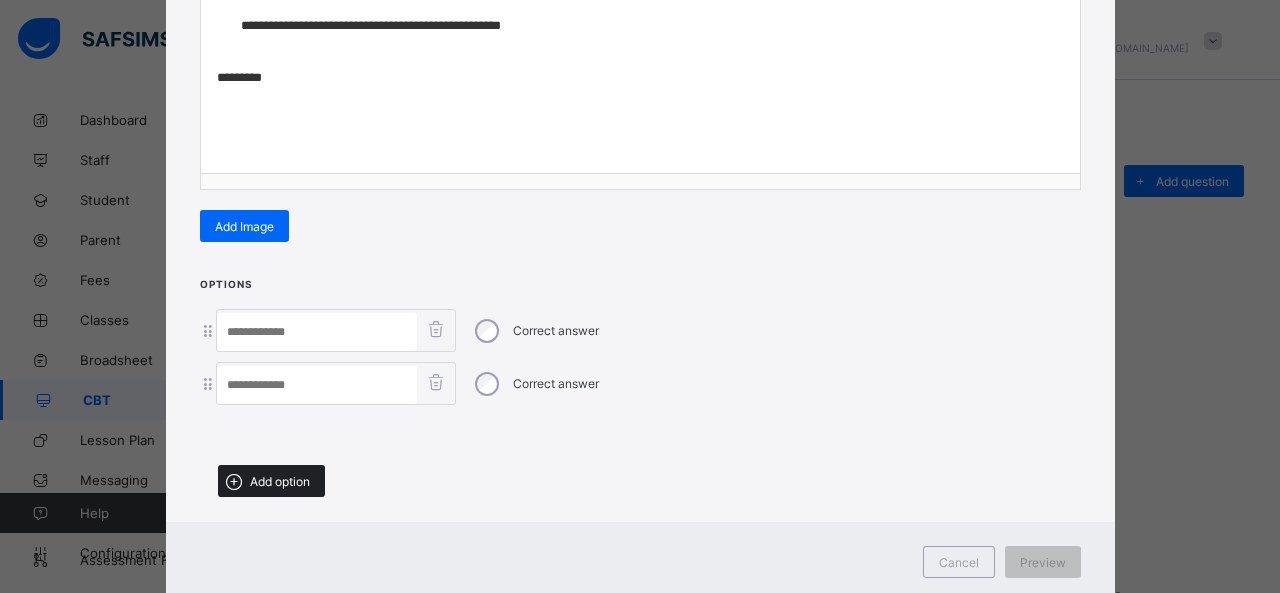 click on "Add option" at bounding box center (271, 481) 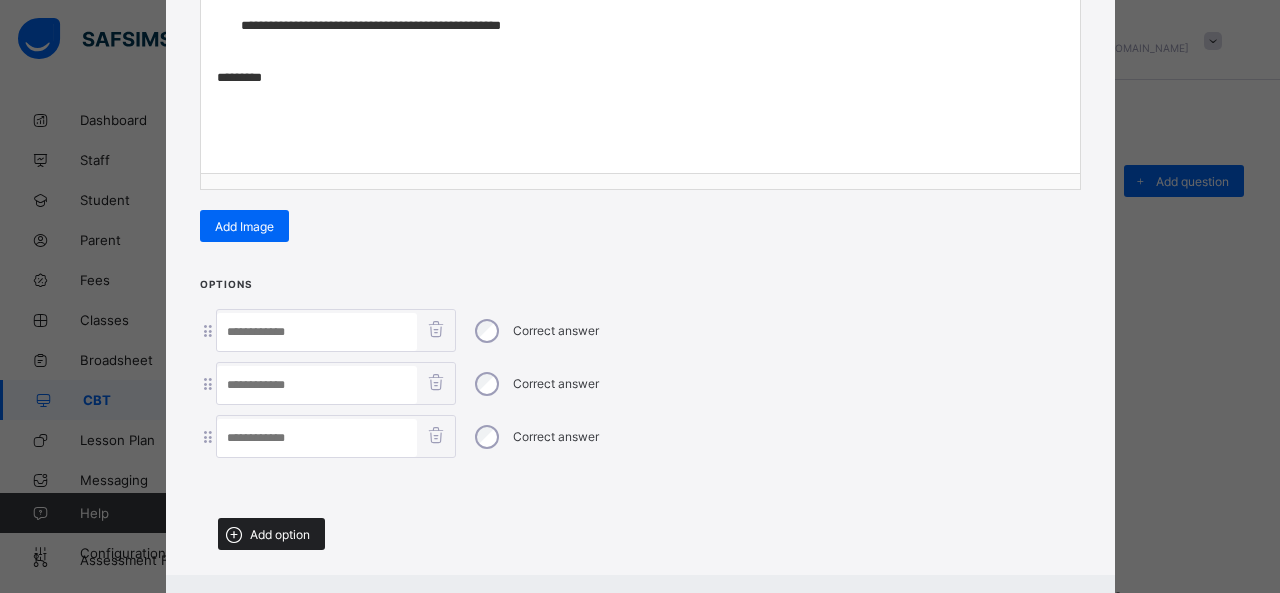 click on "Add option" at bounding box center [271, 534] 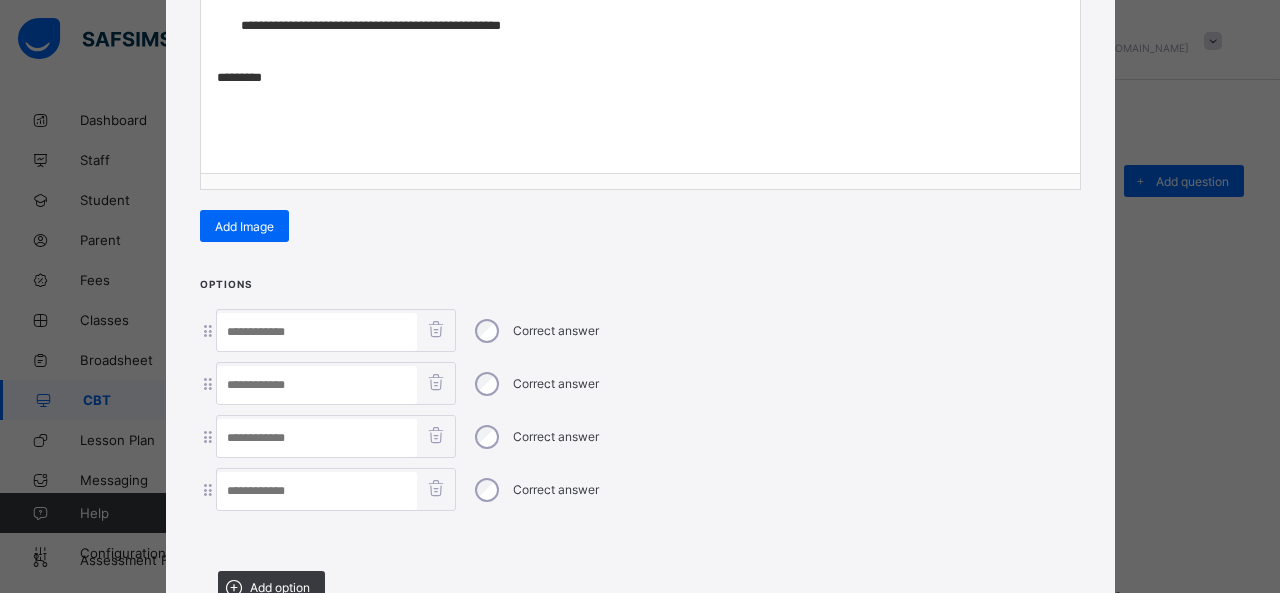 click at bounding box center (317, 332) 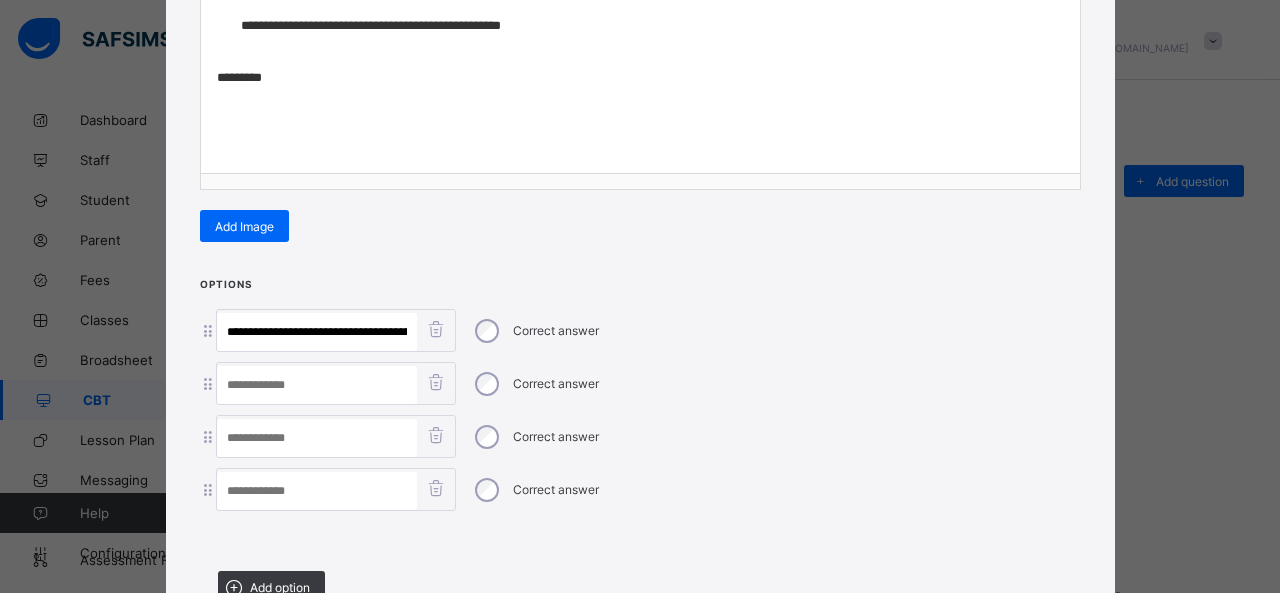 scroll, scrollTop: 0, scrollLeft: 157, axis: horizontal 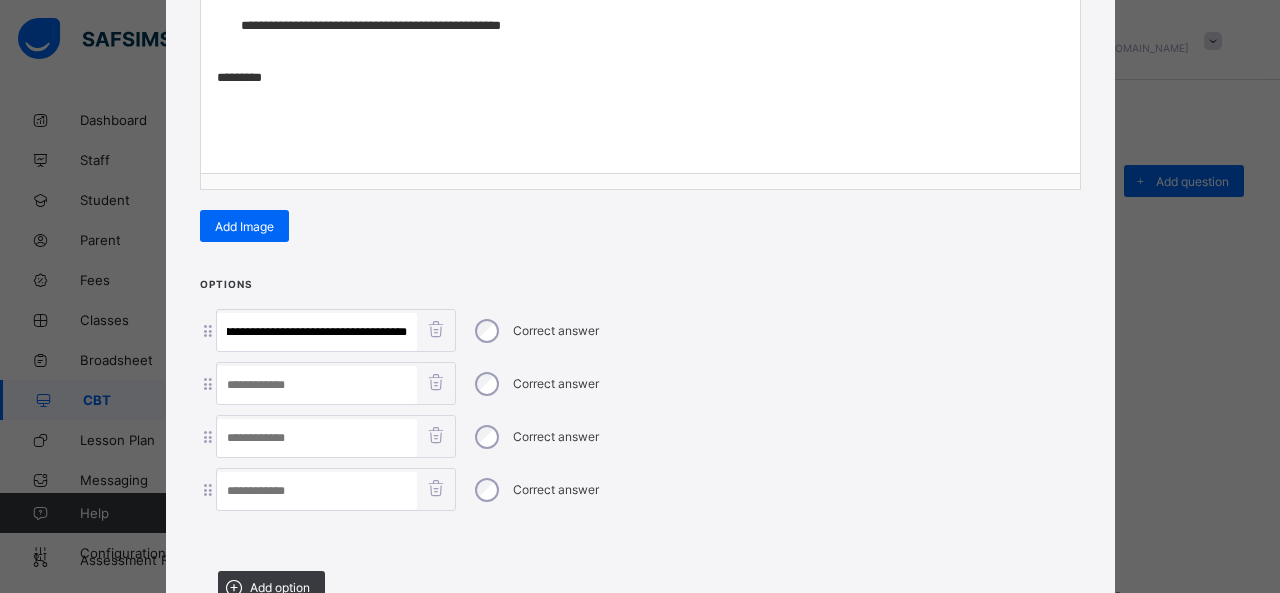 drag, startPoint x: 324, startPoint y: 324, endPoint x: 626, endPoint y: 358, distance: 303.90787 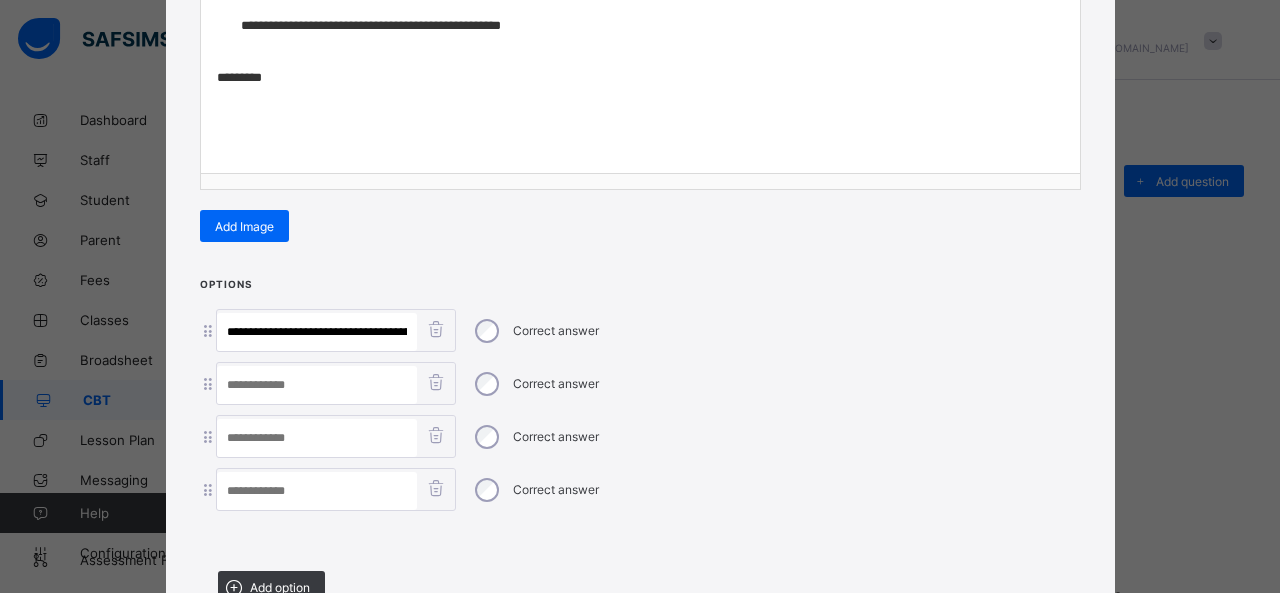 click at bounding box center (317, 491) 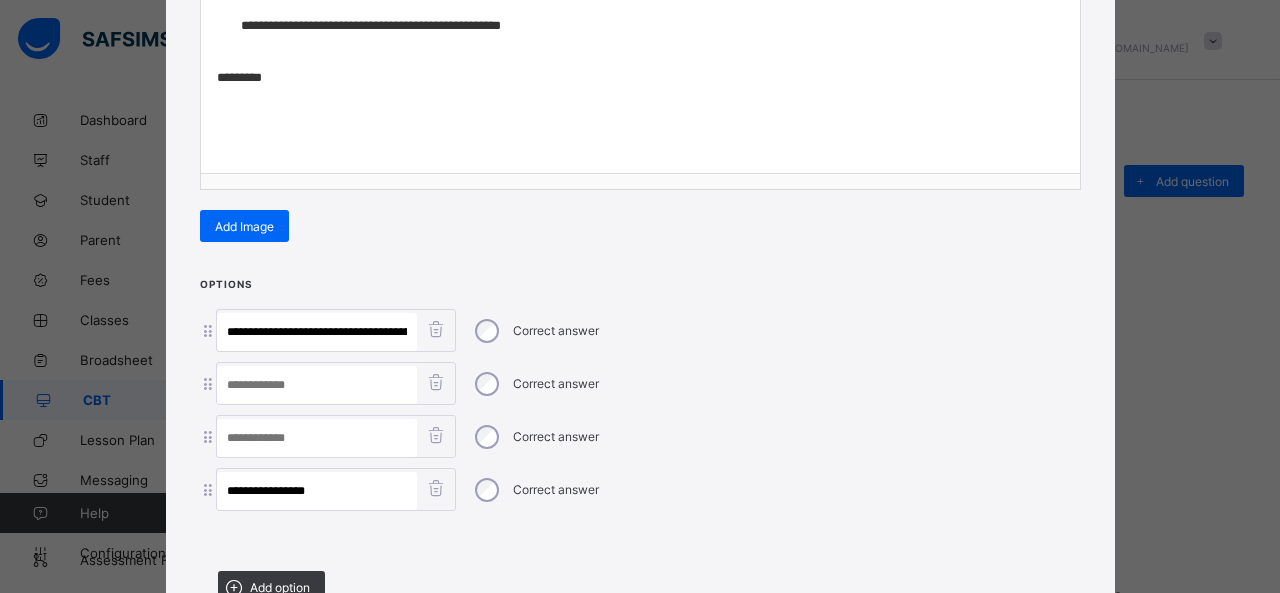 scroll, scrollTop: 0, scrollLeft: 70, axis: horizontal 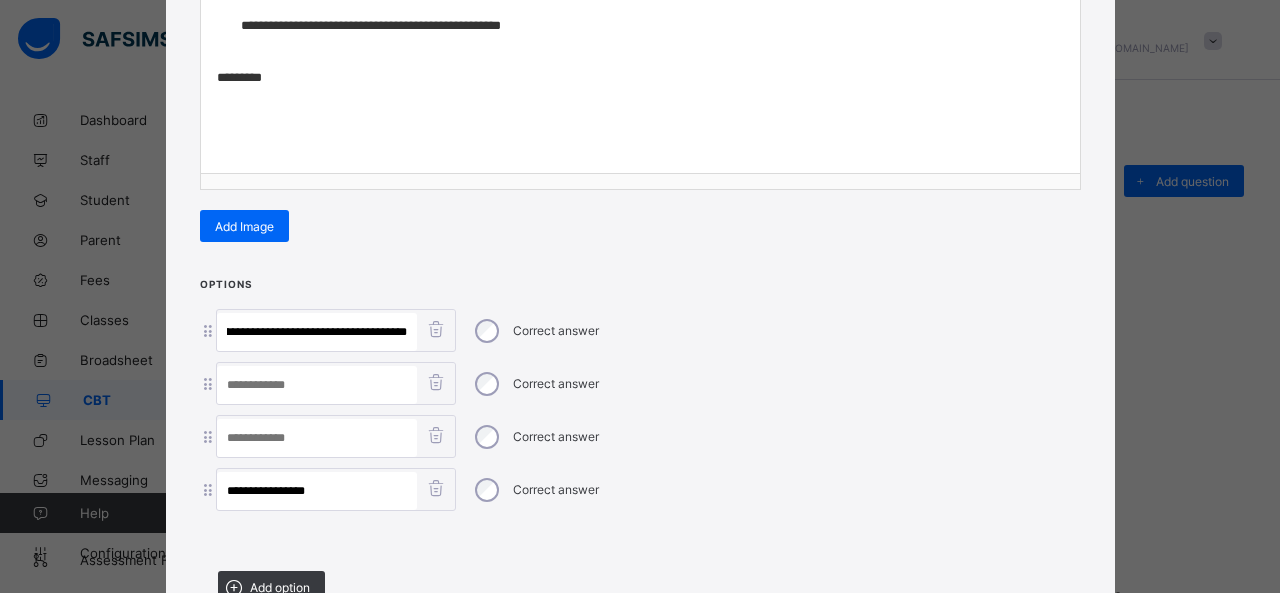drag, startPoint x: 307, startPoint y: 325, endPoint x: 650, endPoint y: 377, distance: 346.9193 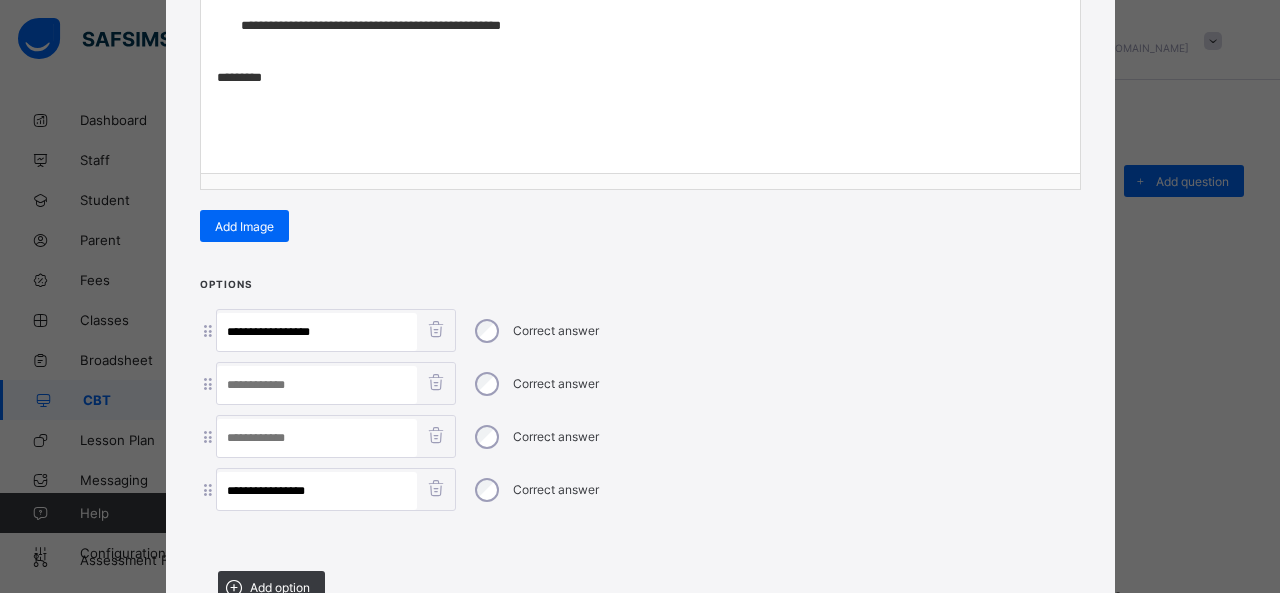 scroll, scrollTop: 0, scrollLeft: 0, axis: both 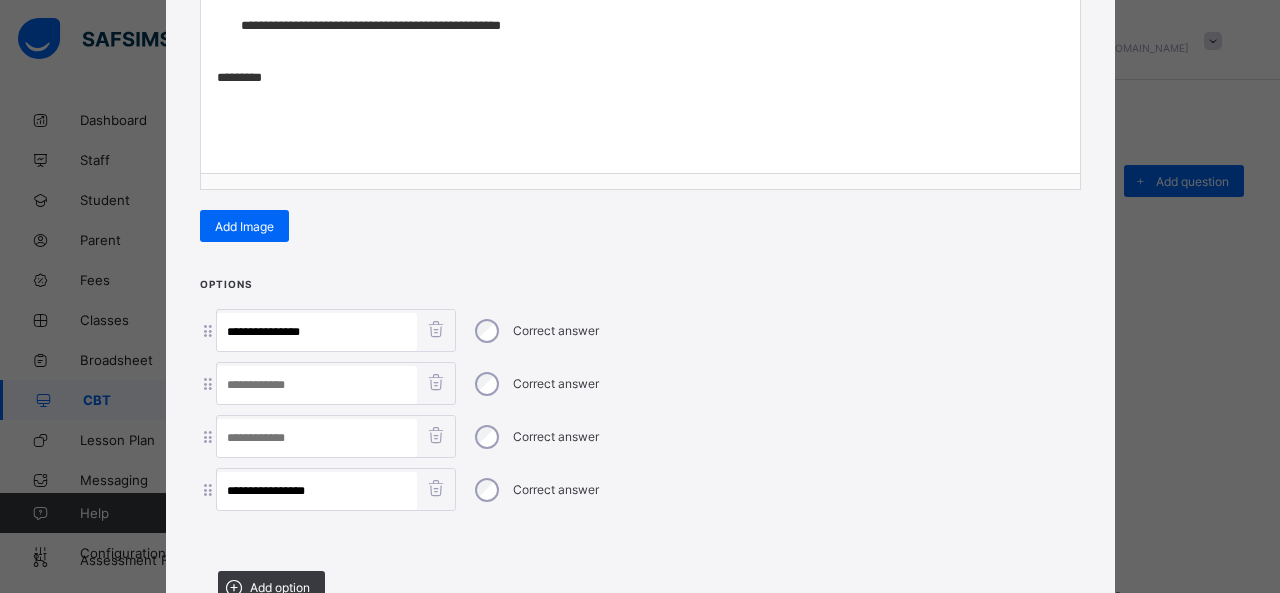 click at bounding box center (317, 385) 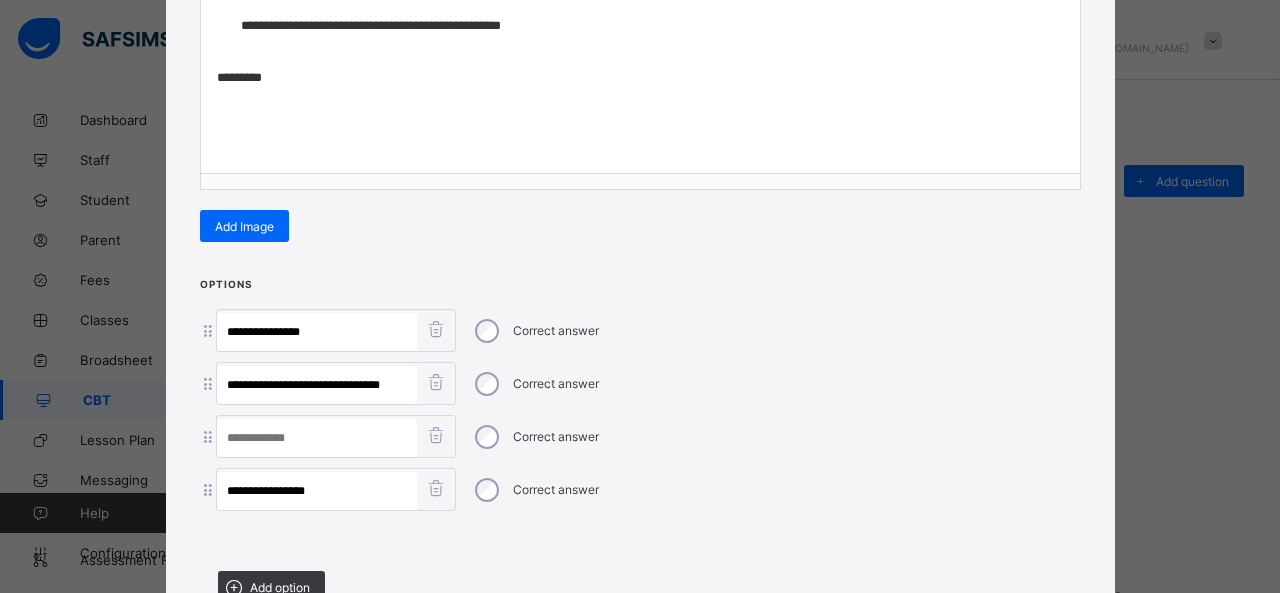 drag, startPoint x: 296, startPoint y: 376, endPoint x: 547, endPoint y: 407, distance: 252.9071 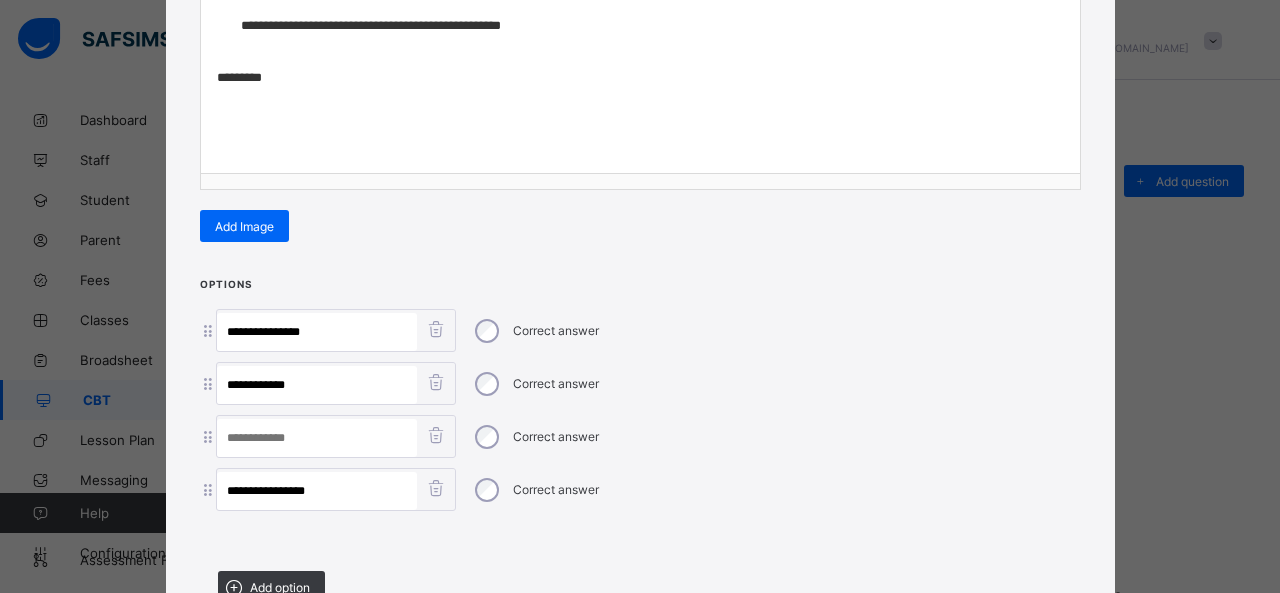 click at bounding box center (317, 438) 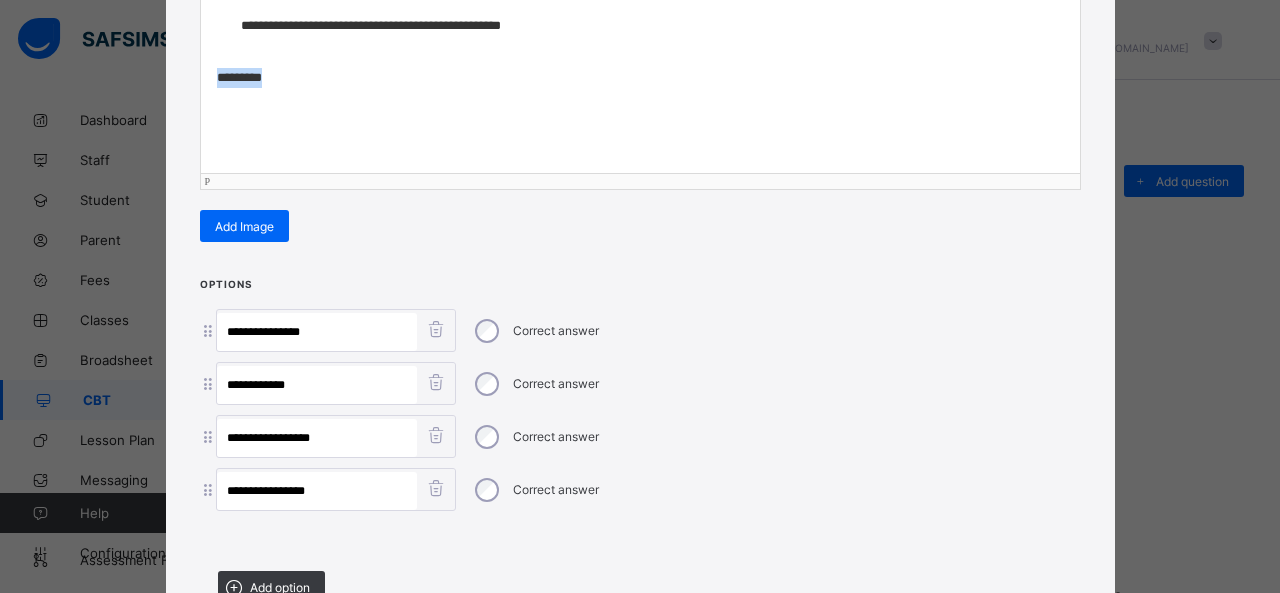 drag, startPoint x: 278, startPoint y: 76, endPoint x: 116, endPoint y: 81, distance: 162.07715 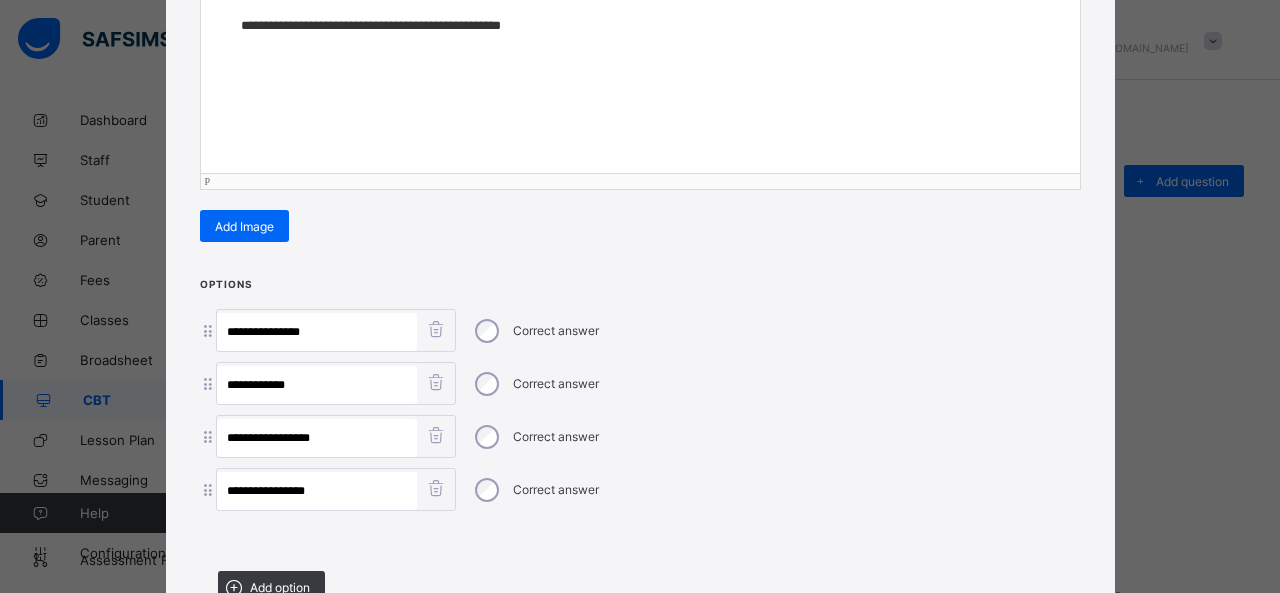 scroll, scrollTop: 507, scrollLeft: 0, axis: vertical 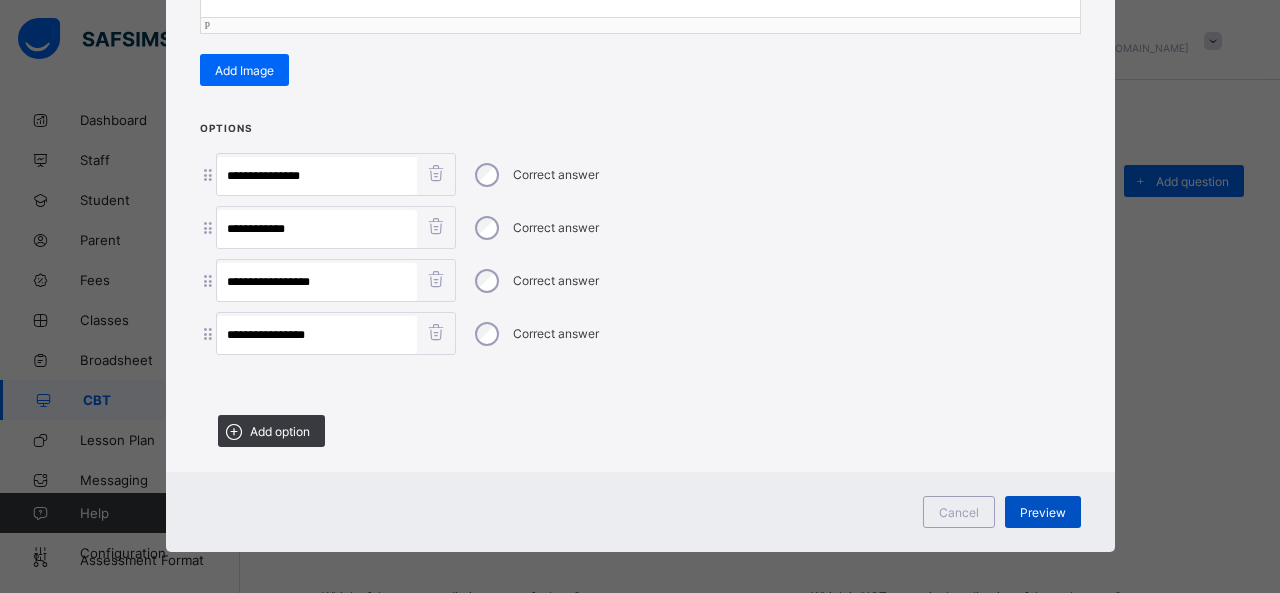 click on "Preview" at bounding box center [1043, 512] 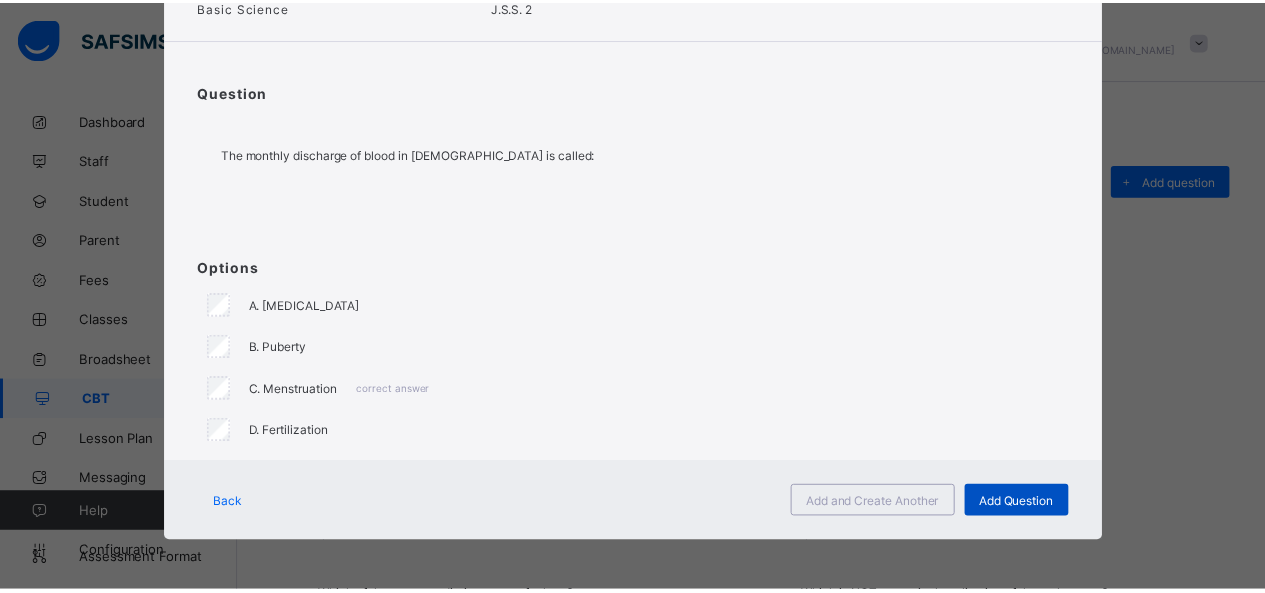 scroll, scrollTop: 123, scrollLeft: 0, axis: vertical 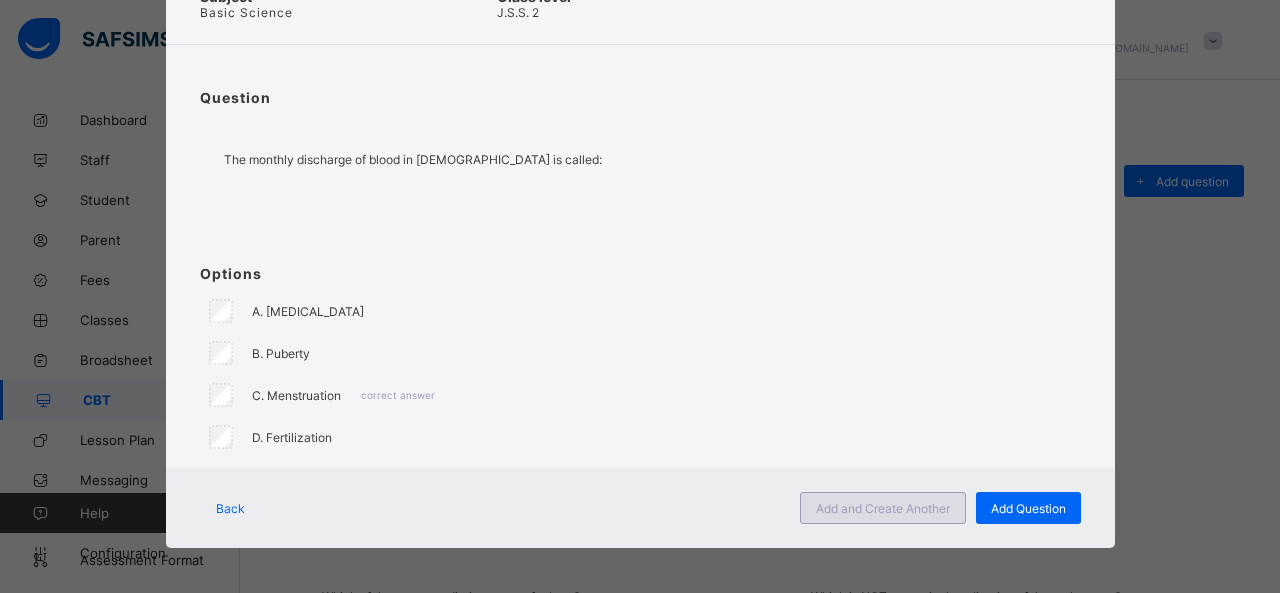 click on "Add and Create Another" at bounding box center [883, 508] 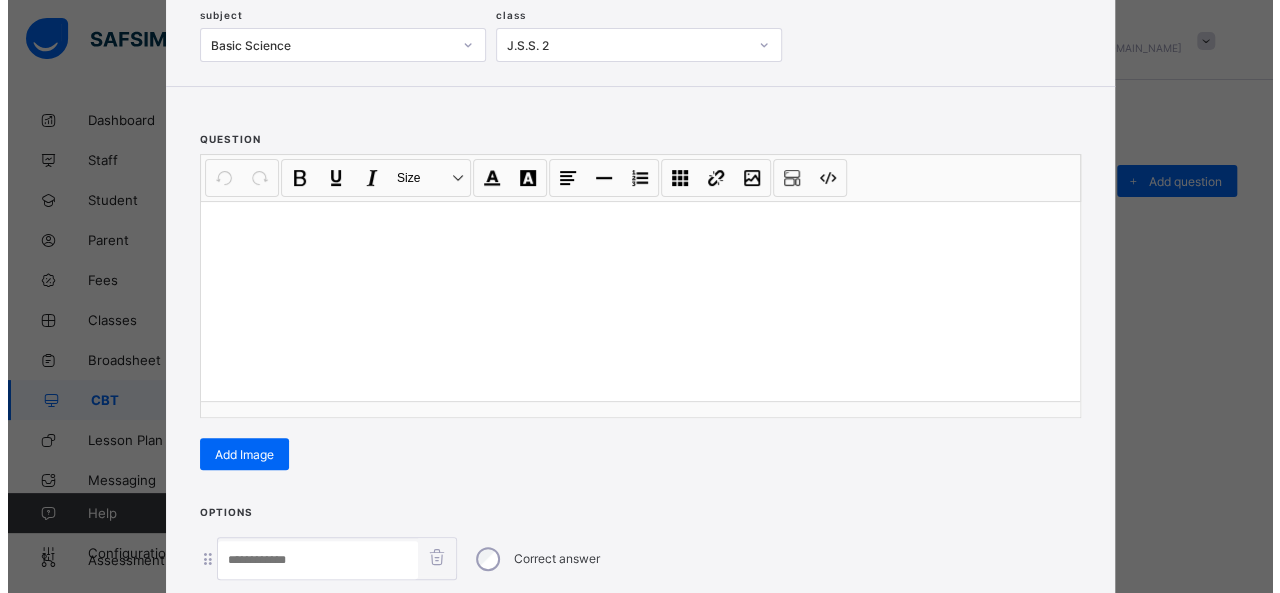 scroll, scrollTop: 128, scrollLeft: 0, axis: vertical 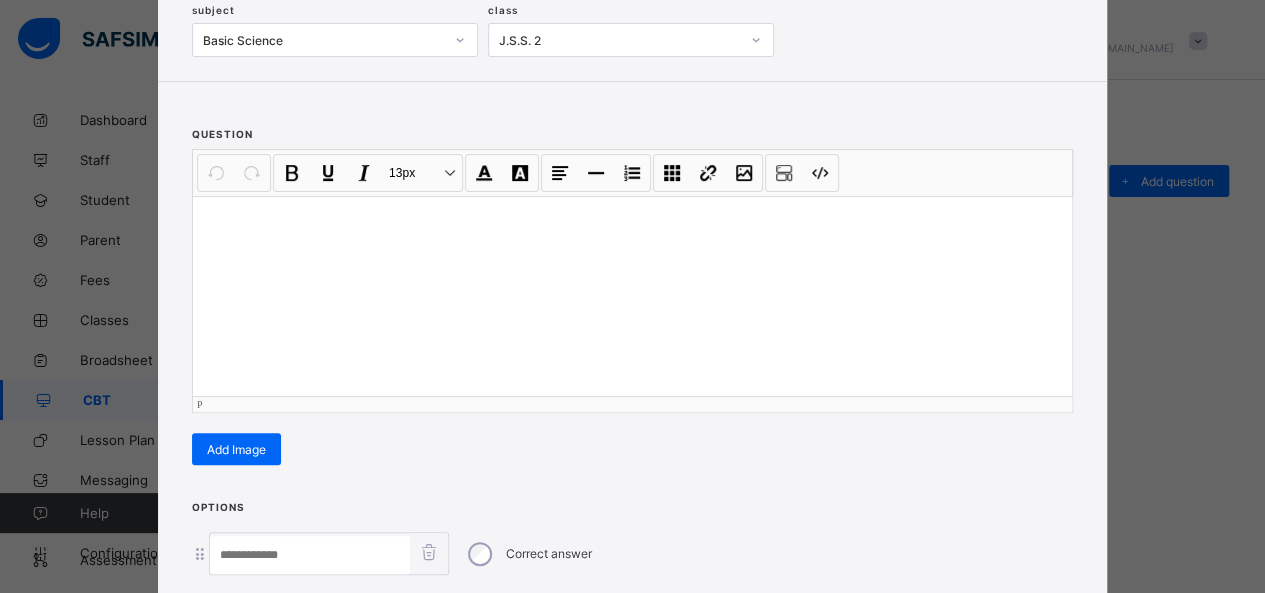 click at bounding box center (632, 296) 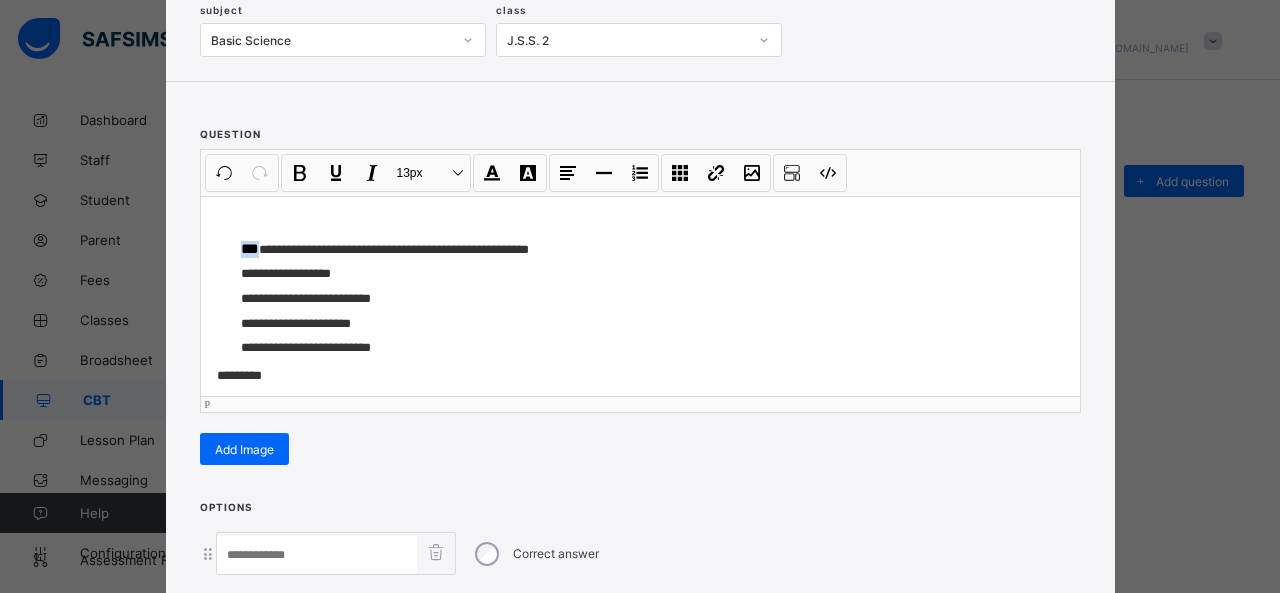 drag, startPoint x: 253, startPoint y: 244, endPoint x: 202, endPoint y: 247, distance: 51.088158 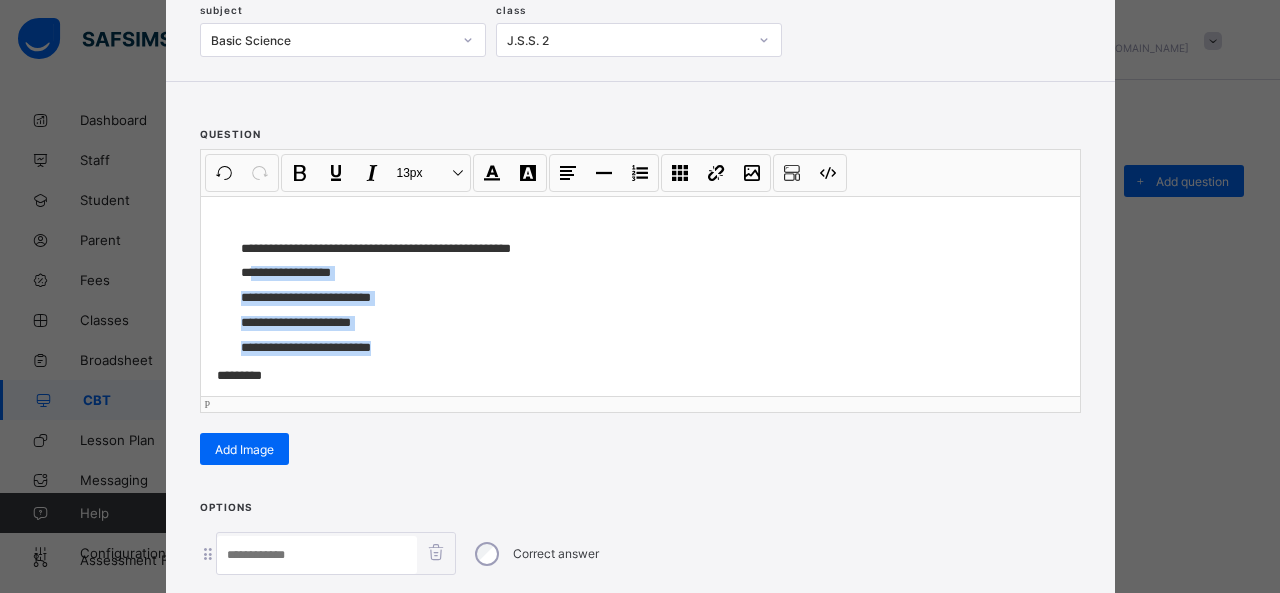 drag, startPoint x: 247, startPoint y: 267, endPoint x: 381, endPoint y: 341, distance: 153.07515 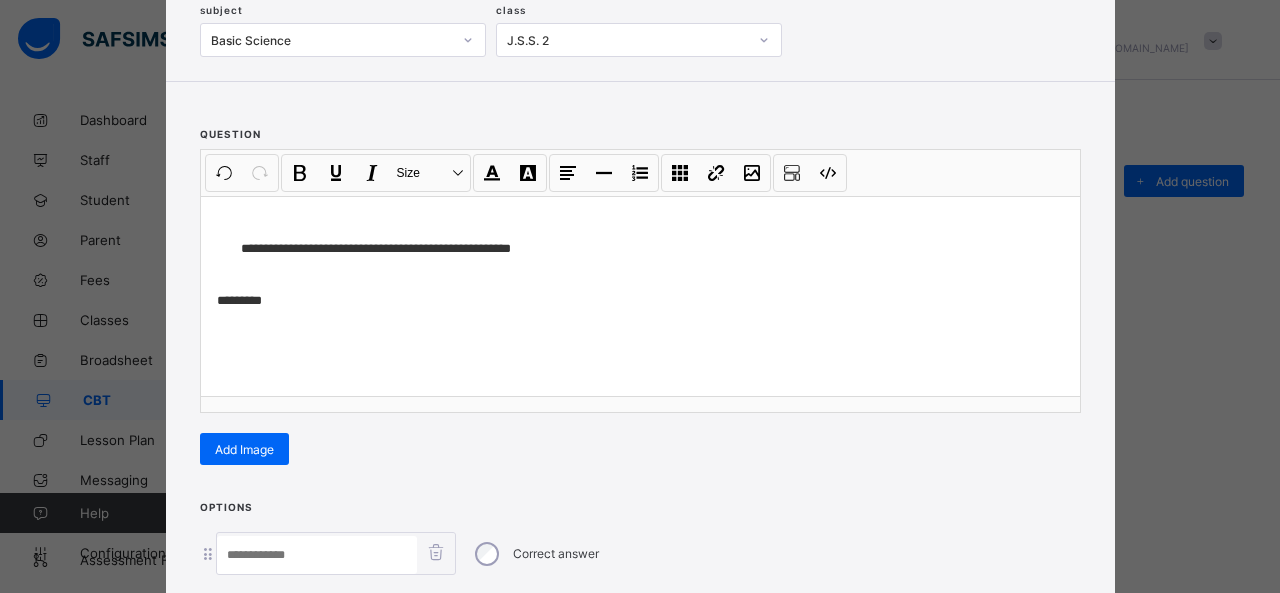 click at bounding box center (317, 555) 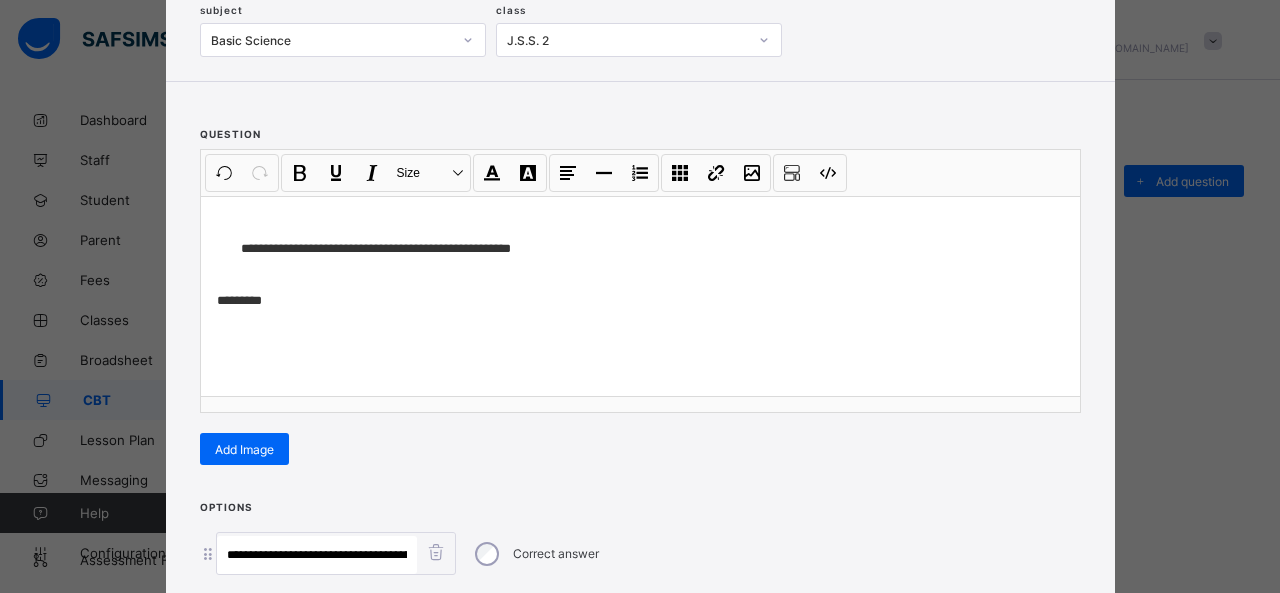 scroll, scrollTop: 0, scrollLeft: 335, axis: horizontal 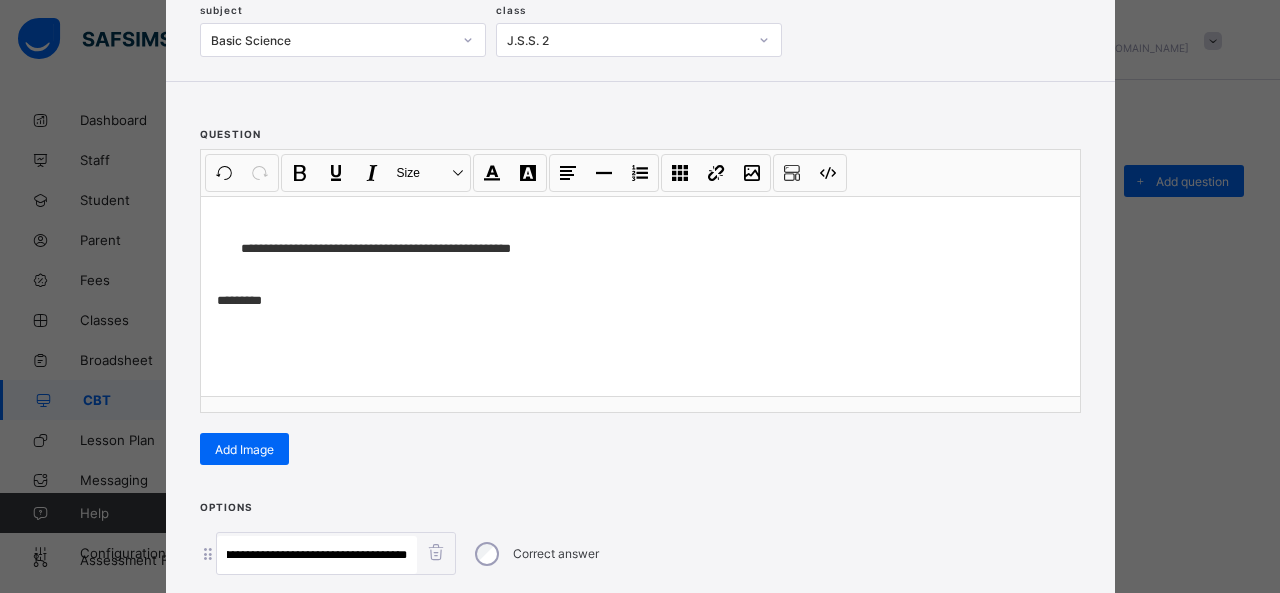 drag, startPoint x: 272, startPoint y: 551, endPoint x: 512, endPoint y: 571, distance: 240.8319 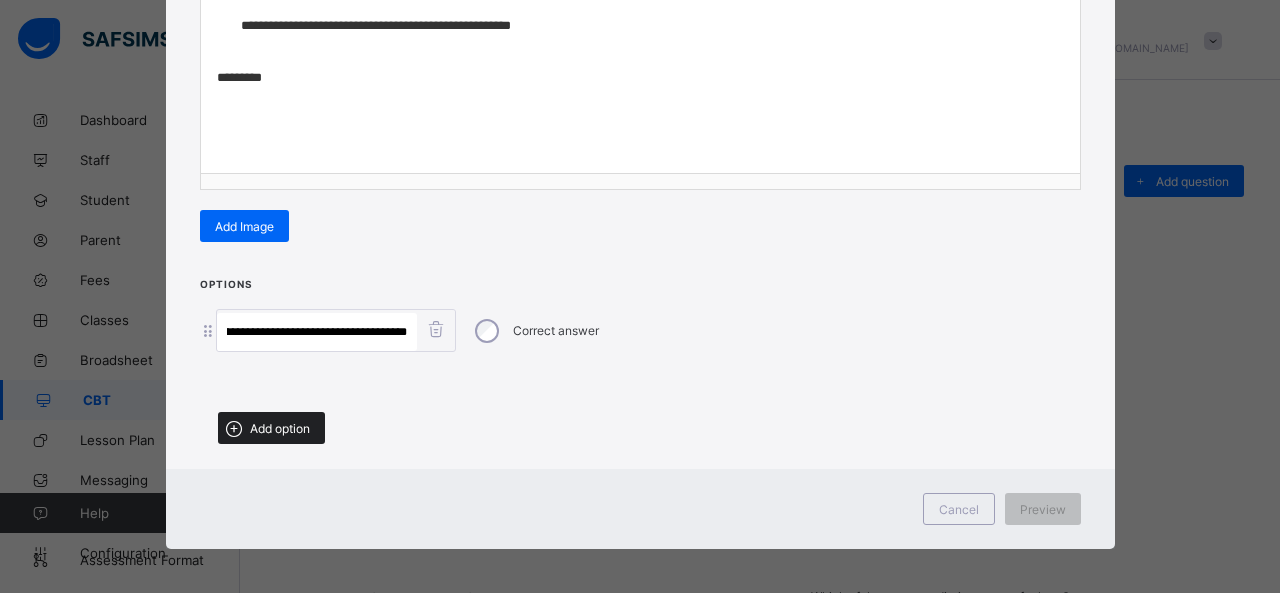 click on "Add option" at bounding box center [280, 428] 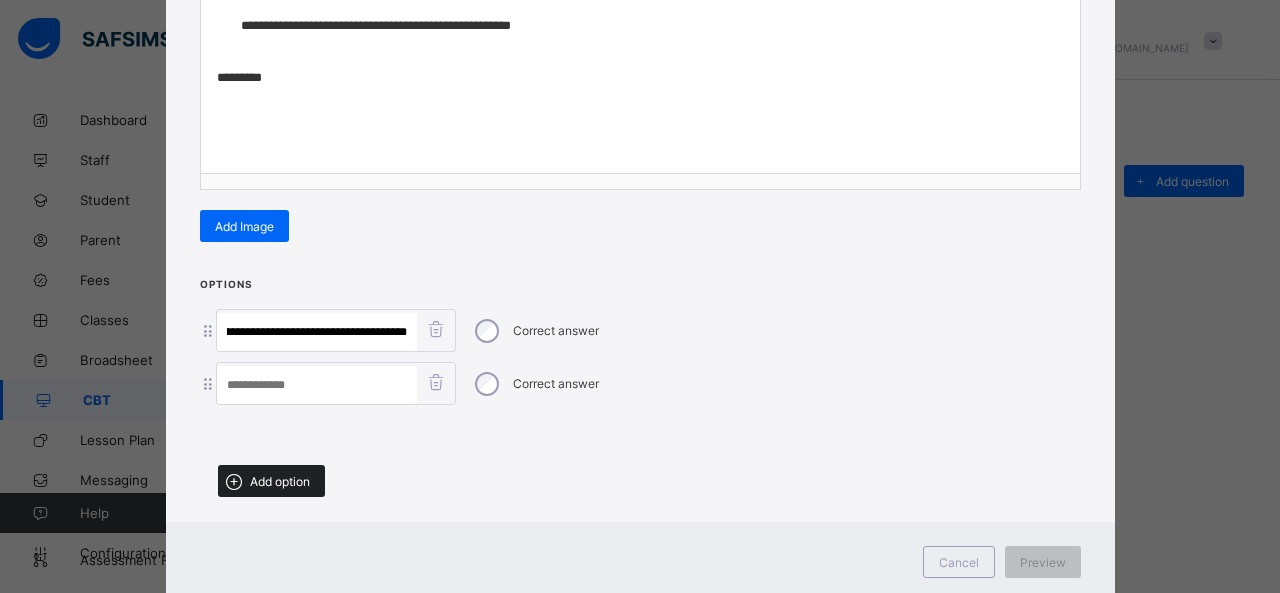scroll, scrollTop: 0, scrollLeft: 0, axis: both 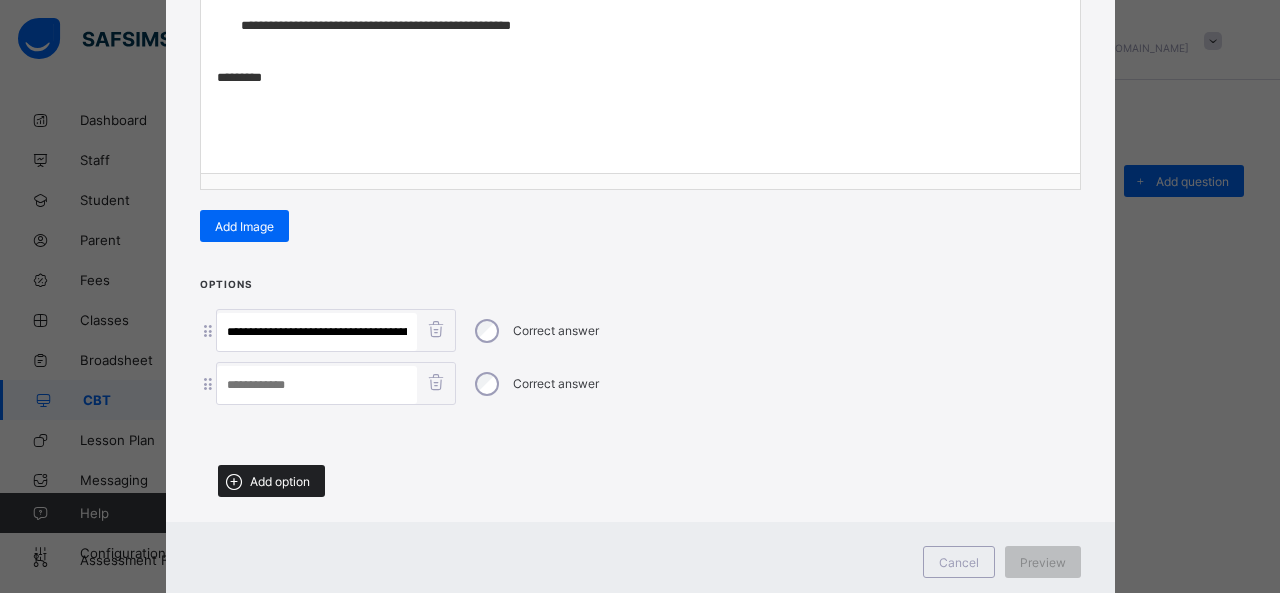 click on "Add option" at bounding box center (280, 481) 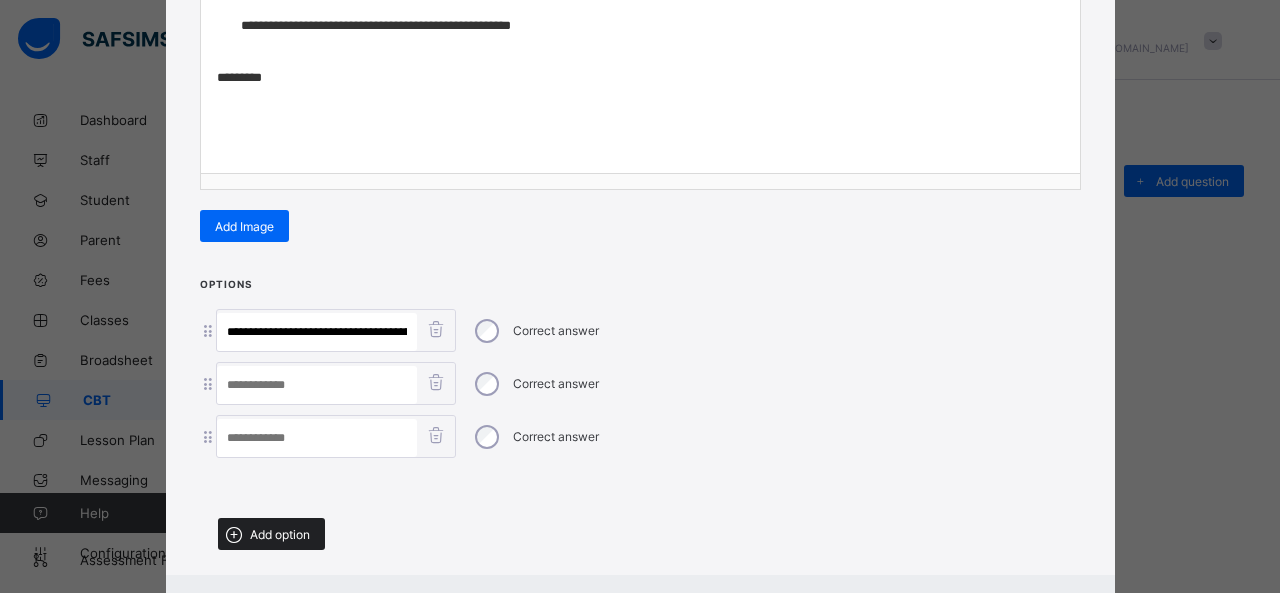 click on "Add option" at bounding box center [280, 534] 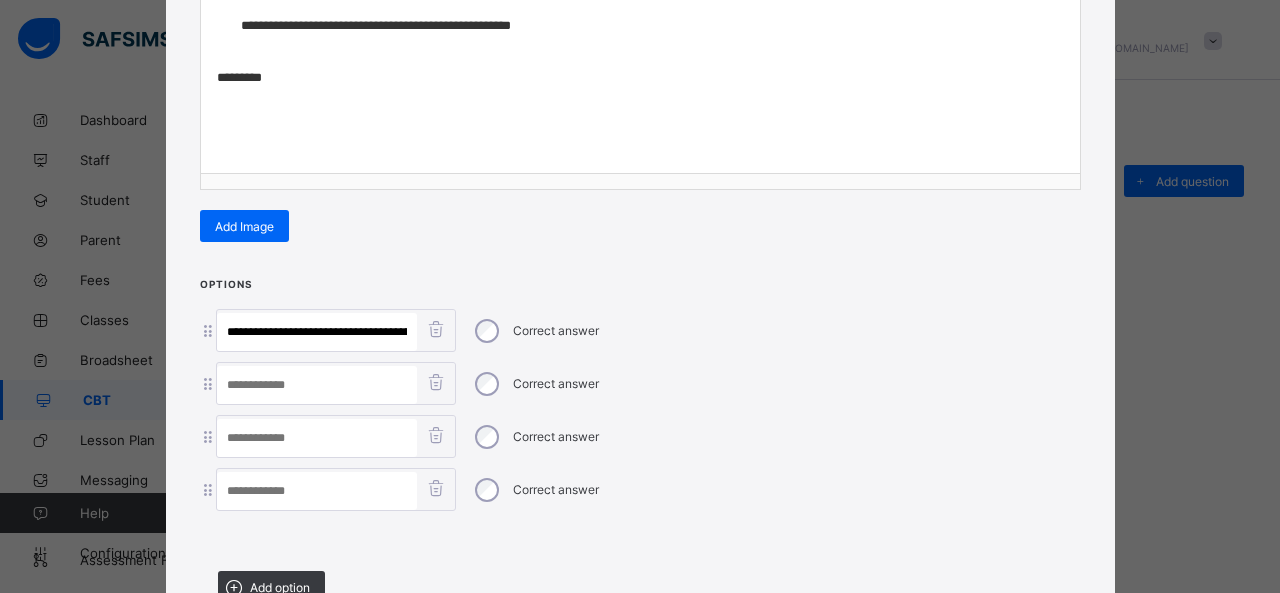 click at bounding box center (317, 491) 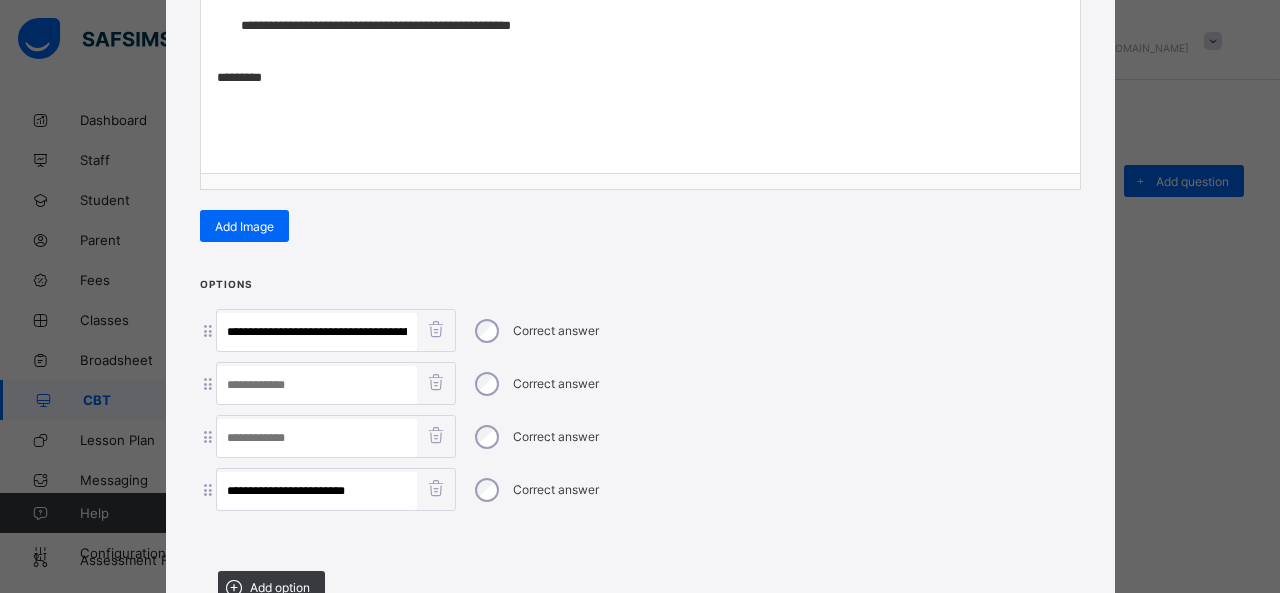 scroll, scrollTop: 0, scrollLeft: 194, axis: horizontal 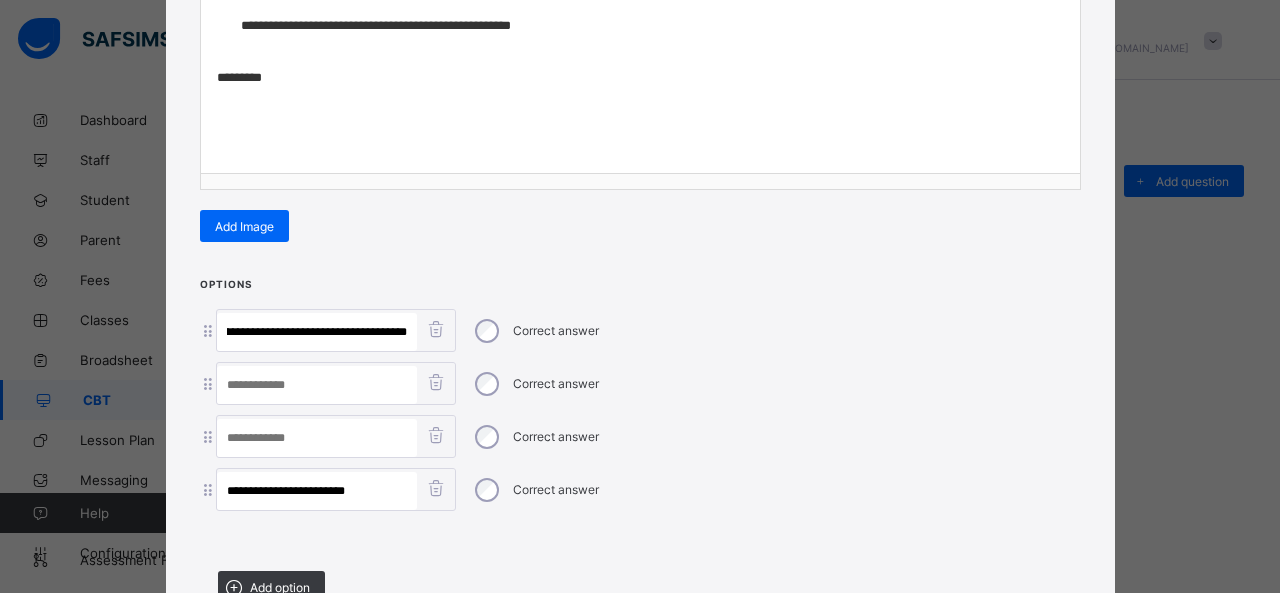 drag, startPoint x: 323, startPoint y: 324, endPoint x: 668, endPoint y: 324, distance: 345 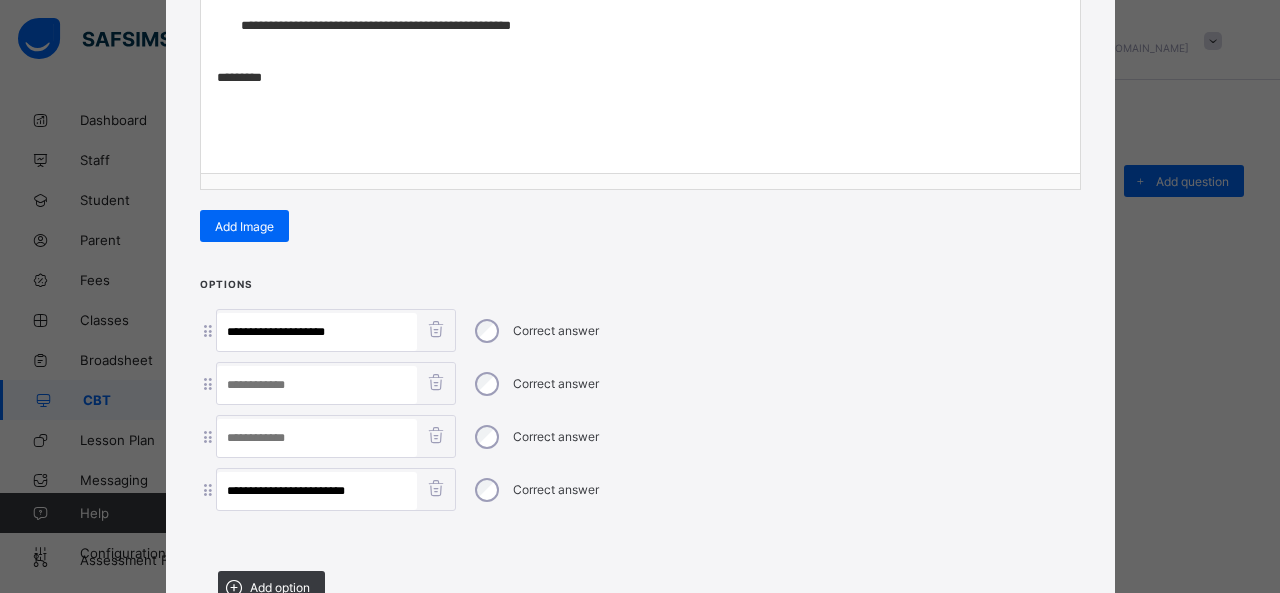 scroll, scrollTop: 0, scrollLeft: 0, axis: both 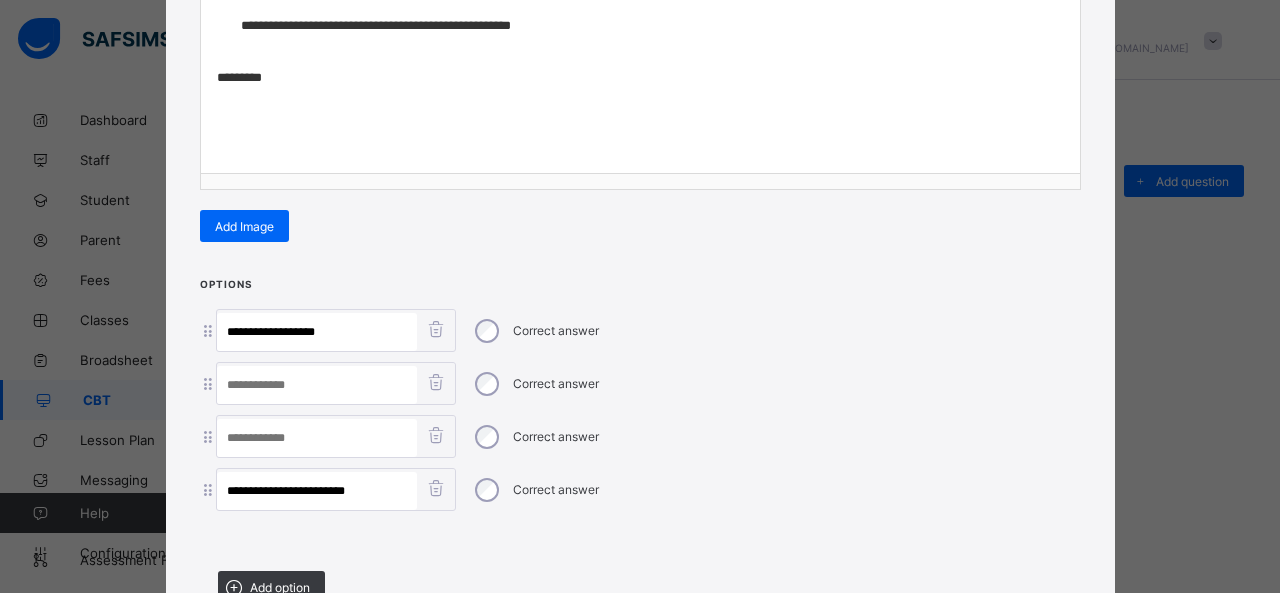 click at bounding box center (317, 385) 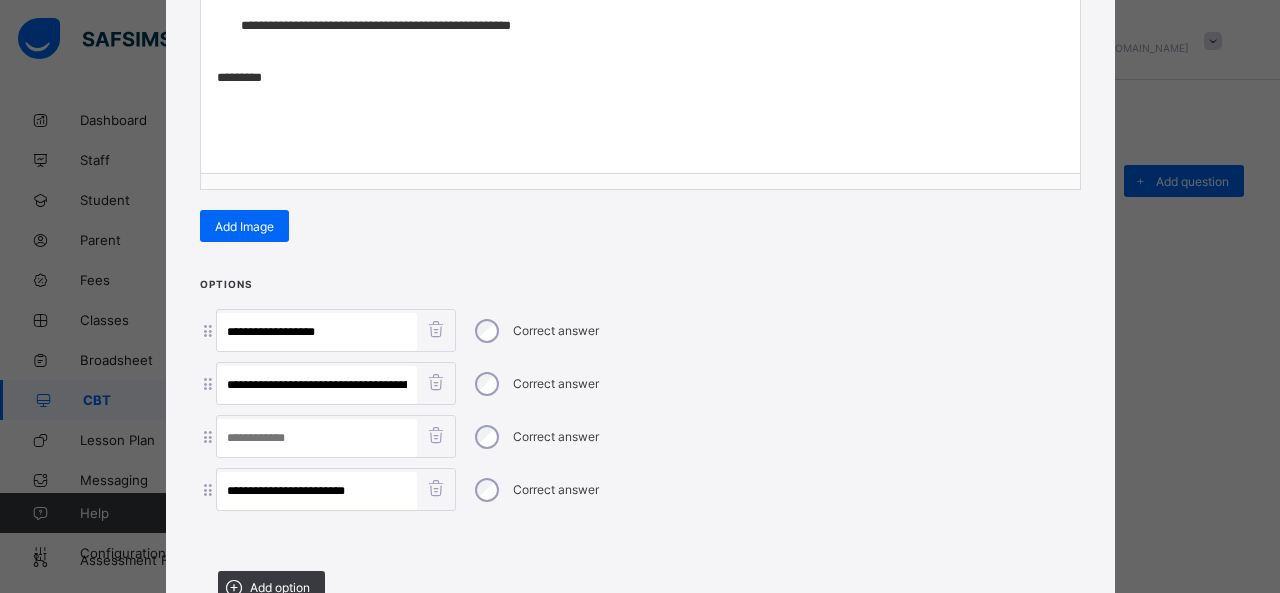 scroll, scrollTop: 0, scrollLeft: 93, axis: horizontal 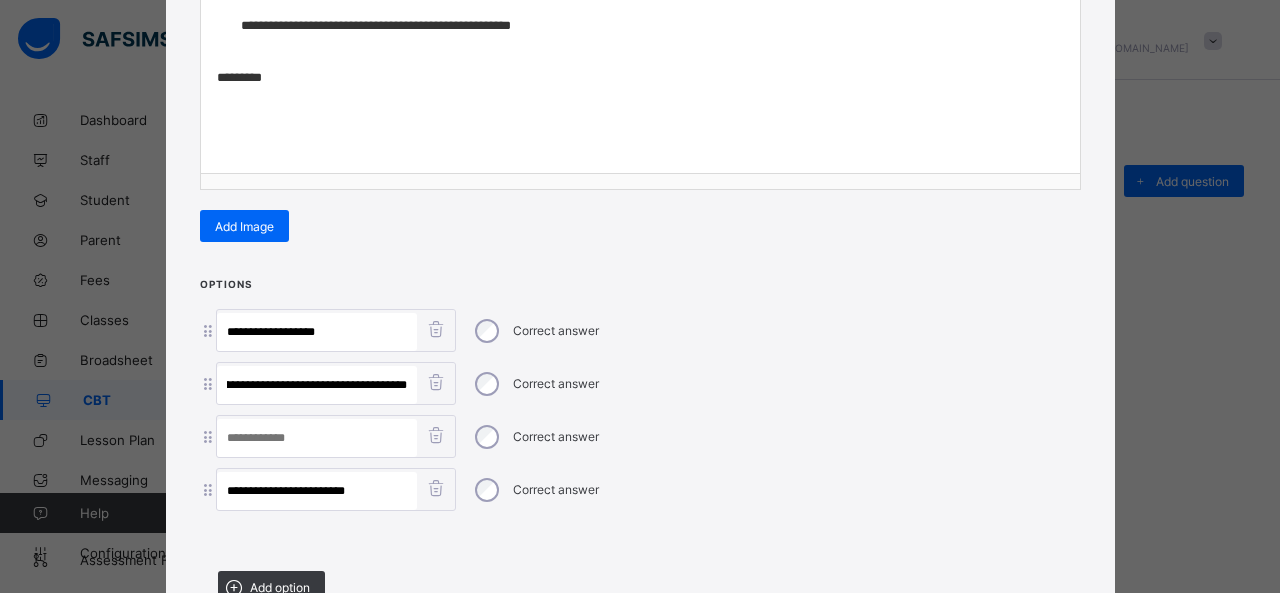 drag, startPoint x: 276, startPoint y: 375, endPoint x: 513, endPoint y: 382, distance: 237.10335 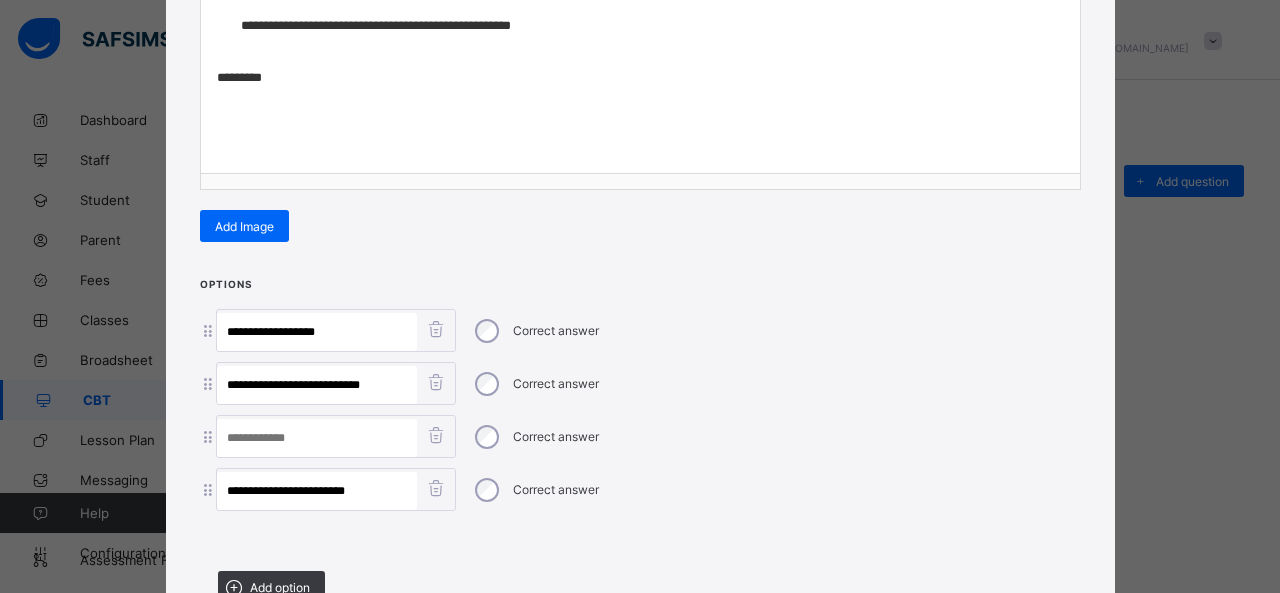 scroll, scrollTop: 0, scrollLeft: 0, axis: both 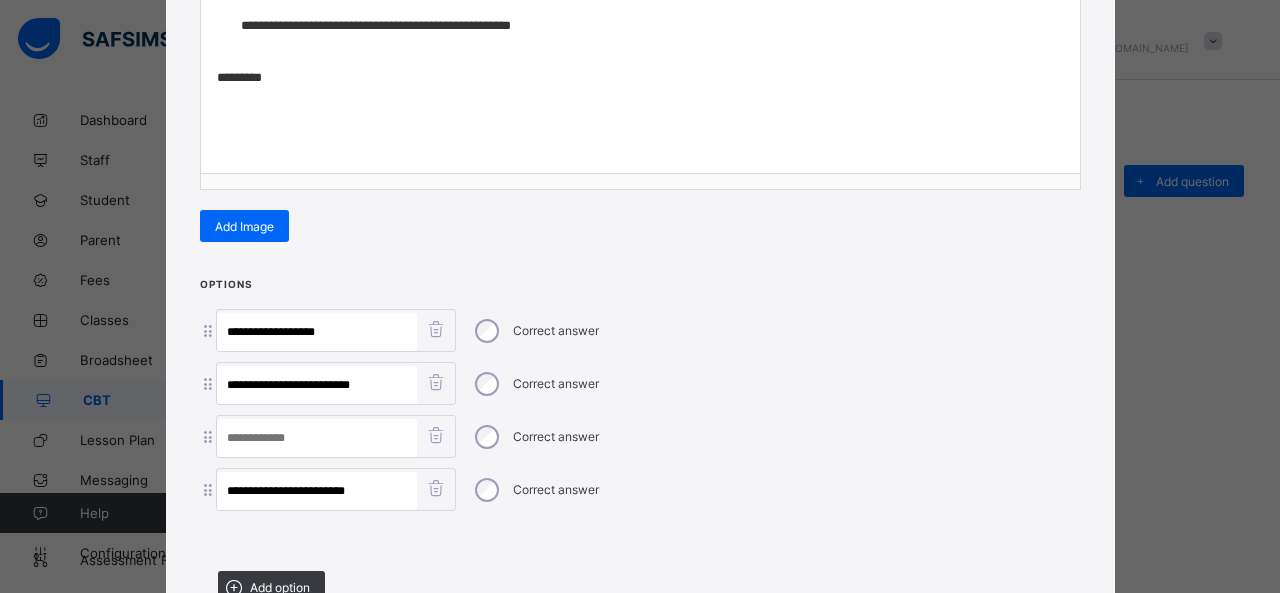 click at bounding box center (317, 438) 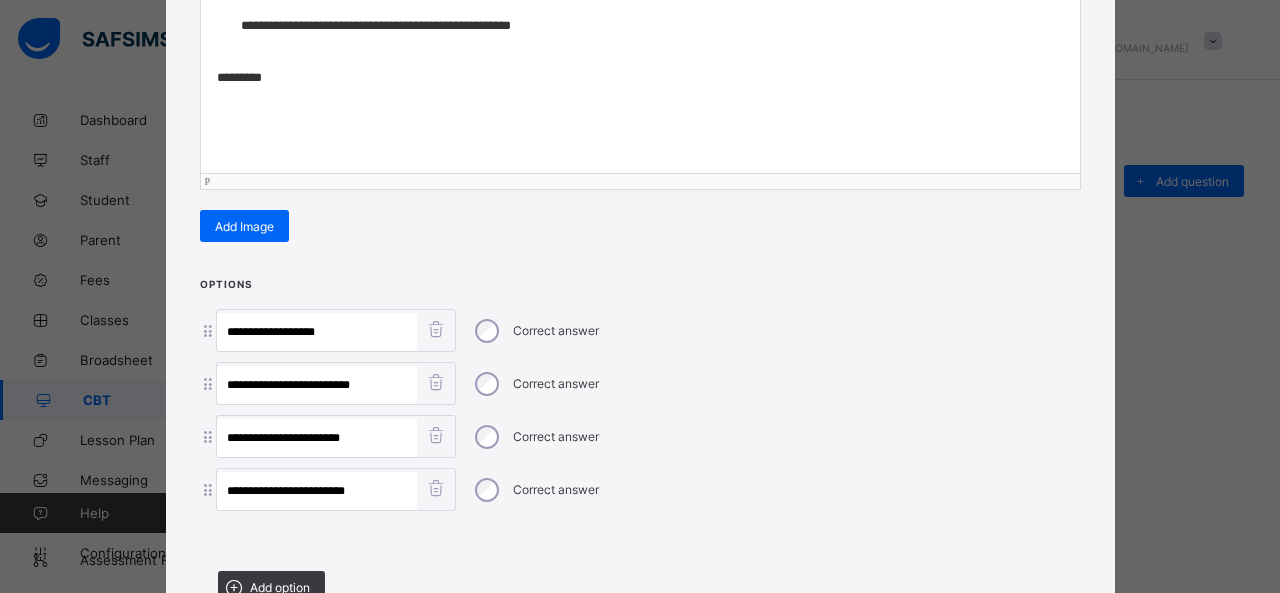 click on "*********" at bounding box center [641, 78] 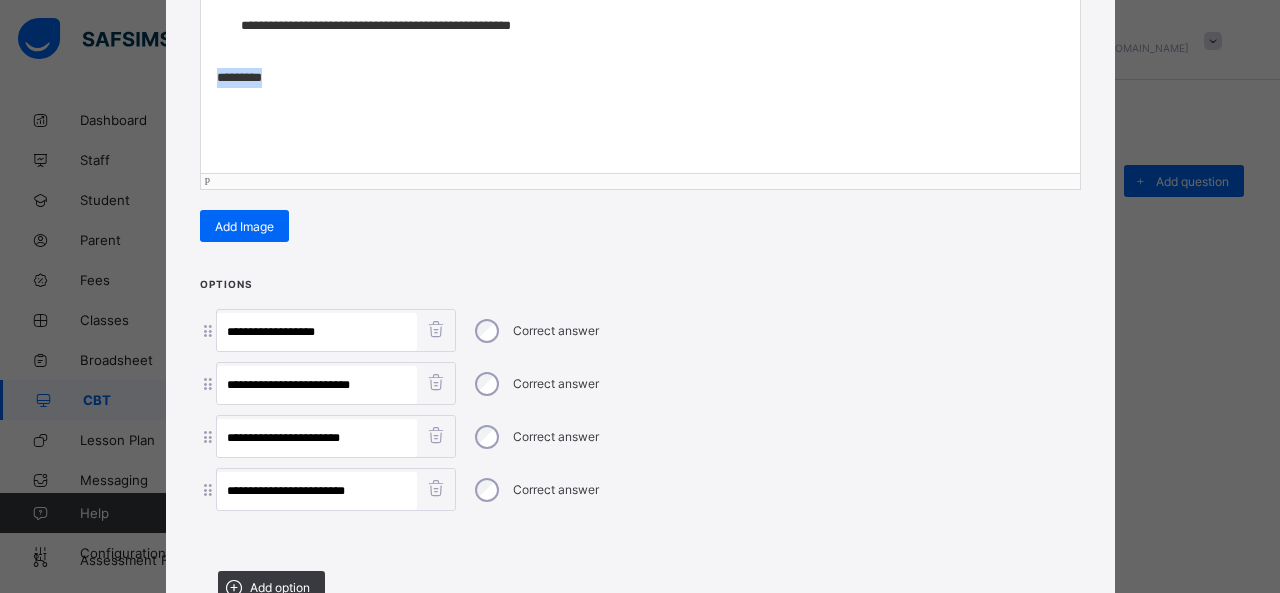 drag, startPoint x: 306, startPoint y: 81, endPoint x: 134, endPoint y: 87, distance: 172.10461 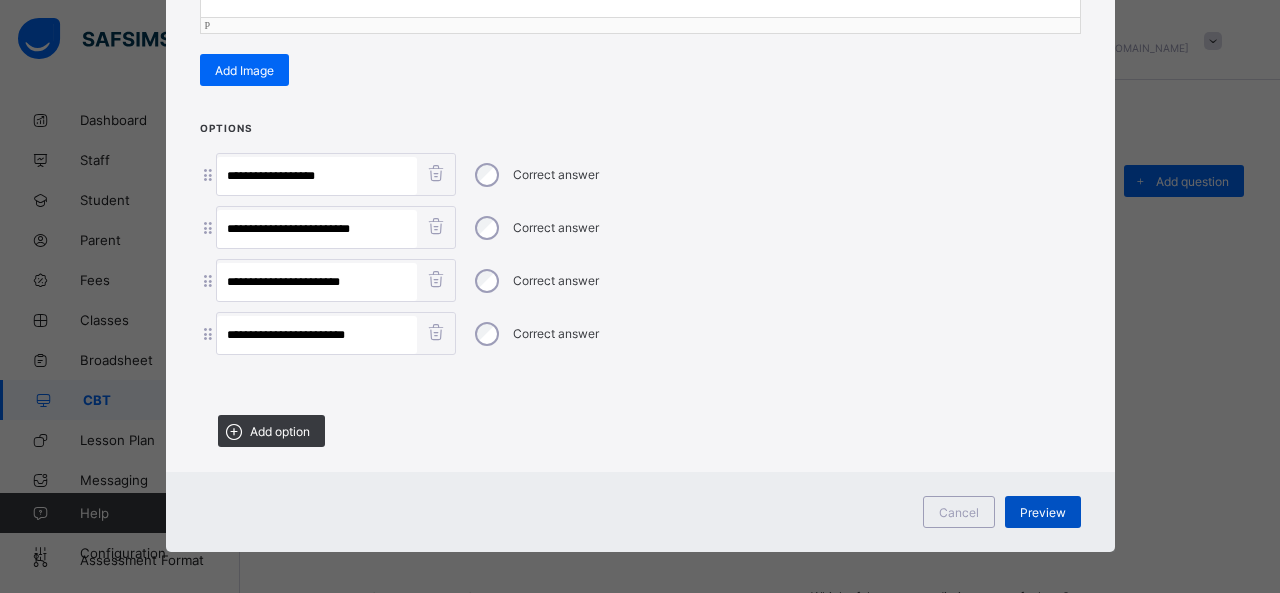 click on "Preview" at bounding box center (1043, 512) 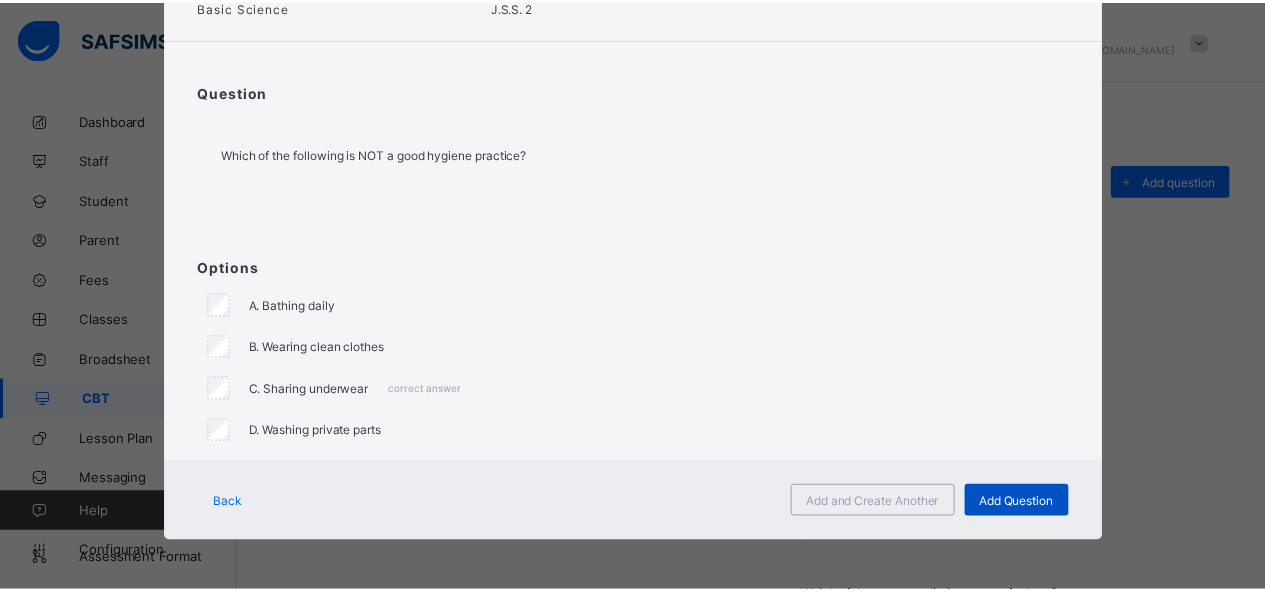 scroll, scrollTop: 123, scrollLeft: 0, axis: vertical 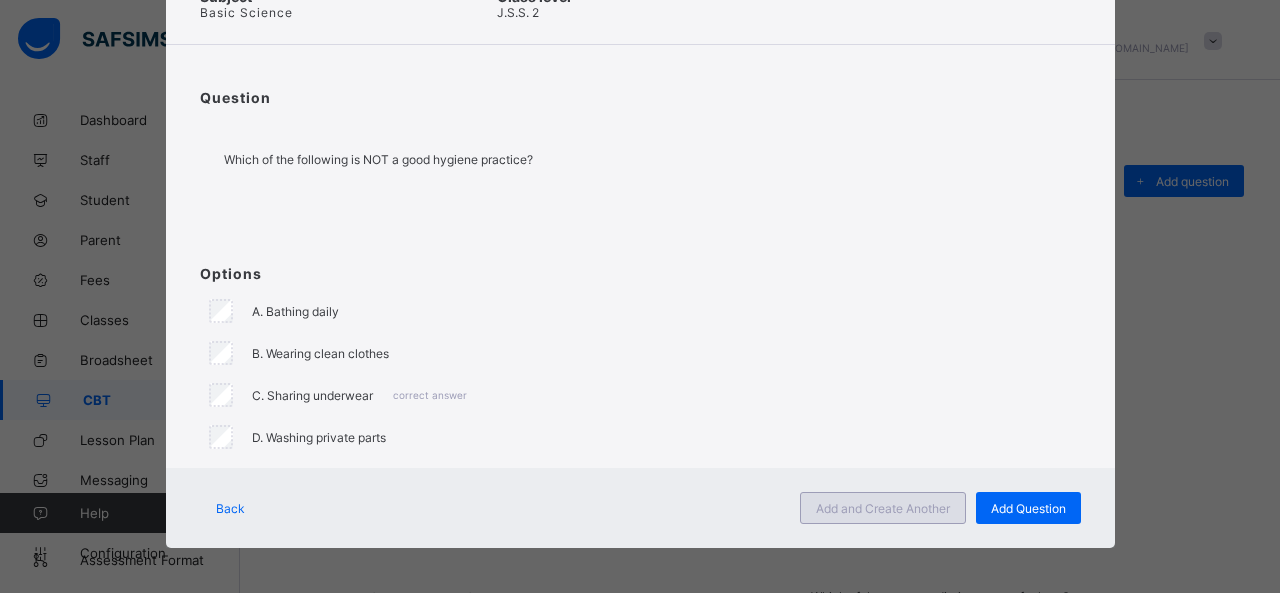 click on "Add and Create Another" at bounding box center [883, 508] 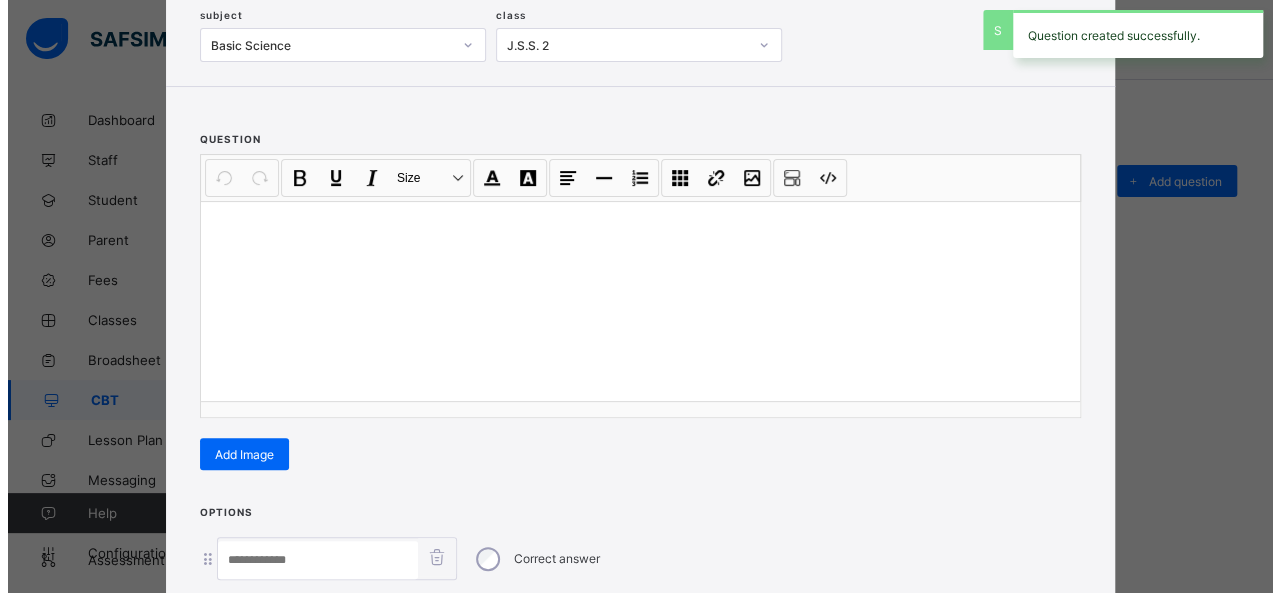 scroll, scrollTop: 128, scrollLeft: 0, axis: vertical 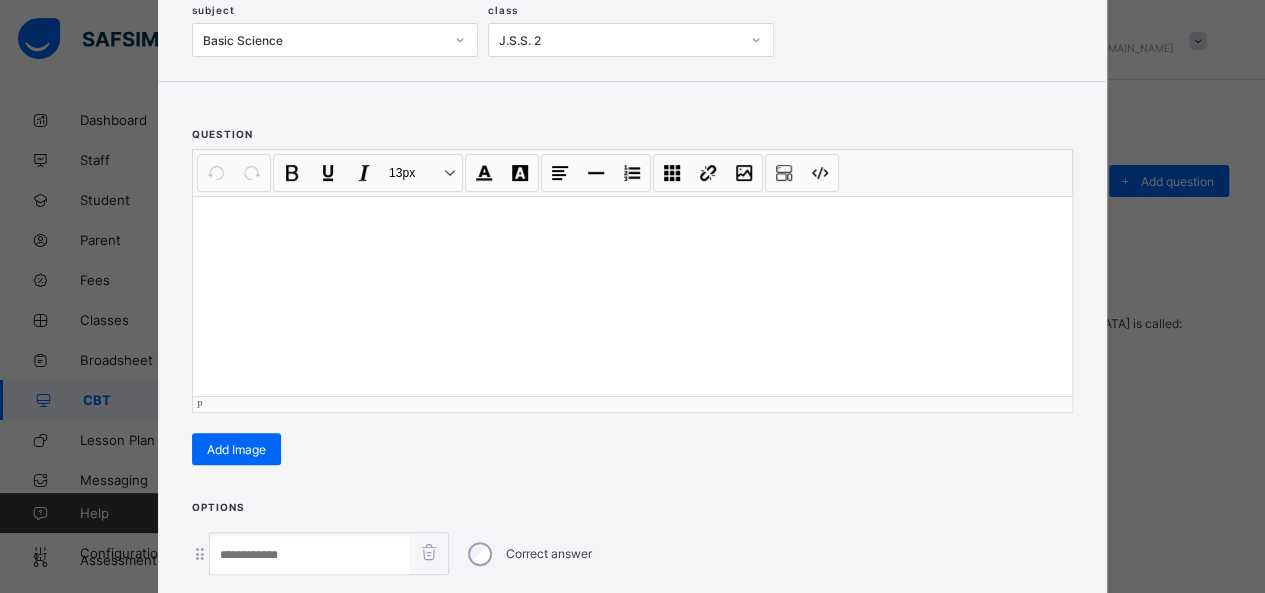 click at bounding box center [632, 296] 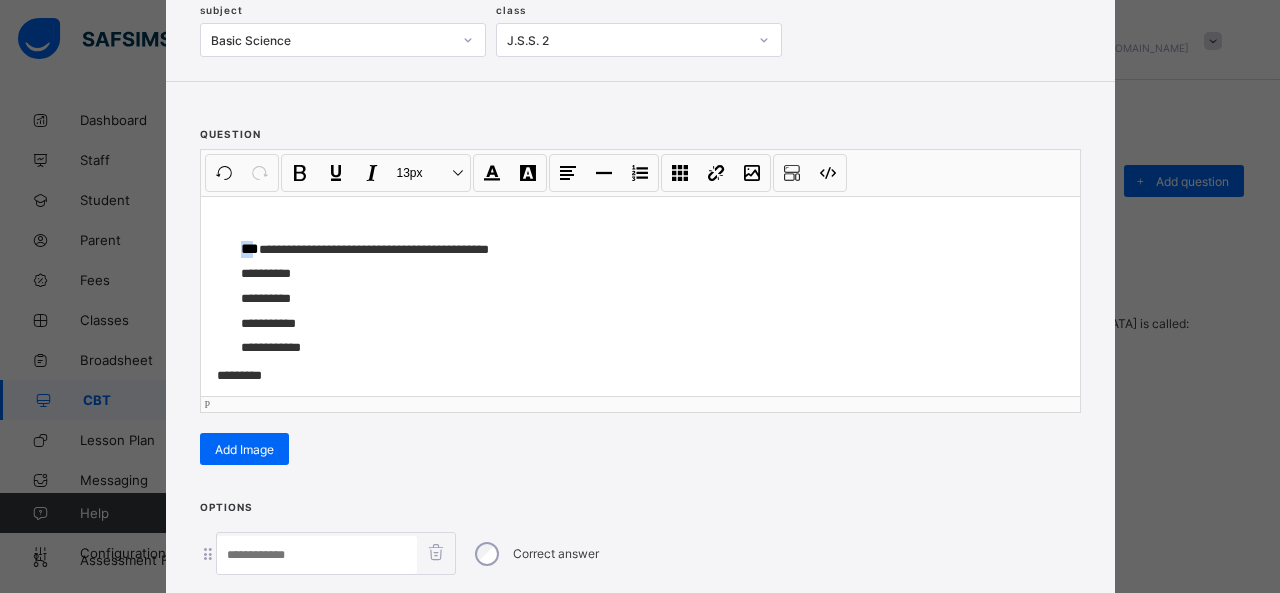 drag, startPoint x: 247, startPoint y: 243, endPoint x: 182, endPoint y: 234, distance: 65.62012 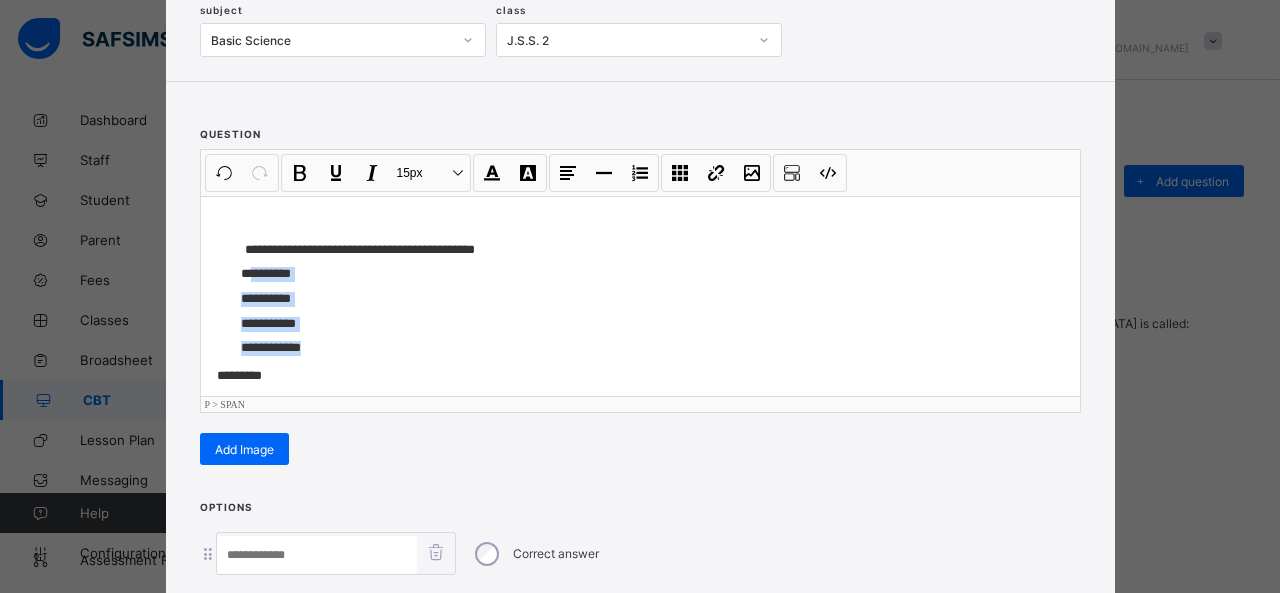 drag, startPoint x: 244, startPoint y: 272, endPoint x: 320, endPoint y: 345, distance: 105.380264 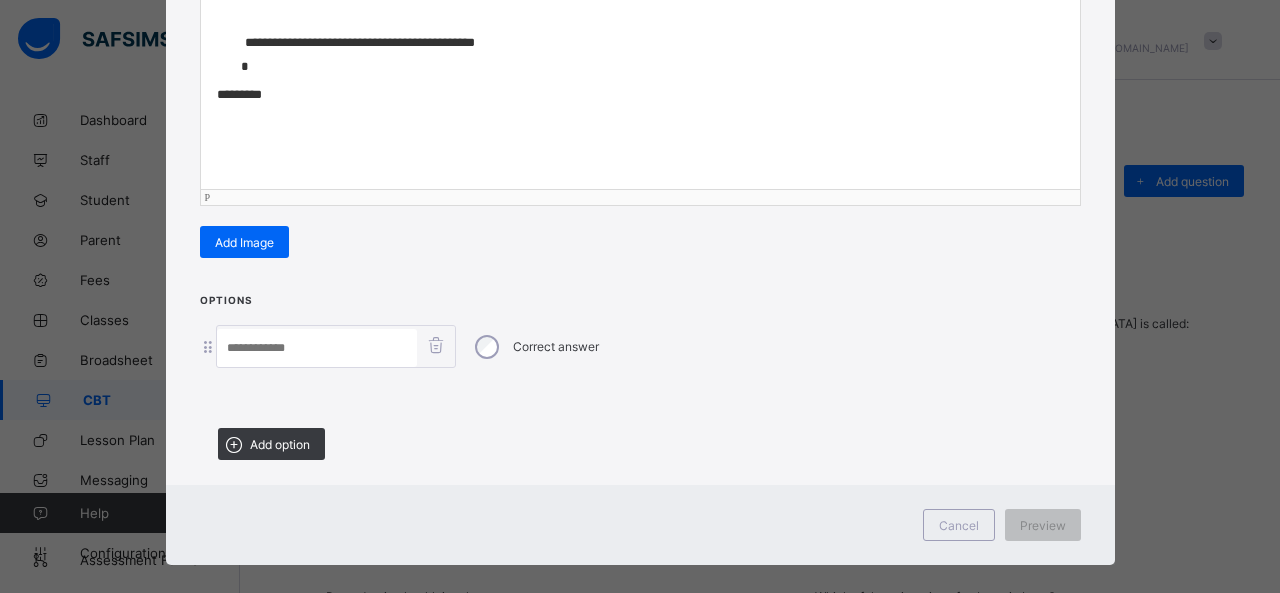 scroll, scrollTop: 338, scrollLeft: 0, axis: vertical 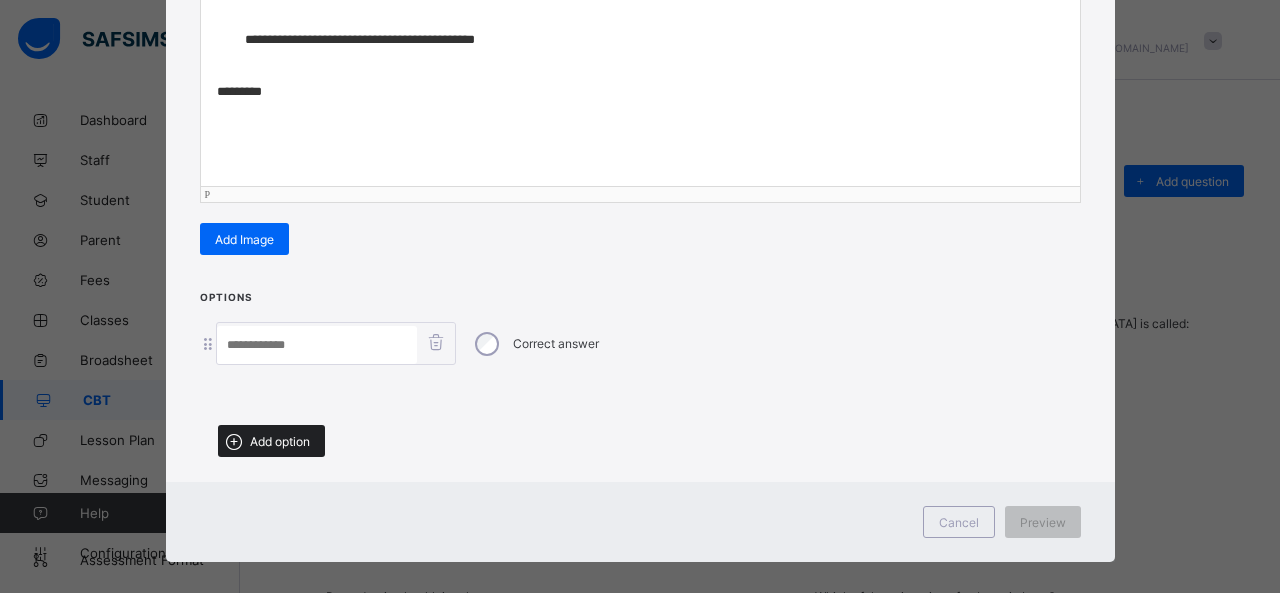 click on "Add option" at bounding box center [271, 441] 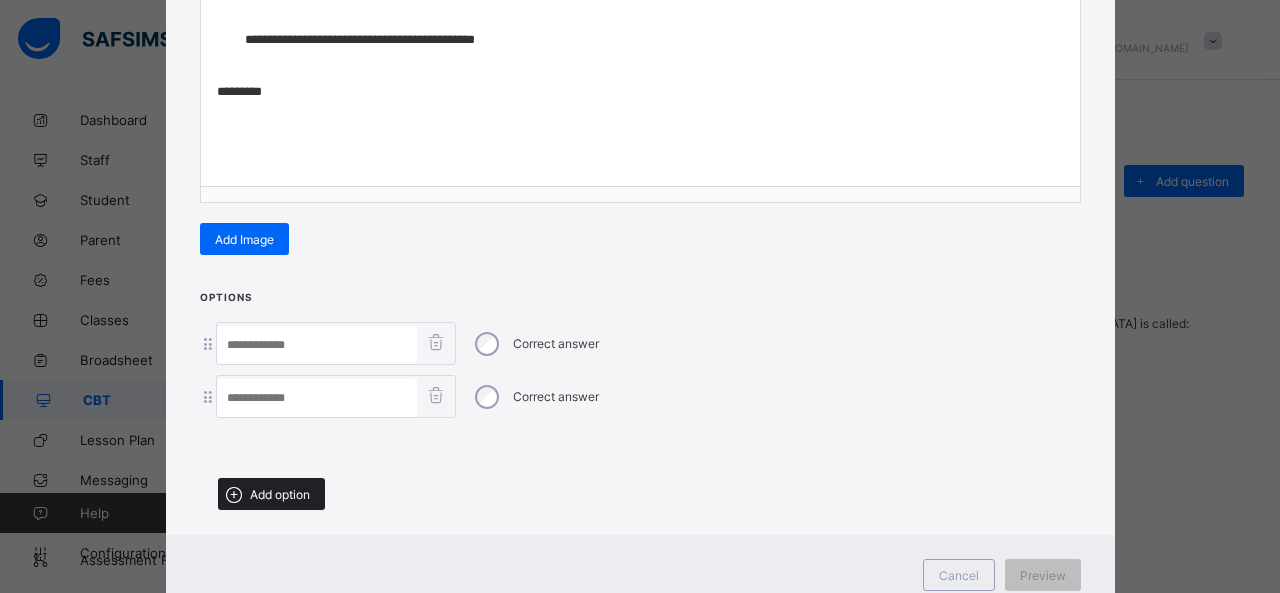 click on "Add option" at bounding box center (271, 494) 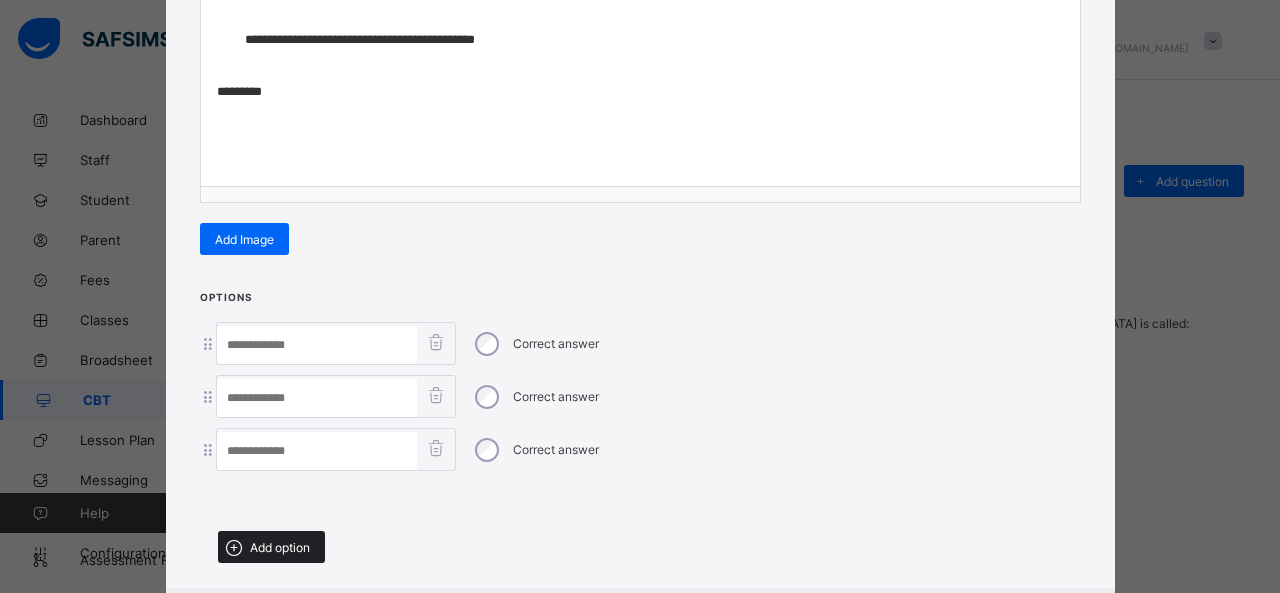 click on "Add option" at bounding box center [271, 547] 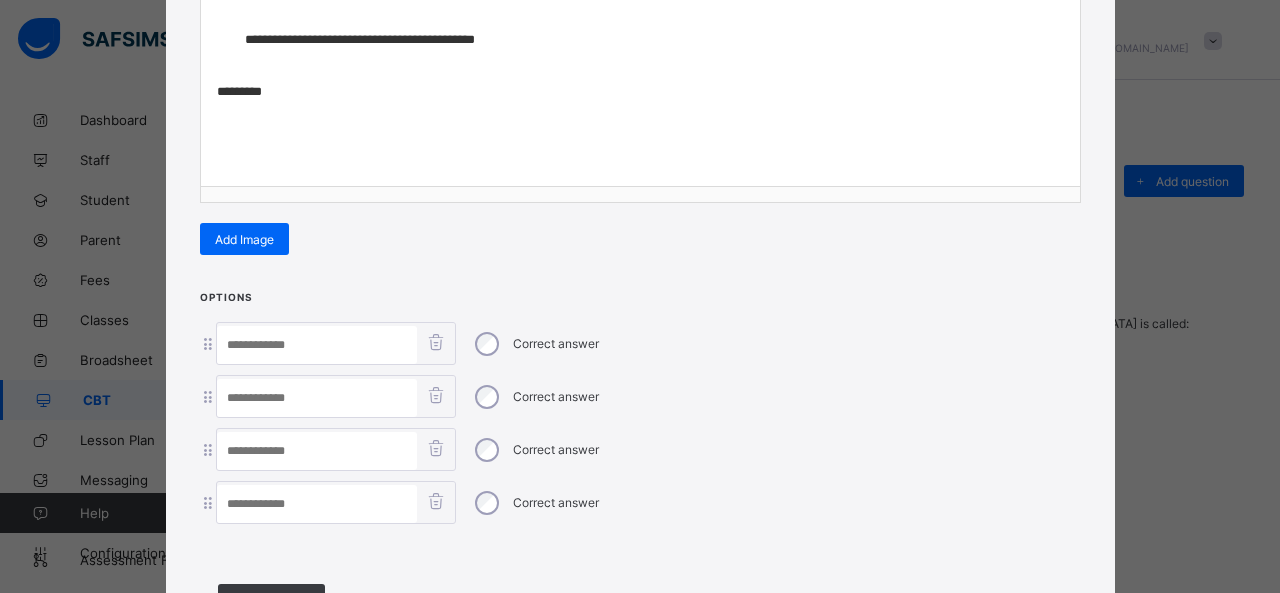 click at bounding box center (317, 345) 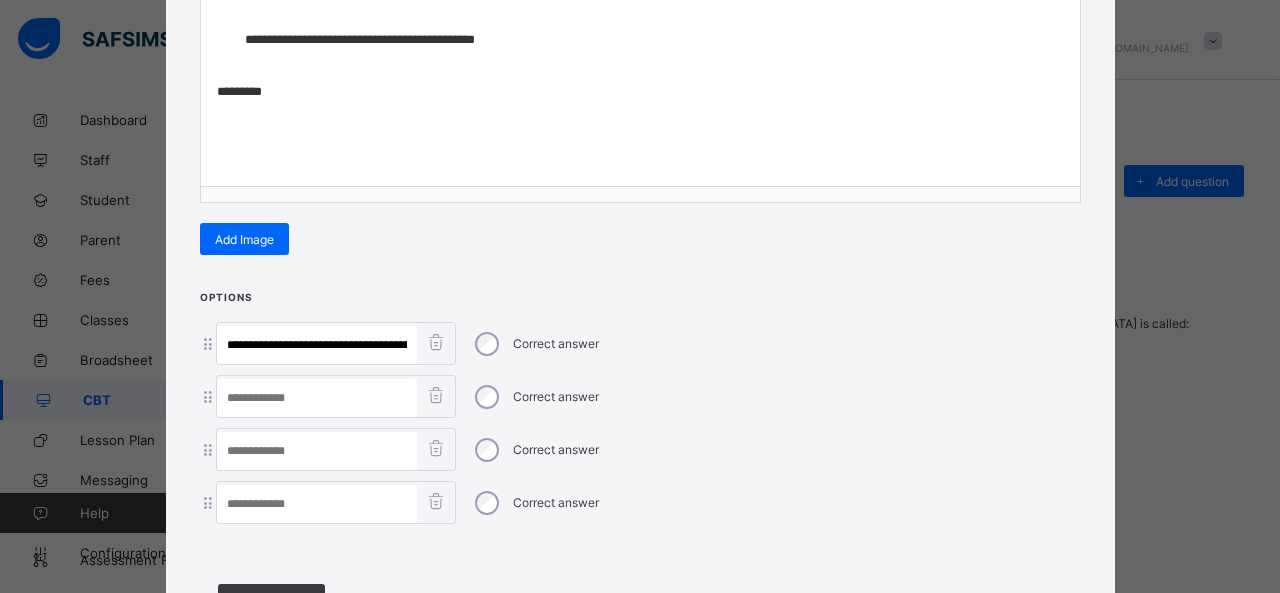 scroll, scrollTop: 0, scrollLeft: 72, axis: horizontal 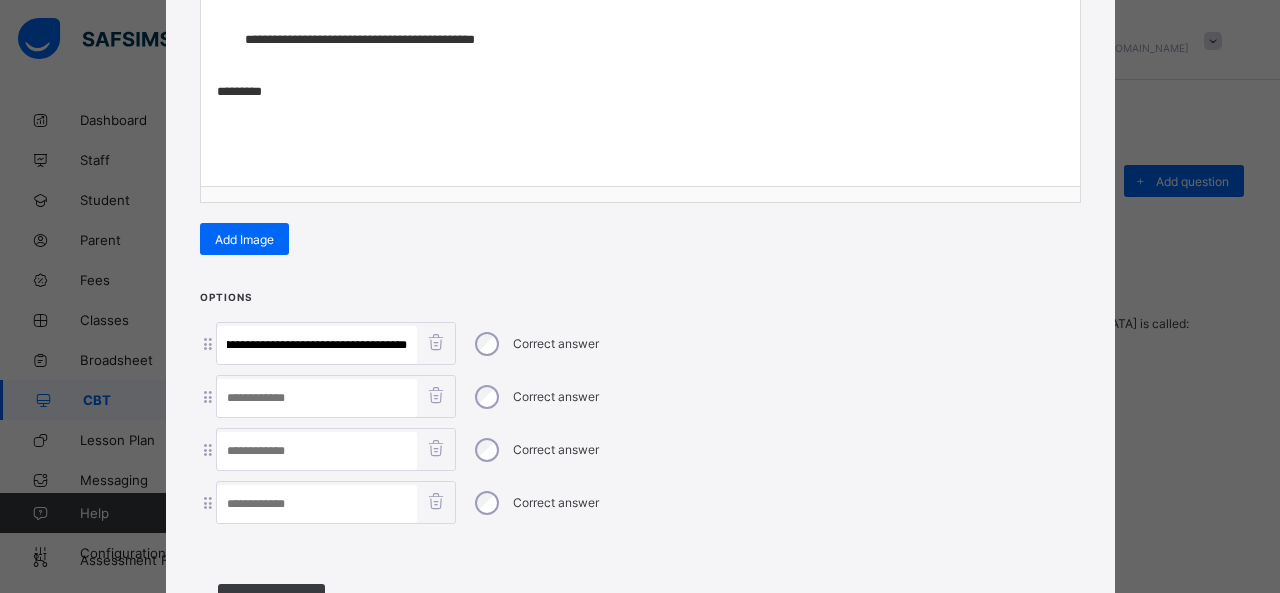 drag, startPoint x: 275, startPoint y: 334, endPoint x: 608, endPoint y: 357, distance: 333.79333 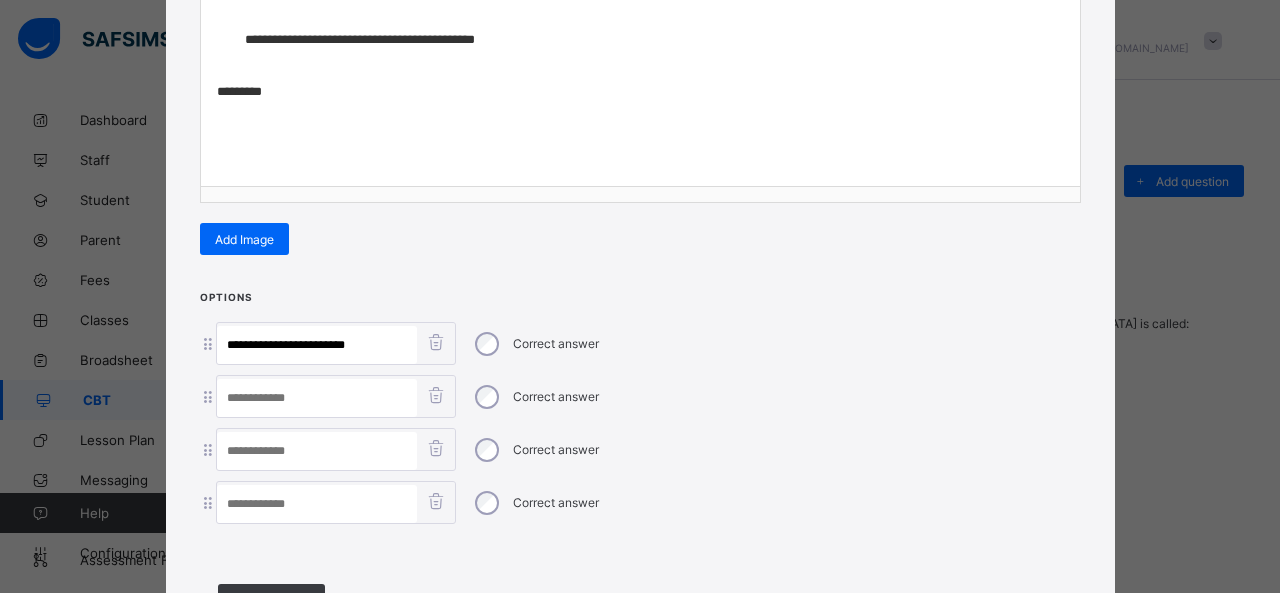 scroll, scrollTop: 0, scrollLeft: 0, axis: both 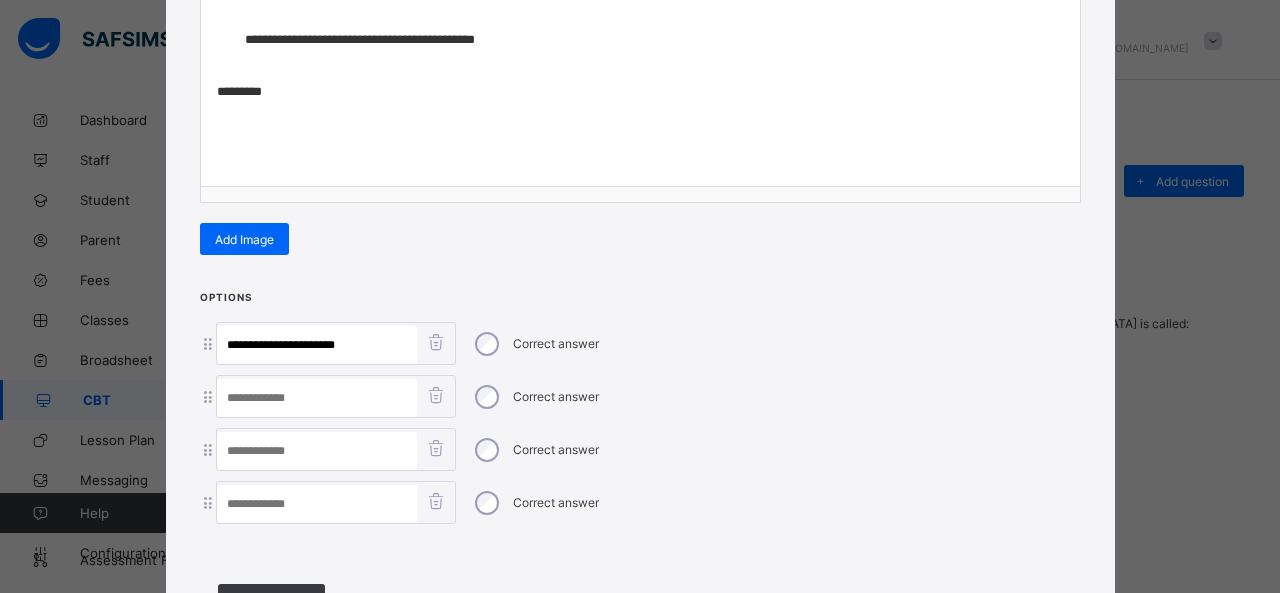 click at bounding box center [317, 451] 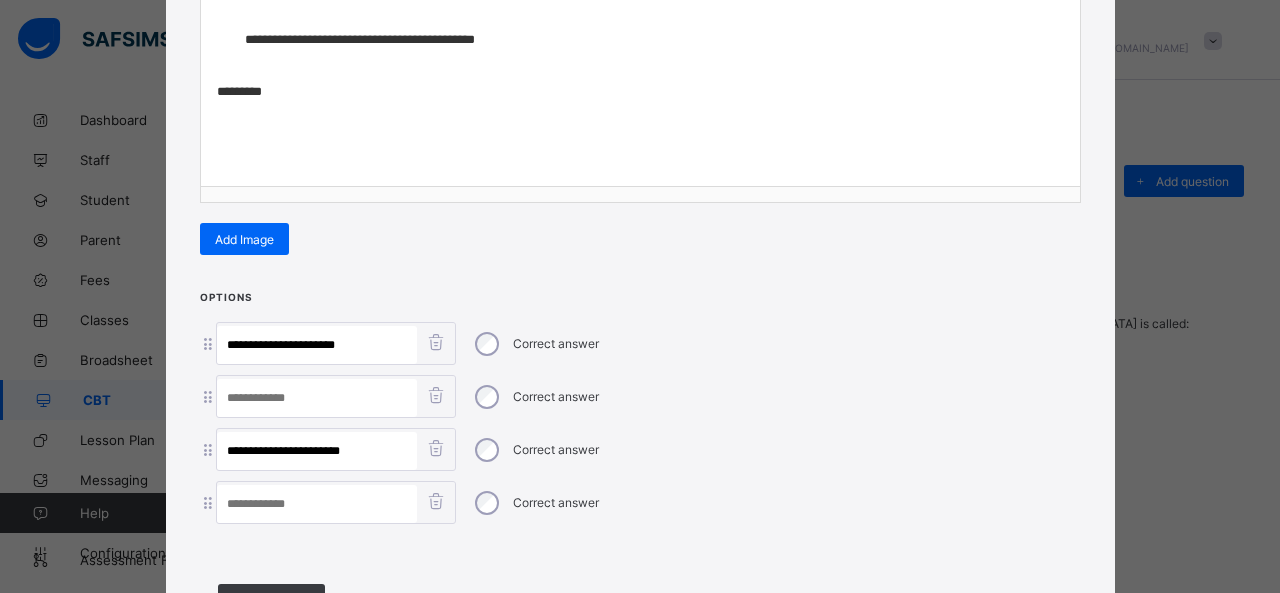 drag, startPoint x: 287, startPoint y: 439, endPoint x: 532, endPoint y: 460, distance: 245.89835 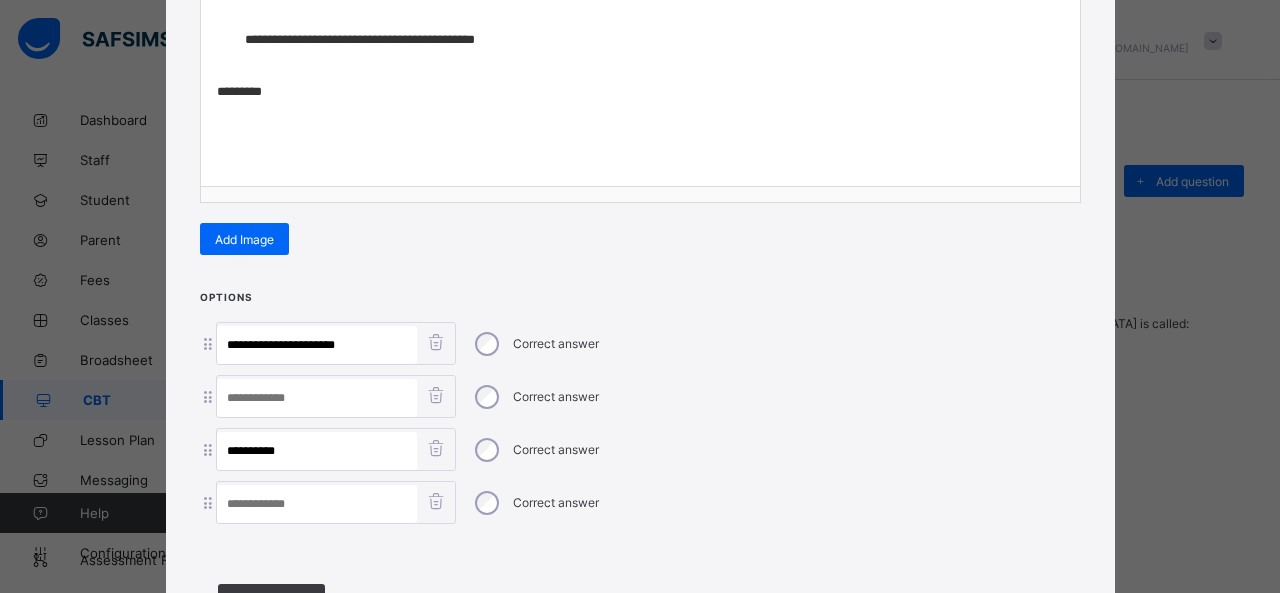 click at bounding box center (317, 504) 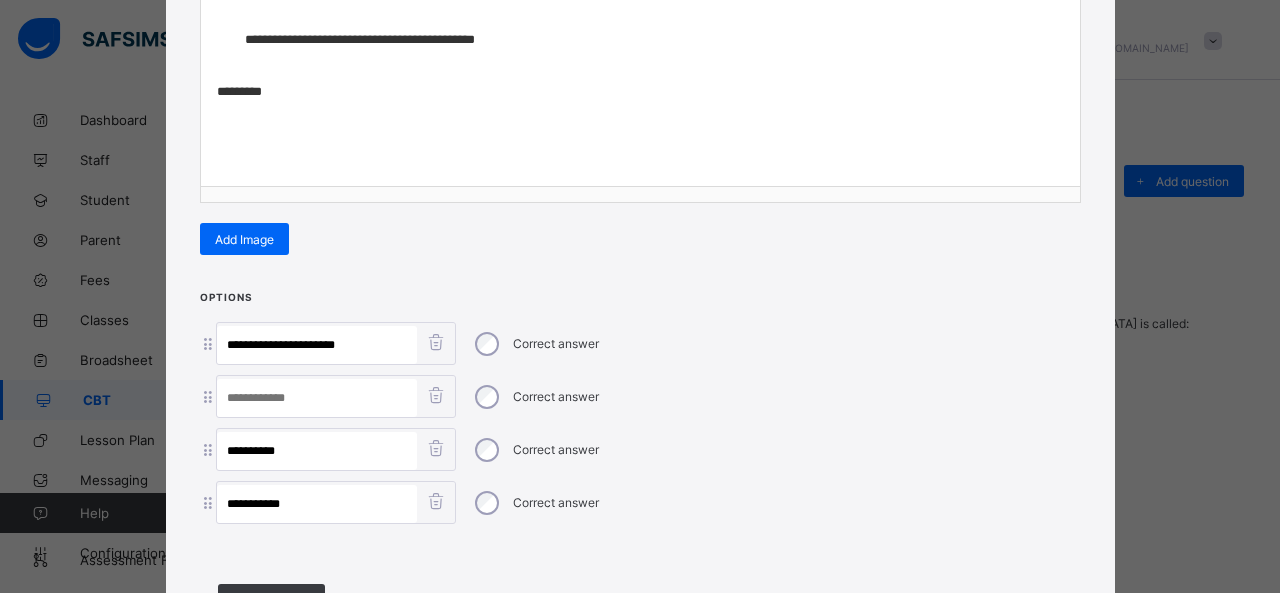 drag, startPoint x: 340, startPoint y: 331, endPoint x: 286, endPoint y: 333, distance: 54.037025 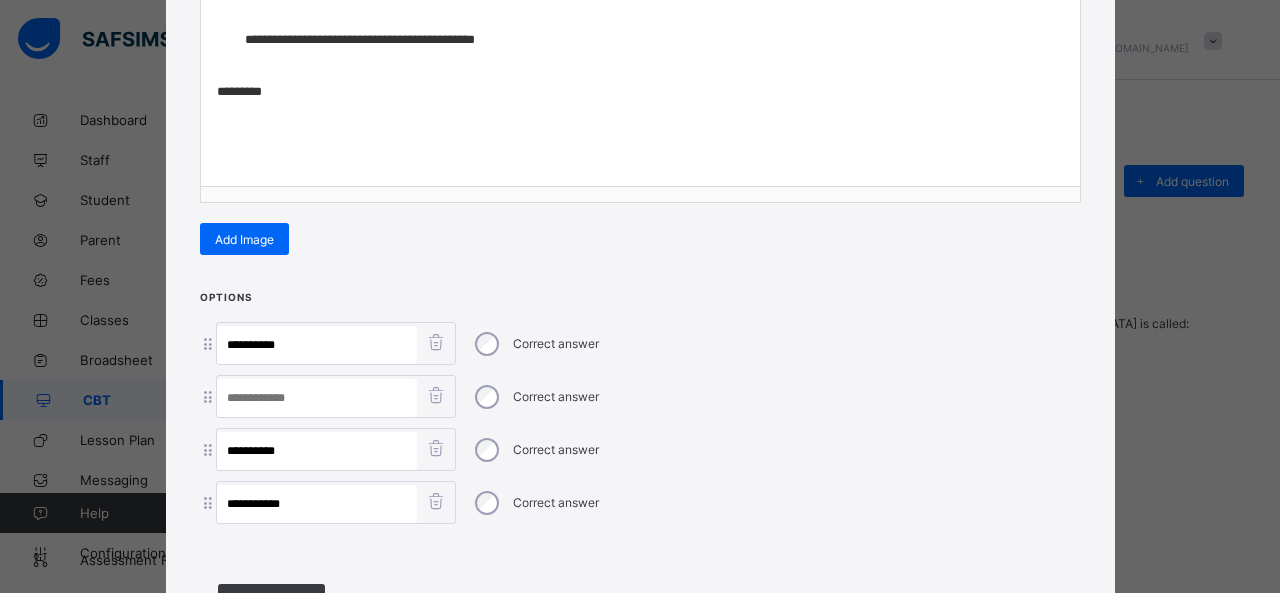 click at bounding box center [317, 398] 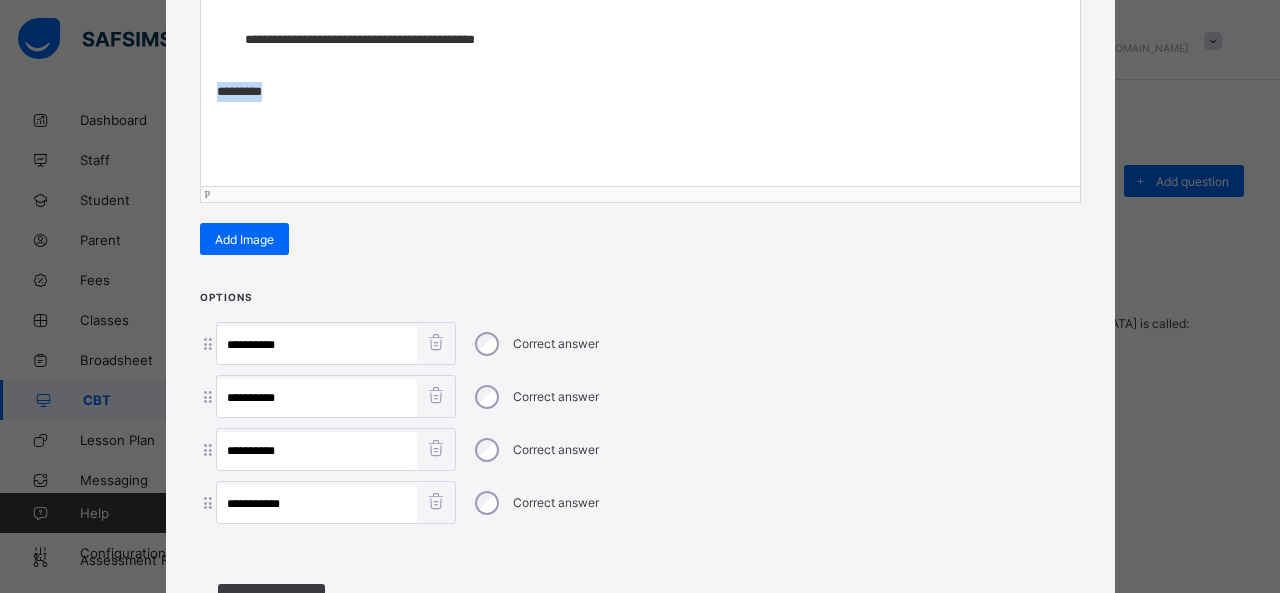 drag, startPoint x: 304, startPoint y: 84, endPoint x: 0, endPoint y: 78, distance: 304.0592 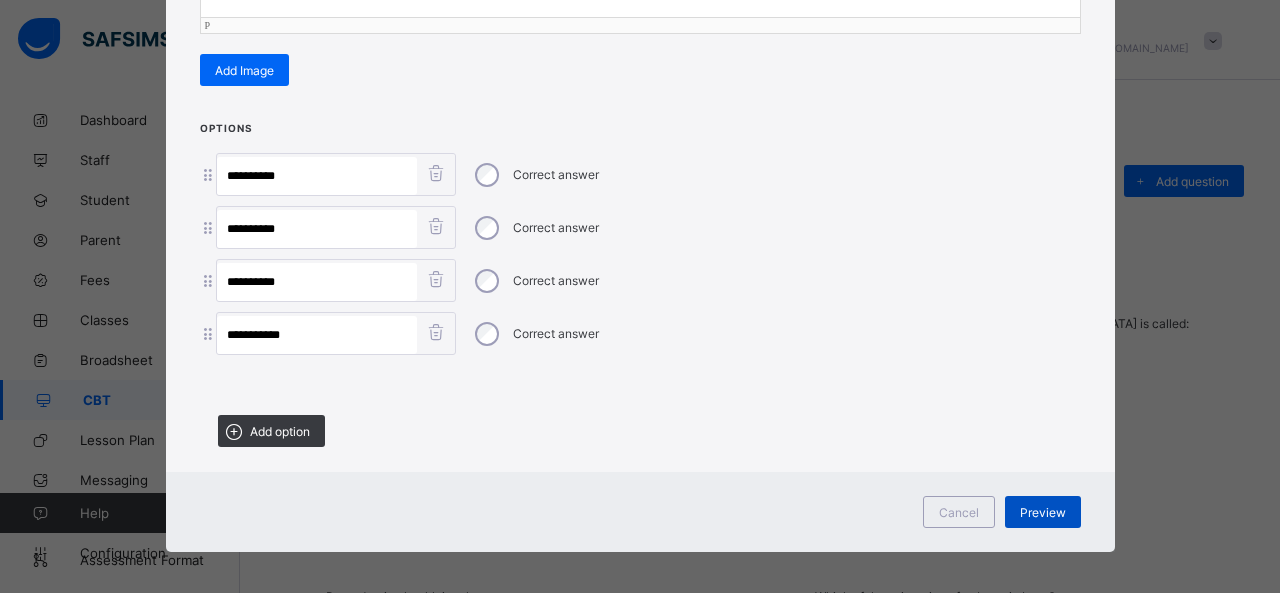 click on "Preview" at bounding box center (1043, 512) 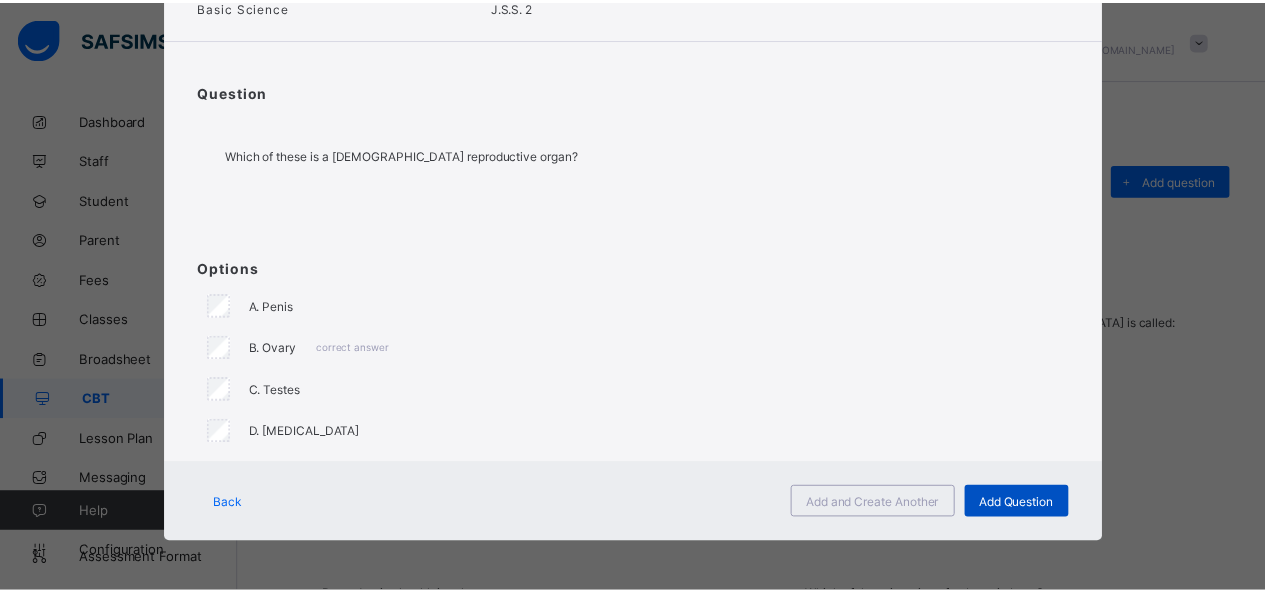 scroll, scrollTop: 124, scrollLeft: 0, axis: vertical 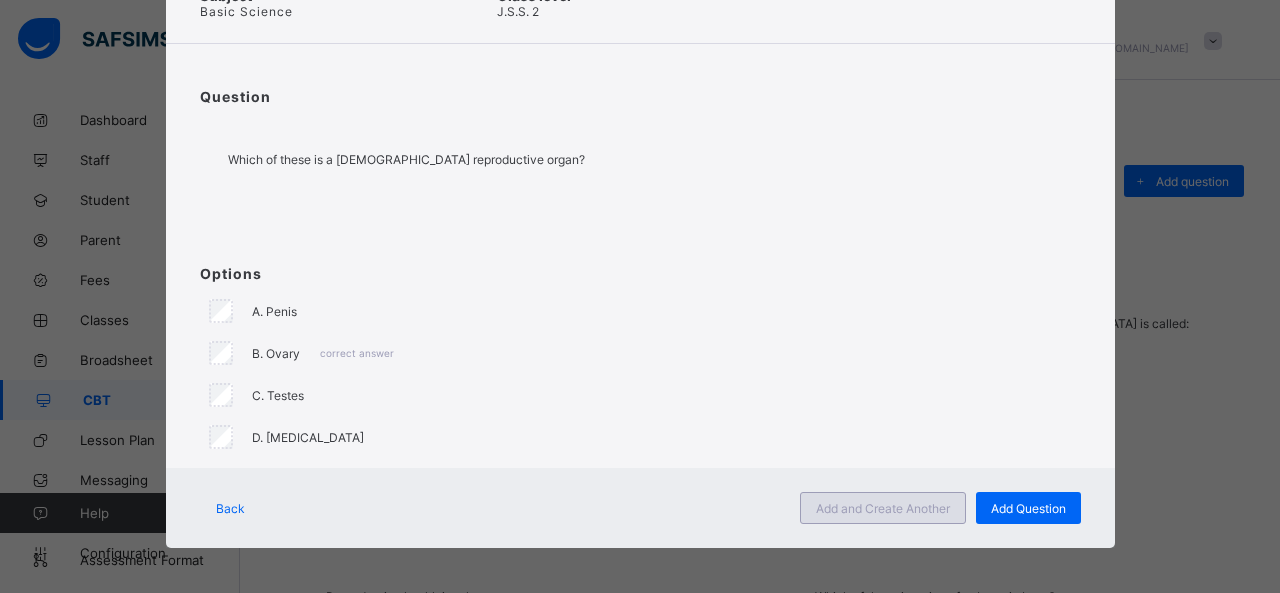 click on "Add and Create Another" at bounding box center [883, 508] 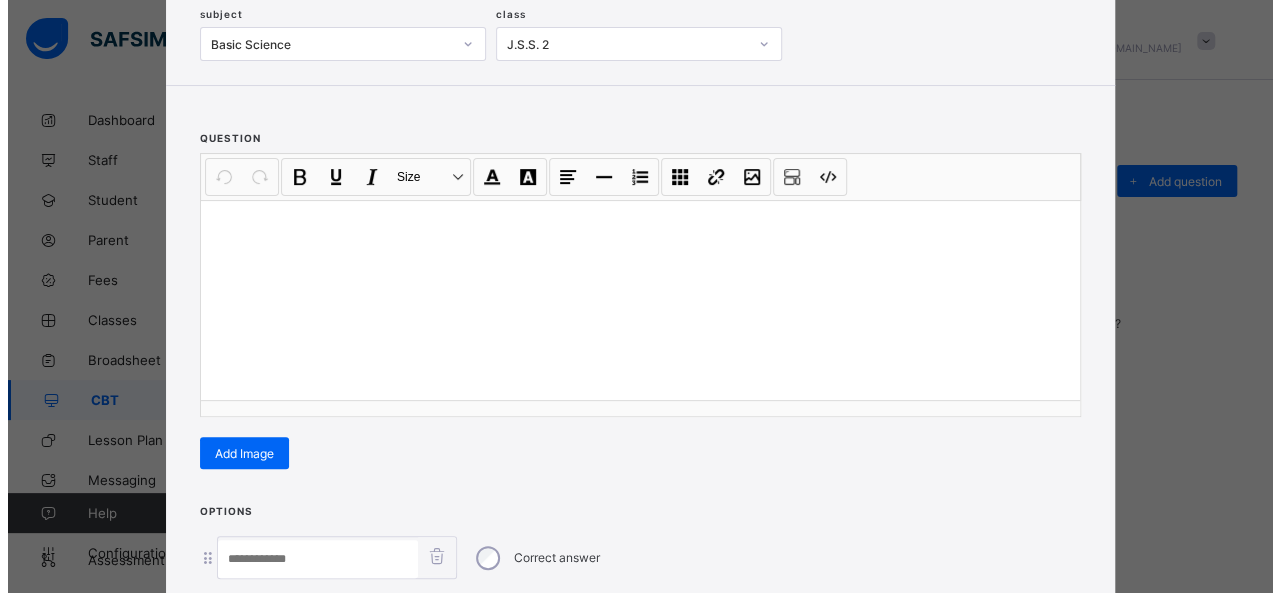 scroll, scrollTop: 128, scrollLeft: 0, axis: vertical 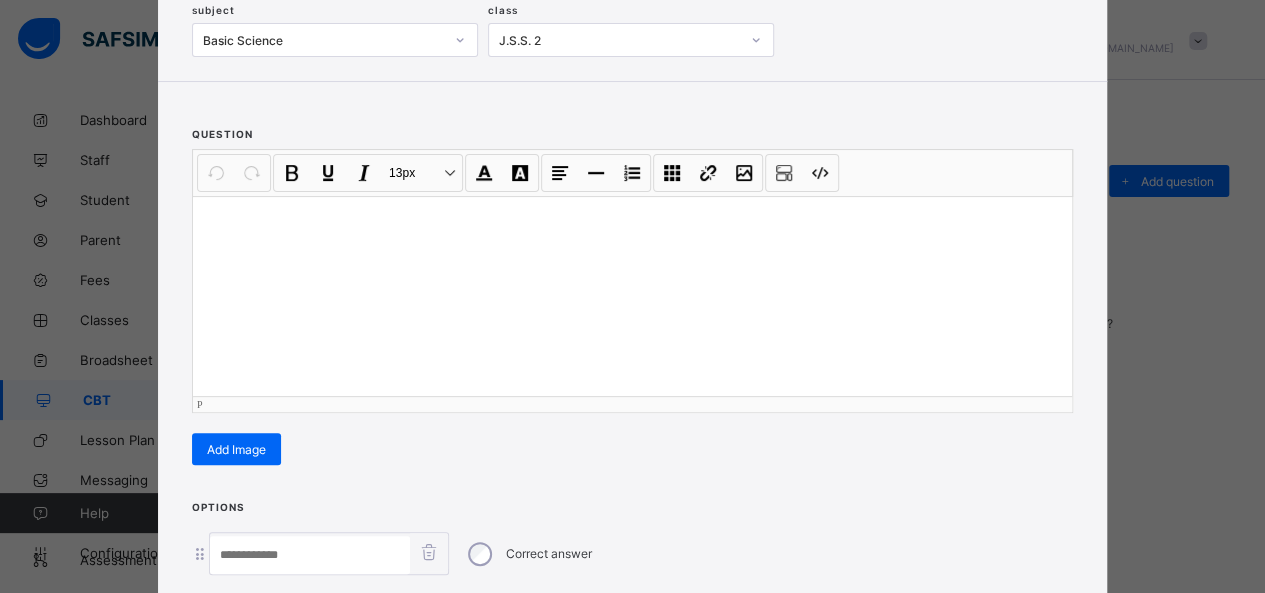 click at bounding box center [632, 296] 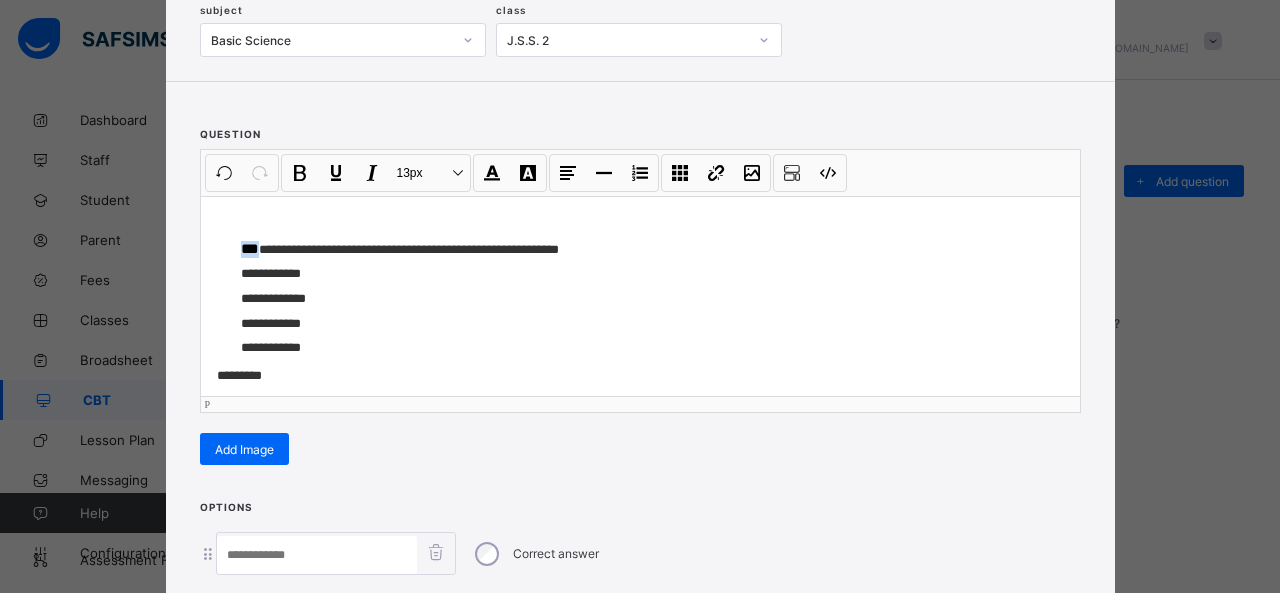 drag, startPoint x: 249, startPoint y: 244, endPoint x: 210, endPoint y: 245, distance: 39.012817 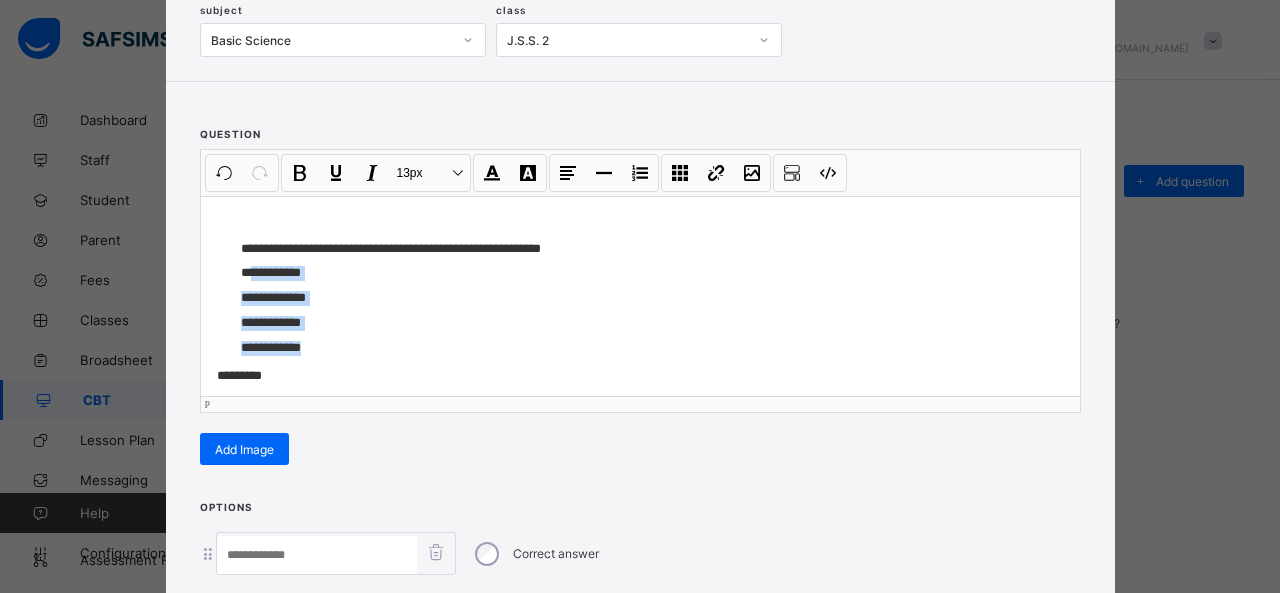 drag, startPoint x: 247, startPoint y: 271, endPoint x: 328, endPoint y: 341, distance: 107.05606 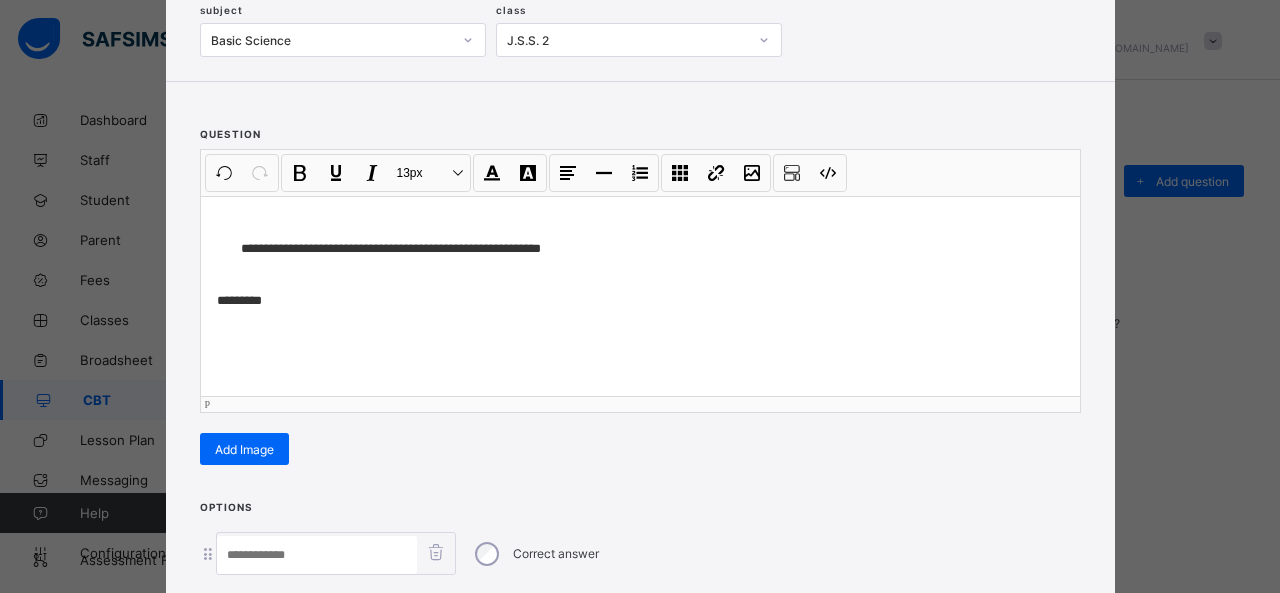 scroll, scrollTop: 351, scrollLeft: 0, axis: vertical 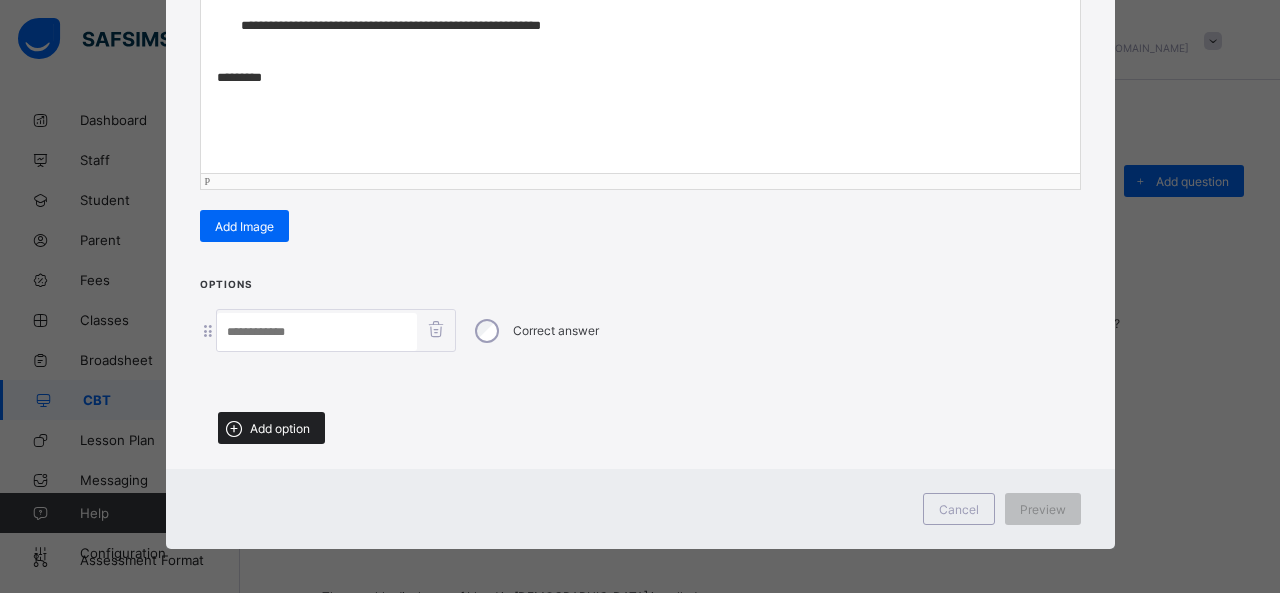 click on "Add option" at bounding box center [271, 428] 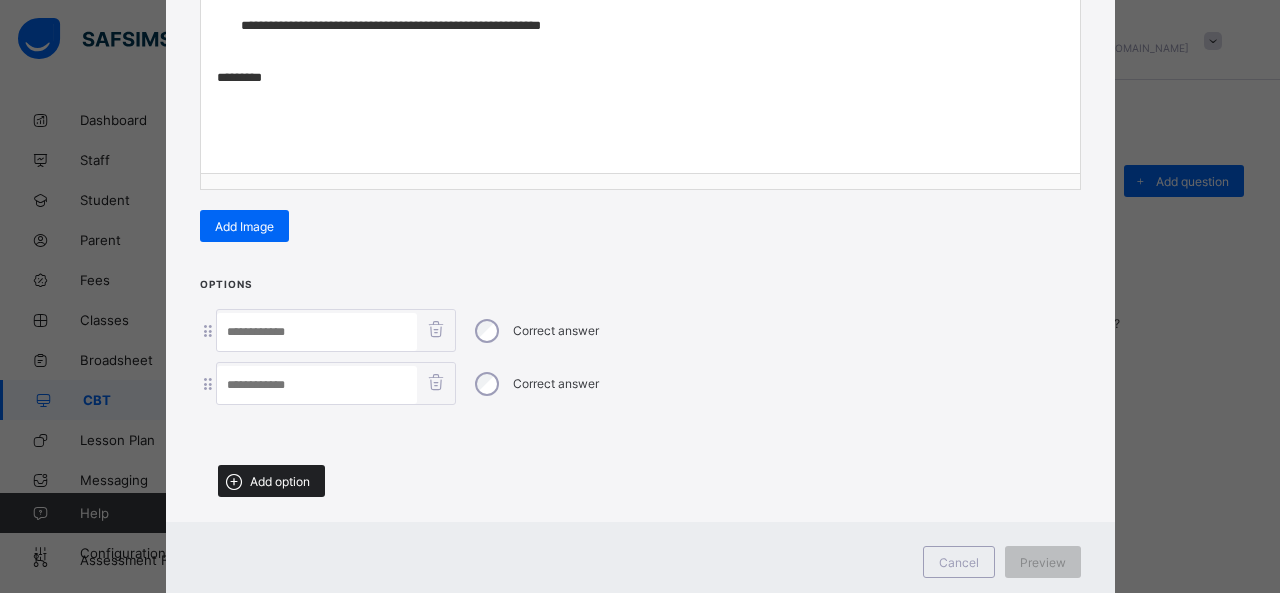 click on "Add option" at bounding box center [280, 481] 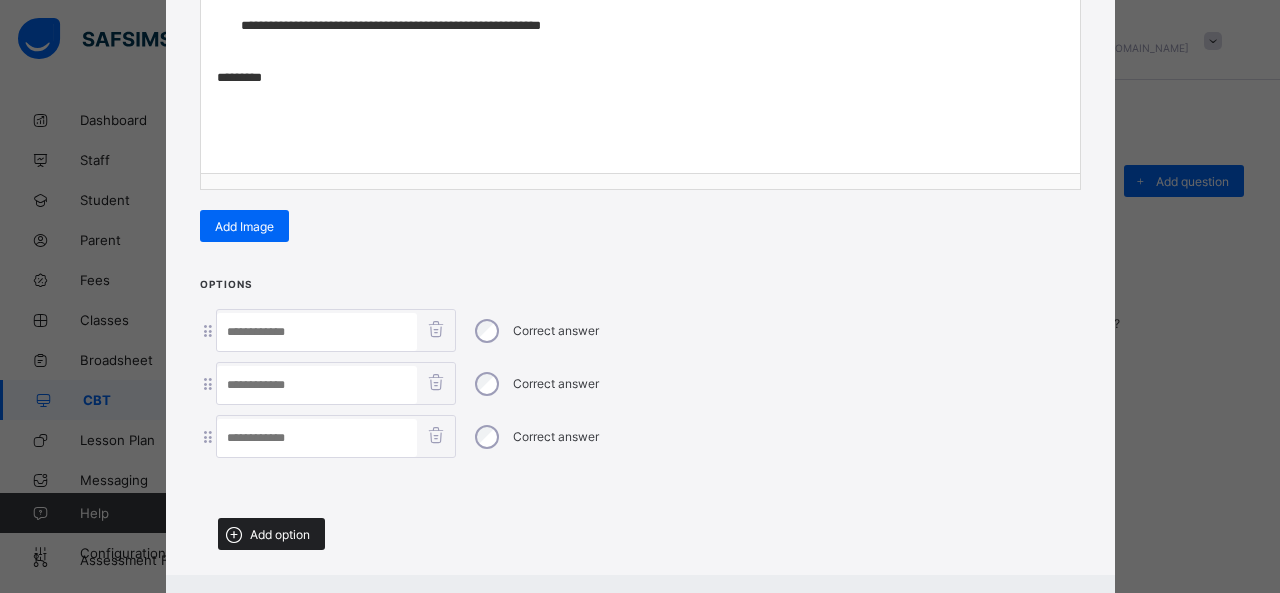 click on "Add option" at bounding box center [271, 534] 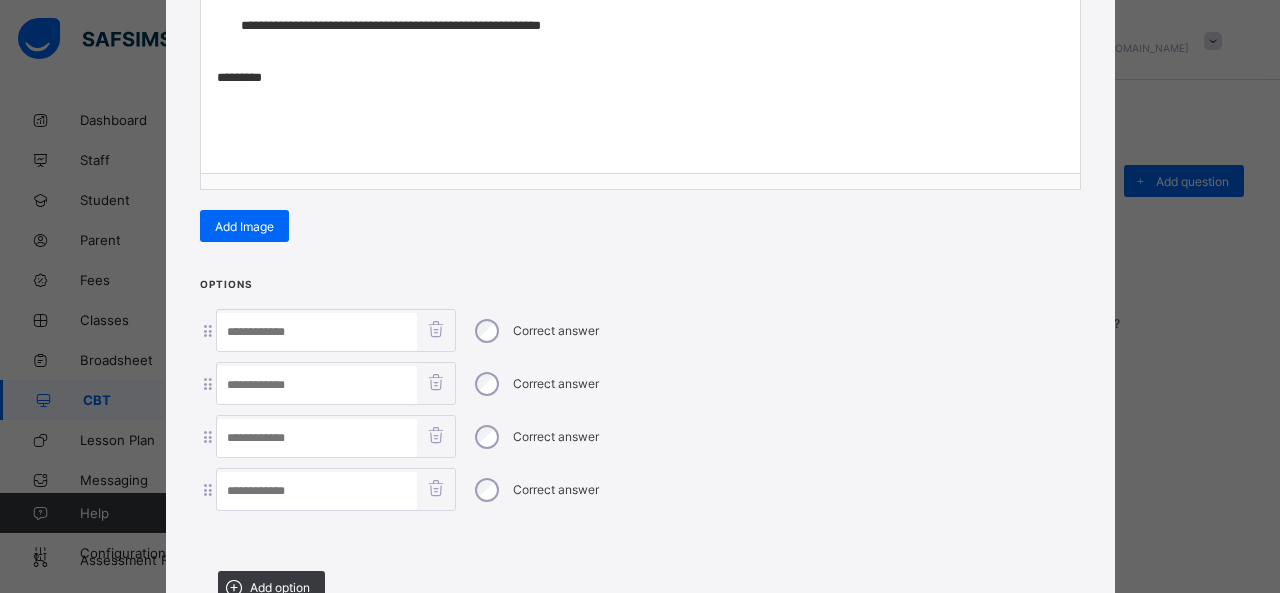 click at bounding box center [317, 332] 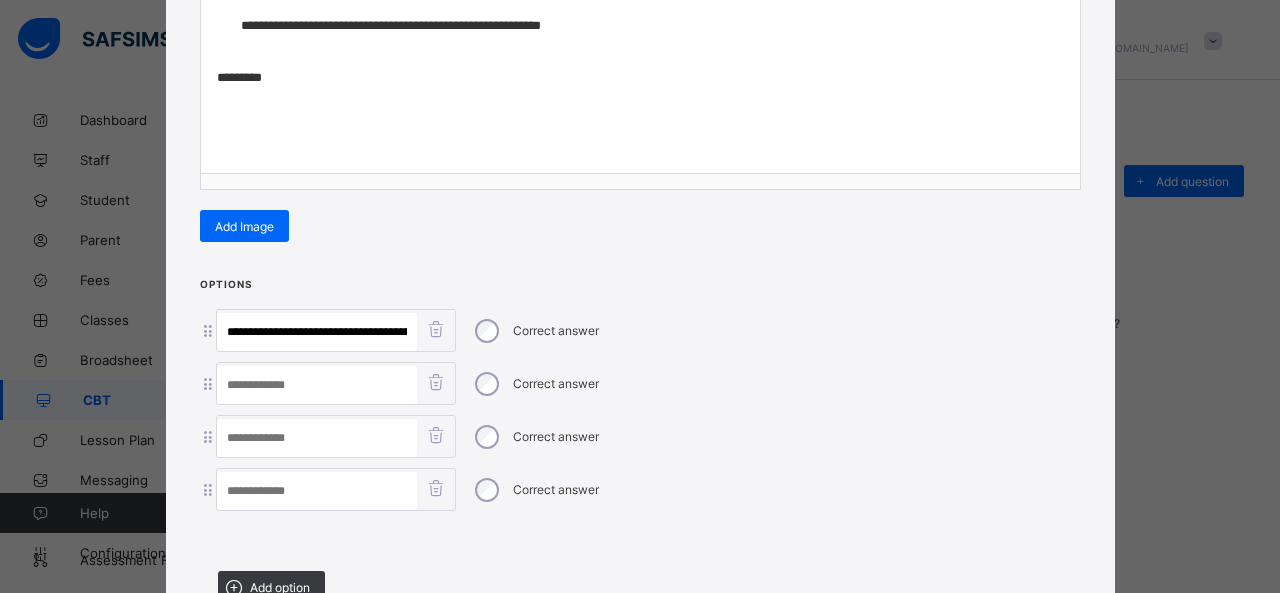 scroll, scrollTop: 0, scrollLeft: 108, axis: horizontal 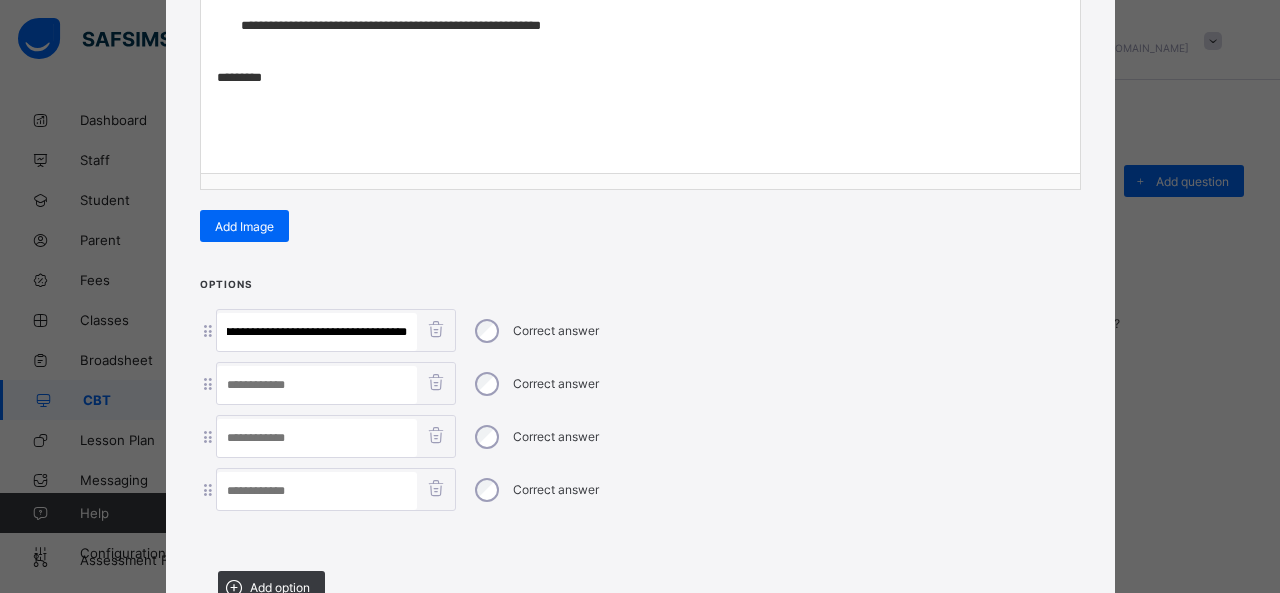 drag, startPoint x: 271, startPoint y: 323, endPoint x: 586, endPoint y: 369, distance: 318.341 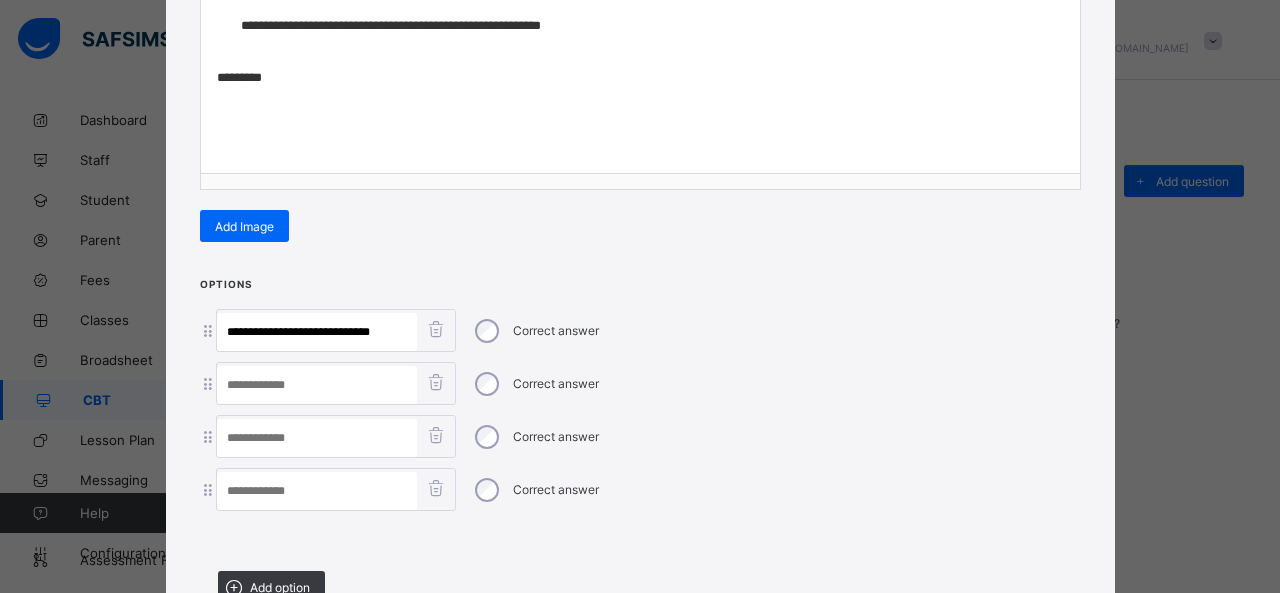 scroll, scrollTop: 0, scrollLeft: 0, axis: both 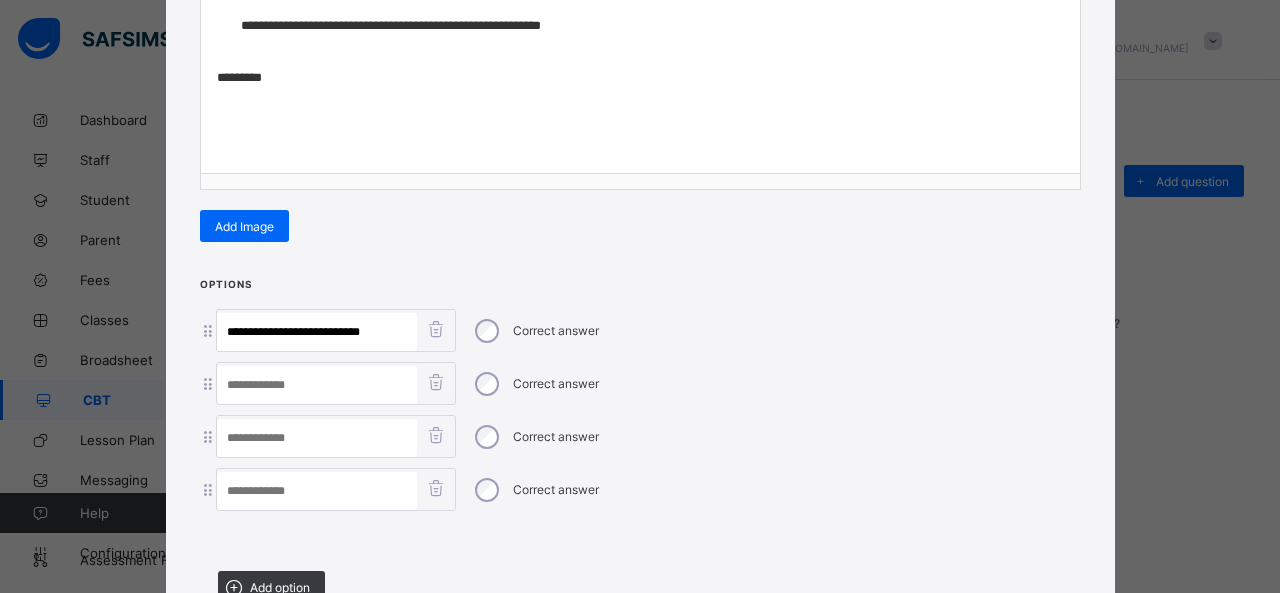 click at bounding box center (317, 438) 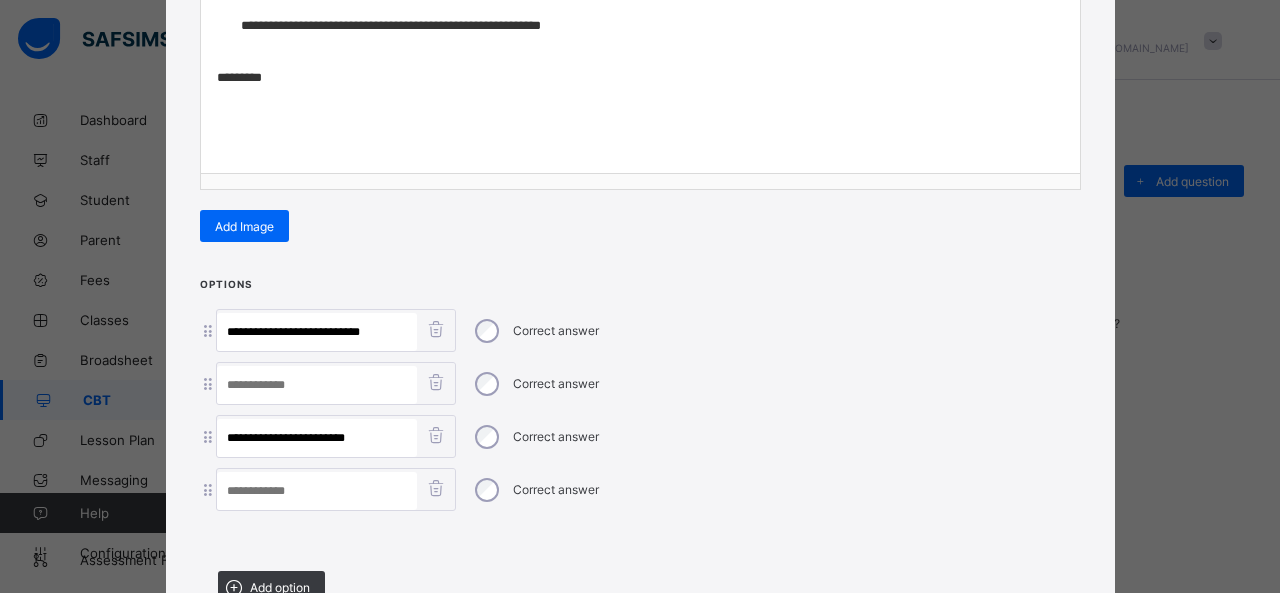 drag, startPoint x: 296, startPoint y: 433, endPoint x: 426, endPoint y: 439, distance: 130.13838 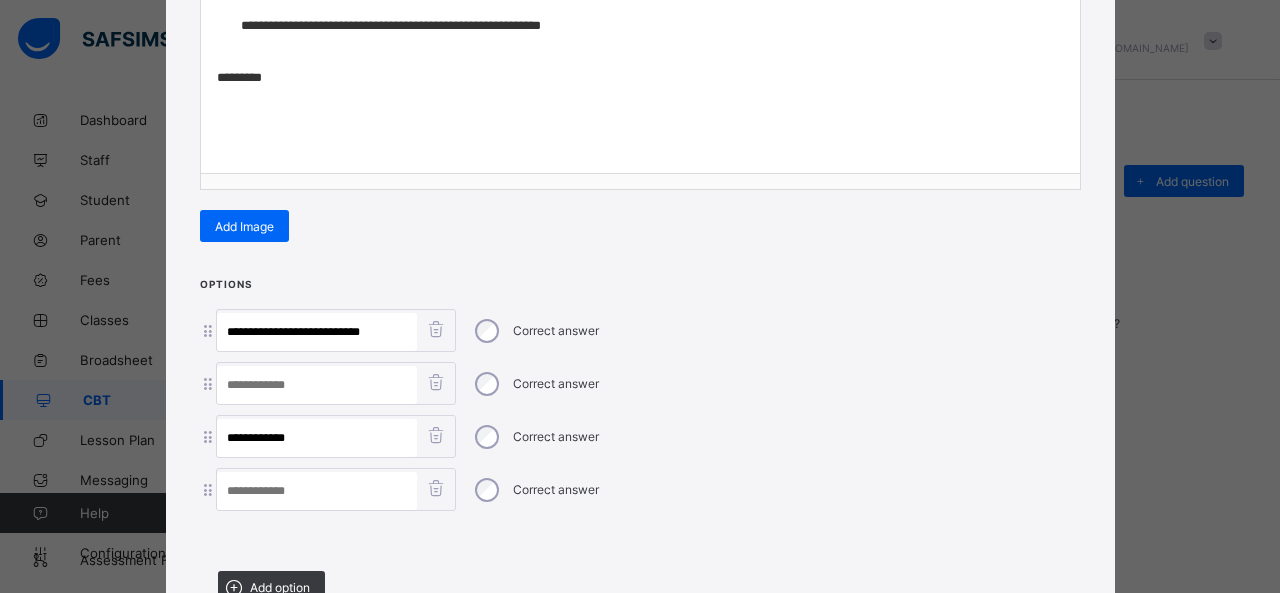 click at bounding box center [317, 491] 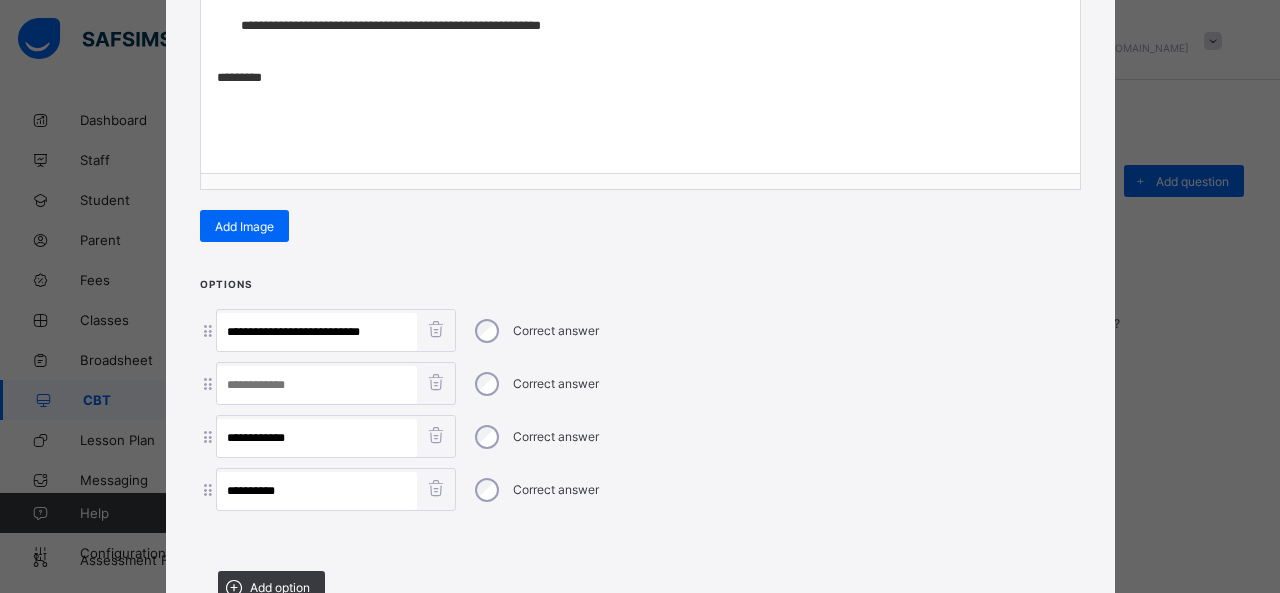 drag, startPoint x: 297, startPoint y: 326, endPoint x: 489, endPoint y: 306, distance: 193.03885 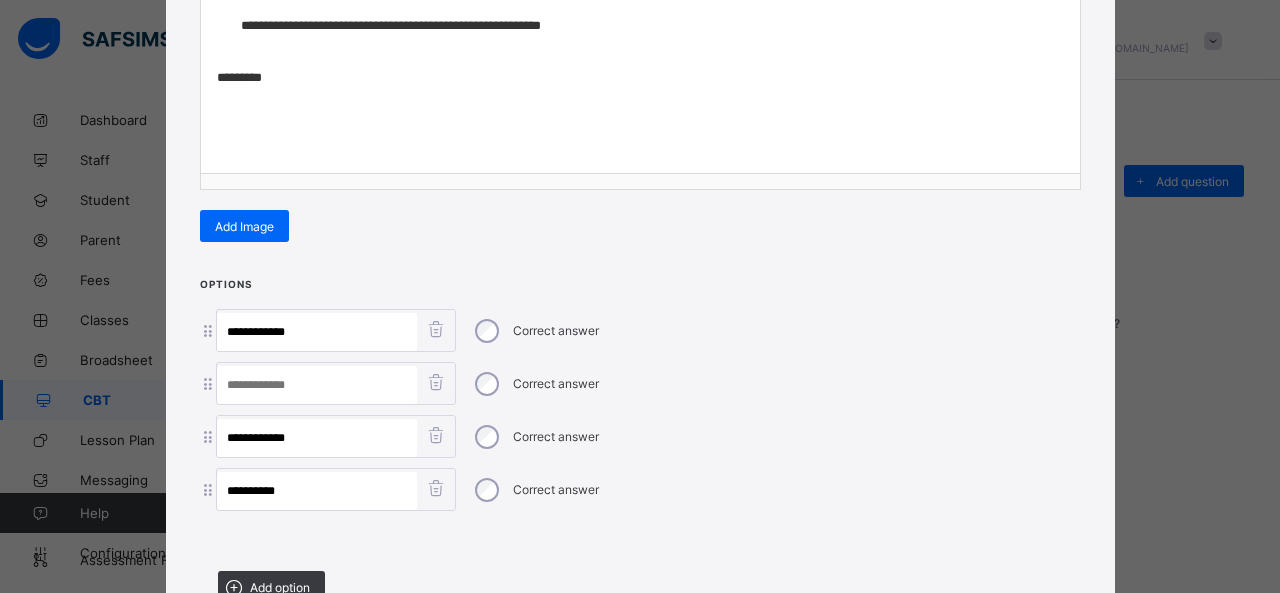 click at bounding box center [317, 385] 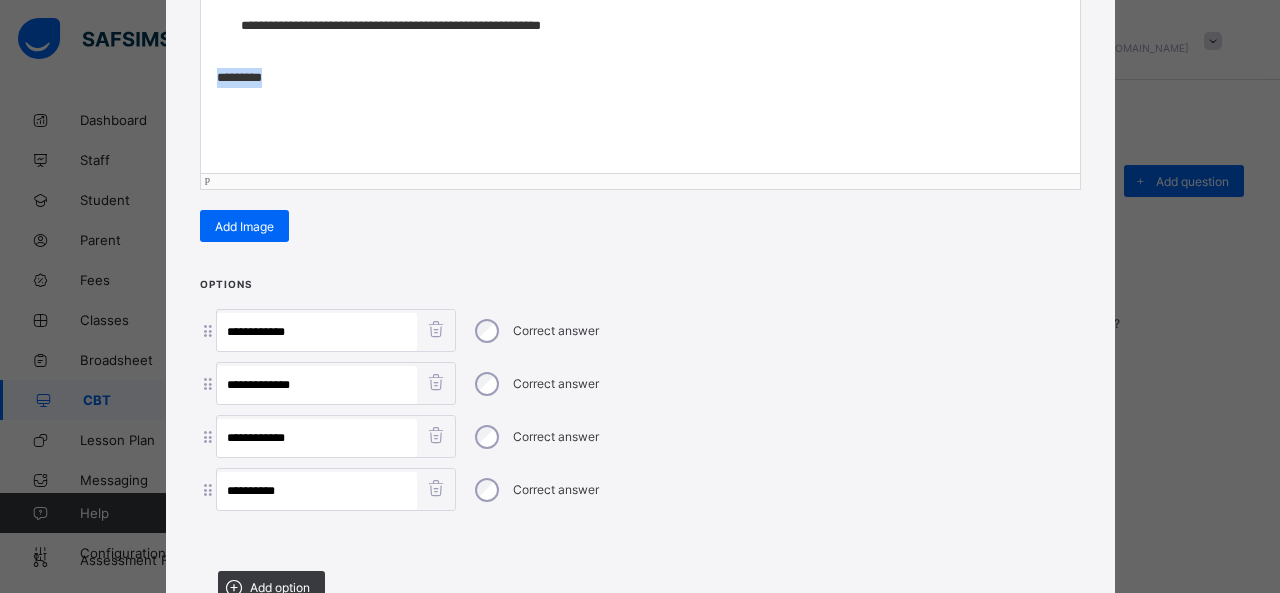 drag, startPoint x: 306, startPoint y: 95, endPoint x: 102, endPoint y: 62, distance: 206.65189 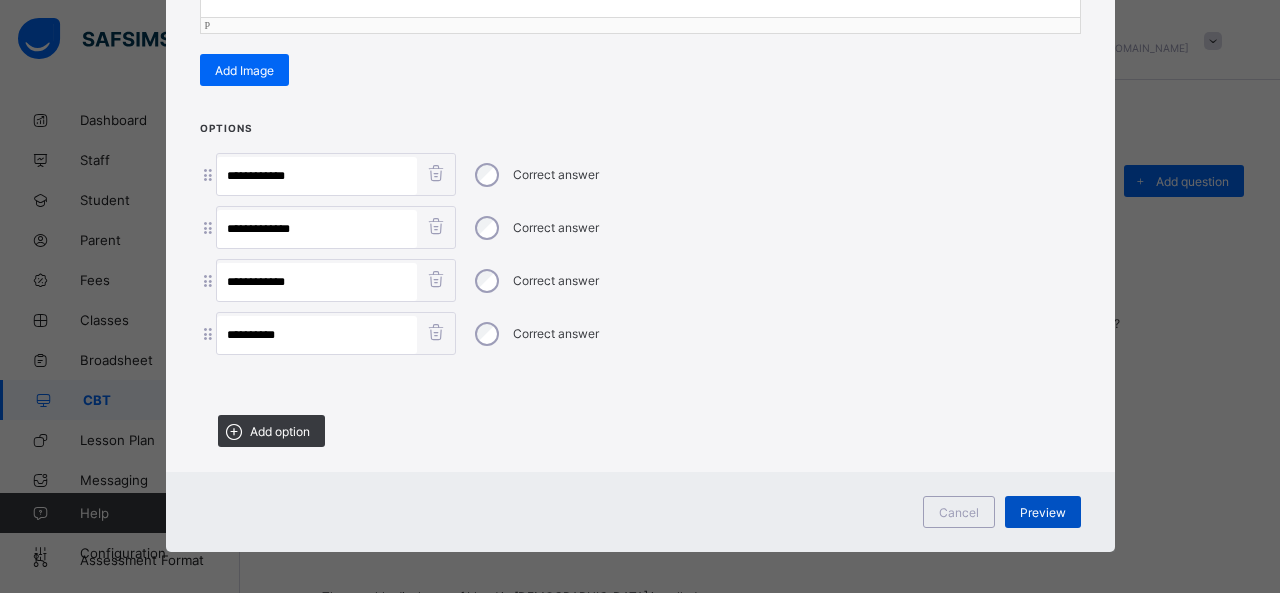 click on "Preview" at bounding box center (1043, 512) 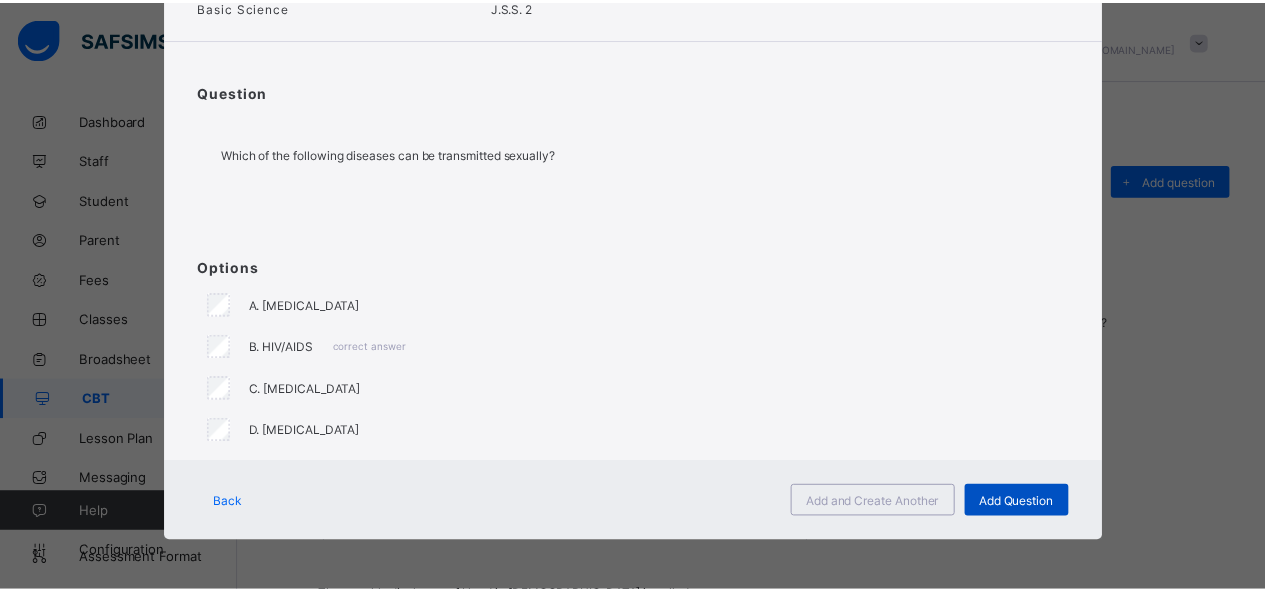 scroll, scrollTop: 123, scrollLeft: 0, axis: vertical 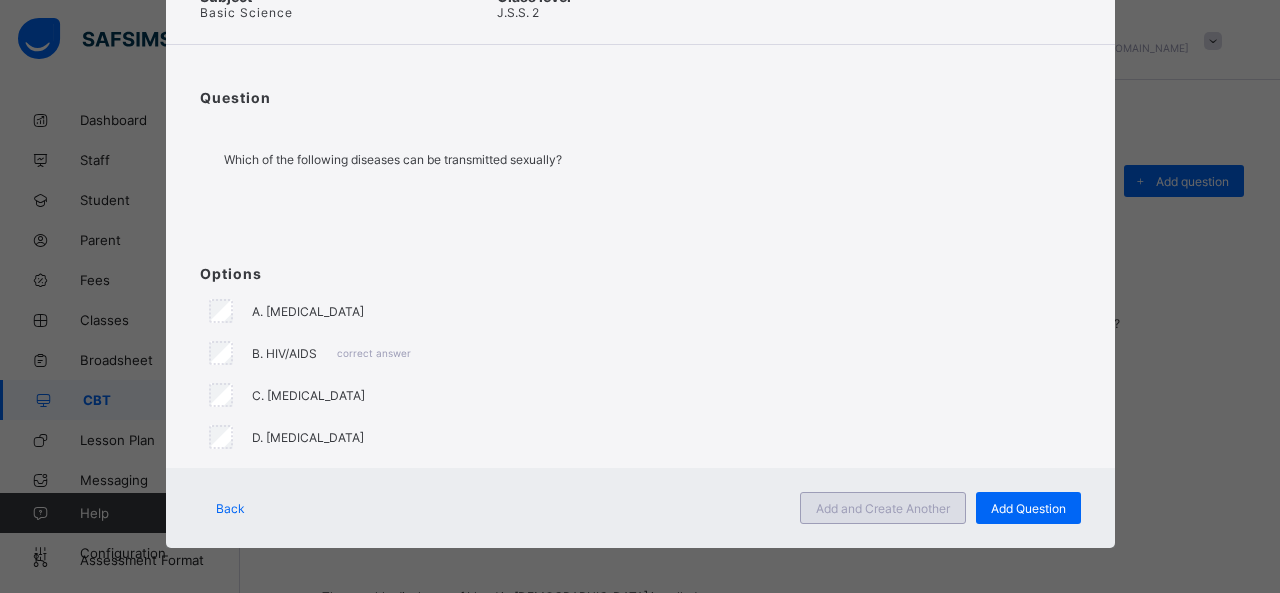 click on "Add and Create Another" at bounding box center [883, 508] 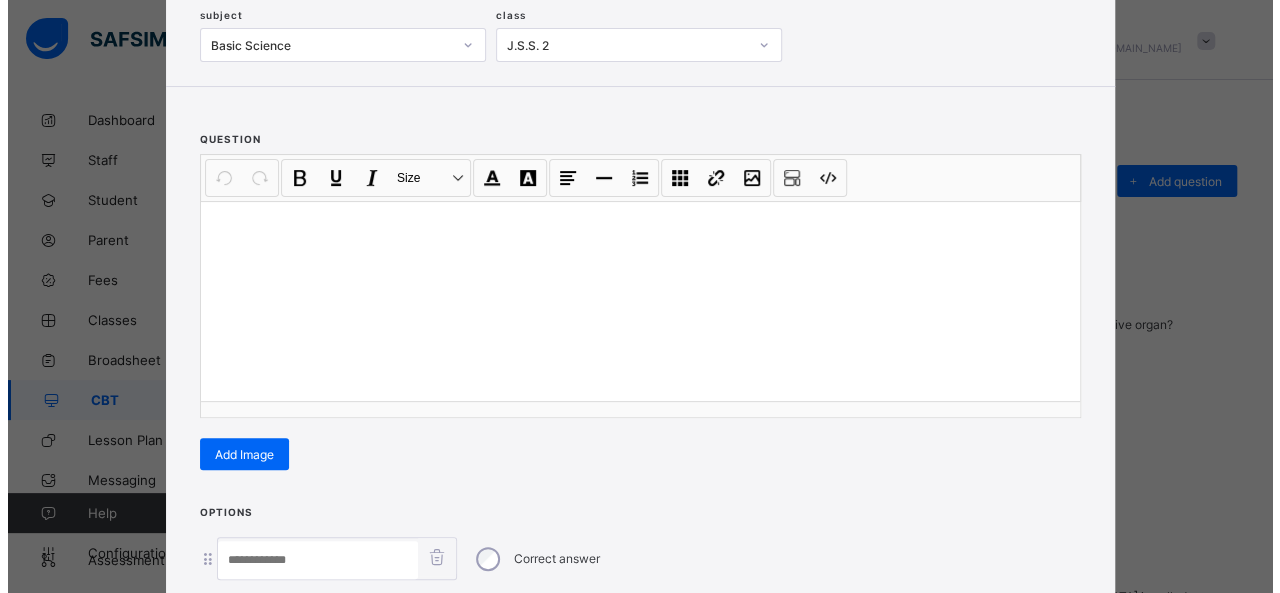 scroll, scrollTop: 128, scrollLeft: 0, axis: vertical 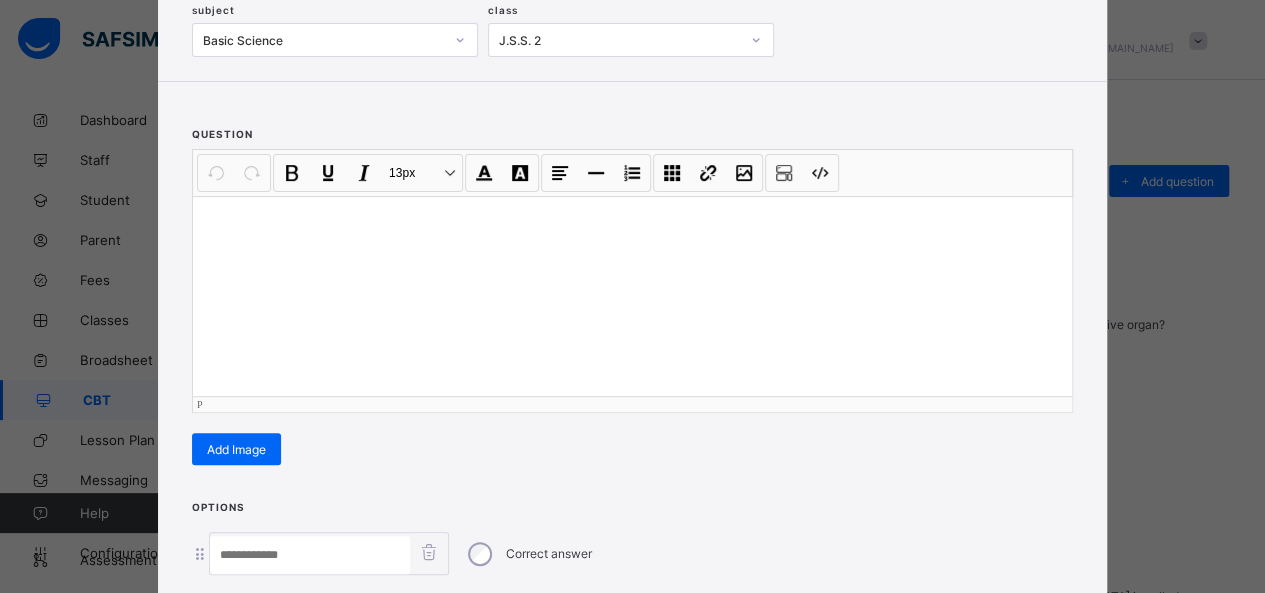 click at bounding box center [632, 296] 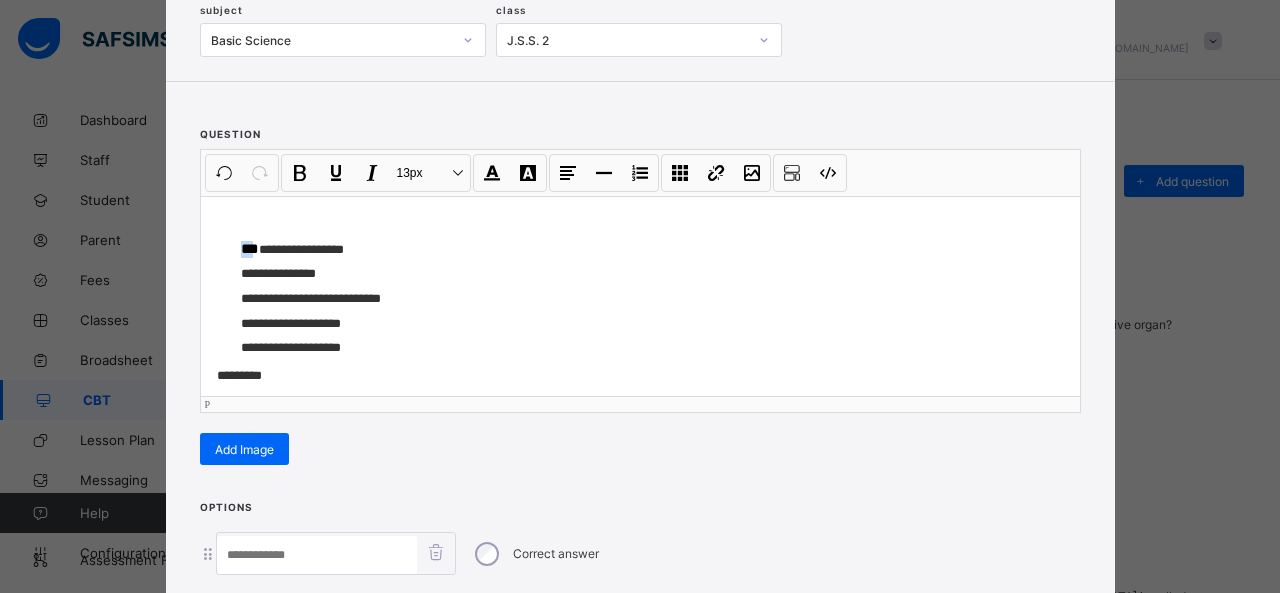 drag, startPoint x: 246, startPoint y: 243, endPoint x: 209, endPoint y: 243, distance: 37 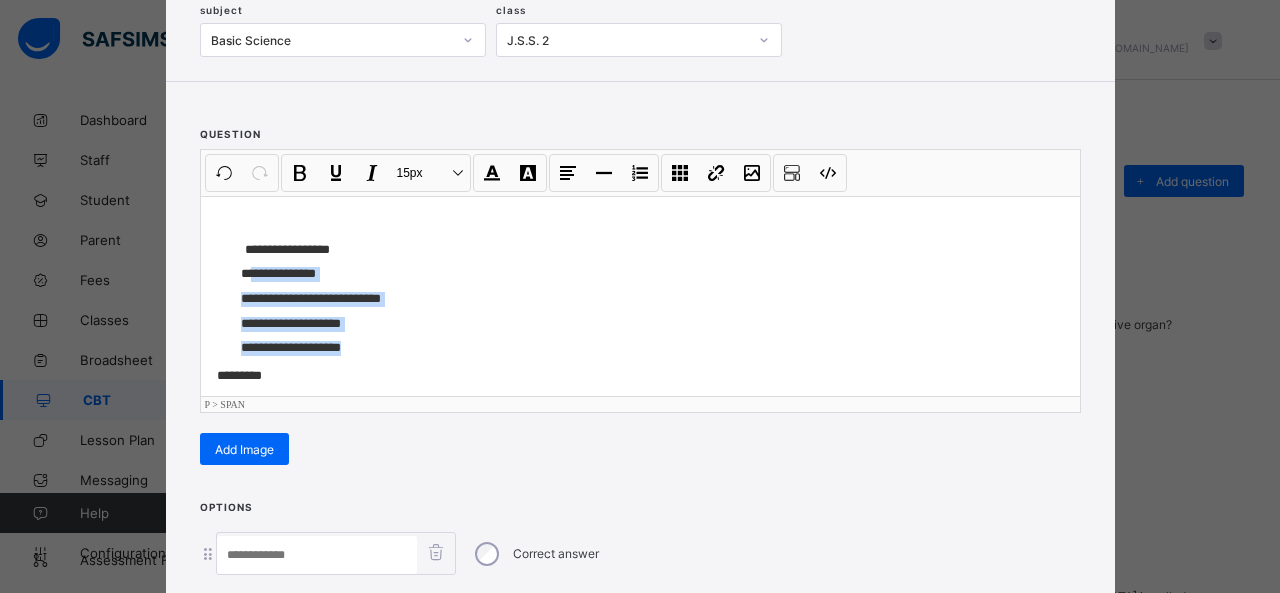 drag, startPoint x: 246, startPoint y: 271, endPoint x: 354, endPoint y: 343, distance: 129.79985 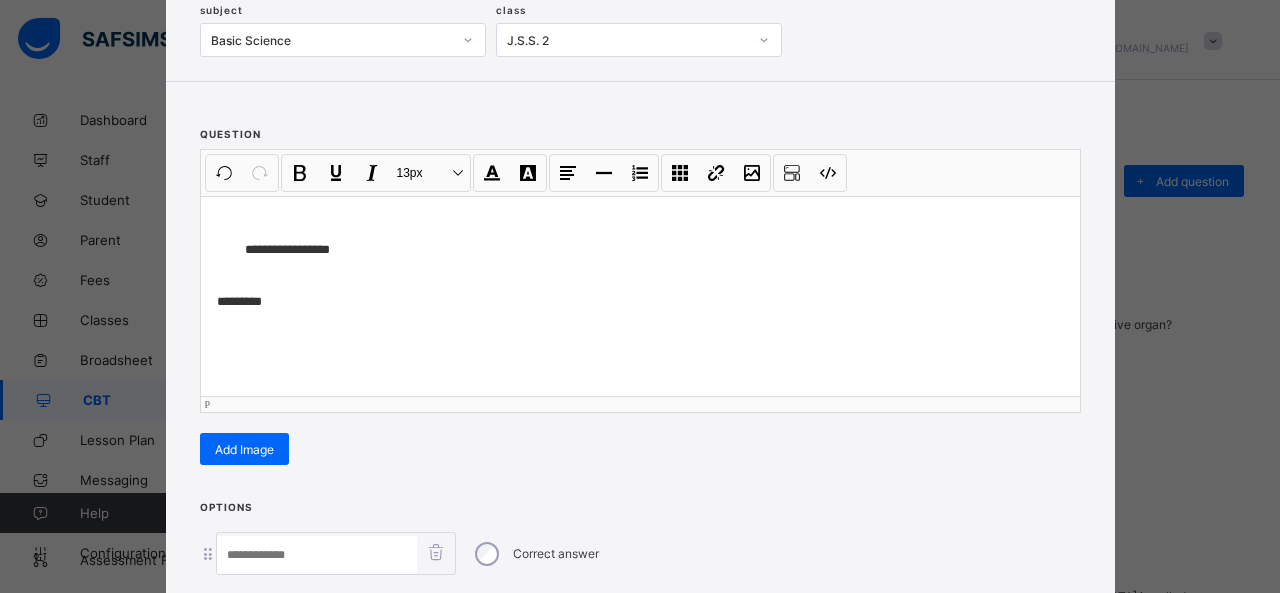 scroll, scrollTop: 351, scrollLeft: 0, axis: vertical 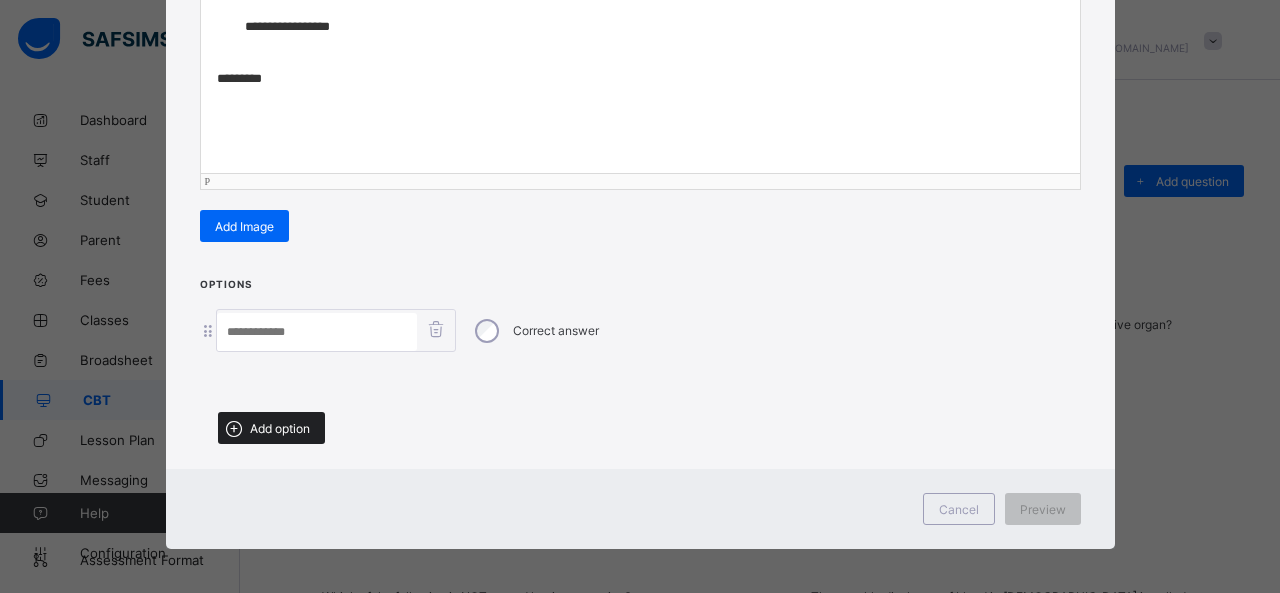 click on "Add option" at bounding box center [271, 428] 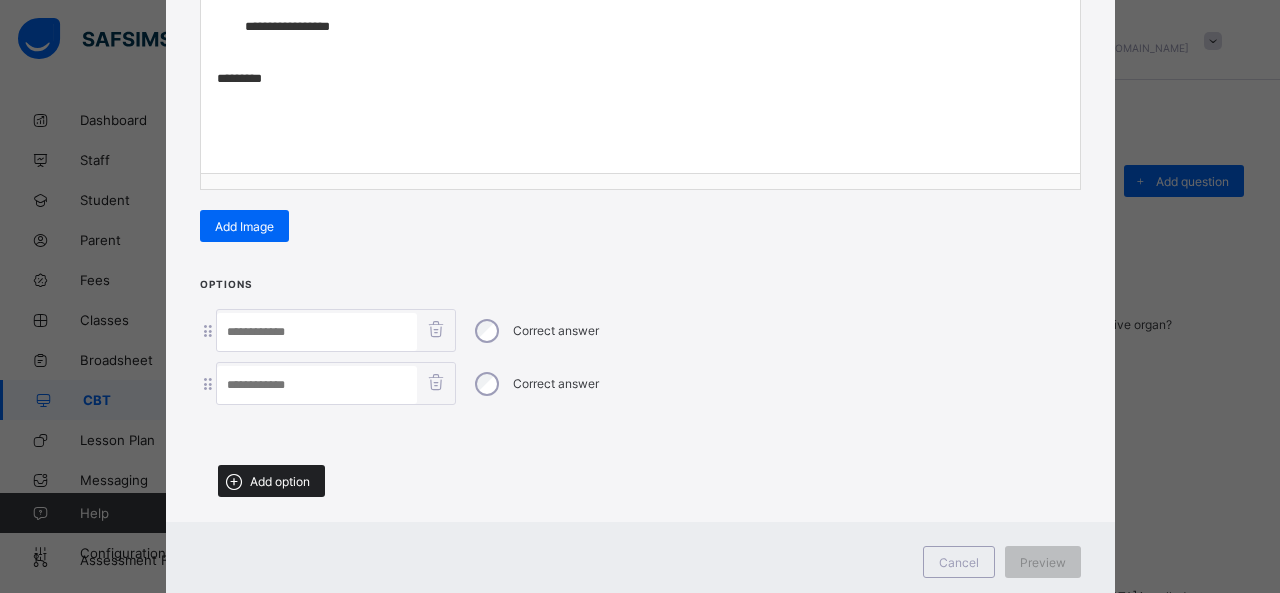click on "Add option" at bounding box center (280, 481) 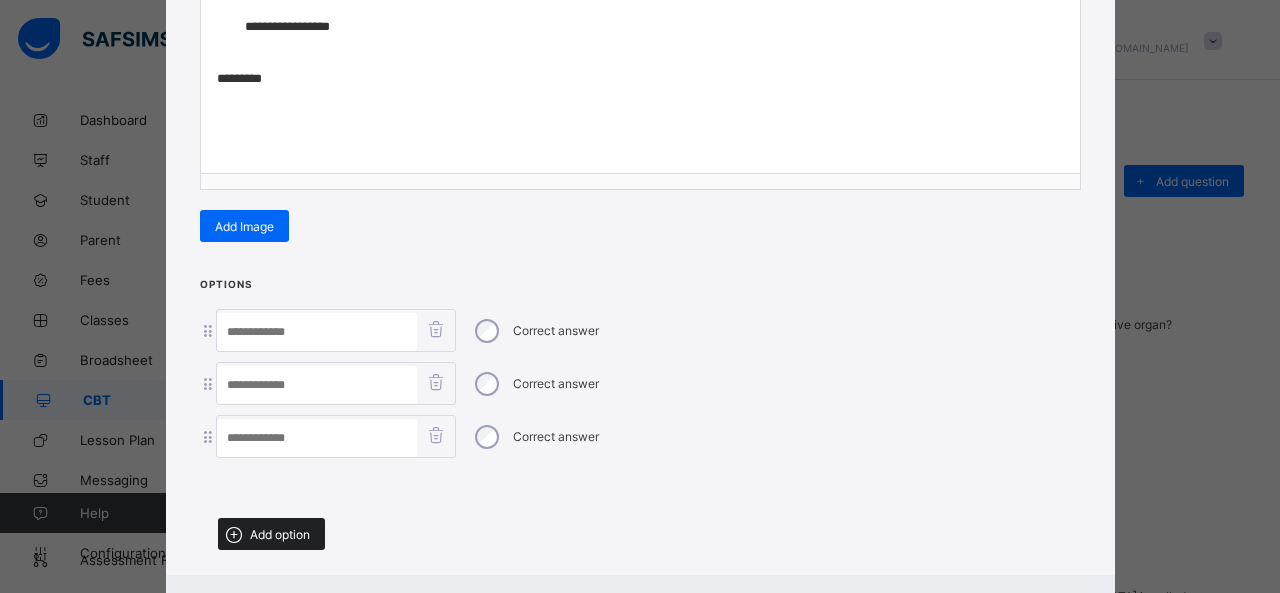 click on "Add option" at bounding box center [271, 534] 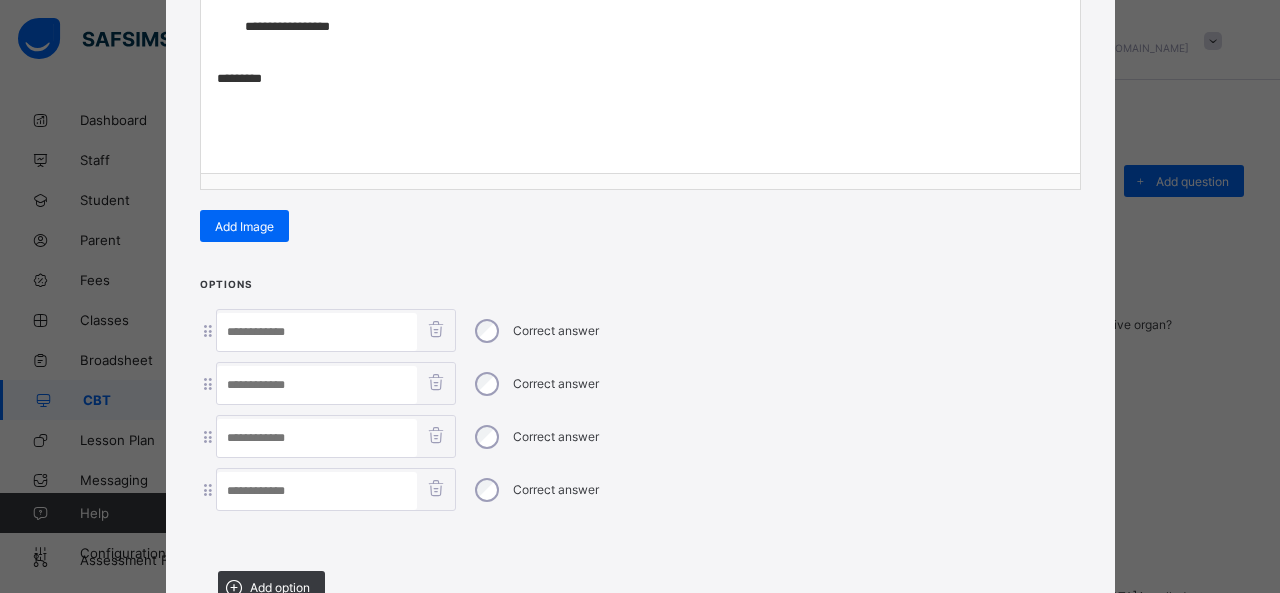 click at bounding box center (317, 332) 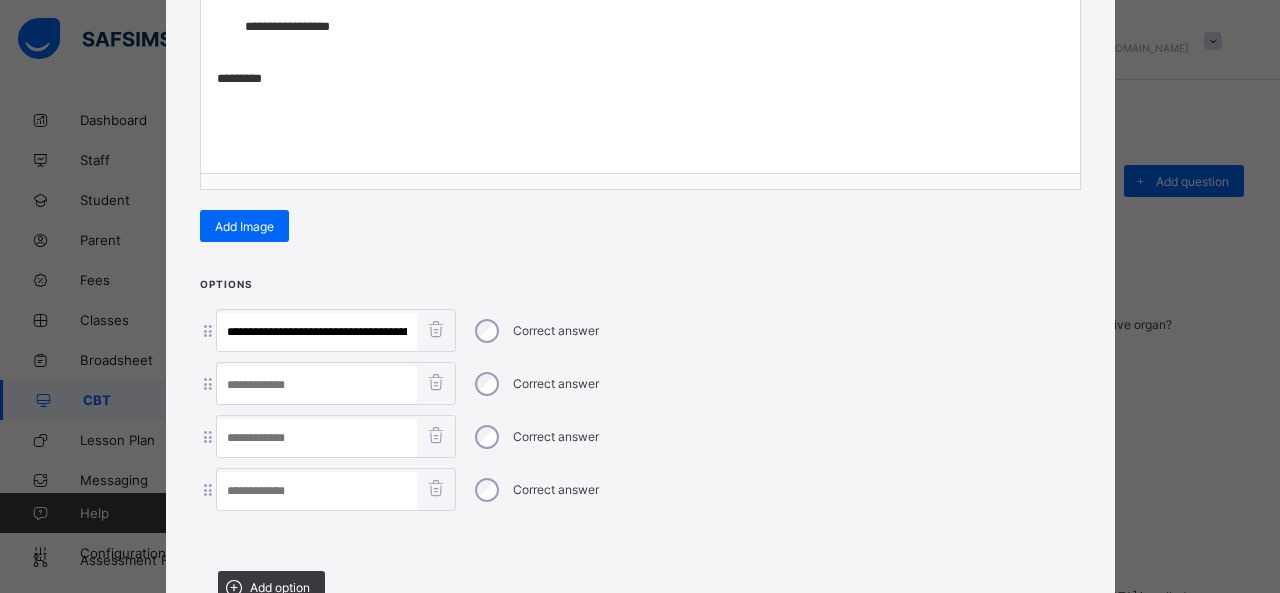 scroll, scrollTop: 0, scrollLeft: 283, axis: horizontal 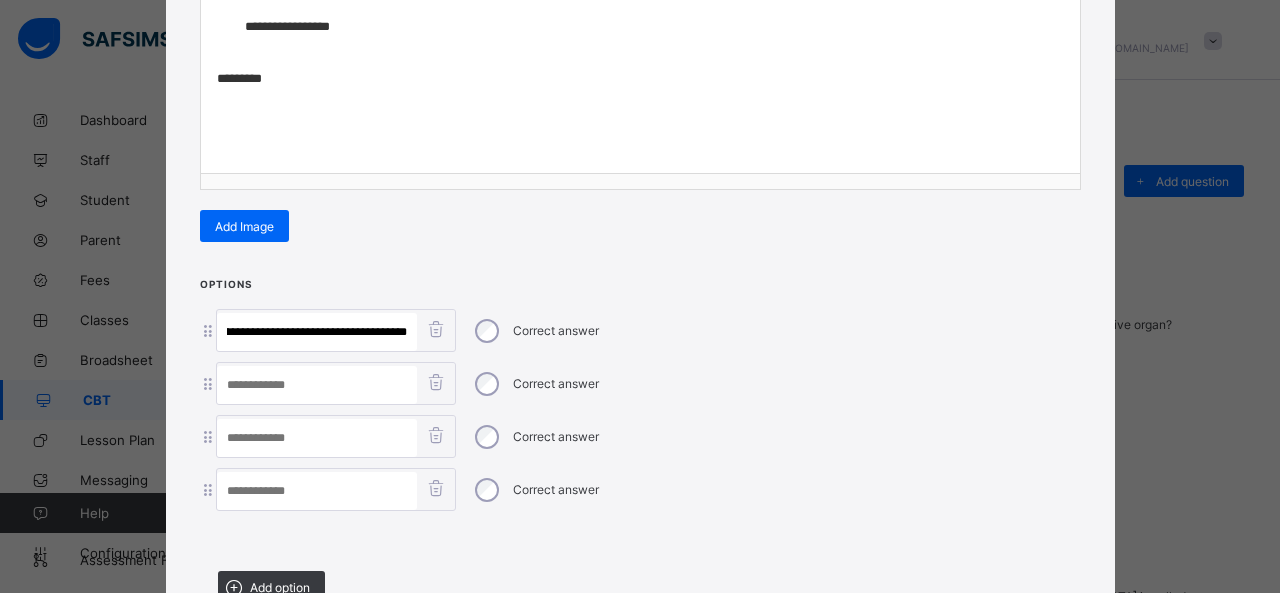 drag, startPoint x: 300, startPoint y: 324, endPoint x: 660, endPoint y: 357, distance: 361.50934 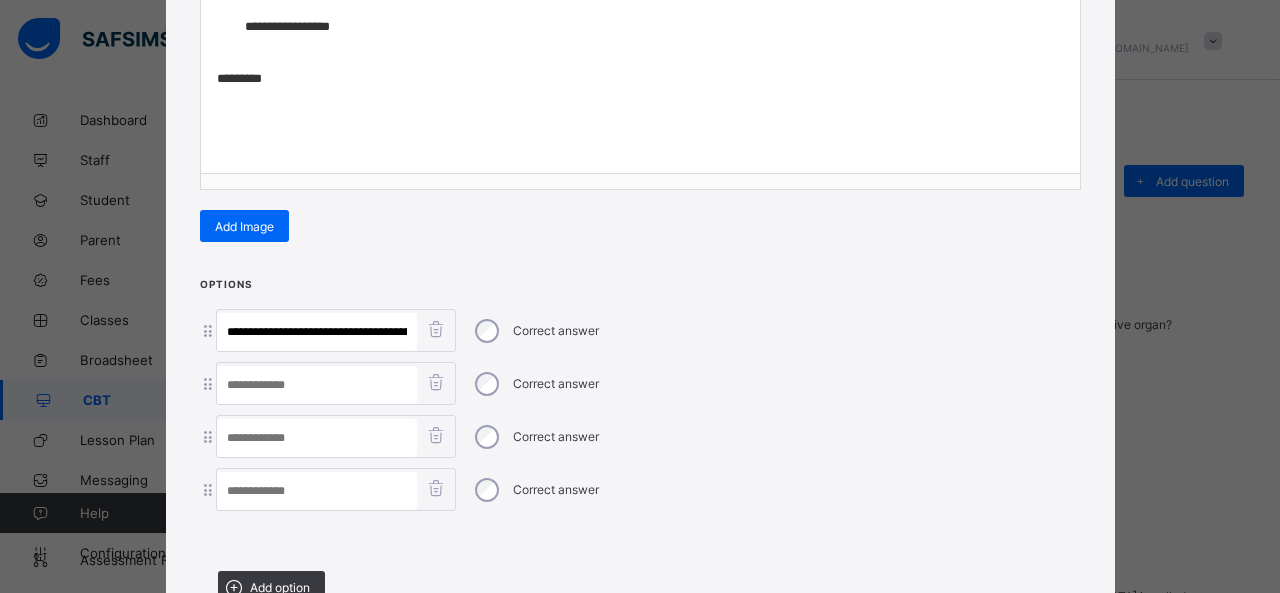 click at bounding box center (317, 491) 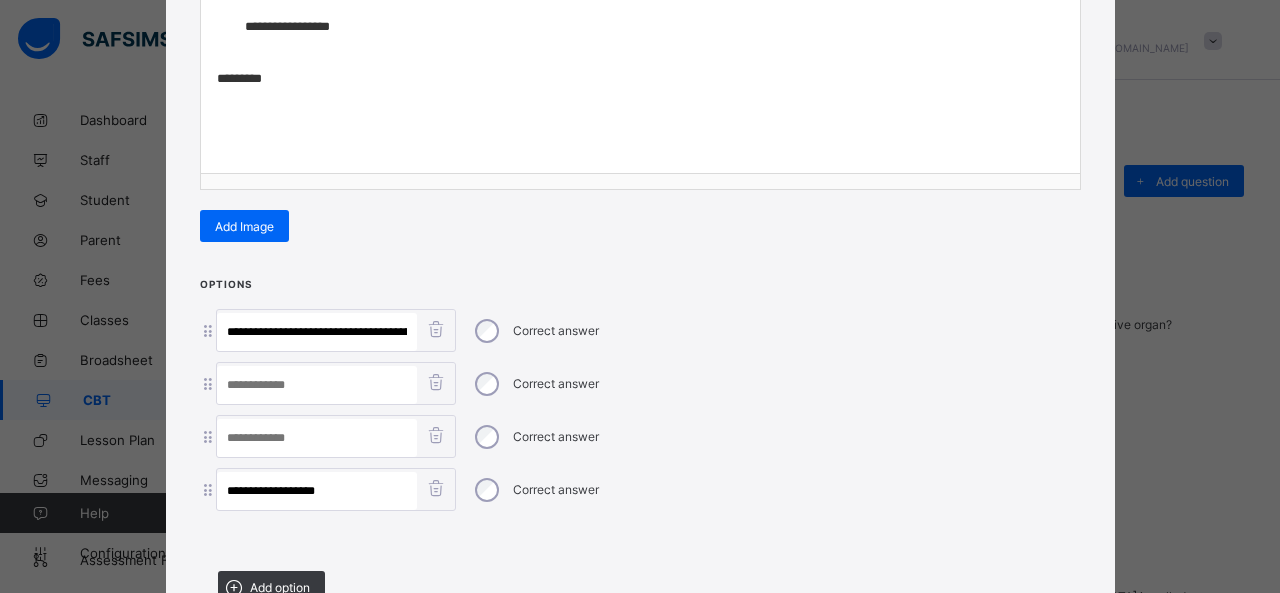 scroll, scrollTop: 0, scrollLeft: 170, axis: horizontal 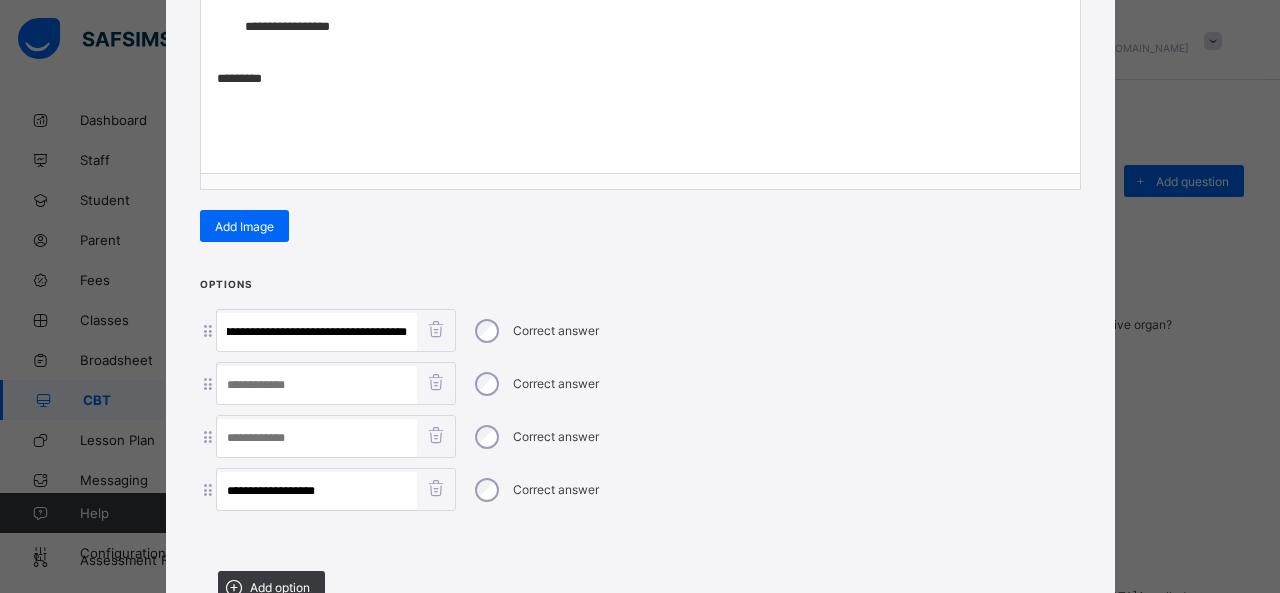 drag, startPoint x: 312, startPoint y: 325, endPoint x: 869, endPoint y: 351, distance: 557.6065 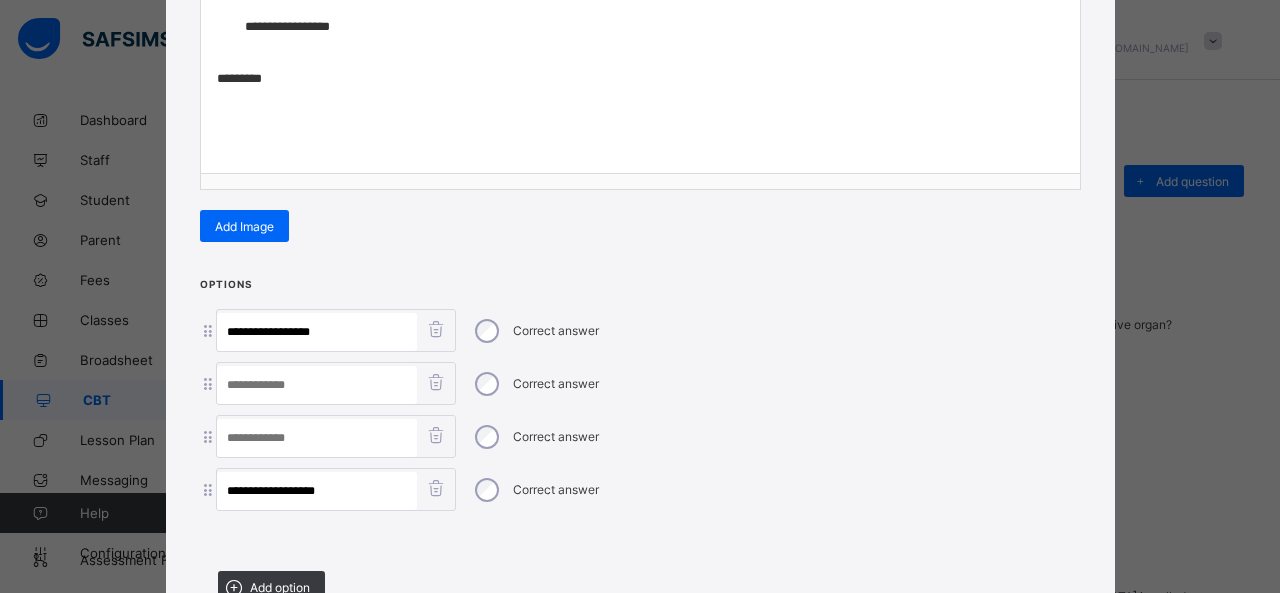scroll, scrollTop: 0, scrollLeft: 0, axis: both 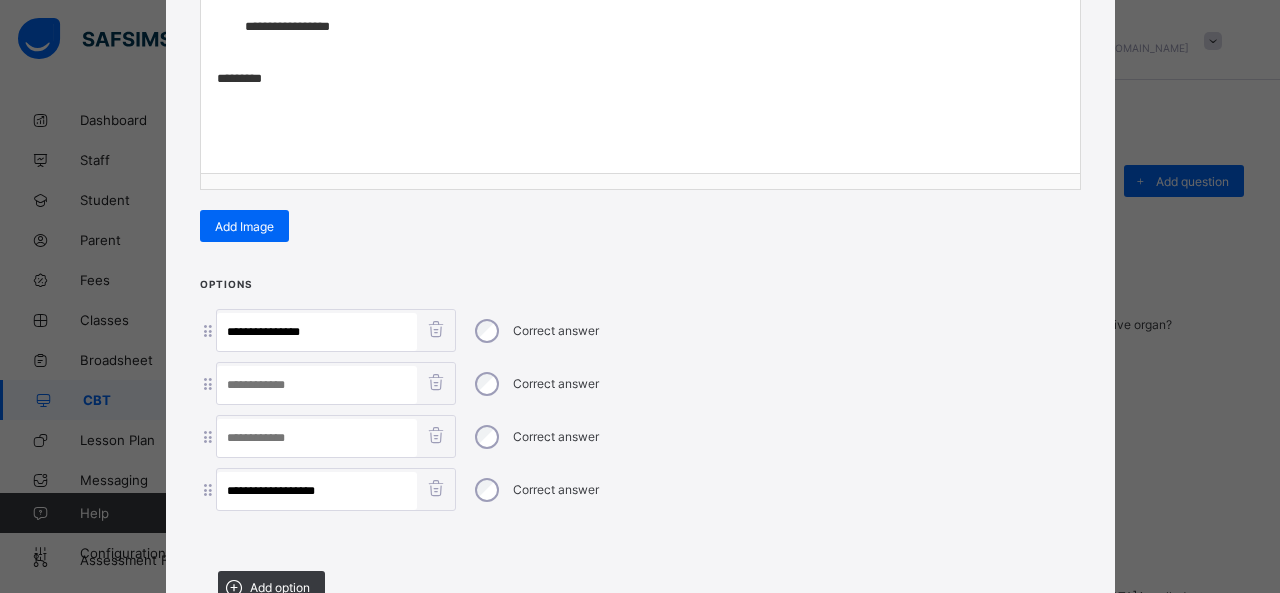click at bounding box center [317, 385] 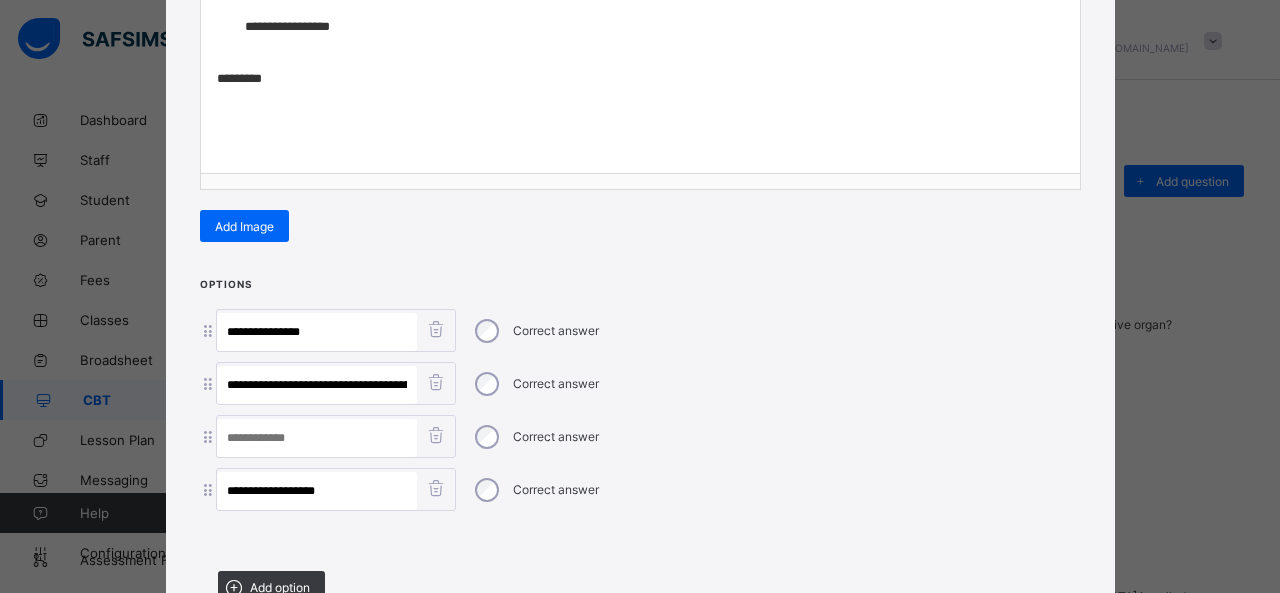 scroll, scrollTop: 0, scrollLeft: 81, axis: horizontal 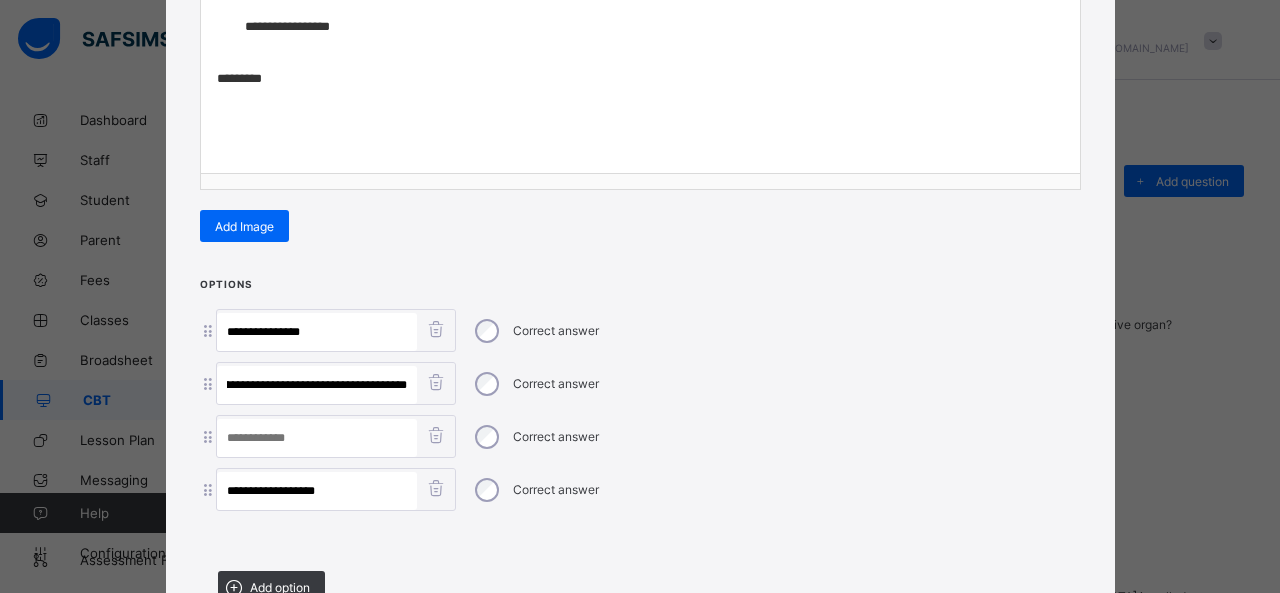 drag, startPoint x: 296, startPoint y: 380, endPoint x: 647, endPoint y: 405, distance: 351.8892 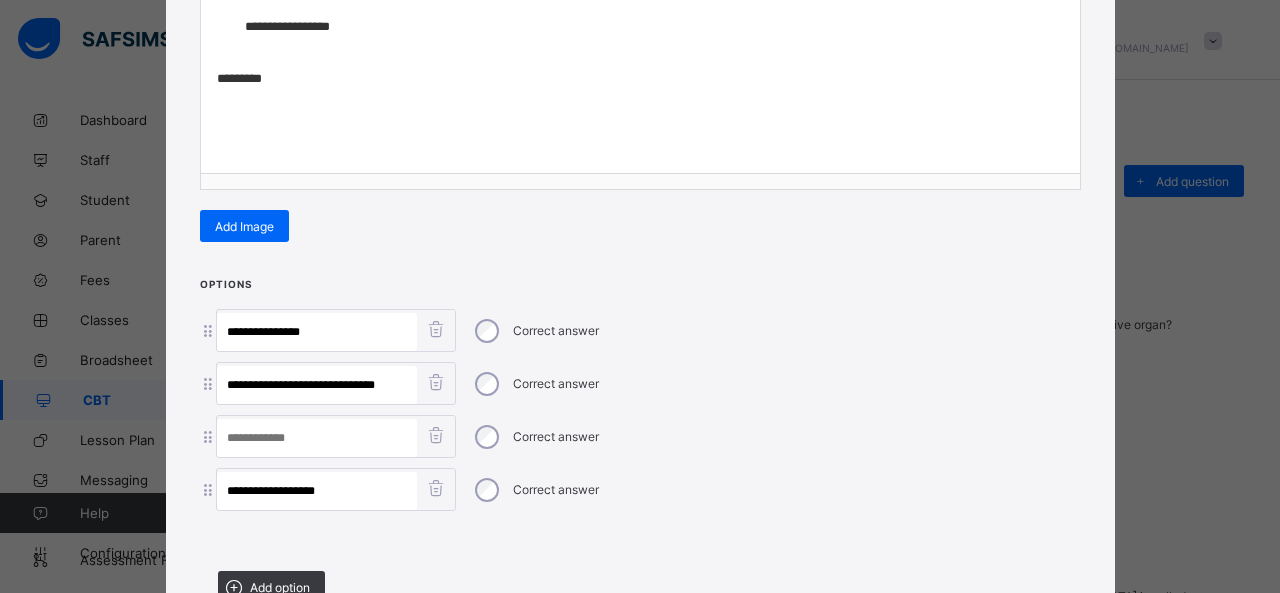 scroll, scrollTop: 0, scrollLeft: 0, axis: both 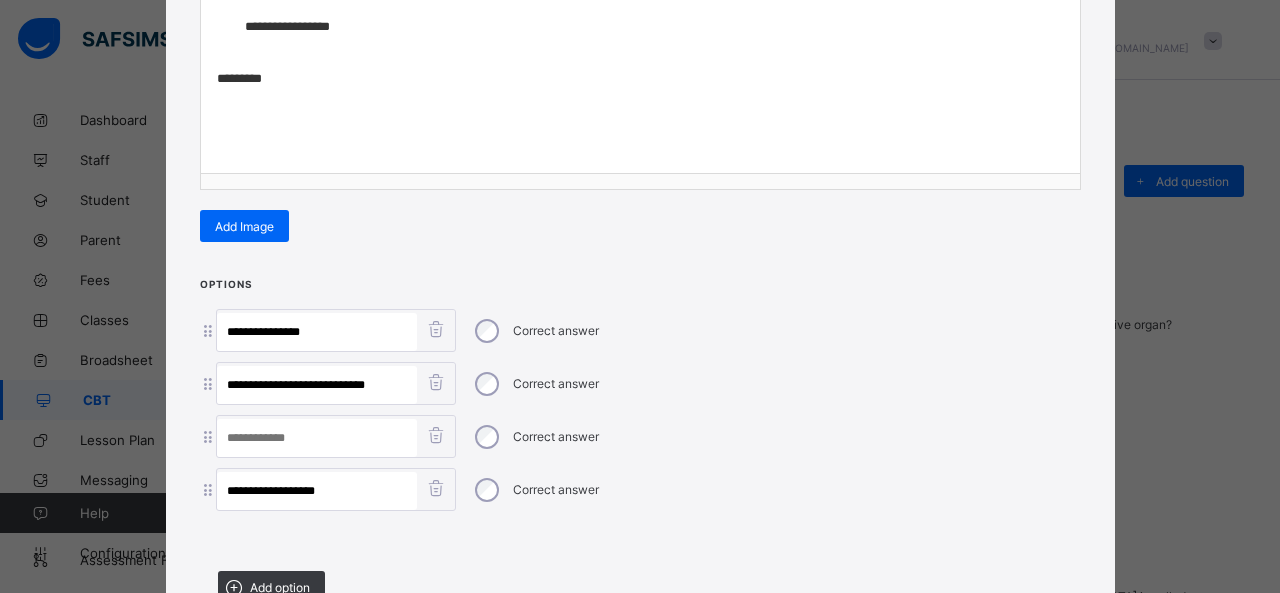 click at bounding box center [317, 438] 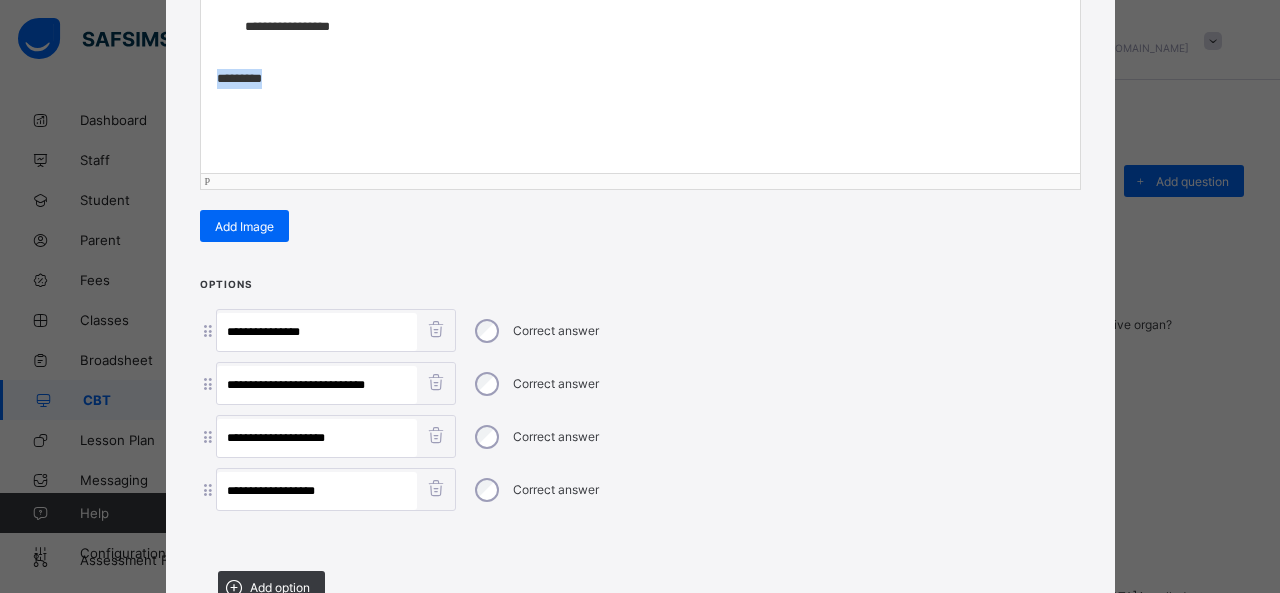 drag, startPoint x: 290, startPoint y: 63, endPoint x: 134, endPoint y: 63, distance: 156 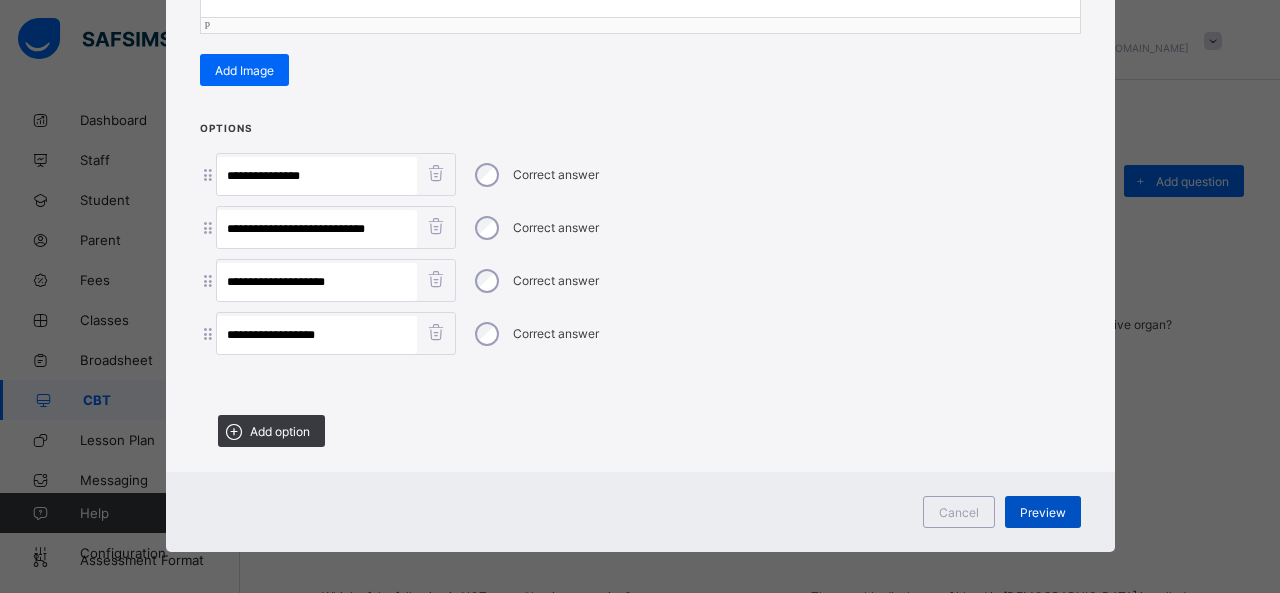 click on "Preview" at bounding box center (1043, 512) 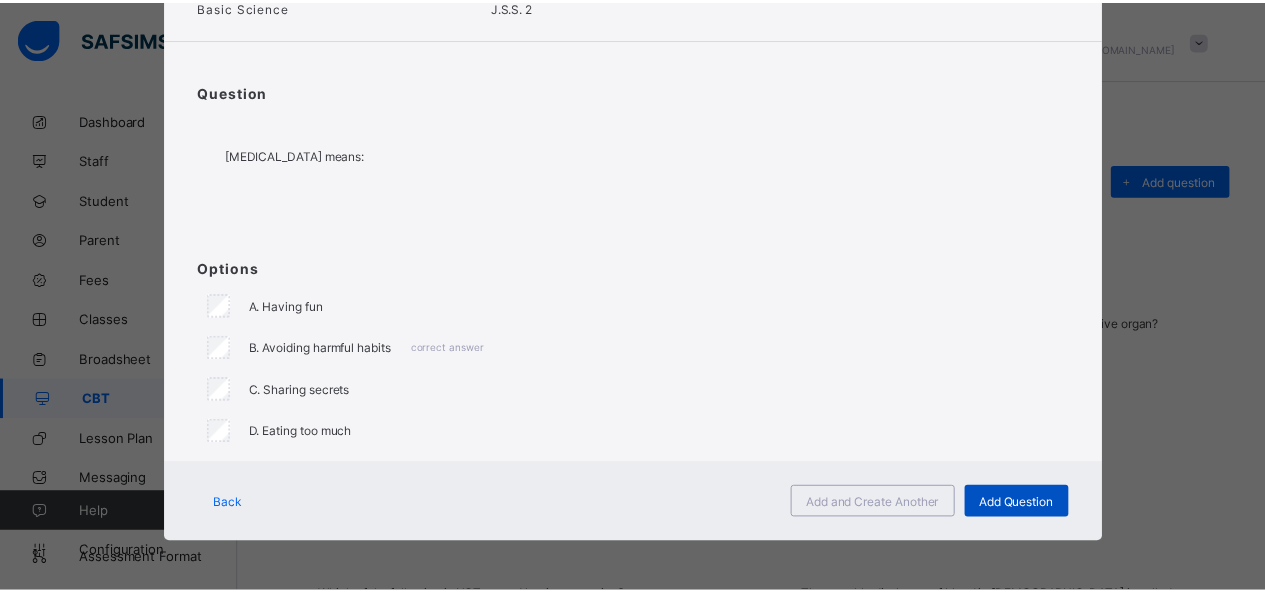 scroll, scrollTop: 124, scrollLeft: 0, axis: vertical 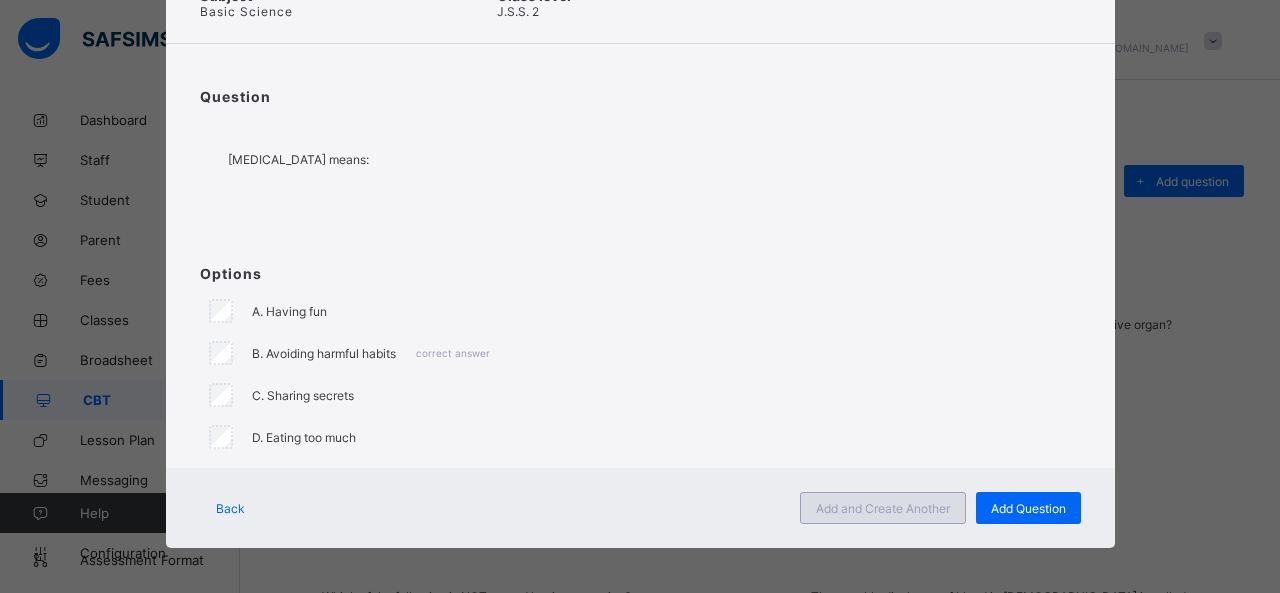 click on "Add and Create Another" at bounding box center [883, 508] 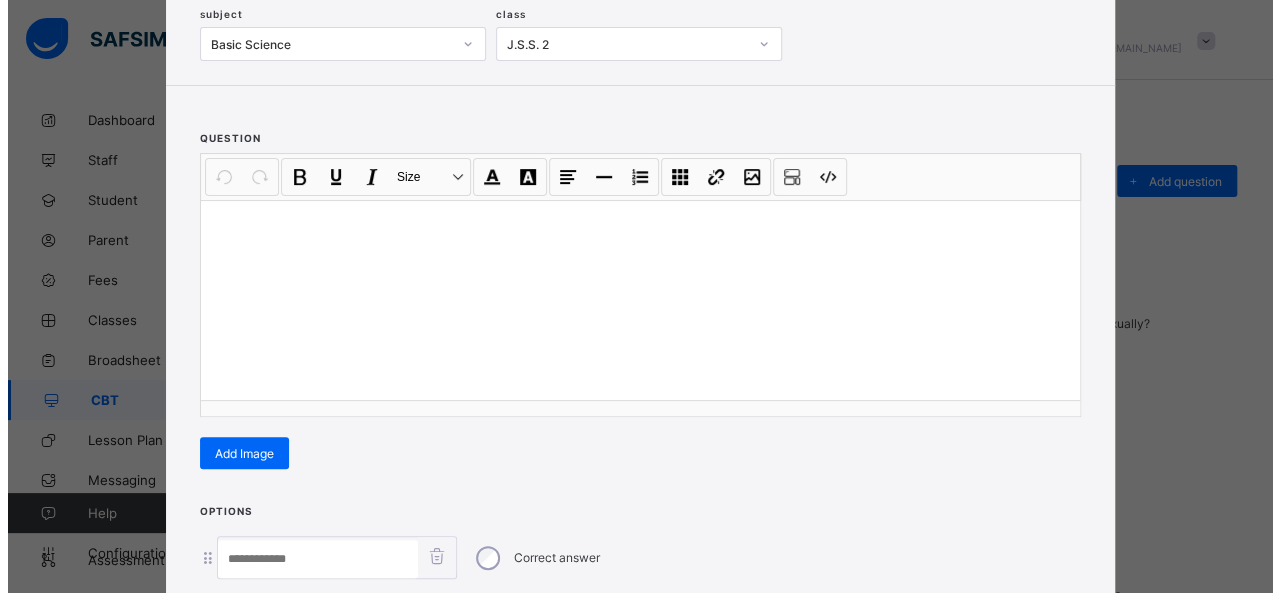 scroll, scrollTop: 128, scrollLeft: 0, axis: vertical 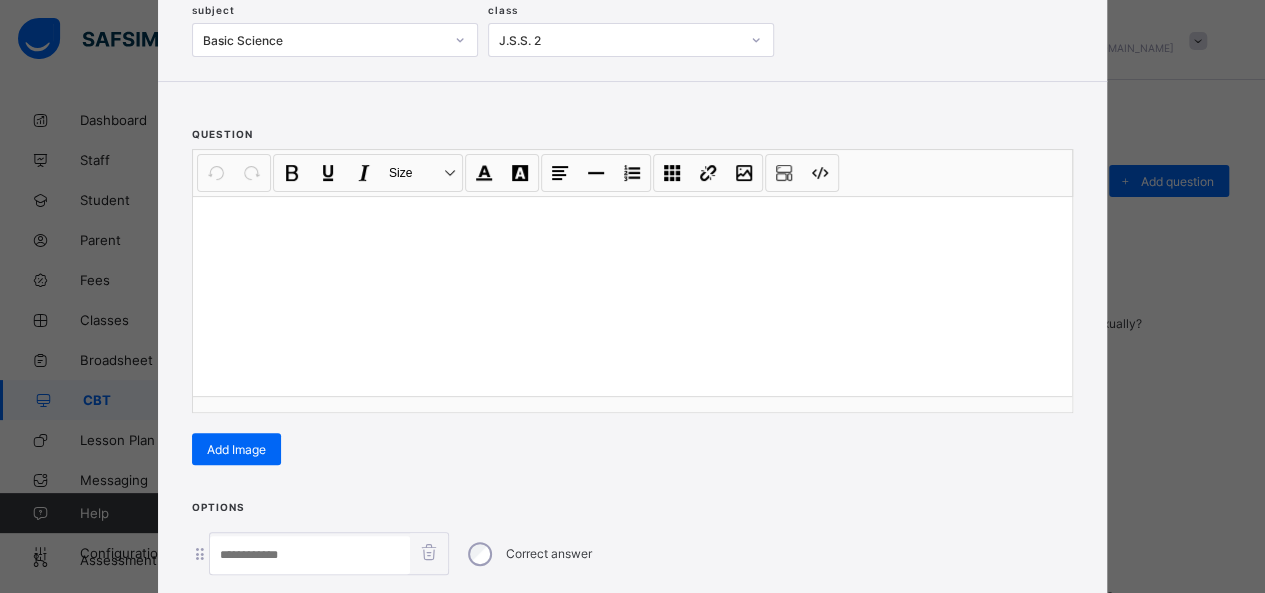 click at bounding box center (632, 296) 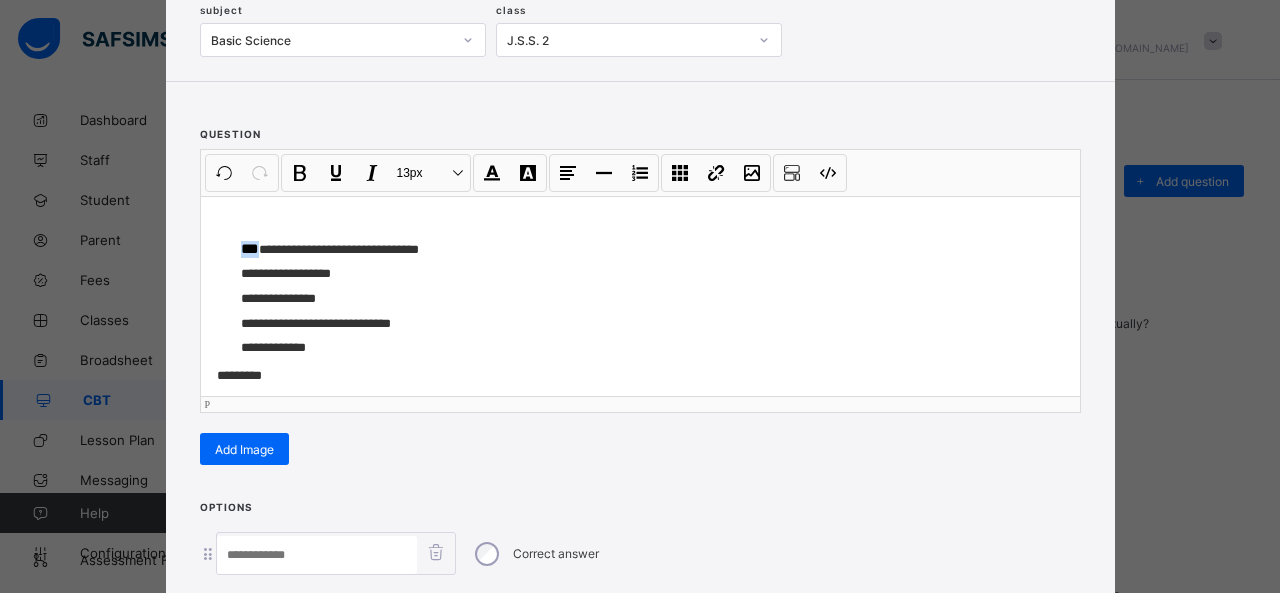 drag, startPoint x: 250, startPoint y: 251, endPoint x: 186, endPoint y: 252, distance: 64.00781 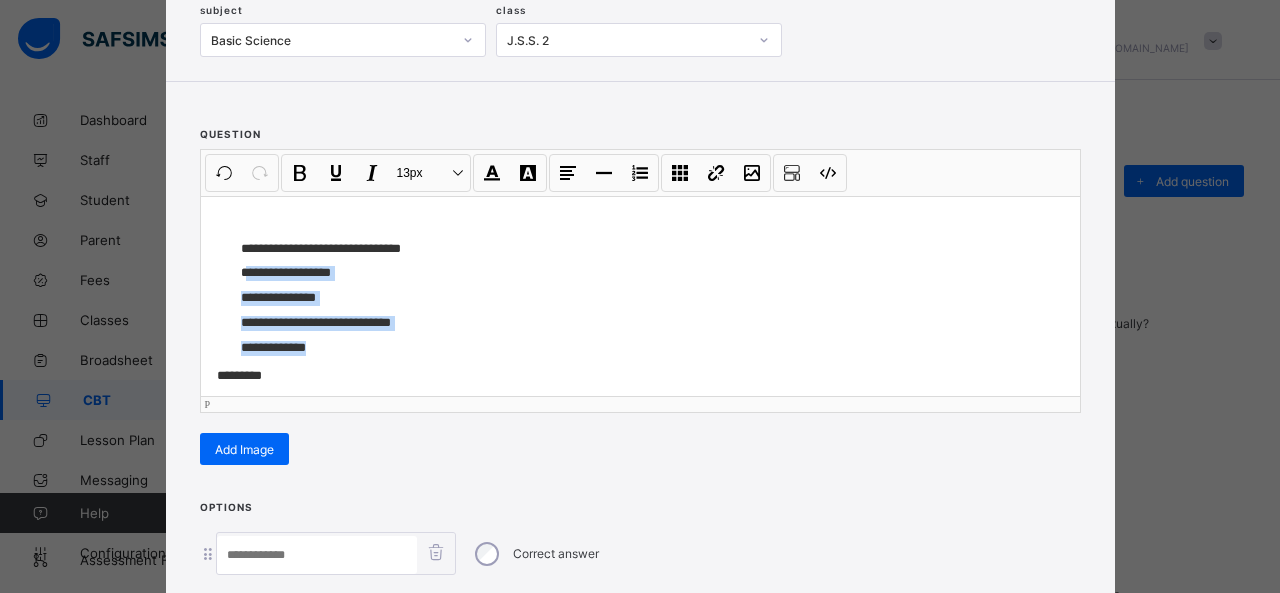 drag, startPoint x: 243, startPoint y: 267, endPoint x: 382, endPoint y: 348, distance: 160.87883 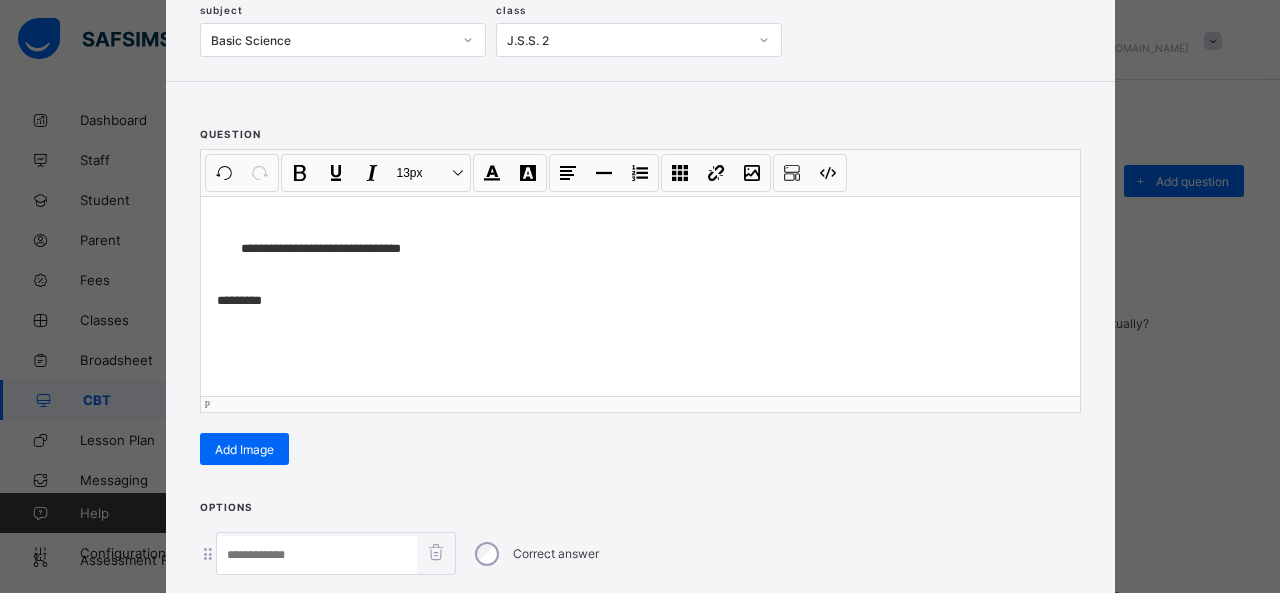 scroll, scrollTop: 351, scrollLeft: 0, axis: vertical 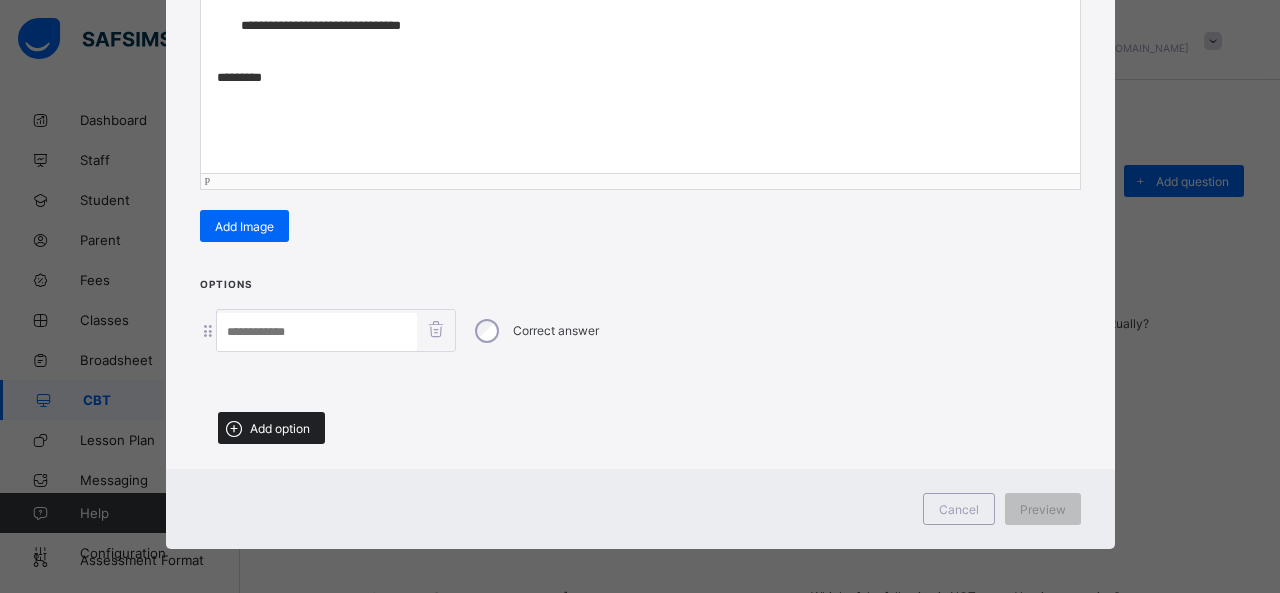 click on "Add option" at bounding box center (280, 428) 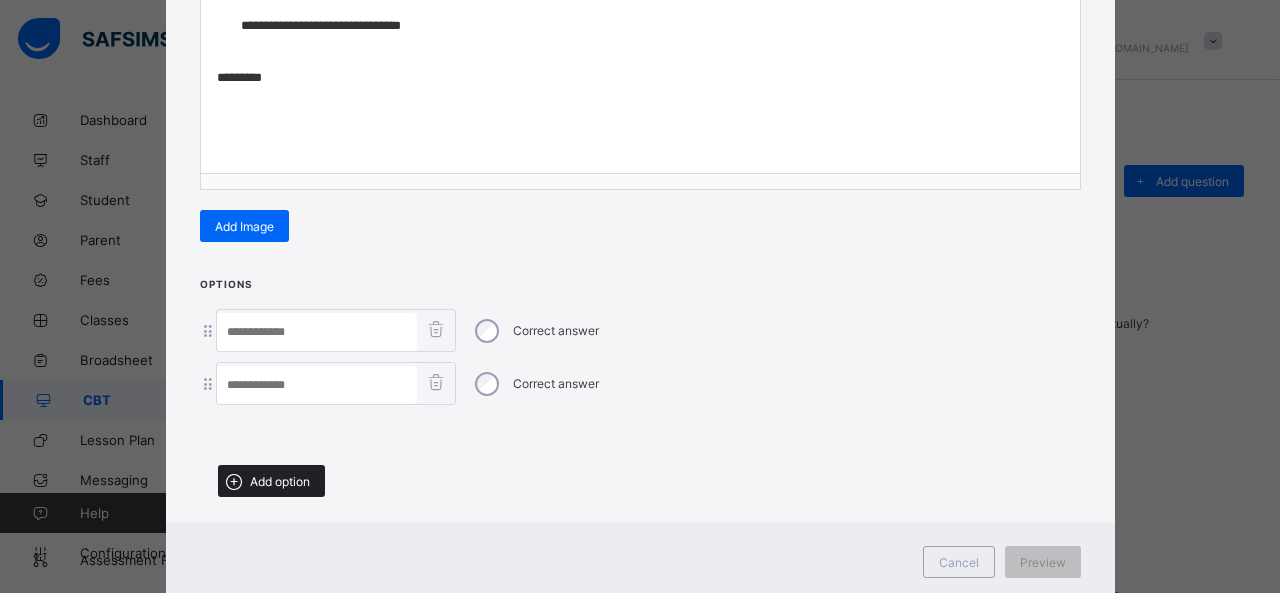 click on "Add option" at bounding box center (280, 481) 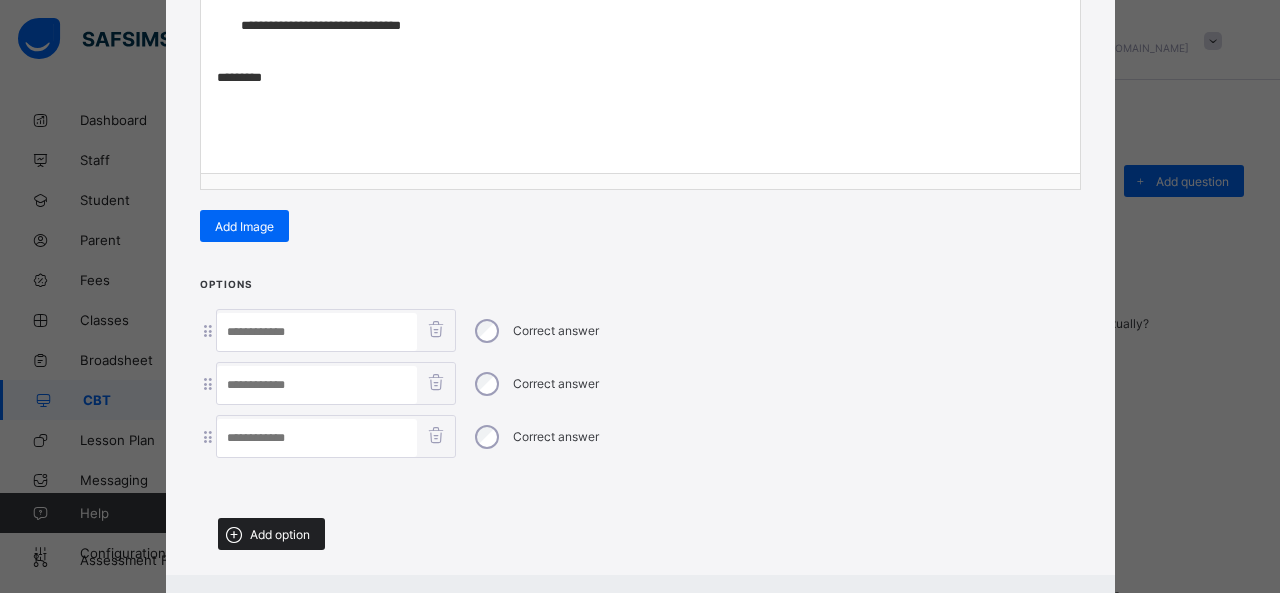 click on "Add option" at bounding box center (280, 534) 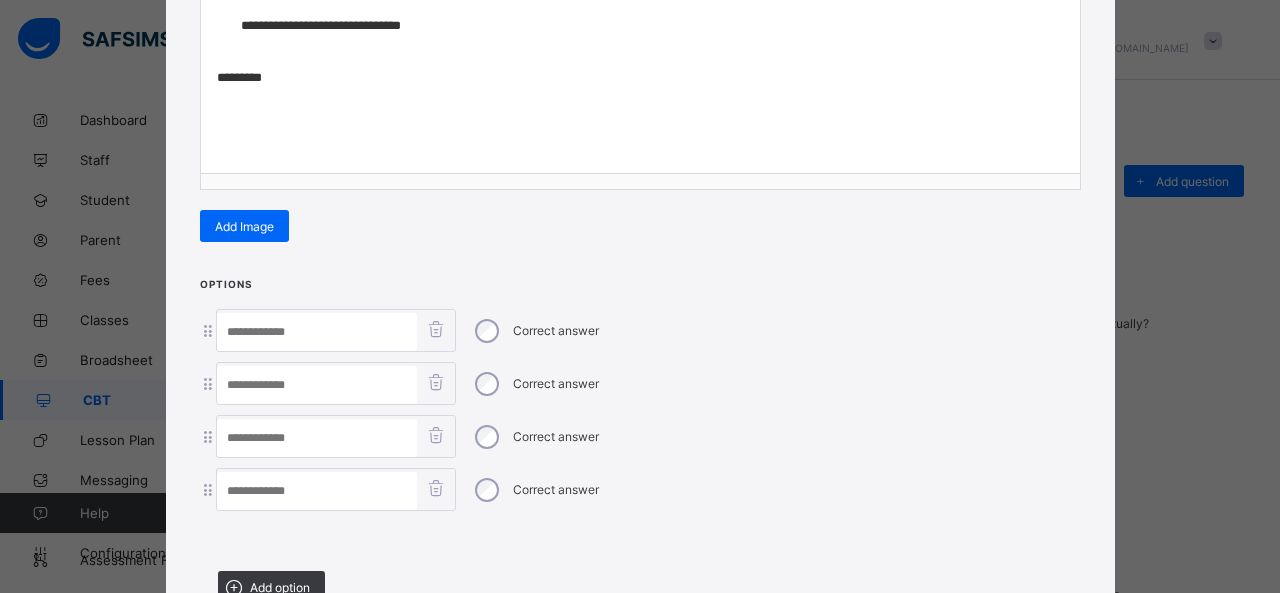 click at bounding box center [317, 332] 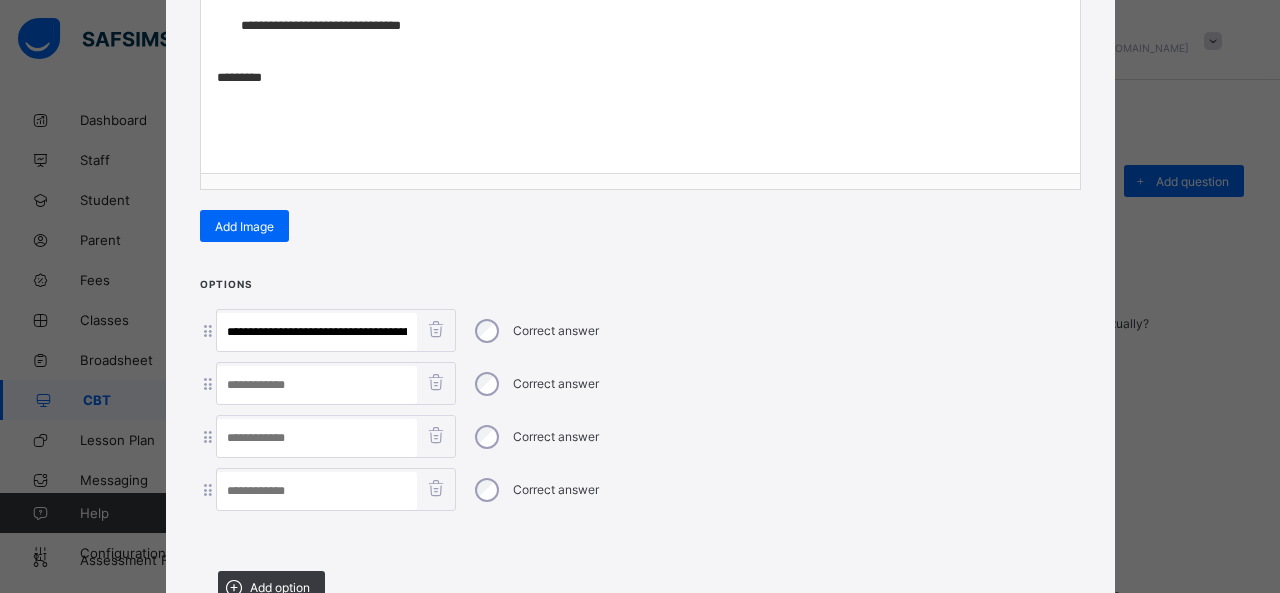 scroll, scrollTop: 0, scrollLeft: 256, axis: horizontal 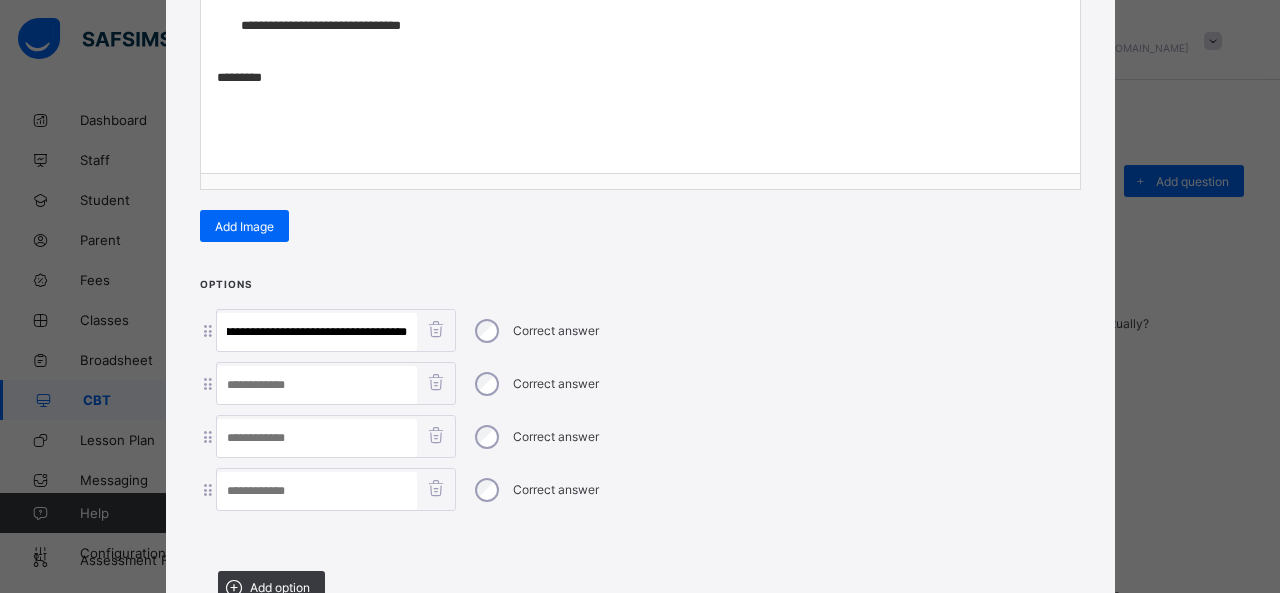 drag, startPoint x: 338, startPoint y: 331, endPoint x: 671, endPoint y: 395, distance: 339.0944 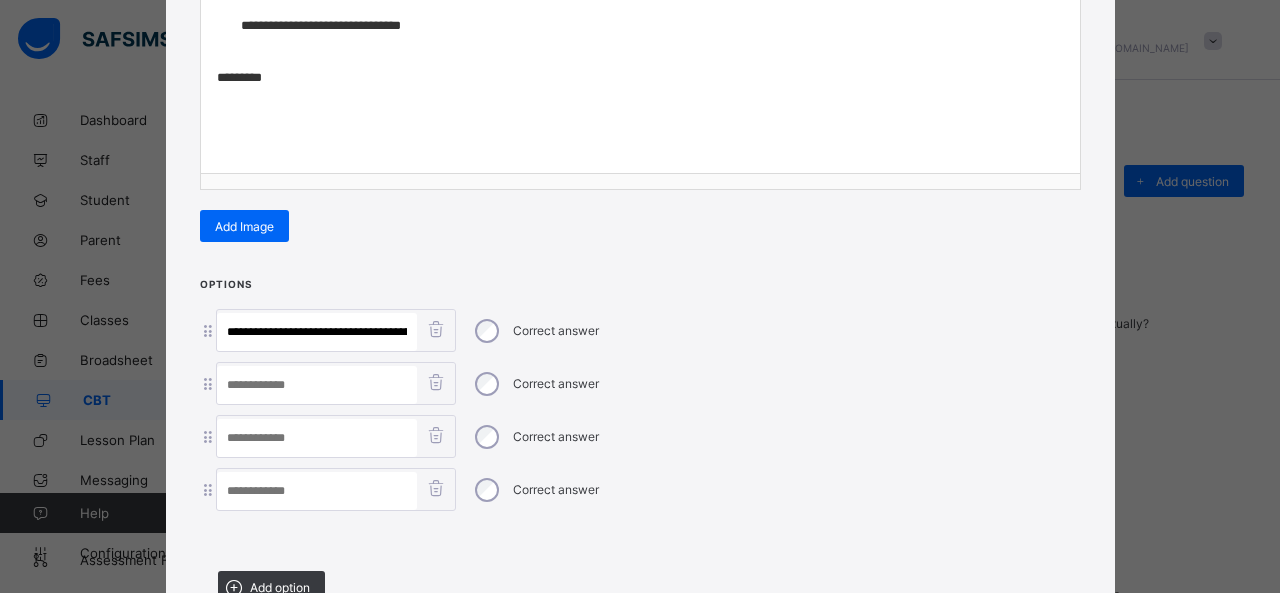 click at bounding box center [317, 385] 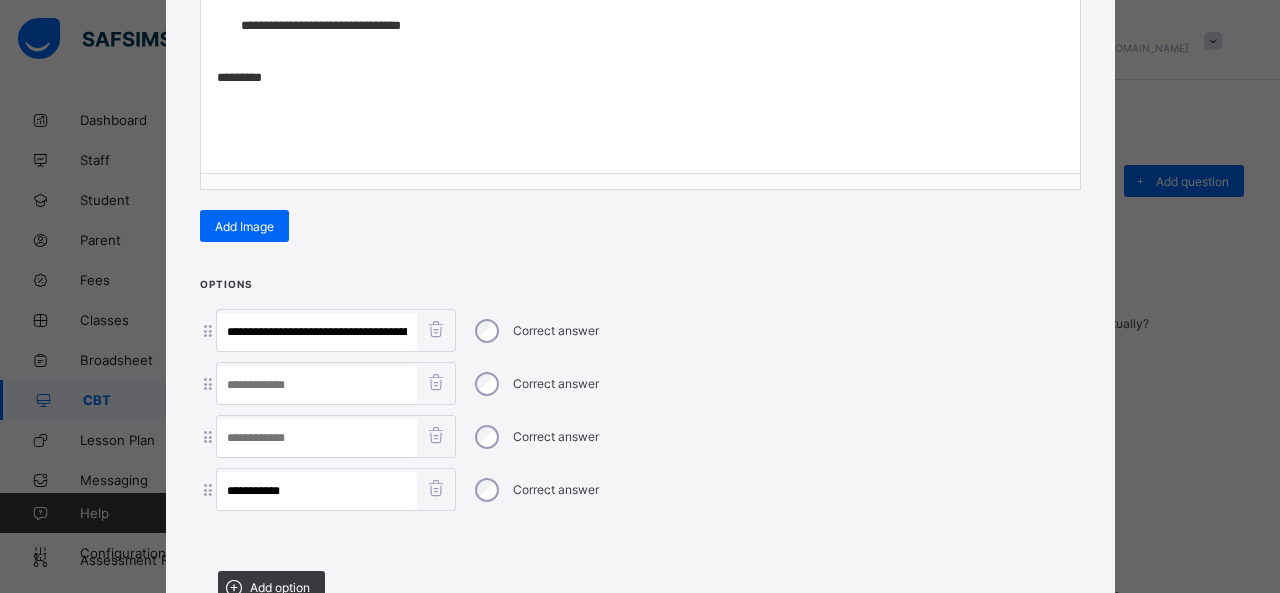 scroll, scrollTop: 0, scrollLeft: 184, axis: horizontal 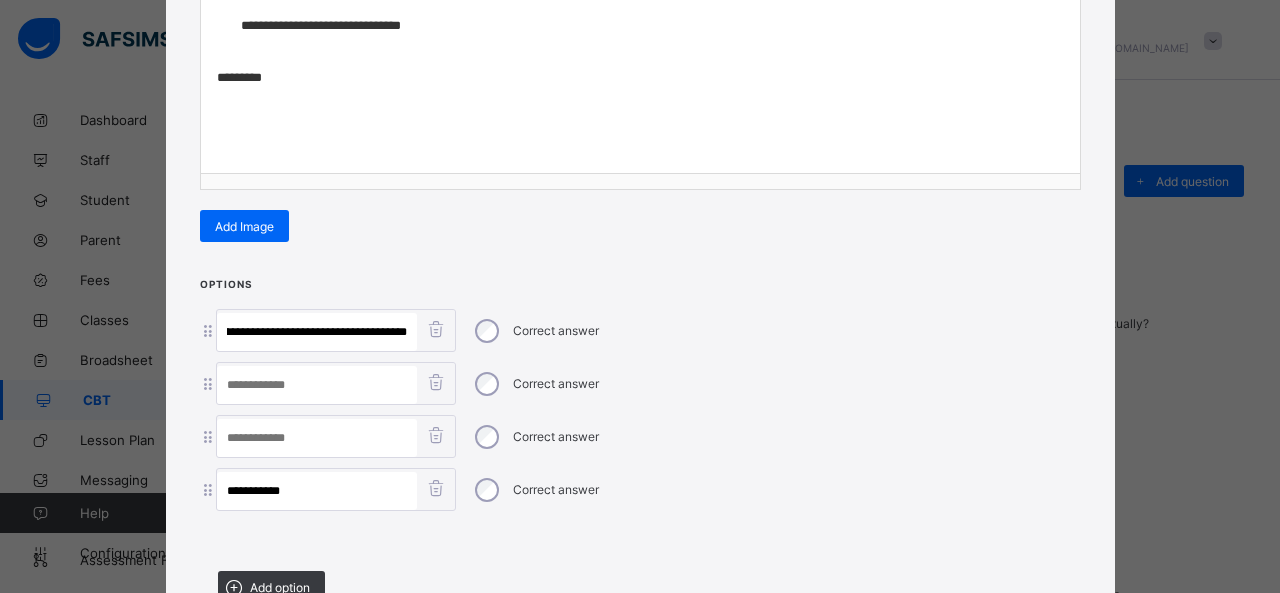 drag, startPoint x: 326, startPoint y: 321, endPoint x: 719, endPoint y: 317, distance: 393.02036 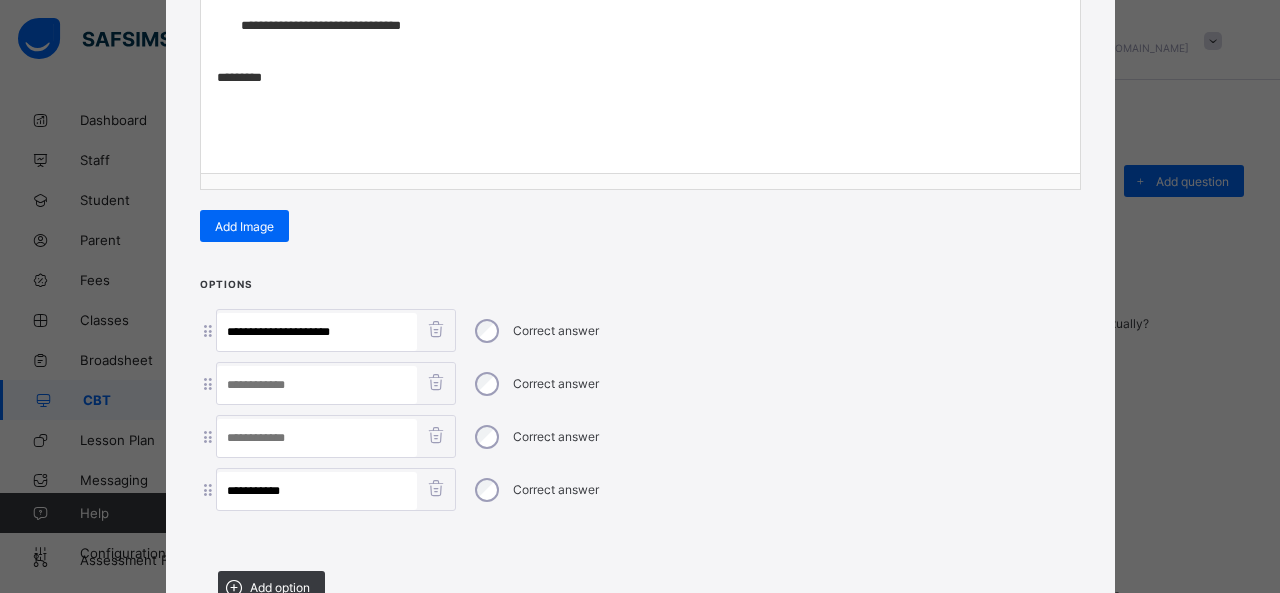 scroll, scrollTop: 0, scrollLeft: 0, axis: both 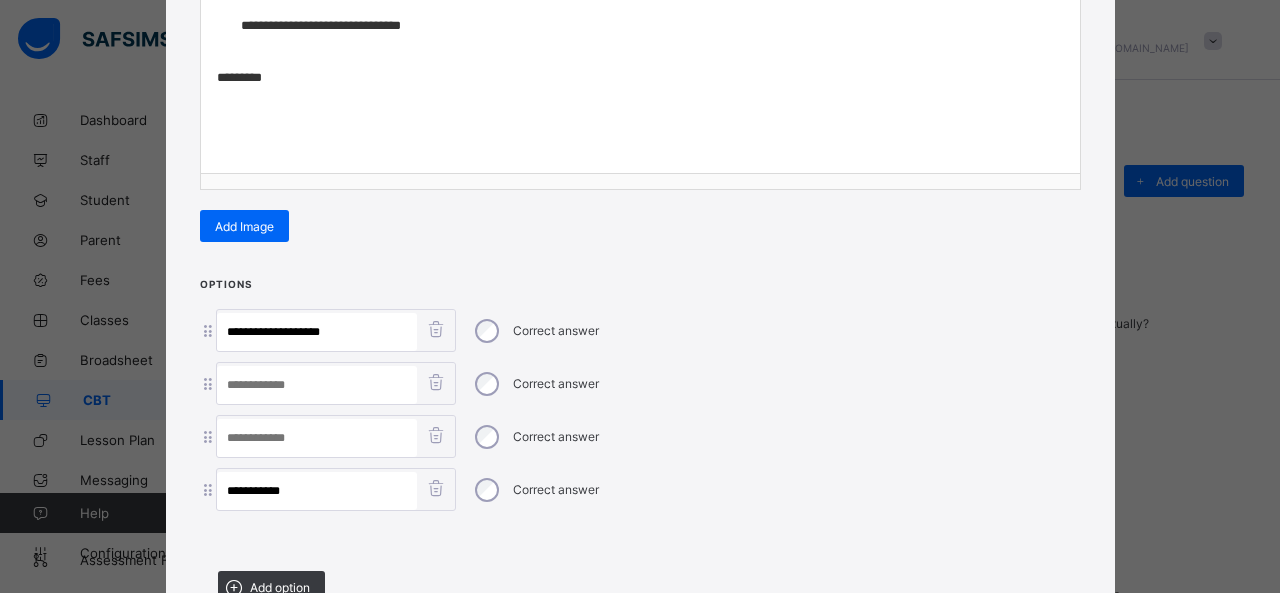 click at bounding box center [317, 385] 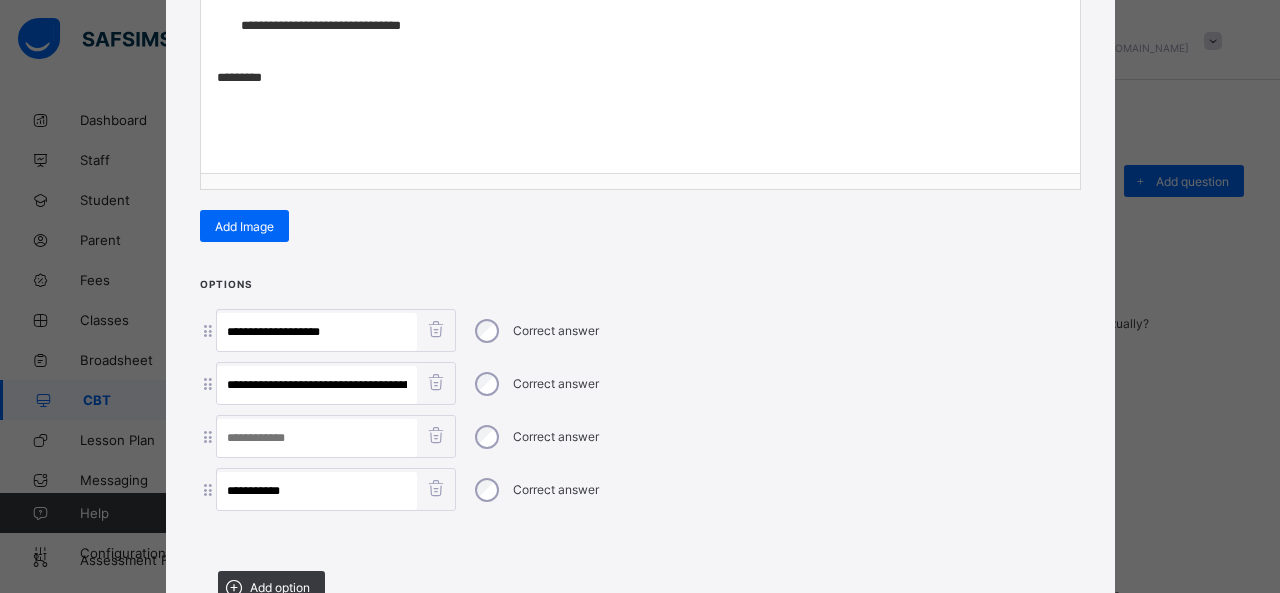 scroll, scrollTop: 0, scrollLeft: 80, axis: horizontal 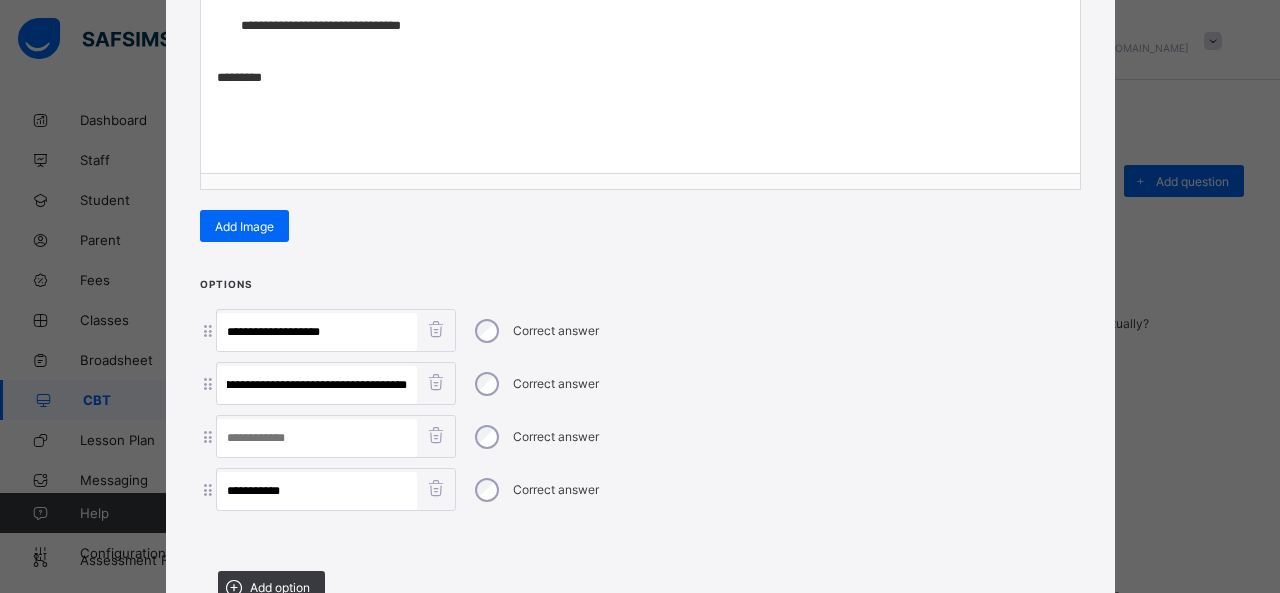 drag, startPoint x: 235, startPoint y: 375, endPoint x: 683, endPoint y: 434, distance: 451.86835 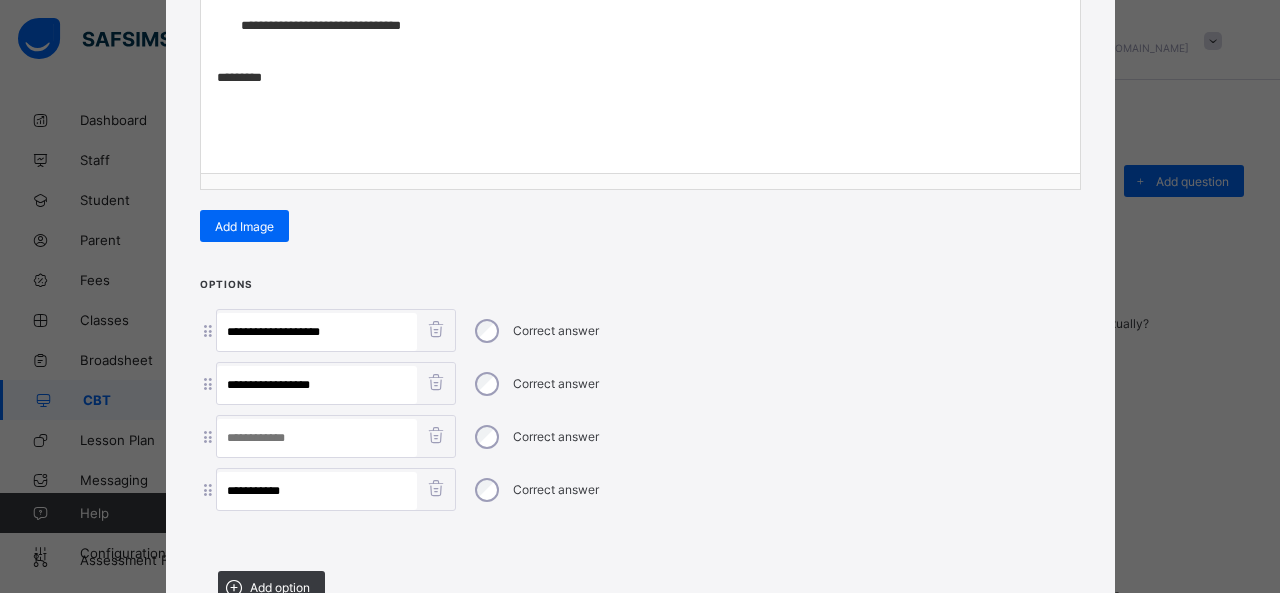 scroll, scrollTop: 0, scrollLeft: 0, axis: both 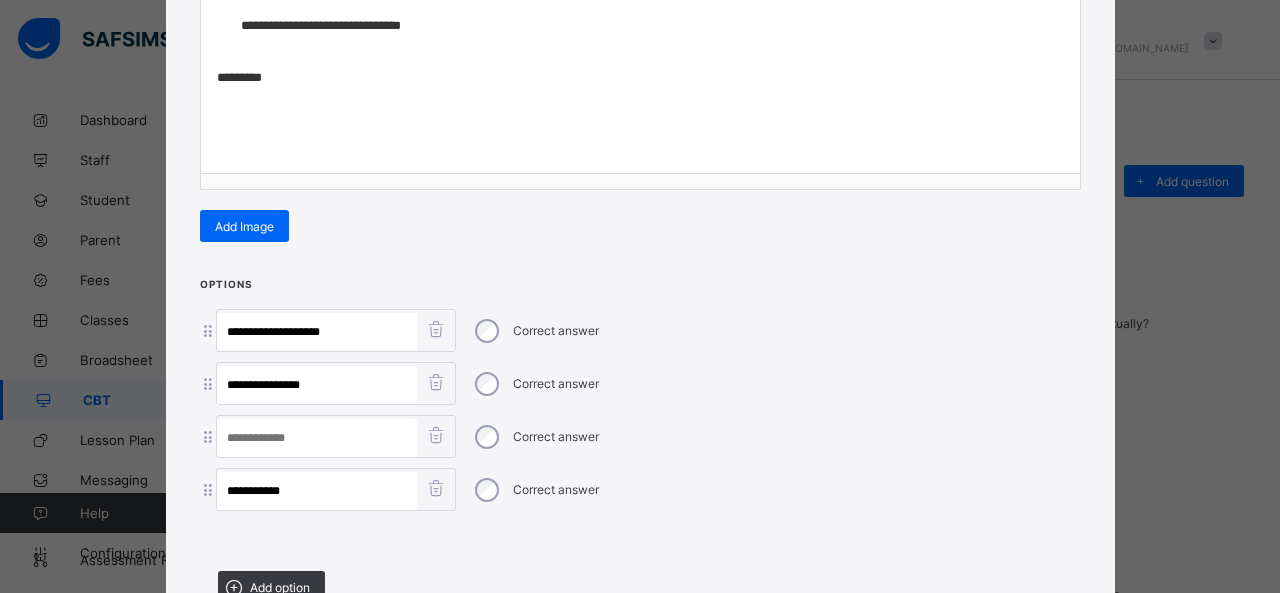 click at bounding box center [317, 438] 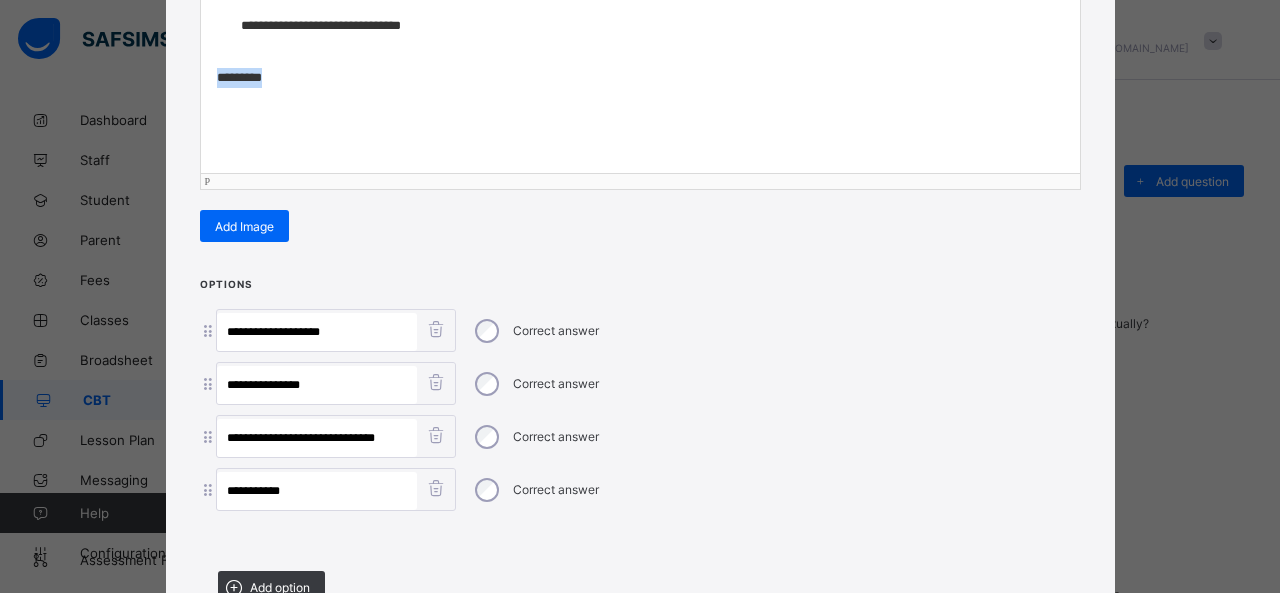 drag, startPoint x: 321, startPoint y: 80, endPoint x: 132, endPoint y: 73, distance: 189.12958 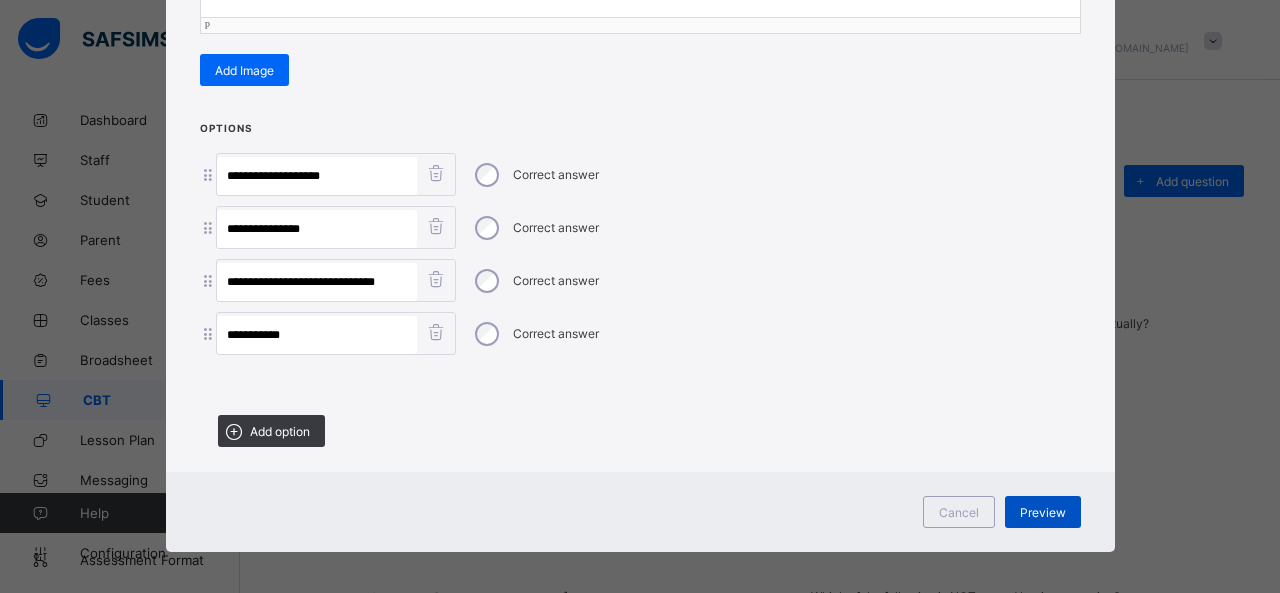 click on "Preview" at bounding box center [1043, 512] 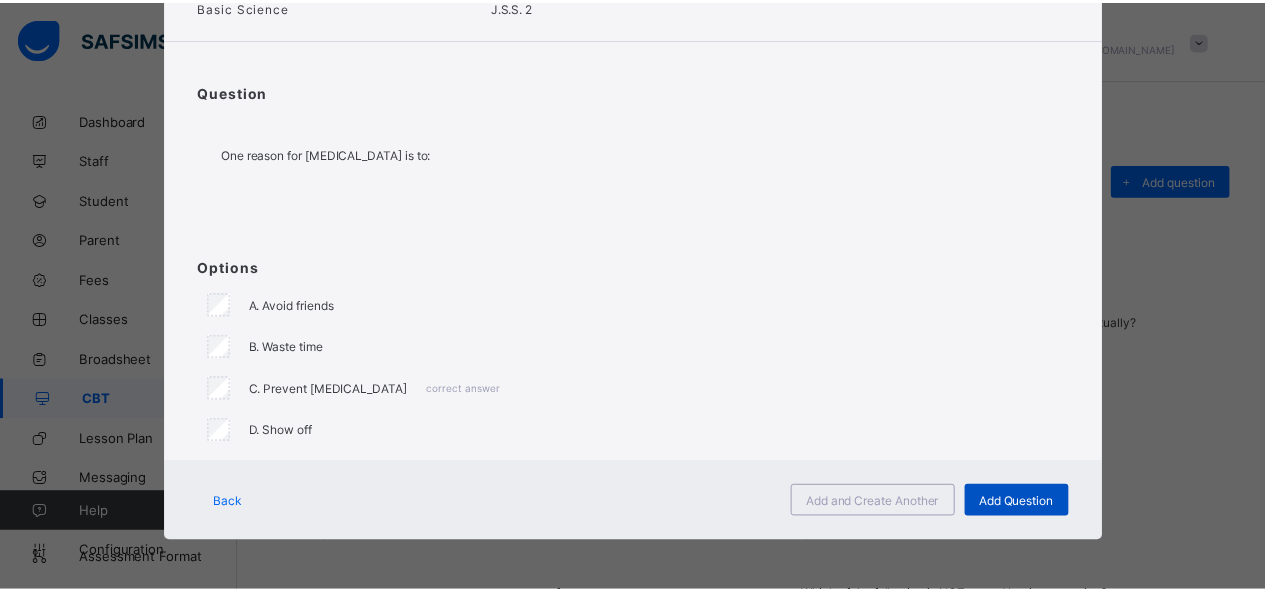 scroll, scrollTop: 123, scrollLeft: 0, axis: vertical 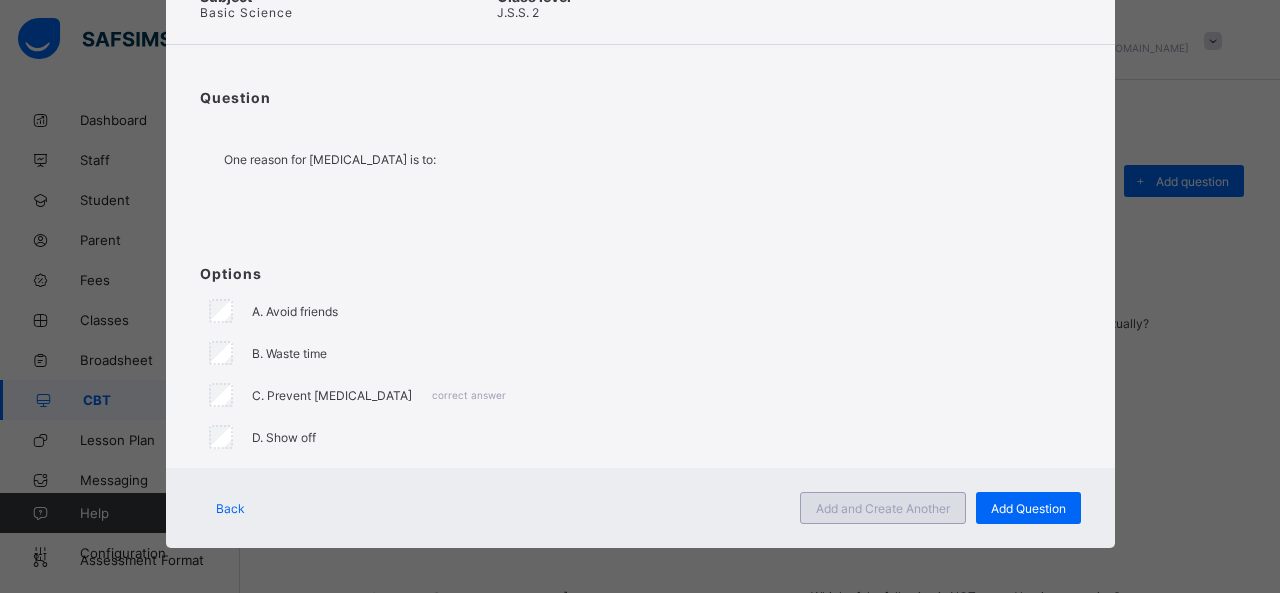 click on "Add and Create Another" at bounding box center [883, 508] 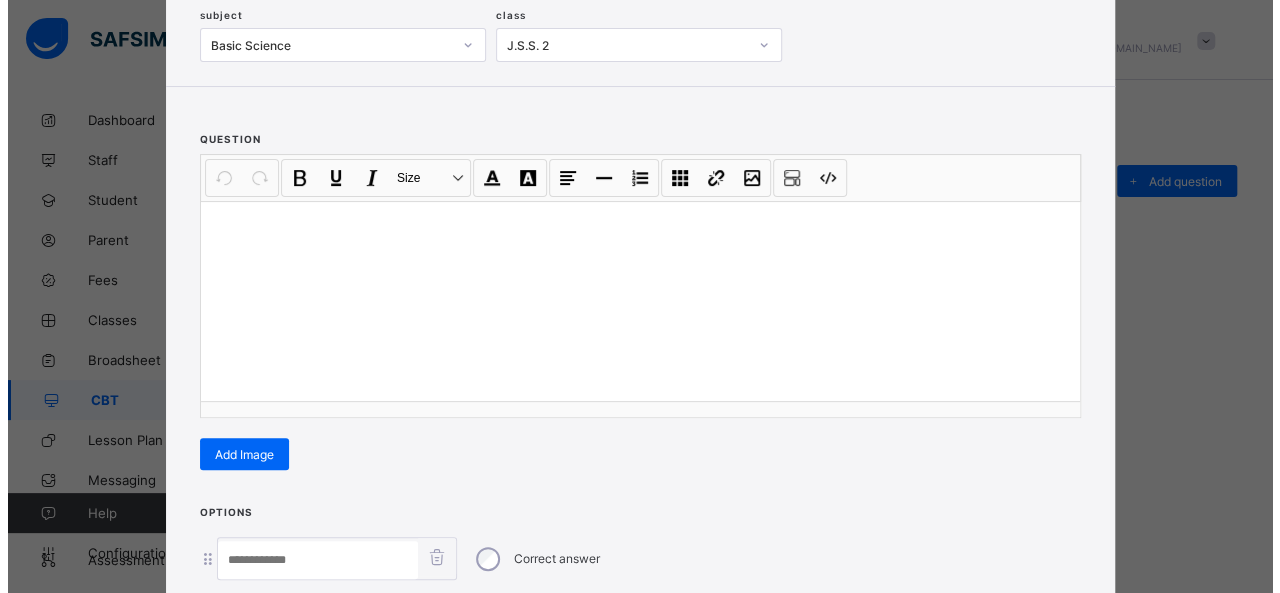 scroll, scrollTop: 128, scrollLeft: 0, axis: vertical 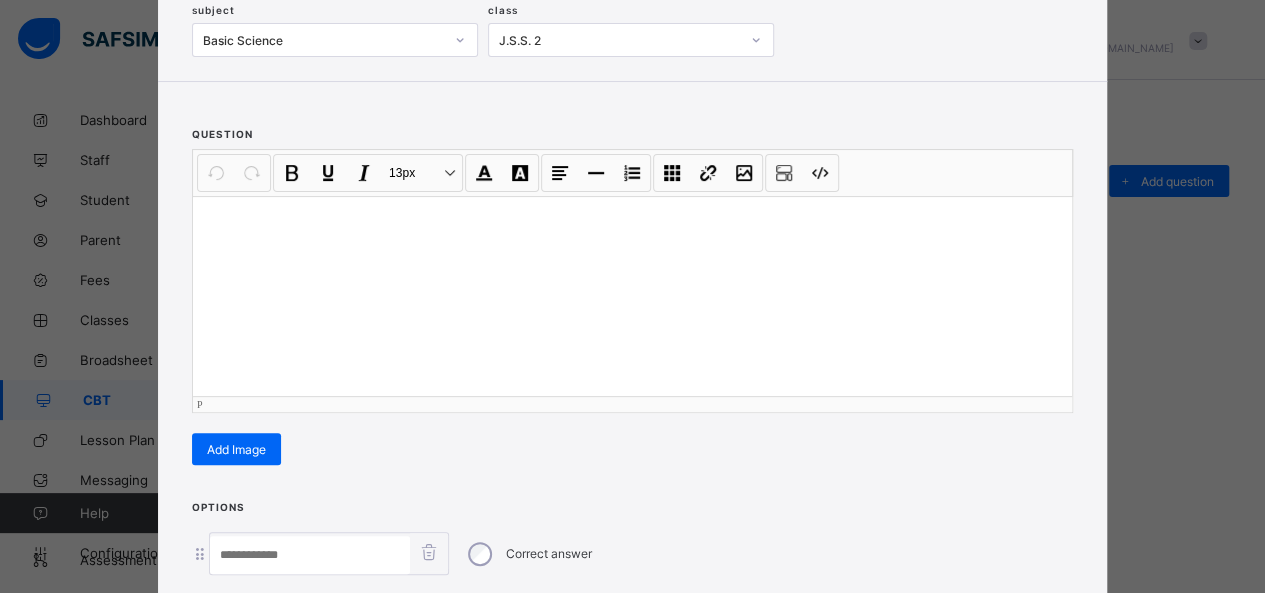 click at bounding box center [632, 296] 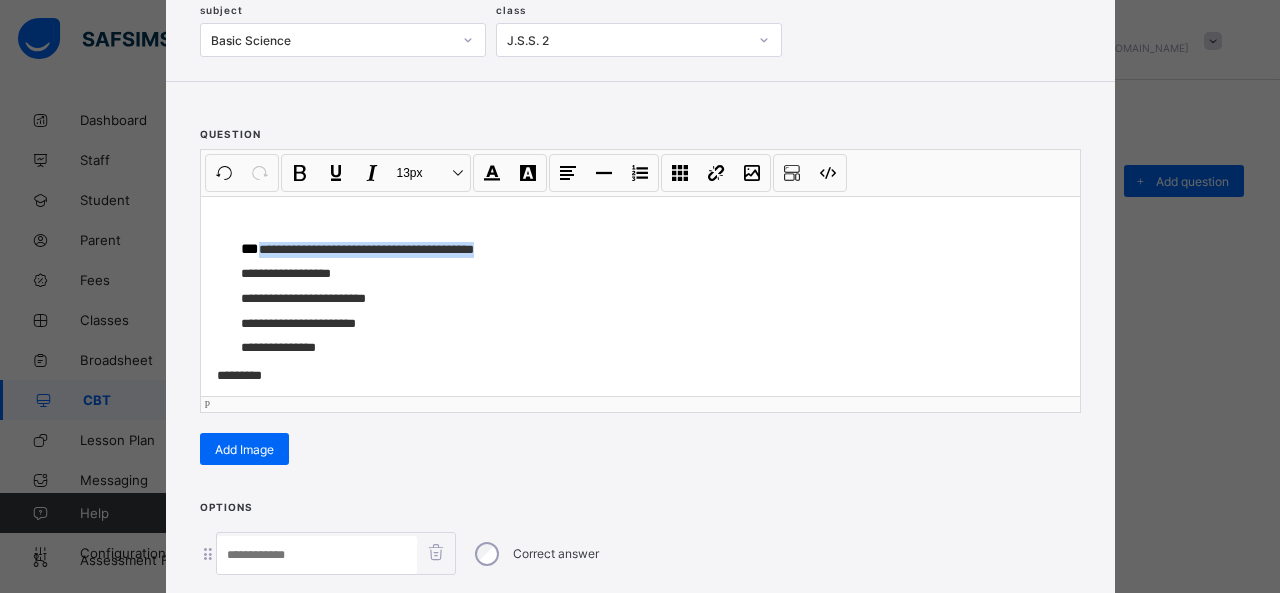 drag, startPoint x: 248, startPoint y: 244, endPoint x: 130, endPoint y: 256, distance: 118.6086 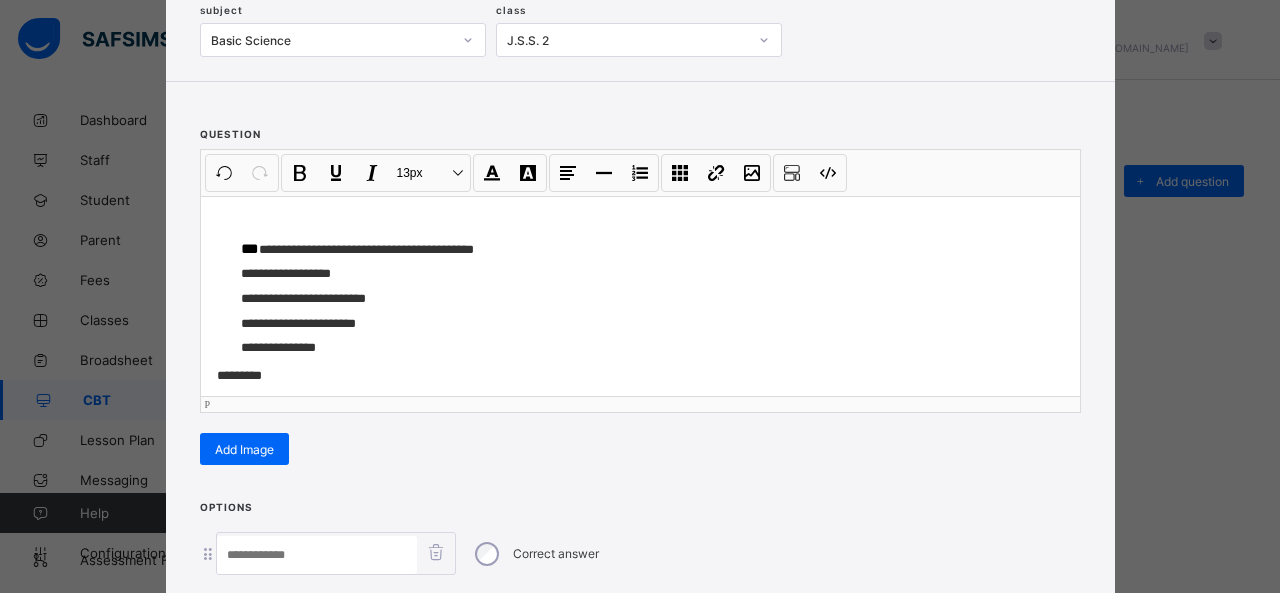 click on "**********" at bounding box center [645, 299] 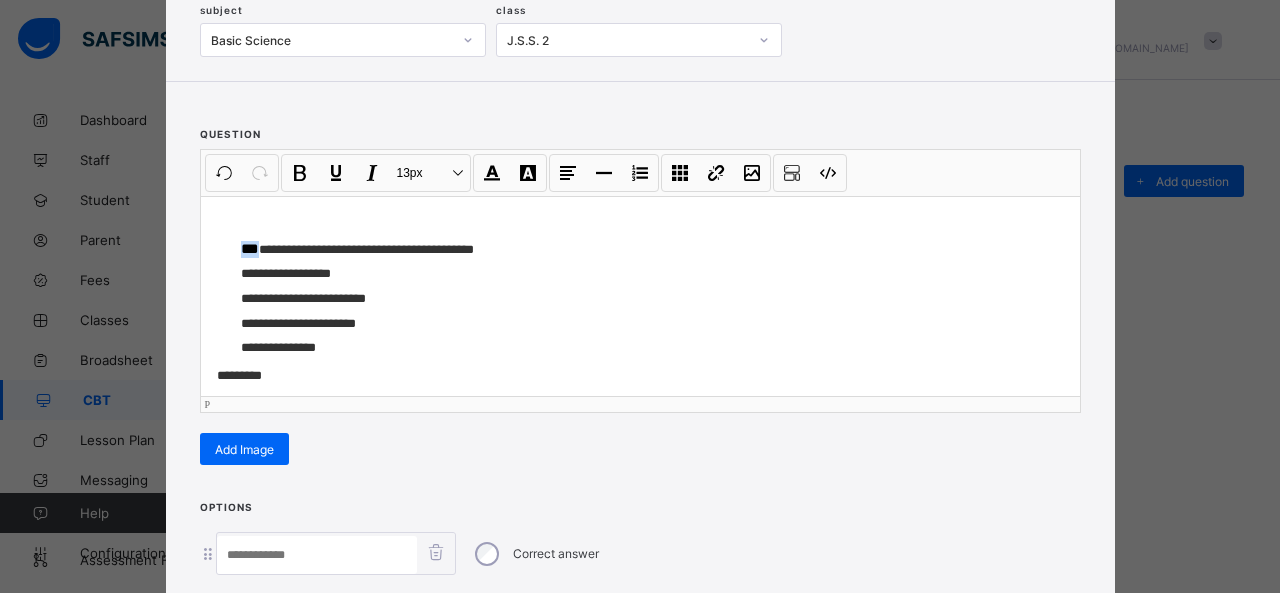 drag, startPoint x: 254, startPoint y: 239, endPoint x: 174, endPoint y: 246, distance: 80.305664 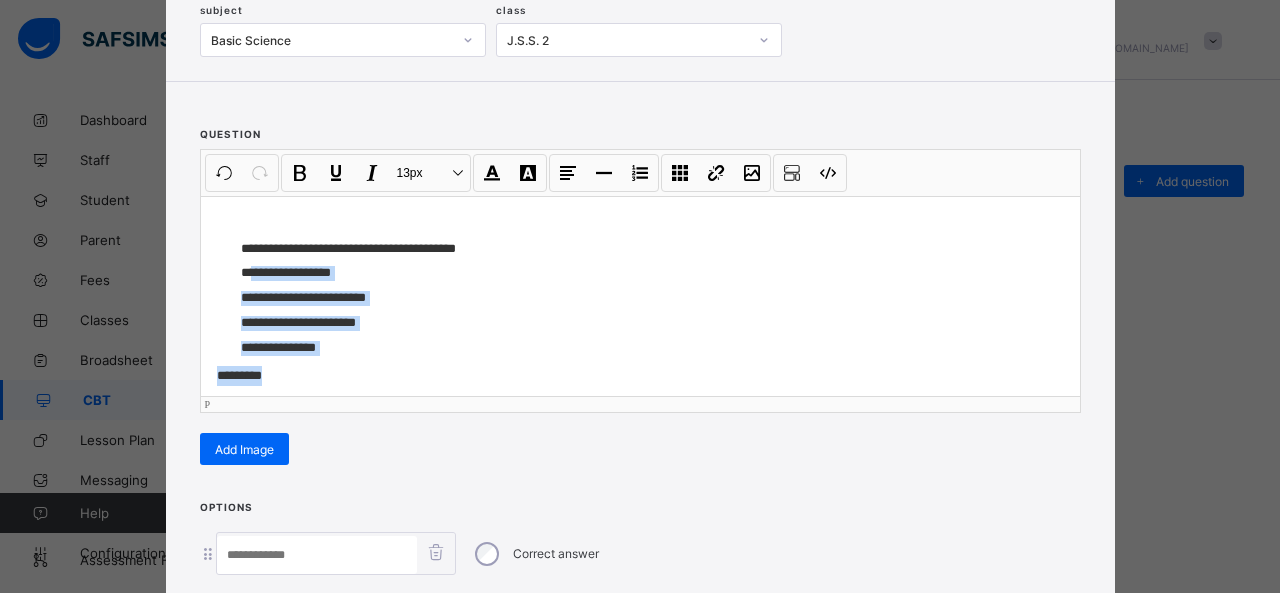 drag, startPoint x: 246, startPoint y: 268, endPoint x: 385, endPoint y: 353, distance: 162.92943 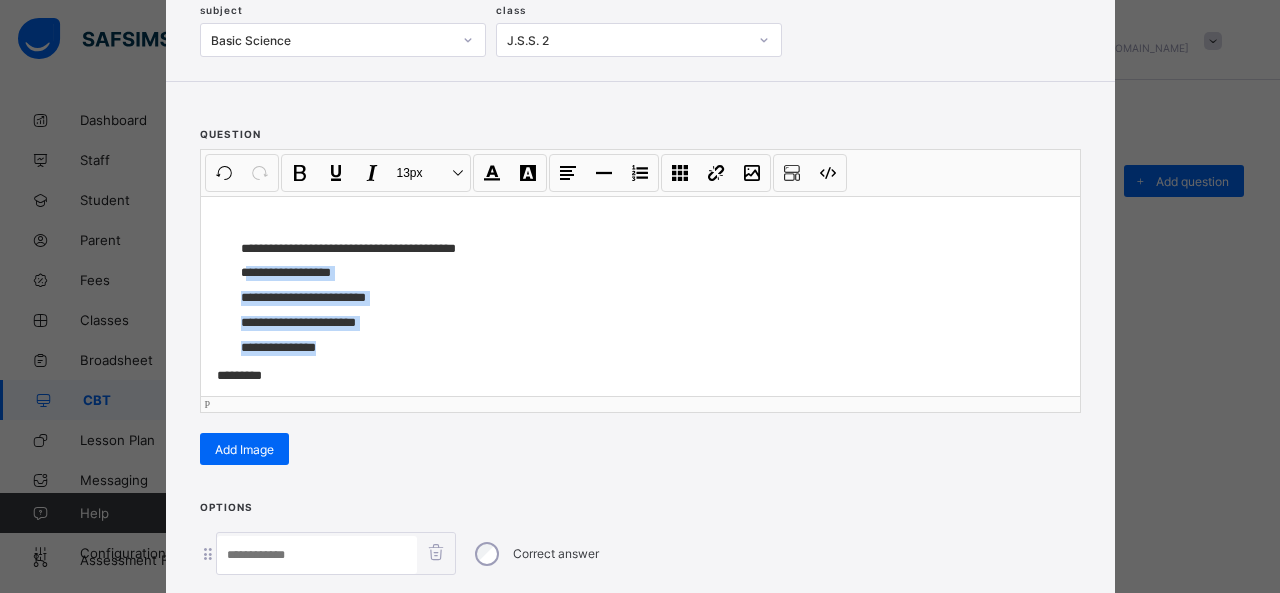 drag, startPoint x: 332, startPoint y: 342, endPoint x: 240, endPoint y: 271, distance: 116.21101 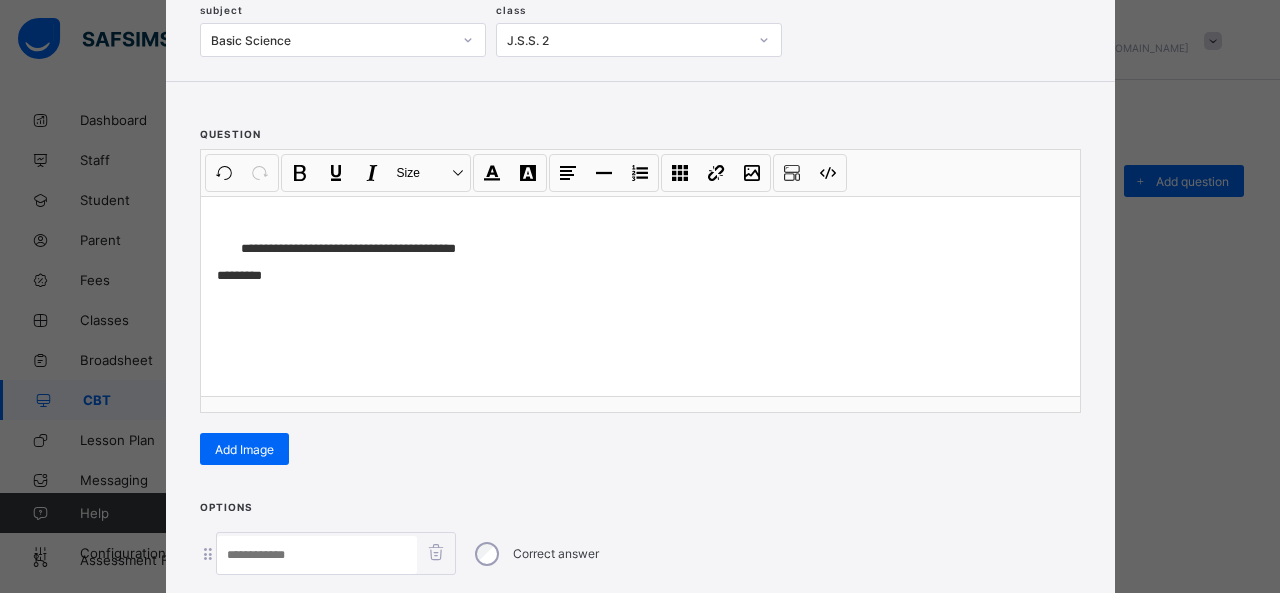 click at bounding box center [317, 555] 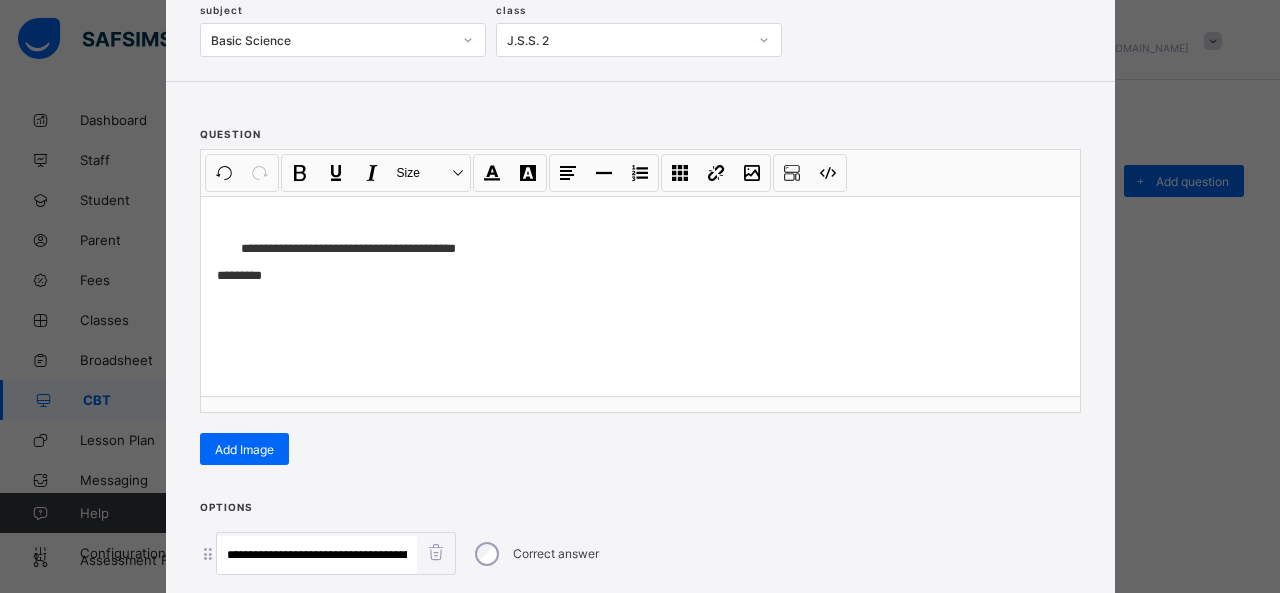 scroll, scrollTop: 0, scrollLeft: 266, axis: horizontal 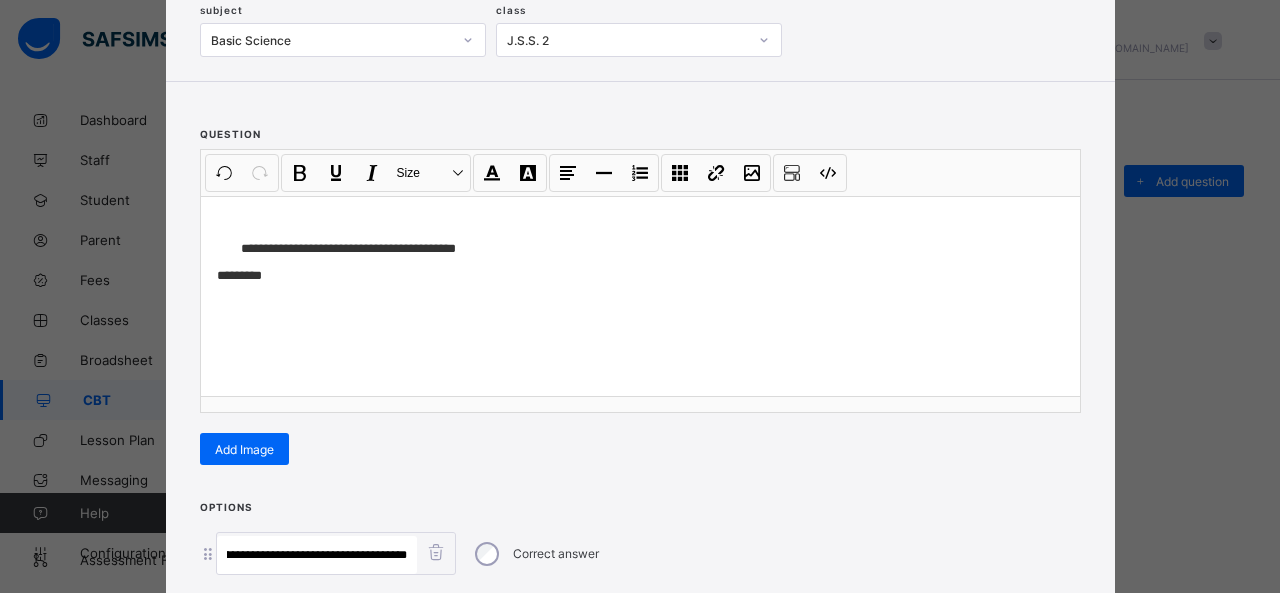 click on "**********" at bounding box center [317, 555] 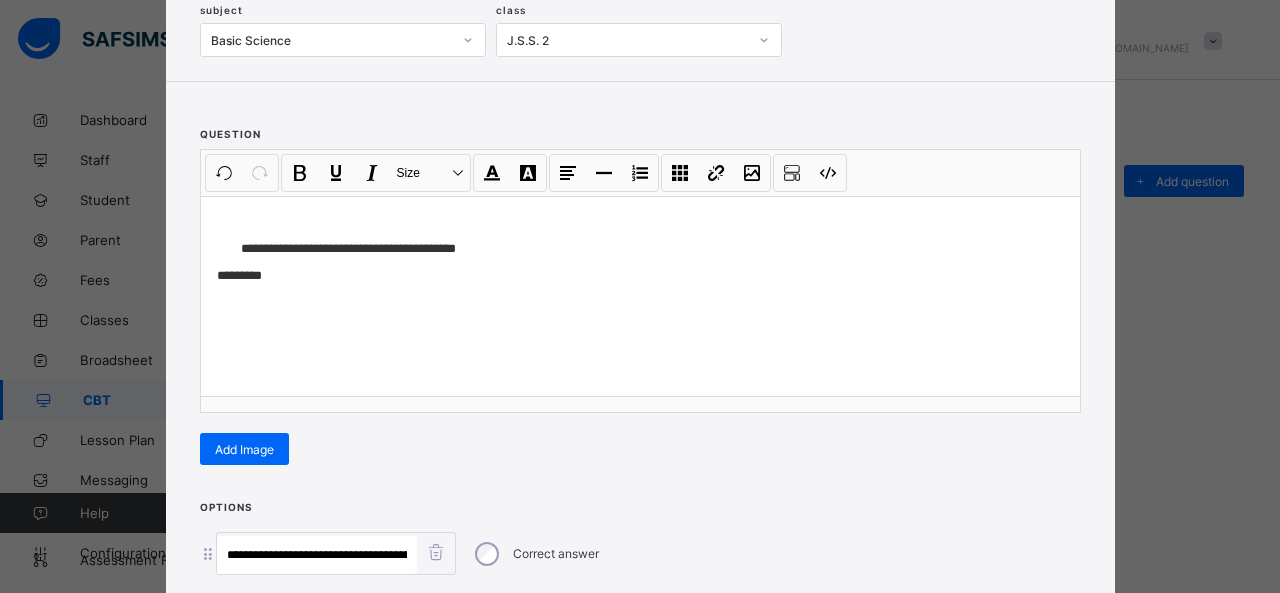 scroll, scrollTop: 0, scrollLeft: 266, axis: horizontal 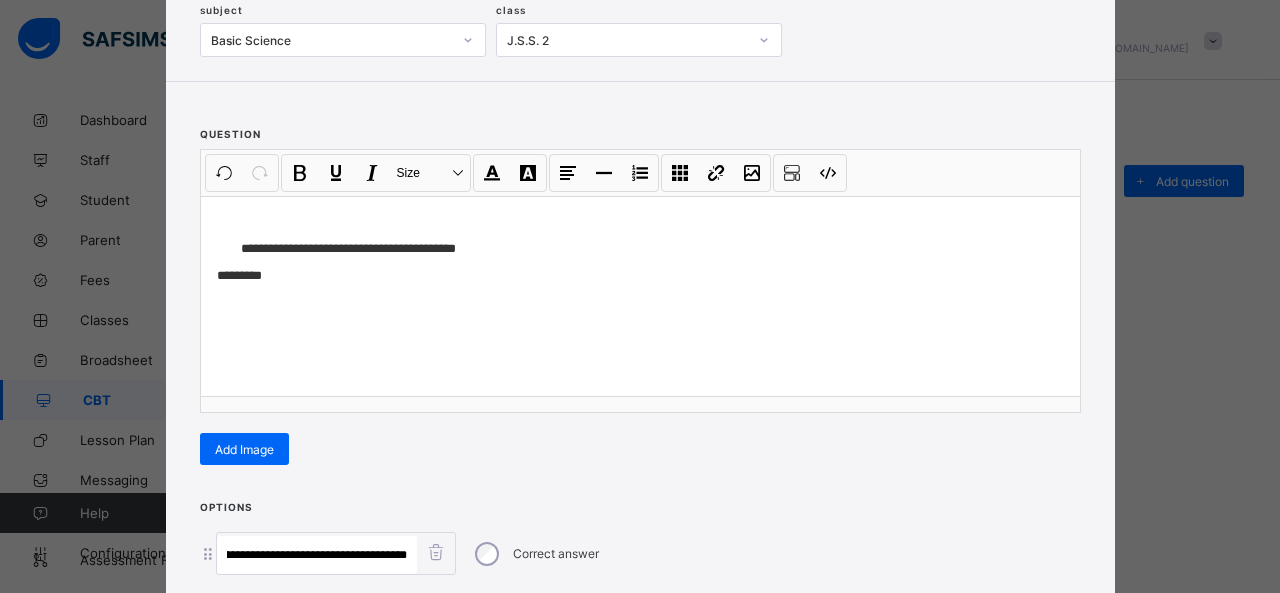 drag, startPoint x: 323, startPoint y: 549, endPoint x: 614, endPoint y: 536, distance: 291.29022 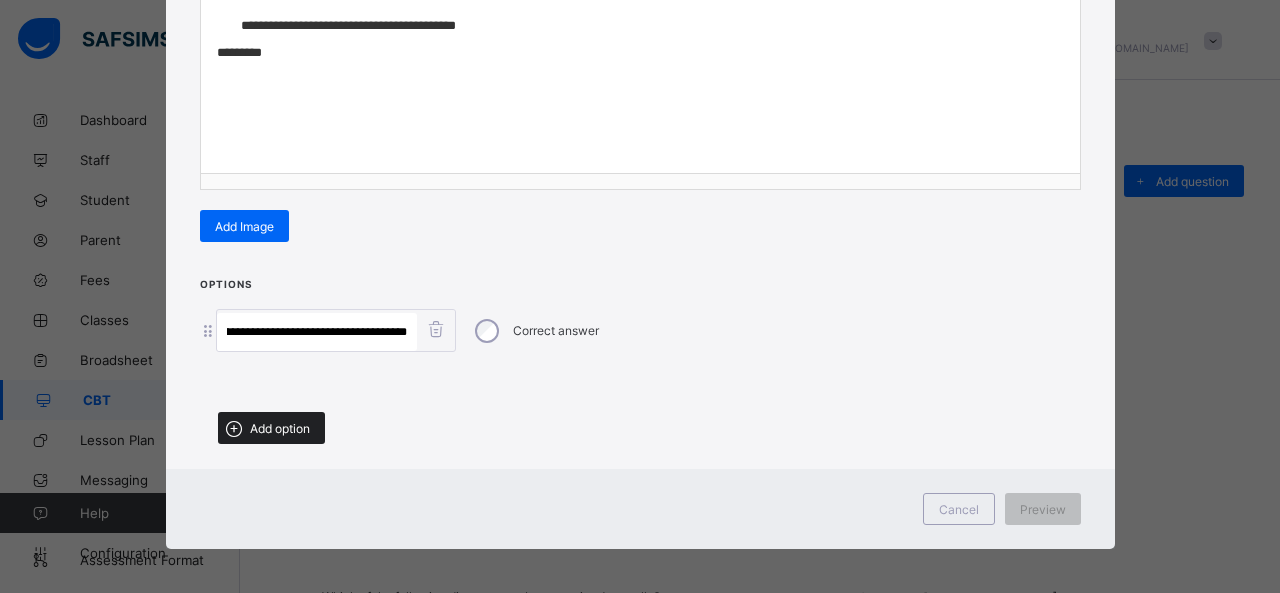 click on "Add option" at bounding box center (280, 428) 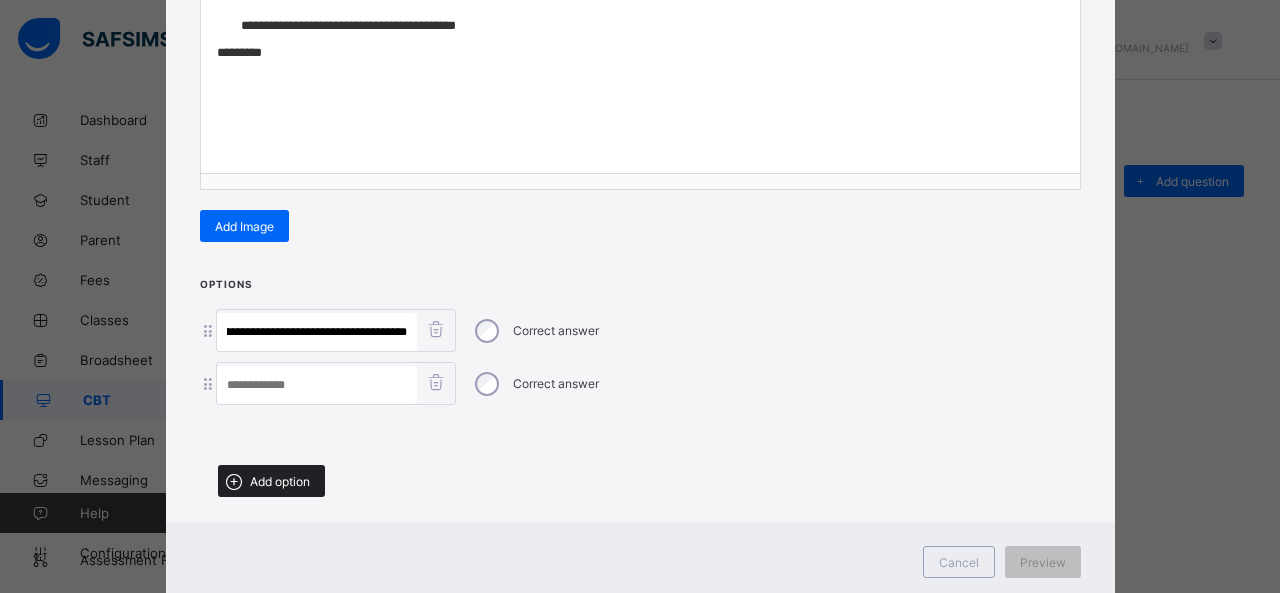 scroll, scrollTop: 0, scrollLeft: 0, axis: both 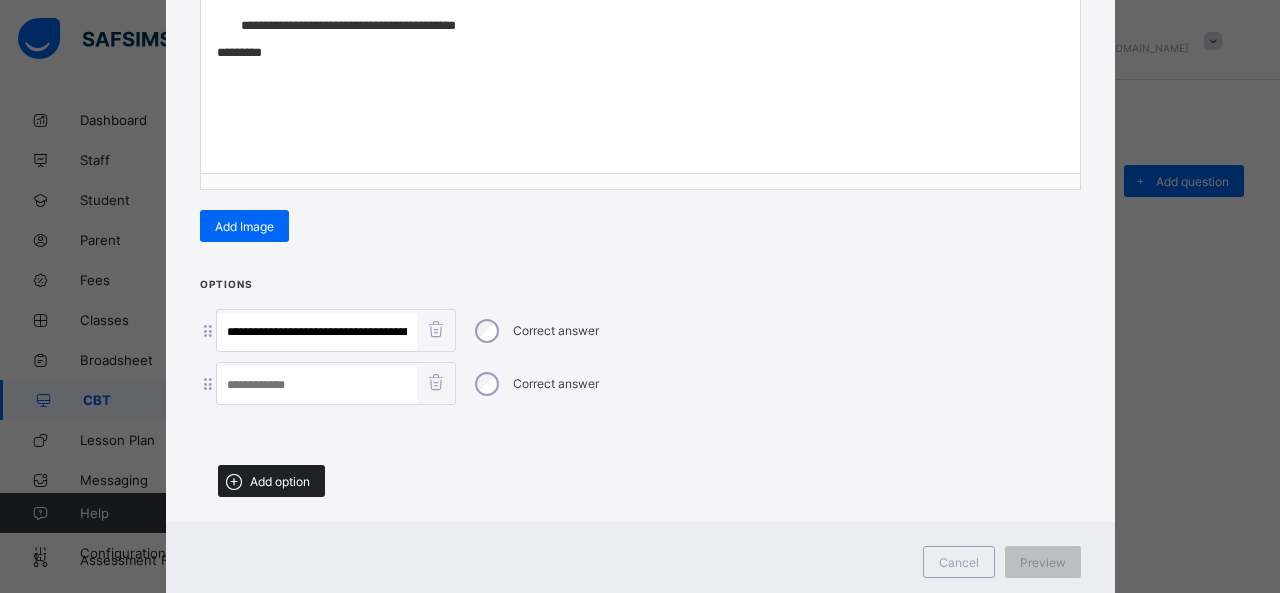 click on "Add option" at bounding box center (280, 481) 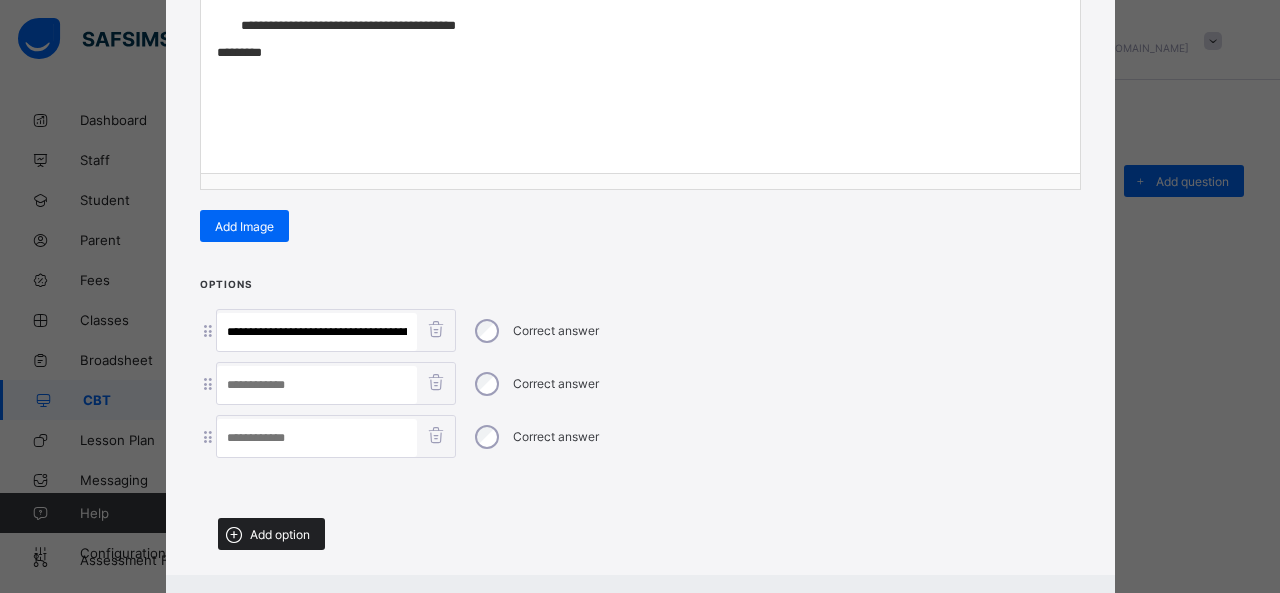 click on "Add option" at bounding box center (271, 534) 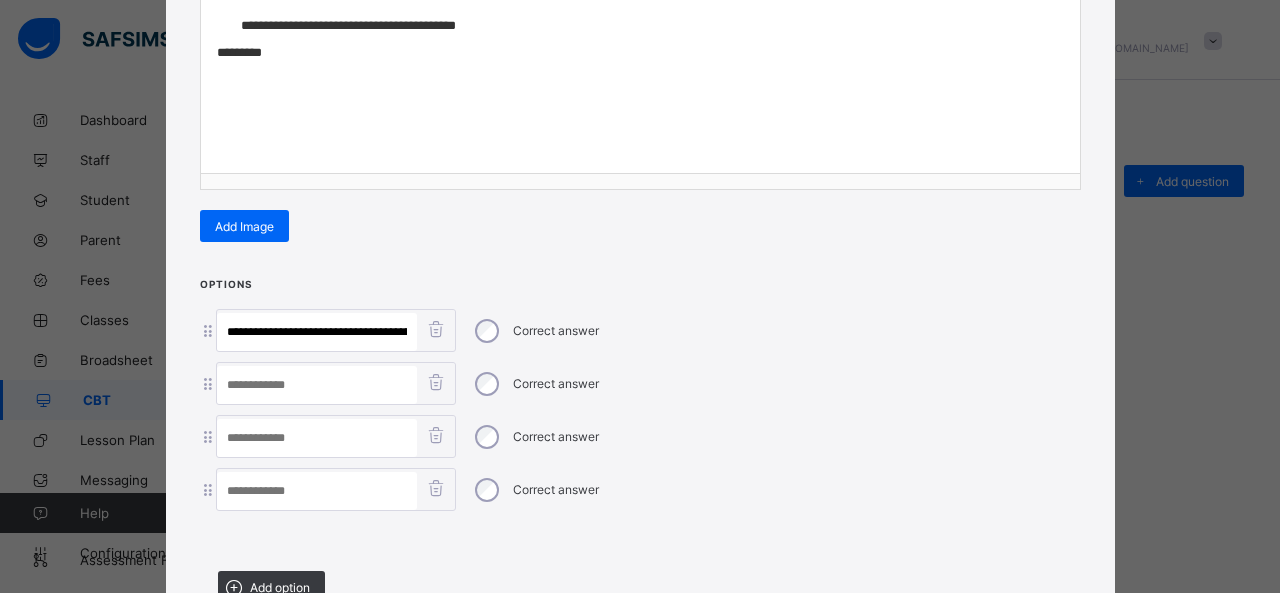click at bounding box center (317, 491) 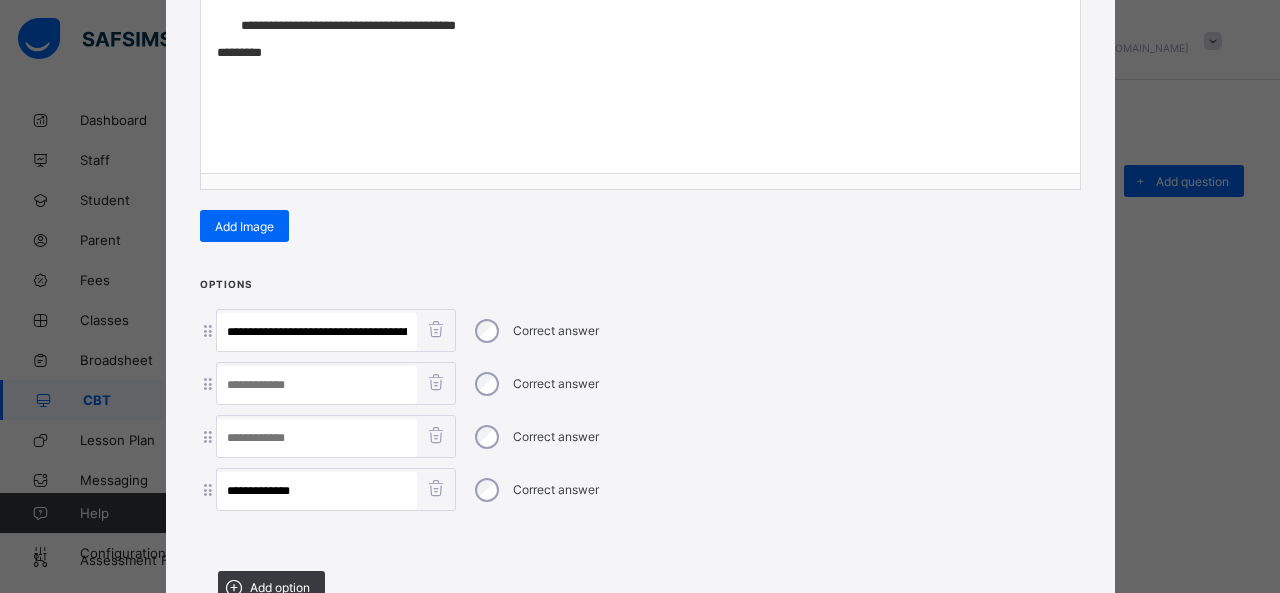 scroll, scrollTop: 0, scrollLeft: 189, axis: horizontal 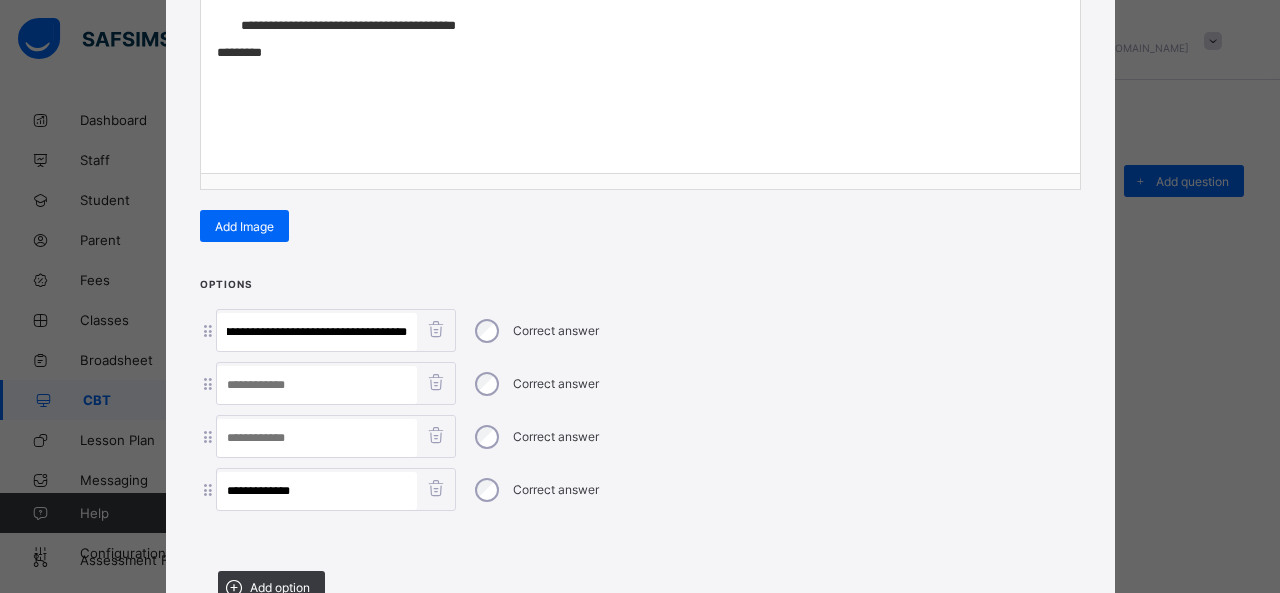 drag, startPoint x: 332, startPoint y: 321, endPoint x: 586, endPoint y: 336, distance: 254.44254 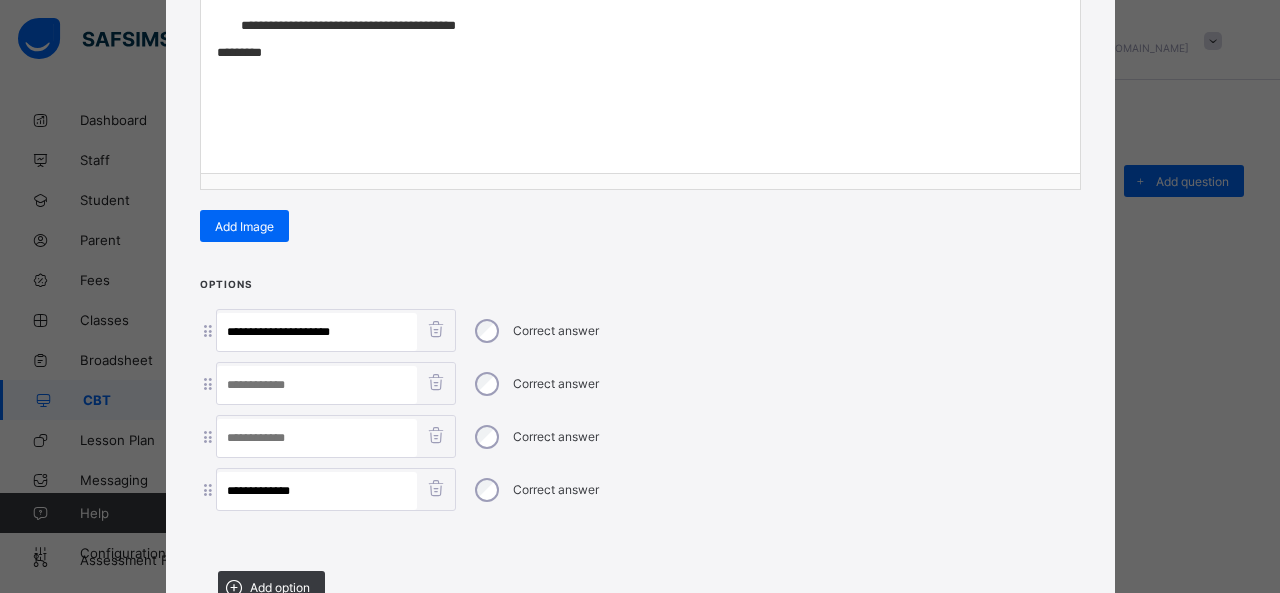 scroll, scrollTop: 0, scrollLeft: 0, axis: both 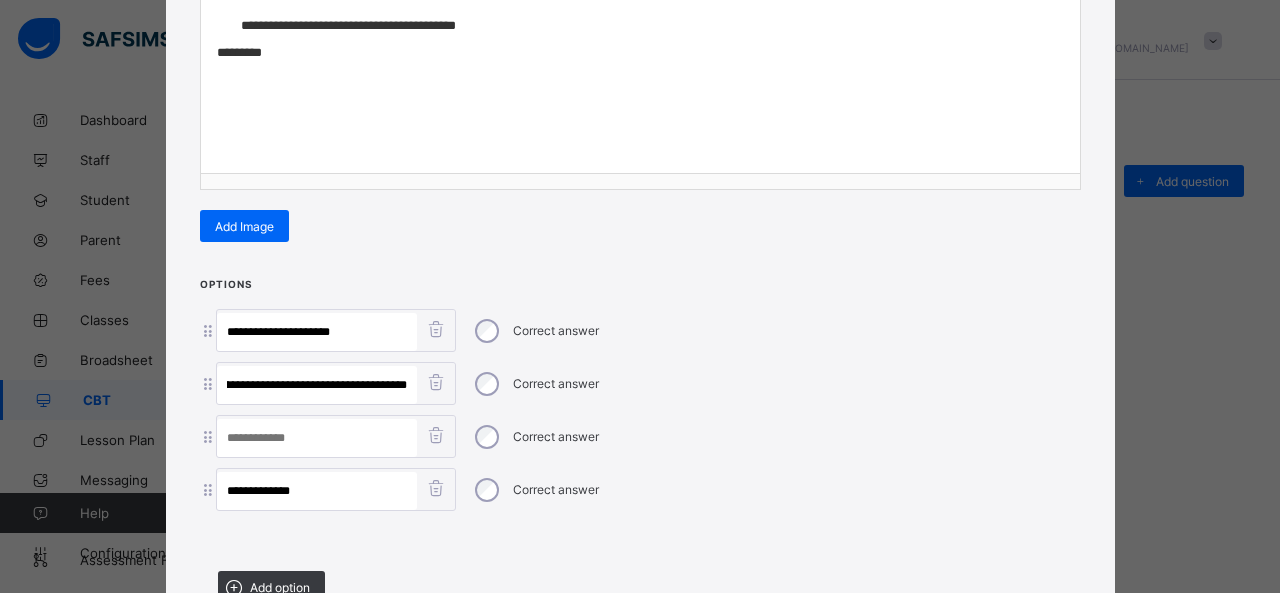 drag, startPoint x: 284, startPoint y: 377, endPoint x: 496, endPoint y: 397, distance: 212.9413 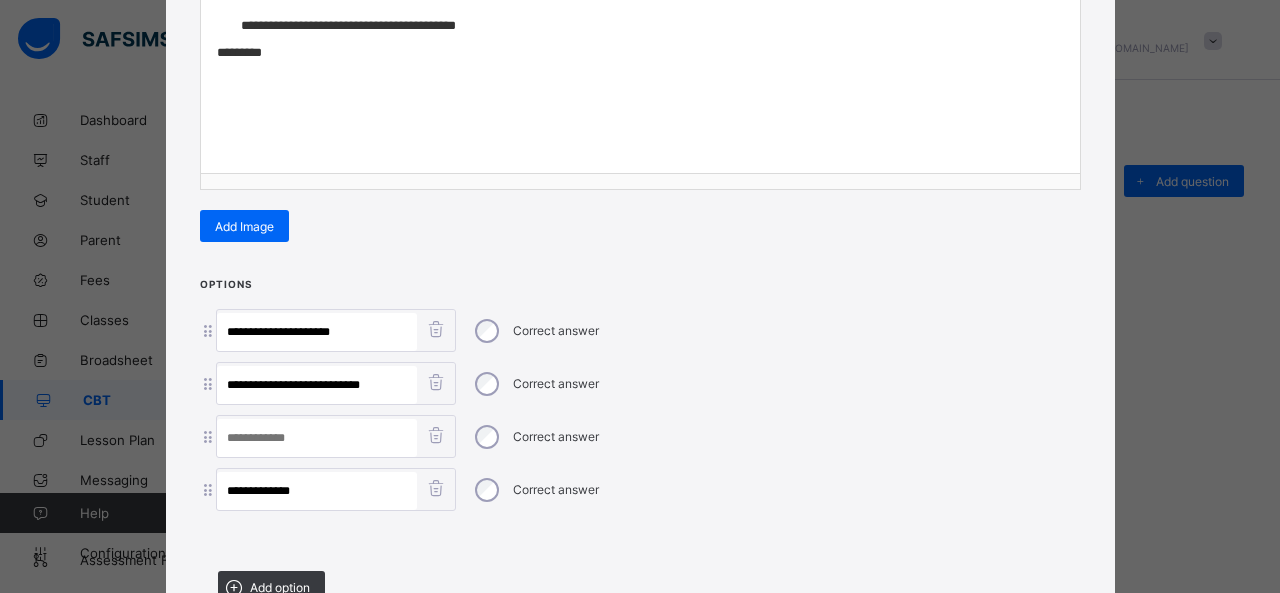 scroll, scrollTop: 0, scrollLeft: 0, axis: both 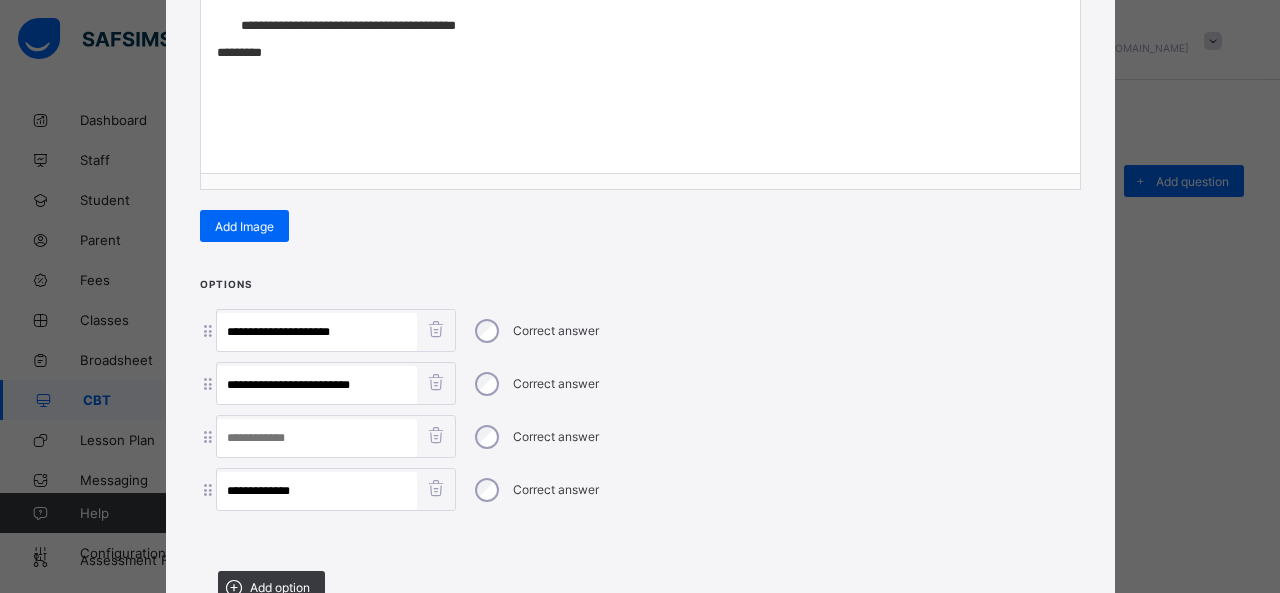 click at bounding box center (317, 438) 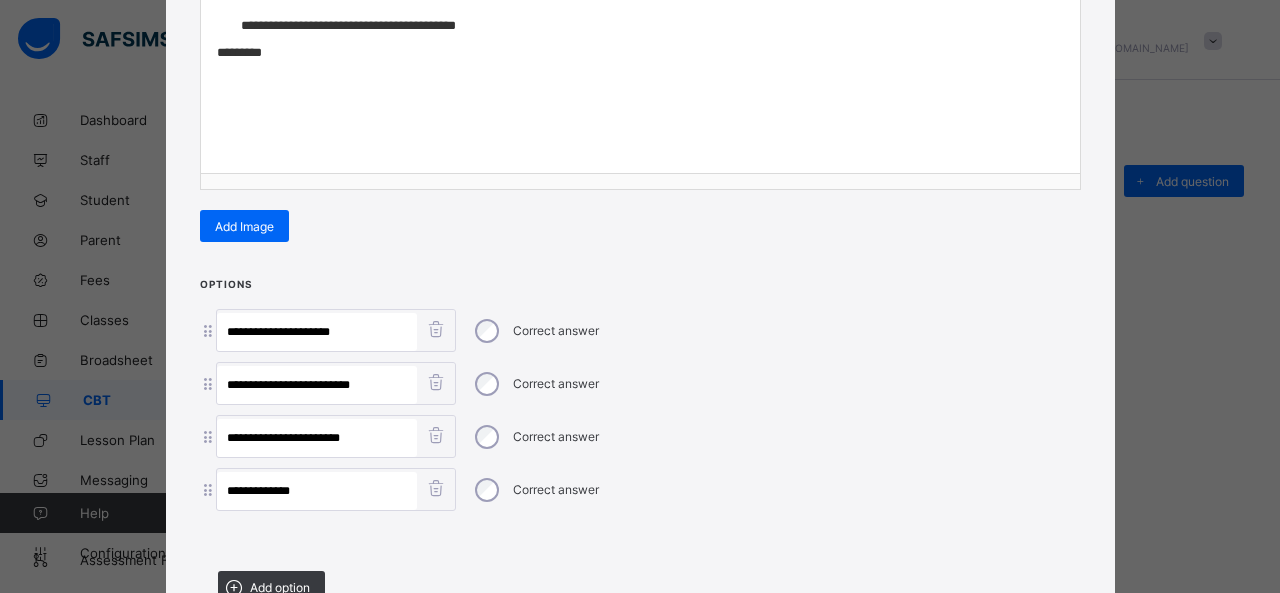 click on "**********" at bounding box center (317, 332) 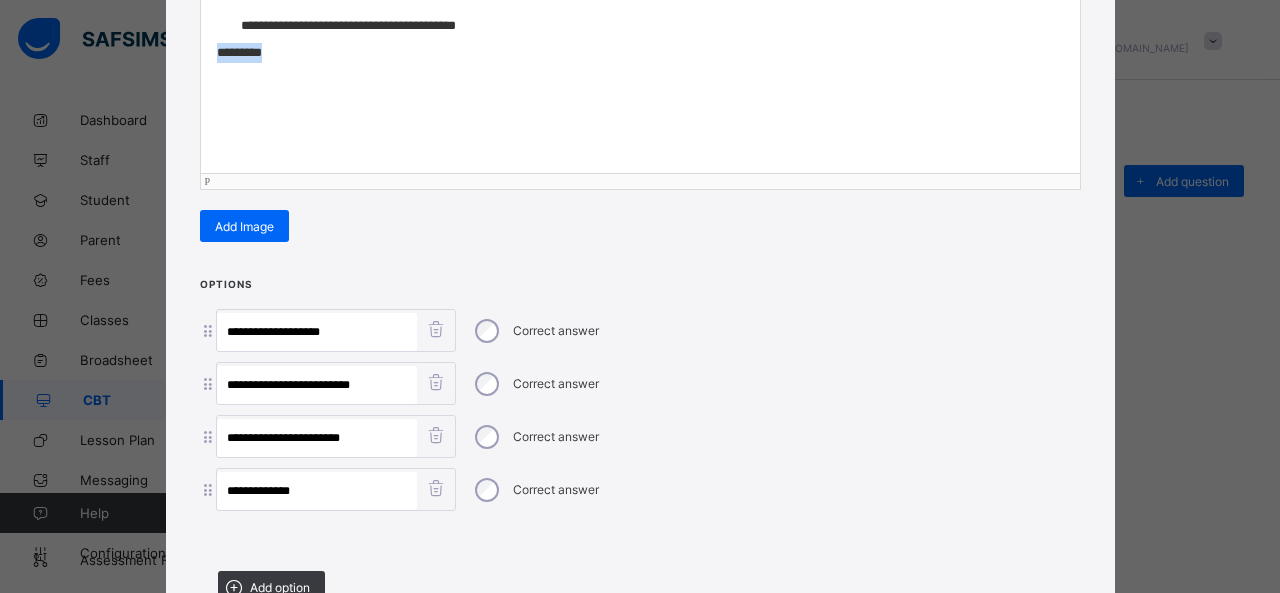 drag, startPoint x: 289, startPoint y: 58, endPoint x: 114, endPoint y: 51, distance: 175.13994 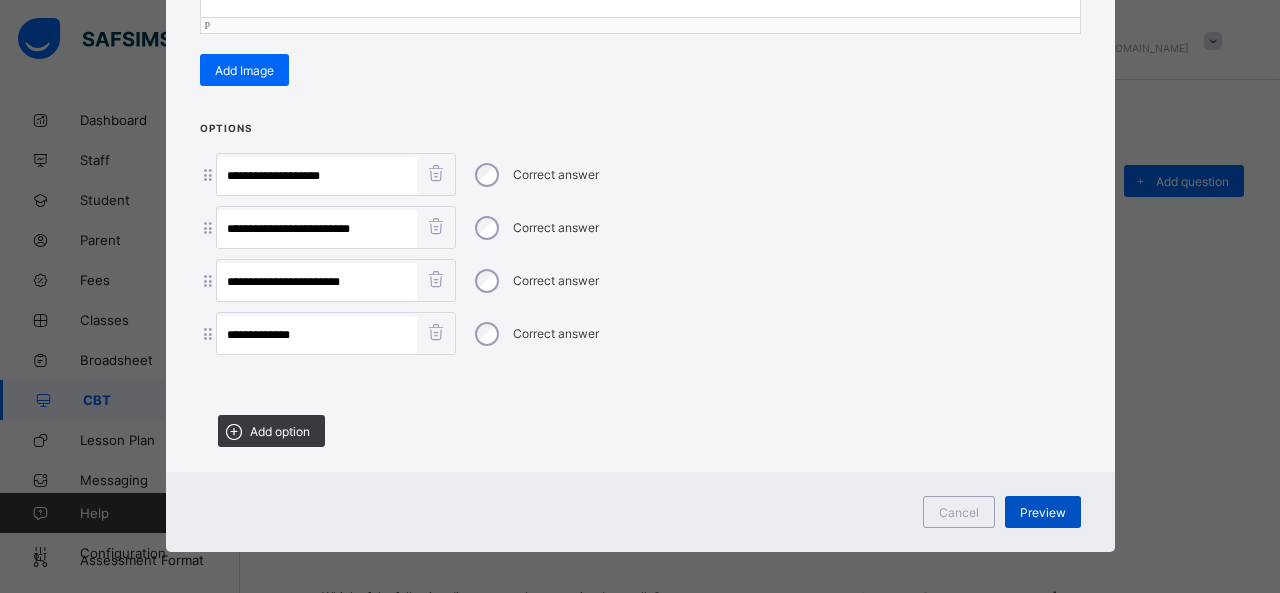 click on "Preview" at bounding box center (1043, 512) 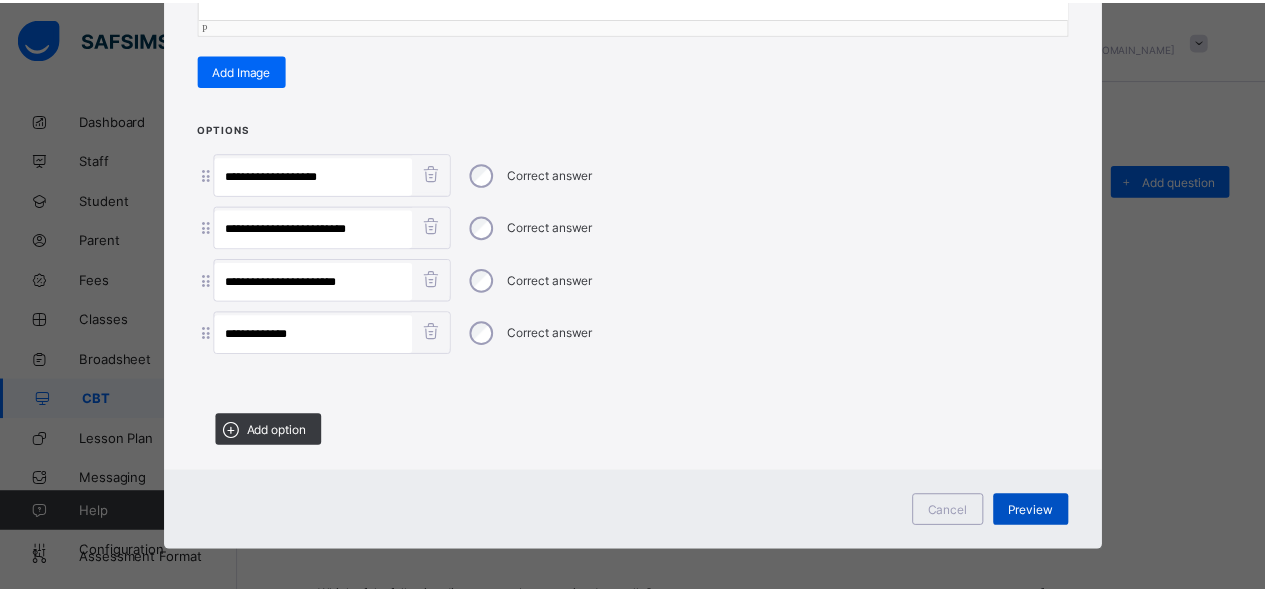 scroll, scrollTop: 98, scrollLeft: 0, axis: vertical 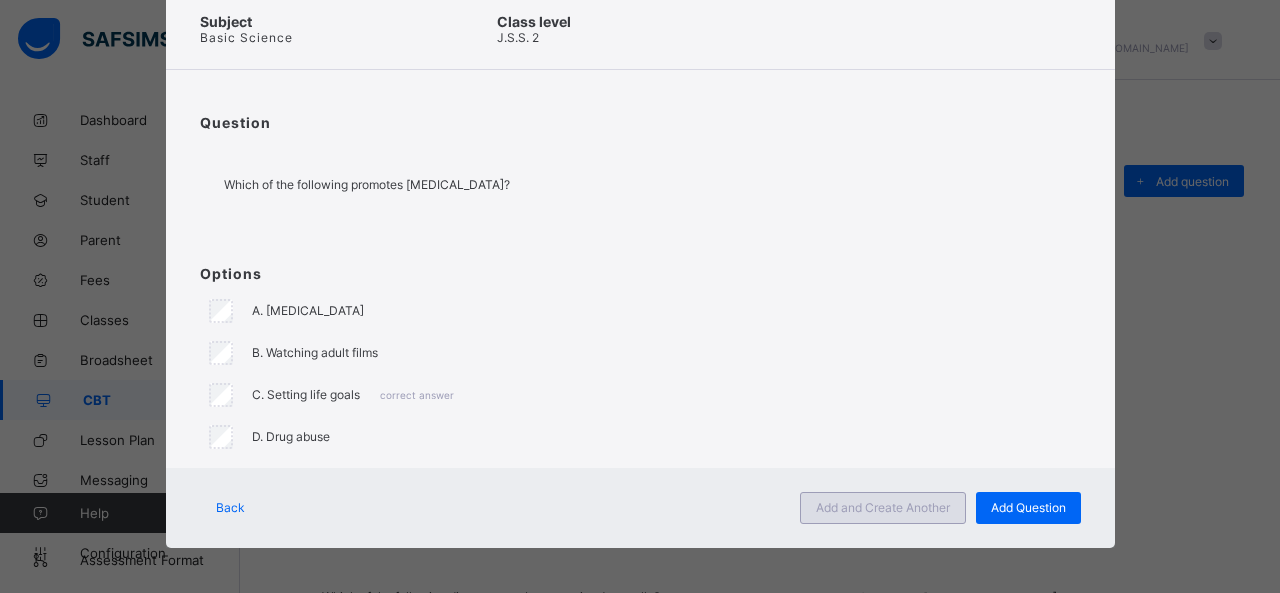 click on "Add and Create Another" at bounding box center [883, 508] 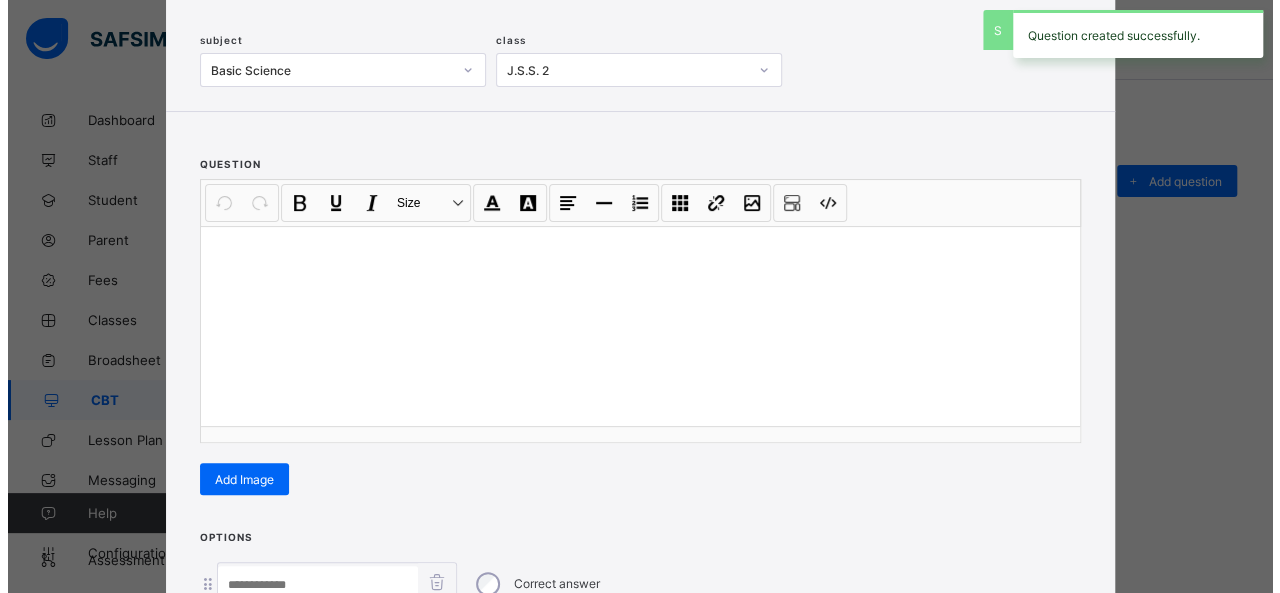 scroll, scrollTop: 128, scrollLeft: 0, axis: vertical 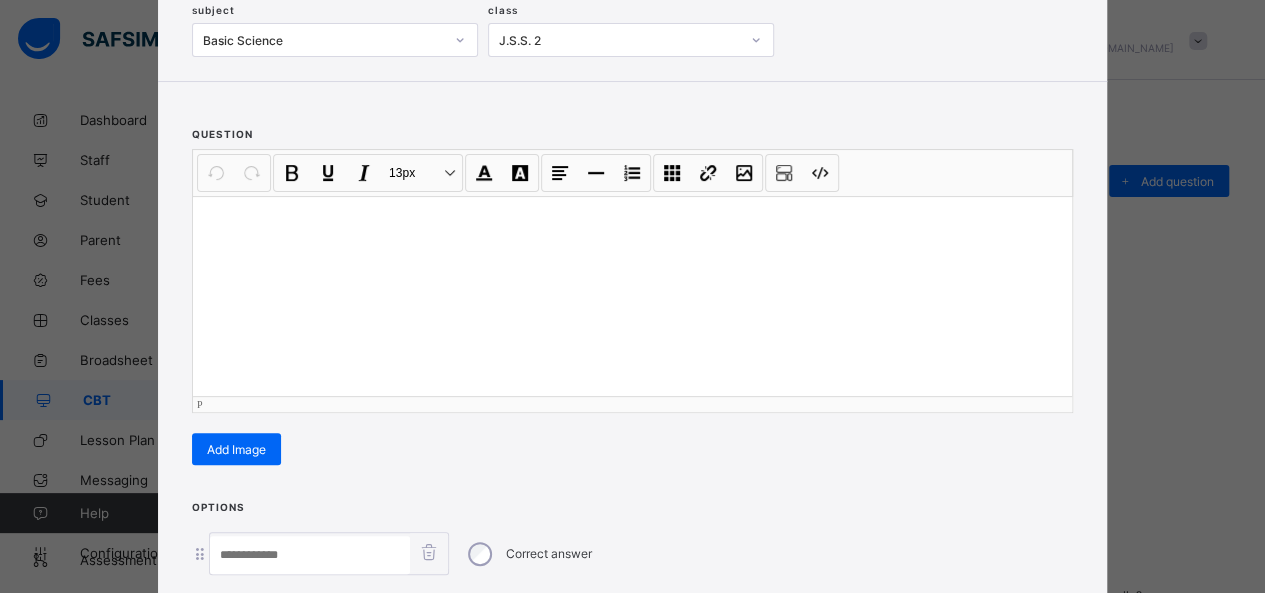 click at bounding box center (632, 296) 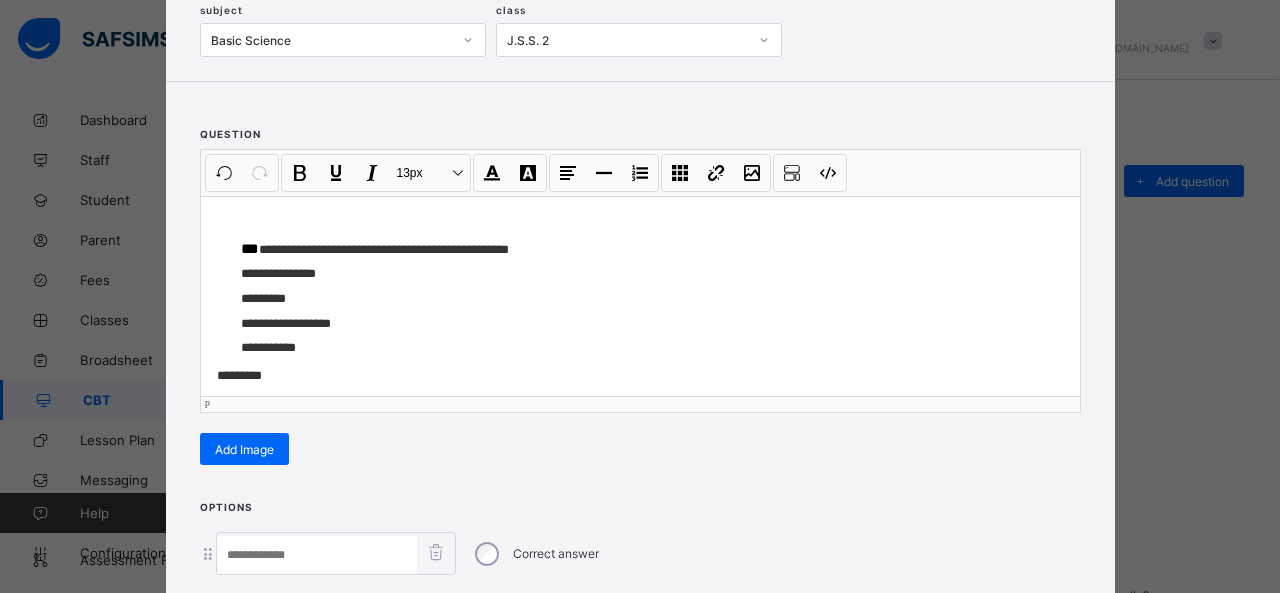 click on "**********" at bounding box center (645, 249) 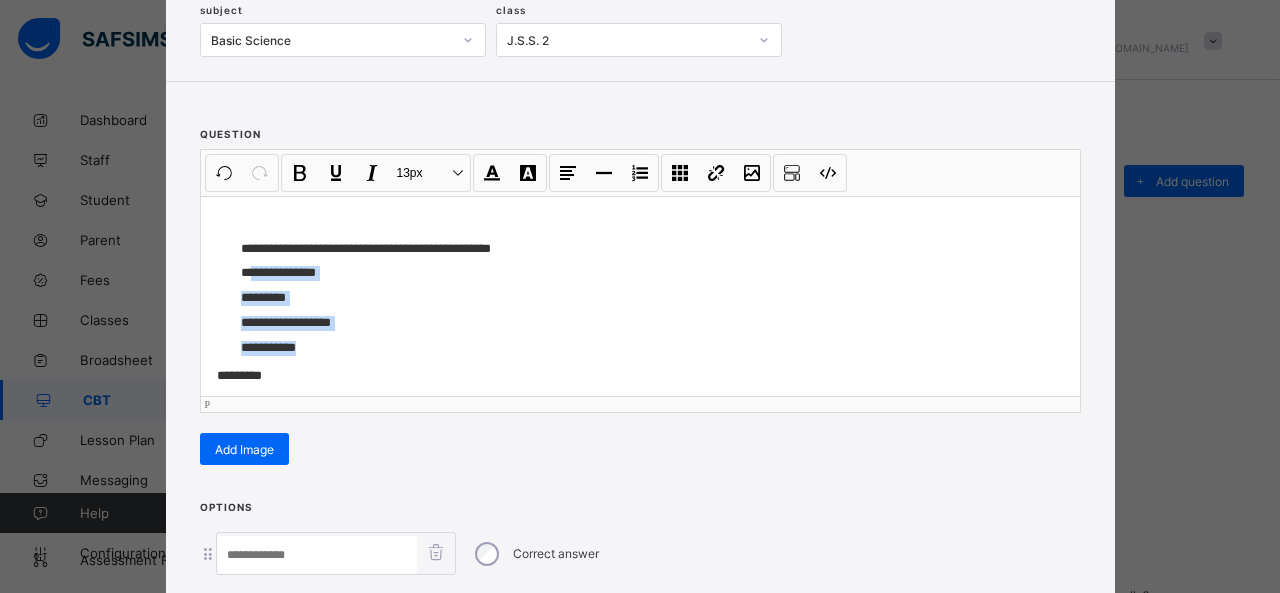 drag, startPoint x: 244, startPoint y: 261, endPoint x: 334, endPoint y: 351, distance: 127.27922 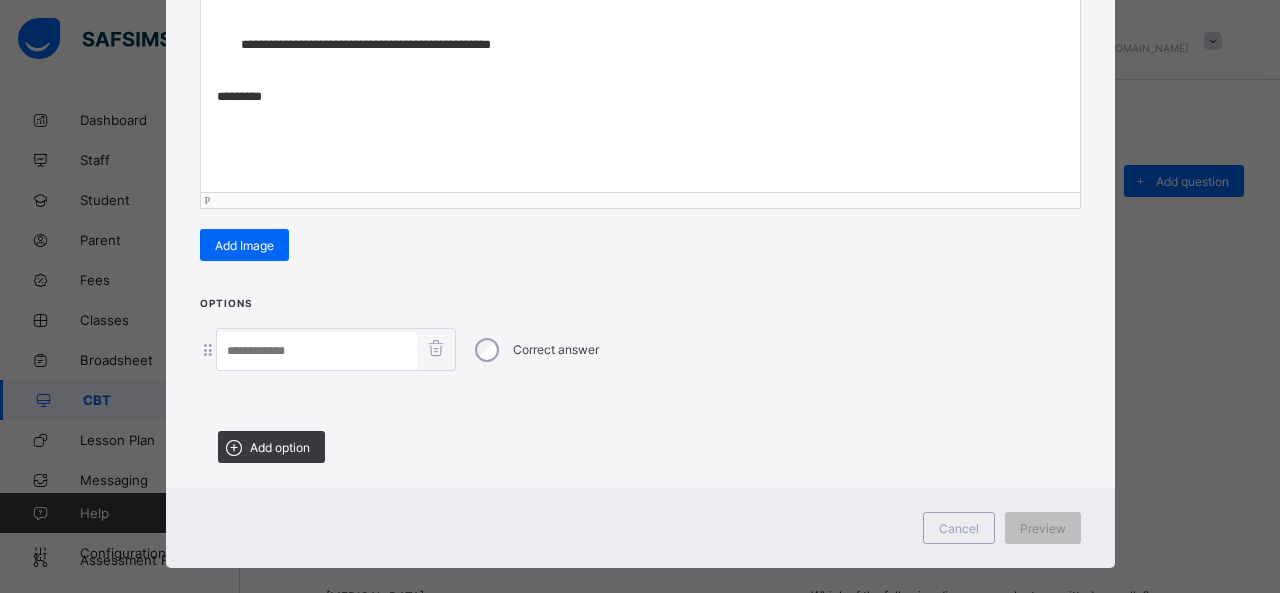 scroll, scrollTop: 351, scrollLeft: 0, axis: vertical 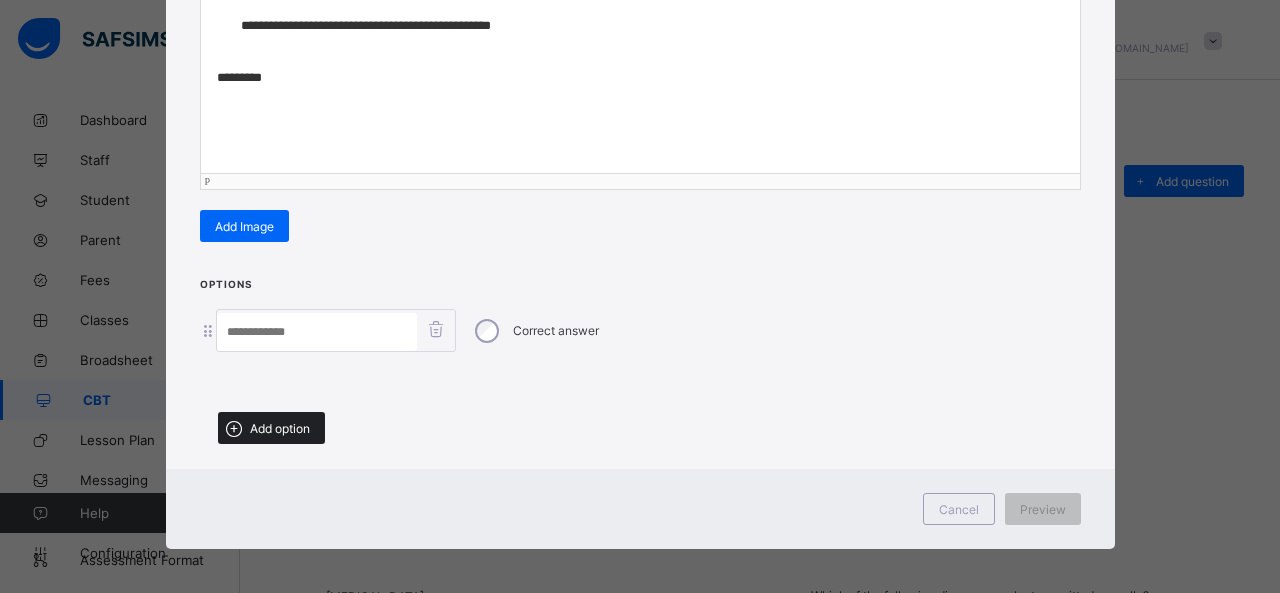 click on "Add option" at bounding box center (271, 428) 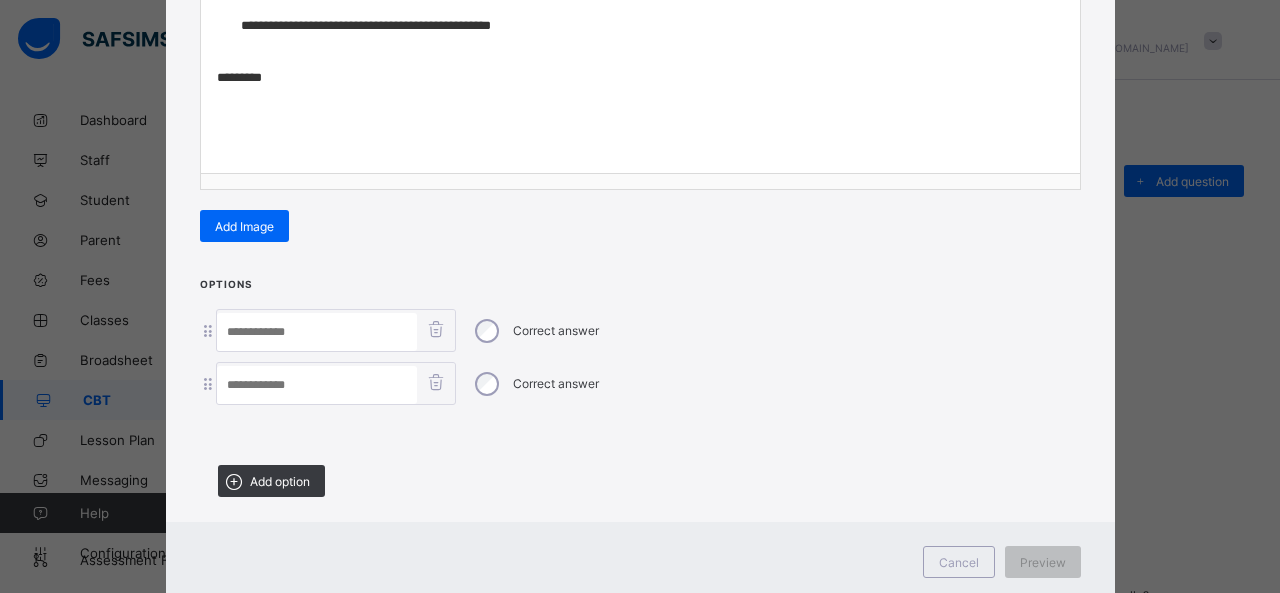 click on "Options Correct answer Correct answer Add option" at bounding box center [640, 394] 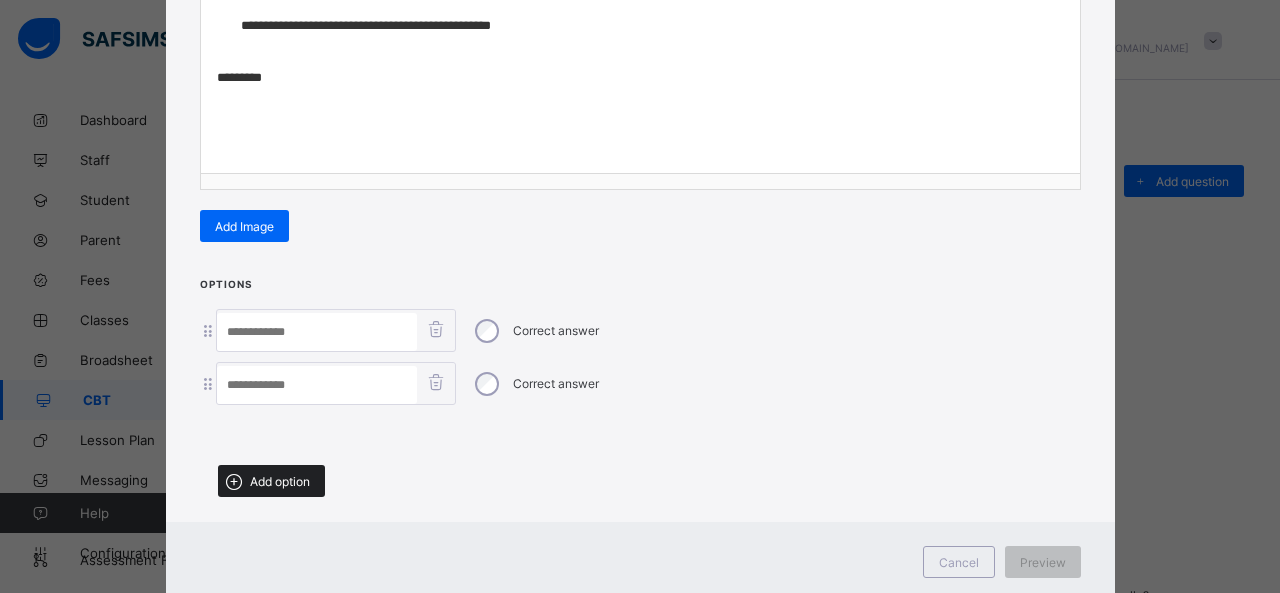 click on "Add option" at bounding box center (271, 481) 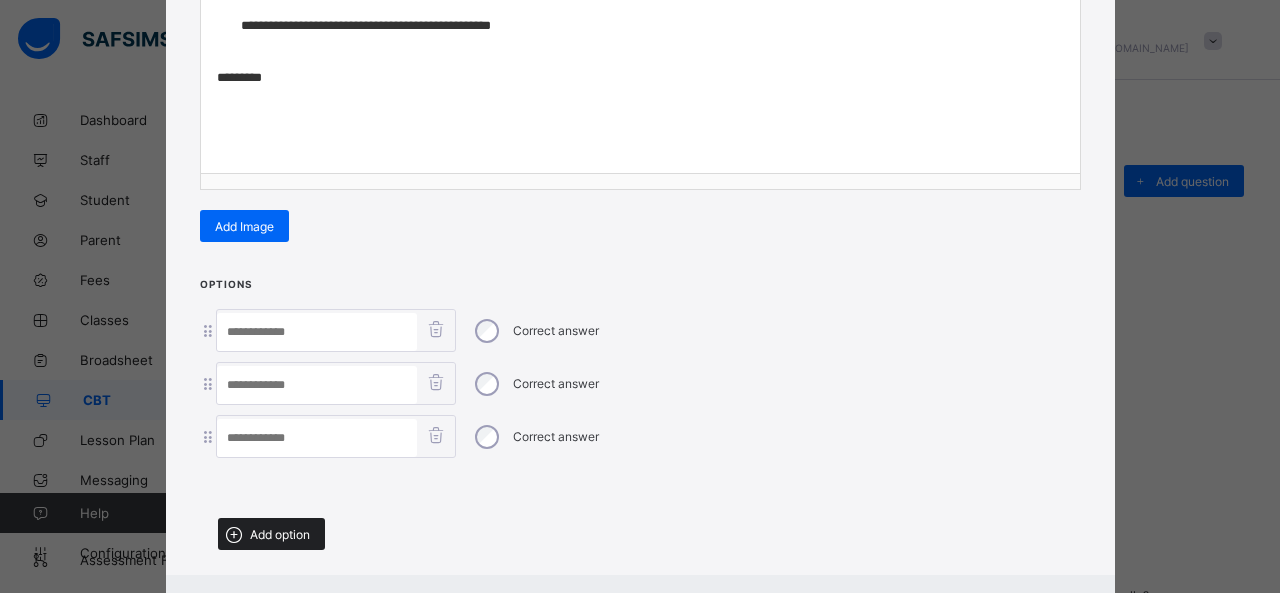 click on "Add option" at bounding box center (280, 534) 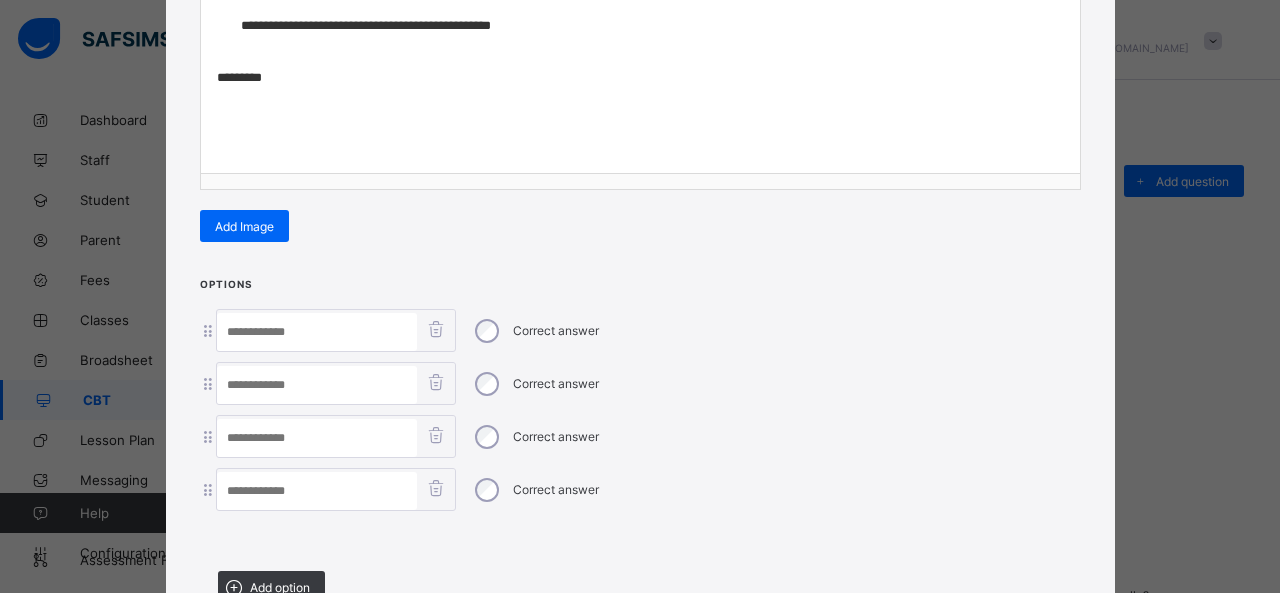 click at bounding box center [317, 332] 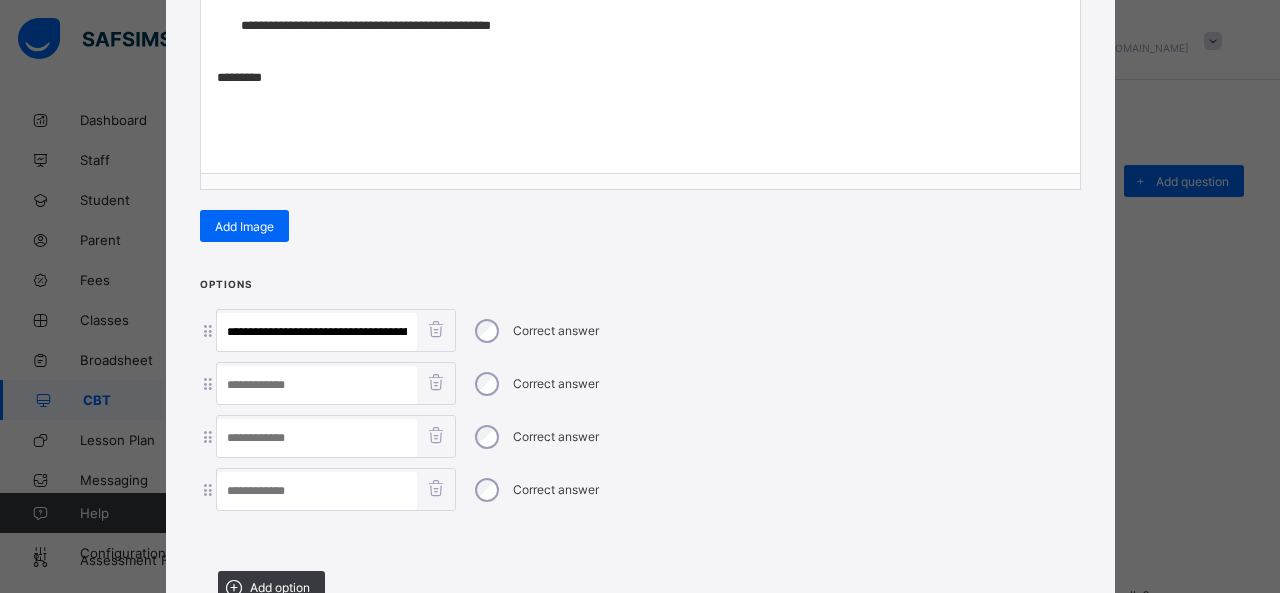 scroll, scrollTop: 0, scrollLeft: 128, axis: horizontal 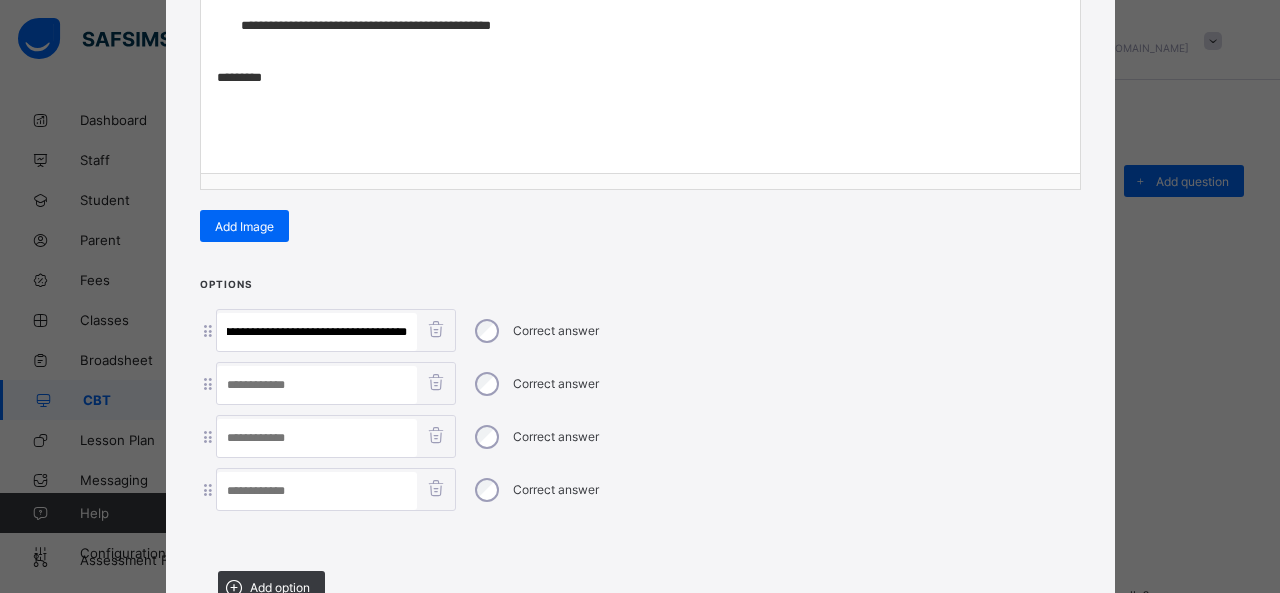 drag, startPoint x: 244, startPoint y: 325, endPoint x: 501, endPoint y: 347, distance: 257.9399 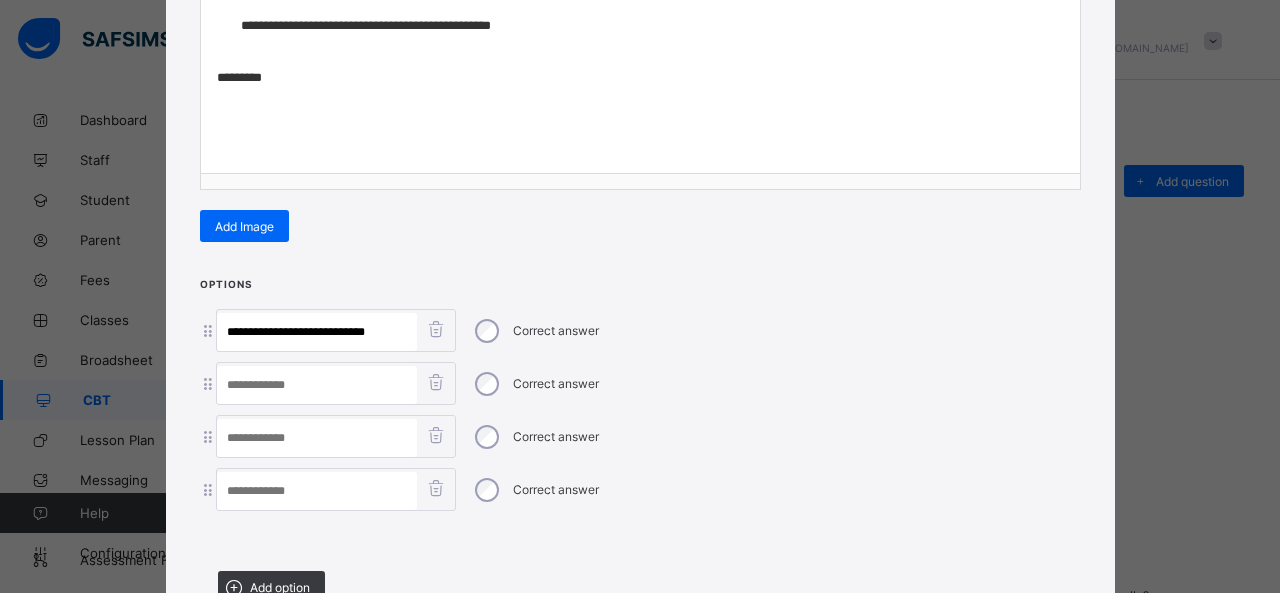 scroll, scrollTop: 0, scrollLeft: 0, axis: both 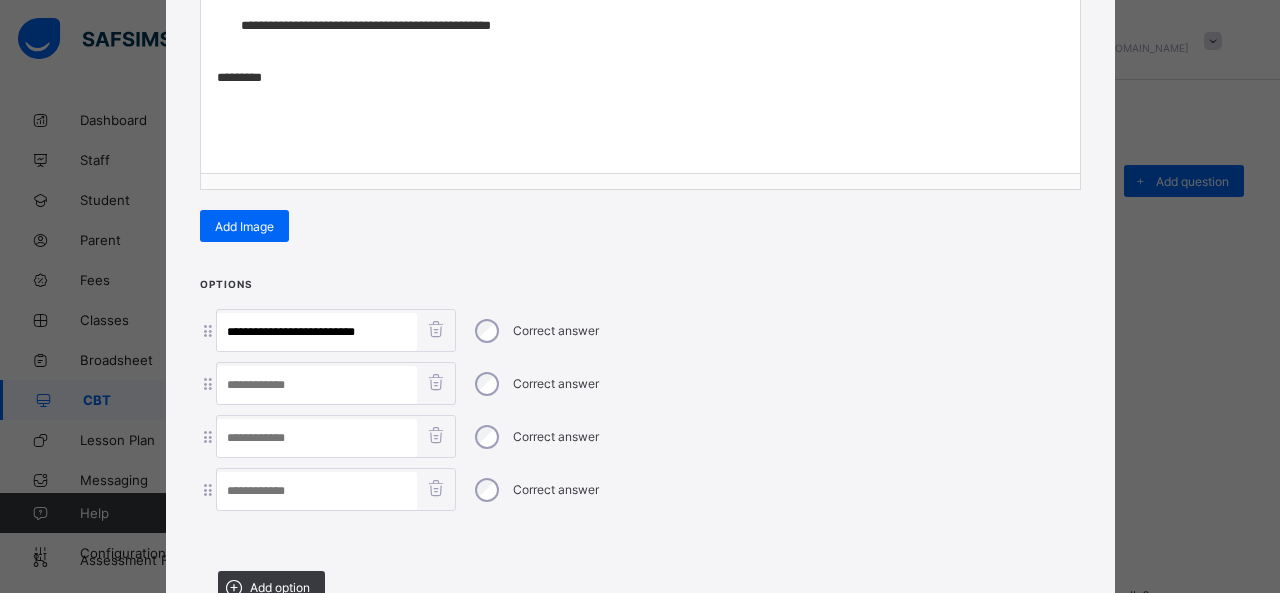 click at bounding box center (317, 438) 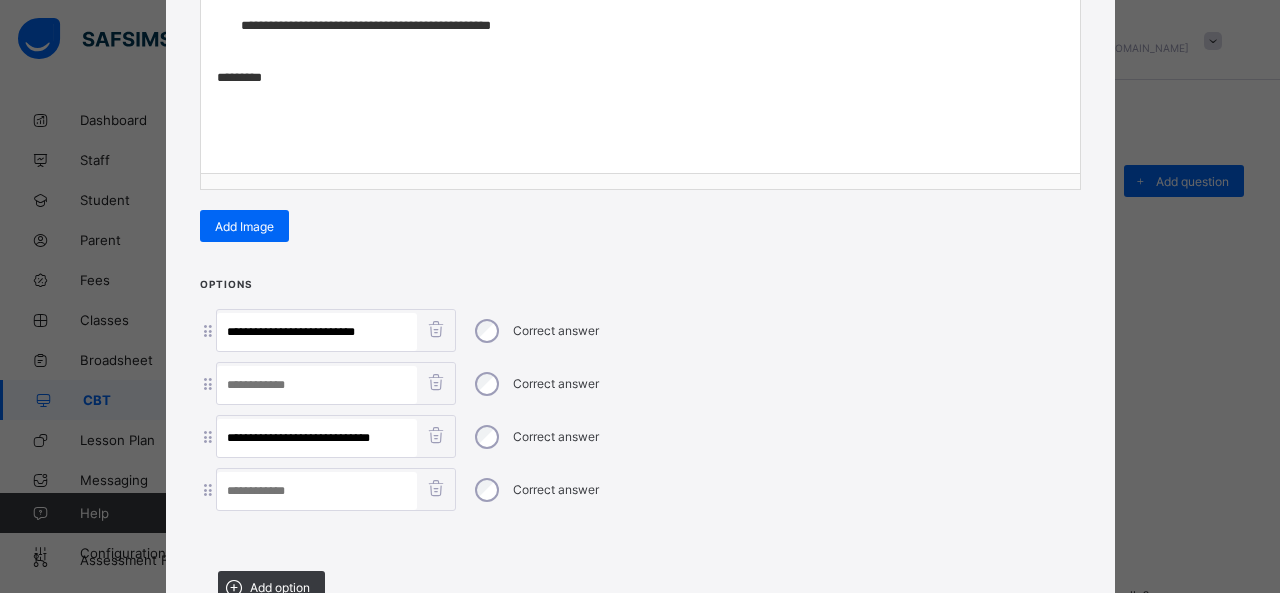 drag, startPoint x: 331, startPoint y: 429, endPoint x: 506, endPoint y: 421, distance: 175.18275 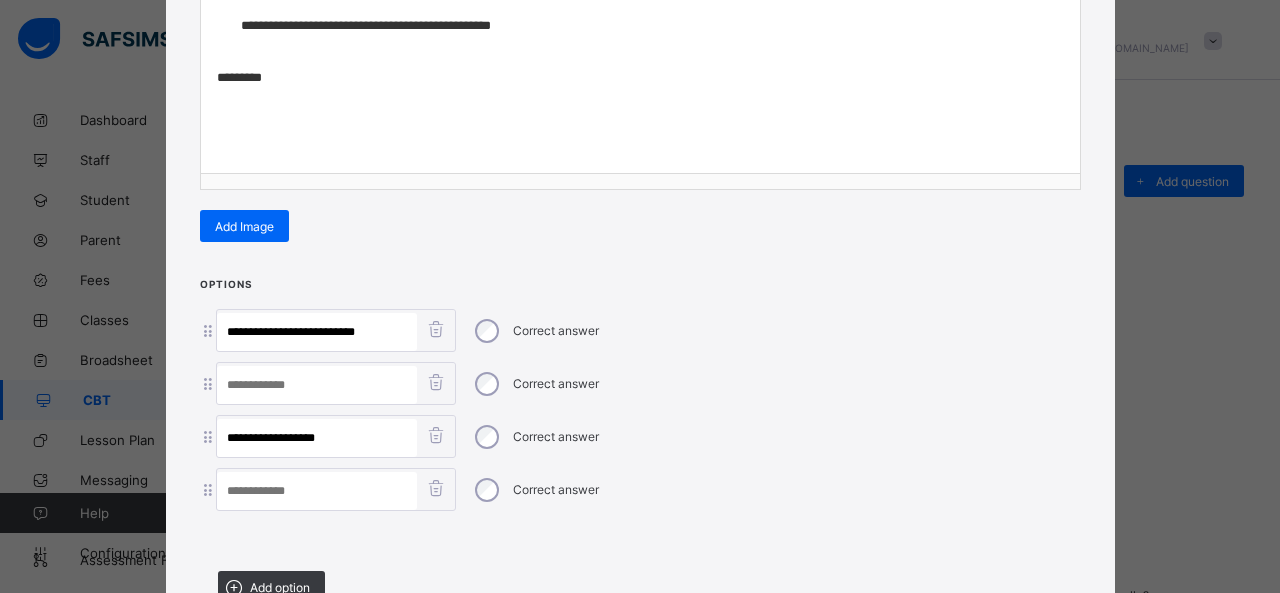 click at bounding box center [317, 491] 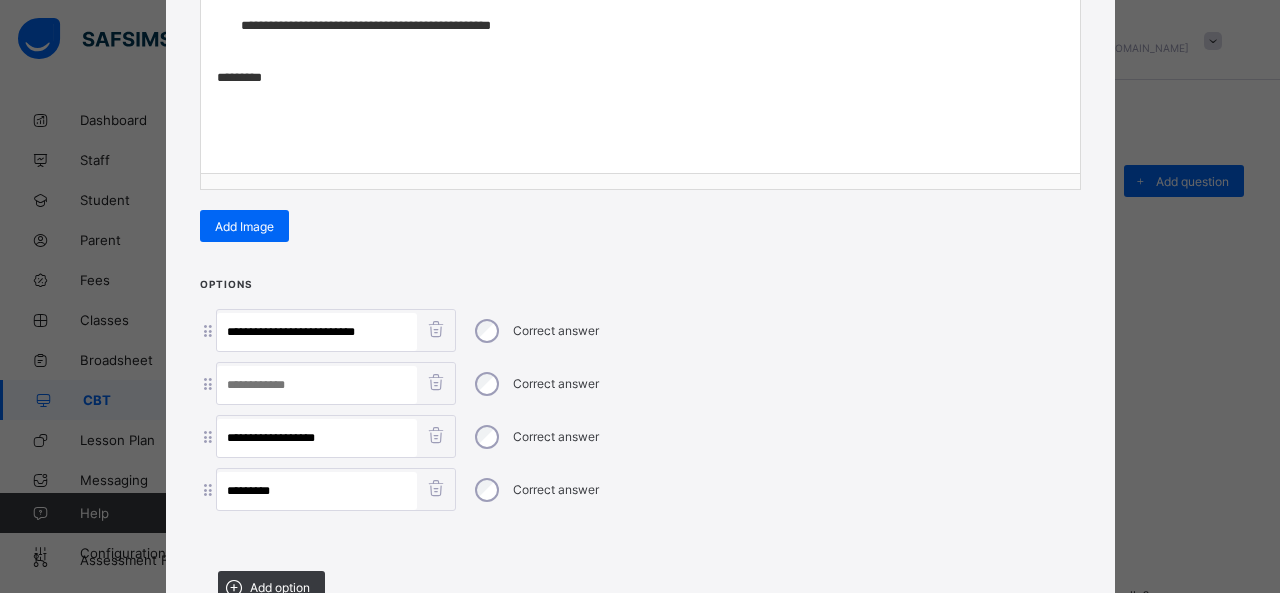 drag, startPoint x: 315, startPoint y: 324, endPoint x: 456, endPoint y: 344, distance: 142.41138 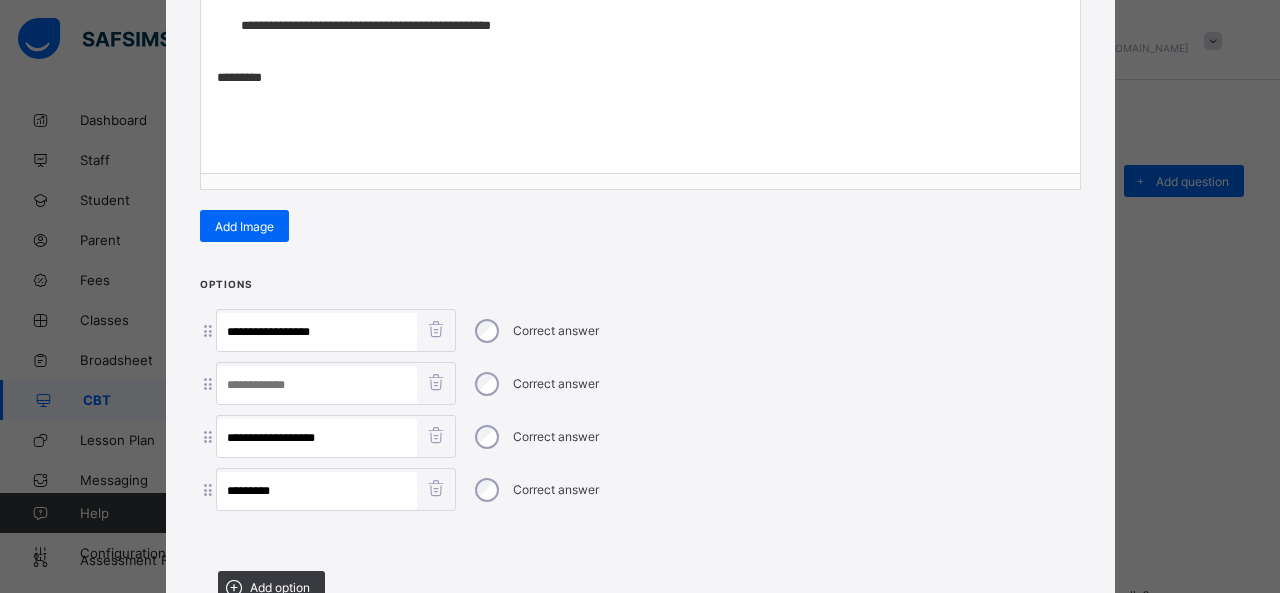 click on "**********" at bounding box center (640, 330) 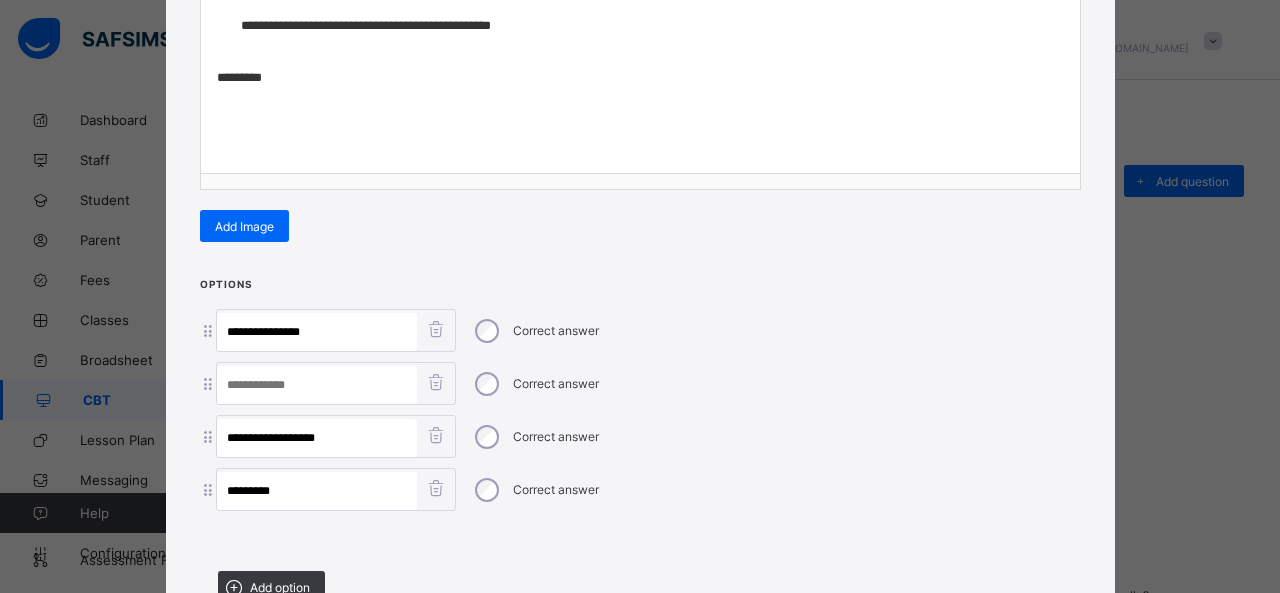 click at bounding box center (317, 385) 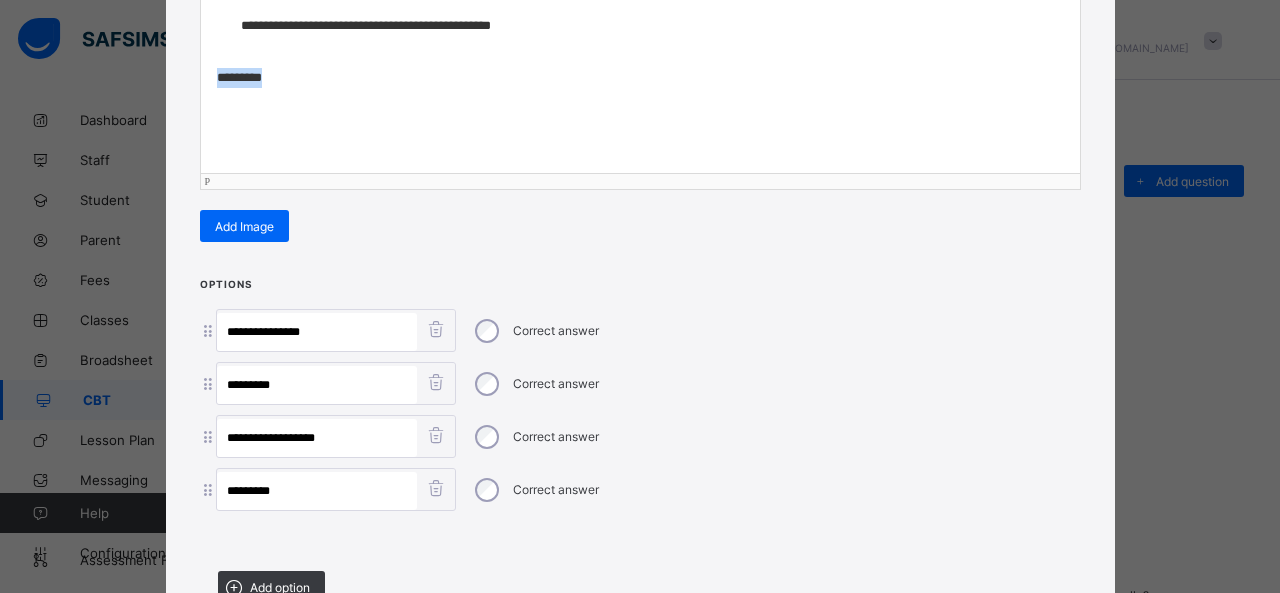 drag, startPoint x: 290, startPoint y: 72, endPoint x: 160, endPoint y: 71, distance: 130.00385 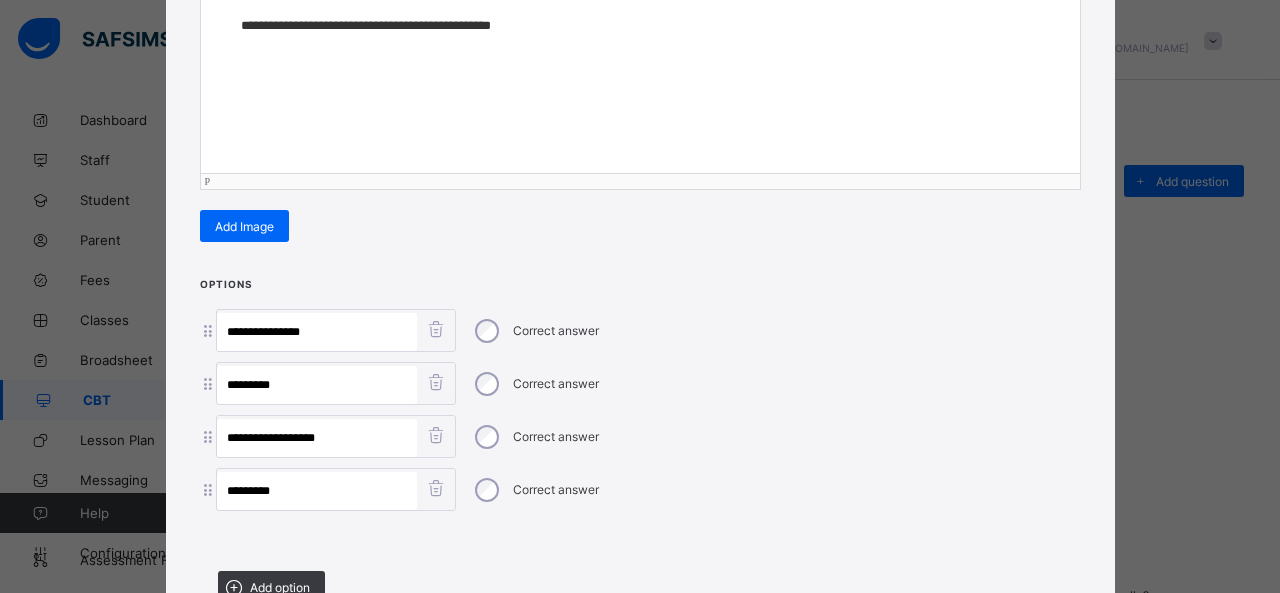 scroll, scrollTop: 507, scrollLeft: 0, axis: vertical 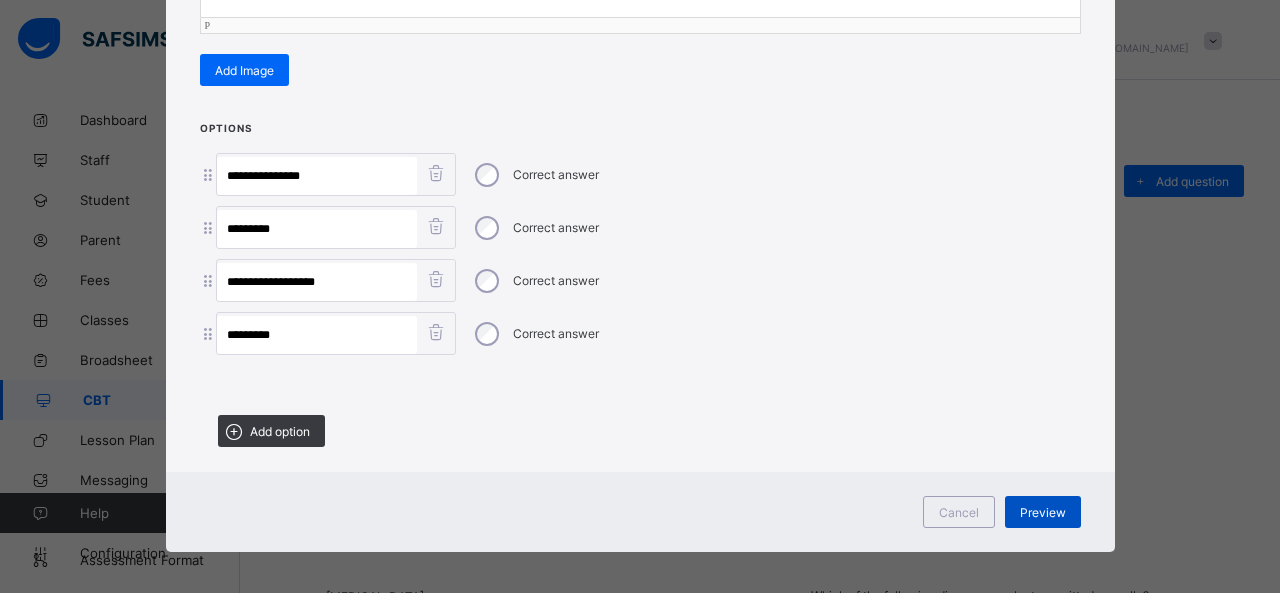 click on "Preview" at bounding box center (1043, 512) 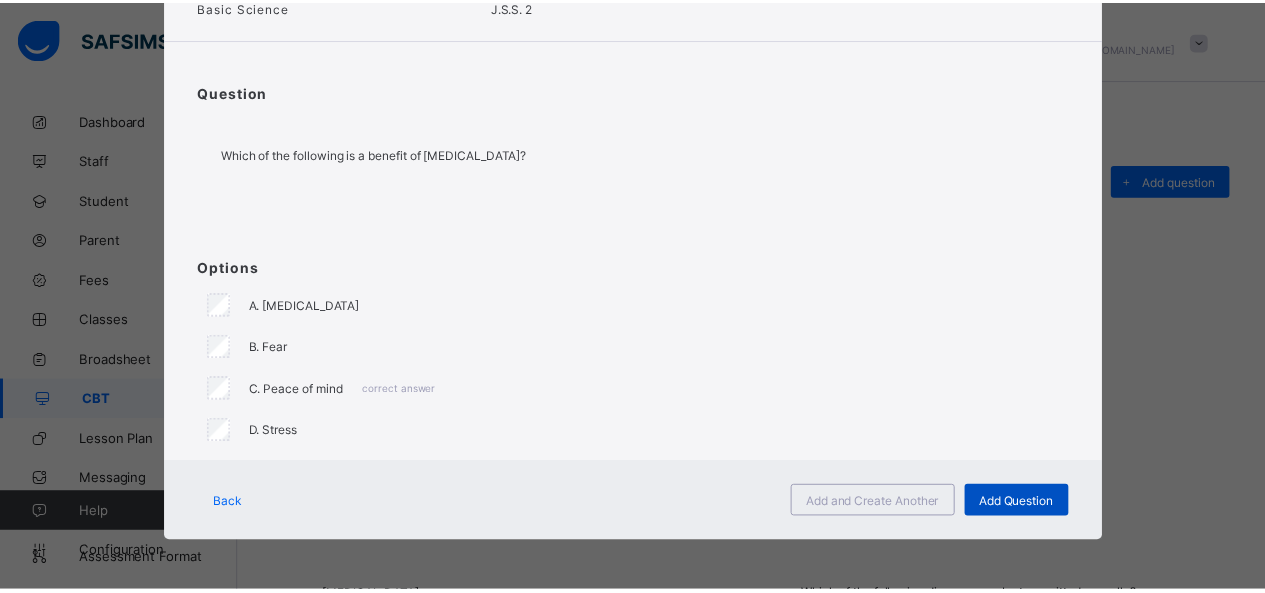 scroll, scrollTop: 123, scrollLeft: 0, axis: vertical 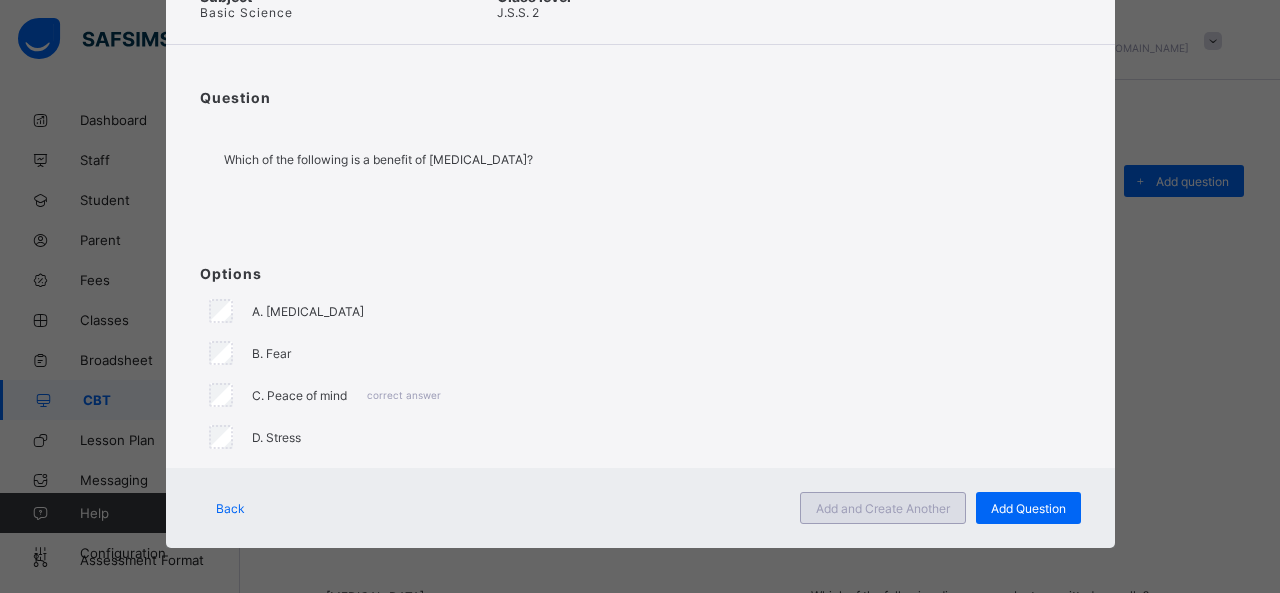 click on "Add and Create Another" at bounding box center [883, 508] 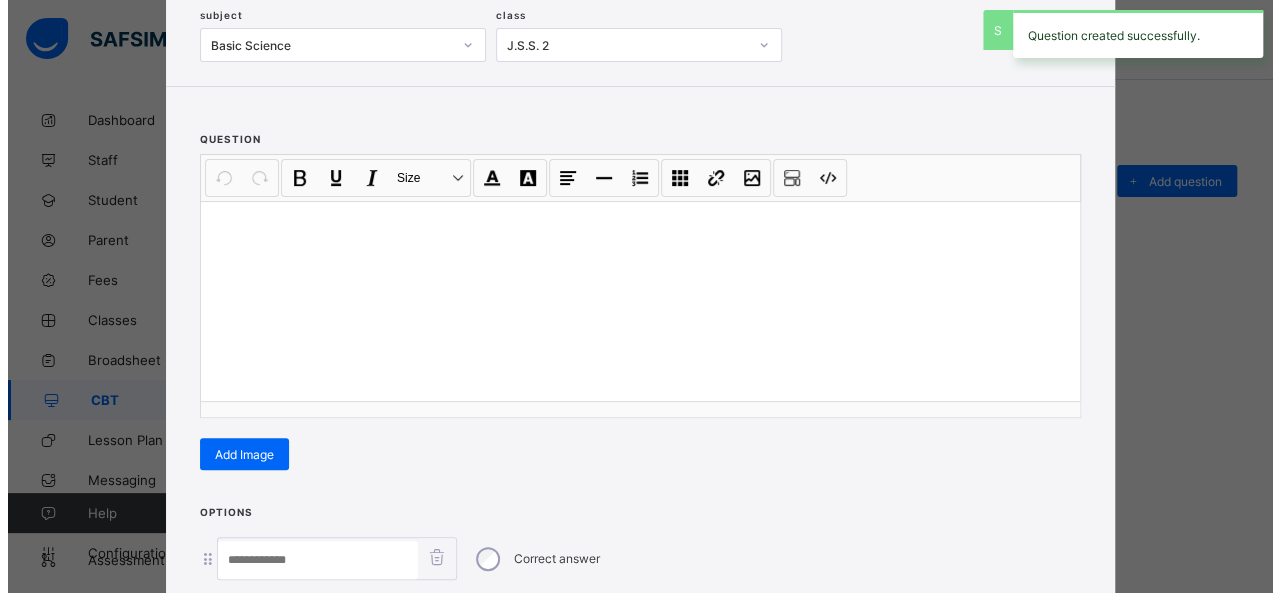 scroll, scrollTop: 128, scrollLeft: 0, axis: vertical 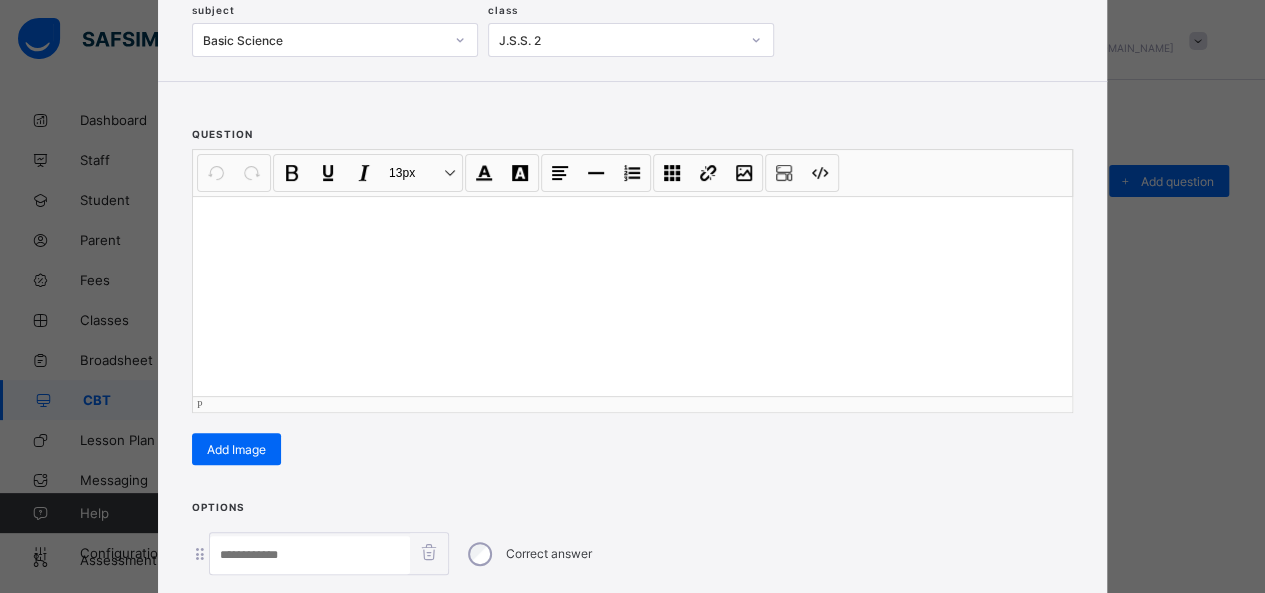 click at bounding box center (632, 296) 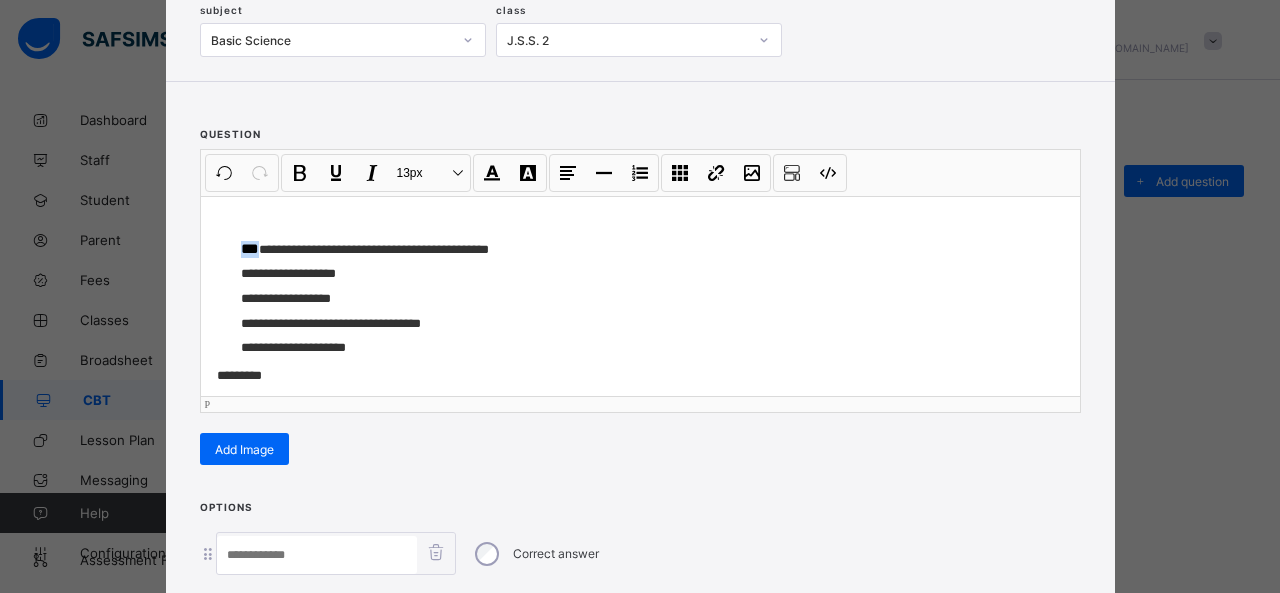 drag, startPoint x: 254, startPoint y: 243, endPoint x: 184, endPoint y: 233, distance: 70.71068 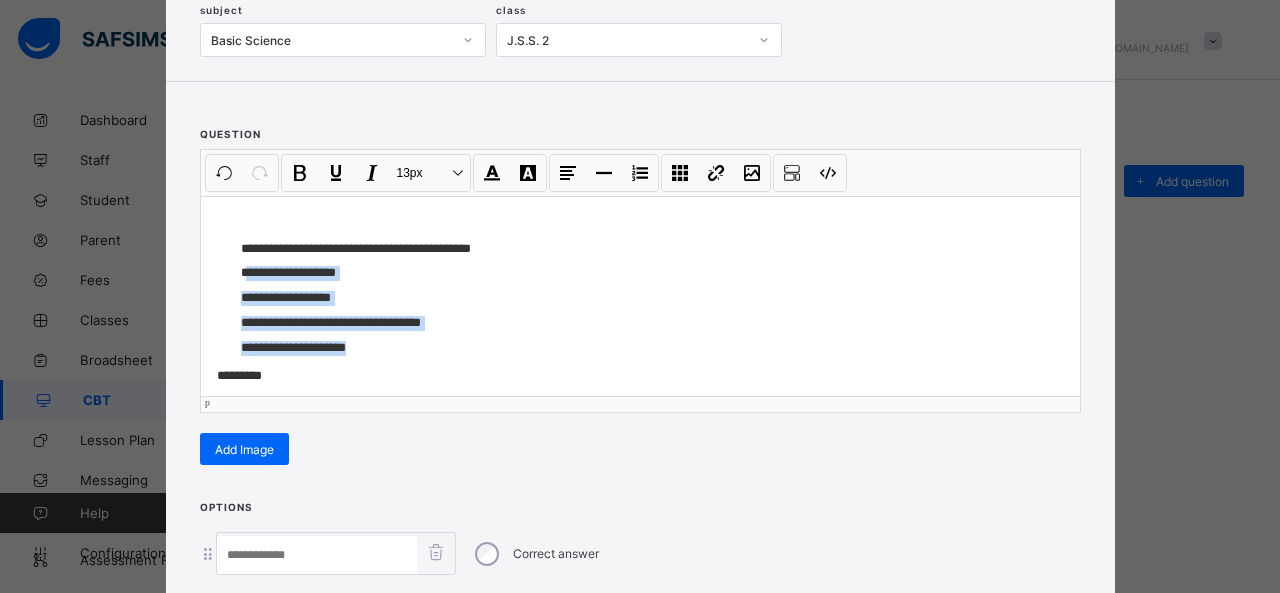 drag, startPoint x: 243, startPoint y: 267, endPoint x: 405, endPoint y: 339, distance: 177.27943 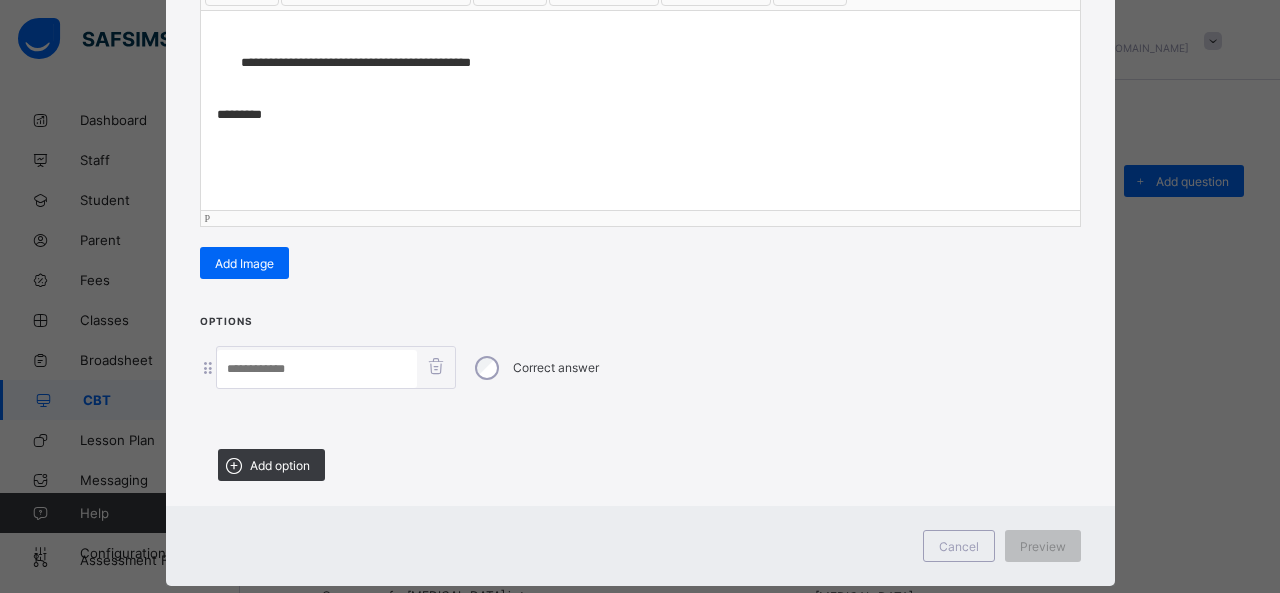 scroll, scrollTop: 351, scrollLeft: 0, axis: vertical 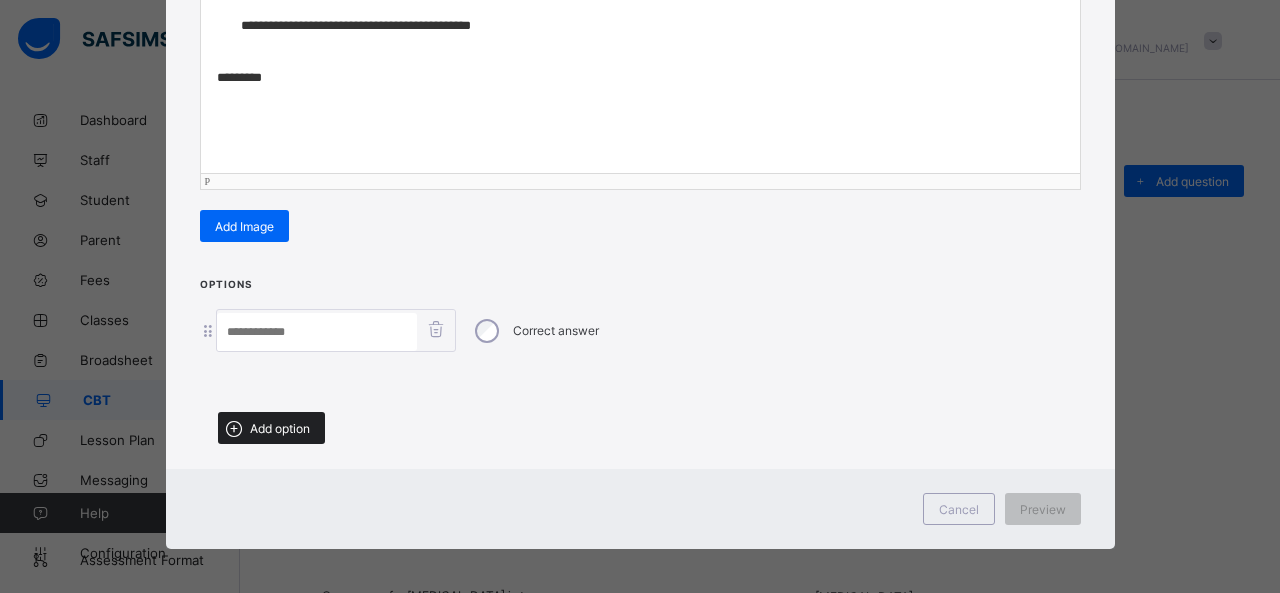 click on "Add option" at bounding box center (271, 428) 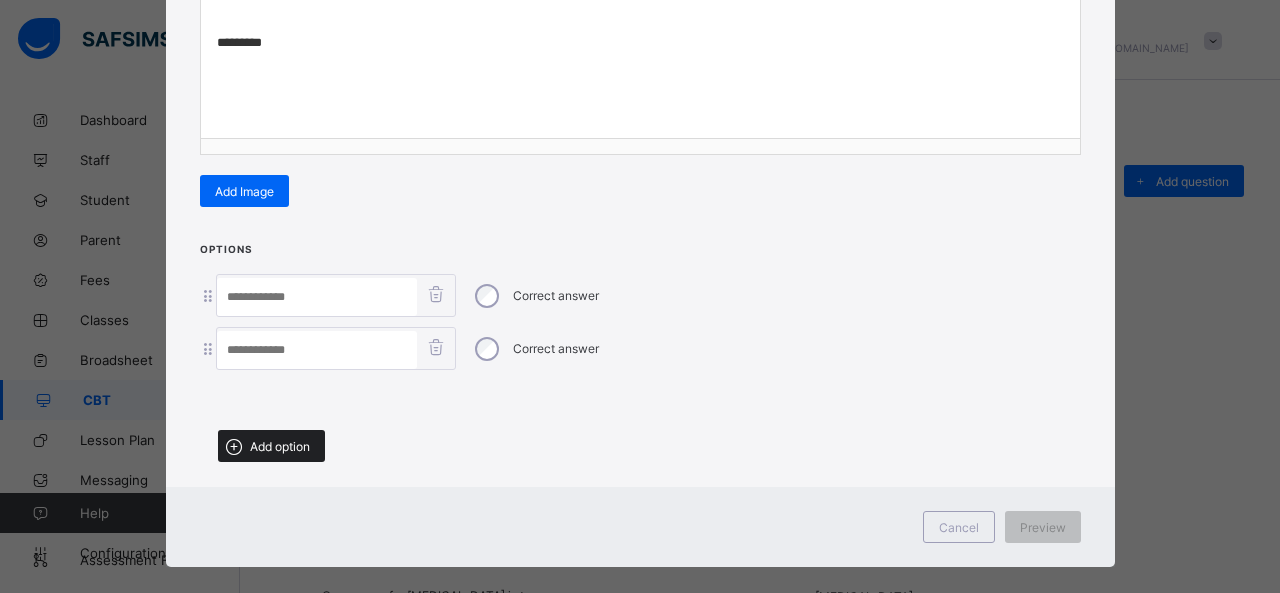 scroll, scrollTop: 392, scrollLeft: 0, axis: vertical 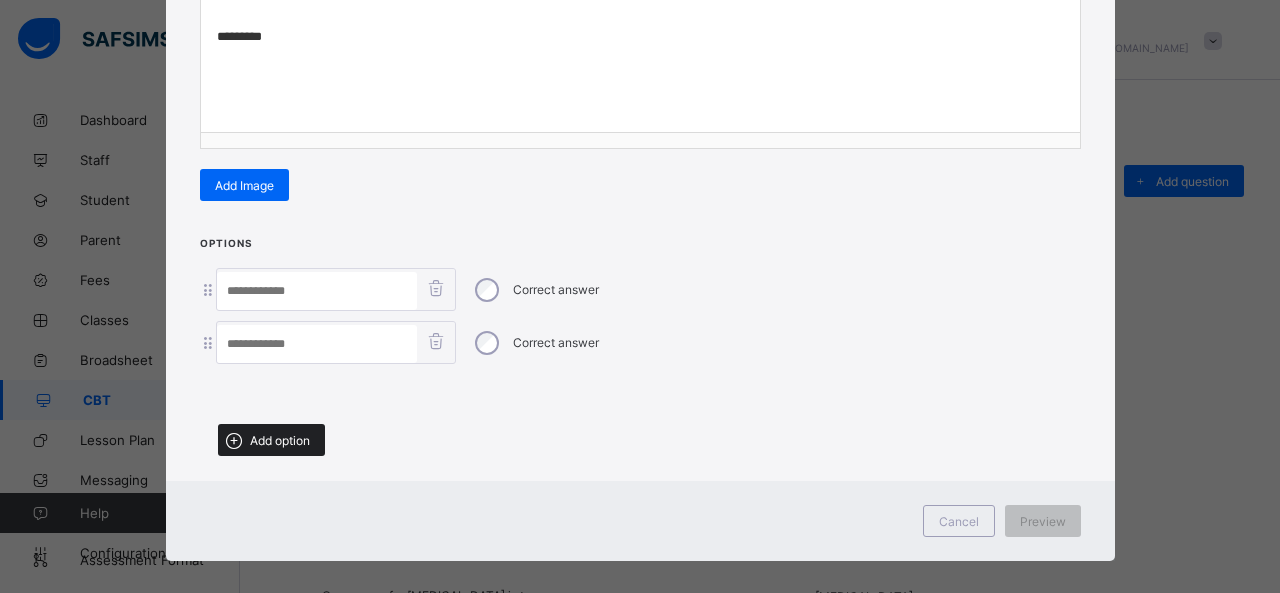 click on "Add option" at bounding box center (280, 440) 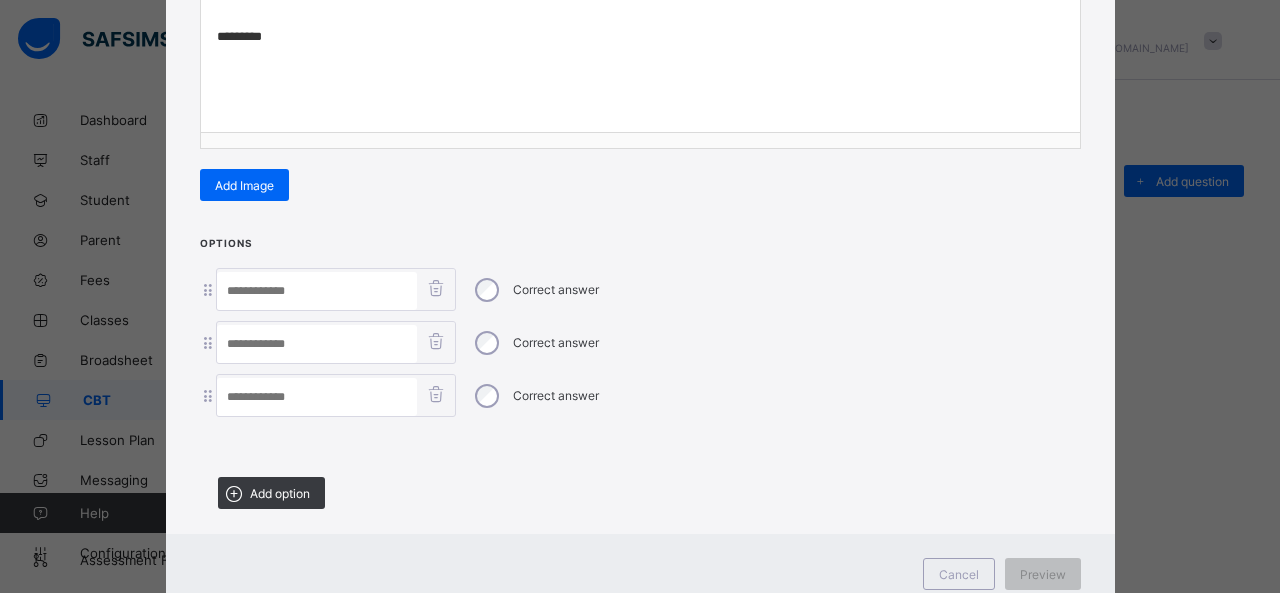click on "Options Correct answer Correct answer Correct answer Add option" at bounding box center [640, 379] 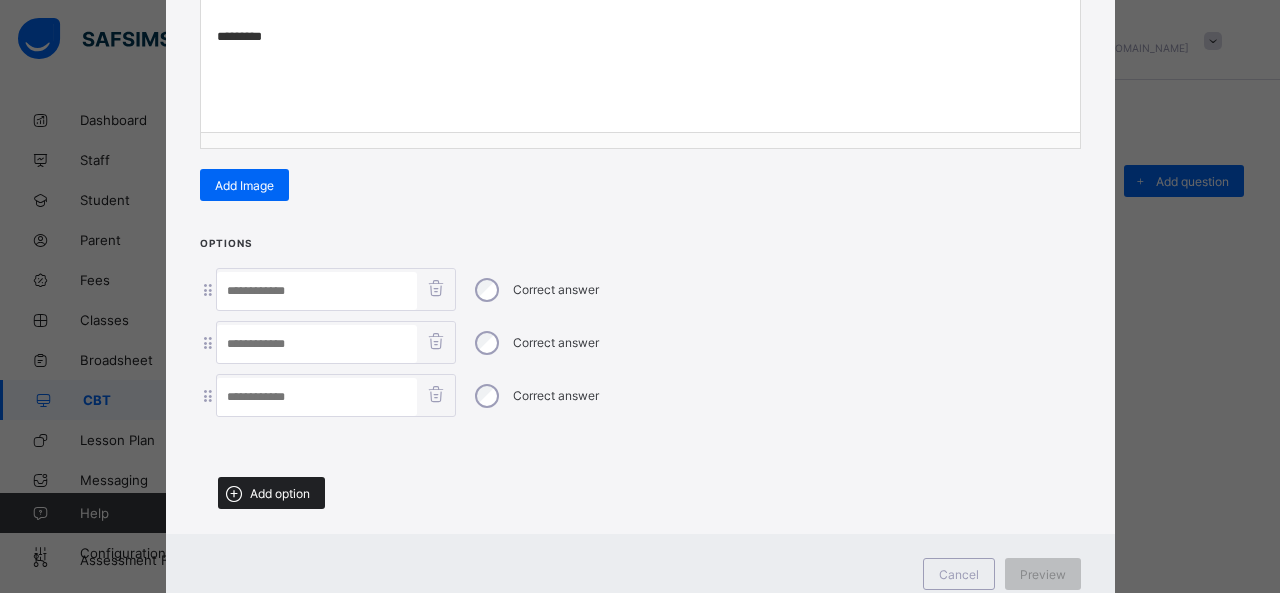 click on "Add option" at bounding box center (271, 493) 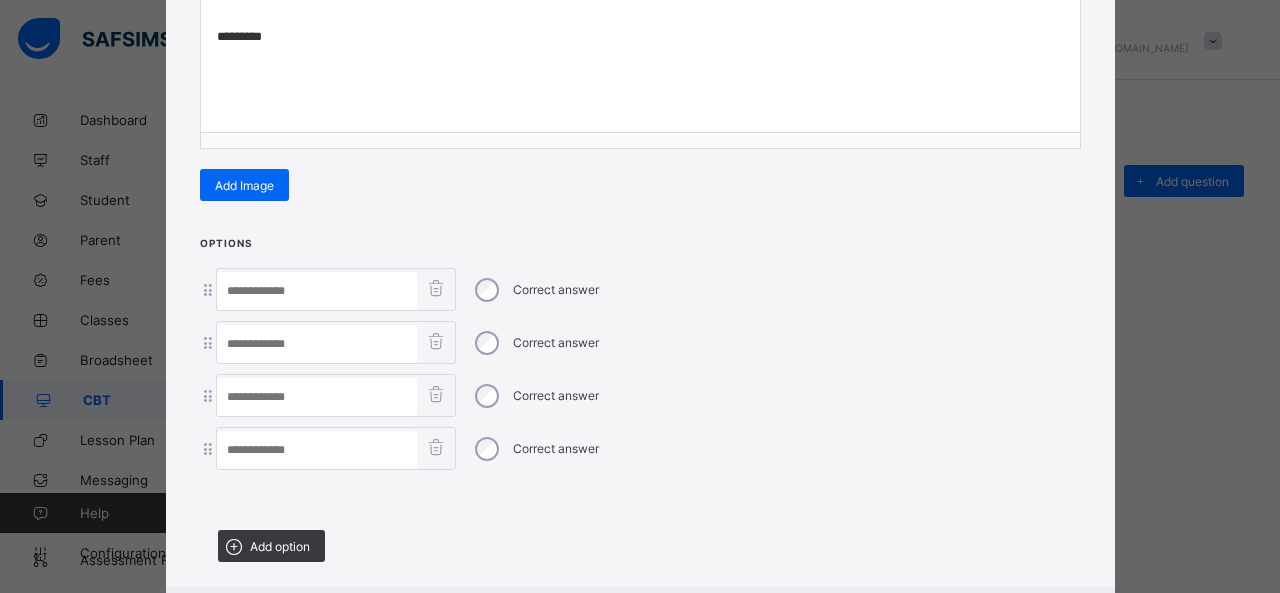 click at bounding box center (317, 291) 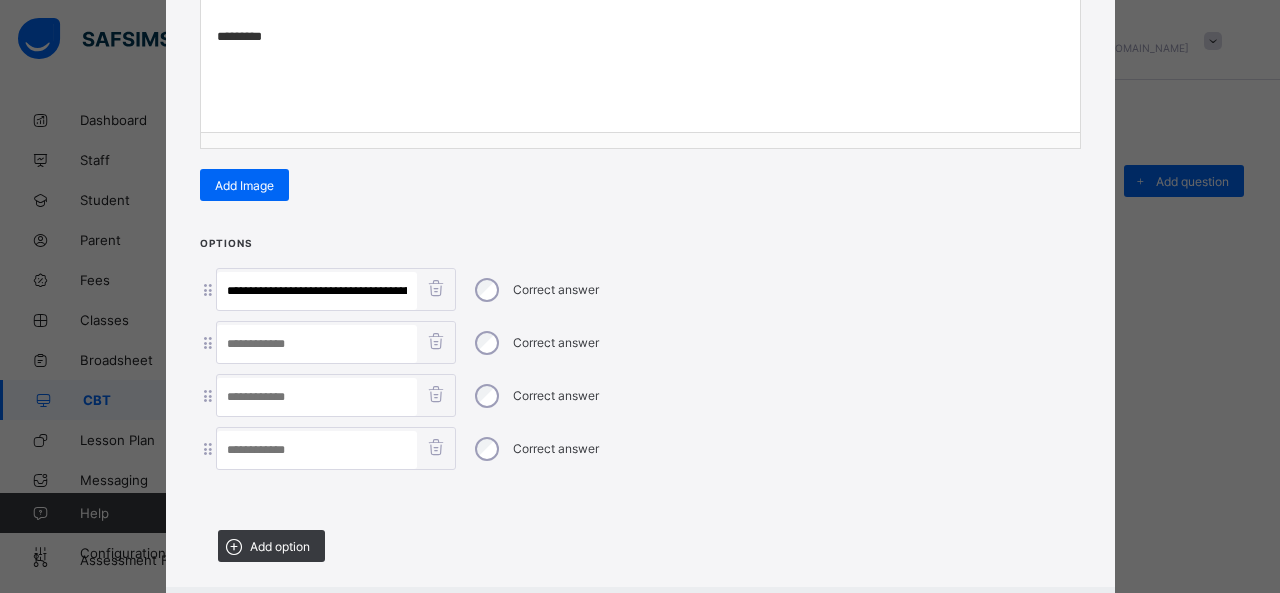 scroll, scrollTop: 0, scrollLeft: 335, axis: horizontal 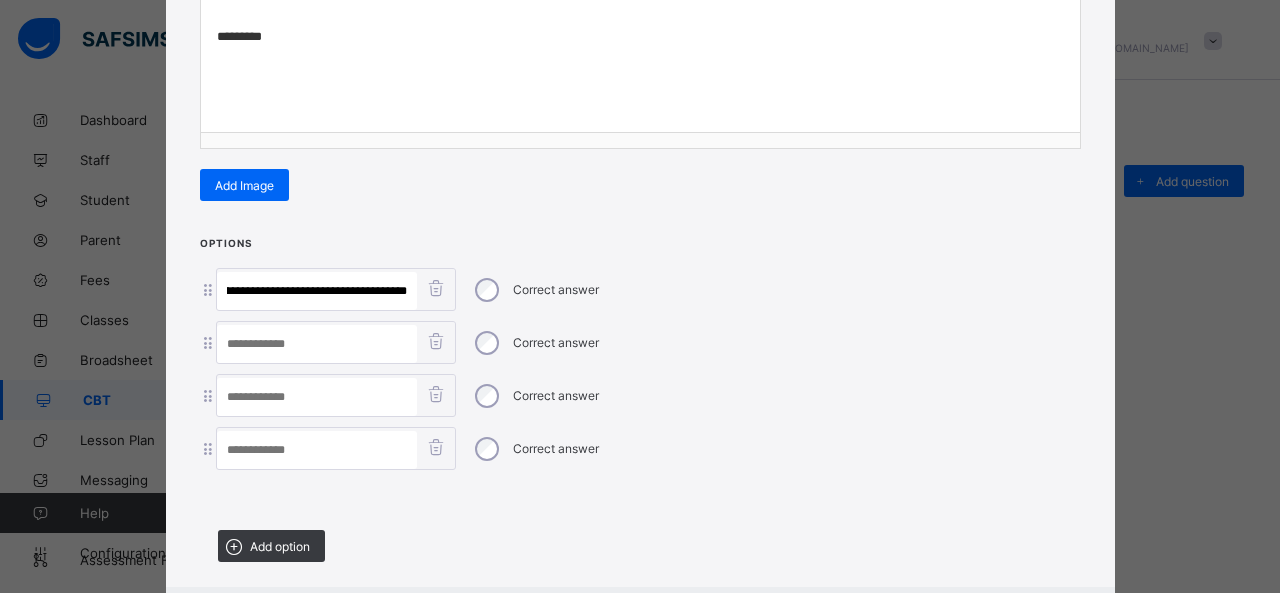 drag, startPoint x: 296, startPoint y: 283, endPoint x: 534, endPoint y: 297, distance: 238.4114 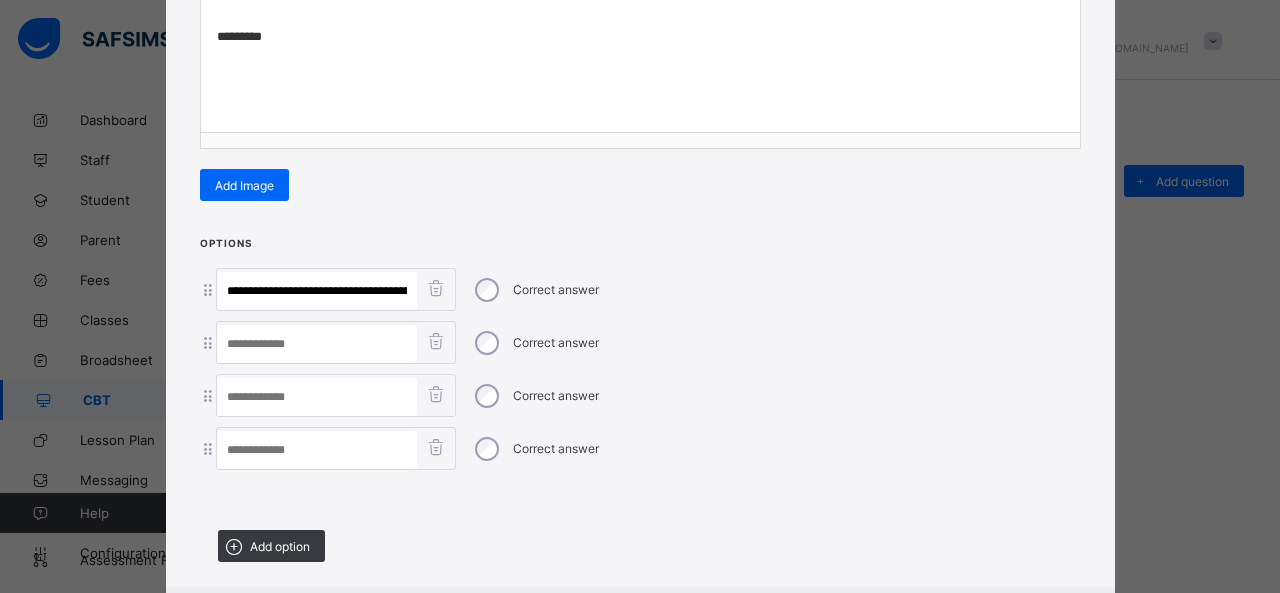 click at bounding box center (317, 450) 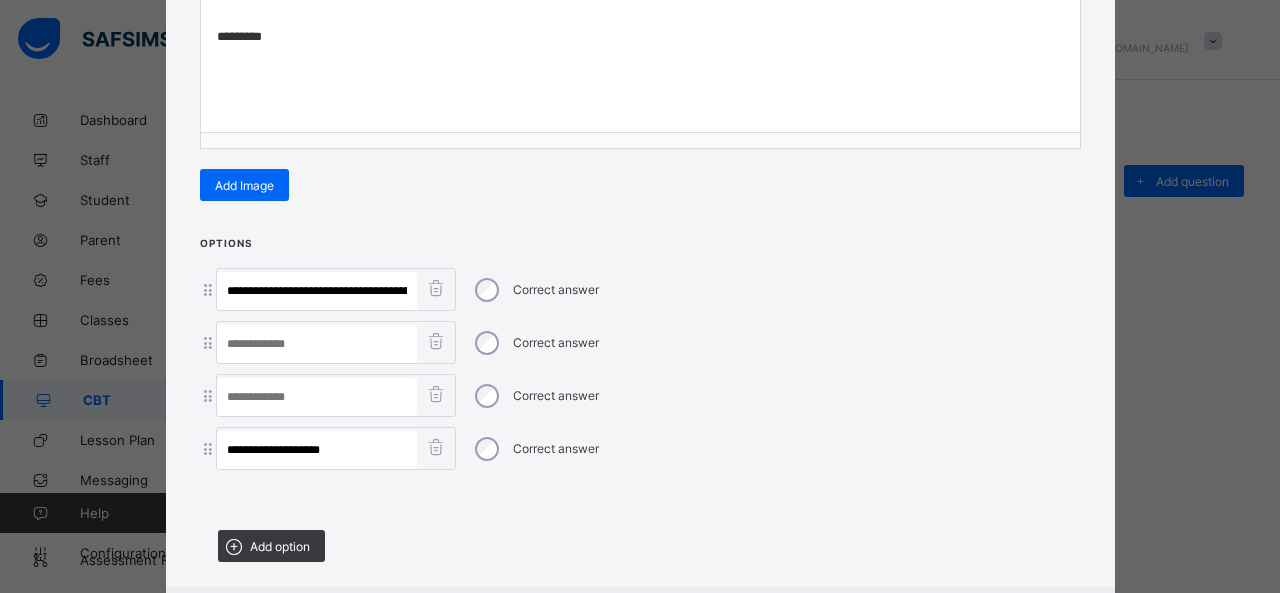 scroll, scrollTop: 0, scrollLeft: 227, axis: horizontal 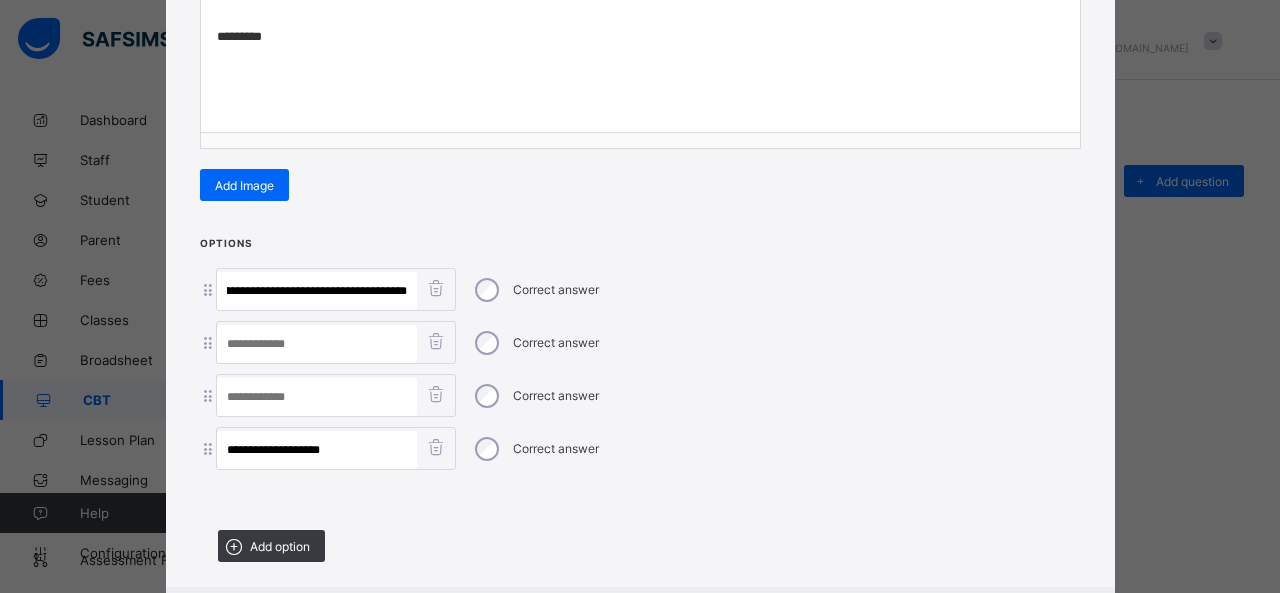 drag, startPoint x: 333, startPoint y: 279, endPoint x: 640, endPoint y: 316, distance: 309.2216 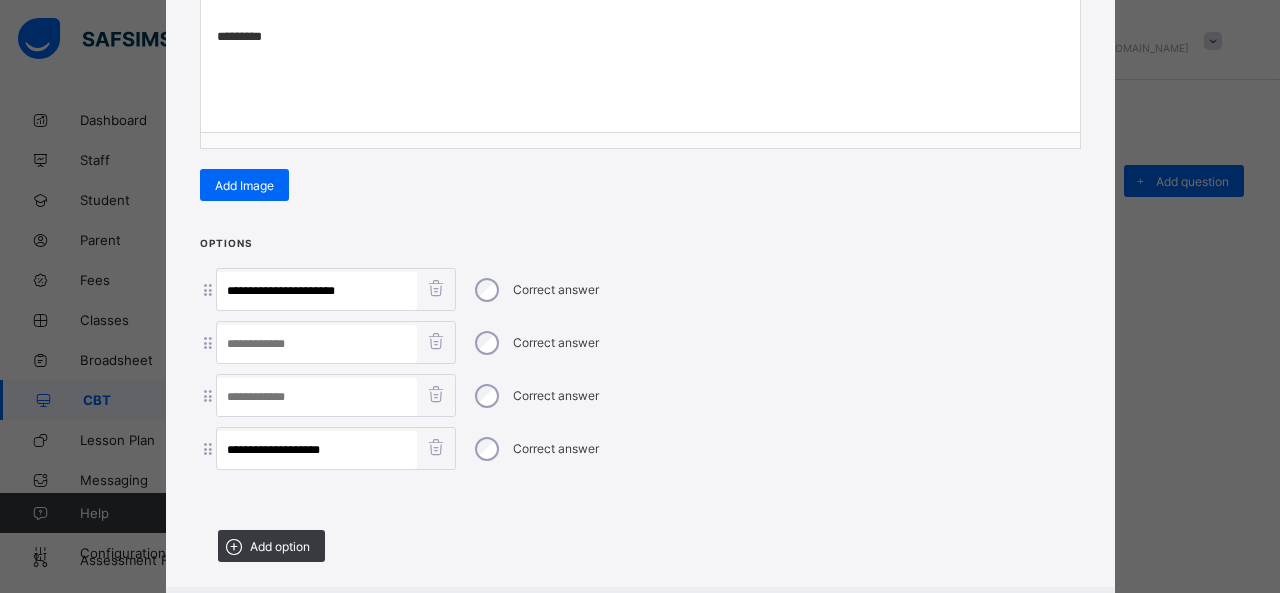 scroll, scrollTop: 0, scrollLeft: 0, axis: both 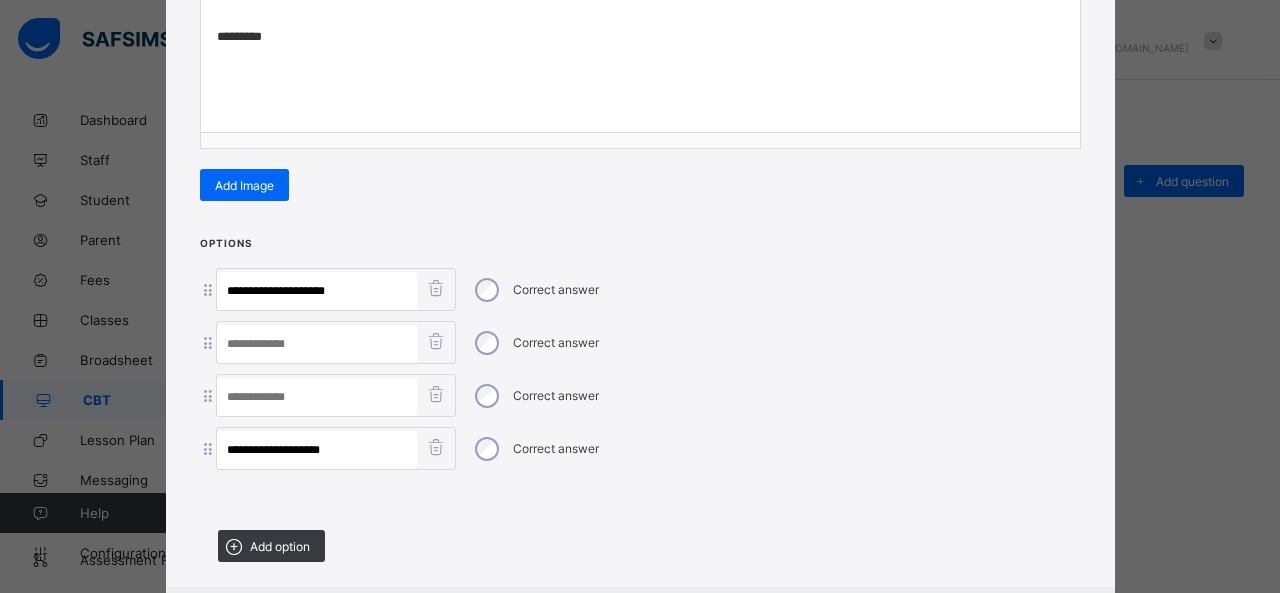 click at bounding box center (317, 344) 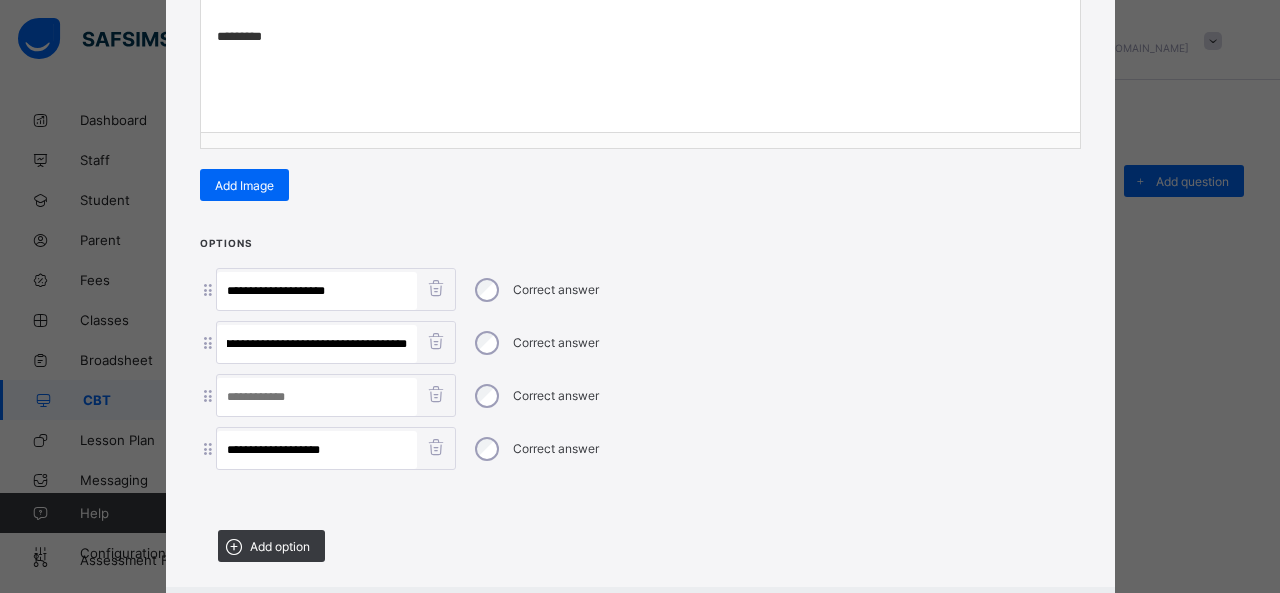 scroll, scrollTop: 0, scrollLeft: 108, axis: horizontal 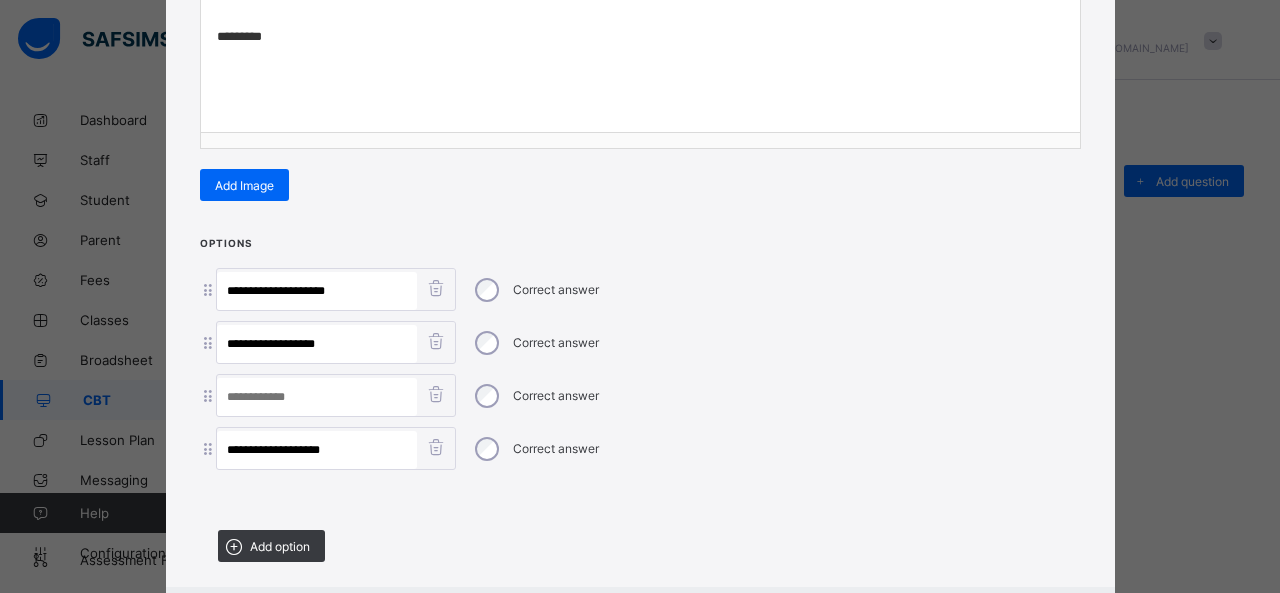 click at bounding box center [317, 397] 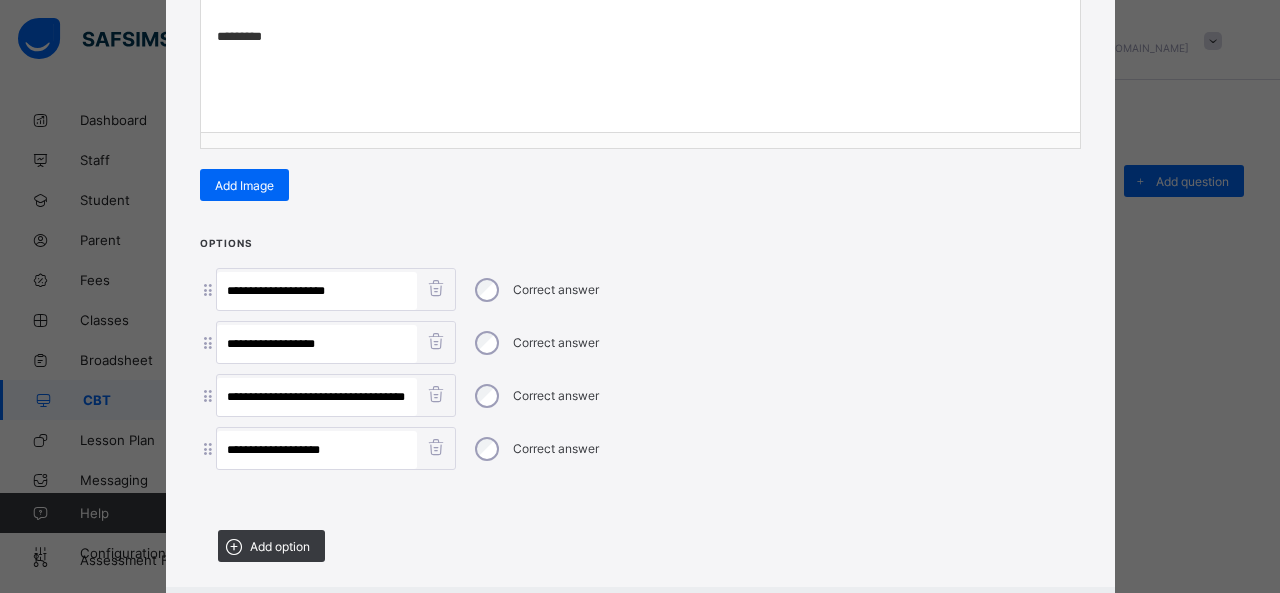 scroll, scrollTop: 0, scrollLeft: 4, axis: horizontal 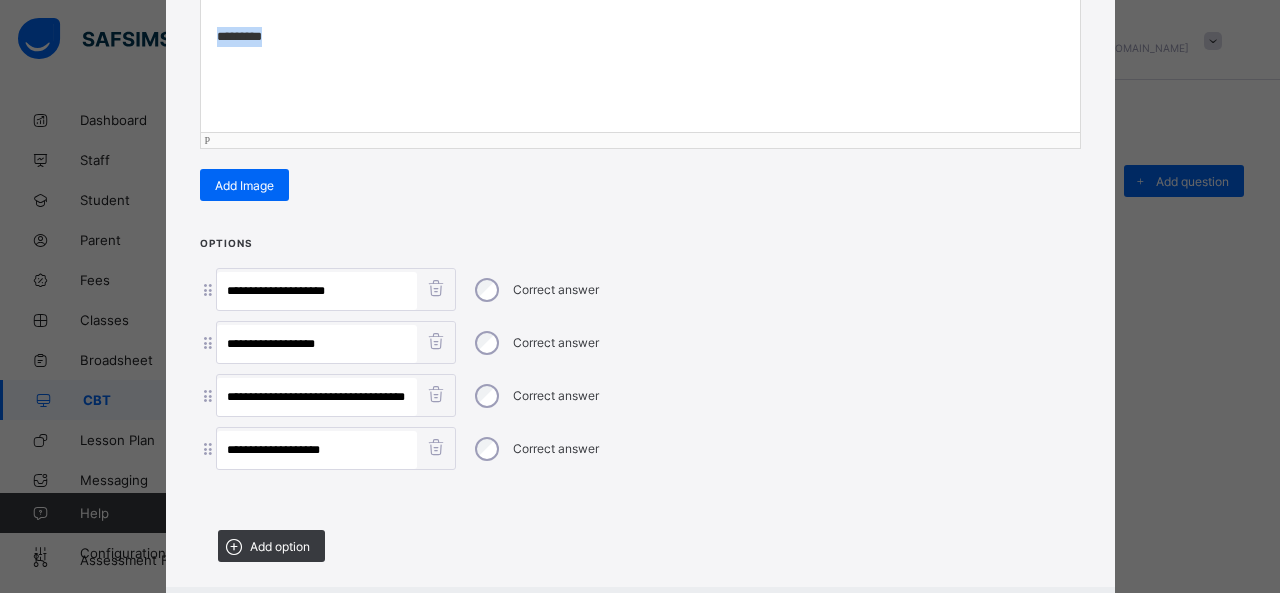 drag, startPoint x: 285, startPoint y: 51, endPoint x: 204, endPoint y: 39, distance: 81.88406 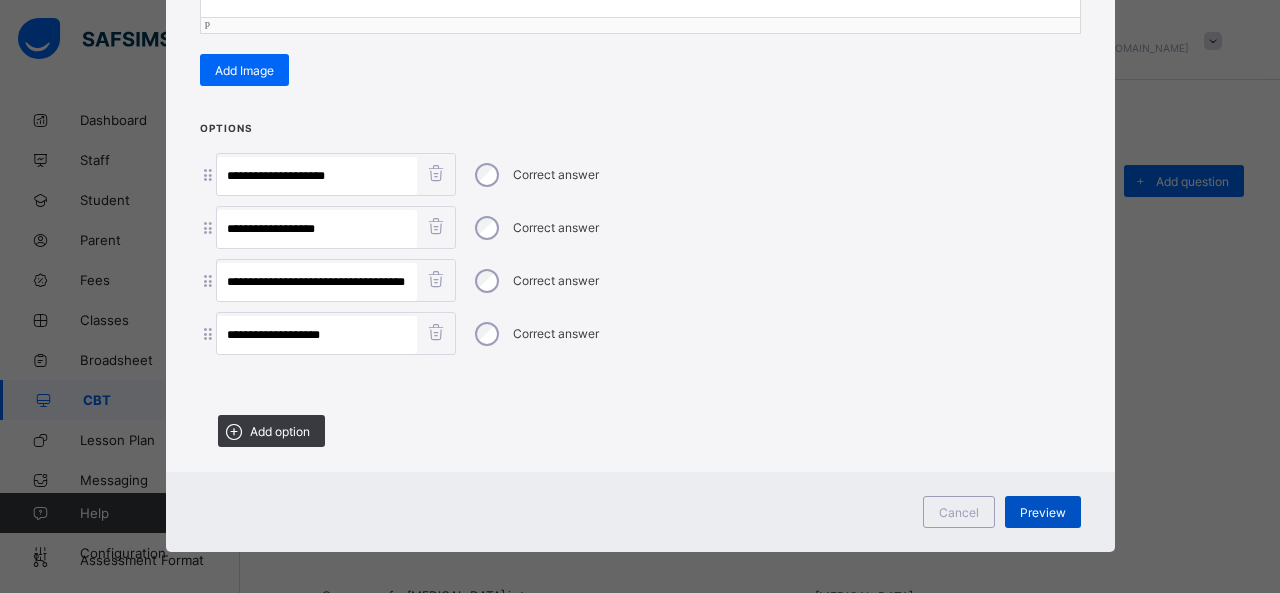 click on "Preview" at bounding box center [1043, 512] 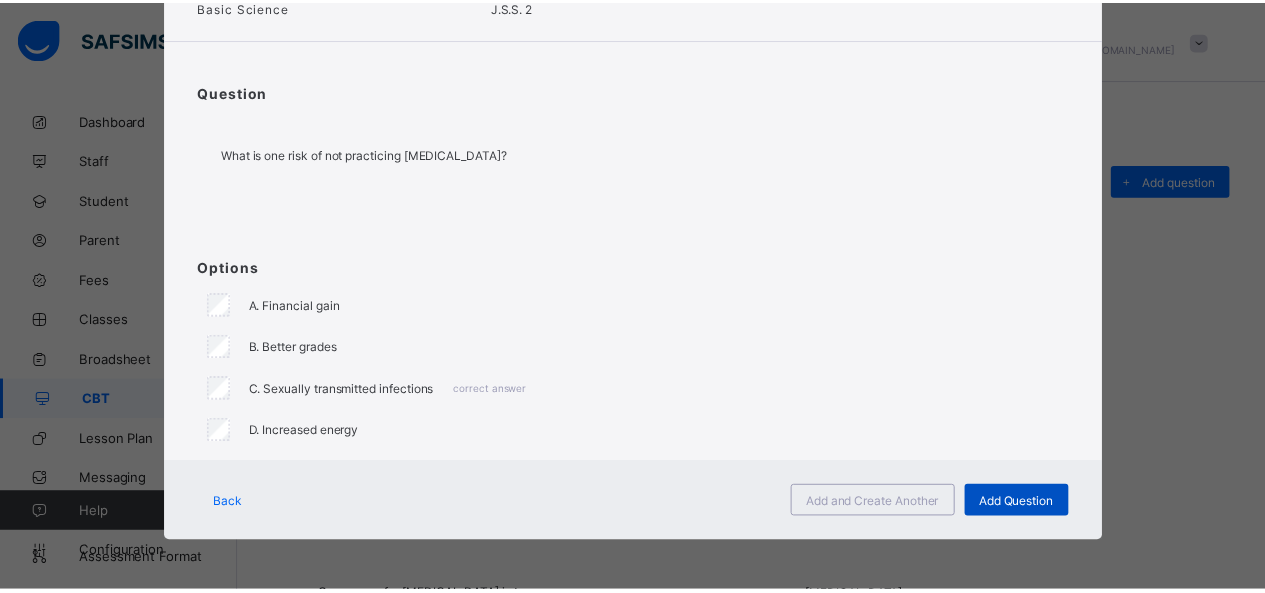 scroll, scrollTop: 123, scrollLeft: 0, axis: vertical 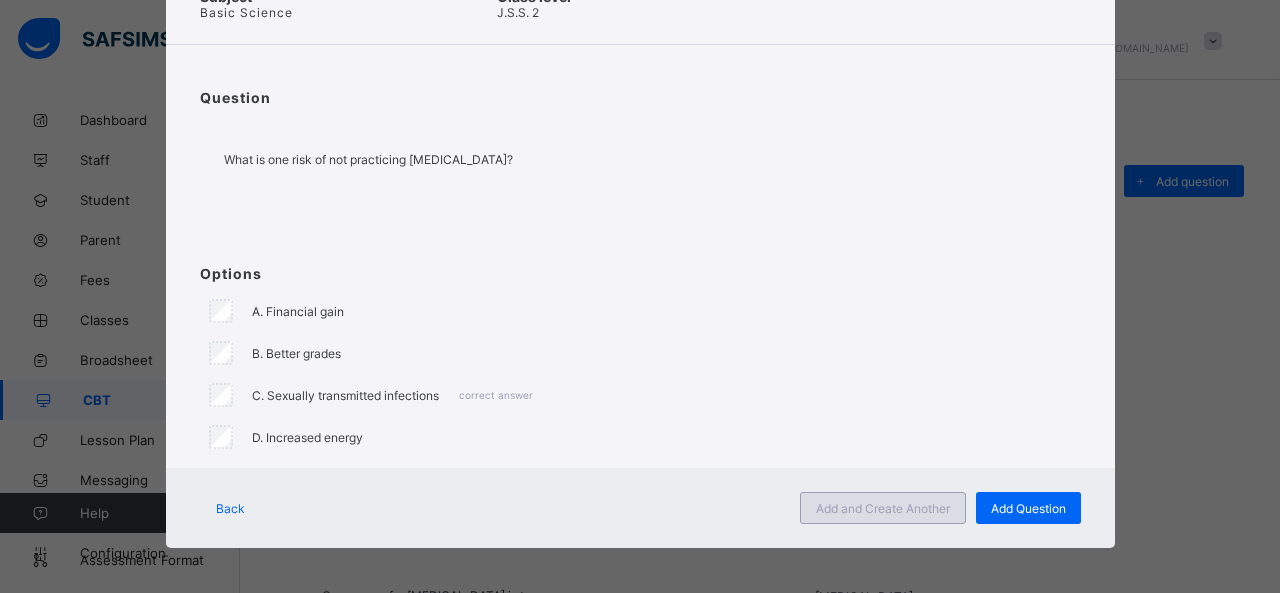 click on "Add and Create Another" at bounding box center (883, 508) 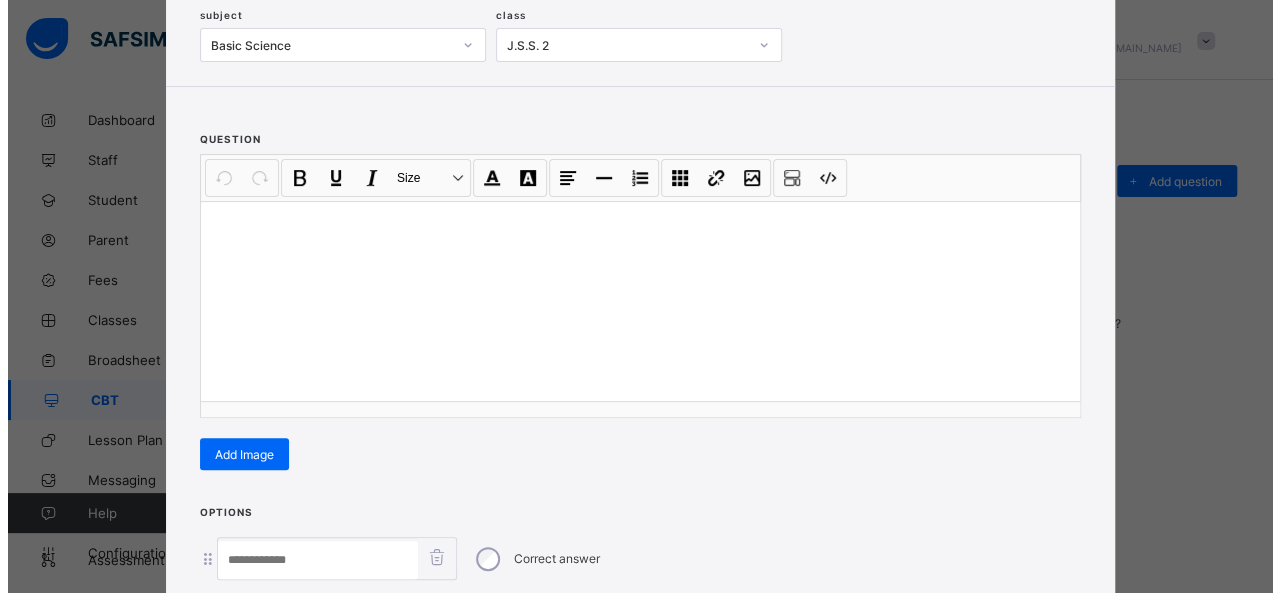 scroll, scrollTop: 128, scrollLeft: 0, axis: vertical 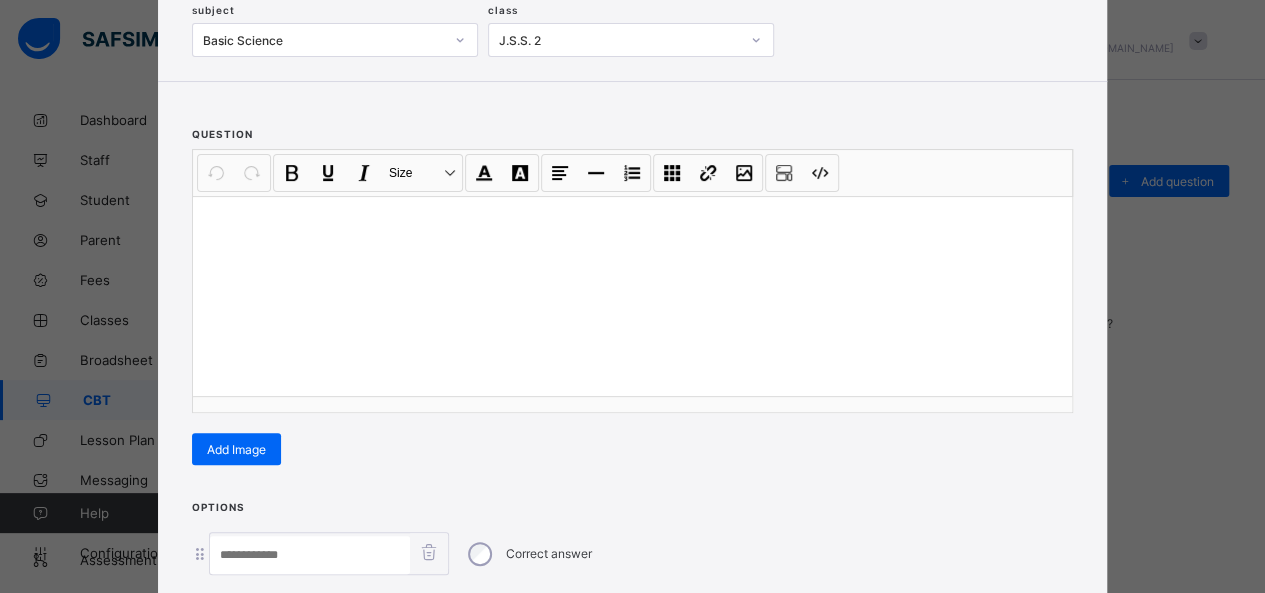 click at bounding box center [632, 296] 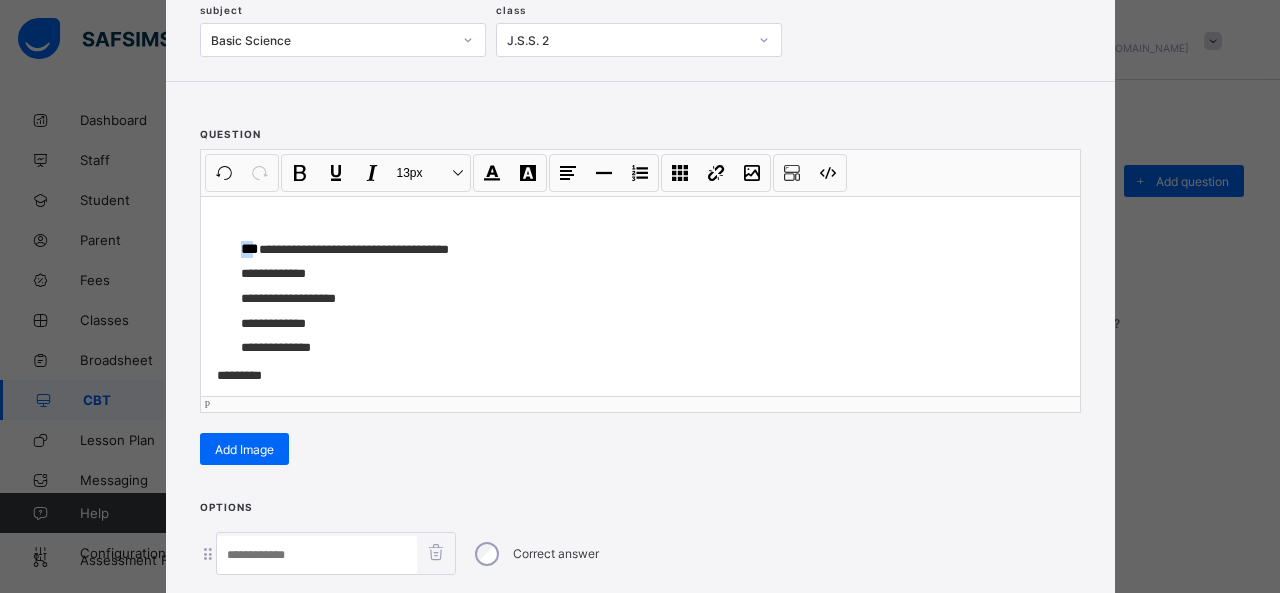 drag, startPoint x: 246, startPoint y: 246, endPoint x: 216, endPoint y: 244, distance: 30.066593 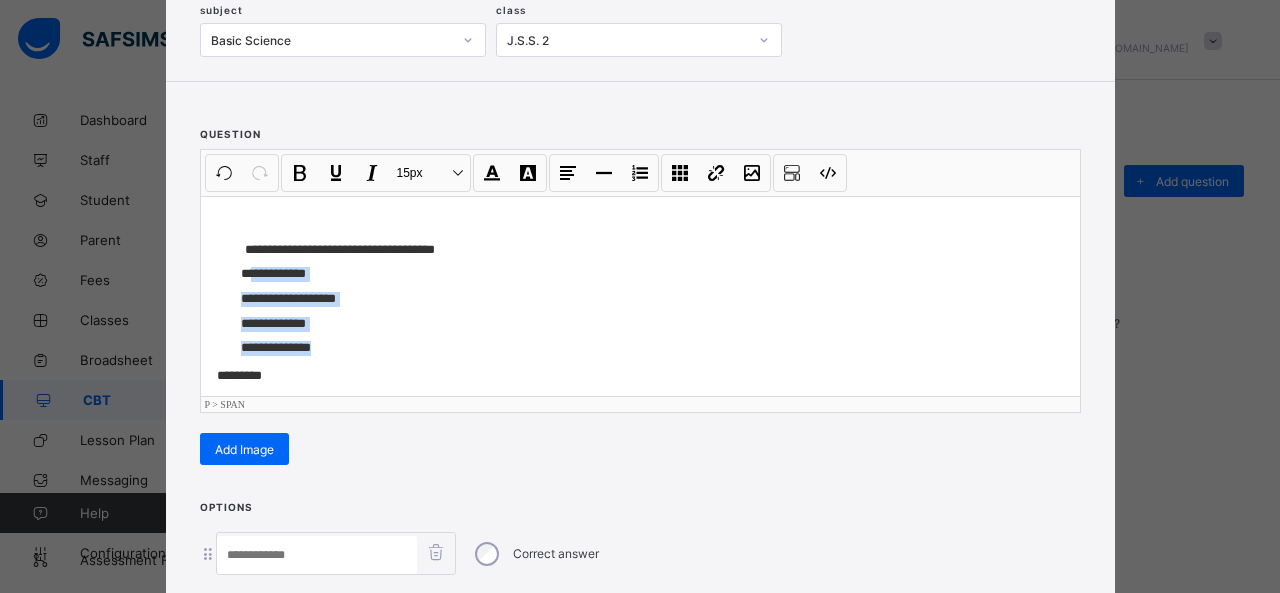 drag, startPoint x: 246, startPoint y: 267, endPoint x: 373, endPoint y: 341, distance: 146.98639 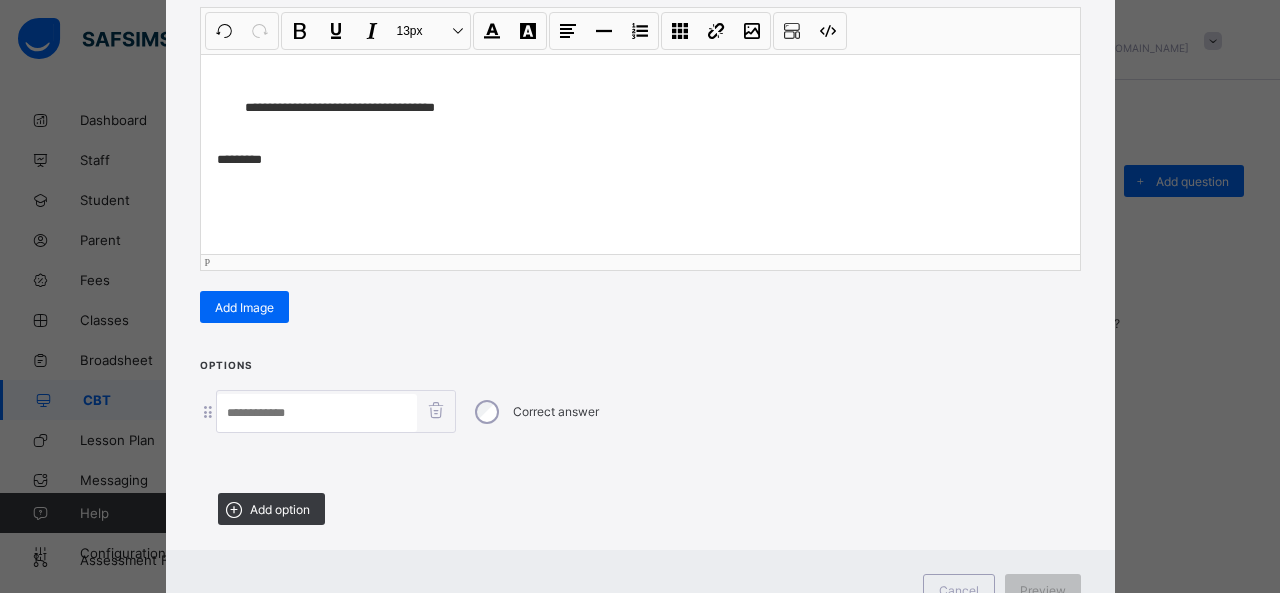 scroll, scrollTop: 351, scrollLeft: 0, axis: vertical 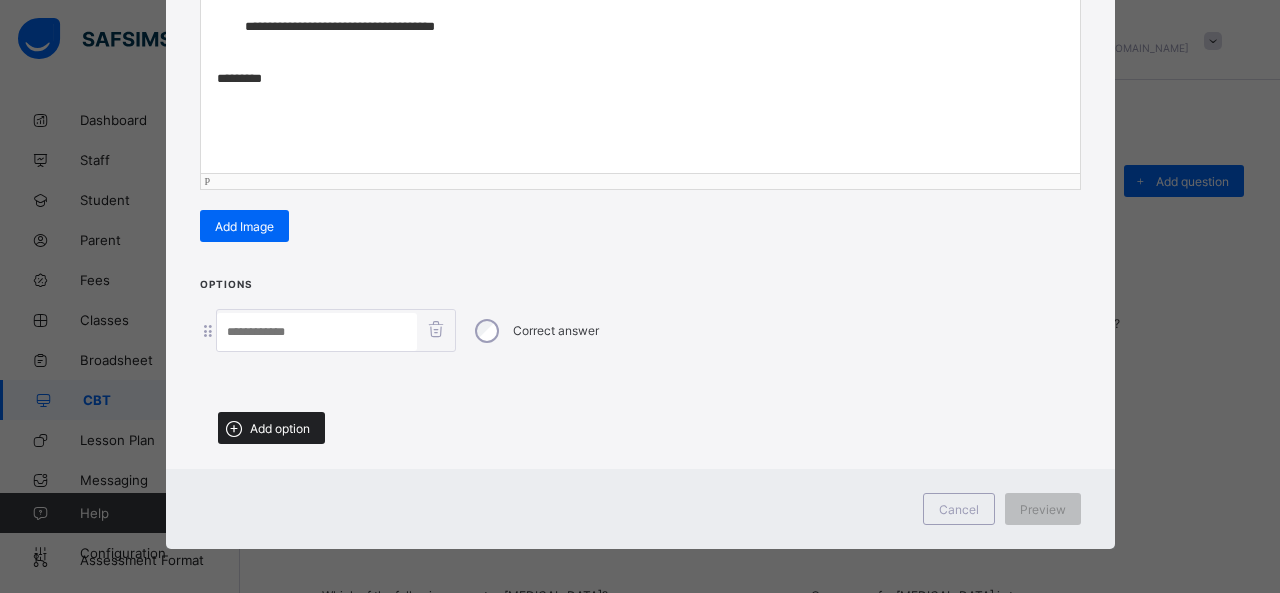 click on "Add option" at bounding box center (271, 428) 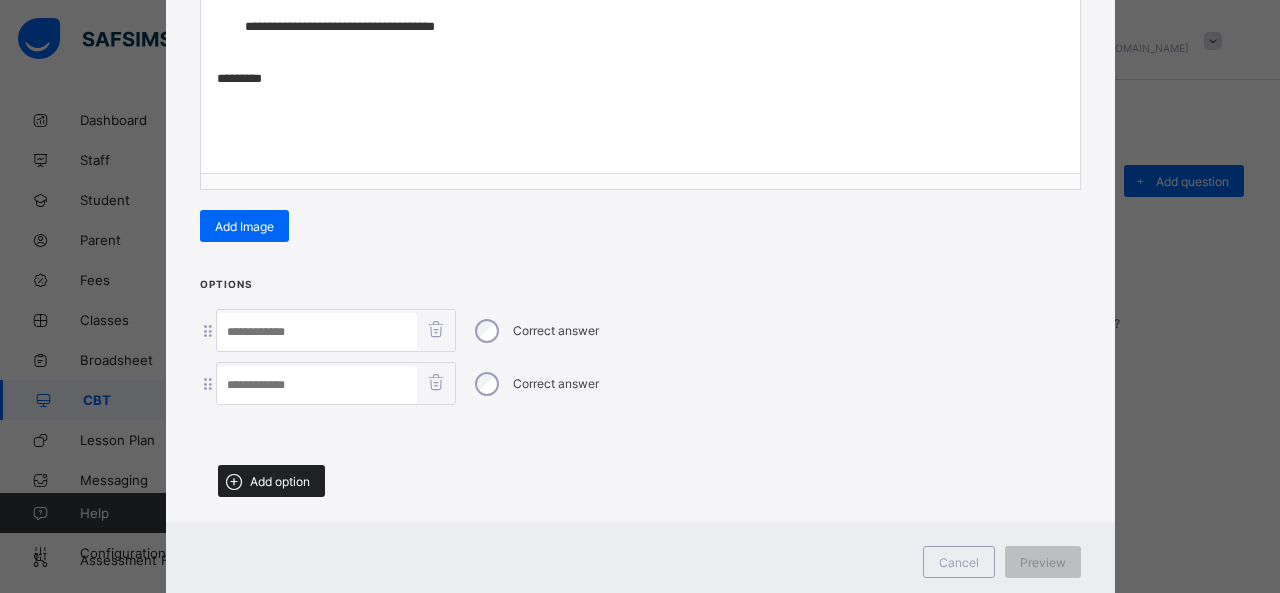 click on "Add option" at bounding box center (271, 481) 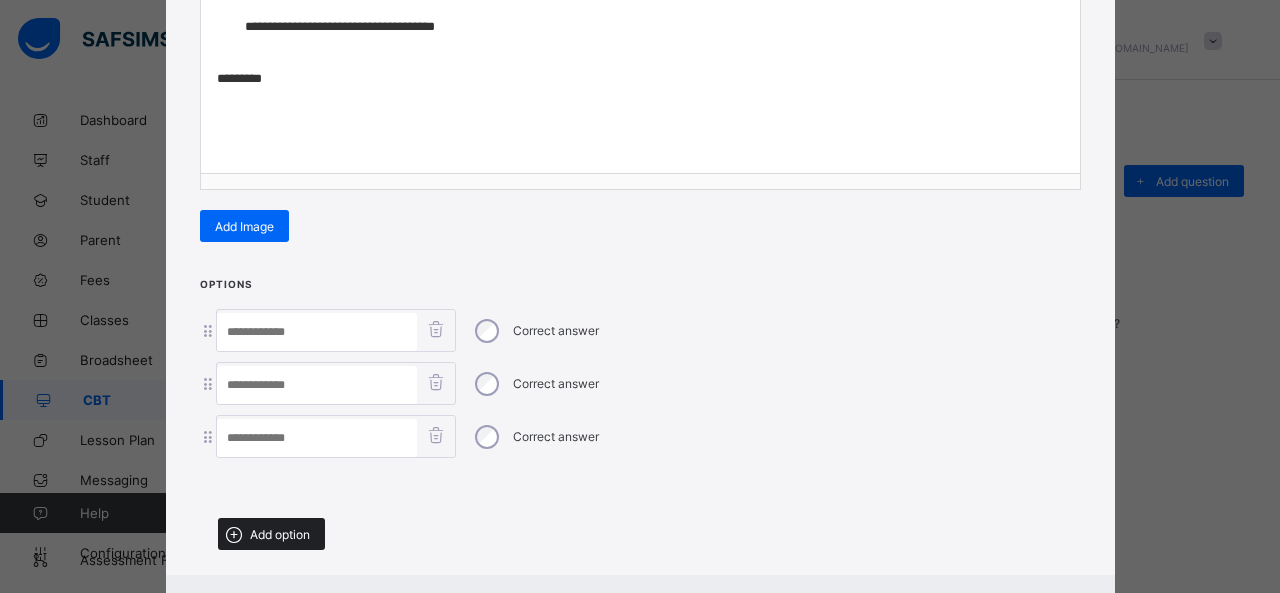 click on "Add option" at bounding box center [271, 534] 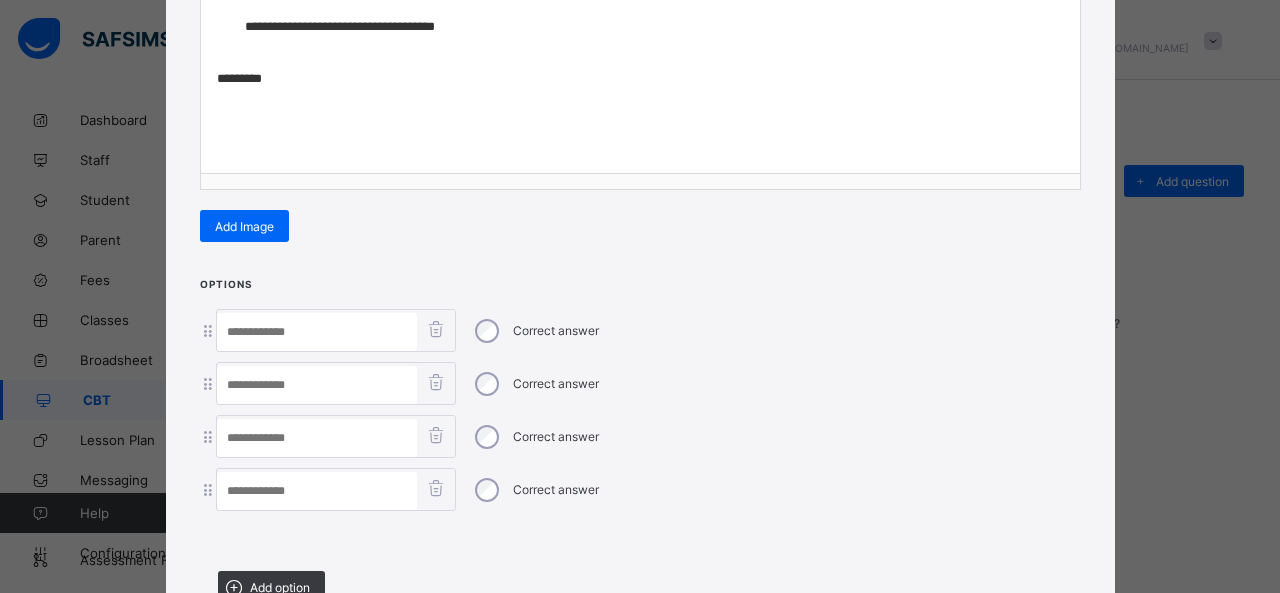click at bounding box center [317, 332] 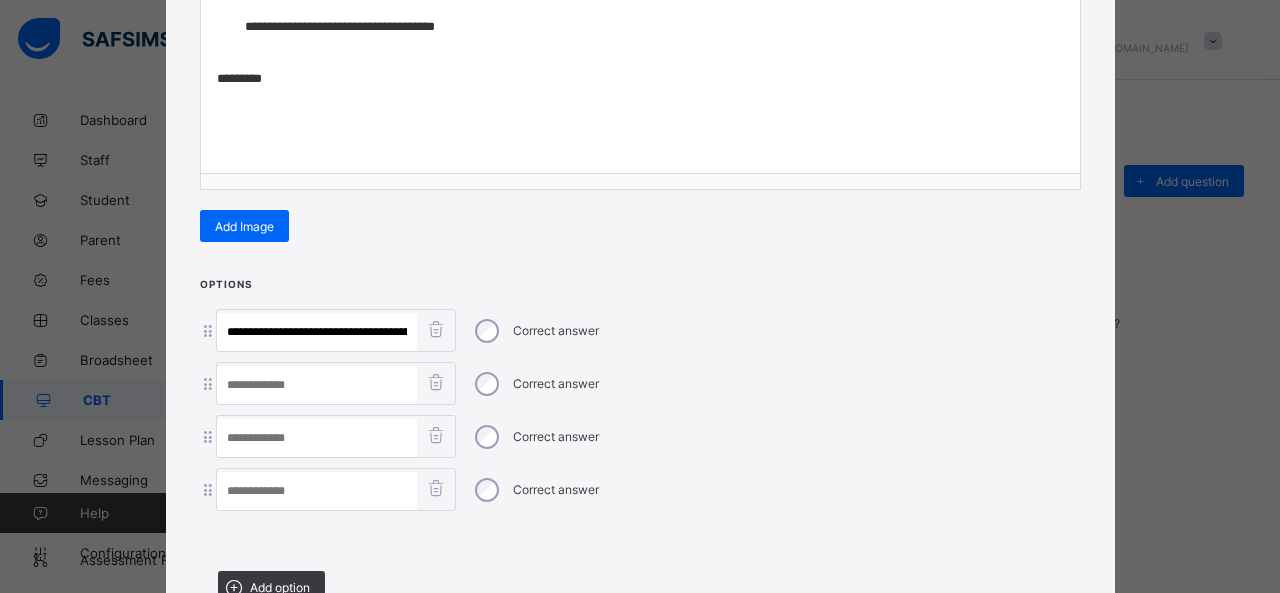 scroll, scrollTop: 0, scrollLeft: 141, axis: horizontal 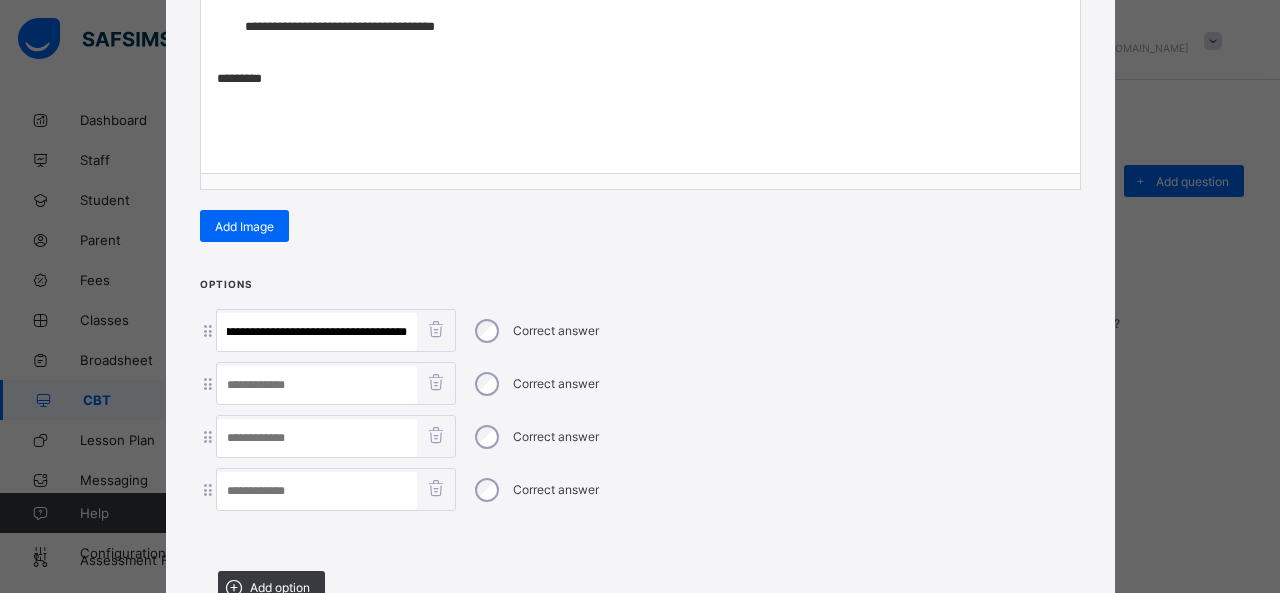 drag, startPoint x: 334, startPoint y: 324, endPoint x: 518, endPoint y: 349, distance: 185.6906 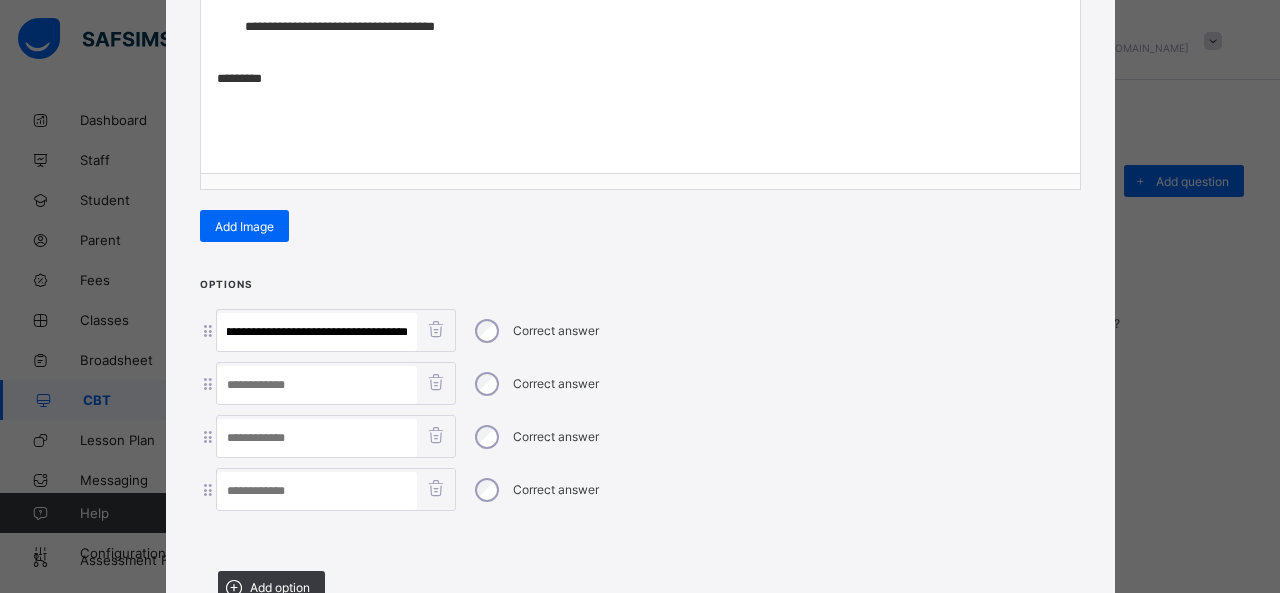 scroll, scrollTop: 0, scrollLeft: 0, axis: both 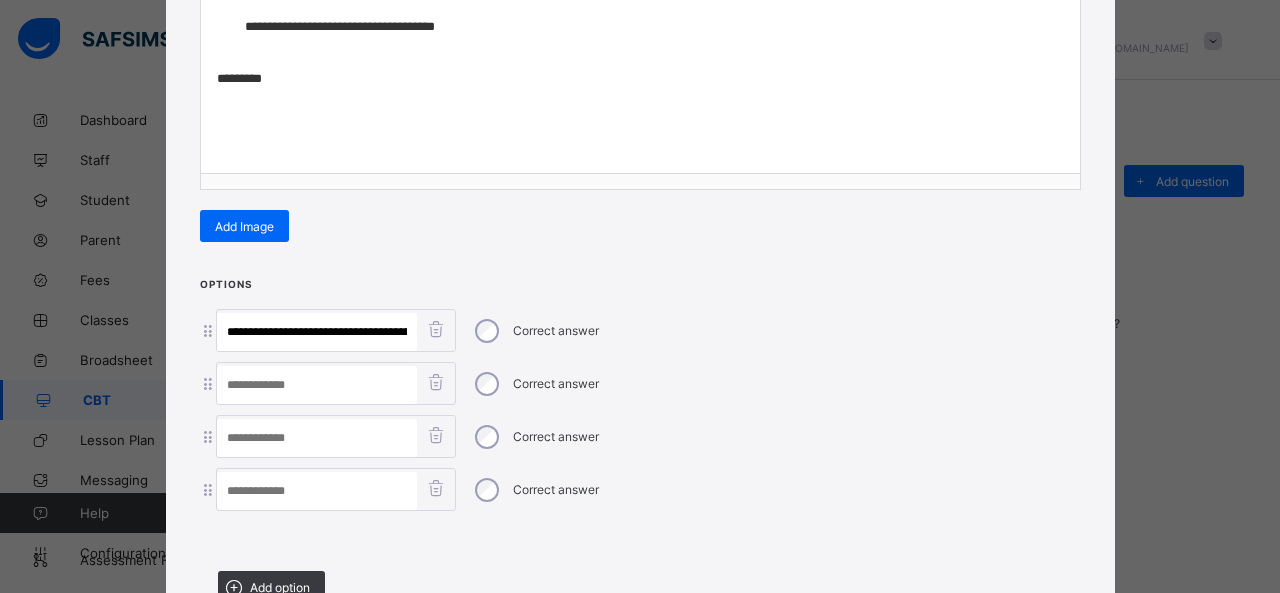 click at bounding box center [317, 491] 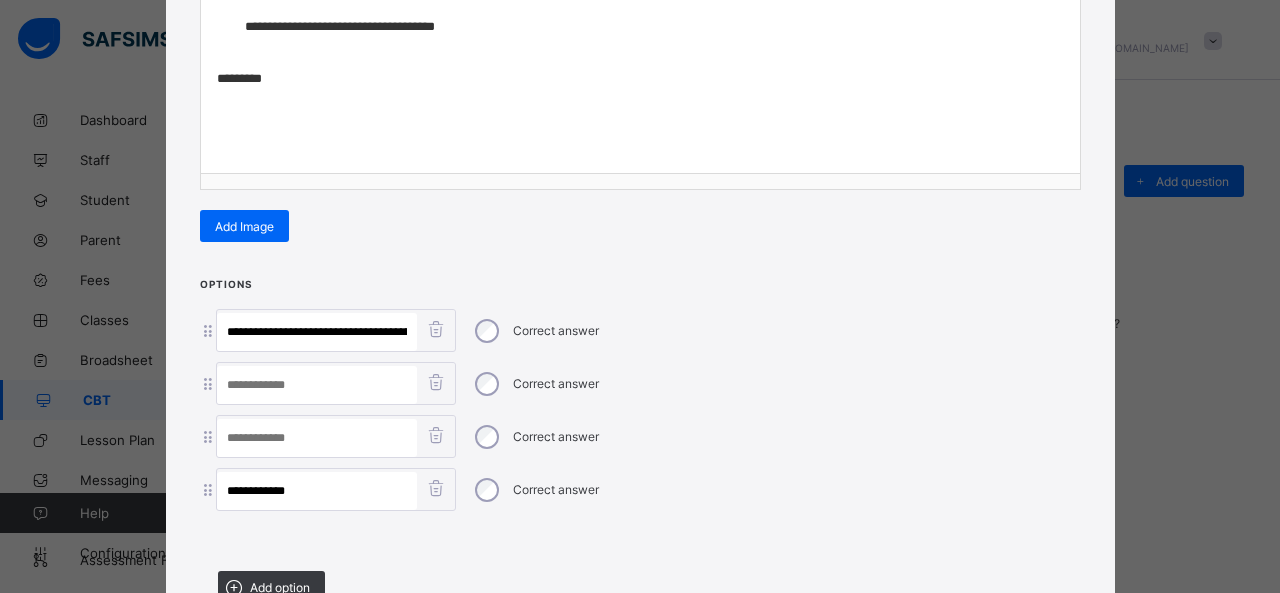 scroll, scrollTop: 0, scrollLeft: 62, axis: horizontal 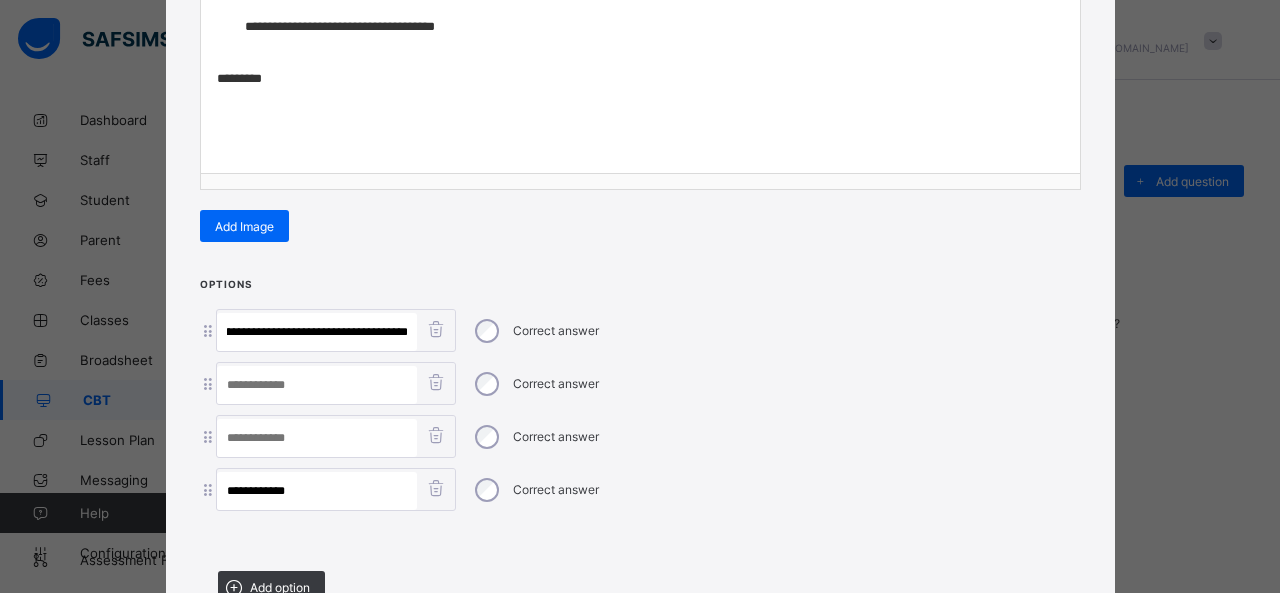 drag, startPoint x: 296, startPoint y: 323, endPoint x: 618, endPoint y: 324, distance: 322.00156 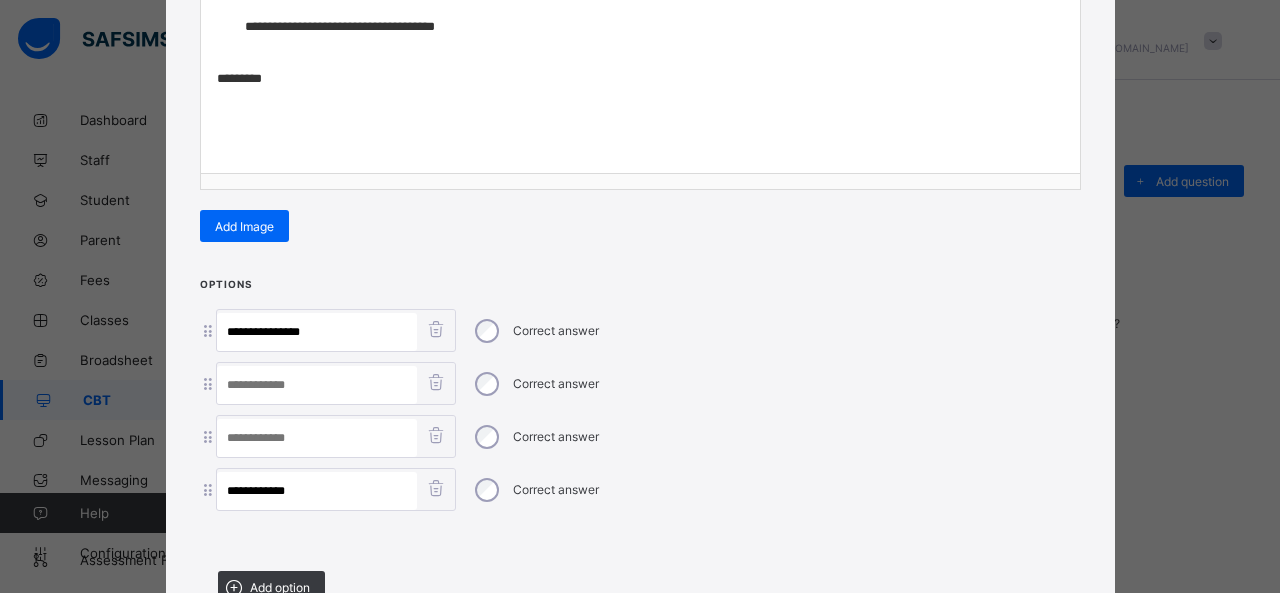scroll, scrollTop: 0, scrollLeft: 0, axis: both 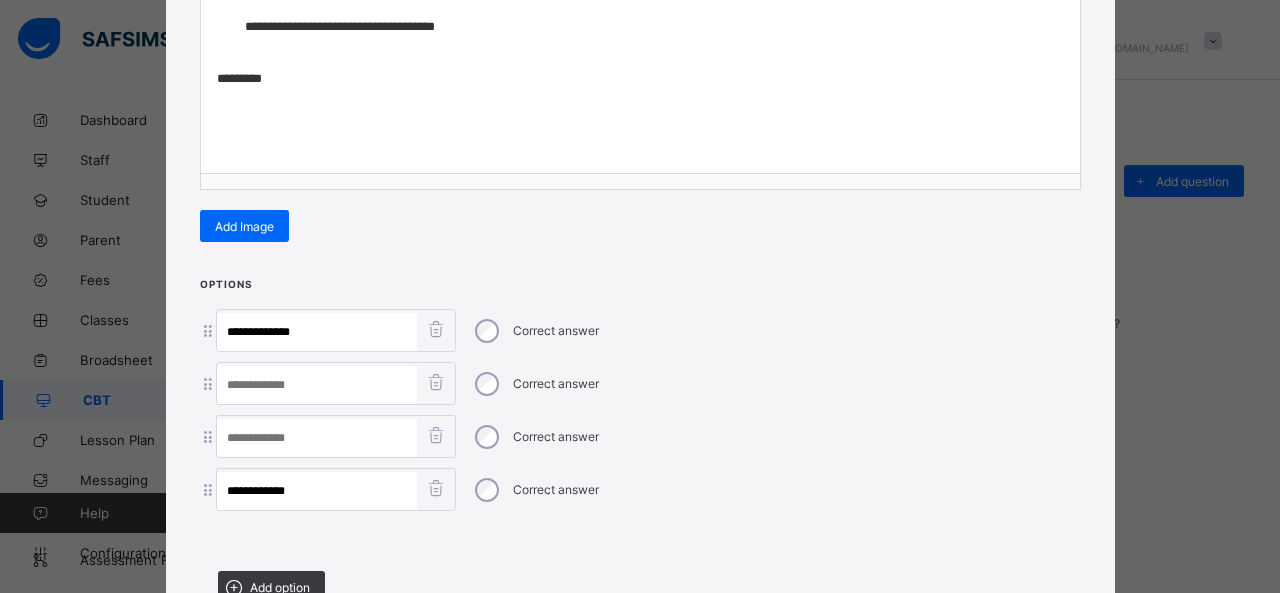 click at bounding box center [317, 385] 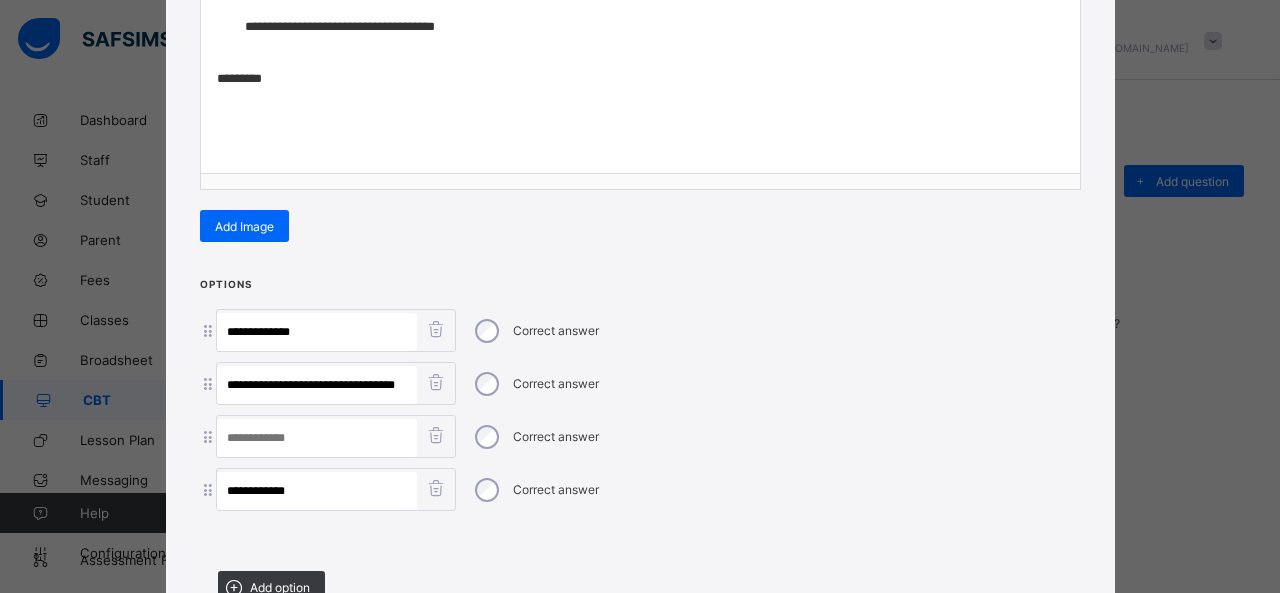 drag, startPoint x: 318, startPoint y: 373, endPoint x: 500, endPoint y: 395, distance: 183.32484 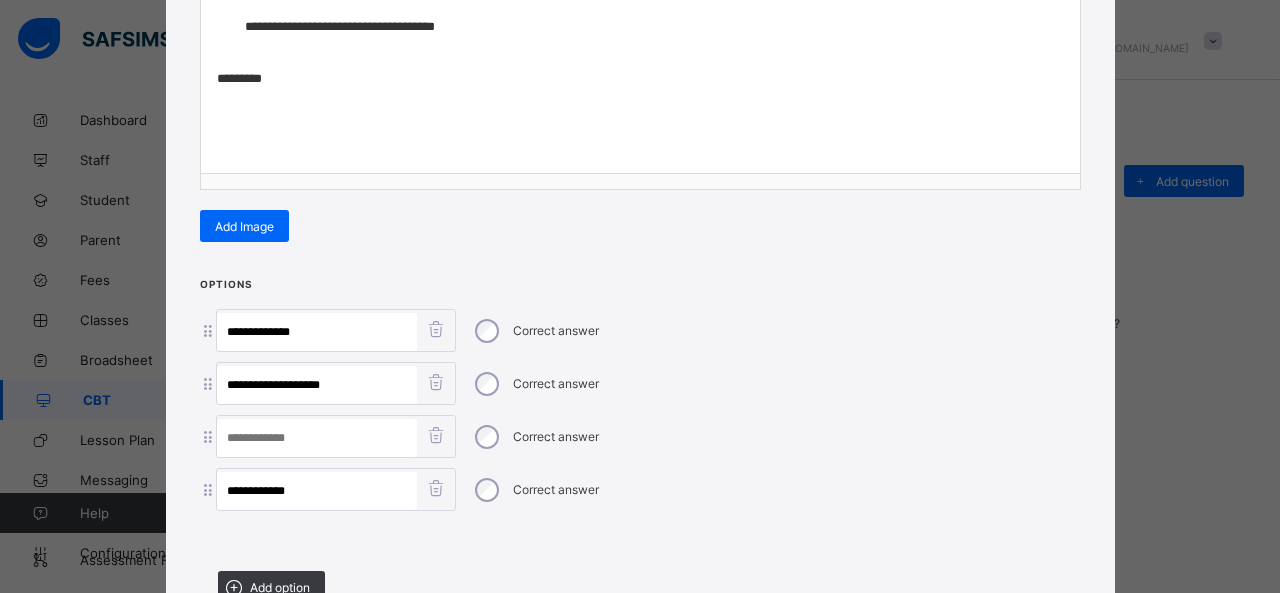 click at bounding box center [317, 438] 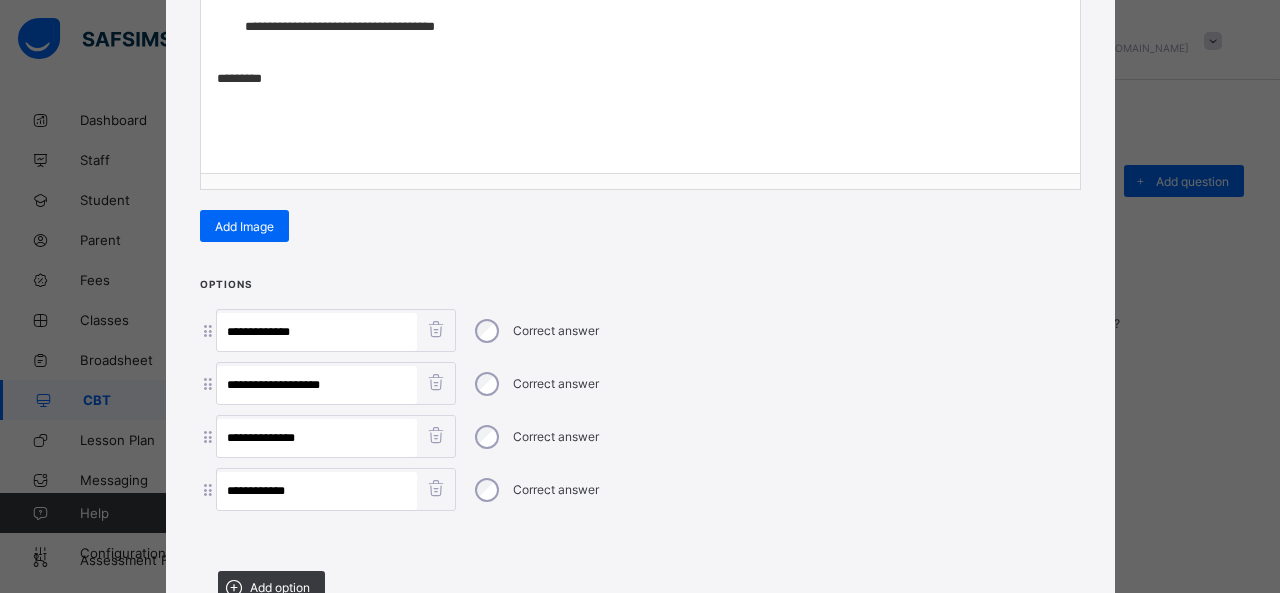 click on "Correct answer" at bounding box center (535, 384) 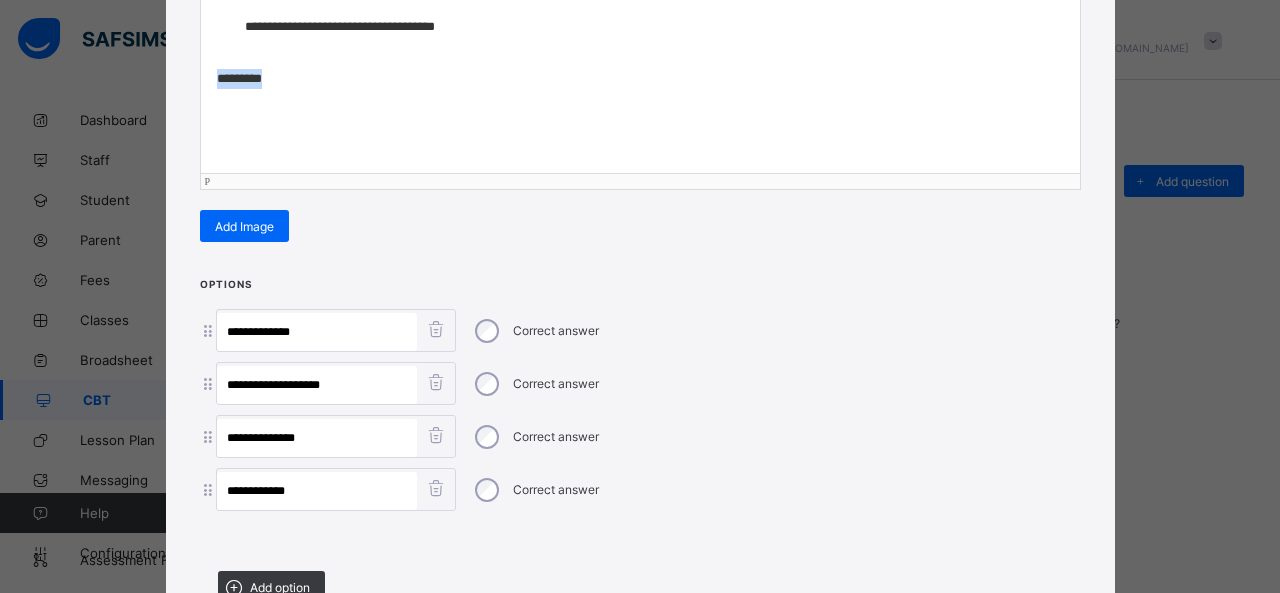 drag, startPoint x: 282, startPoint y: 73, endPoint x: 187, endPoint y: 70, distance: 95.047356 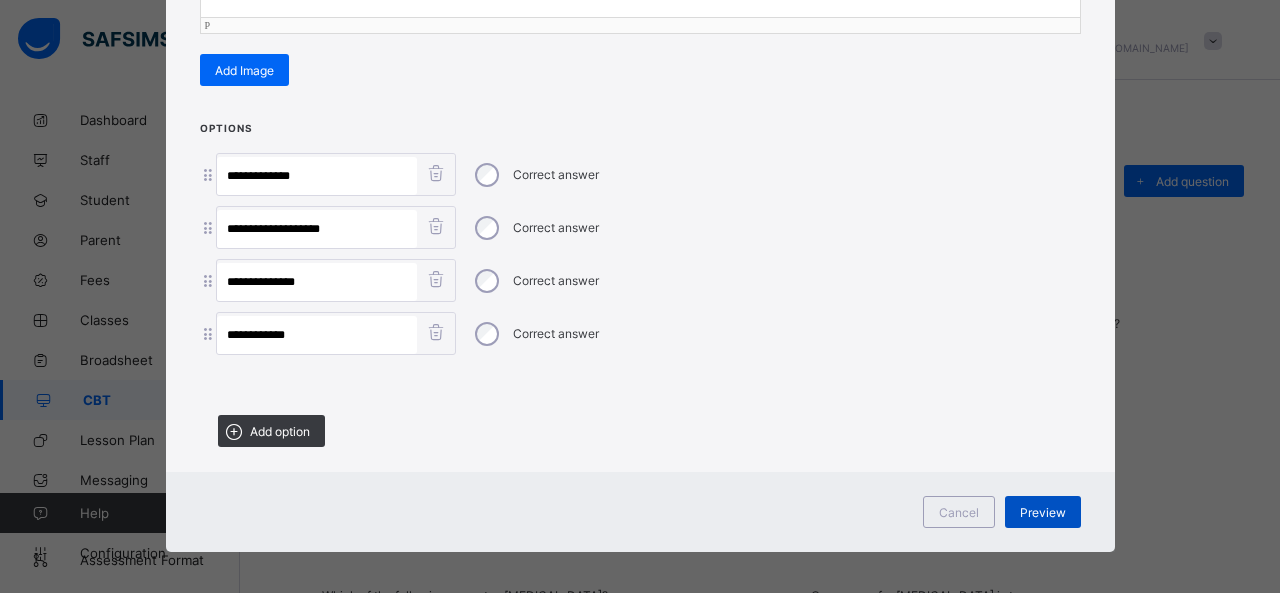 click on "Preview" at bounding box center (1043, 512) 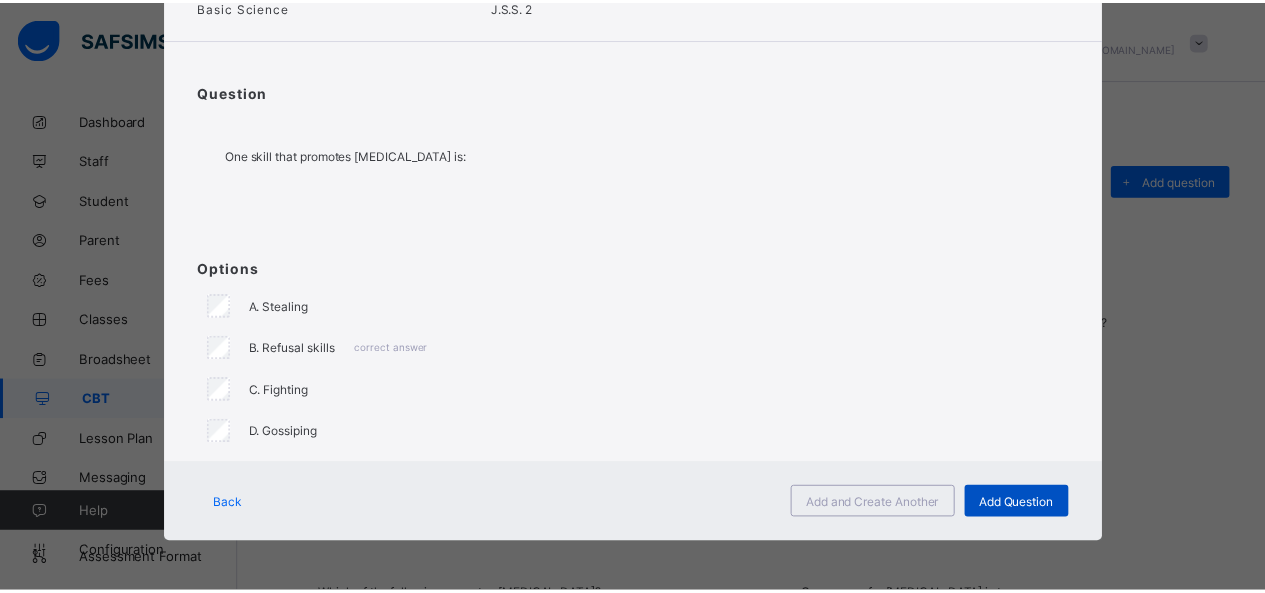 scroll, scrollTop: 124, scrollLeft: 0, axis: vertical 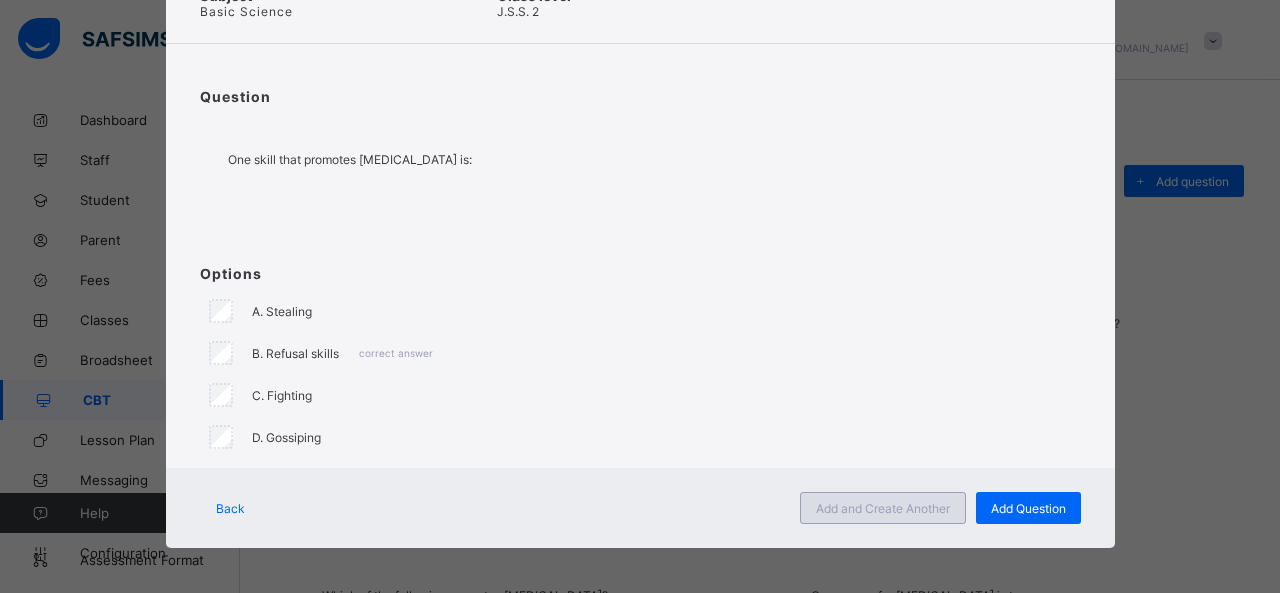 click on "Add and Create Another" at bounding box center (883, 508) 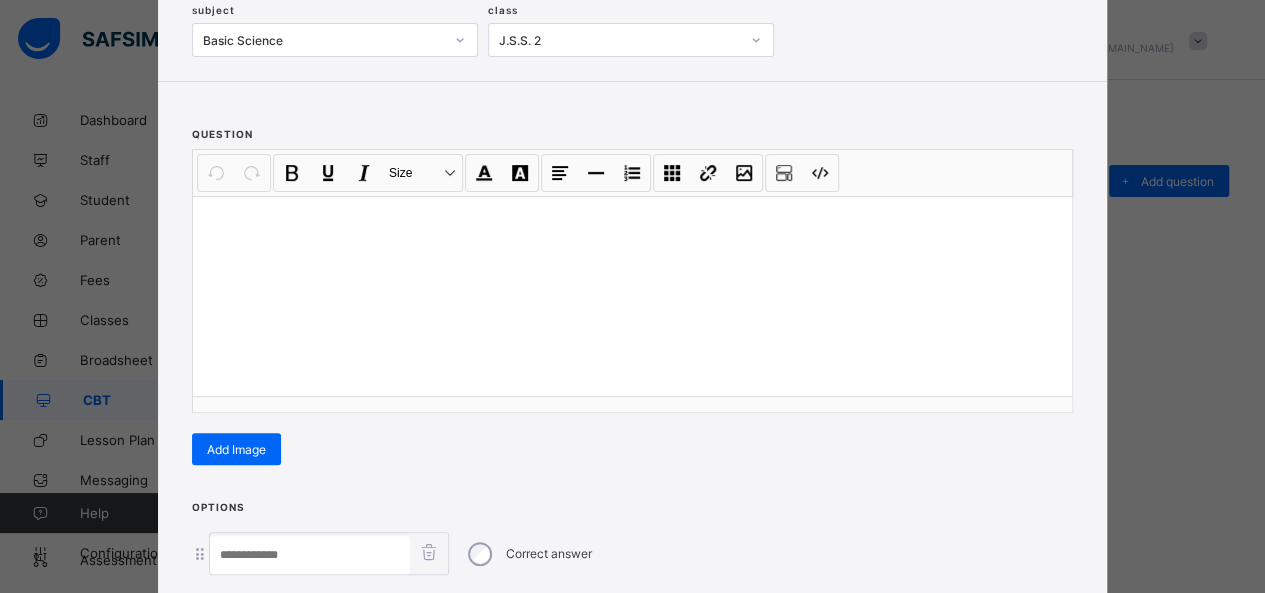 scroll, scrollTop: 0, scrollLeft: 0, axis: both 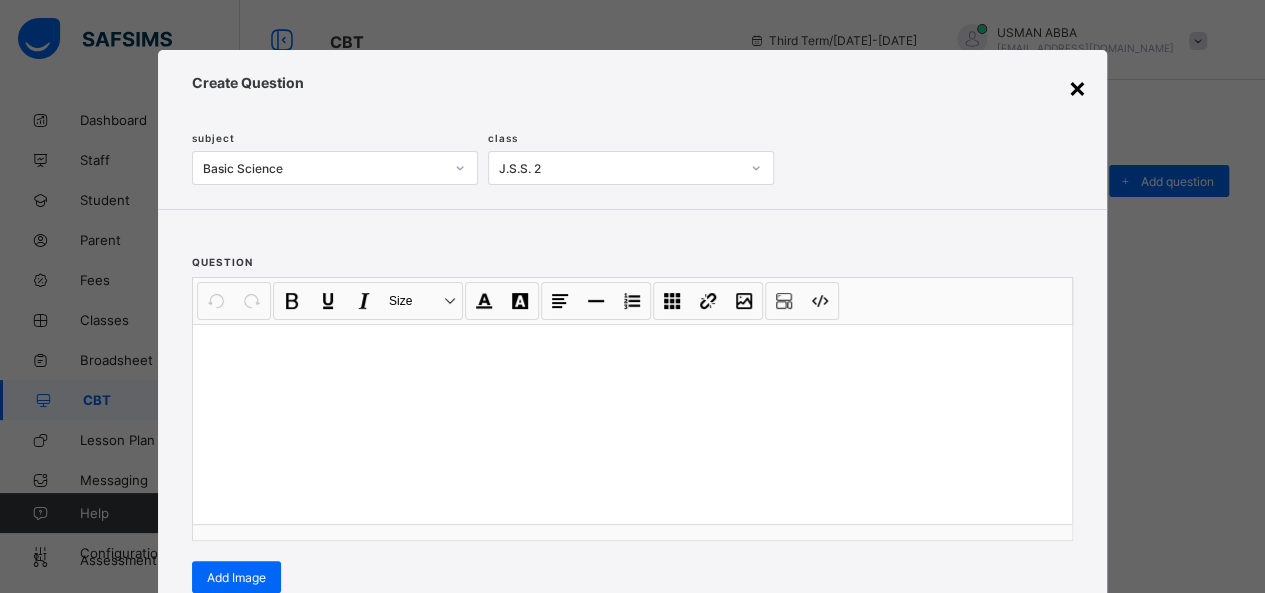 click on "×" at bounding box center (1077, 87) 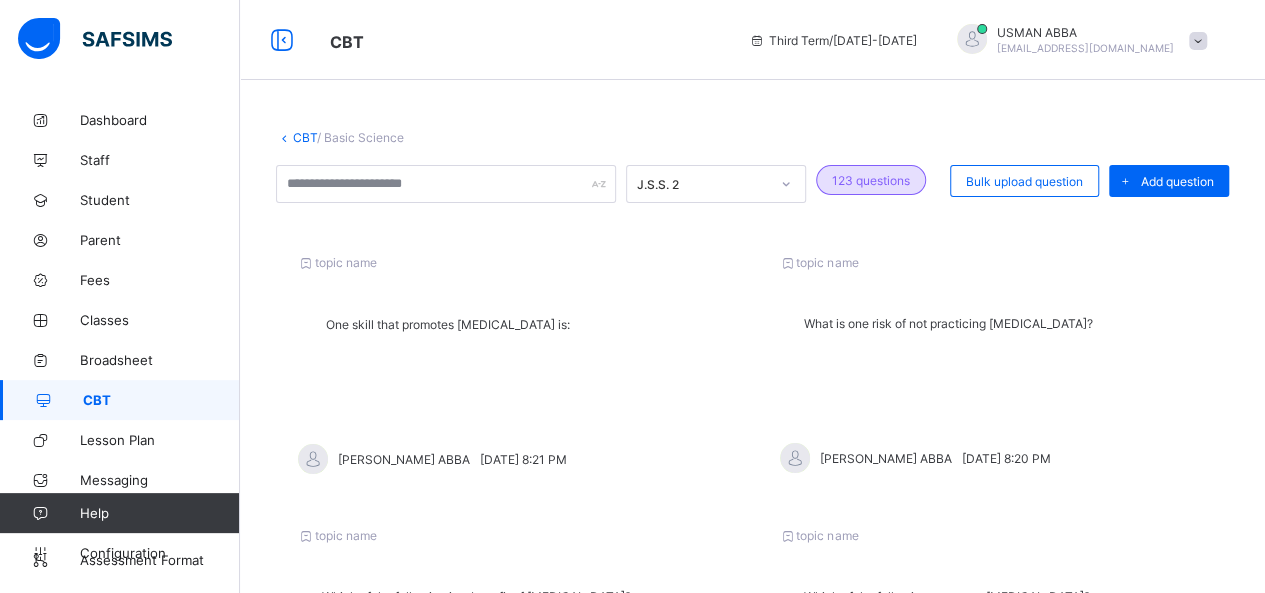 click on "CBT" at bounding box center (161, 400) 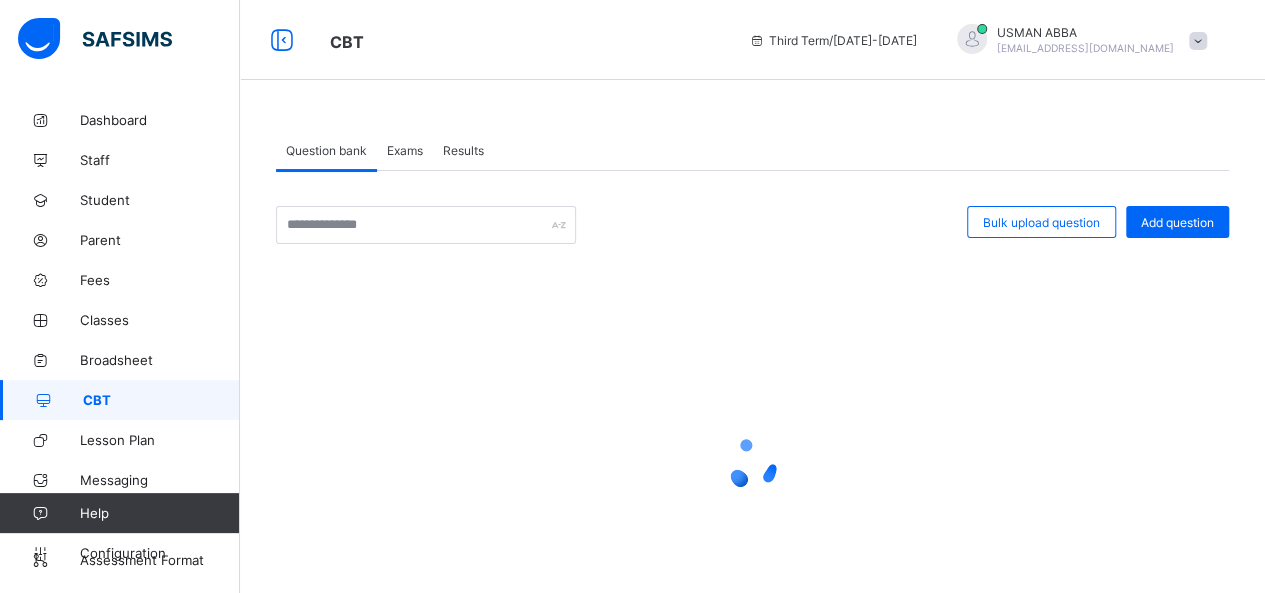 click on "Exams" at bounding box center [405, 150] 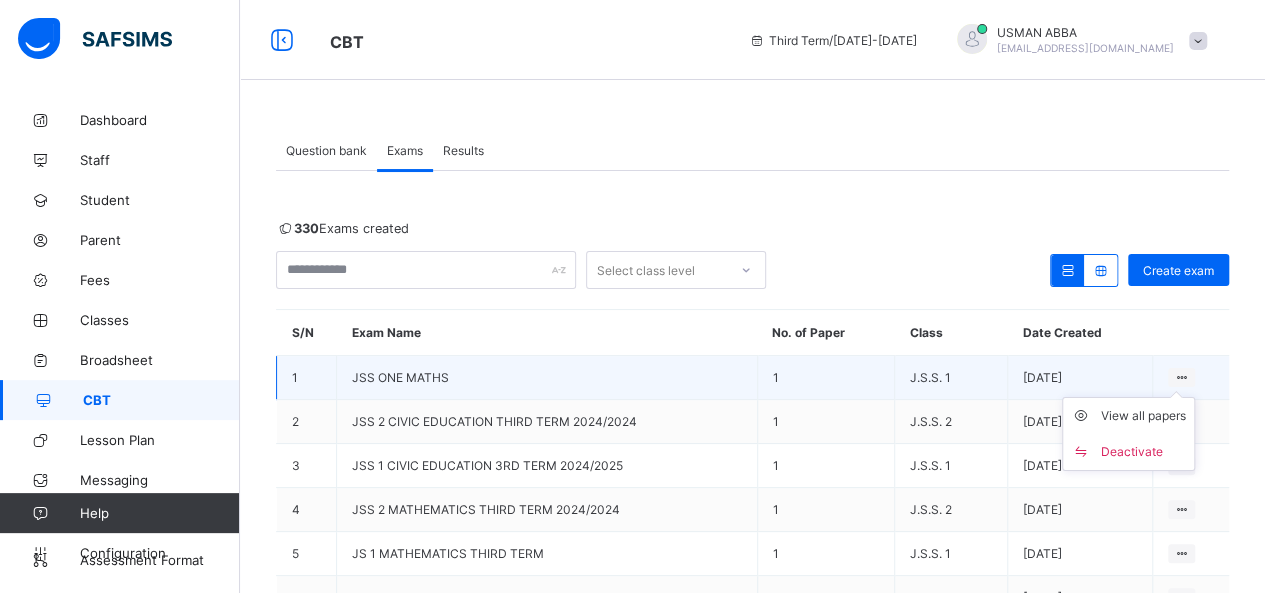 click on "View all papers Deactivate" at bounding box center (1128, 434) 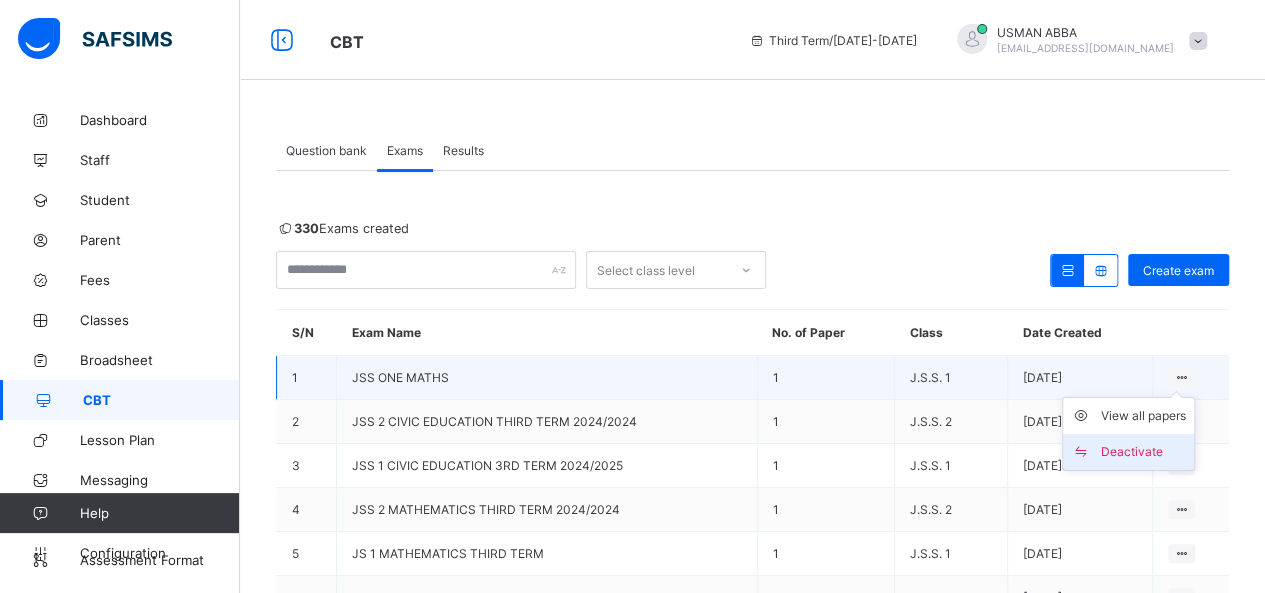 click on "Deactivate" at bounding box center [1143, 452] 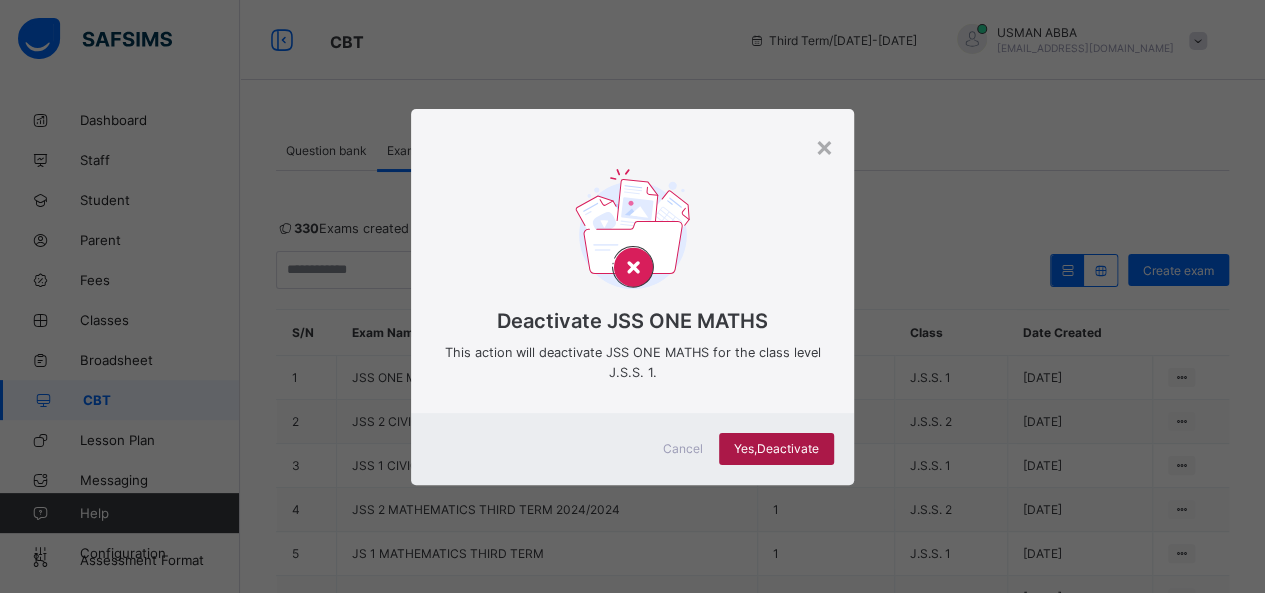 click on "Yes,  Deactivate" at bounding box center (776, 448) 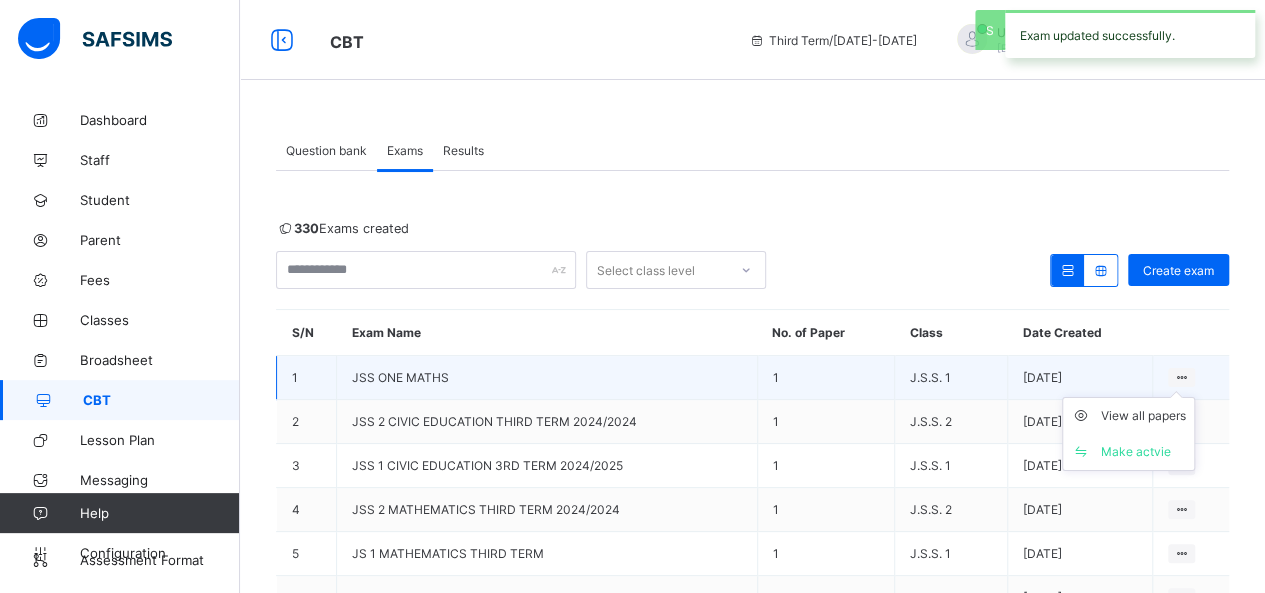 click on "View all papers Make actvie" at bounding box center (1128, 434) 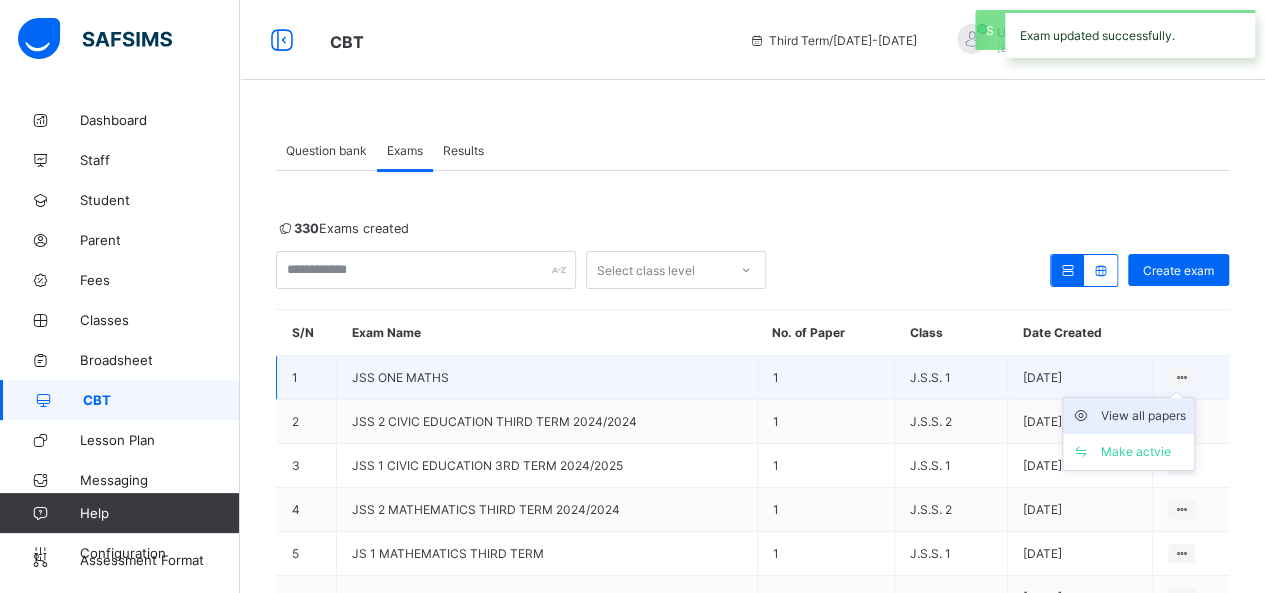 click on "View all papers" at bounding box center (1143, 416) 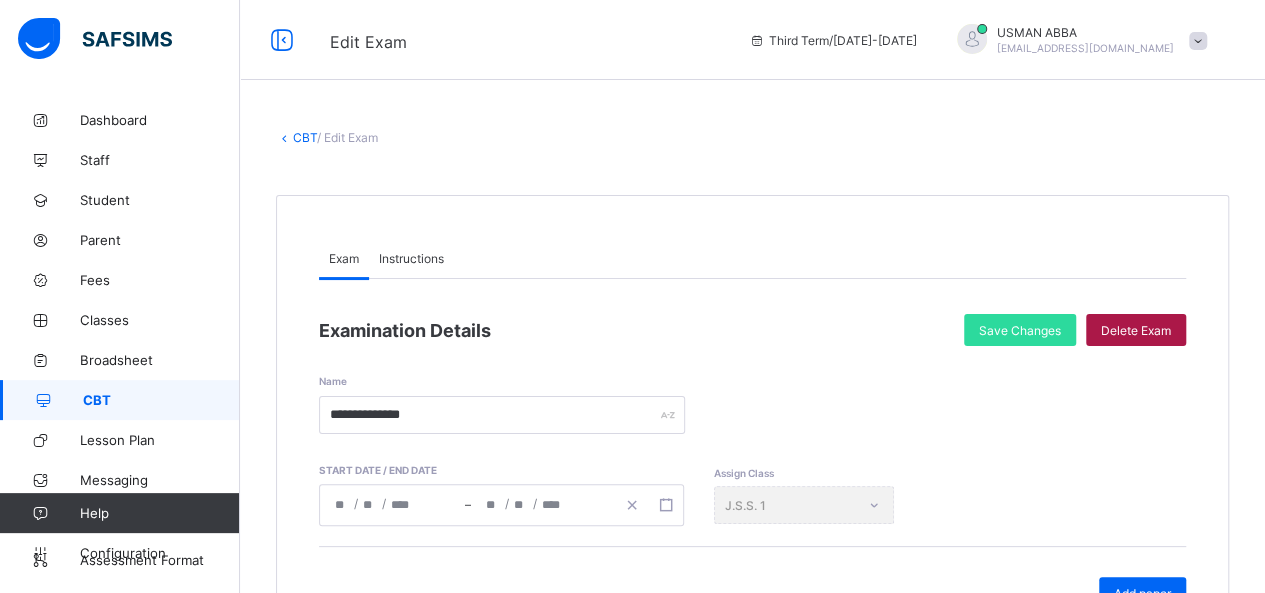 click on "Delete Exam" at bounding box center [1136, 330] 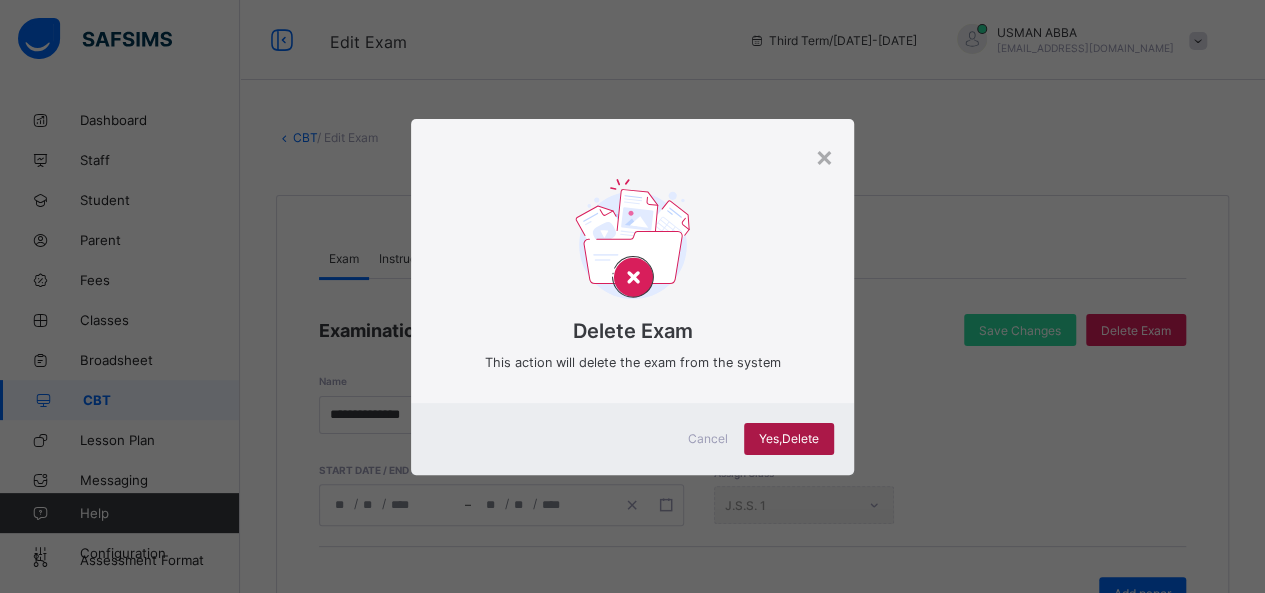 click on "Yes,  Delete" at bounding box center (789, 438) 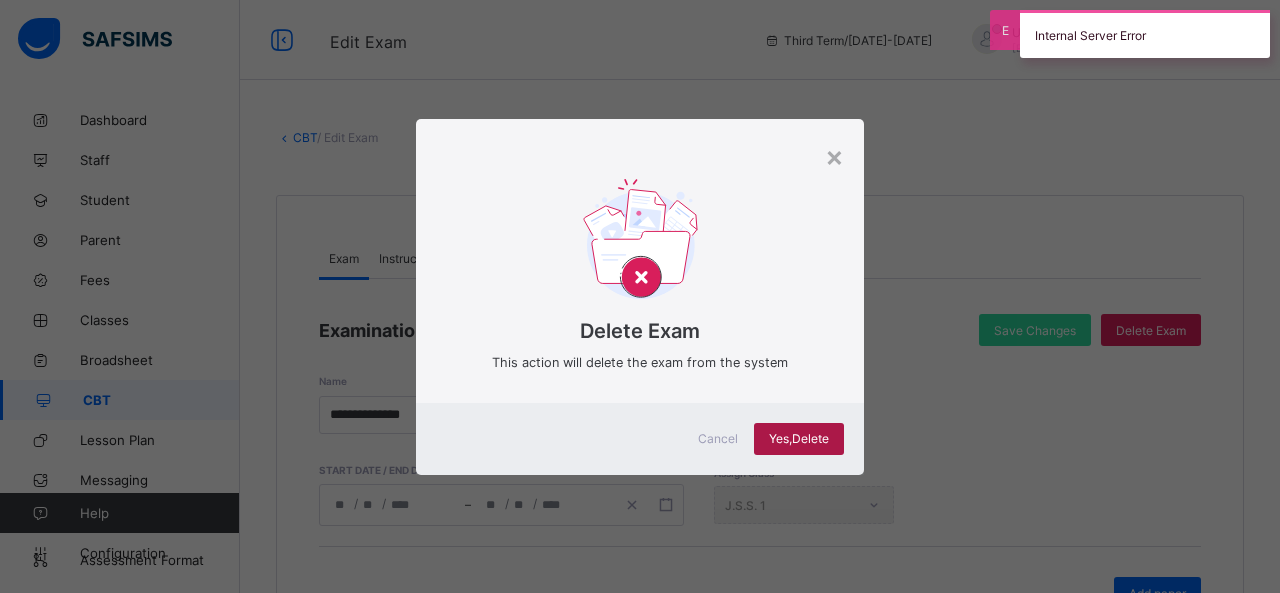click on "Yes,  Delete" at bounding box center [799, 438] 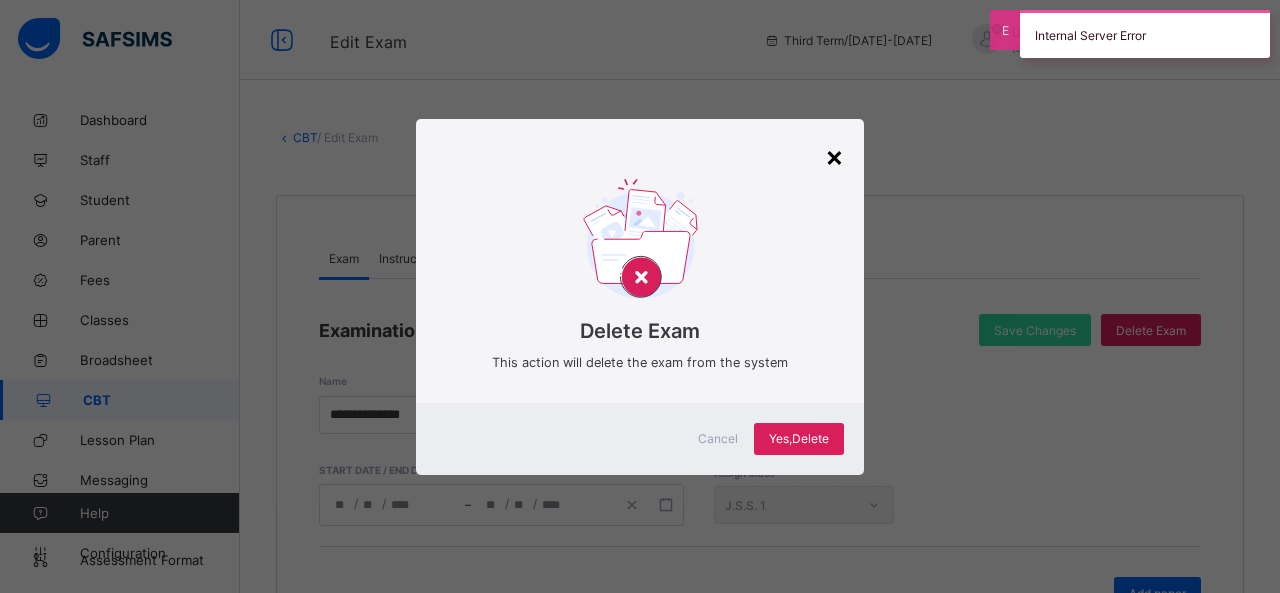 click on "×" at bounding box center [834, 156] 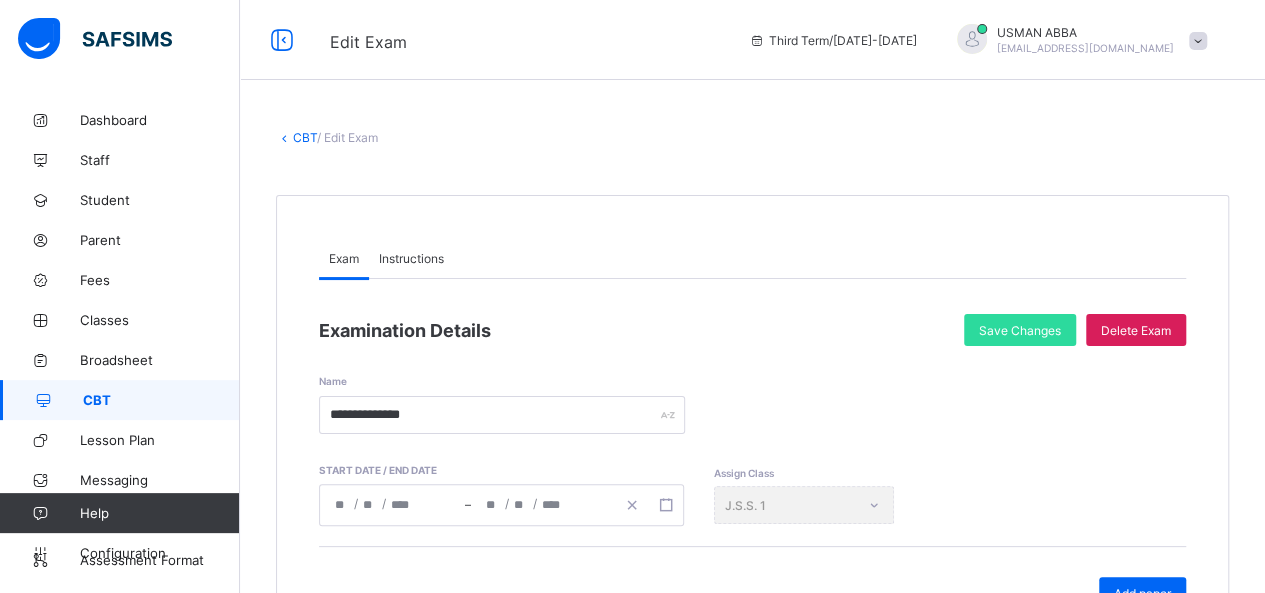 click on "CBT" at bounding box center (120, 400) 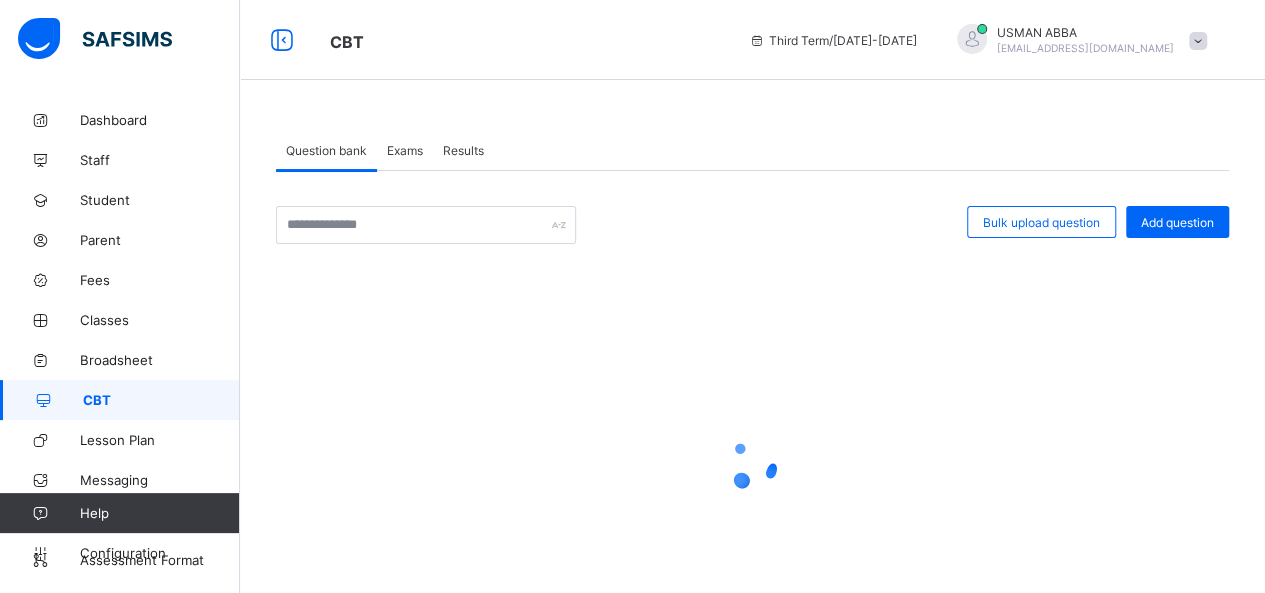 click on "Exams" at bounding box center [405, 150] 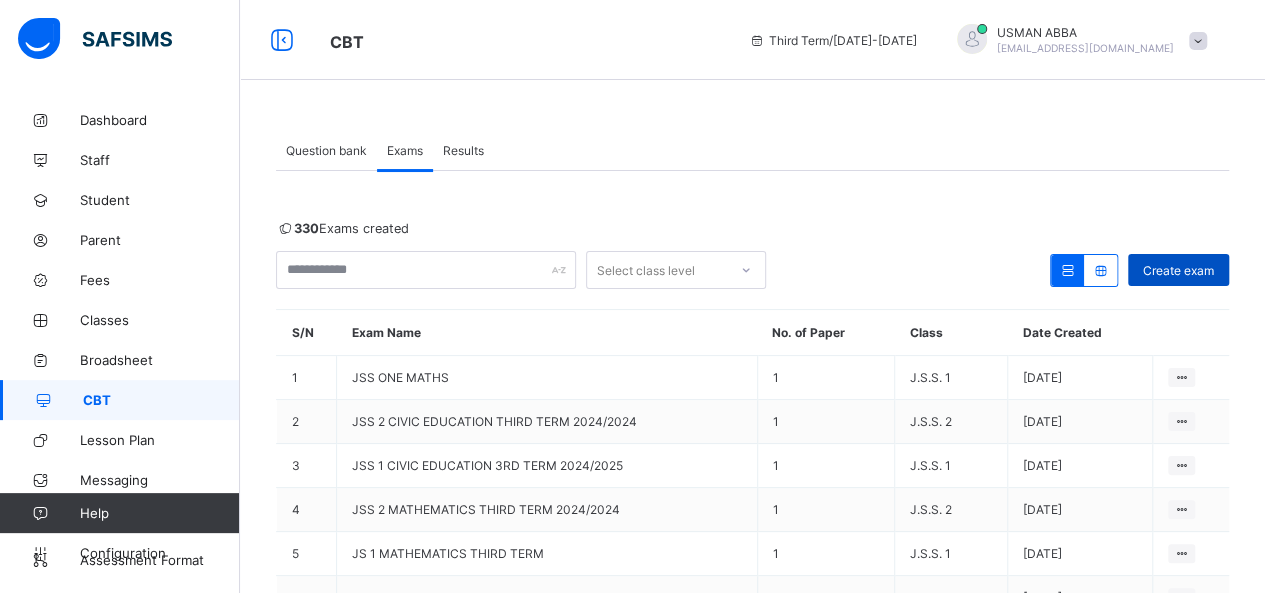 click on "Create exam" at bounding box center [1178, 270] 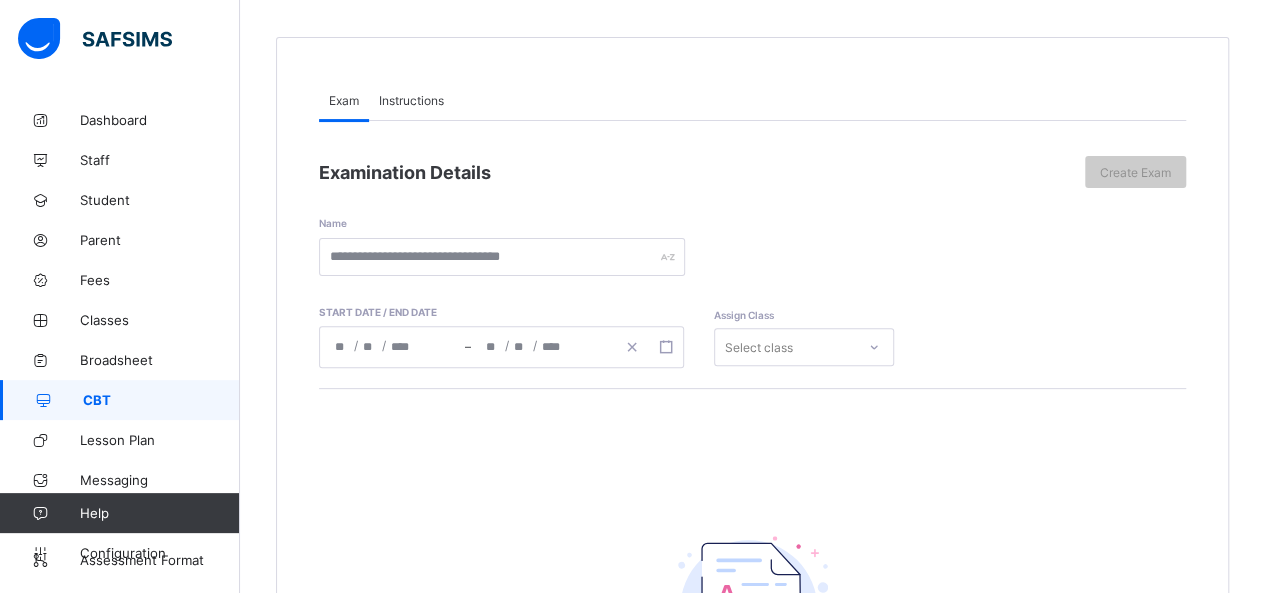 scroll, scrollTop: 157, scrollLeft: 0, axis: vertical 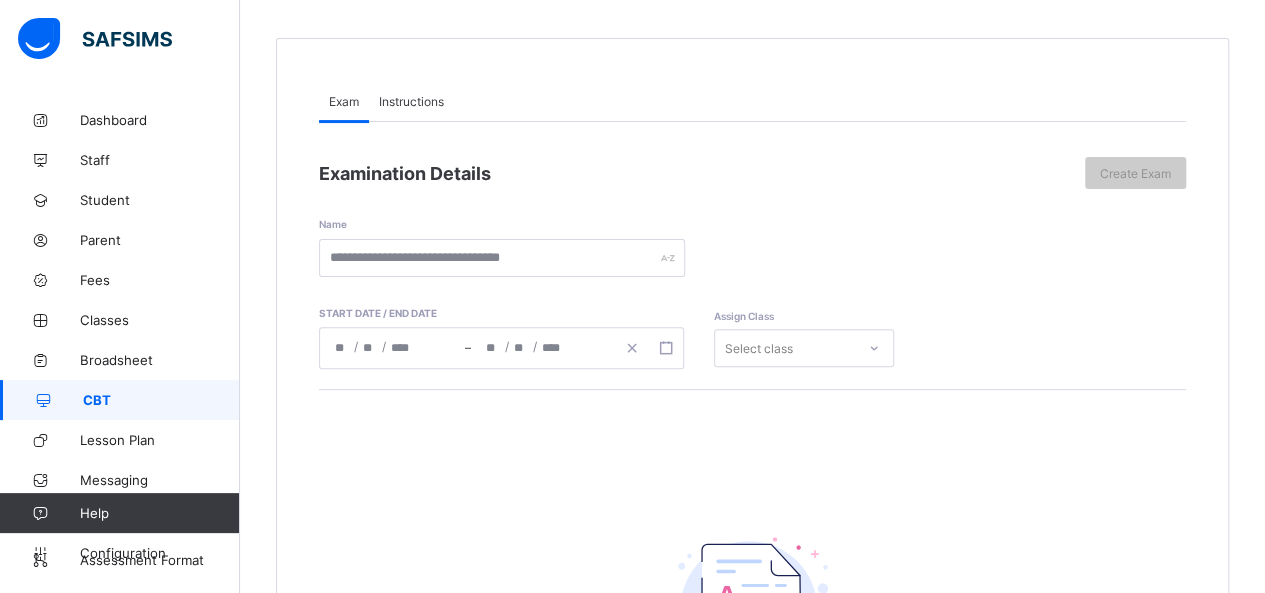 click on "Instructions" at bounding box center (411, 101) 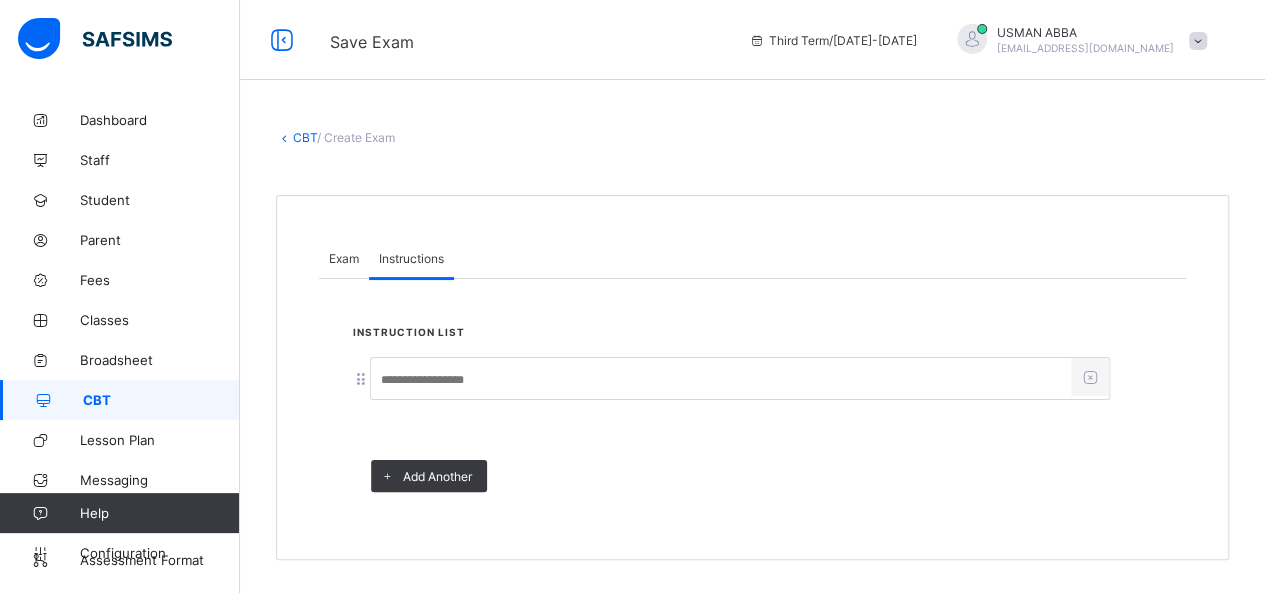scroll, scrollTop: 0, scrollLeft: 0, axis: both 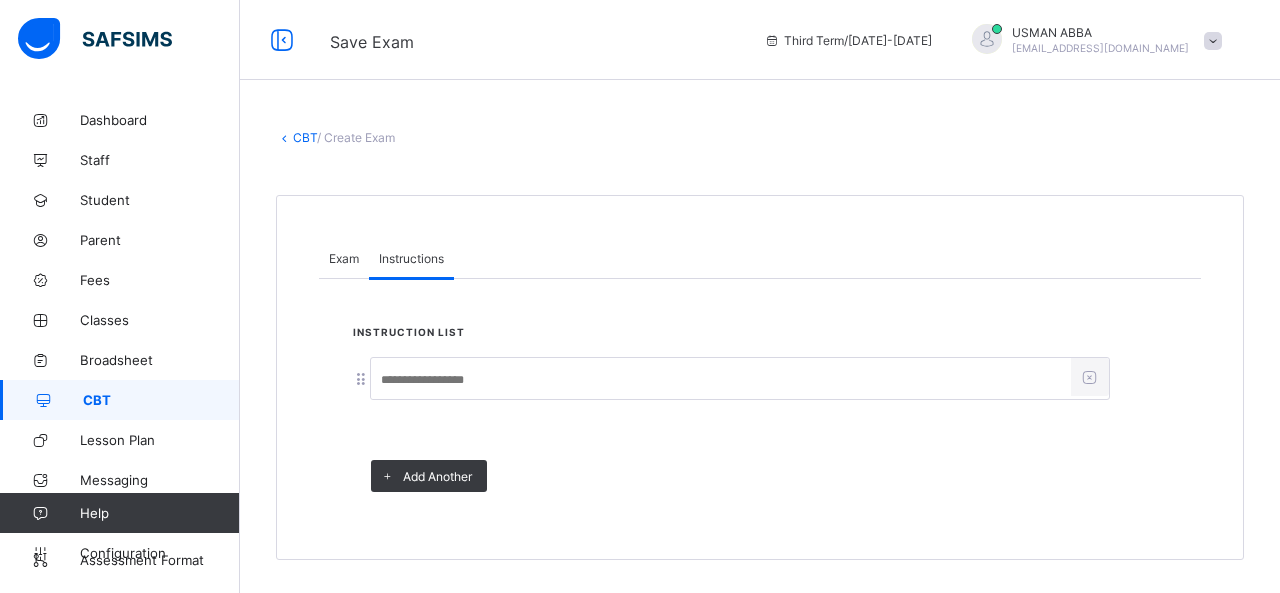click at bounding box center [721, 380] 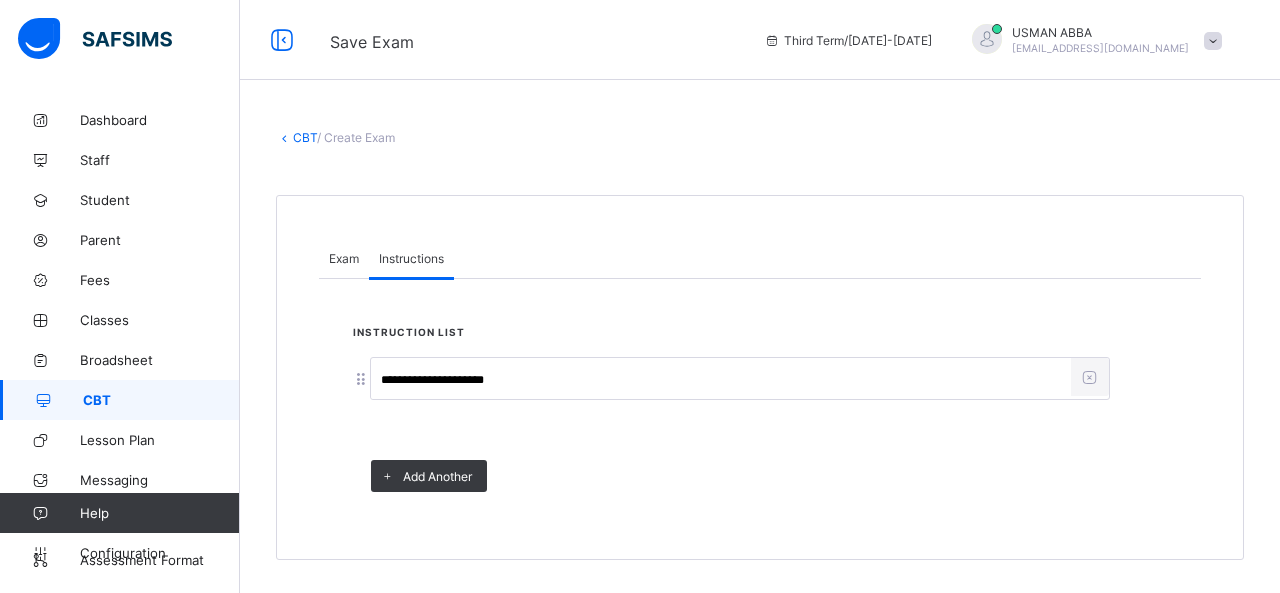click on "Exam" at bounding box center (344, 258) 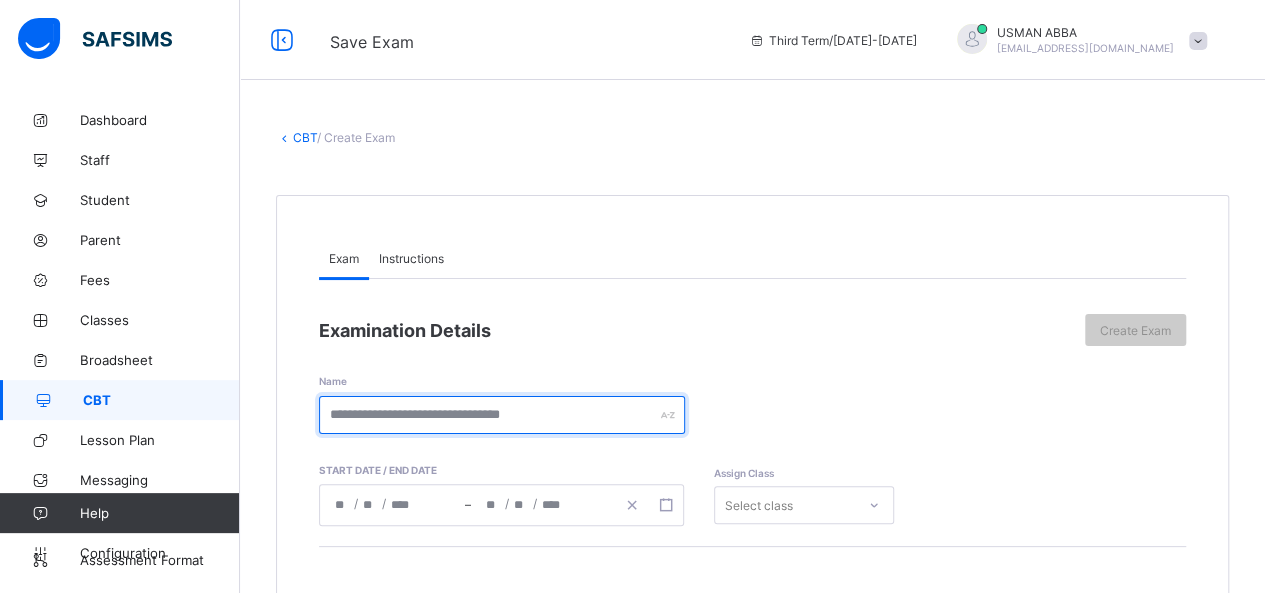 click at bounding box center (502, 415) 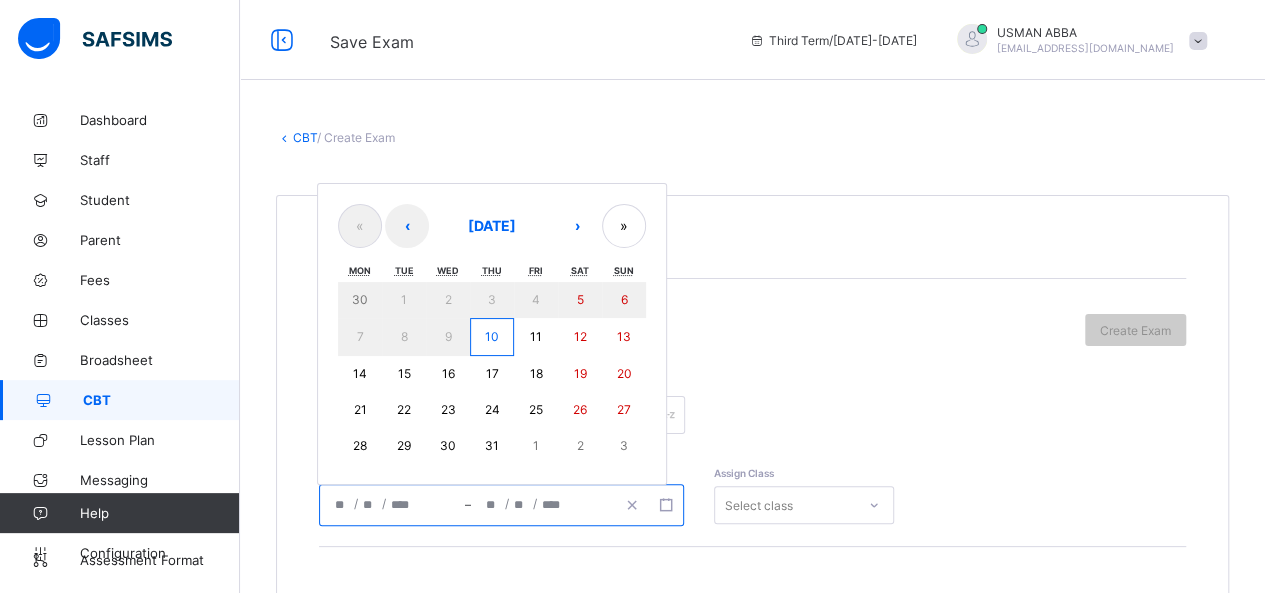 click on "10" at bounding box center [492, 336] 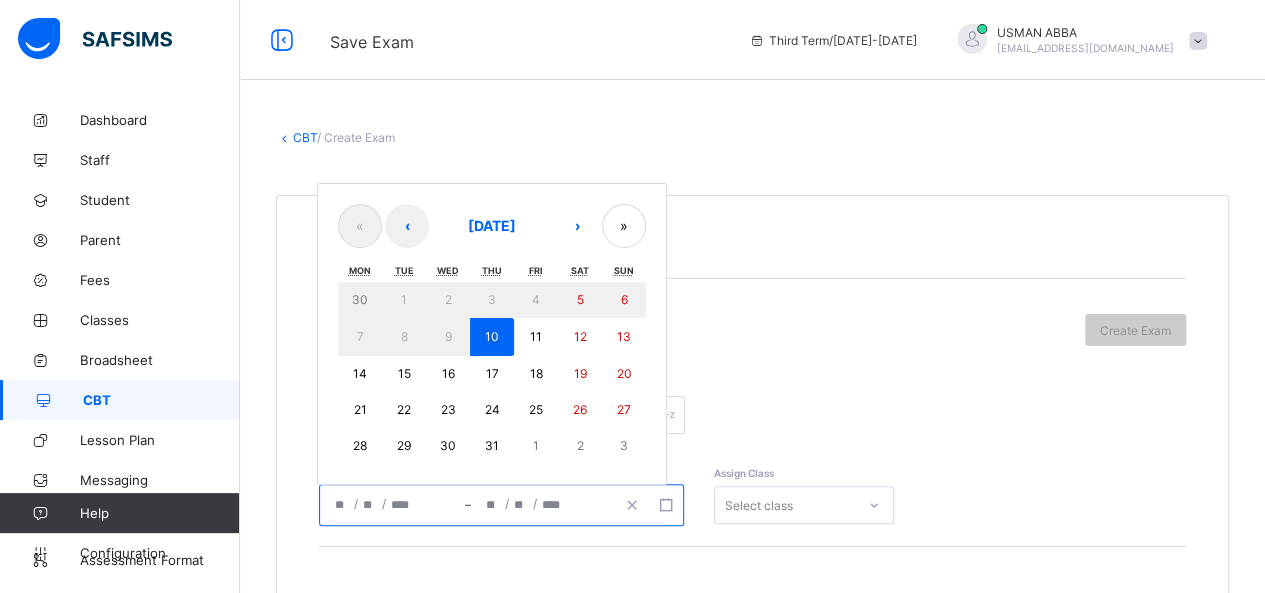 click on "10" at bounding box center (492, 336) 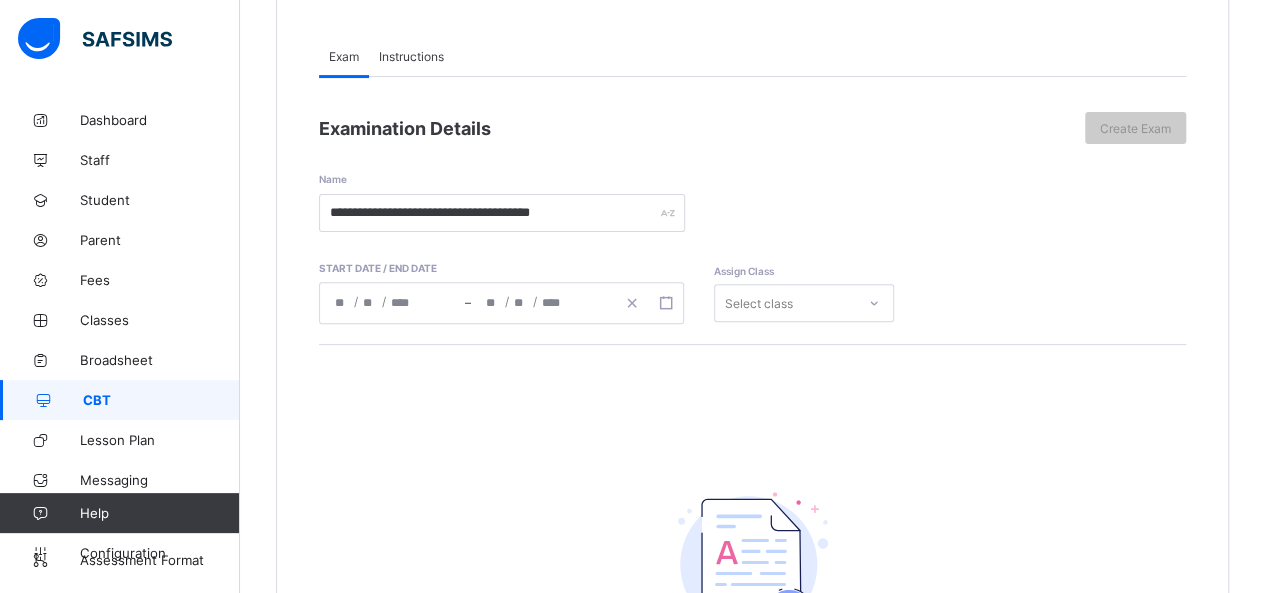 click on "Select class" at bounding box center (804, 303) 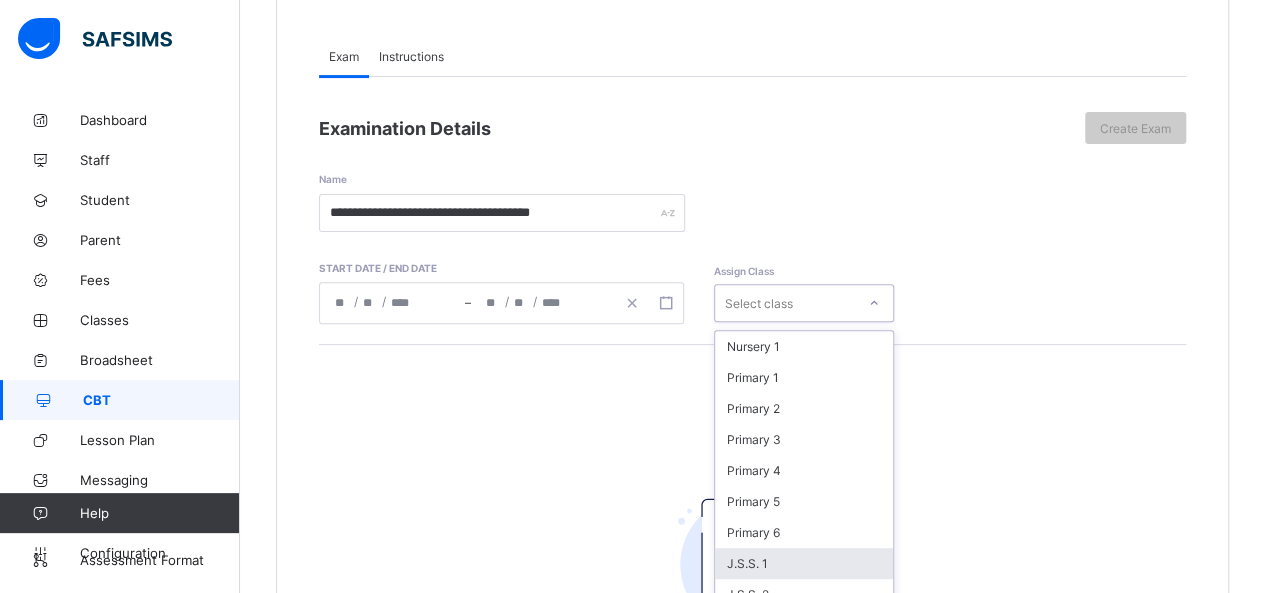 scroll, scrollTop: 246, scrollLeft: 0, axis: vertical 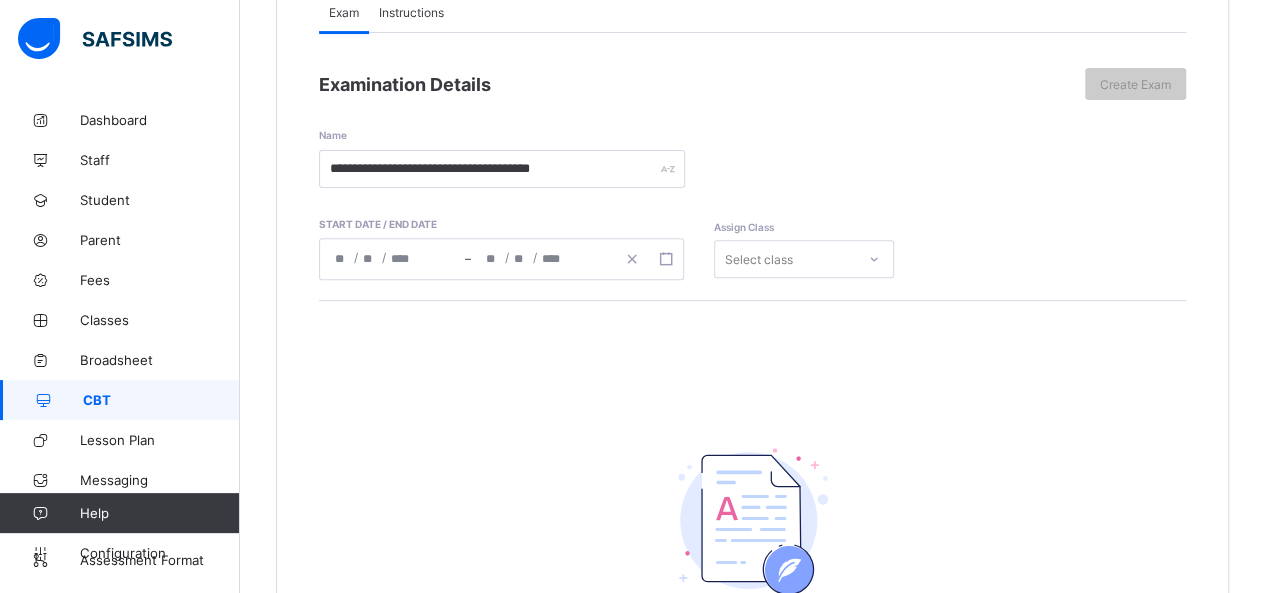 click on "Nohting to see here There’s currently no paper added, click the button below to get started Add paper" at bounding box center [752, 540] 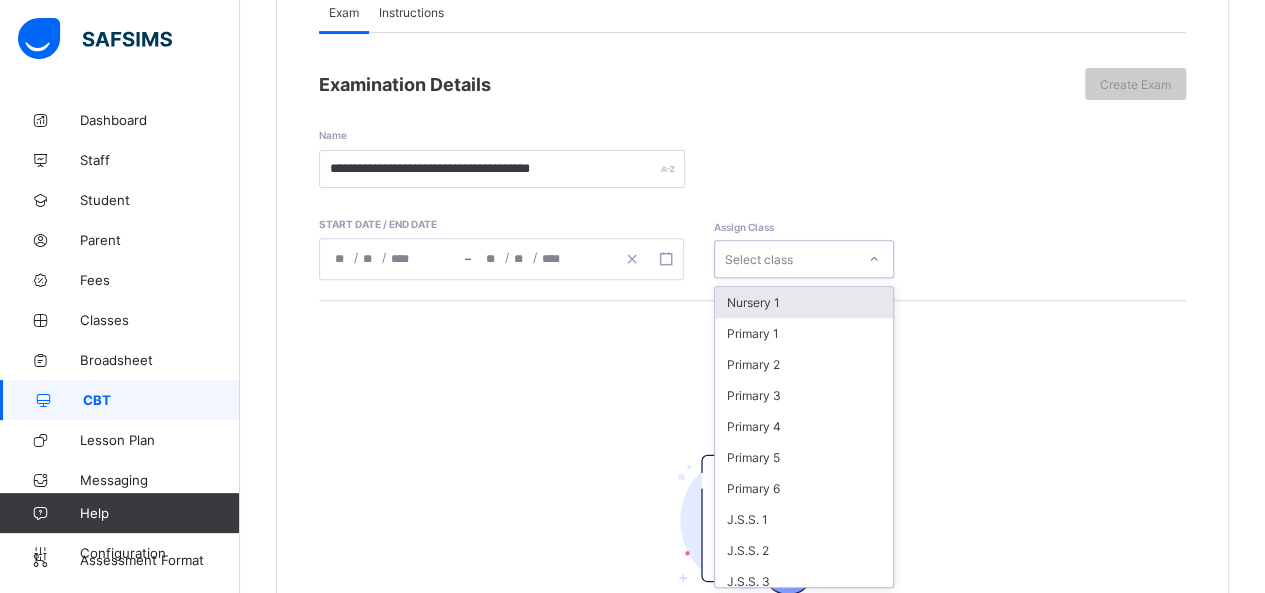 click on "Select class" at bounding box center (759, 259) 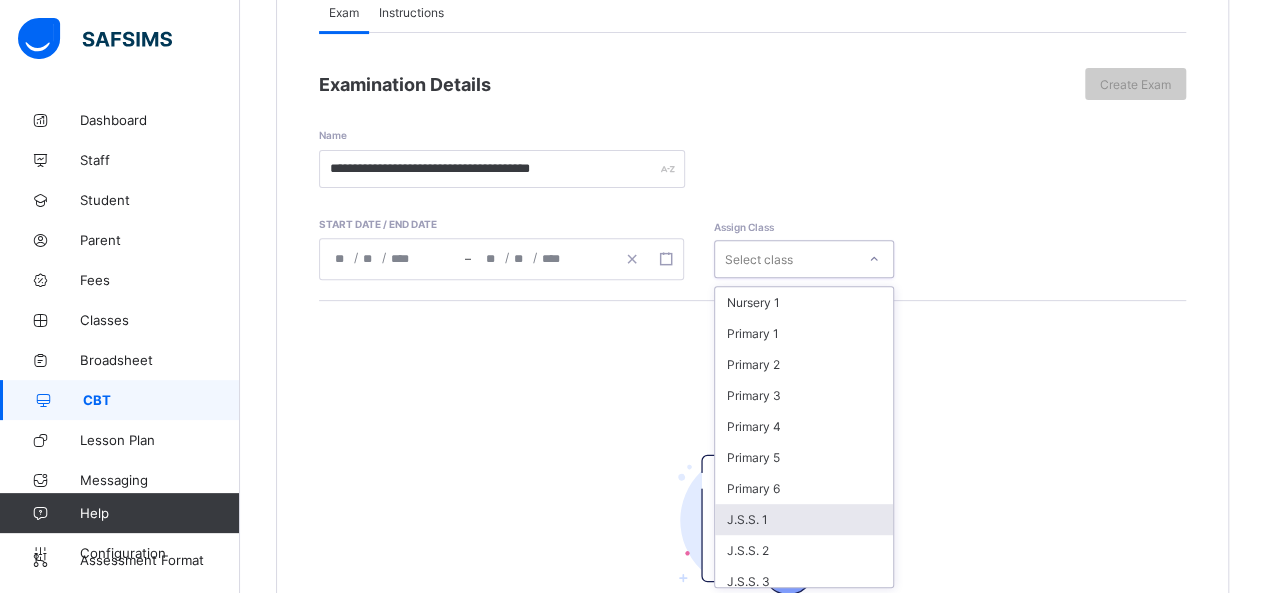 click on "J.S.S. 1" at bounding box center (804, 519) 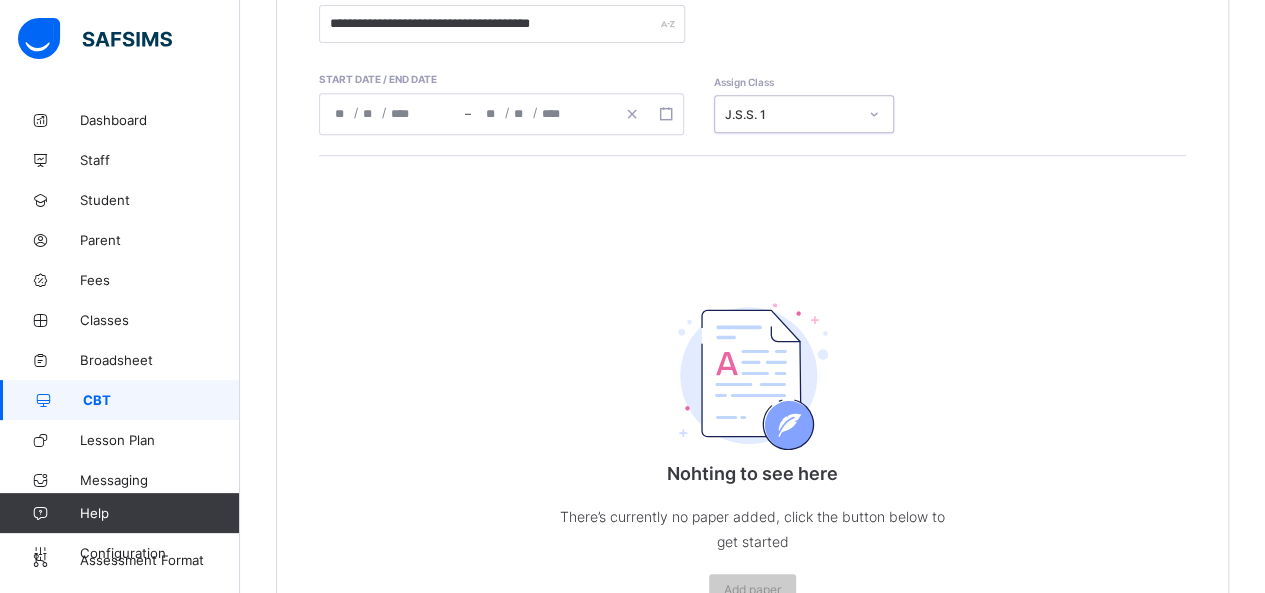 scroll, scrollTop: 0, scrollLeft: 0, axis: both 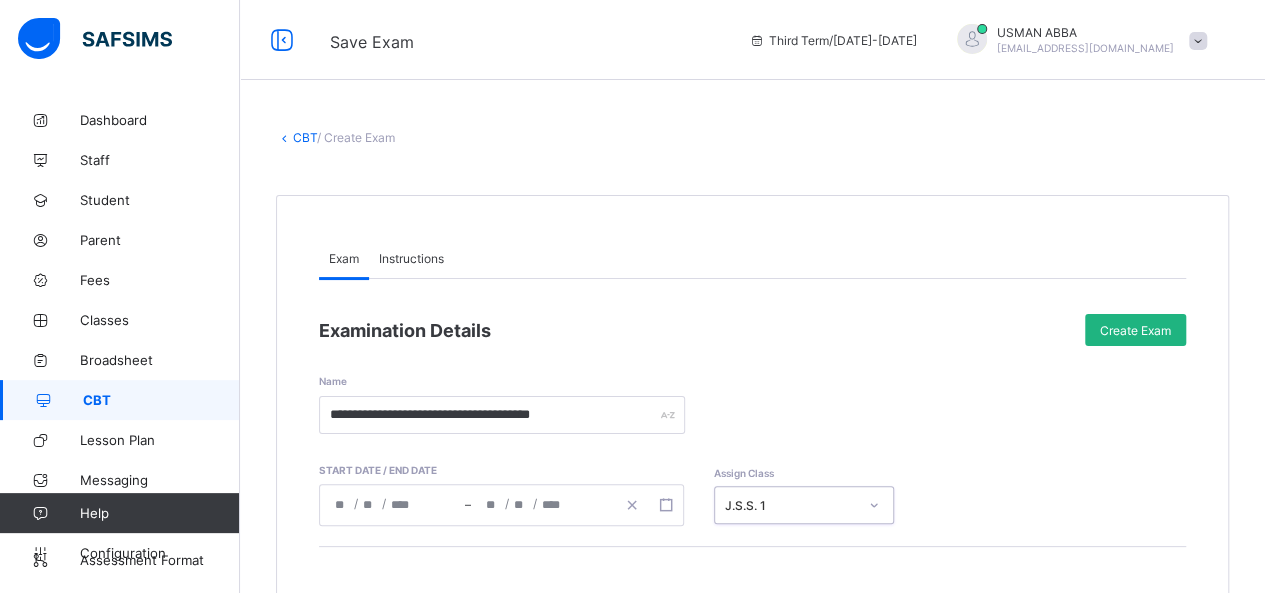click on "Create Exam" at bounding box center [1135, 330] 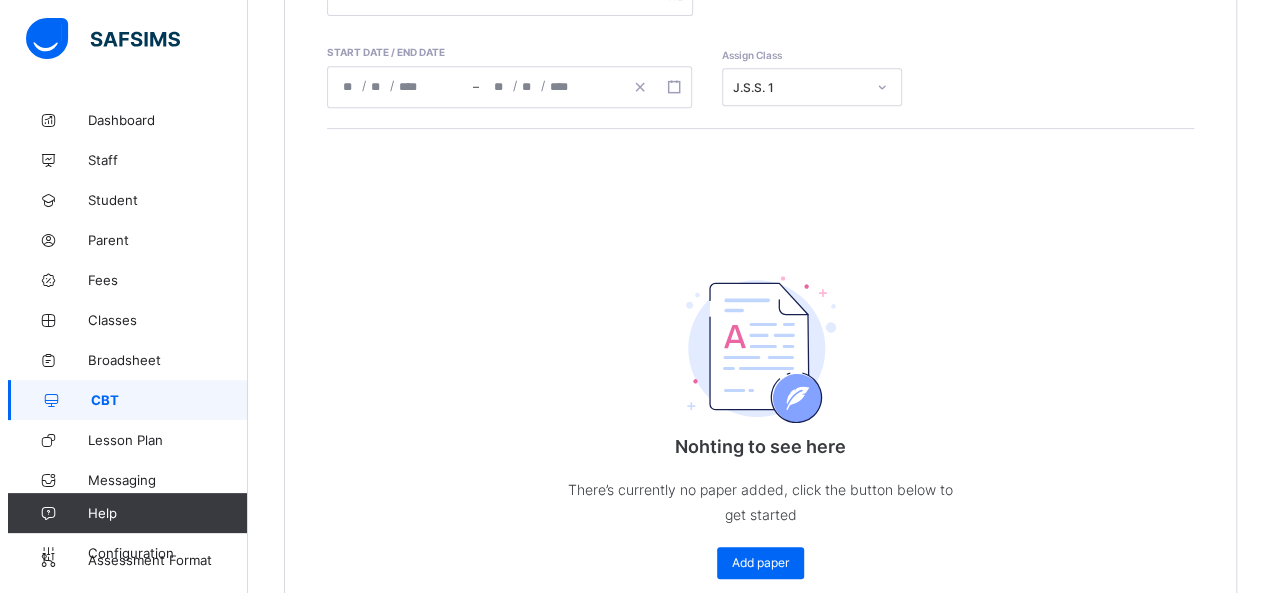 scroll, scrollTop: 526, scrollLeft: 0, axis: vertical 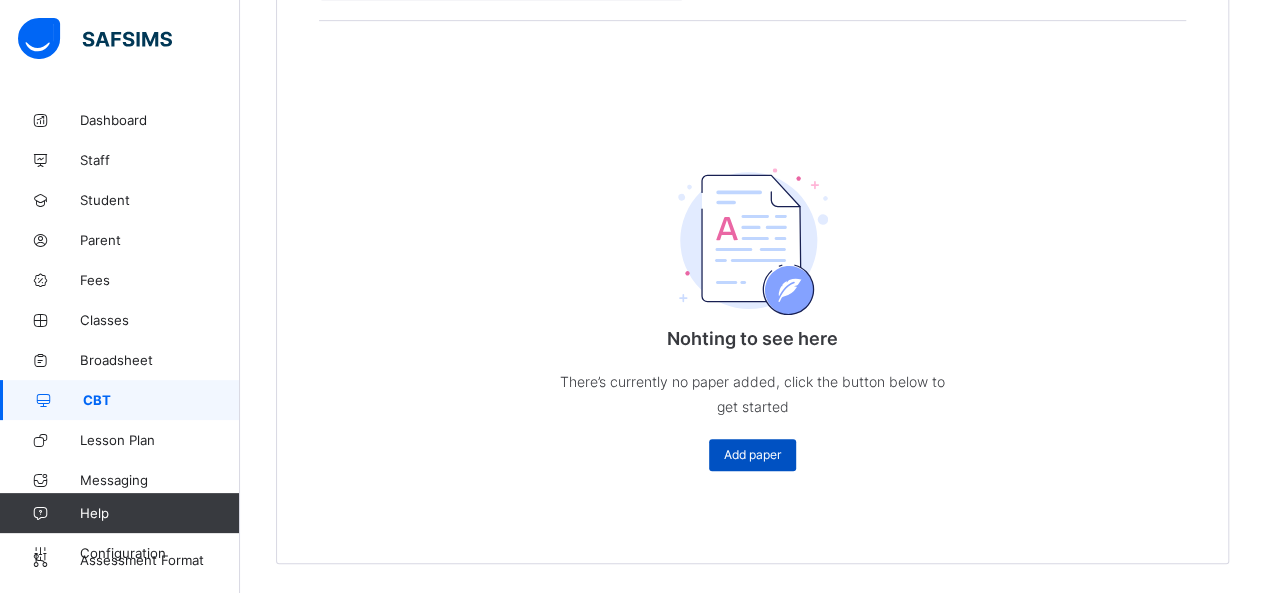 click on "Add paper" at bounding box center (752, 454) 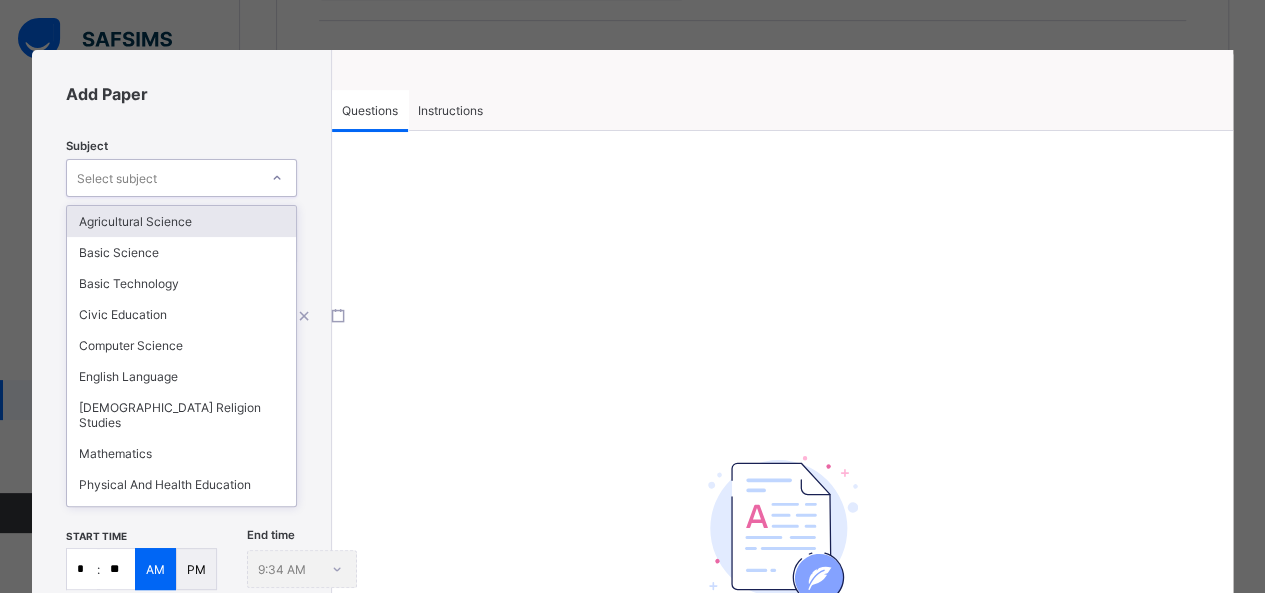 click on "Select subject" at bounding box center (162, 178) 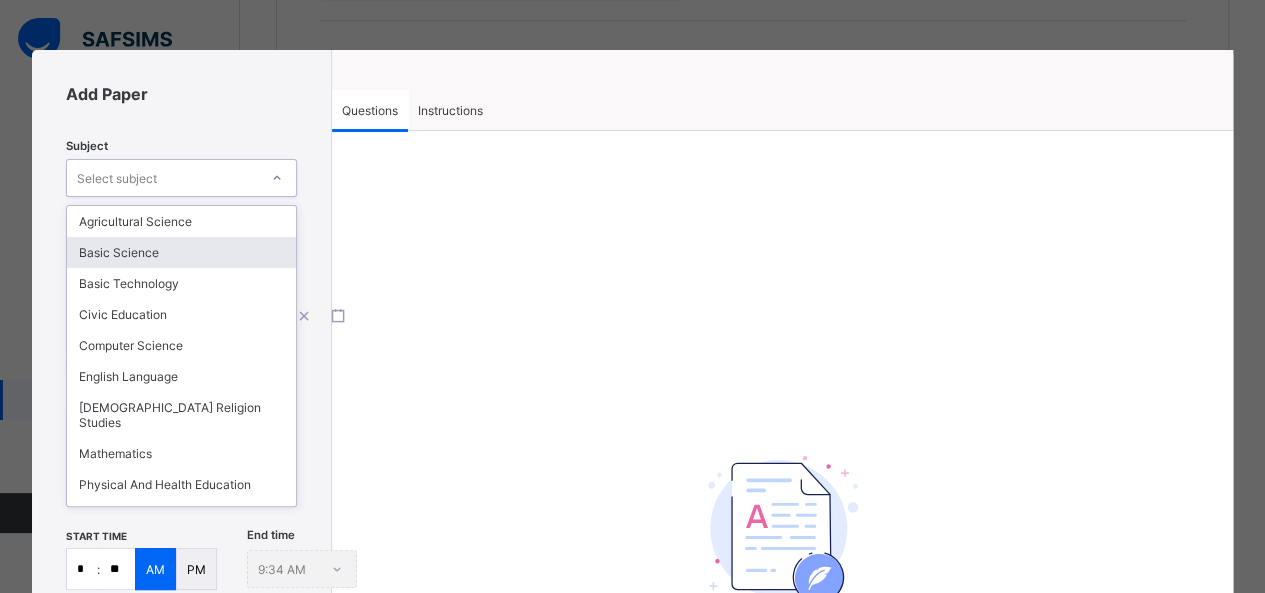 click on "Basic Science" at bounding box center [181, 252] 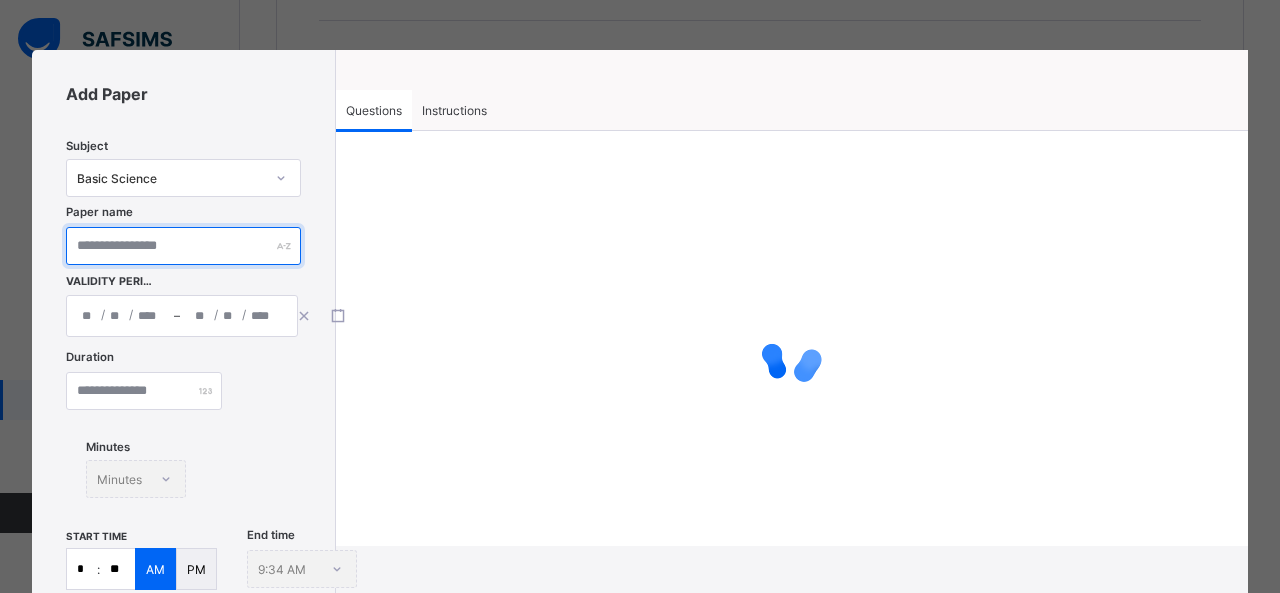 click at bounding box center (183, 246) 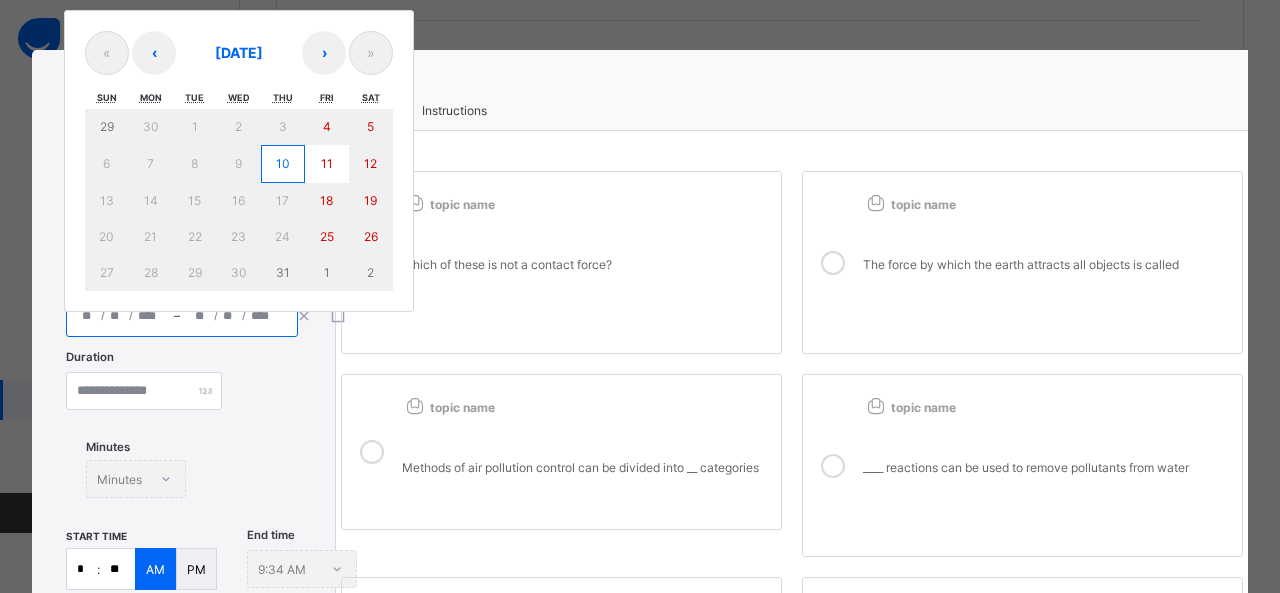 click 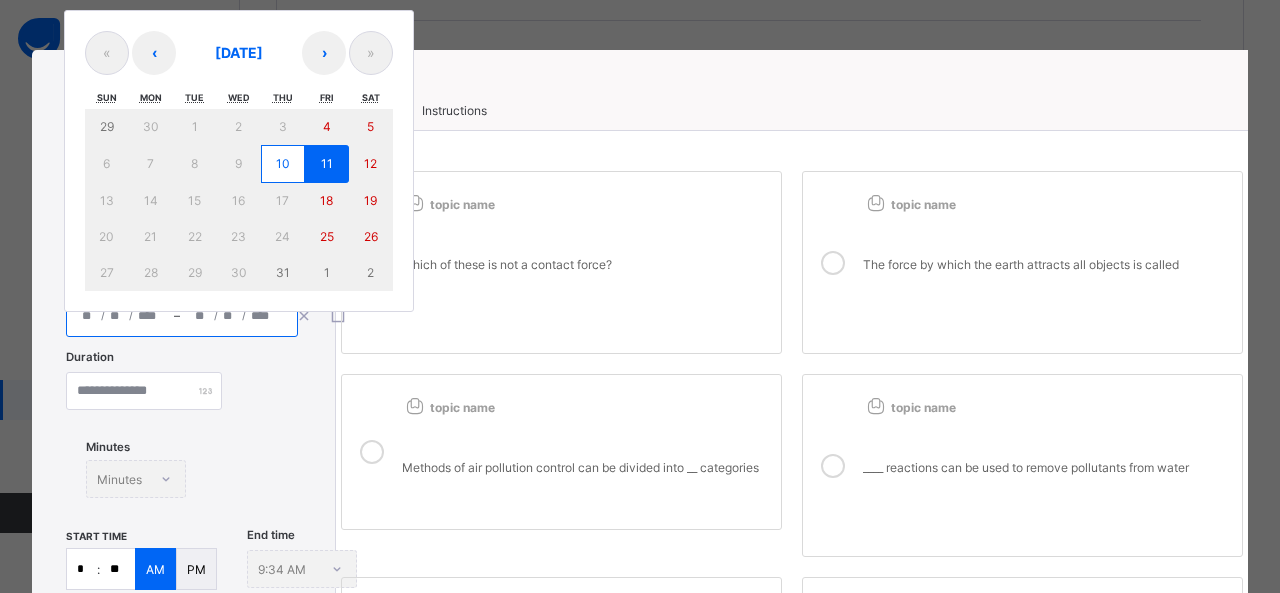 click on "11" at bounding box center (327, 163) 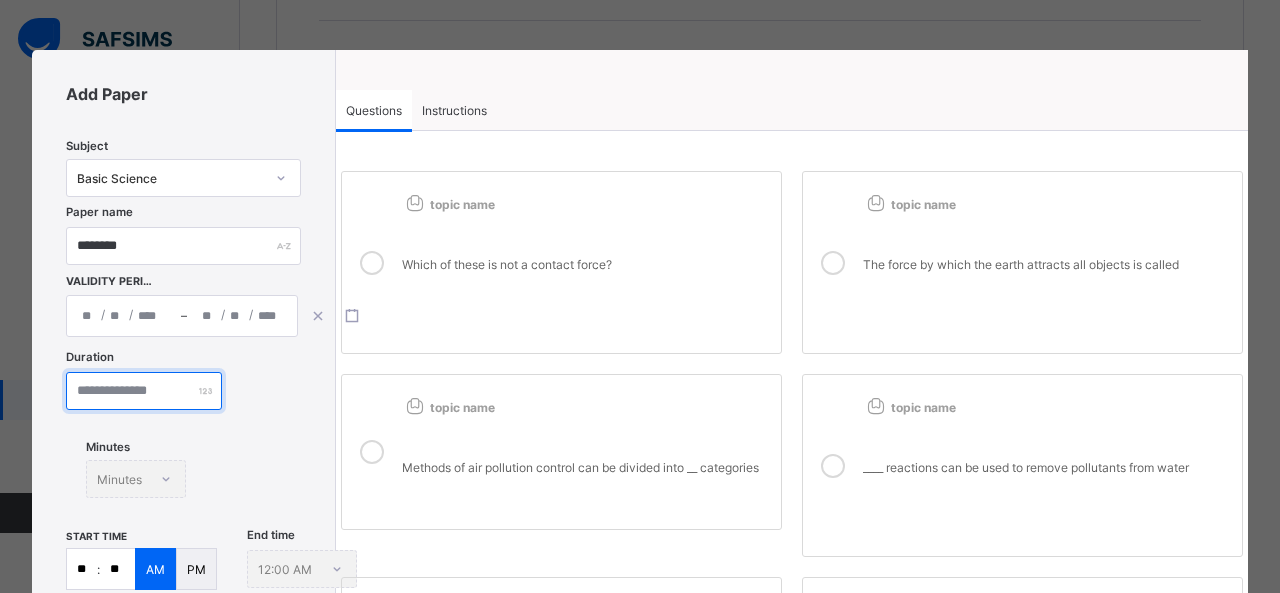 click at bounding box center (144, 391) 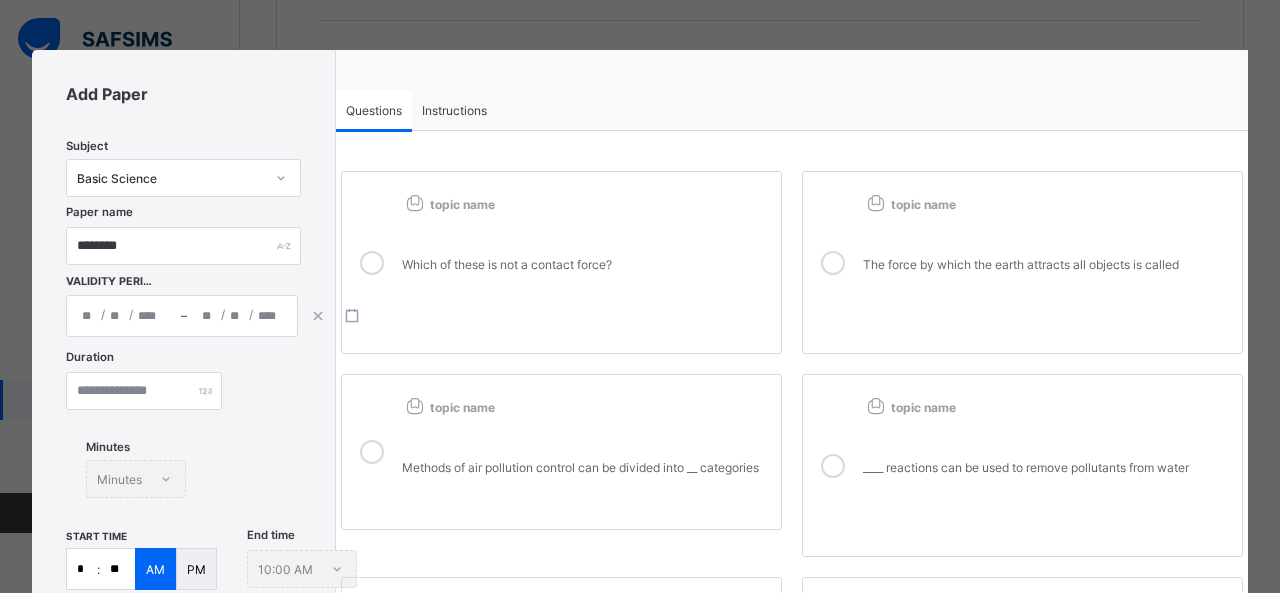 click on "*" at bounding box center [82, 569] 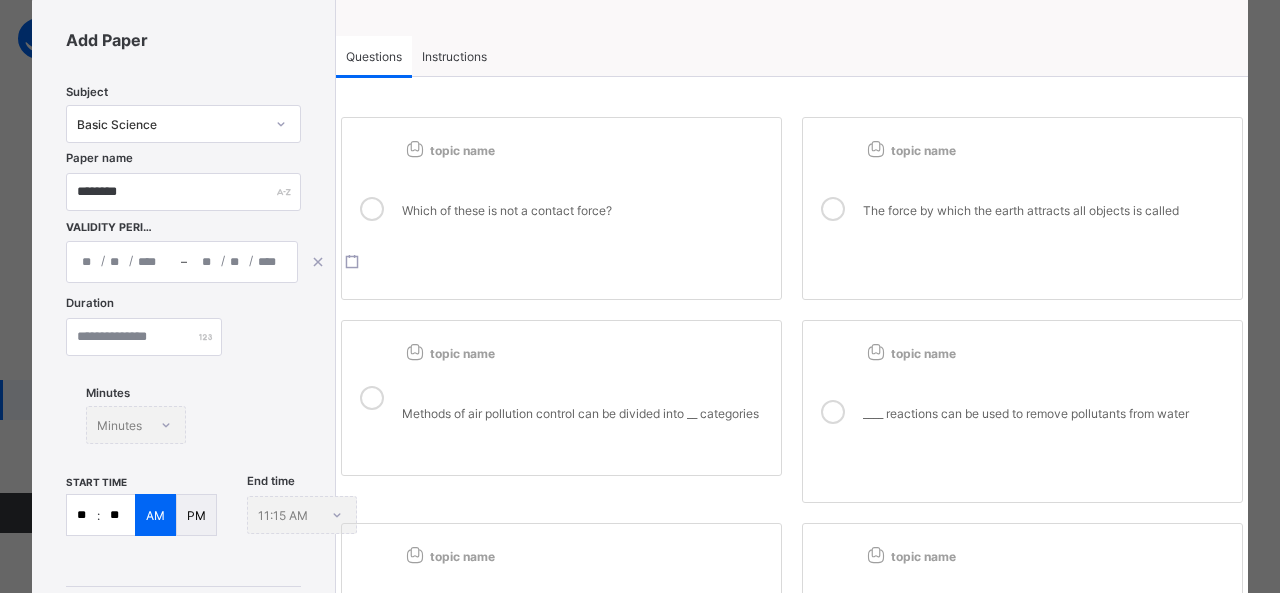 scroll, scrollTop: 0, scrollLeft: 0, axis: both 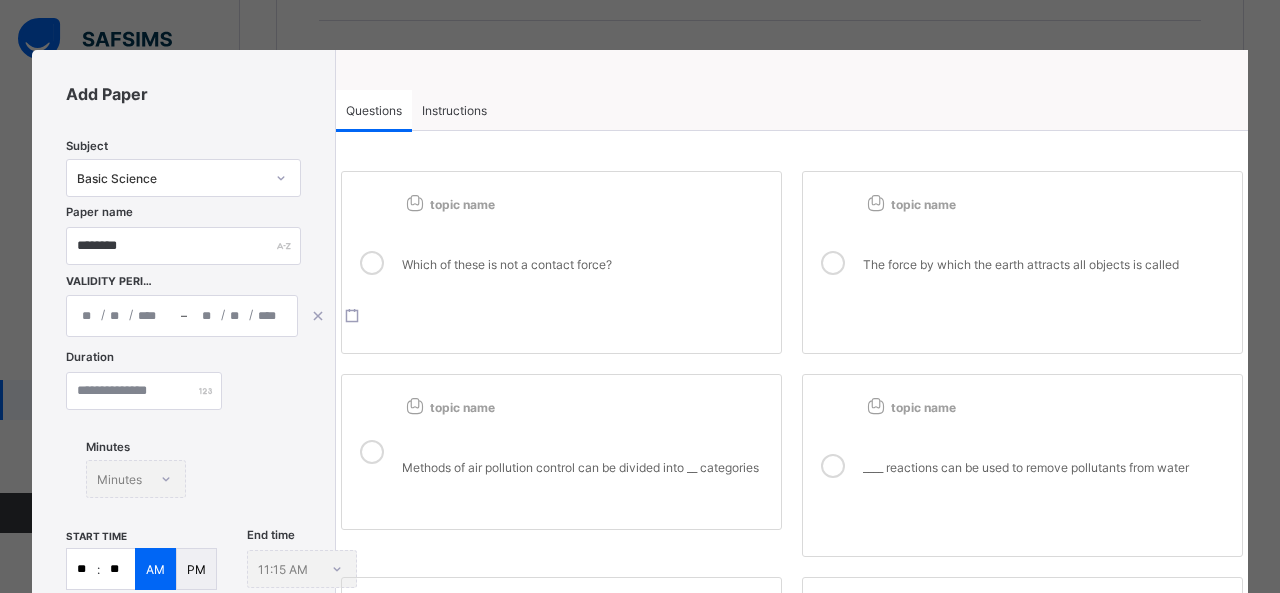 click on "Instructions" at bounding box center (454, 110) 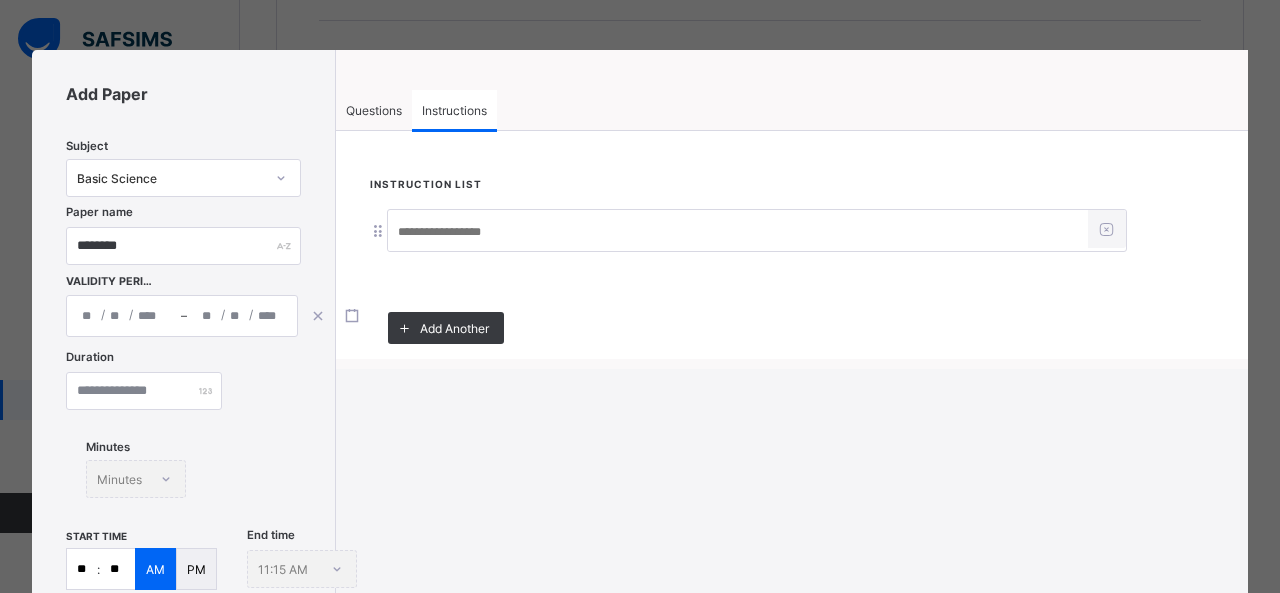 click at bounding box center [738, 232] 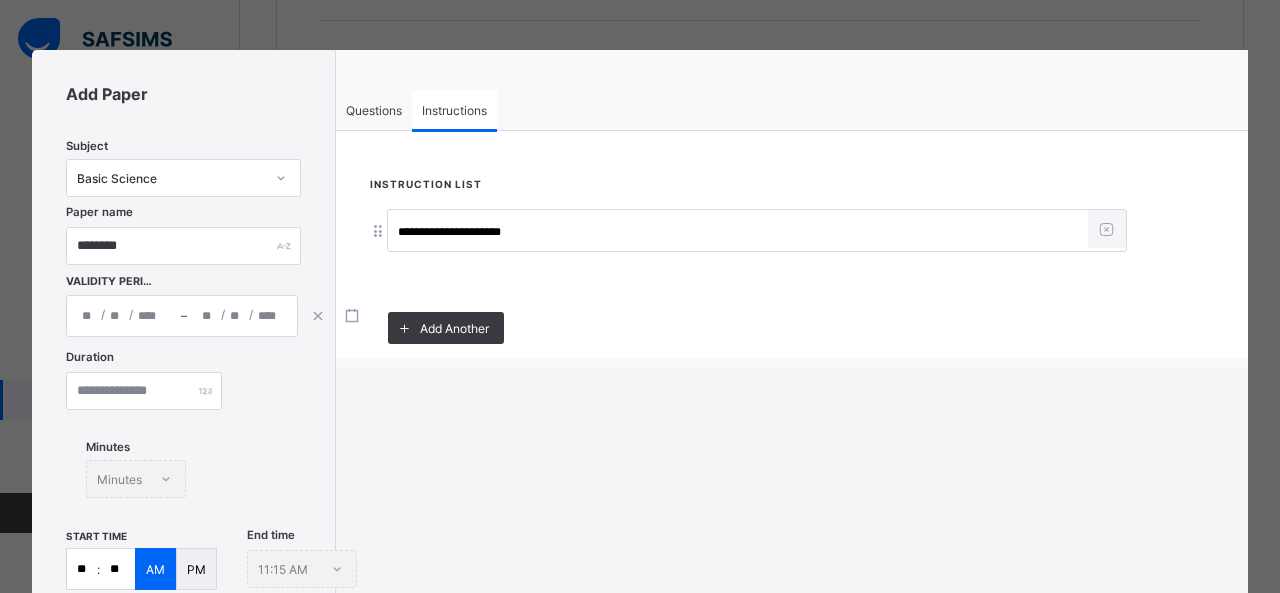 click on "Questions" at bounding box center [374, 110] 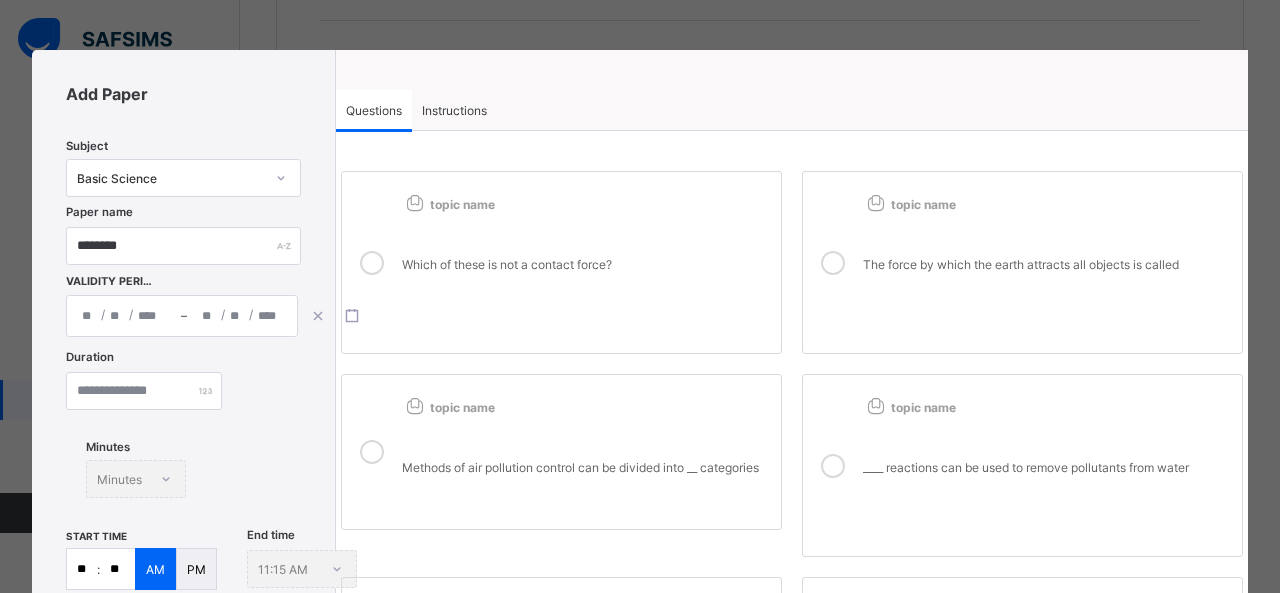 click on "Which of these is not a contact force?" at bounding box center (586, 269) 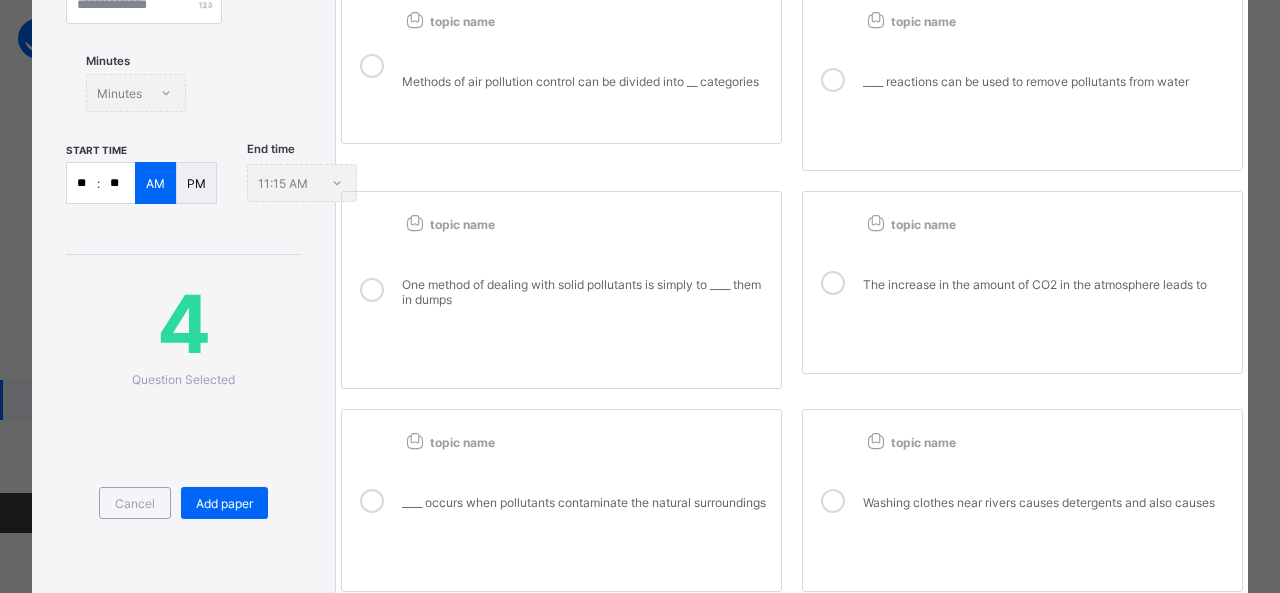 scroll, scrollTop: 392, scrollLeft: 0, axis: vertical 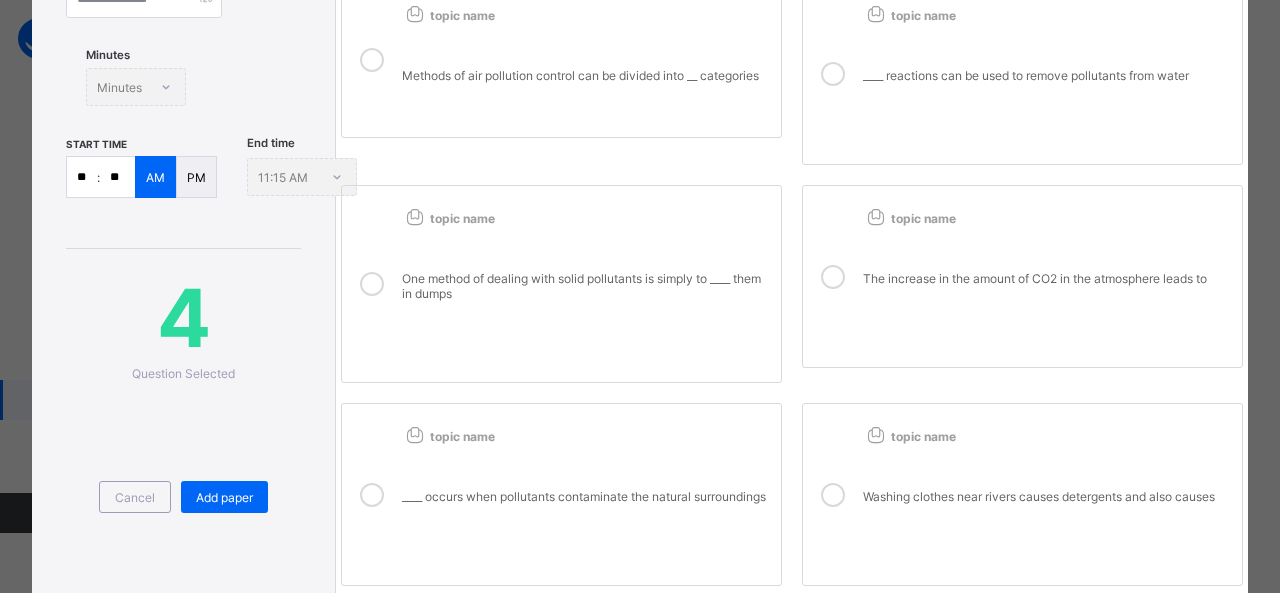click on "One method of dealing with solid pollutants is simply to ____ them in dumps" at bounding box center [586, 291] 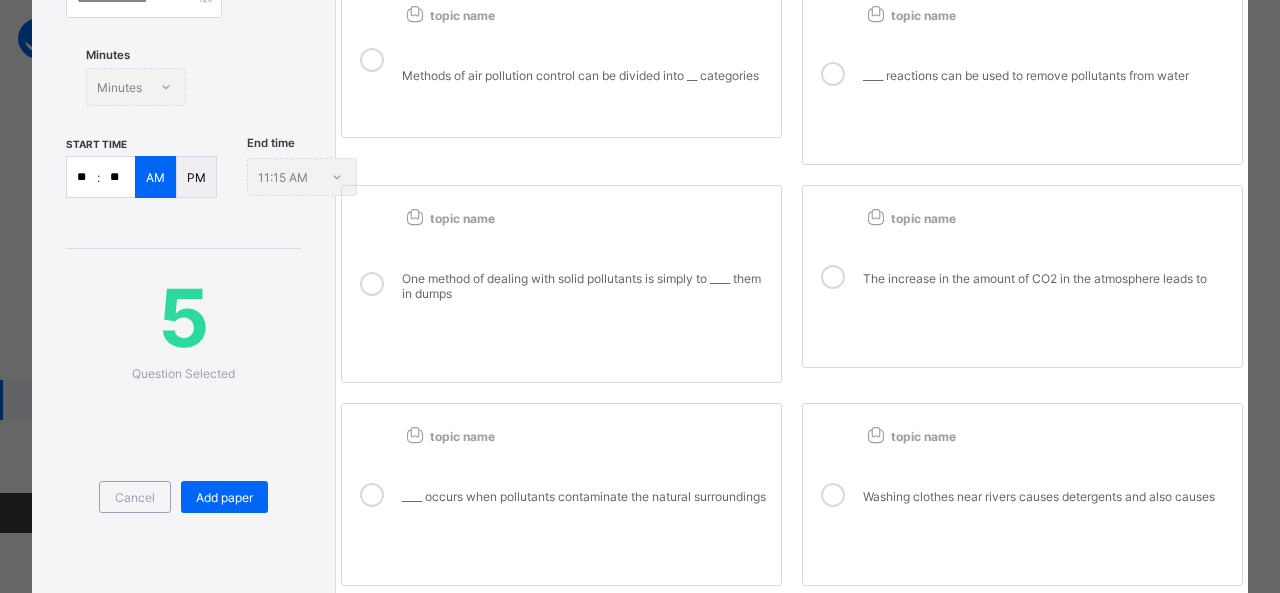 click on "____ occurs when pollutants contaminate the natural surroundings" at bounding box center (586, 501) 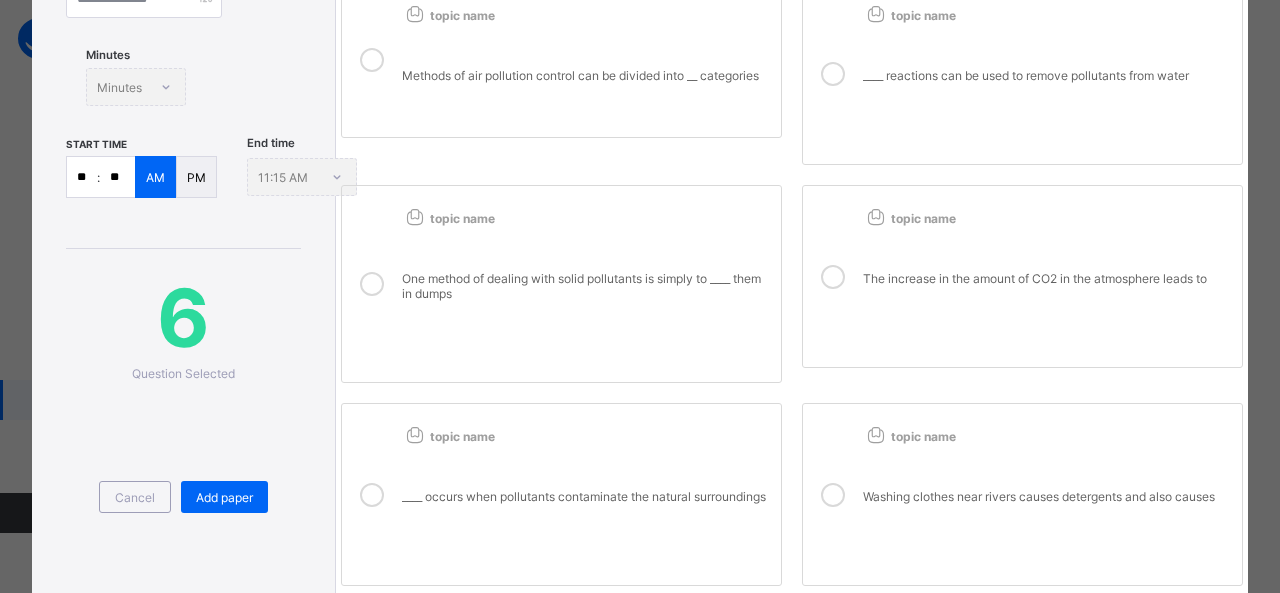 click at bounding box center (1047, 469) 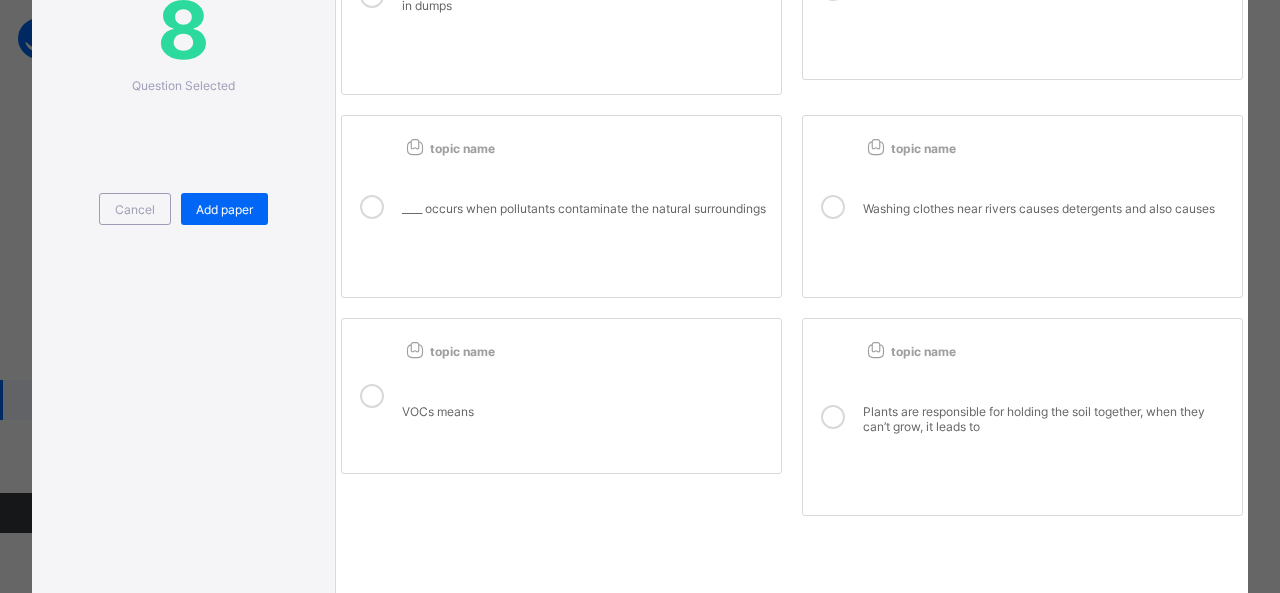 scroll, scrollTop: 681, scrollLeft: 0, axis: vertical 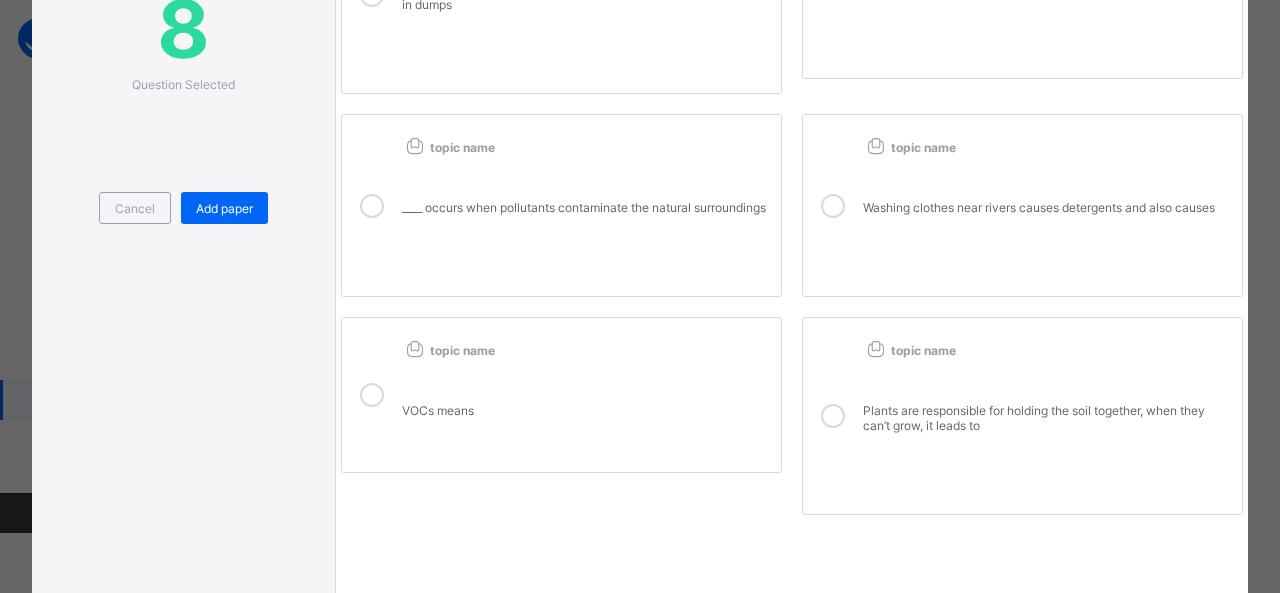 click at bounding box center (586, 383) 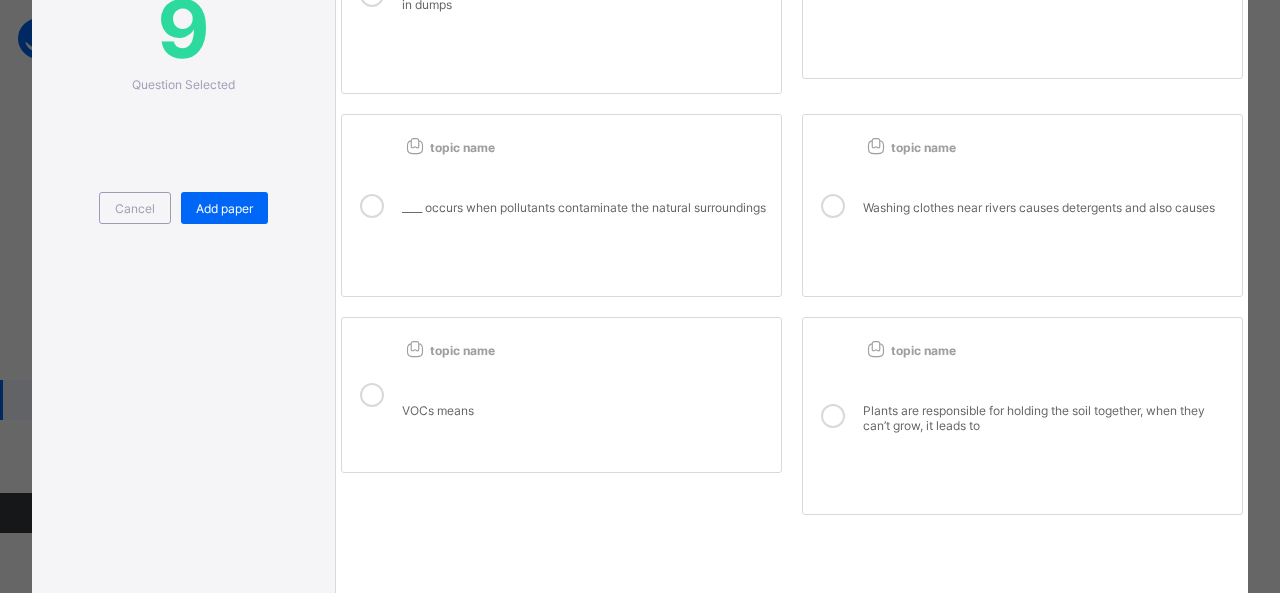 click on "Plants are responsible for holding the soil together, when they can’t grow, it leads to" at bounding box center [1047, 423] 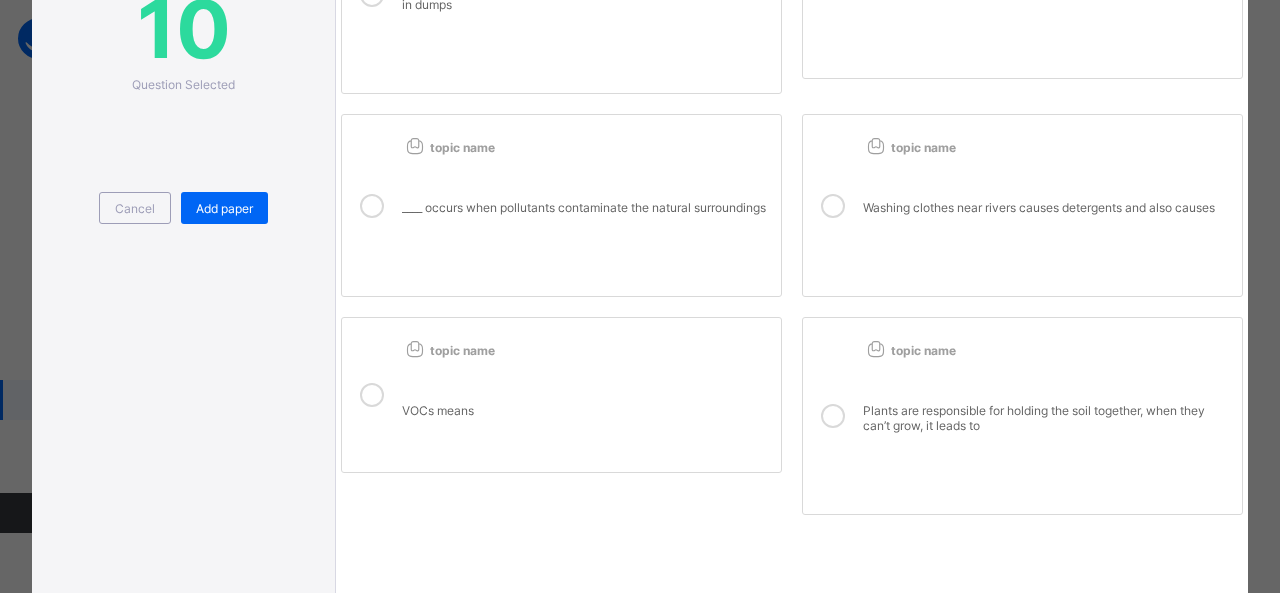 scroll, scrollTop: 791, scrollLeft: 0, axis: vertical 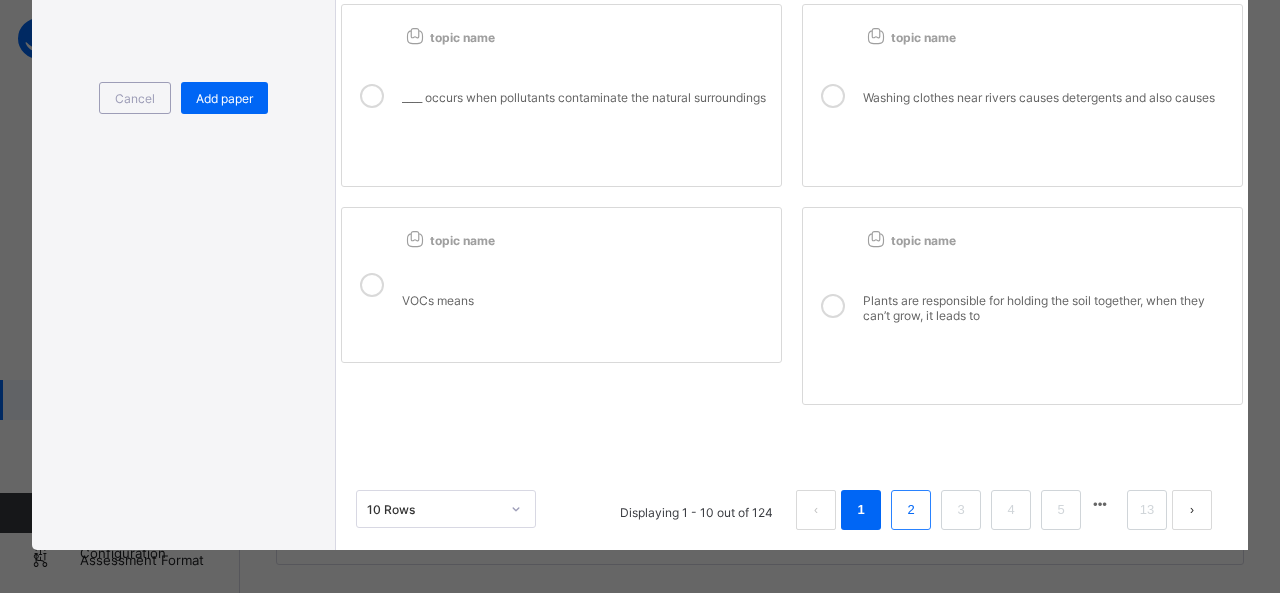 click on "2" at bounding box center [910, 510] 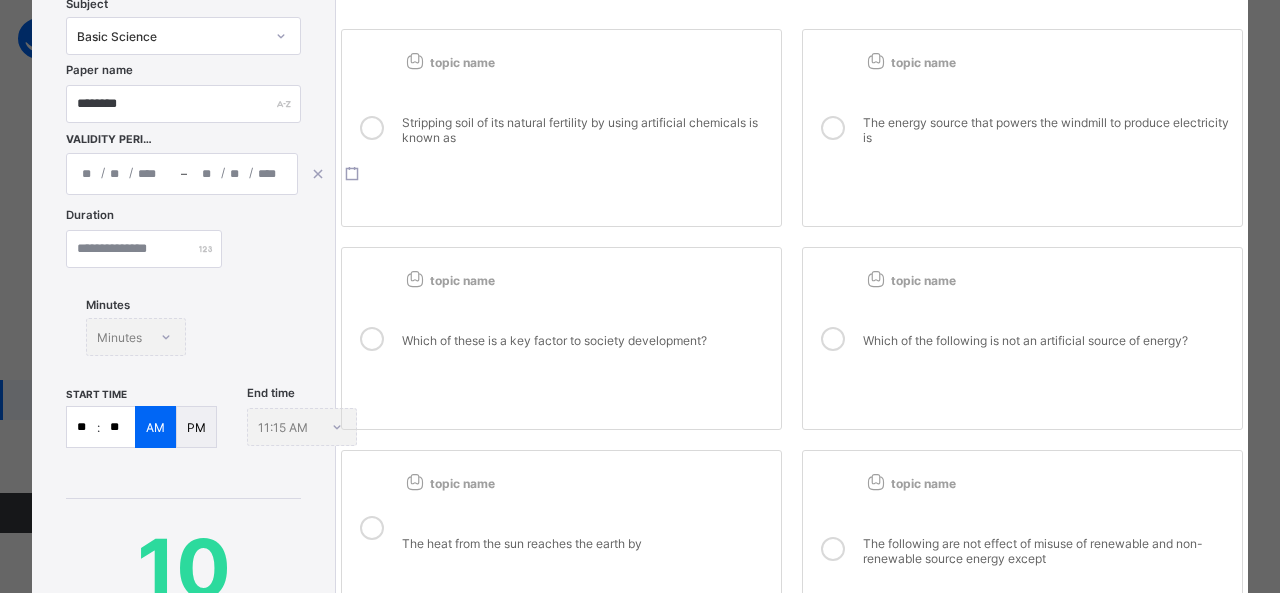 scroll, scrollTop: 0, scrollLeft: 0, axis: both 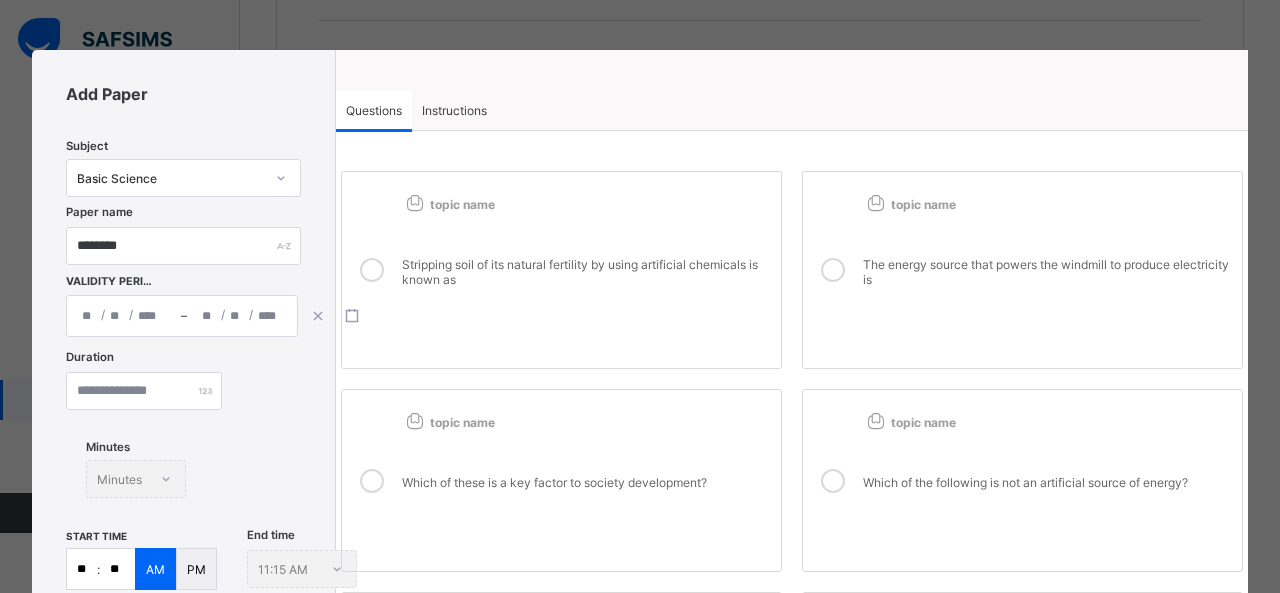 click on "Stripping soil of its natural fertility by using artificial chemicals is known as" at bounding box center [586, 272] 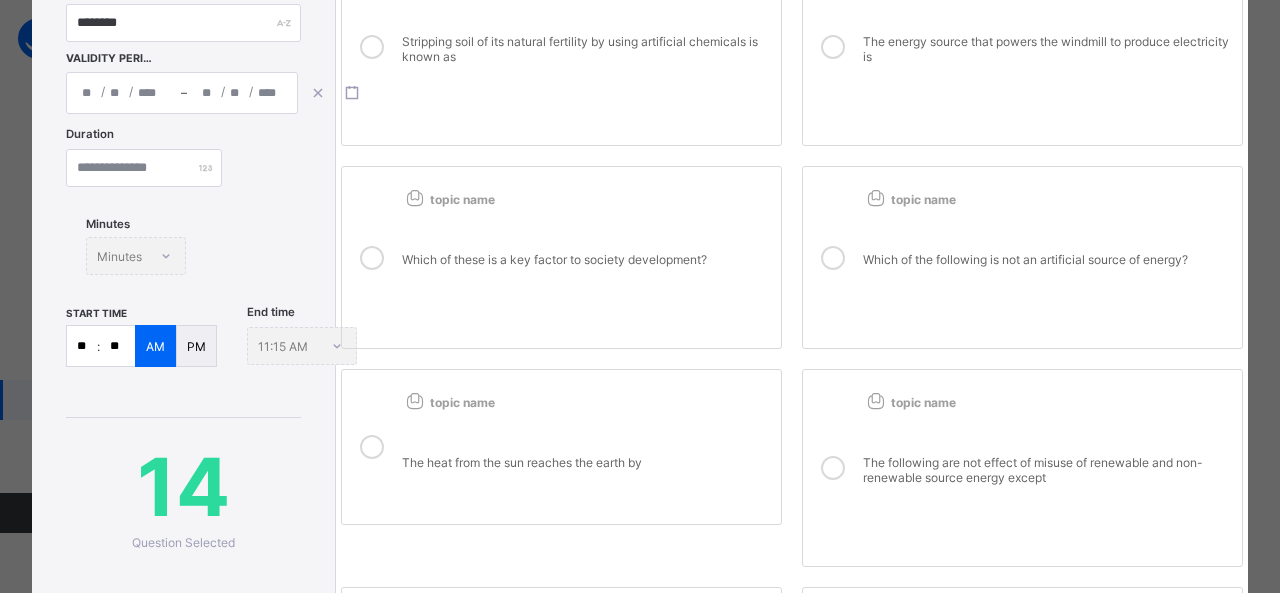 scroll, scrollTop: 292, scrollLeft: 0, axis: vertical 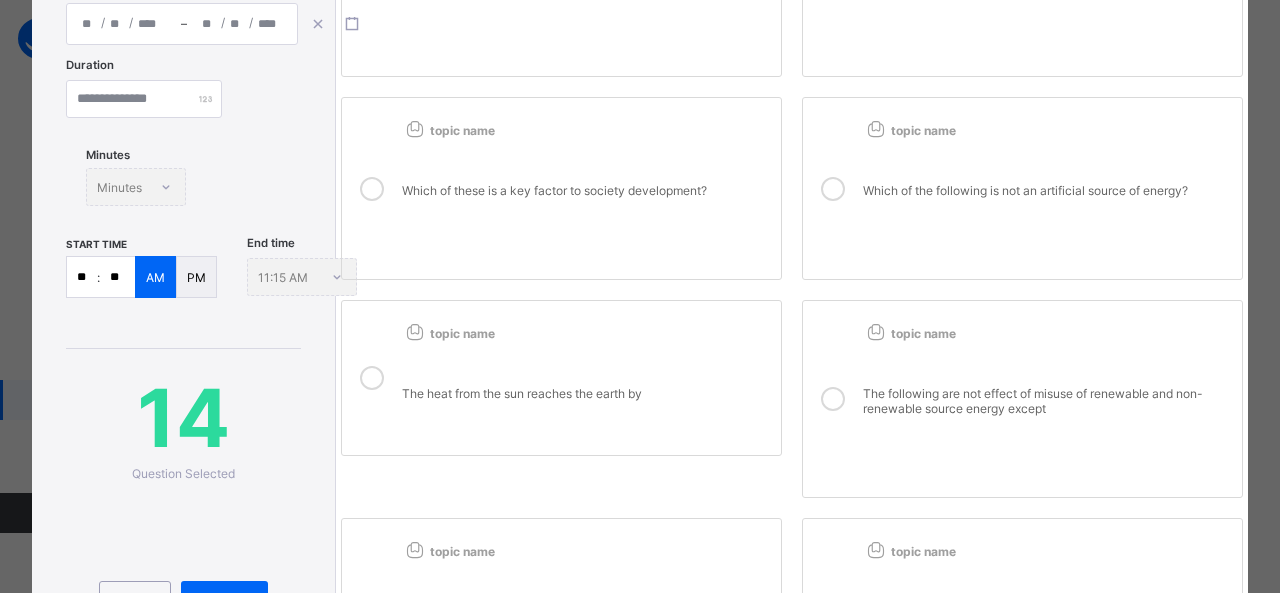 click on "The heat from the sun reaches the earth by" at bounding box center [586, 393] 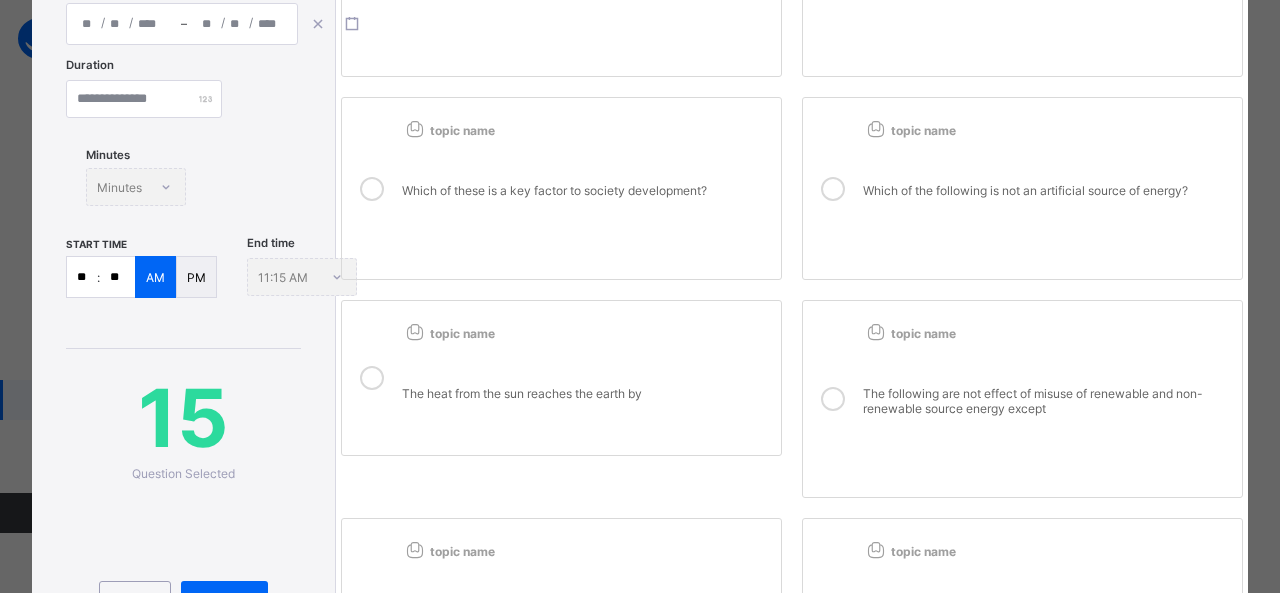 click on "The following are not effect of misuse of renewable and non-renewable source energy except" at bounding box center [1047, 406] 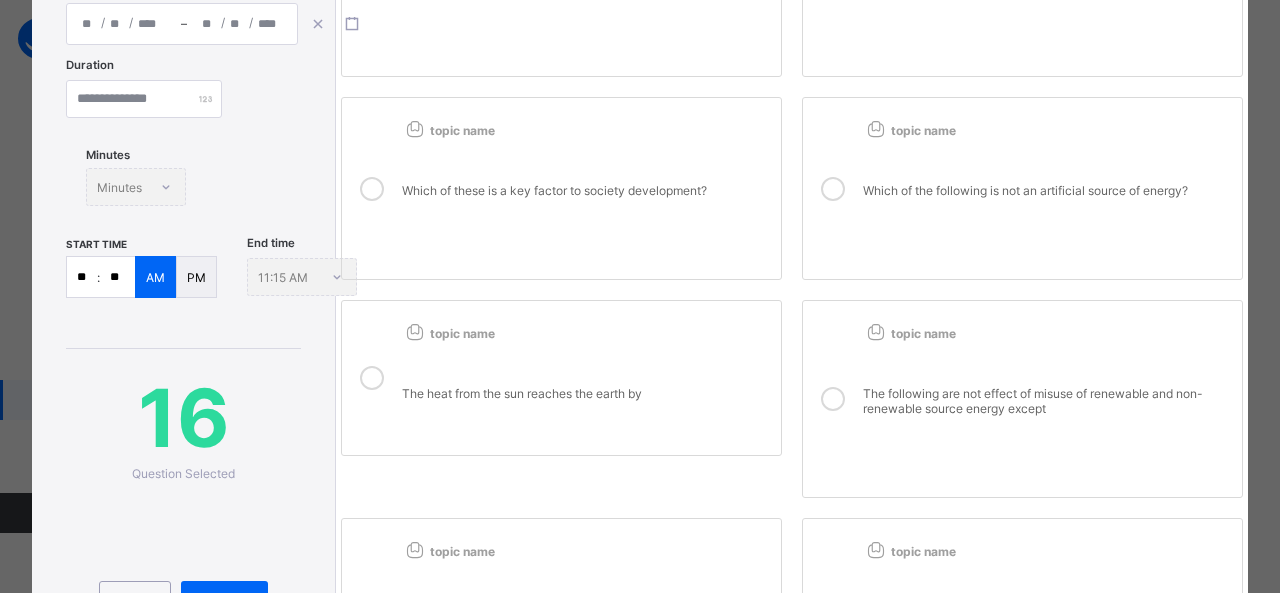 scroll, scrollTop: 569, scrollLeft: 0, axis: vertical 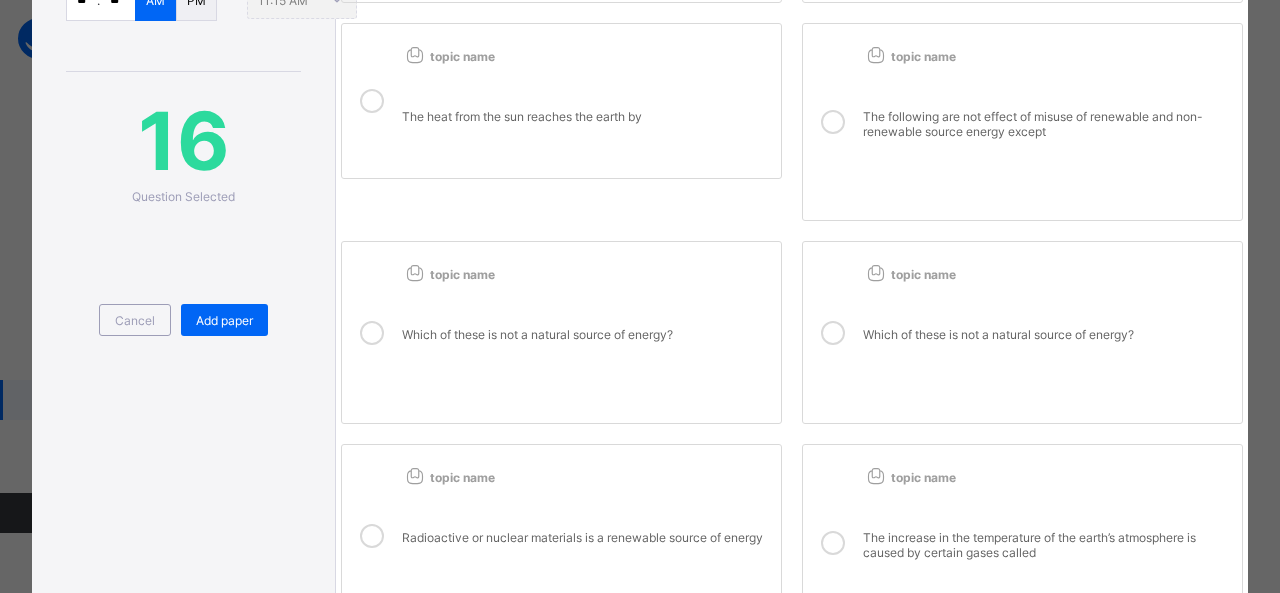 click on "Which of these is not a natural source of energy?" at bounding box center (586, 339) 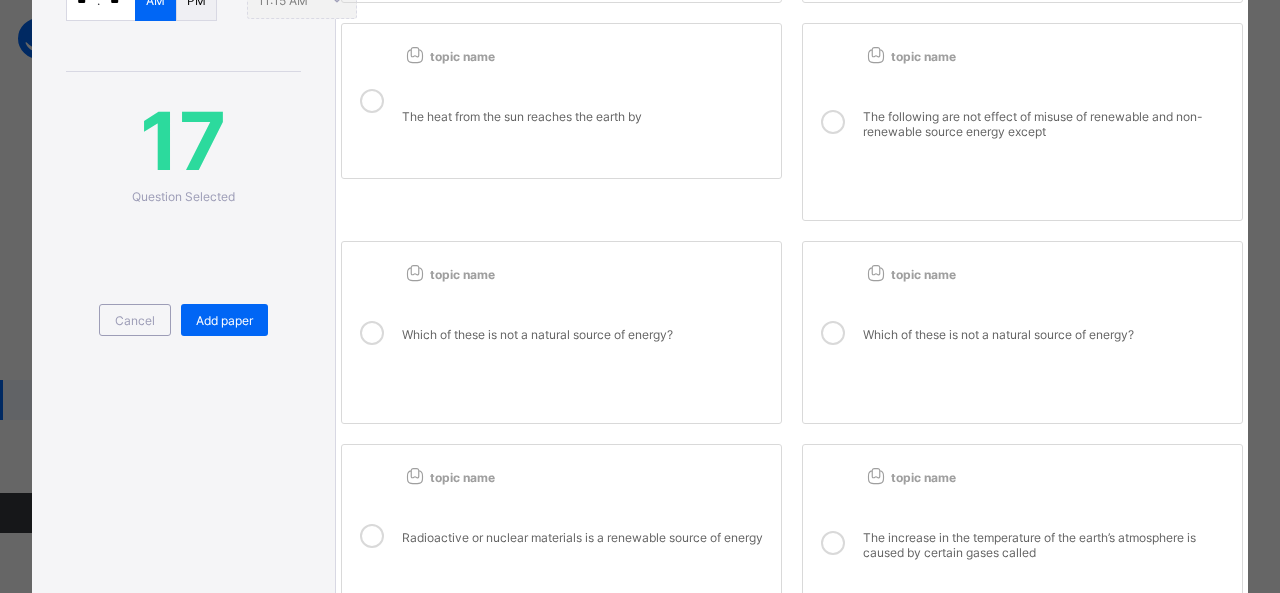 click on "Which of these is not a natural source of energy?" at bounding box center [1047, 334] 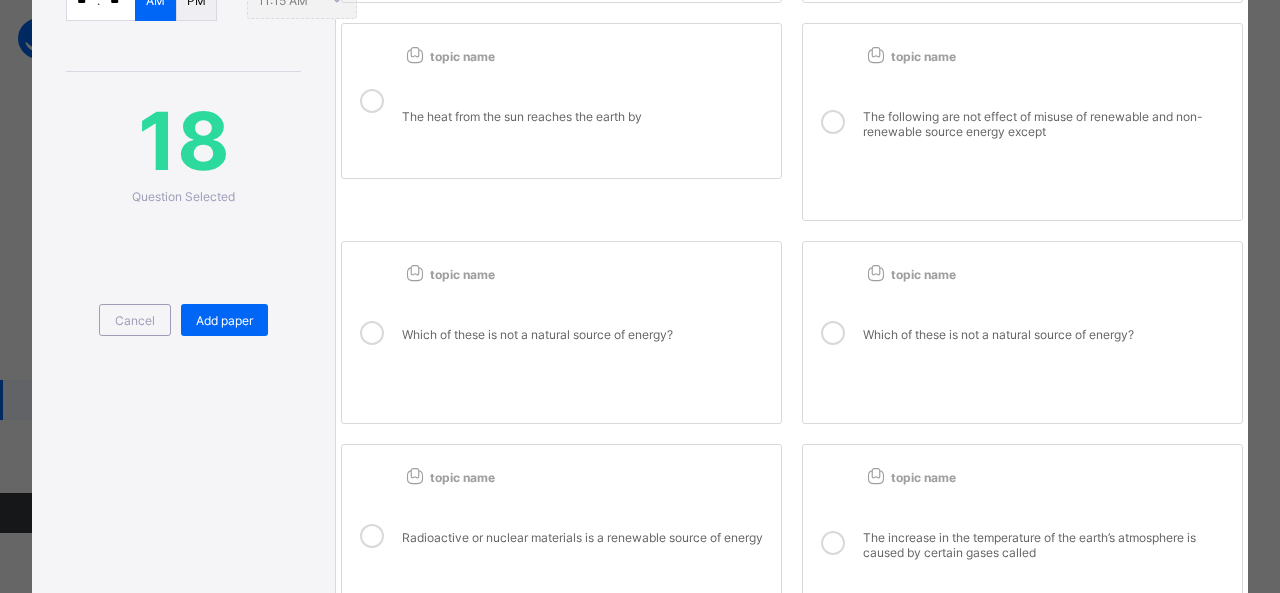 click at bounding box center [586, 510] 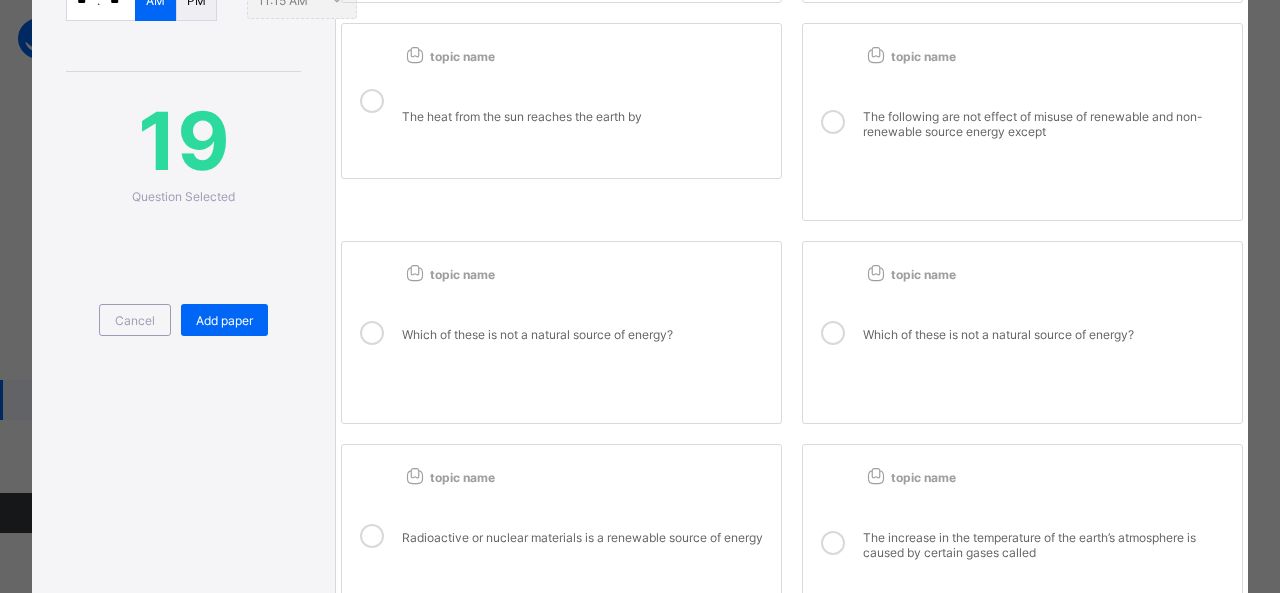 click at bounding box center (875, 475) 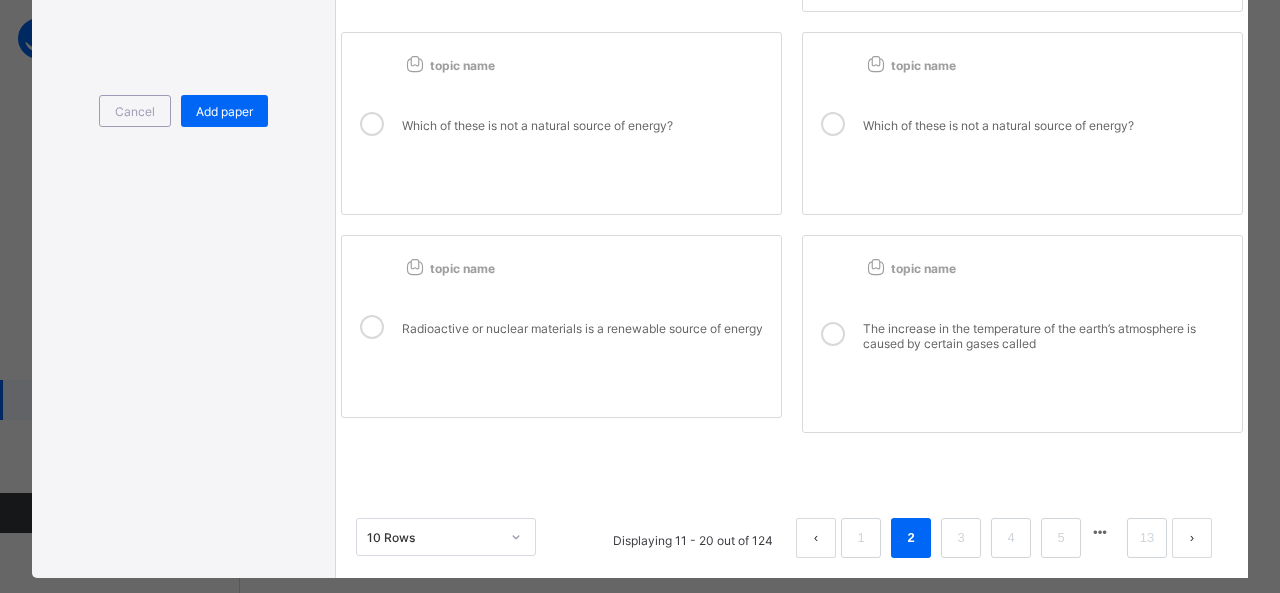 scroll, scrollTop: 791, scrollLeft: 0, axis: vertical 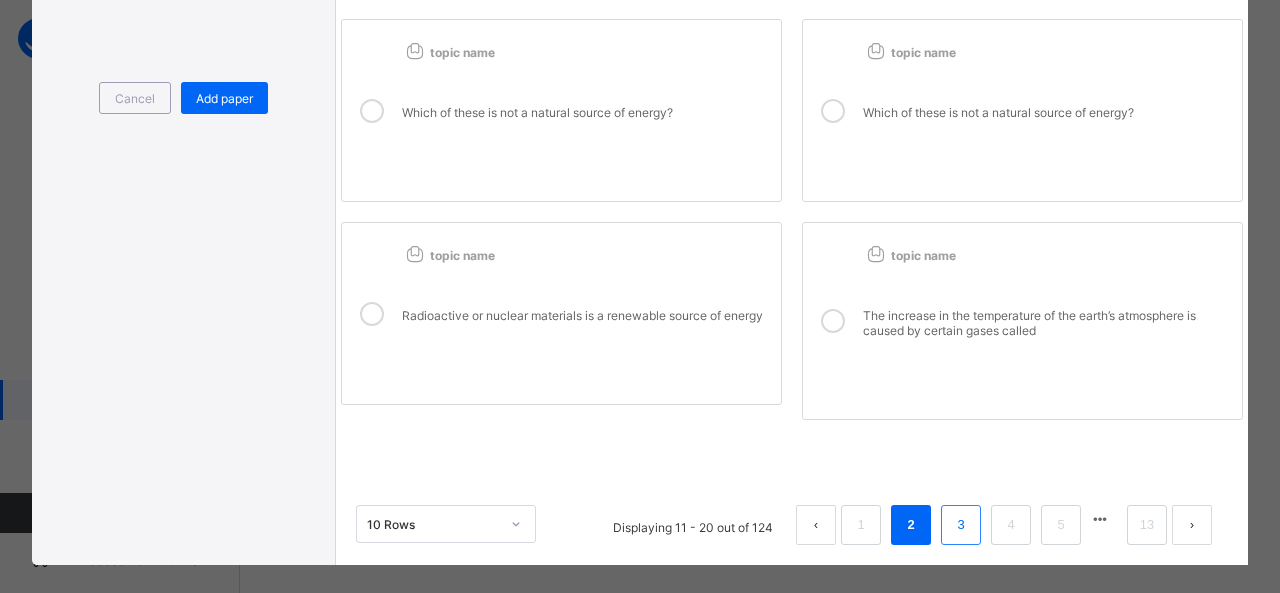 click on "3" at bounding box center (960, 525) 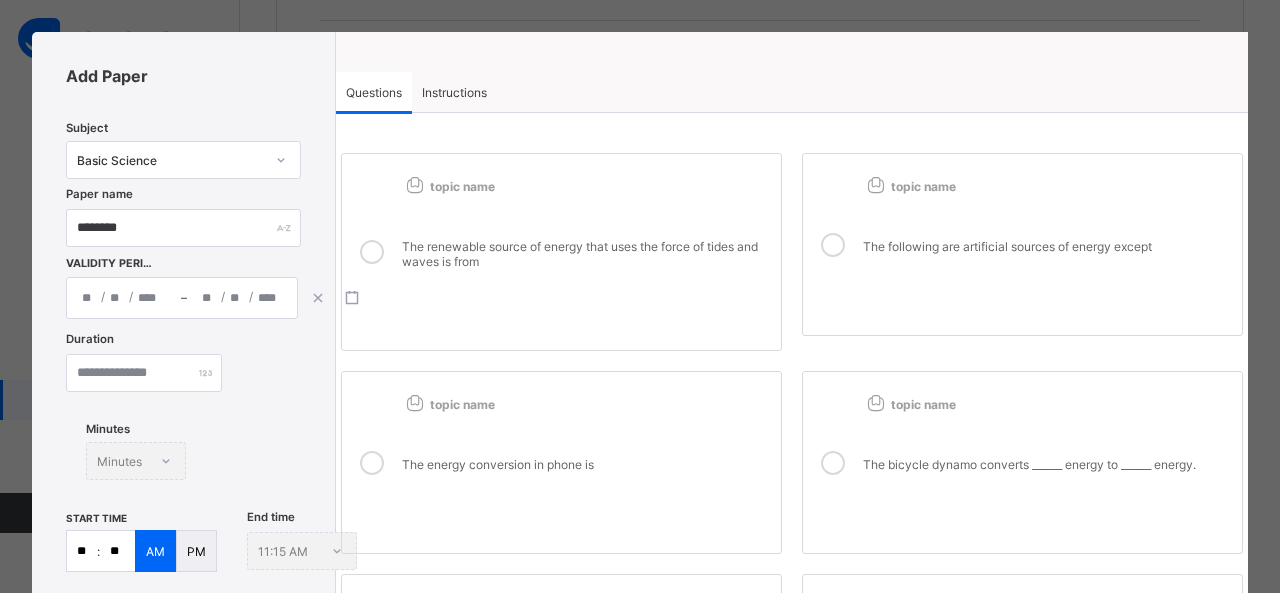 scroll, scrollTop: 0, scrollLeft: 0, axis: both 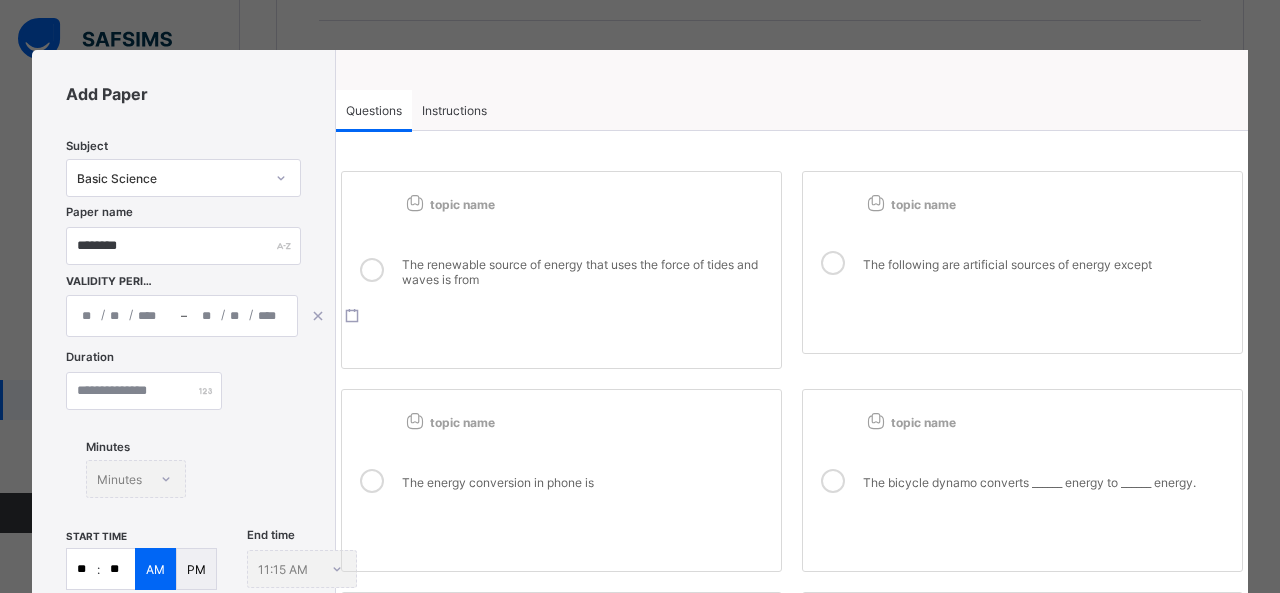 click on "The renewable source of energy that uses the force of tides and waves is from" at bounding box center [586, 277] 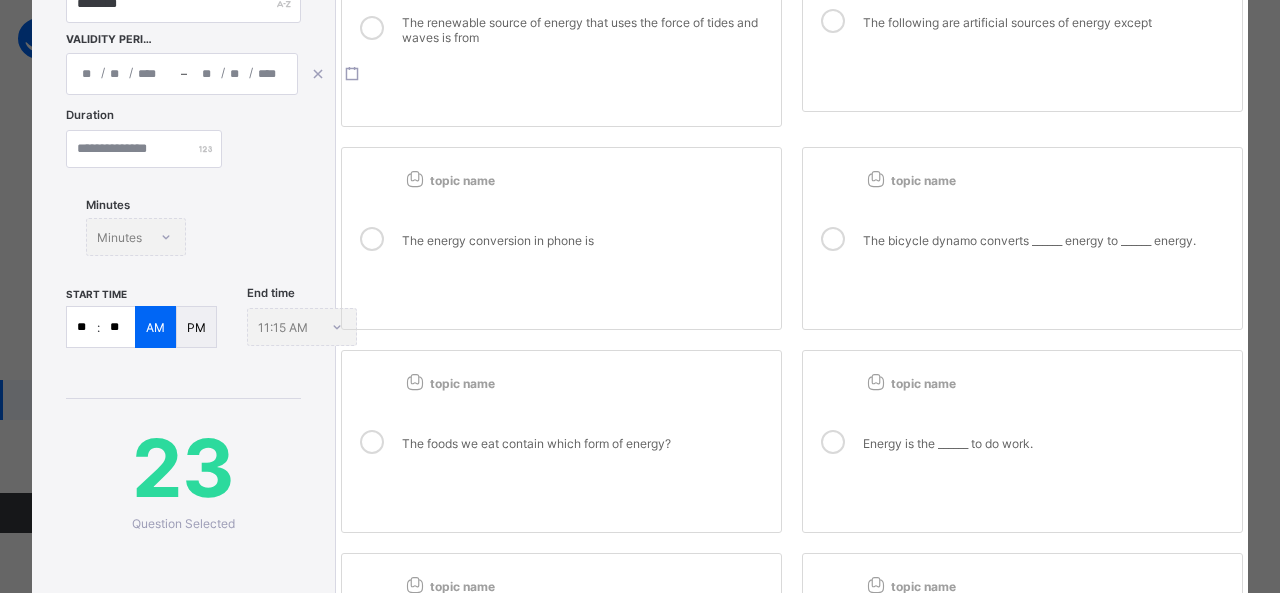 scroll, scrollTop: 246, scrollLeft: 0, axis: vertical 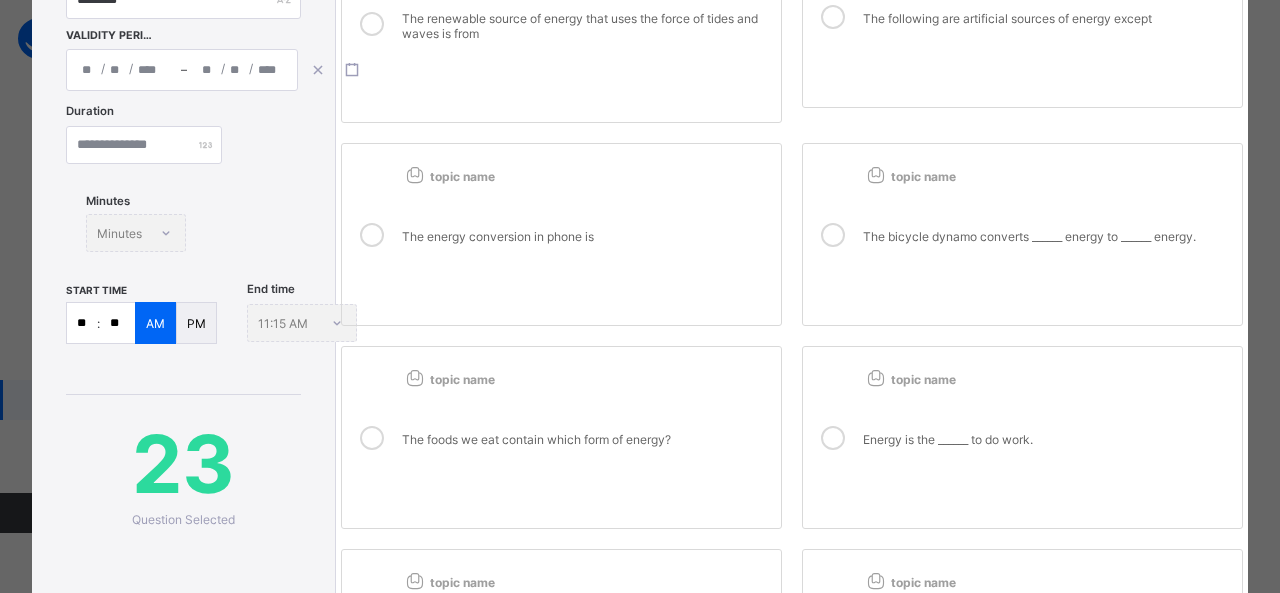 click on "The energy conversion in phone is" at bounding box center [586, 241] 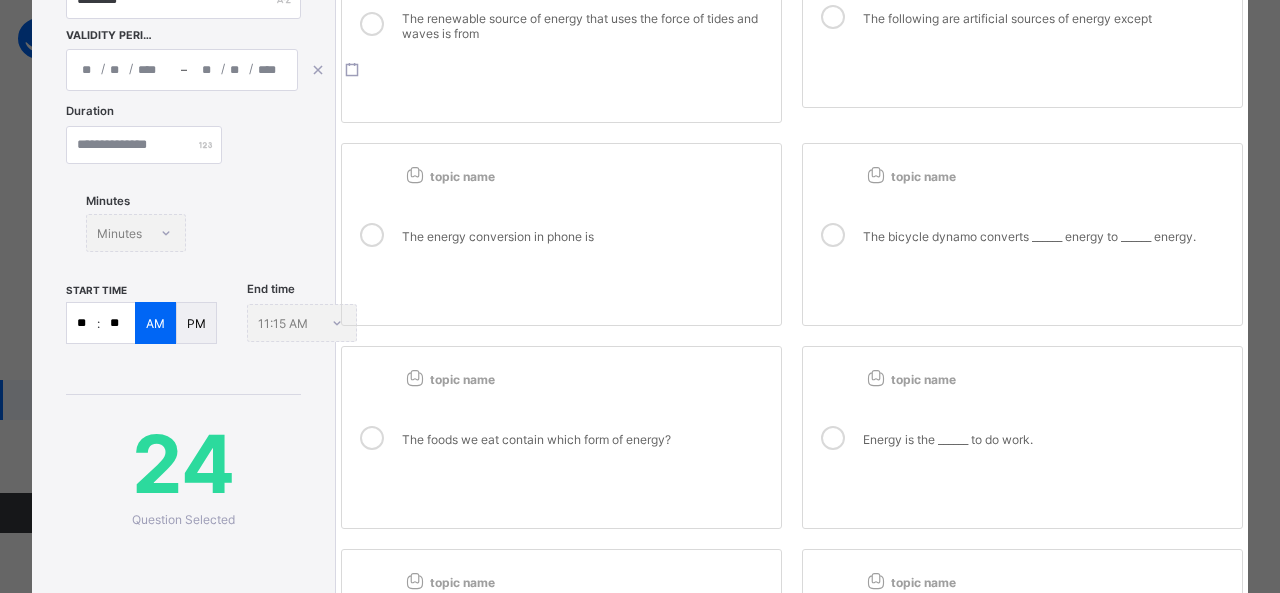 click on "The foods we eat contain which form of energy?" at bounding box center (586, 439) 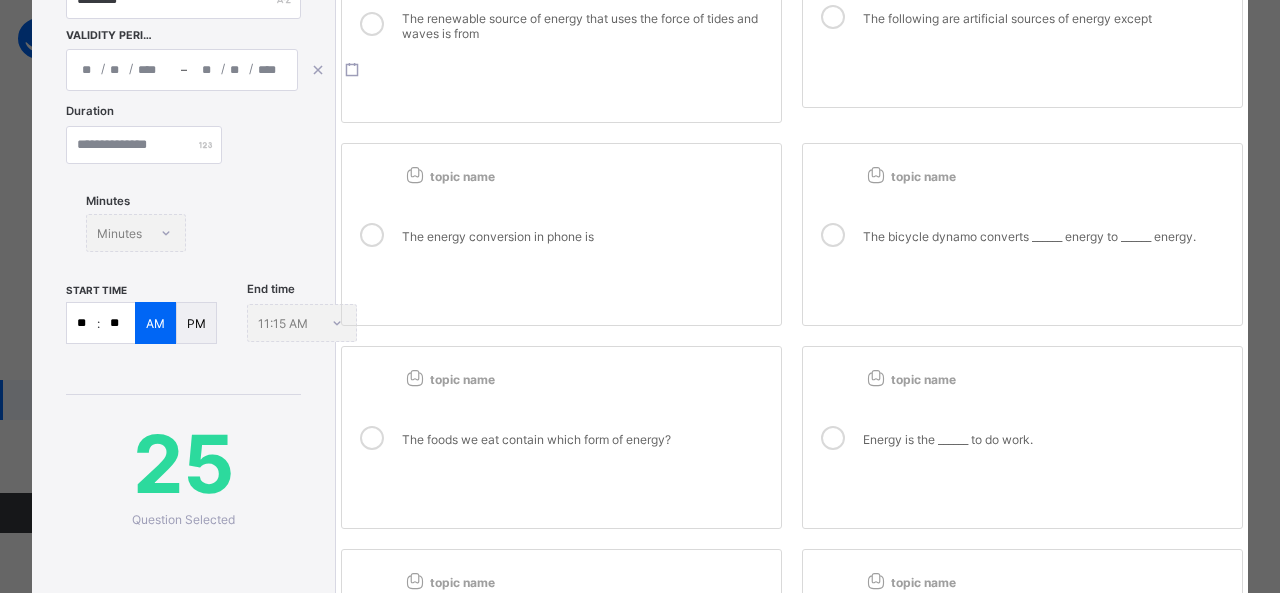 click at bounding box center (1047, 412) 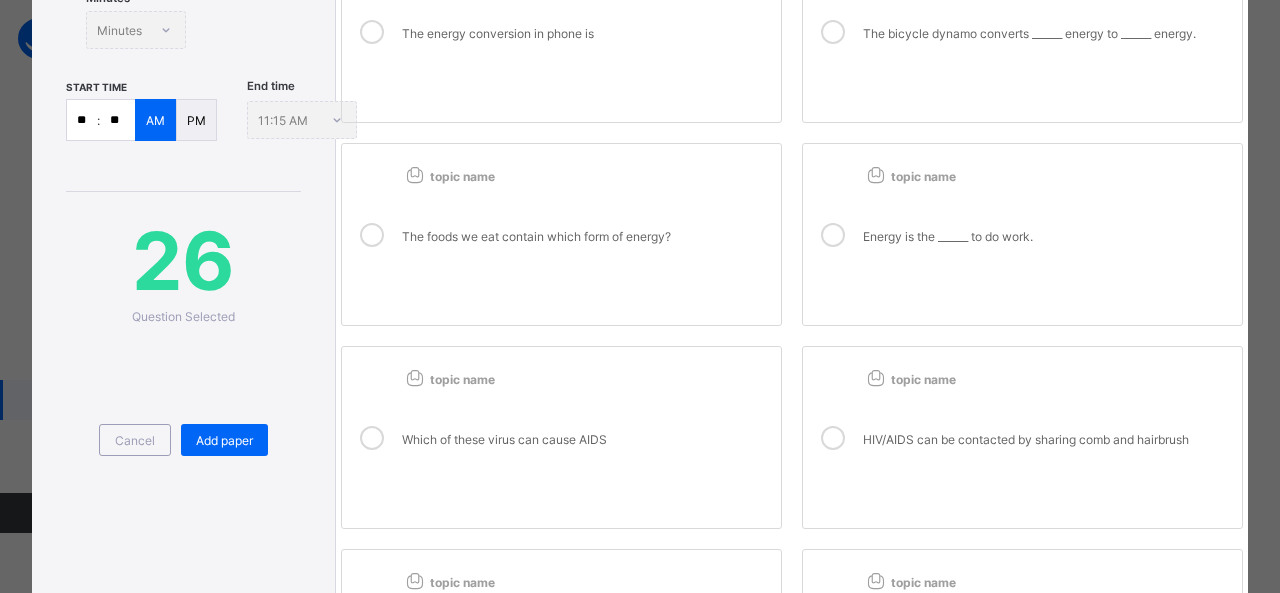 scroll, scrollTop: 613, scrollLeft: 0, axis: vertical 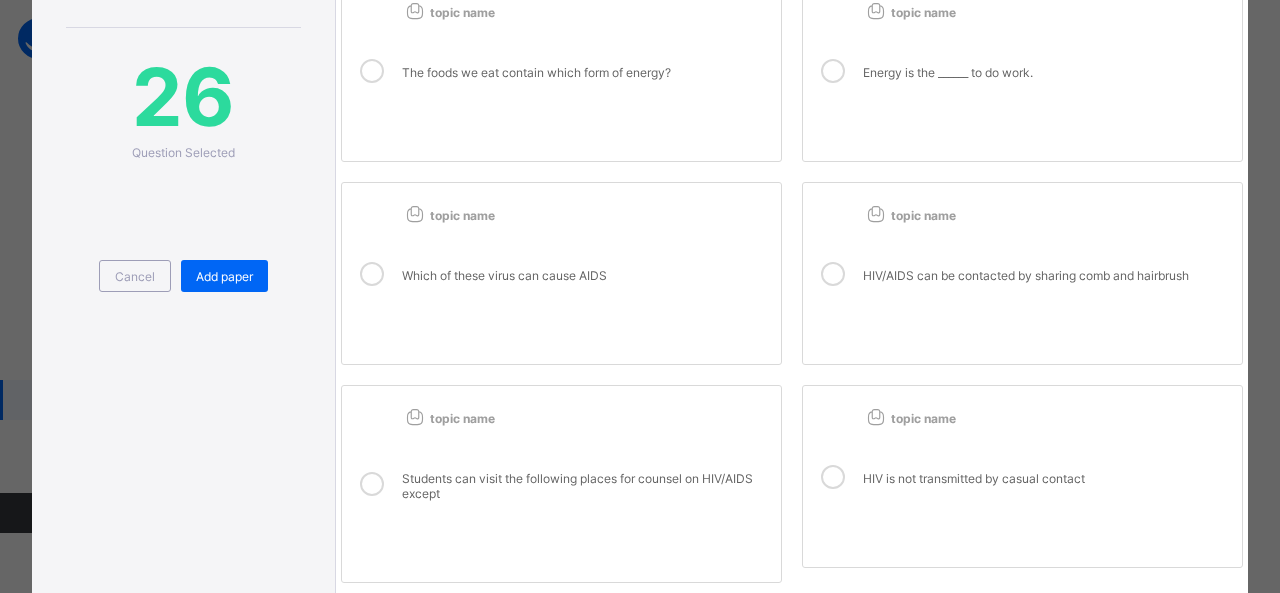 click on "Which of these virus can cause AIDS" at bounding box center [586, 280] 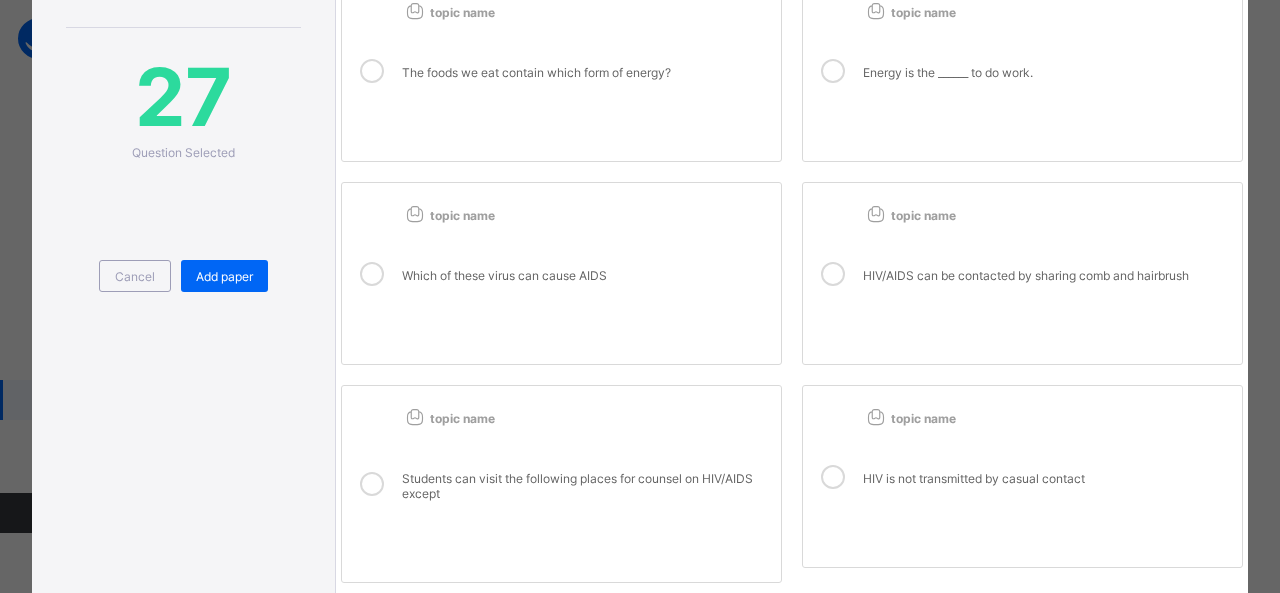 click on "HIV/AIDS can be contacted by sharing comb and hairbrush" at bounding box center [1047, 280] 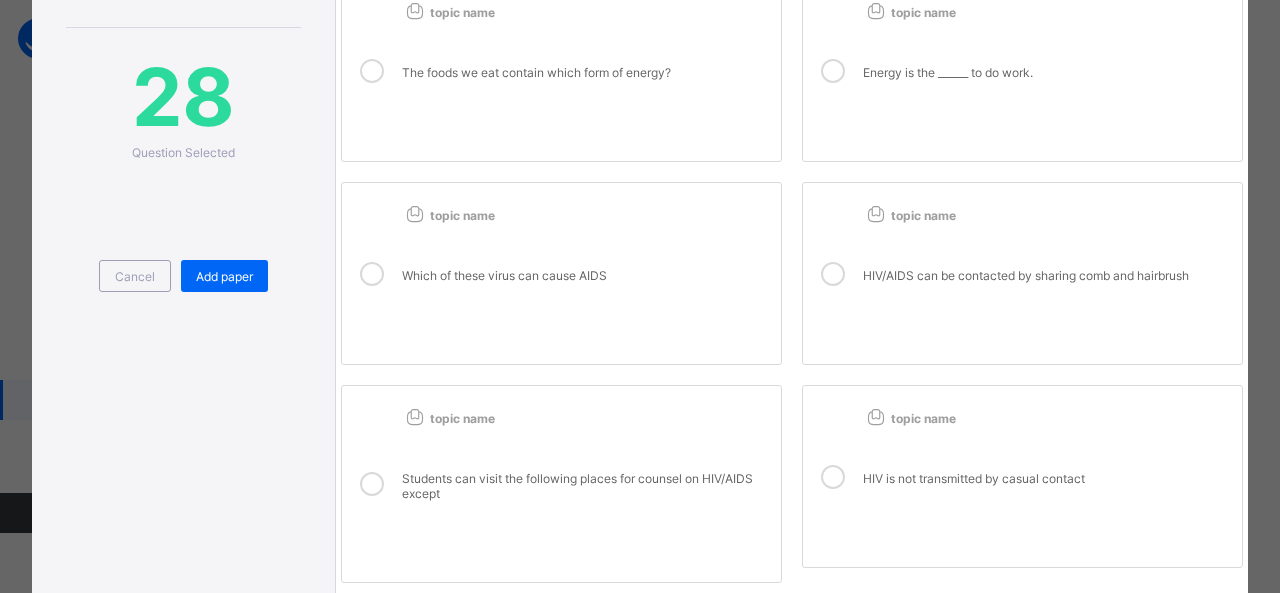 click on "Students can visit the following places for counsel on HIV/AIDS except" at bounding box center [586, 491] 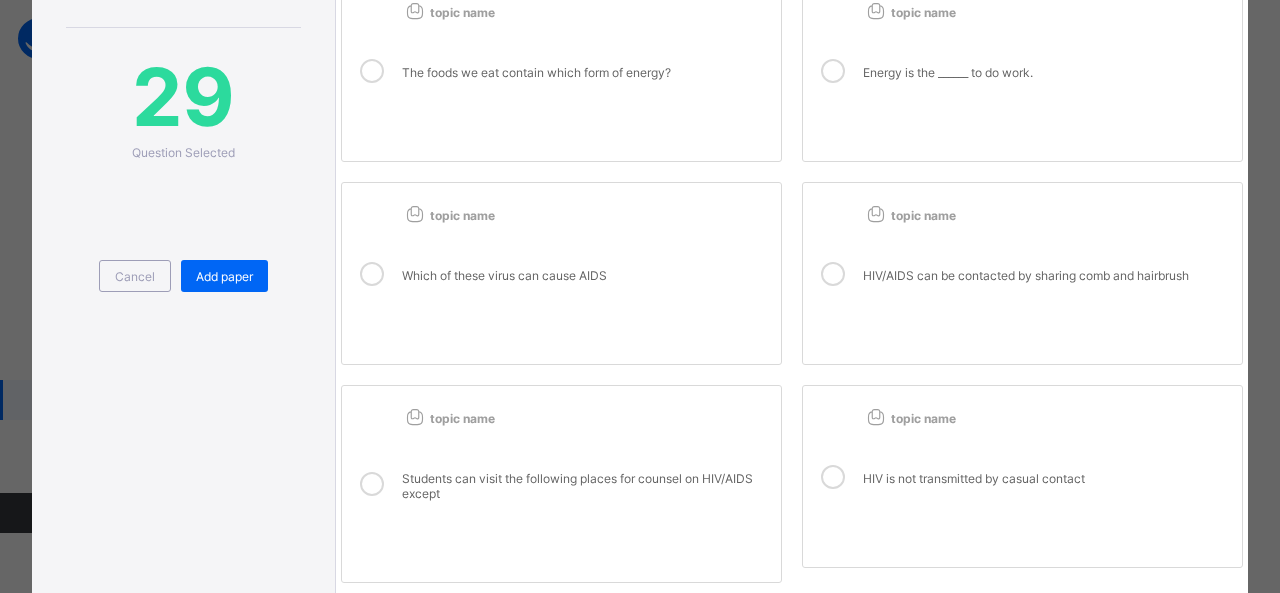 click on "HIV is not transmitted by casual contact" at bounding box center (1047, 478) 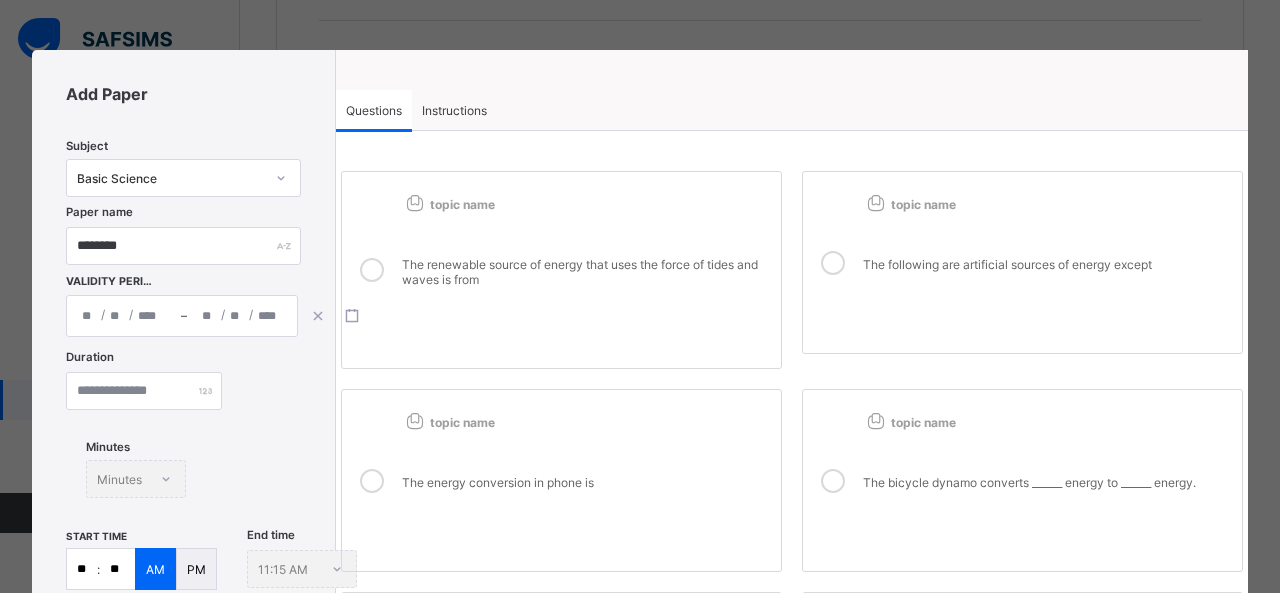 scroll, scrollTop: 98, scrollLeft: 0, axis: vertical 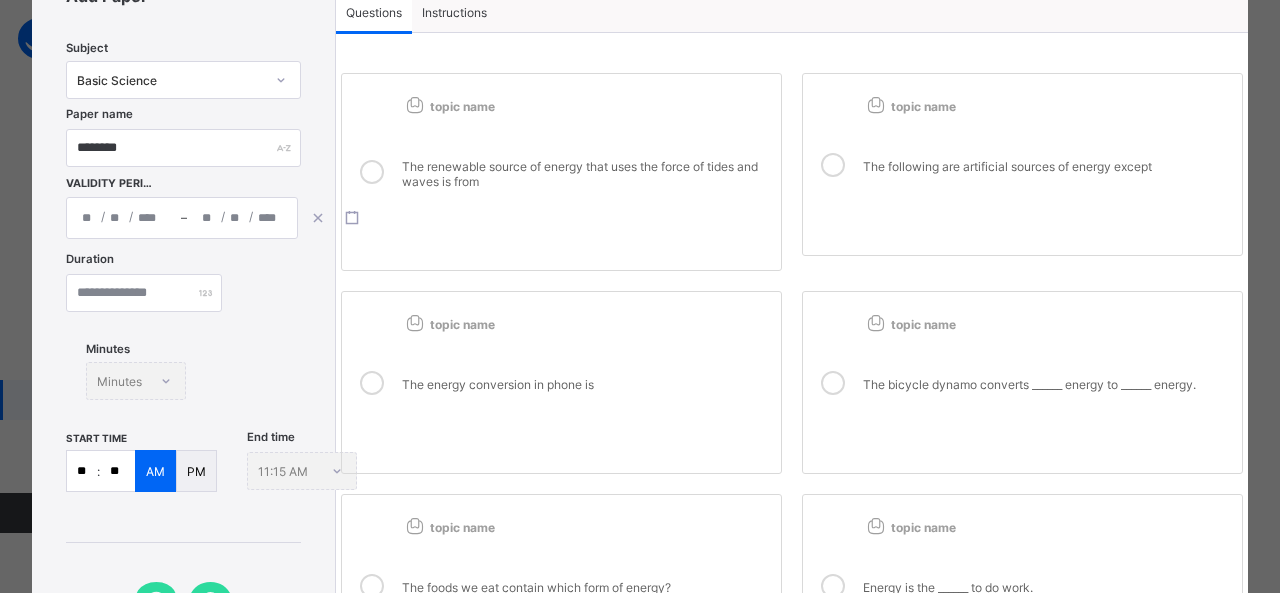 click on "**********" at bounding box center [182, 218] 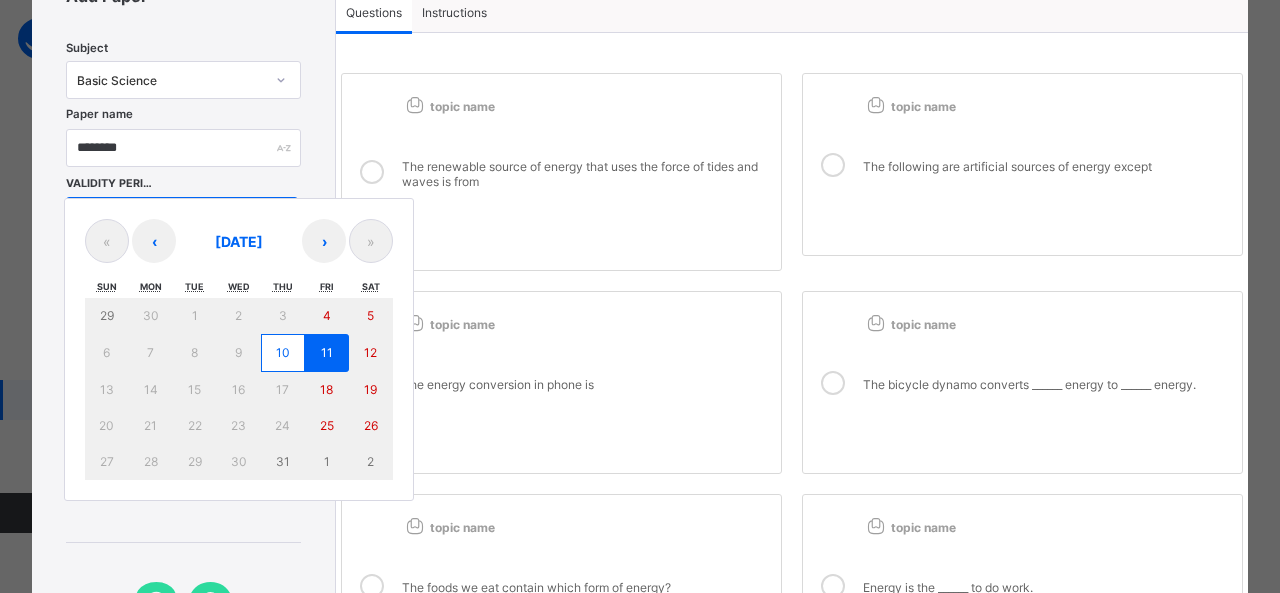 click on "10" at bounding box center [283, 353] 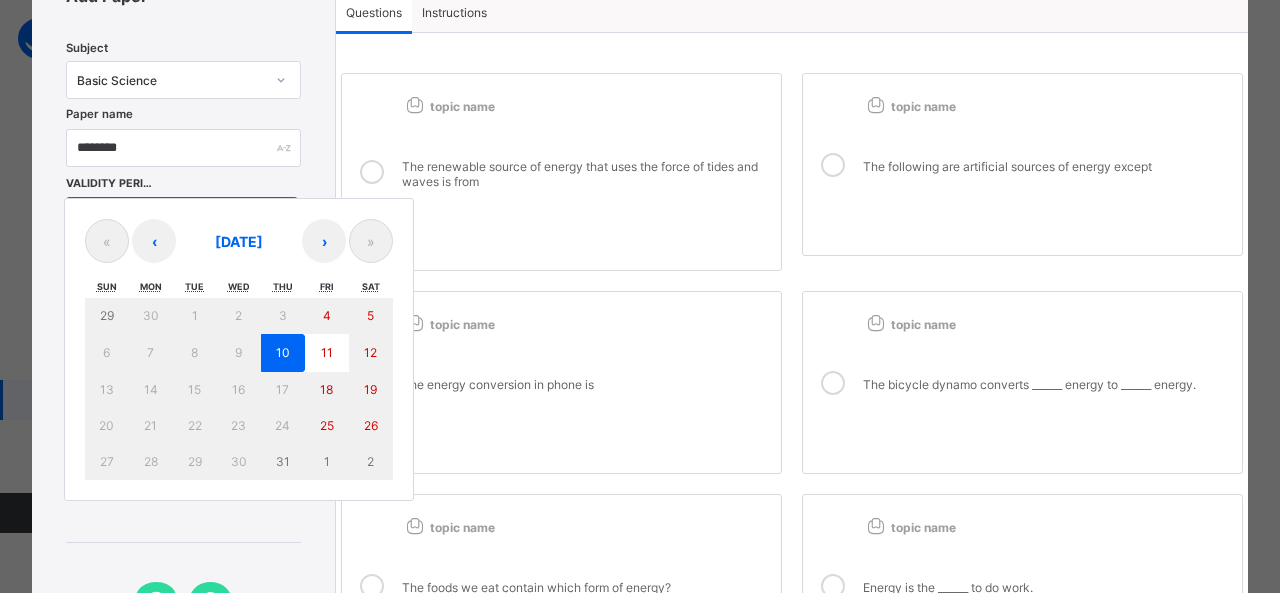 click on "11" at bounding box center (327, 353) 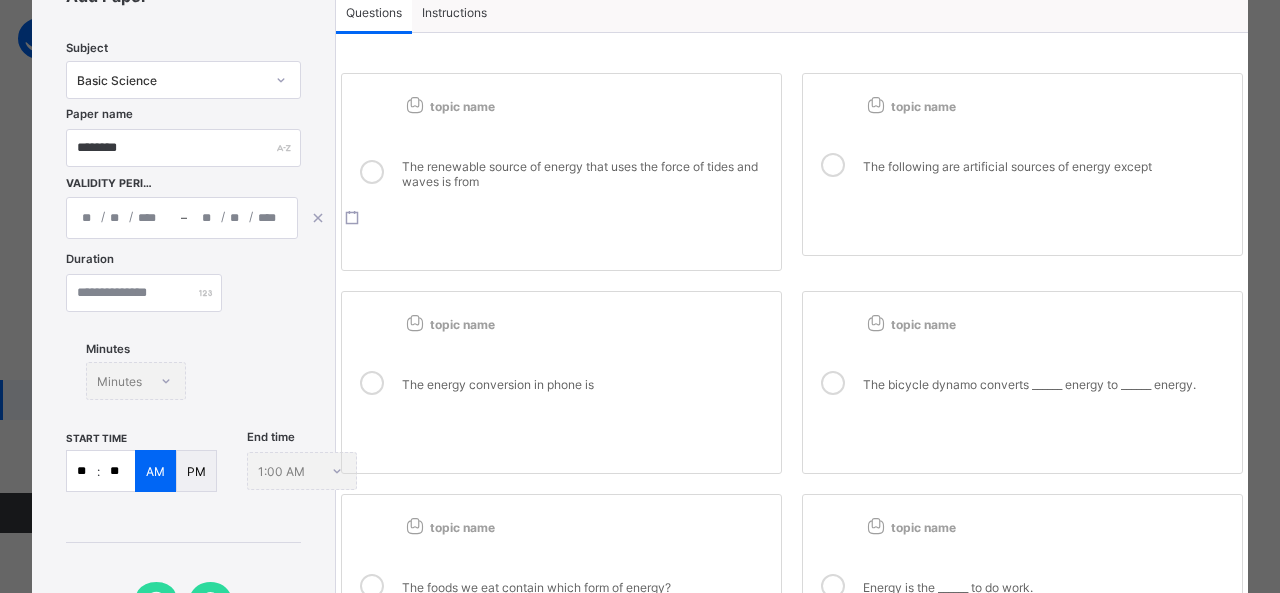 click on "**********" at bounding box center (182, 218) 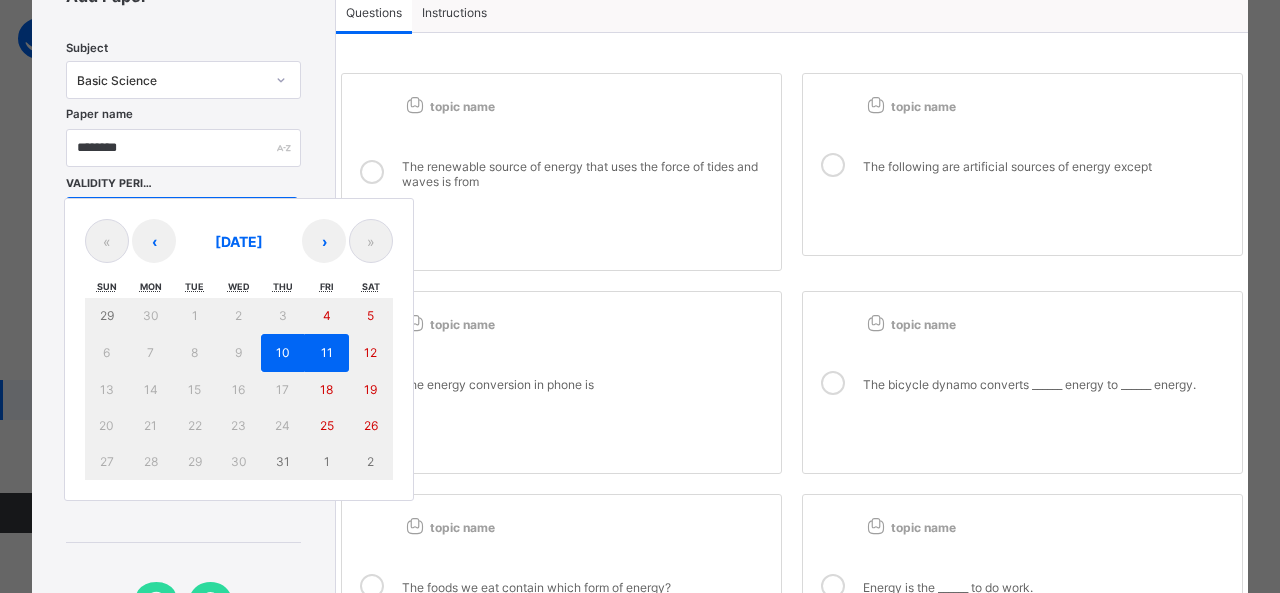 click on "11" at bounding box center (327, 353) 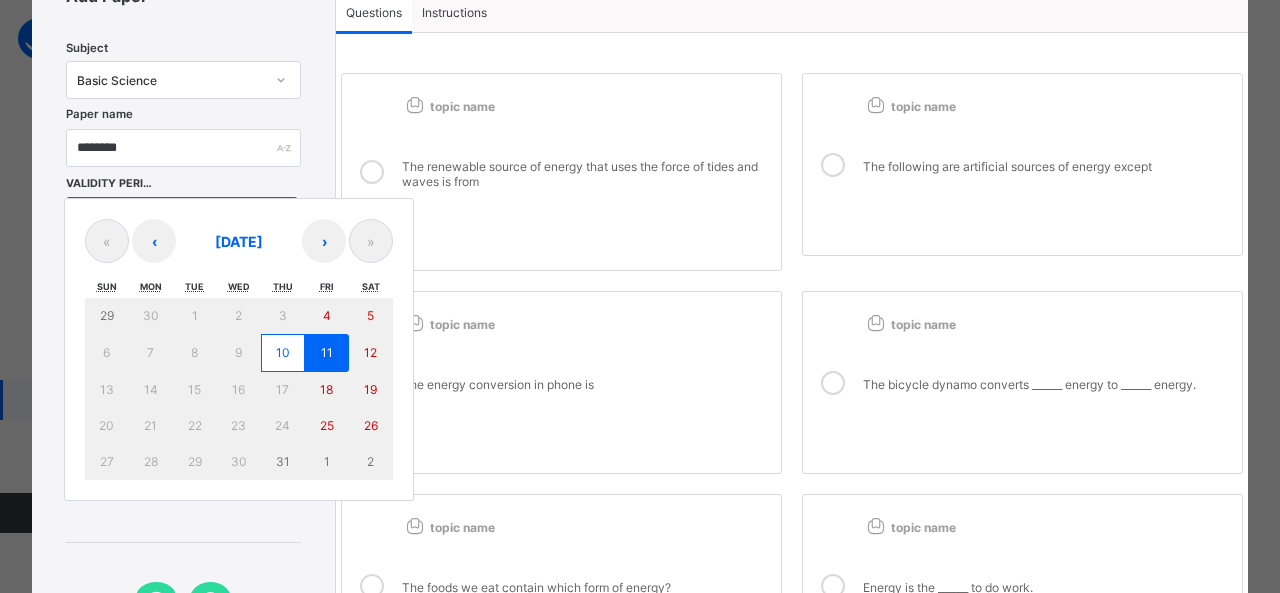 click on "11" at bounding box center (327, 353) 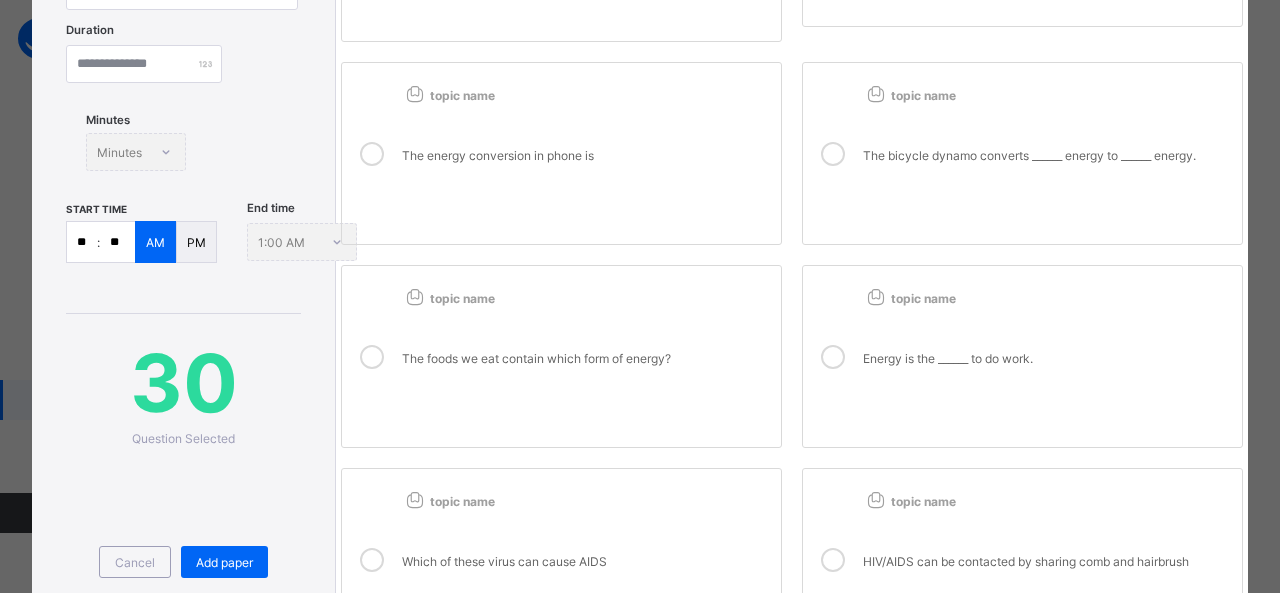 scroll, scrollTop: 363, scrollLeft: 0, axis: vertical 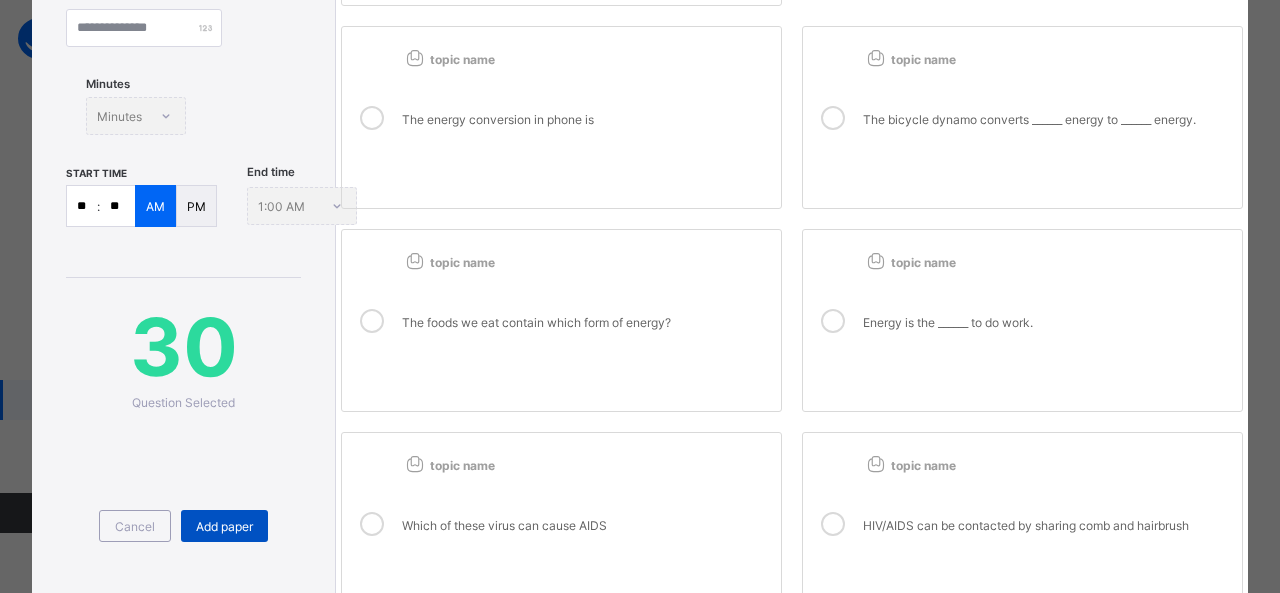 click on "Add paper" at bounding box center (224, 526) 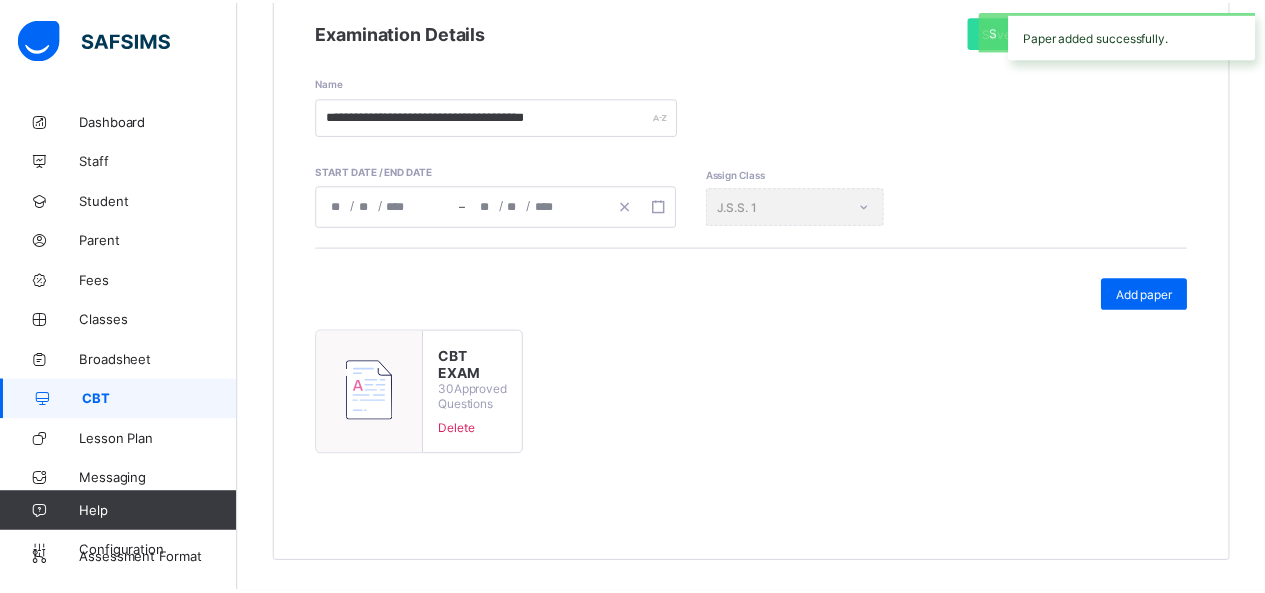 scroll, scrollTop: 302, scrollLeft: 0, axis: vertical 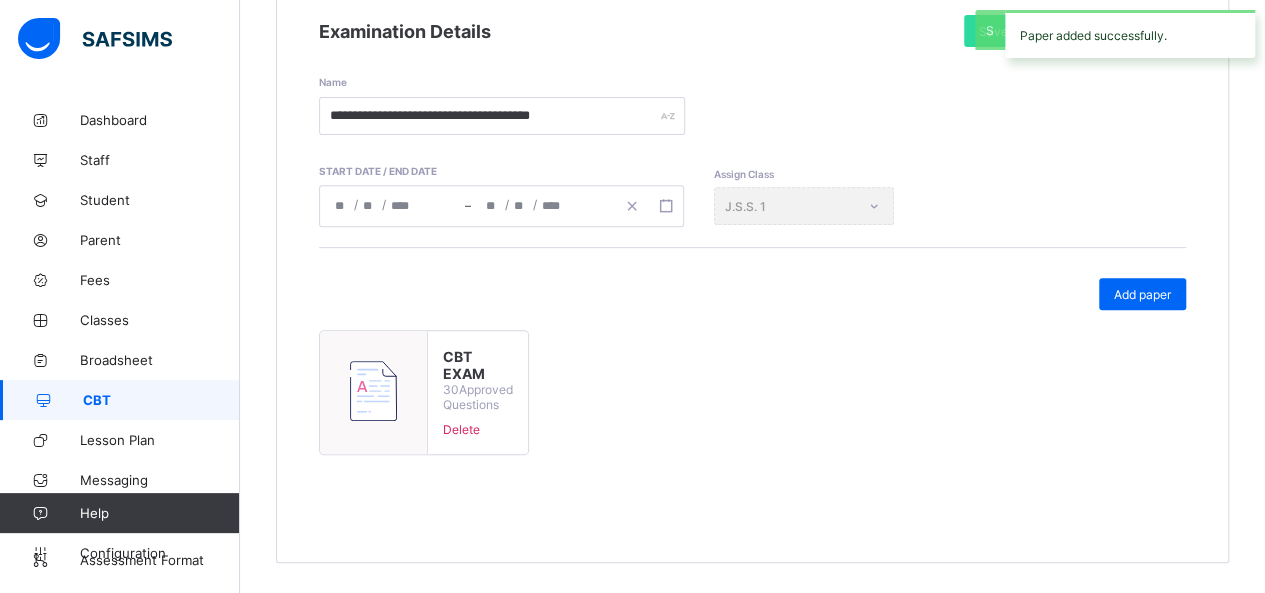 click on "CBT" at bounding box center (161, 400) 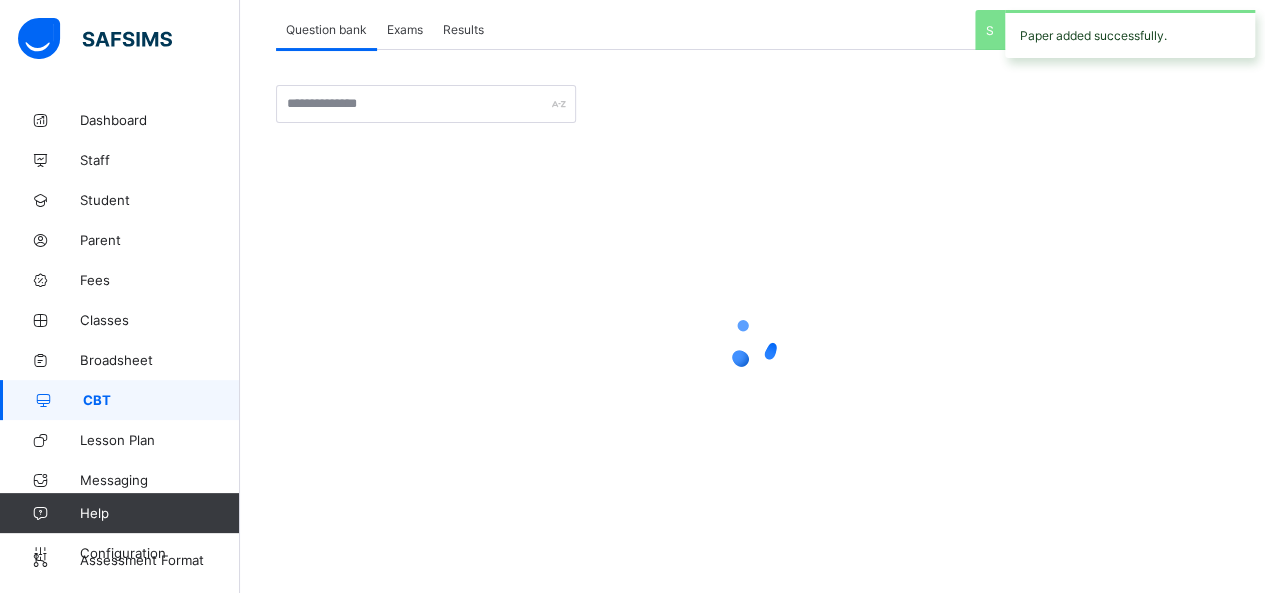 scroll, scrollTop: 120, scrollLeft: 0, axis: vertical 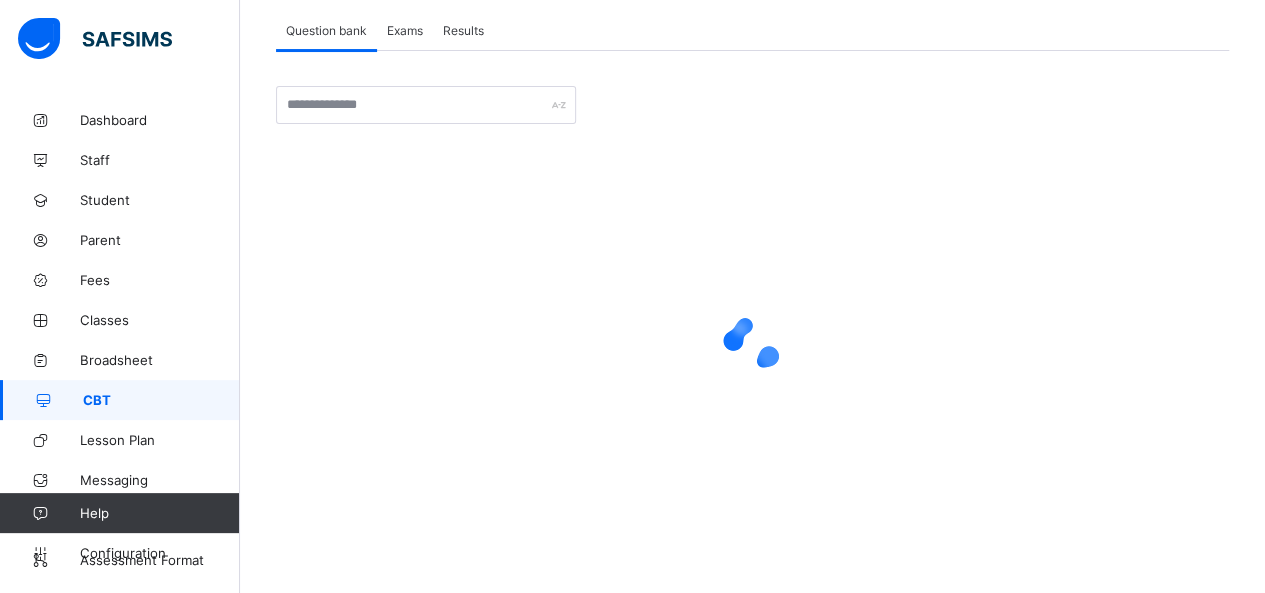 click on "Exams" at bounding box center (405, 30) 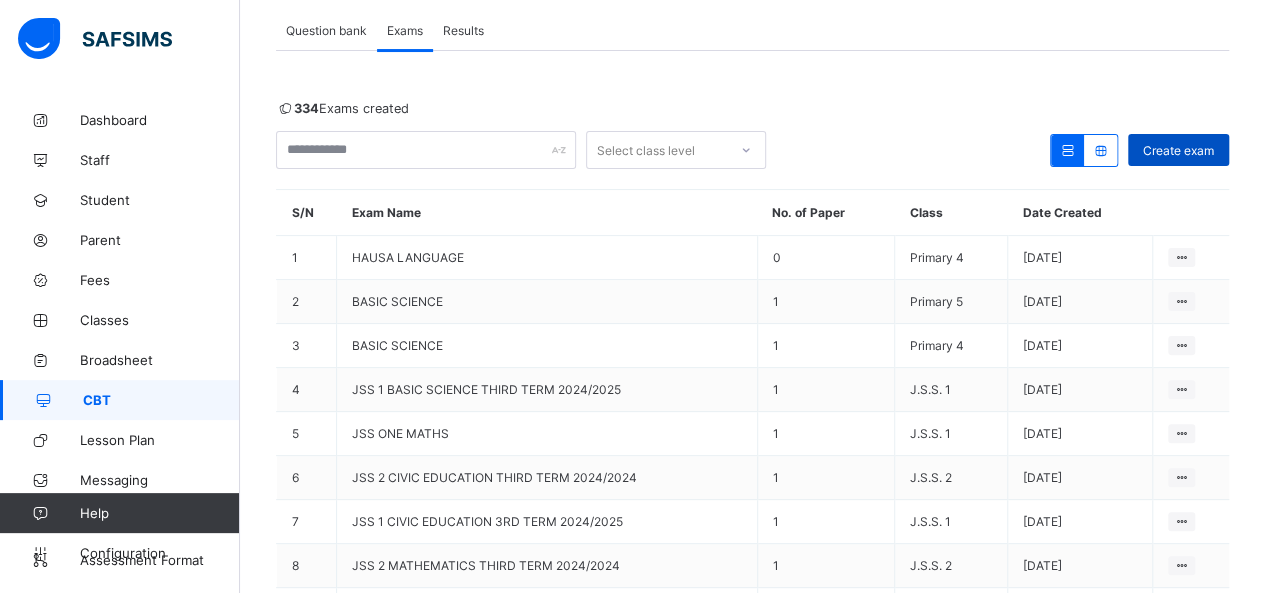 click on "Create exam" at bounding box center (1178, 150) 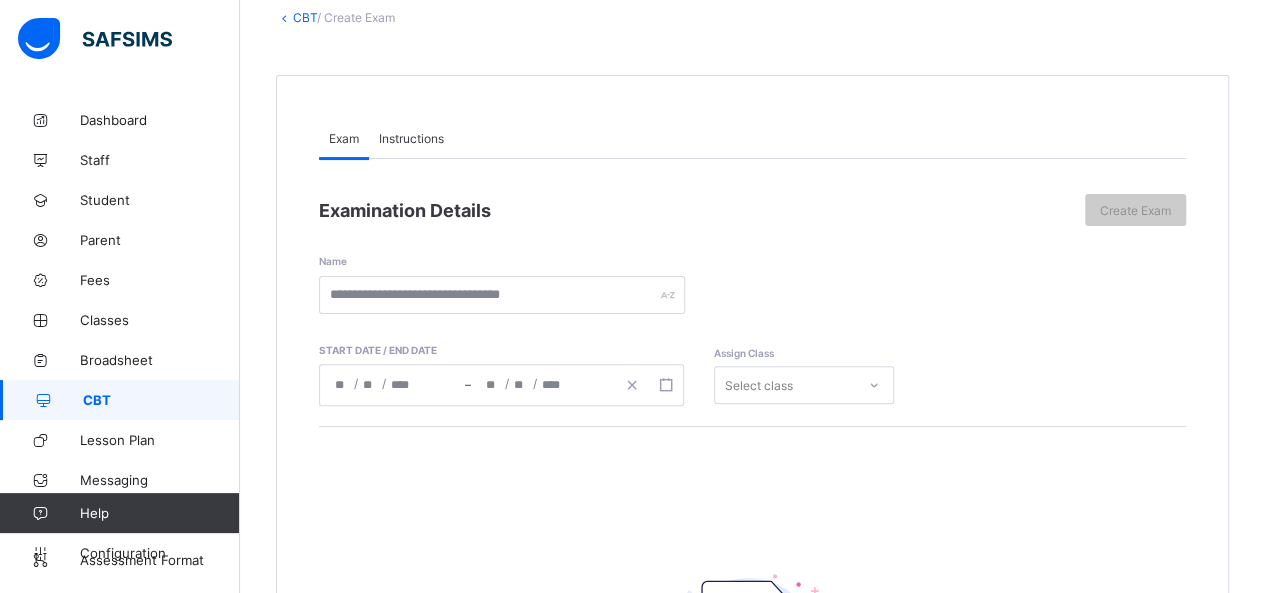 click on "Exam" at bounding box center [344, 138] 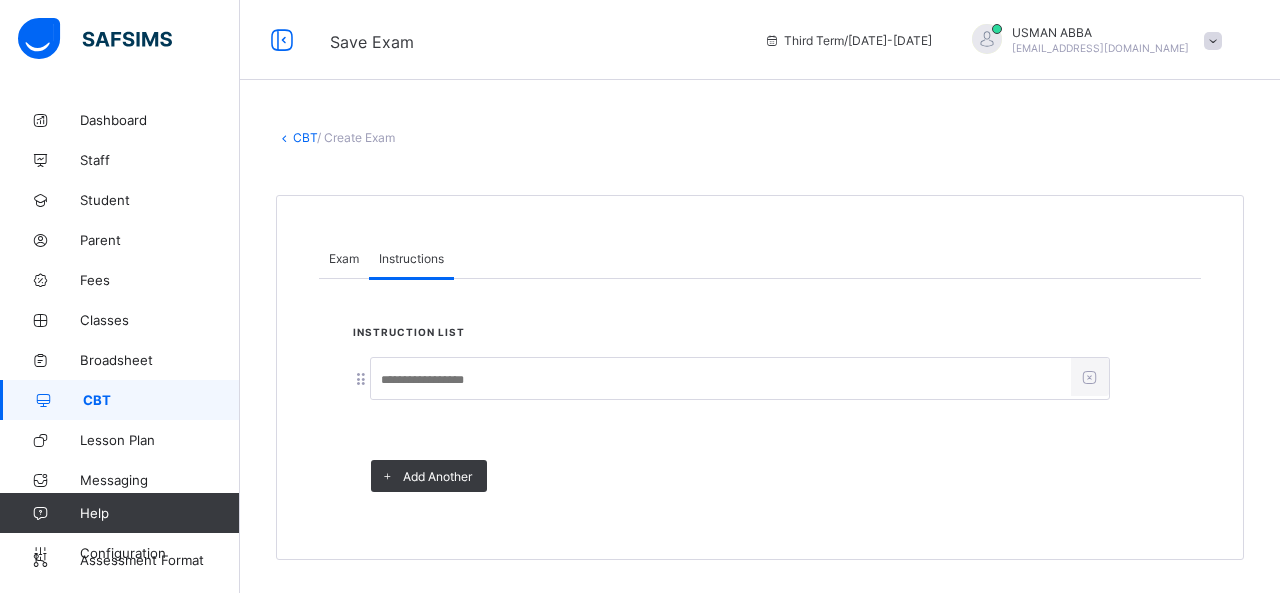 click on "Exam" at bounding box center [344, 258] 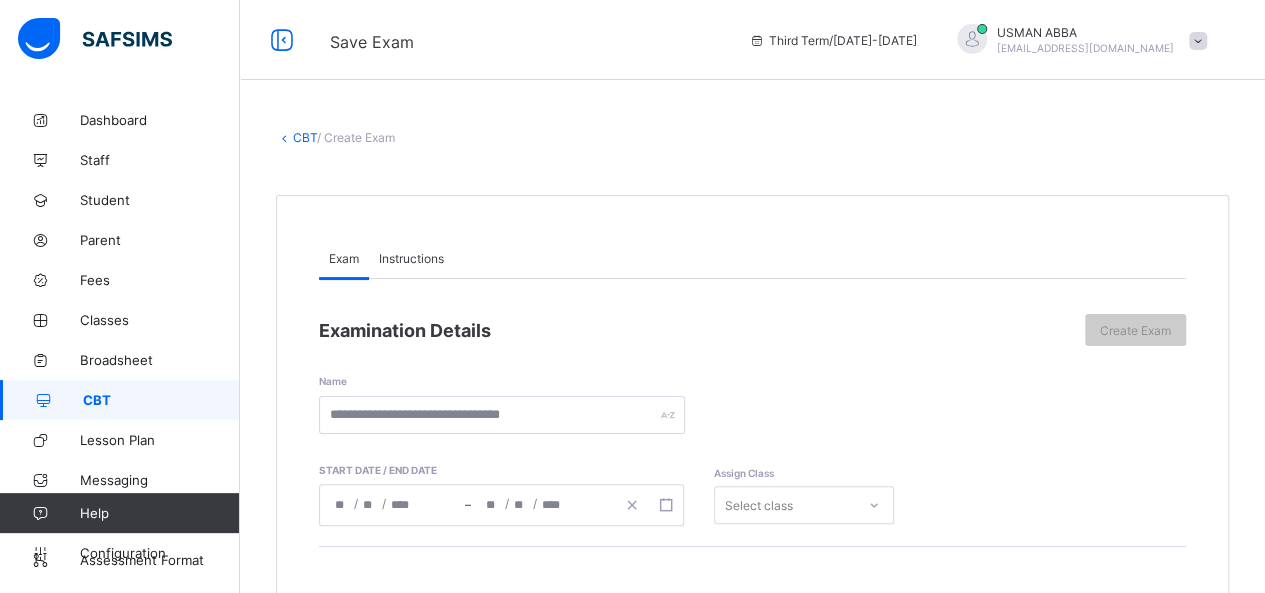 click on "CBT" at bounding box center (161, 400) 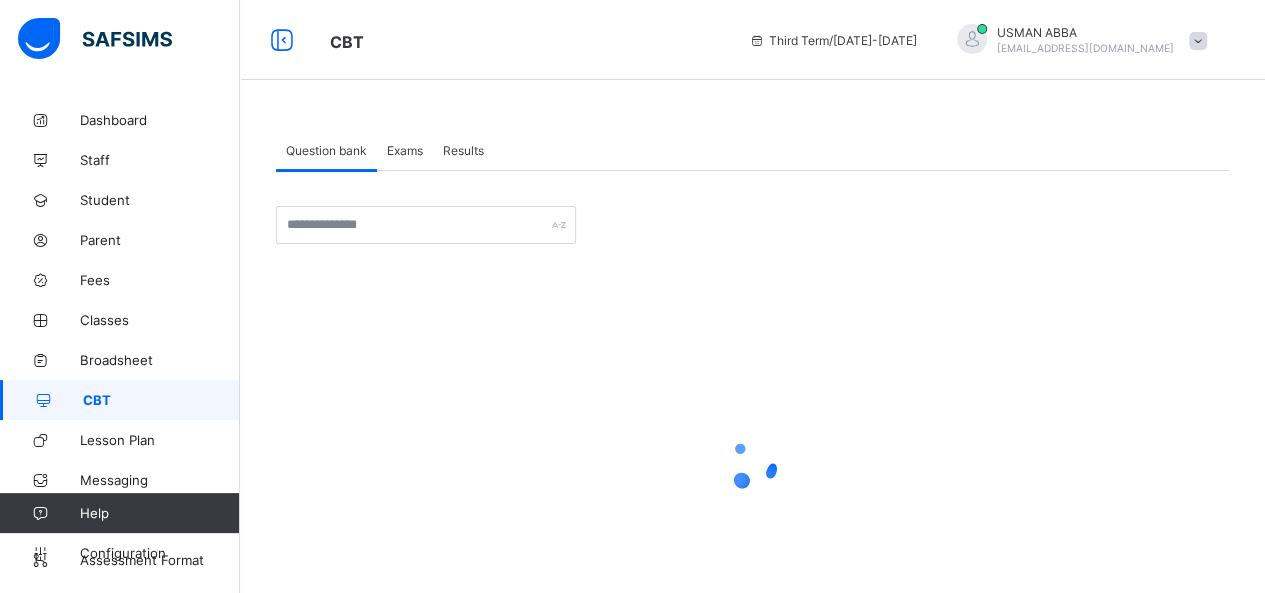 click on "Exams" at bounding box center (405, 150) 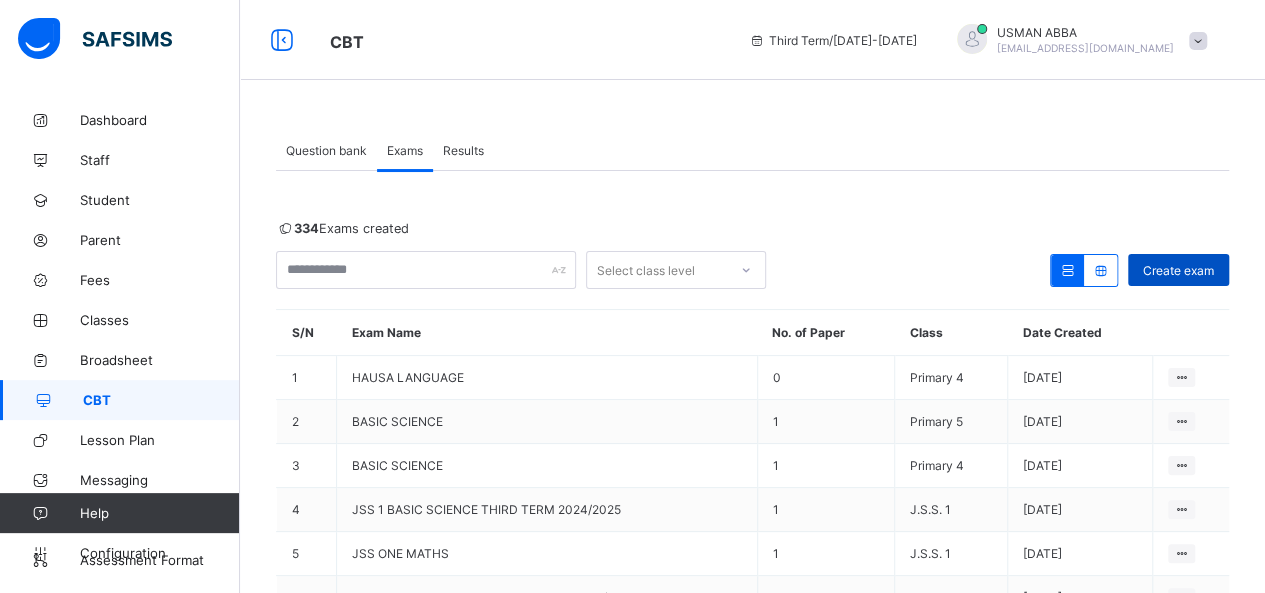 click on "Create exam" at bounding box center (1178, 270) 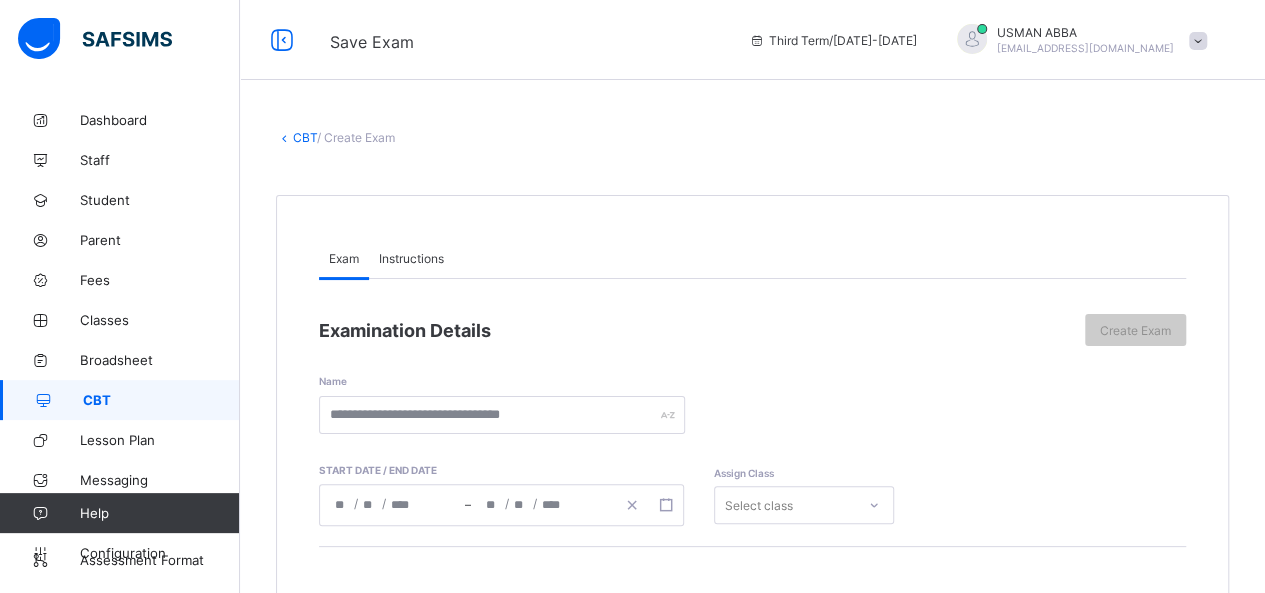 click on "Instructions" at bounding box center [411, 258] 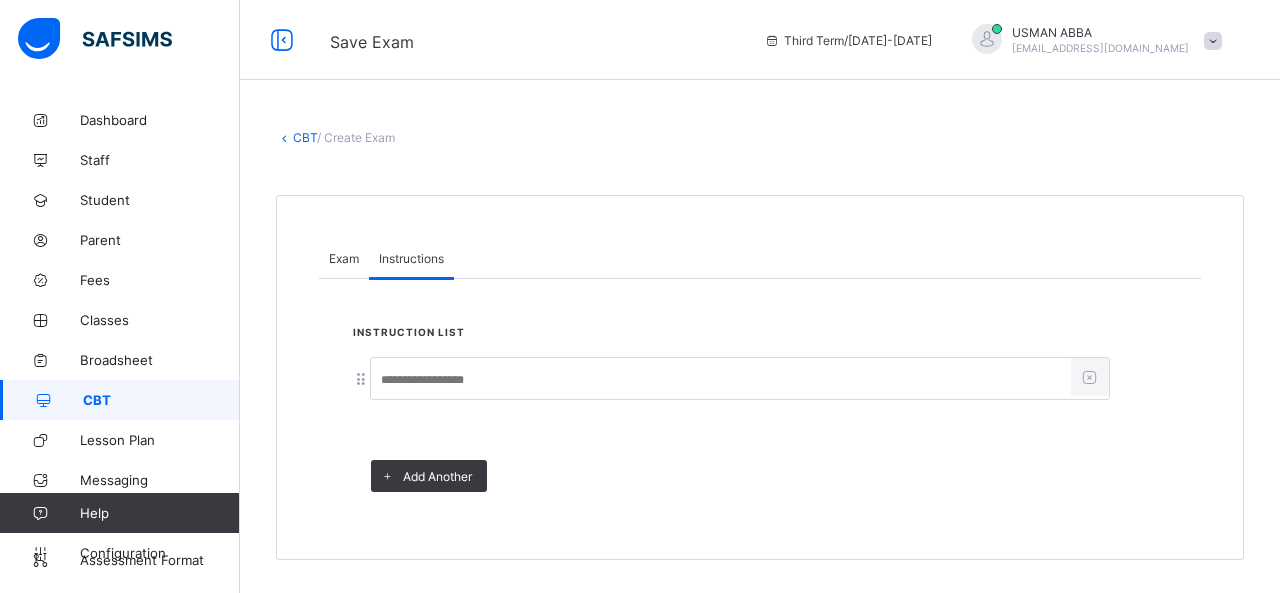 click at bounding box center [721, 380] 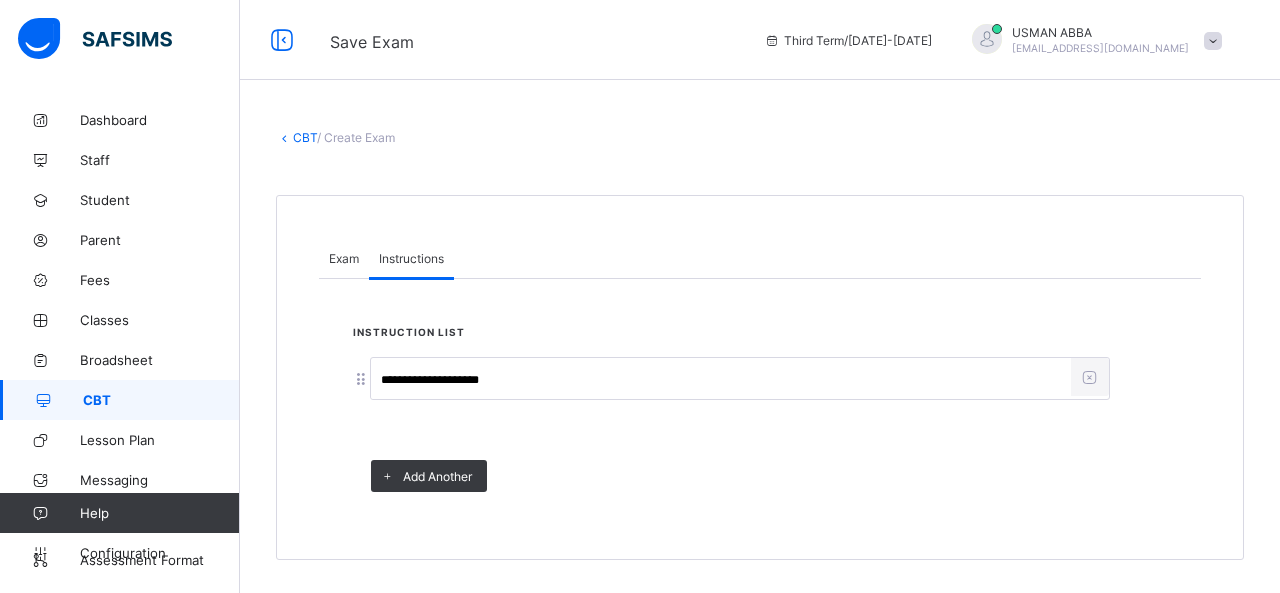click on "Exam" at bounding box center (344, 258) 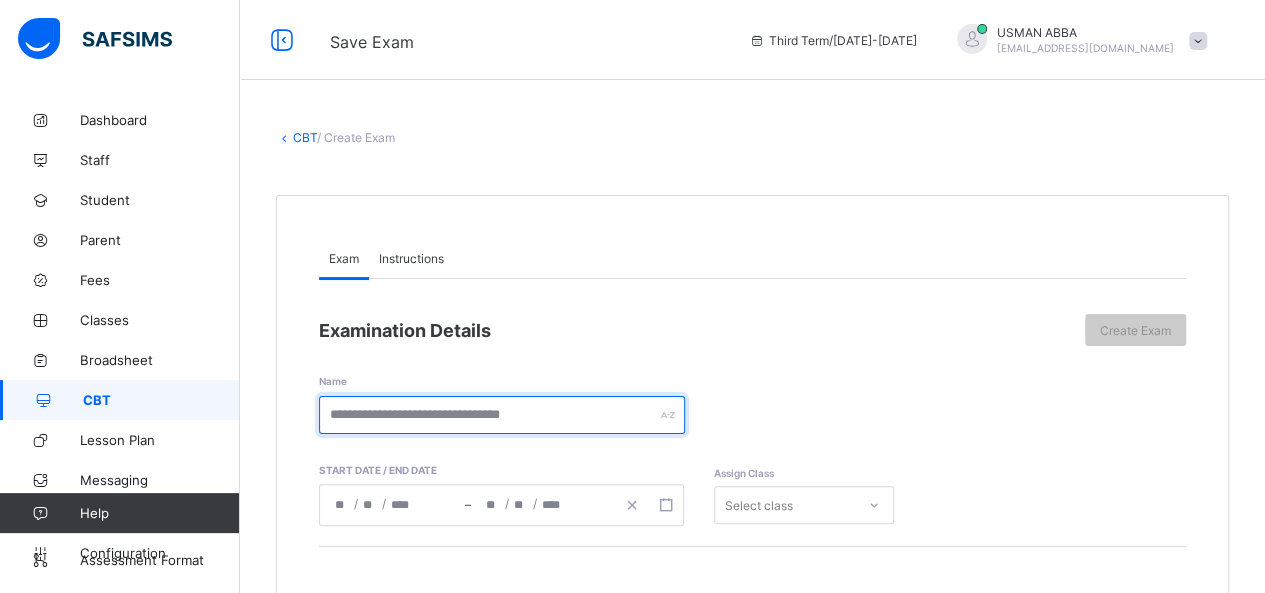 click at bounding box center (502, 415) 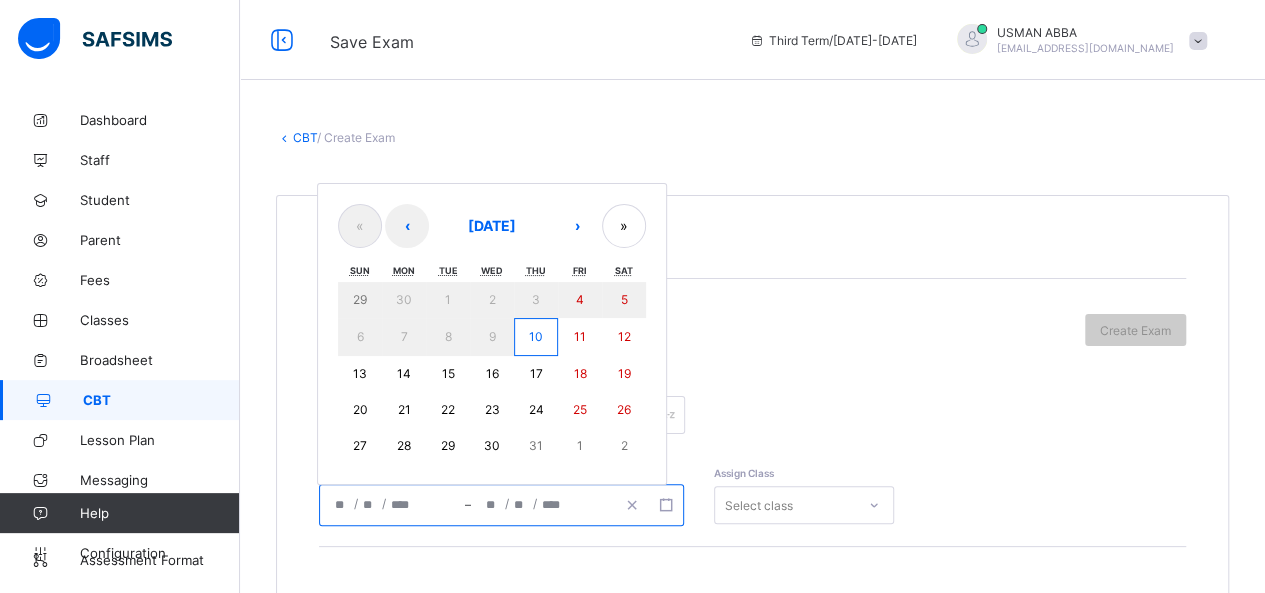 click on "11" at bounding box center (580, 337) 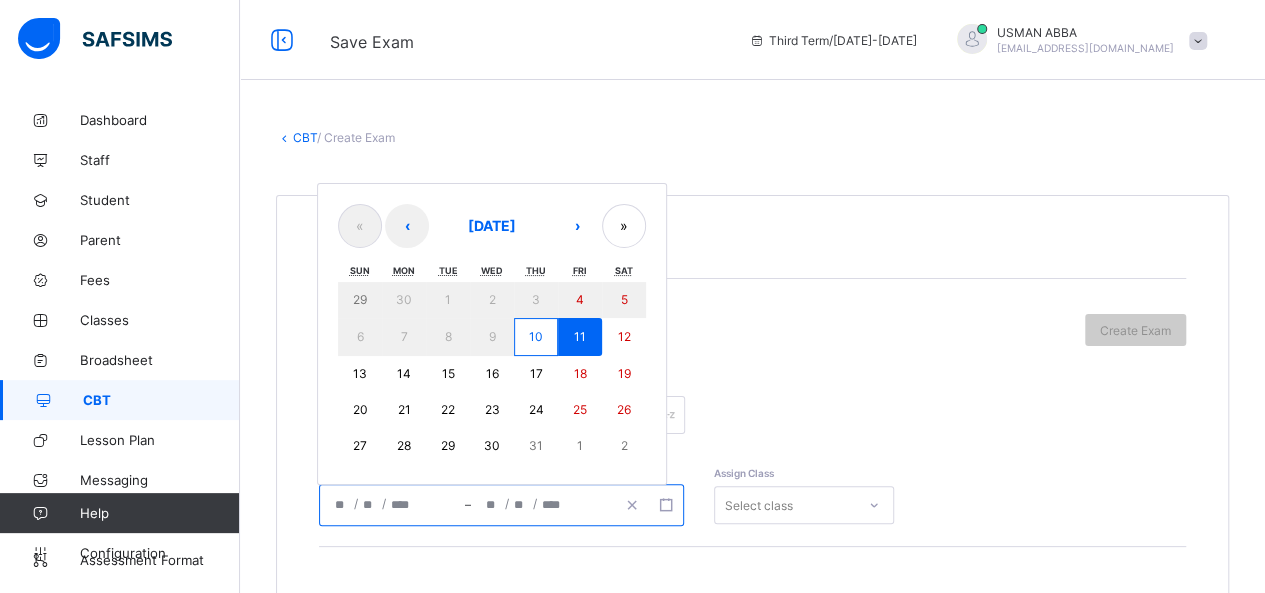 click on "11" at bounding box center (580, 337) 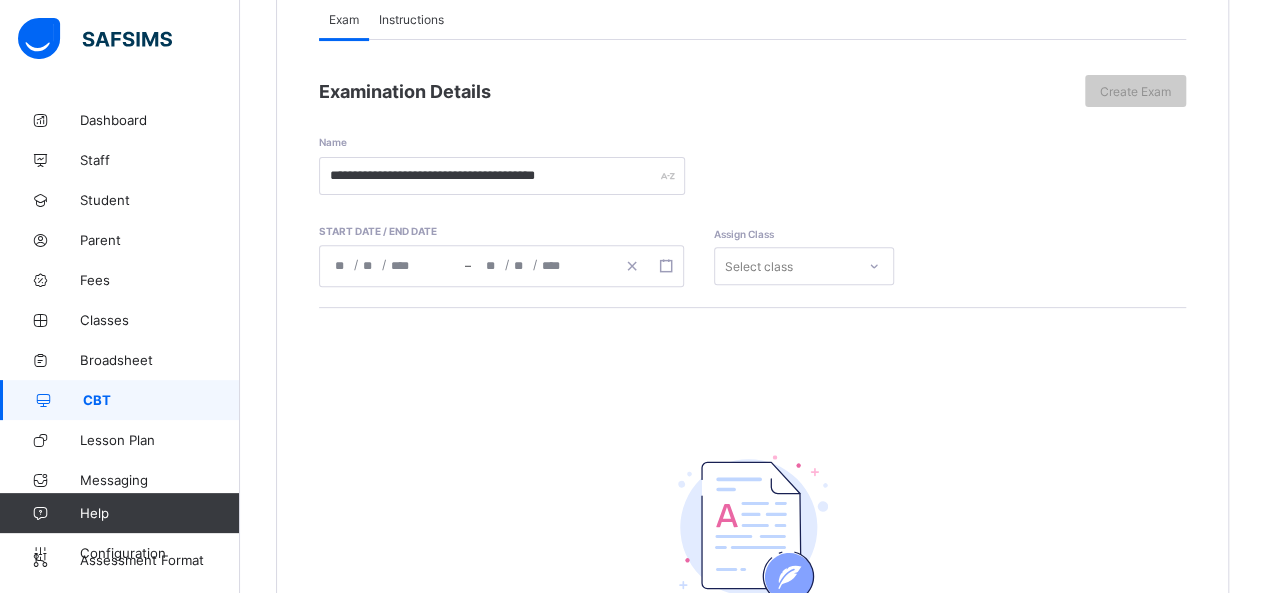 click on "Select class" at bounding box center (804, 266) 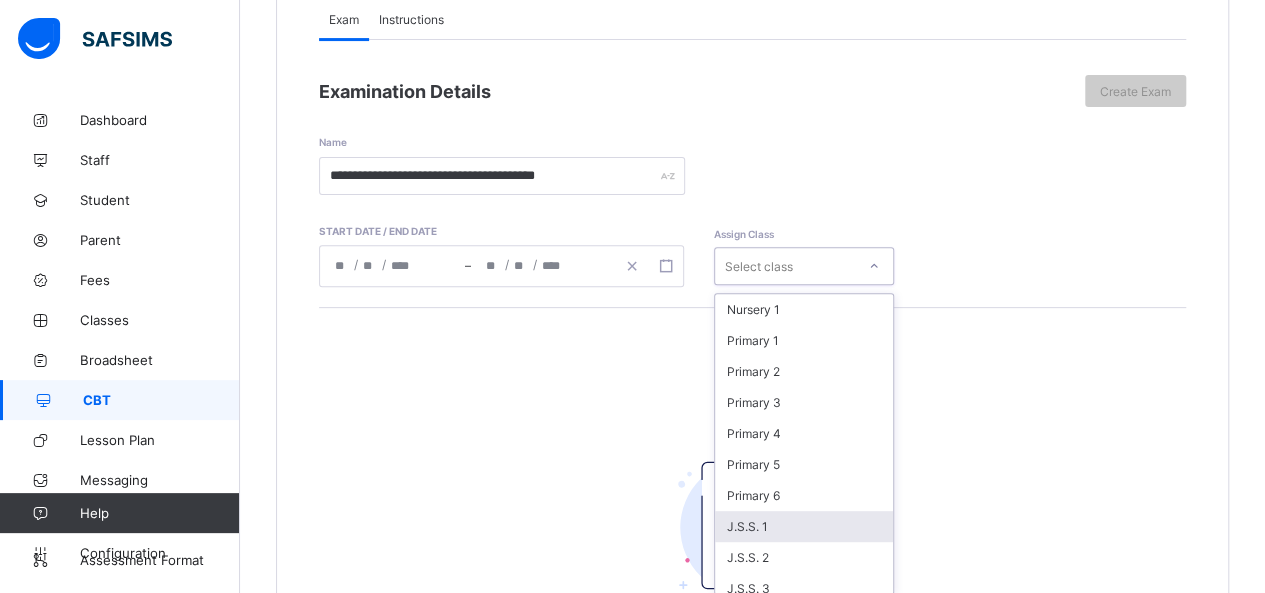 scroll, scrollTop: 246, scrollLeft: 0, axis: vertical 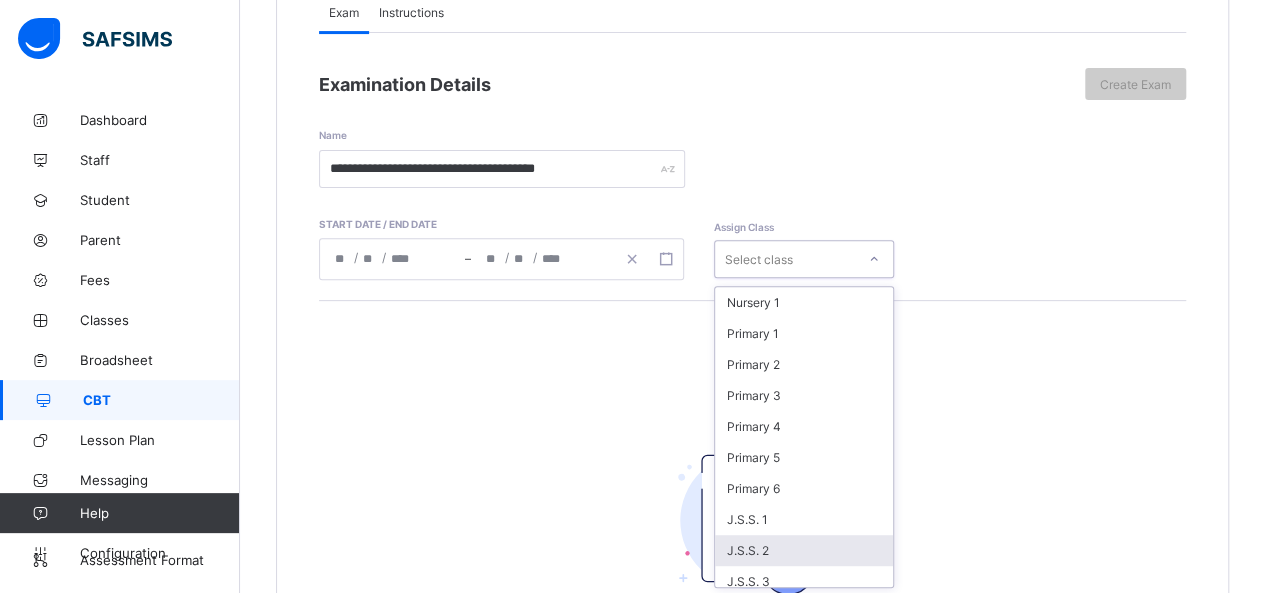 click on "J.S.S. 2" at bounding box center [804, 550] 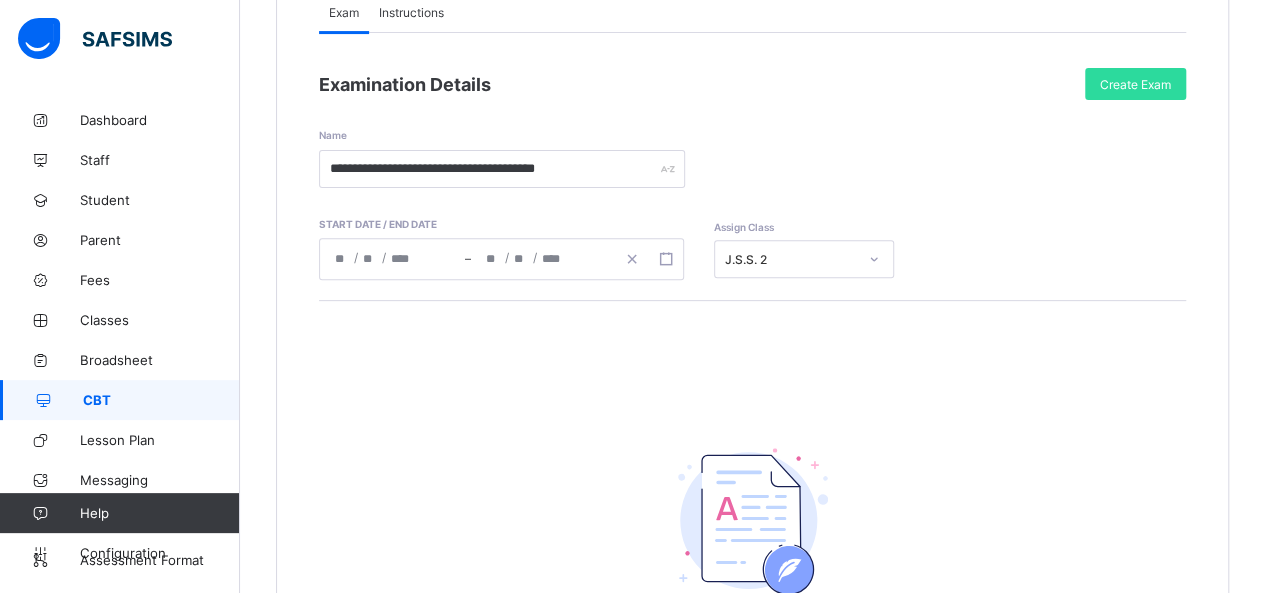 click on "Instructions" at bounding box center (411, 12) 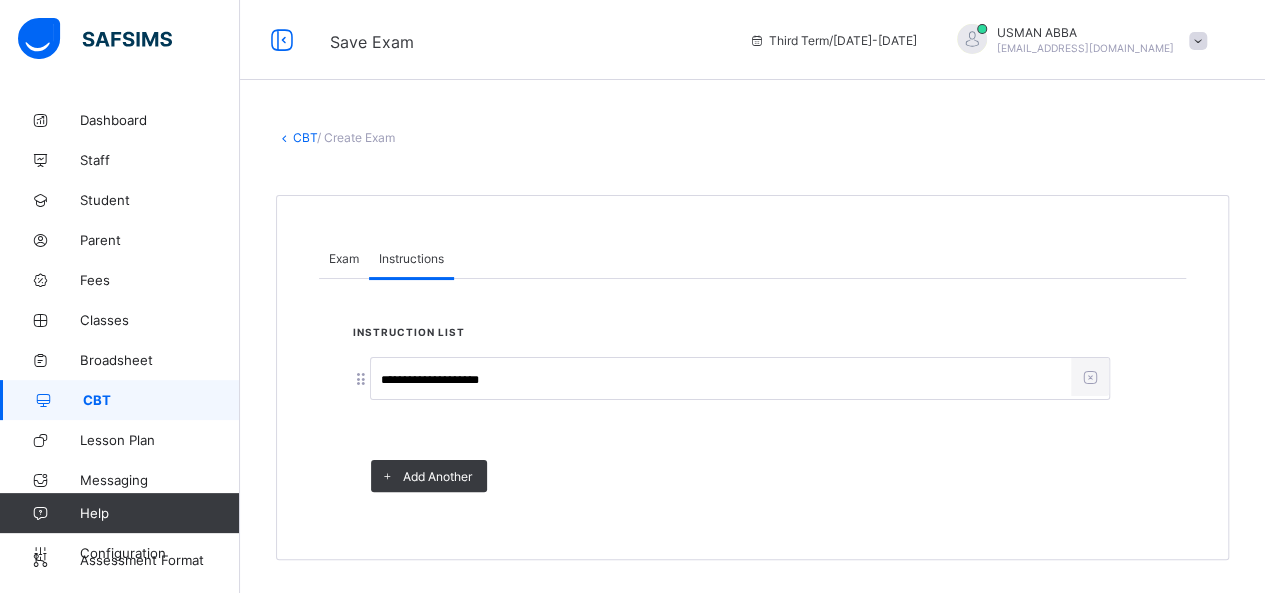 scroll, scrollTop: 0, scrollLeft: 0, axis: both 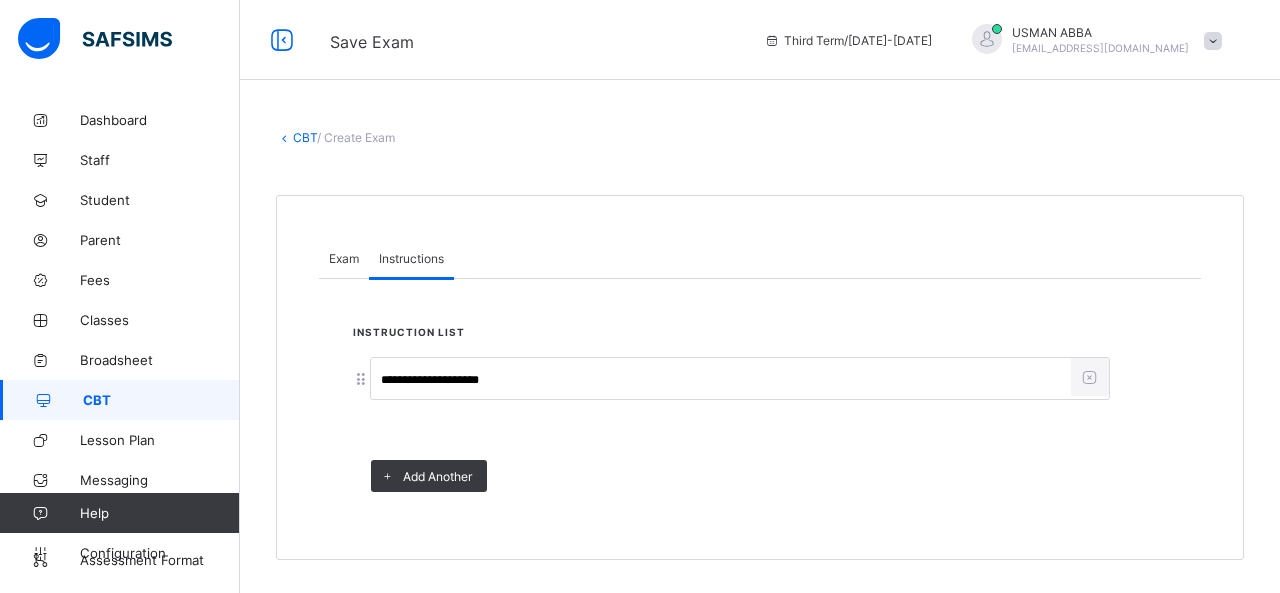 click on "Exam" at bounding box center [344, 258] 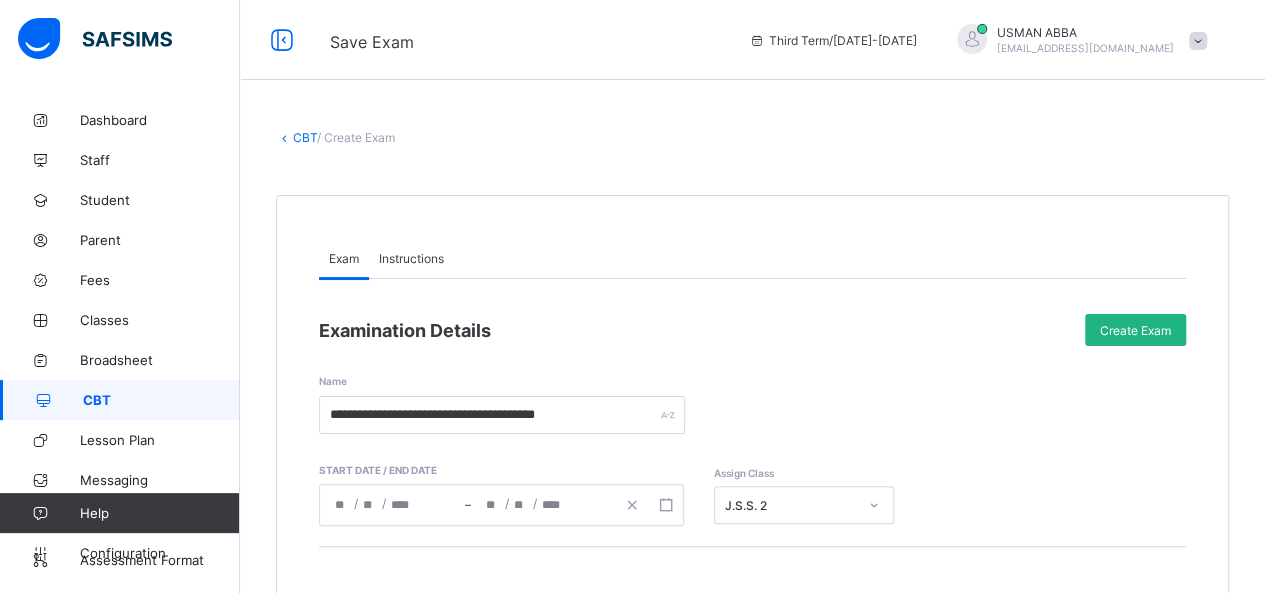 click on "Create Exam" at bounding box center [1135, 330] 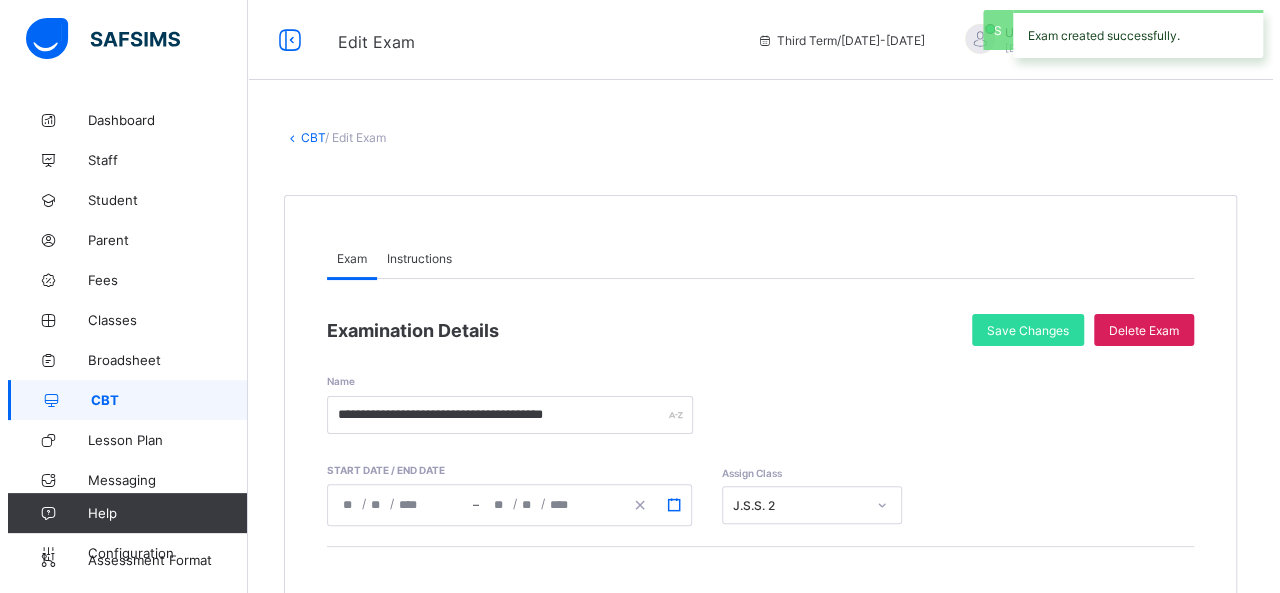 scroll, scrollTop: 526, scrollLeft: 0, axis: vertical 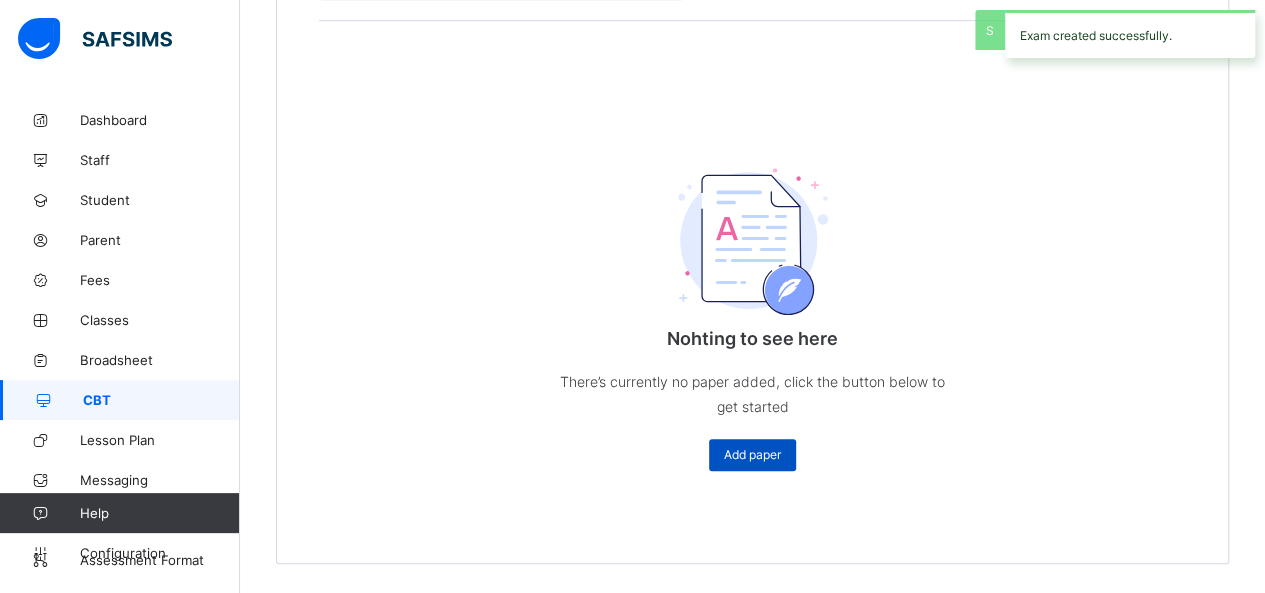 click on "Add paper" at bounding box center [752, 454] 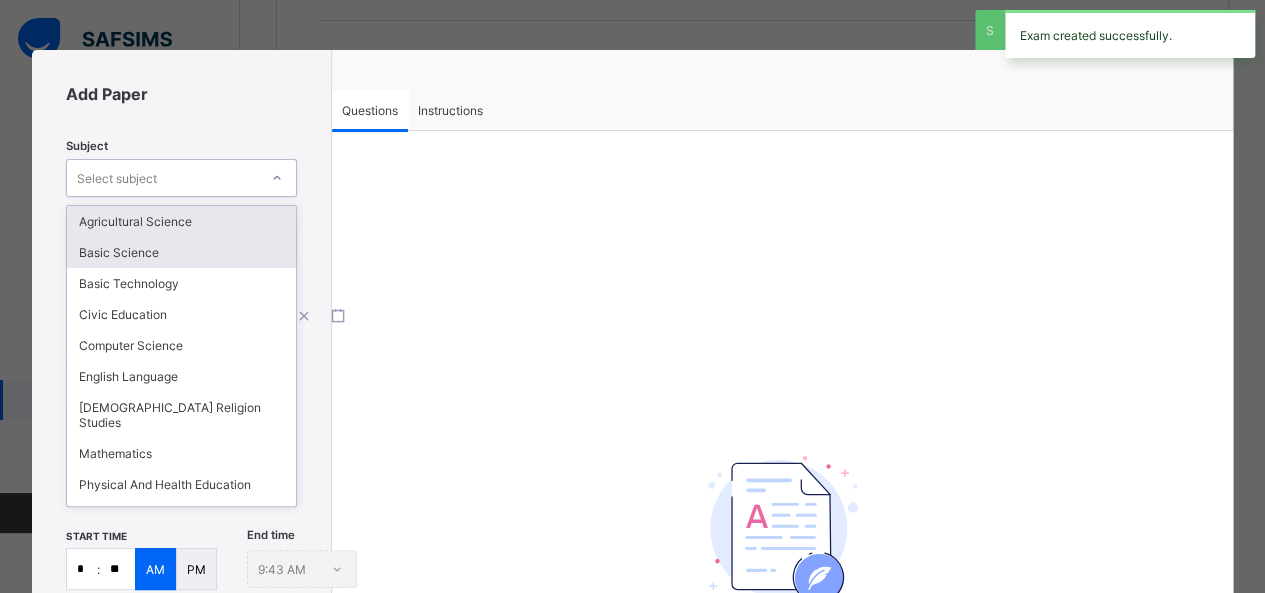click on "Basic Science" at bounding box center (181, 252) 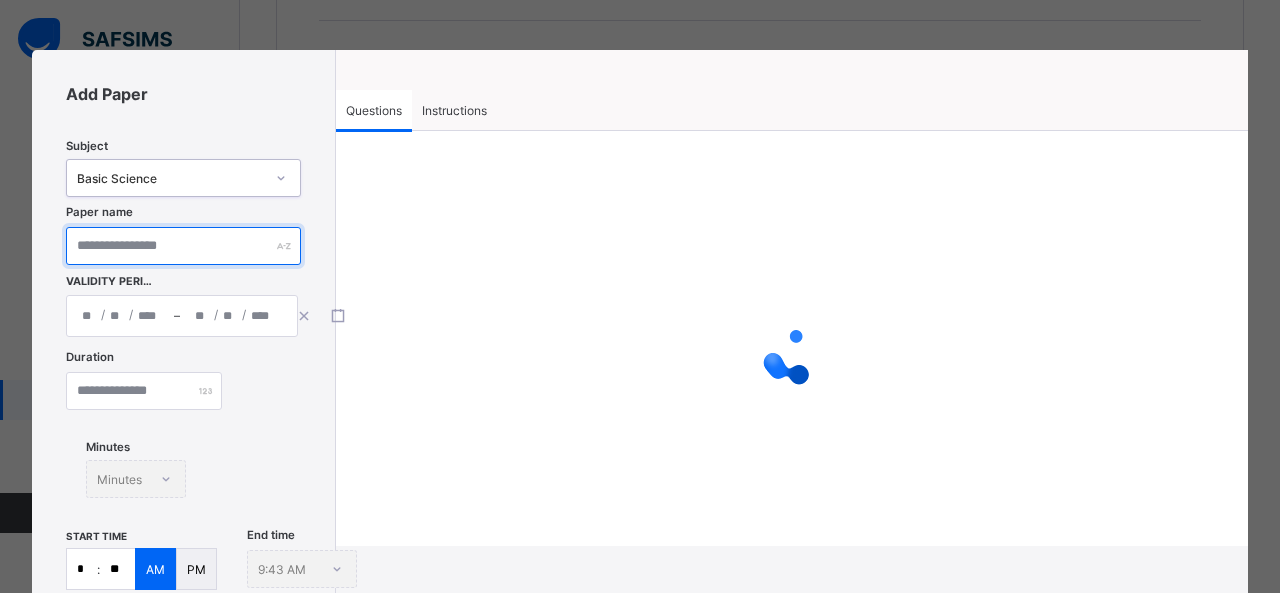 click at bounding box center (183, 246) 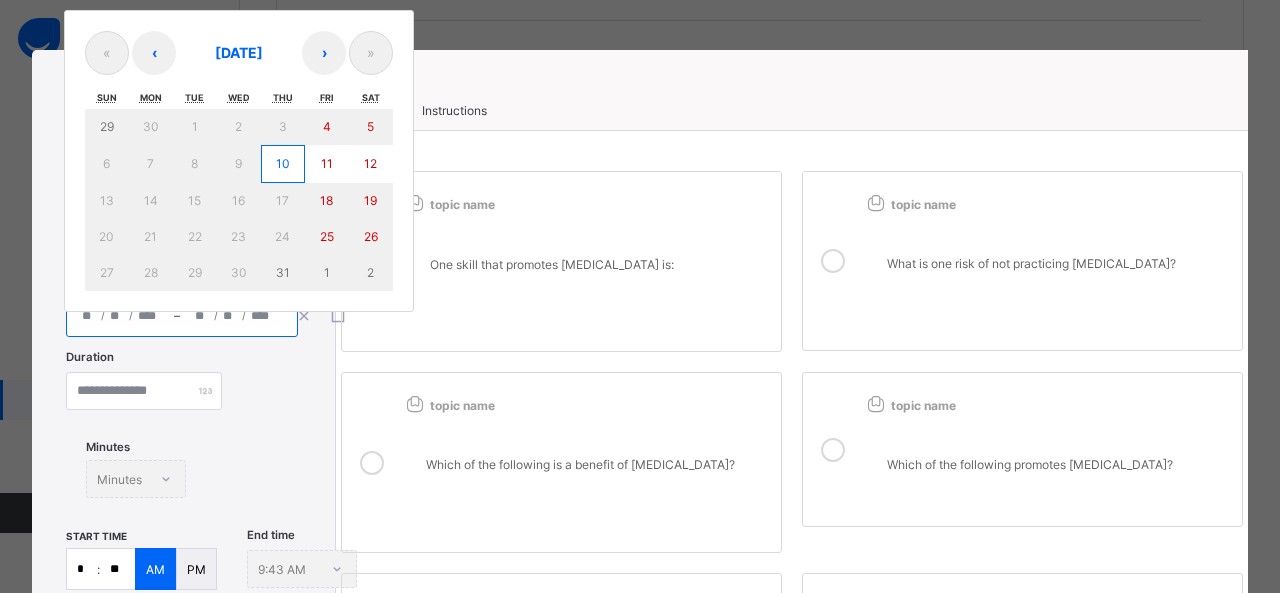 click on "11" at bounding box center [327, 164] 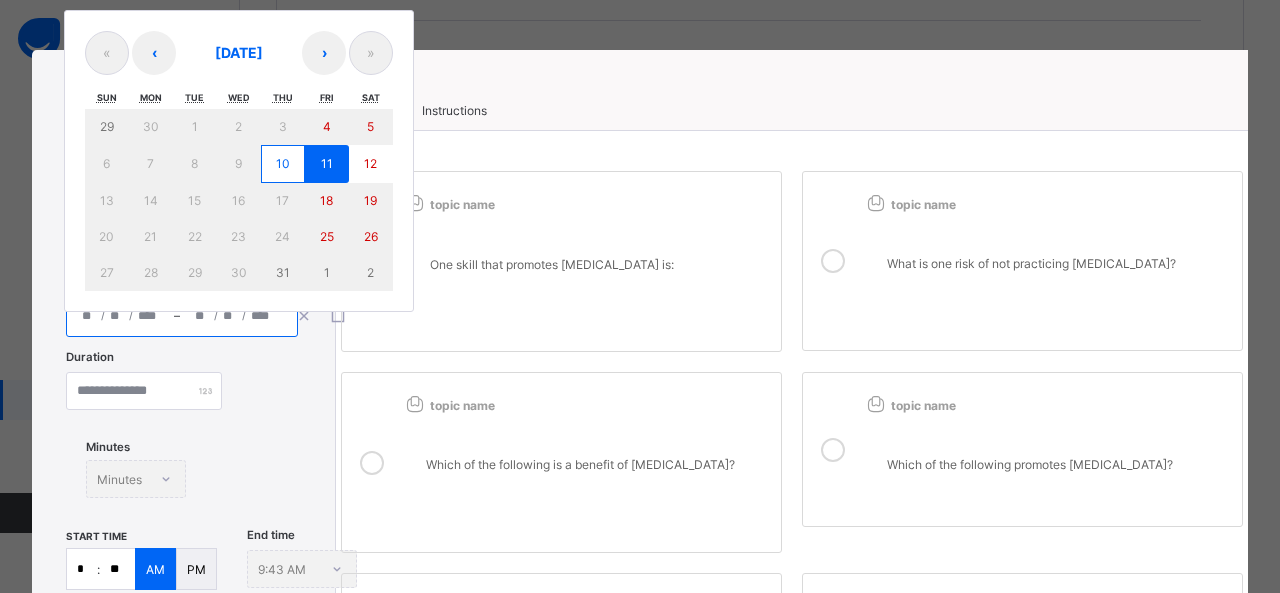 click on "11" at bounding box center (327, 163) 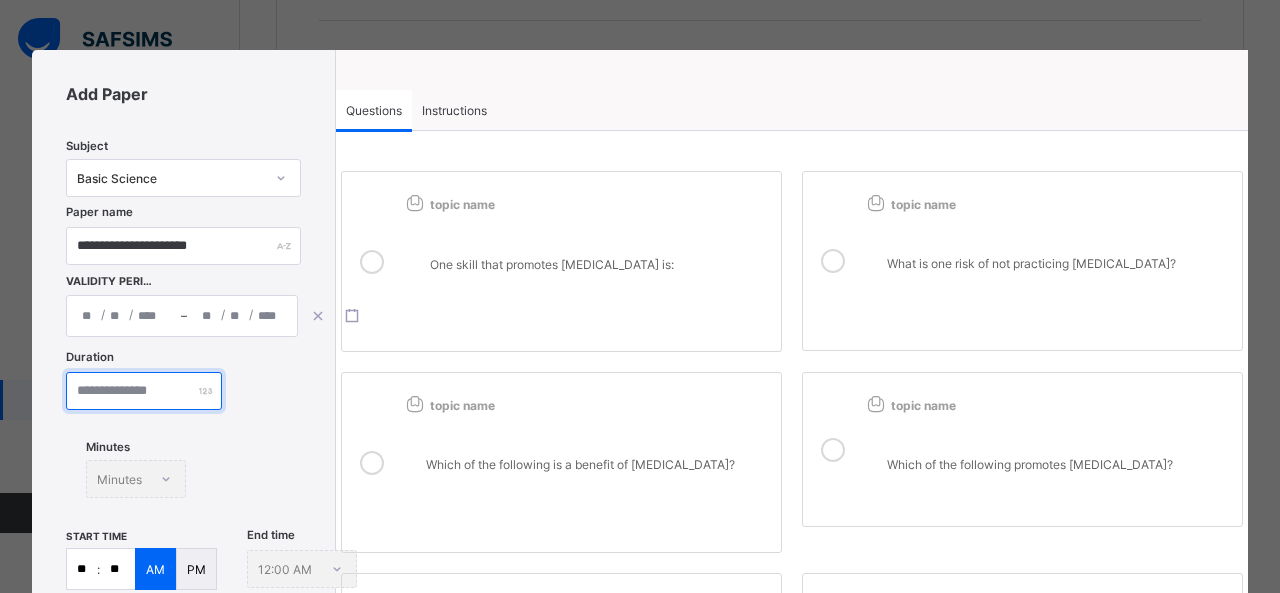 click at bounding box center (144, 391) 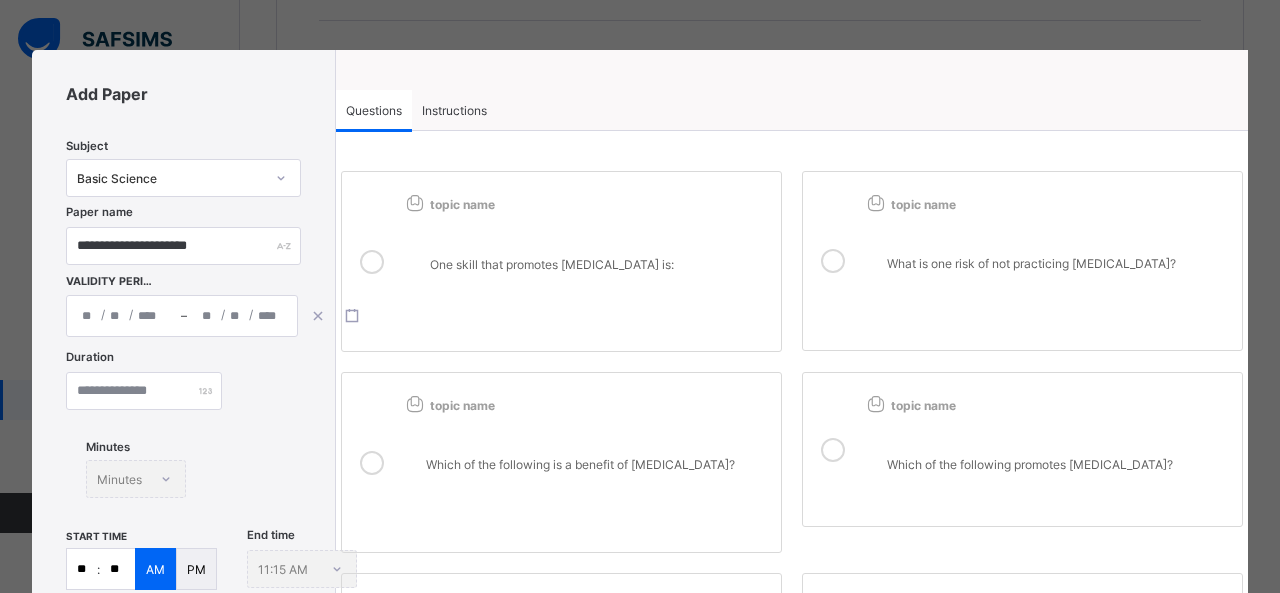 click on "Instructions" at bounding box center (454, 110) 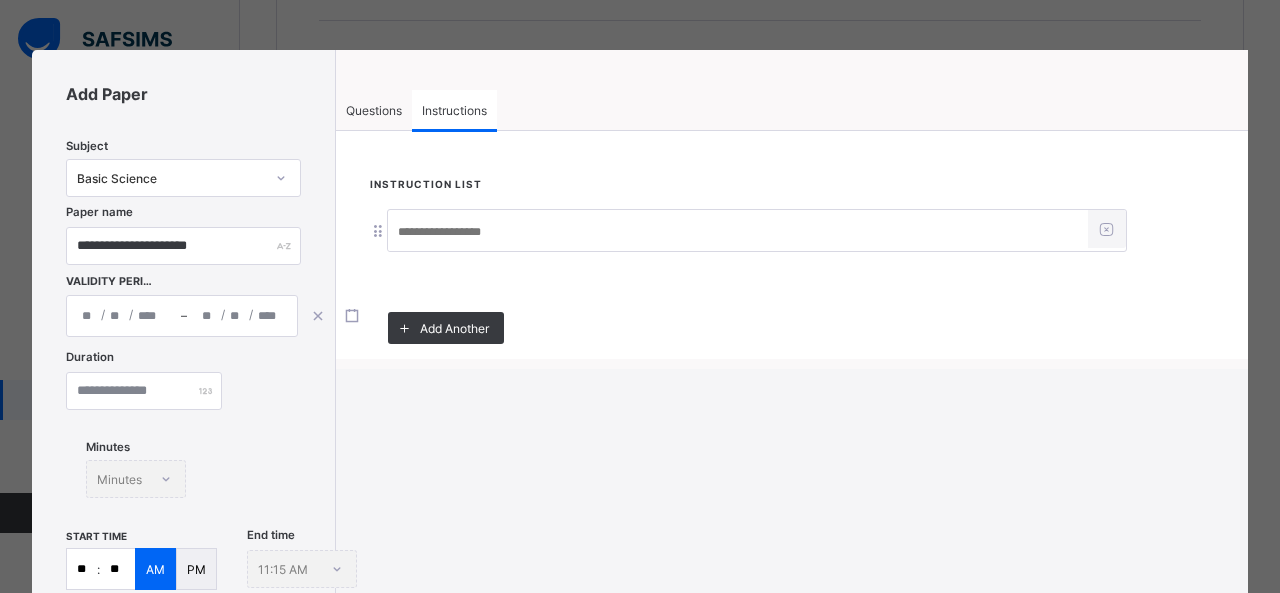 click at bounding box center [738, 232] 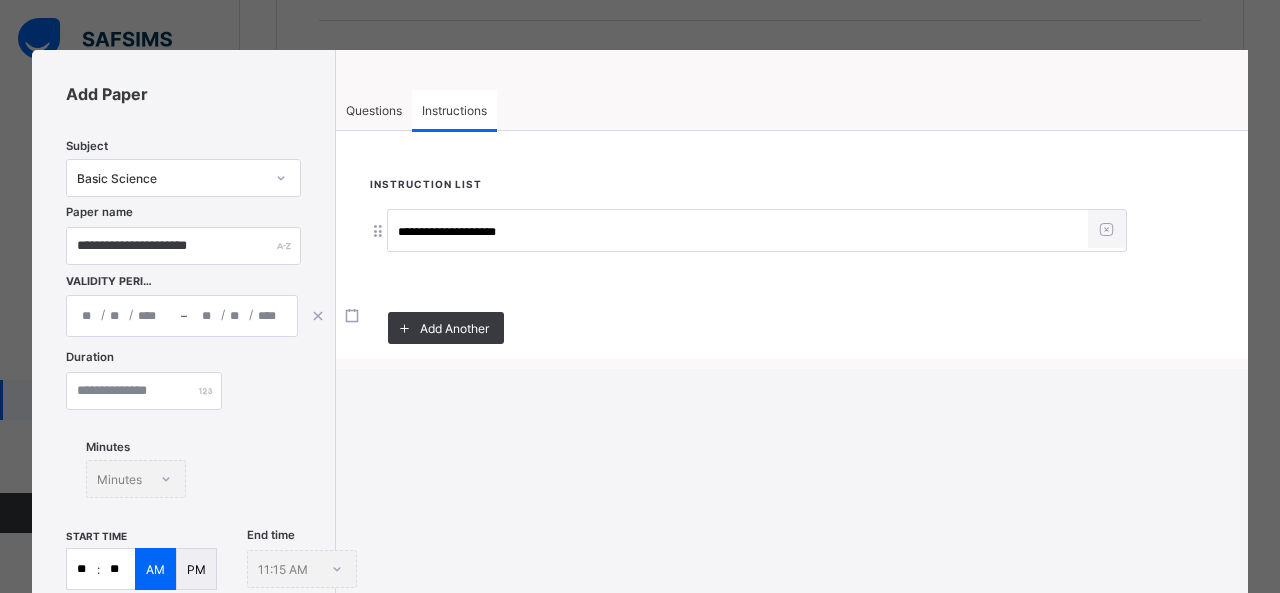 click on "Questions" at bounding box center (374, 110) 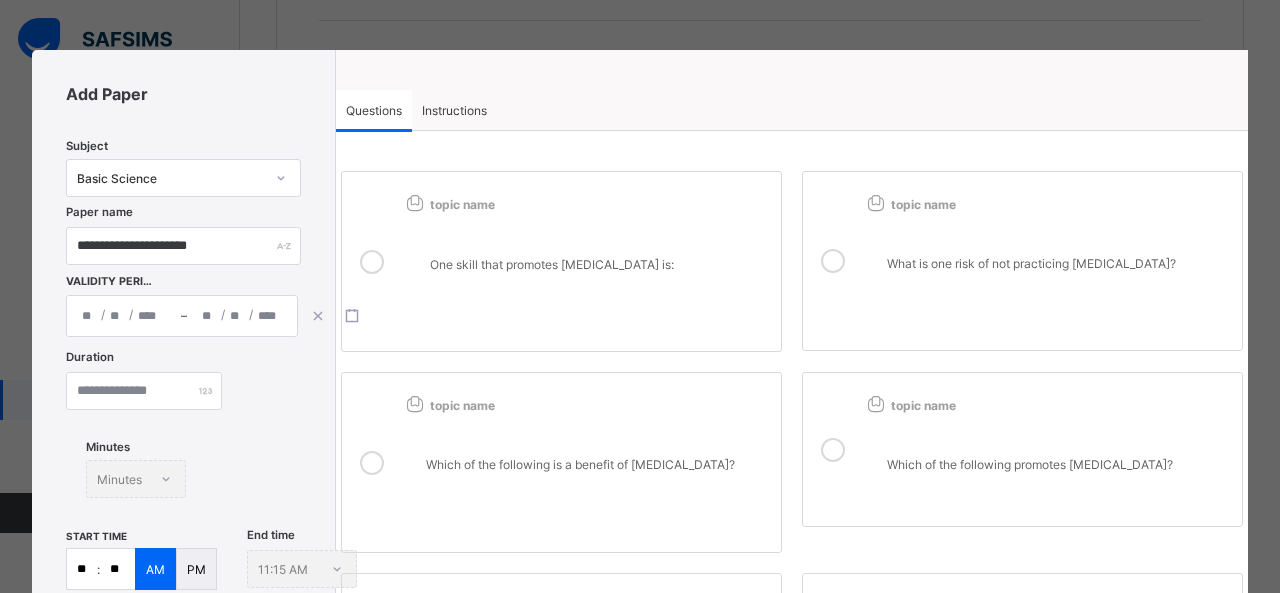 click on "One skill that promotes [MEDICAL_DATA] is:" at bounding box center [586, 268] 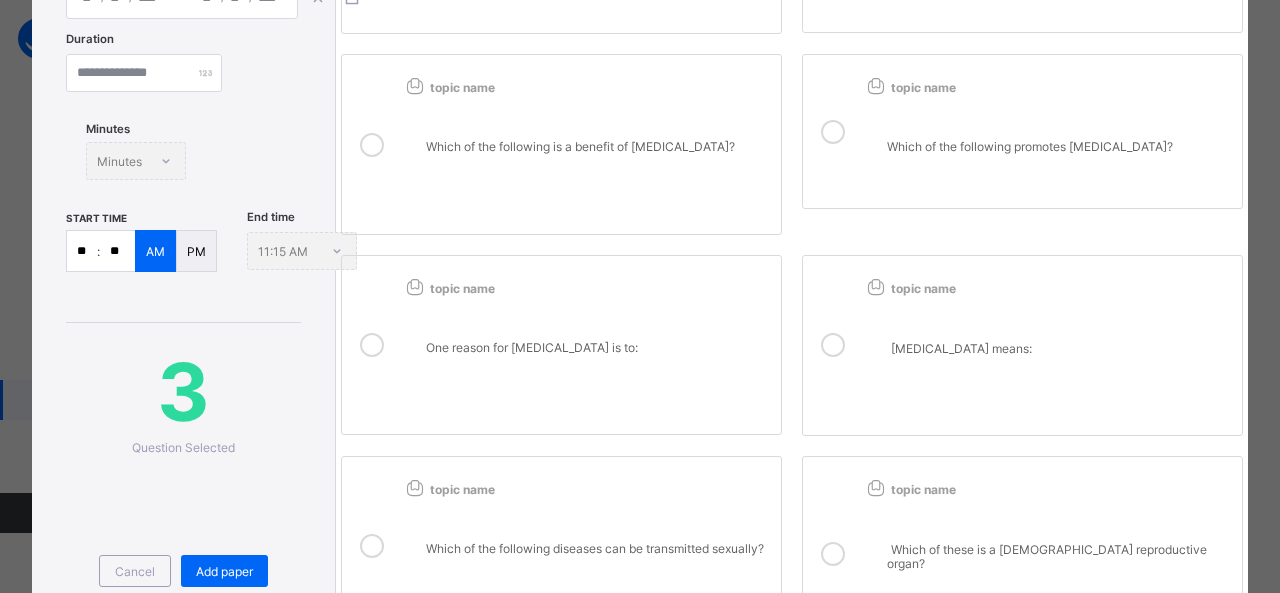 scroll, scrollTop: 356, scrollLeft: 0, axis: vertical 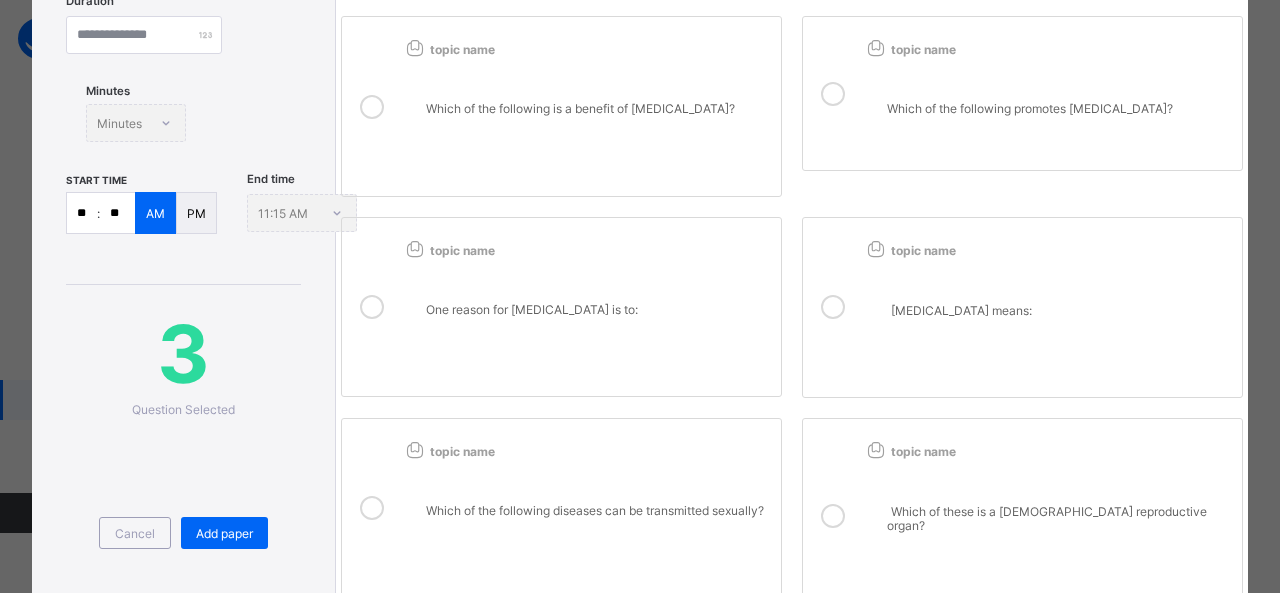 click on "One reason for [MEDICAL_DATA] is to:" at bounding box center (586, 314) 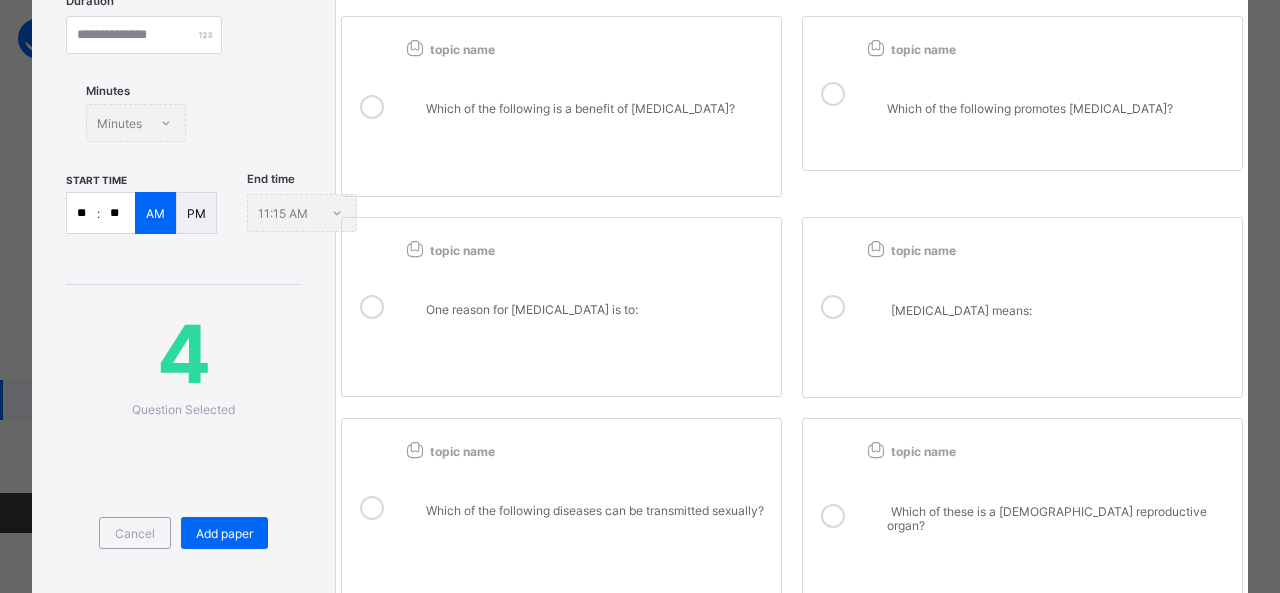 click on "[MEDICAL_DATA] means:" at bounding box center [1047, 314] 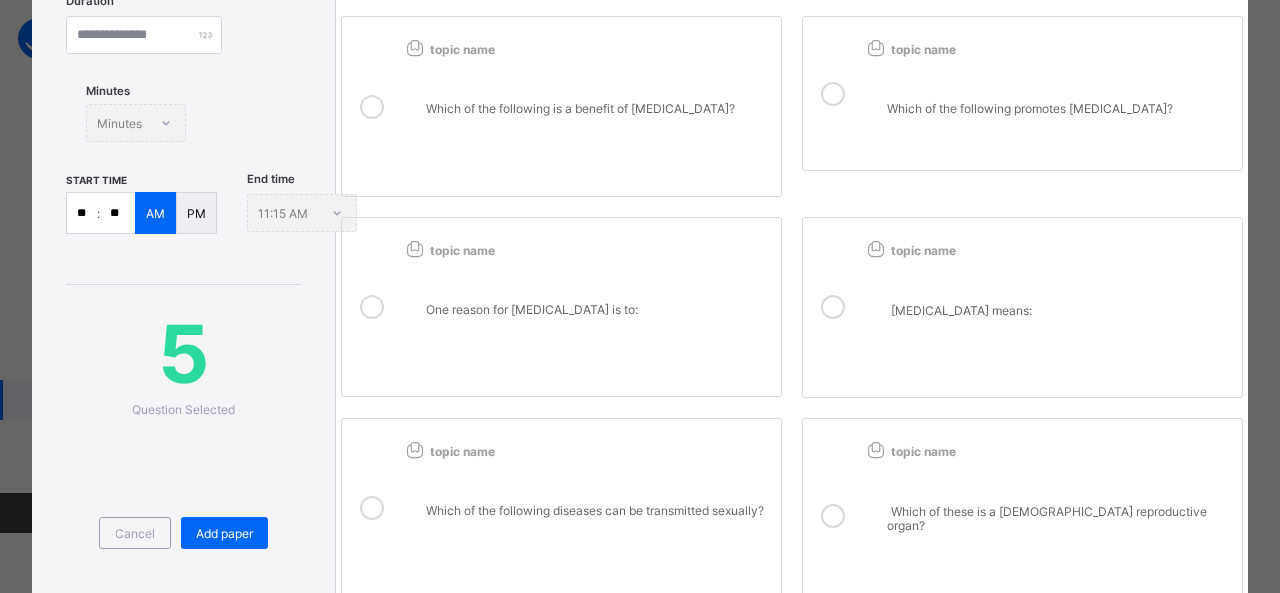 click on "Which of the following diseases can be transmitted sexually?" at bounding box center (598, 511) 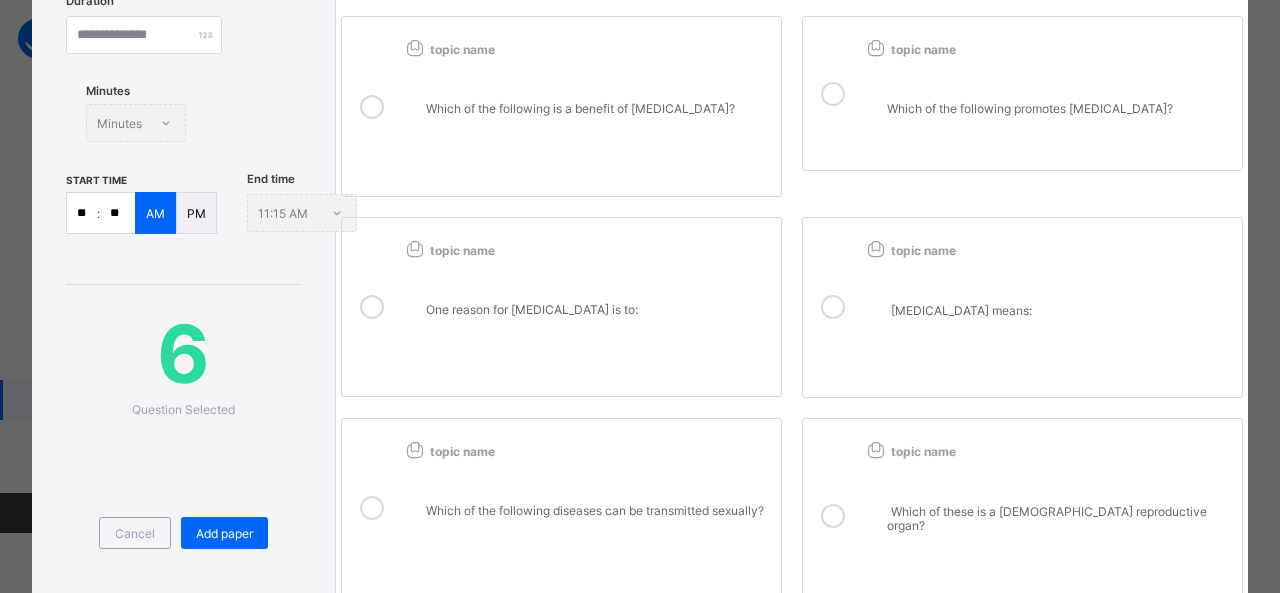 click on "Which of these is a [DEMOGRAPHIC_DATA] reproductive organ?" at bounding box center (1047, 522) 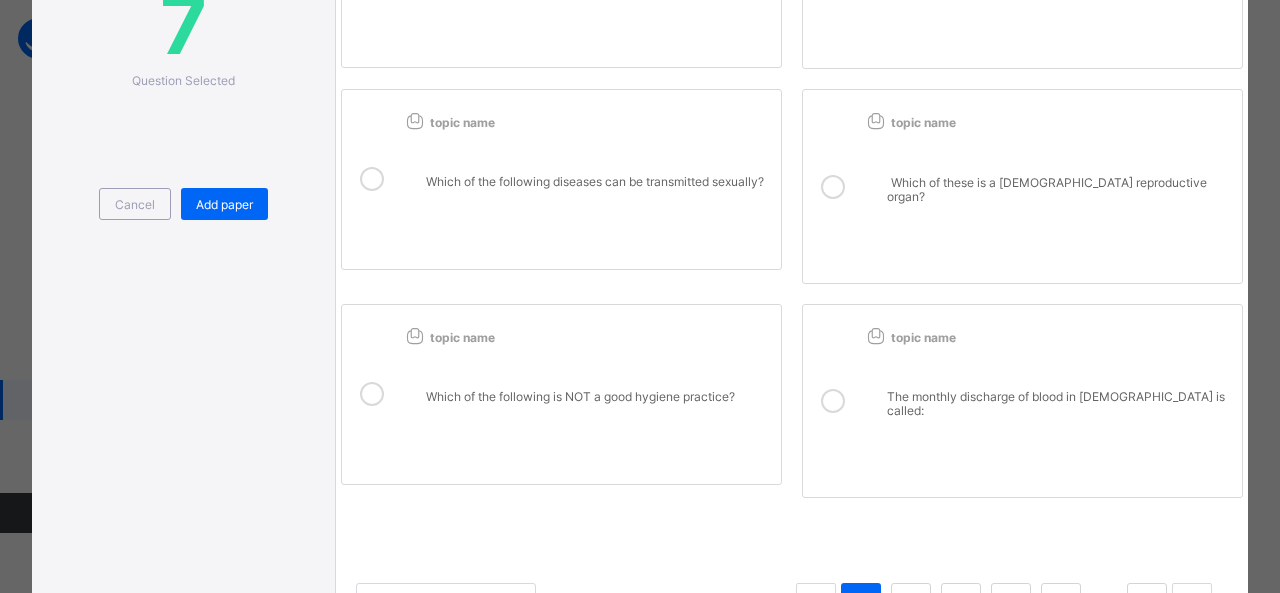scroll, scrollTop: 736, scrollLeft: 0, axis: vertical 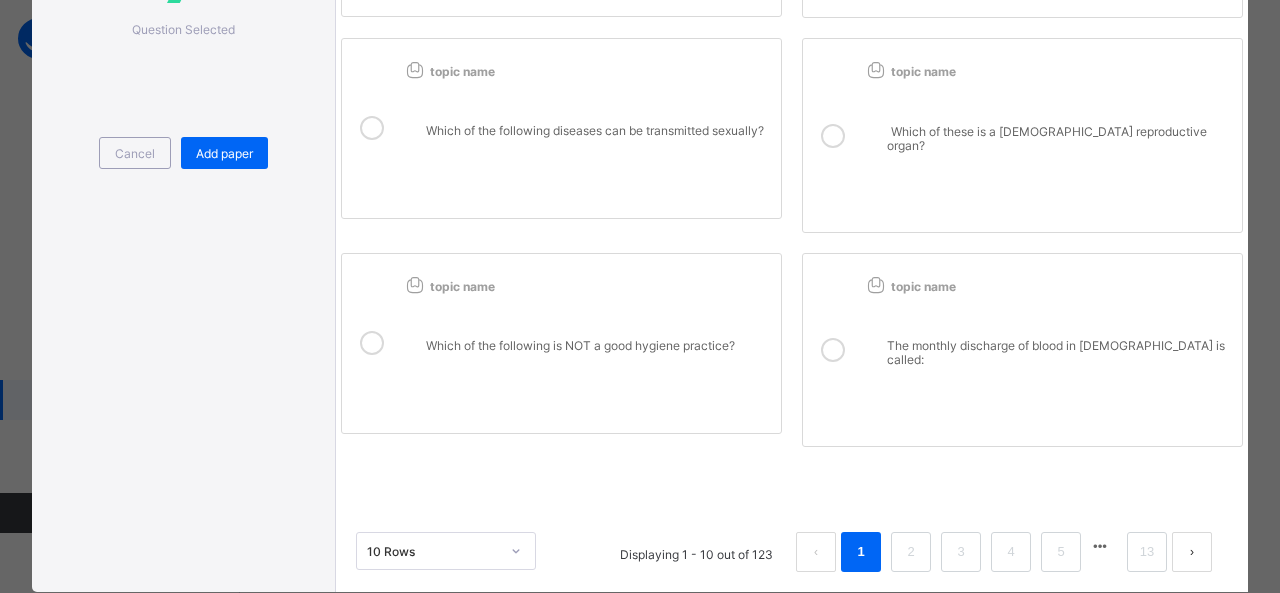 click at bounding box center (598, 372) 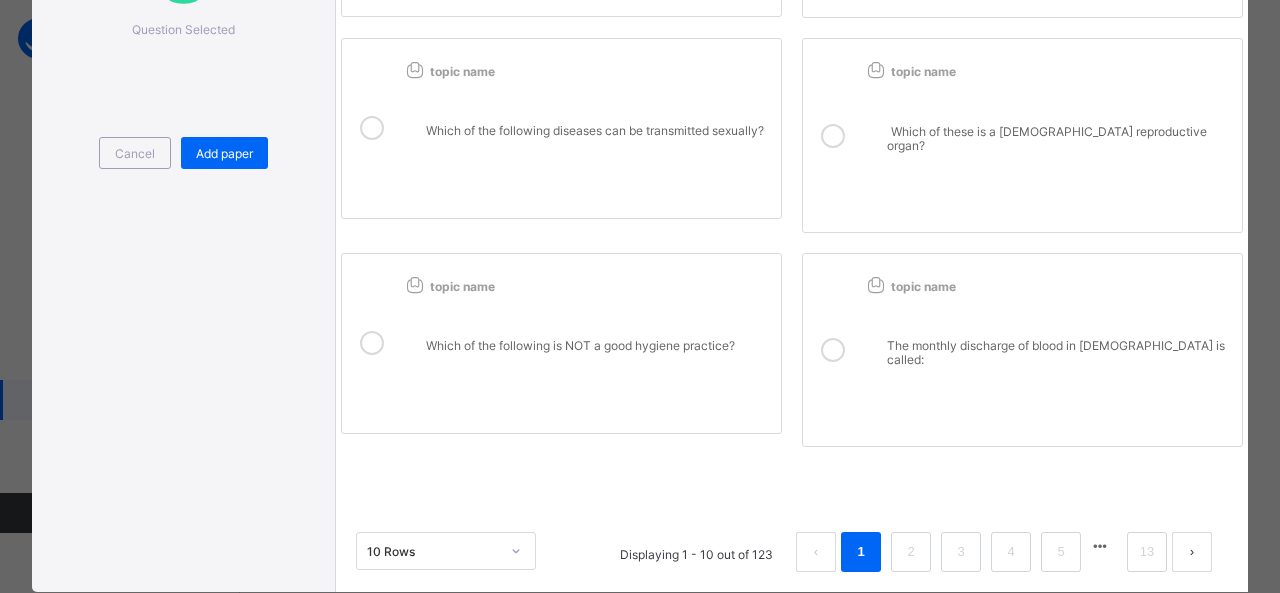 click on "The monthly discharge of blood in [DEMOGRAPHIC_DATA] is called:" at bounding box center (1059, 352) 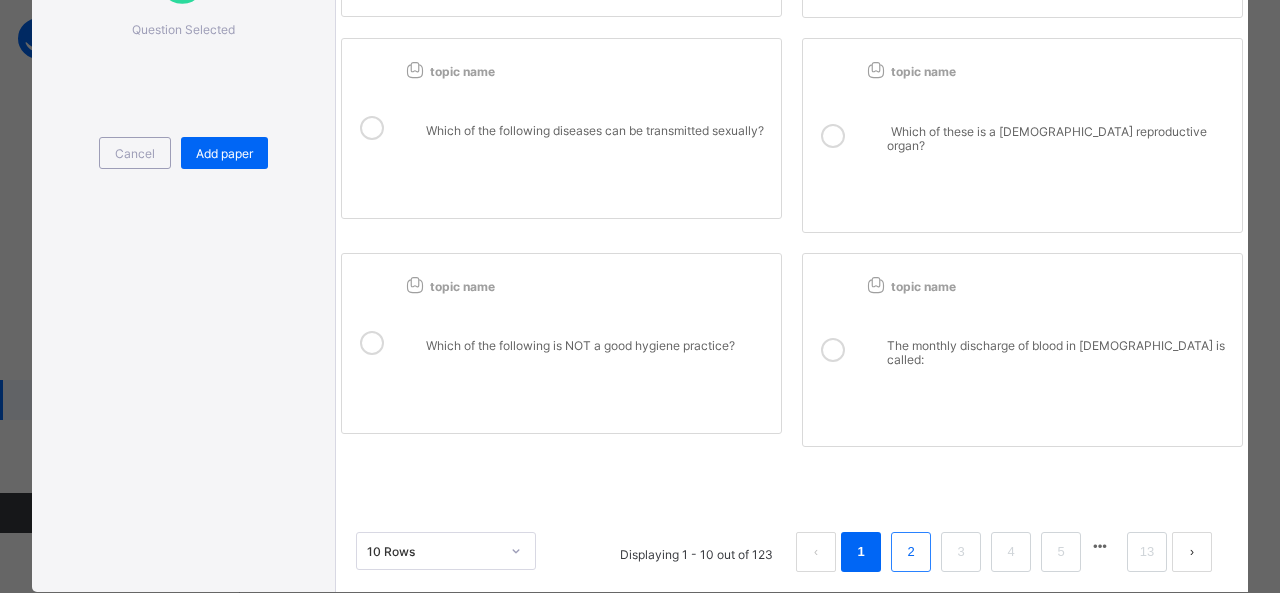 click on "2" at bounding box center (910, 552) 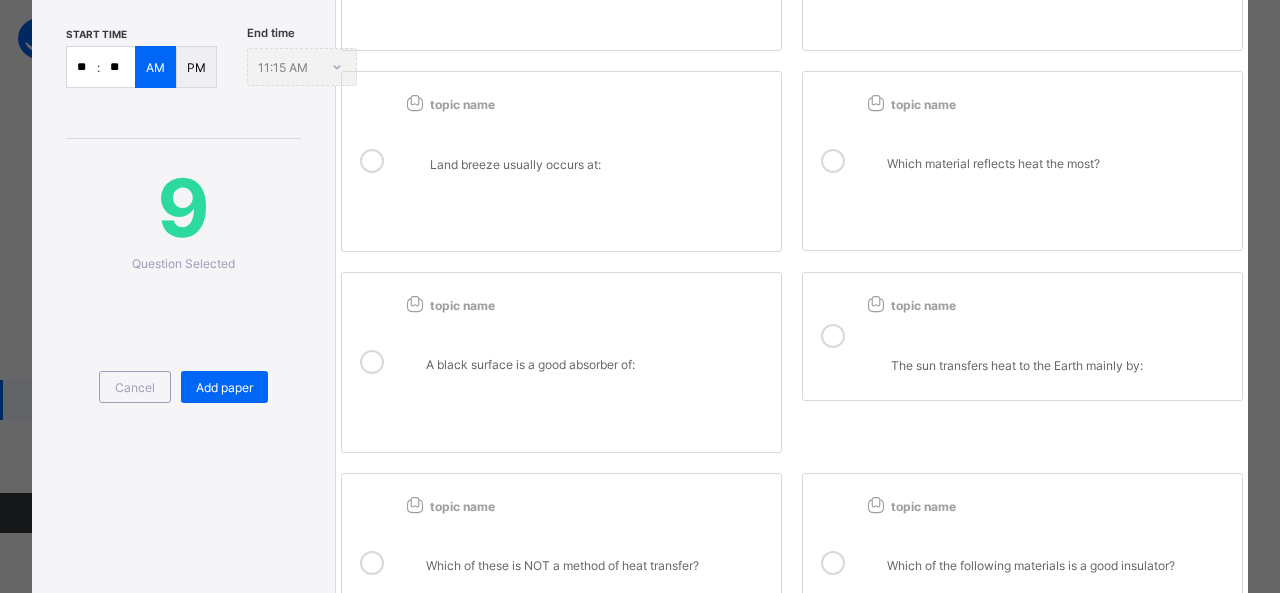 scroll, scrollTop: 0, scrollLeft: 0, axis: both 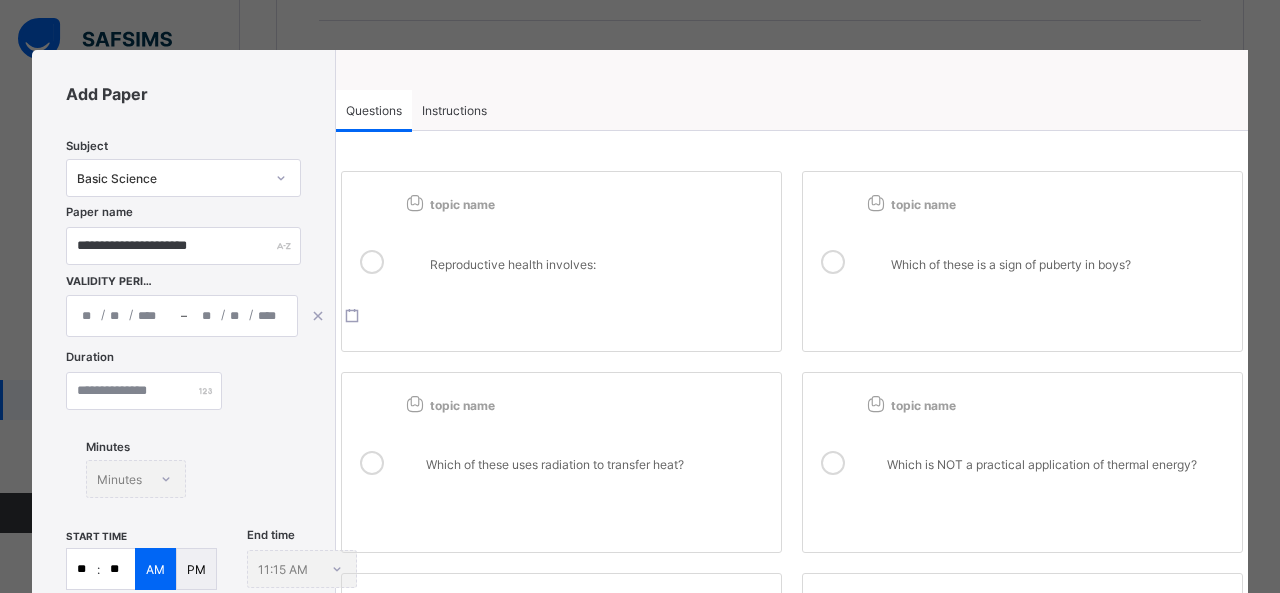 click on "Reproductive health involves:" at bounding box center [586, 268] 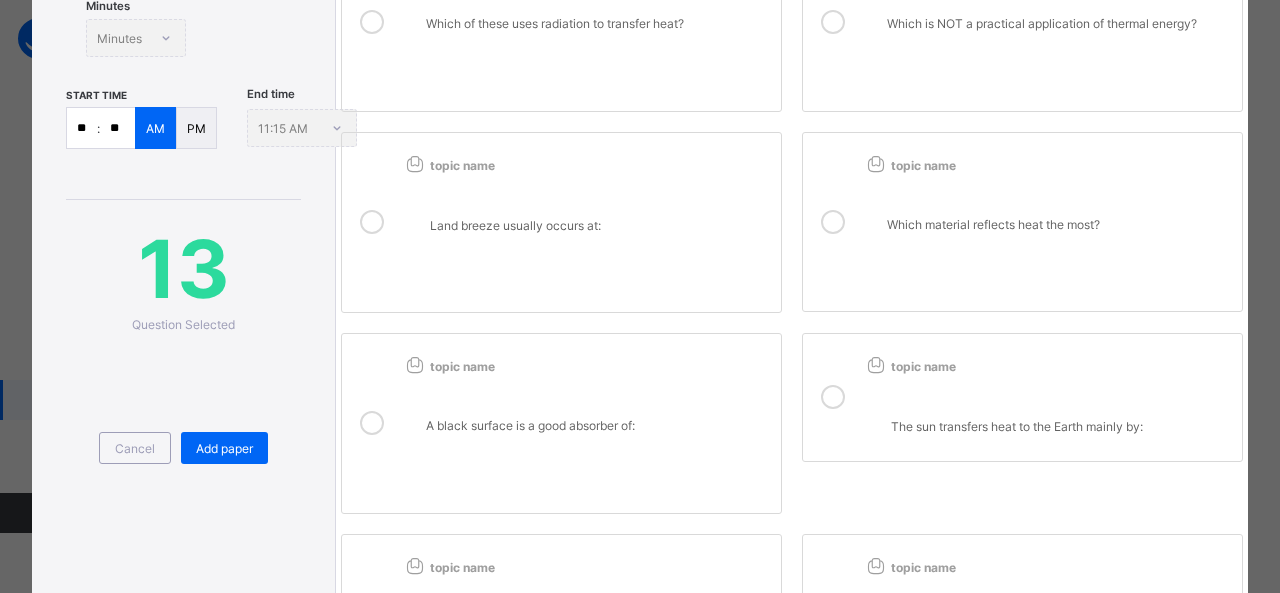 scroll, scrollTop: 446, scrollLeft: 0, axis: vertical 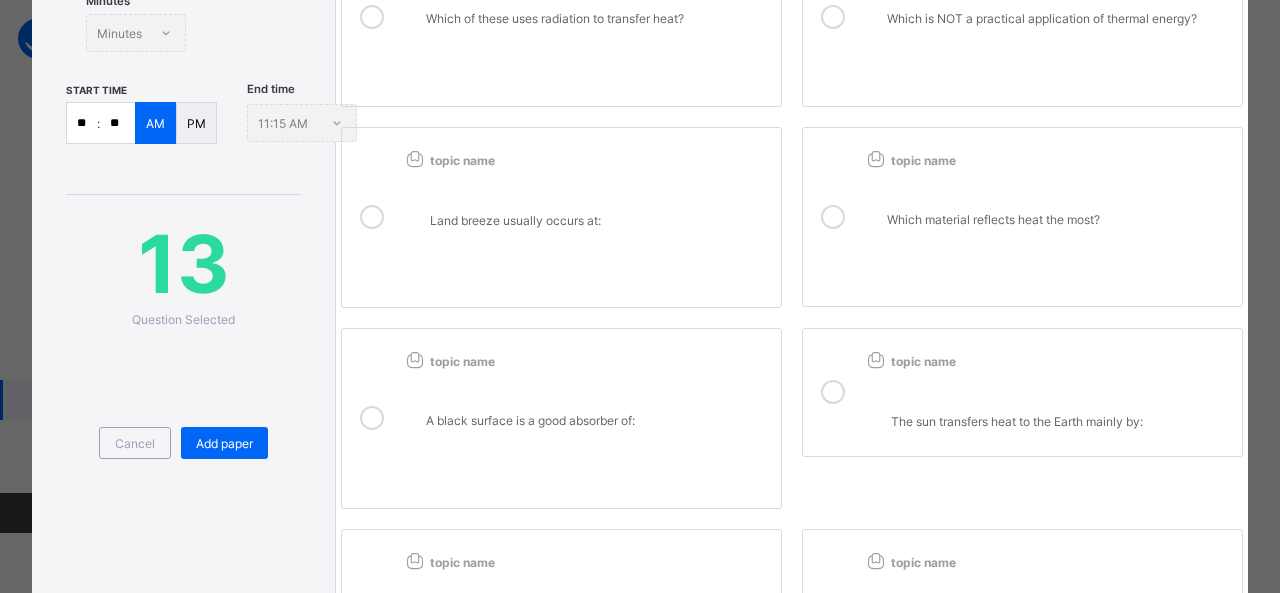 click on "Land breeze usually occurs at:" at bounding box center [586, 224] 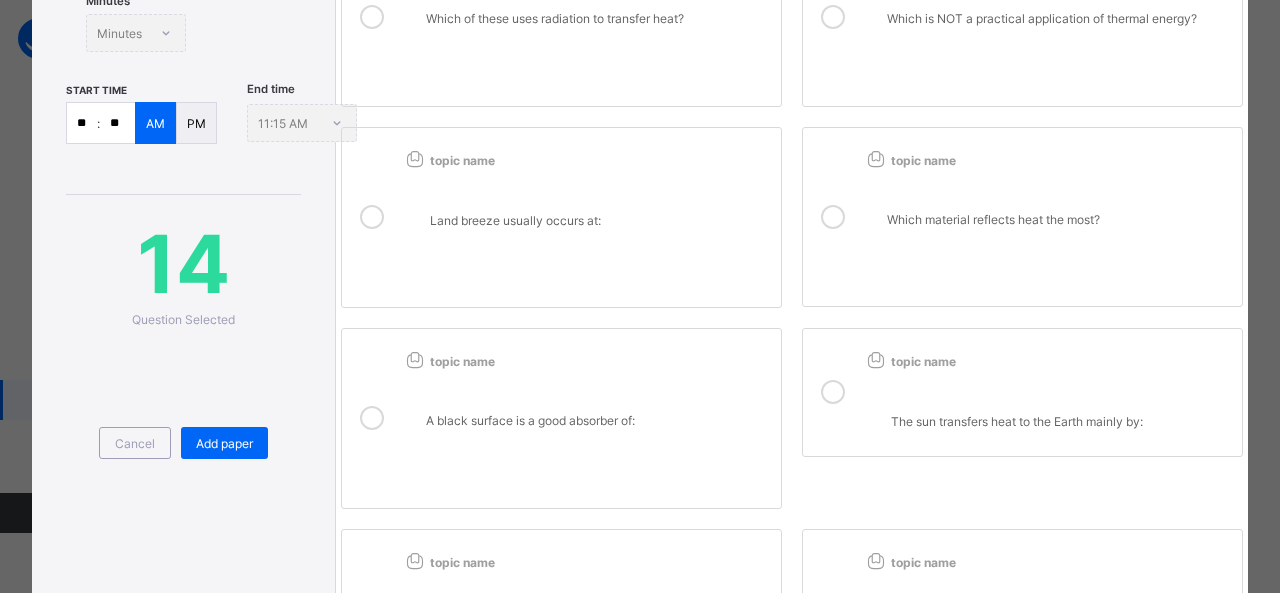 click on "Which material reflects heat the most?" at bounding box center [1059, 220] 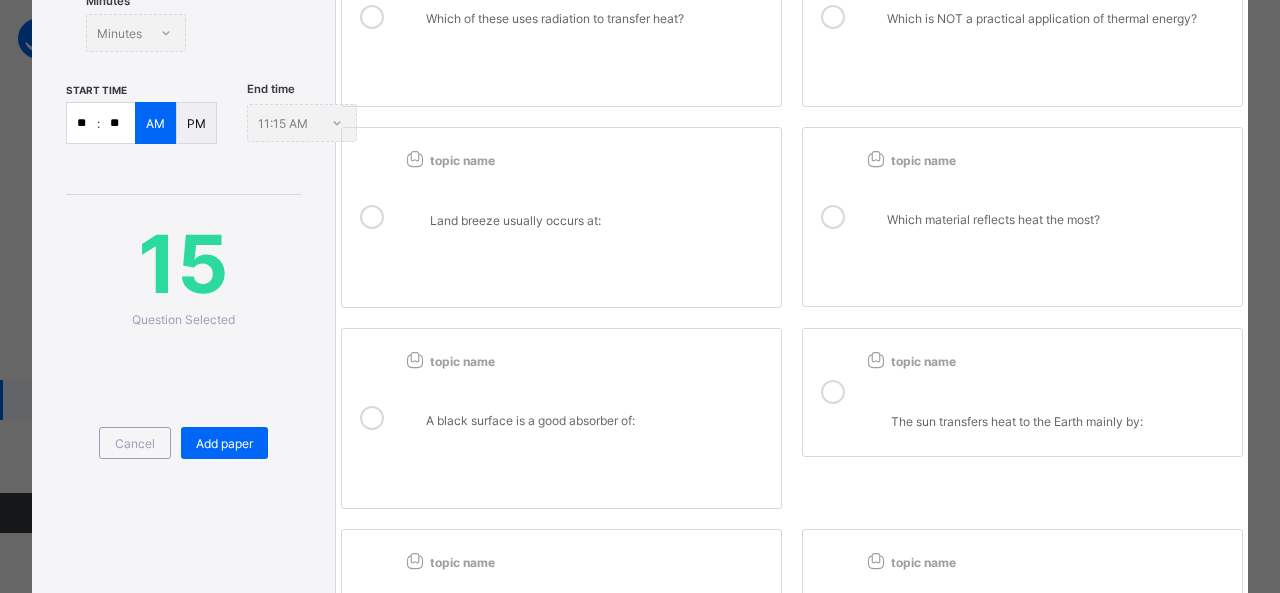click on "A black surface is a good absorber of:" at bounding box center (598, 421) 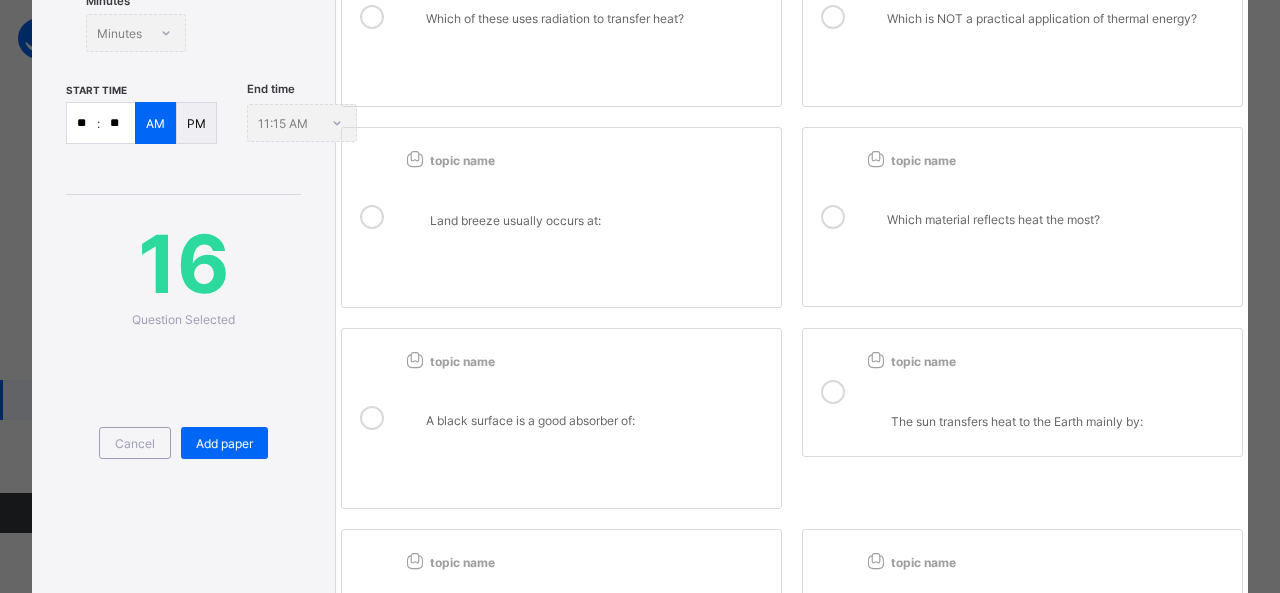 click on "The sun transfers heat to the Earth mainly by:" at bounding box center (1047, 399) 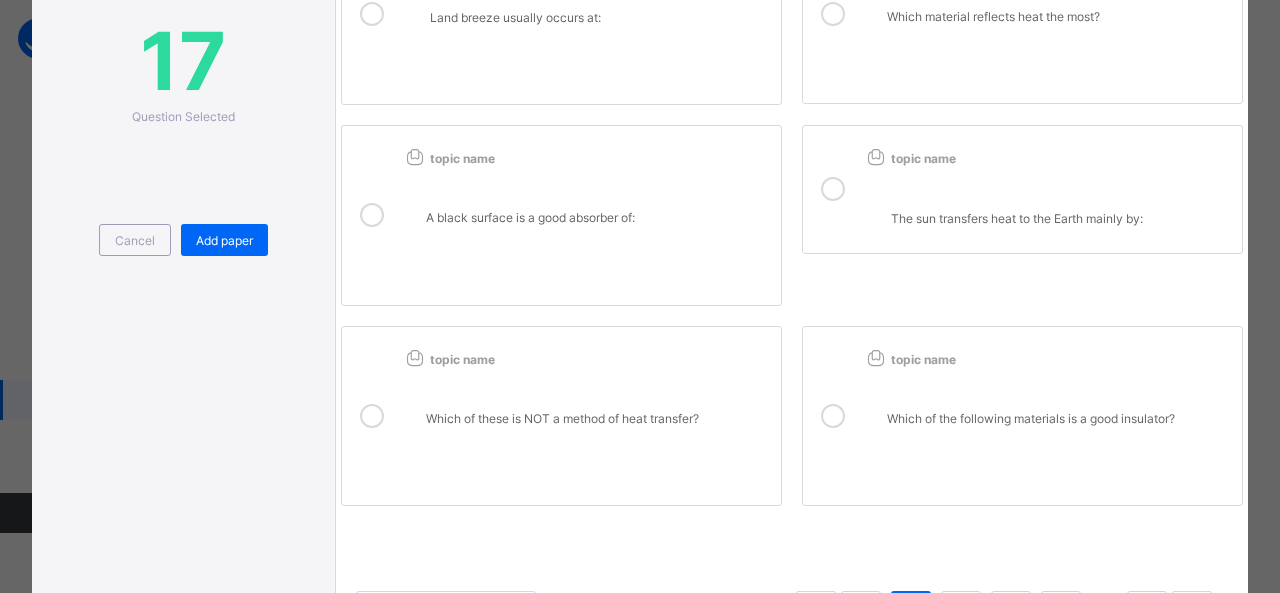 scroll, scrollTop: 748, scrollLeft: 0, axis: vertical 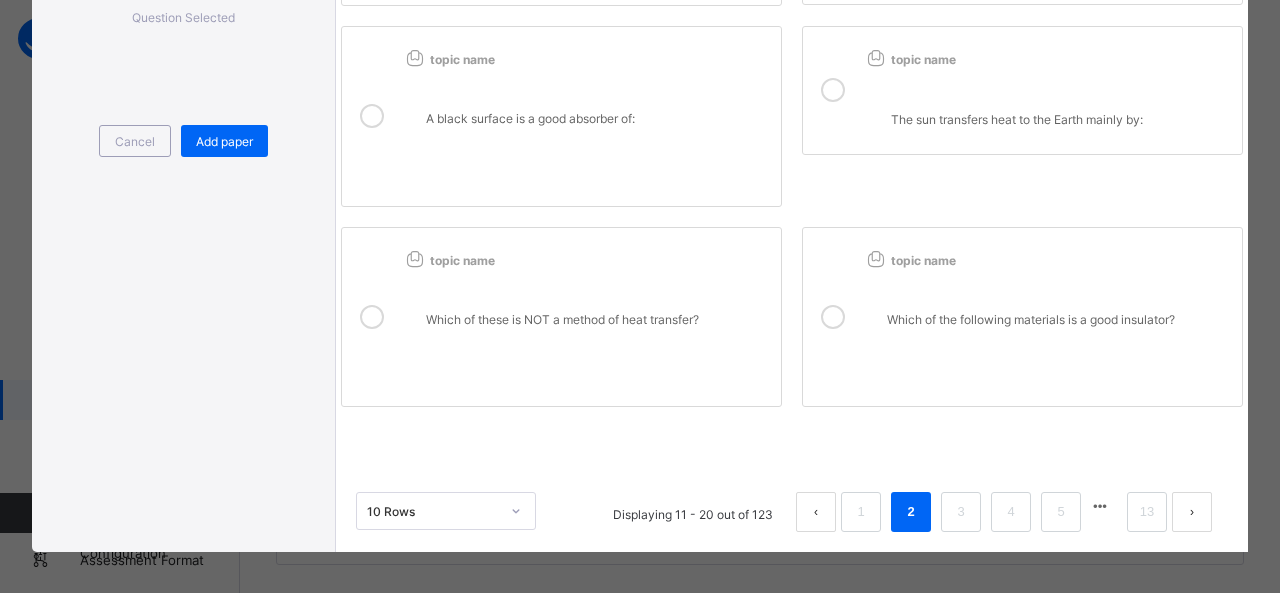 click on "Which of these is NOT a method of heat transfer?" at bounding box center [586, 324] 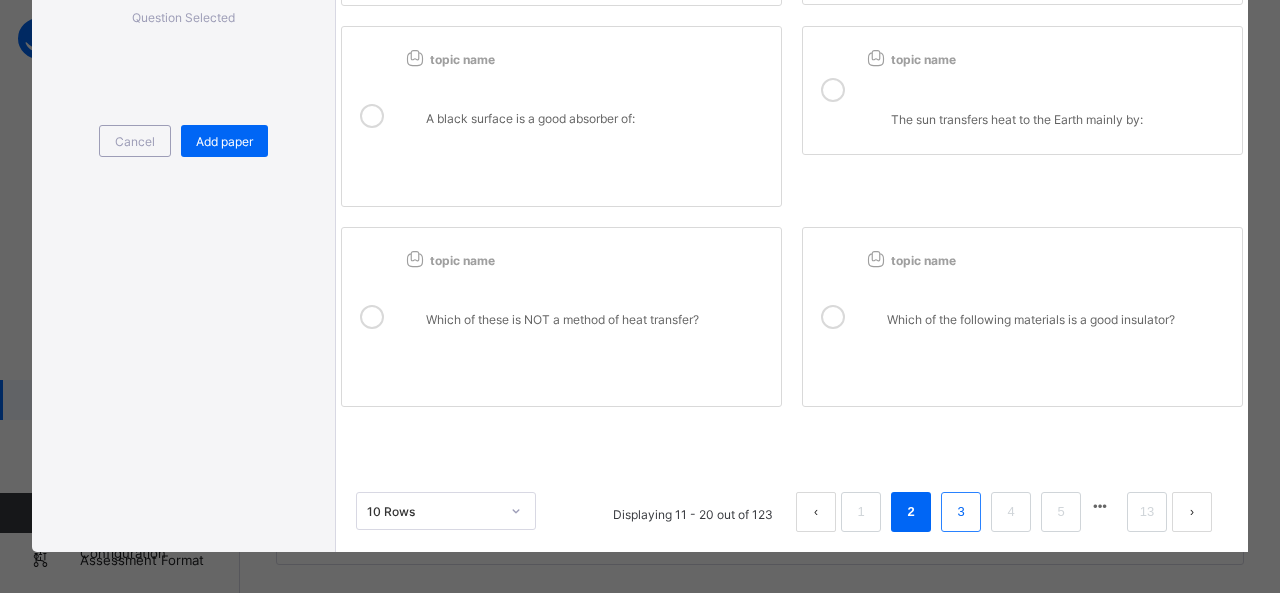 click on "3" at bounding box center [960, 512] 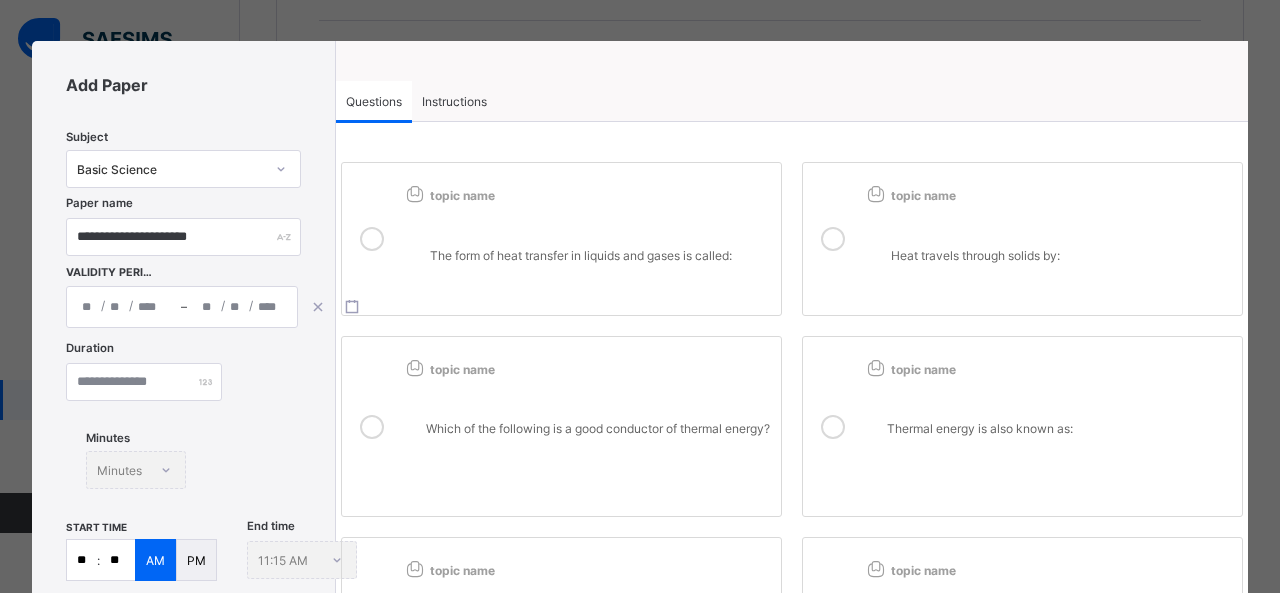 scroll, scrollTop: 0, scrollLeft: 0, axis: both 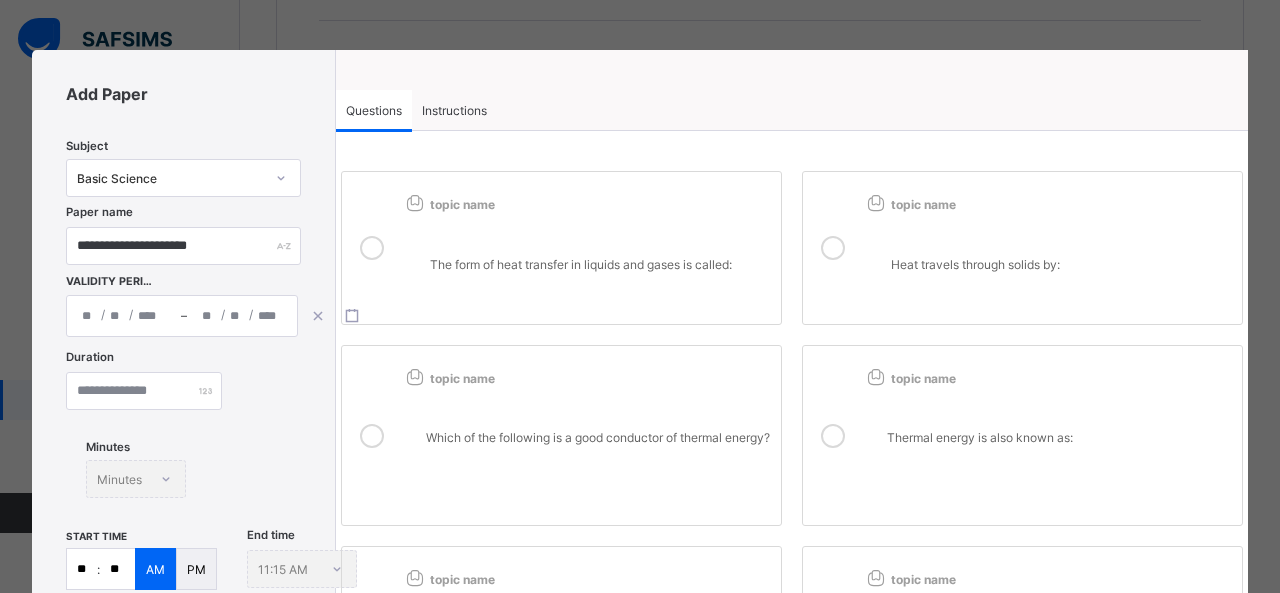 click on "The form of heat transfer in liquids and gases is called:" at bounding box center (586, 255) 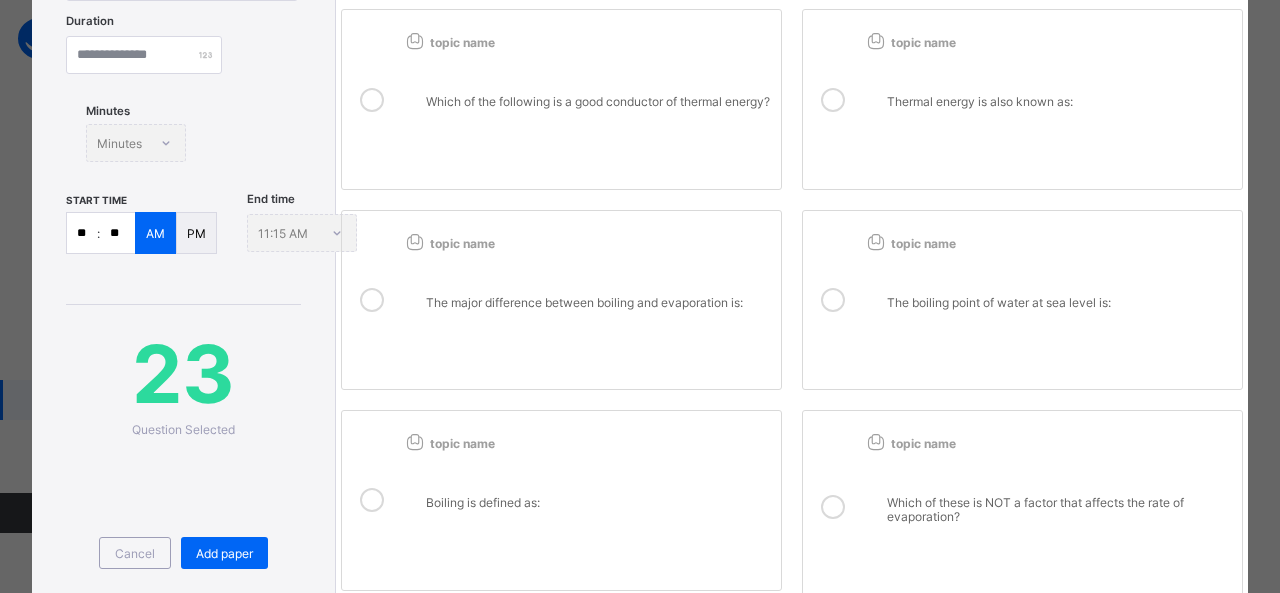 scroll, scrollTop: 338, scrollLeft: 0, axis: vertical 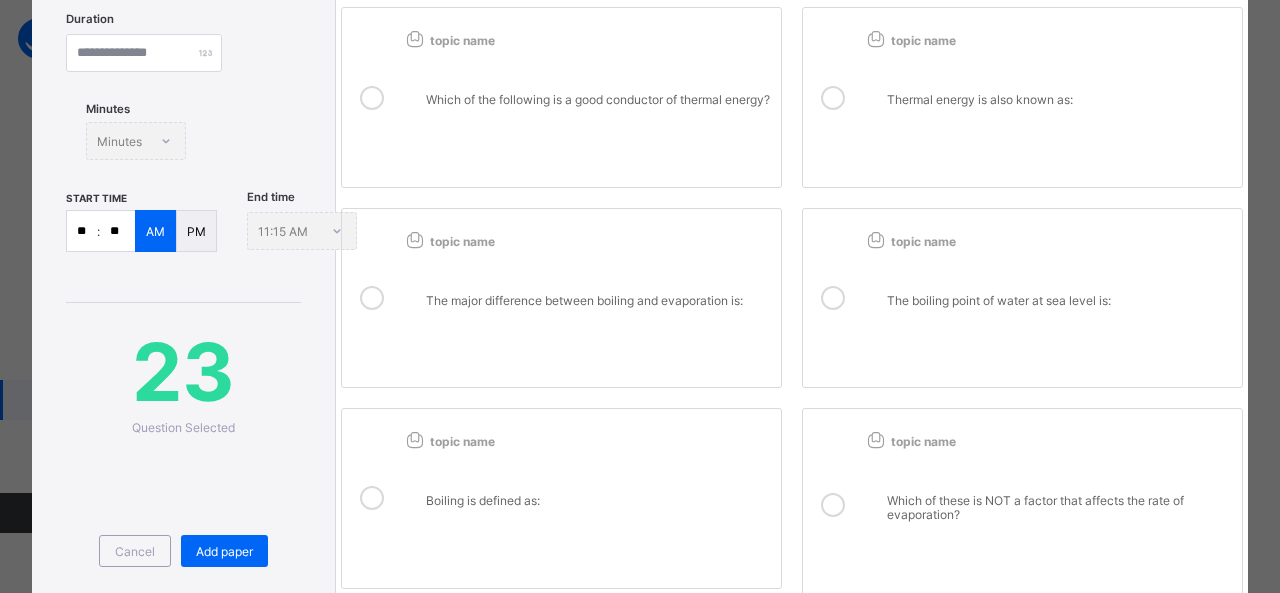 click on "The major difference between boiling and evaporation is:" at bounding box center (598, 301) 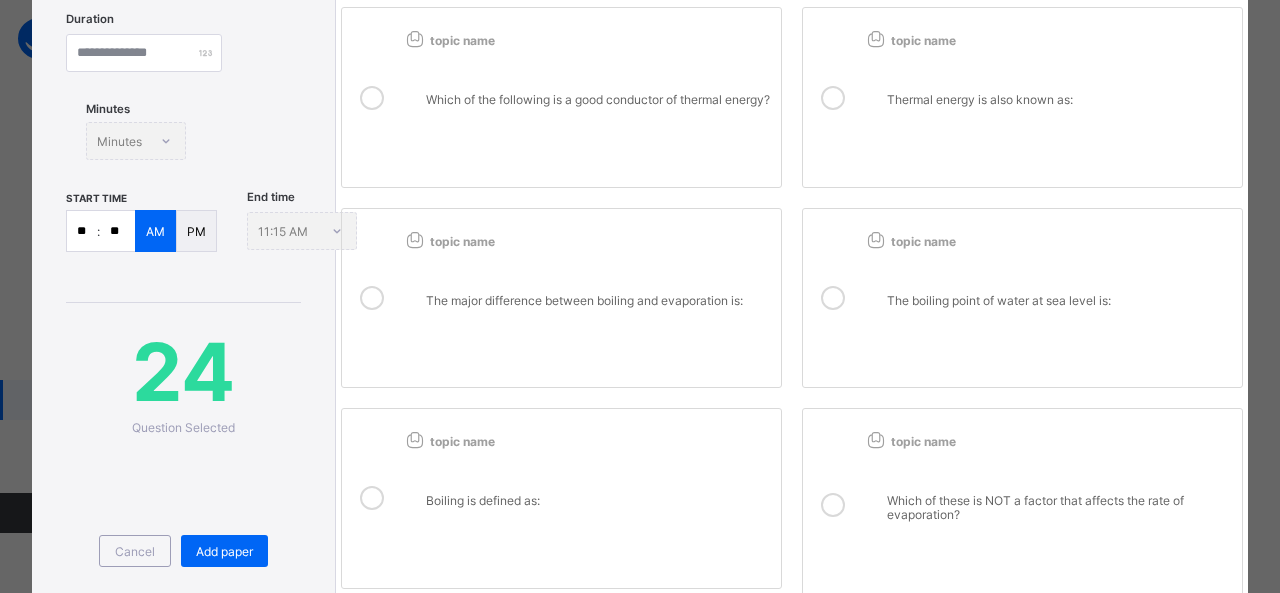 click at bounding box center (1047, 274) 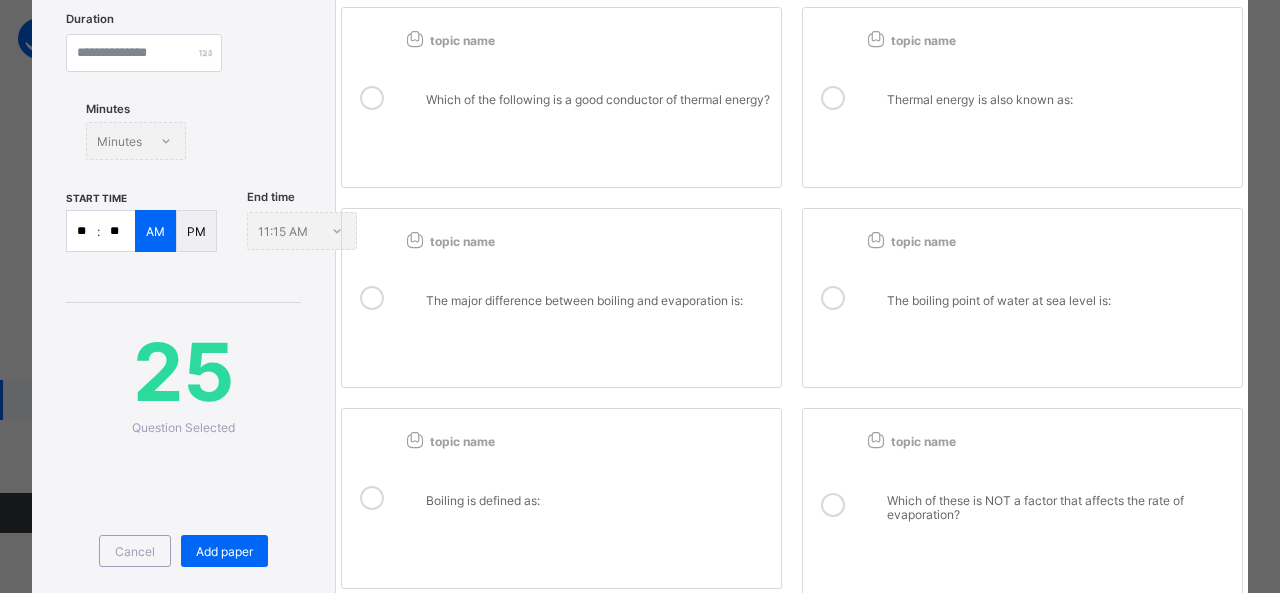 click on "Boiling is defined as:" at bounding box center [586, 505] 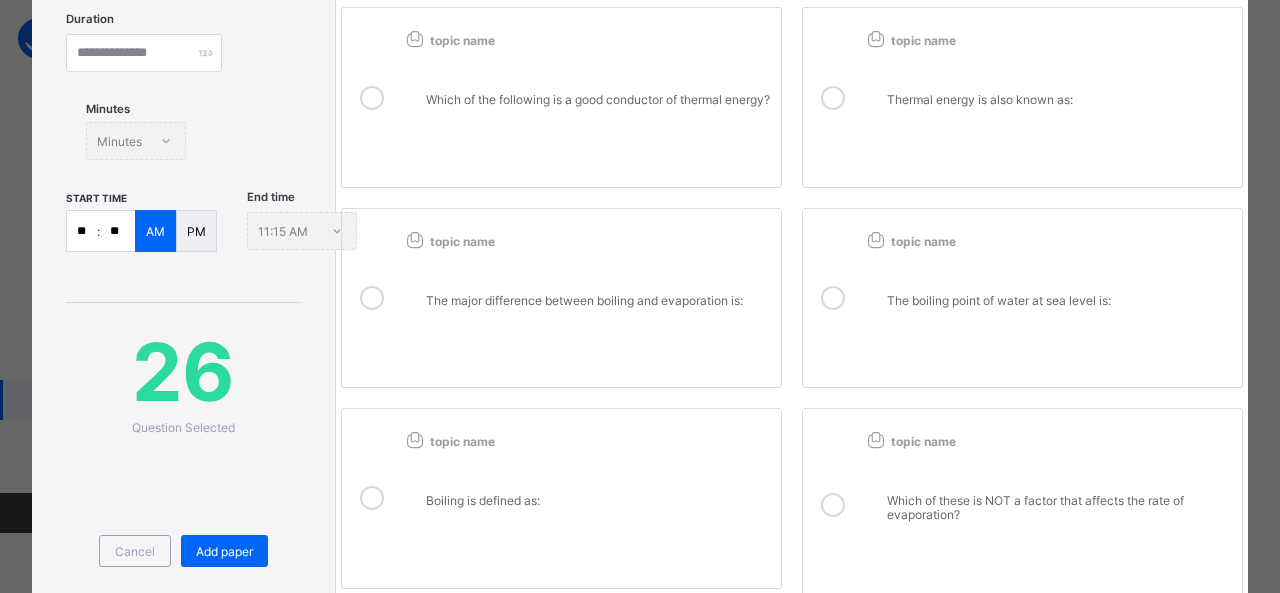 click on "Which of these is NOT a factor that affects the rate of evaporation?" at bounding box center (1047, 512) 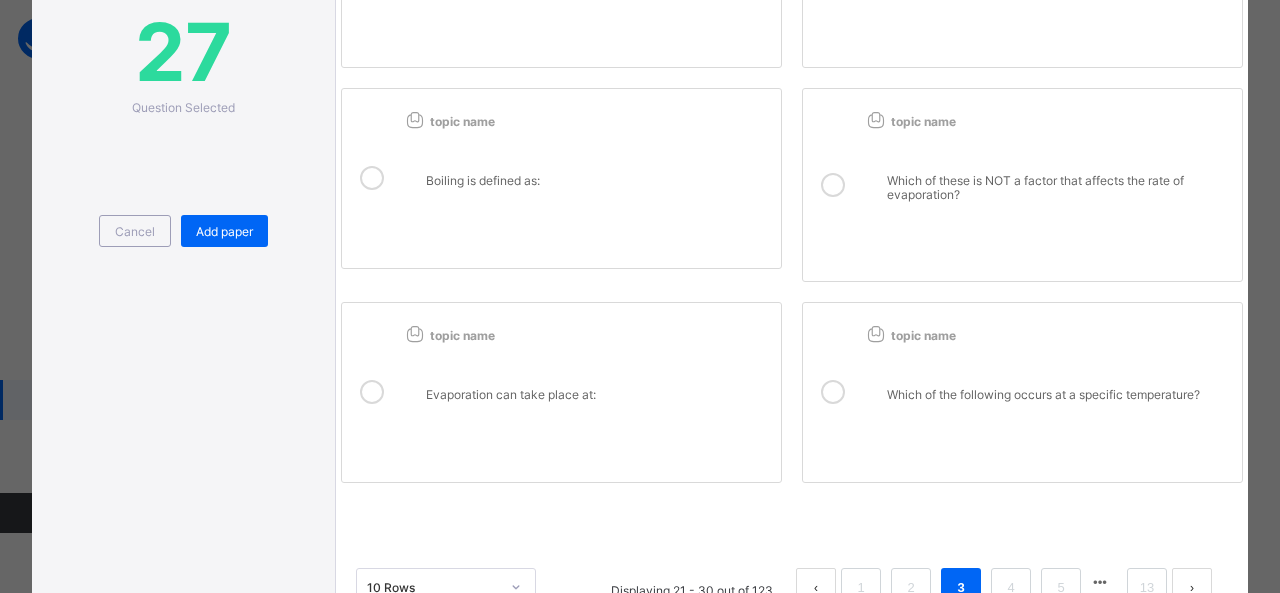 scroll, scrollTop: 748, scrollLeft: 0, axis: vertical 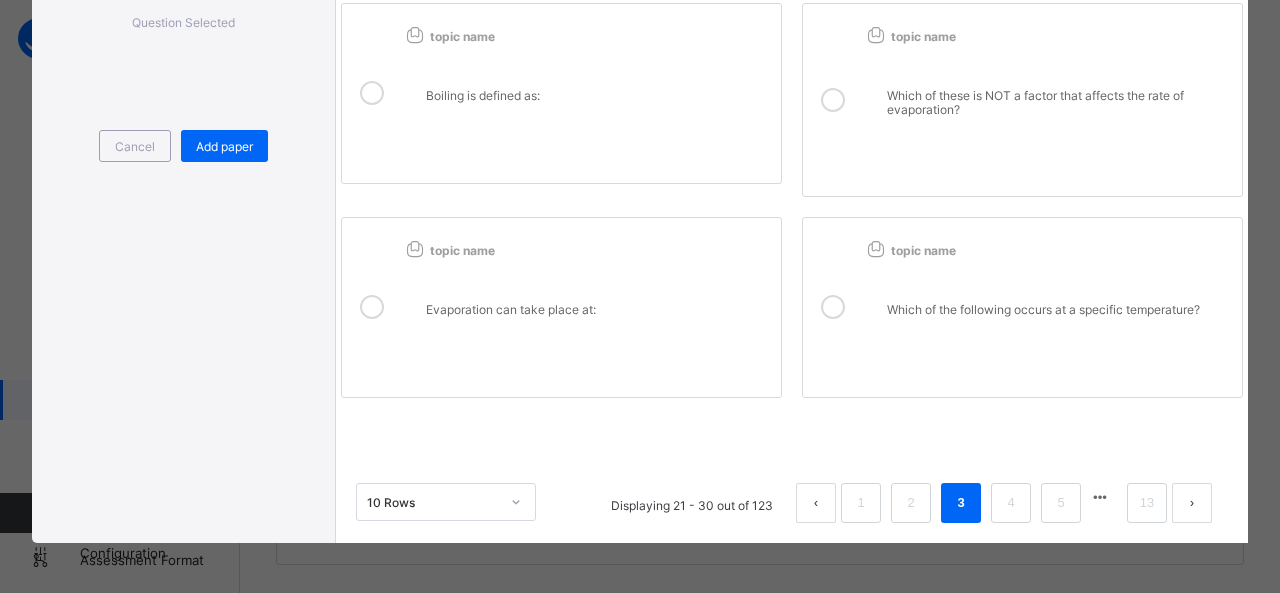 click on "Evaporation can take place at:" at bounding box center [586, 314] 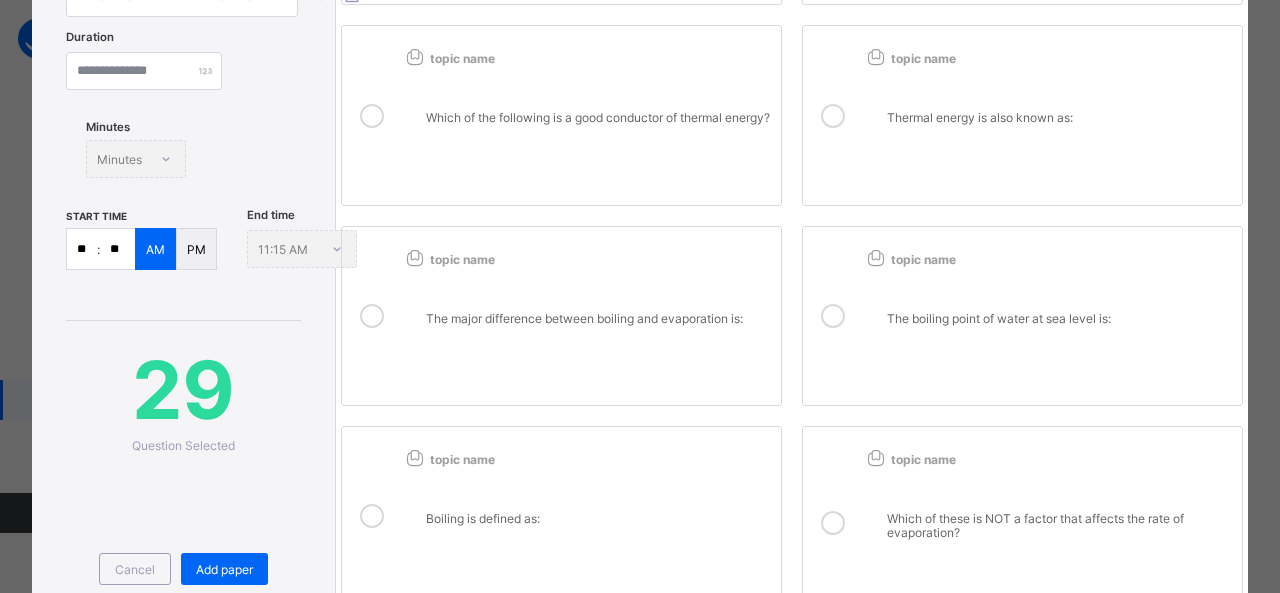 scroll, scrollTop: 748, scrollLeft: 0, axis: vertical 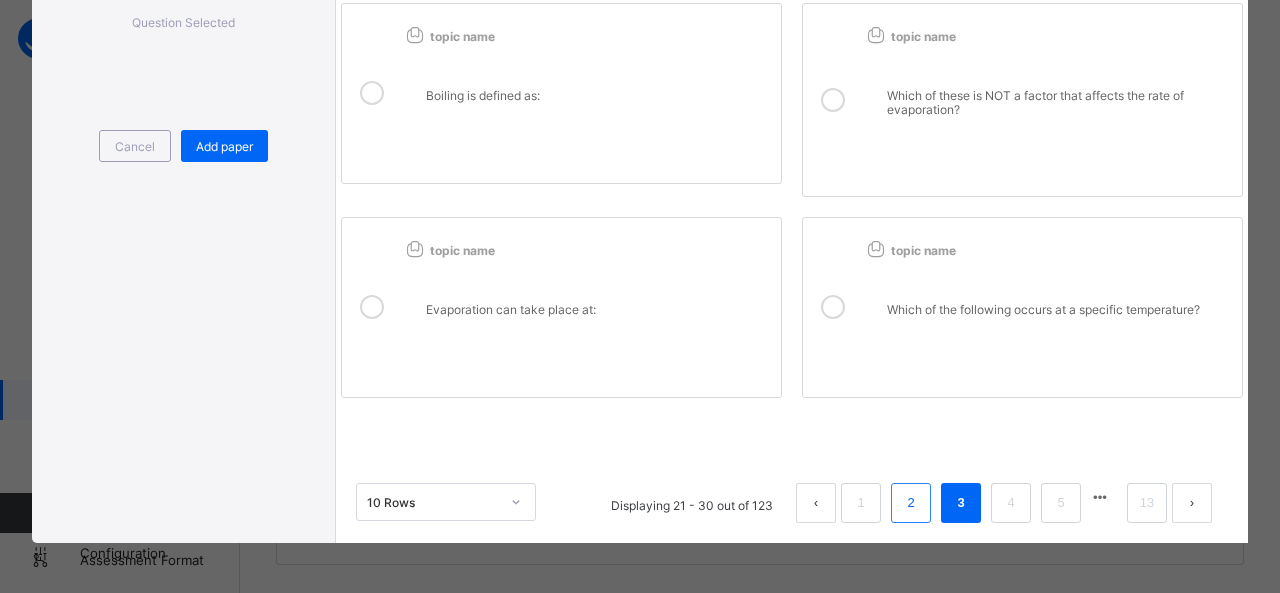click on "2" at bounding box center [910, 503] 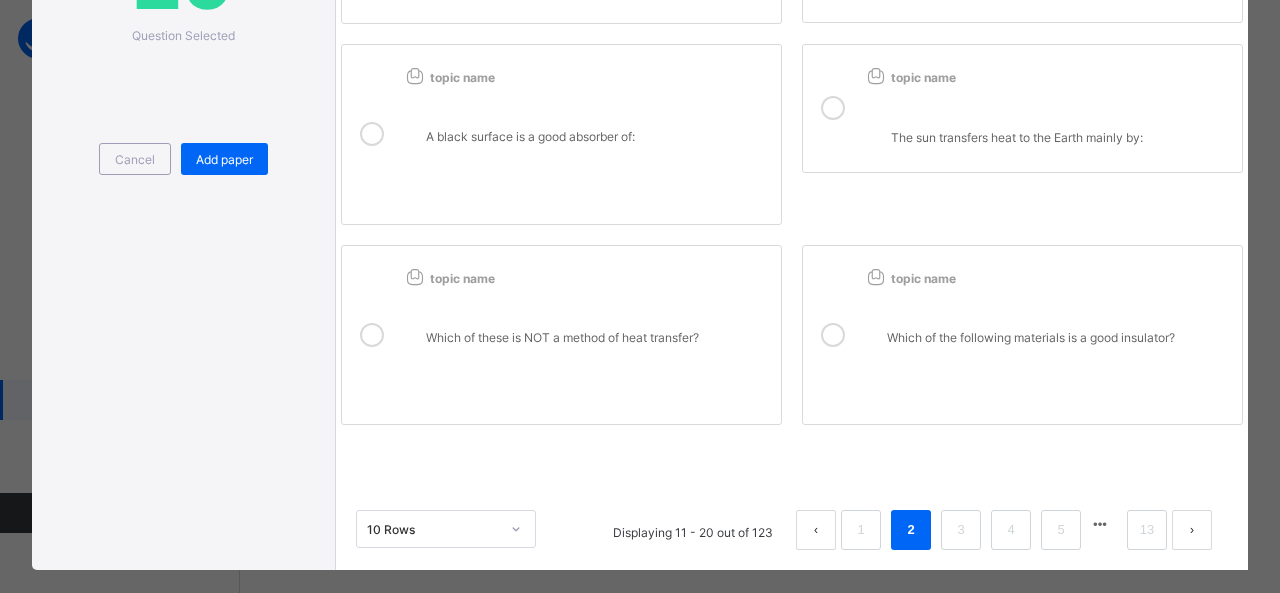 scroll, scrollTop: 748, scrollLeft: 0, axis: vertical 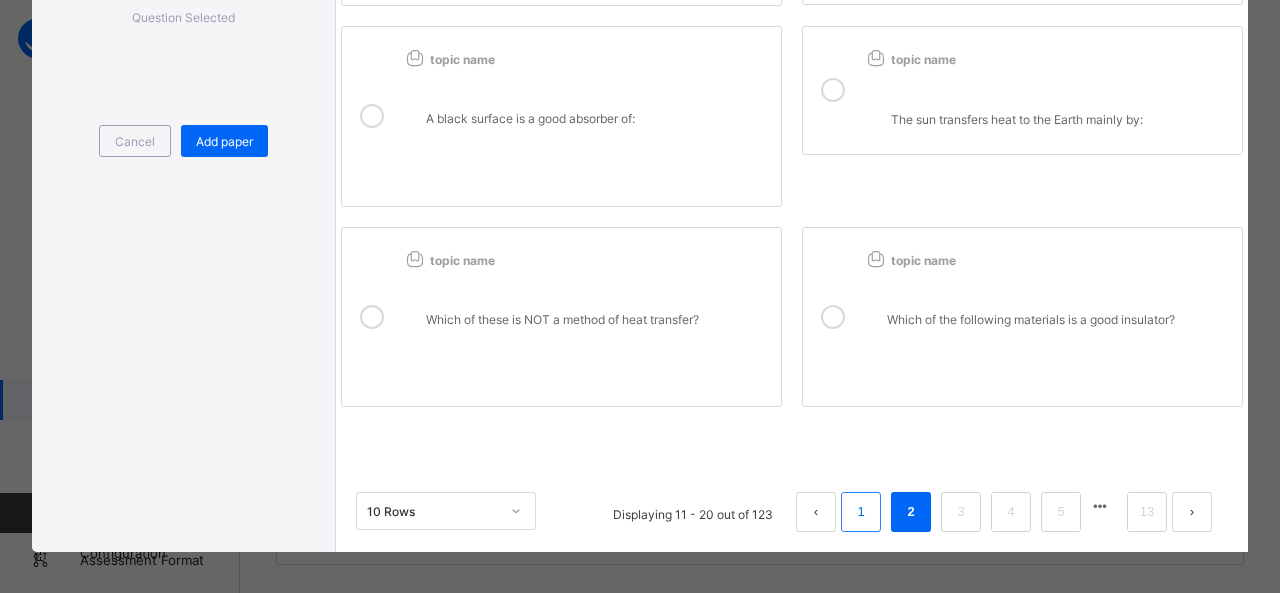 click on "1" at bounding box center (860, 512) 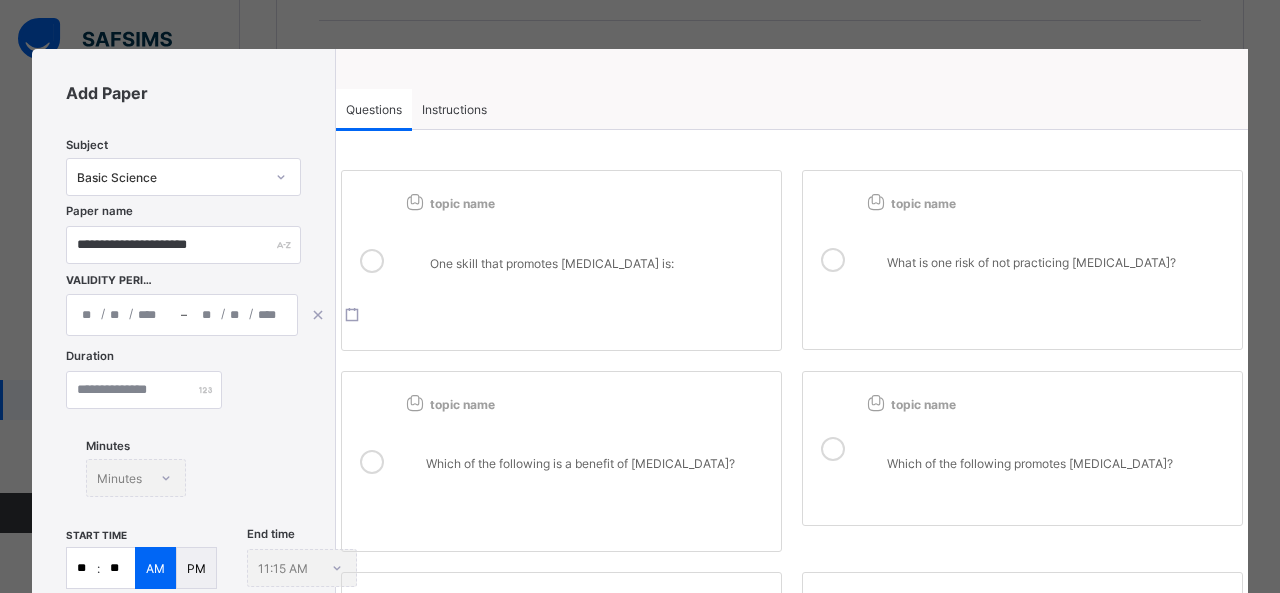 scroll, scrollTop: 0, scrollLeft: 0, axis: both 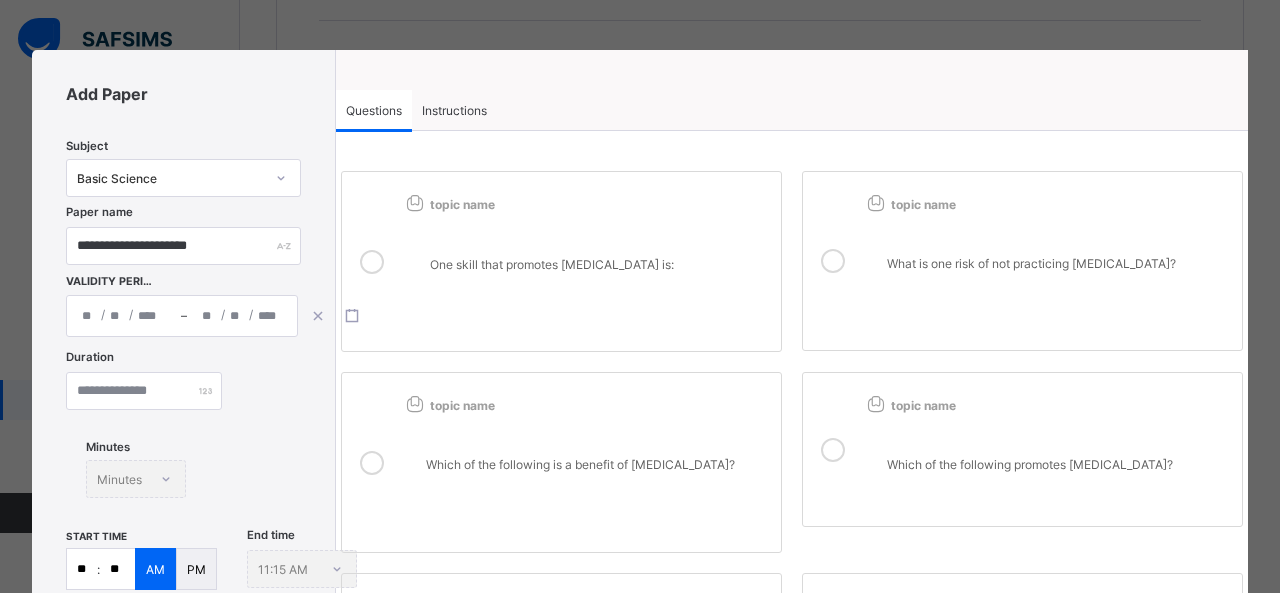 click at bounding box center [833, 261] 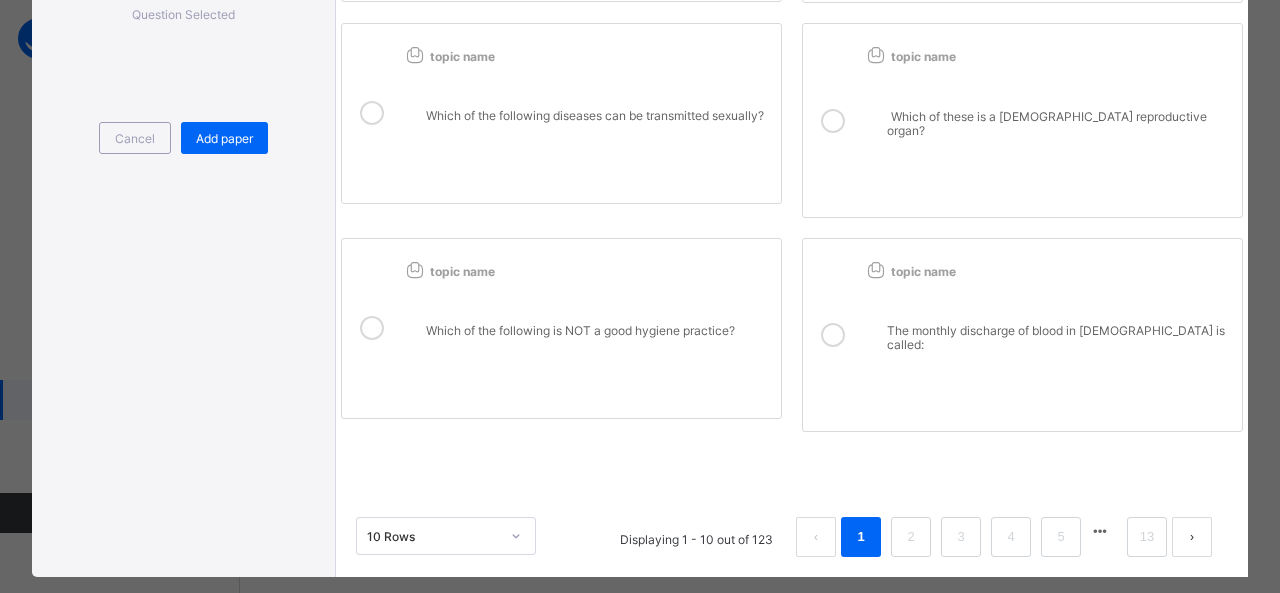 scroll, scrollTop: 762, scrollLeft: 0, axis: vertical 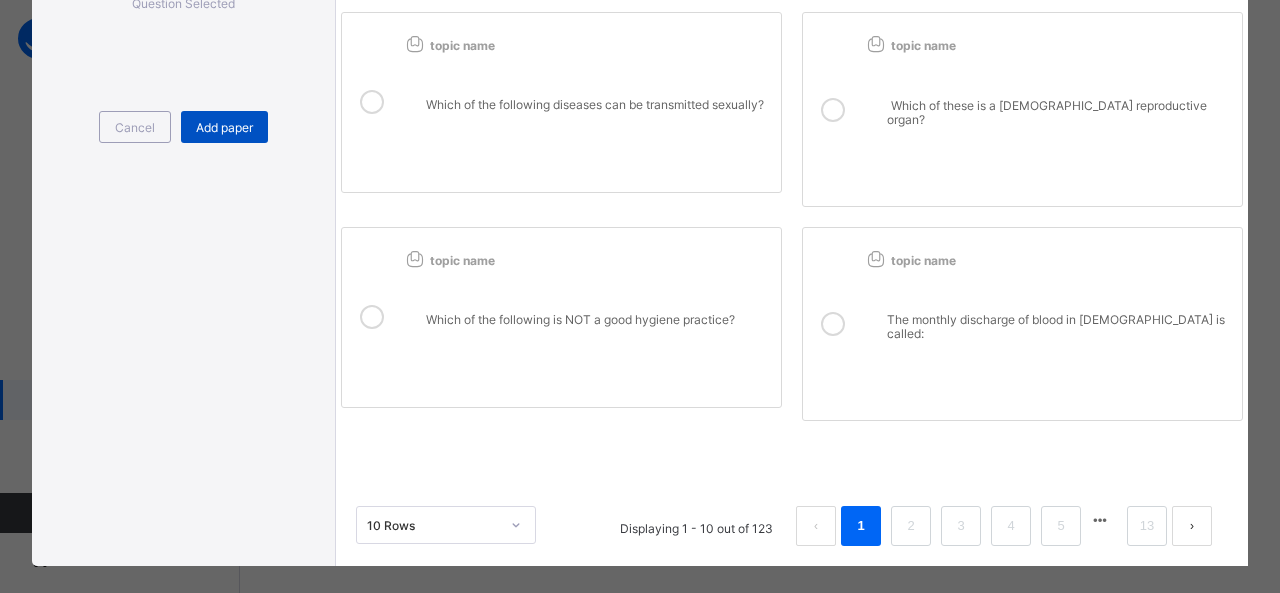 click on "Add paper" at bounding box center [224, 127] 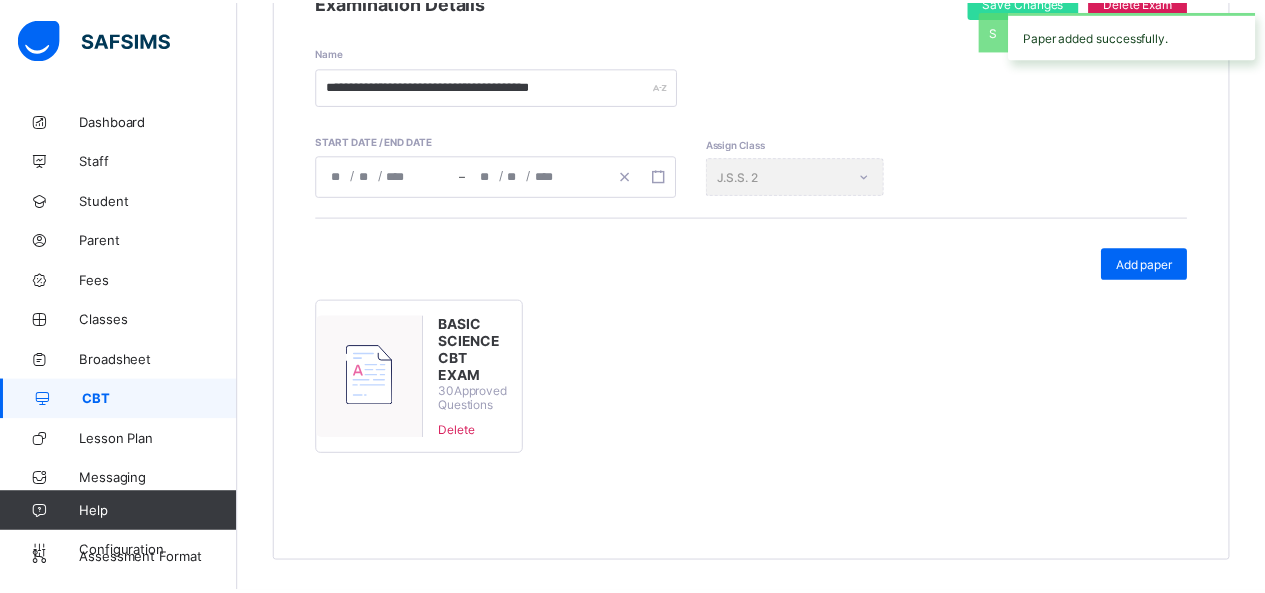 scroll, scrollTop: 335, scrollLeft: 0, axis: vertical 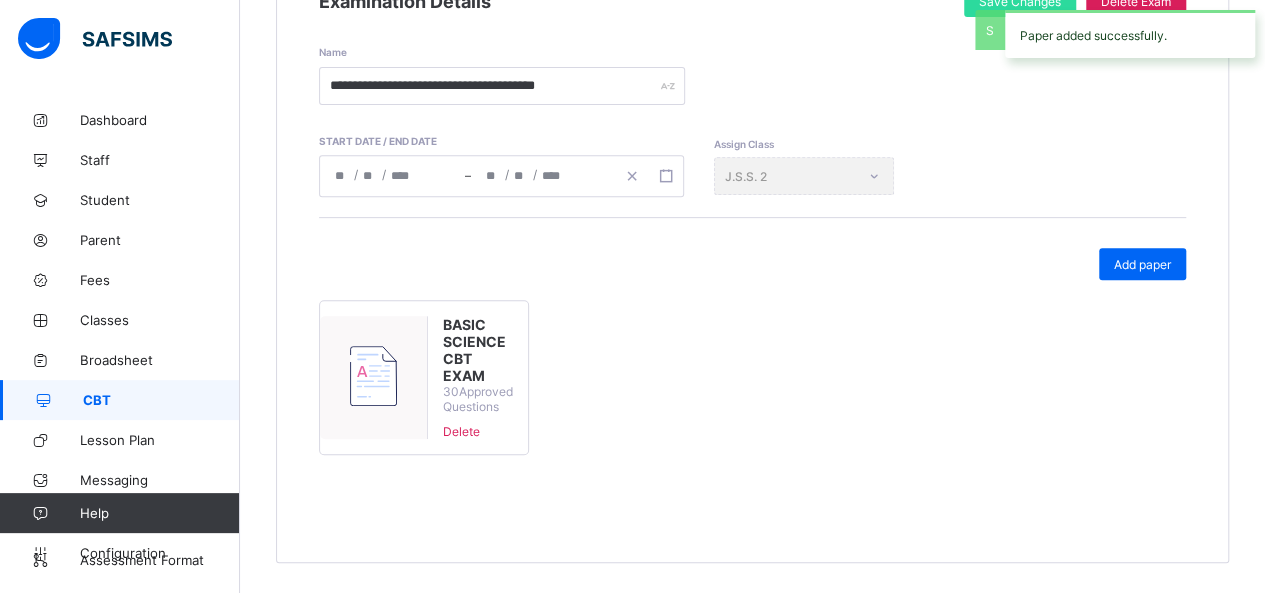 click on "CBT" at bounding box center (120, 400) 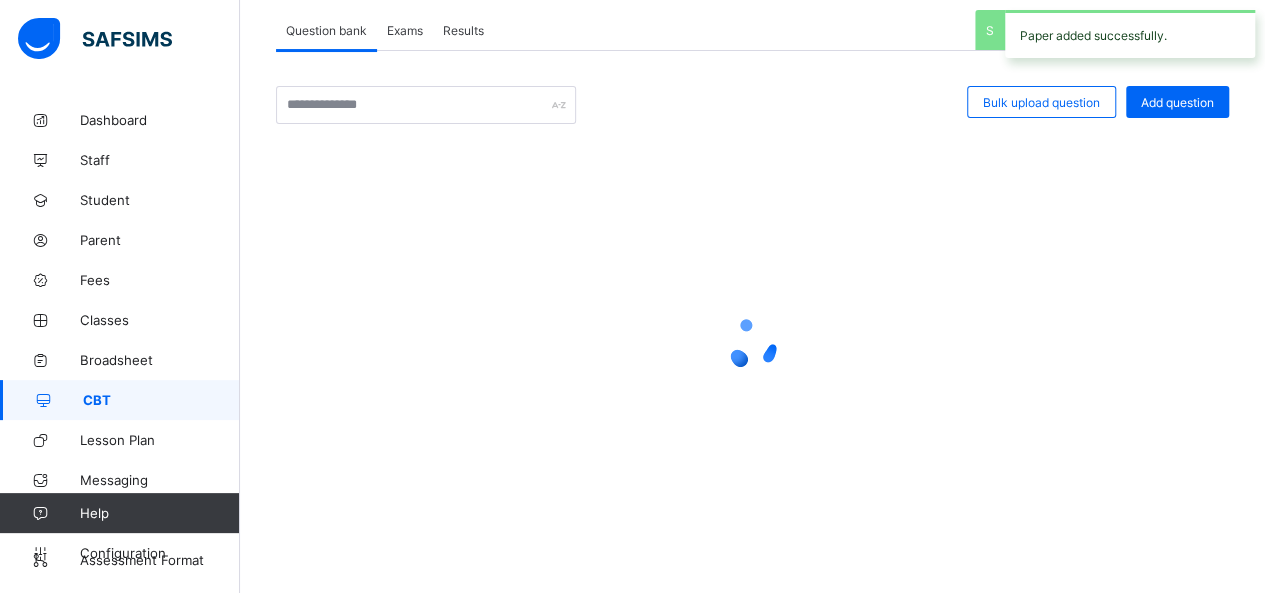 click on "Exams" at bounding box center [405, 30] 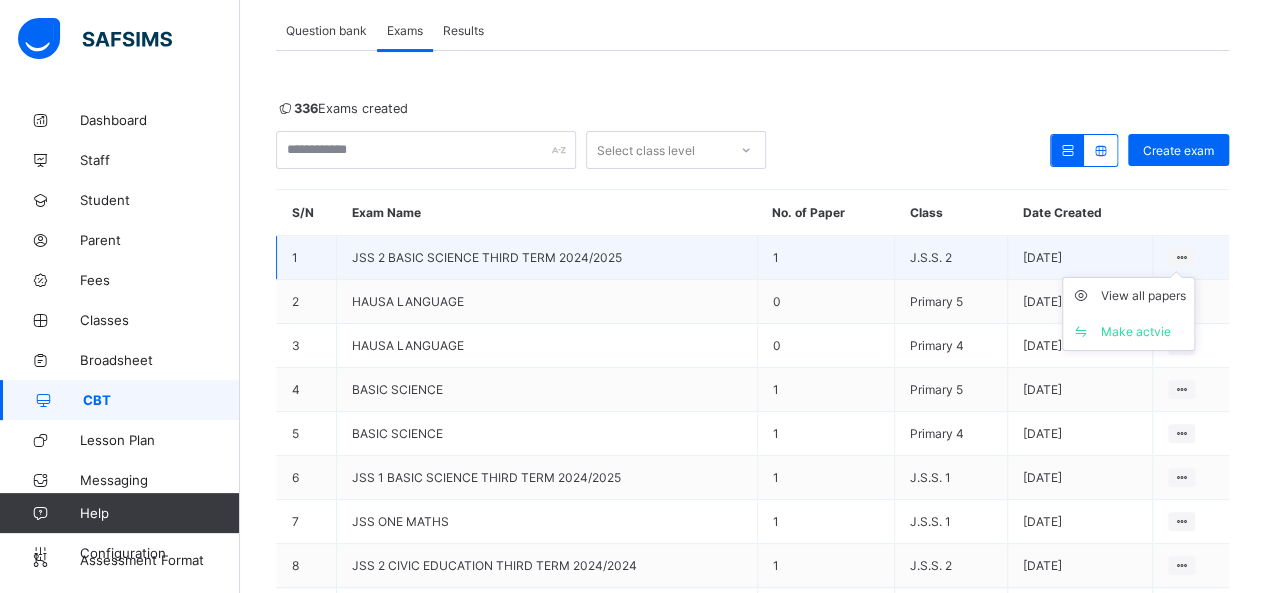 click on "View all papers Make actvie" at bounding box center [1128, 314] 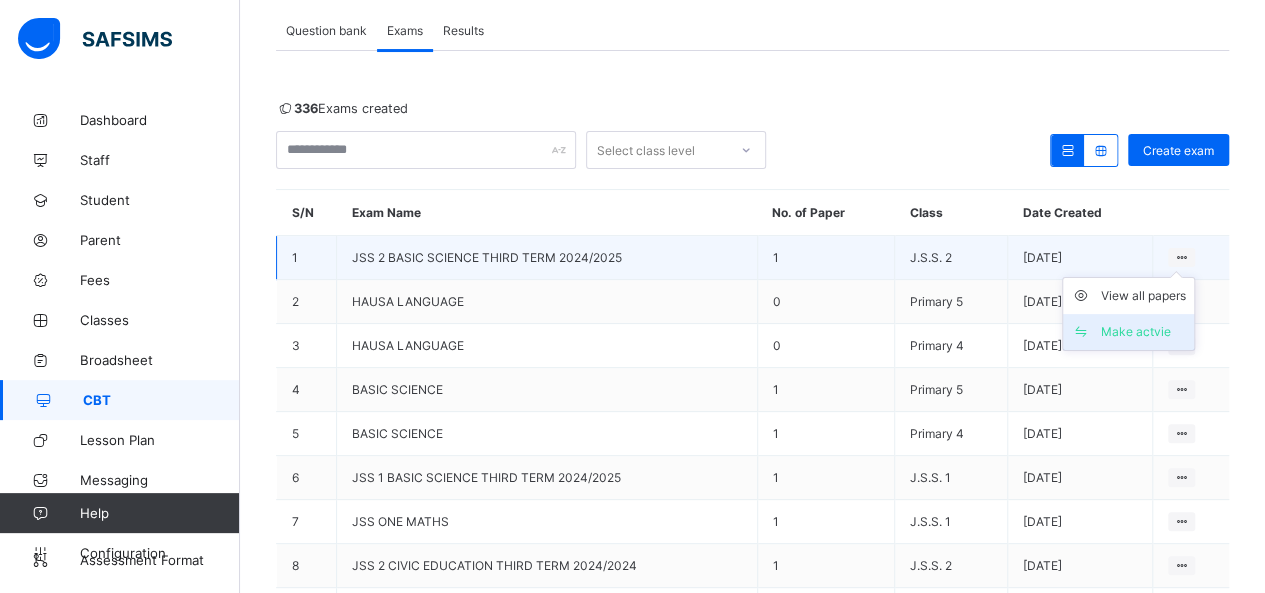 click on "Make actvie" at bounding box center [1143, 332] 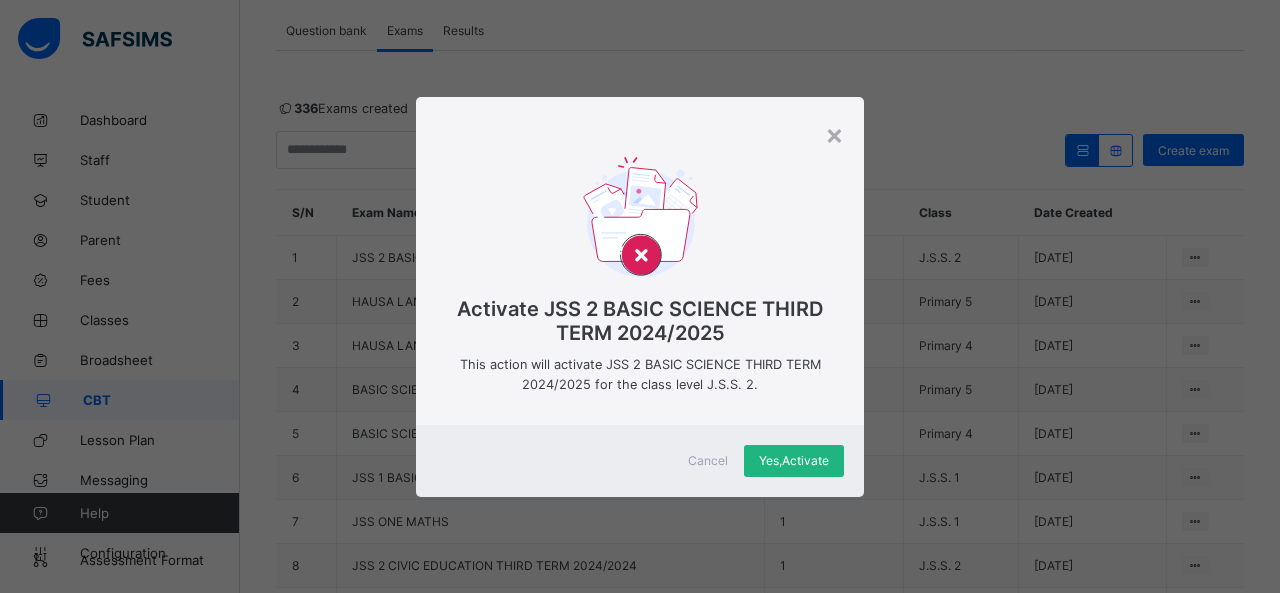 click on "Yes,  Activate" at bounding box center (794, 461) 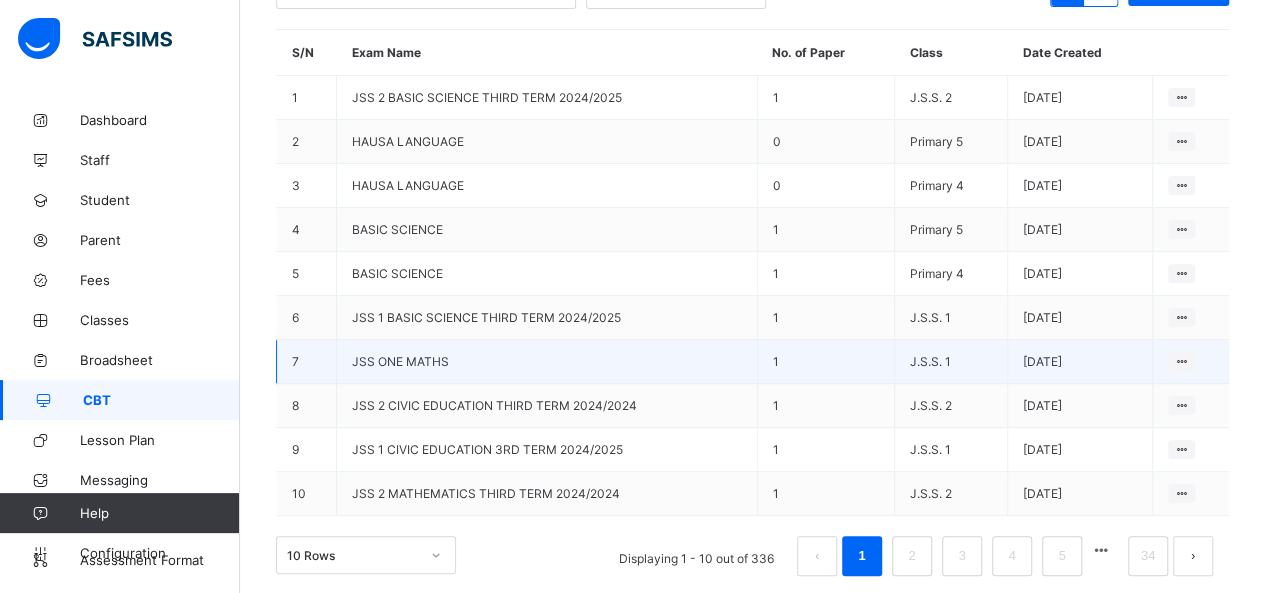 scroll, scrollTop: 293, scrollLeft: 0, axis: vertical 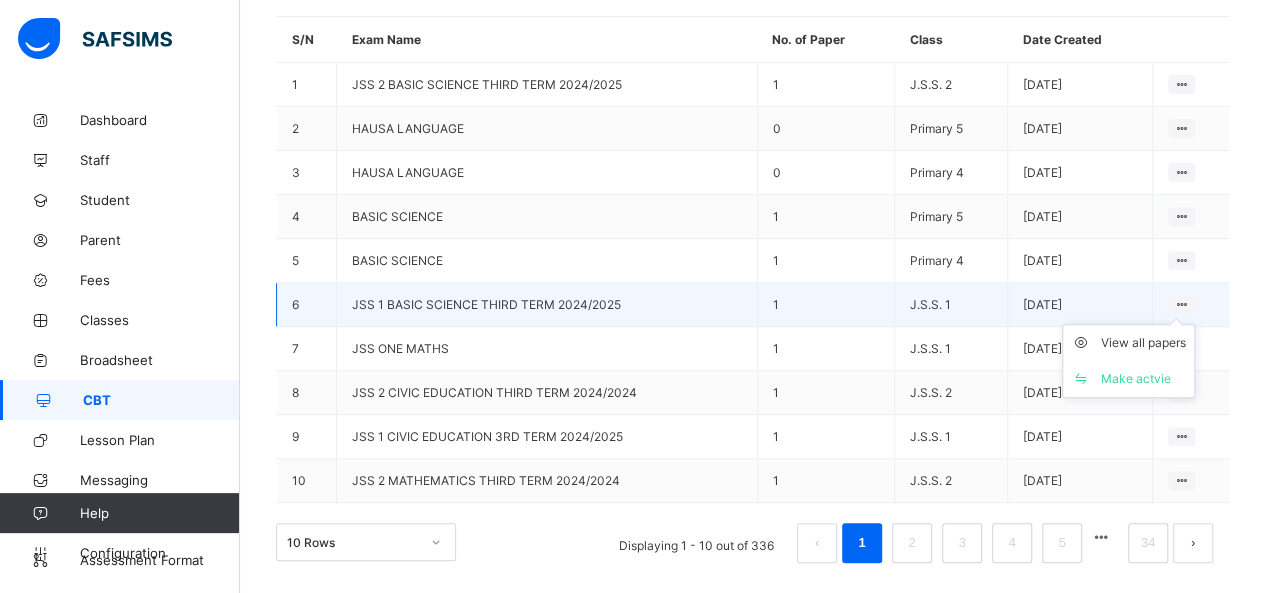 click on "View all papers Make actvie" at bounding box center [1128, 361] 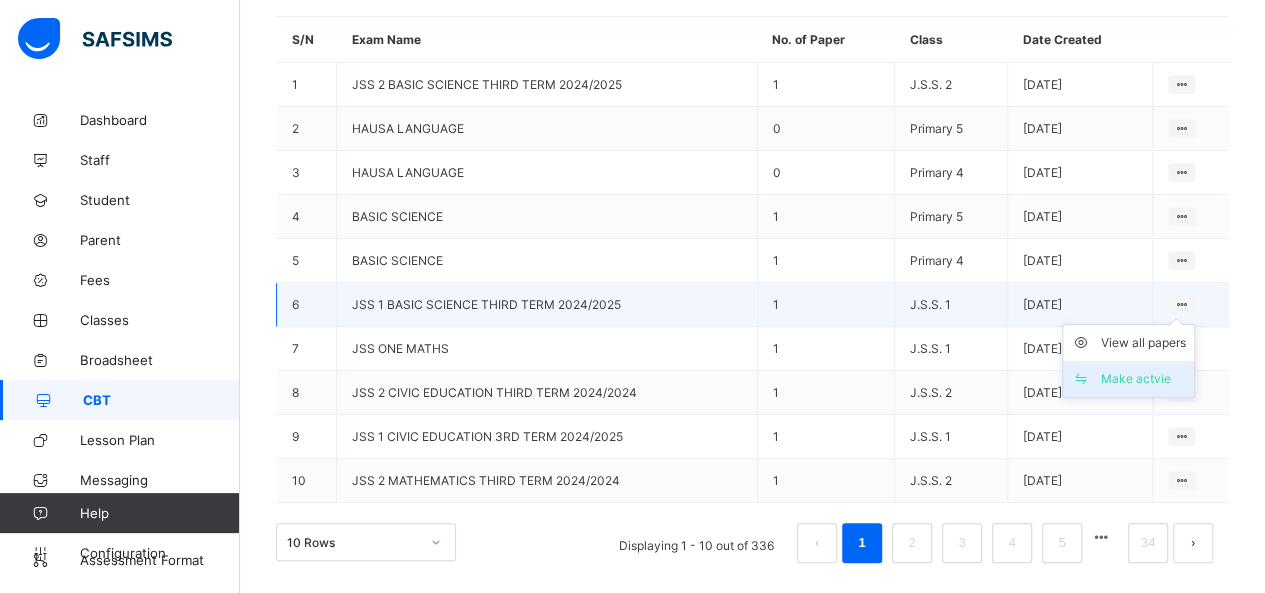 click on "Make actvie" at bounding box center [1143, 379] 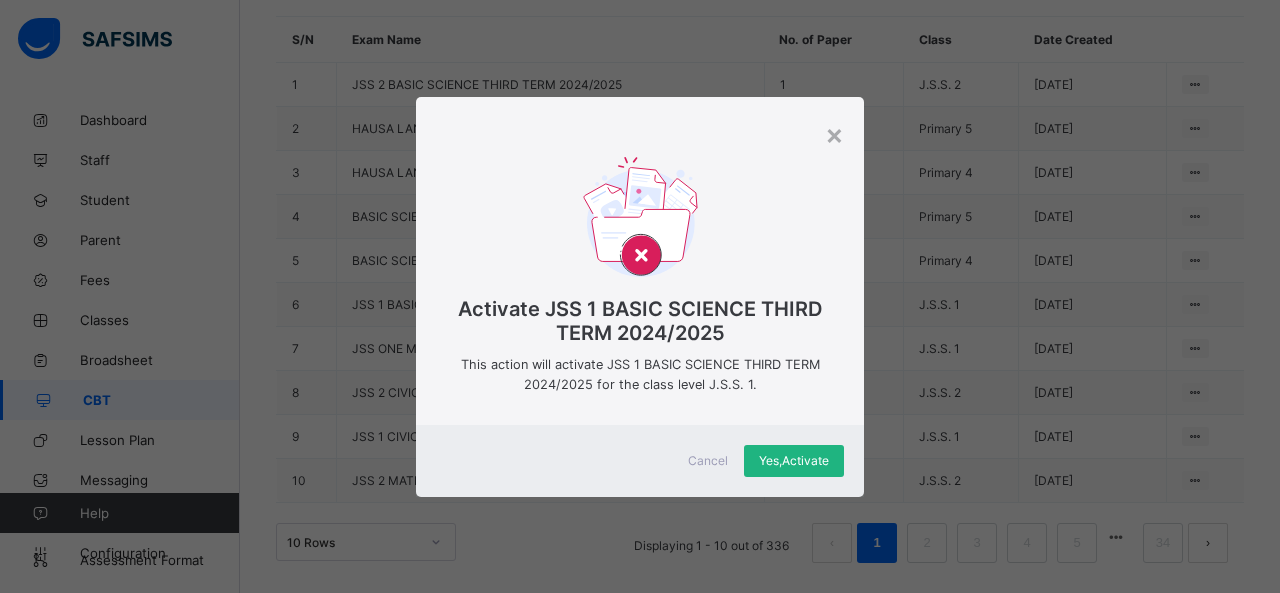 click on "Yes,  Activate" at bounding box center (794, 460) 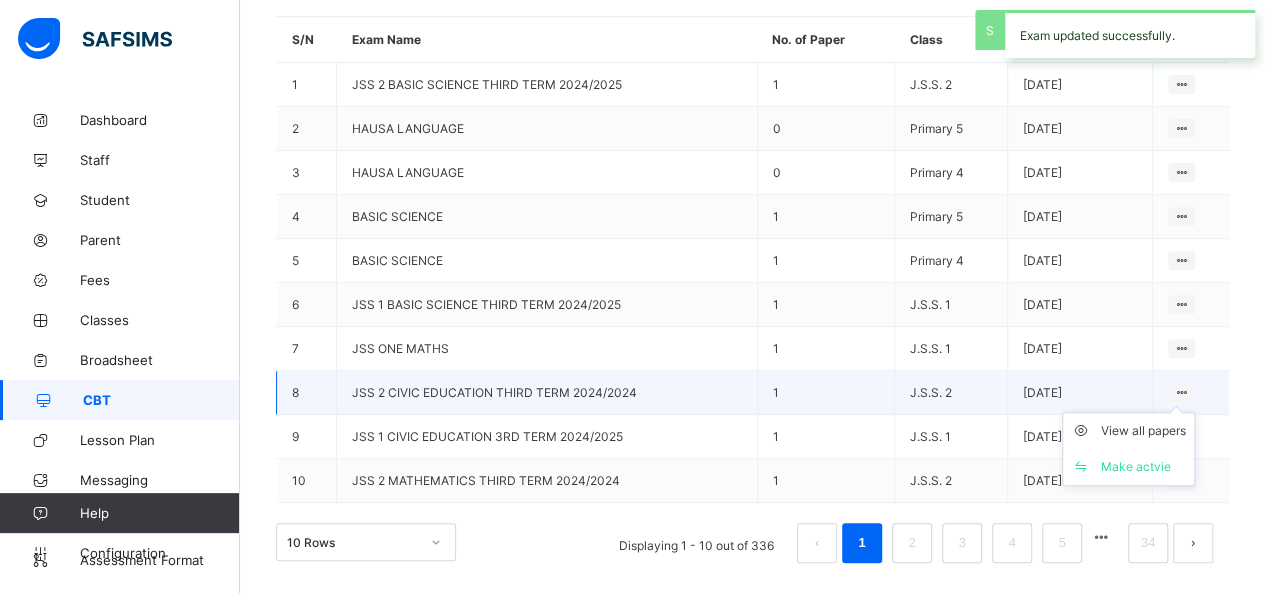 click on "View all papers Make actvie" at bounding box center [1128, 449] 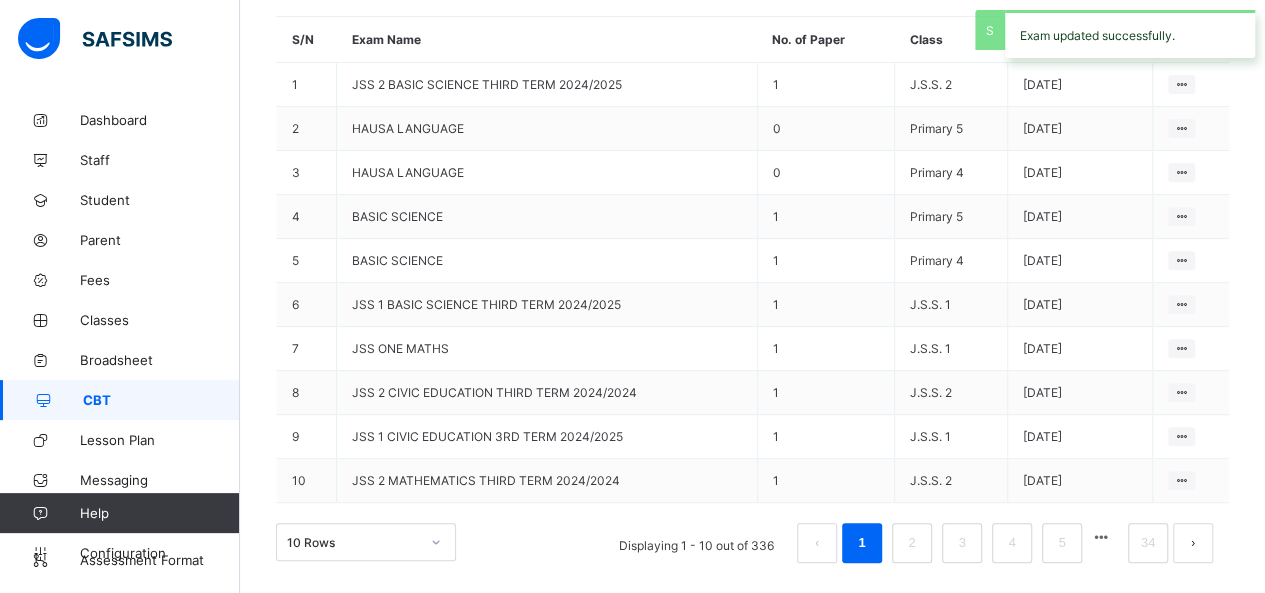 click on "Question bank Exams Results Exams More Options   Bulk upload question Add question Robotics Levels Primary 5 Primary 4 Primary 3 Primary 2 Primary 1 Computer Science Levels Primary 1 Primary 2 Primary 3 Primary 4 Primary 5 Primary 6 J.S.S. 1 J.S.S. 2 J.S.S. 3 Mathematics Levels Primary 1 Primary 2 Primary 3 Primary 4 Primary 5 Primary 6 J.S.S. 1 J.S.S. 2 J.S.S. 3 Social Studies  Levels J.S.S. 2 J.S.S. 1 J.S.S. 3 English Language Levels Primary 1 Primary 2 Primary 3 Primary 4 Primary 5 Primary 6 J.S.S. 1 J.S.S. 2 J.S.S. 3 Agricultural Science Levels J.S.S. 1 J.S.S. 2 Primary 4 Primary 5 Primary 6 J.S.S. 3 Islamic Religion Studies Levels Primary 2 Primary 5 Primary 6 Primary 1 Primary 4 J.S.S. 3 J.S.S. 1 J.S.S. 2 Basic Technology Levels J.S.S. 2 J.S.S. 1 Primary 4 Primary 5 J.S.S. 3 Cultural/creative Arts Levels Primary 4 Primary 5 Primary 6 J.S.S. 1 J.S.S. 2 J.S.S. 3 History Levels Primary 2 Primary 3 Primary 4 Primary 5 Primary 6 J.S.S. 1 J.S.S. 2 J.S.S. 3 Primary 1 Basic Science Levels J.S.S. 1 J.S.S. 2 × Z" at bounding box center (752, 207) 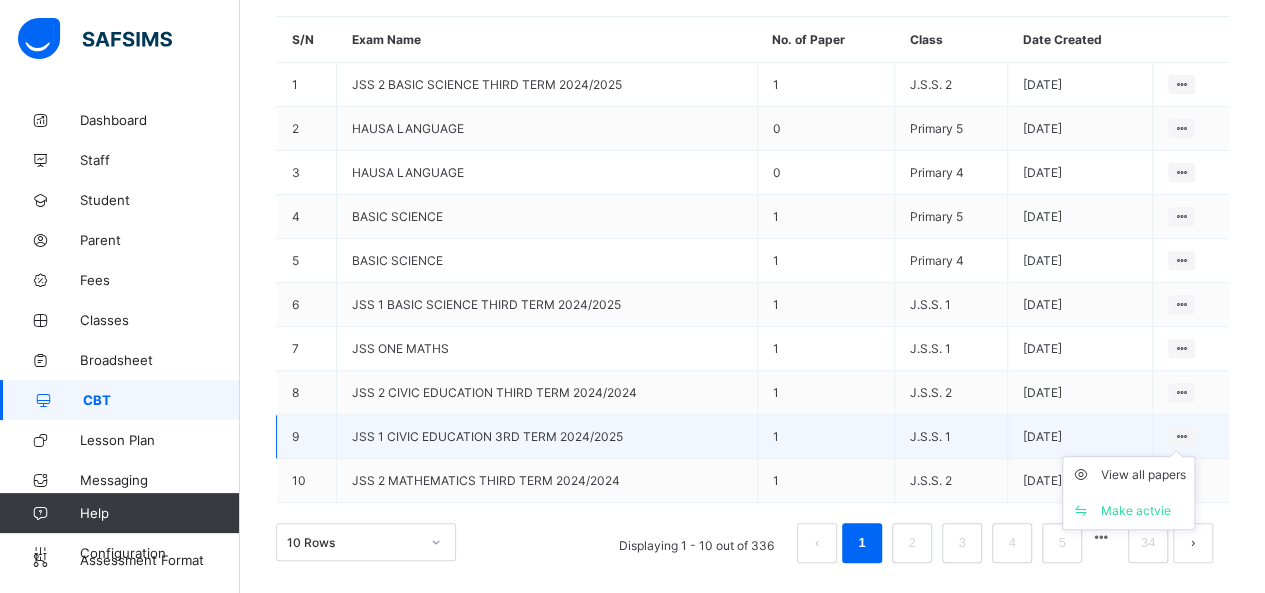 click on "View all papers Make actvie" at bounding box center (1128, 493) 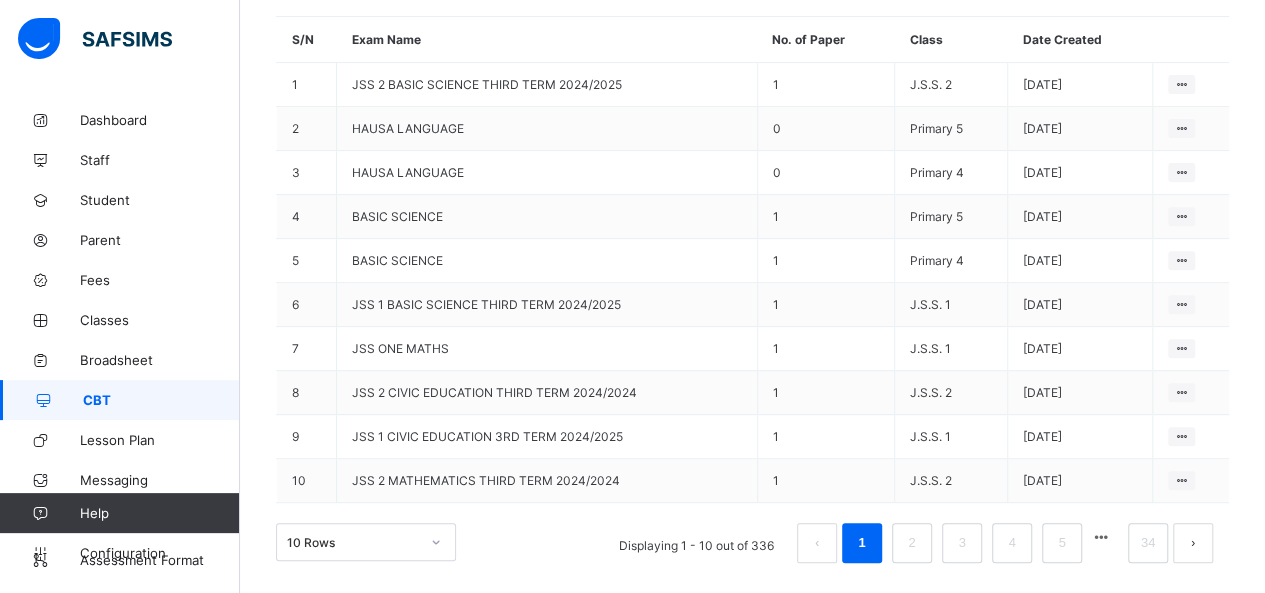 click on "Question bank Exams Results Exams More Options   Bulk upload question Add question Robotics Levels Primary 5 Primary 4 Primary 3 Primary 2 Primary 1 Computer Science Levels Primary 1 Primary 2 Primary 3 Primary 4 Primary 5 Primary 6 J.S.S. 1 J.S.S. 2 J.S.S. 3 Mathematics Levels Primary 1 Primary 2 Primary 3 Primary 4 Primary 5 Primary 6 J.S.S. 1 J.S.S. 2 J.S.S. 3 Social Studies  Levels J.S.S. 2 J.S.S. 1 J.S.S. 3 English Language Levels Primary 1 Primary 2 Primary 3 Primary 4 Primary 5 Primary 6 J.S.S. 1 J.S.S. 2 J.S.S. 3 Agricultural Science Levels J.S.S. 1 J.S.S. 2 Primary 4 Primary 5 Primary 6 J.S.S. 3 Islamic Religion Studies Levels Primary 2 Primary 5 Primary 6 Primary 1 Primary 4 J.S.S. 3 J.S.S. 1 J.S.S. 2 Basic Technology Levels J.S.S. 2 J.S.S. 1 Primary 4 Primary 5 J.S.S. 3 Cultural/creative Arts Levels Primary 4 Primary 5 Primary 6 J.S.S. 1 J.S.S. 2 J.S.S. 3 History Levels Primary 2 Primary 3 Primary 4 Primary 5 Primary 6 J.S.S. 1 J.S.S. 2 J.S.S. 3 Primary 1 Basic Science Levels J.S.S. 1 J.S.S. 2 × Z" at bounding box center (752, 207) 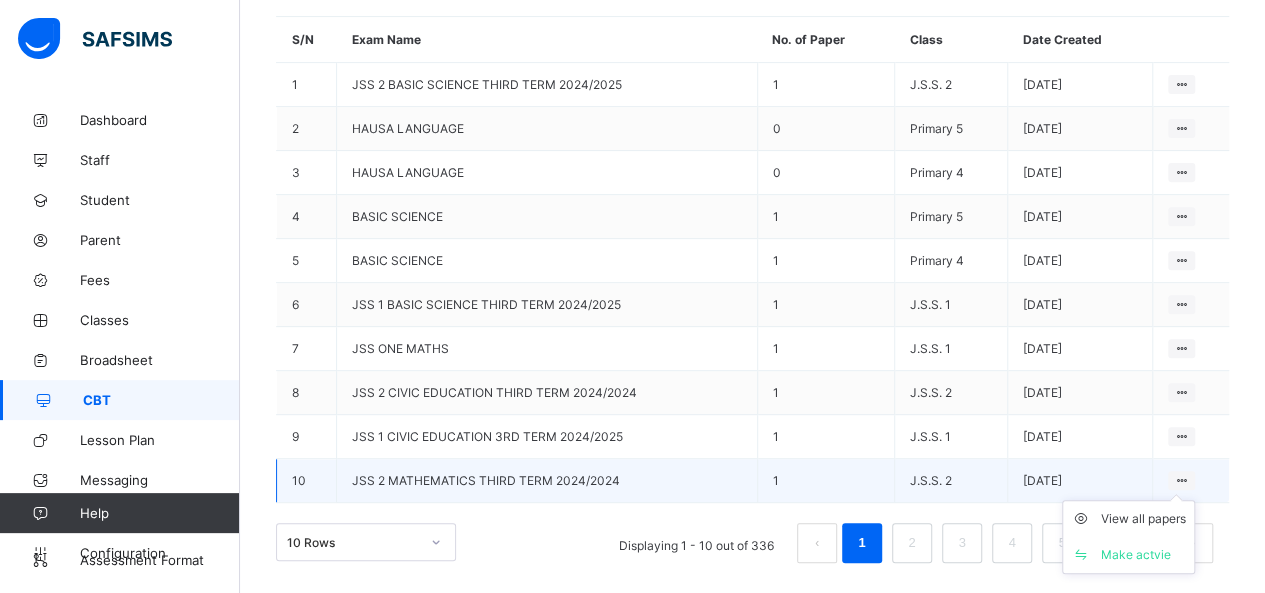 click at bounding box center (1181, 480) 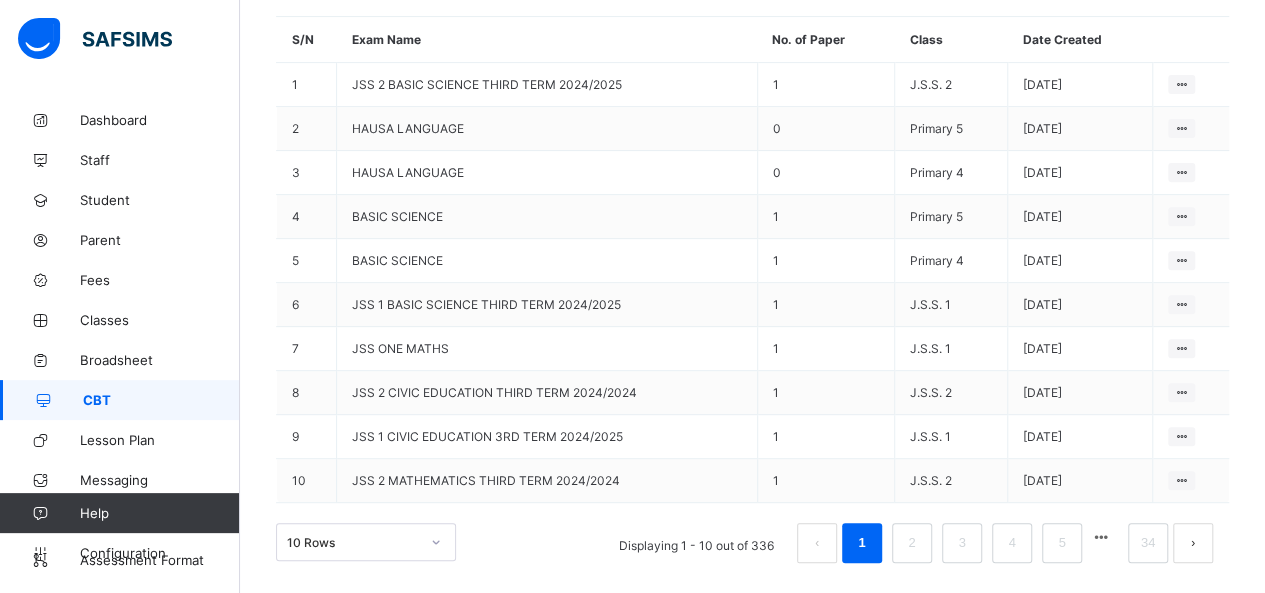 click on "Question bank Exams Results Exams More Options   Bulk upload question Add question Robotics Levels Primary 5 Primary 4 Primary 3 Primary 2 Primary 1 Computer Science Levels Primary 1 Primary 2 Primary 3 Primary 4 Primary 5 Primary 6 J.S.S. 1 J.S.S. 2 J.S.S. 3 Mathematics Levels Primary 1 Primary 2 Primary 3 Primary 4 Primary 5 Primary 6 J.S.S. 1 J.S.S. 2 J.S.S. 3 Social Studies  Levels J.S.S. 2 J.S.S. 1 J.S.S. 3 English Language Levels Primary 1 Primary 2 Primary 3 Primary 4 Primary 5 Primary 6 J.S.S. 1 J.S.S. 2 J.S.S. 3 Agricultural Science Levels J.S.S. 1 J.S.S. 2 Primary 4 Primary 5 Primary 6 J.S.S. 3 Islamic Religion Studies Levels Primary 2 Primary 5 Primary 6 Primary 1 Primary 4 J.S.S. 3 J.S.S. 1 J.S.S. 2 Basic Technology Levels J.S.S. 2 J.S.S. 1 Primary 4 Primary 5 J.S.S. 3 Cultural/creative Arts Levels Primary 4 Primary 5 Primary 6 J.S.S. 1 J.S.S. 2 J.S.S. 3 History Levels Primary 2 Primary 3 Primary 4 Primary 5 Primary 6 J.S.S. 1 J.S.S. 2 J.S.S. 3 Primary 1 Basic Science Levels J.S.S. 1 J.S.S. 2 × Z" at bounding box center [752, 207] 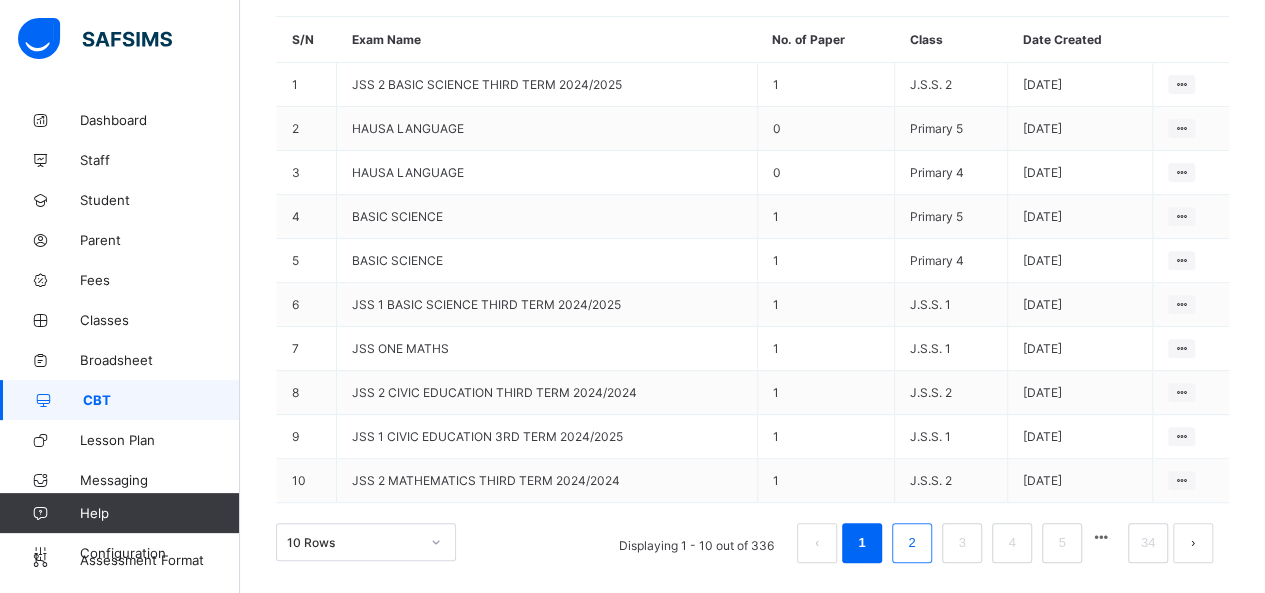 click on "2" at bounding box center [911, 543] 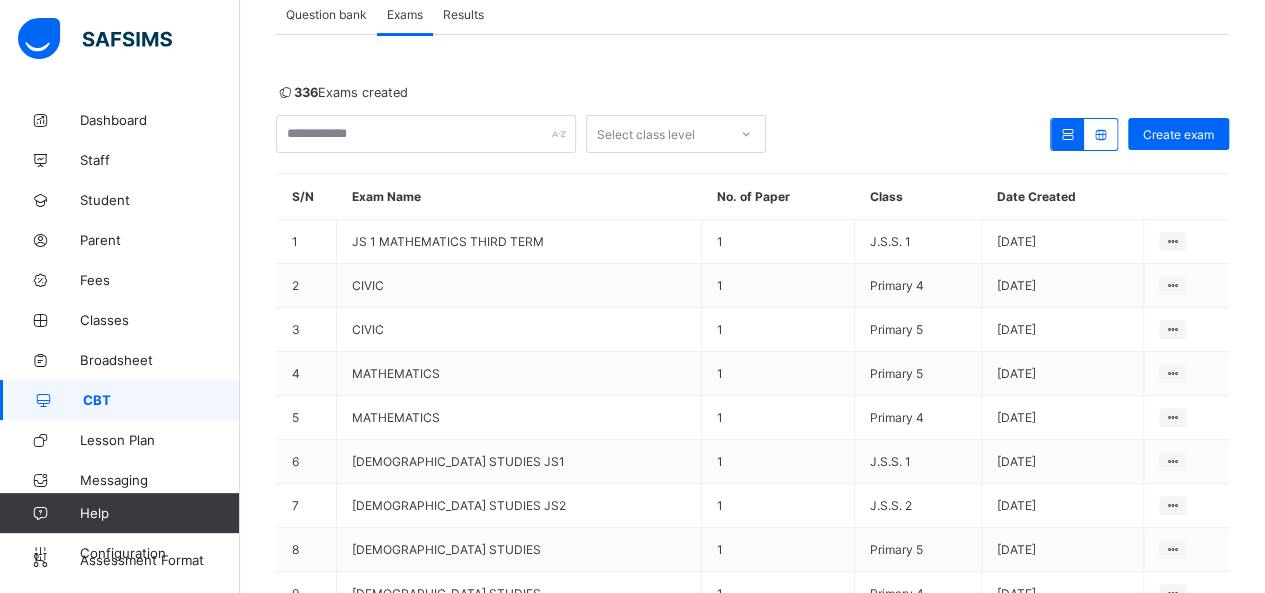 scroll, scrollTop: 293, scrollLeft: 0, axis: vertical 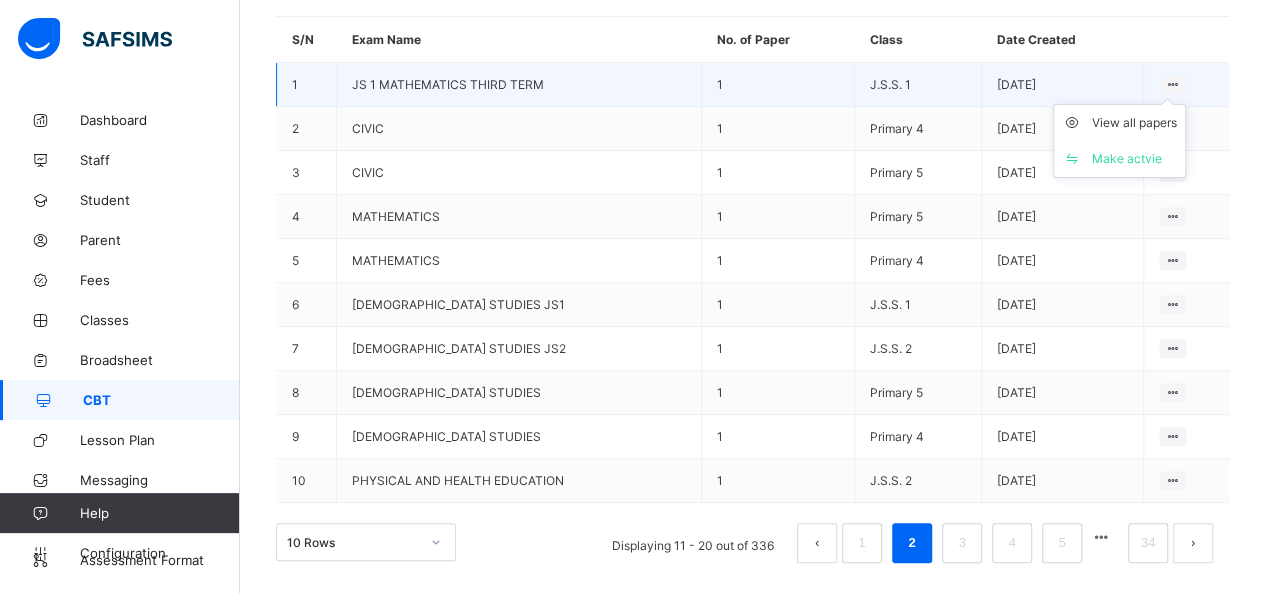 click at bounding box center (1172, 84) 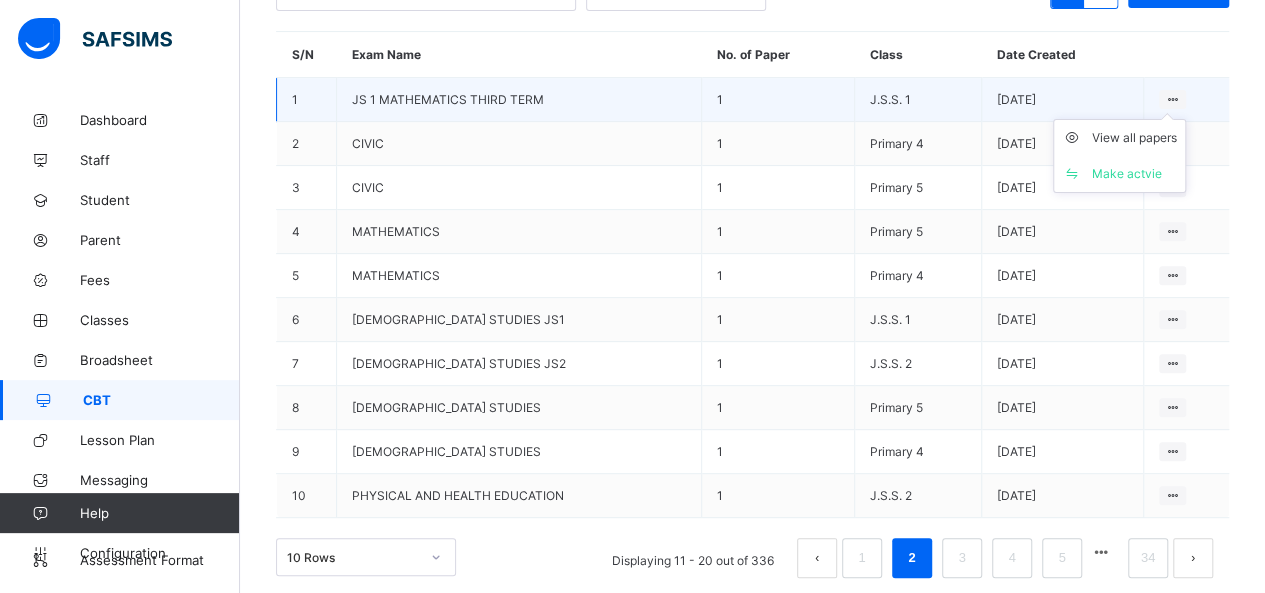 scroll, scrollTop: 280, scrollLeft: 0, axis: vertical 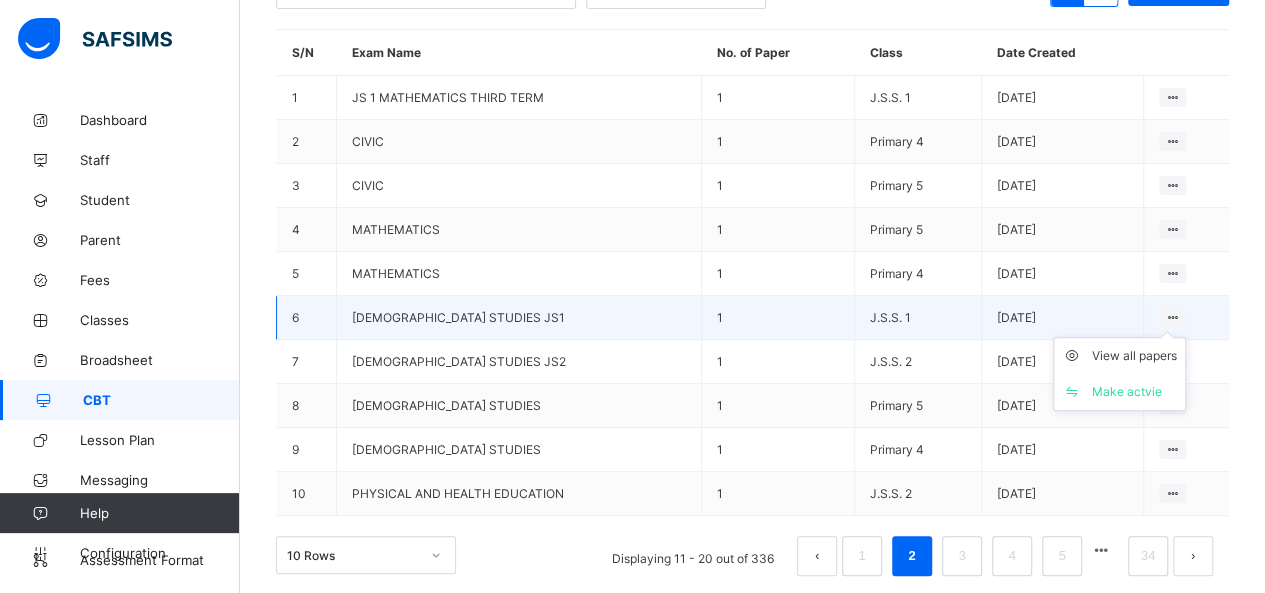 click on "View all papers Make actvie" at bounding box center [1119, 374] 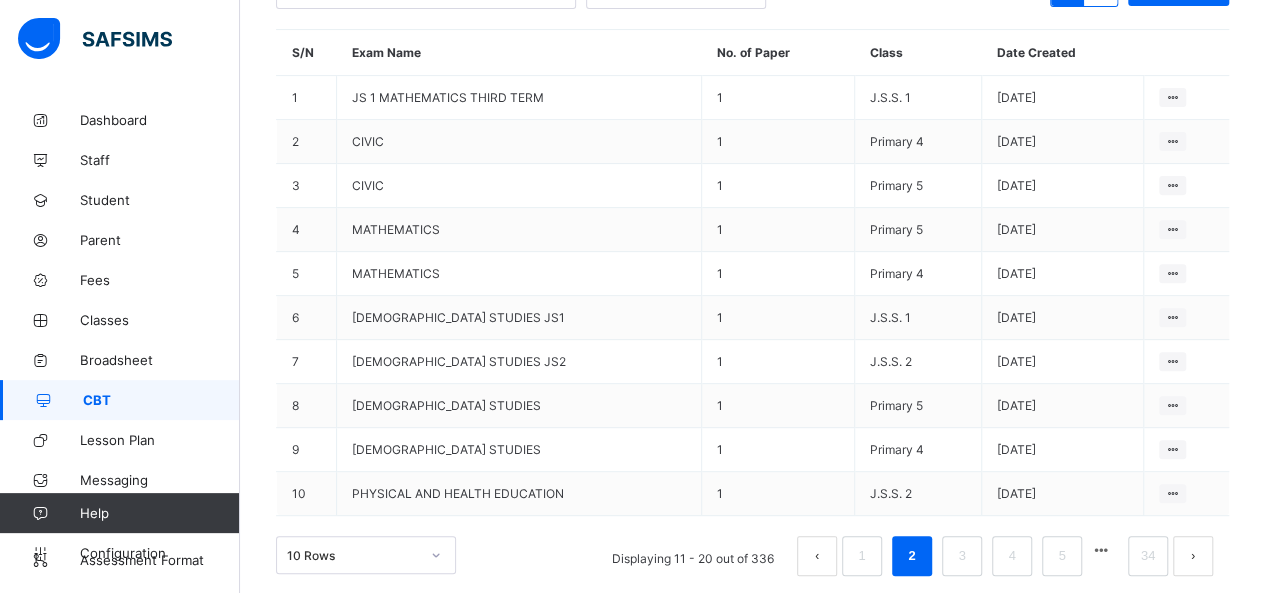 click on "Question bank Exams Results Exams More Options   Bulk upload question Add question Robotics Levels Primary 5 Primary 4 Primary 3 Primary 2 Primary 1 Computer Science Levels Primary 1 Primary 2 Primary 3 Primary 4 Primary 5 Primary 6 J.S.S. 1 J.S.S. 2 J.S.S. 3 Mathematics Levels Primary 1 Primary 2 Primary 3 Primary 4 Primary 5 Primary 6 J.S.S. 1 J.S.S. 2 J.S.S. 3 Social Studies  Levels J.S.S. 2 J.S.S. 1 J.S.S. 3 English Language Levels Primary 1 Primary 2 Primary 3 Primary 4 Primary 5 Primary 6 J.S.S. 1 J.S.S. 2 J.S.S. 3 Agricultural Science Levels J.S.S. 1 J.S.S. 2 Primary 4 Primary 5 Primary 6 J.S.S. 3 Islamic Religion Studies Levels Primary 2 Primary 5 Primary 6 Primary 1 Primary 4 J.S.S. 3 J.S.S. 1 J.S.S. 2 Basic Technology Levels J.S.S. 2 J.S.S. 1 Primary 4 Primary 5 J.S.S. 3 Cultural/creative Arts Levels Primary 4 Primary 5 Primary 6 J.S.S. 1 J.S.S. 2 J.S.S. 3 History Levels Primary 2 Primary 3 Primary 4 Primary 5 Primary 6 J.S.S. 1 J.S.S. 2 J.S.S. 3 Primary 1 Basic Science Levels J.S.S. 1 J.S.S. 2 × Z" at bounding box center [752, 220] 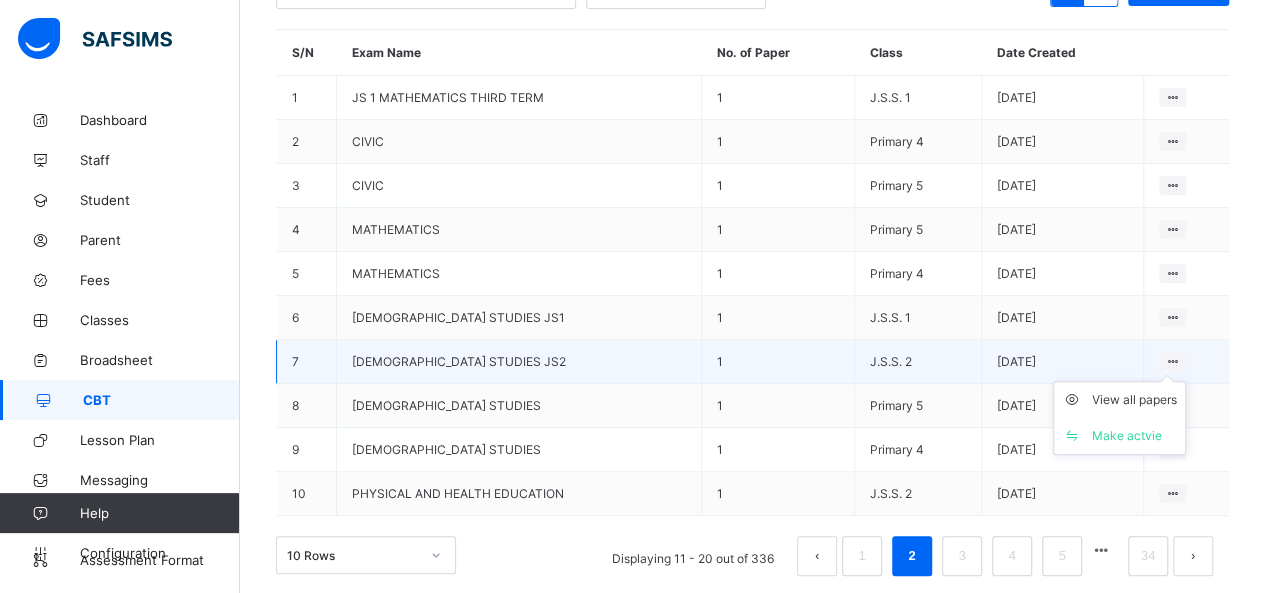 click on "View all papers Make actvie" at bounding box center (1119, 418) 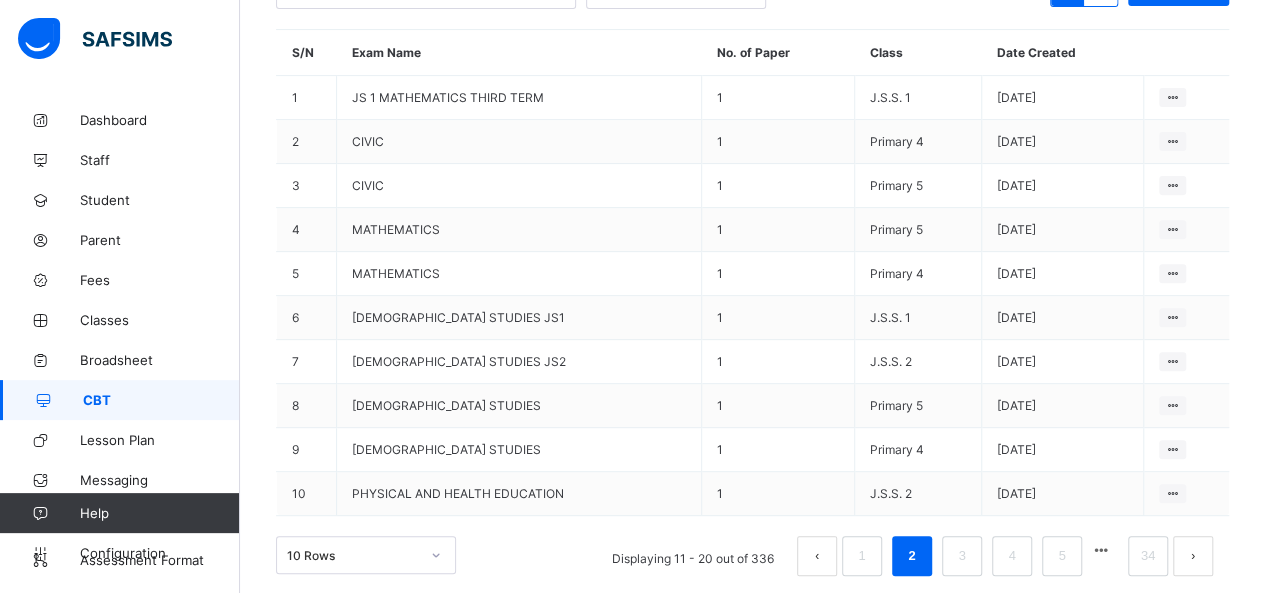 click on "Question bank Exams Results Exams More Options   Bulk upload question Add question Robotics Levels Primary 5 Primary 4 Primary 3 Primary 2 Primary 1 Computer Science Levels Primary 1 Primary 2 Primary 3 Primary 4 Primary 5 Primary 6 J.S.S. 1 J.S.S. 2 J.S.S. 3 Mathematics Levels Primary 1 Primary 2 Primary 3 Primary 4 Primary 5 Primary 6 J.S.S. 1 J.S.S. 2 J.S.S. 3 Social Studies  Levels J.S.S. 2 J.S.S. 1 J.S.S. 3 English Language Levels Primary 1 Primary 2 Primary 3 Primary 4 Primary 5 Primary 6 J.S.S. 1 J.S.S. 2 J.S.S. 3 Agricultural Science Levels J.S.S. 1 J.S.S. 2 Primary 4 Primary 5 Primary 6 J.S.S. 3 Islamic Religion Studies Levels Primary 2 Primary 5 Primary 6 Primary 1 Primary 4 J.S.S. 3 J.S.S. 1 J.S.S. 2 Basic Technology Levels J.S.S. 2 J.S.S. 1 Primary 4 Primary 5 J.S.S. 3 Cultural/creative Arts Levels Primary 4 Primary 5 Primary 6 J.S.S. 1 J.S.S. 2 J.S.S. 3 History Levels Primary 2 Primary 3 Primary 4 Primary 5 Primary 6 J.S.S. 1 J.S.S. 2 J.S.S. 3 Primary 1 Basic Science Levels J.S.S. 1 J.S.S. 2 × Z" at bounding box center (752, 220) 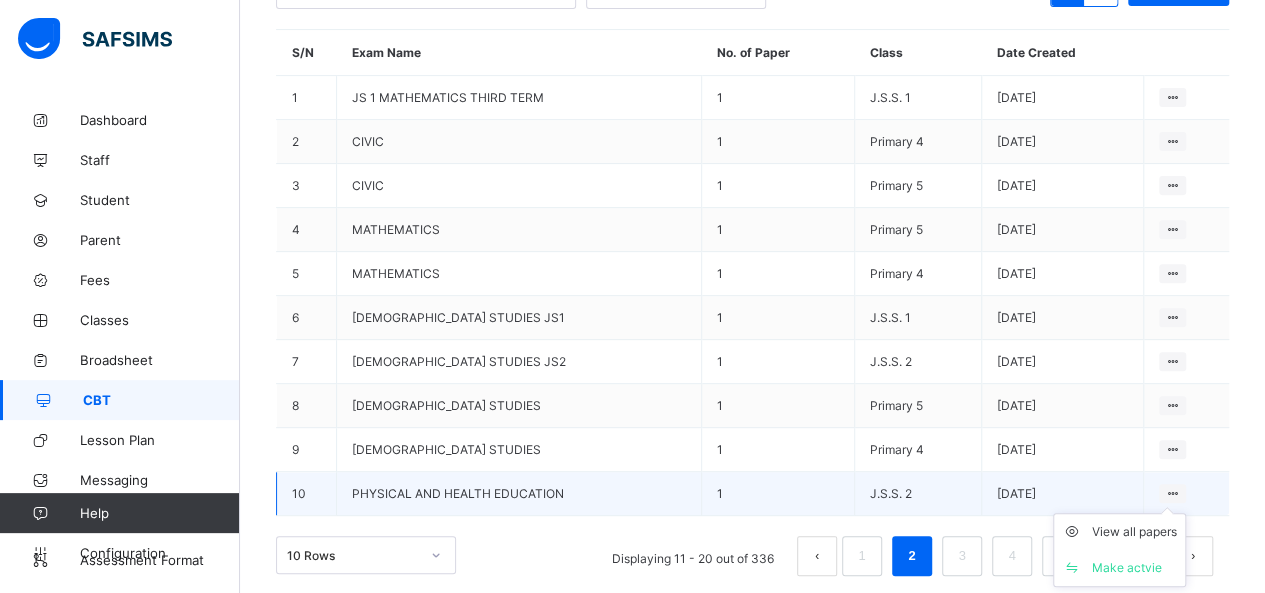 click on "View all papers Make actvie" at bounding box center (1119, 550) 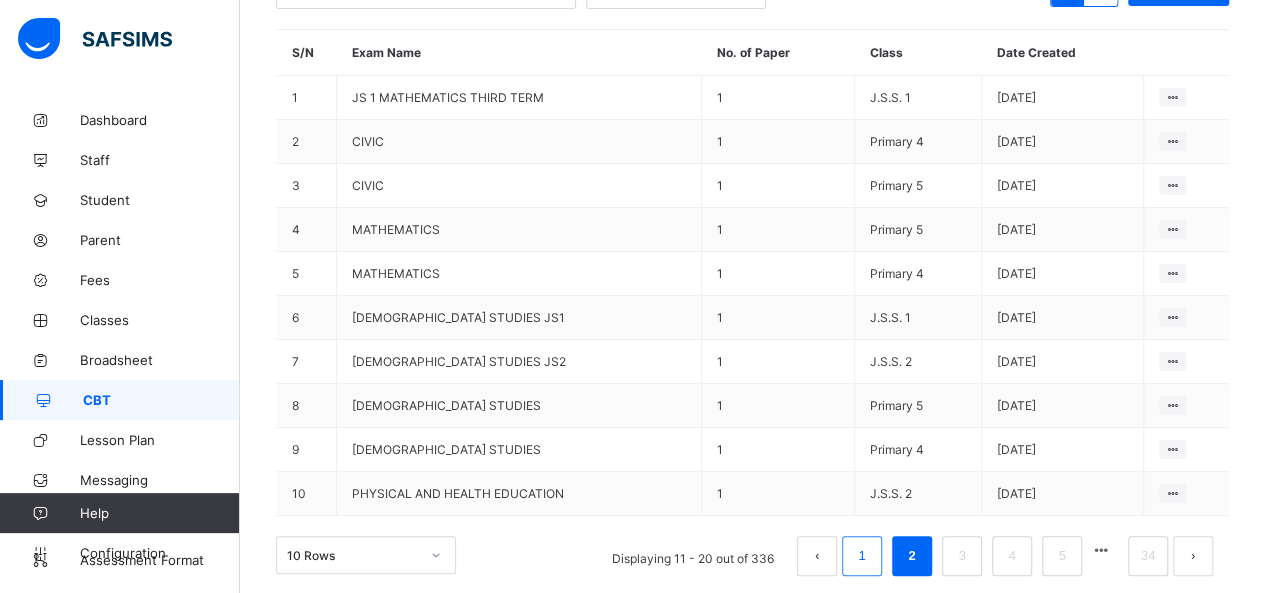 click on "1" at bounding box center [861, 556] 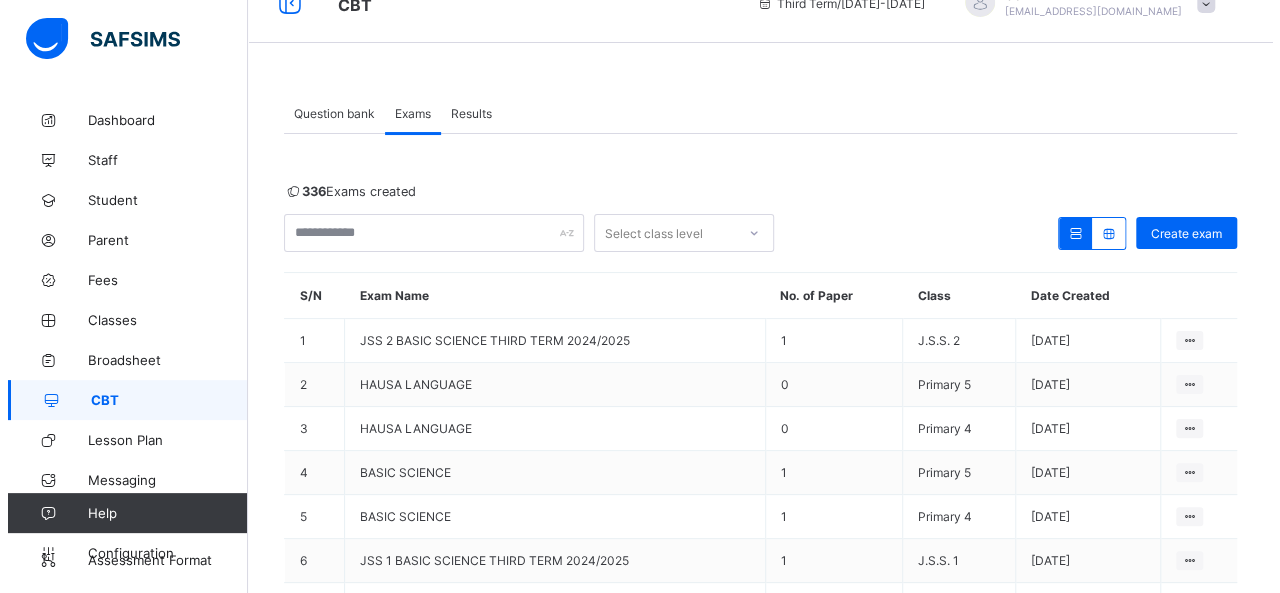 scroll, scrollTop: 0, scrollLeft: 0, axis: both 